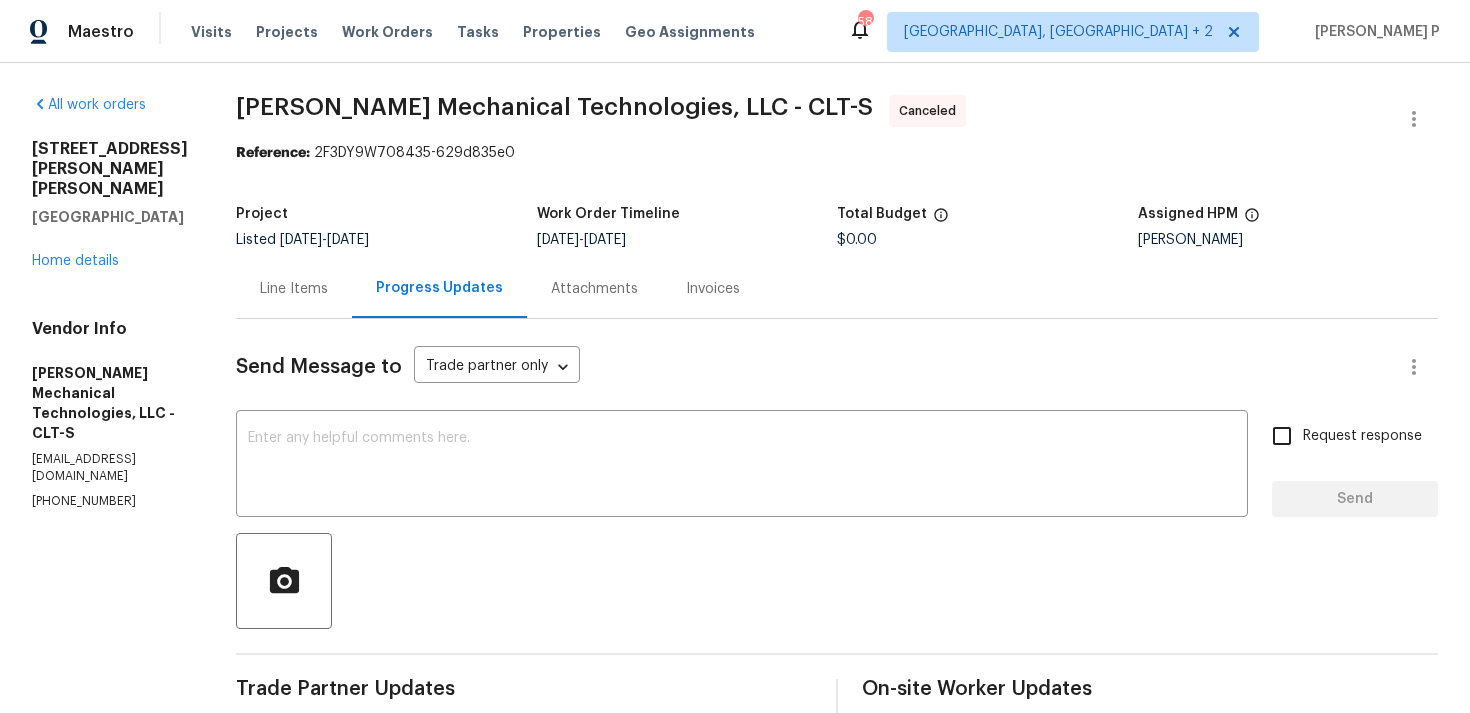 scroll, scrollTop: 0, scrollLeft: 0, axis: both 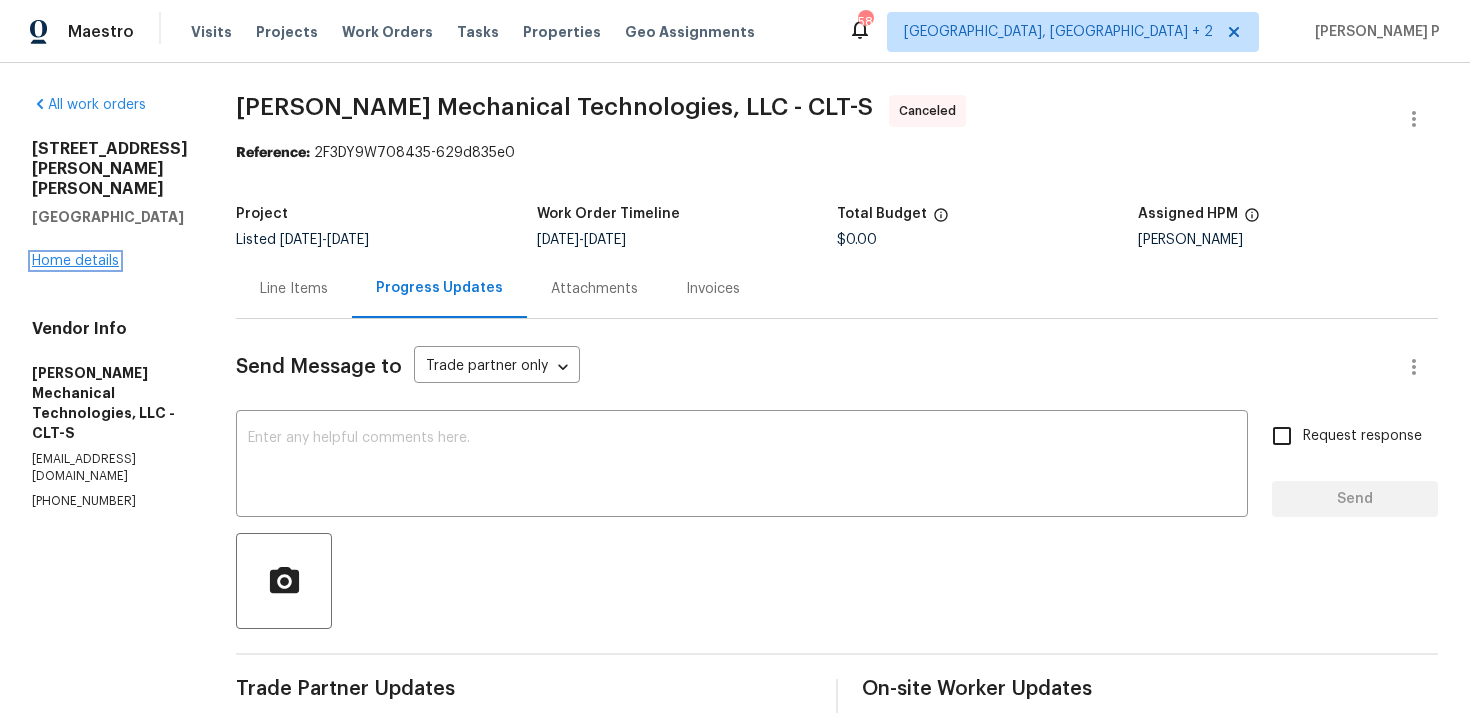 click on "Home details" at bounding box center (75, 261) 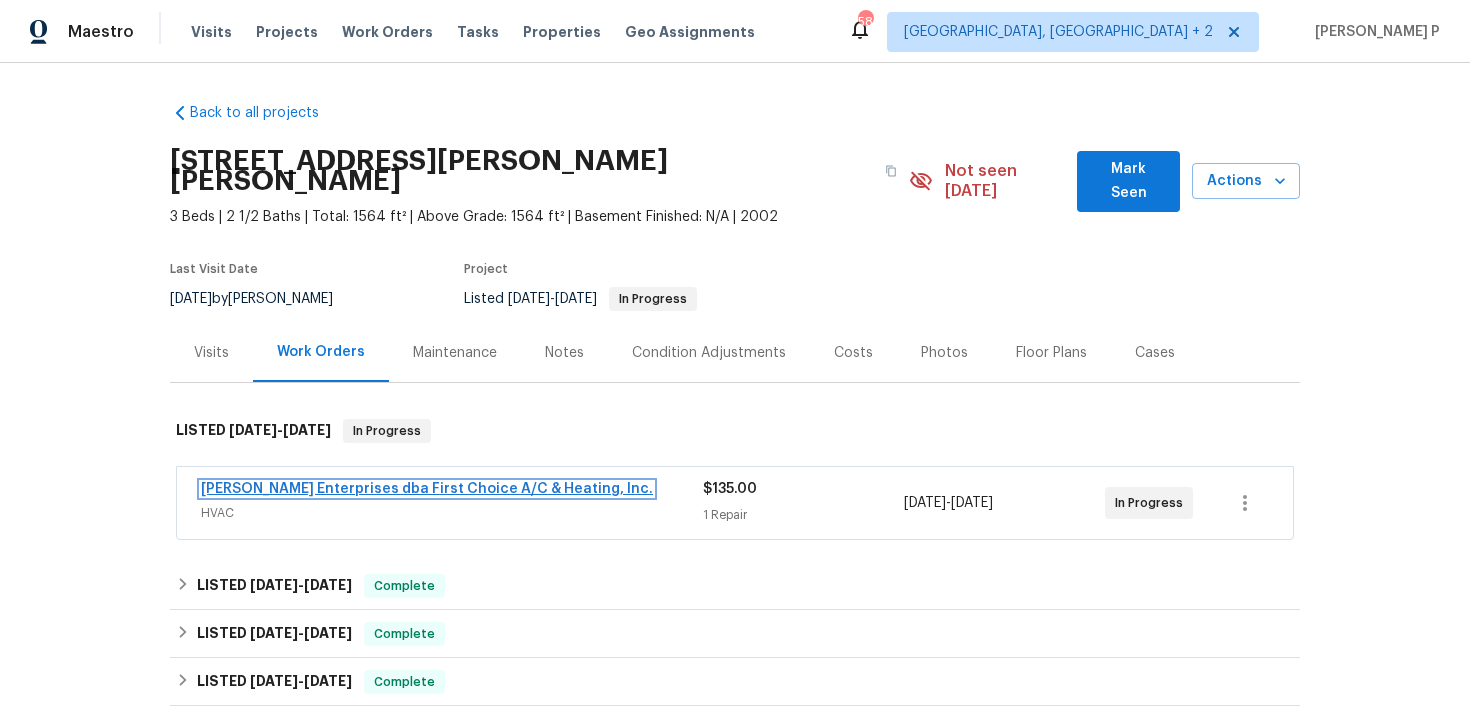 click on "Nordman Enterprises dba First Choice A/C & Heating, Inc." at bounding box center [427, 489] 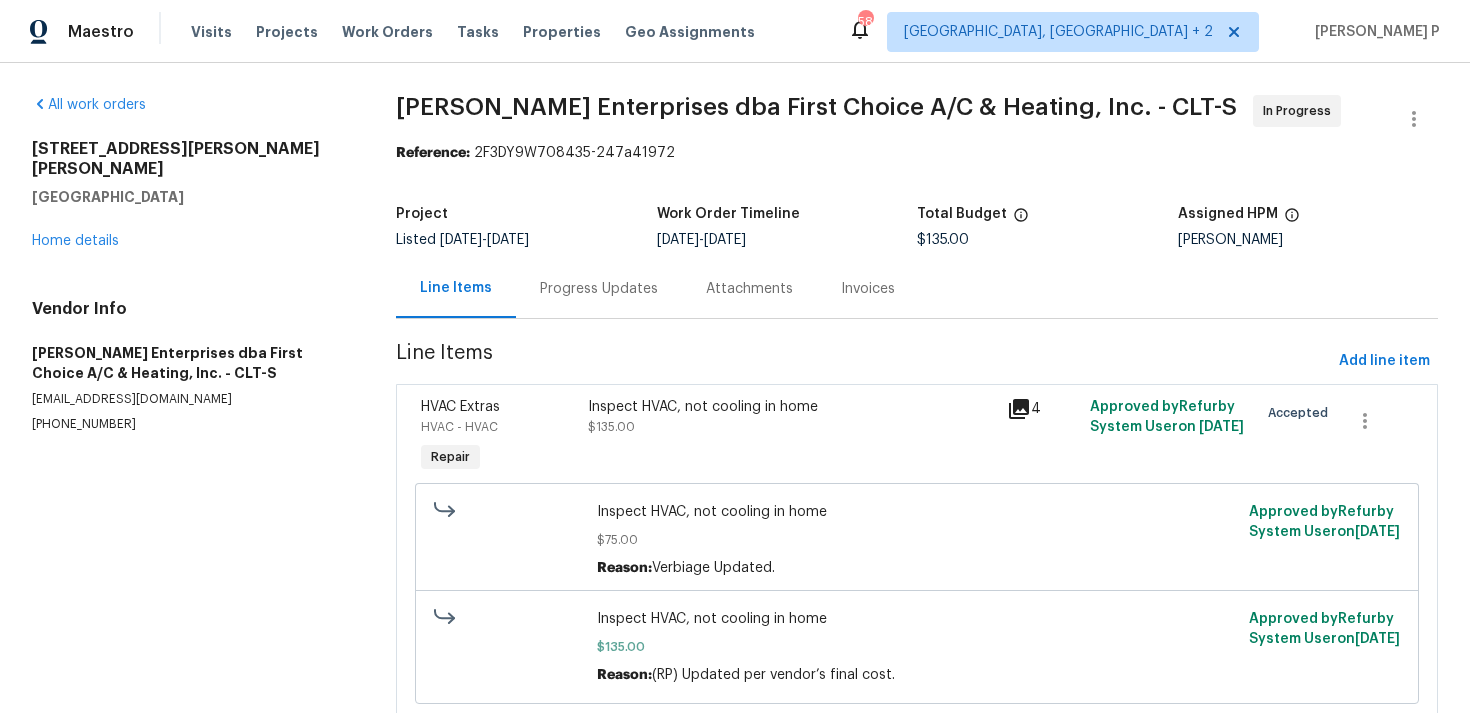 click on "Progress Updates" at bounding box center (599, 289) 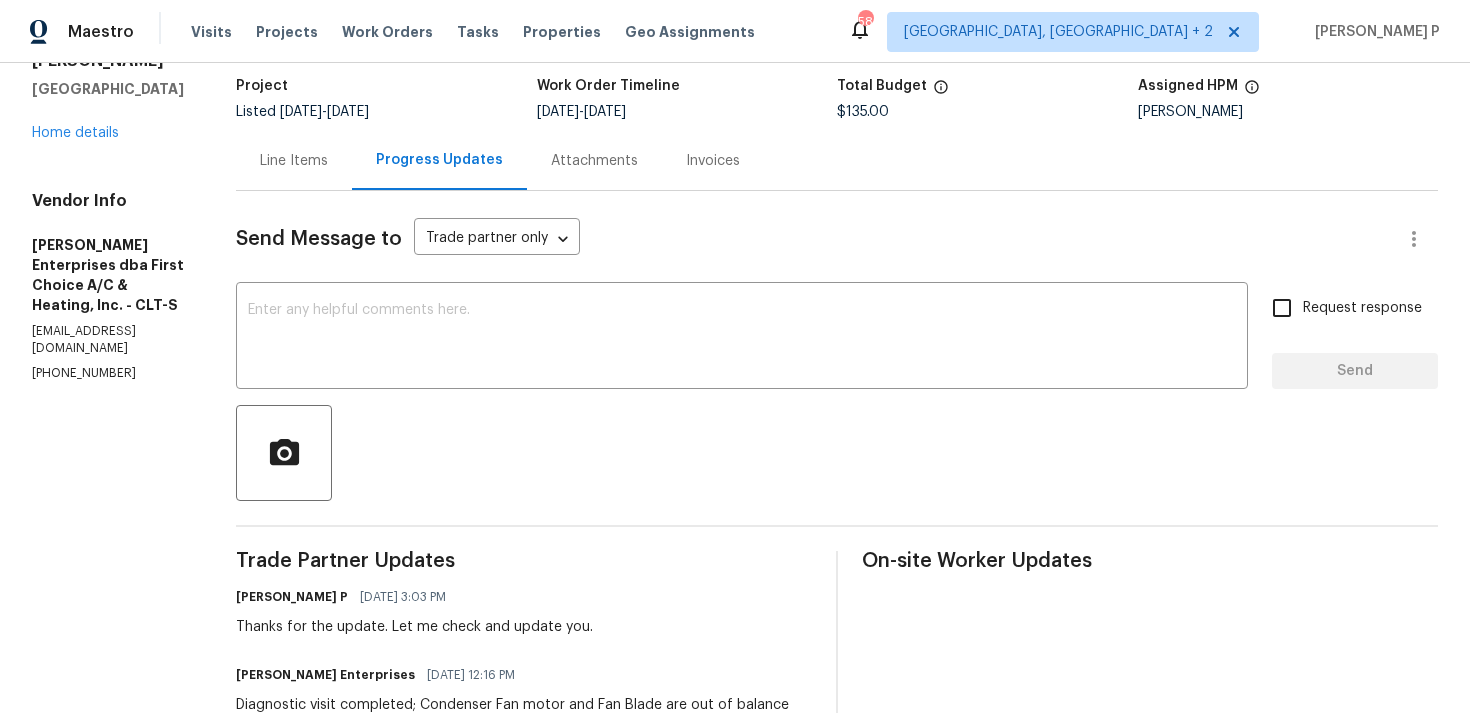 scroll, scrollTop: 0, scrollLeft: 0, axis: both 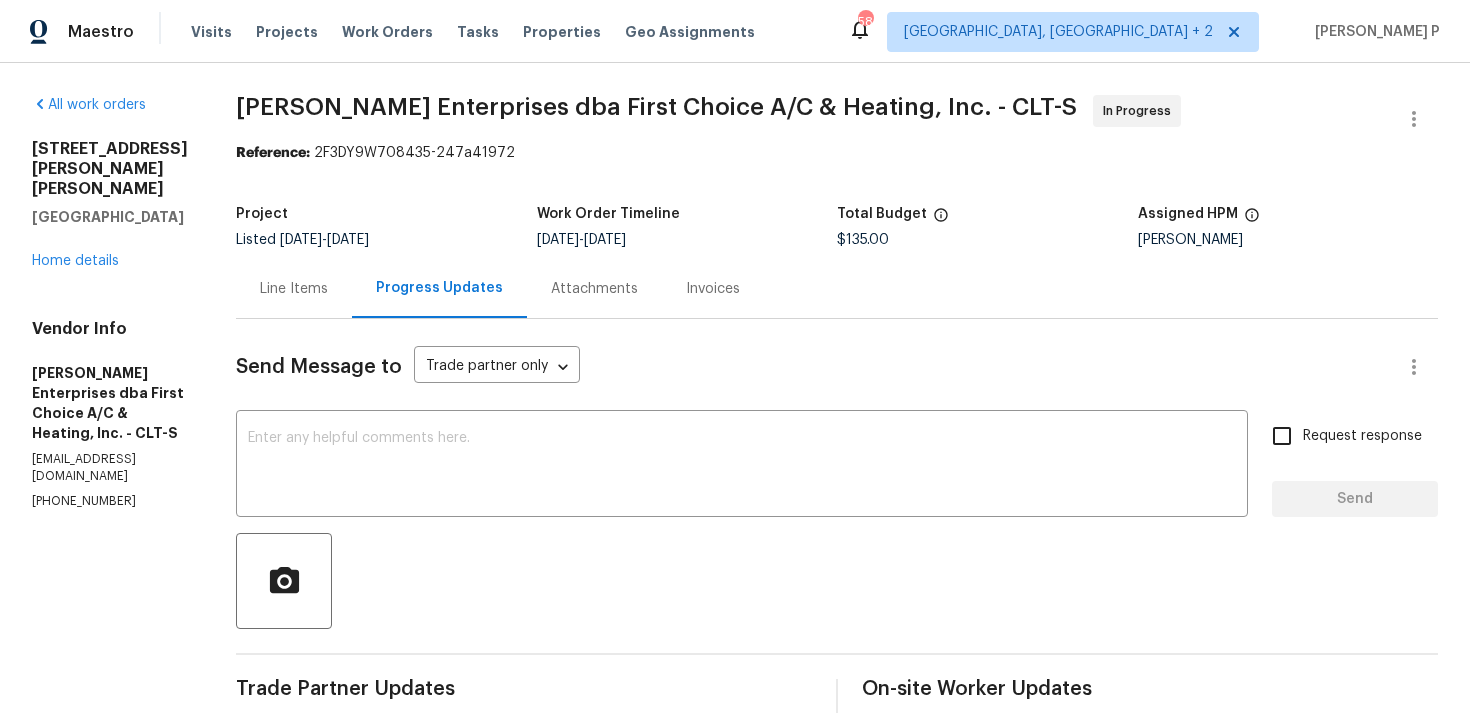 click on "Line Items" at bounding box center (294, 289) 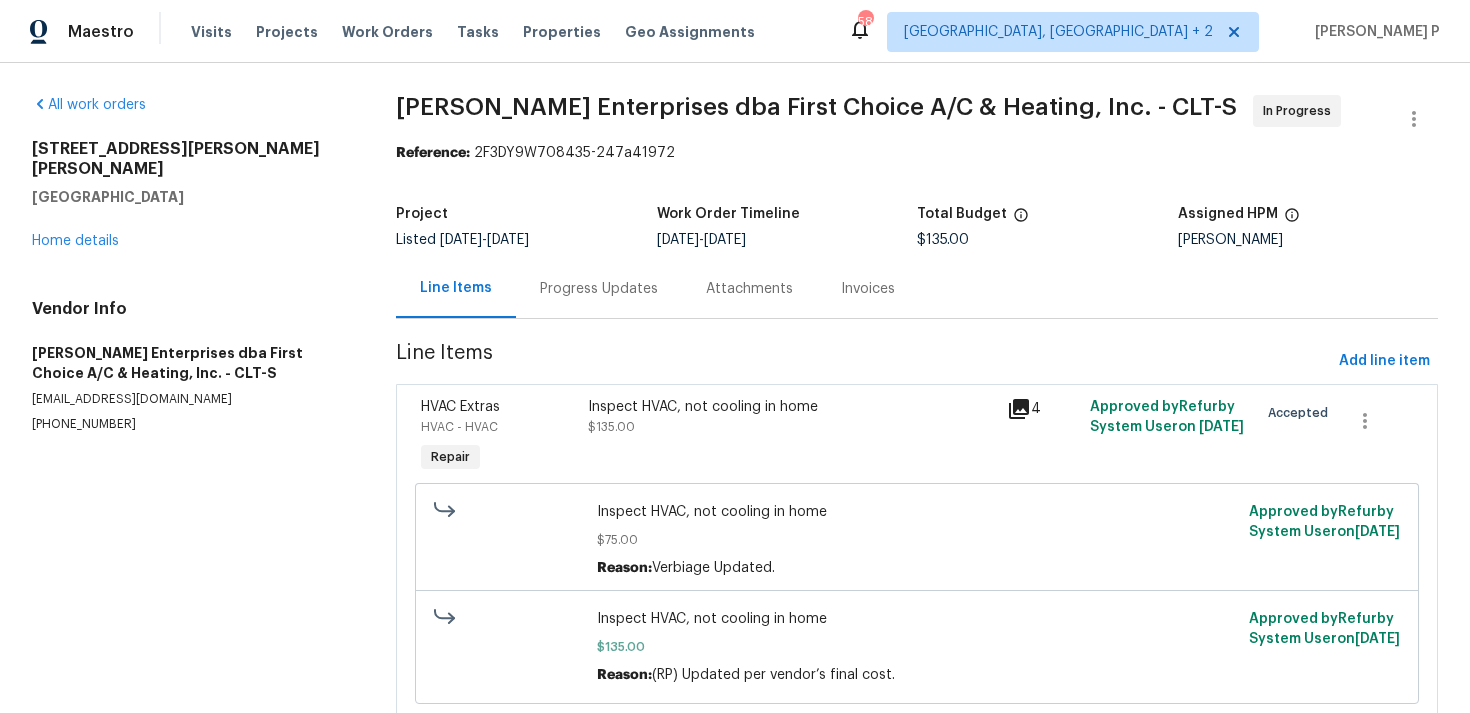 click on "Inspect HVAC, not cooling in home $135.00" at bounding box center [791, 417] 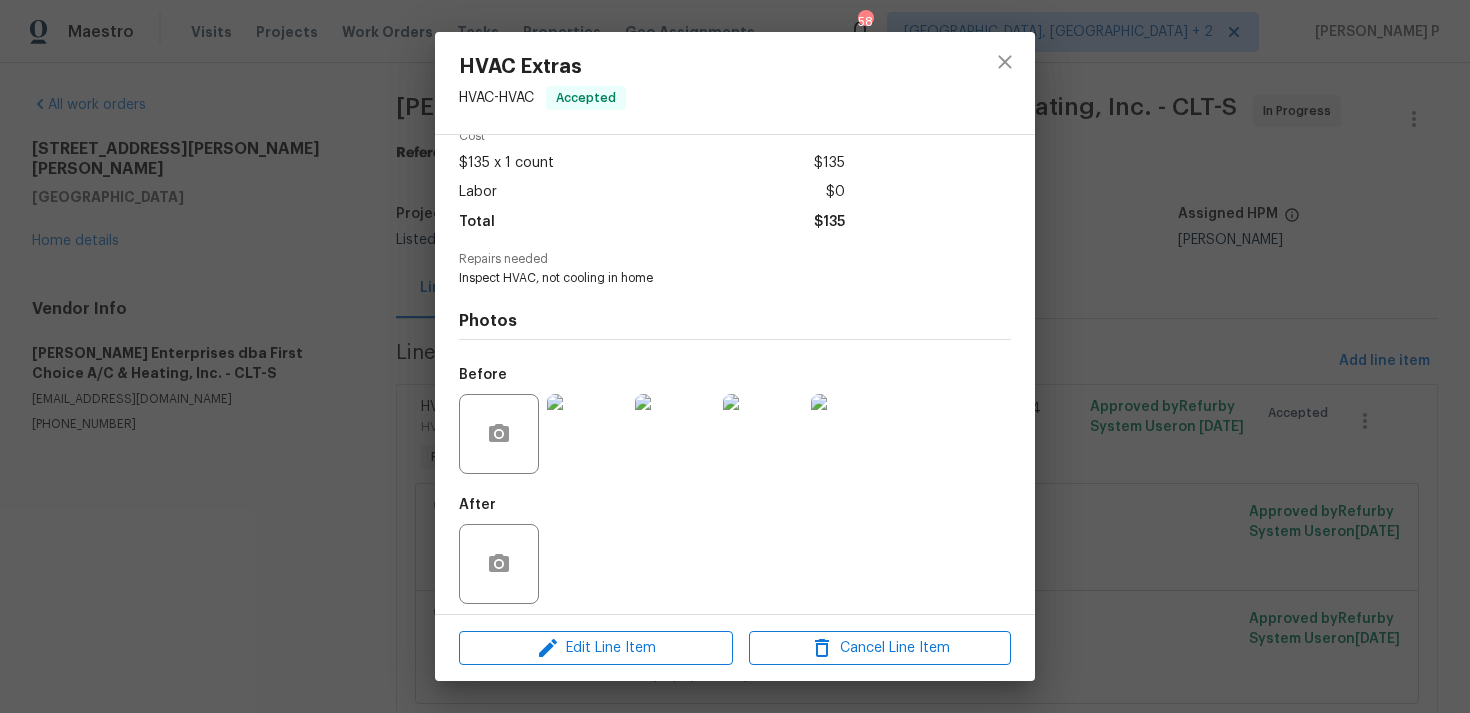 scroll, scrollTop: 121, scrollLeft: 0, axis: vertical 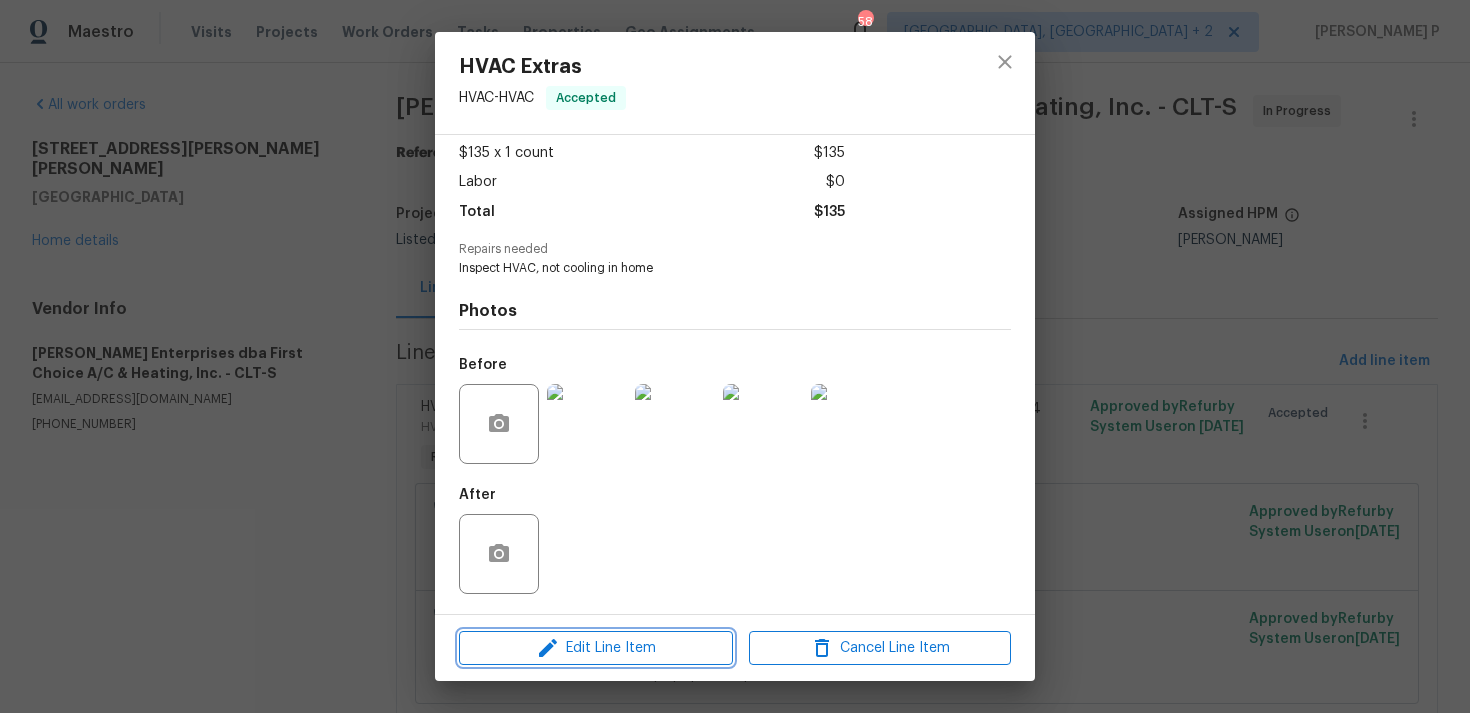 click on "Edit Line Item" at bounding box center (596, 648) 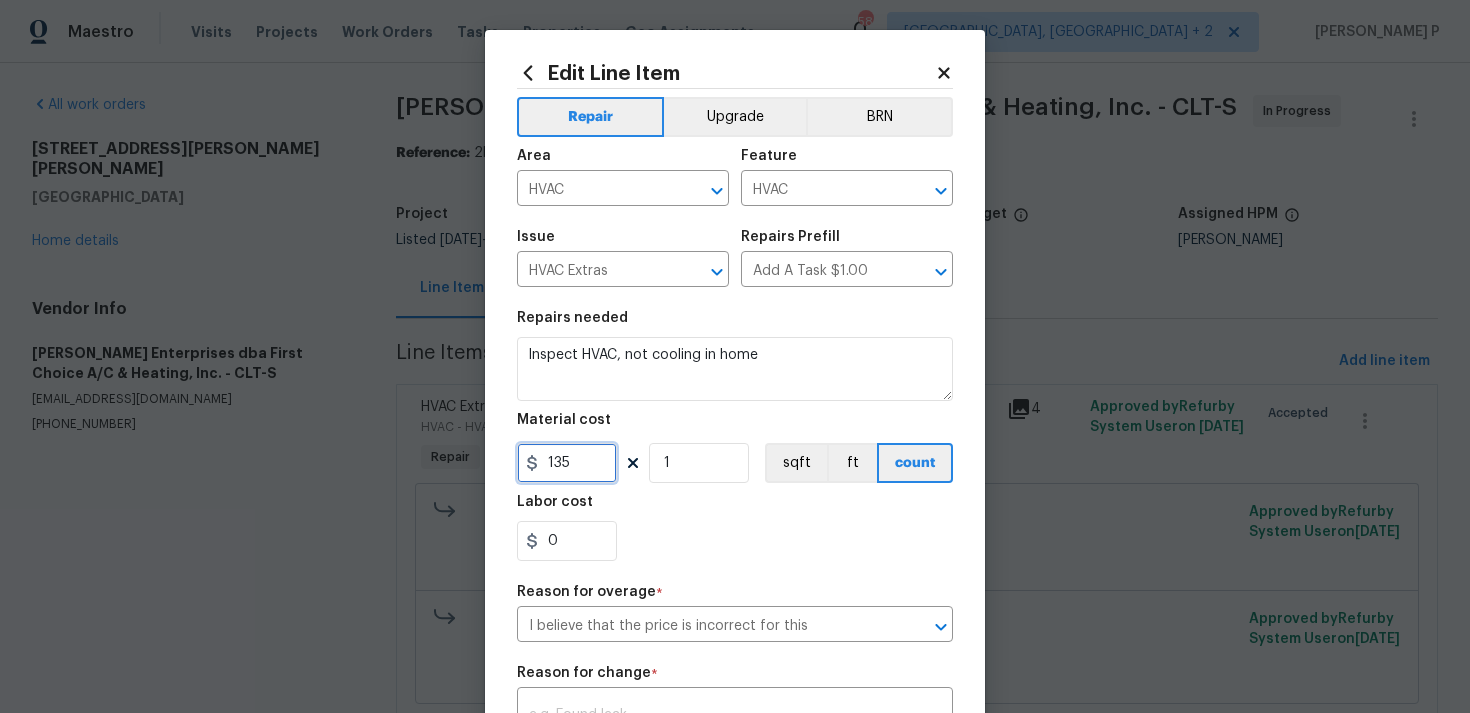 click on "135" at bounding box center [567, 463] 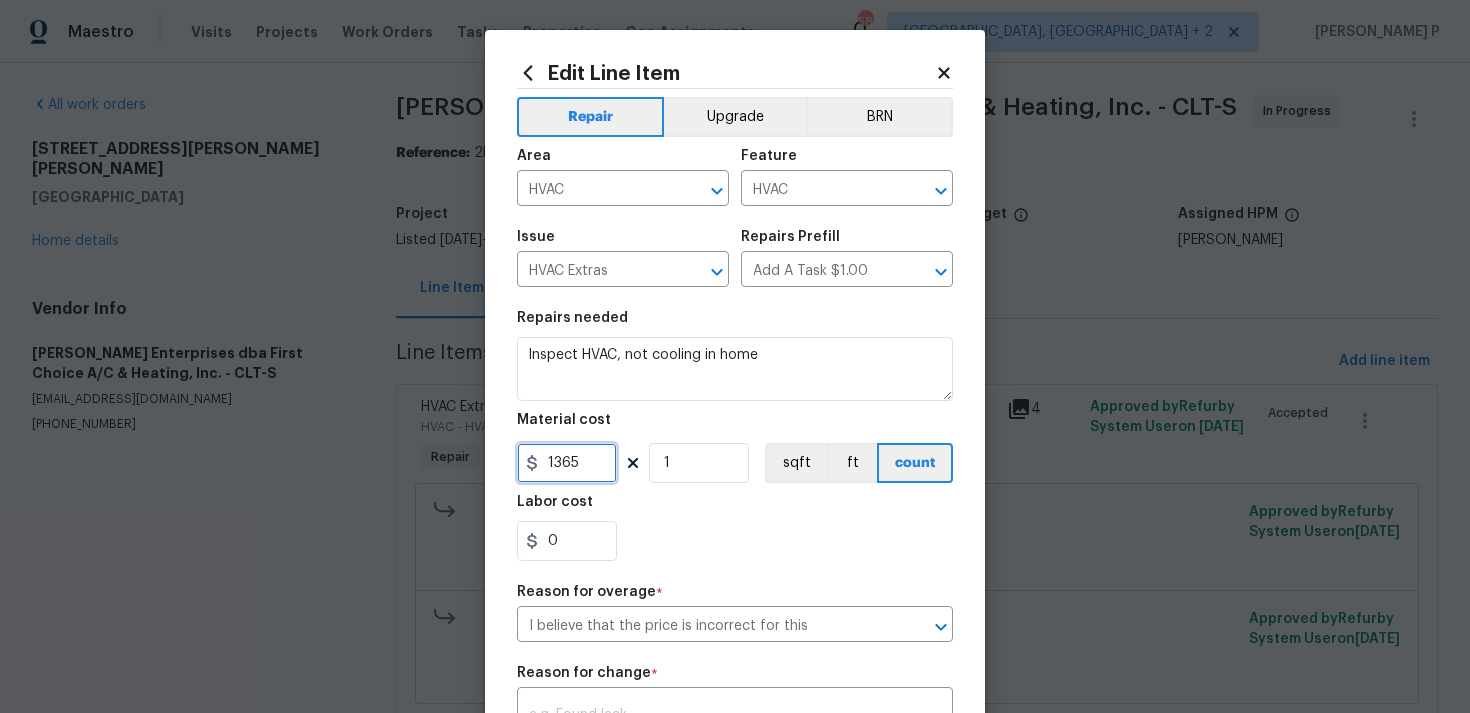 type on "1365" 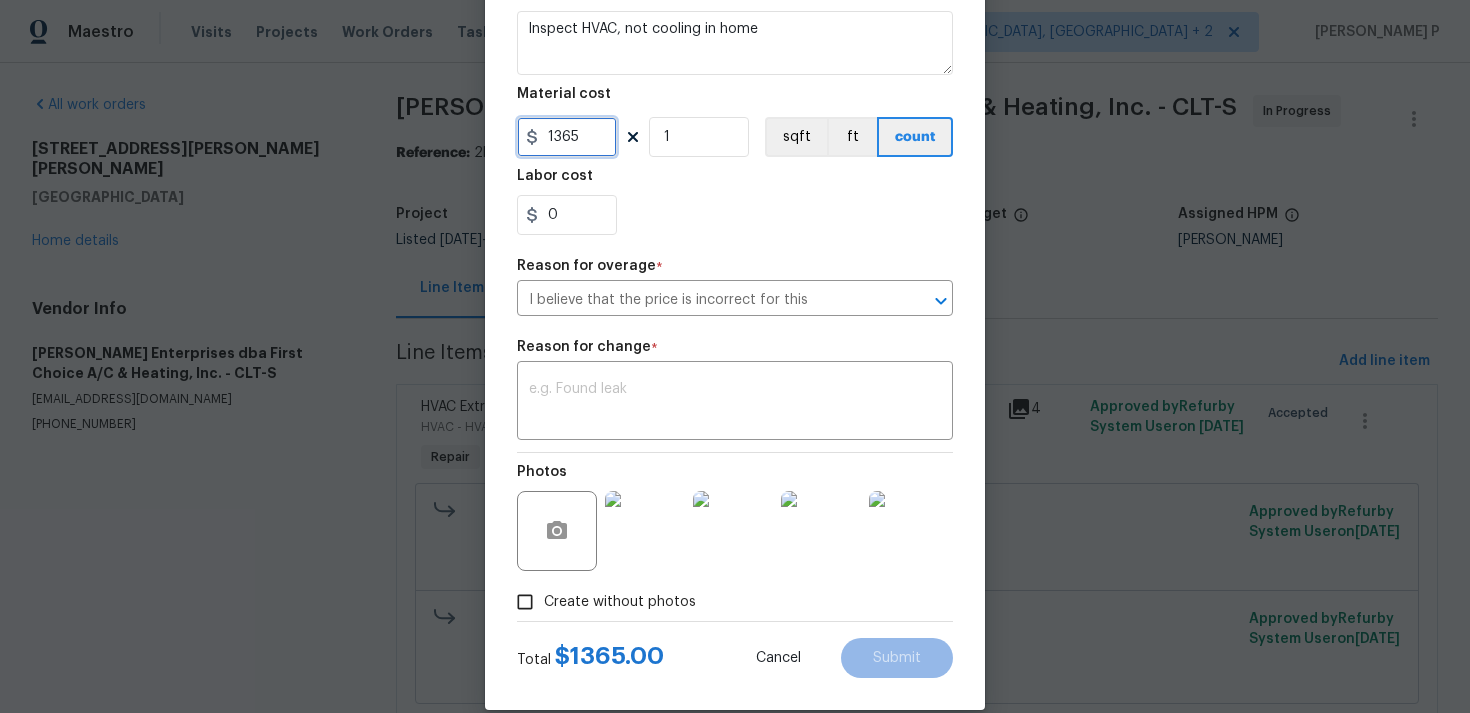 scroll, scrollTop: 354, scrollLeft: 0, axis: vertical 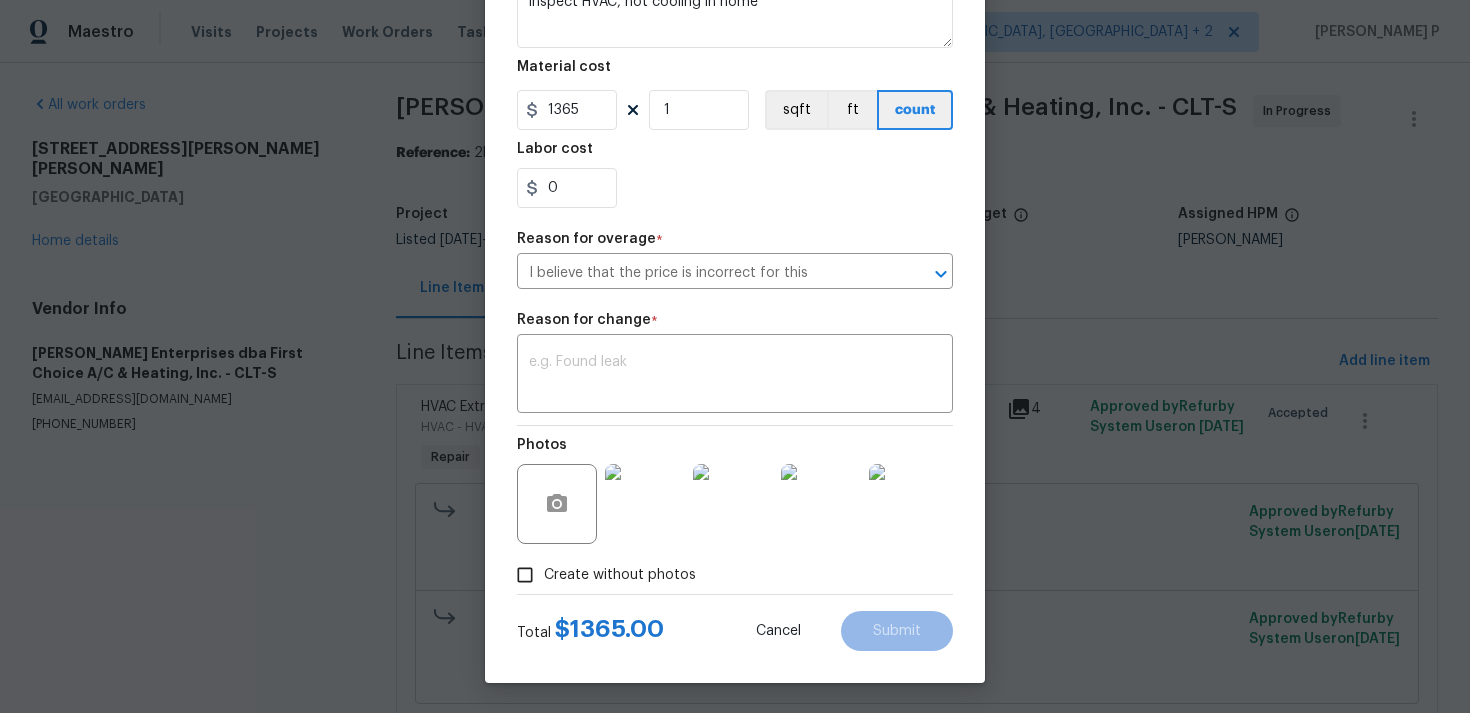 click on "Create without photos" at bounding box center [525, 575] 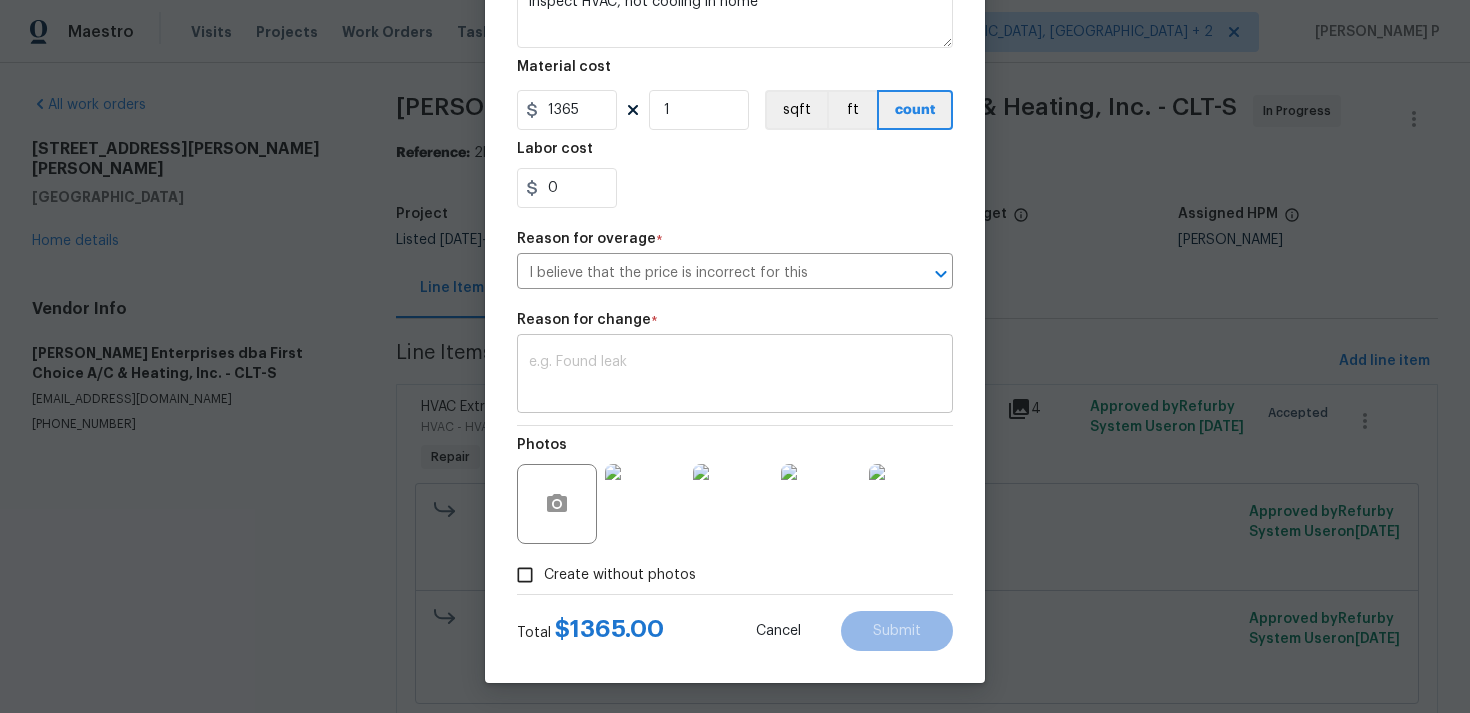 click at bounding box center [735, 376] 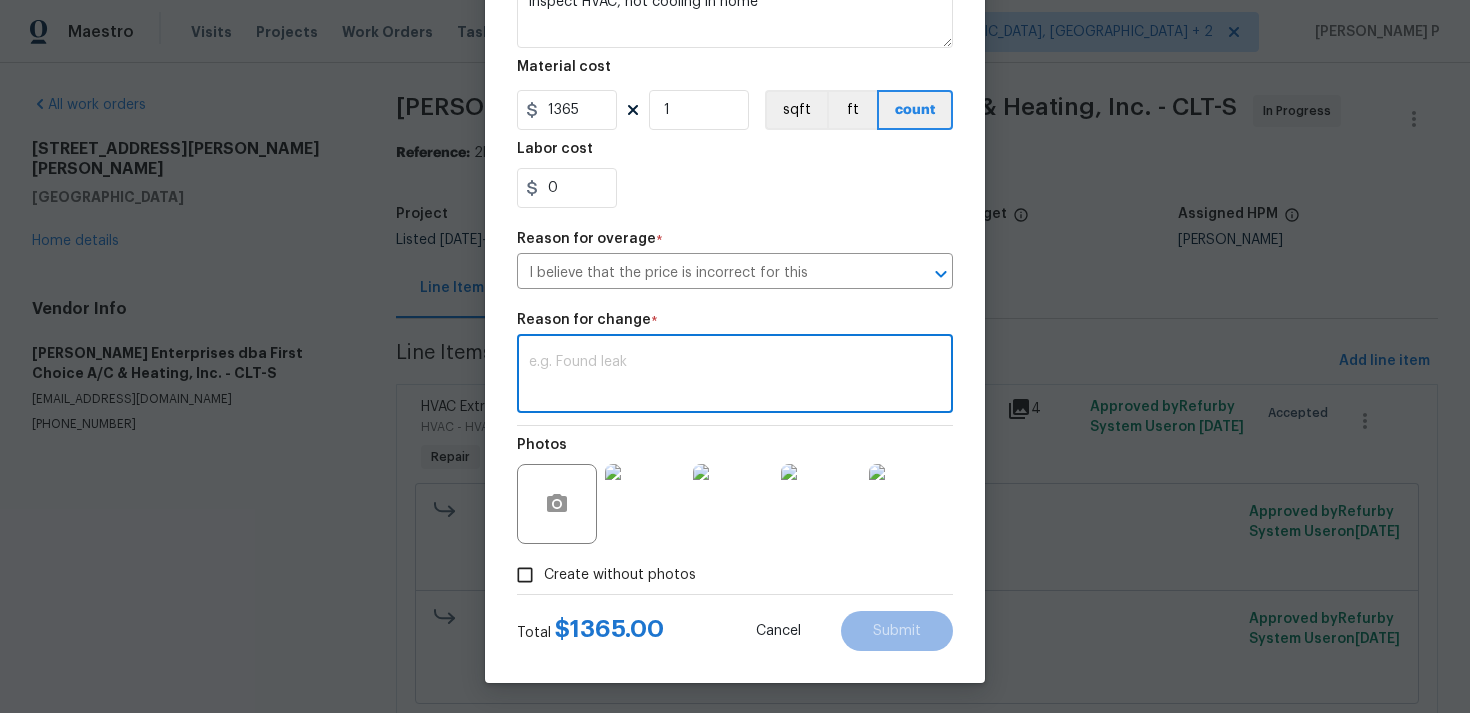 click at bounding box center (735, 376) 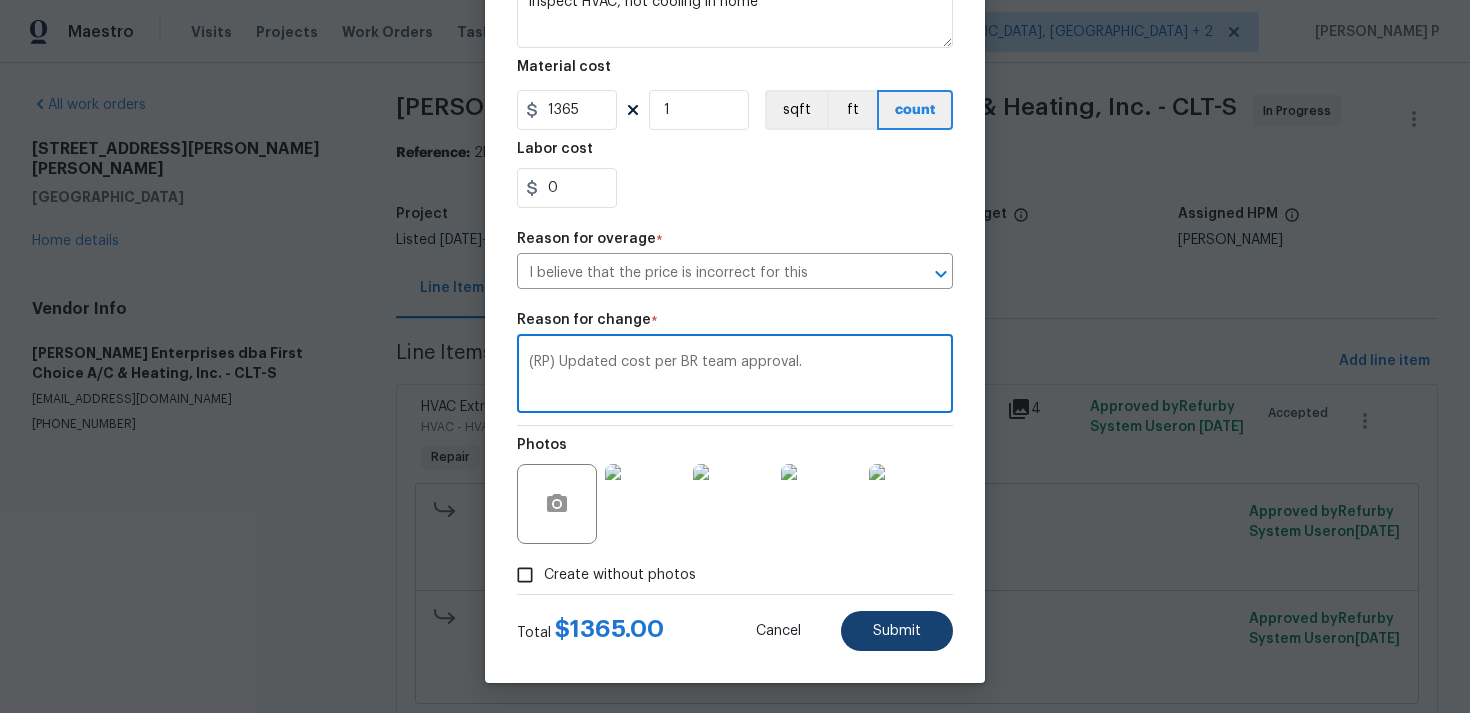 type on "(RP) Updated cost per BR team approval." 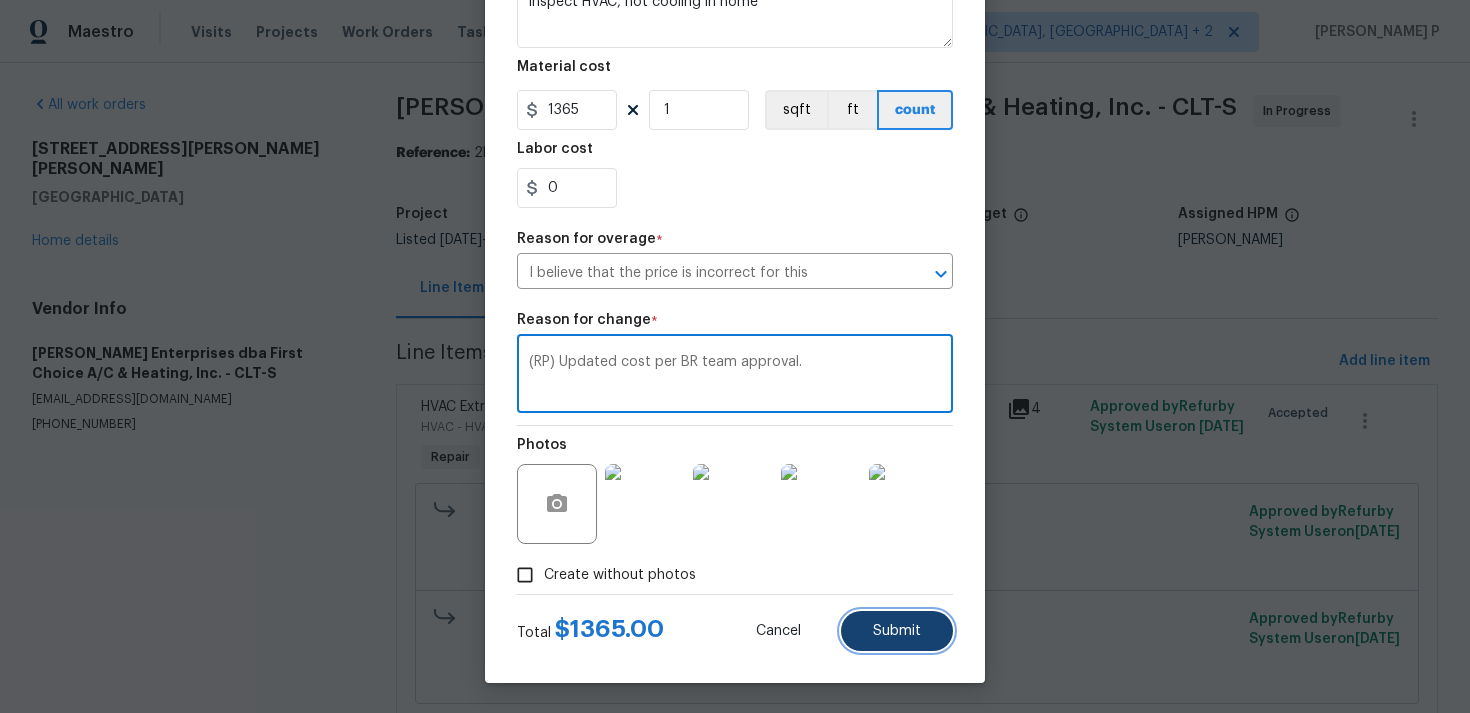 click on "Submit" at bounding box center [897, 631] 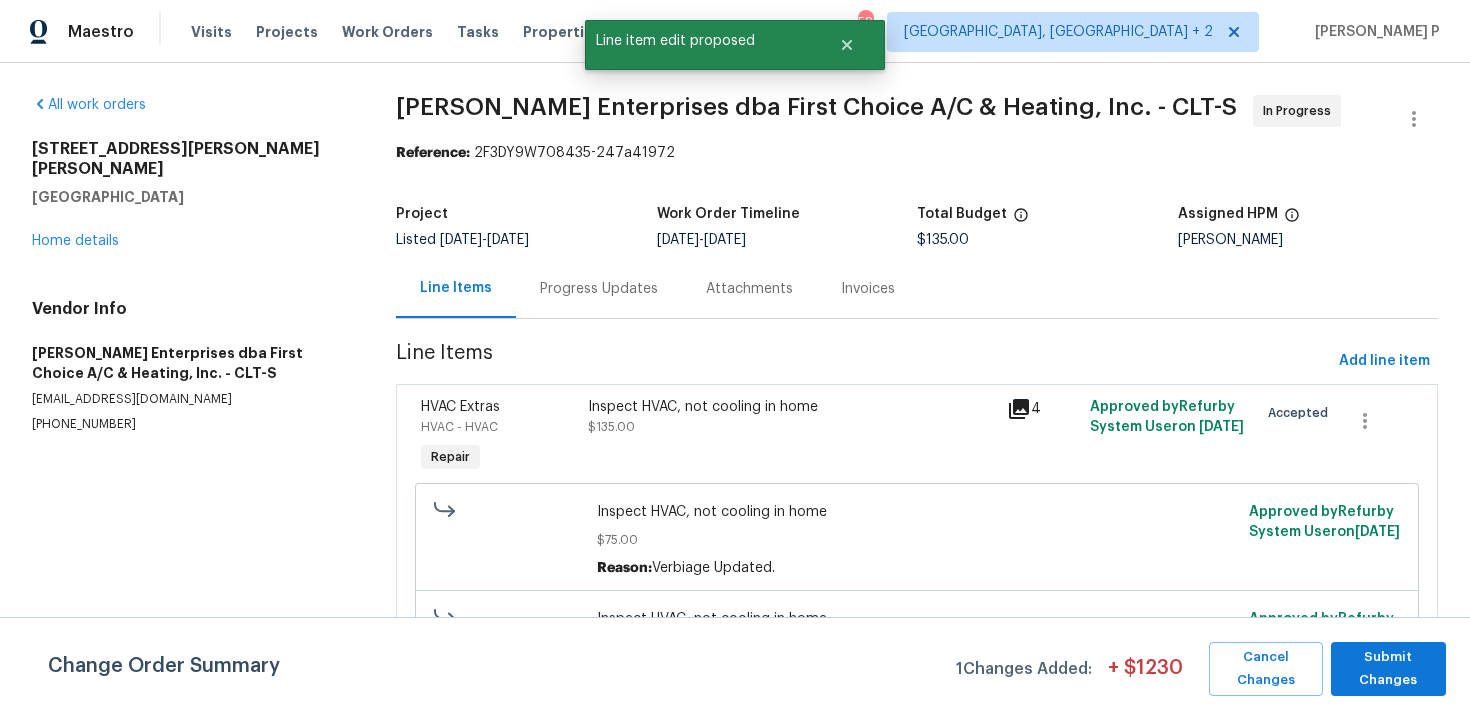 scroll, scrollTop: 0, scrollLeft: 0, axis: both 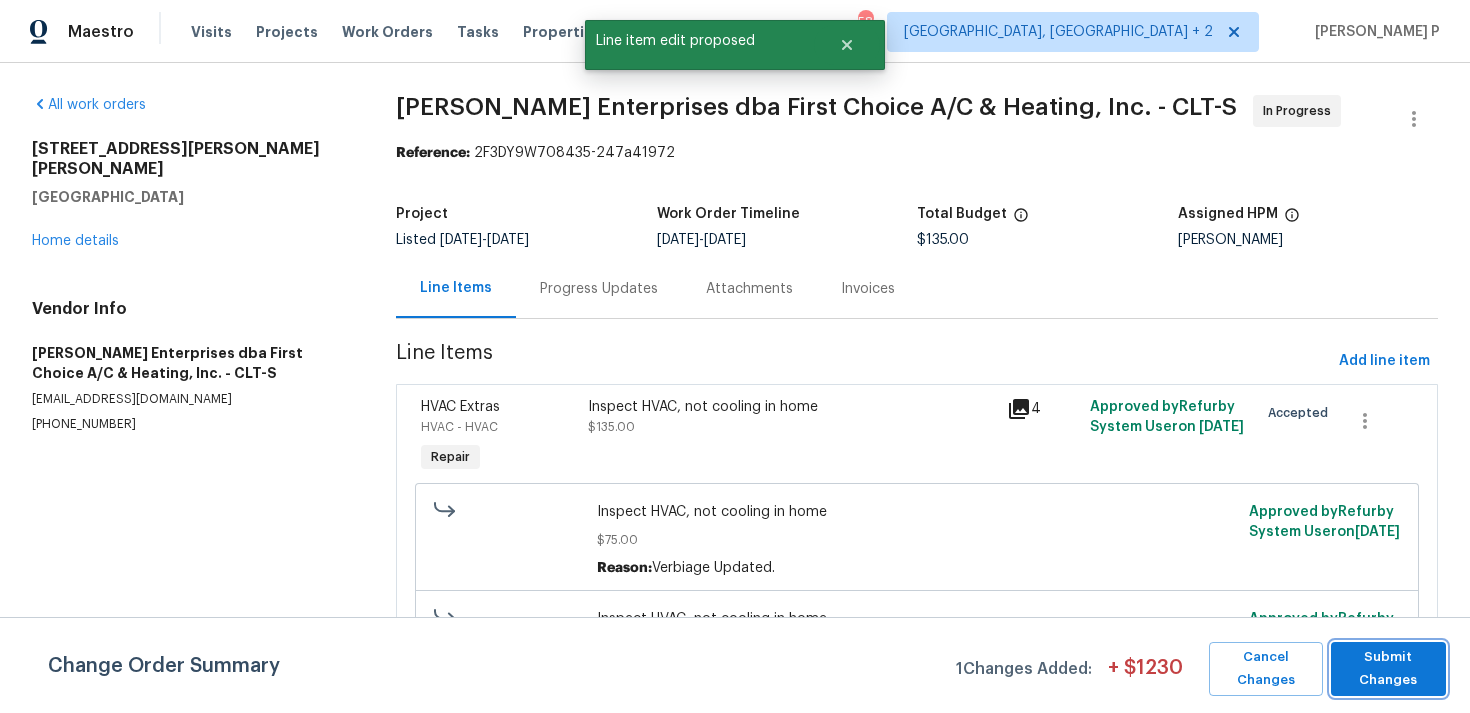 click on "Submit Changes" at bounding box center [1388, 669] 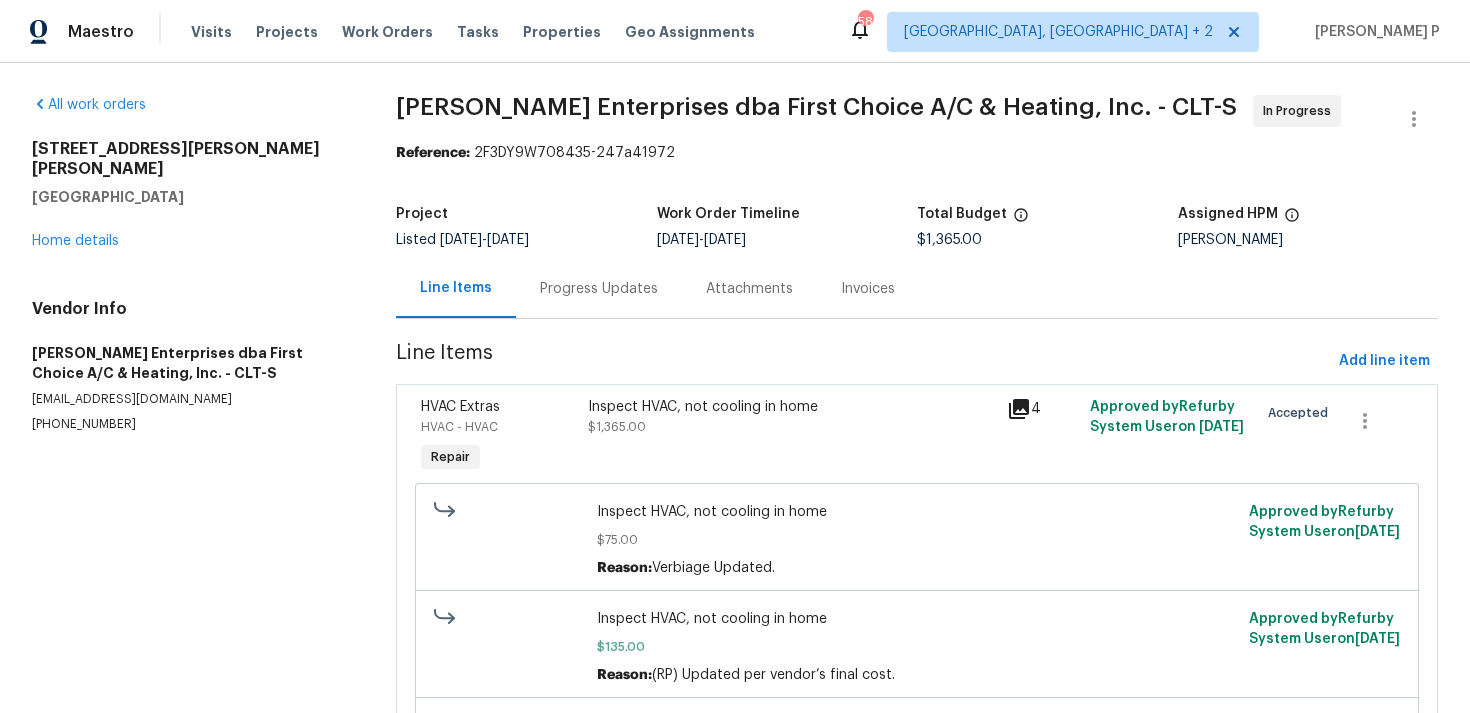 click on "Progress Updates" at bounding box center [599, 288] 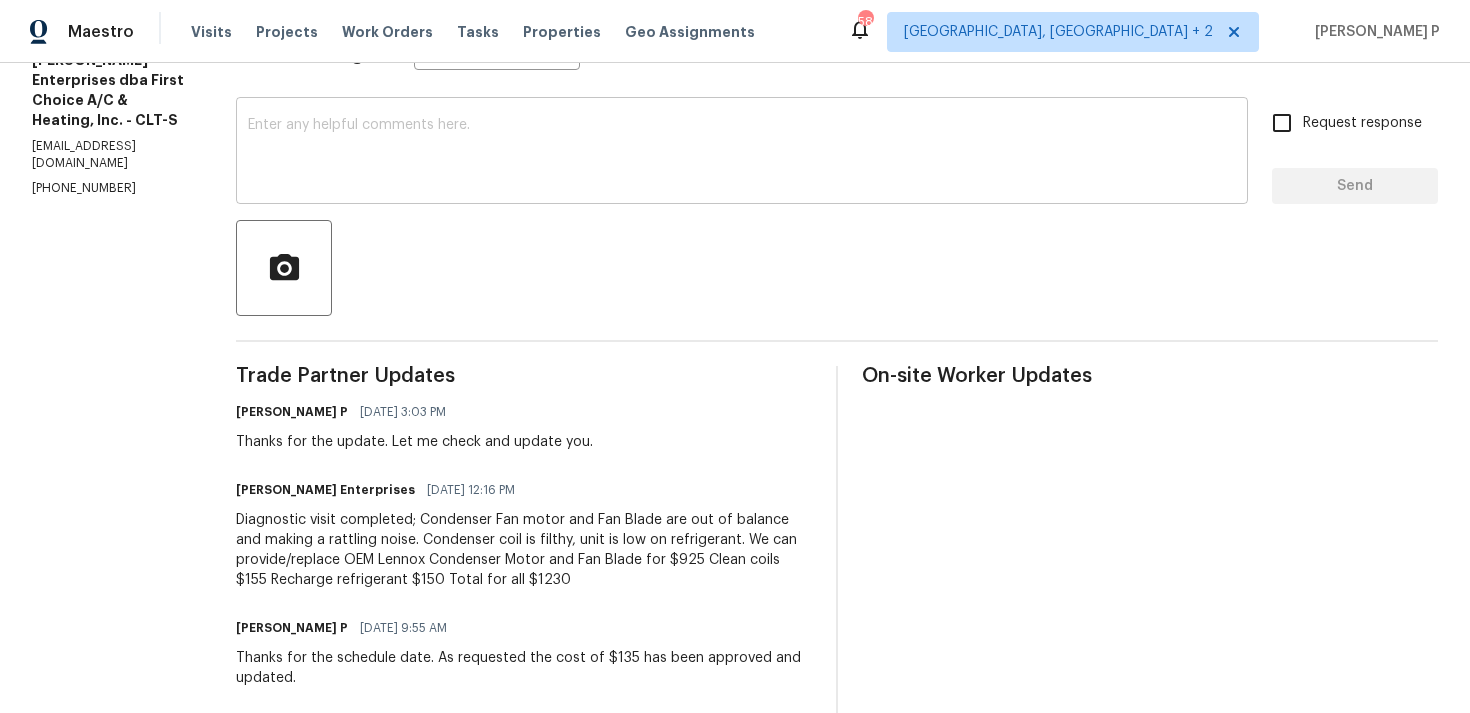 scroll, scrollTop: 192, scrollLeft: 0, axis: vertical 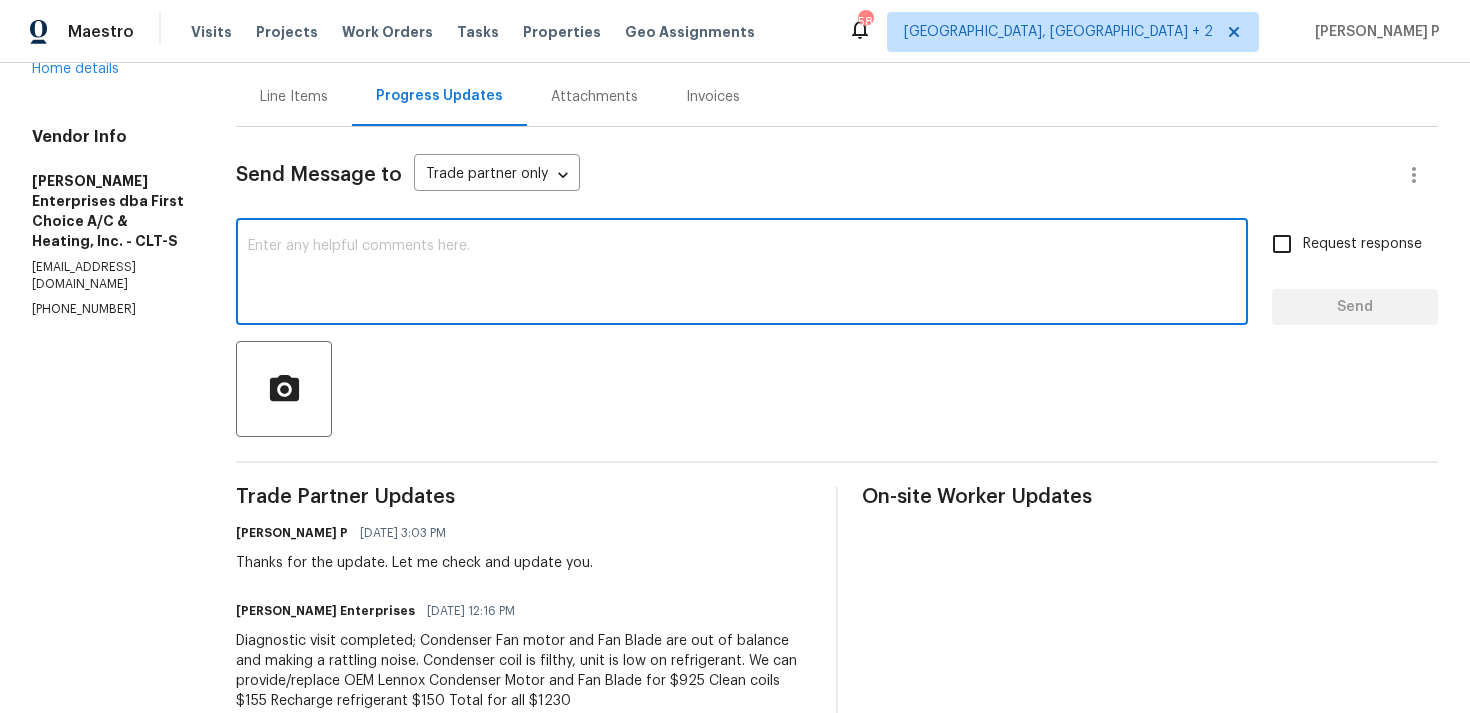 click at bounding box center (742, 274) 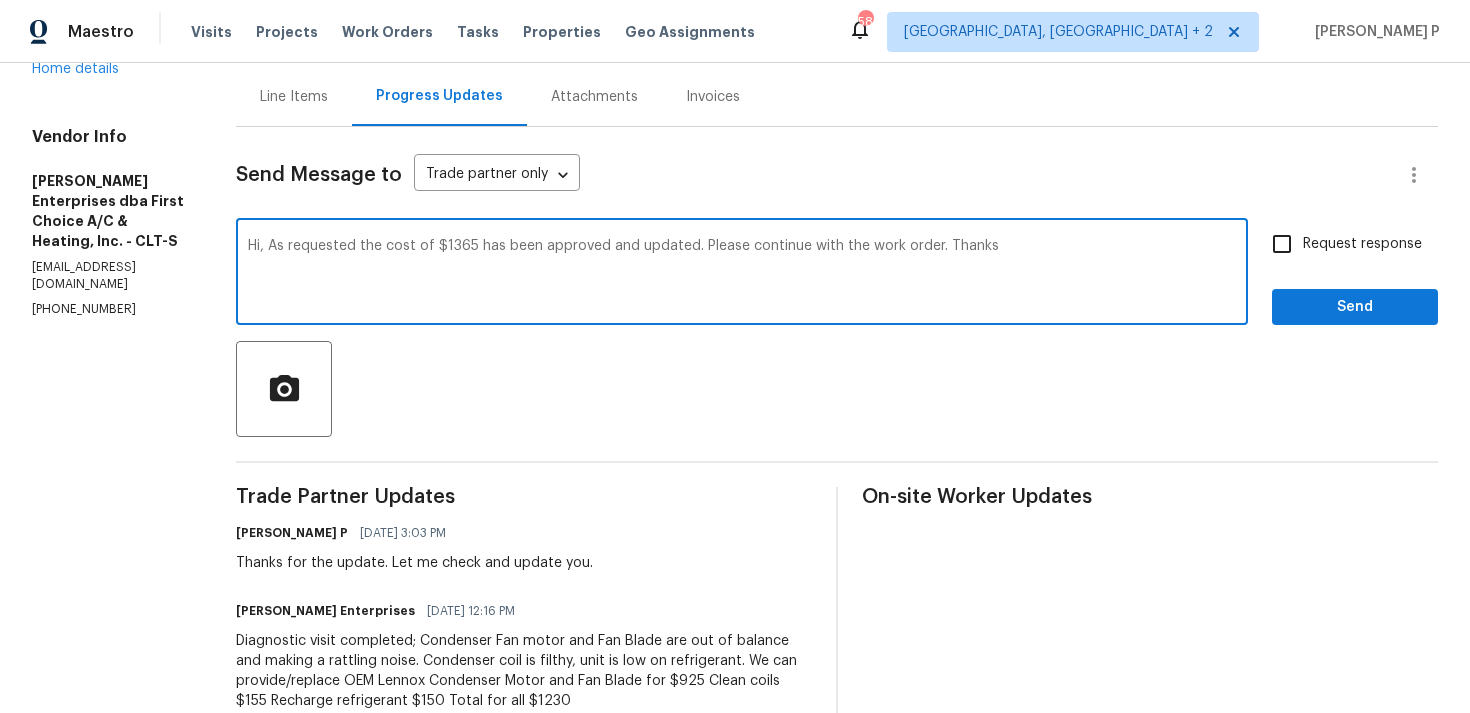 type on "Hi, As requested the cost of $1365 has been approved and updated. Please continue with the work order. Thanks" 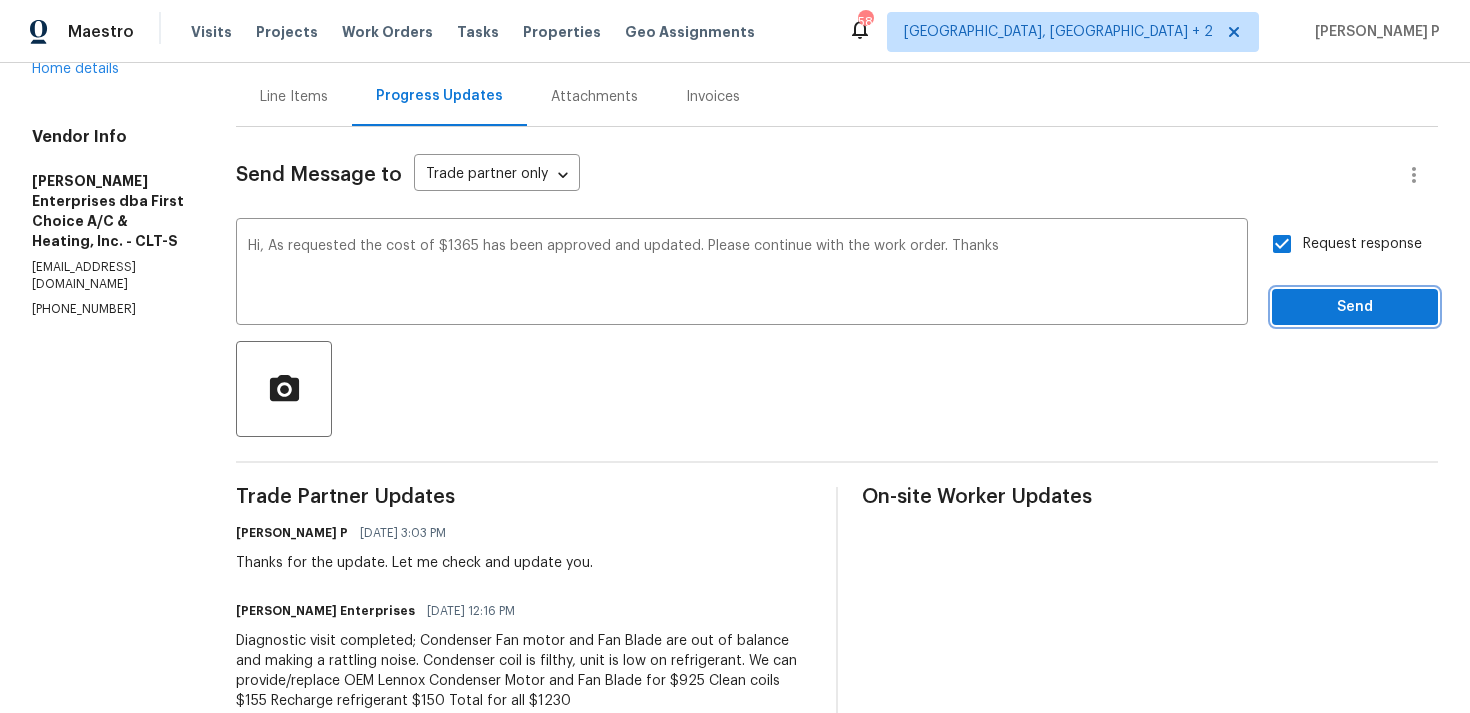 click on "Send" at bounding box center [1355, 307] 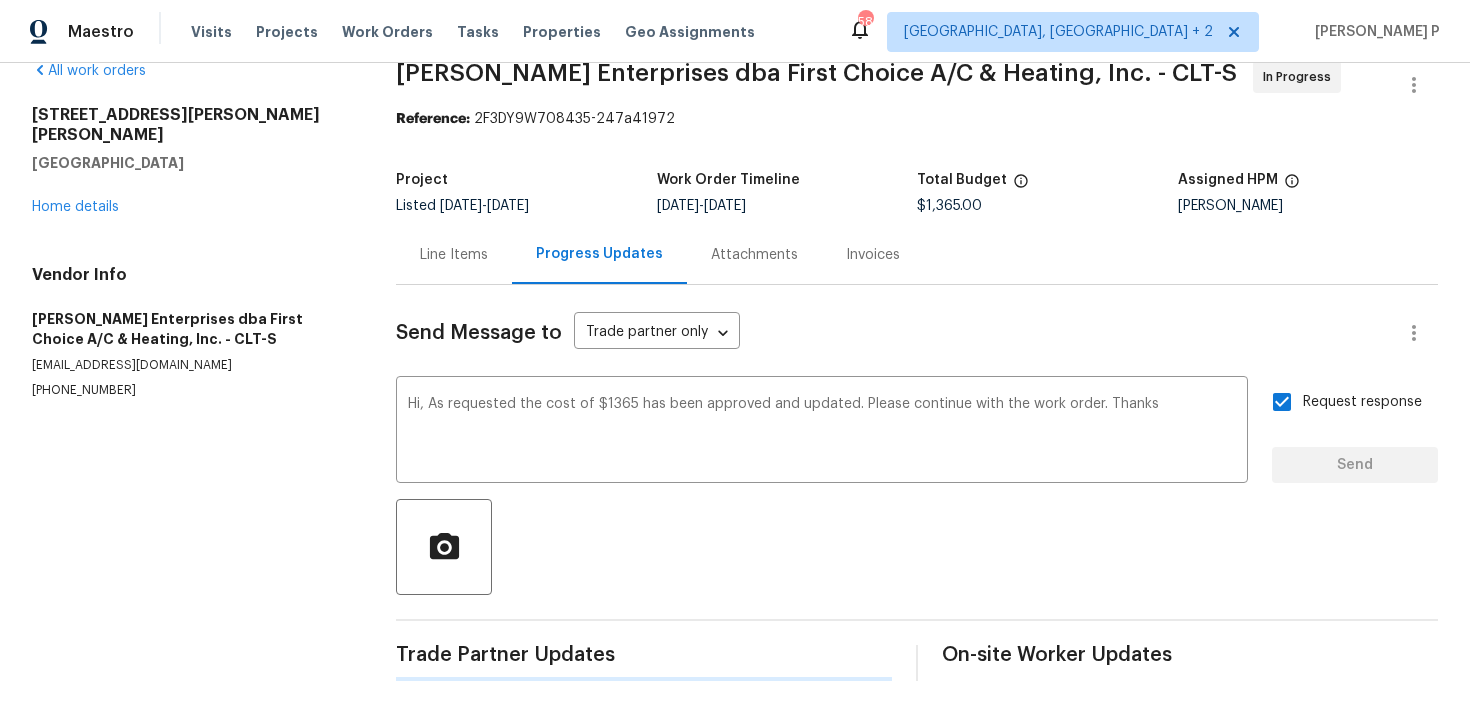 type 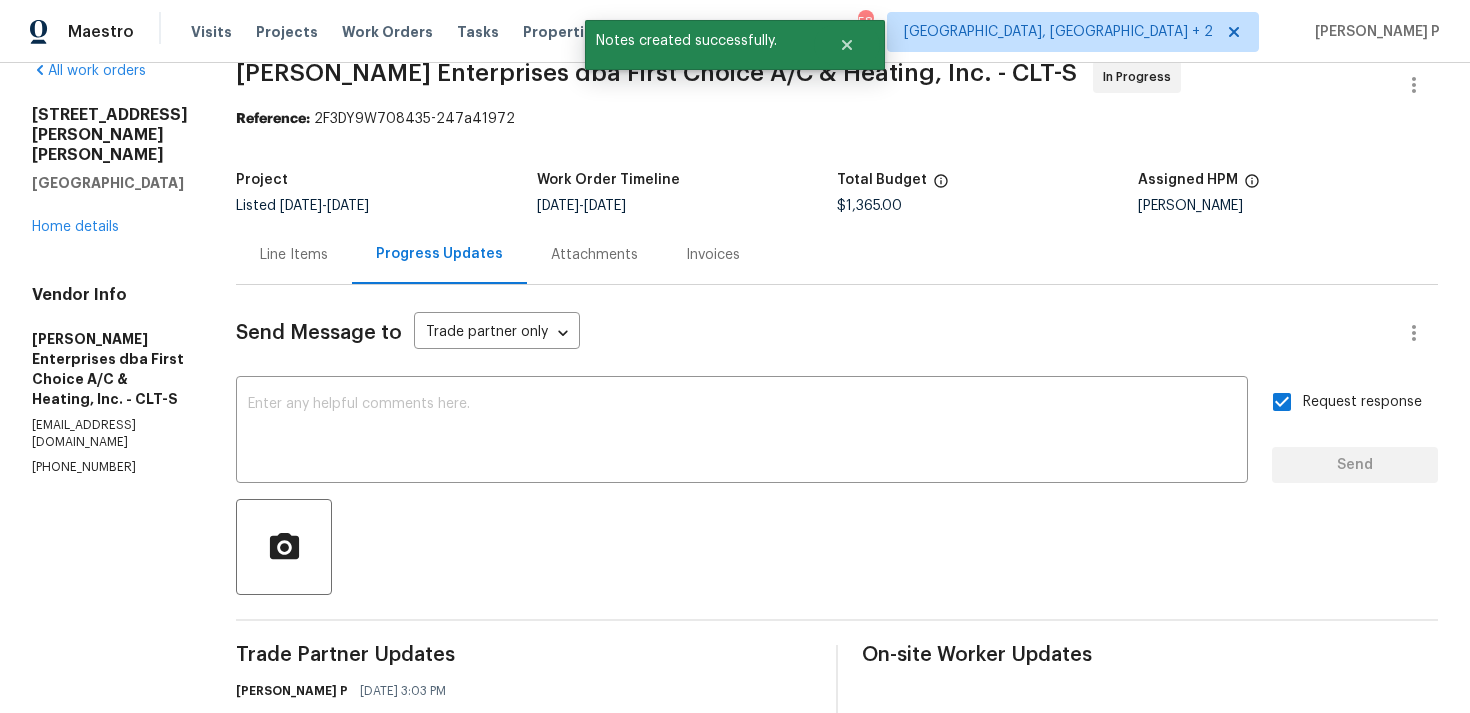 scroll, scrollTop: 192, scrollLeft: 0, axis: vertical 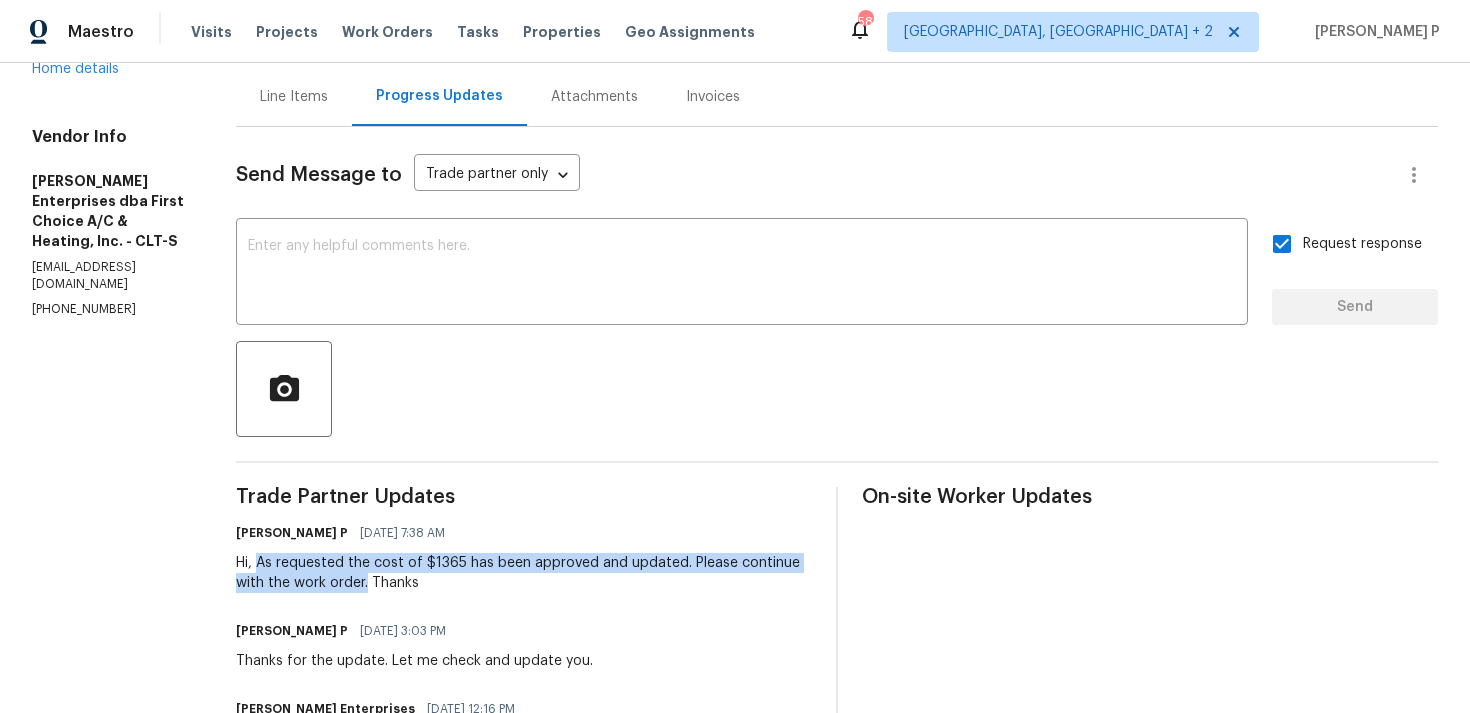 drag, startPoint x: 254, startPoint y: 563, endPoint x: 360, endPoint y: 581, distance: 107.51744 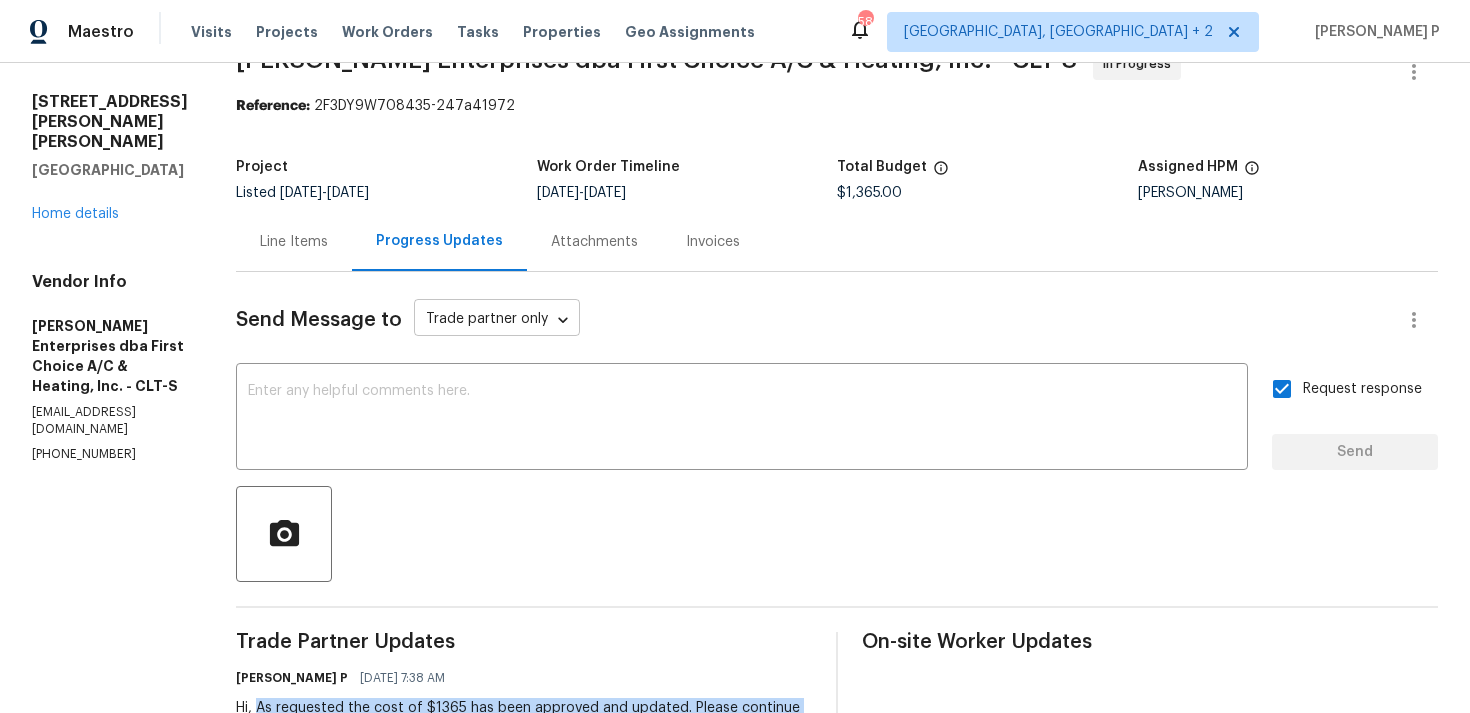 scroll, scrollTop: 0, scrollLeft: 0, axis: both 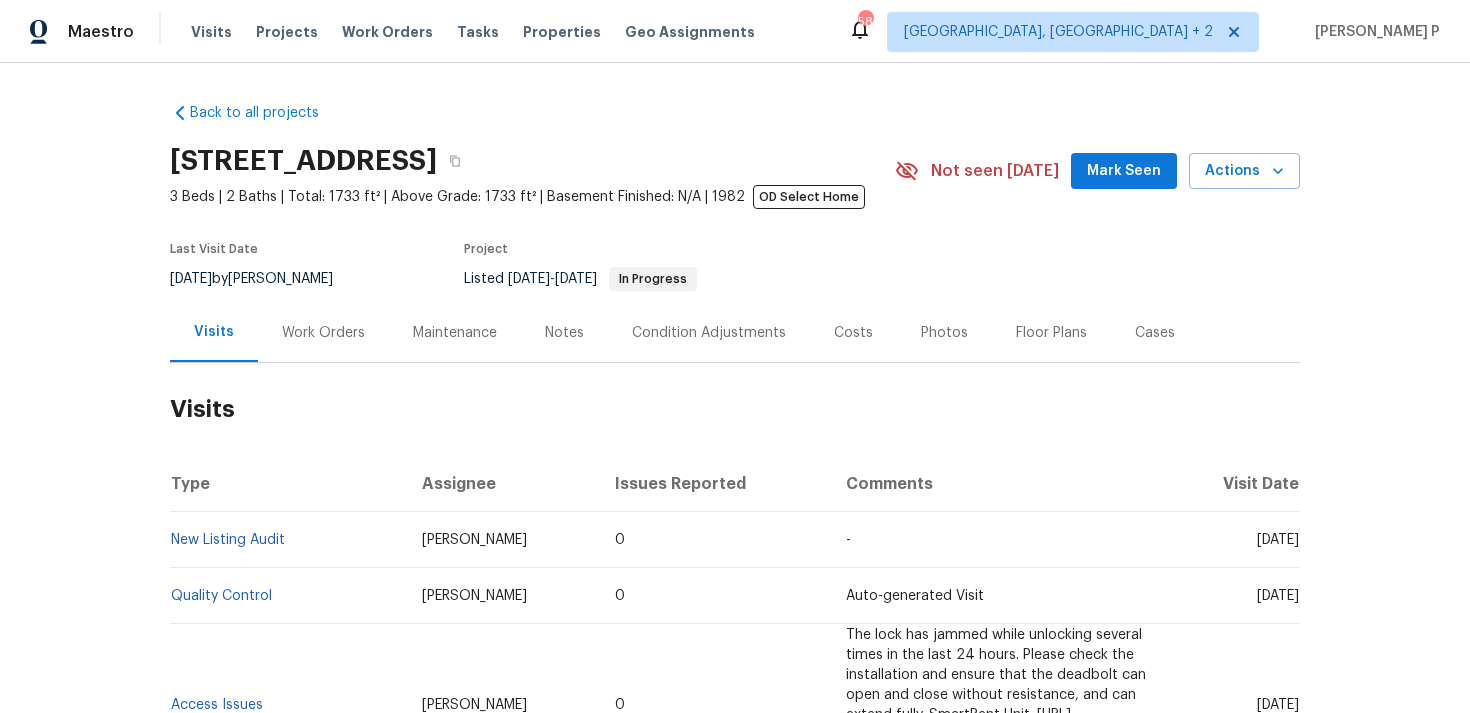 click on "Work Orders" at bounding box center [323, 332] 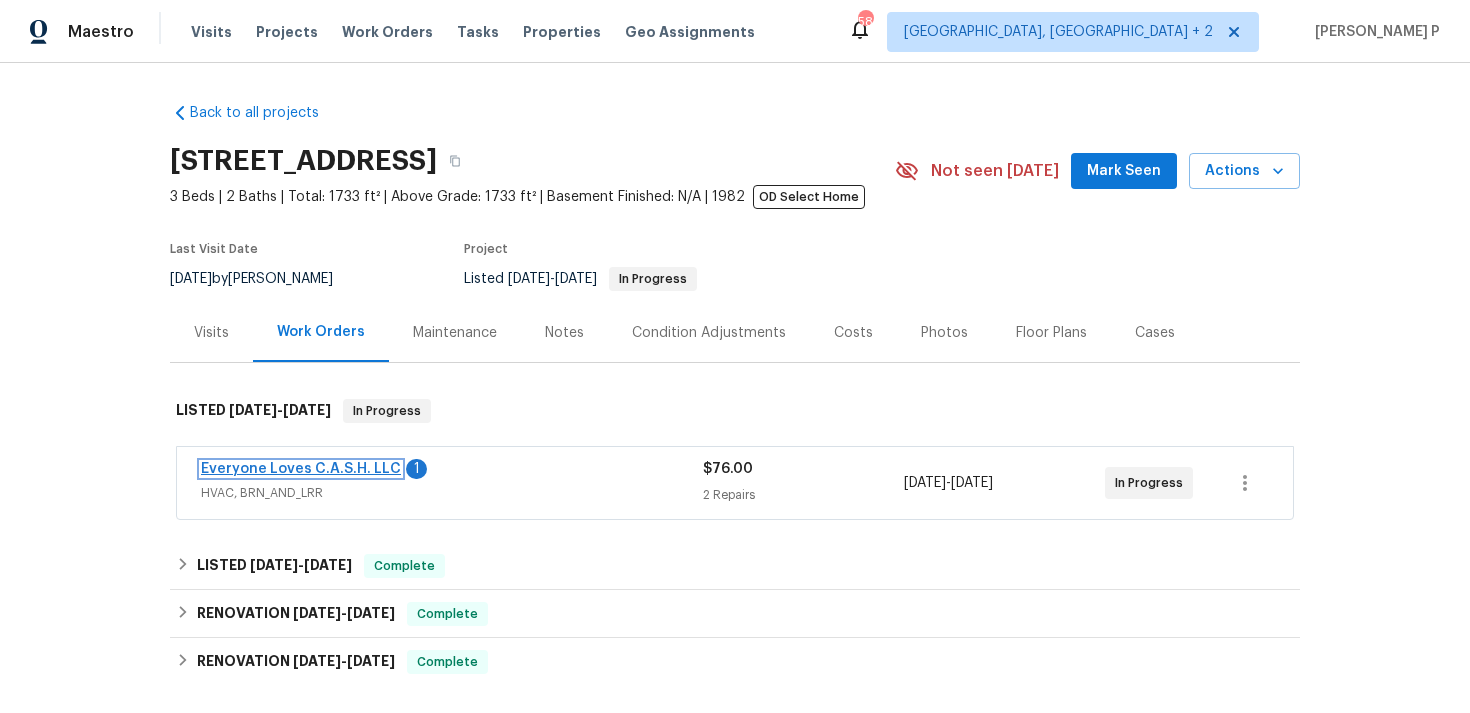 click on "Everyone Loves C.A.S.H. LLC" at bounding box center (301, 469) 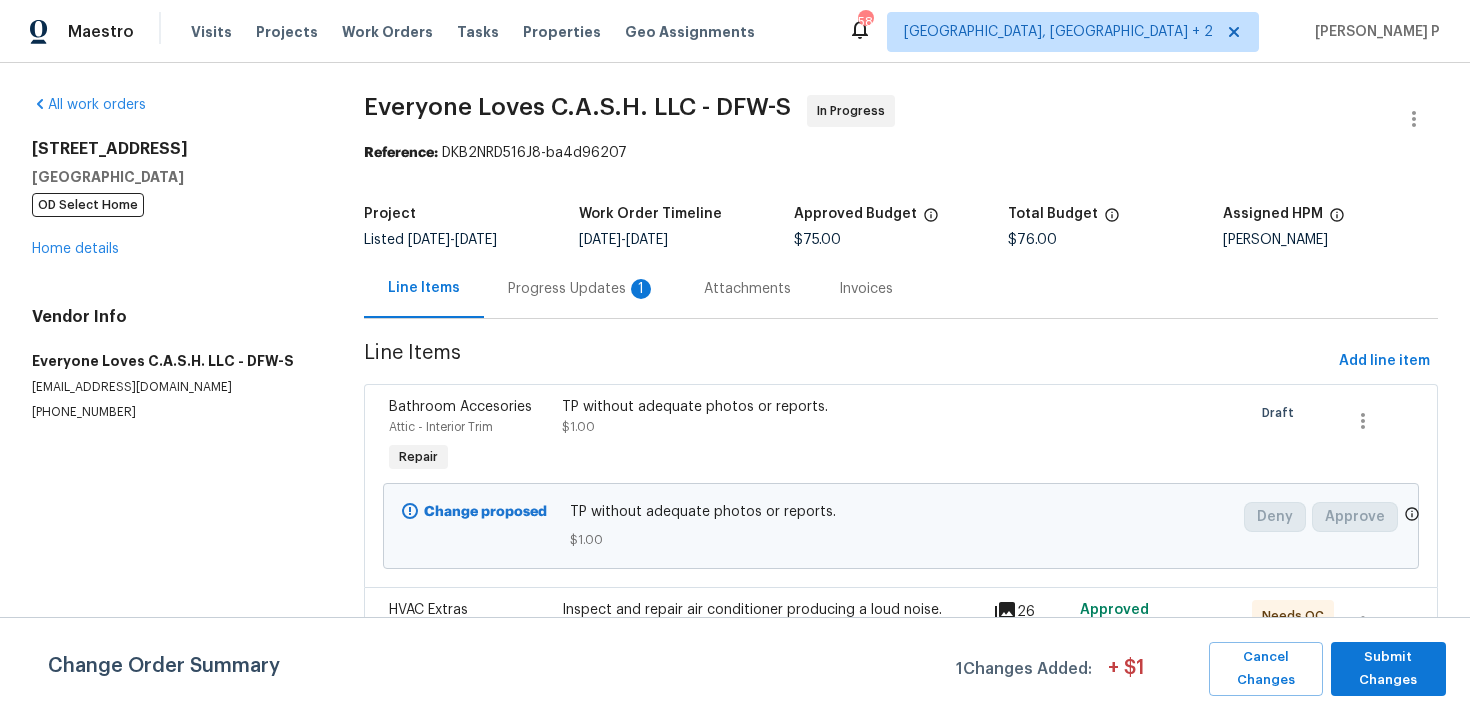 click on "Progress Updates 1" at bounding box center (582, 289) 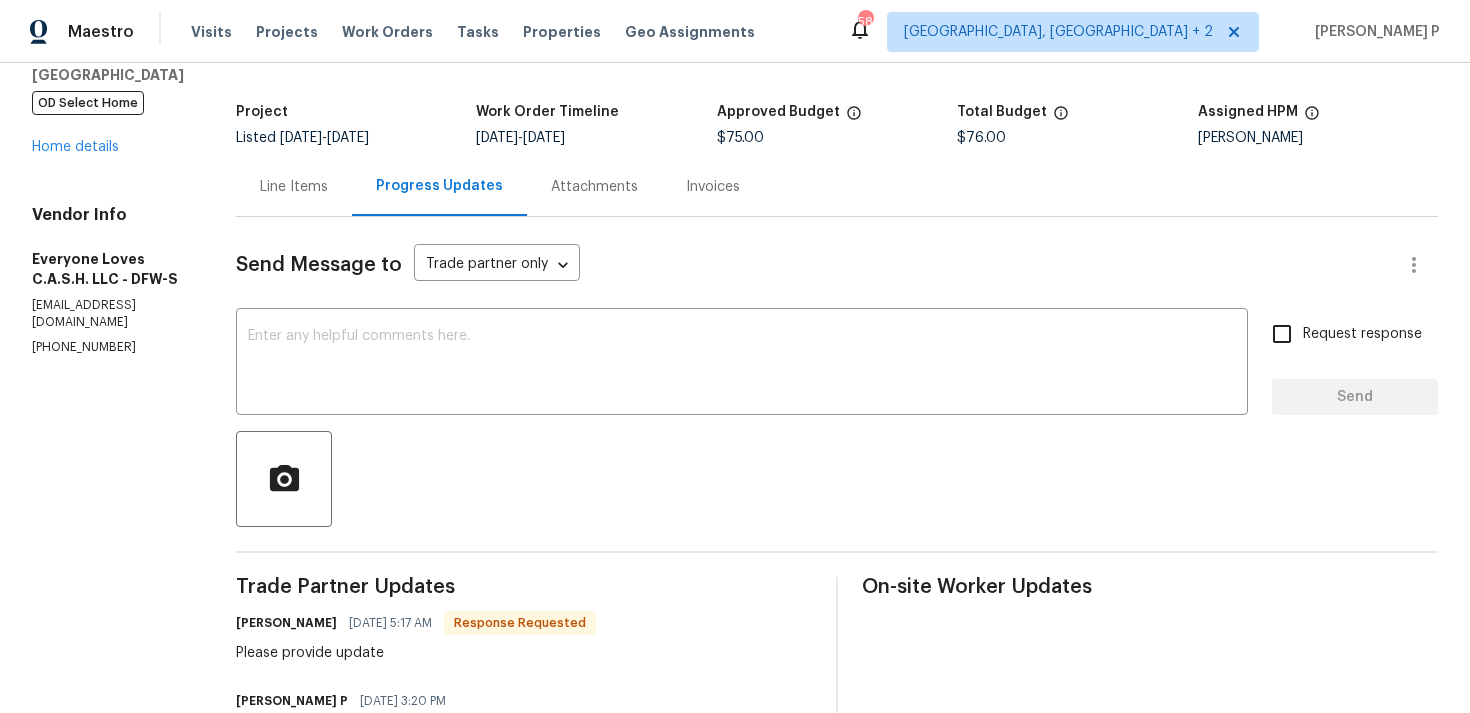scroll, scrollTop: 96, scrollLeft: 0, axis: vertical 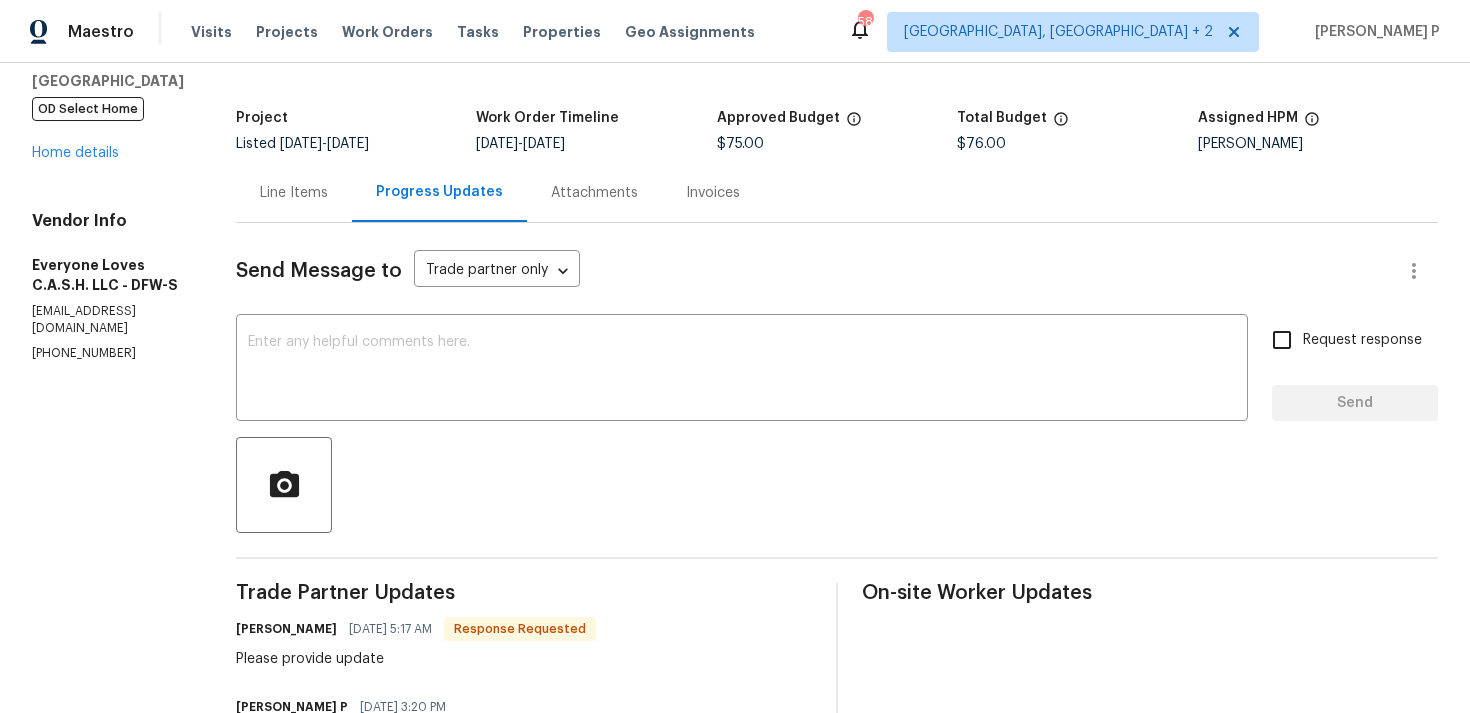 click on "Line Items" at bounding box center (294, 193) 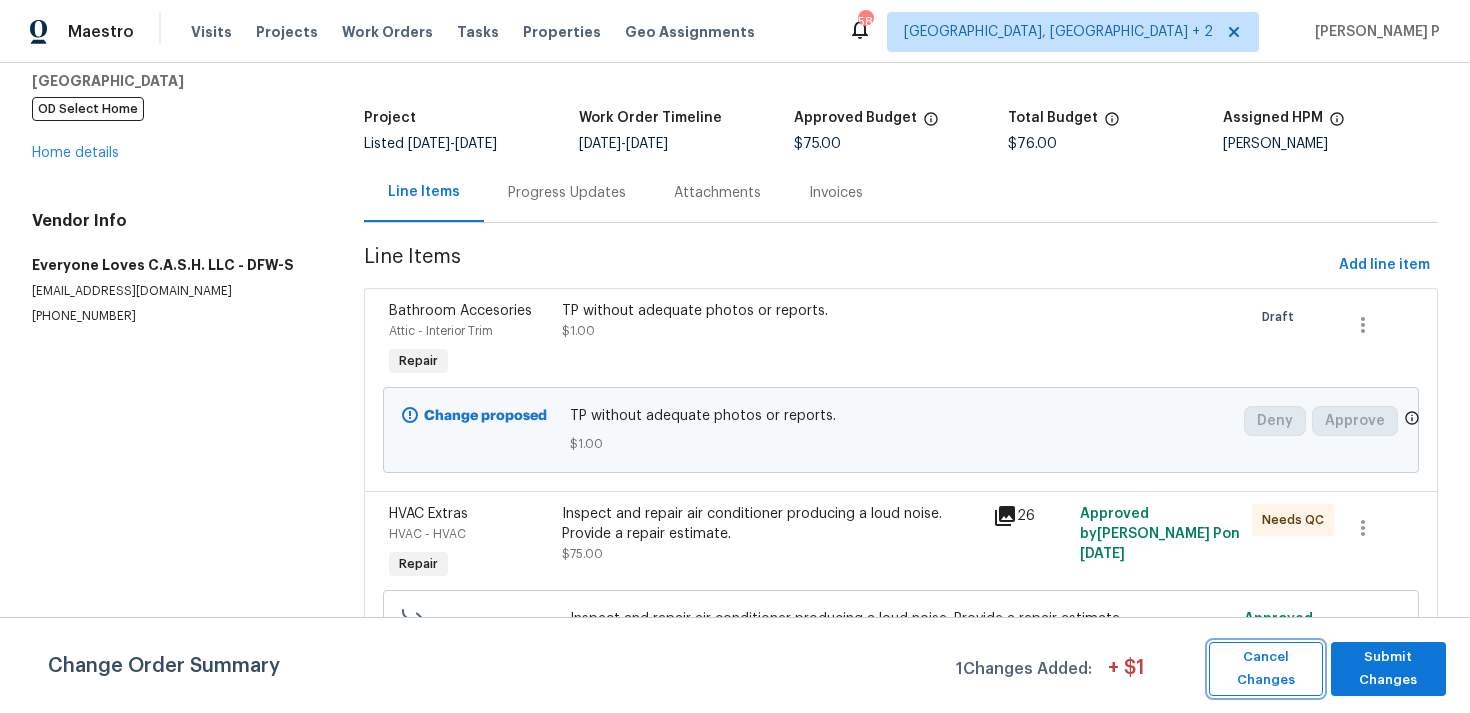 click on "Cancel Changes" at bounding box center [1266, 669] 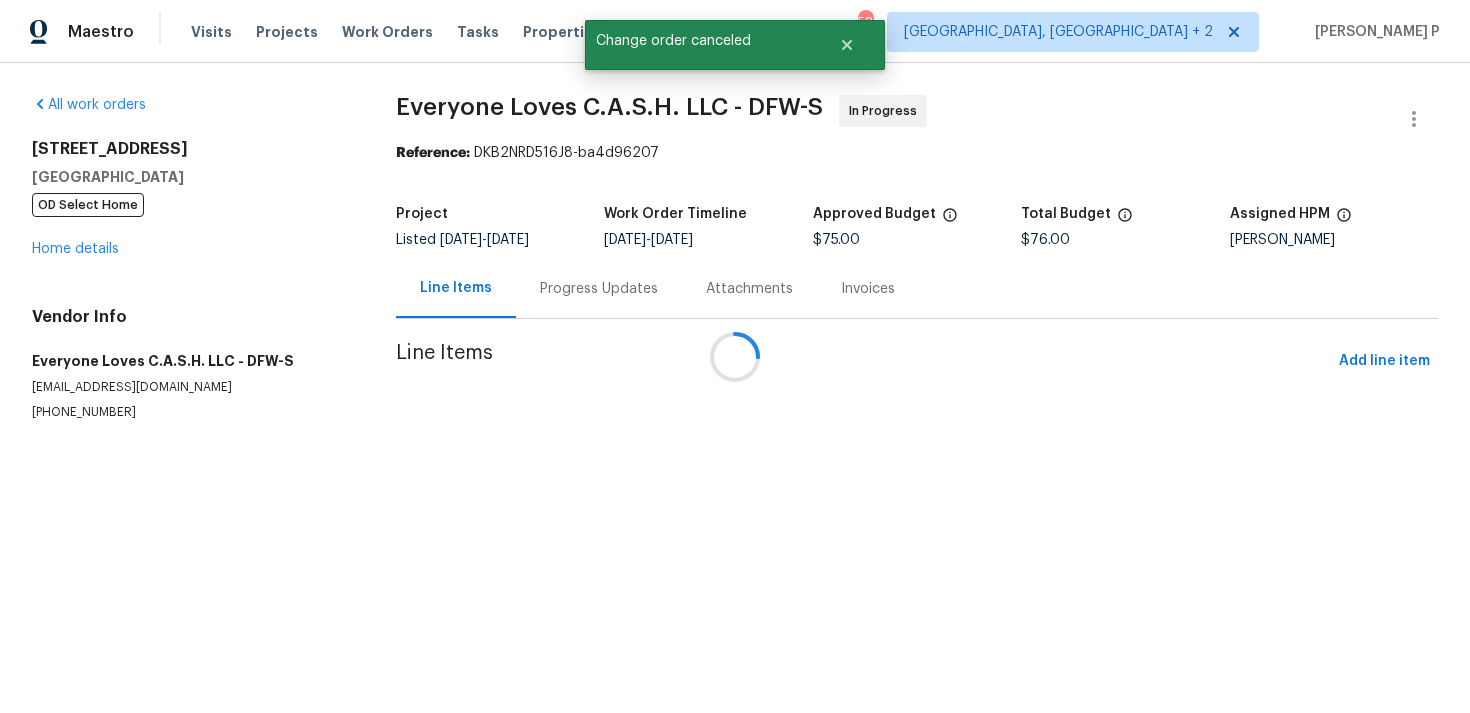 scroll, scrollTop: 0, scrollLeft: 0, axis: both 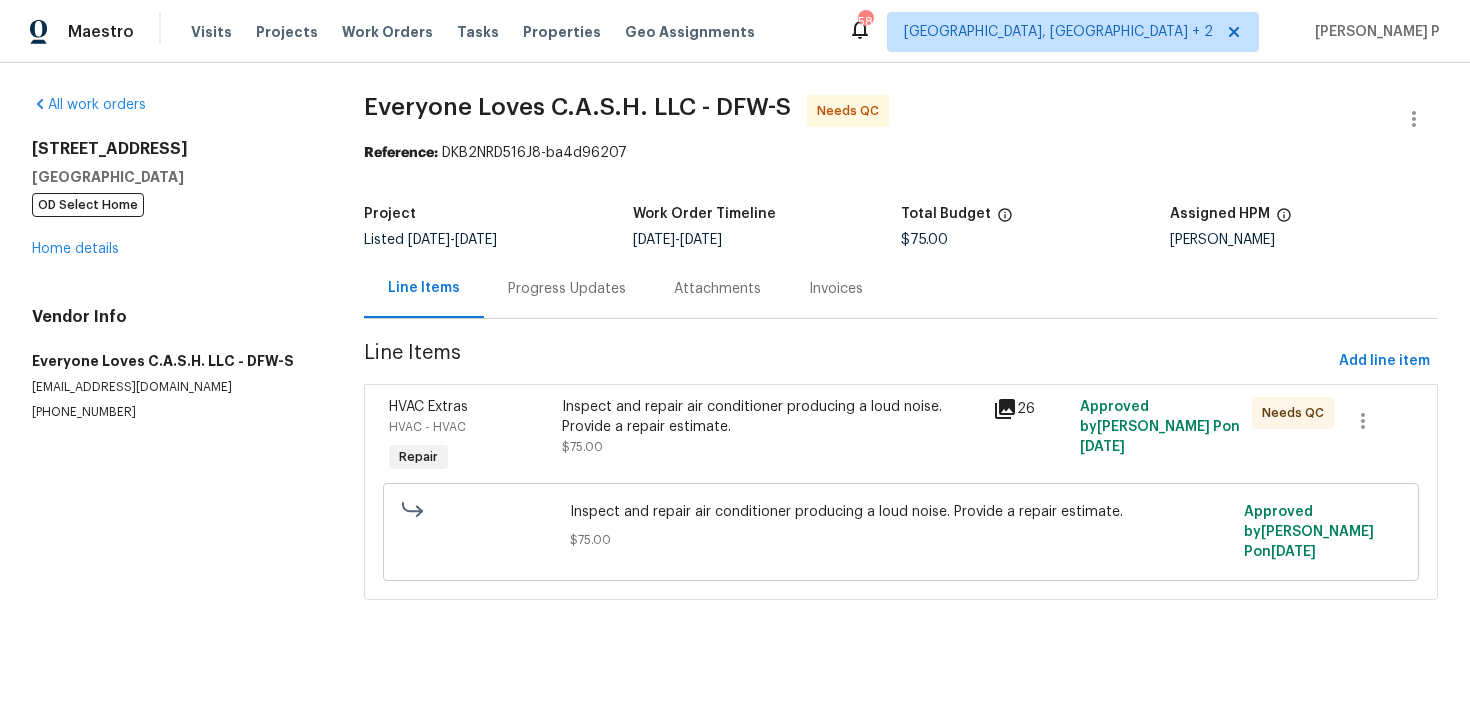 click on "Inspect and repair air conditioner producing a loud noise. Provide a repair estimate." at bounding box center [772, 417] 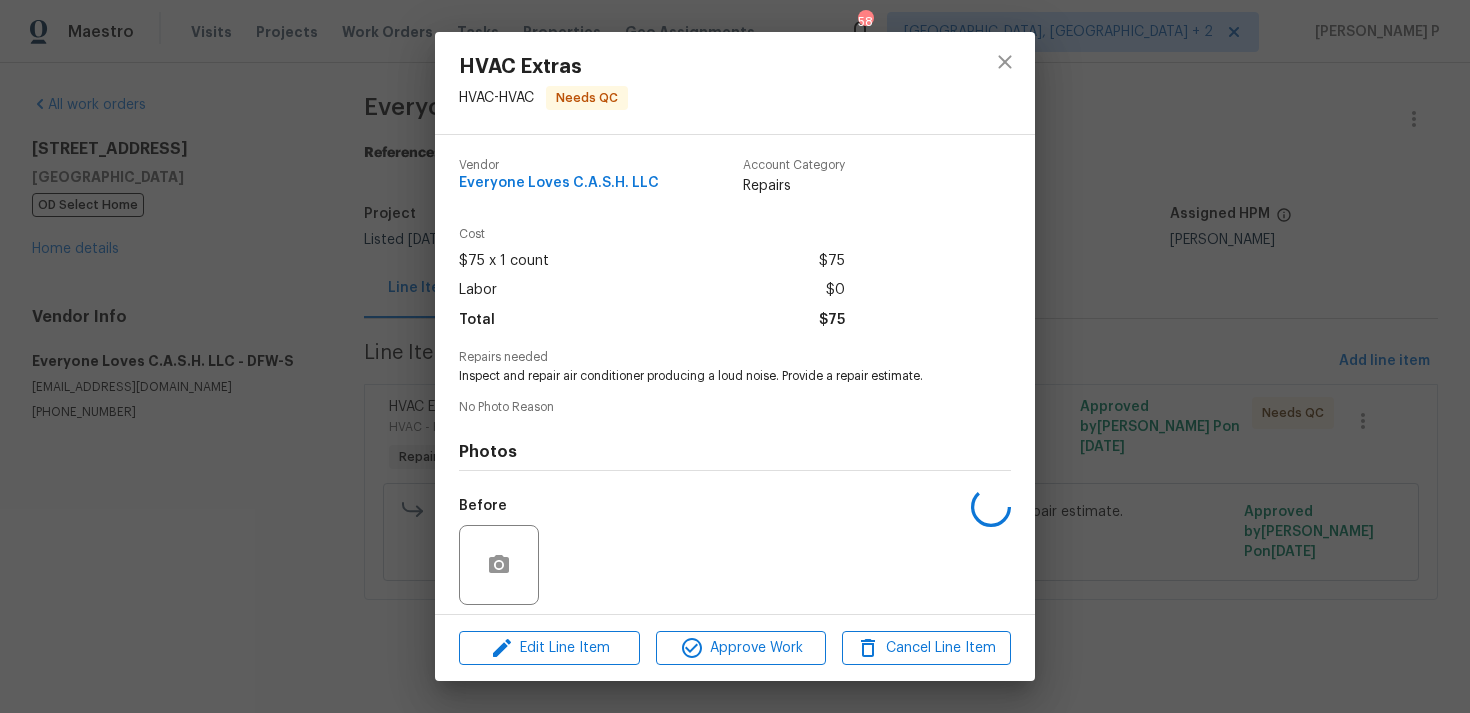 scroll, scrollTop: 141, scrollLeft: 0, axis: vertical 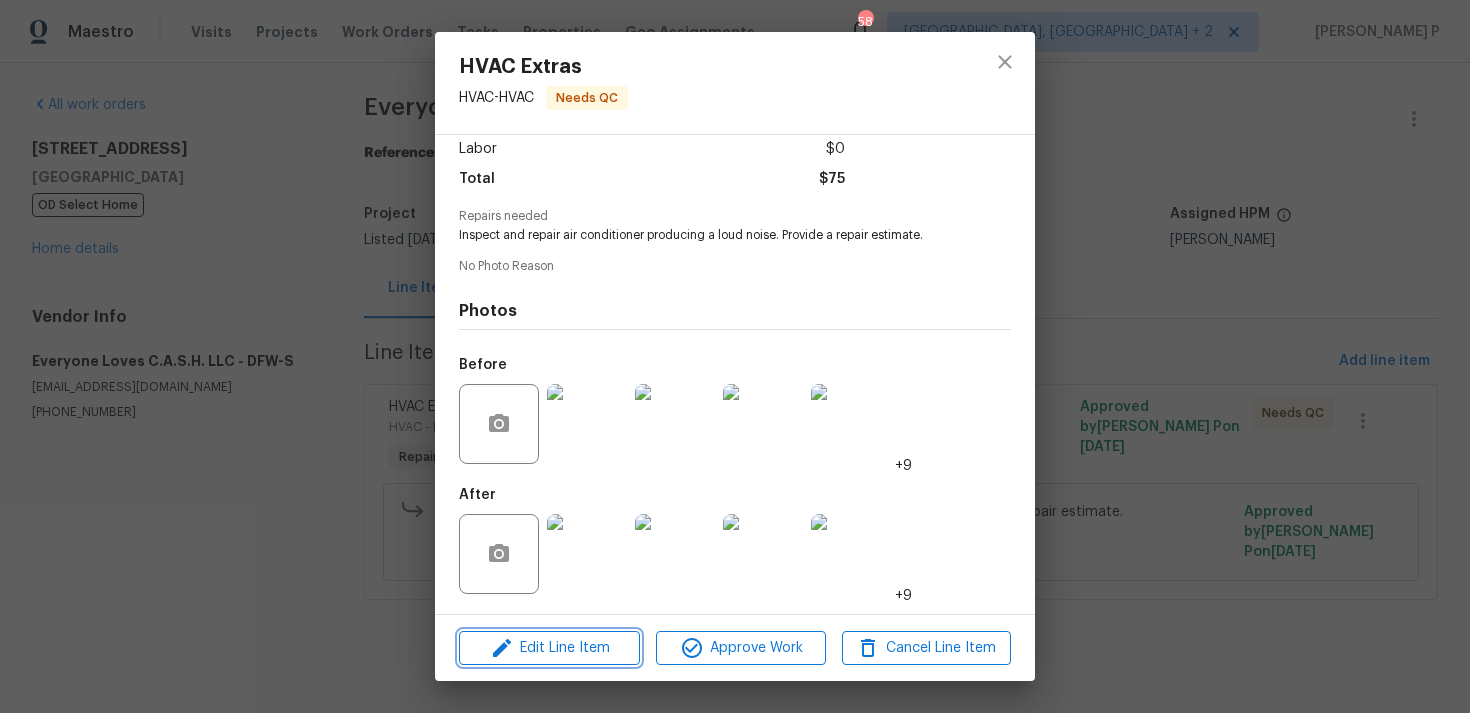 click on "Edit Line Item" at bounding box center (549, 648) 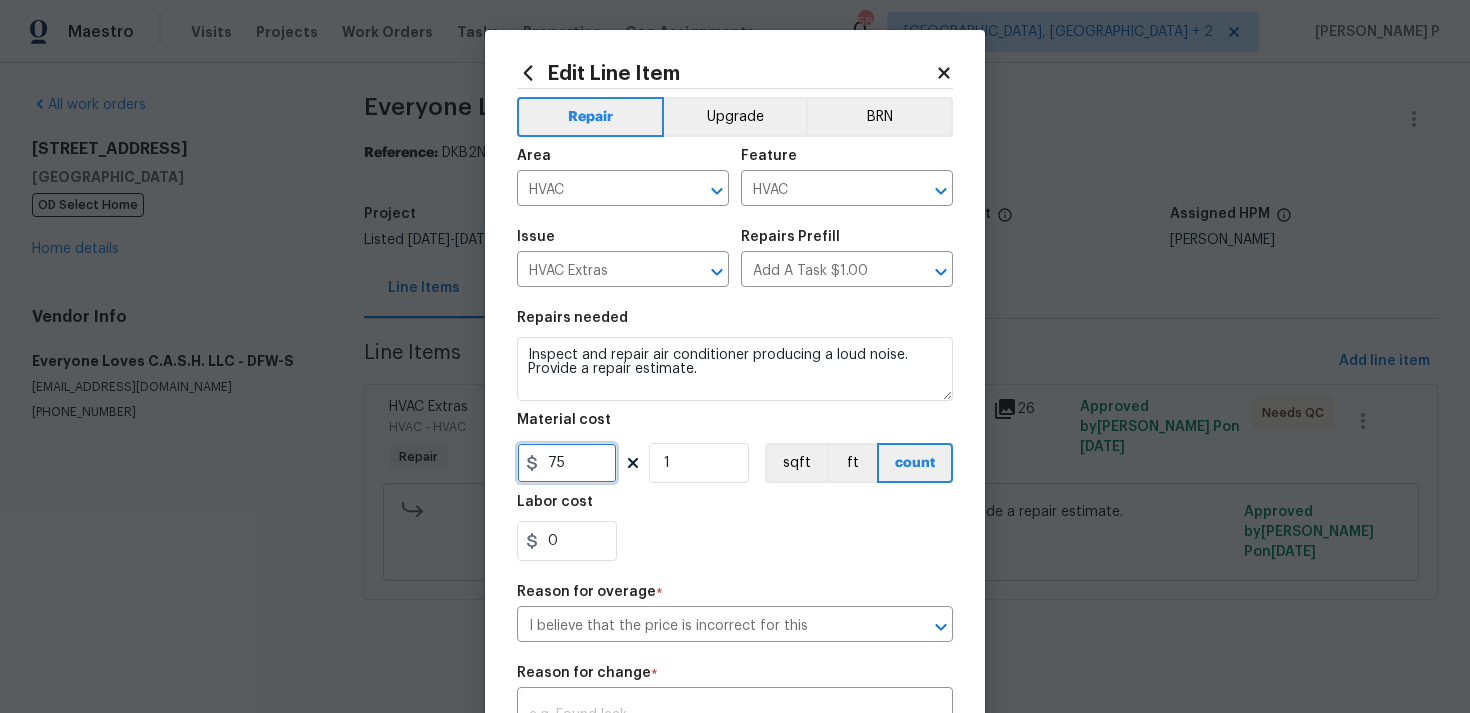 click on "75" at bounding box center [567, 463] 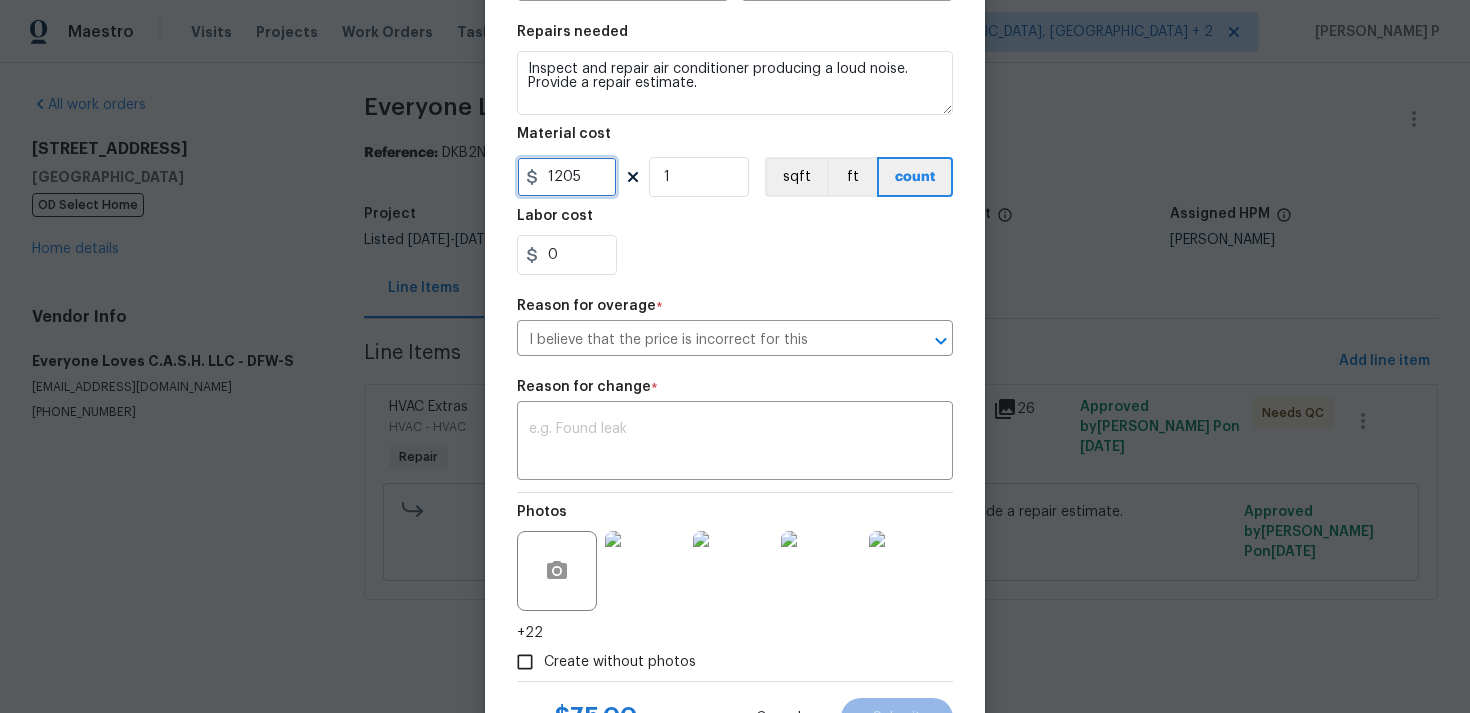scroll, scrollTop: 290, scrollLeft: 0, axis: vertical 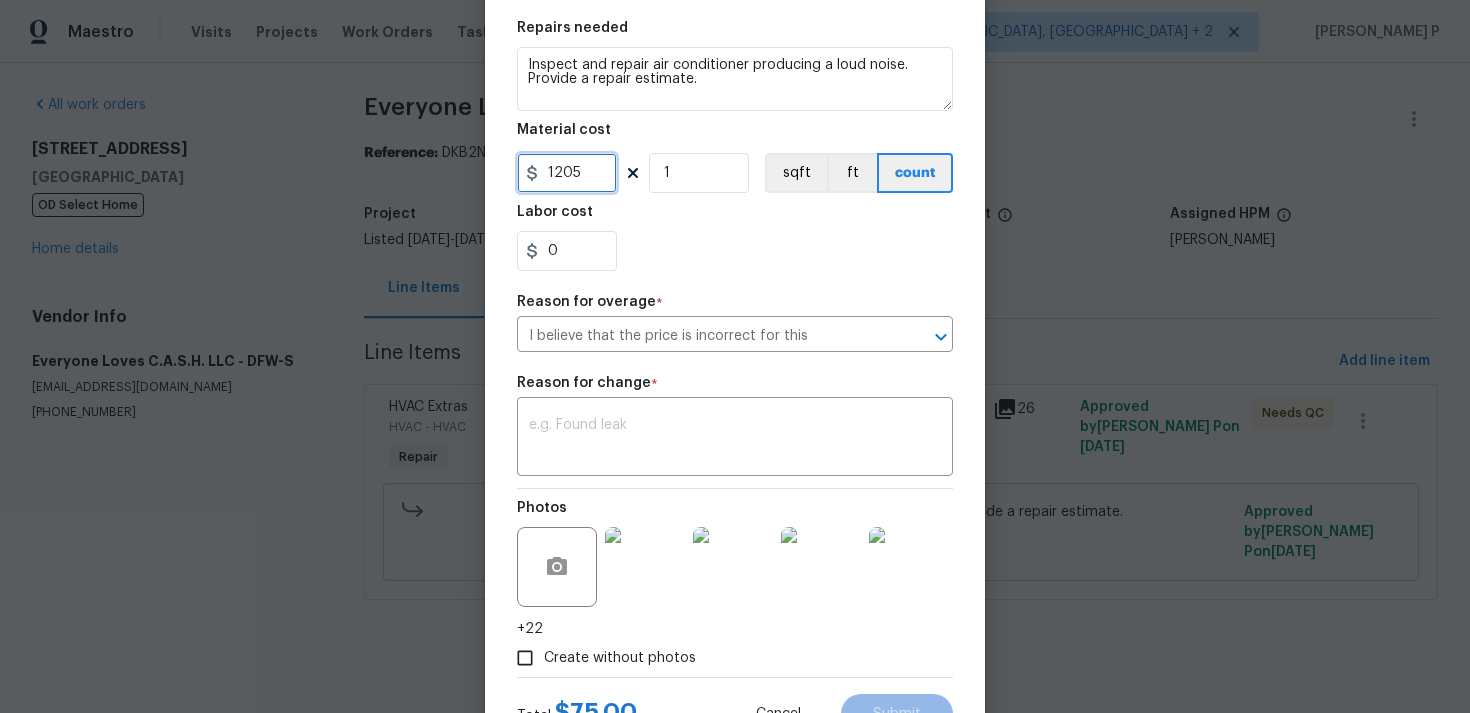 type on "1205" 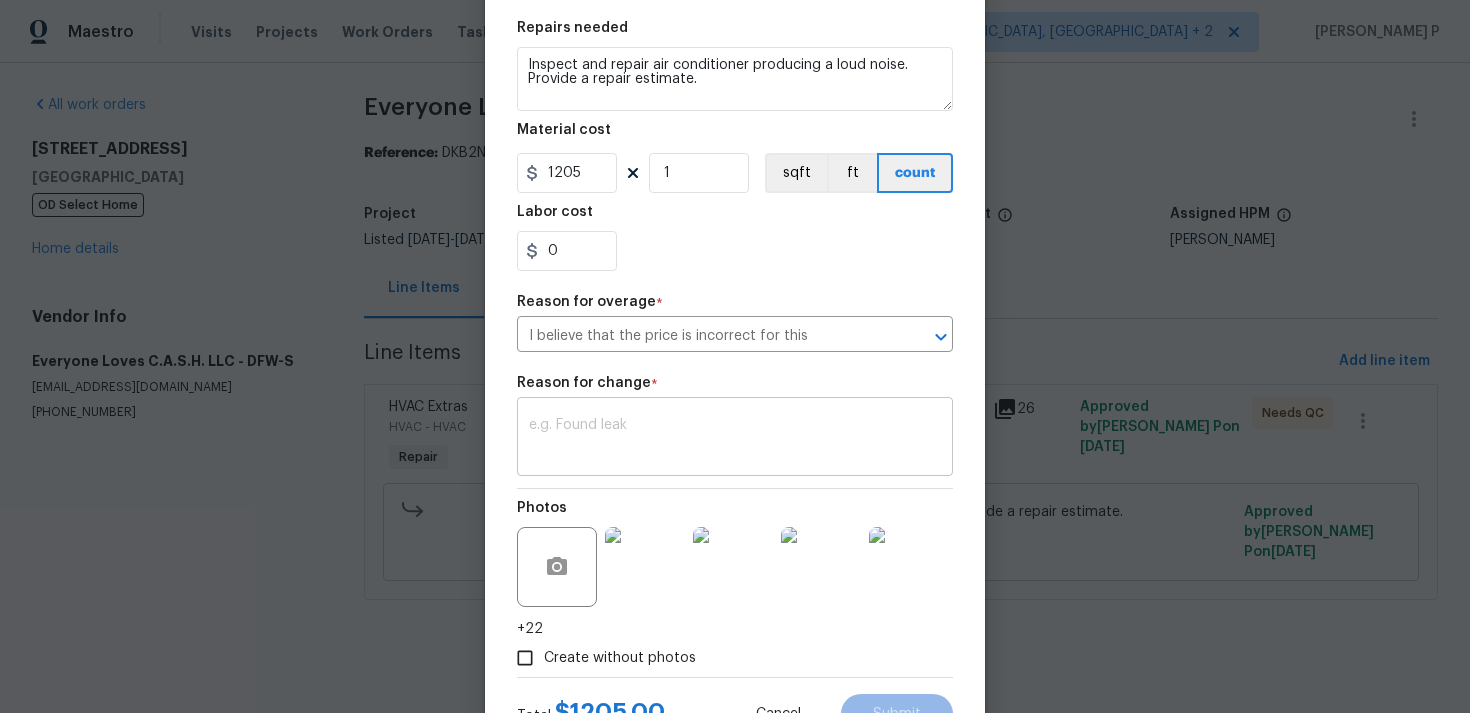 click at bounding box center (735, 439) 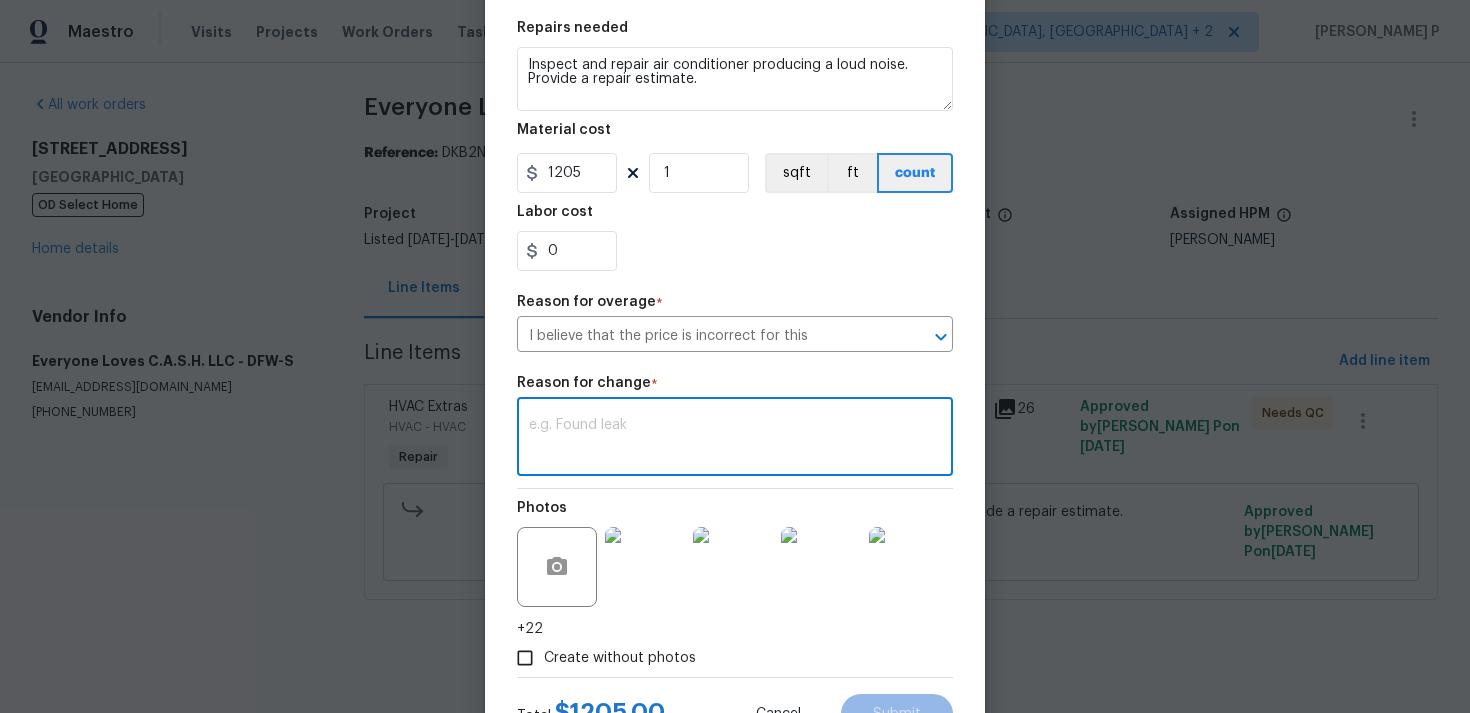 paste on "(RP) Updated cost per BR team approval." 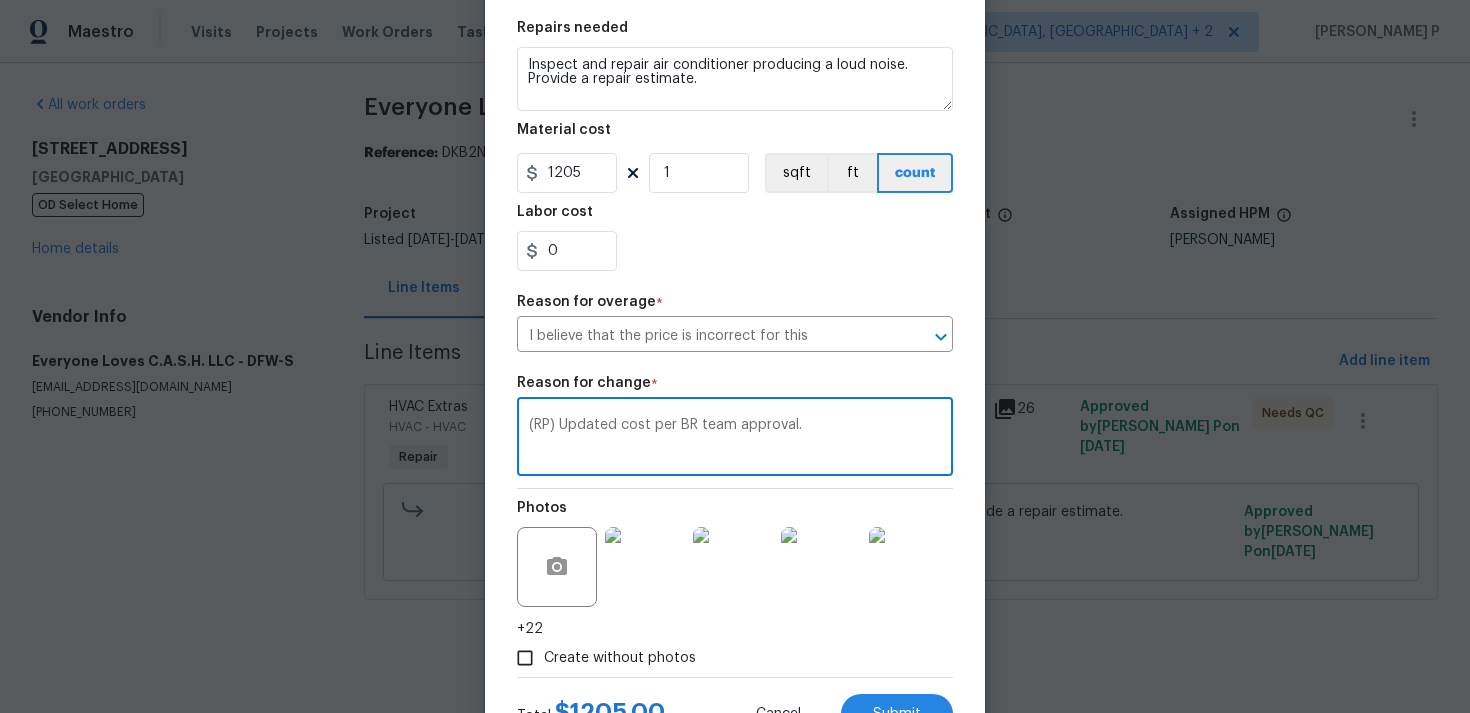 scroll, scrollTop: 374, scrollLeft: 0, axis: vertical 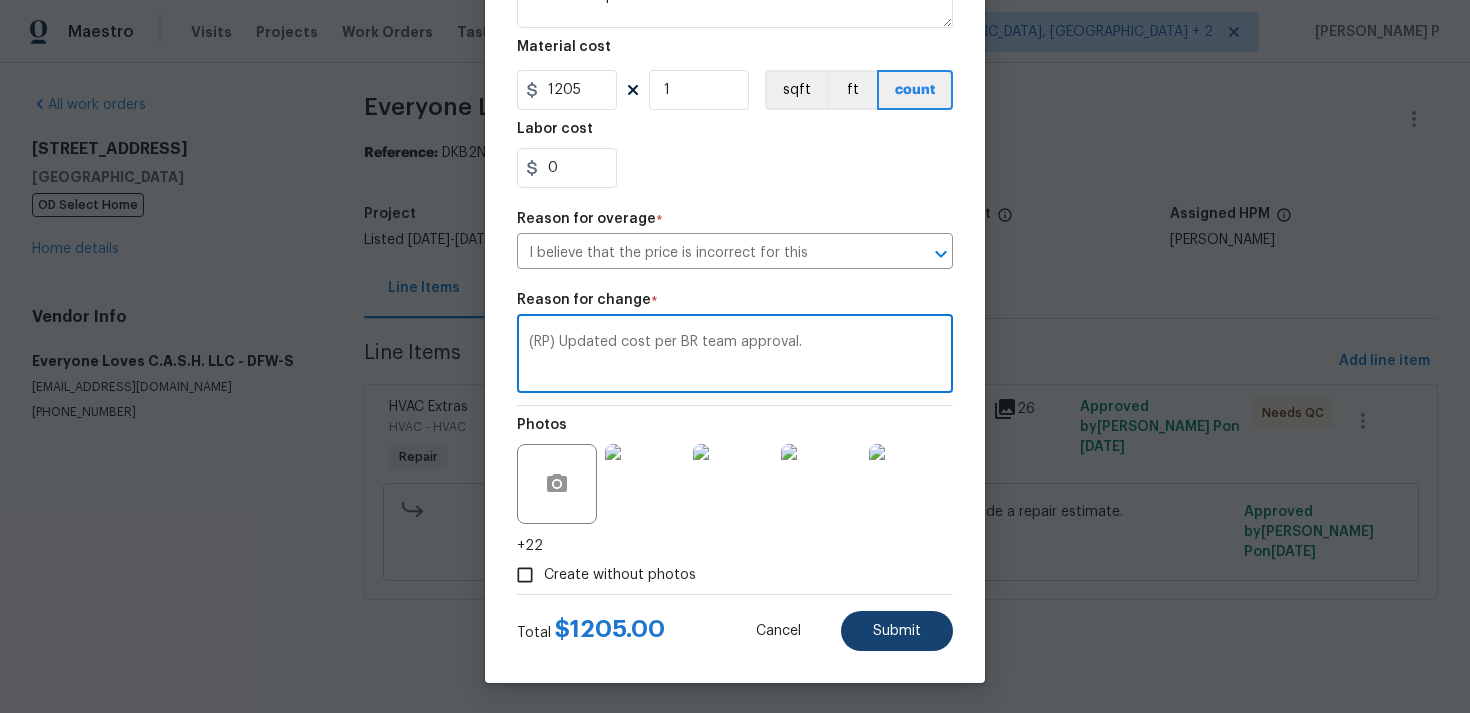 type on "(RP) Updated cost per BR team approval." 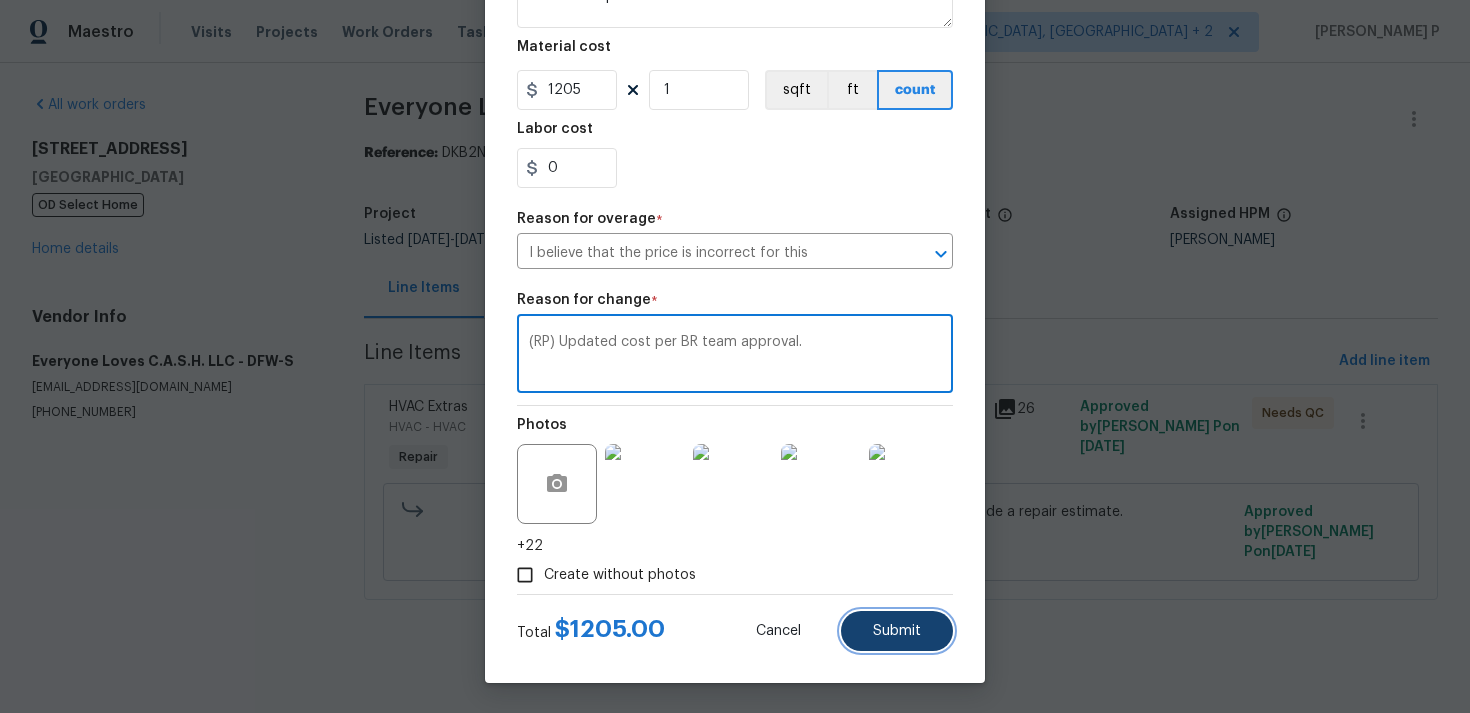 click on "Submit" at bounding box center [897, 631] 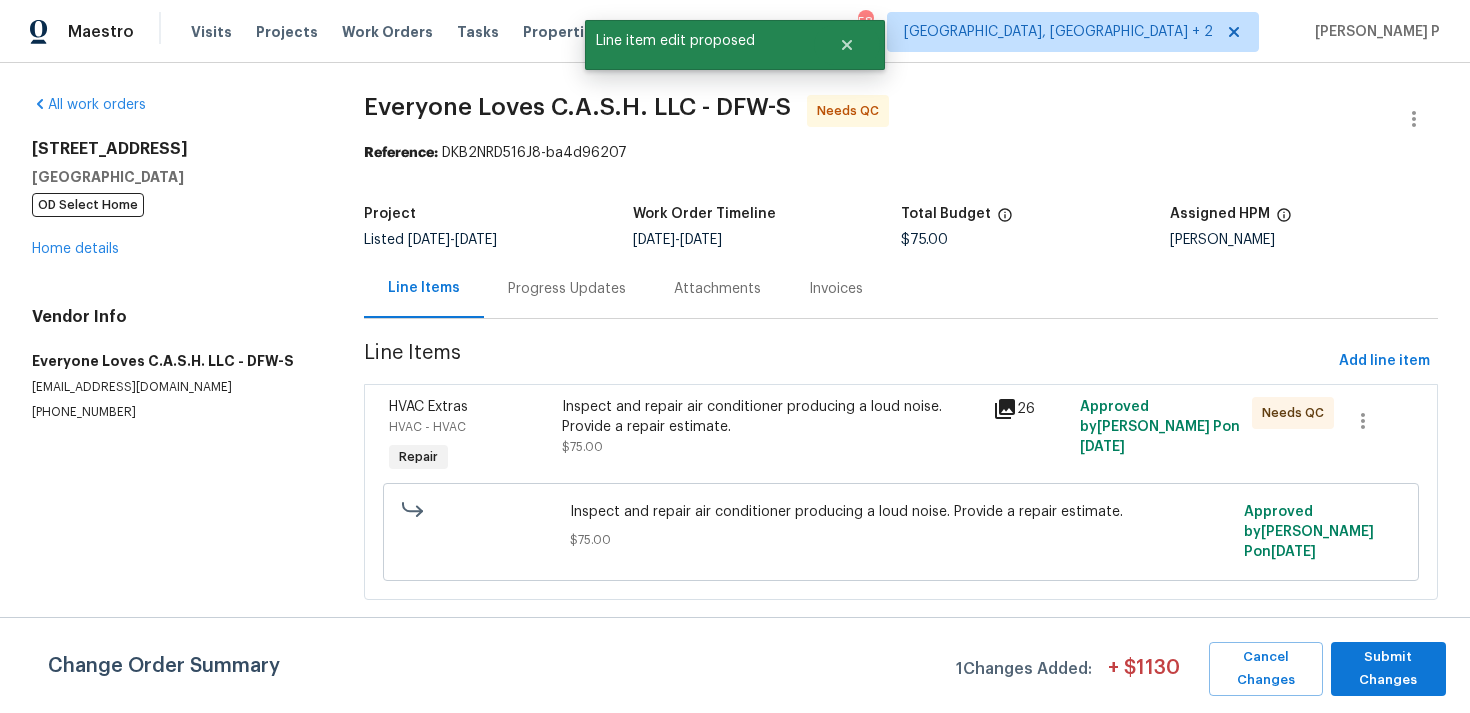 scroll, scrollTop: 0, scrollLeft: 0, axis: both 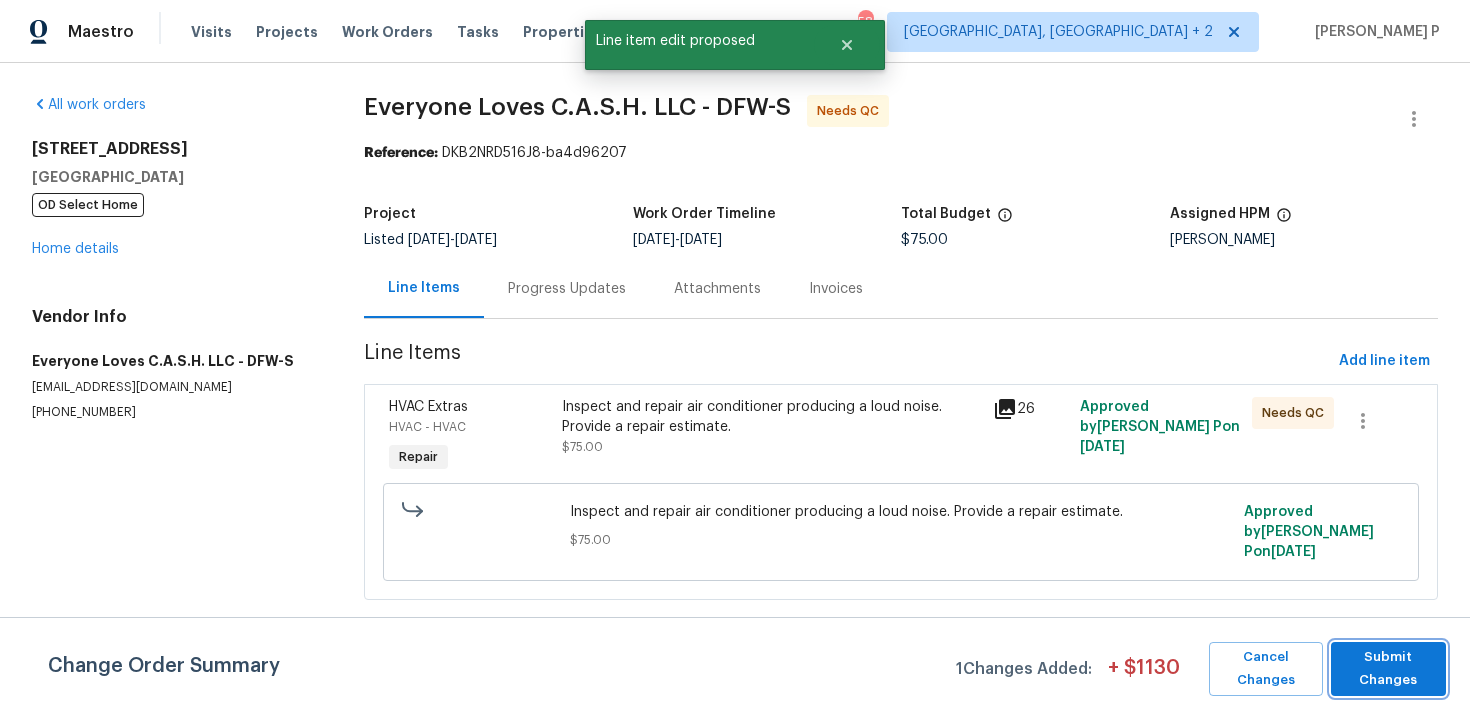click on "Submit Changes" at bounding box center (1388, 669) 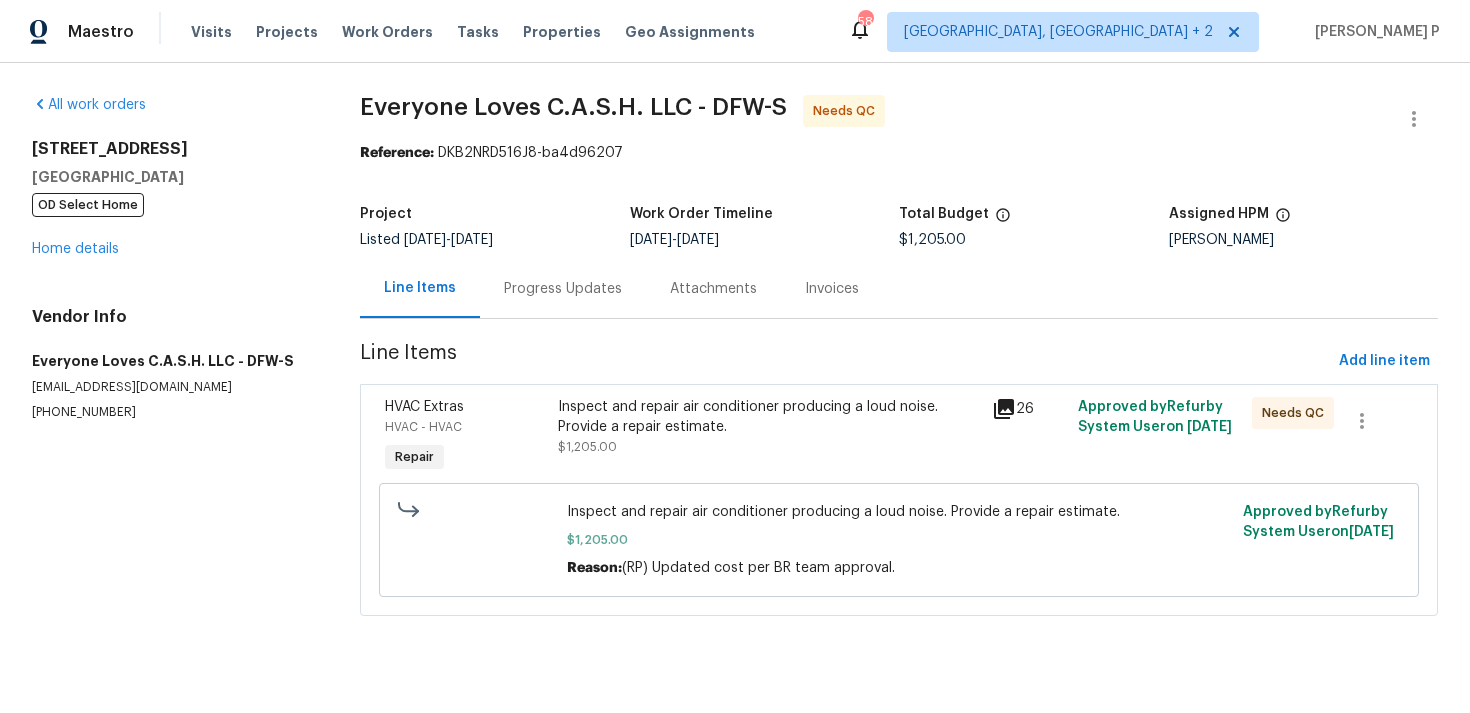 click on "Progress Updates" at bounding box center (563, 288) 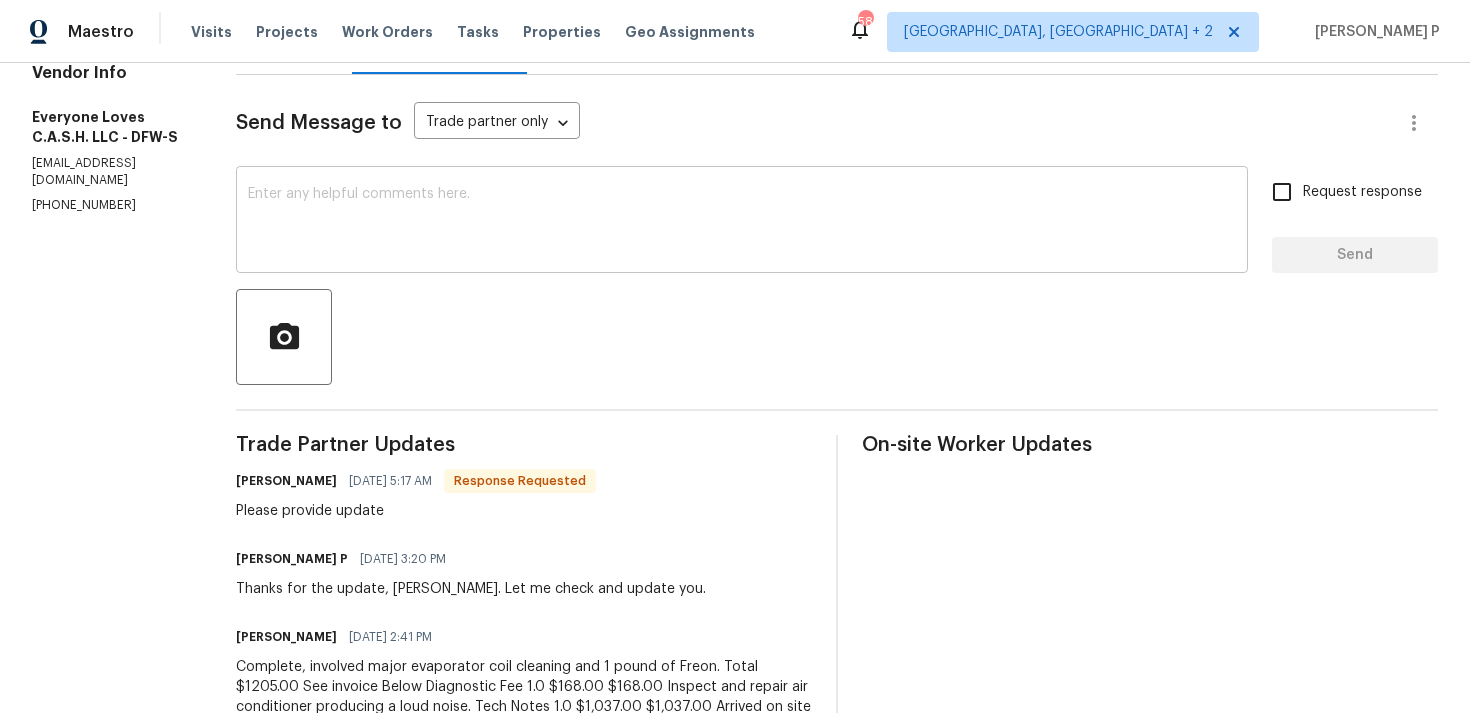 scroll, scrollTop: 254, scrollLeft: 0, axis: vertical 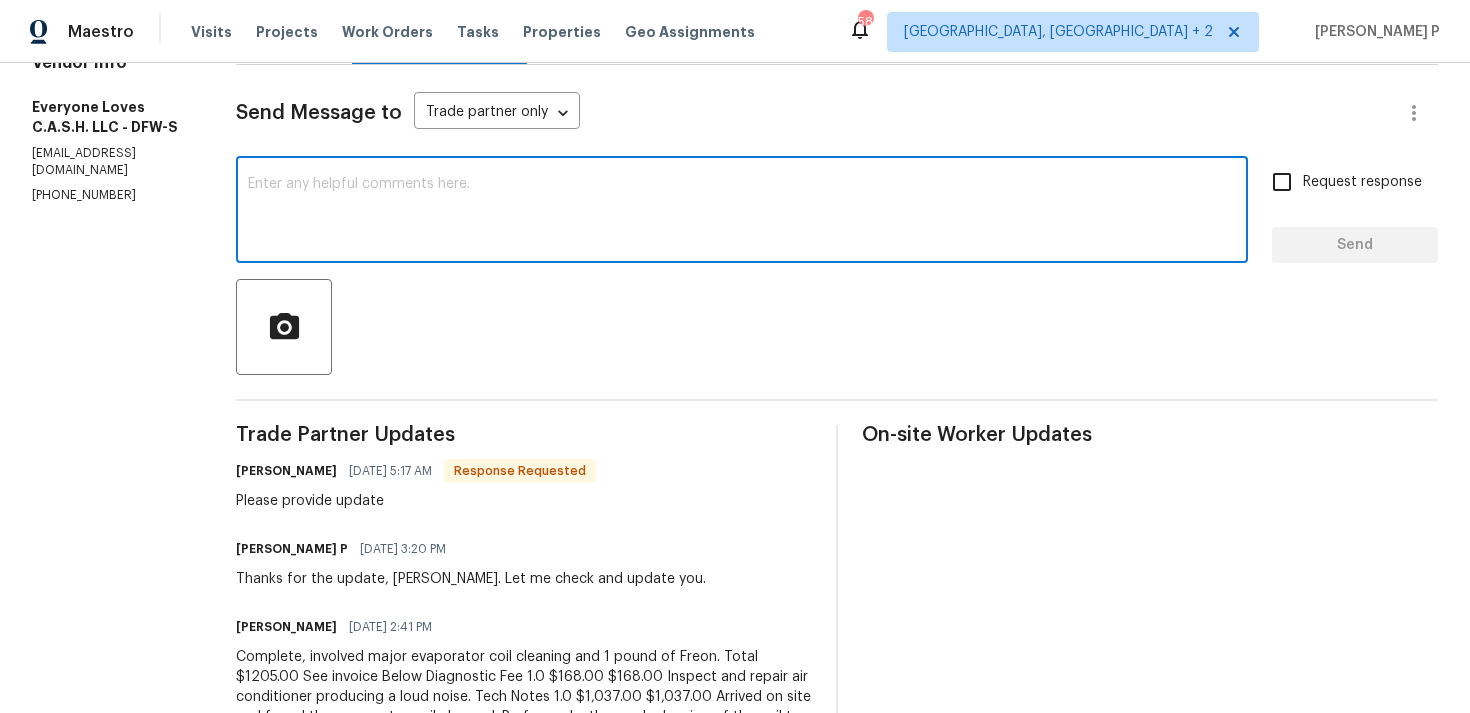 click at bounding box center [742, 212] 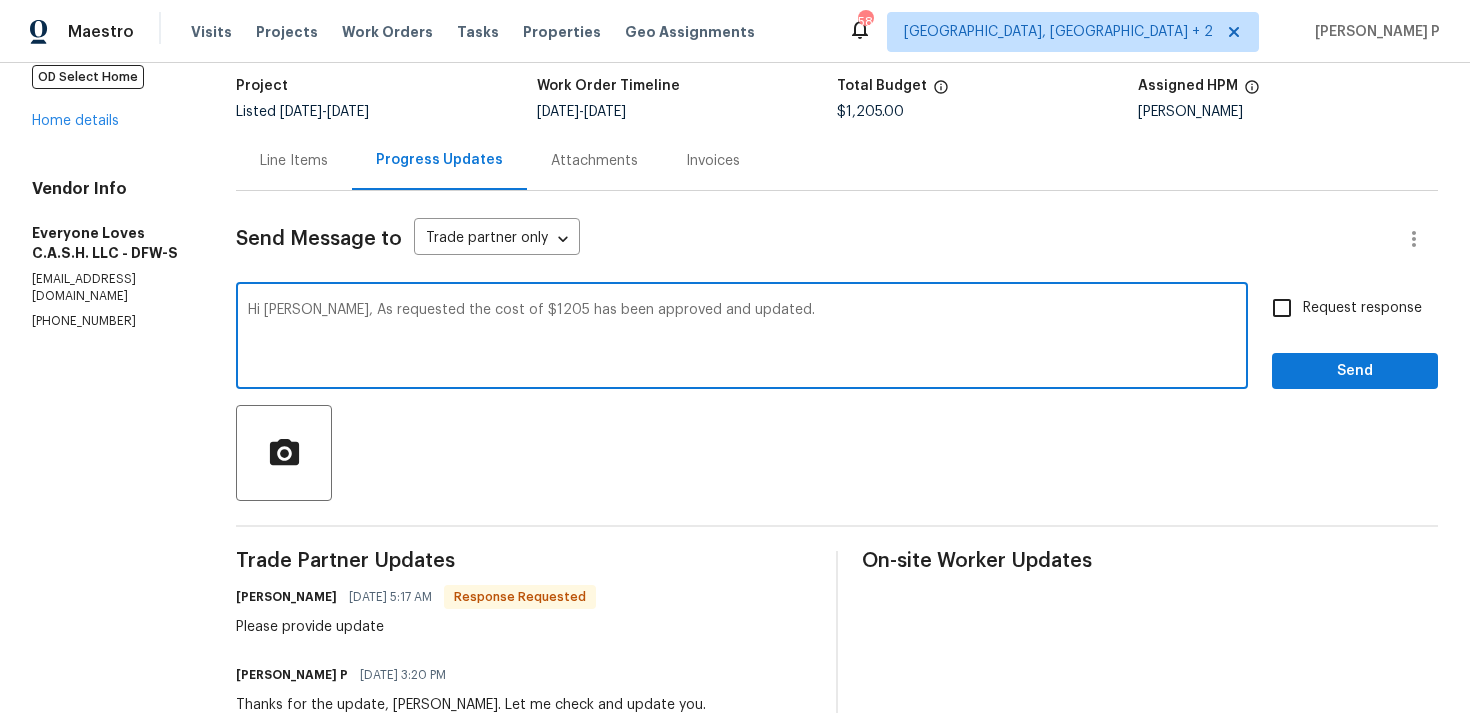 scroll, scrollTop: 120, scrollLeft: 0, axis: vertical 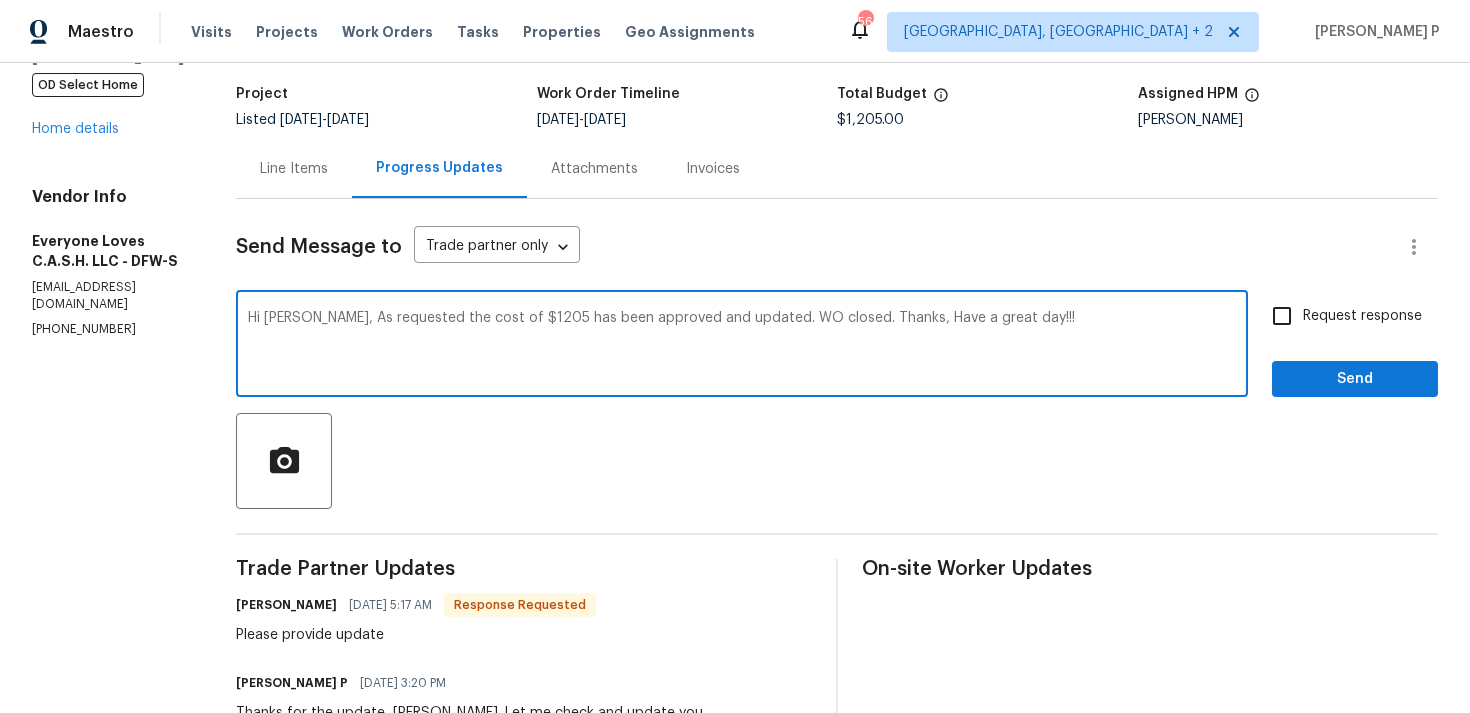 drag, startPoint x: 348, startPoint y: 319, endPoint x: 771, endPoint y: 315, distance: 423.01892 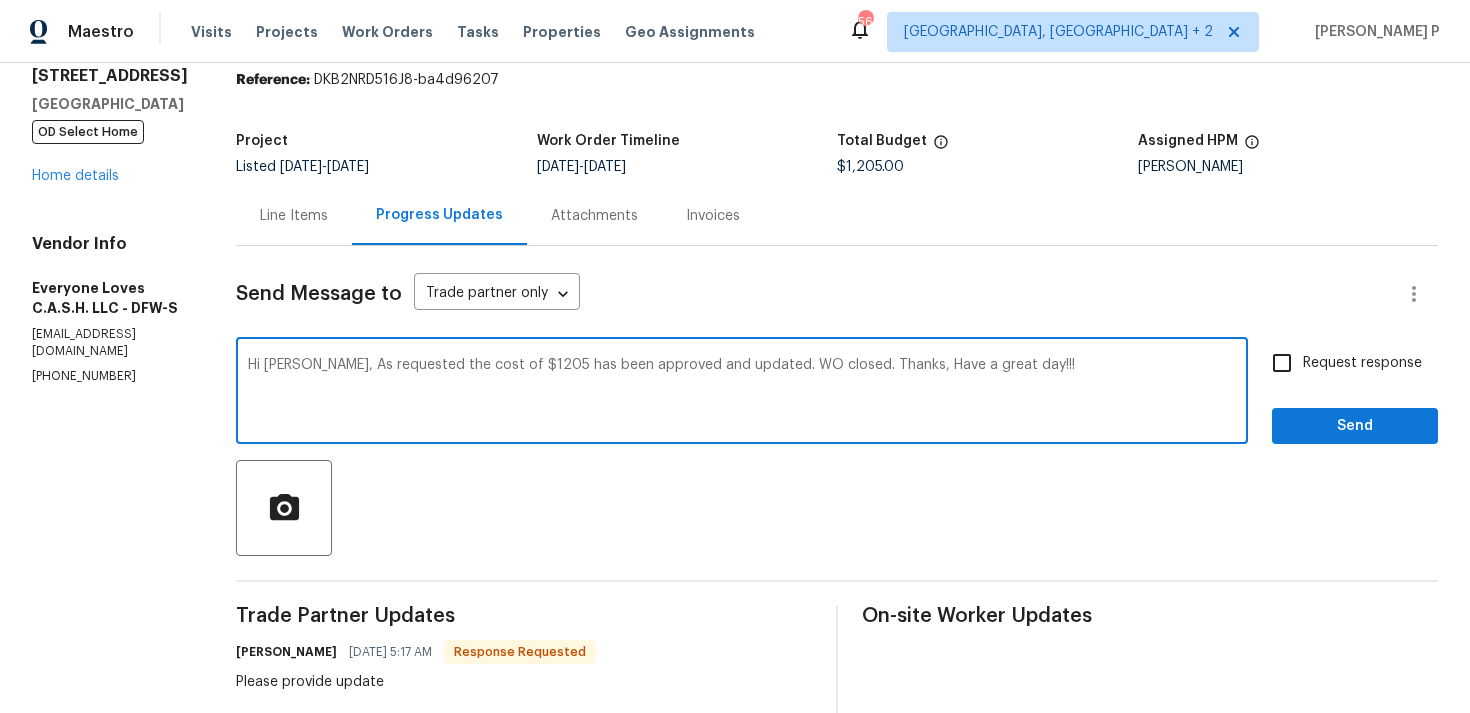 scroll, scrollTop: 0, scrollLeft: 0, axis: both 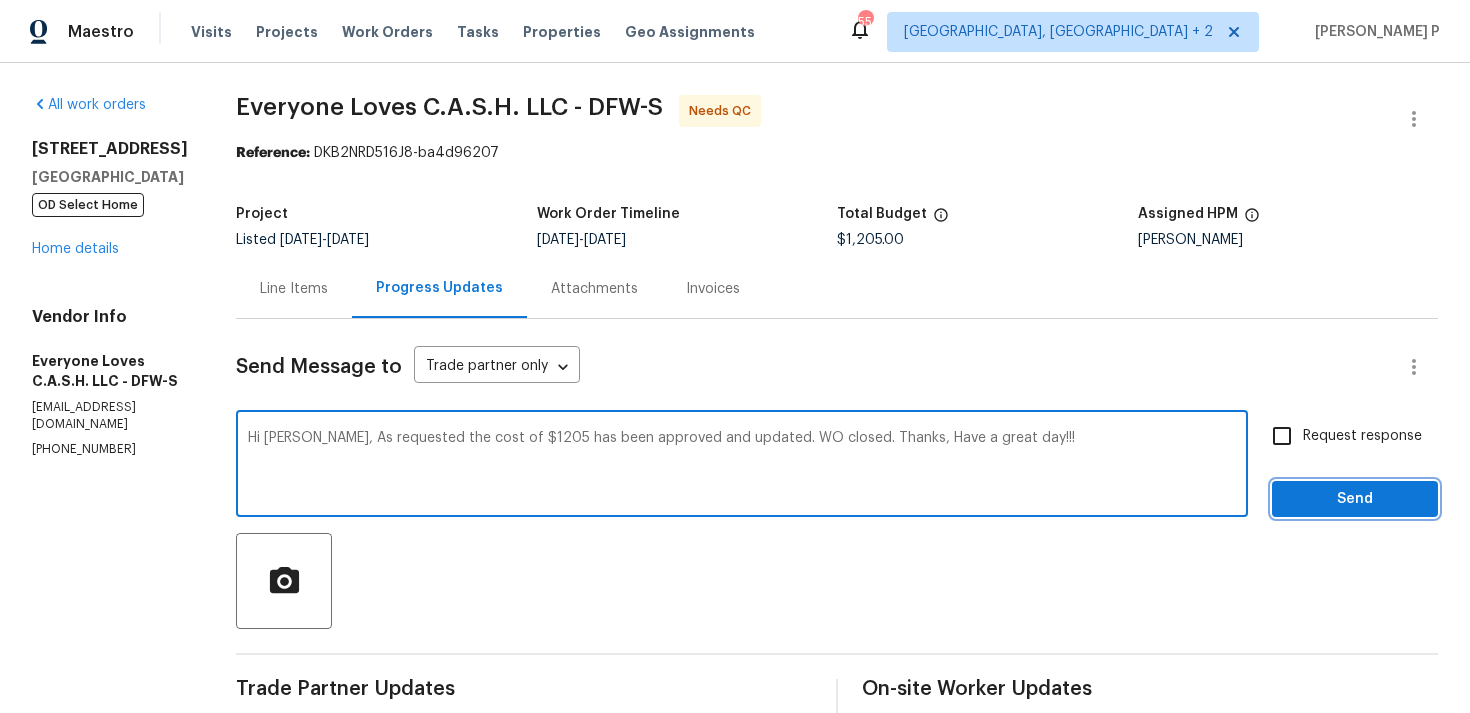 click on "Send" at bounding box center [1355, 499] 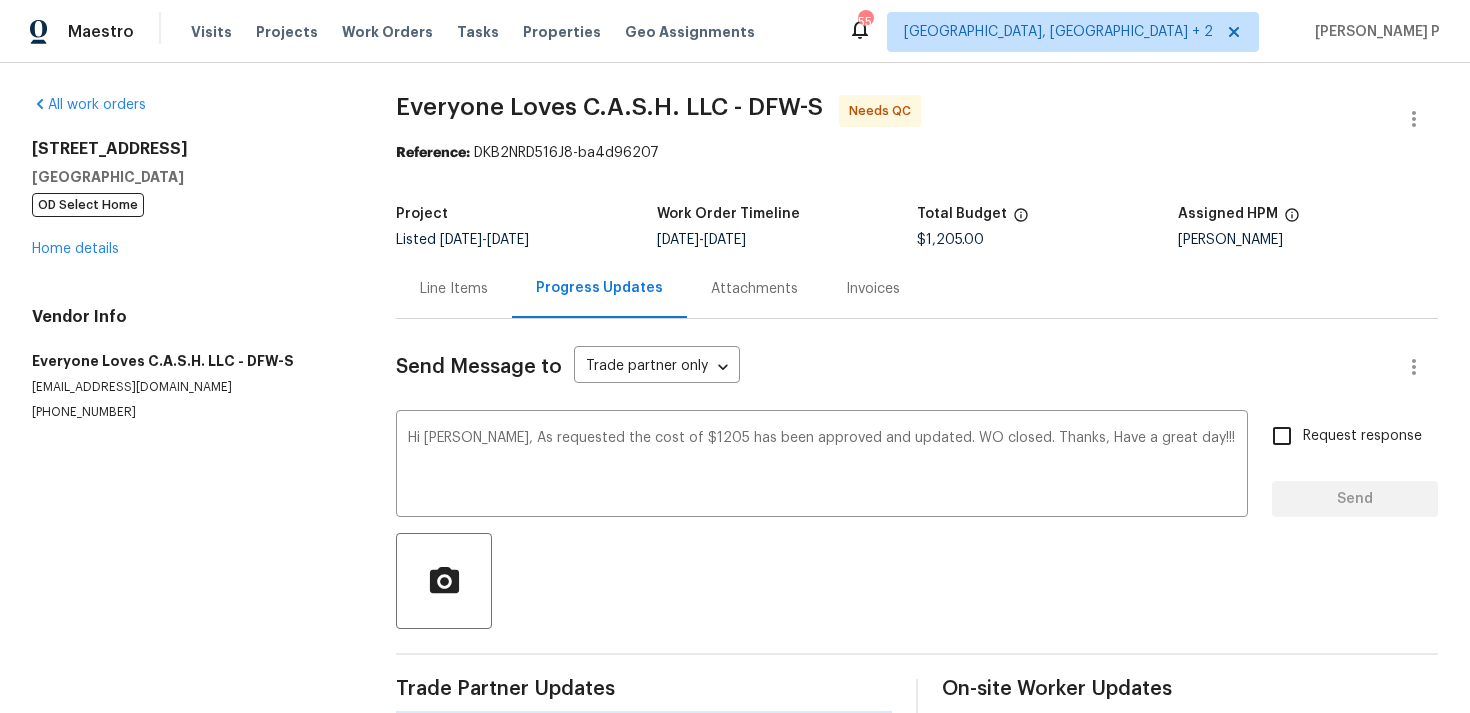type 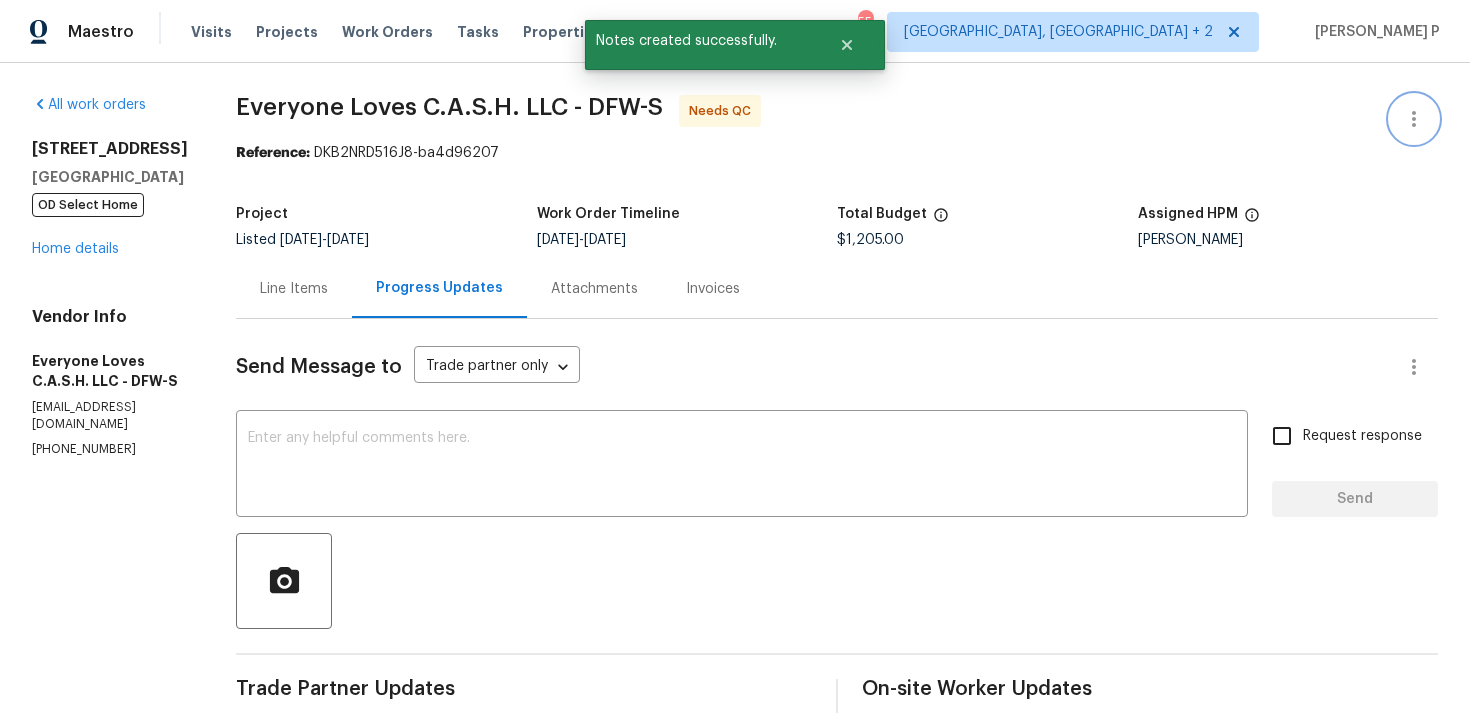 click at bounding box center [1414, 119] 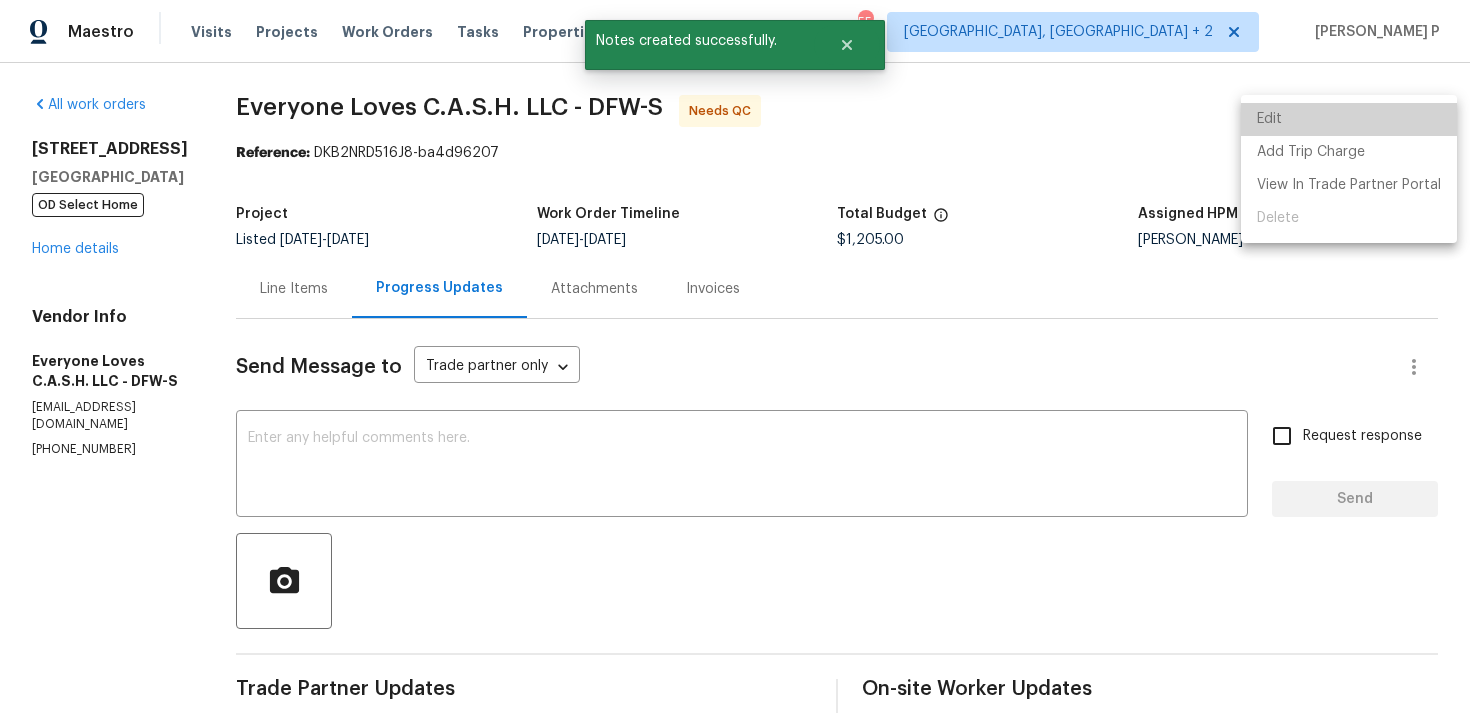 click on "Edit" at bounding box center [1349, 119] 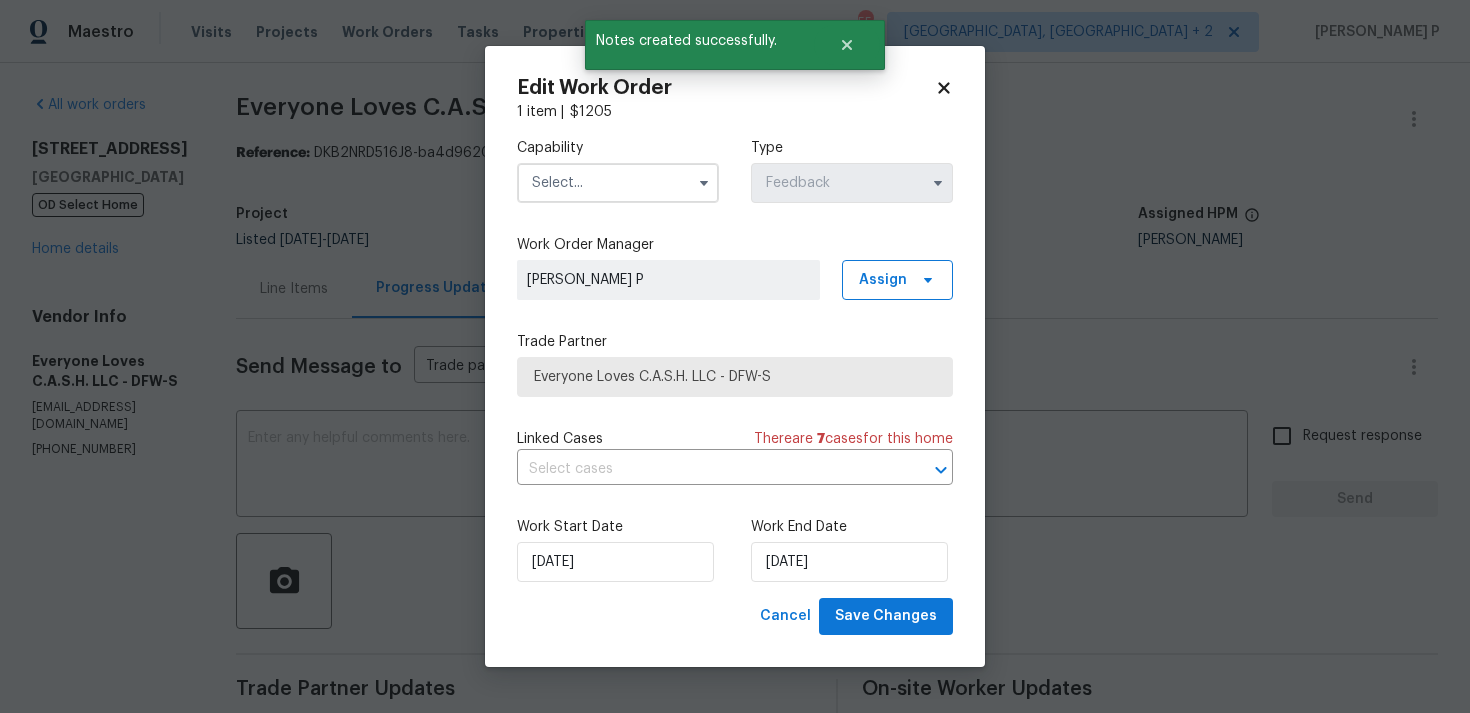 click at bounding box center (618, 183) 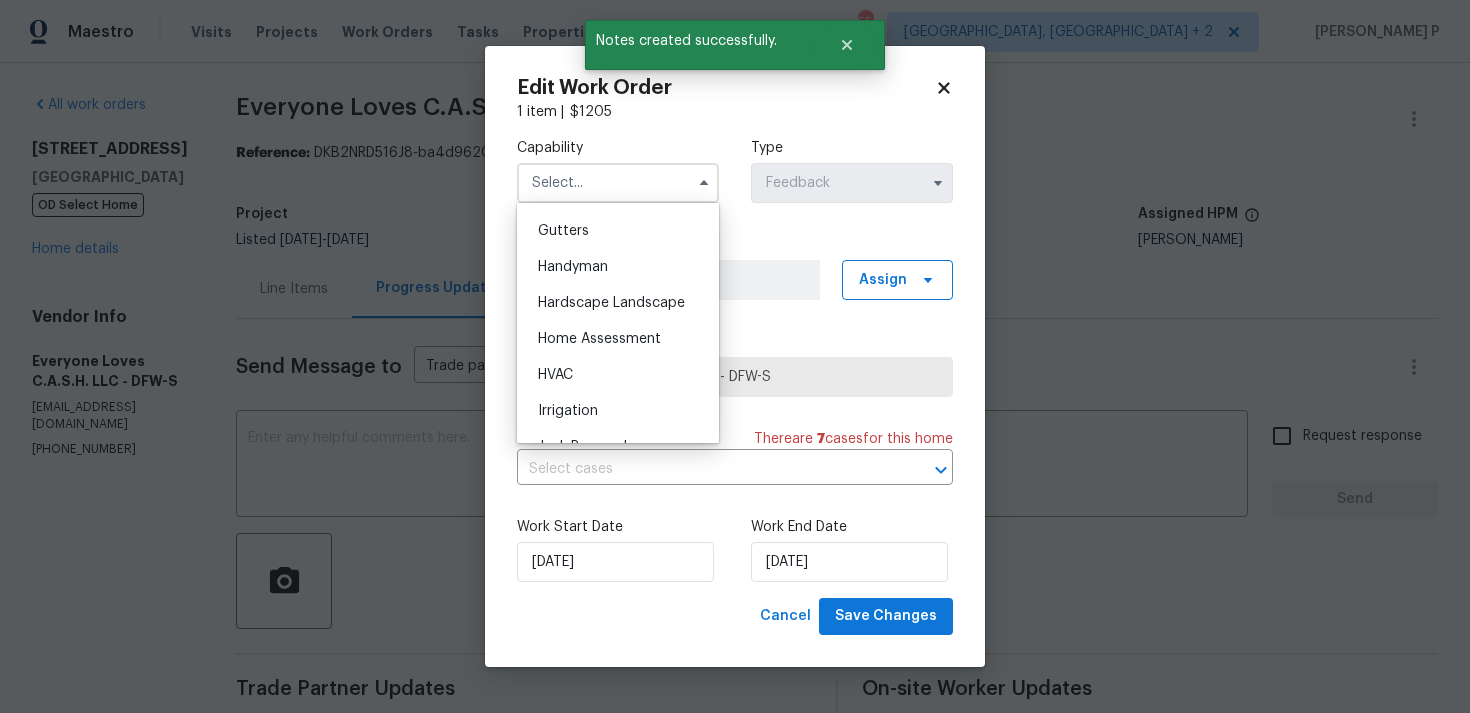 scroll, scrollTop: 1067, scrollLeft: 0, axis: vertical 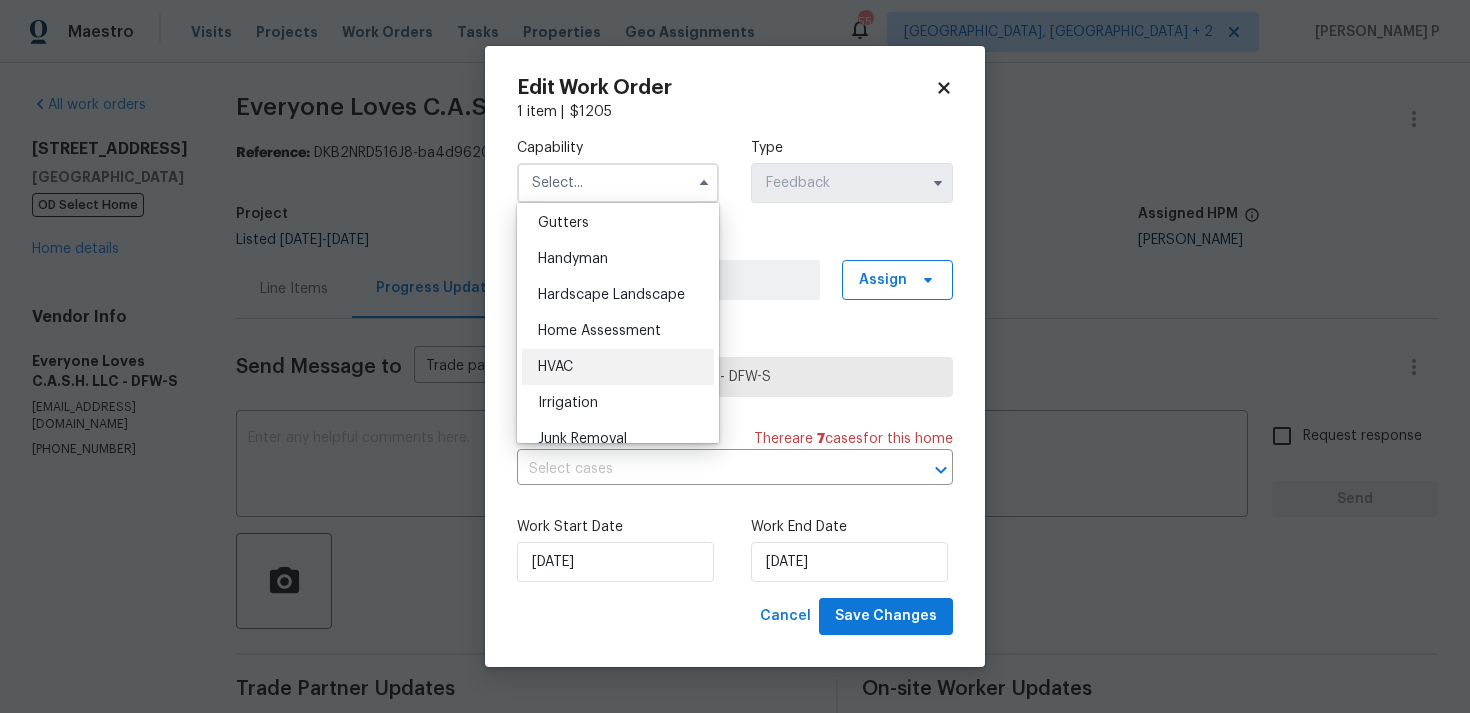 click on "HVAC" at bounding box center (618, 367) 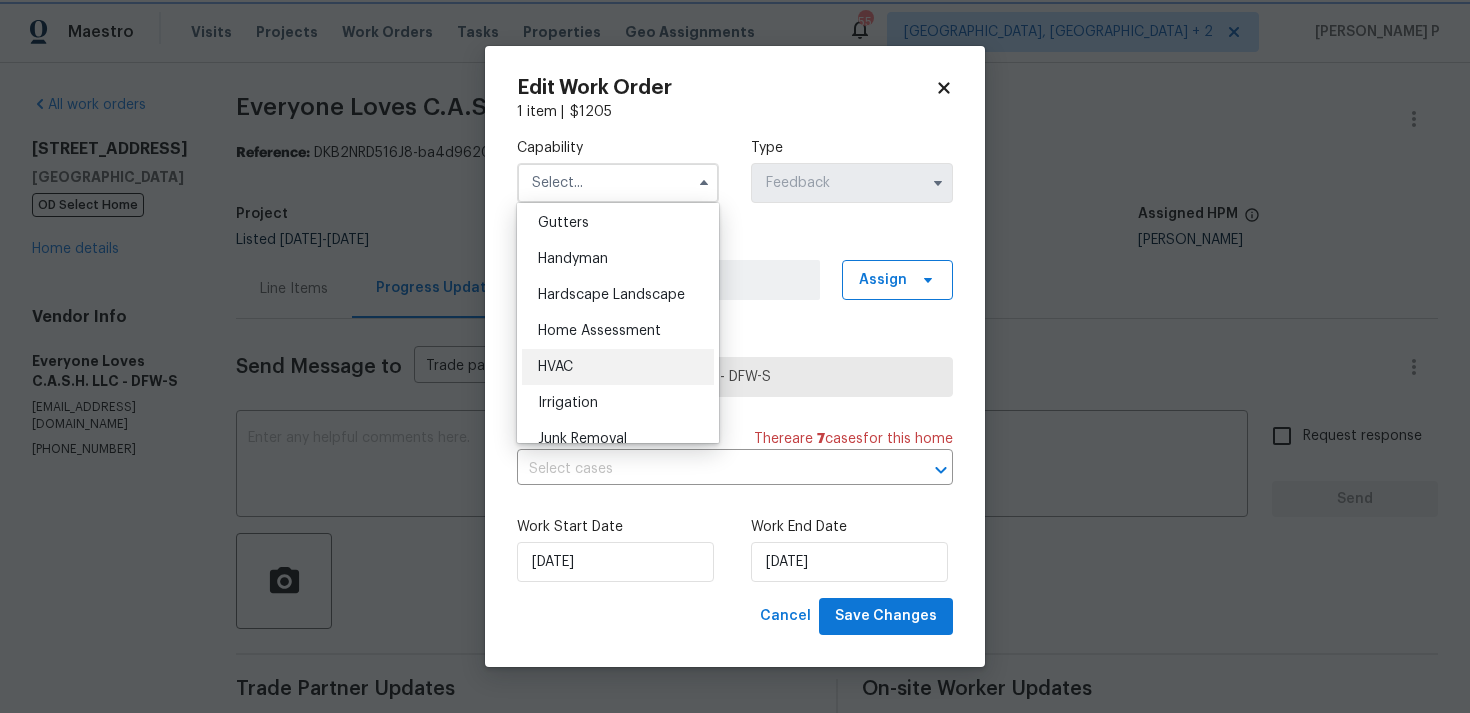 type on "HVAC" 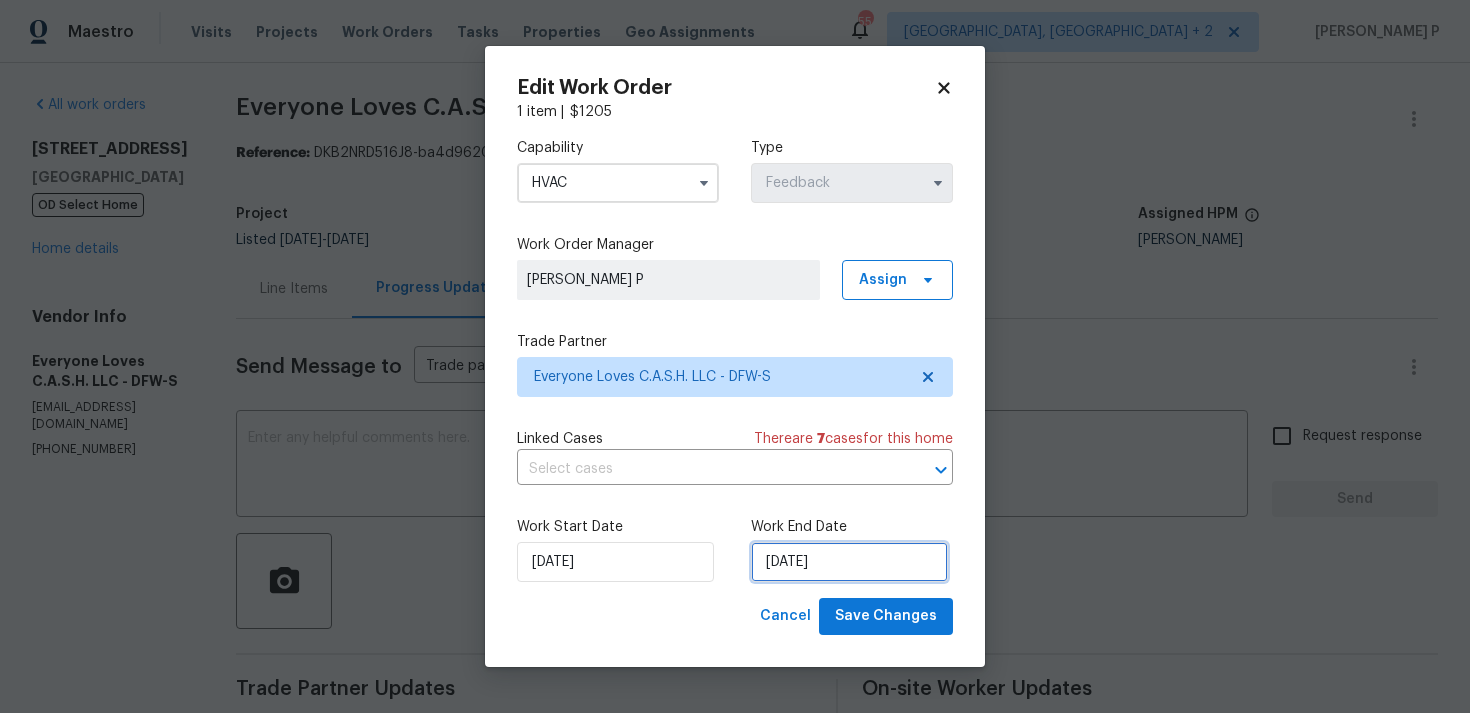 click on "22/07/2025" at bounding box center (849, 562) 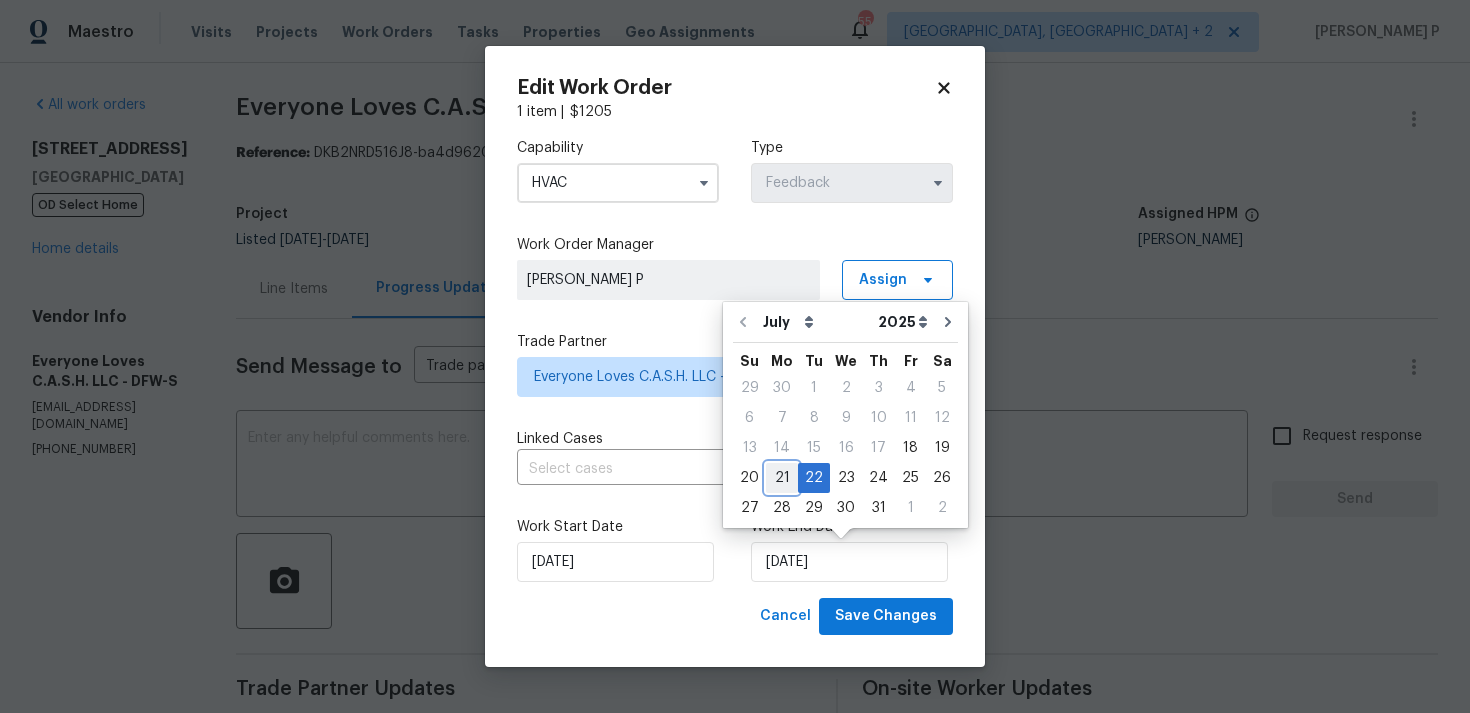click on "21" at bounding box center [782, 478] 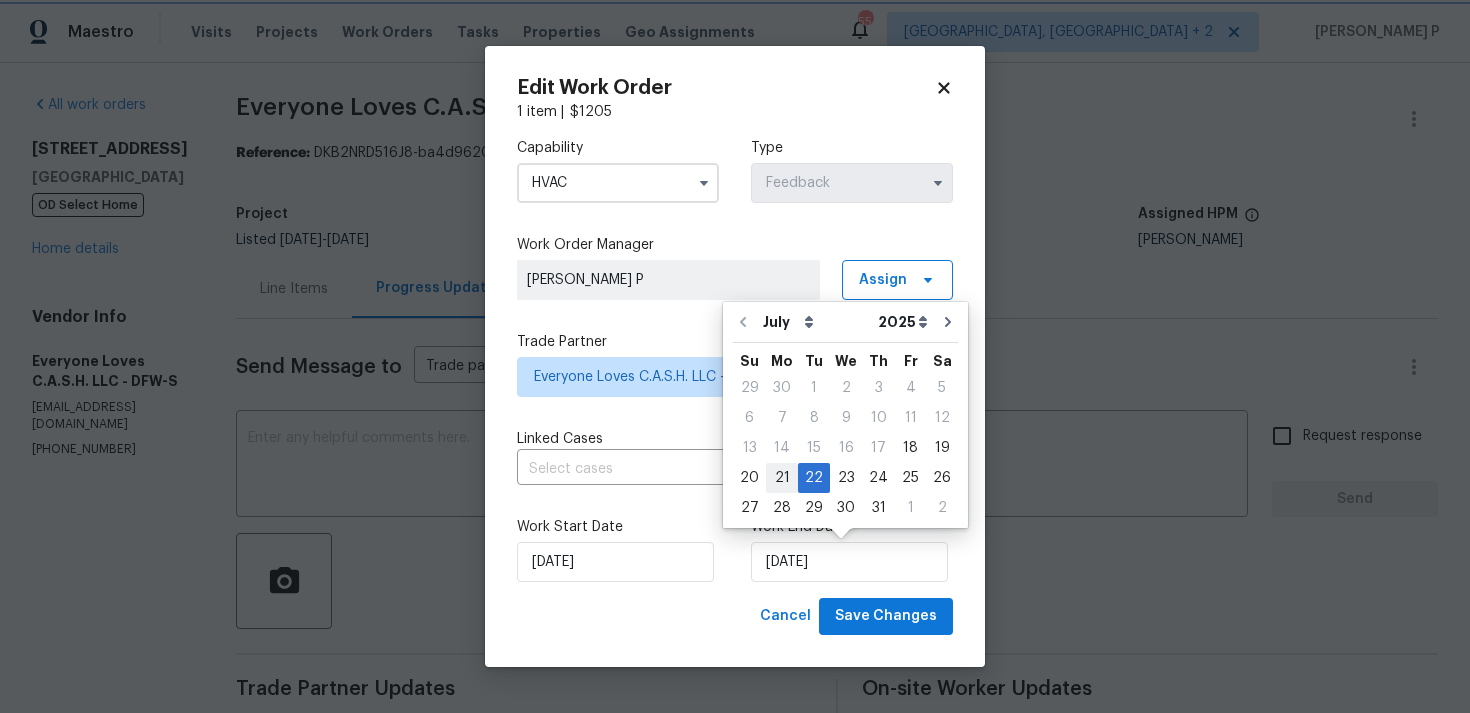 type on "21/07/2025" 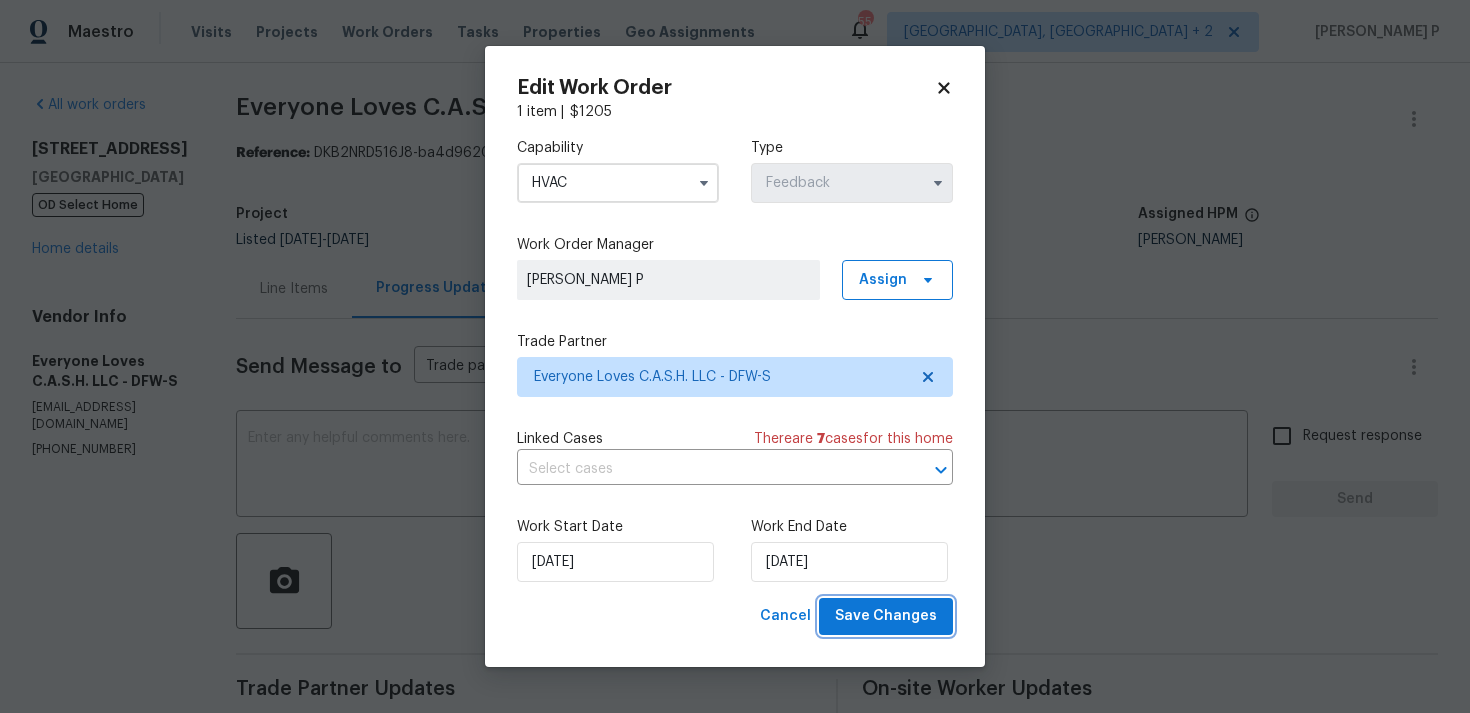 click on "Save Changes" at bounding box center [886, 616] 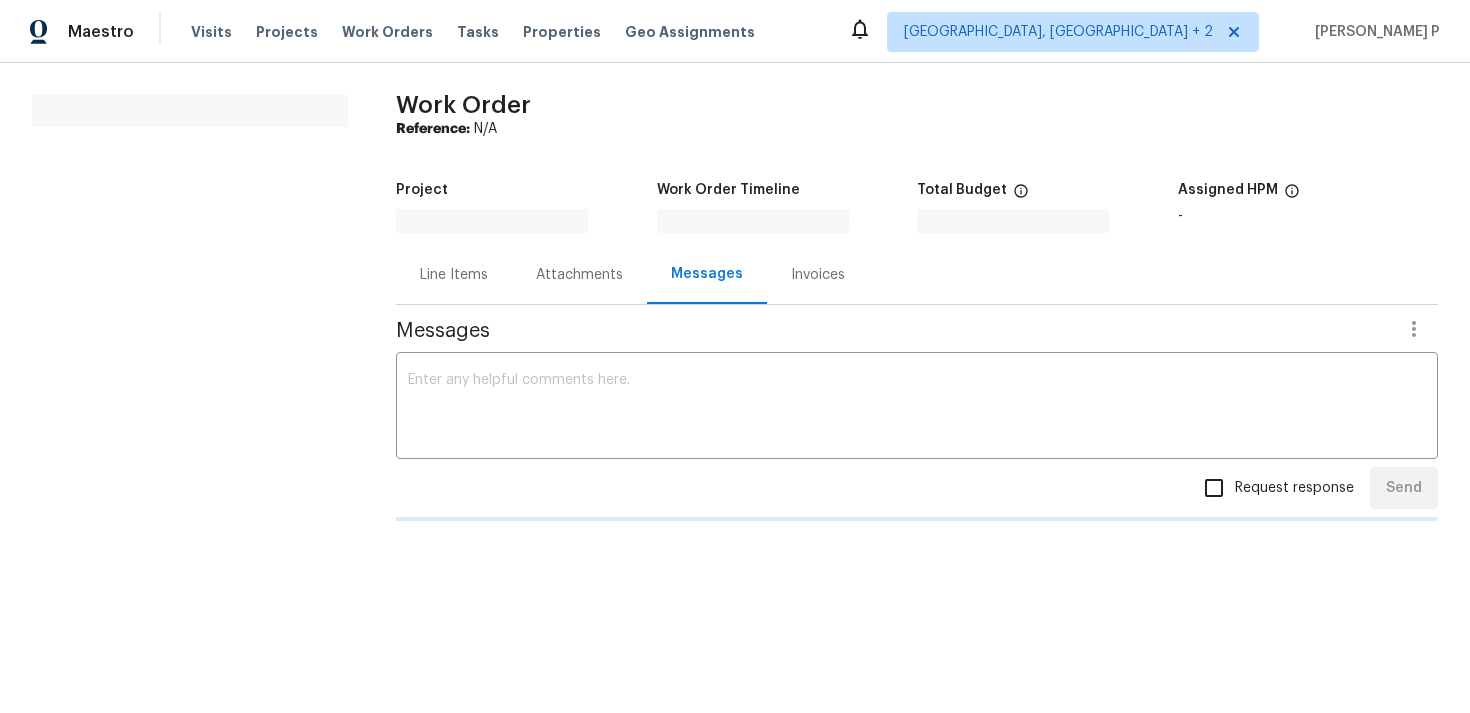scroll, scrollTop: 0, scrollLeft: 0, axis: both 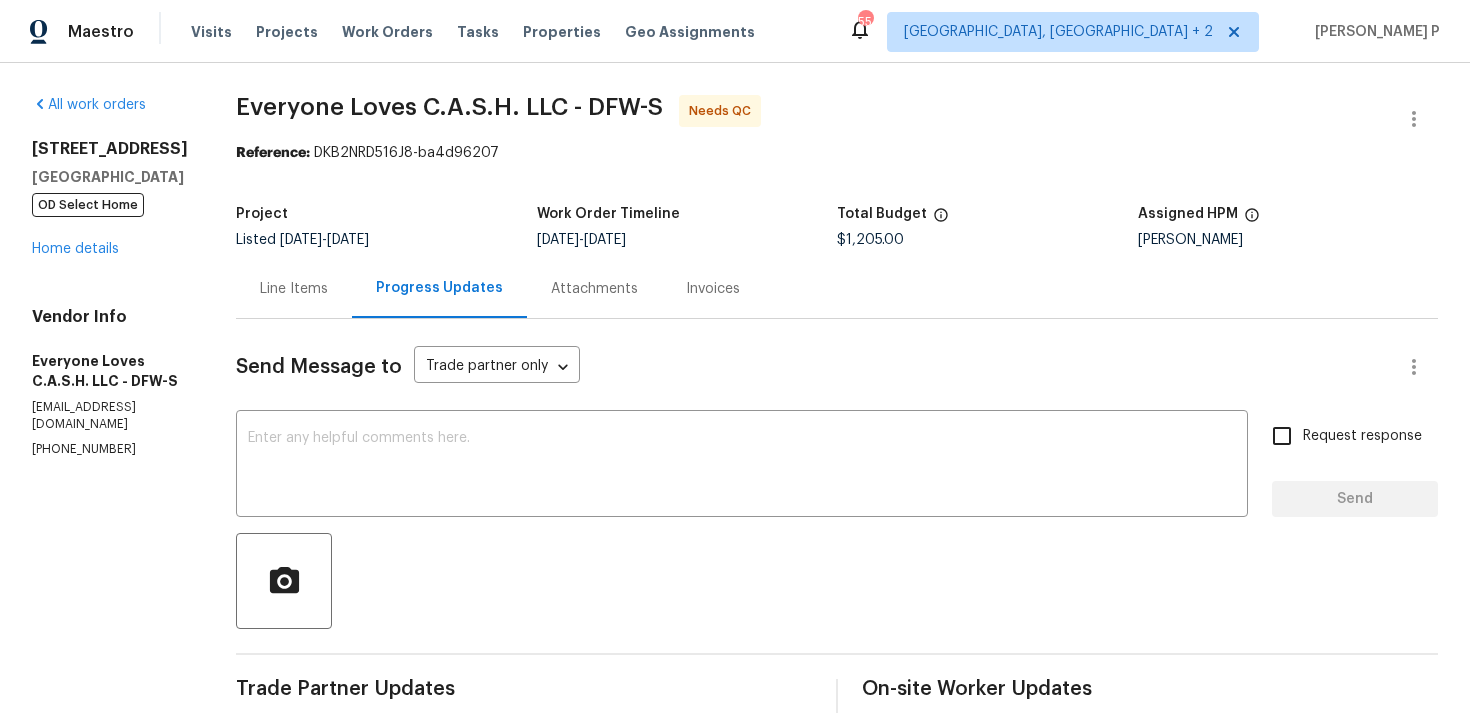 click on "Line Items" at bounding box center [294, 289] 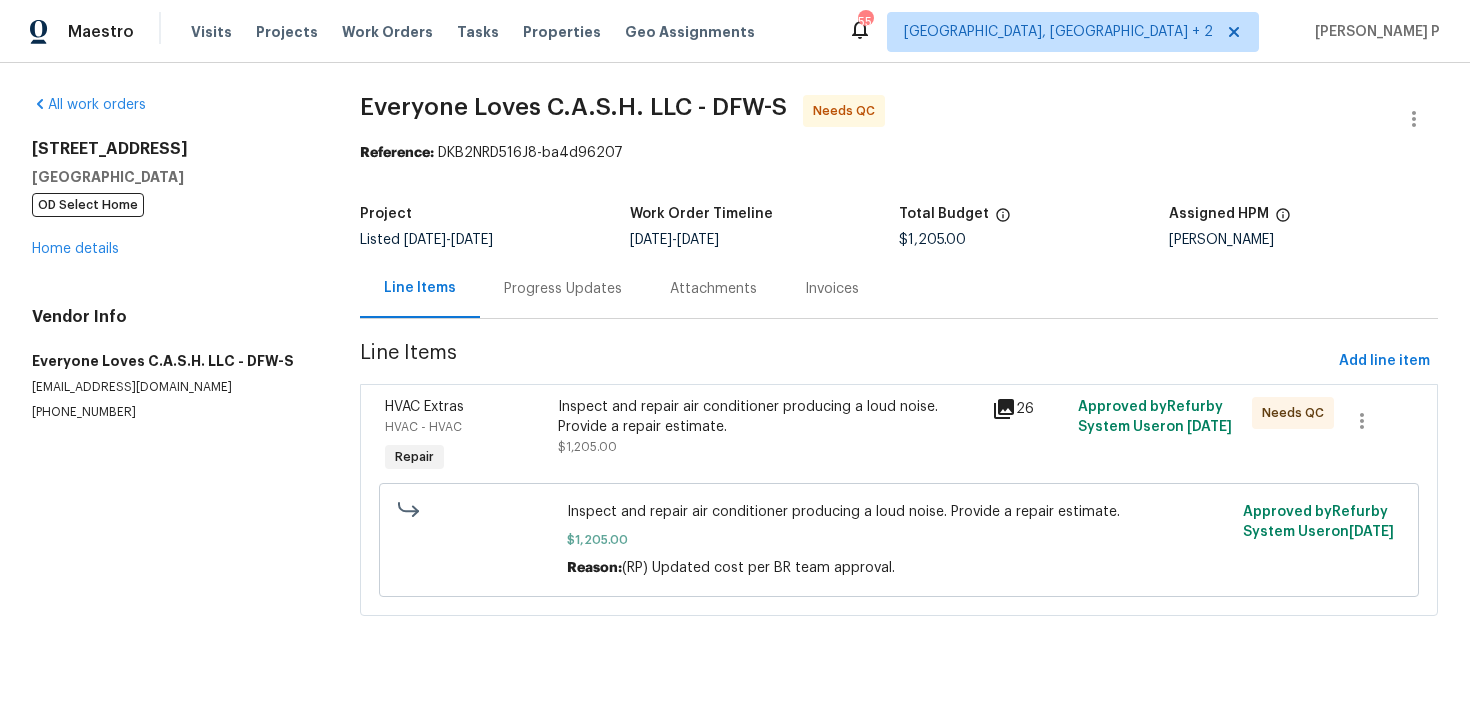 click on "Inspect and repair air conditioner producing a loud noise. Provide a repair estimate." at bounding box center [768, 417] 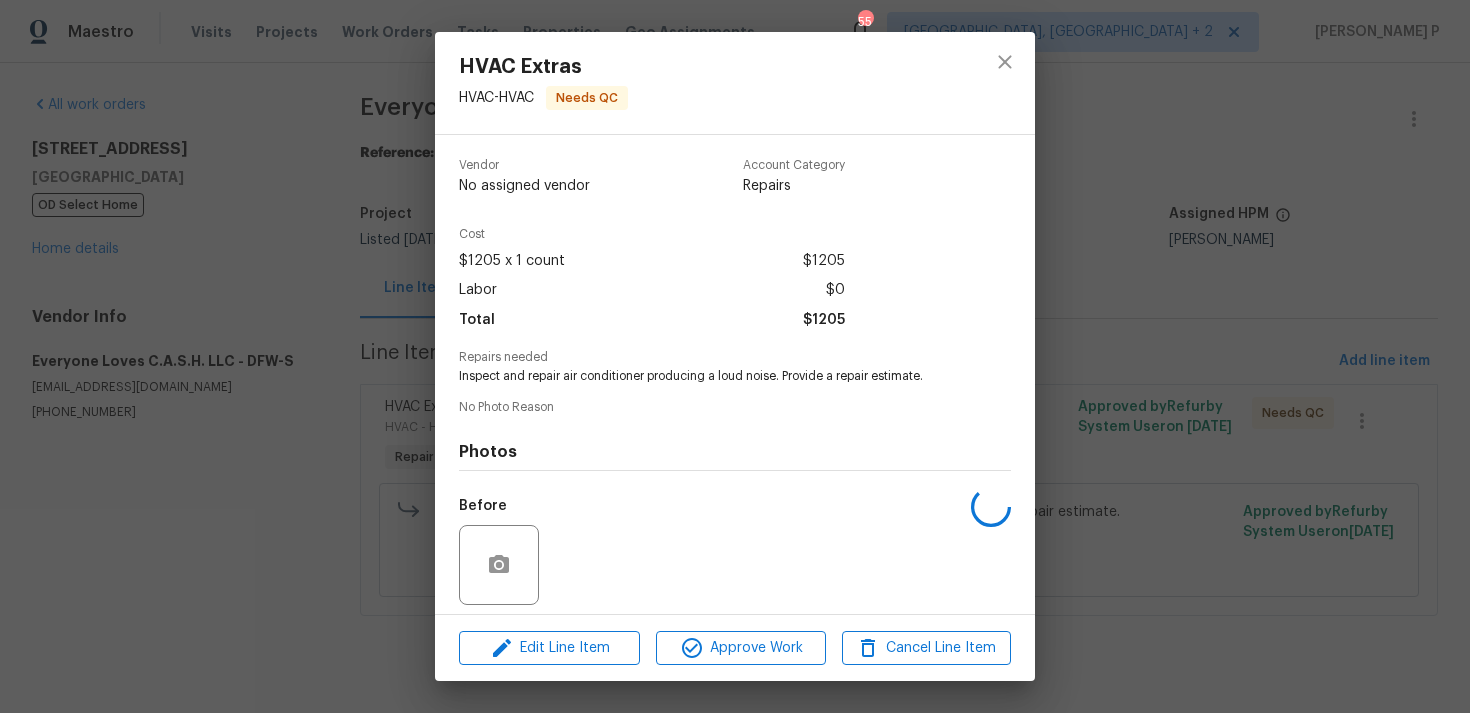 scroll, scrollTop: 141, scrollLeft: 0, axis: vertical 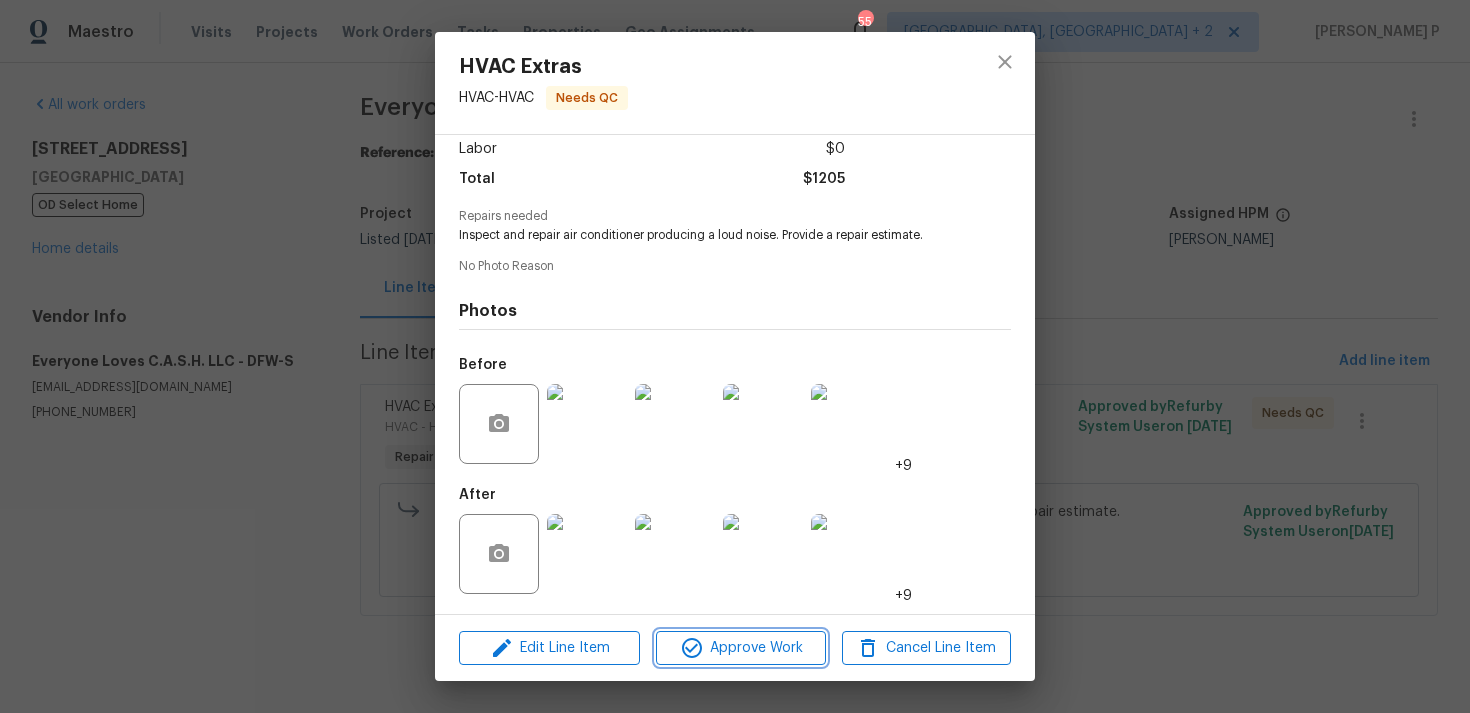 click on "Approve Work" at bounding box center (740, 648) 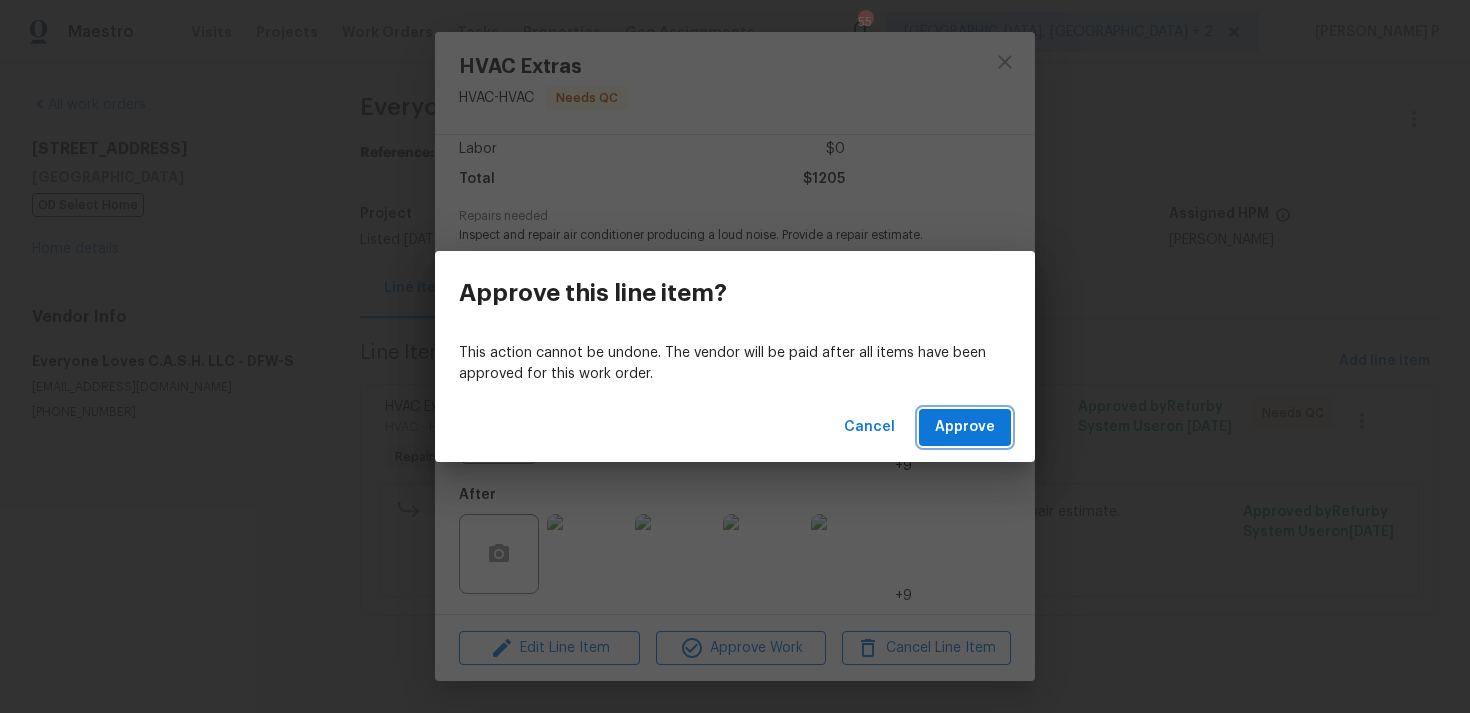 click on "Approve" at bounding box center (965, 427) 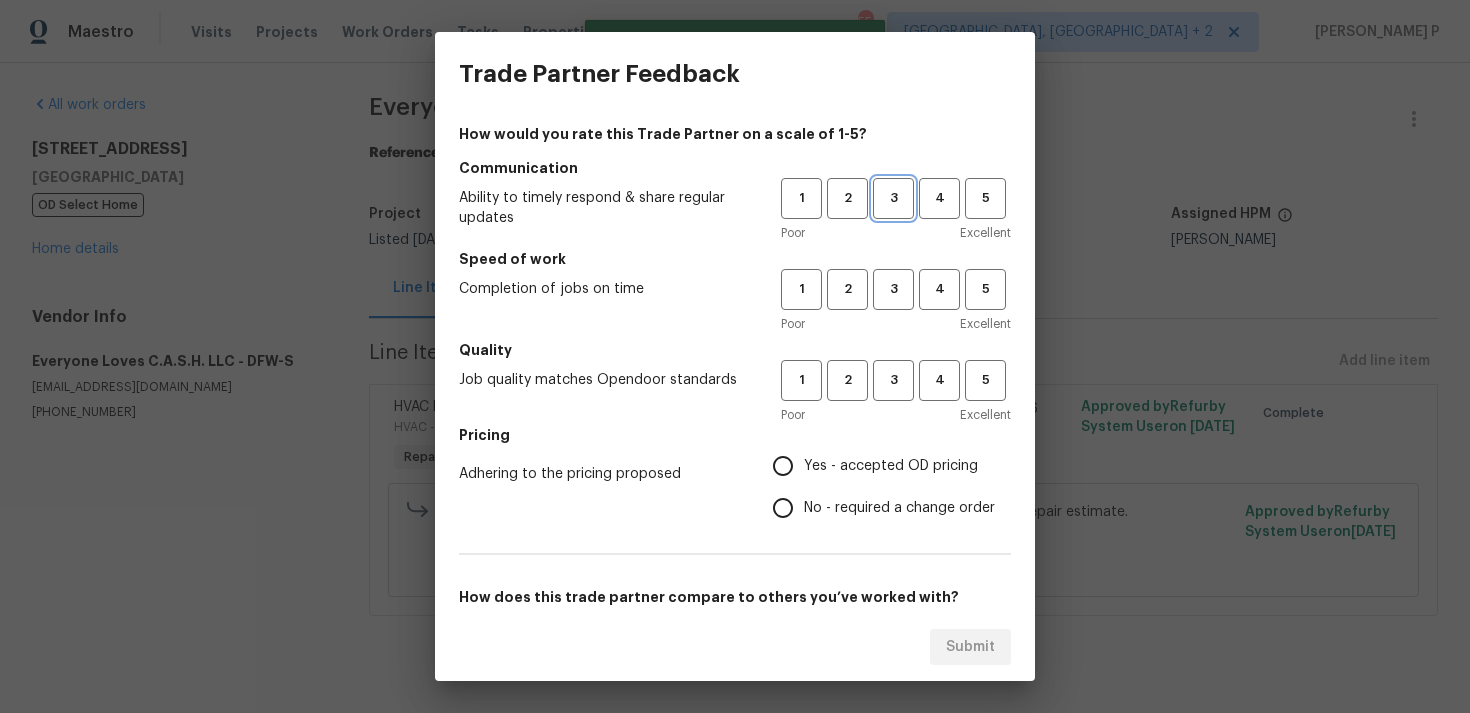 click on "3" at bounding box center (893, 198) 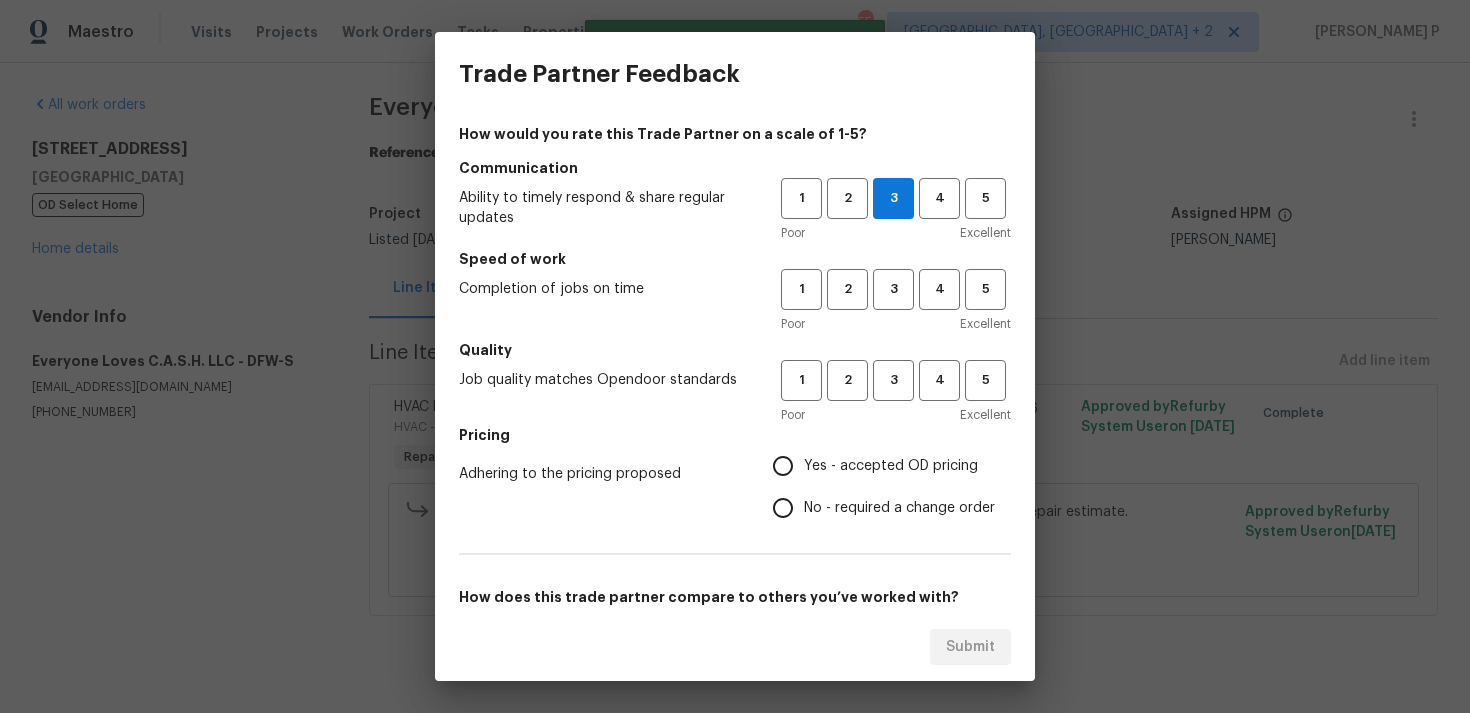 click on "1 2 3 4 5 Poor Excellent" at bounding box center [896, 301] 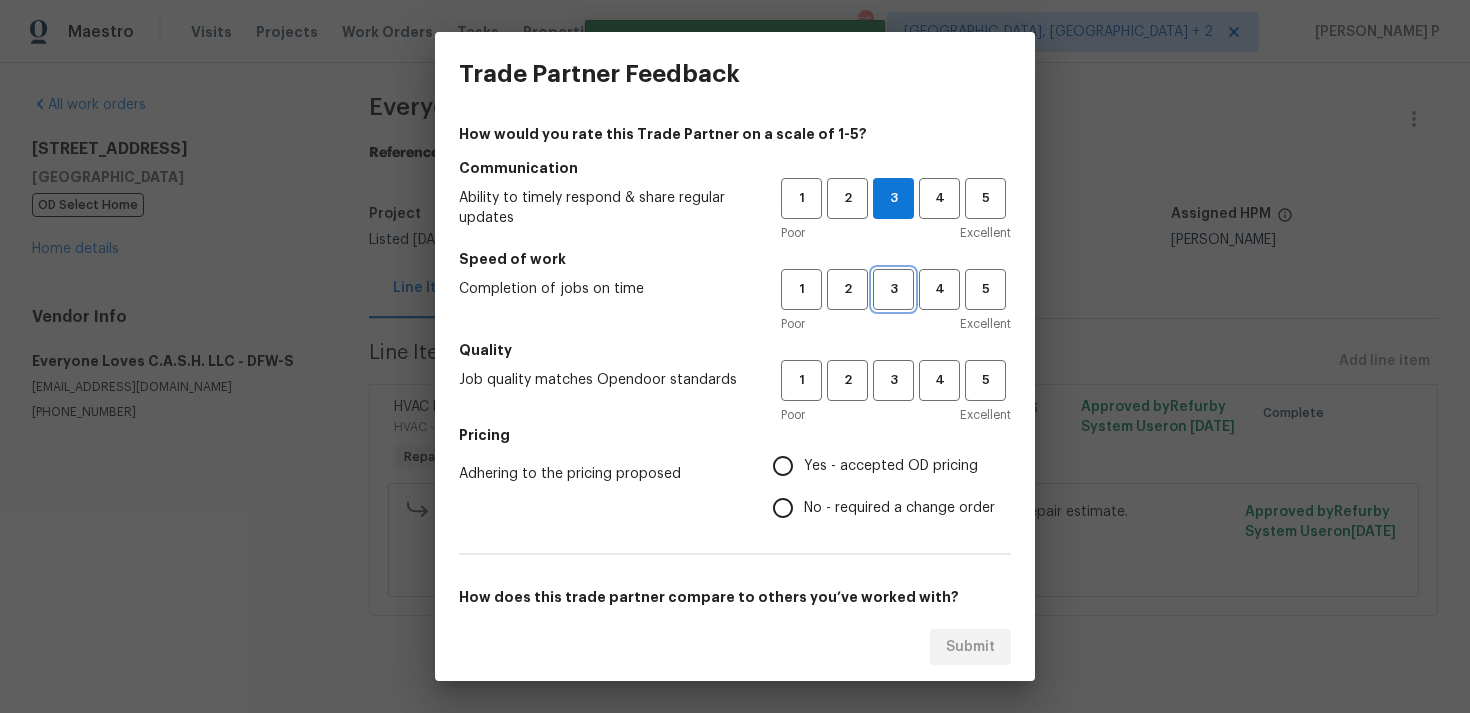 click on "3" at bounding box center [893, 289] 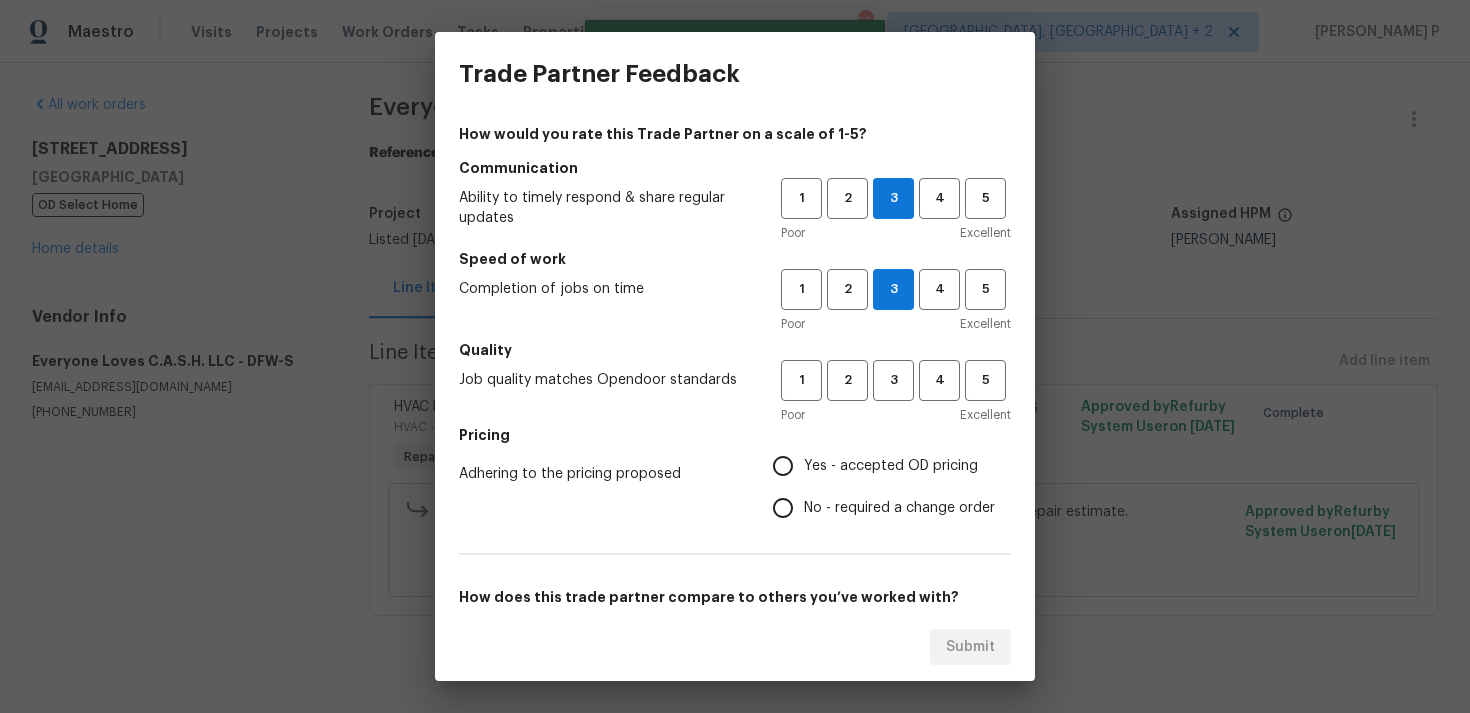 click on "1 2 3 4 5 Poor Excellent" at bounding box center (896, 392) 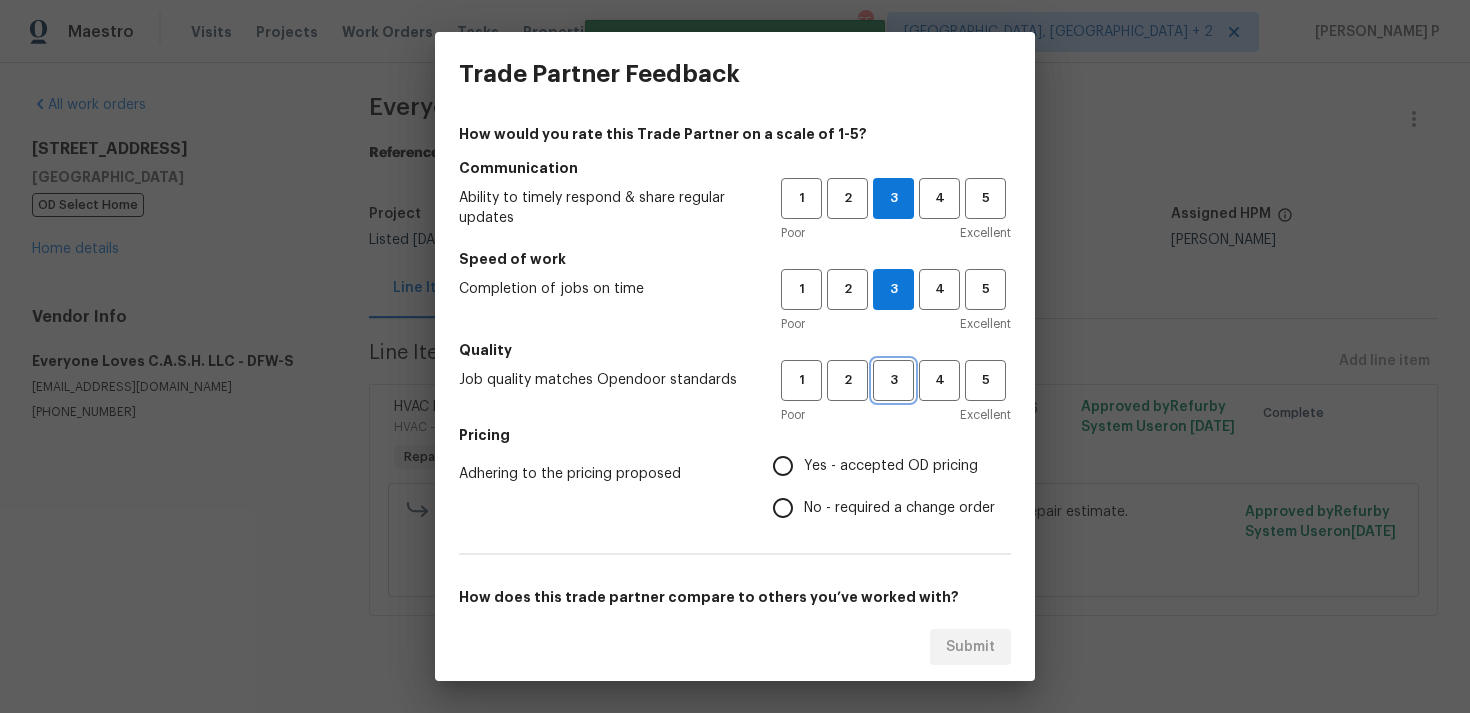 click on "3" at bounding box center (893, 380) 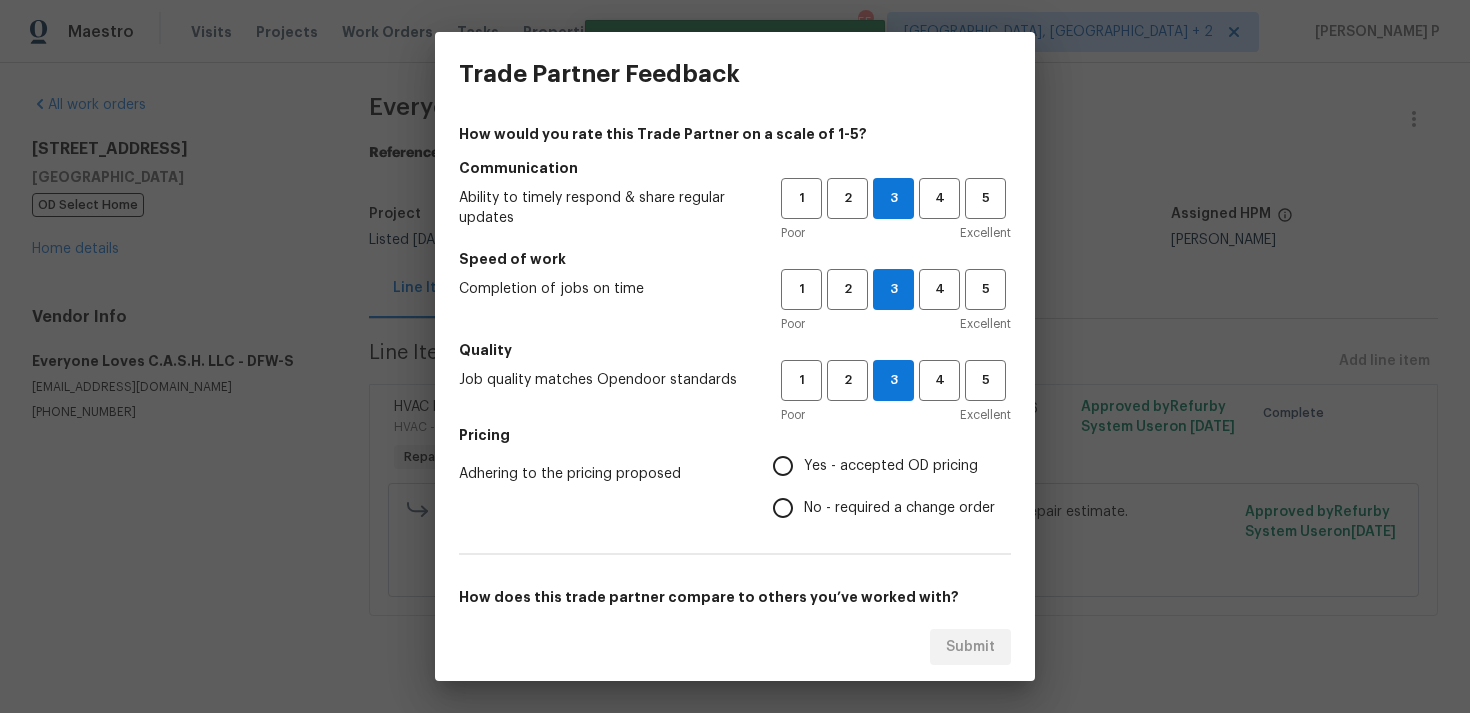 click on "No - required a change order" at bounding box center (899, 508) 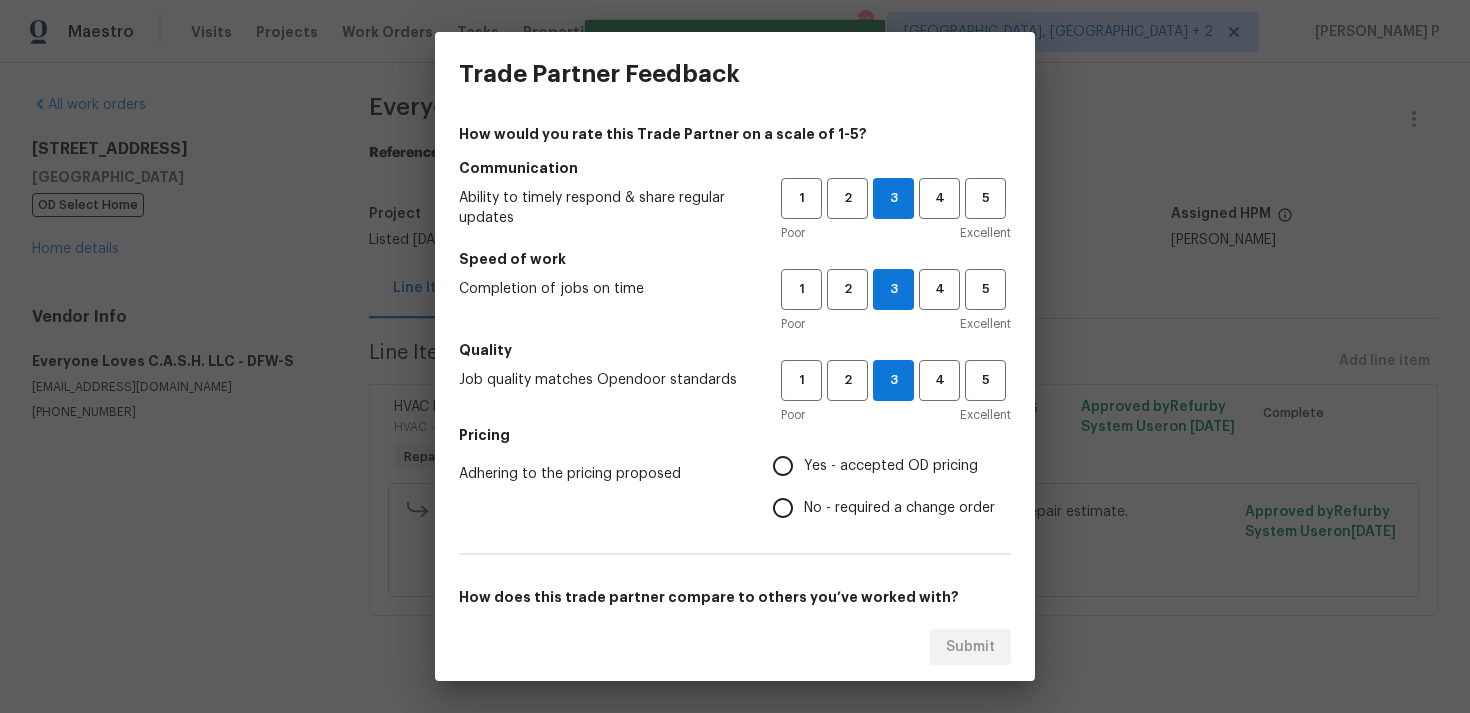 click on "No - required a change order" at bounding box center (783, 508) 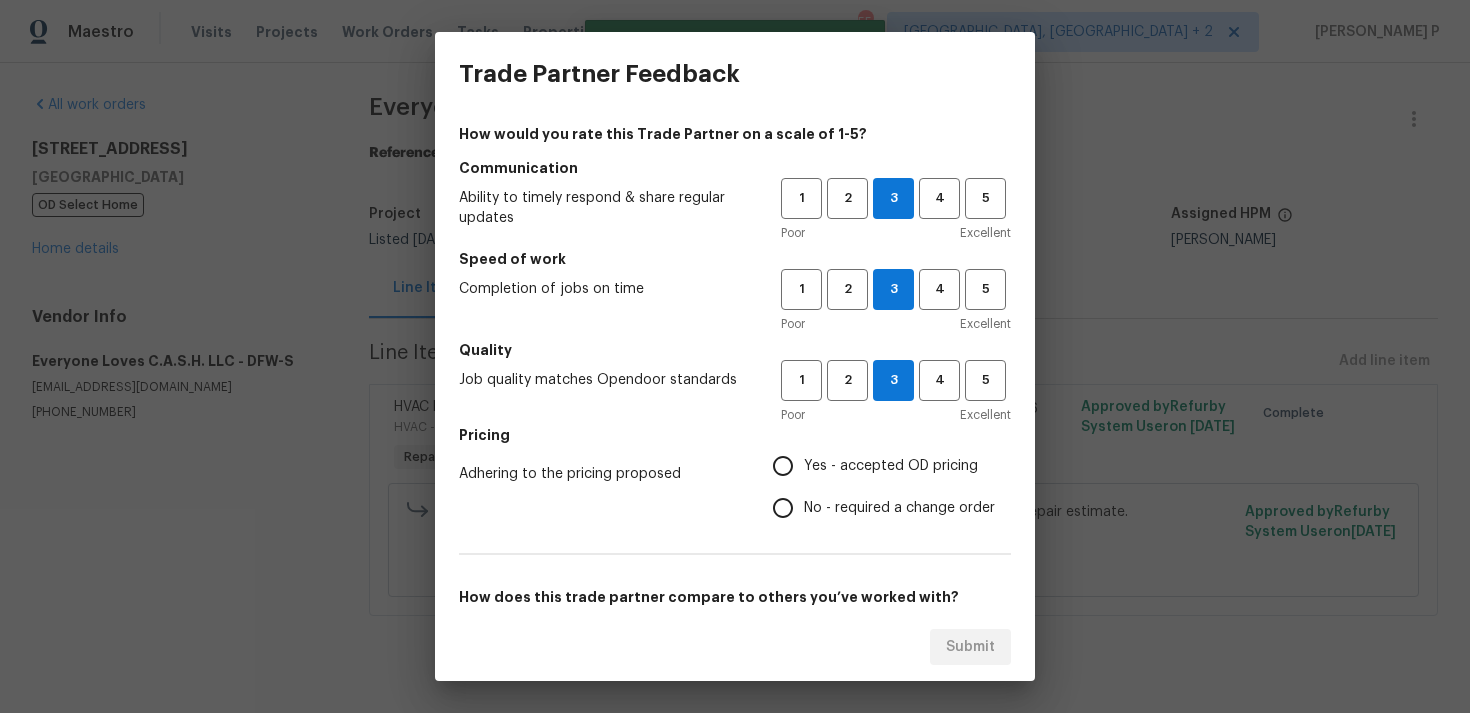 radio on "true" 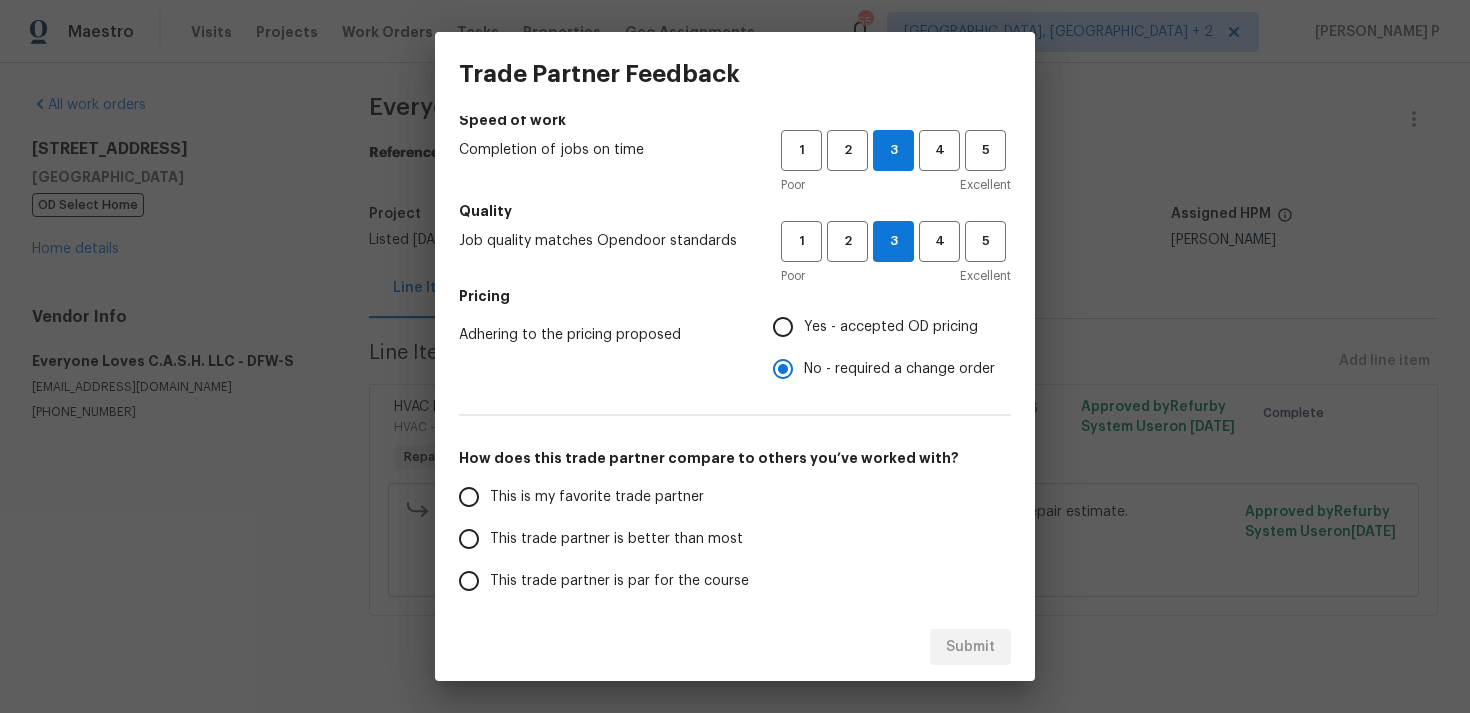 scroll, scrollTop: 302, scrollLeft: 0, axis: vertical 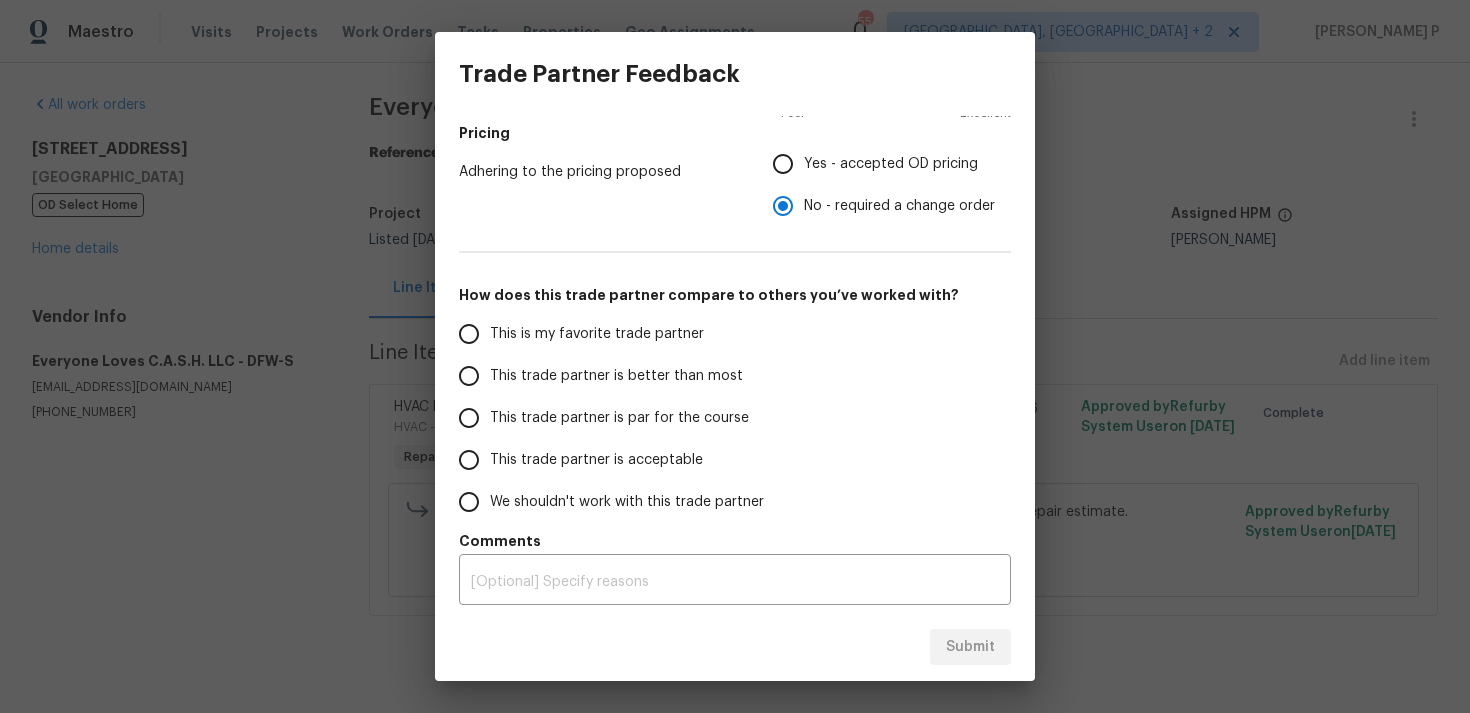click on "This trade partner is par for the course" at bounding box center (619, 418) 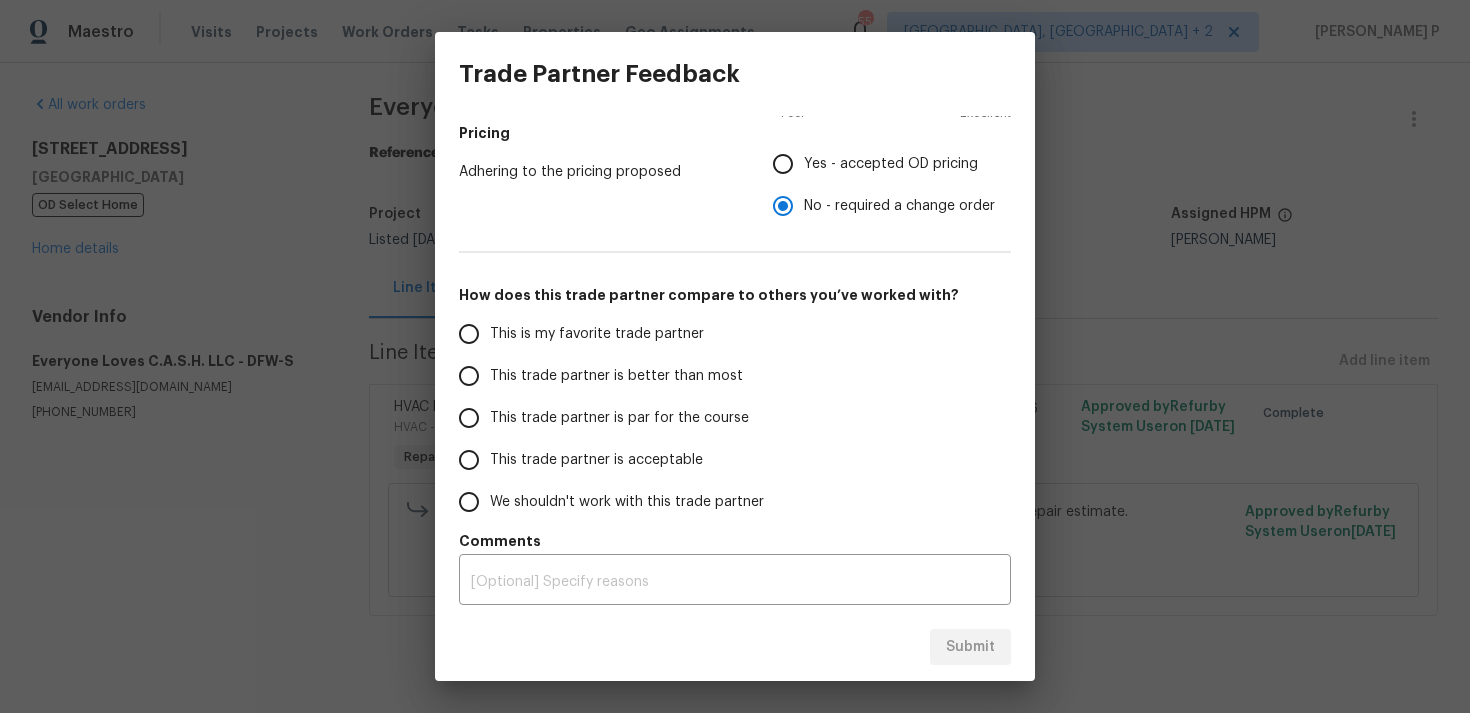 click on "This trade partner is par for the course" at bounding box center [469, 418] 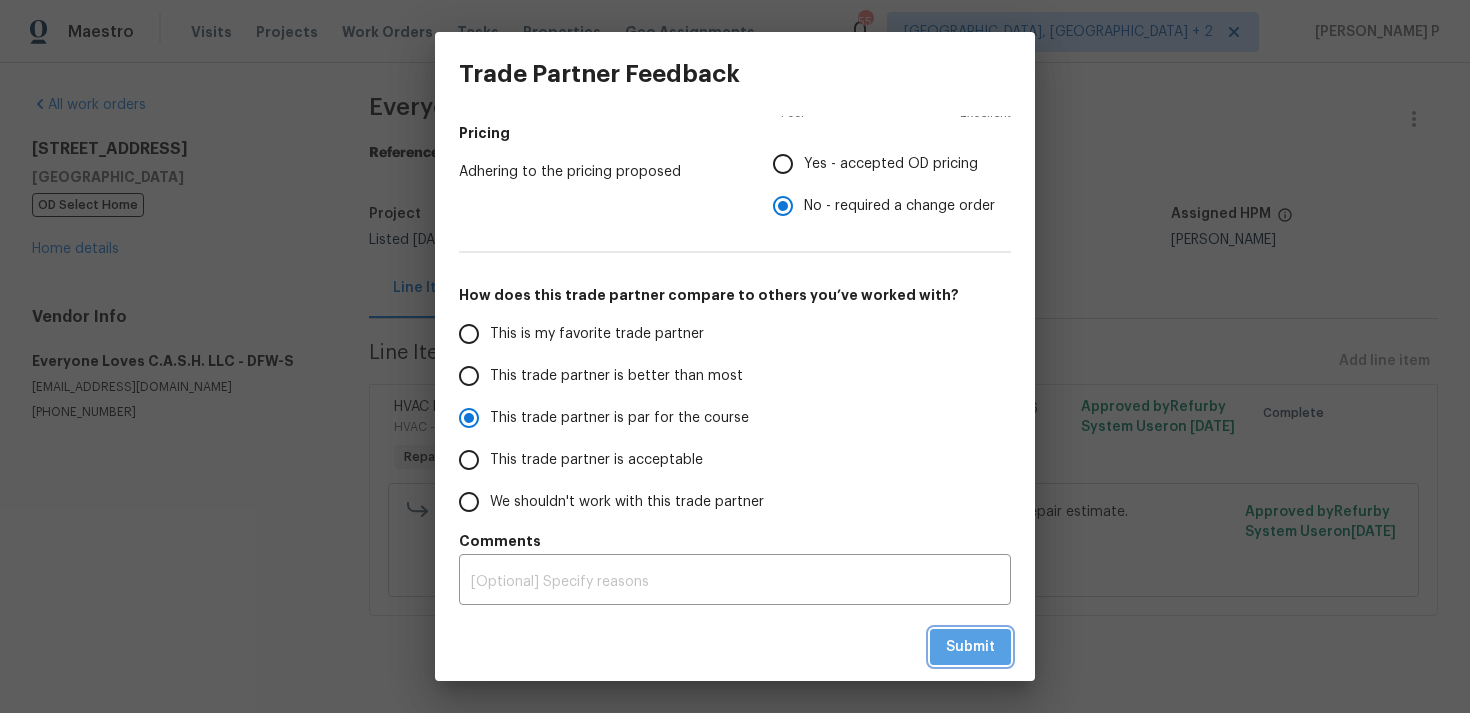 click on "Submit" at bounding box center [970, 647] 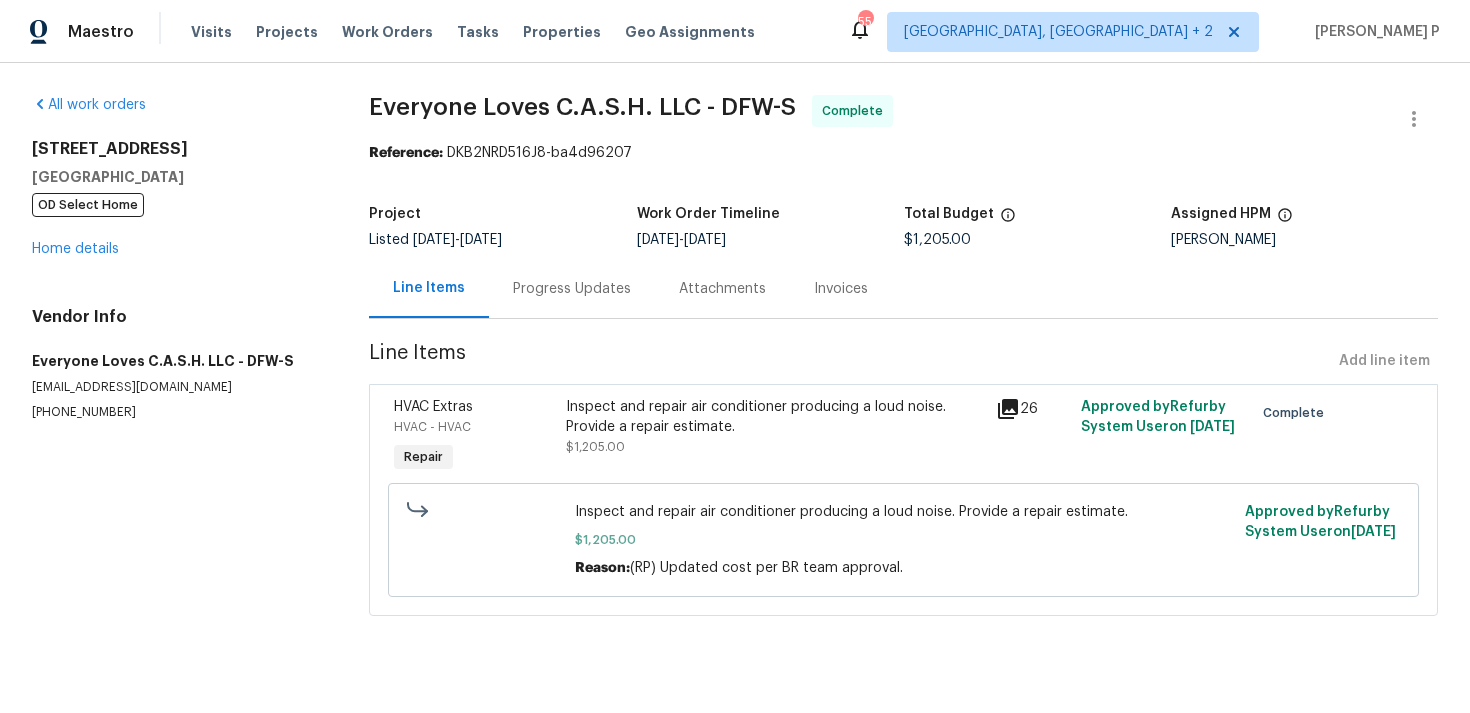 click on "Progress Updates" at bounding box center [572, 289] 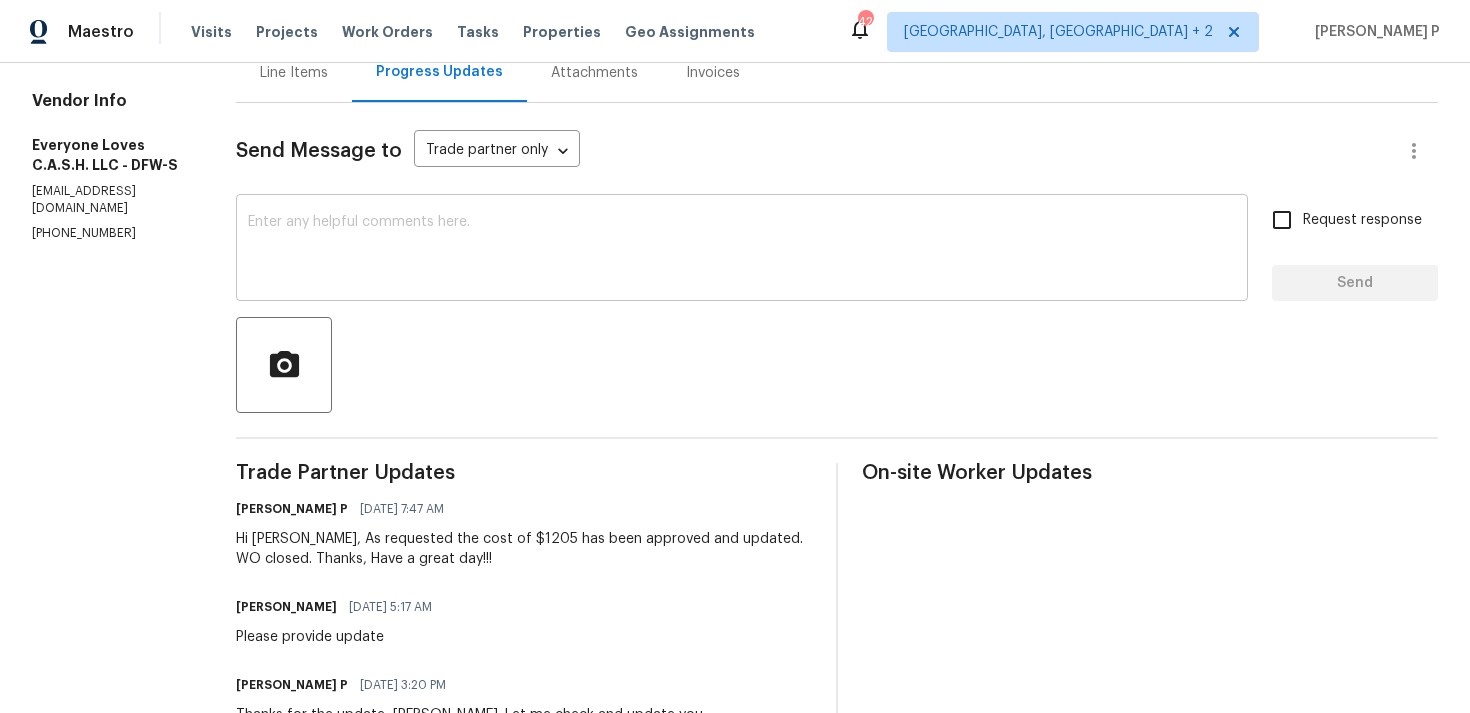 scroll, scrollTop: 288, scrollLeft: 0, axis: vertical 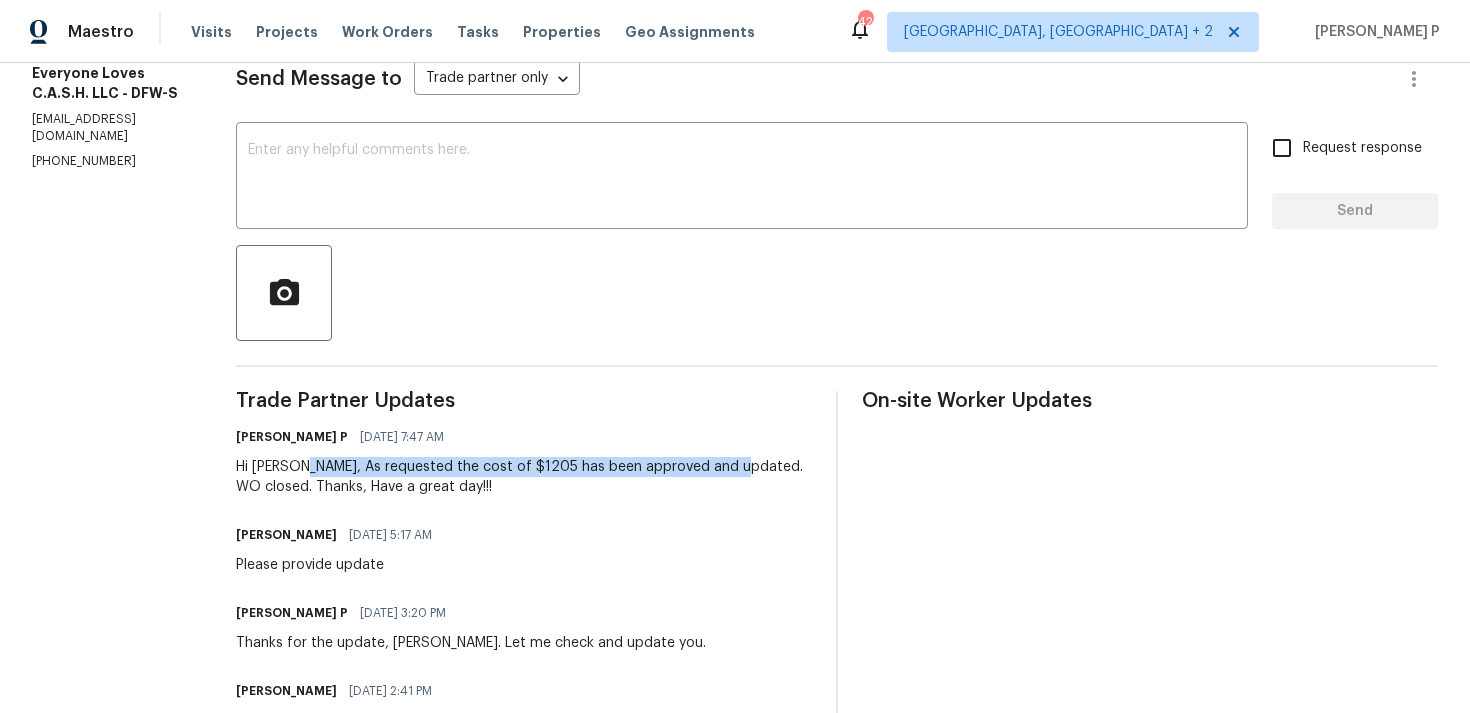 drag, startPoint x: 334, startPoint y: 464, endPoint x: 763, endPoint y: 468, distance: 429.01865 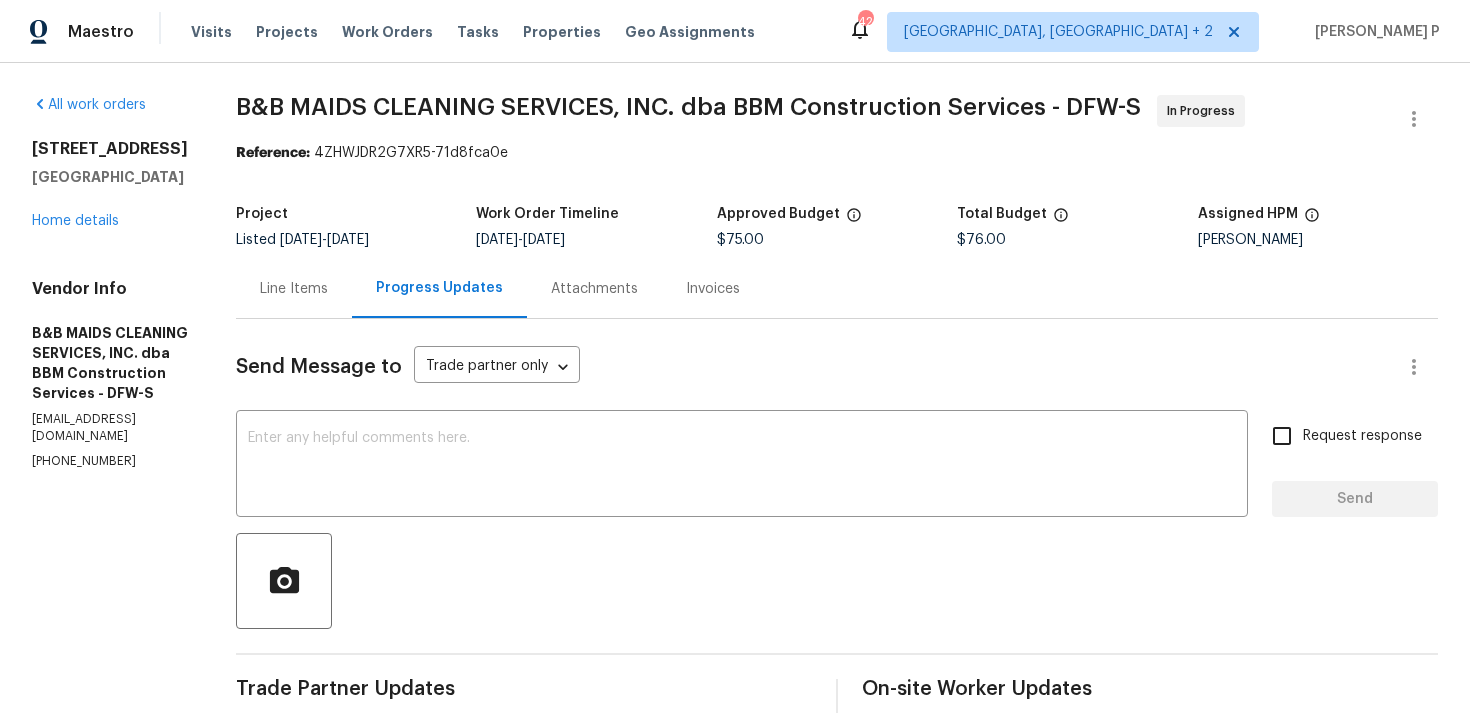 scroll, scrollTop: 0, scrollLeft: 0, axis: both 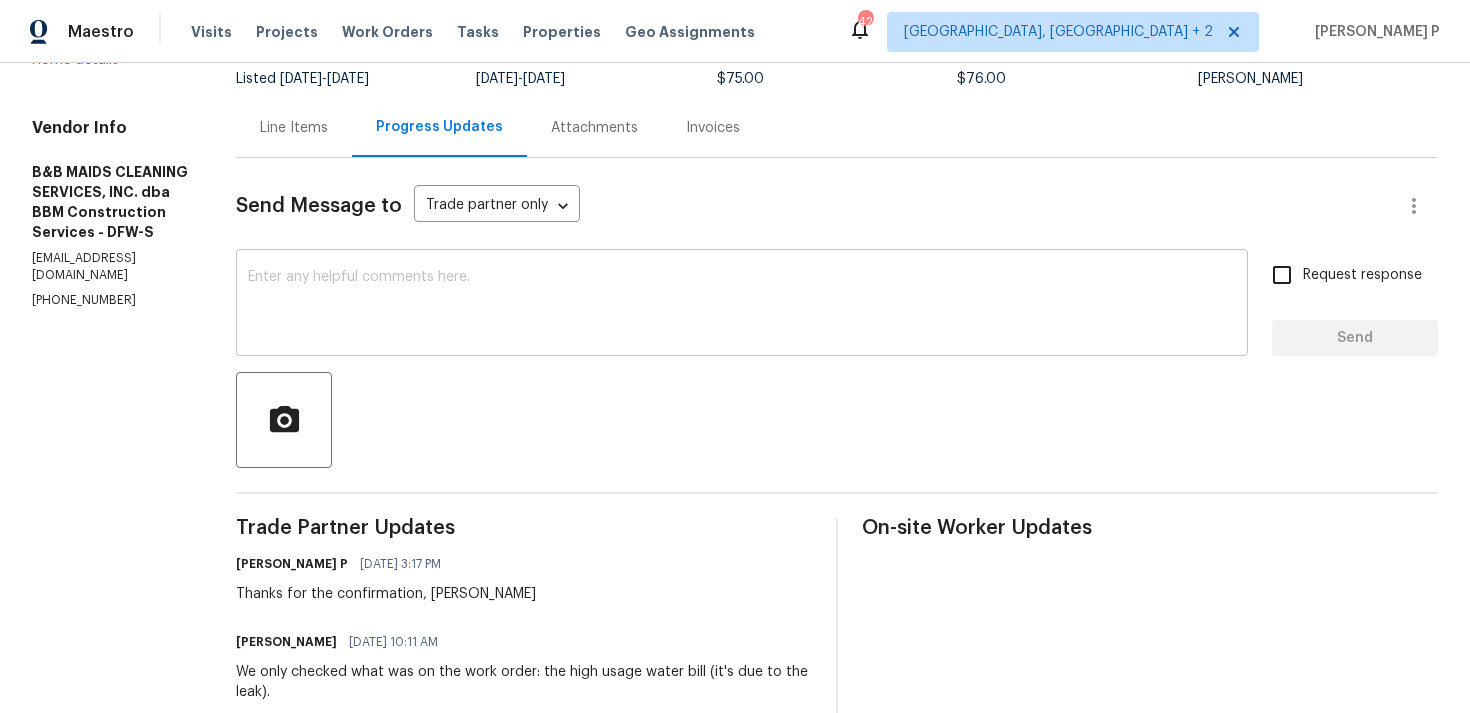 click at bounding box center [742, 305] 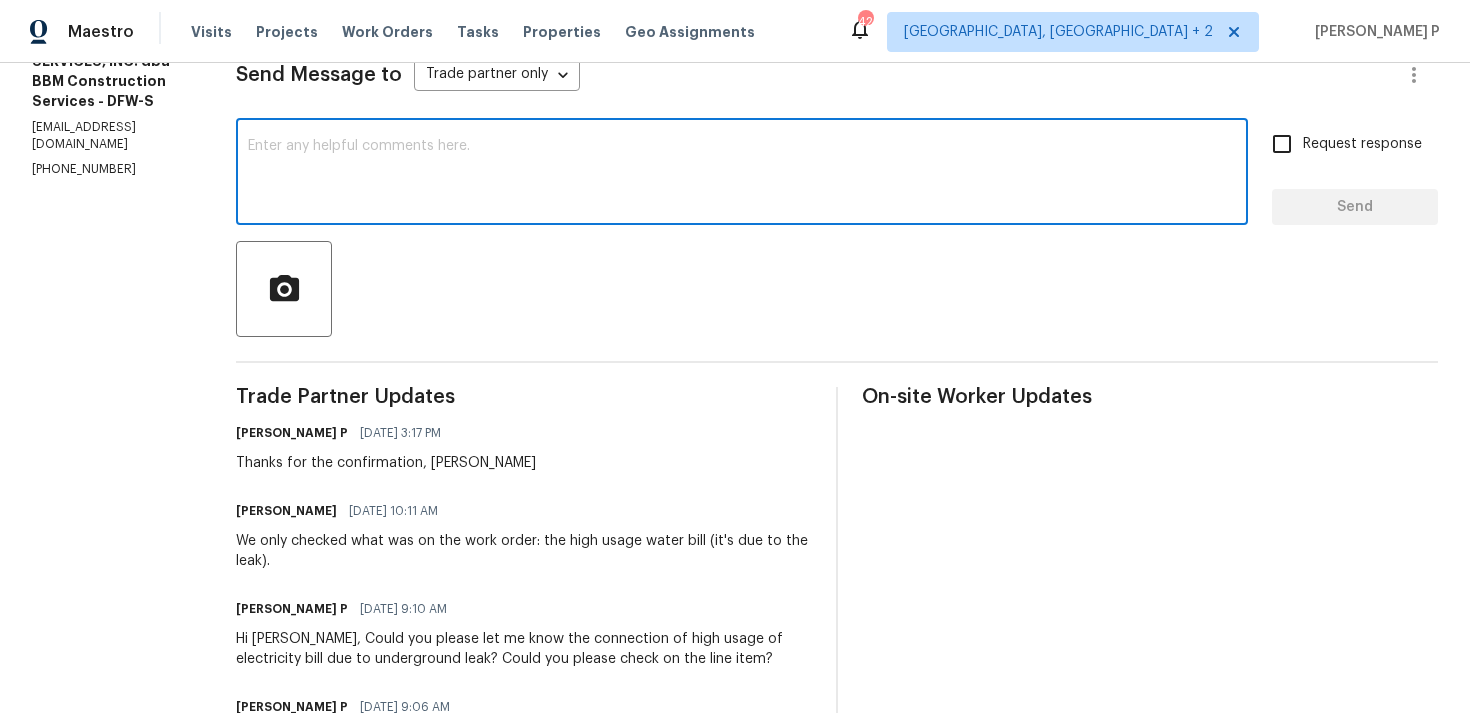scroll, scrollTop: 306, scrollLeft: 0, axis: vertical 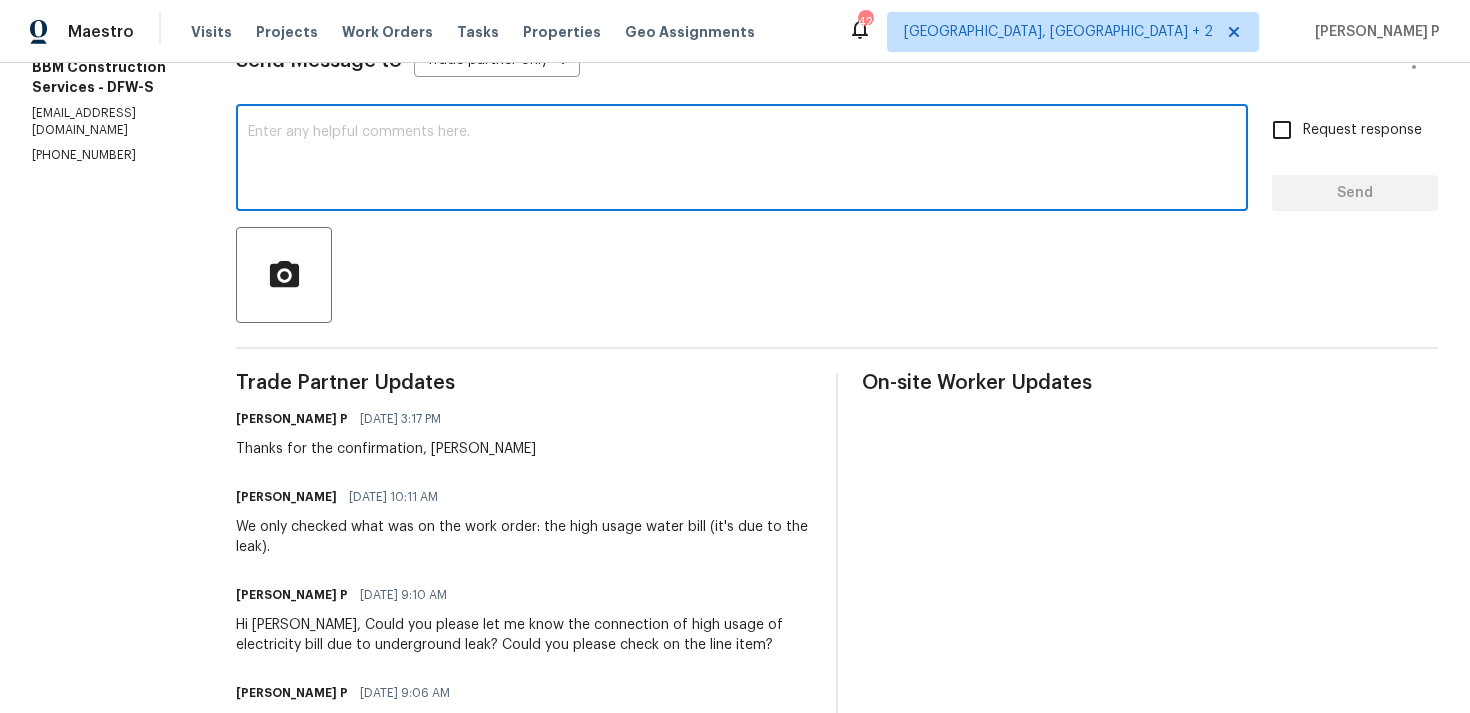 click at bounding box center (742, 160) 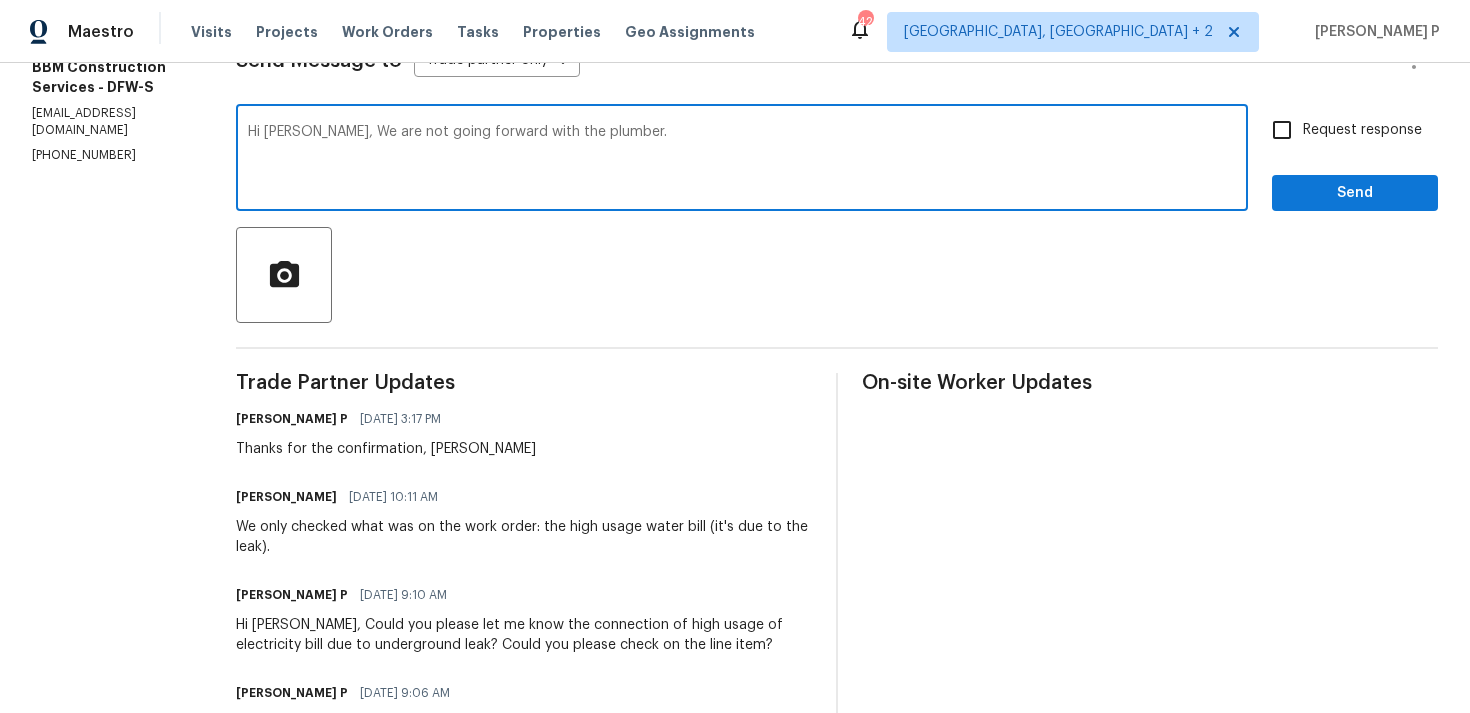 paste on "Could you please confirm the final cost to close the work order?" 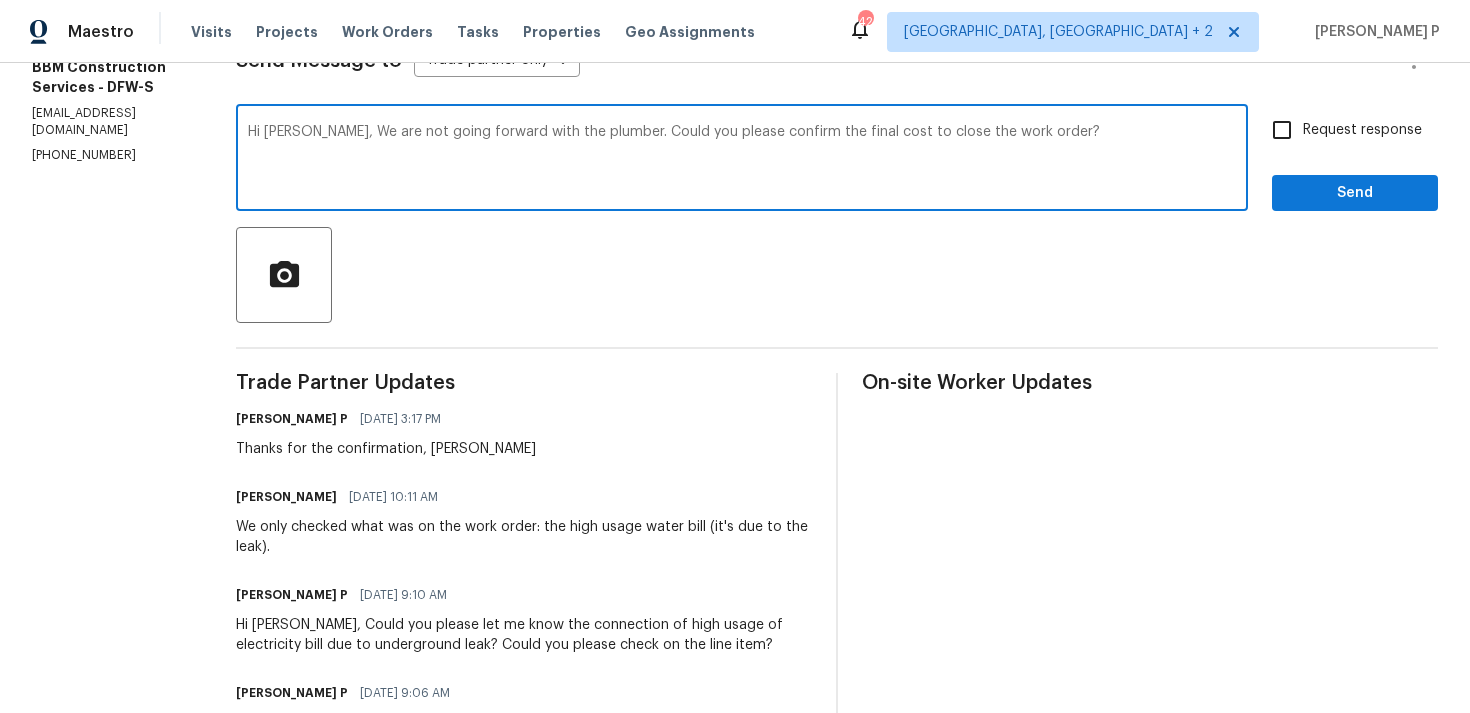 type on "Hi [PERSON_NAME], We are not going forward with the plumber. Could you please confirm the final cost to close the work order?" 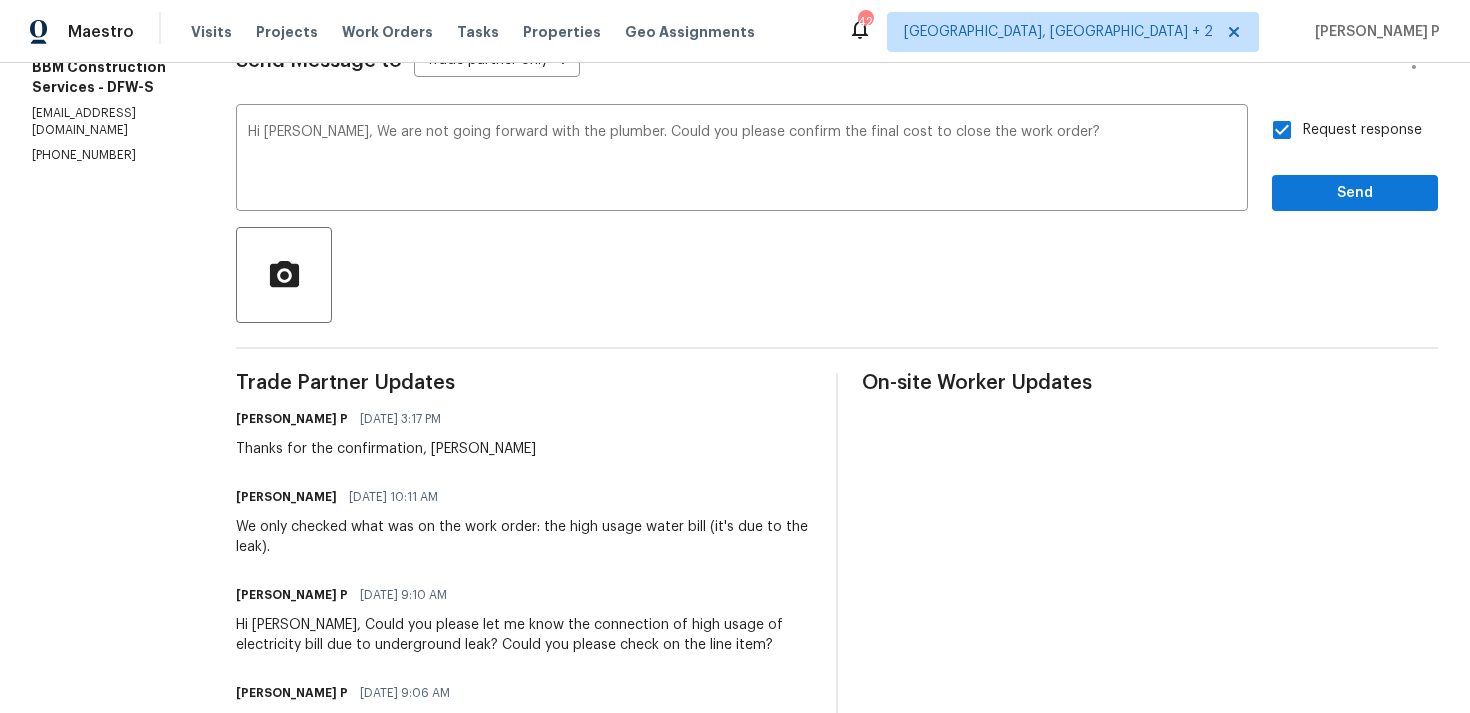 click on "Send Message to Trade partner only Trade partner only ​ Hi [PERSON_NAME], We are not going forward with the plumber. Could you please confirm the final cost to close the work order? x ​ Request response Send Trade Partner Updates [PERSON_NAME] P [DATE] 3:17 PM Thanks for the confirmation, [PERSON_NAME] [DEMOGRAPHIC_DATA] 10:11 AM We only checked what was on the work order: the high usage water bill (it's due to the leak). [PERSON_NAME] P [DATE] 9:10 AM Hi [PERSON_NAME], Could you please let me know the connection of high usage of electricity bill due to underground leak? Could you please check on the line item? [PERSON_NAME] P [DATE] 9:06 AM Hi [PERSON_NAME], Thanks for the update. Let me check and update you. [PERSON_NAME] [DEMOGRAPHIC_DATA] 8:58 AM There is an underground leak, likely caused by a broken pipe due to tree roots.
We can send a plumber to locate the exact issue and make the necessary repairs, but the price may vary depending on the complexity of the problem. [PERSON_NAME] P [DATE] 8:30 AM [PERSON_NAME] P [DATE] 8:30 AM" at bounding box center [837, 562] 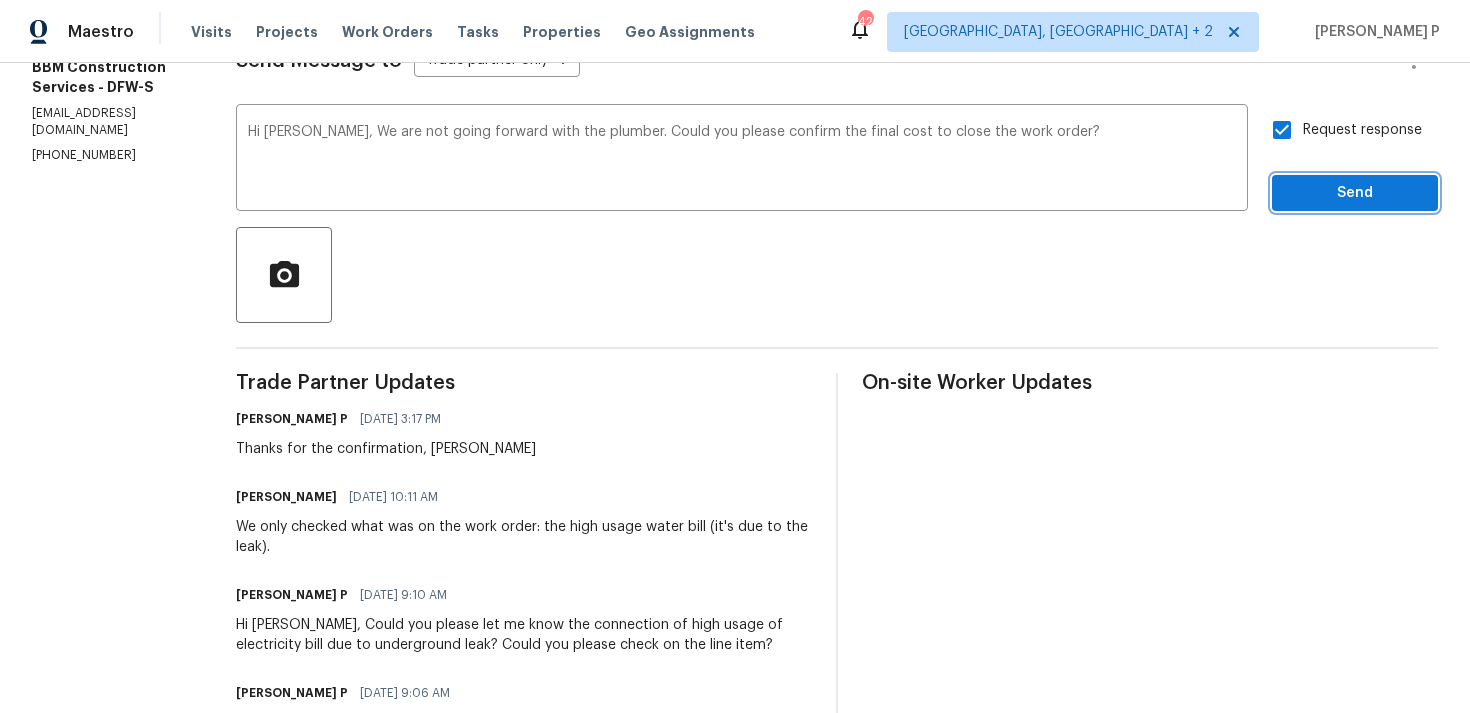 click on "Send" at bounding box center (1355, 193) 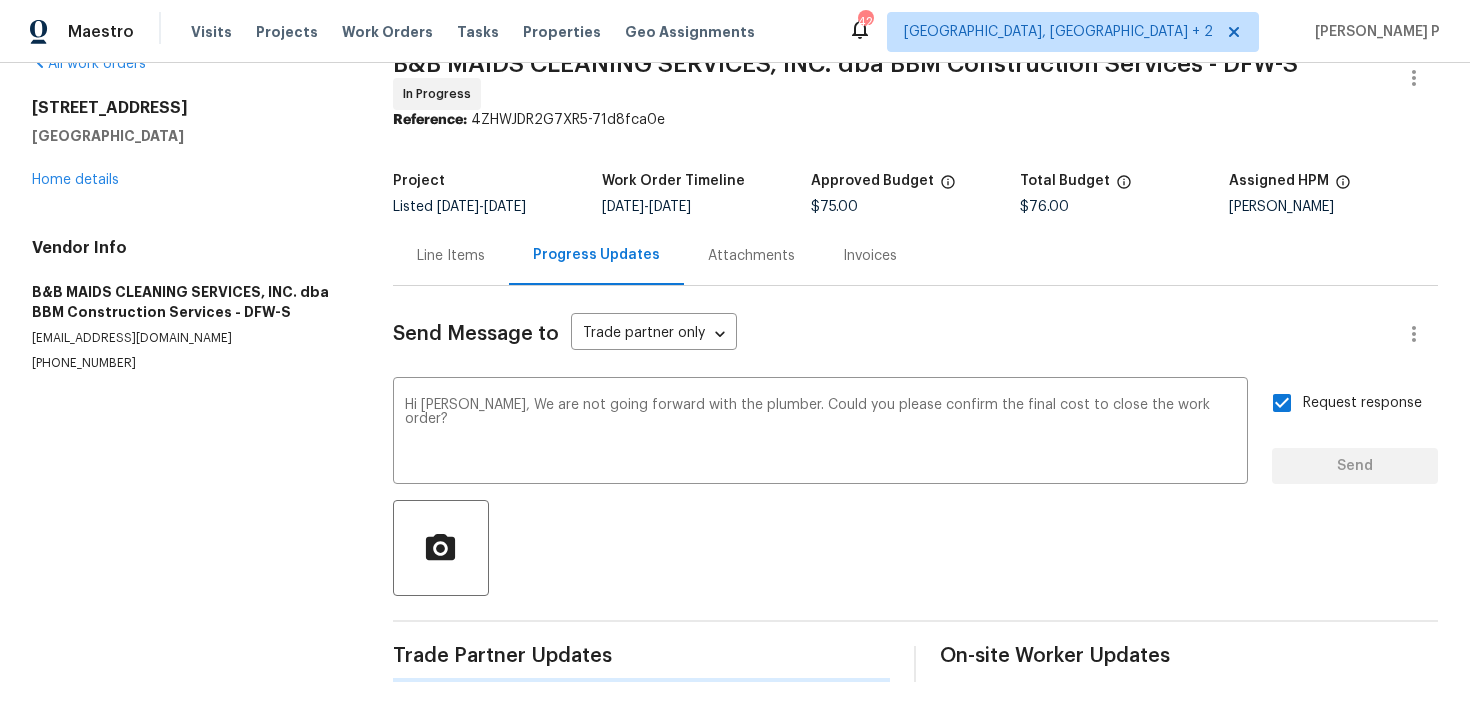 type 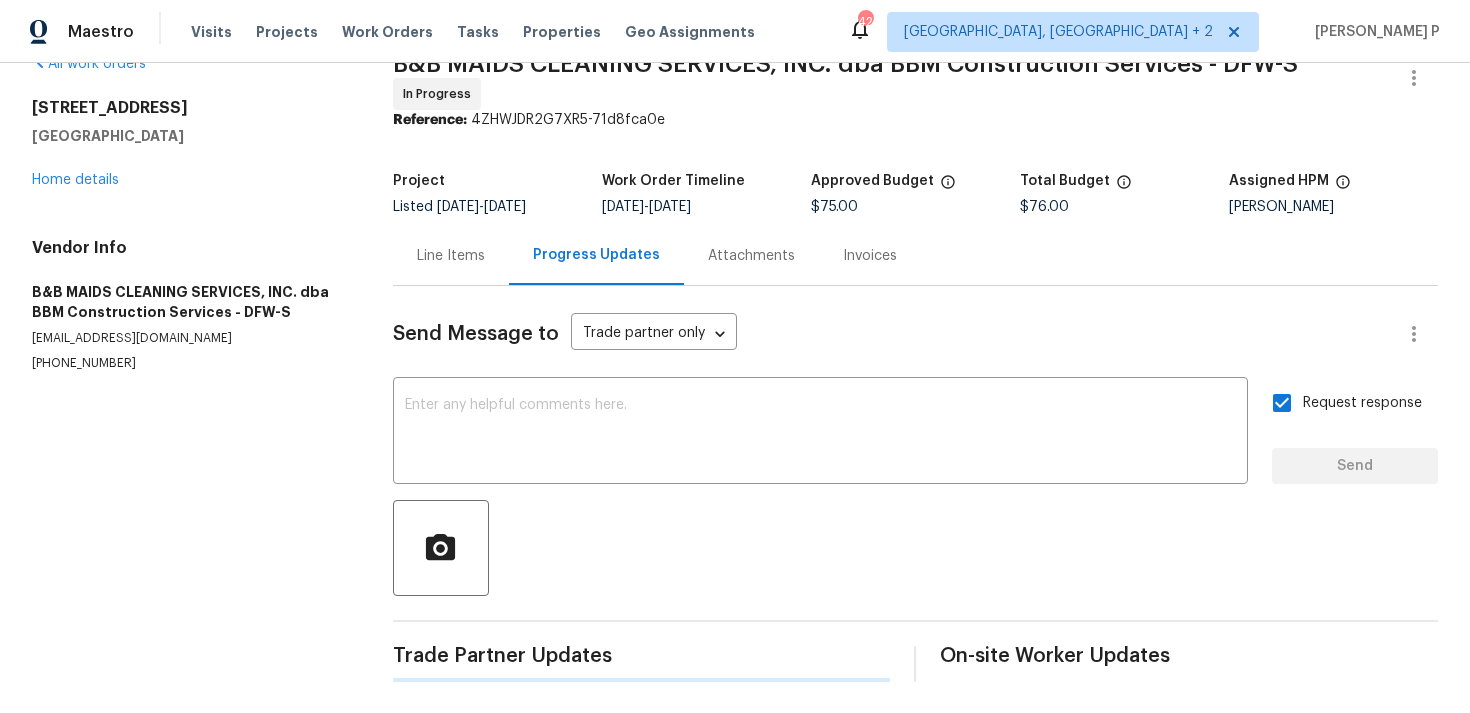scroll, scrollTop: 306, scrollLeft: 0, axis: vertical 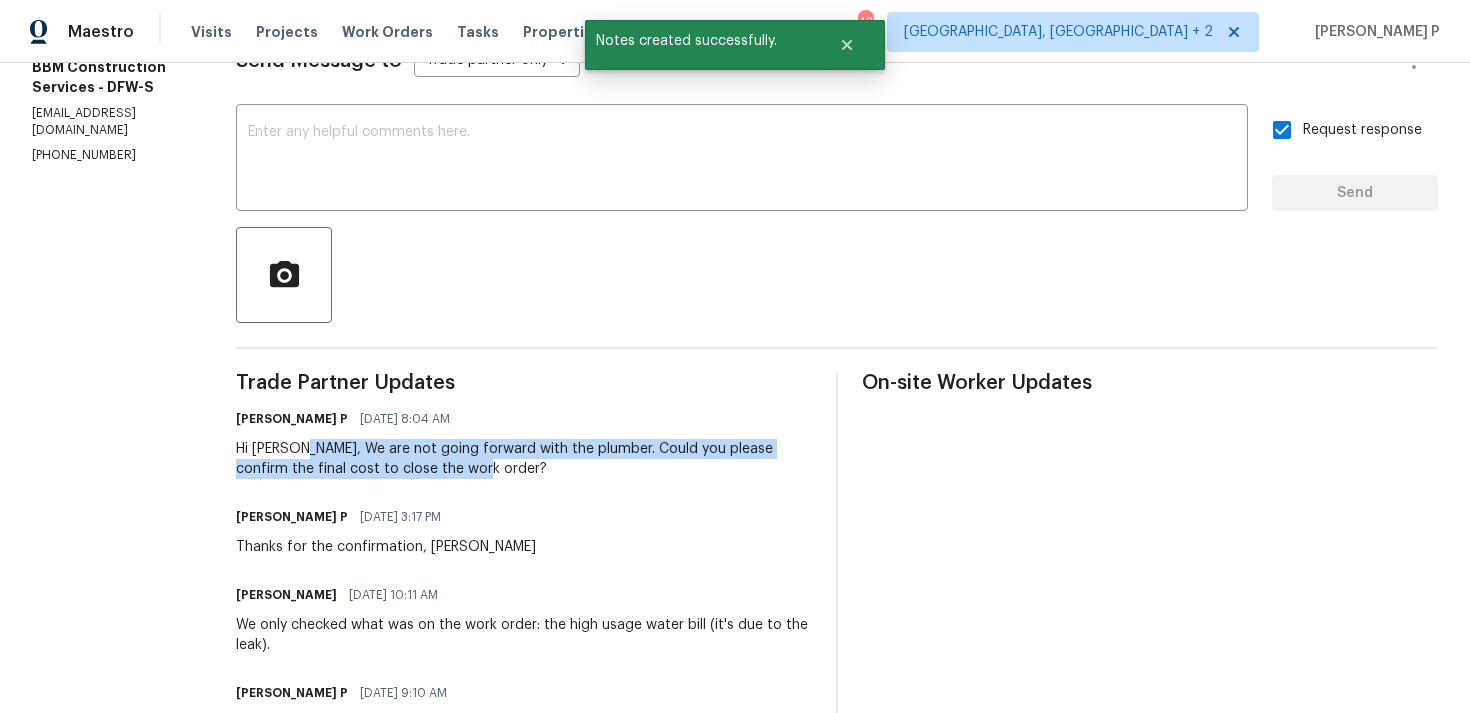 drag, startPoint x: 362, startPoint y: 443, endPoint x: 530, endPoint y: 477, distance: 171.40594 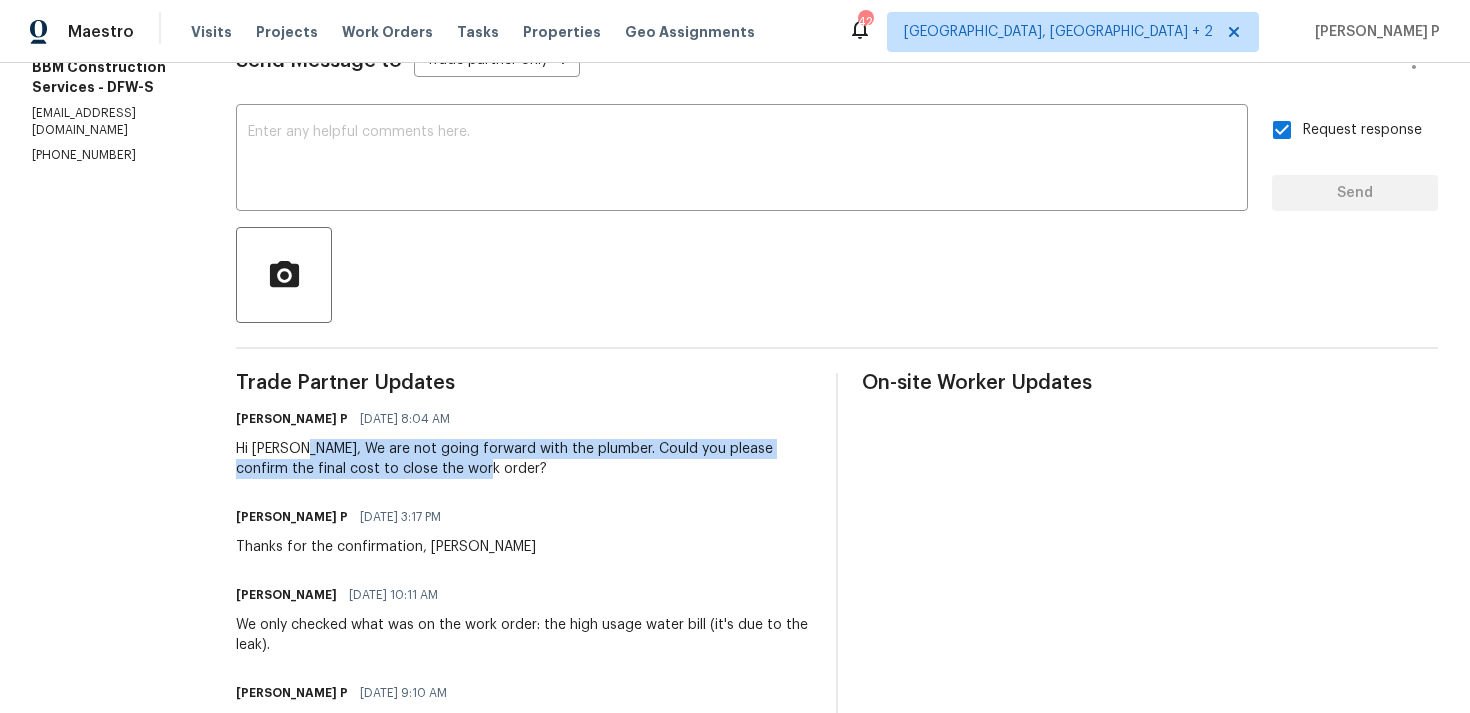 scroll, scrollTop: 0, scrollLeft: 0, axis: both 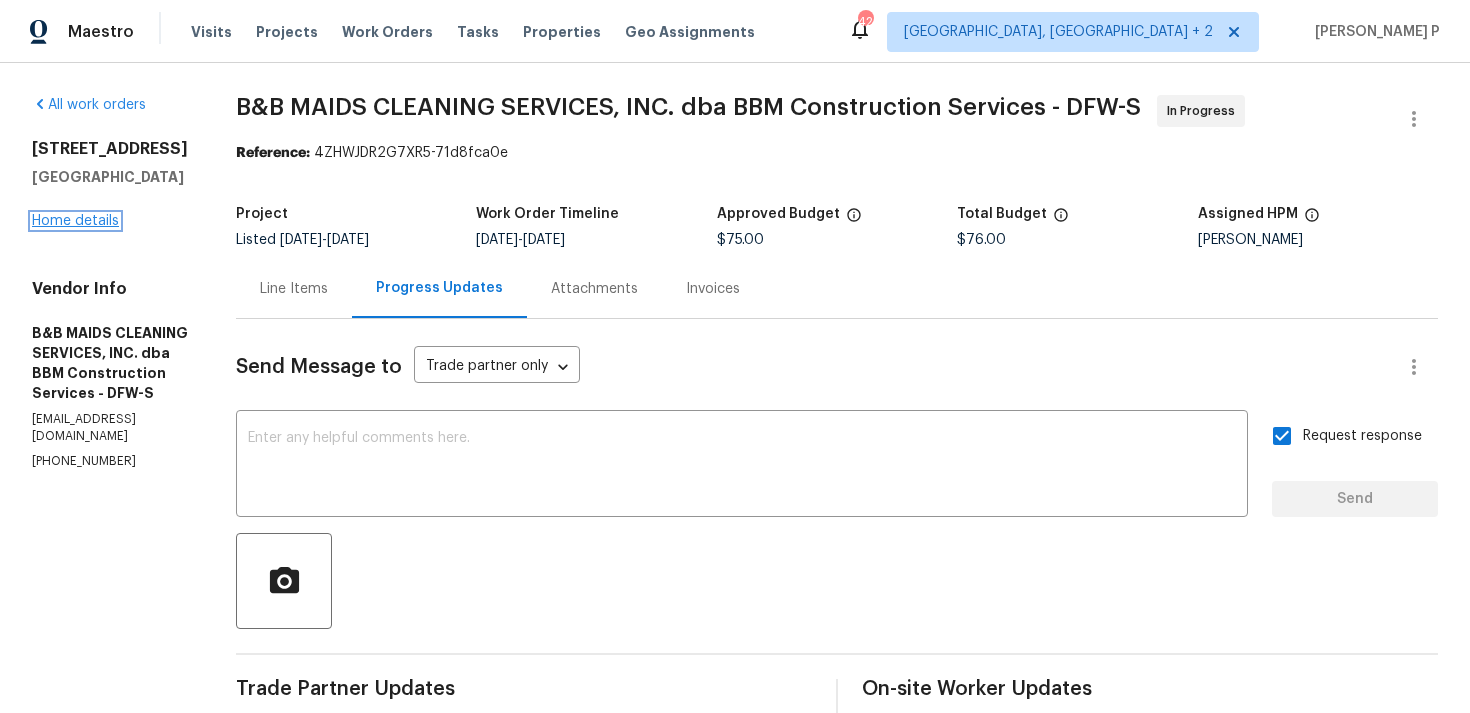 click on "Home details" at bounding box center (75, 221) 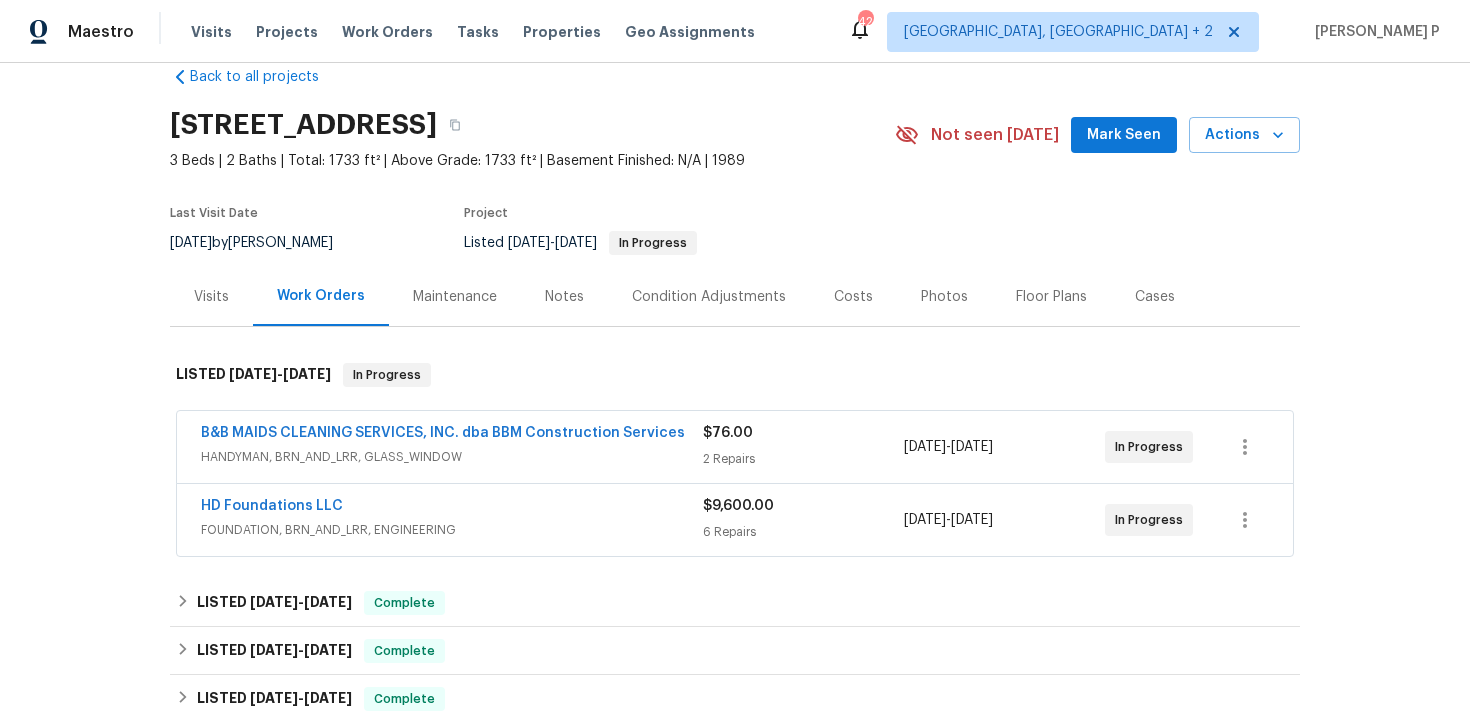 scroll, scrollTop: 48, scrollLeft: 0, axis: vertical 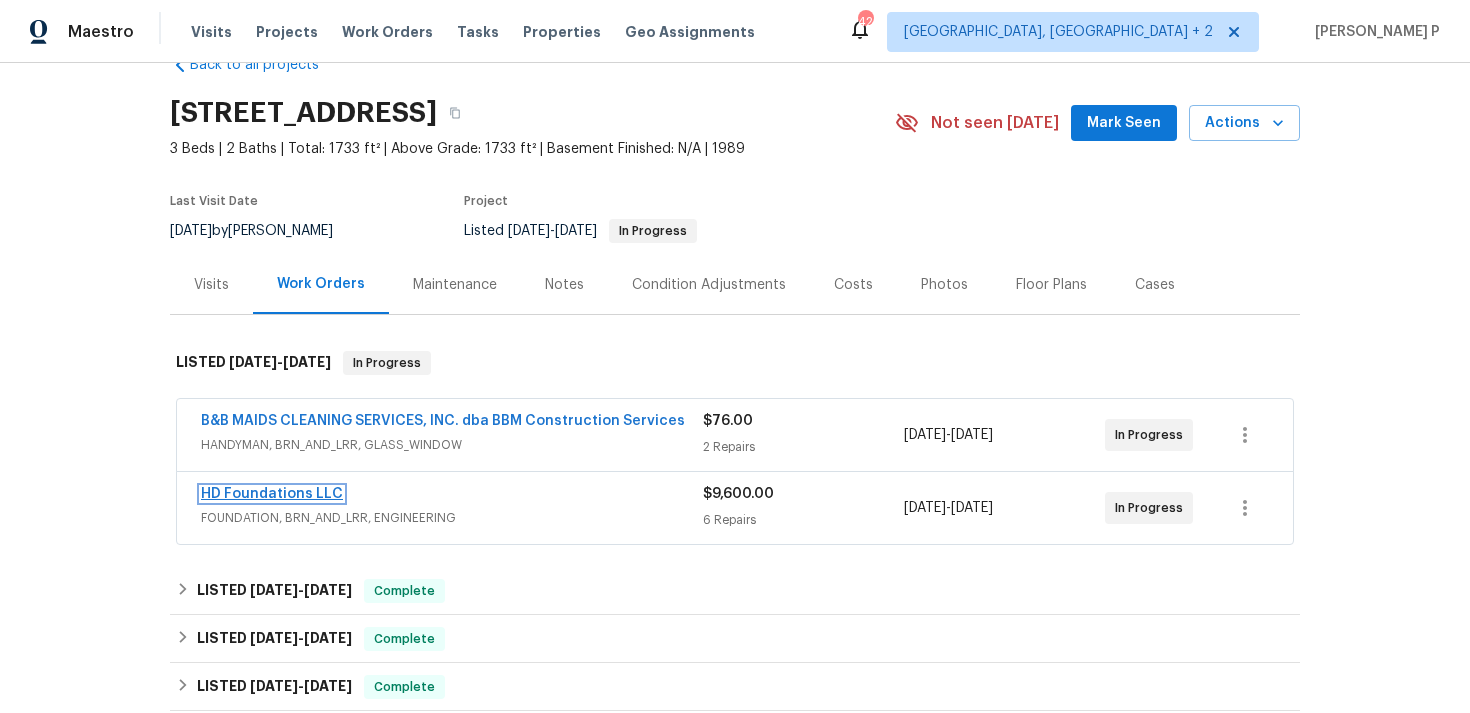 click on "HD Foundations LLC" at bounding box center [272, 494] 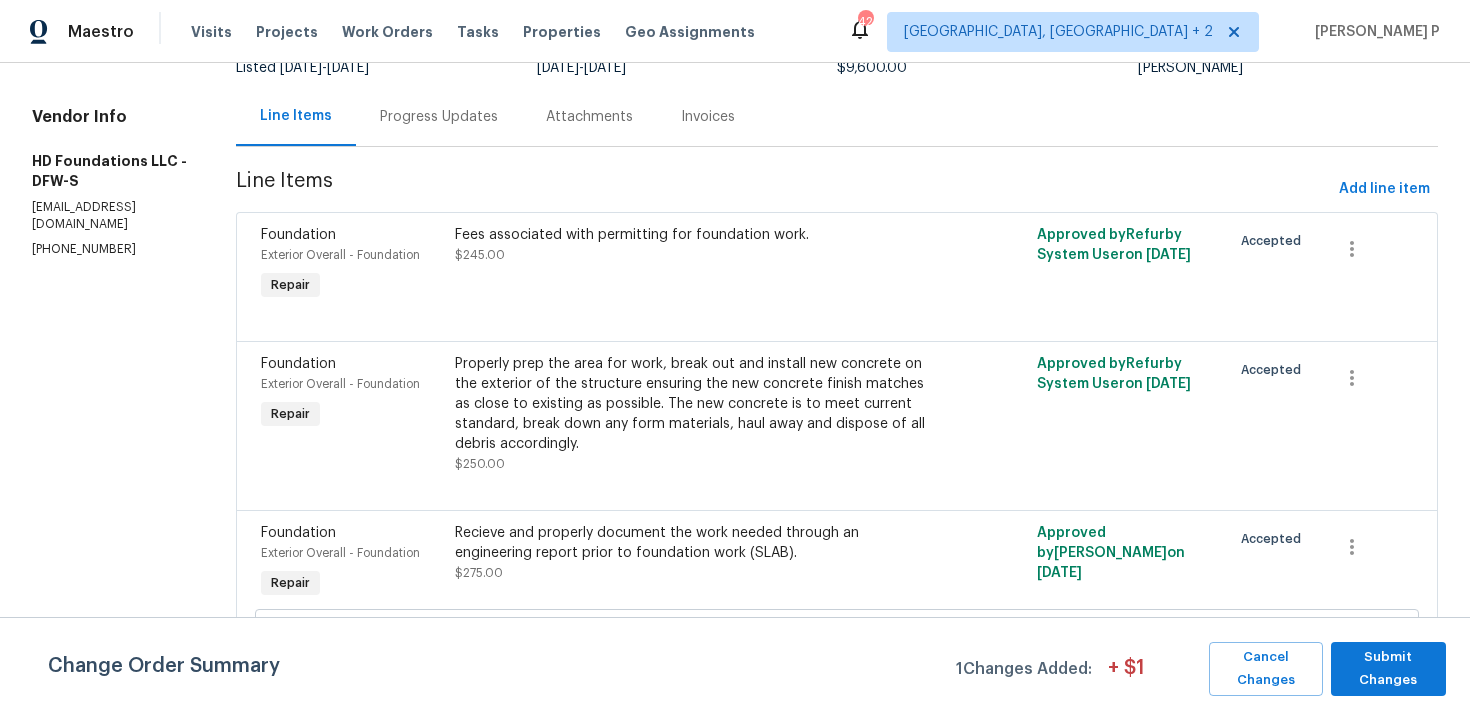 scroll, scrollTop: 0, scrollLeft: 0, axis: both 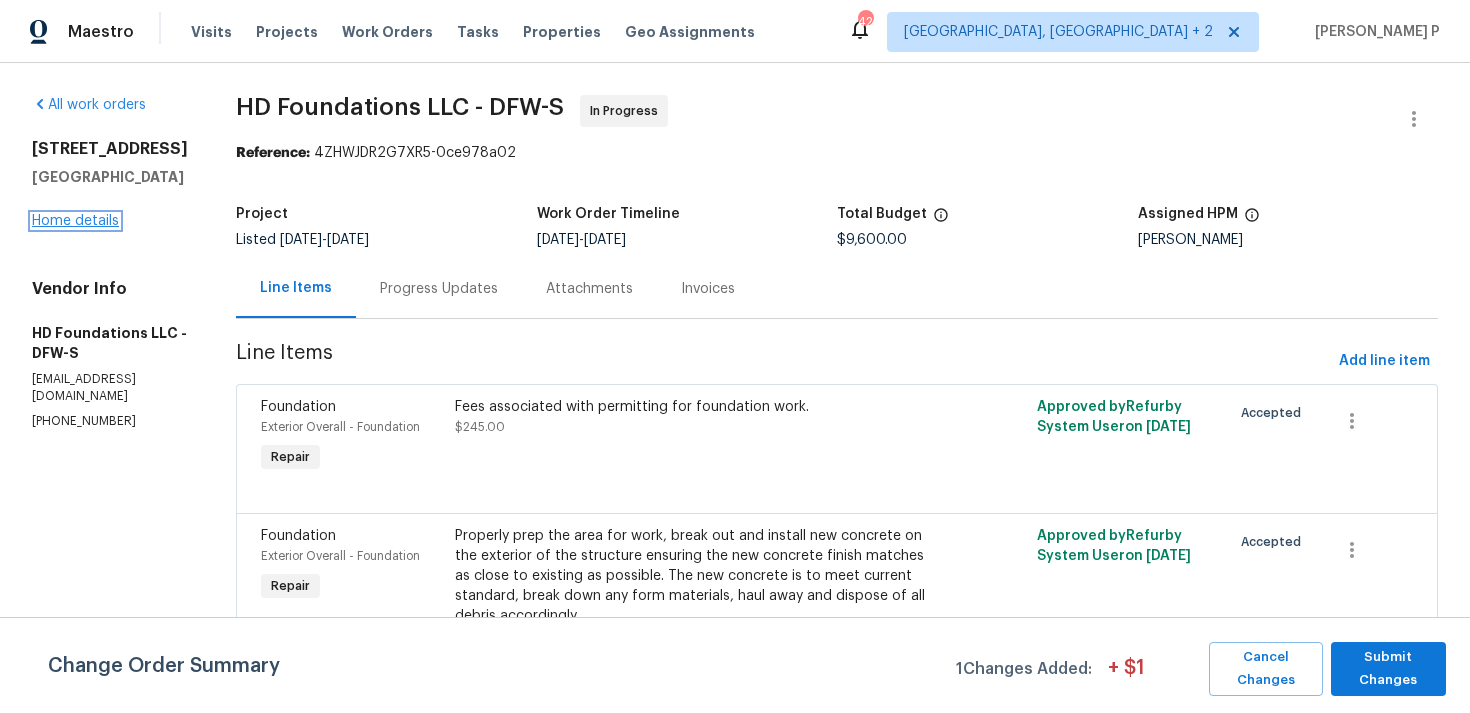 click on "Home details" at bounding box center [75, 221] 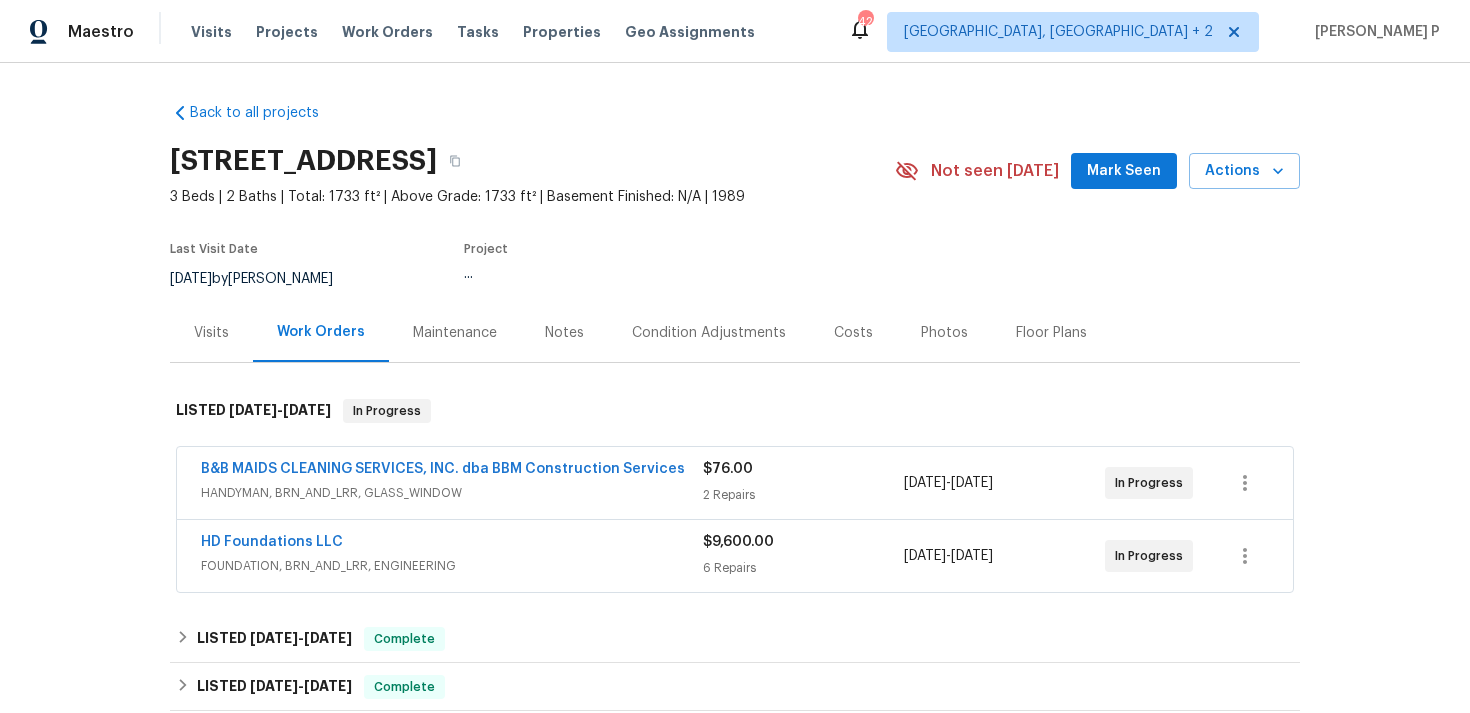 scroll, scrollTop: 496, scrollLeft: 0, axis: vertical 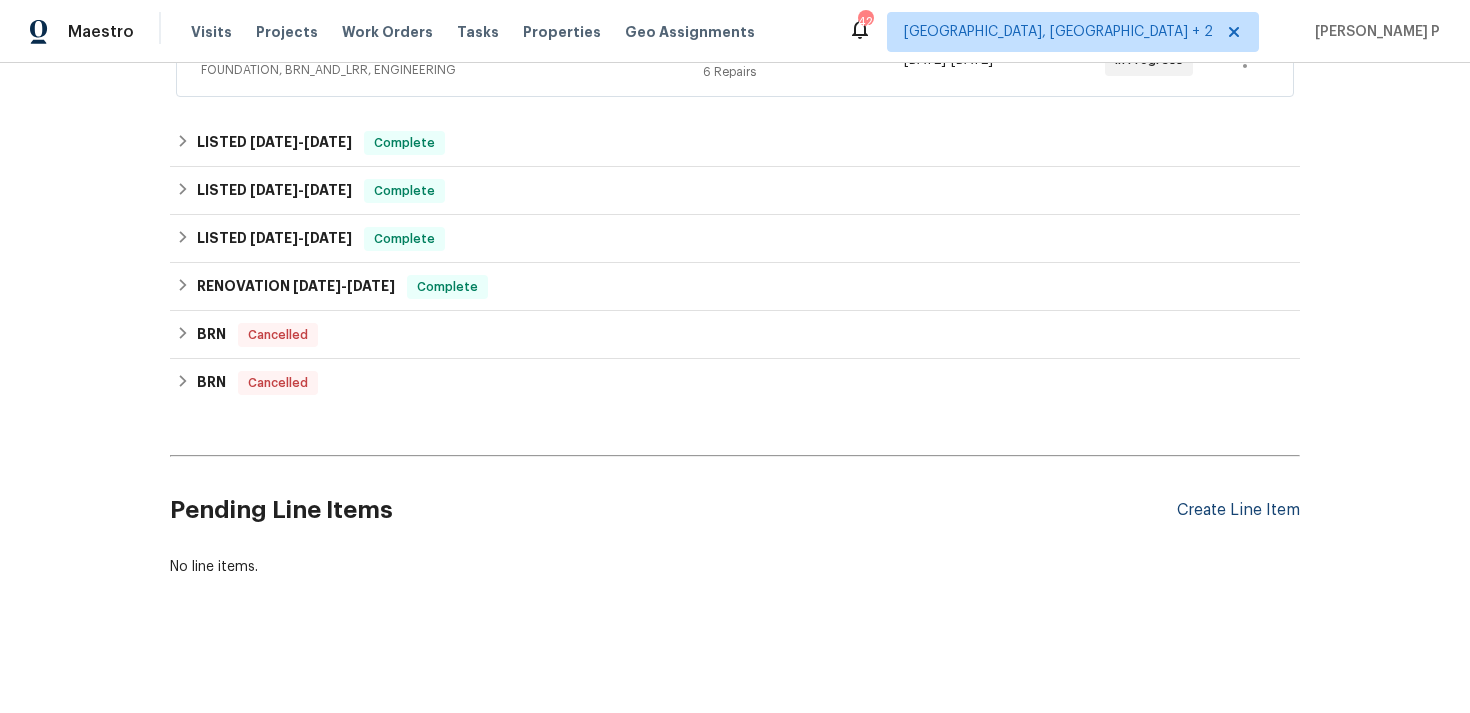 click on "Create Line Item" at bounding box center [1238, 510] 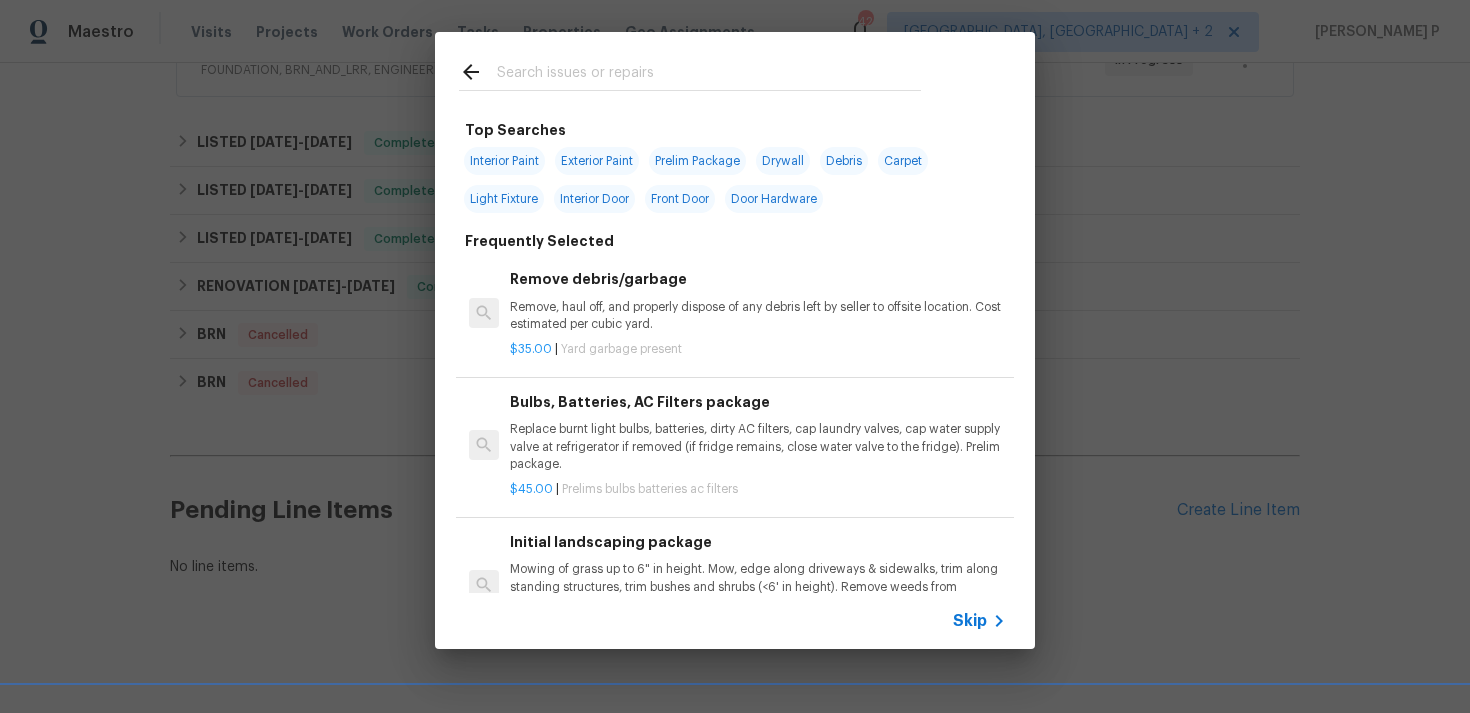 click 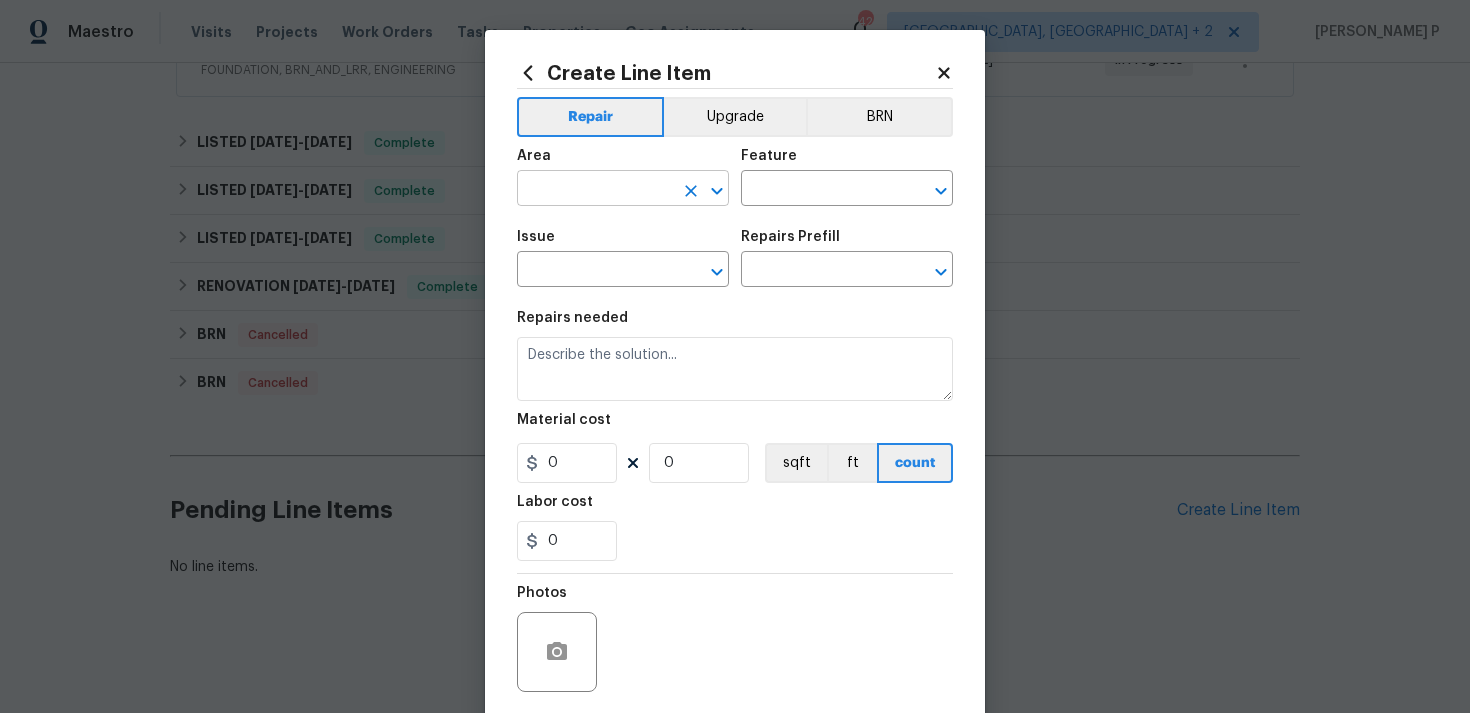 click at bounding box center [595, 190] 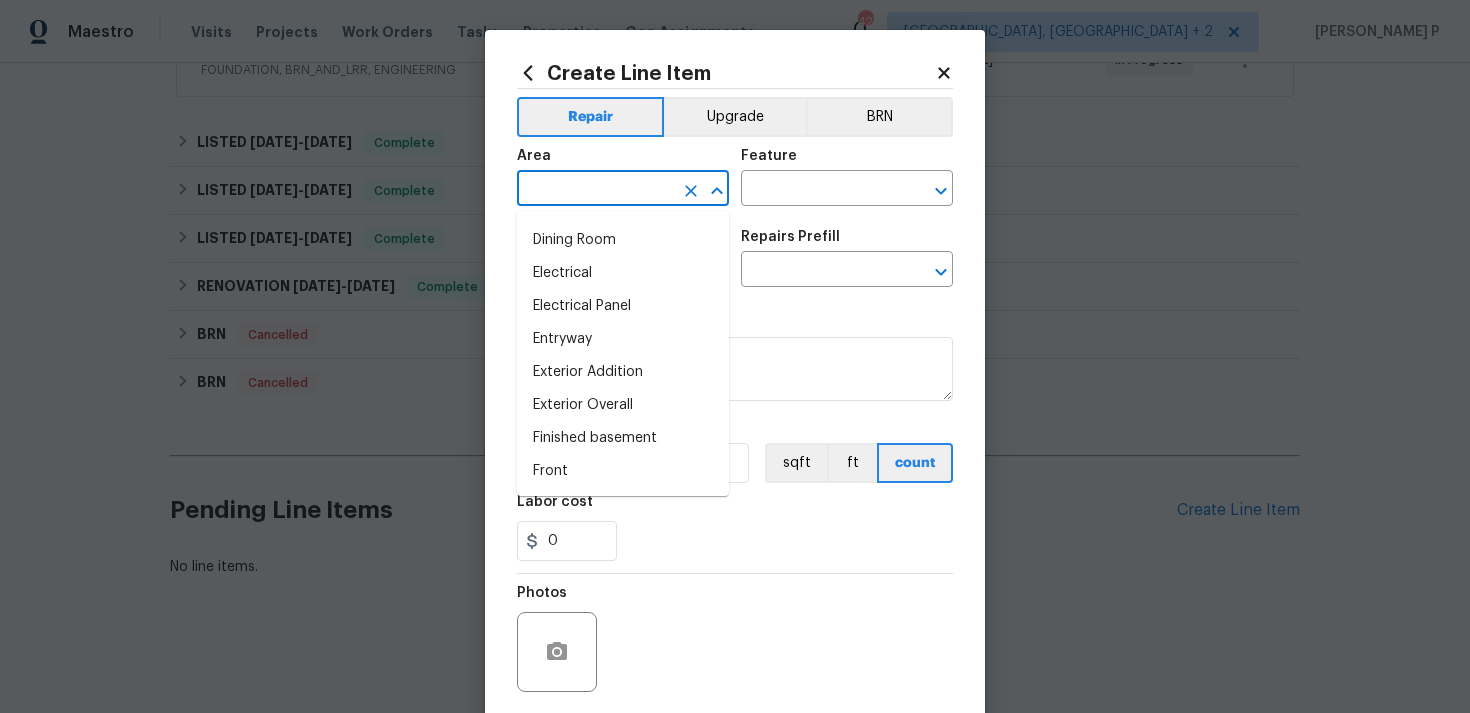 scroll, scrollTop: 365, scrollLeft: 0, axis: vertical 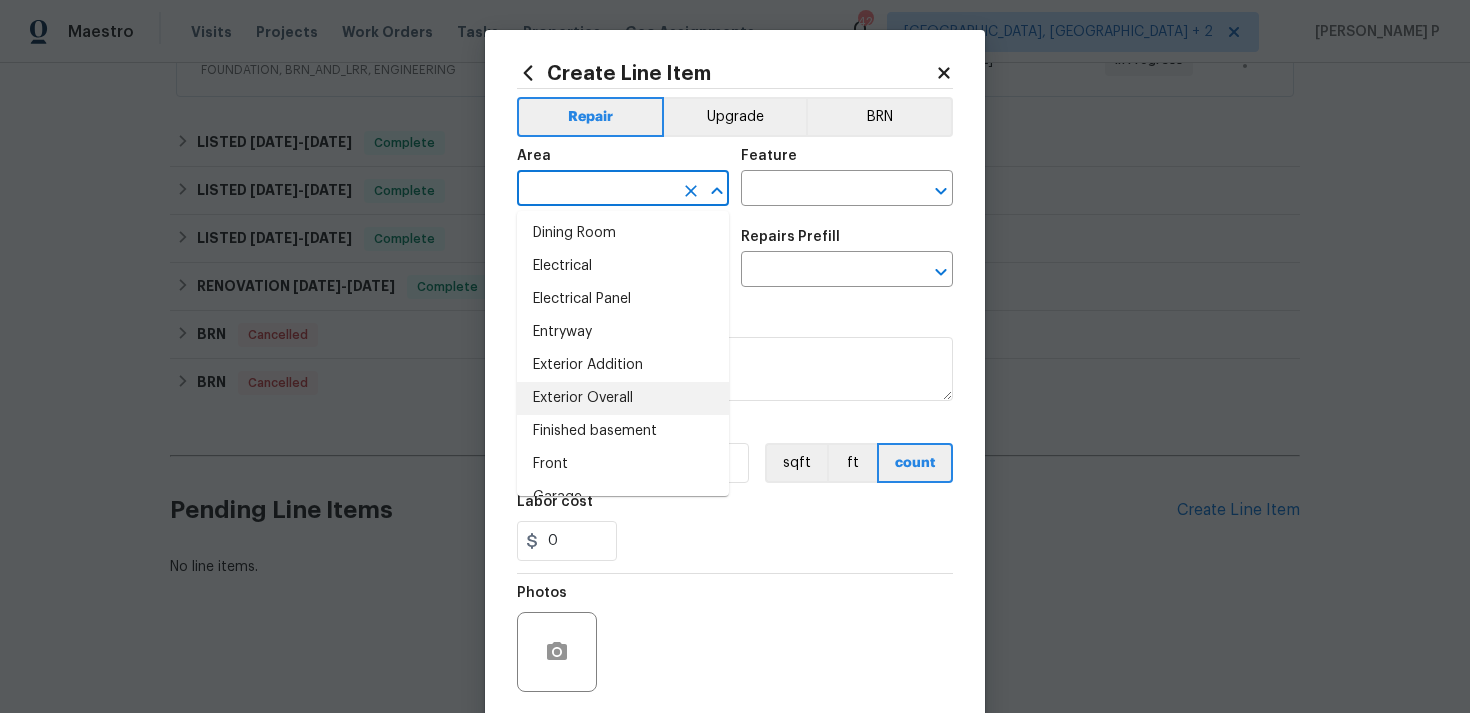 click on "Exterior Overall" at bounding box center [623, 398] 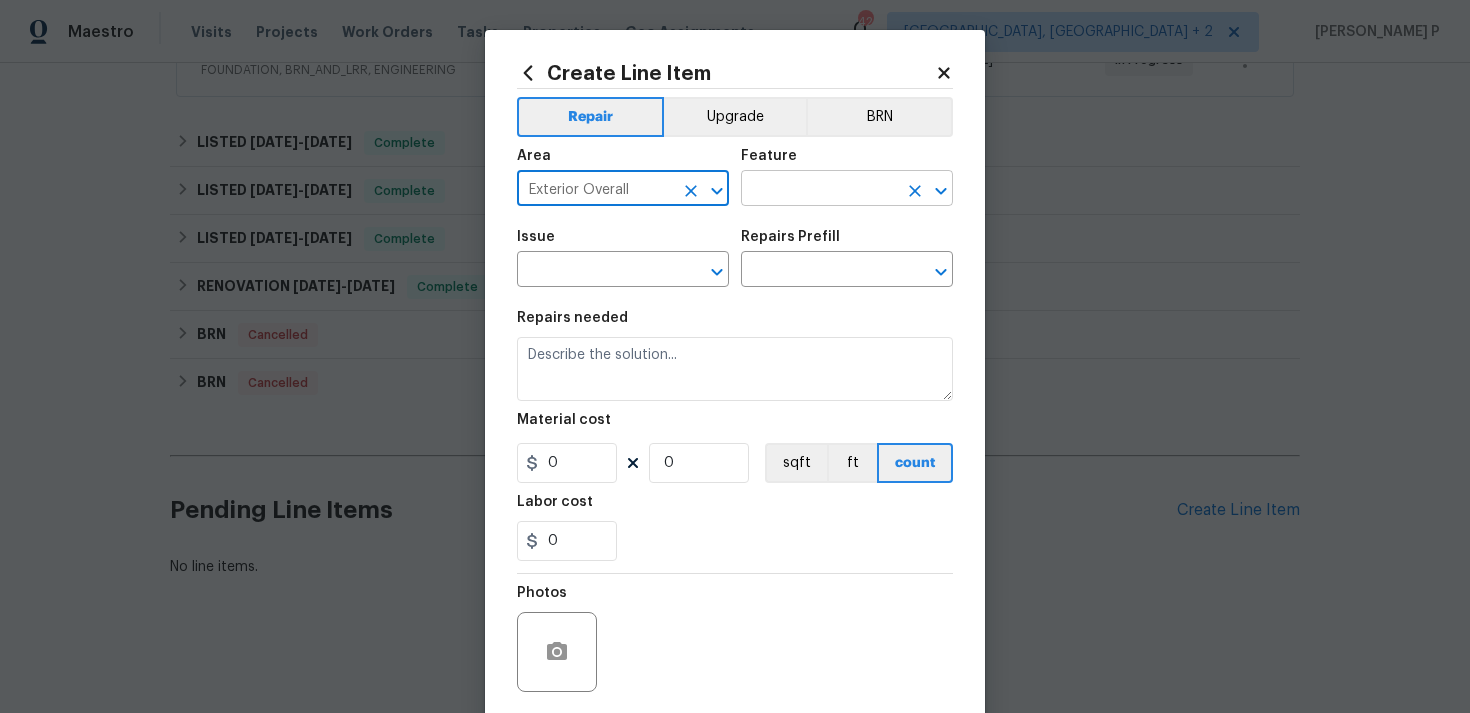click at bounding box center (819, 190) 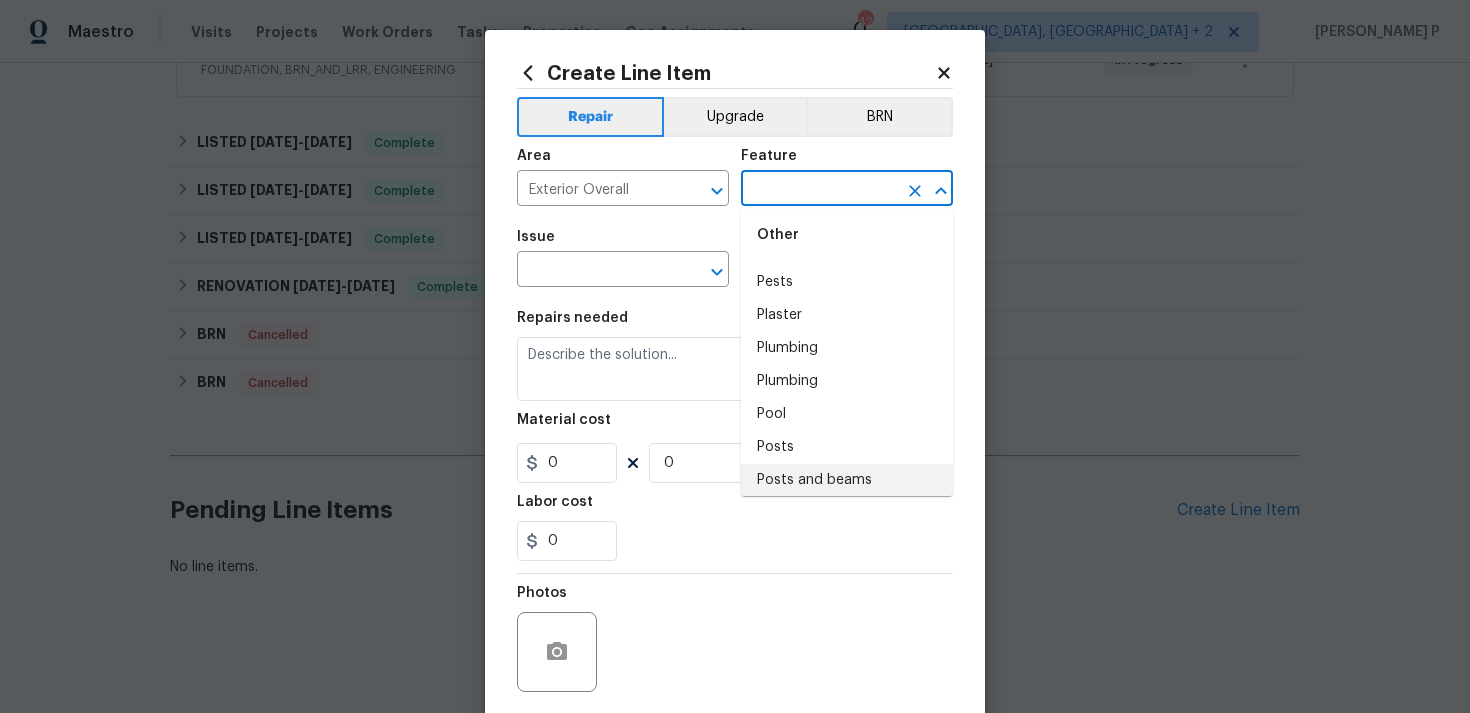 scroll, scrollTop: 3692, scrollLeft: 0, axis: vertical 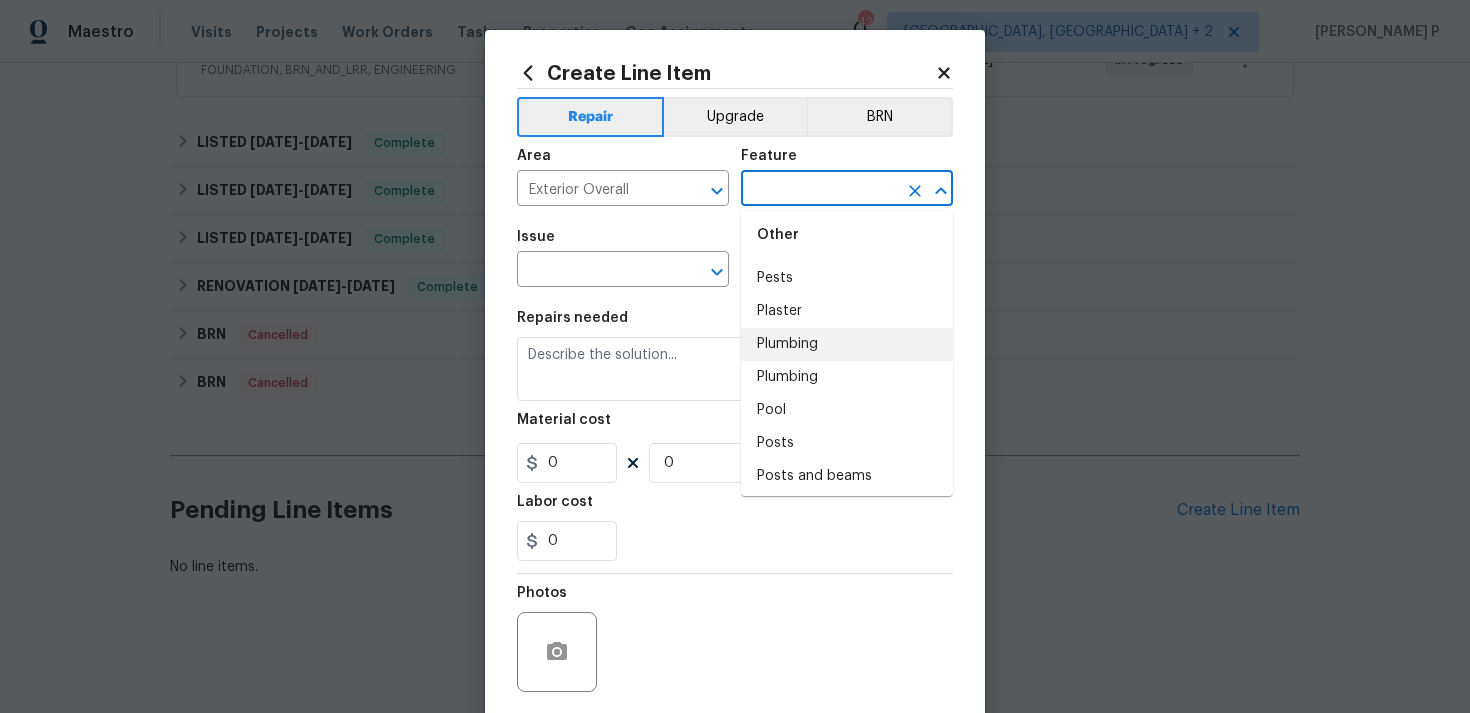 click on "Plumbing" at bounding box center (847, 344) 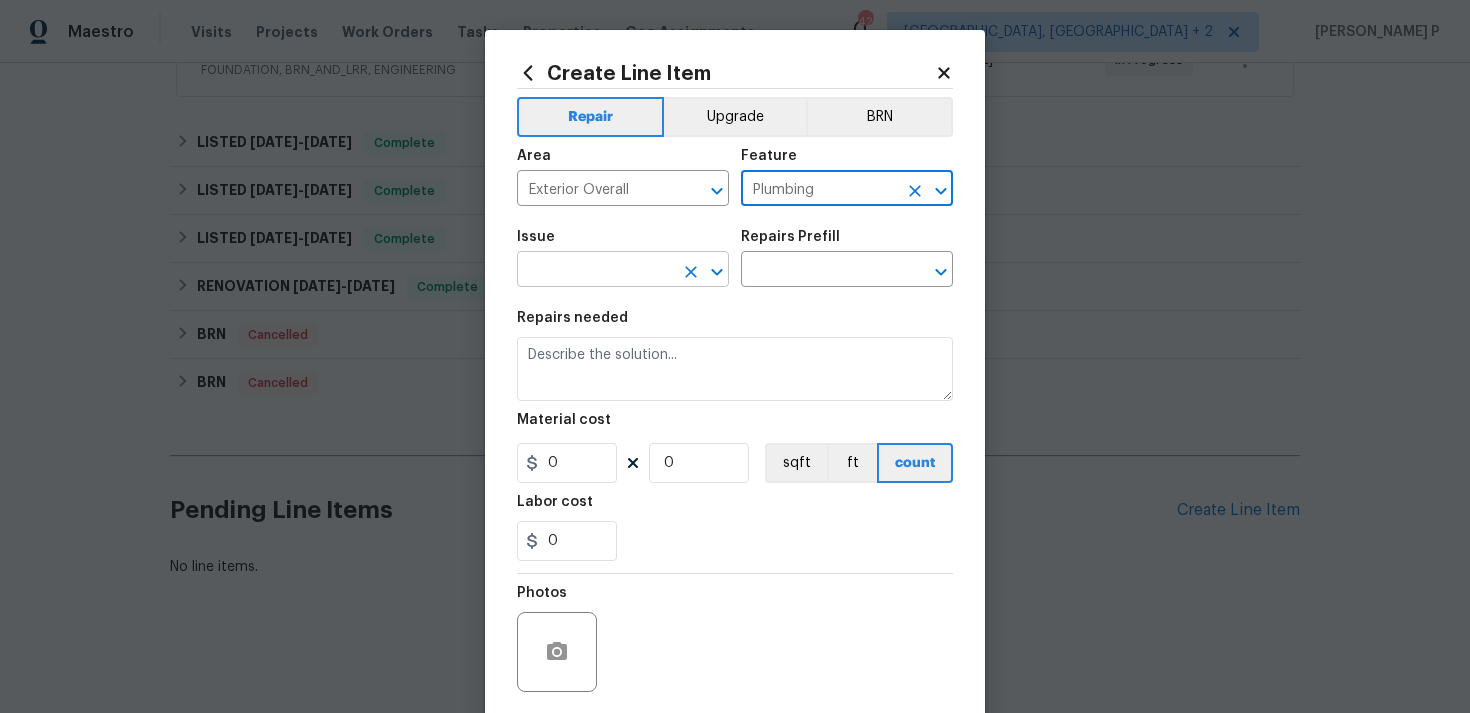 click 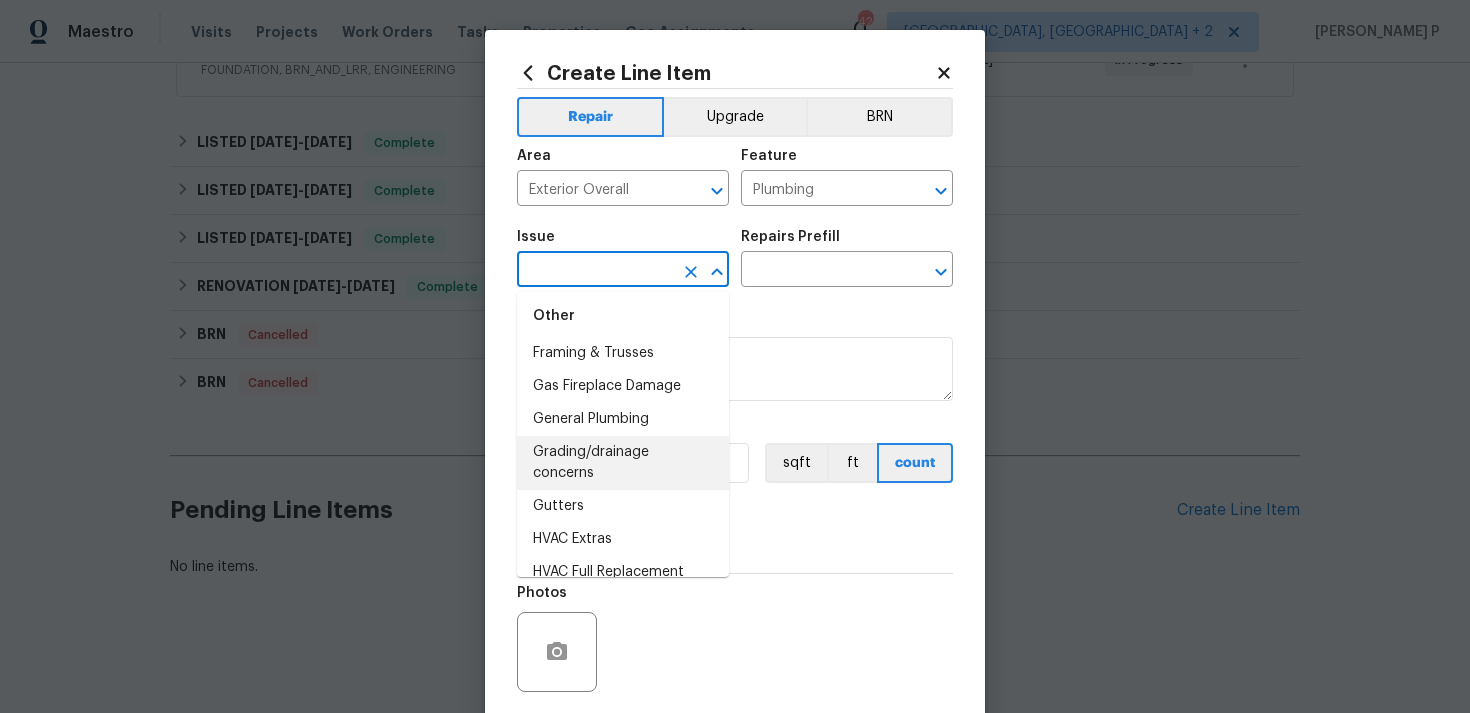 scroll, scrollTop: 1661, scrollLeft: 0, axis: vertical 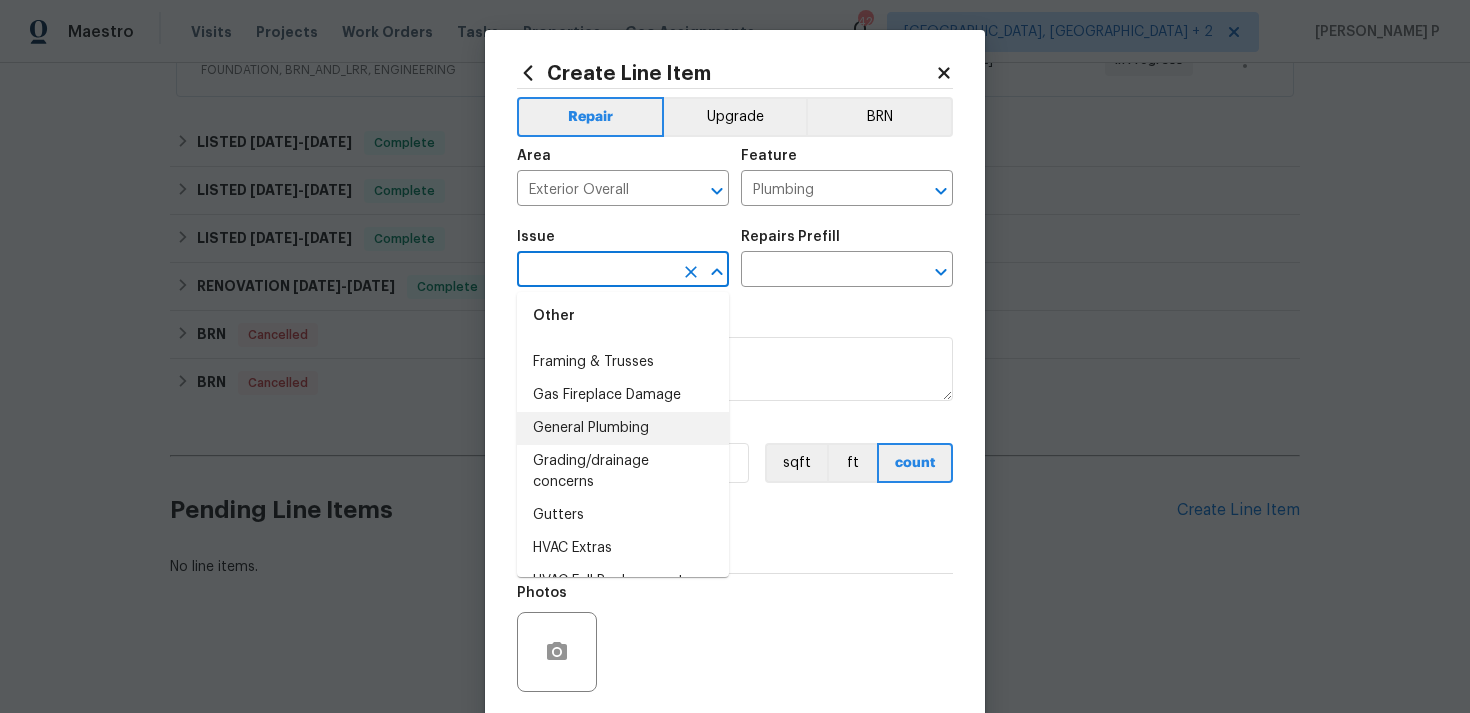 click on "General Plumbing" at bounding box center (623, 428) 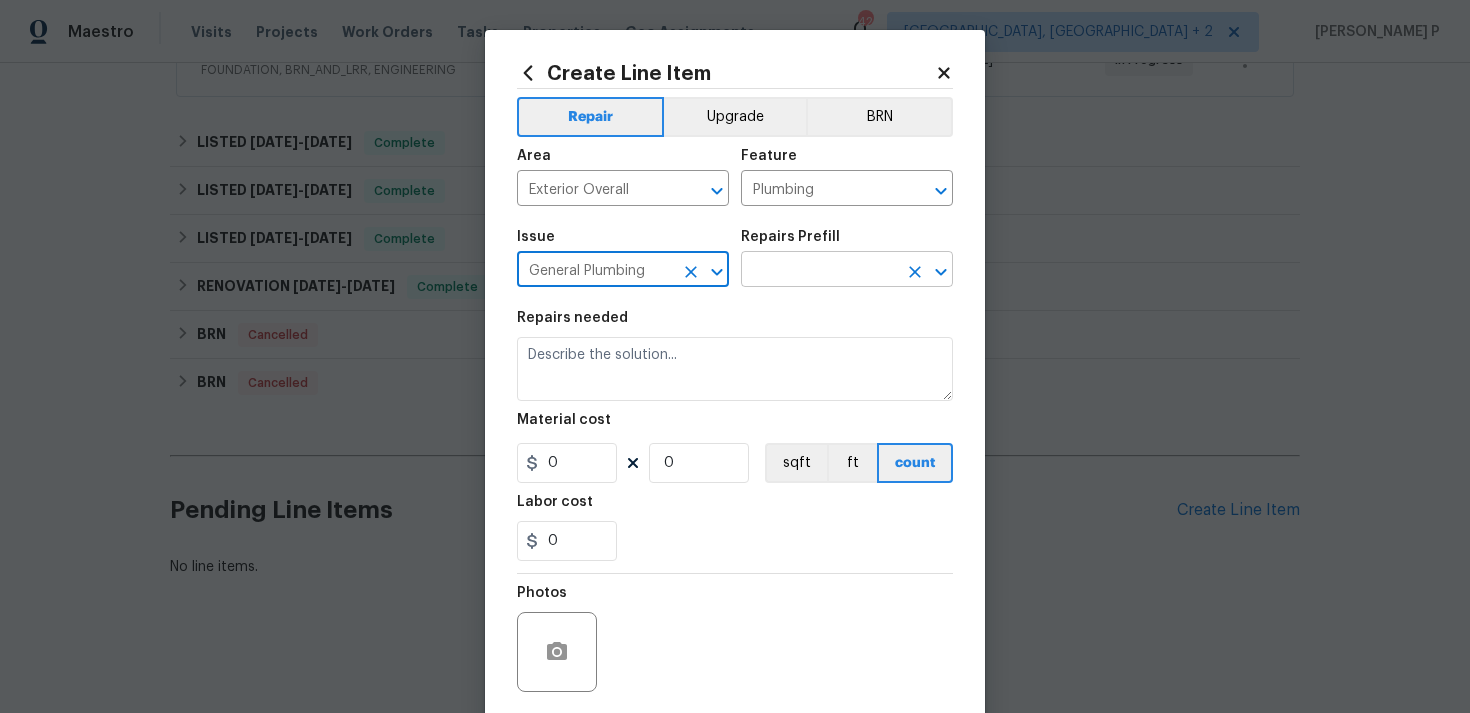 click at bounding box center [819, 271] 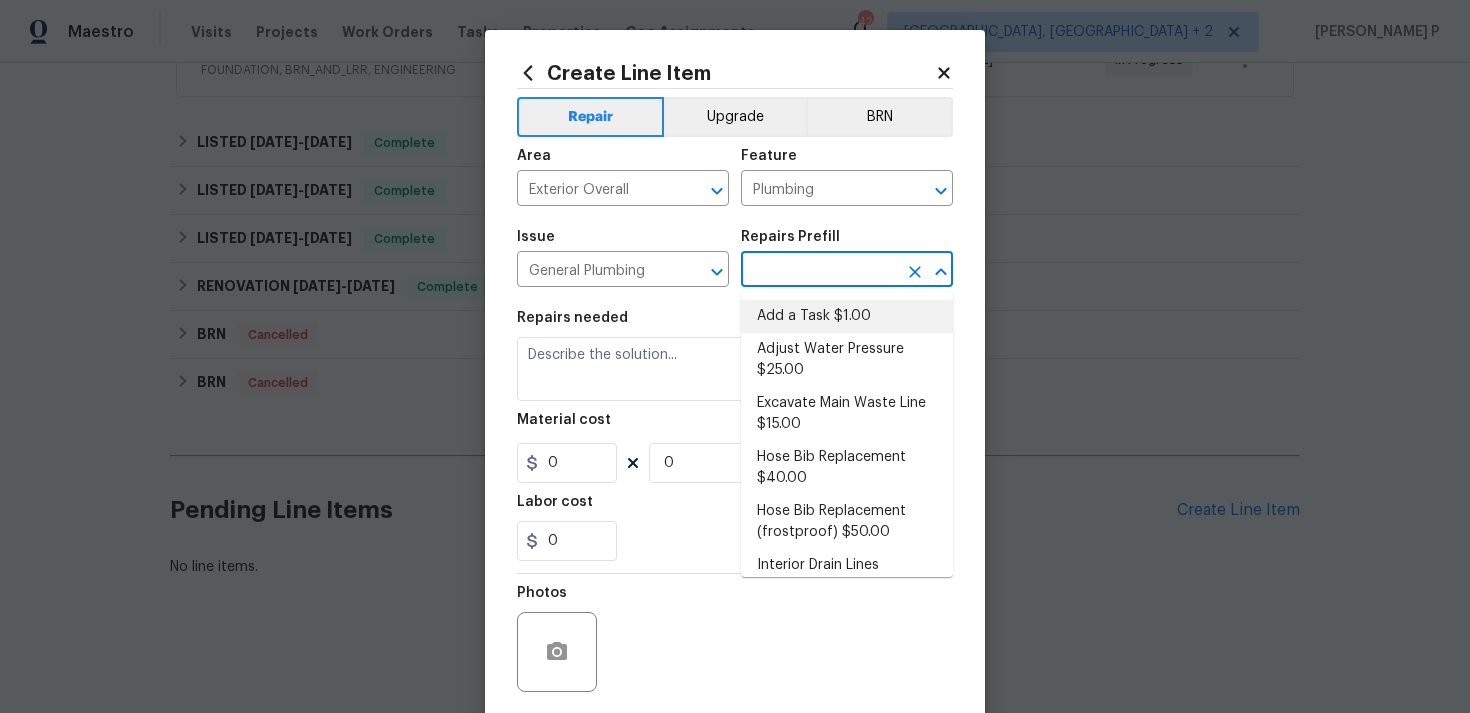 click on "Add a Task $1.00" at bounding box center (847, 316) 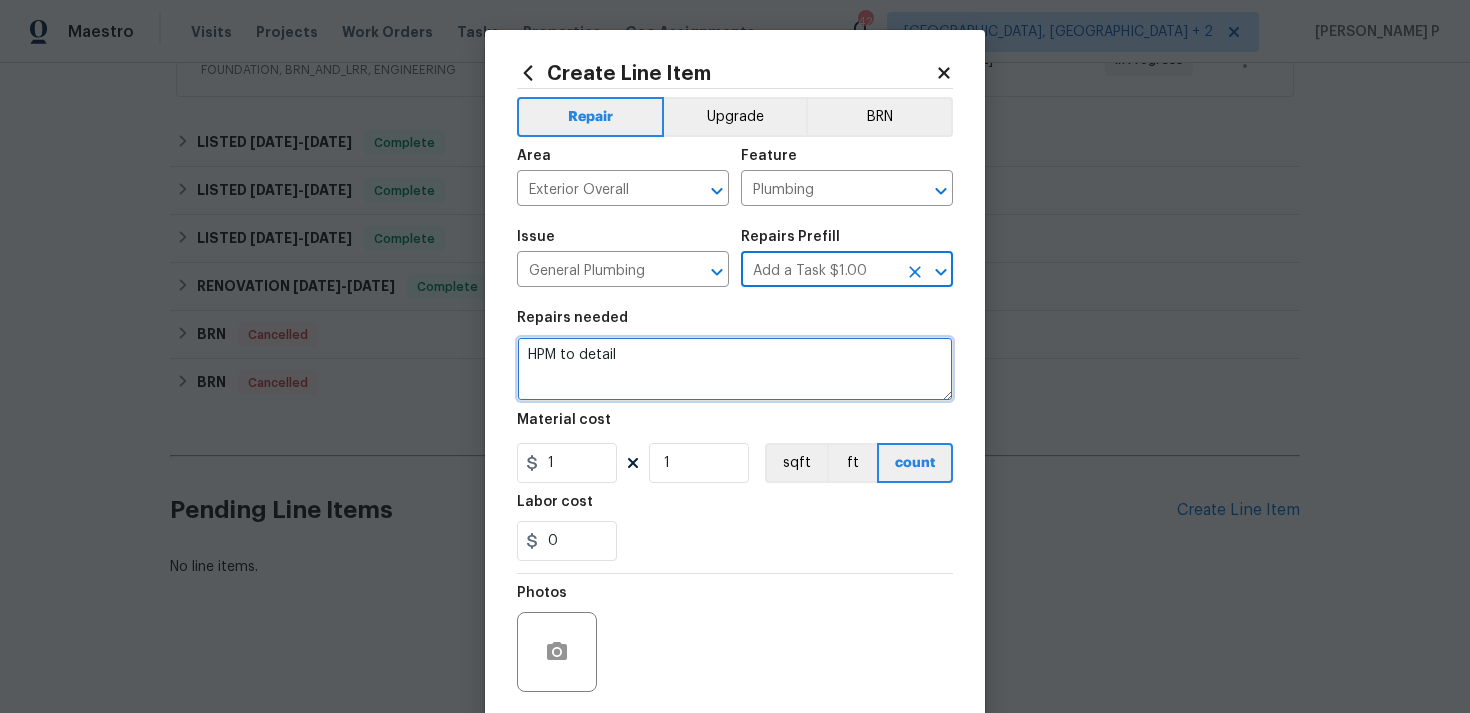 click on "HPM to detail" at bounding box center (735, 369) 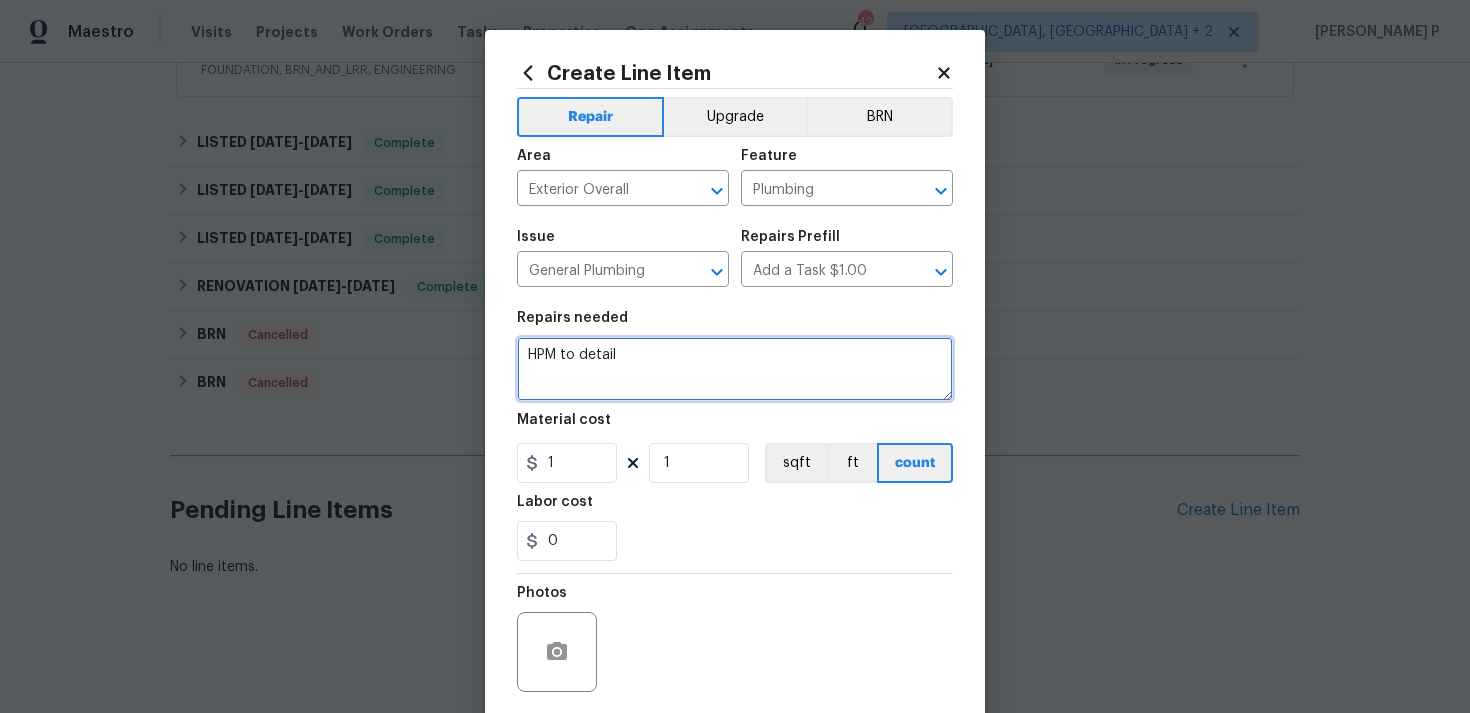 click on "HPM to detail" at bounding box center (735, 369) 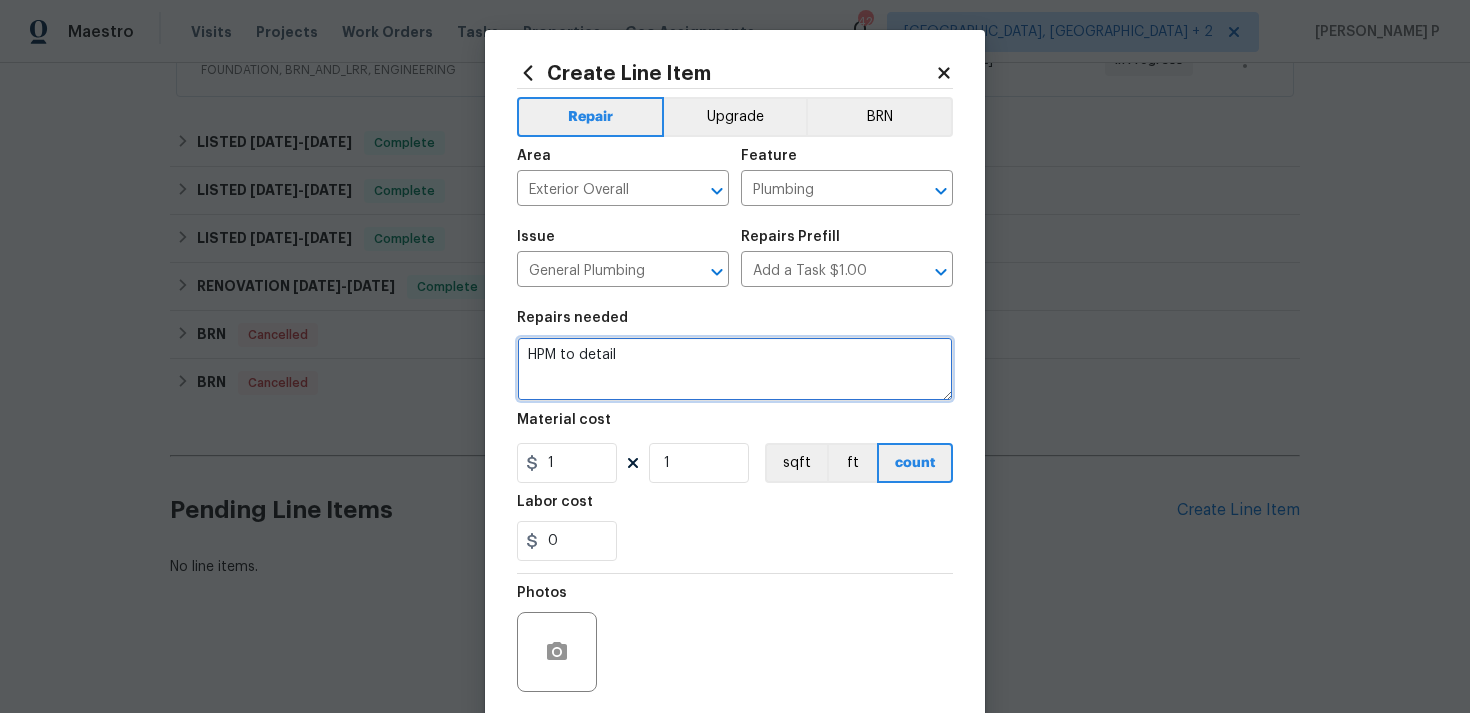 paste on "There is an underground leak, likely caused by a broken pipe due to tree roots" 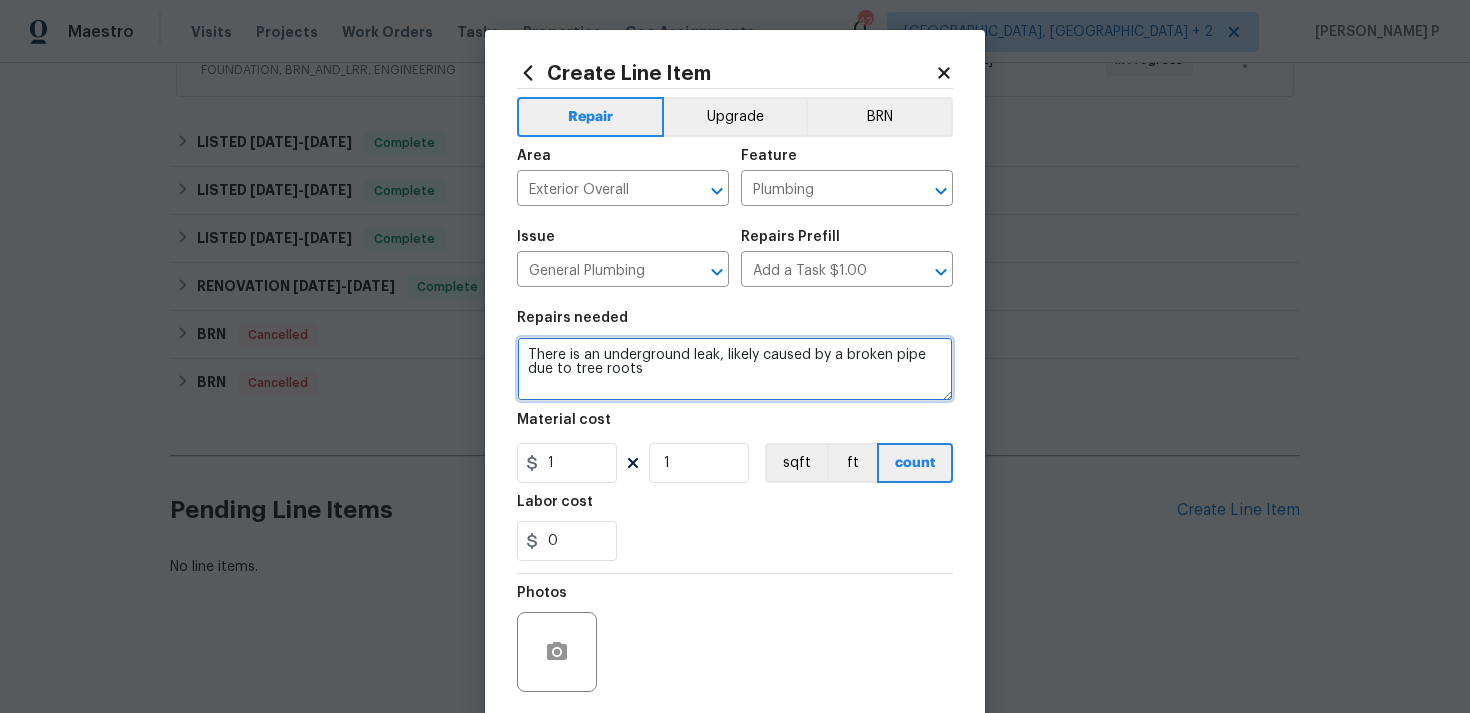 click on "There is an underground leak, likely caused by a broken pipe due to tree roots" at bounding box center (735, 369) 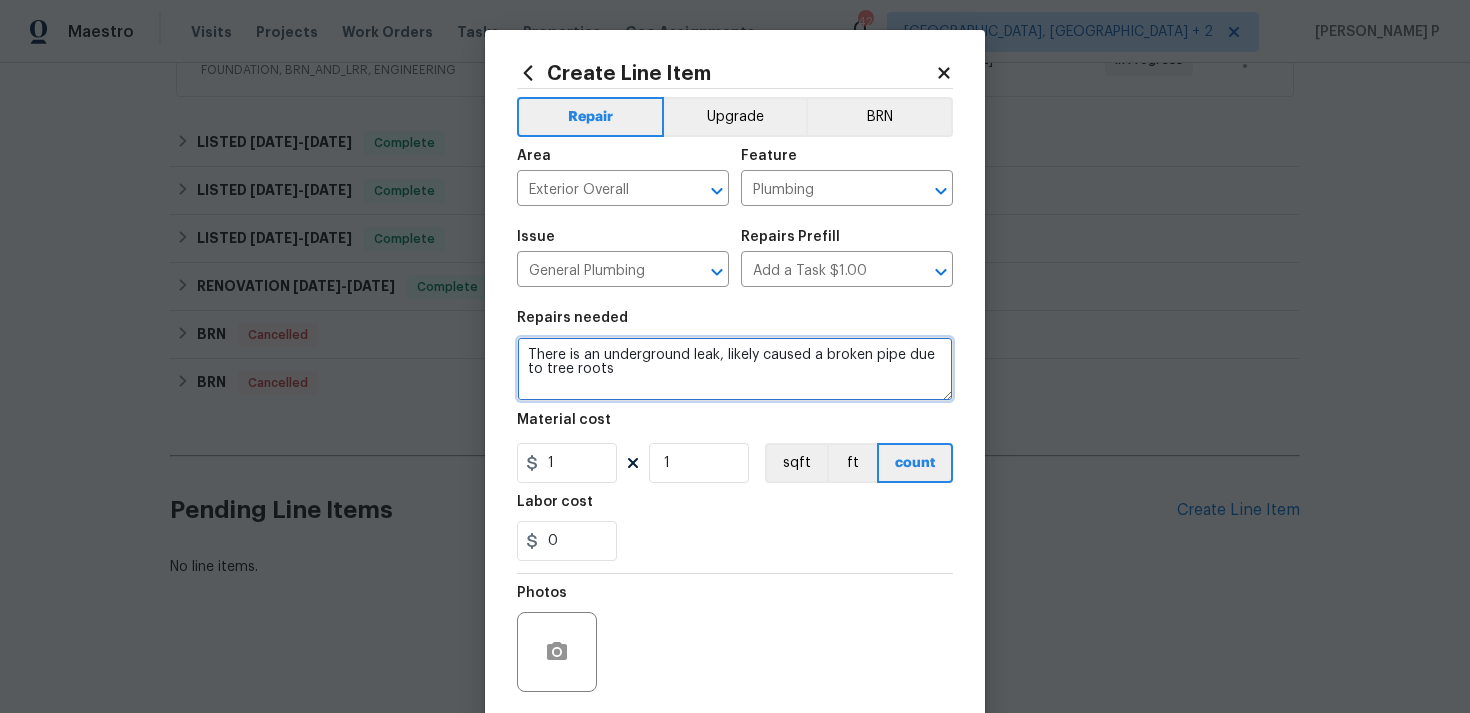 click on "There is an underground leak, likely caused a broken pipe due to tree roots" at bounding box center [735, 369] 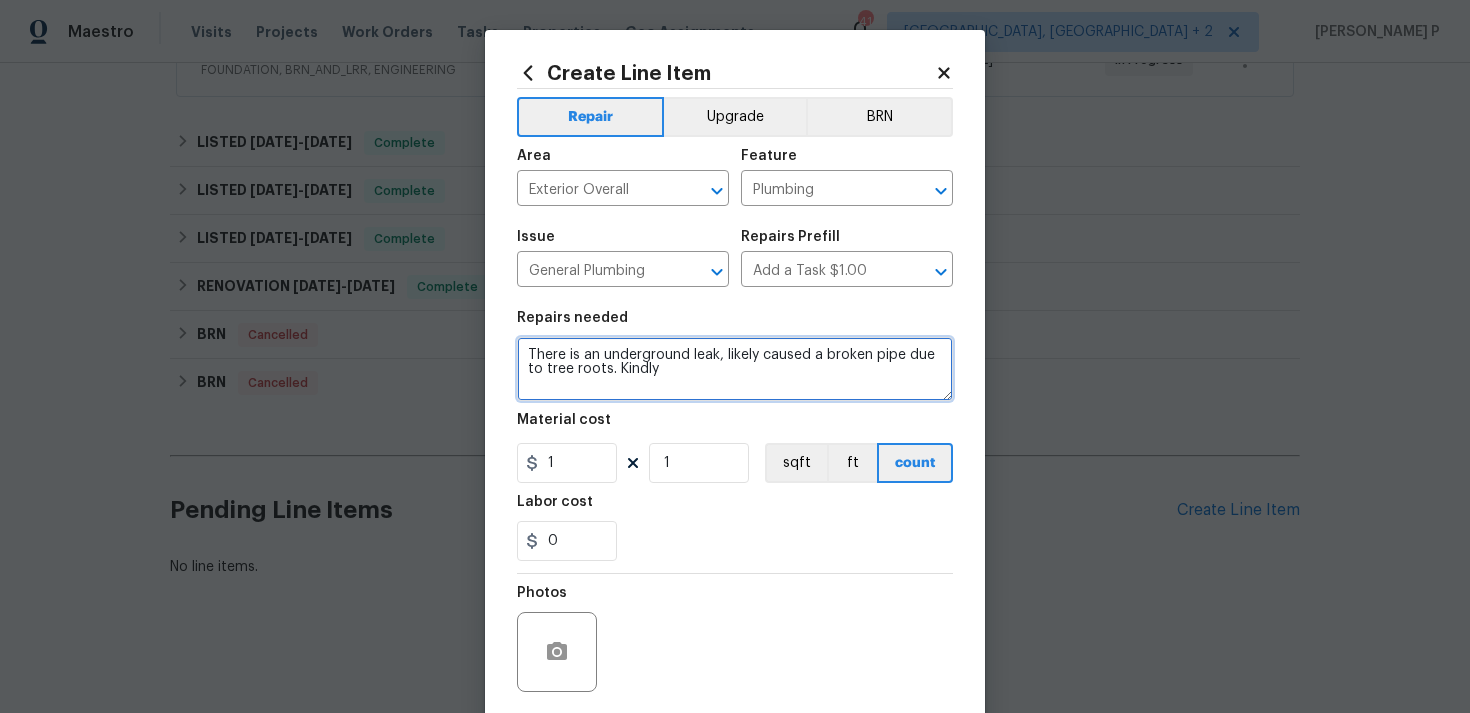 paste on "go and assess the situation and provide a quote." 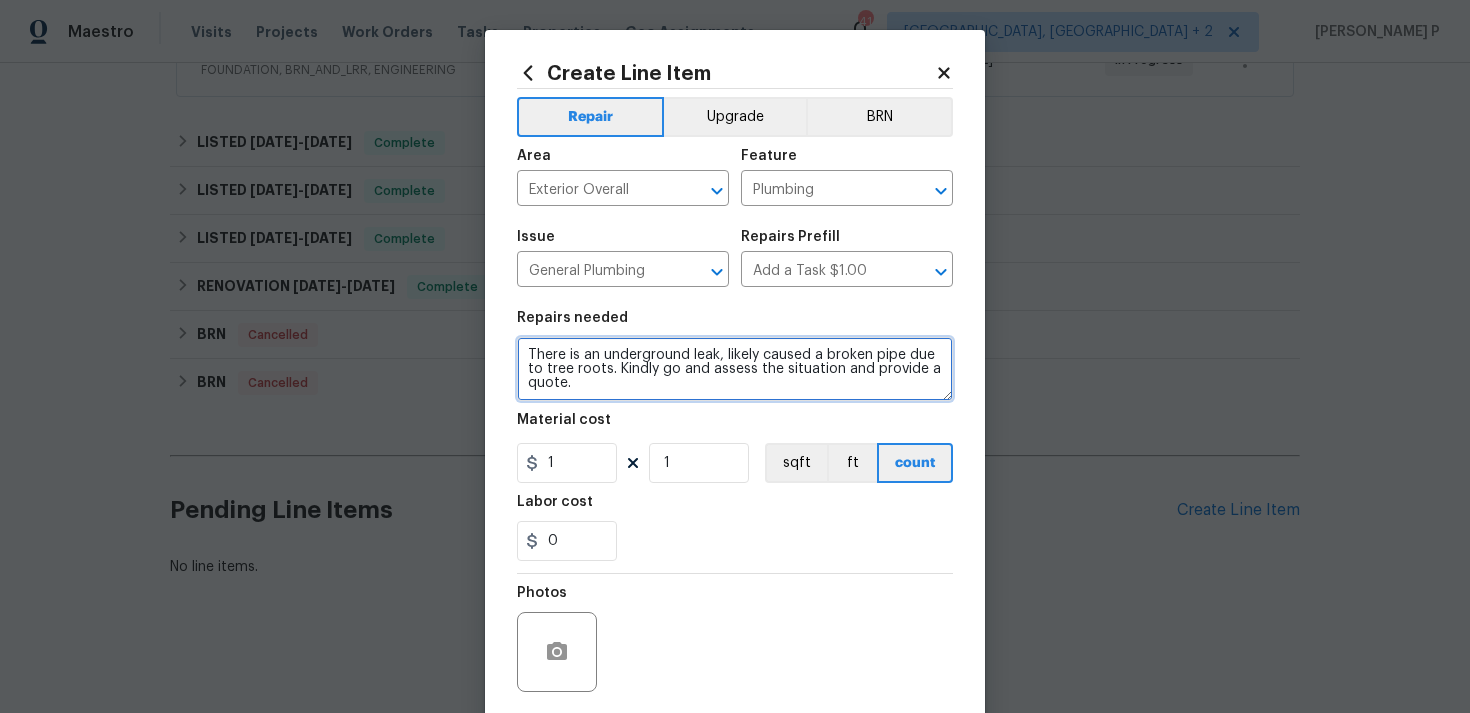 type on "There is an underground leak, likely caused a broken pipe due to tree roots. Kindly go and assess the situation and provide a quote." 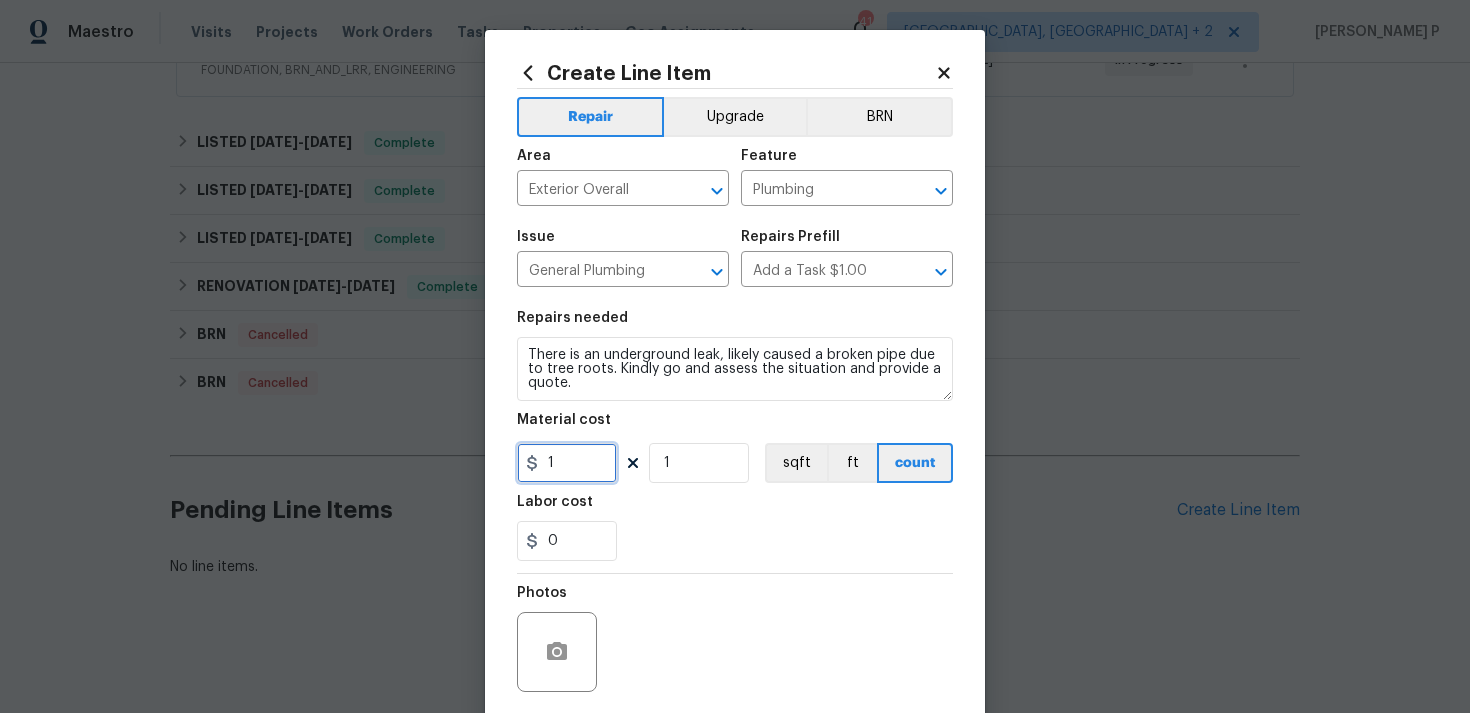 click on "1" at bounding box center (567, 463) 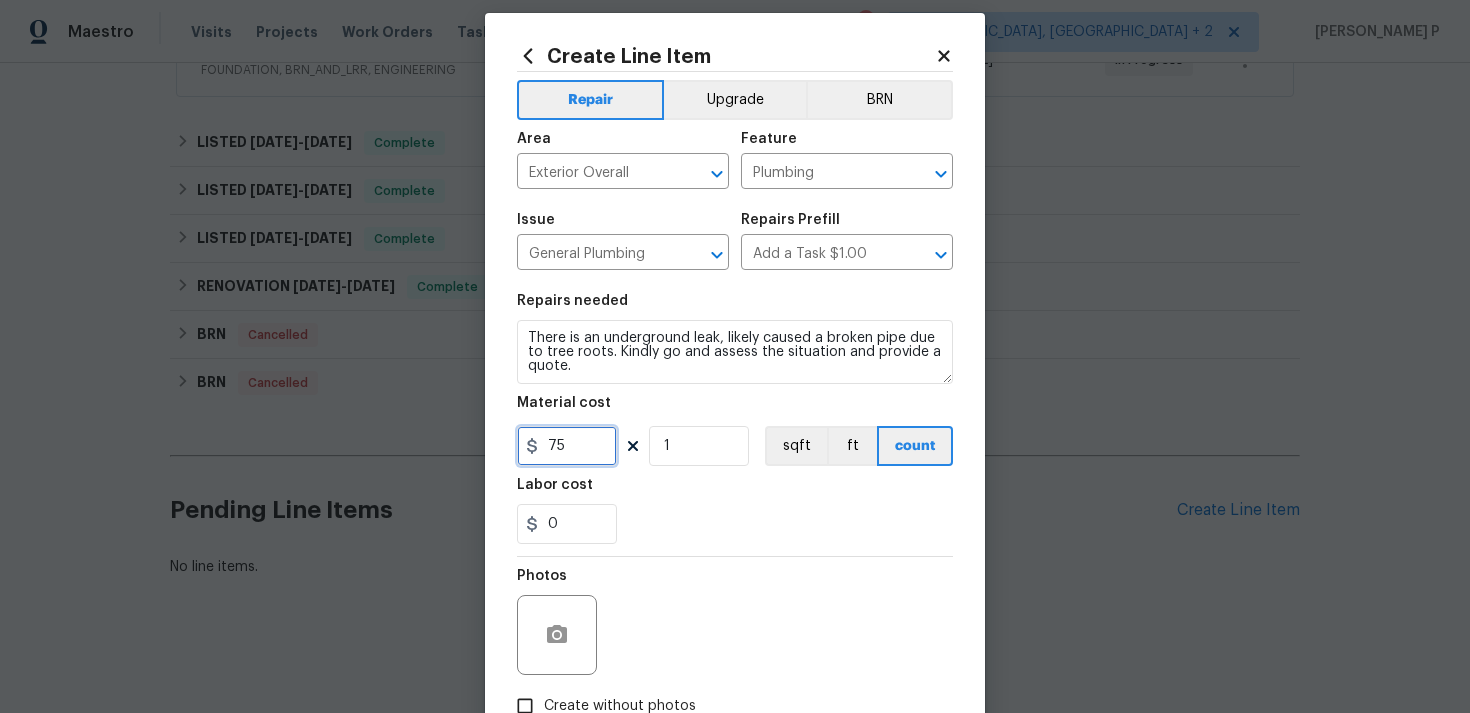 scroll, scrollTop: 149, scrollLeft: 0, axis: vertical 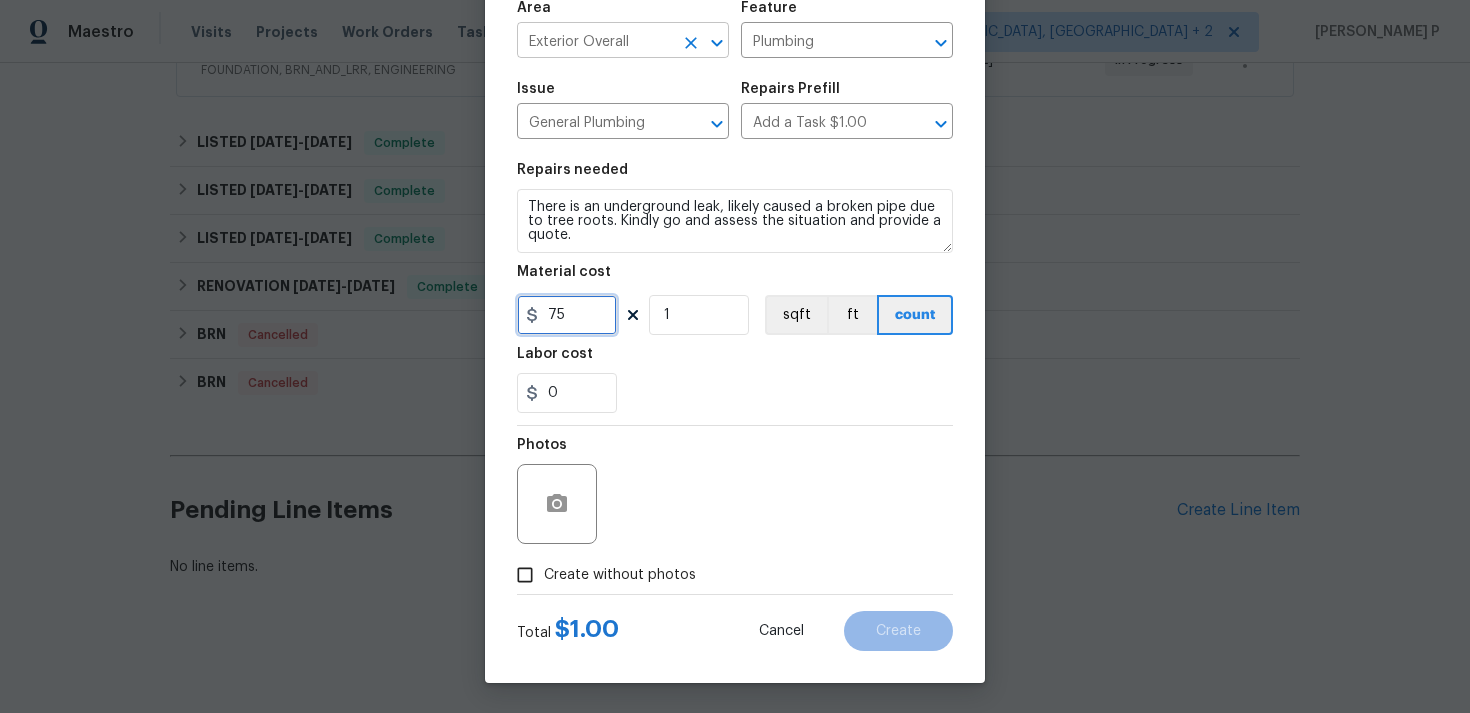 type on "75" 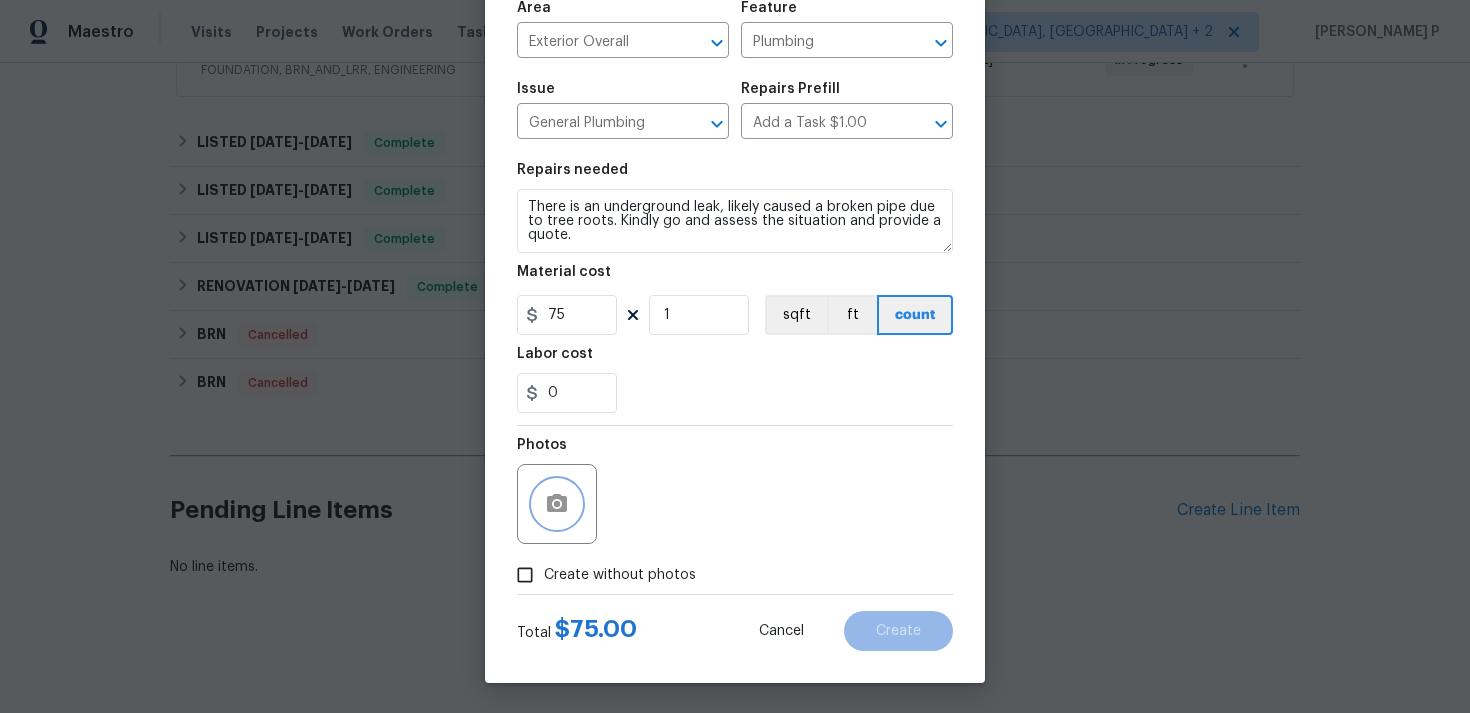 click 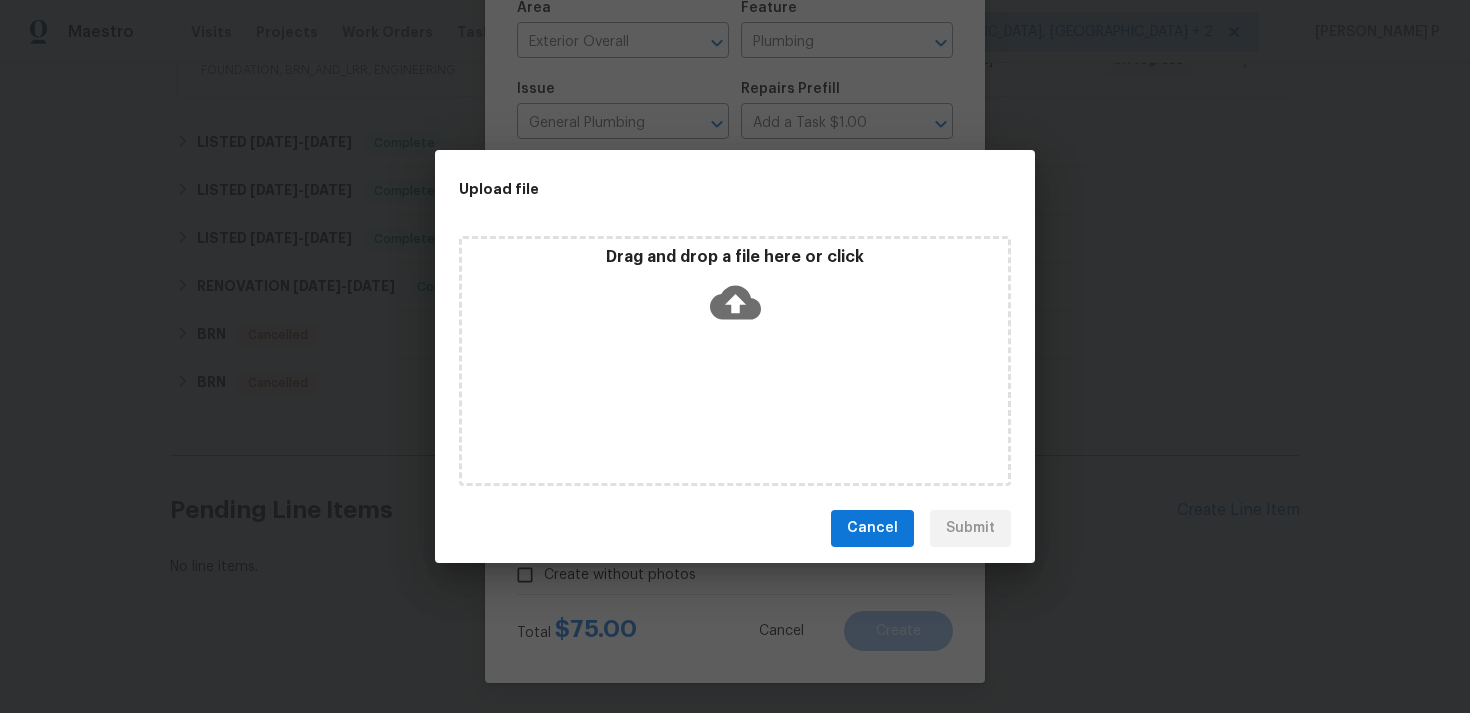 click 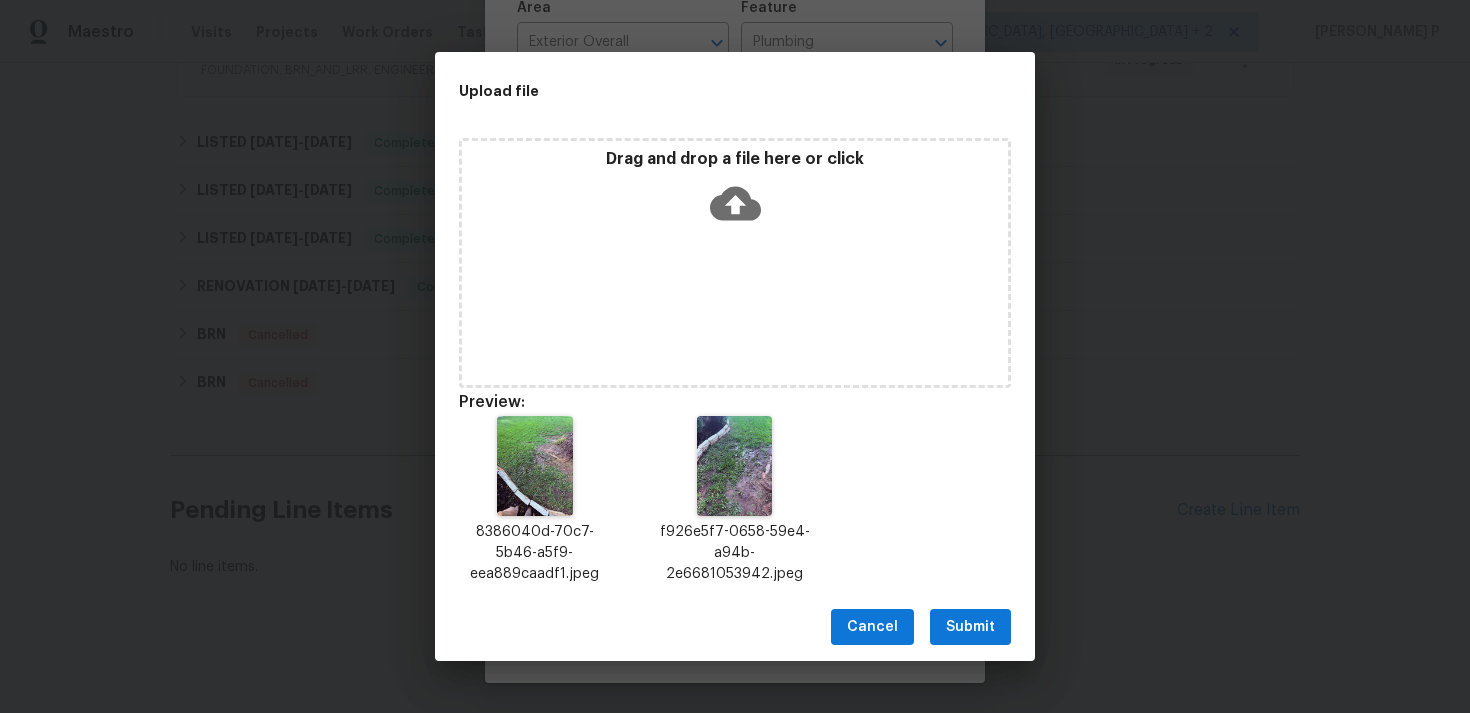 click on "Submit" at bounding box center (970, 627) 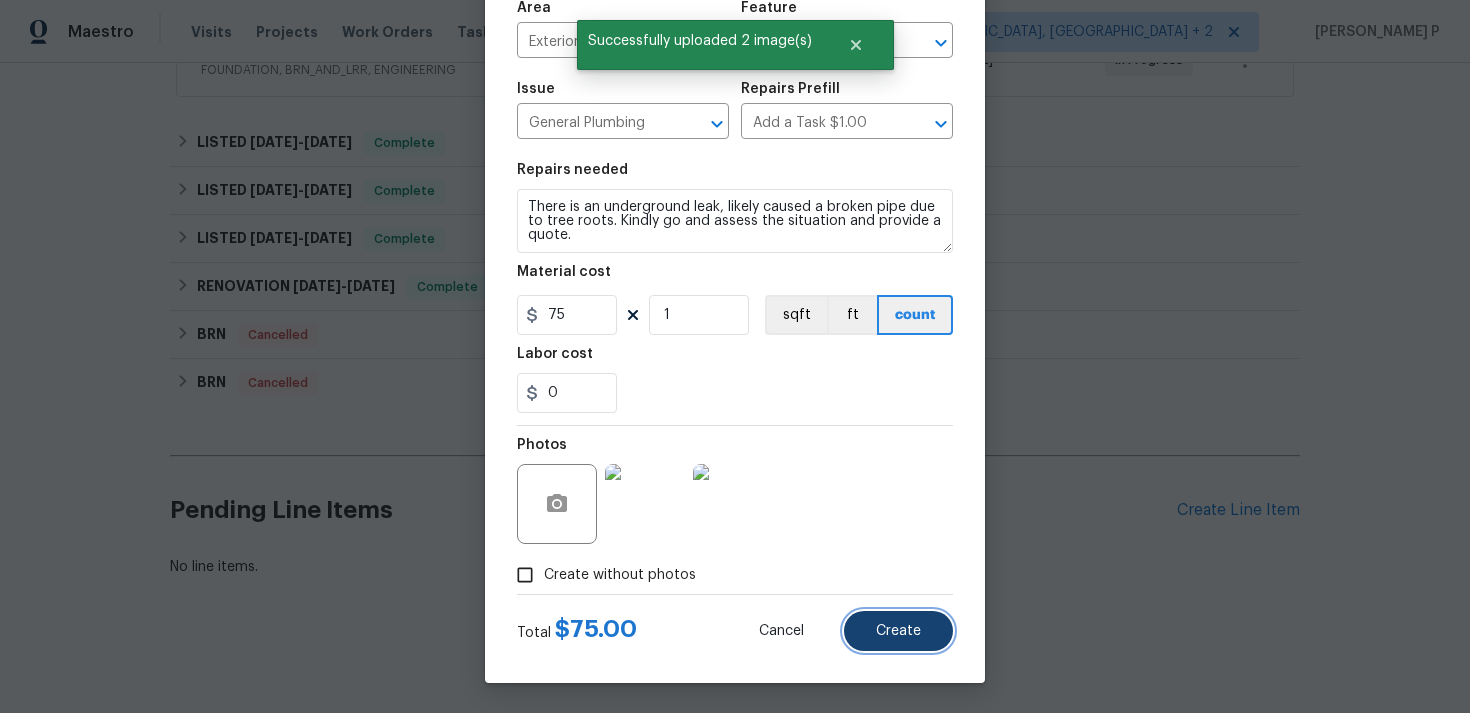 click on "Create" at bounding box center (898, 631) 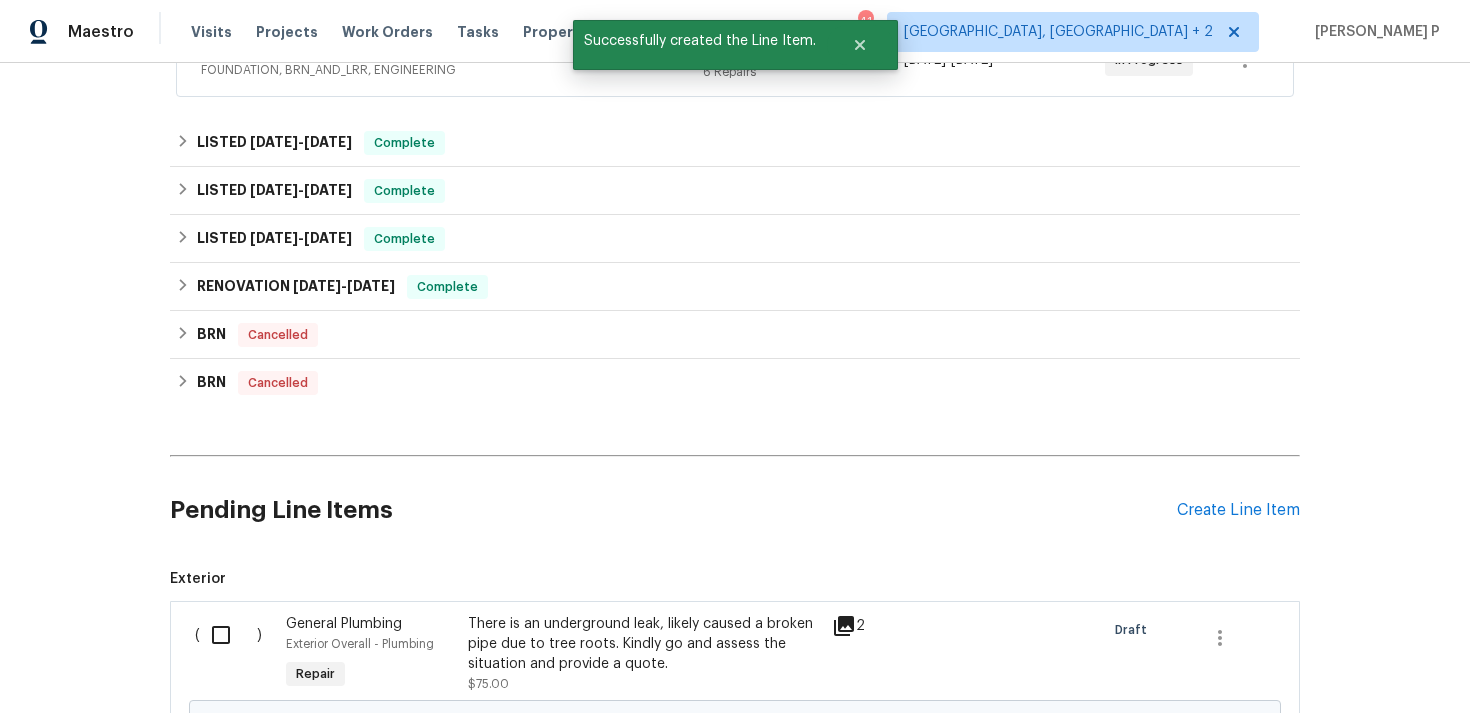 click at bounding box center [228, 635] 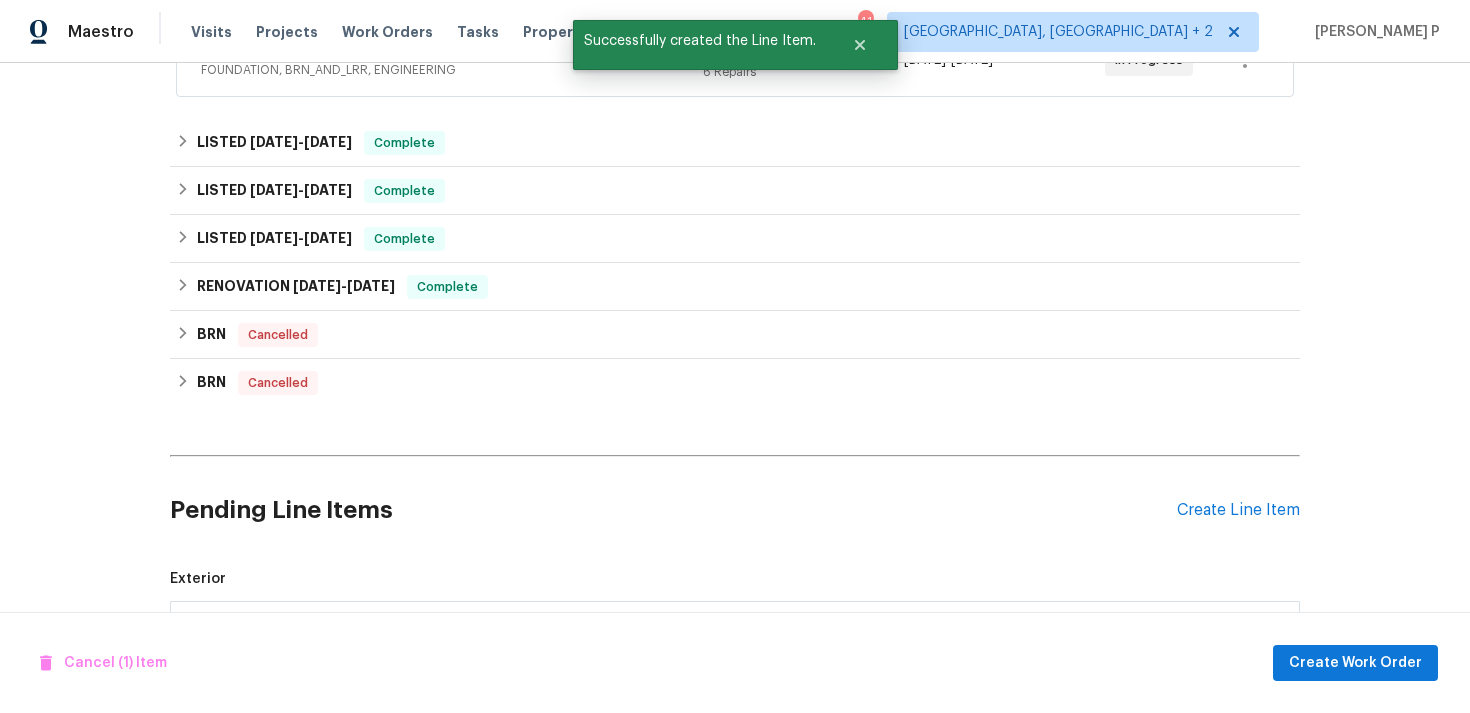 scroll, scrollTop: 744, scrollLeft: 0, axis: vertical 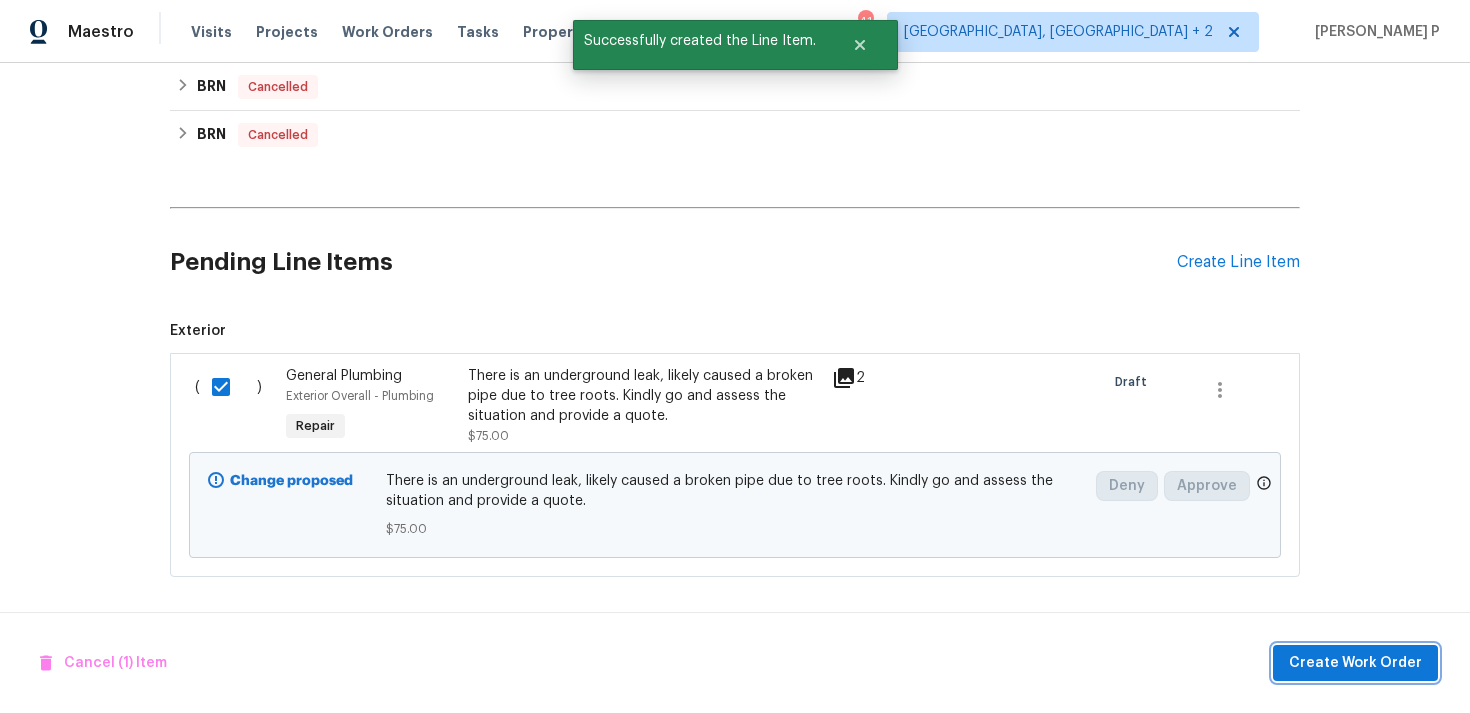 click on "Create Work Order" at bounding box center (1355, 663) 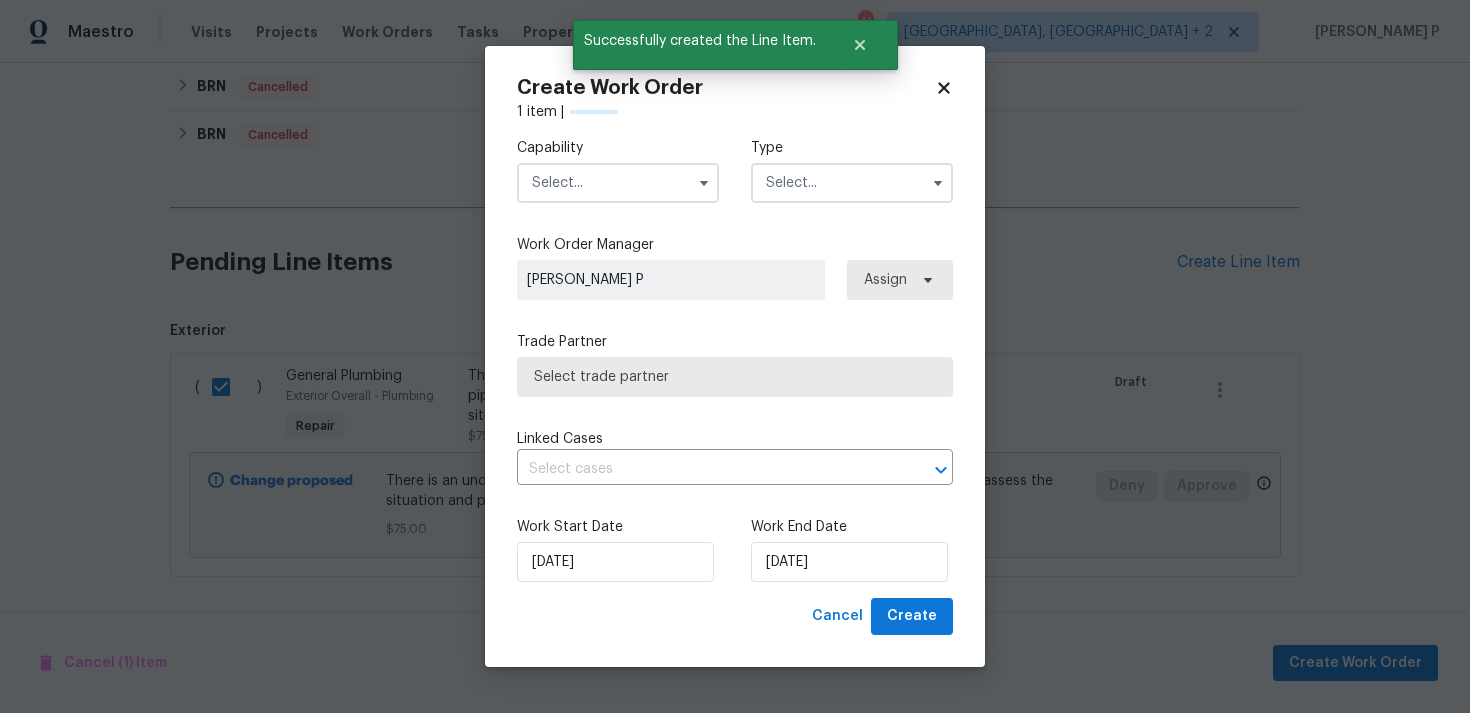 checkbox on "false" 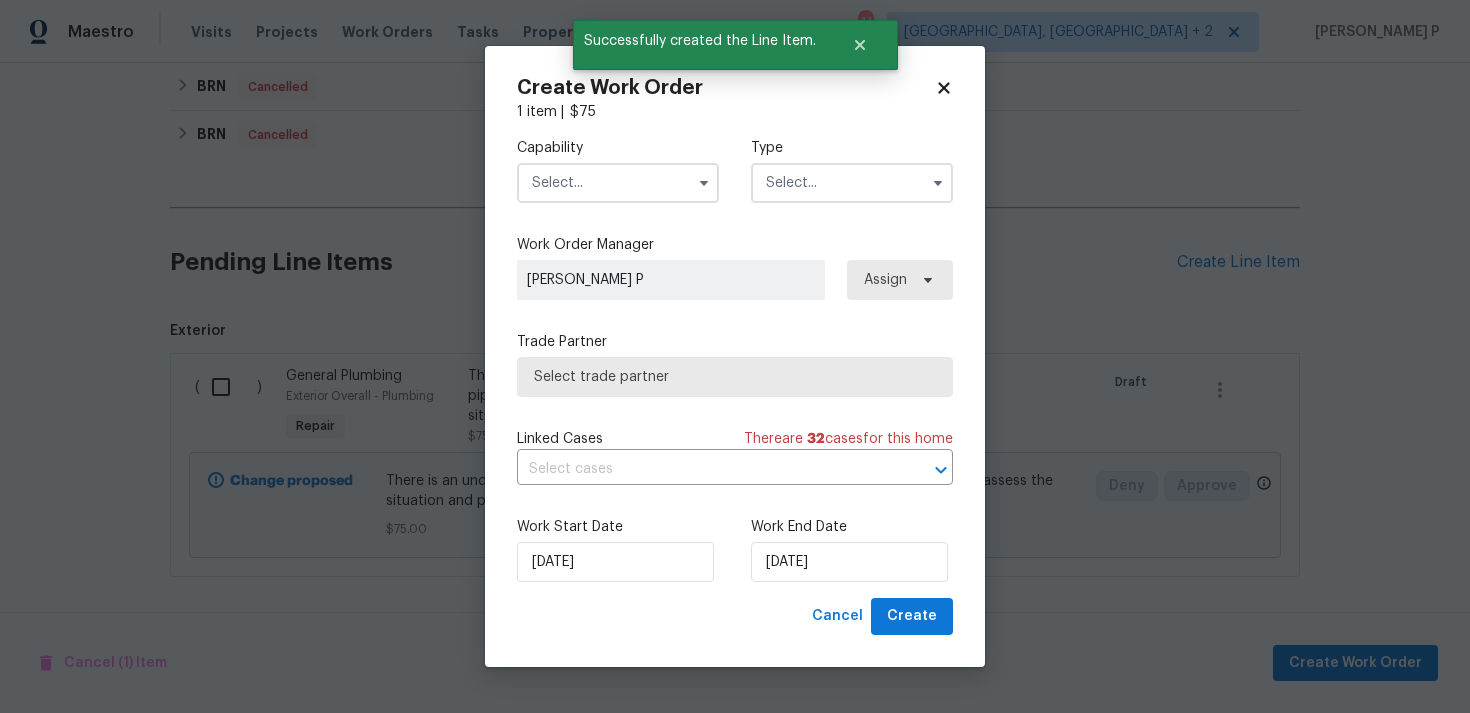 click on "Type" at bounding box center [852, 148] 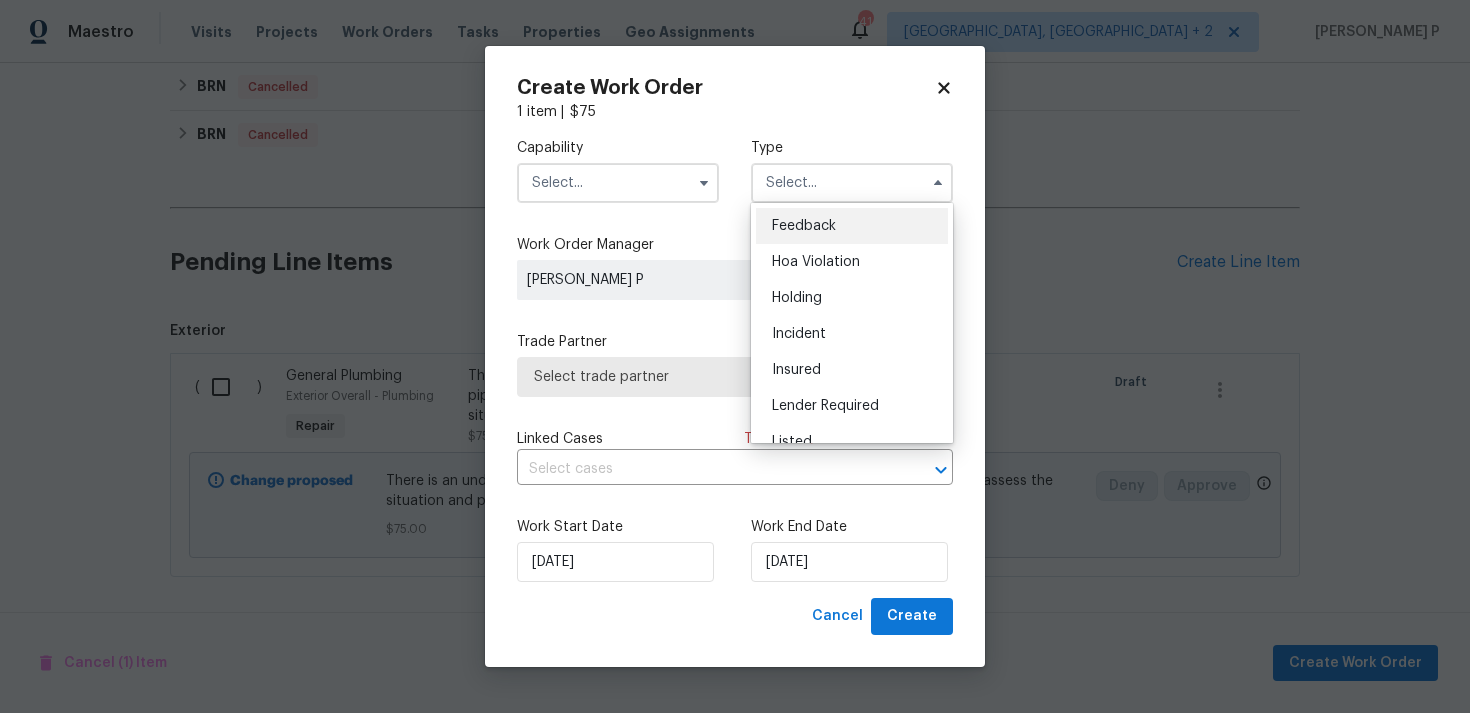 click on "Feedback Hoa Violation Holding Incident Insured Lender Required Listed Lite Lwod Maintenance Marketplace Other Preliminary Reit Renovation Renovation Resale Rework Sold Test" at bounding box center (852, 323) 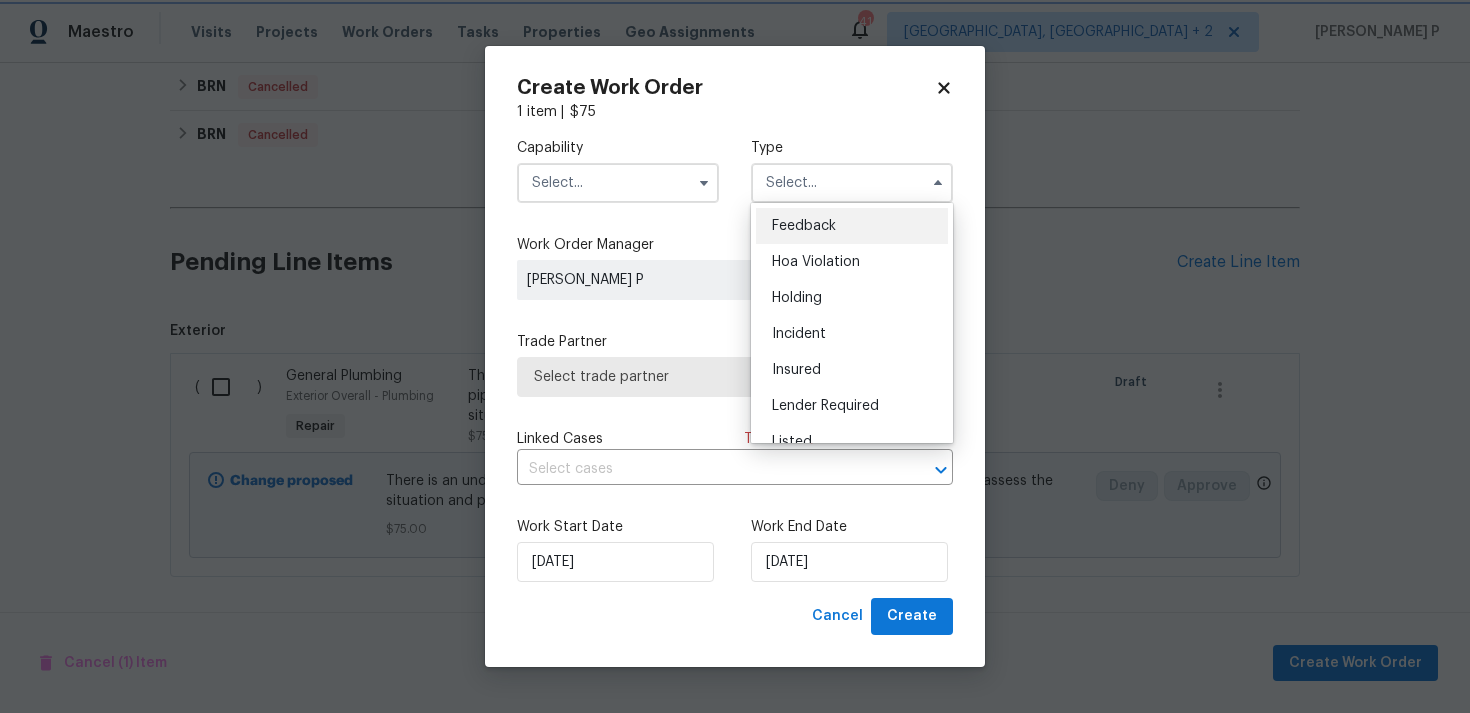 type on "Feedback" 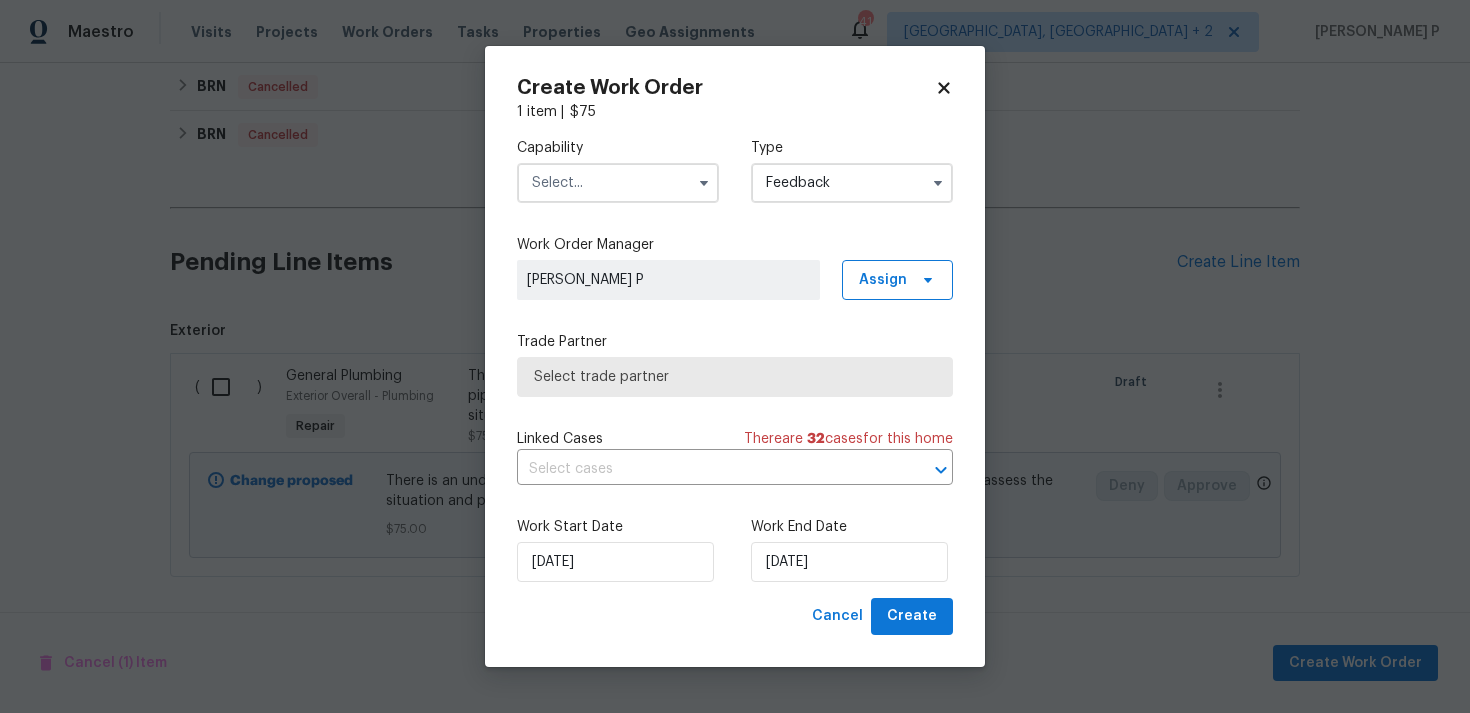 click at bounding box center (618, 183) 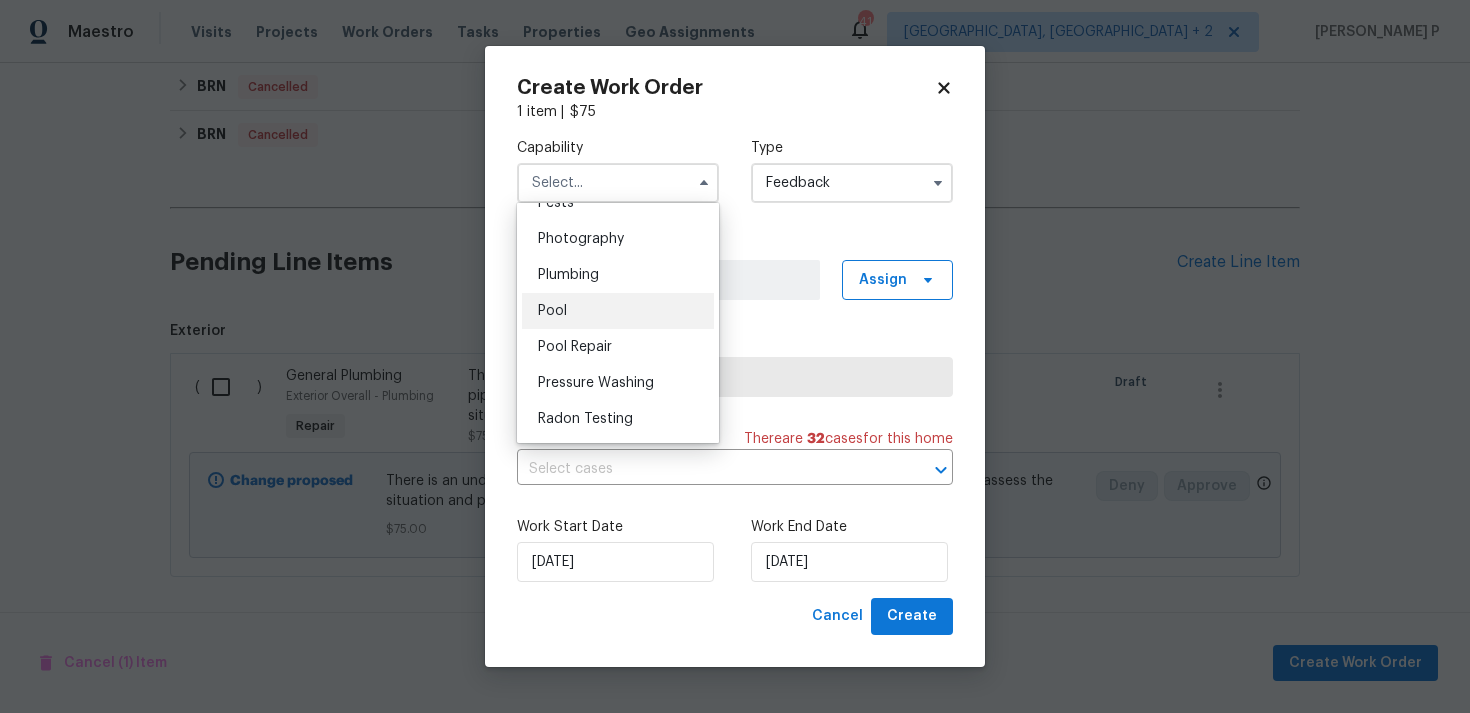 scroll, scrollTop: 1744, scrollLeft: 0, axis: vertical 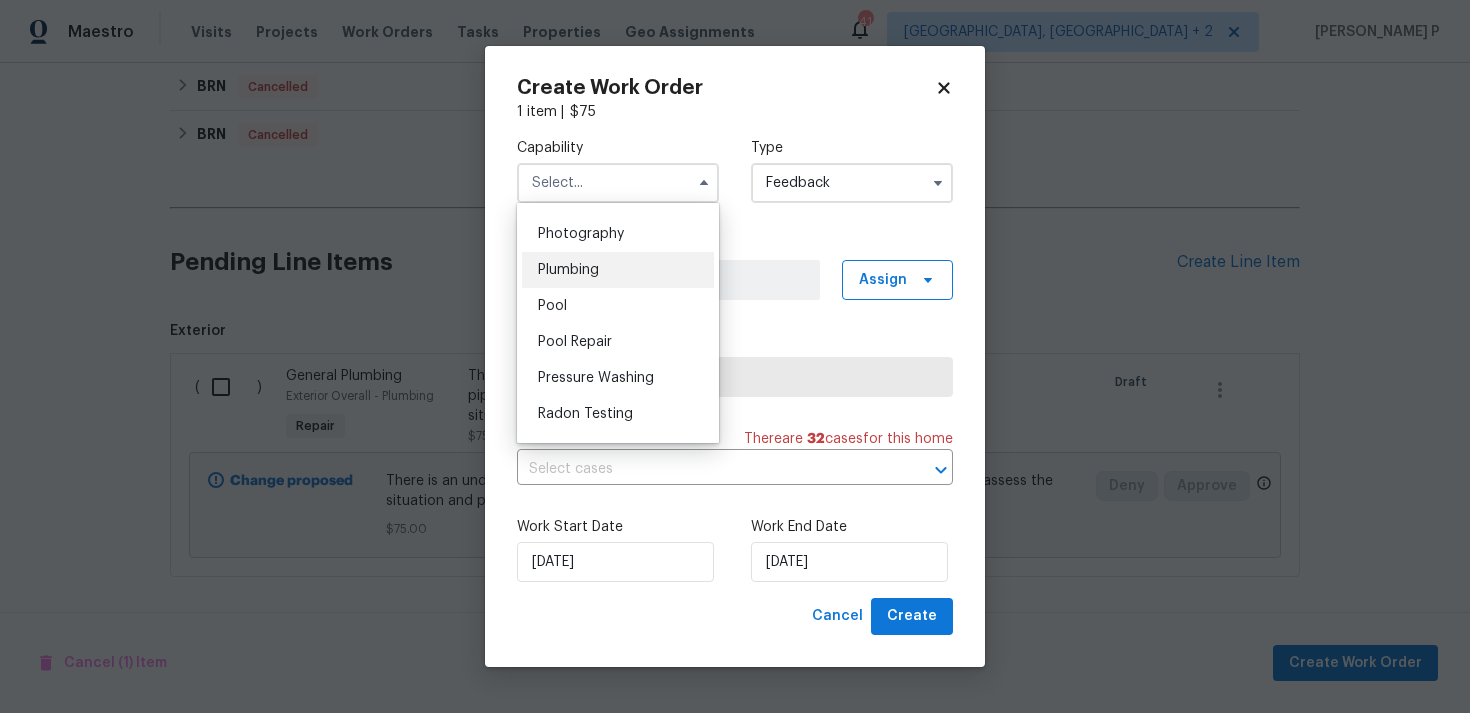 click on "Plumbing" at bounding box center [568, 270] 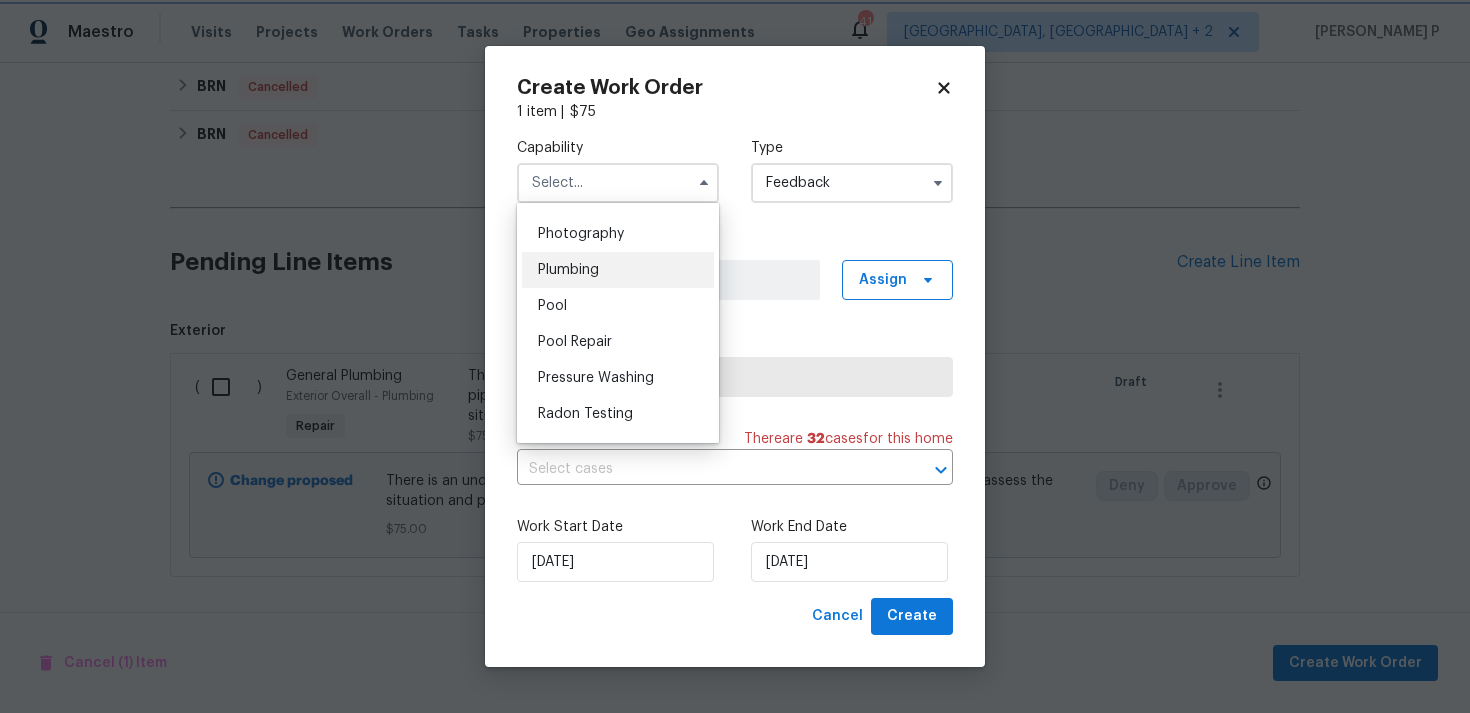 type on "Plumbing" 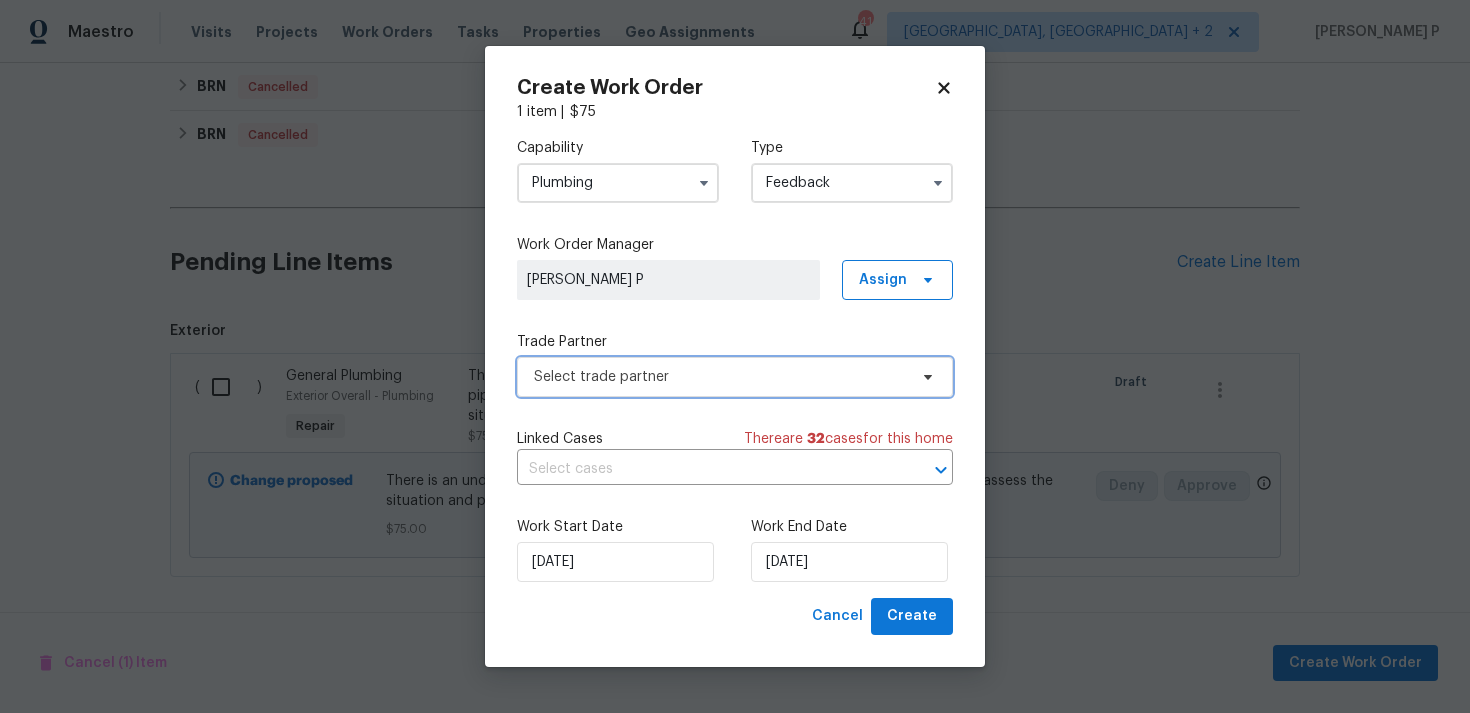 click on "Select trade partner" at bounding box center (720, 377) 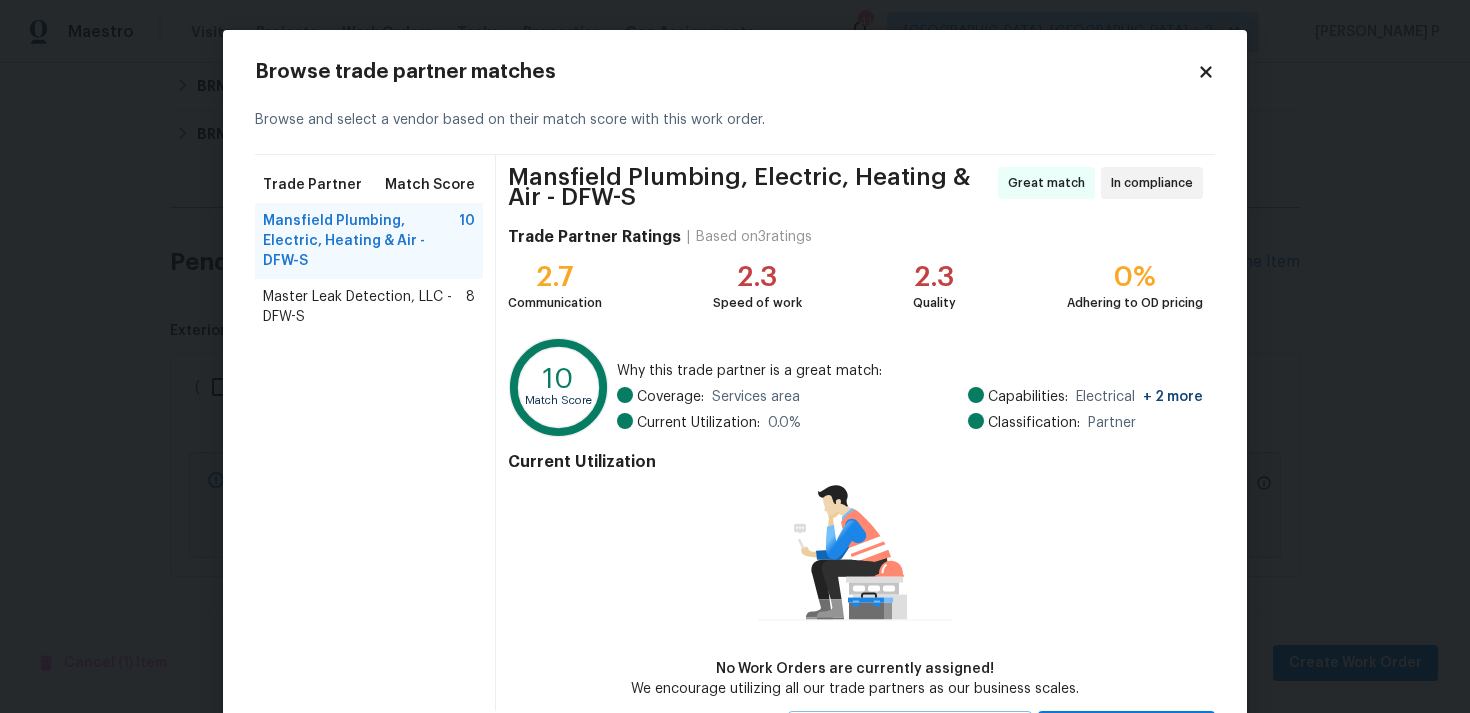 click on "Master Leak Detection, LLC - DFW-S" at bounding box center [364, 307] 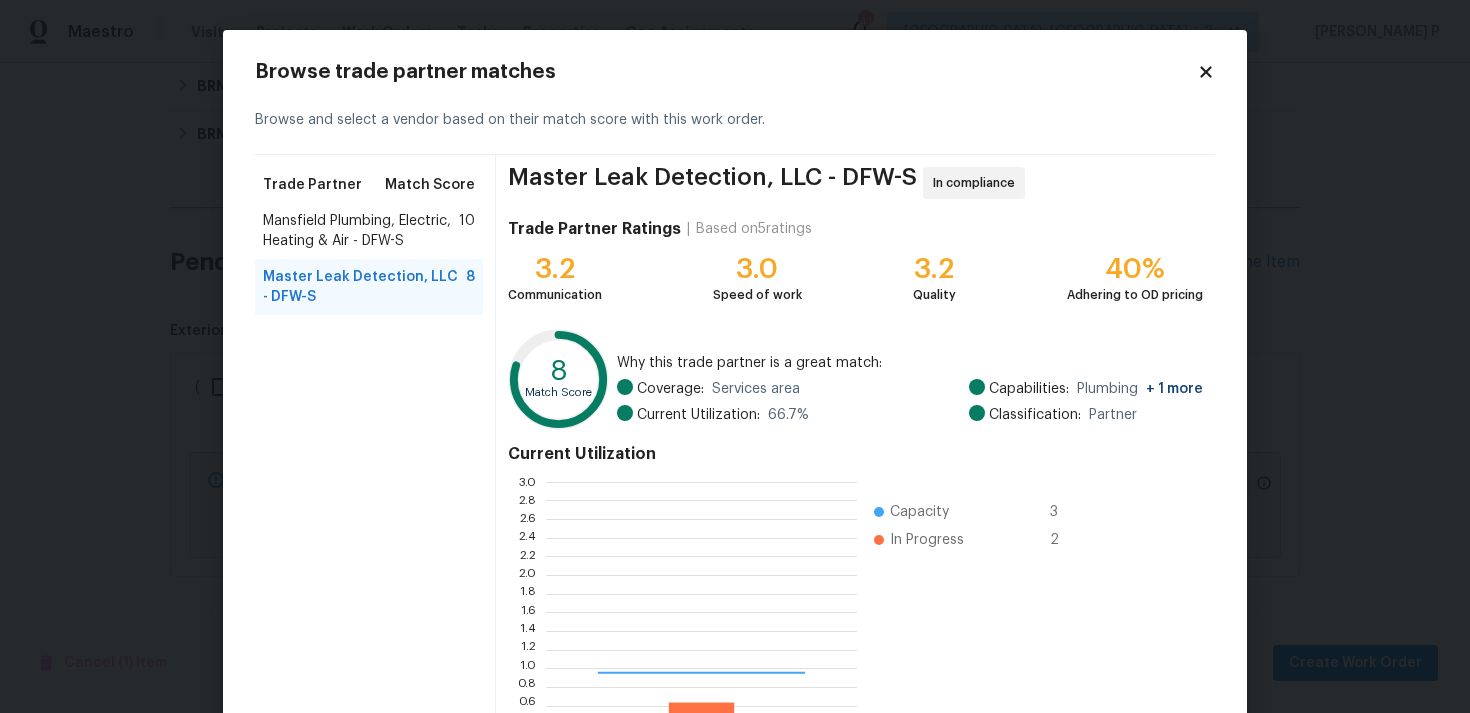 scroll, scrollTop: 2, scrollLeft: 1, axis: both 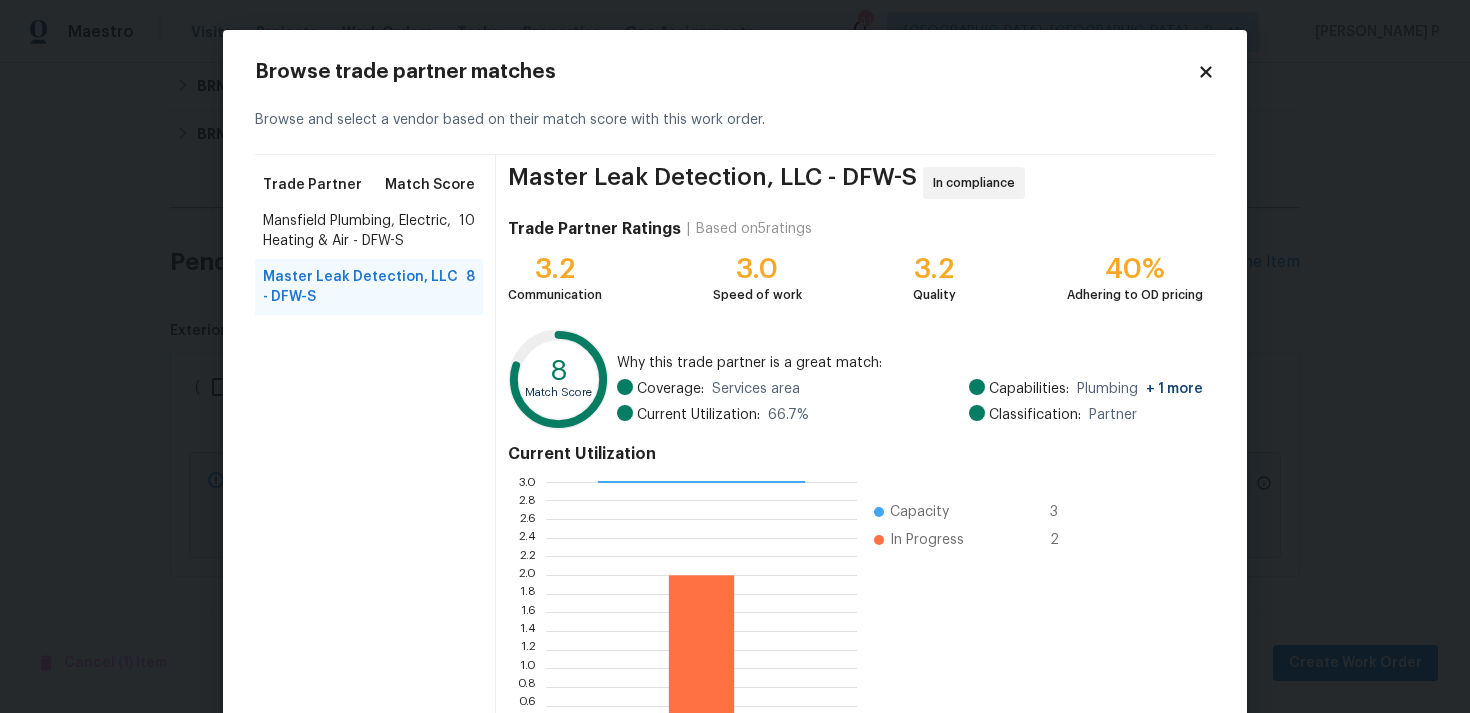click on "Master Leak Detection, LLC - DFW-S" at bounding box center (364, 287) 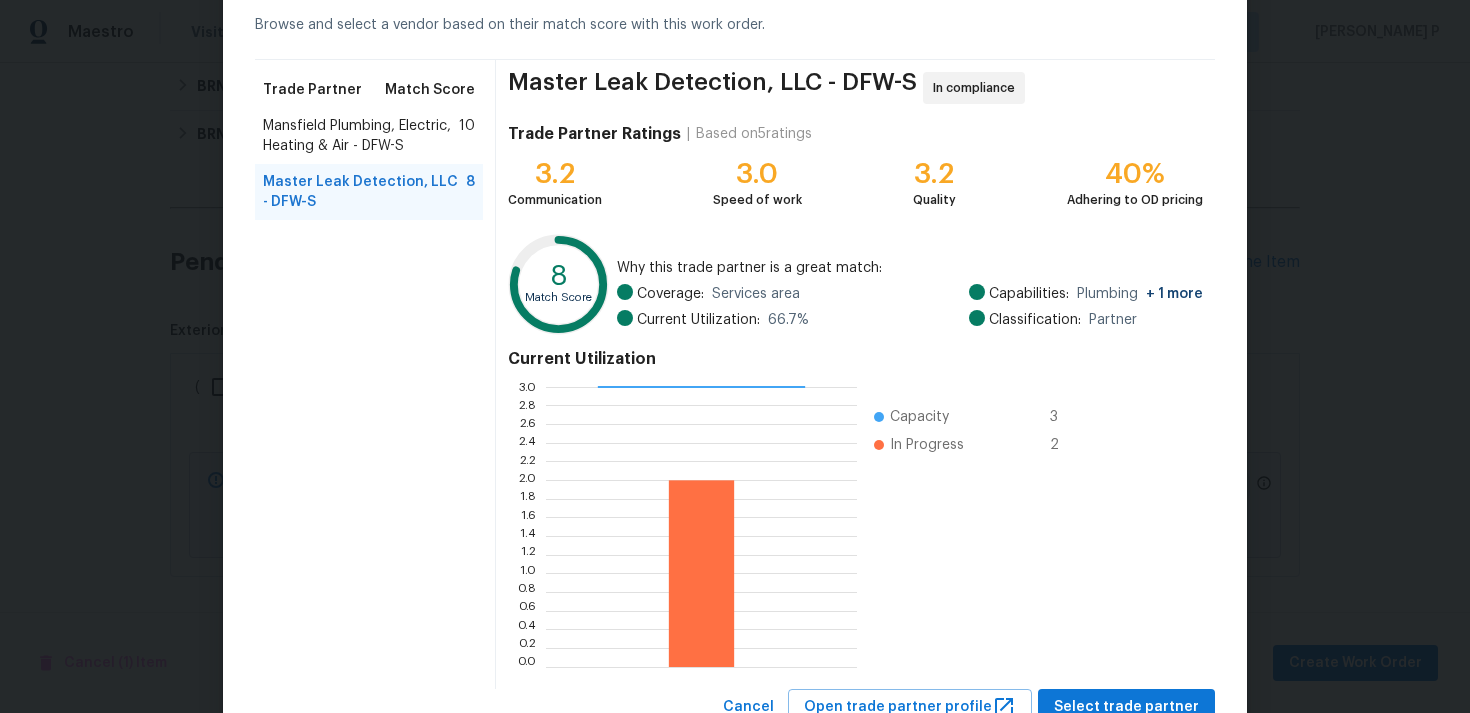 scroll, scrollTop: 169, scrollLeft: 0, axis: vertical 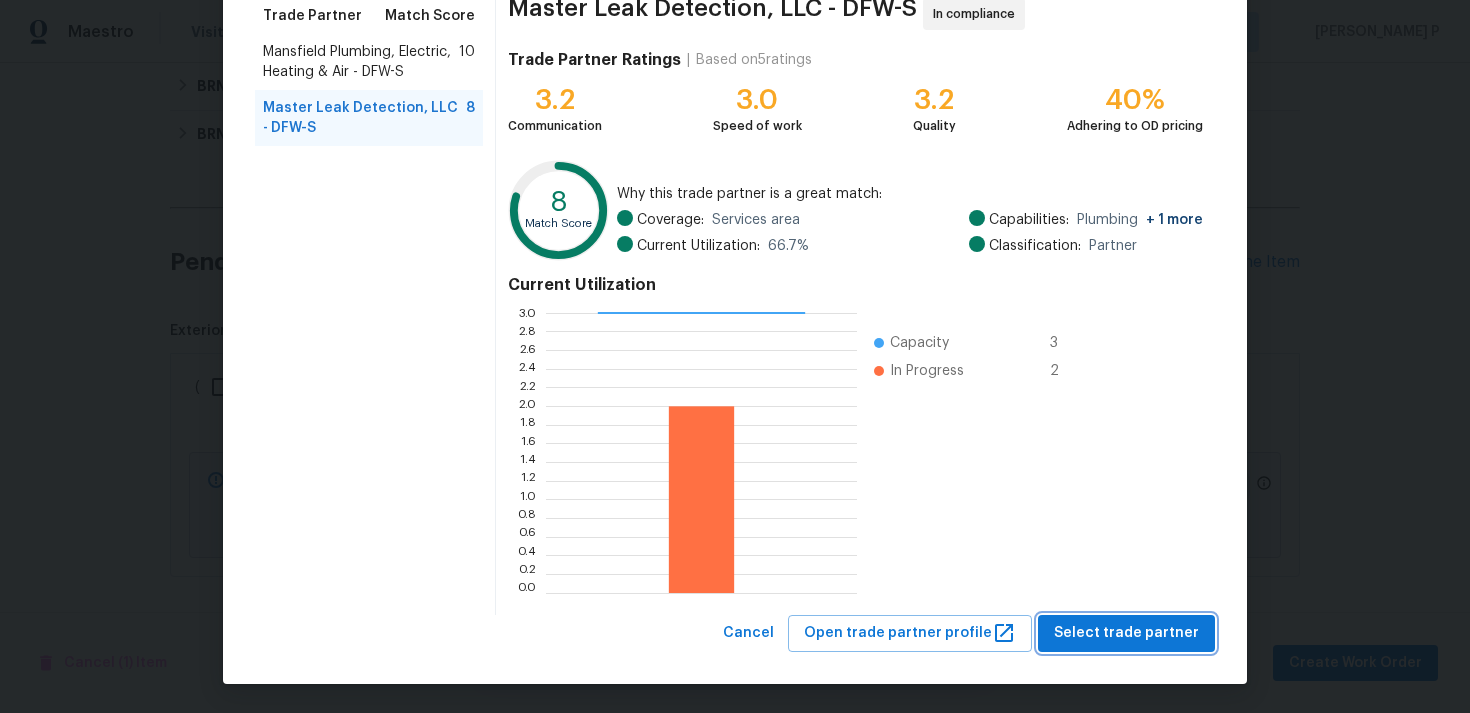 click on "Select trade partner" at bounding box center [1126, 633] 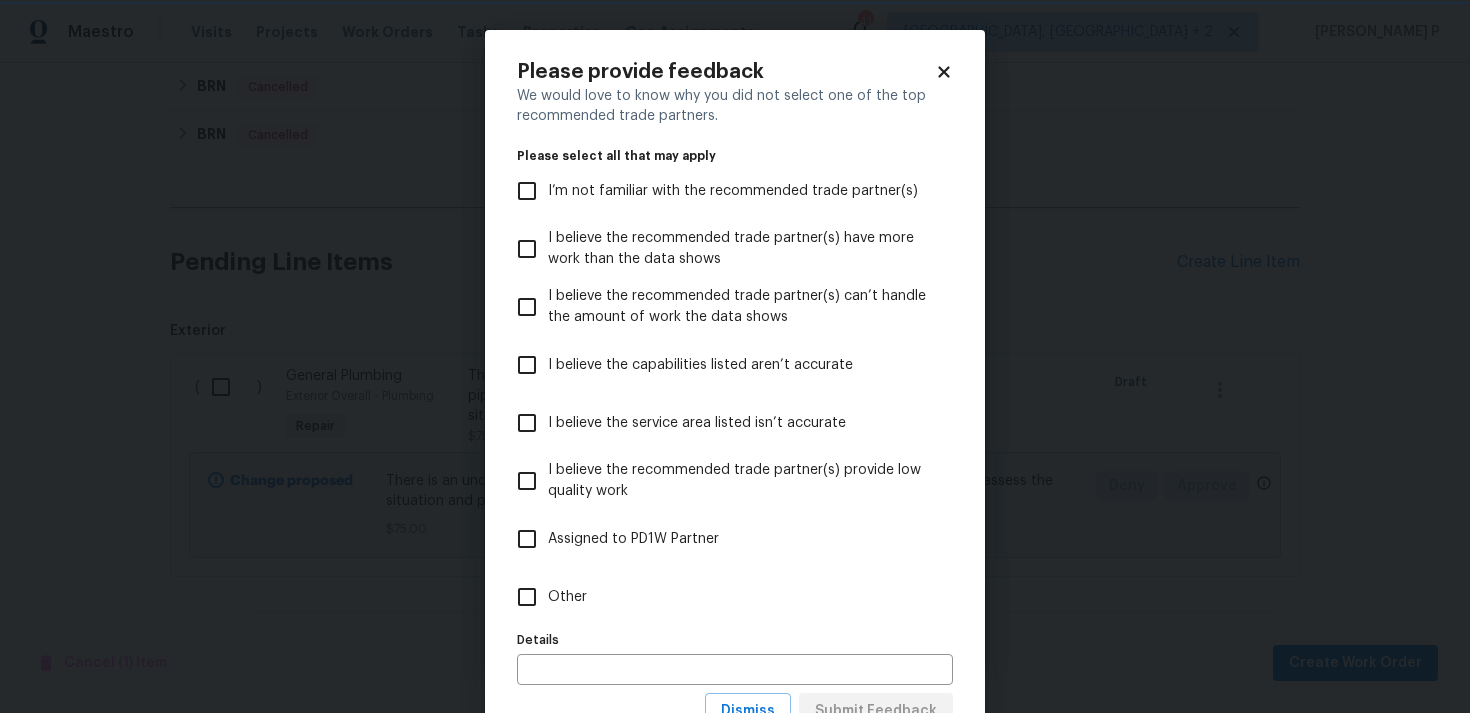 scroll, scrollTop: 0, scrollLeft: 0, axis: both 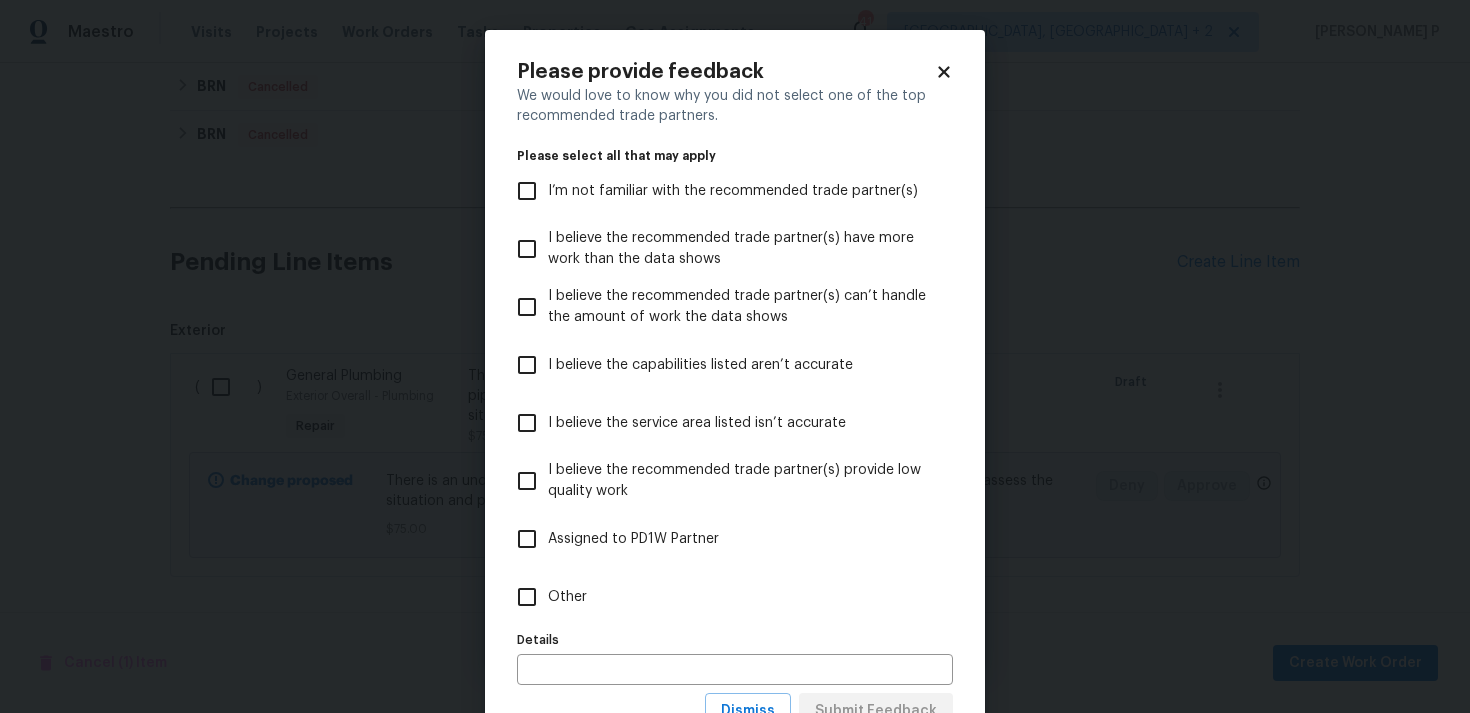 click on "Other" at bounding box center (527, 597) 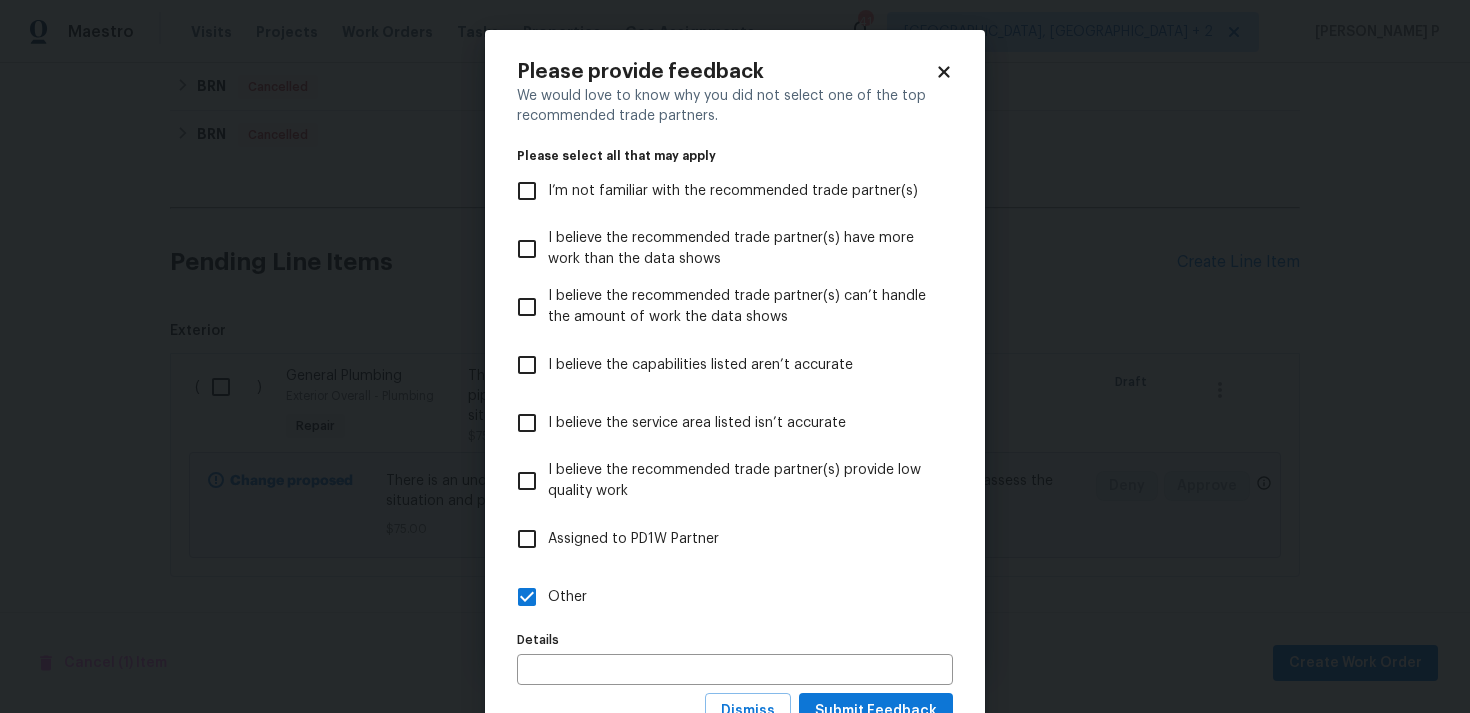 scroll, scrollTop: 79, scrollLeft: 0, axis: vertical 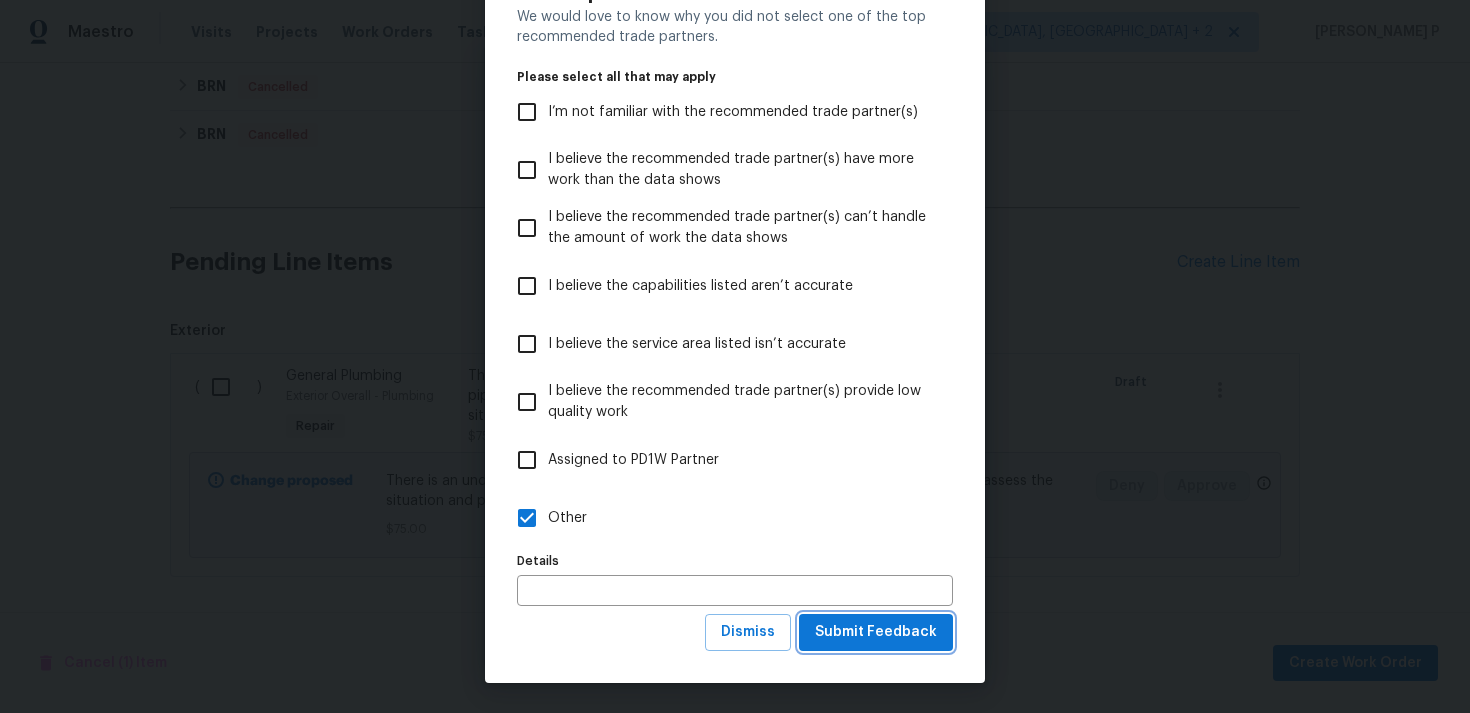 click on "Submit Feedback" at bounding box center [876, 632] 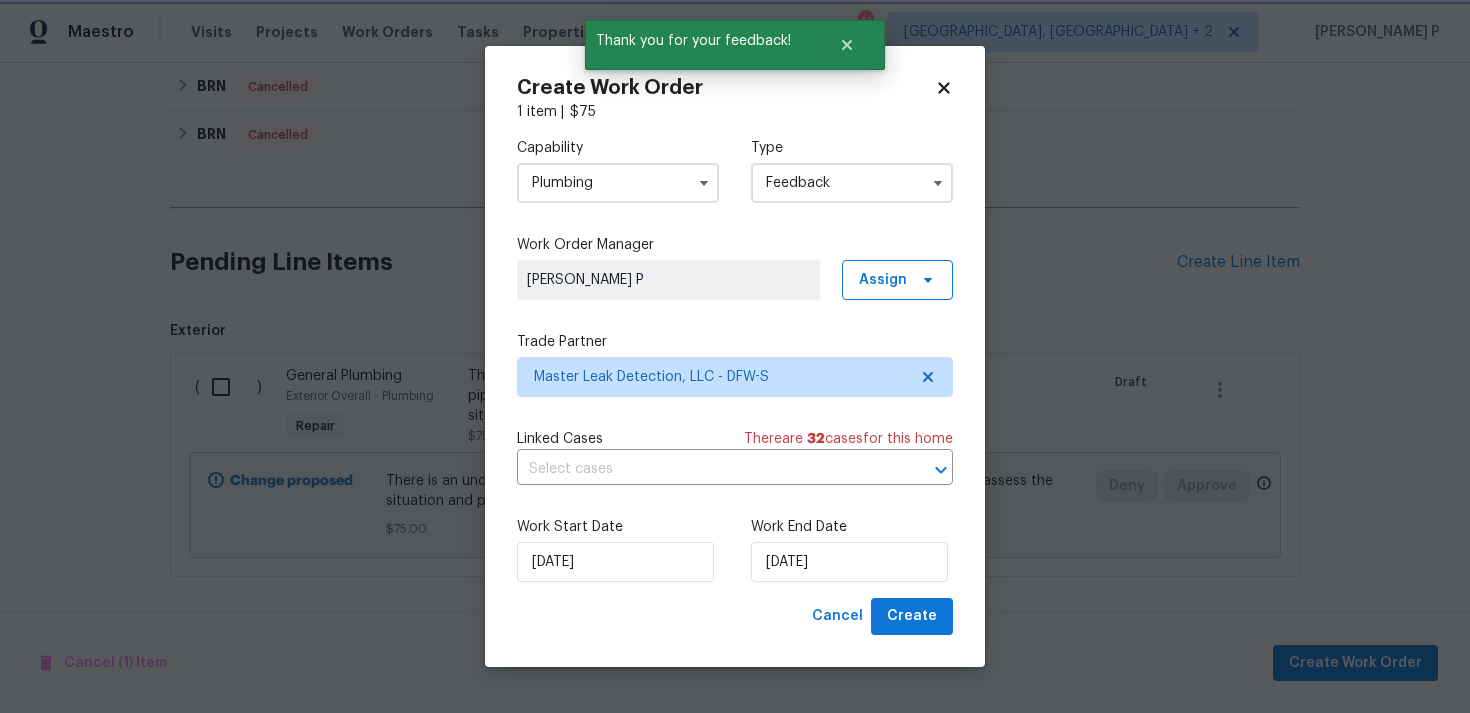 scroll, scrollTop: 0, scrollLeft: 0, axis: both 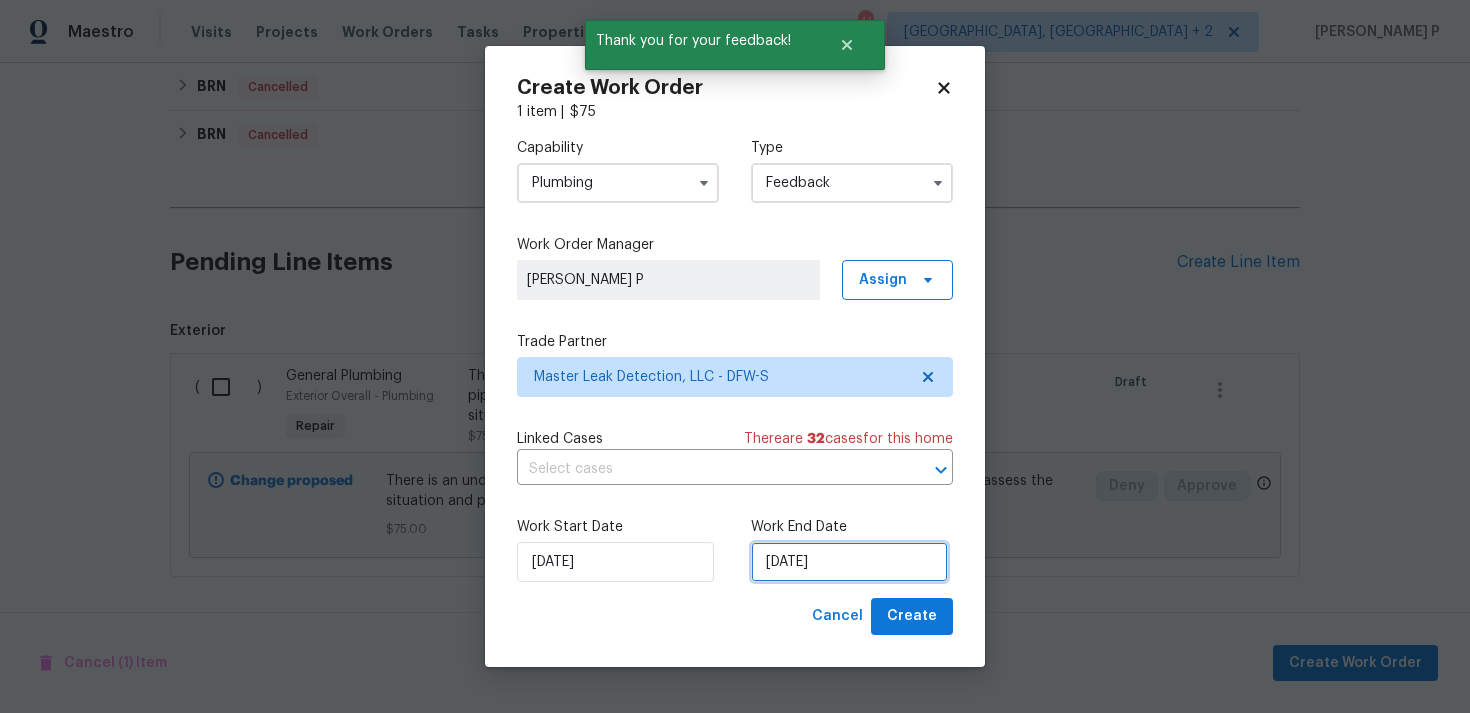 click on "[DATE]" at bounding box center [849, 562] 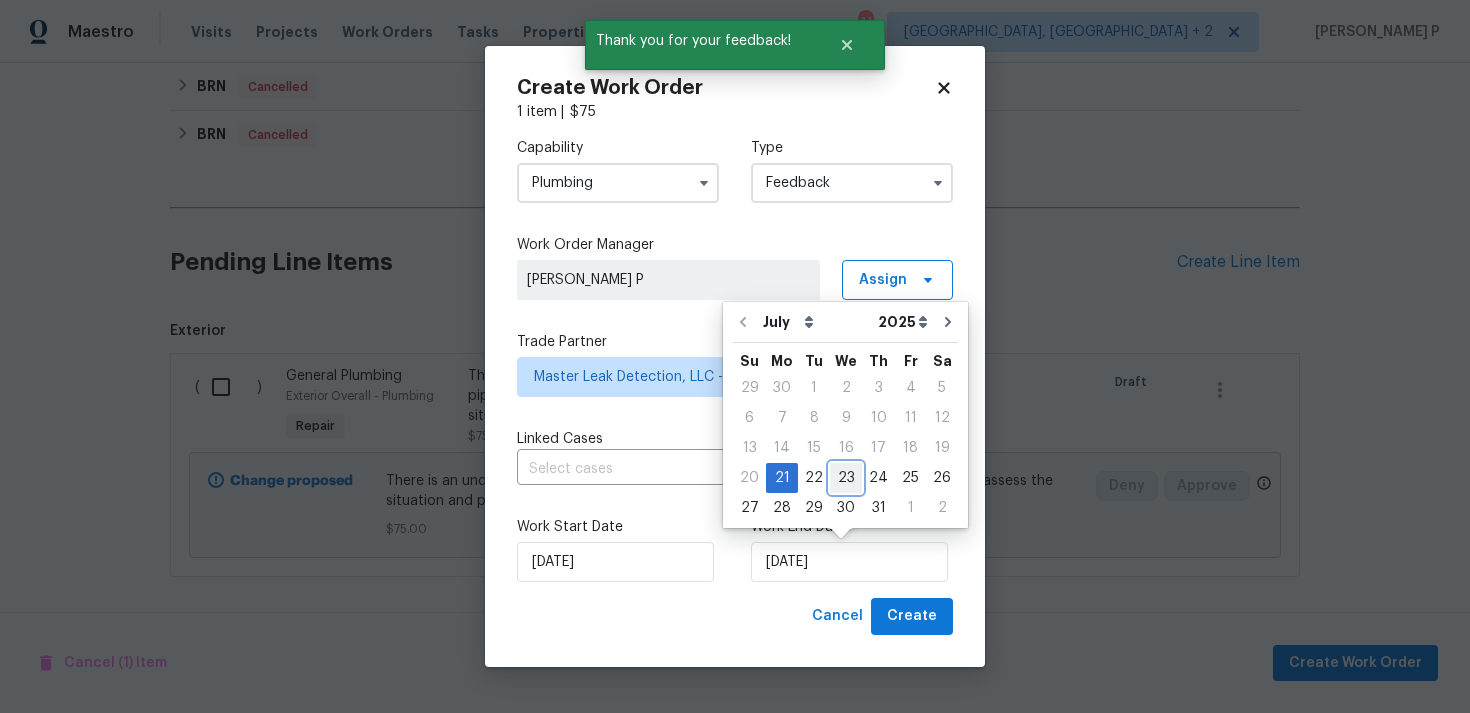 click on "23" at bounding box center (846, 478) 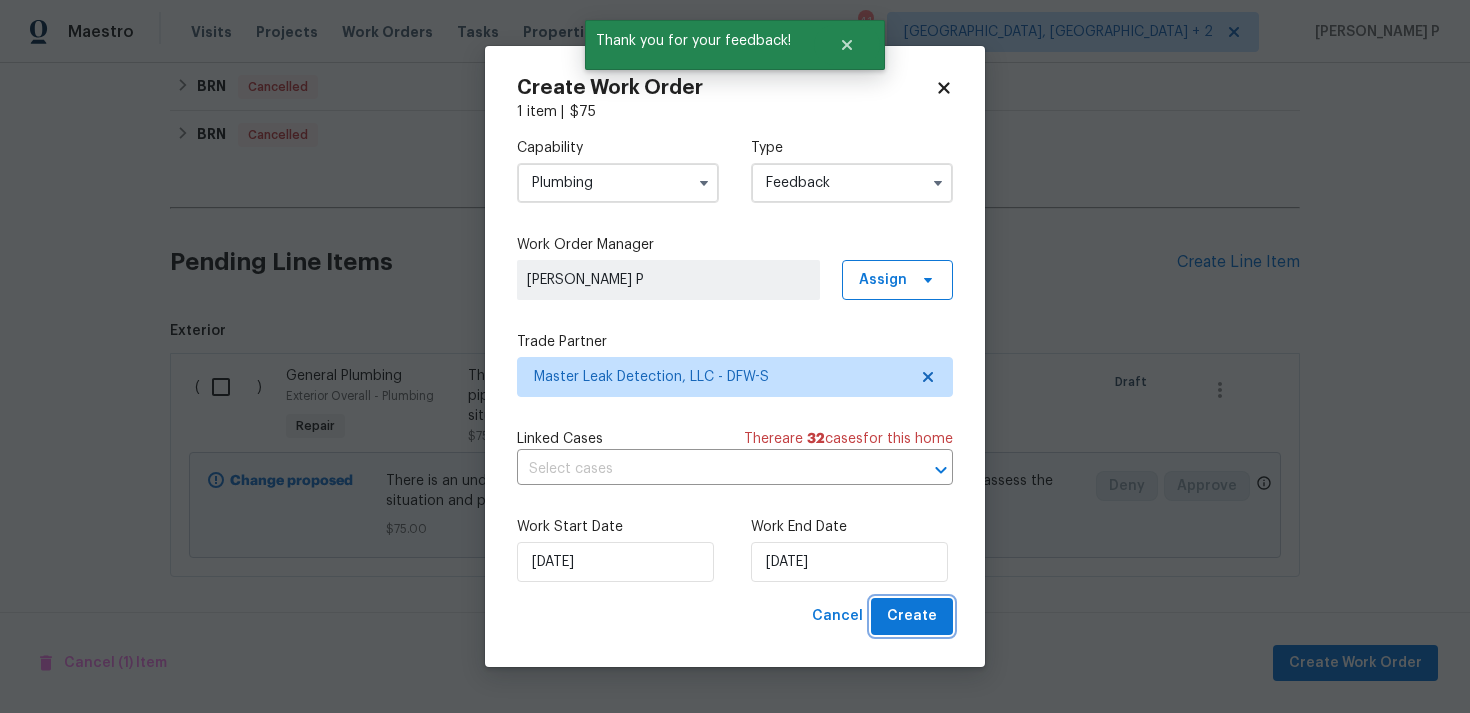 click on "Create" at bounding box center [912, 616] 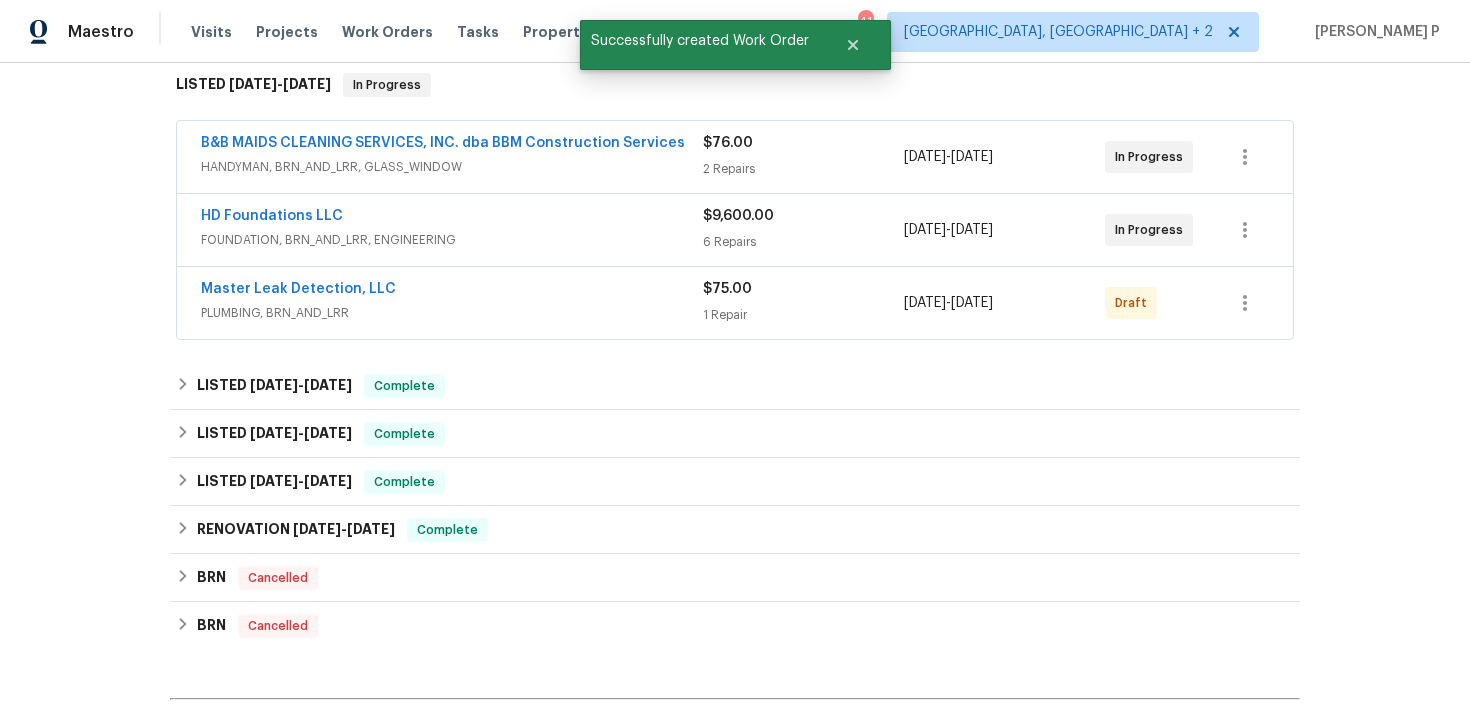 scroll, scrollTop: 333, scrollLeft: 0, axis: vertical 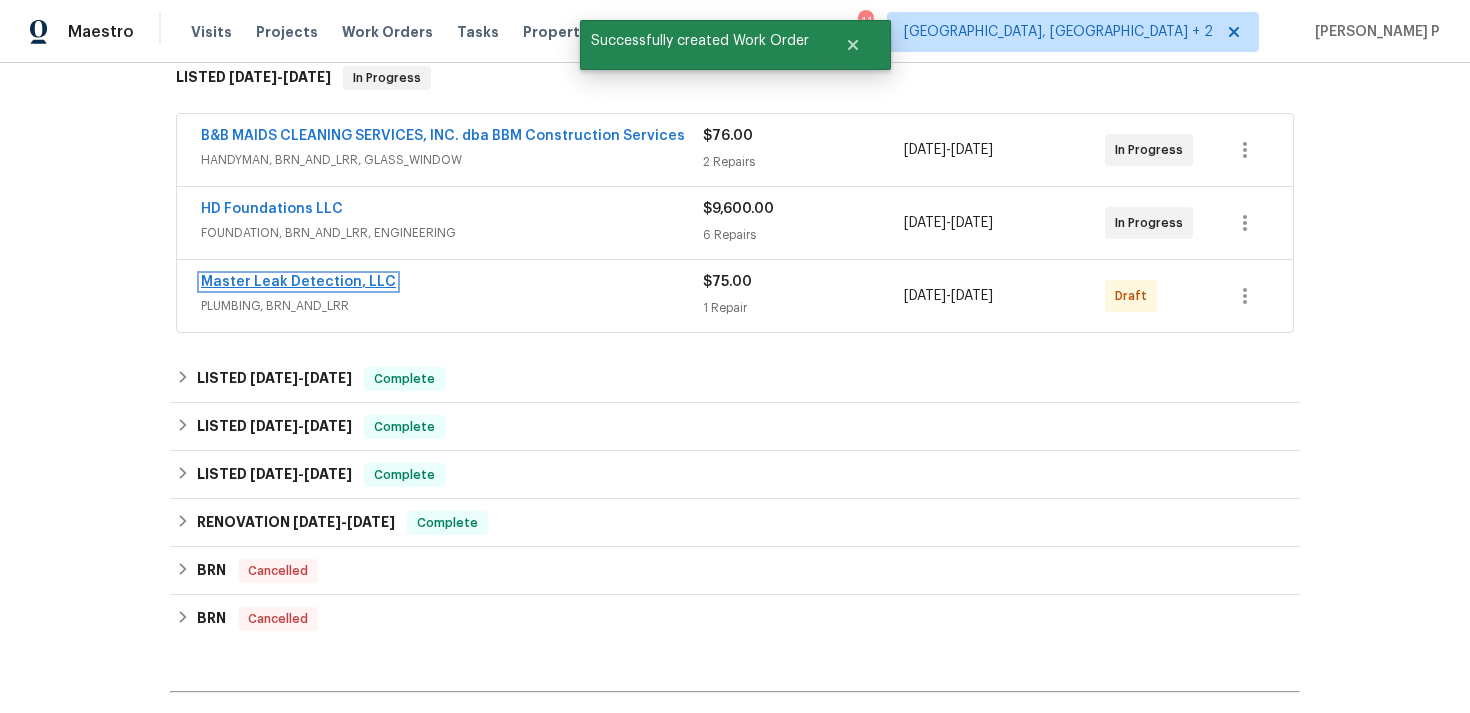 click on "Master Leak Detection, LLC" at bounding box center (298, 282) 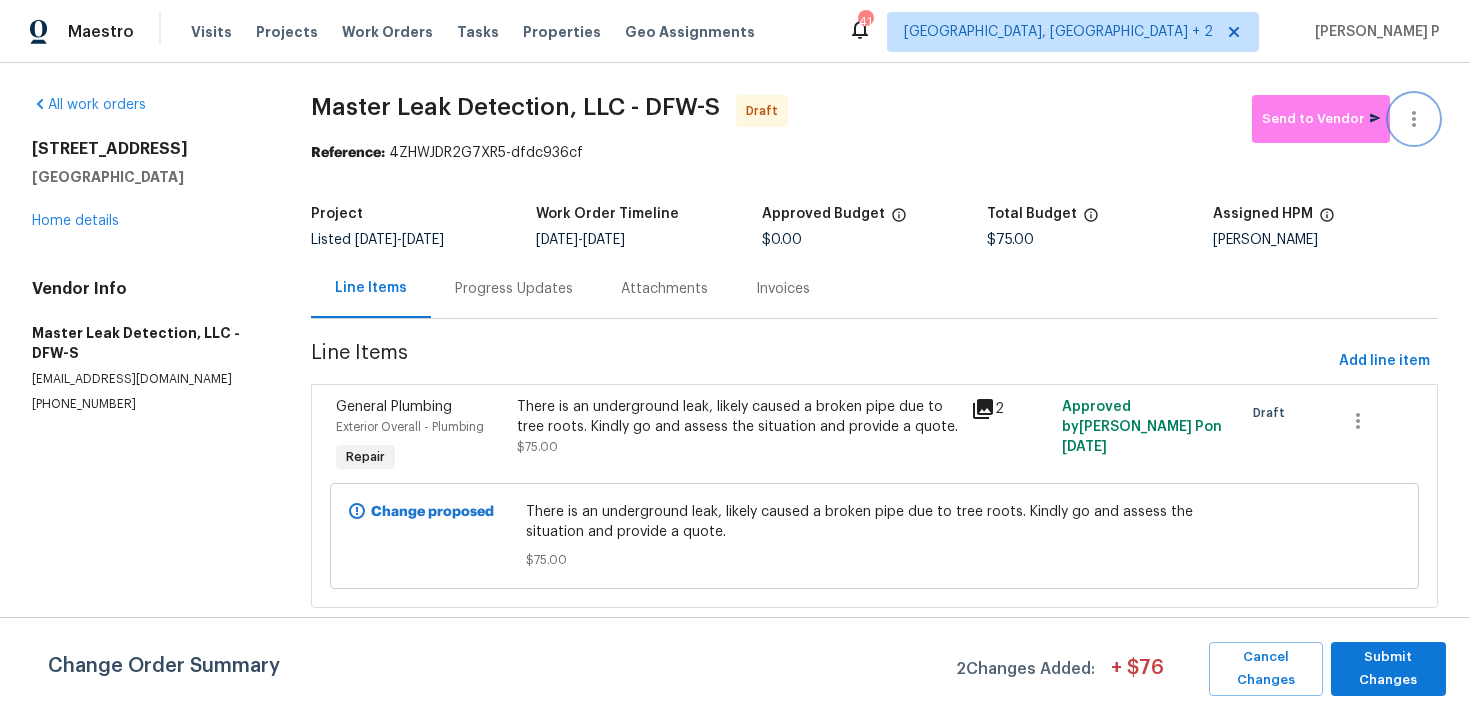 click at bounding box center [1414, 119] 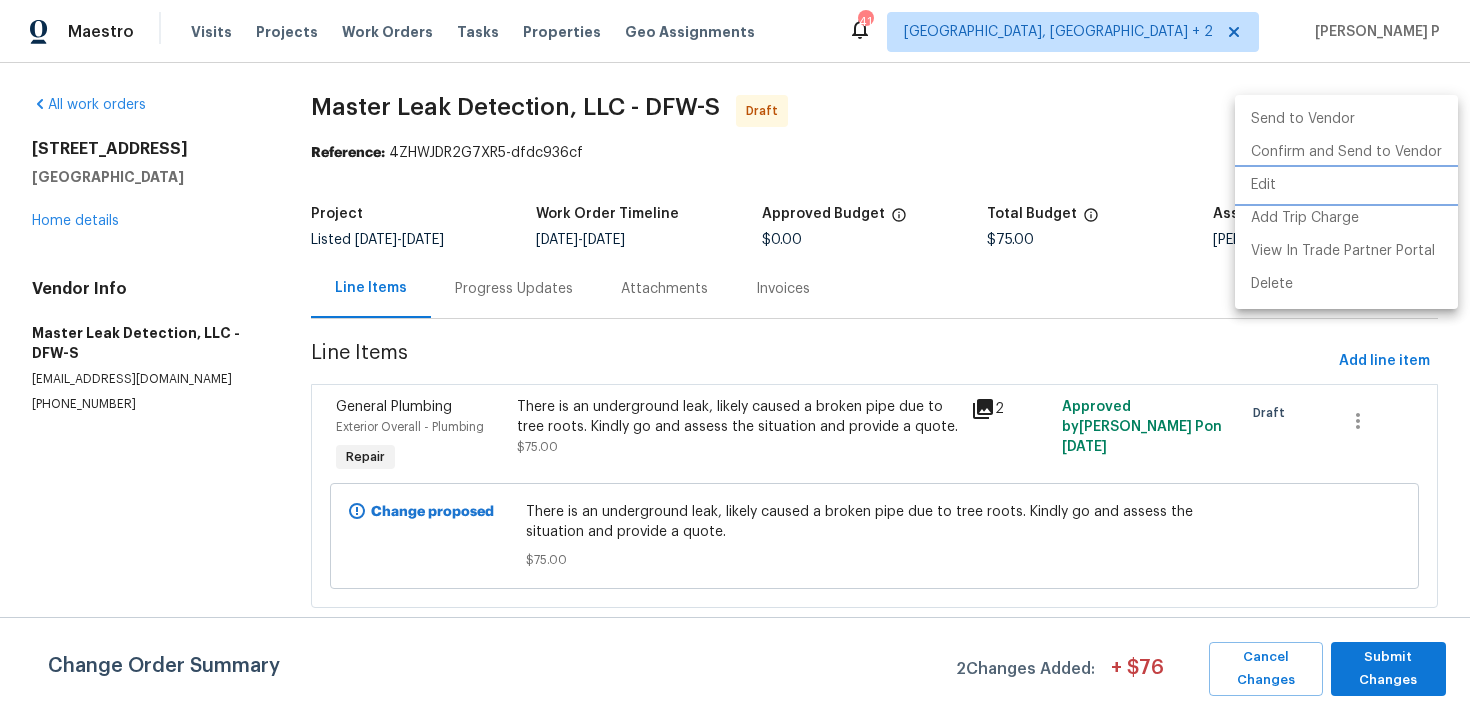 click on "Edit" at bounding box center (1346, 185) 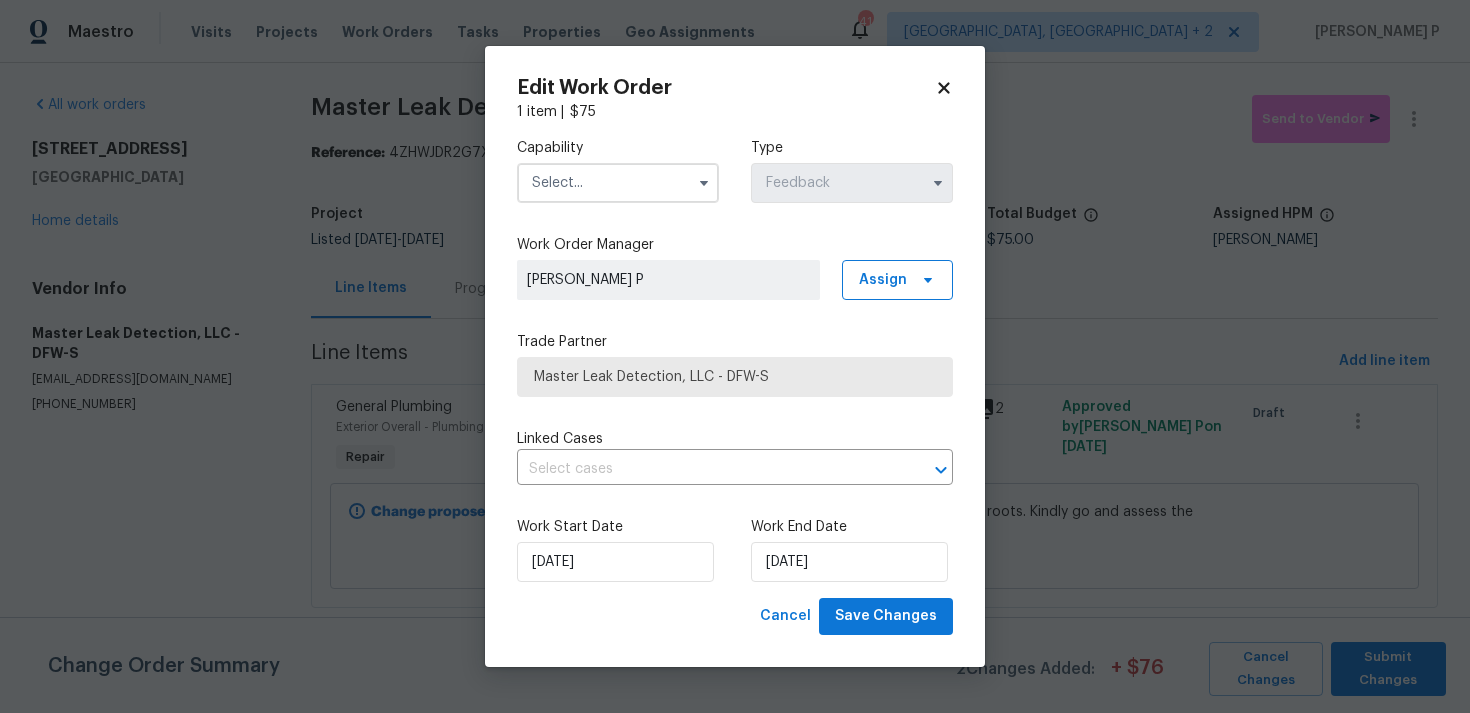 click at bounding box center (618, 183) 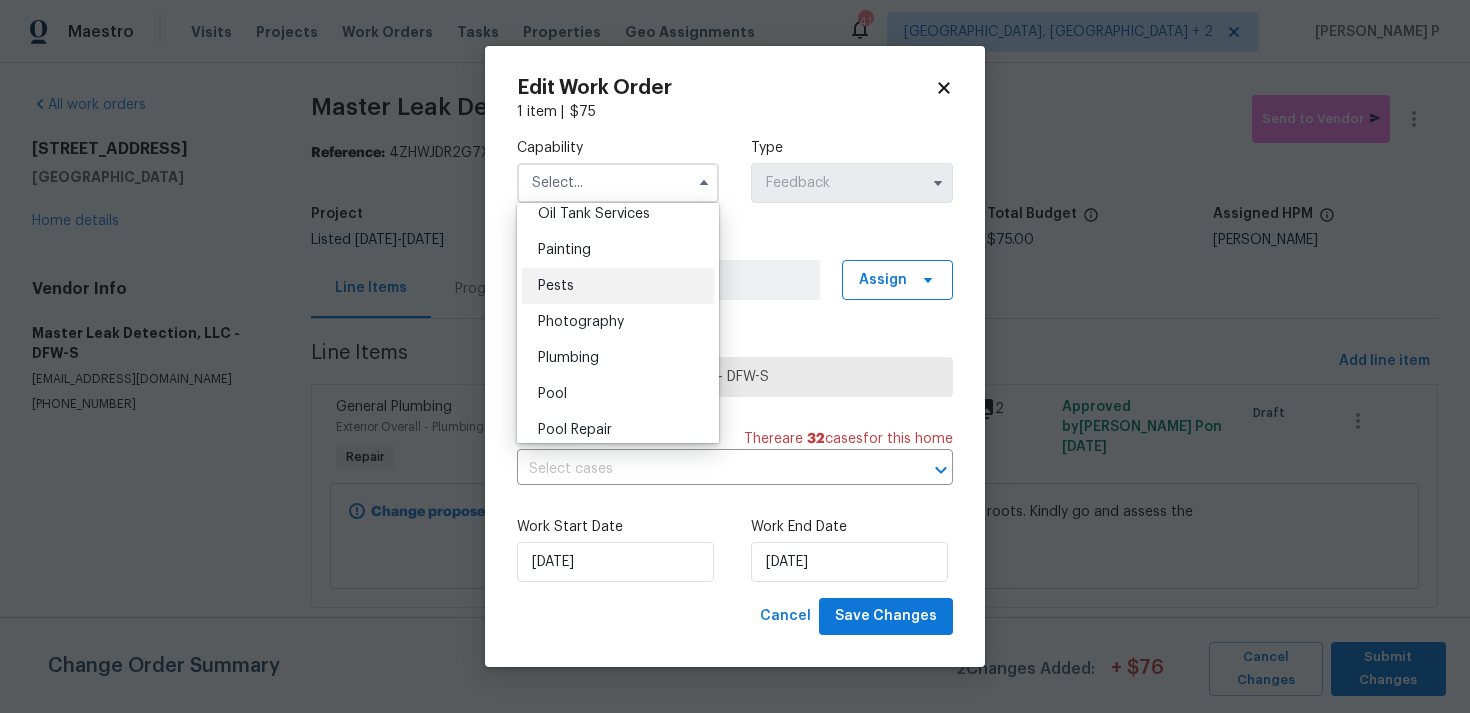scroll, scrollTop: 1683, scrollLeft: 0, axis: vertical 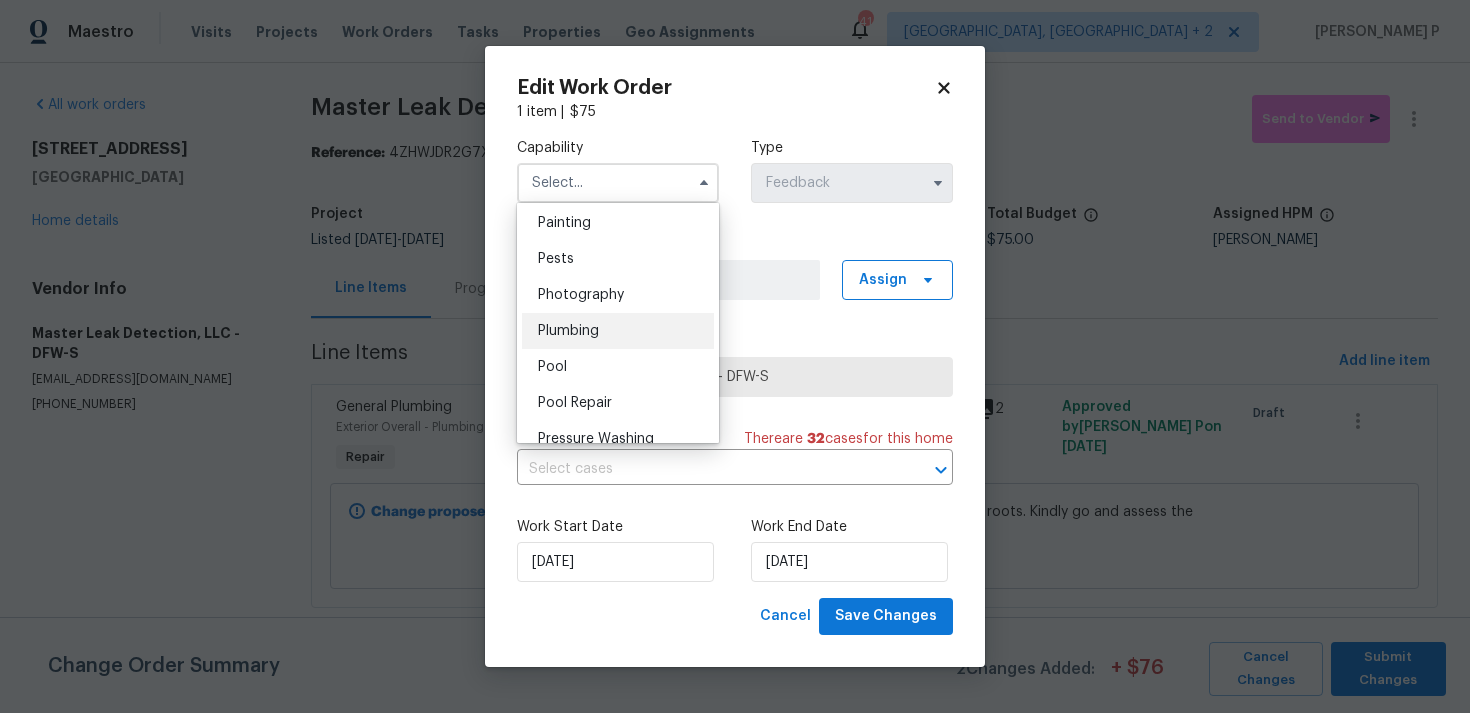click on "Plumbing" at bounding box center [568, 331] 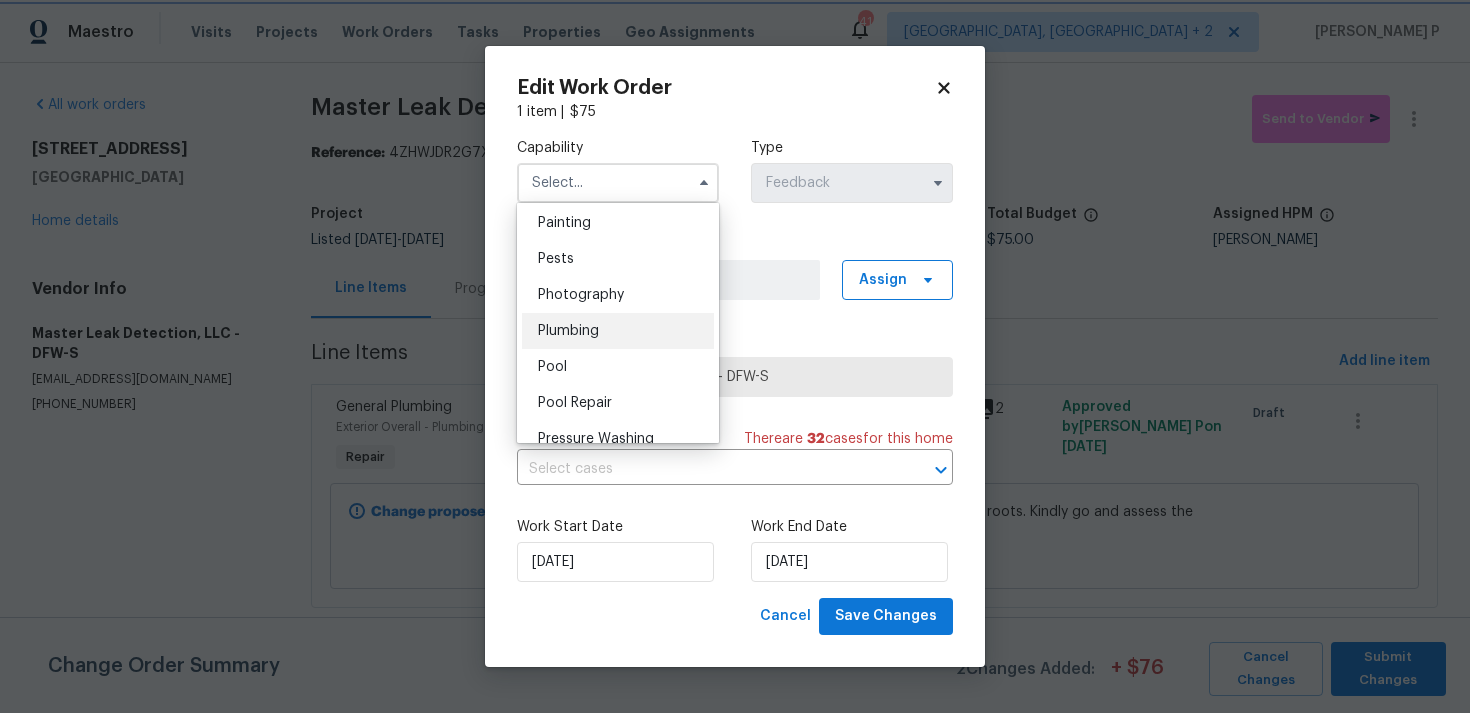 type on "Plumbing" 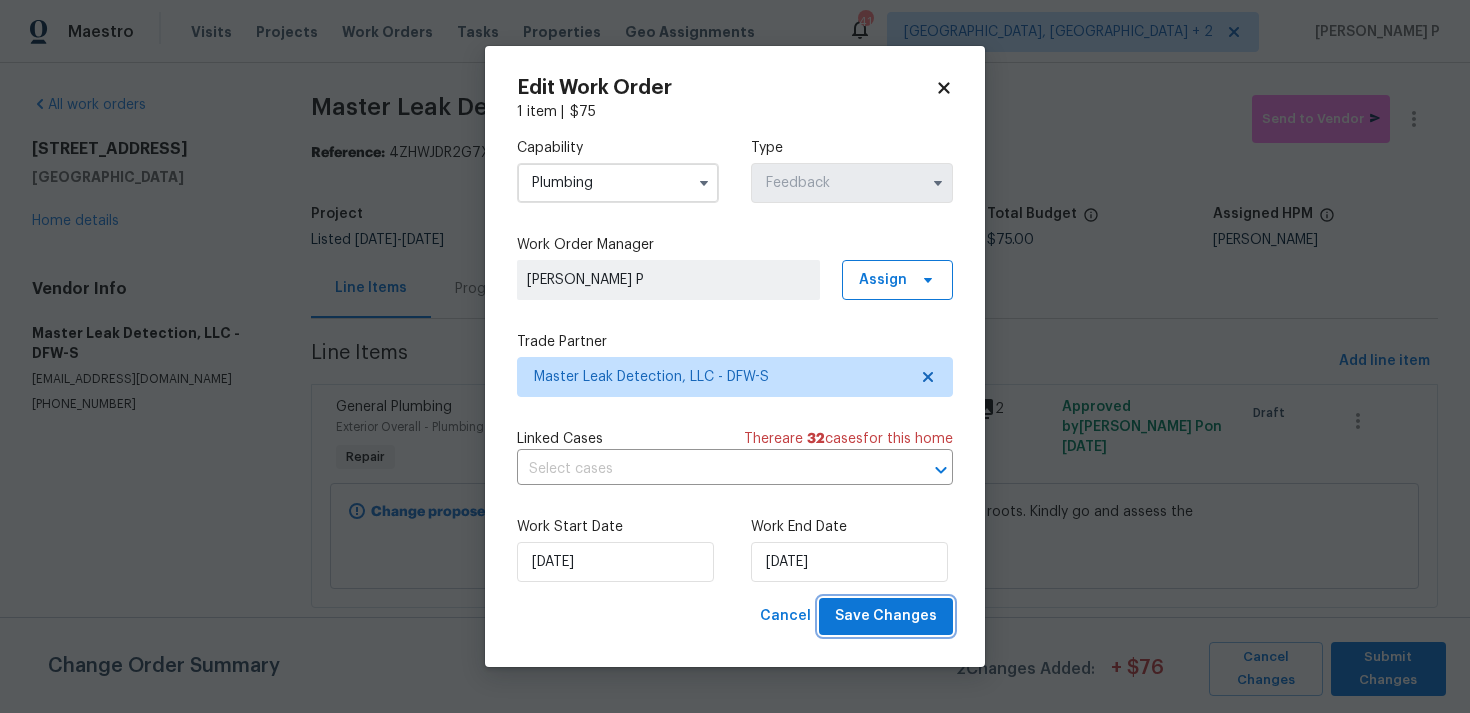 click on "Save Changes" at bounding box center [886, 616] 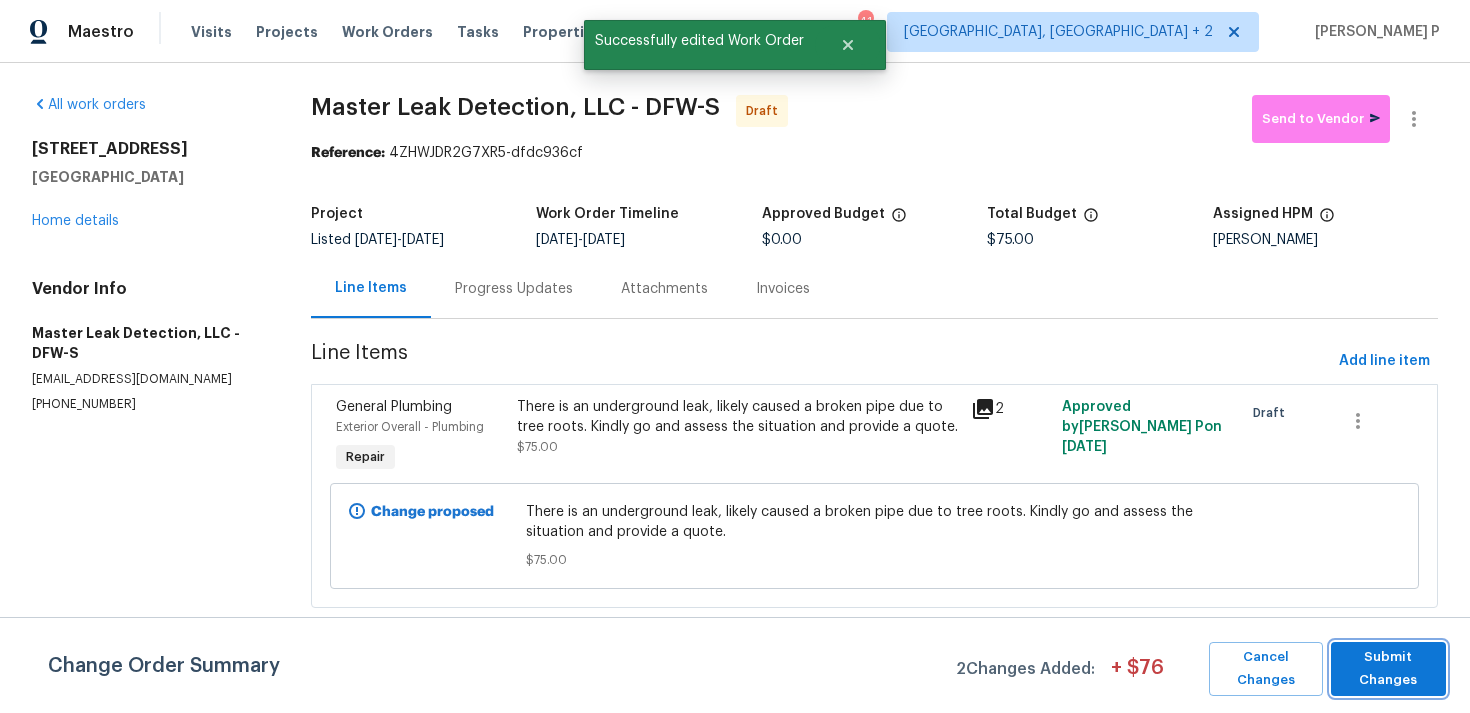 click on "Submit Changes" at bounding box center (1388, 669) 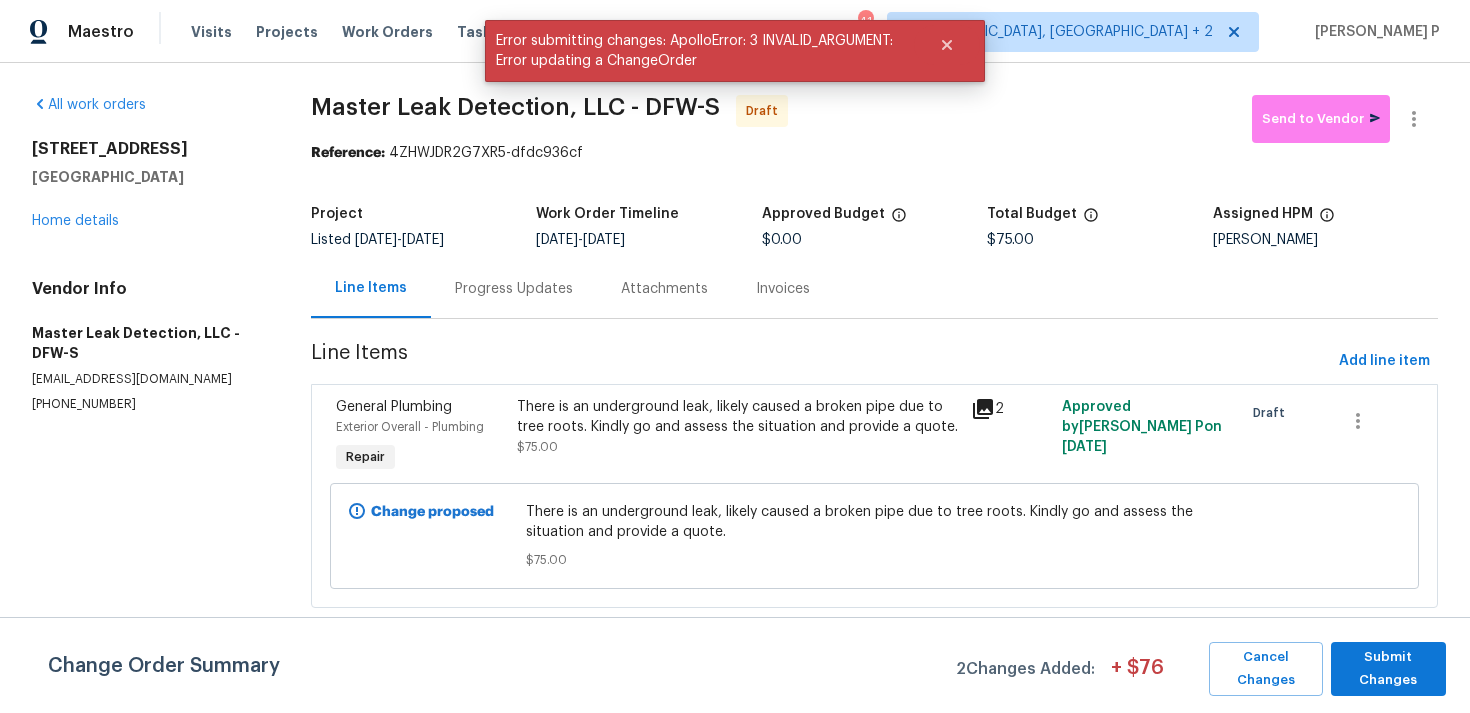 click on "Change Order Summary 2  Changes Added: + $ 76 Cancel Changes Submit Changes" at bounding box center [735, 665] 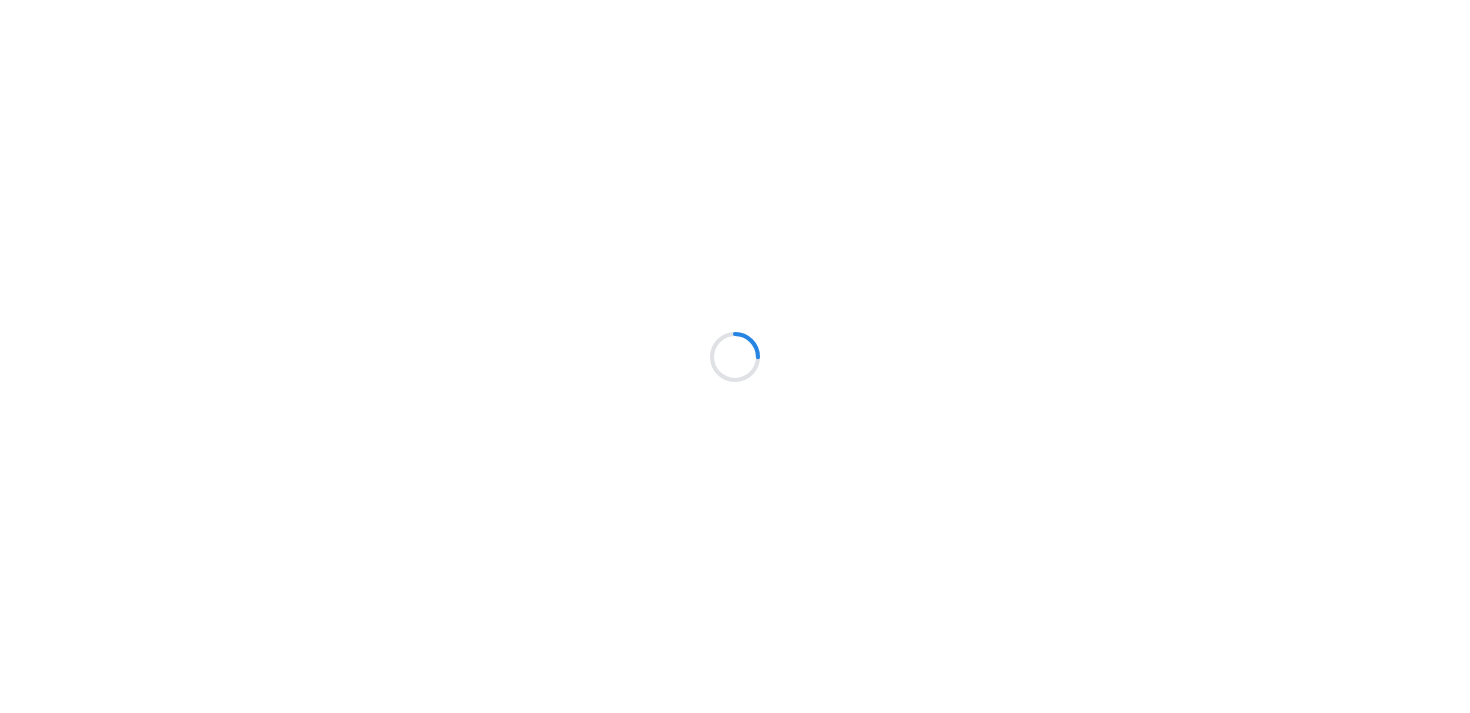 scroll, scrollTop: 0, scrollLeft: 0, axis: both 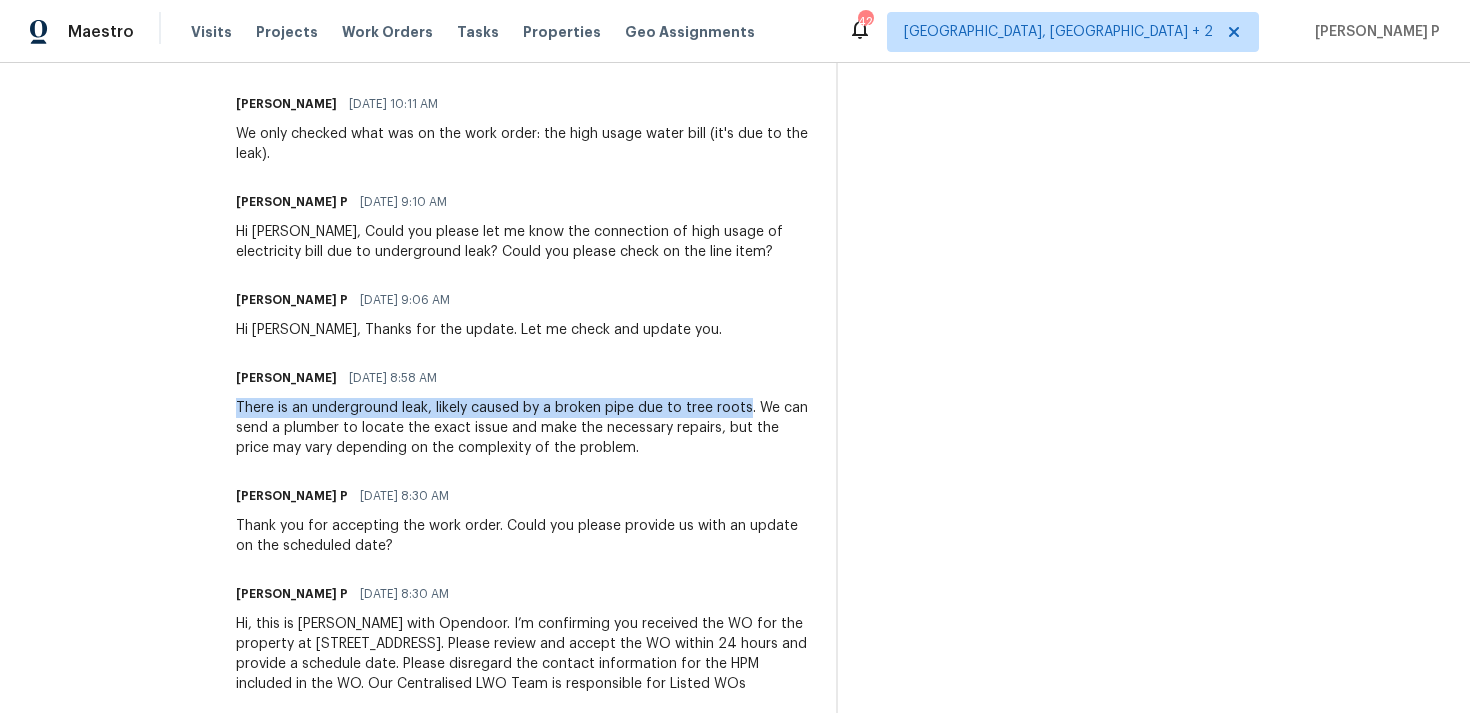 drag, startPoint x: 306, startPoint y: 412, endPoint x: 815, endPoint y: 415, distance: 509.00885 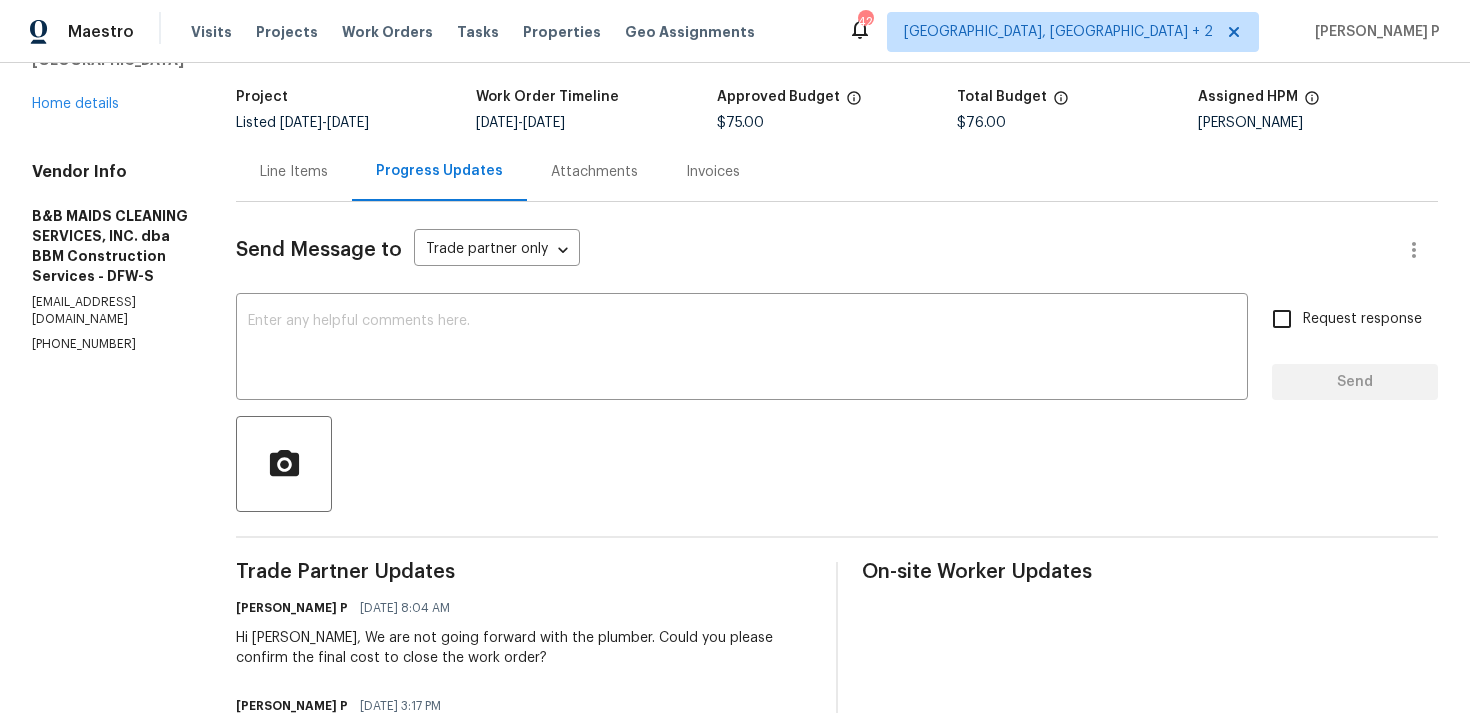 scroll, scrollTop: 0, scrollLeft: 0, axis: both 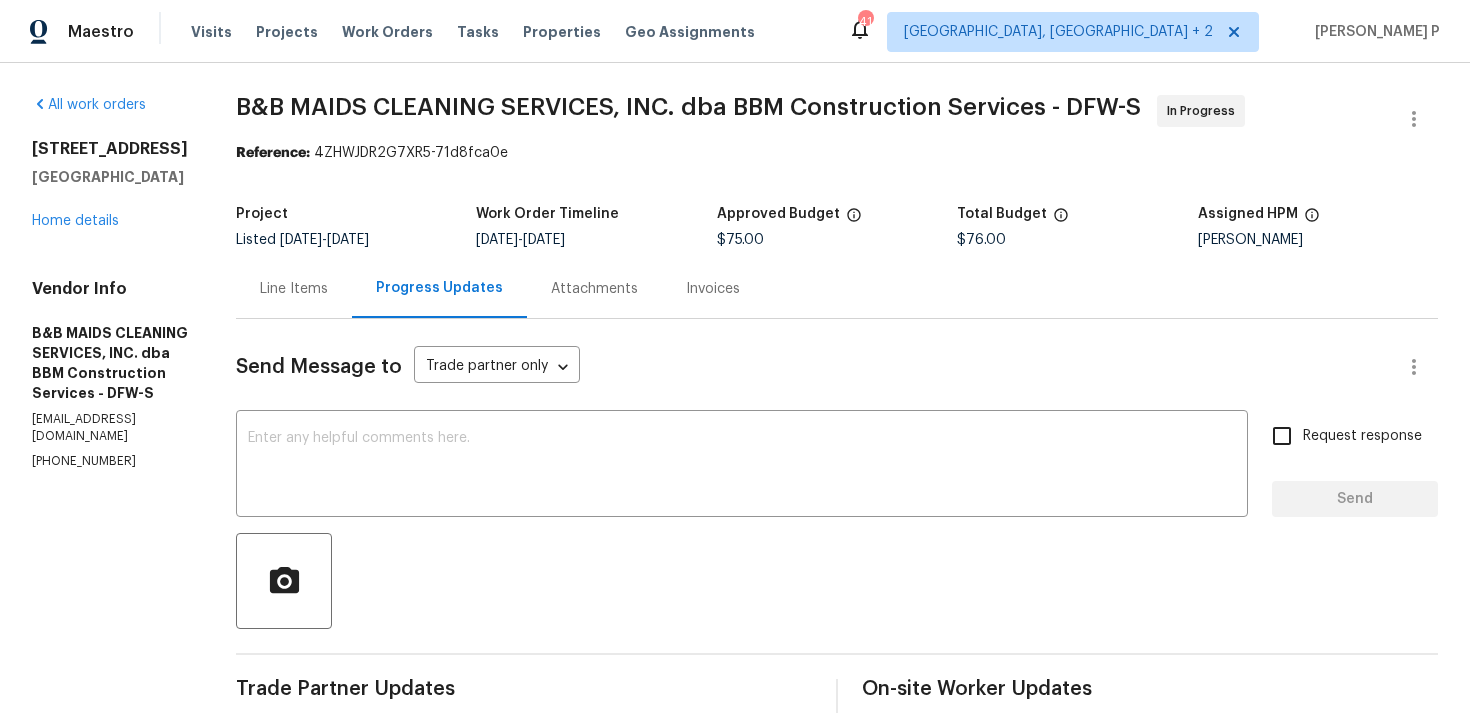 click on "Line Items" at bounding box center (294, 289) 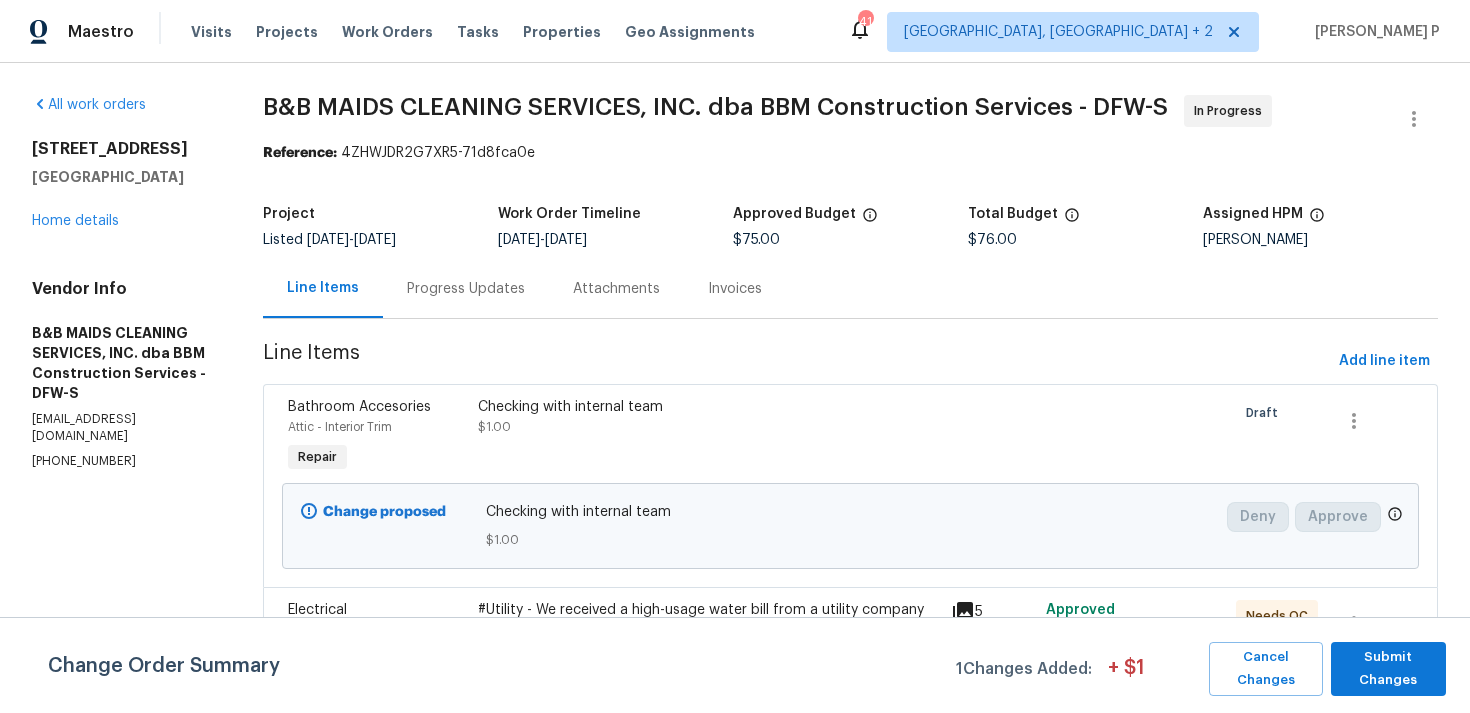 scroll, scrollTop: 81, scrollLeft: 0, axis: vertical 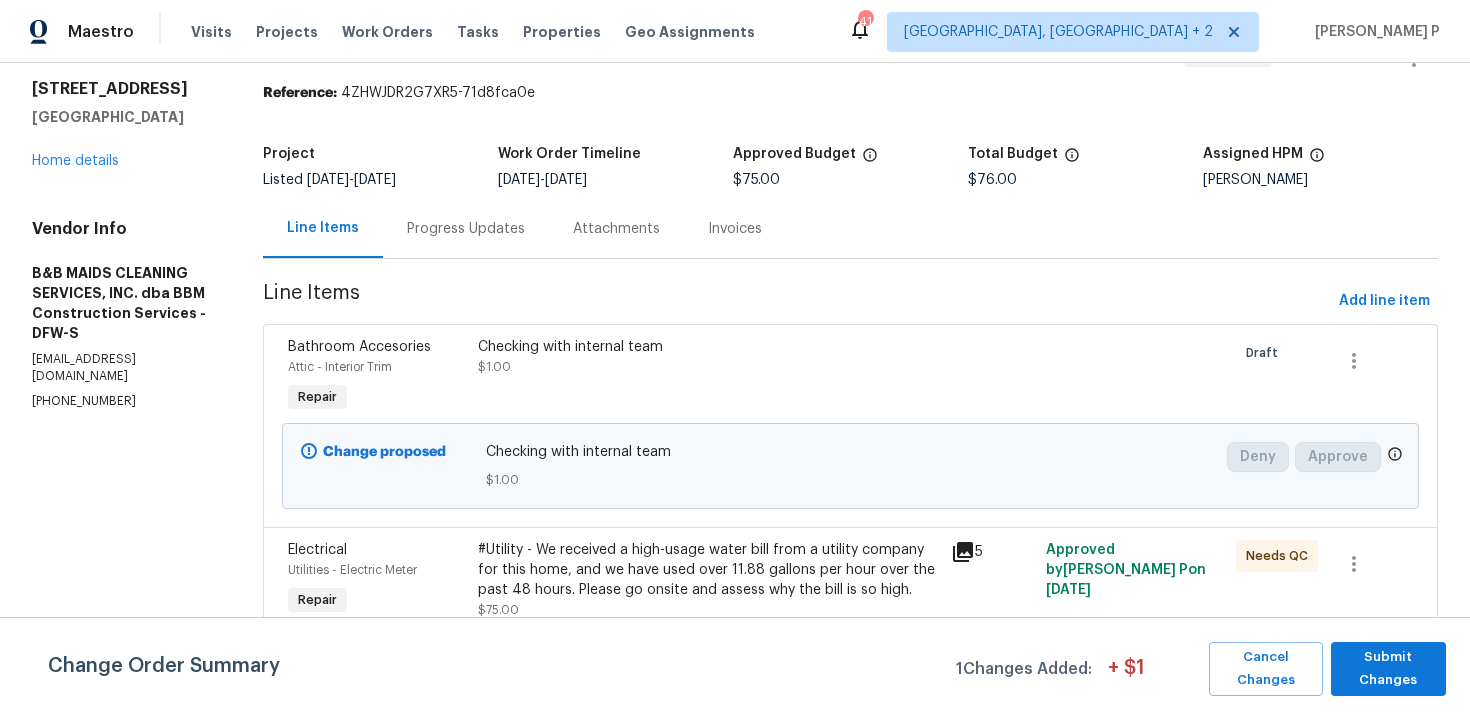 click on "#Utility - We received a high-usage water bill from a utility company for this home, and we have used over 11.88 gallons per hour over the past 48 hours. Please go onsite and assess why the bill is so high." at bounding box center [709, 570] 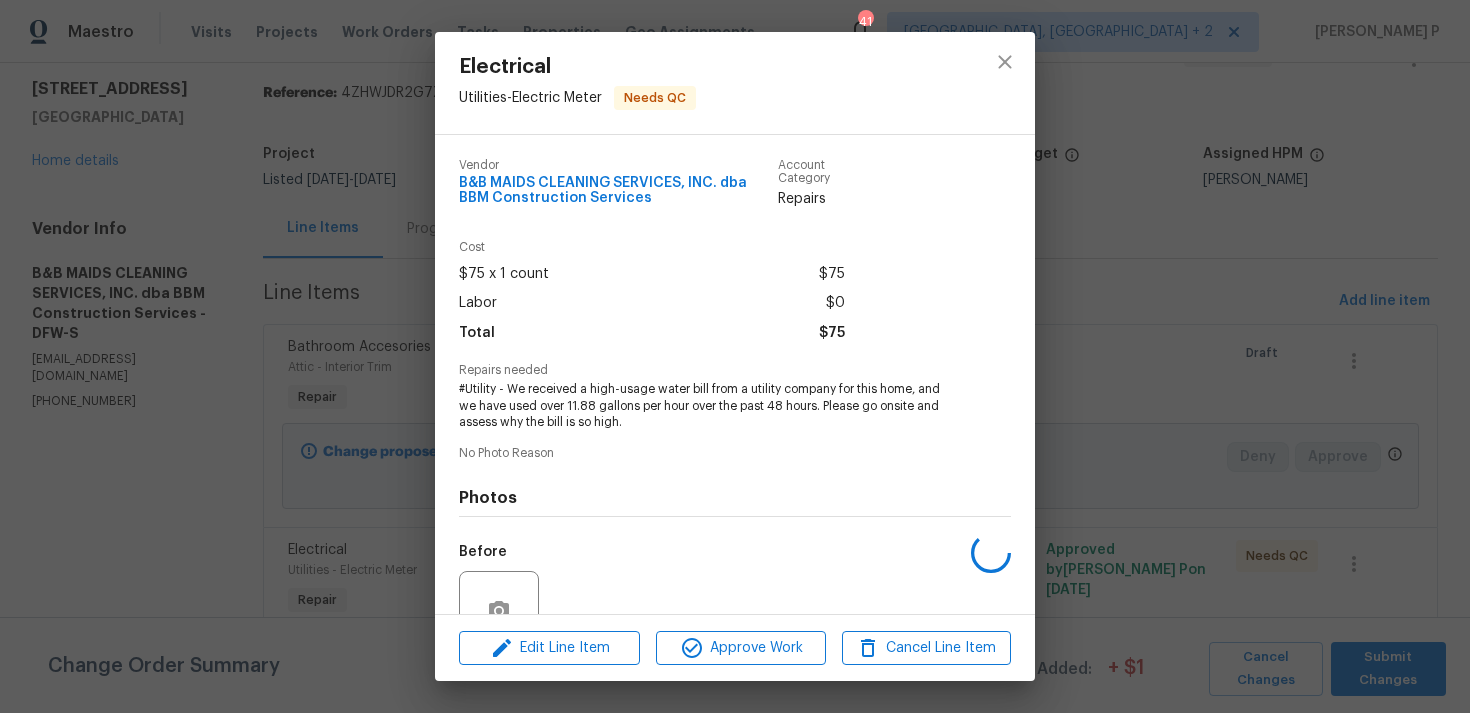scroll, scrollTop: 187, scrollLeft: 0, axis: vertical 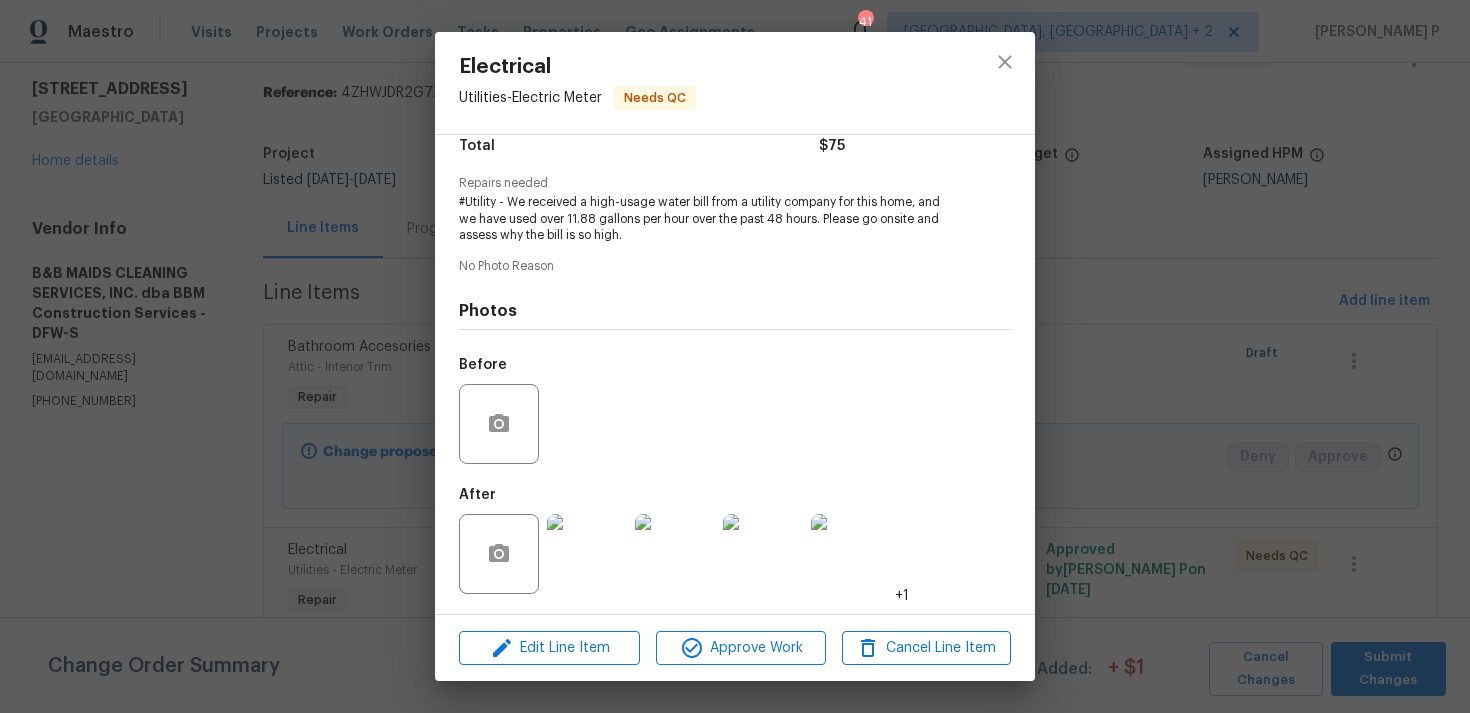 click at bounding box center (587, 554) 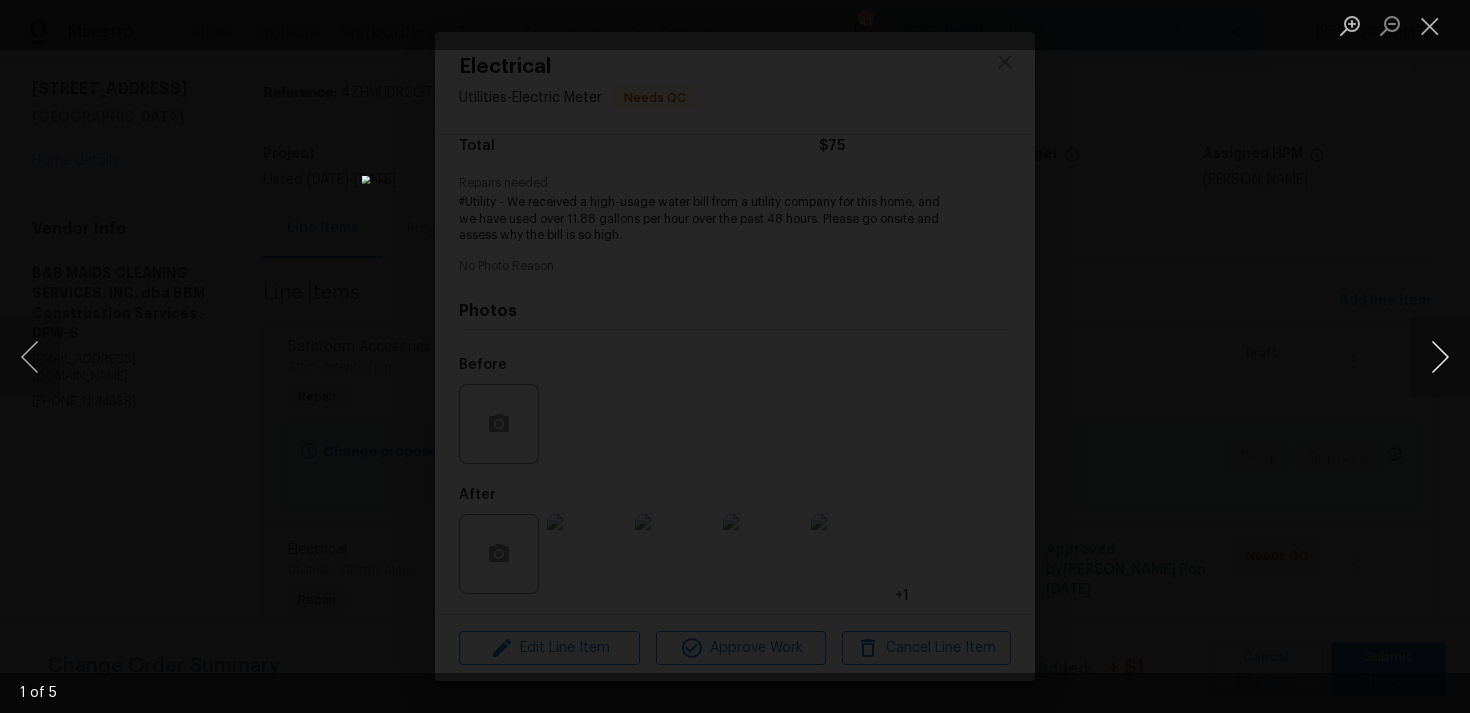 click at bounding box center (1440, 357) 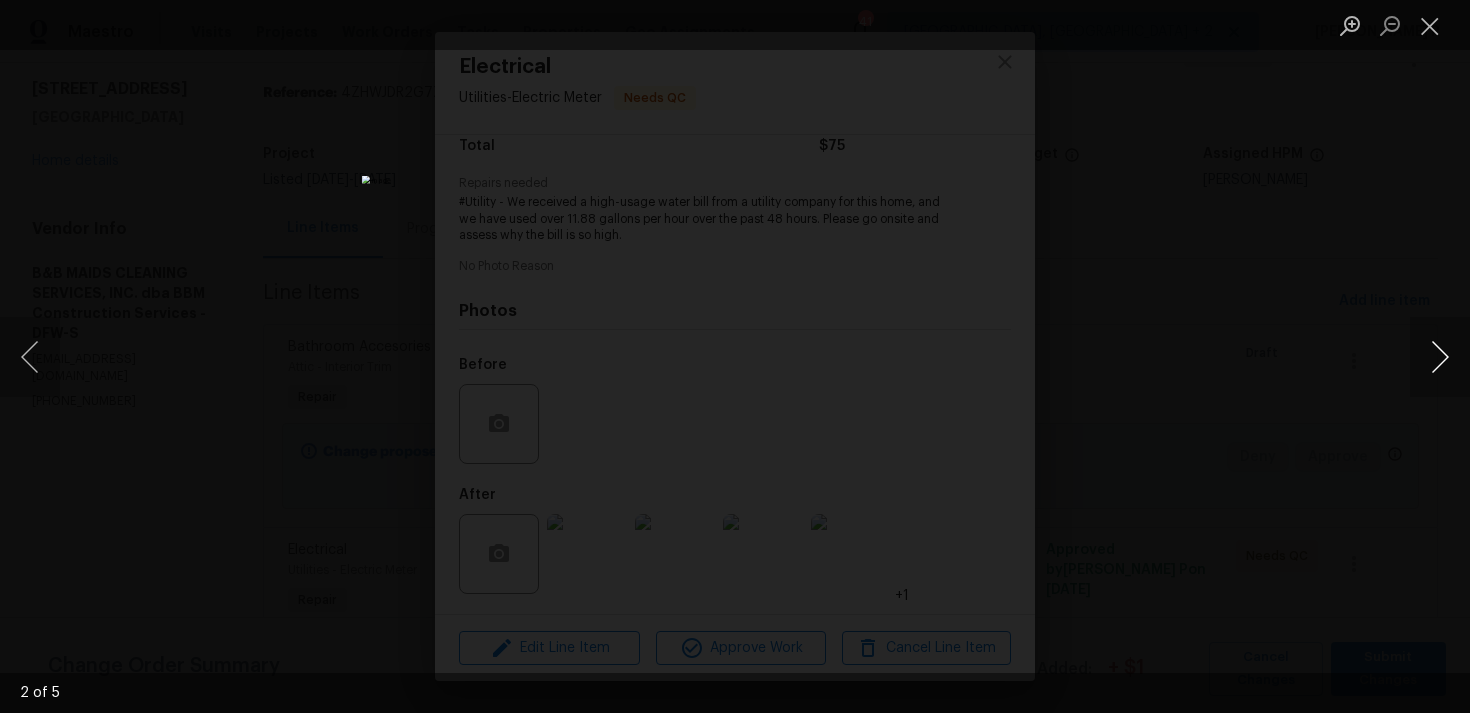 click at bounding box center (1440, 357) 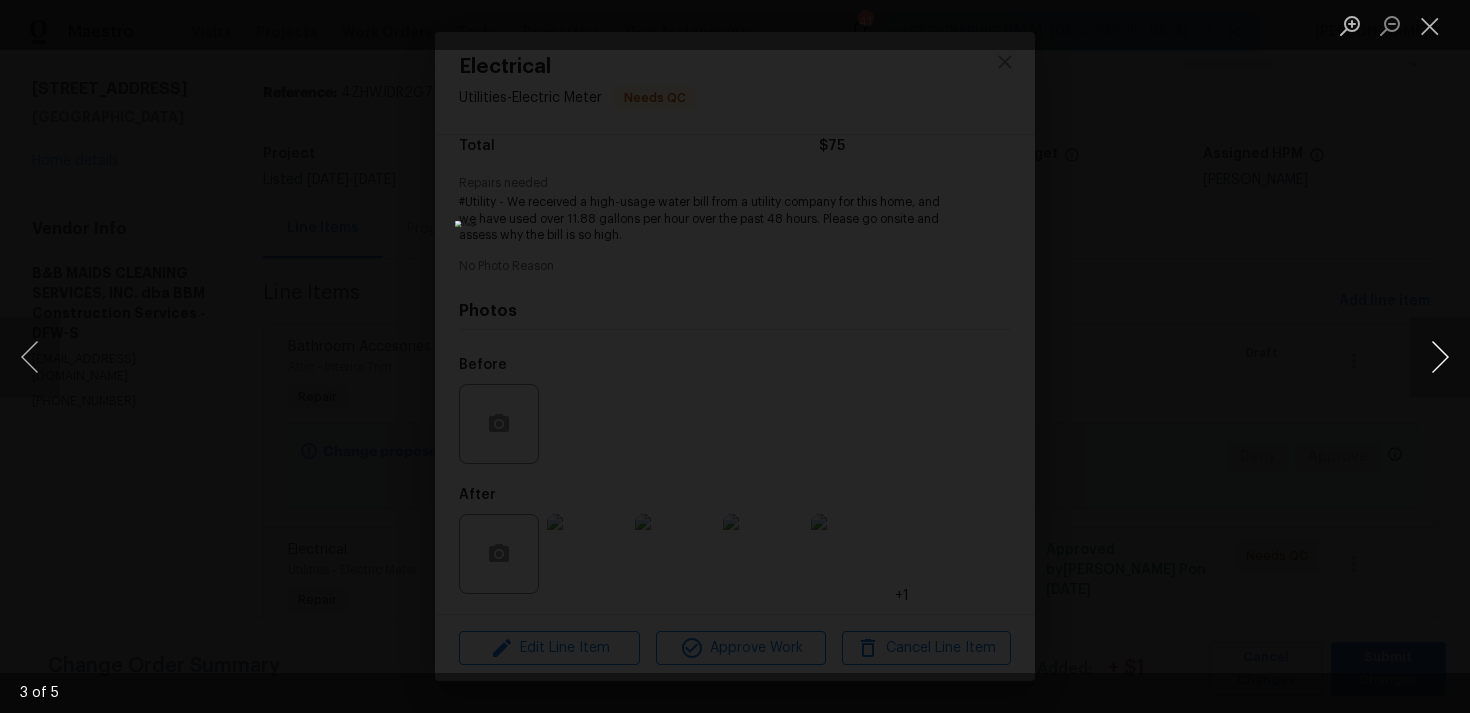 click at bounding box center (1440, 357) 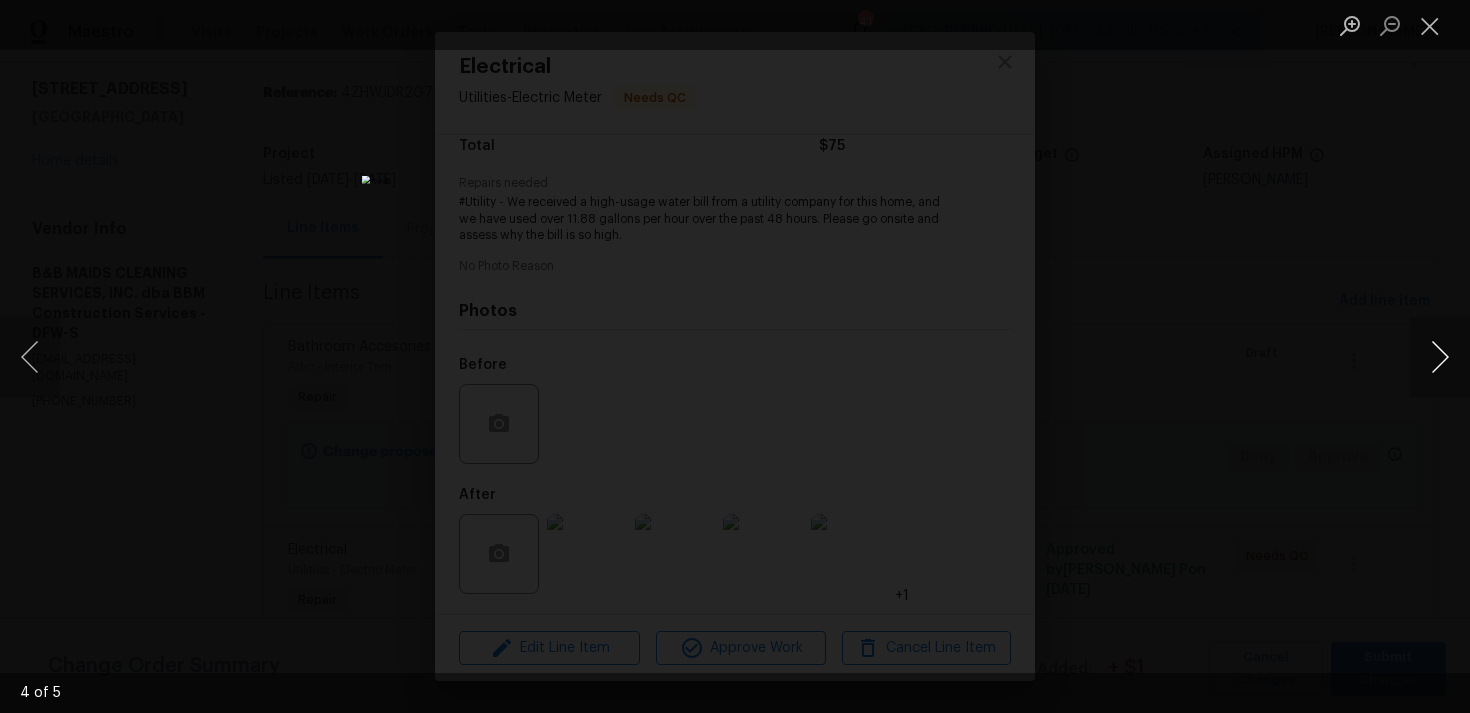 click at bounding box center (1440, 357) 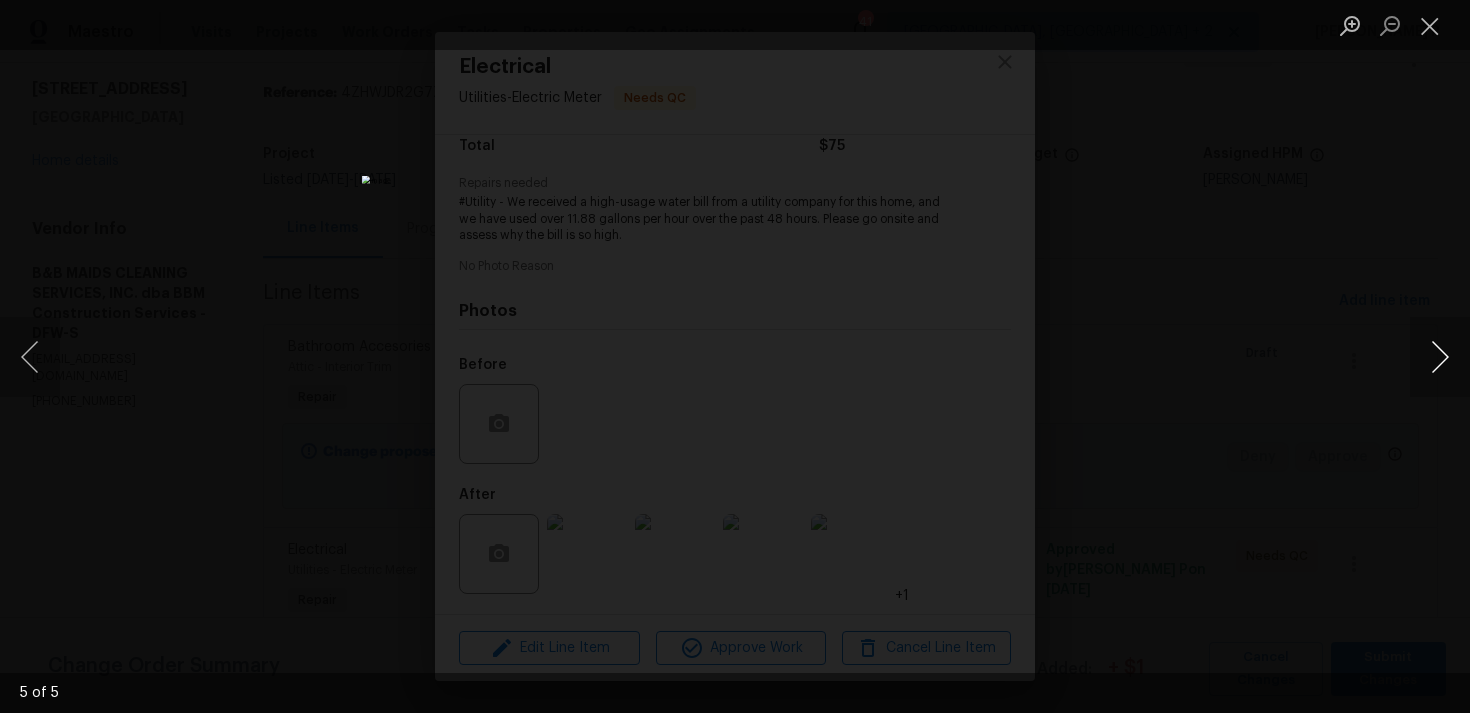 click at bounding box center (1440, 357) 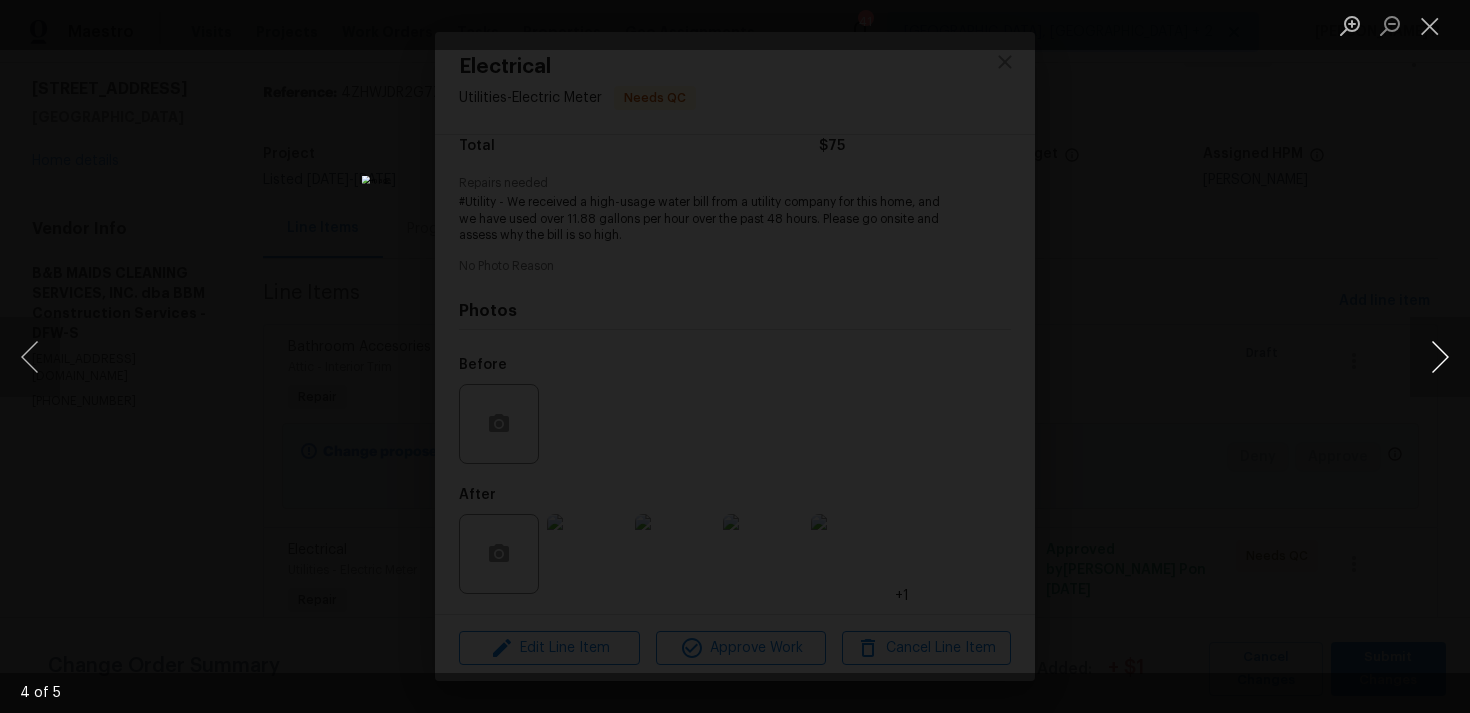 click at bounding box center (1440, 357) 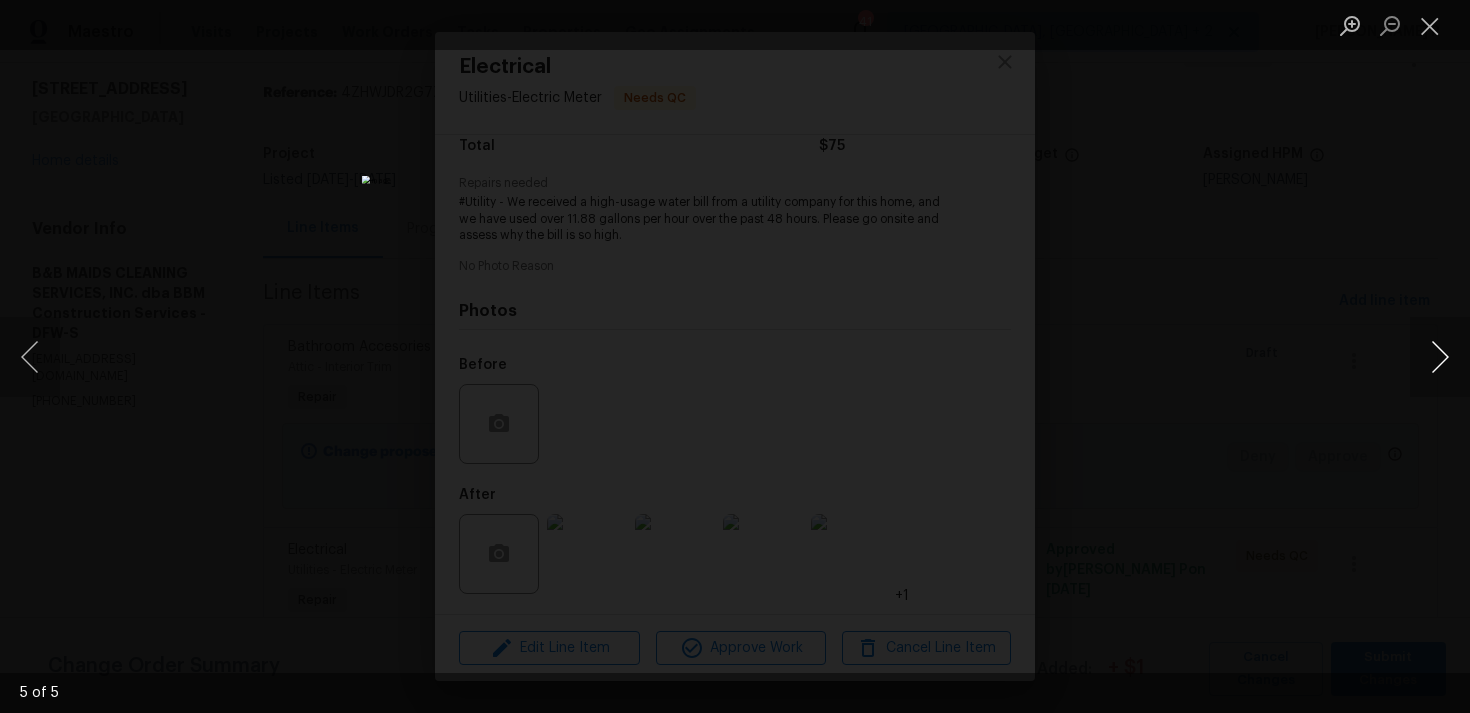 click at bounding box center [1440, 357] 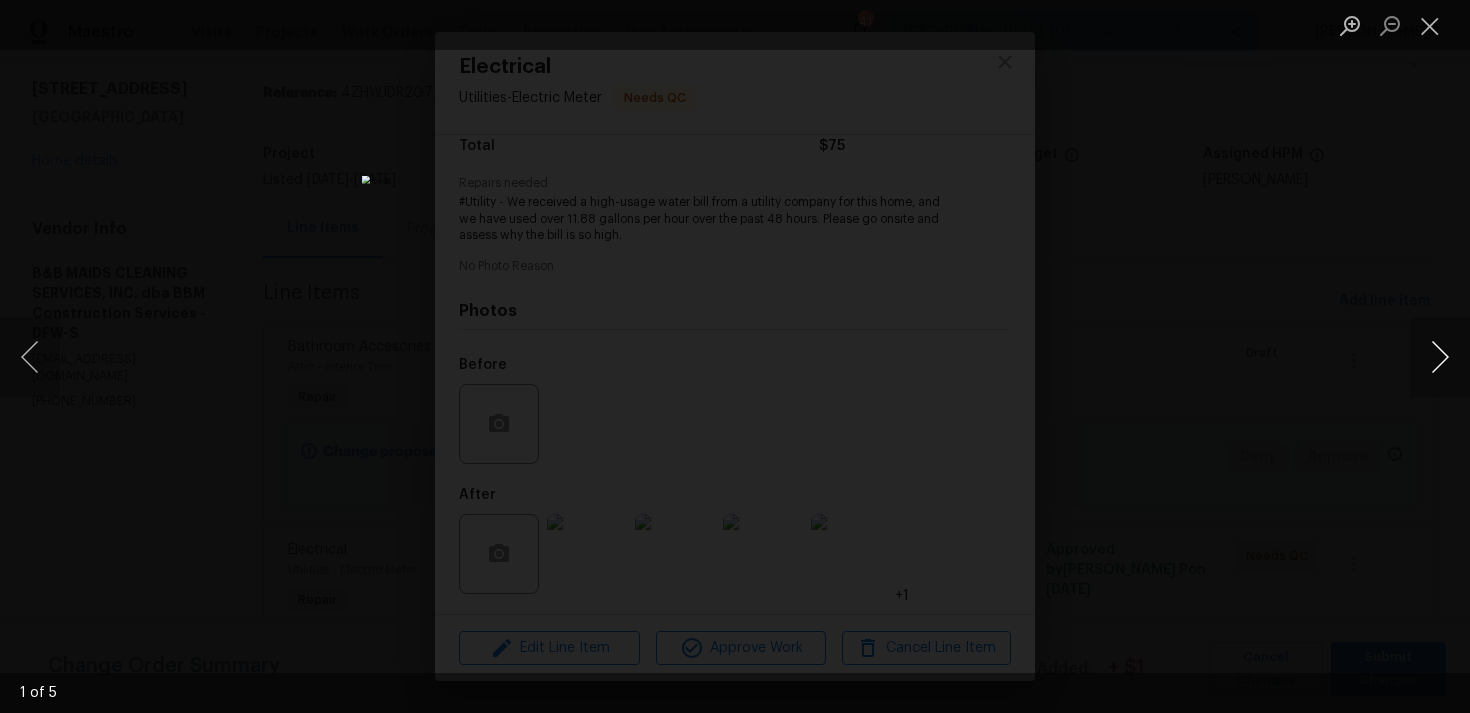 click at bounding box center (1440, 357) 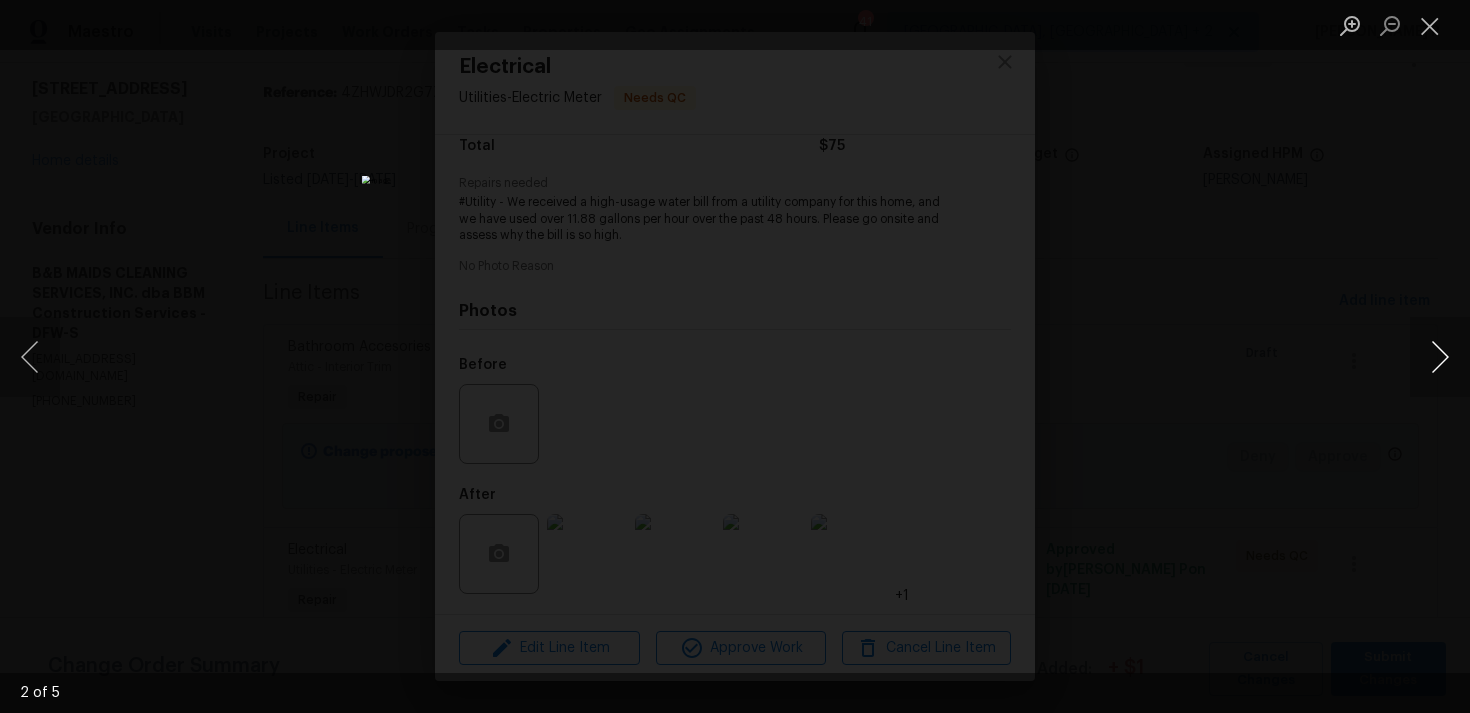 click at bounding box center [1440, 357] 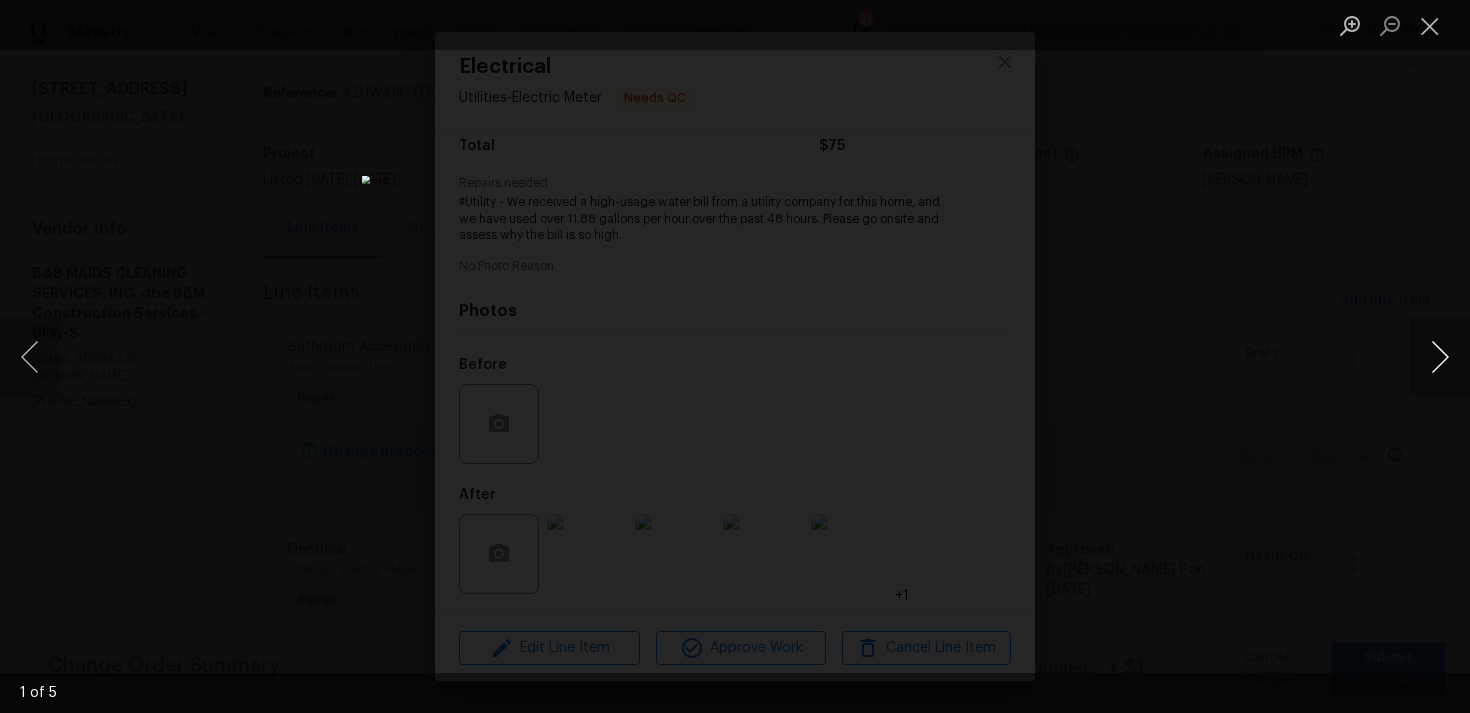 click at bounding box center [1440, 357] 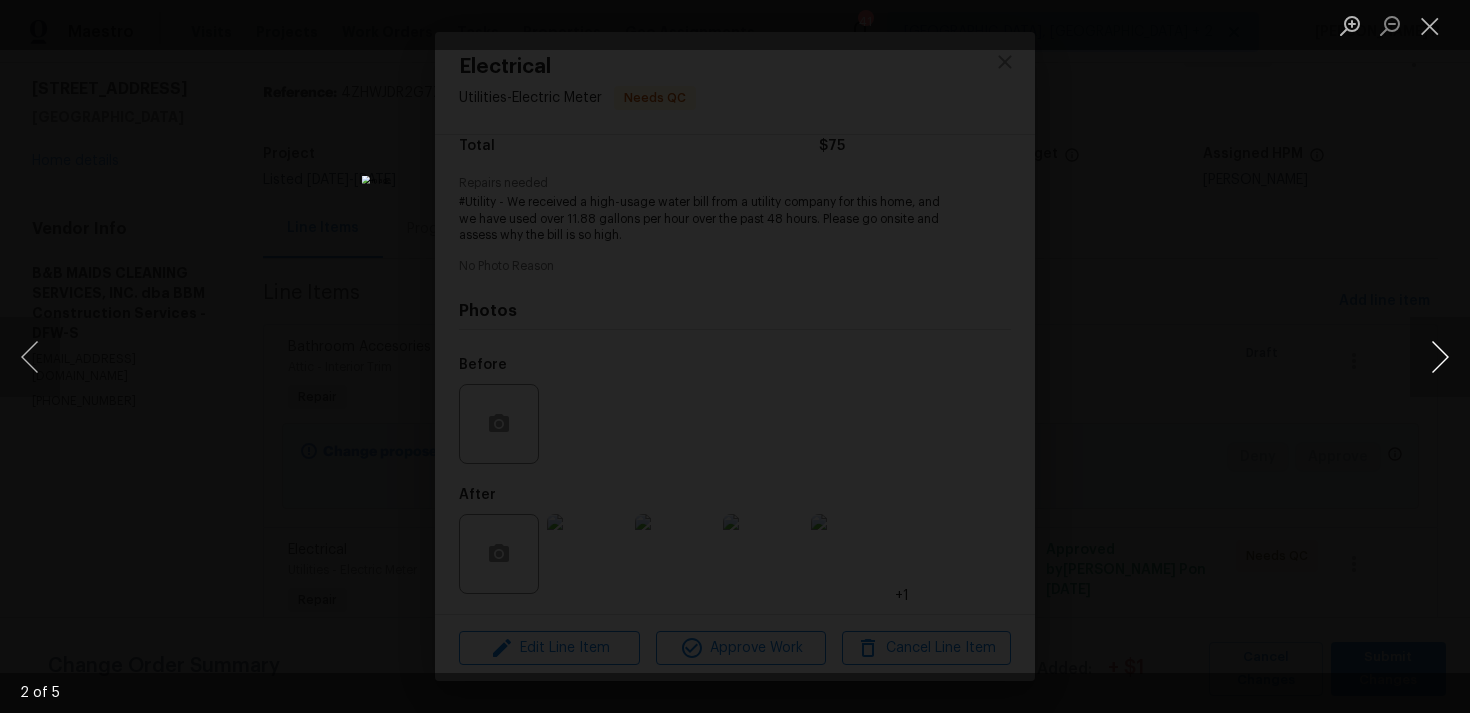 click at bounding box center [1440, 357] 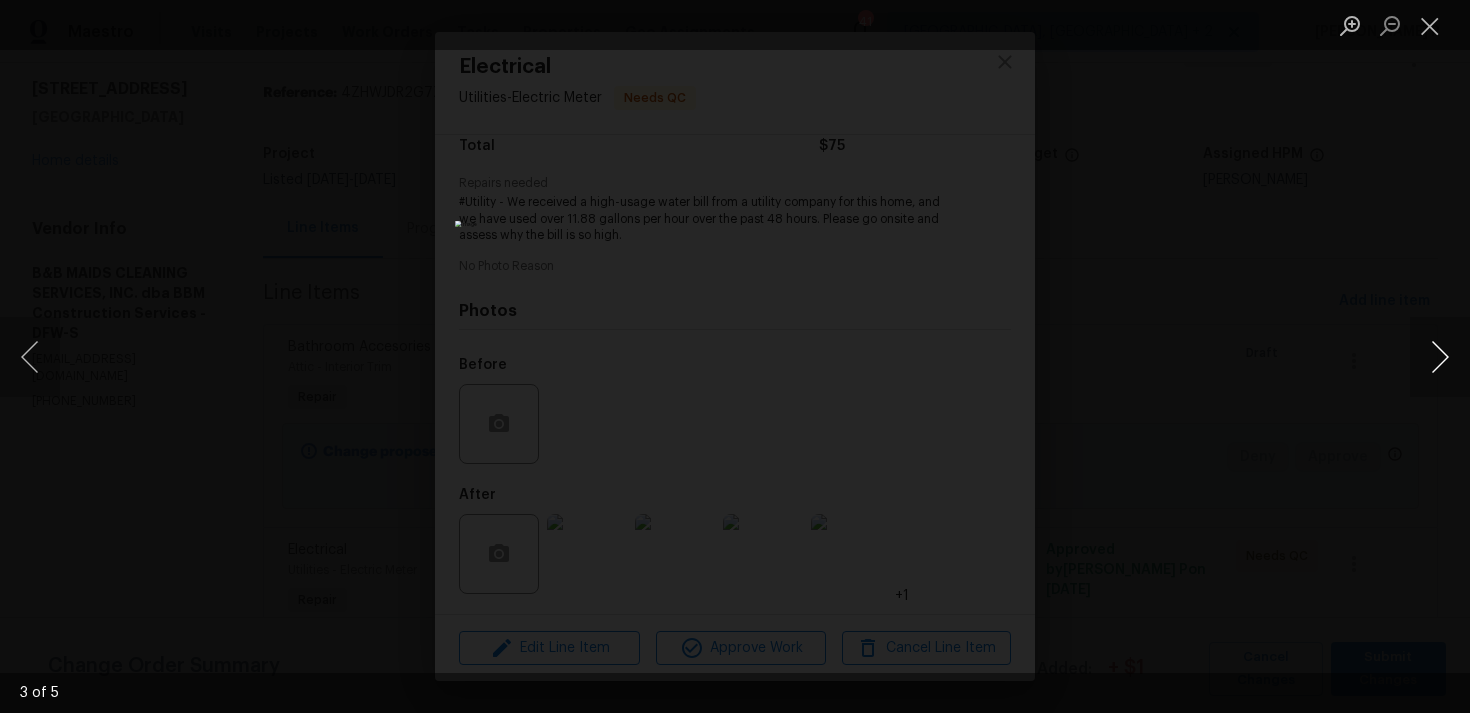 click at bounding box center [1440, 357] 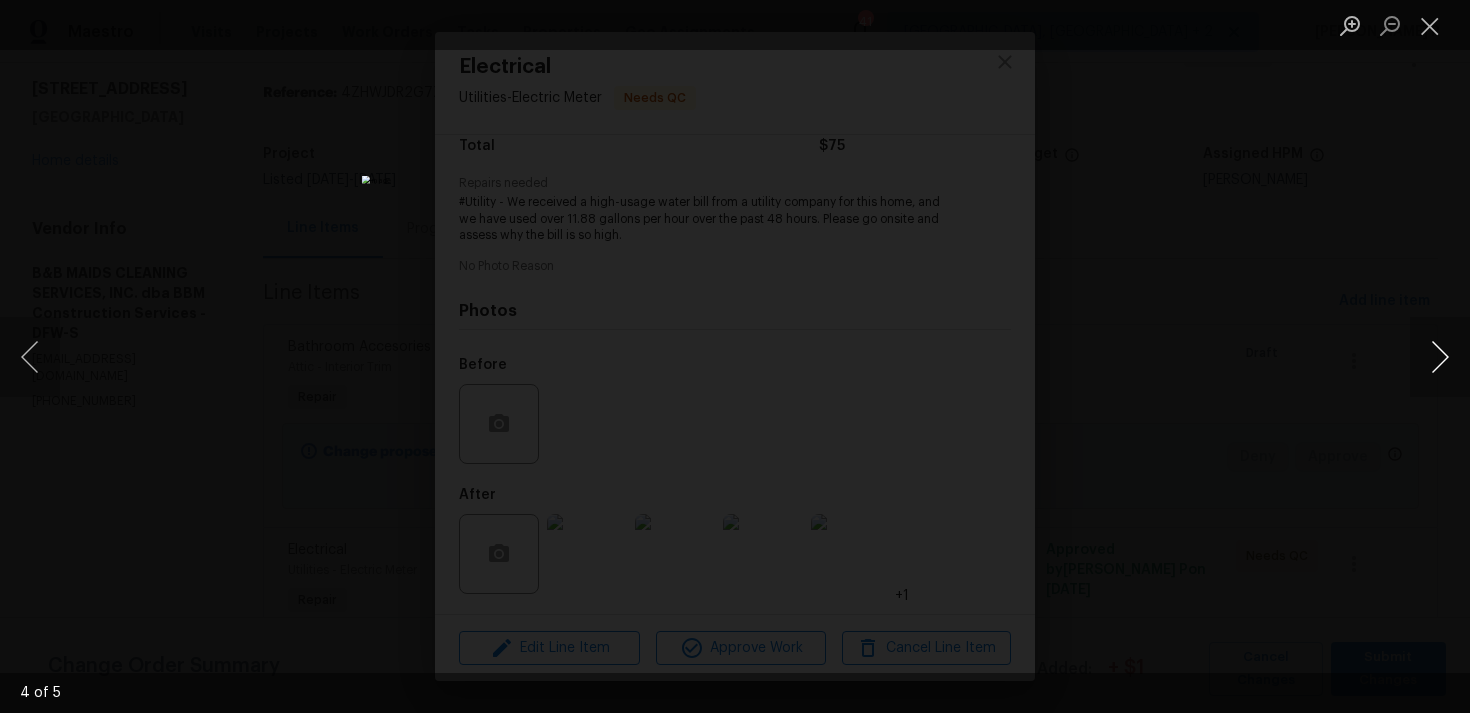 click at bounding box center [1440, 357] 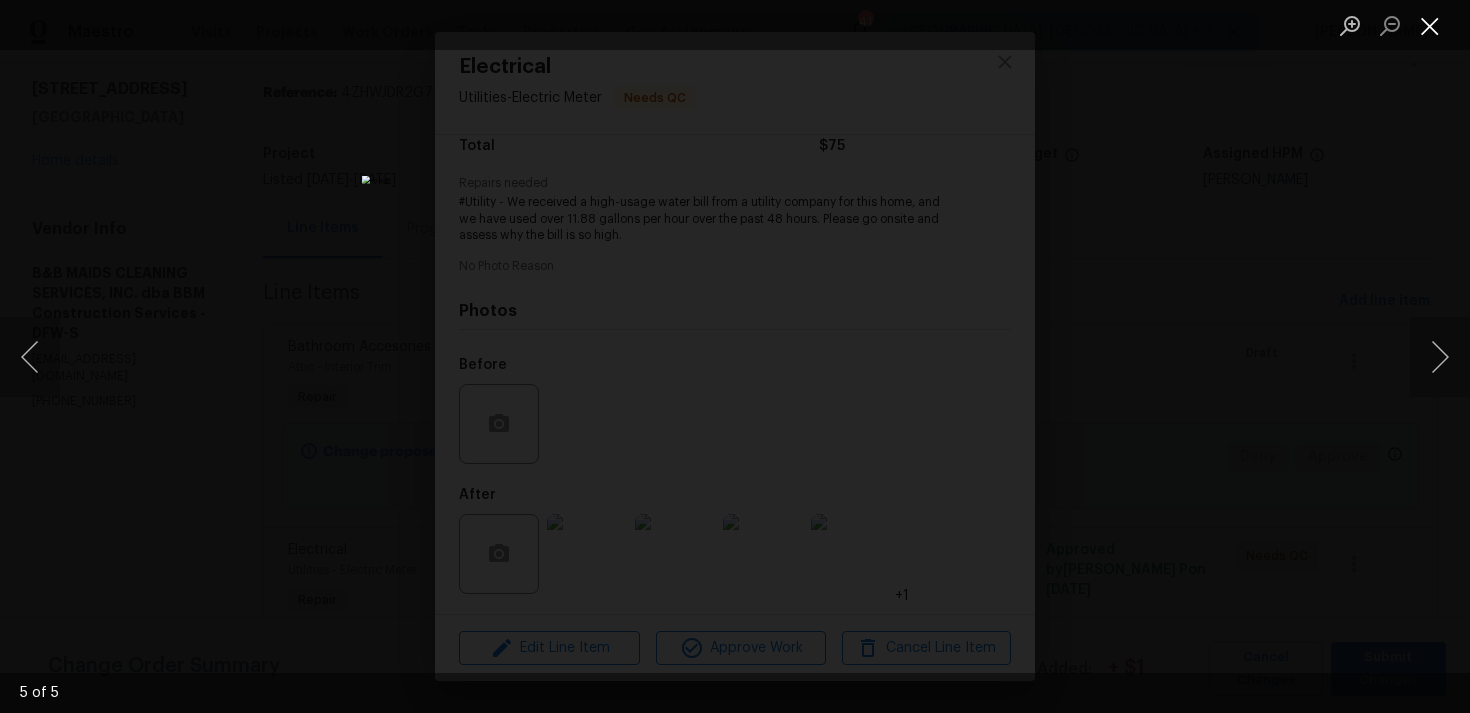 click at bounding box center [1430, 25] 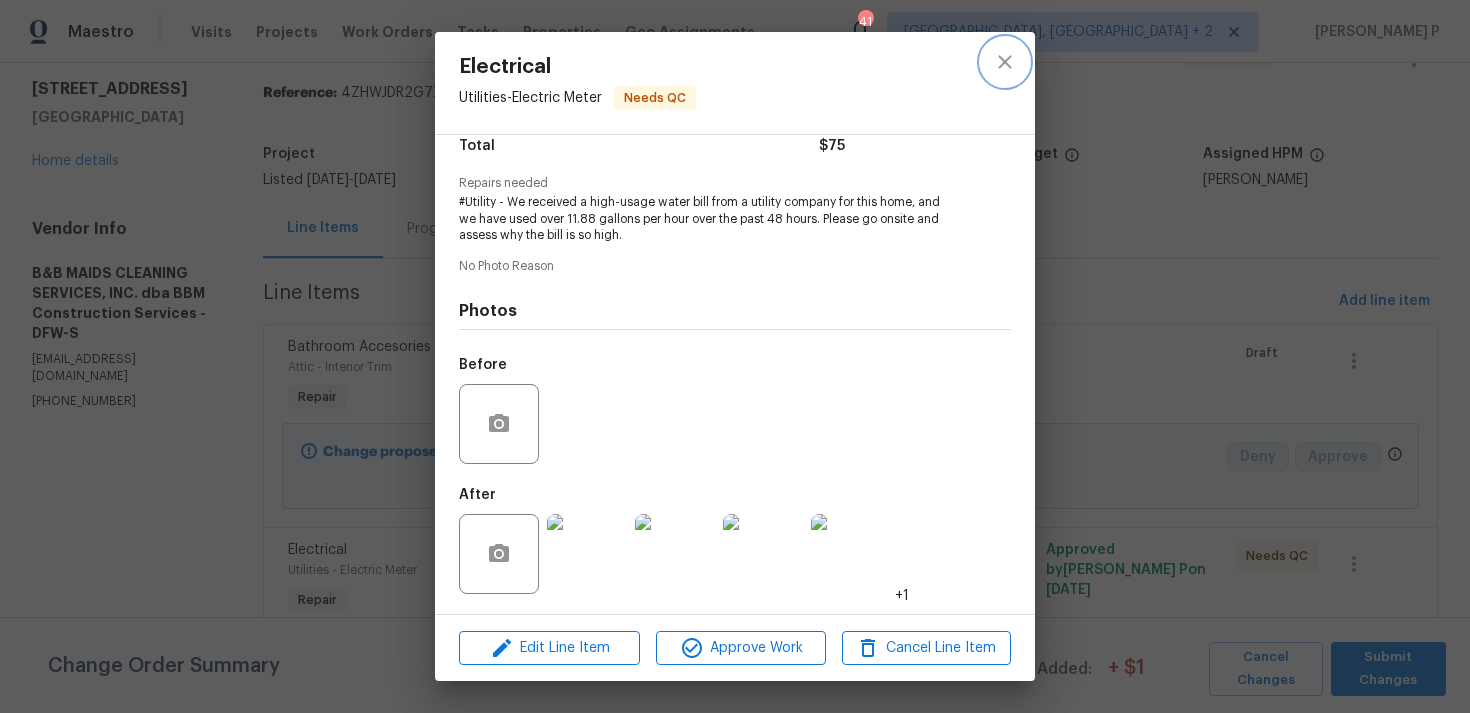 click 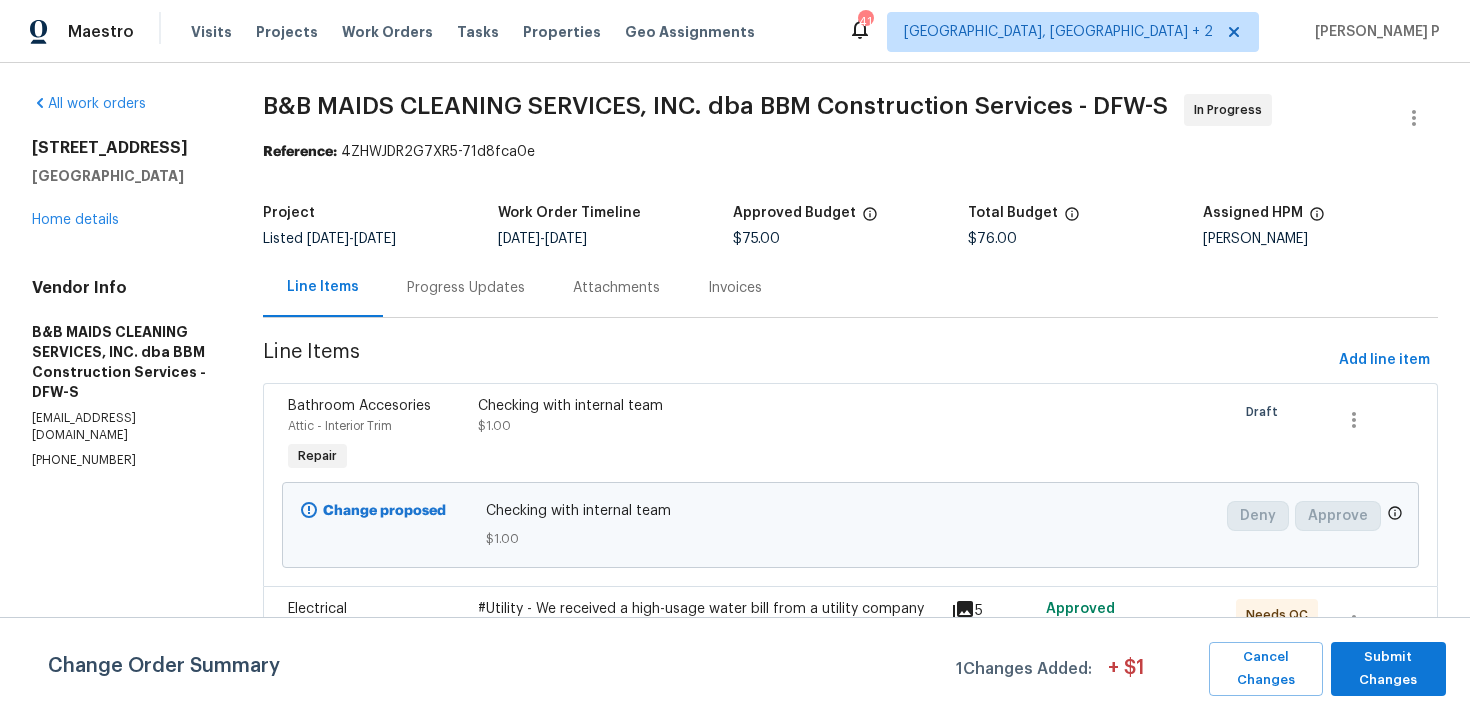 scroll, scrollTop: 0, scrollLeft: 0, axis: both 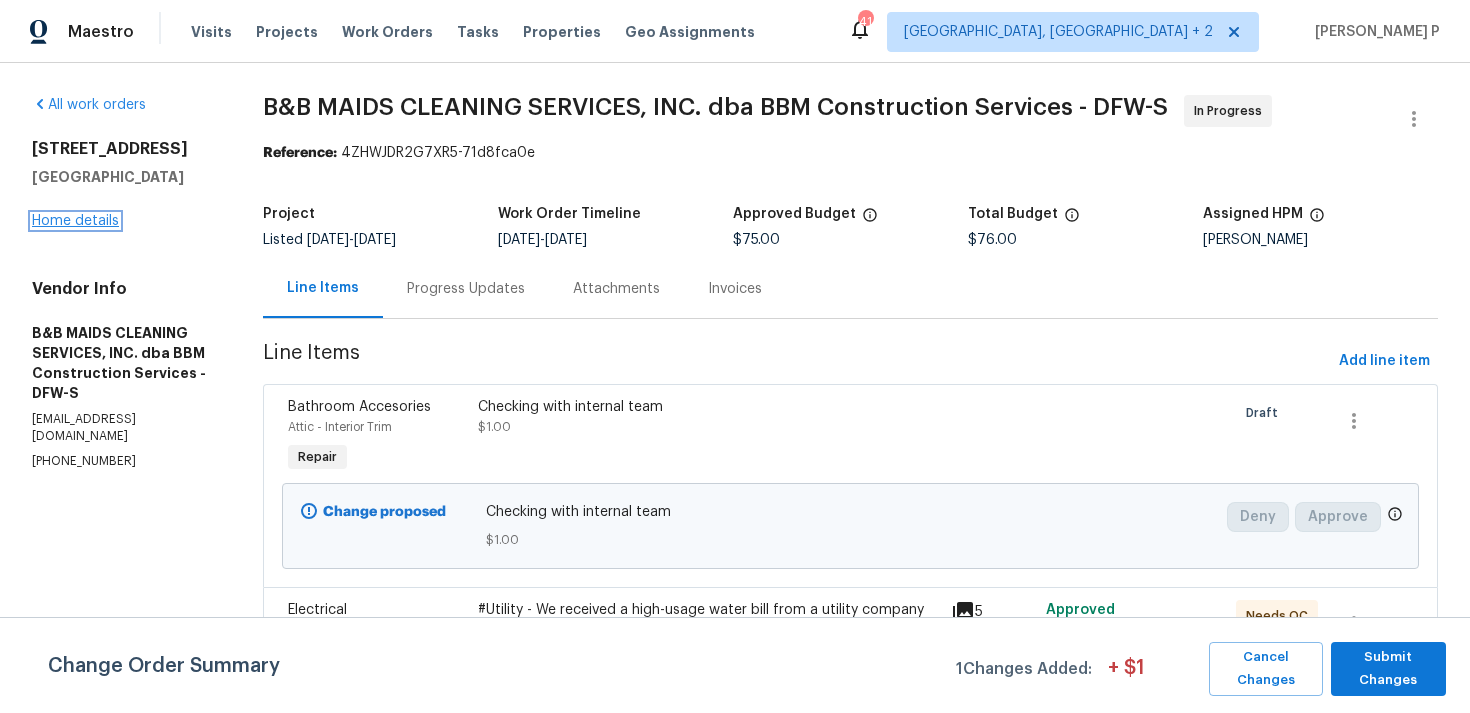 click on "Home details" at bounding box center (75, 221) 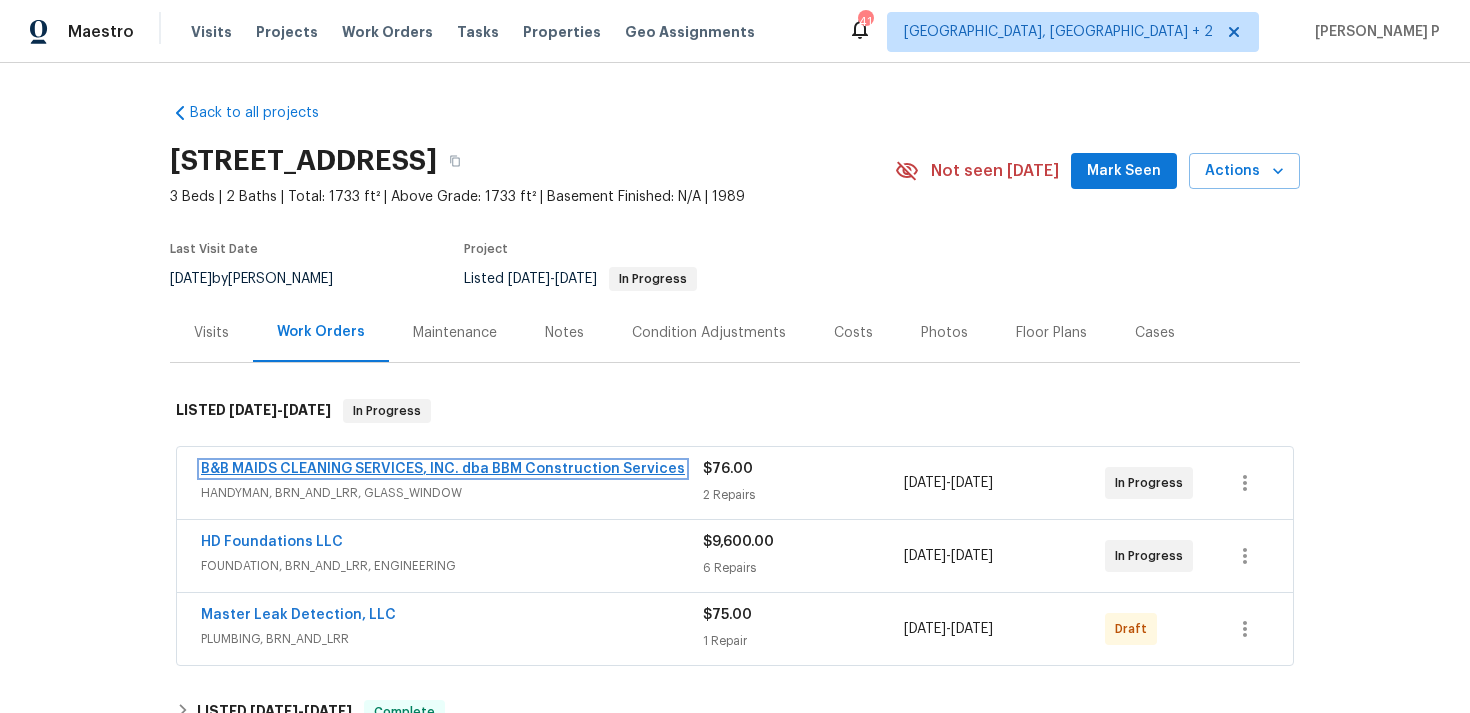 click on "B&B MAIDS CLEANING SERVICES, INC. dba BBM Construction Services" at bounding box center [443, 469] 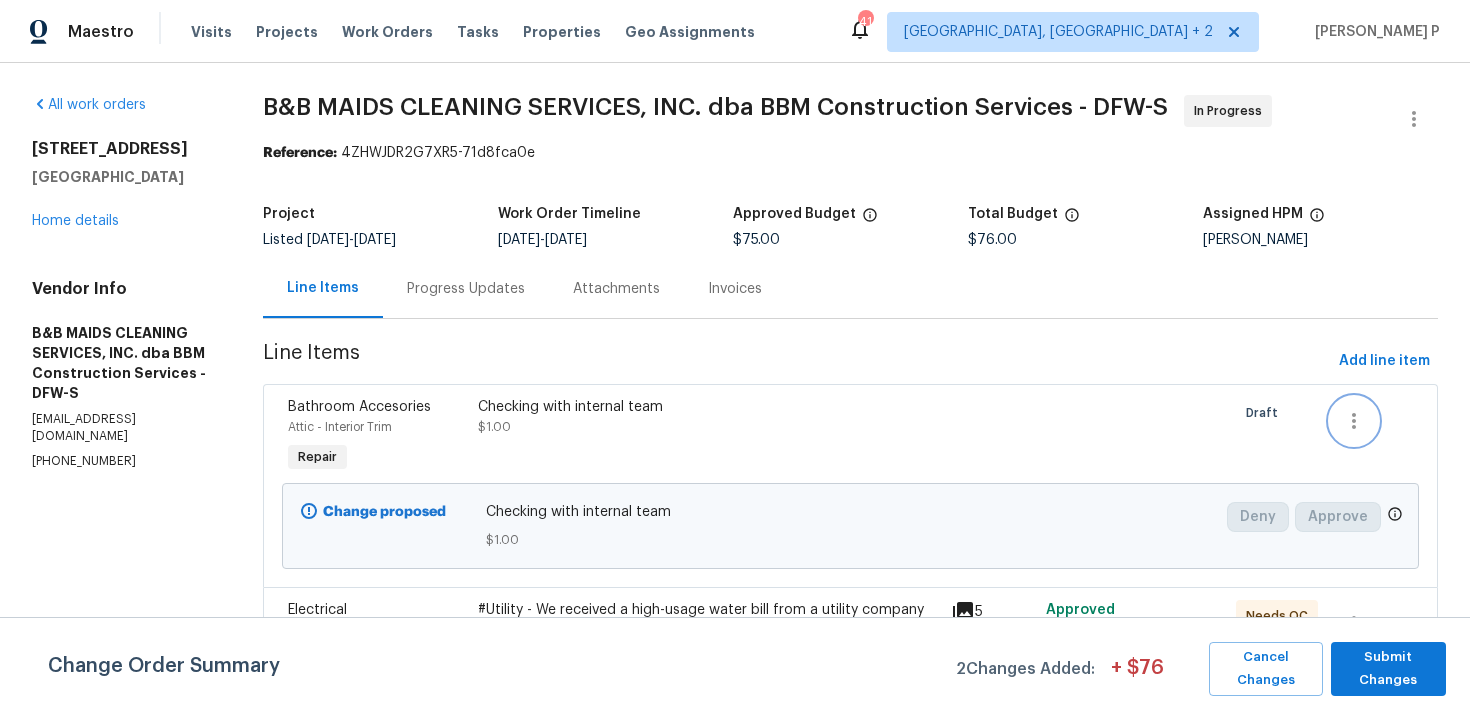 click 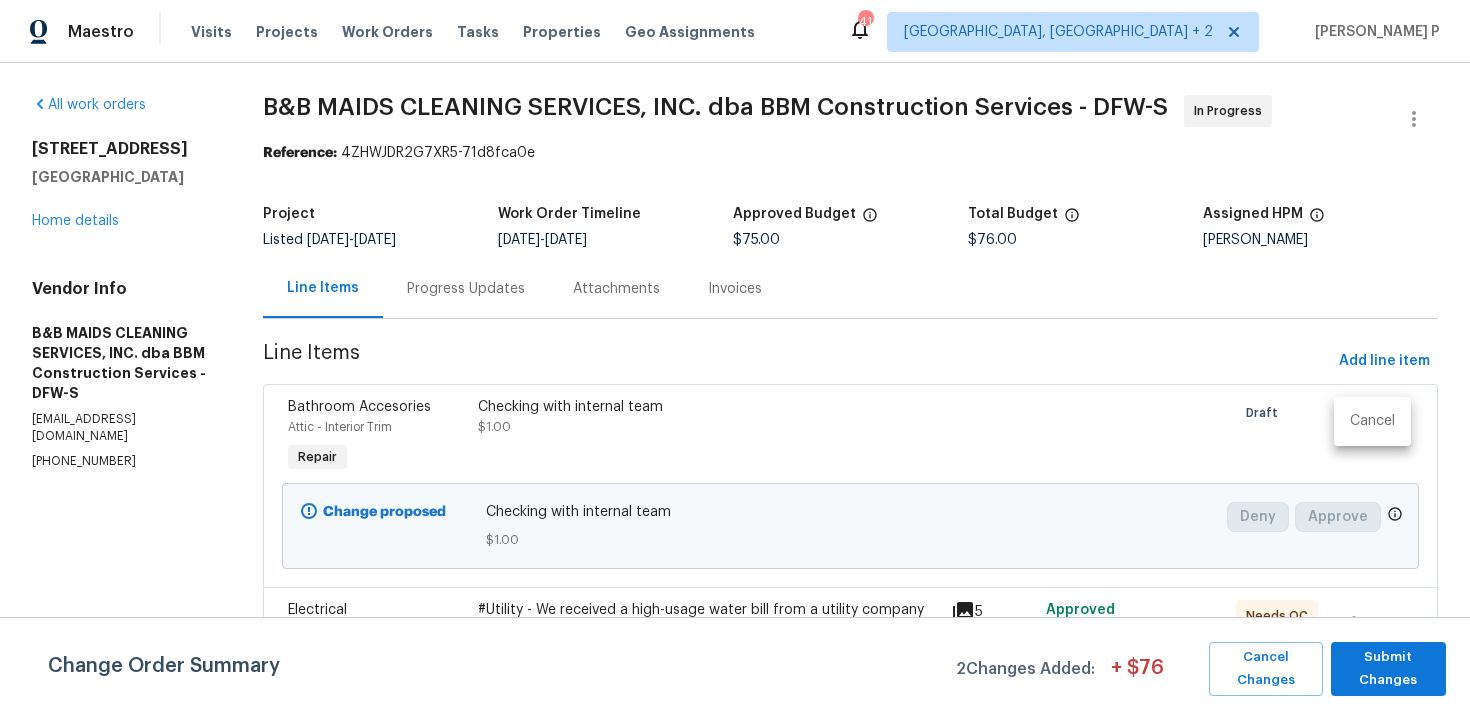 click on "Cancel" at bounding box center [1372, 421] 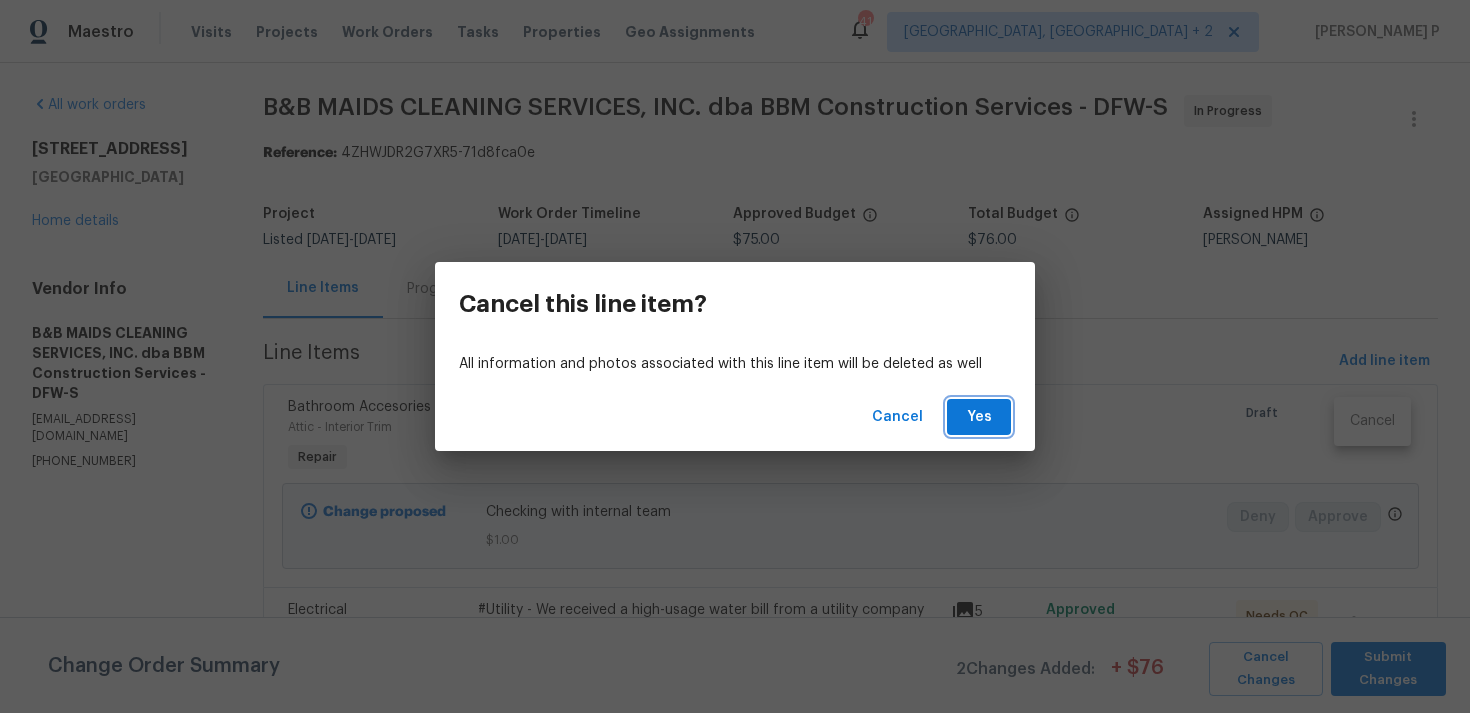 click on "Yes" at bounding box center [979, 417] 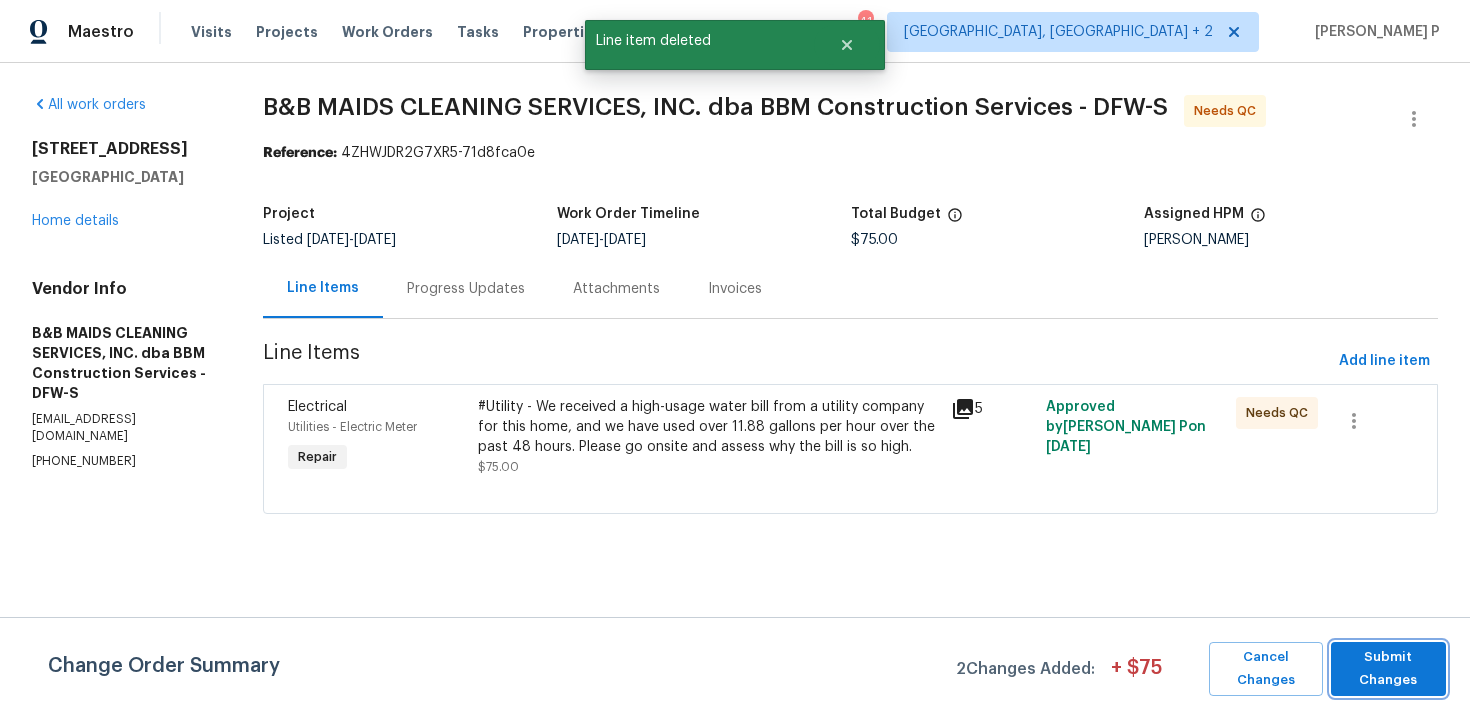 click on "Submit Changes" at bounding box center (1388, 669) 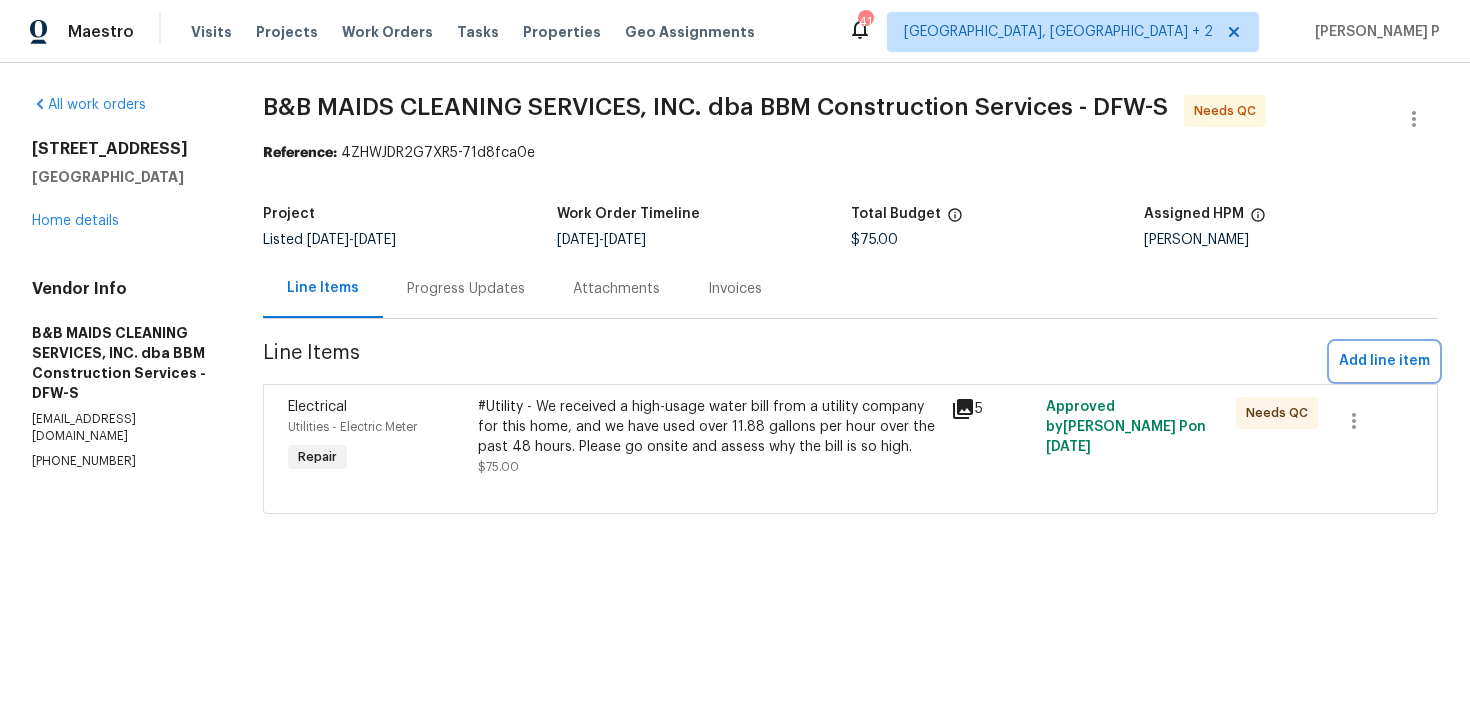 click on "Add line item" at bounding box center [1384, 361] 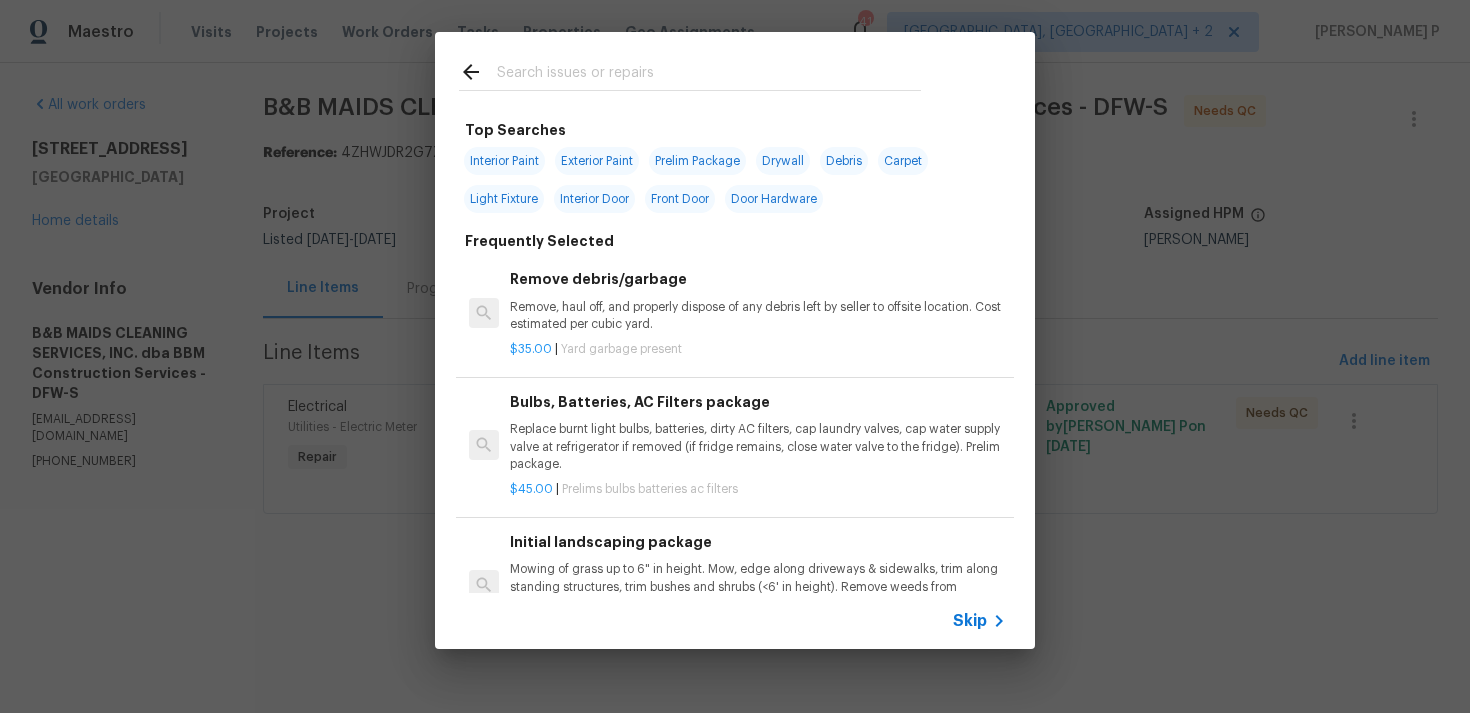 click on "Skip" at bounding box center [970, 621] 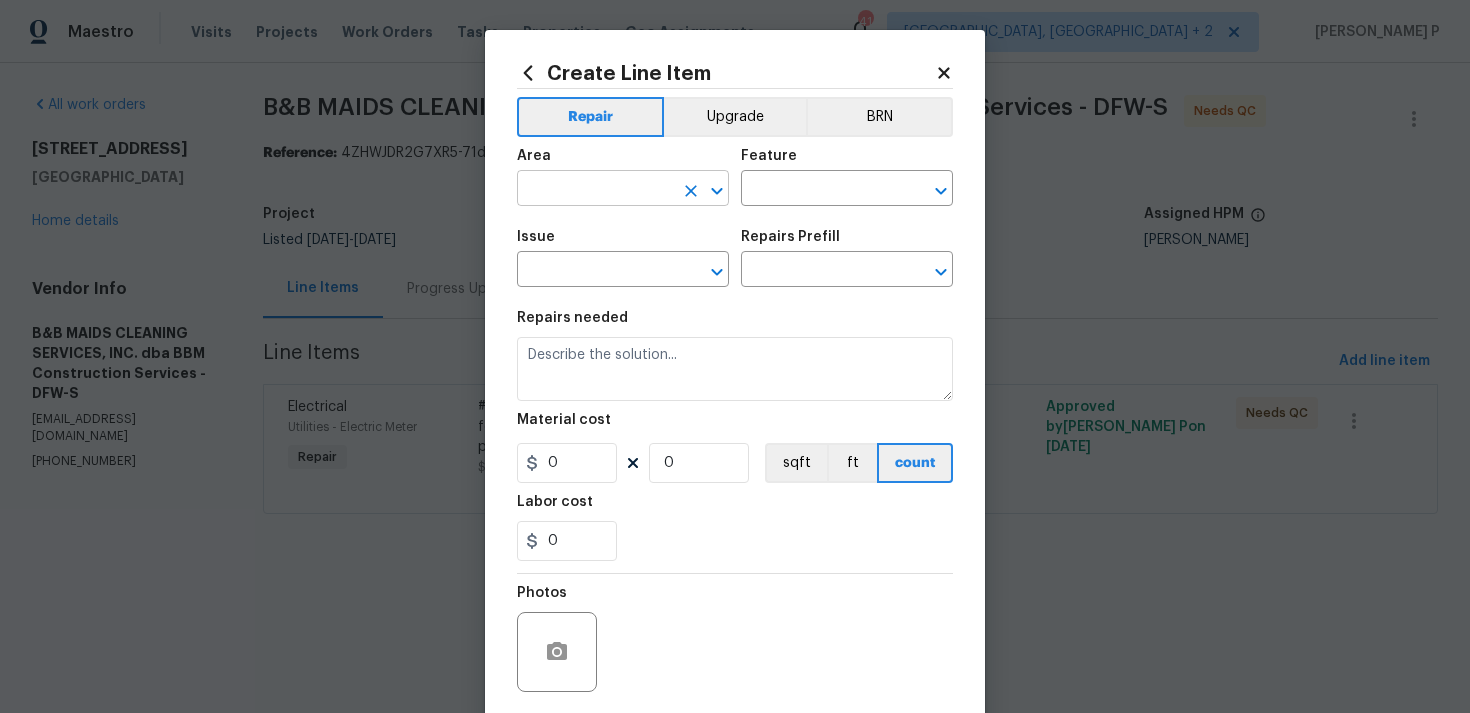 click at bounding box center (595, 190) 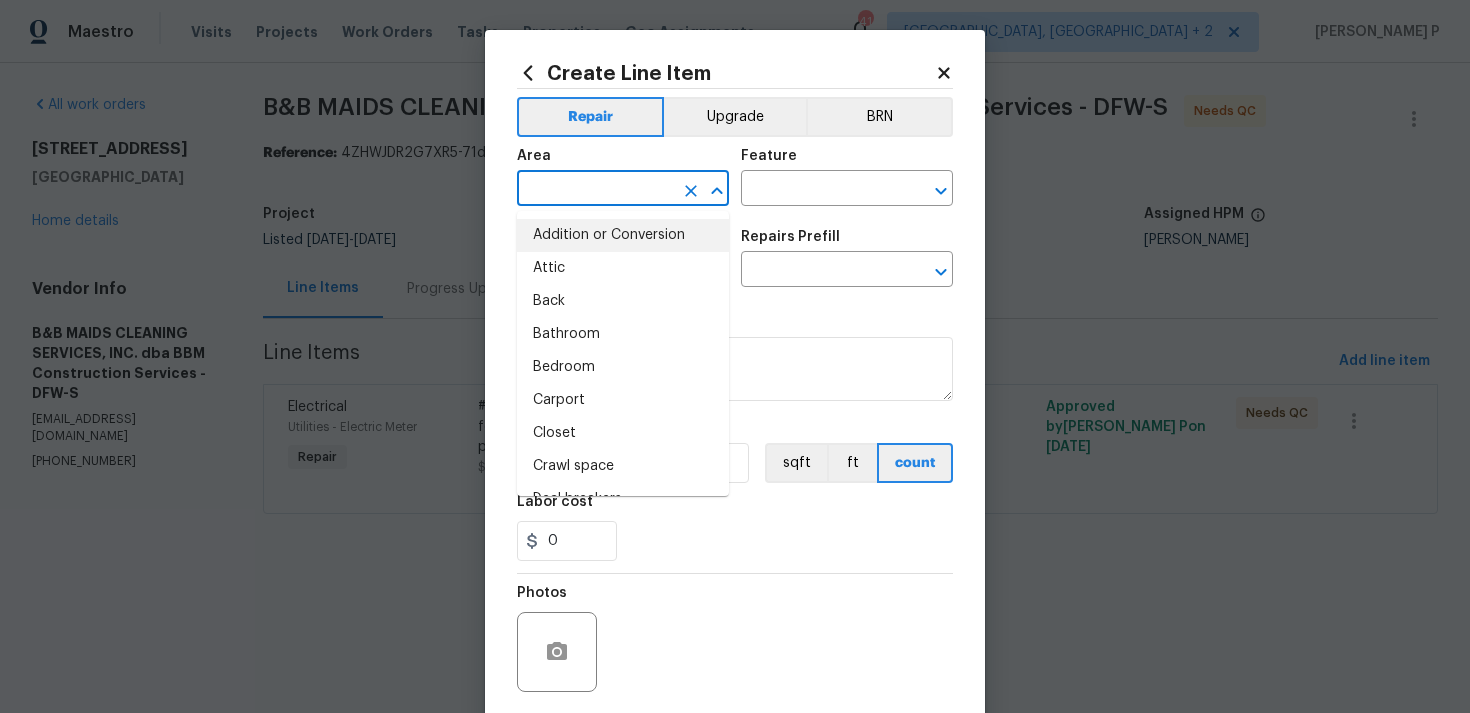click on "Addition or Conversion" at bounding box center (623, 235) 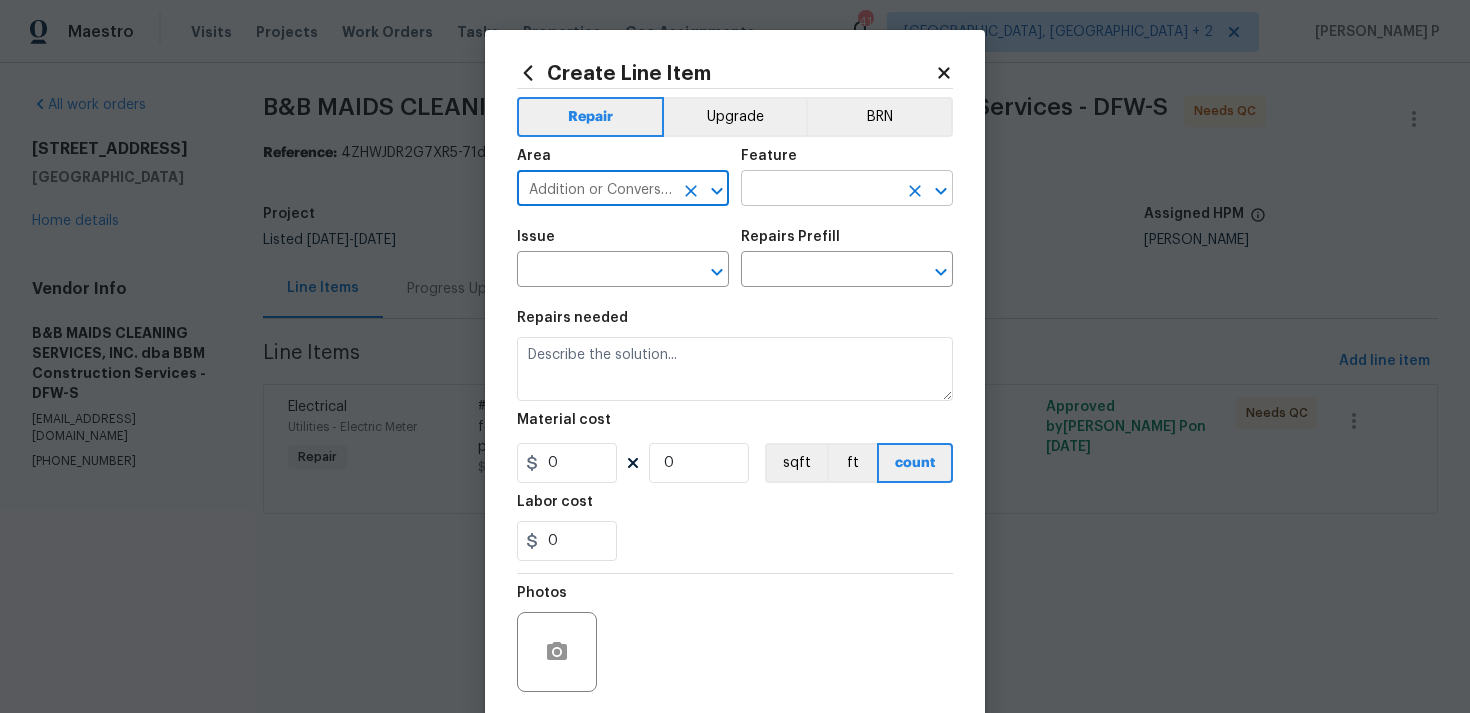 click at bounding box center [819, 190] 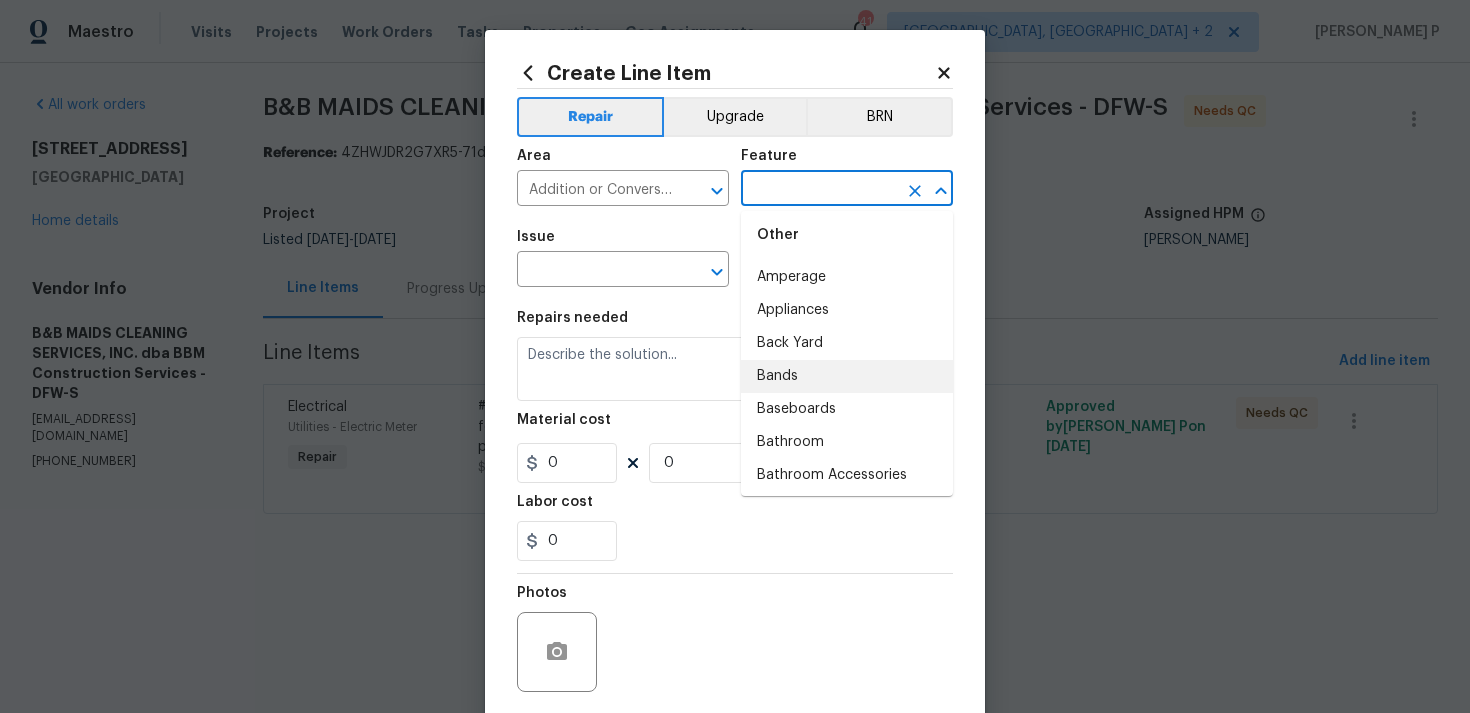 scroll, scrollTop: 92, scrollLeft: 0, axis: vertical 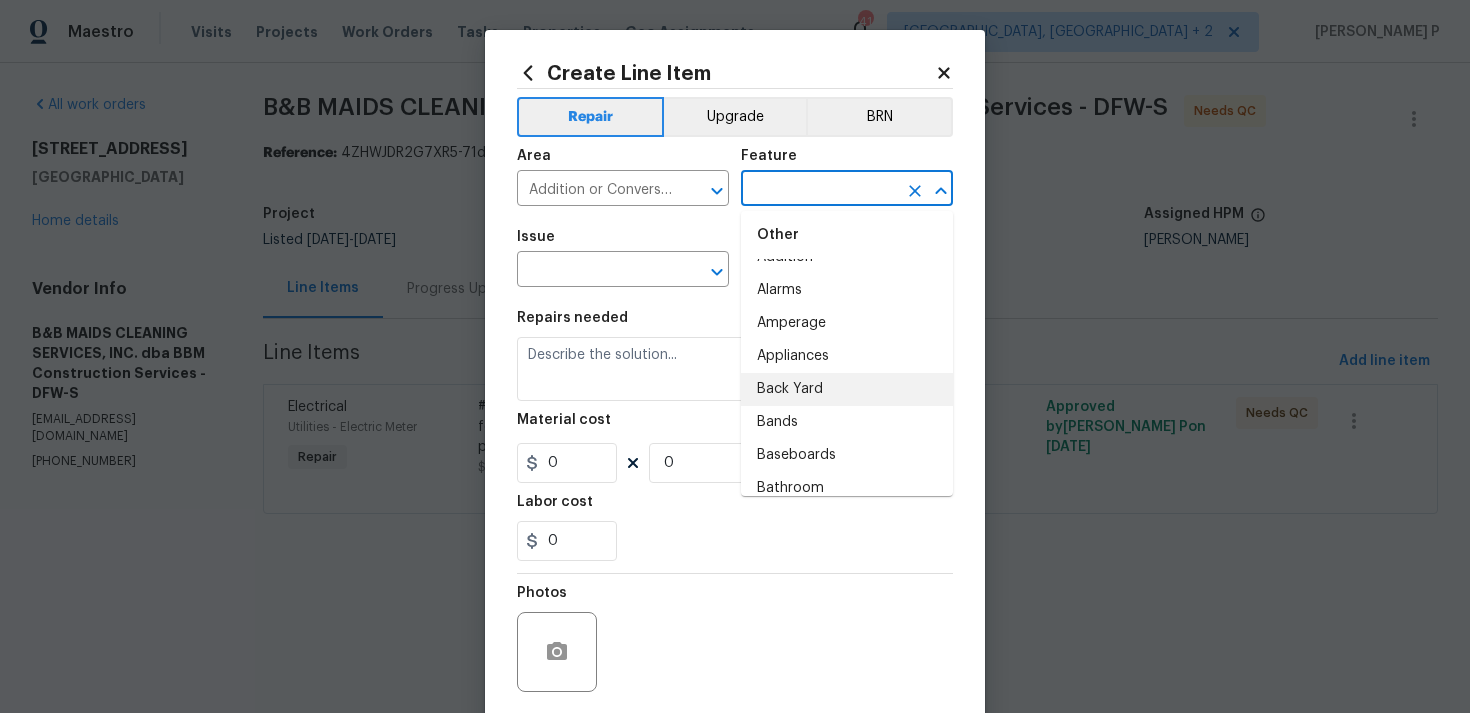 click on "Back Yard" at bounding box center [847, 389] 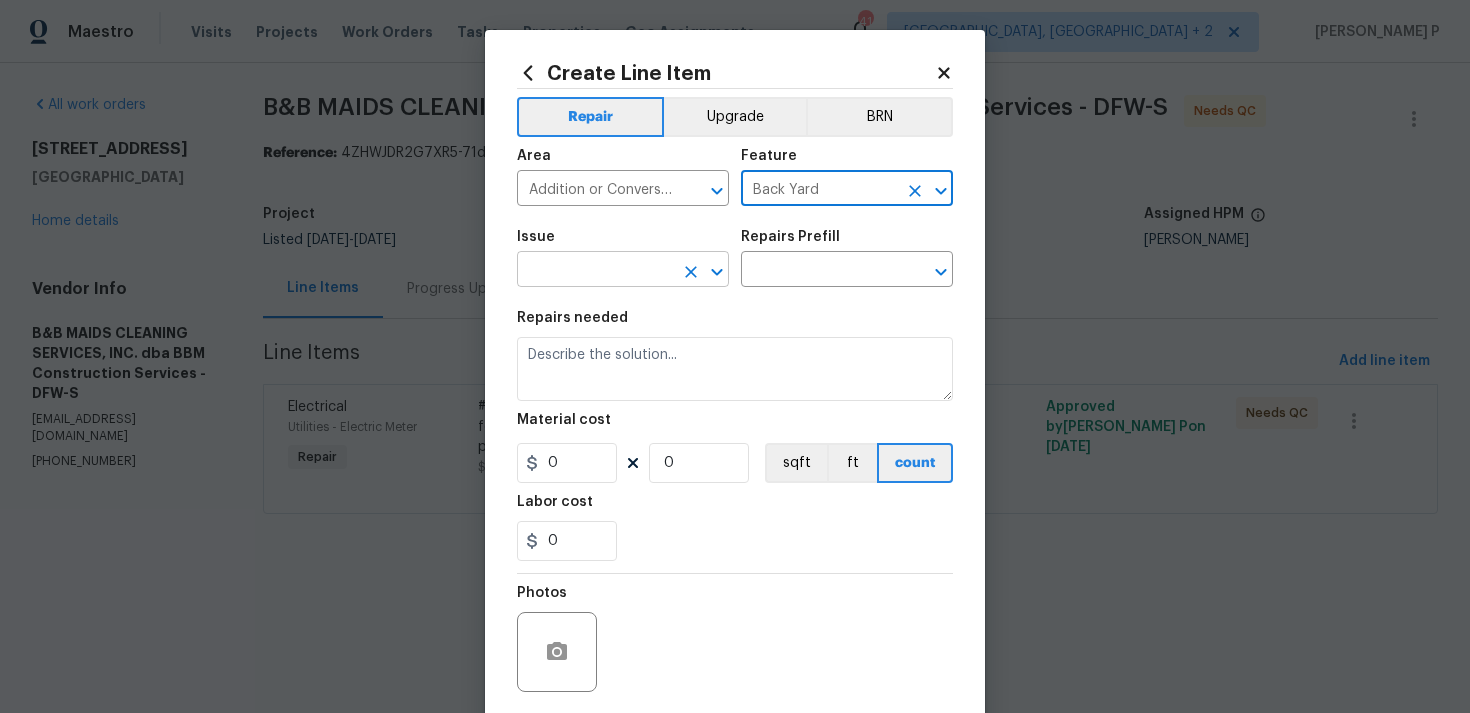 click at bounding box center (717, 272) 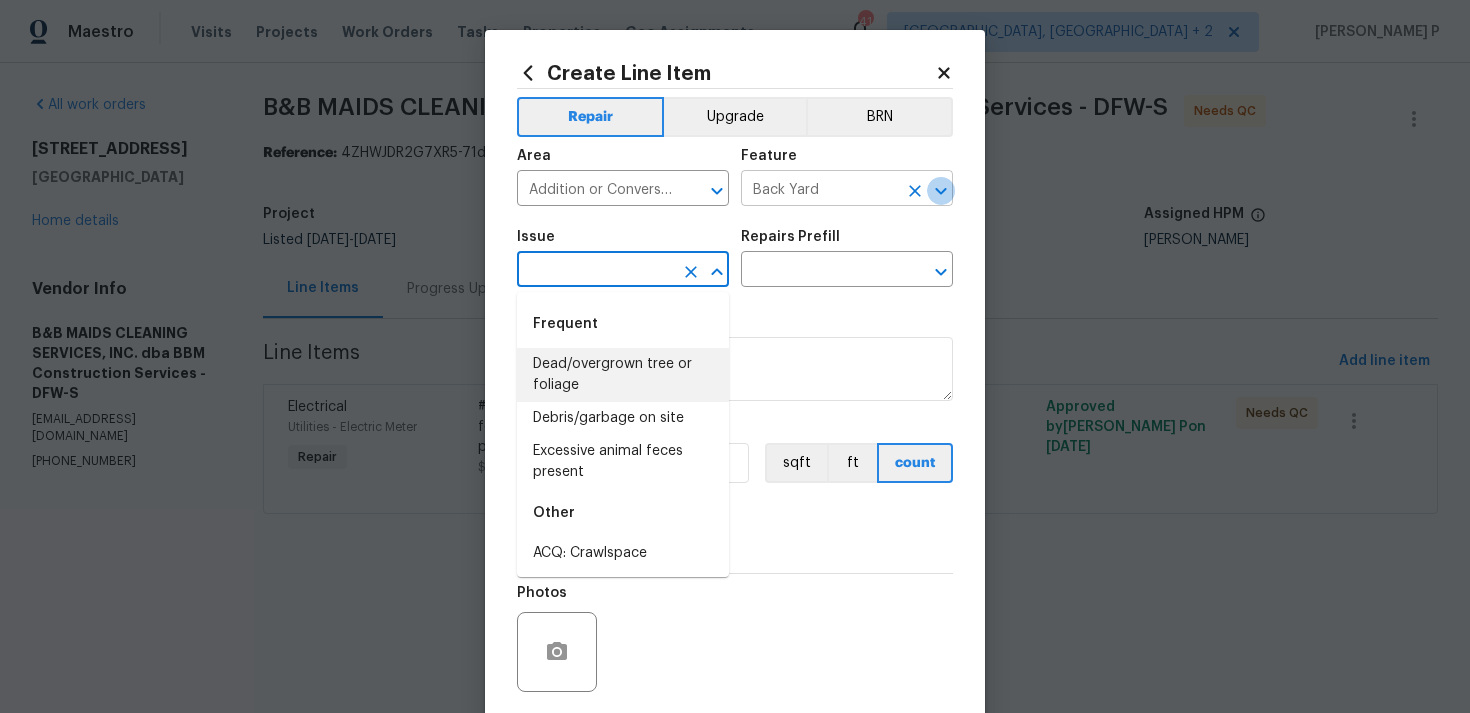 click 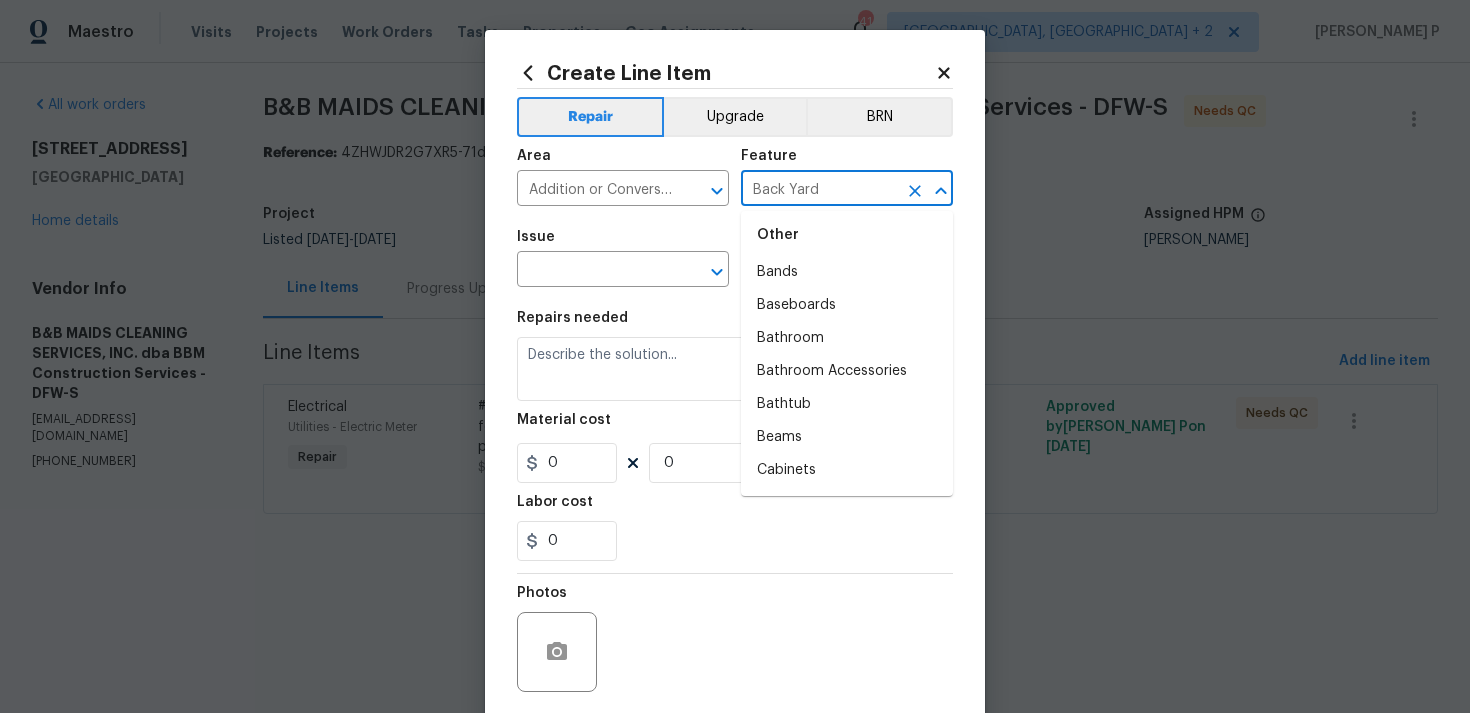 scroll, scrollTop: 285, scrollLeft: 0, axis: vertical 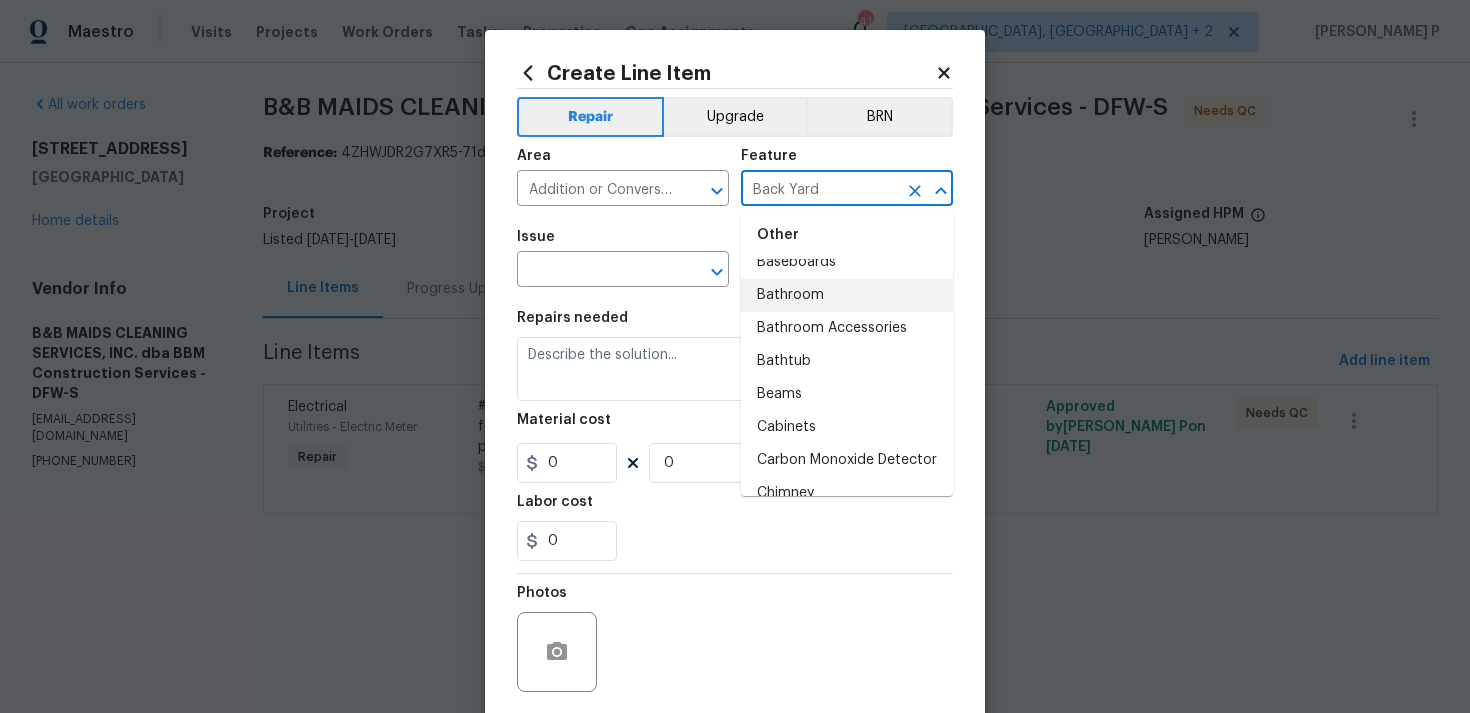 click on "Bathroom" at bounding box center (847, 295) 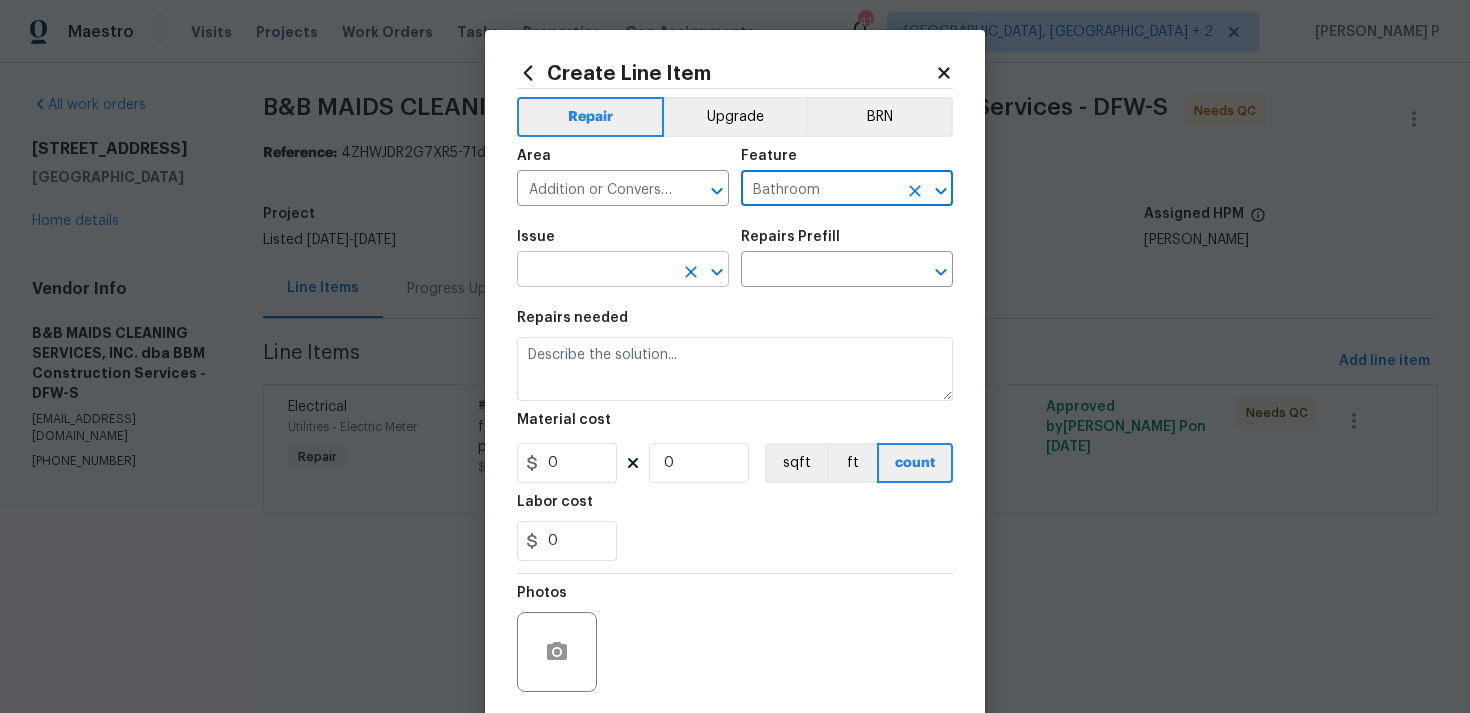 click 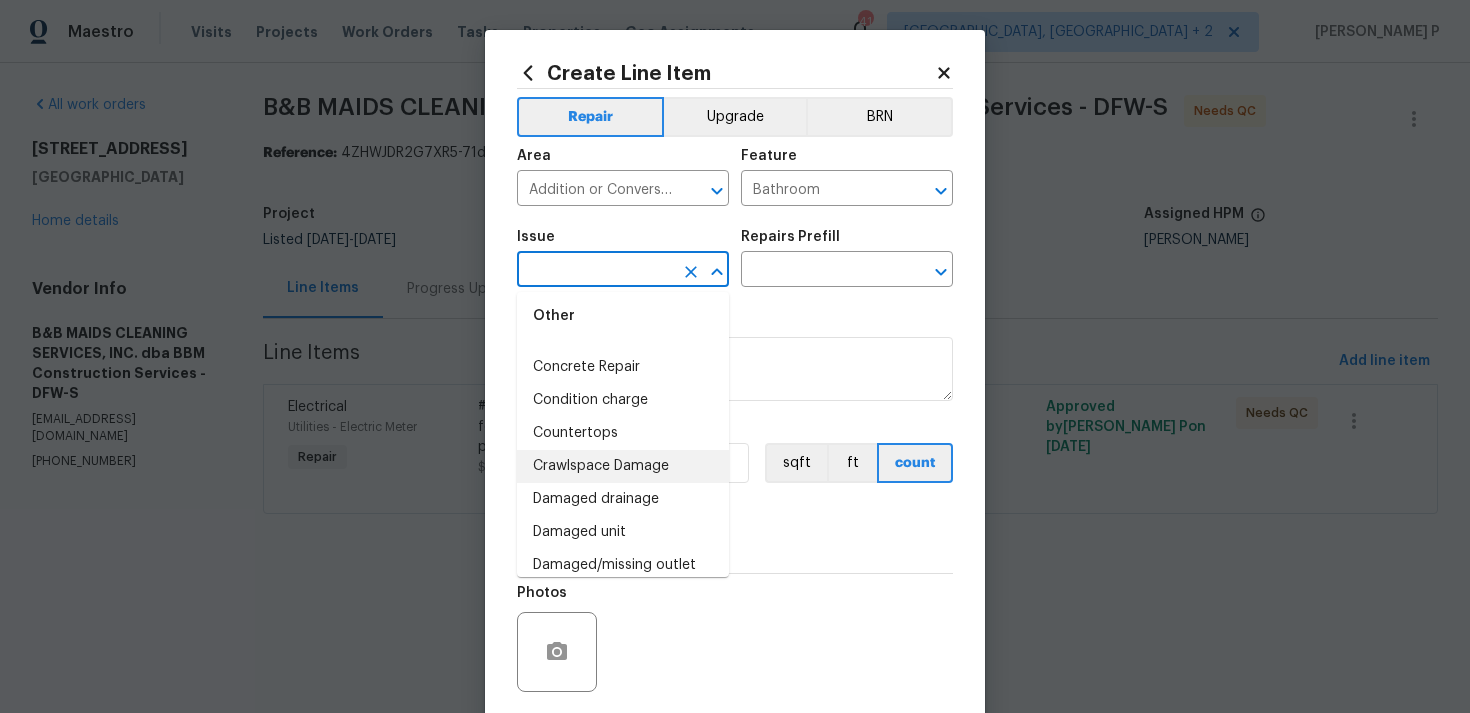 scroll, scrollTop: 439, scrollLeft: 0, axis: vertical 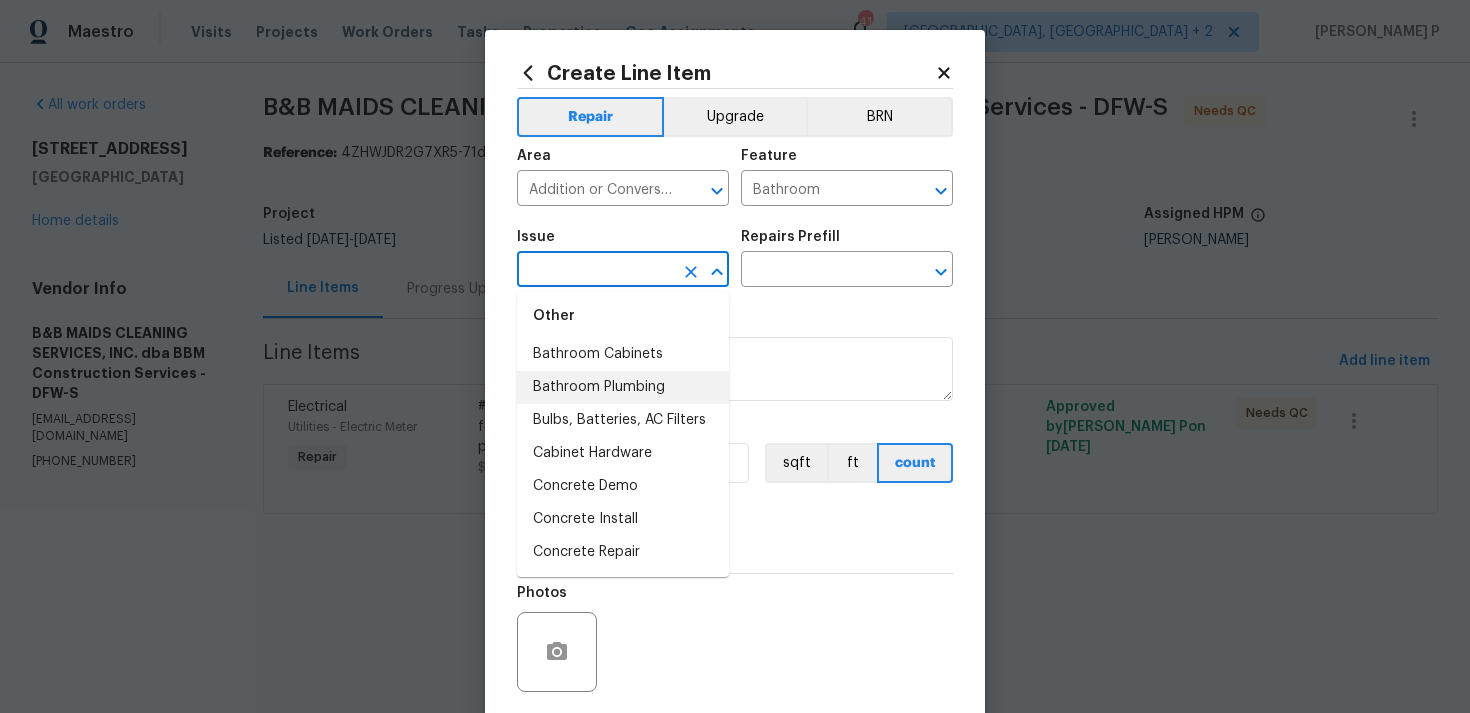 click on "Bathroom Plumbing" at bounding box center (623, 387) 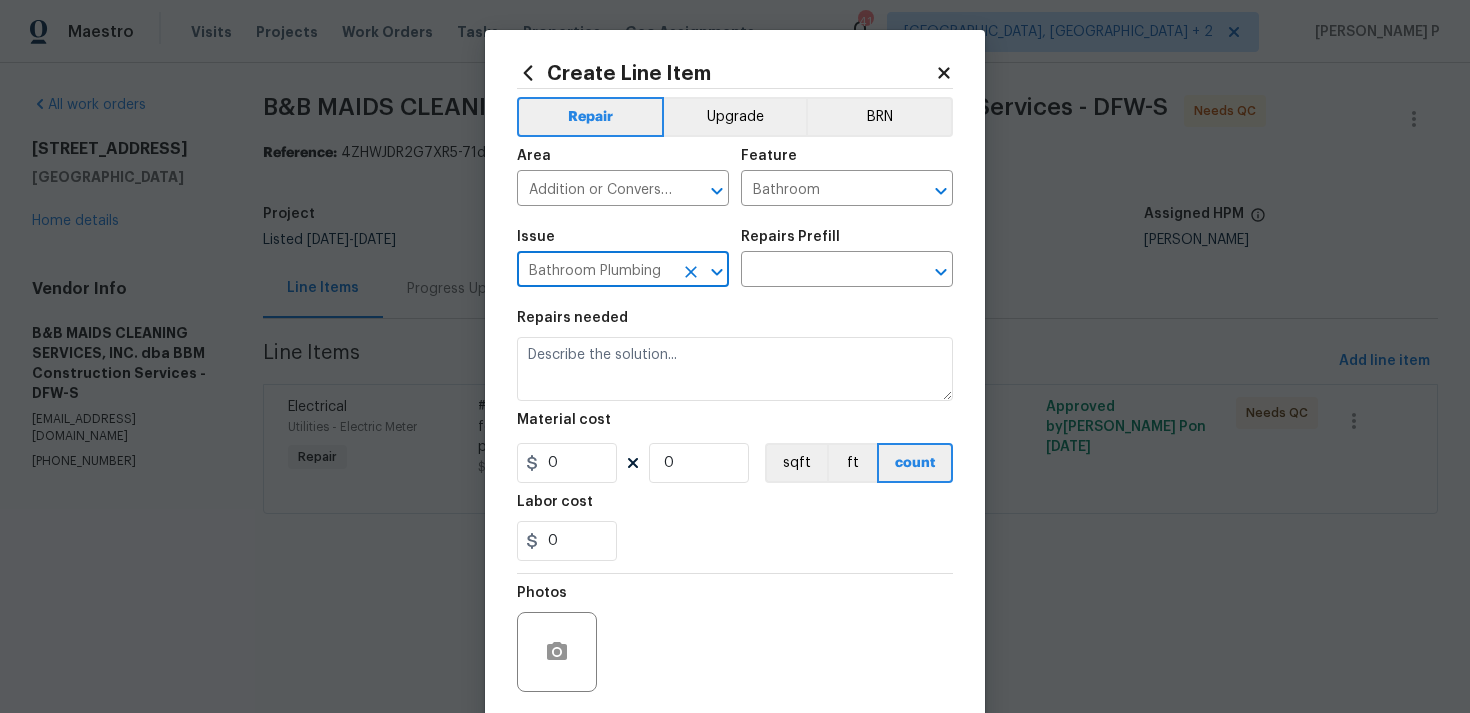 click on "Issue Bathroom Plumbing ​ Repairs Prefill ​" at bounding box center [735, 258] 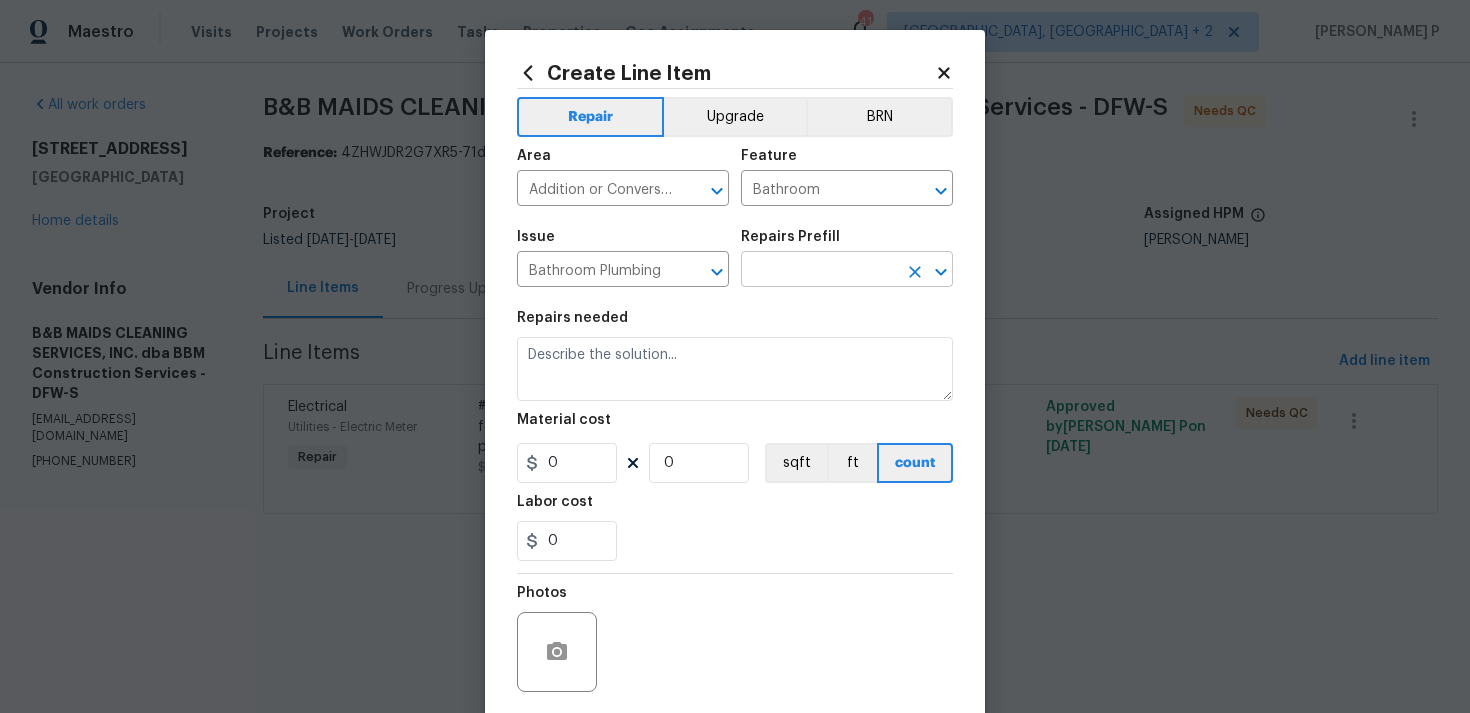 click at bounding box center [819, 271] 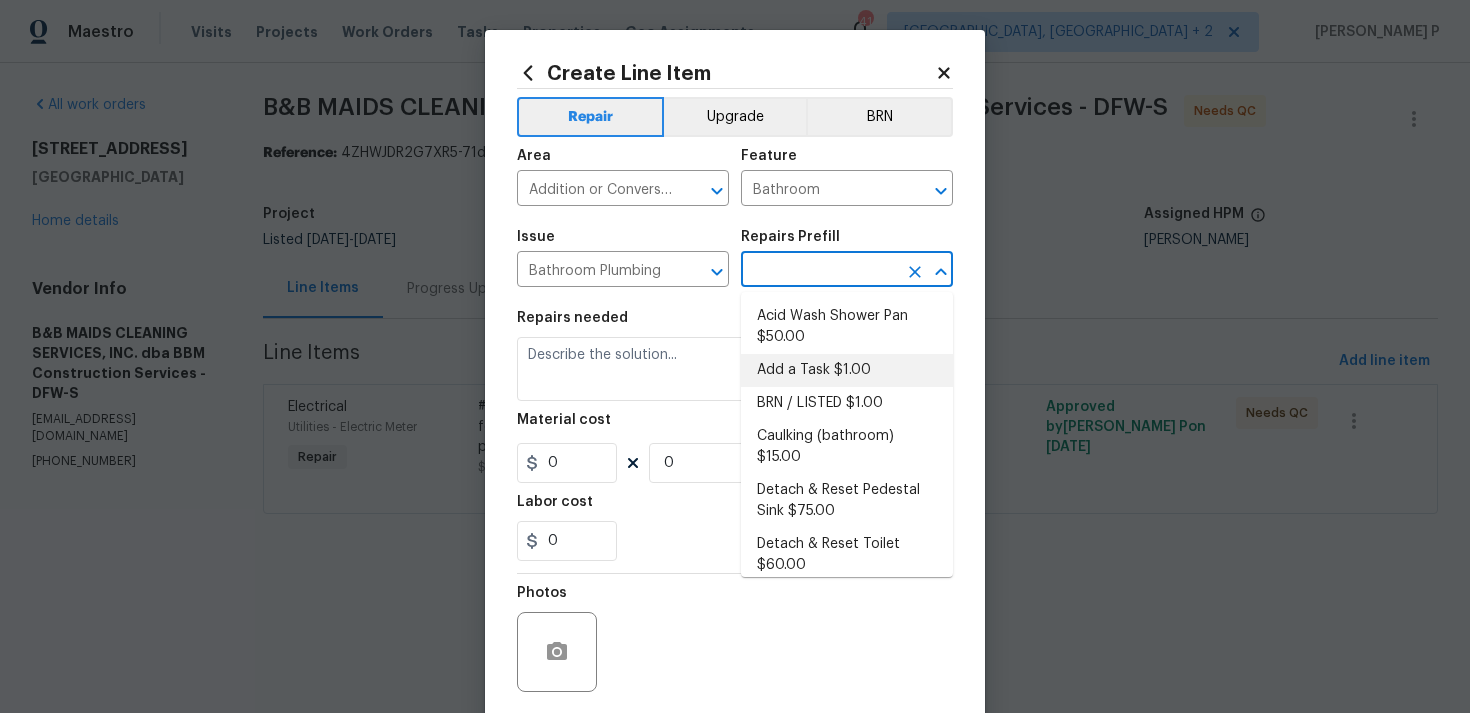 click on "Add a Task $1.00" at bounding box center (847, 370) 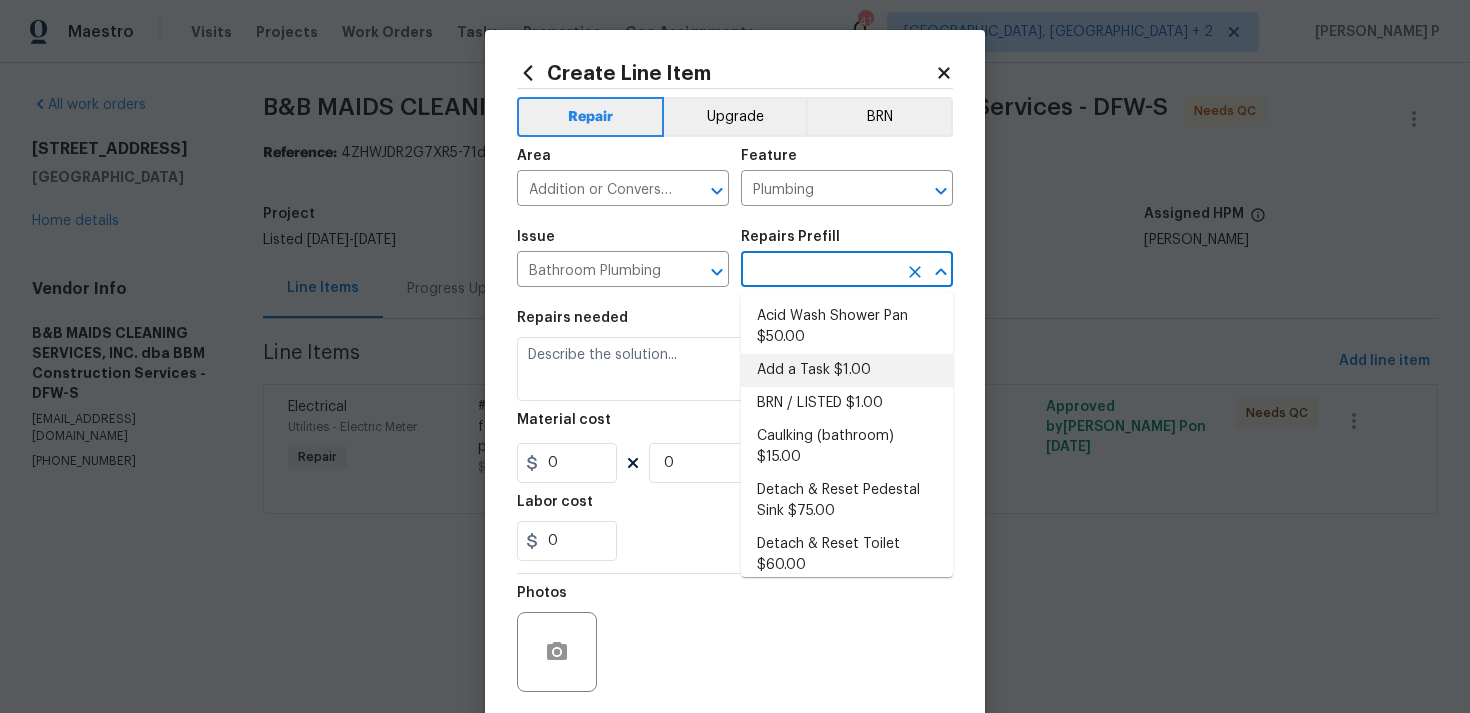 type on "Add a Task $1.00" 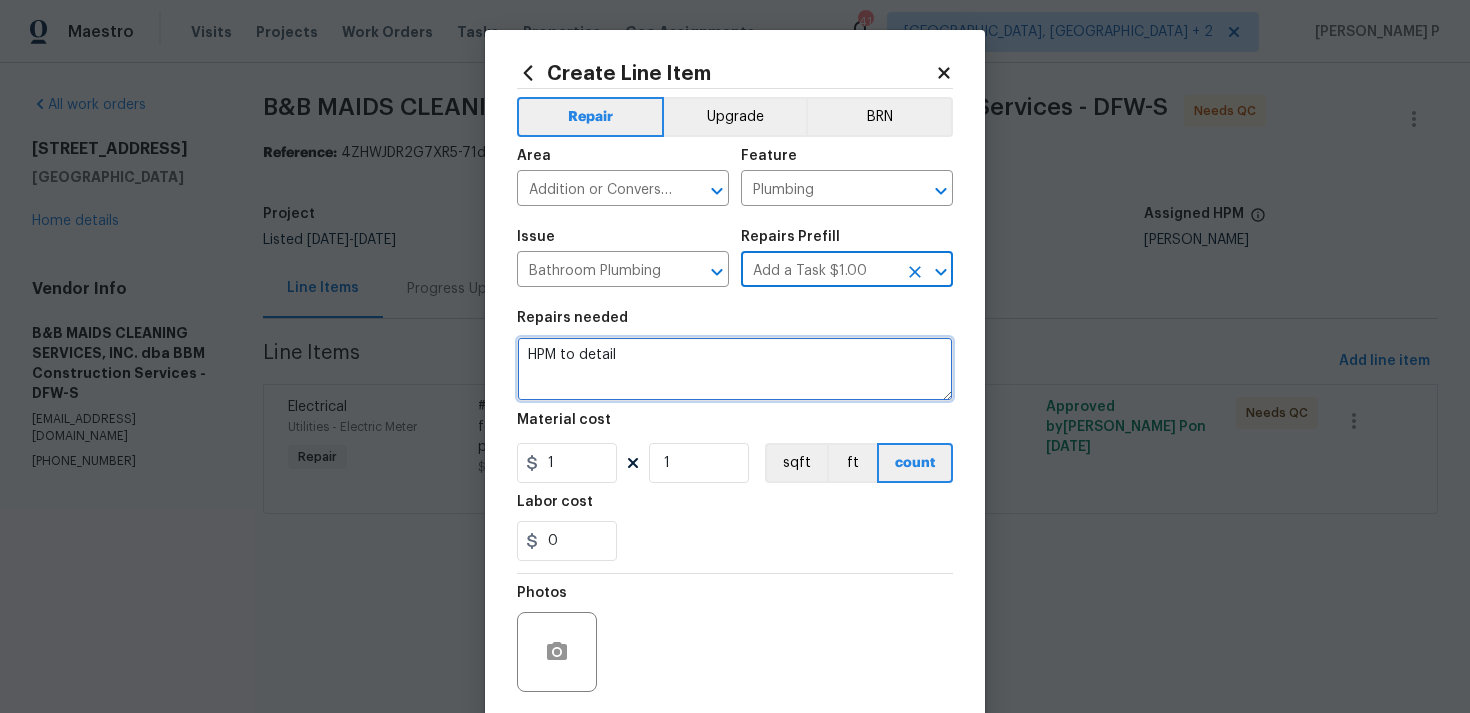 click on "HPM to detail" at bounding box center (735, 369) 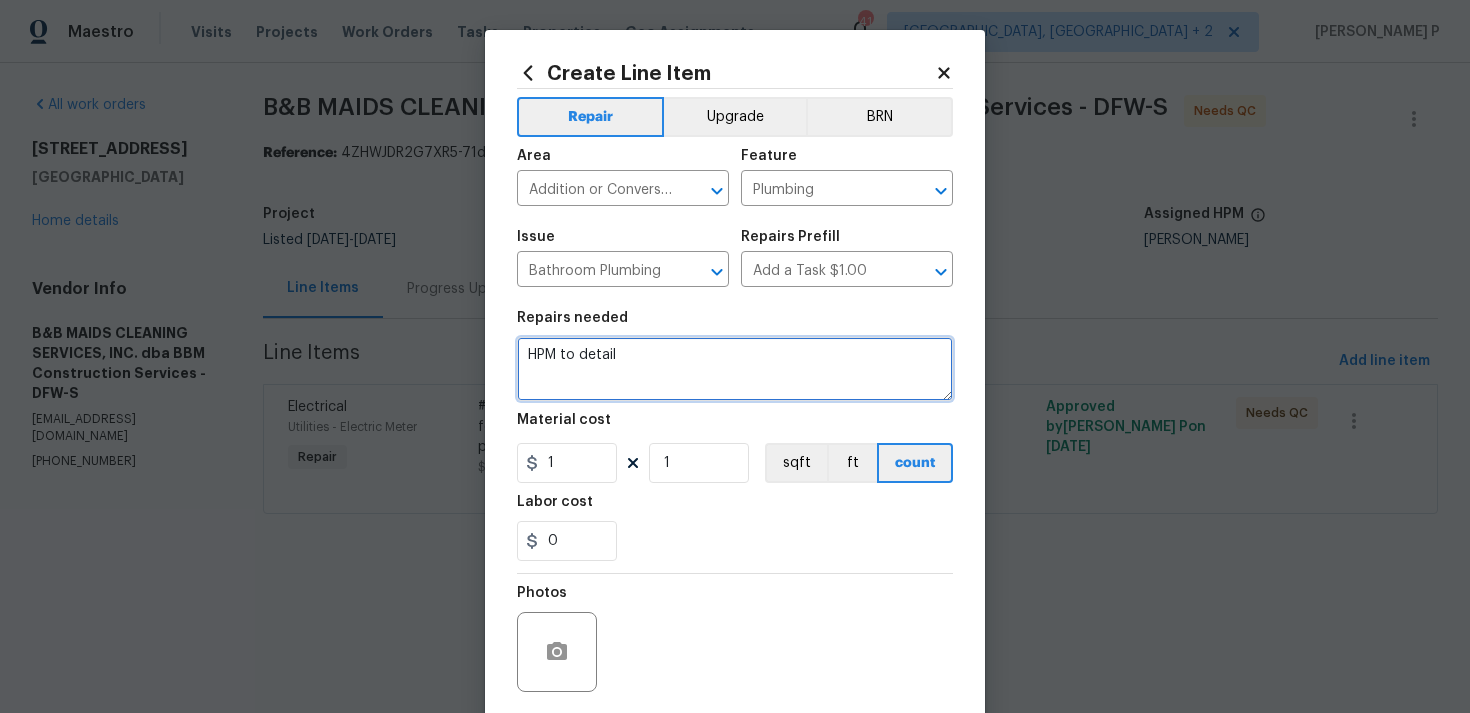 click on "HPM to detail" at bounding box center [735, 369] 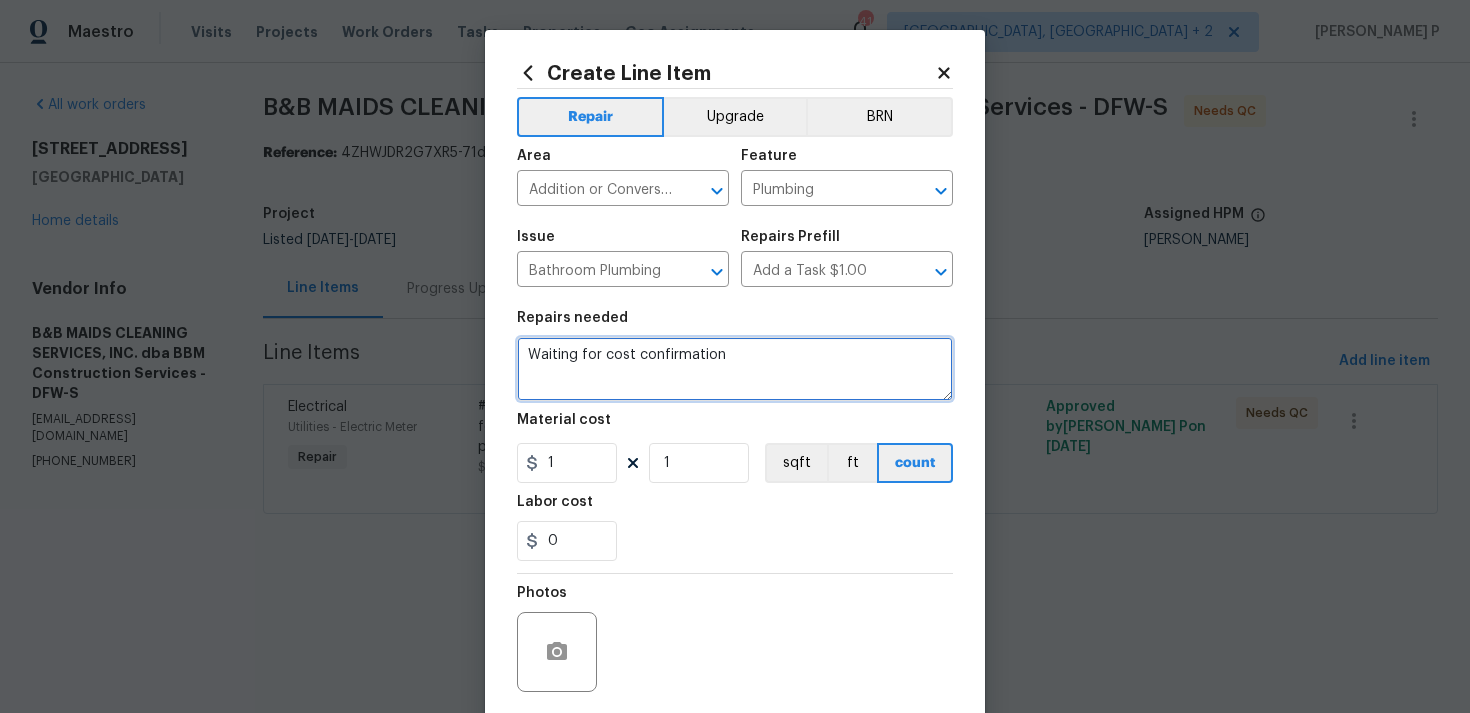 scroll, scrollTop: 149, scrollLeft: 0, axis: vertical 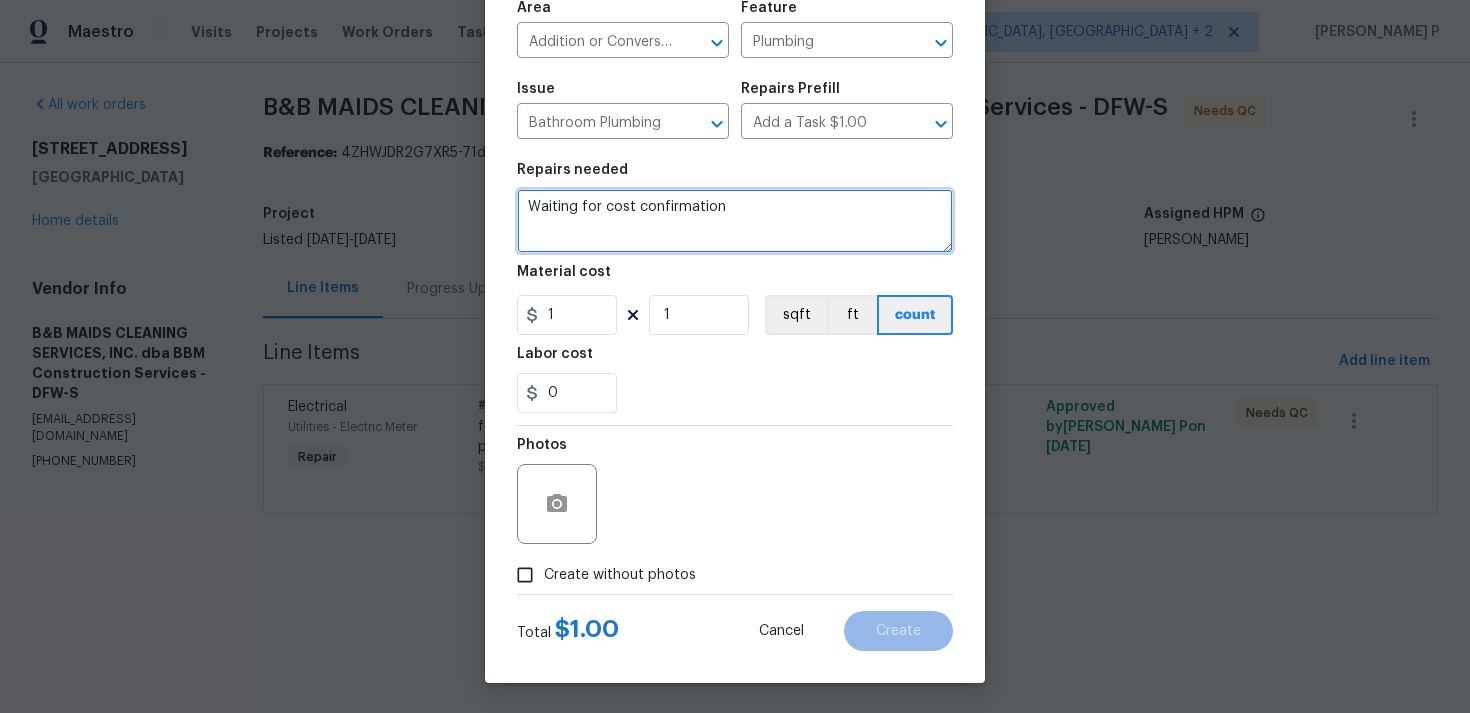 type on "Waiting for cost confirmation" 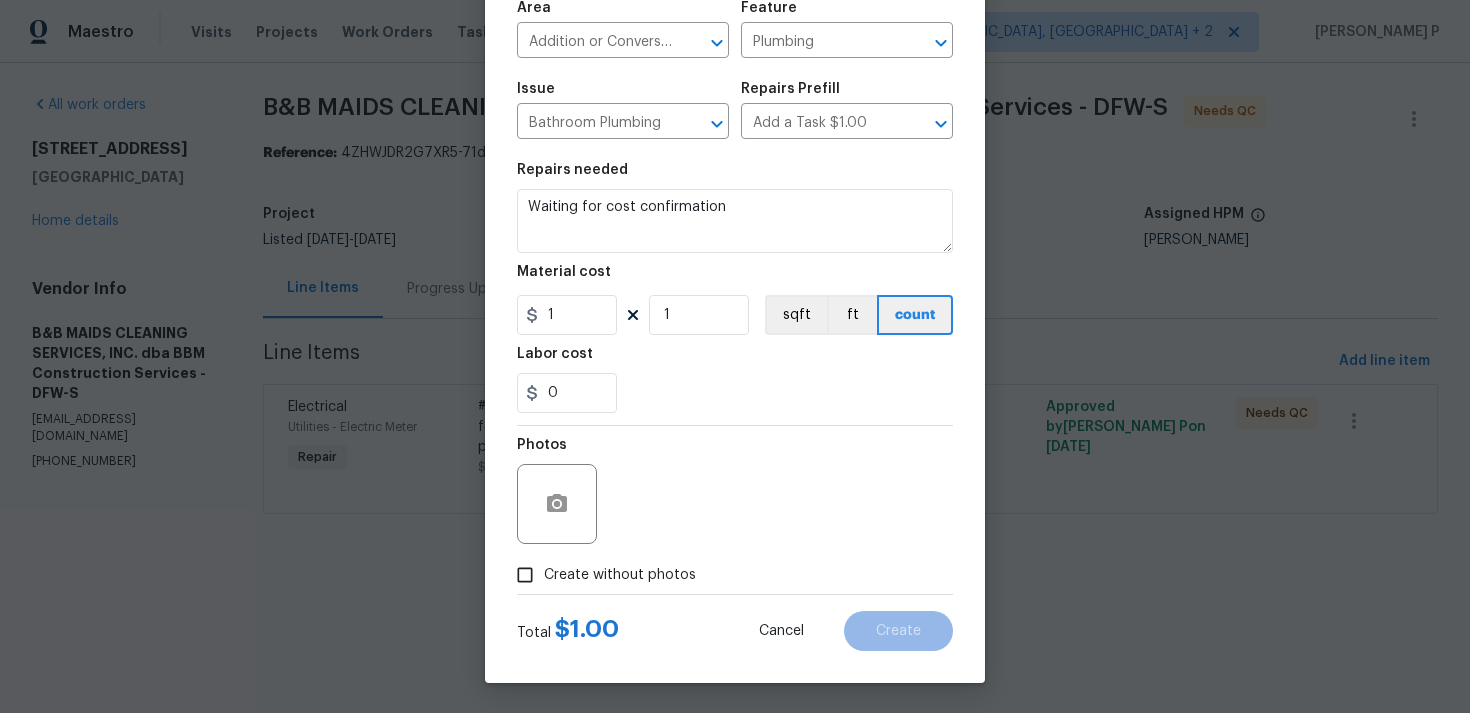 click on "Create without photos" at bounding box center (525, 575) 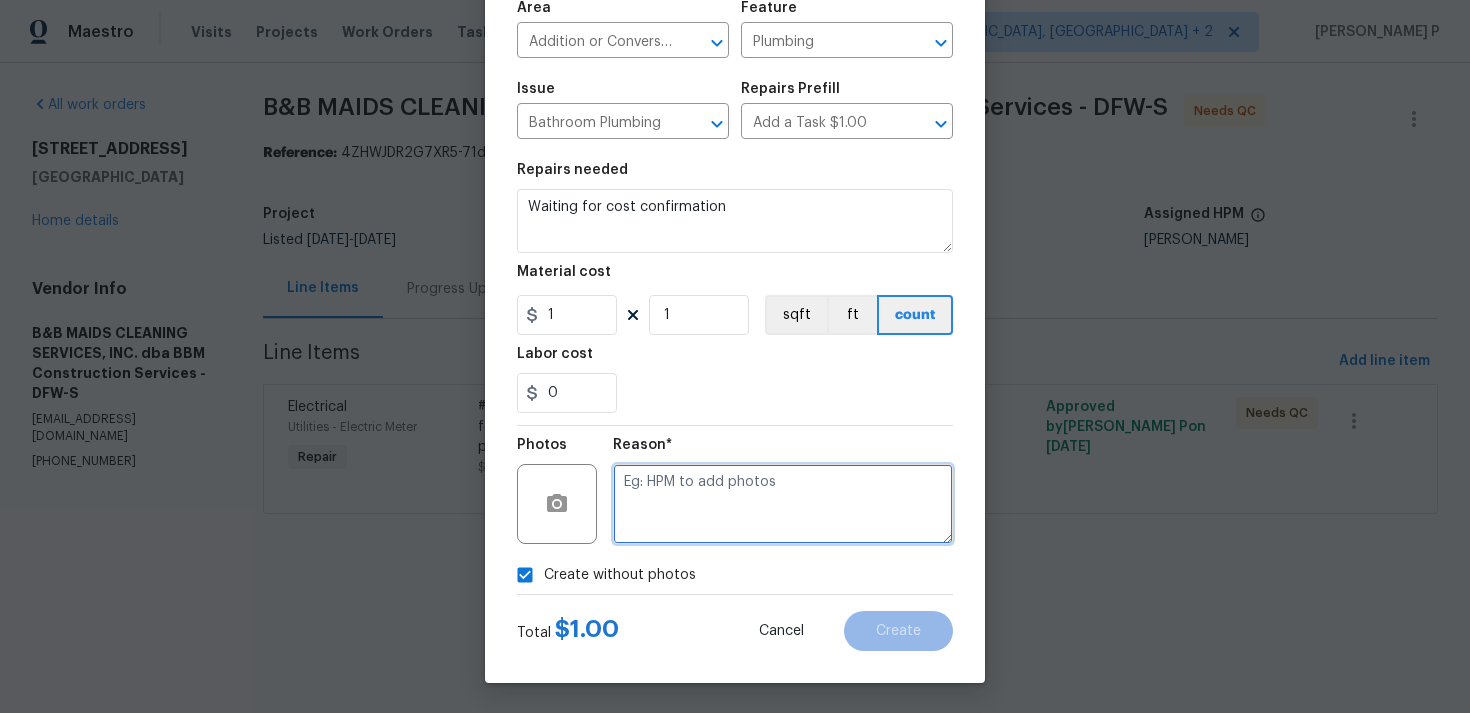 click at bounding box center [783, 504] 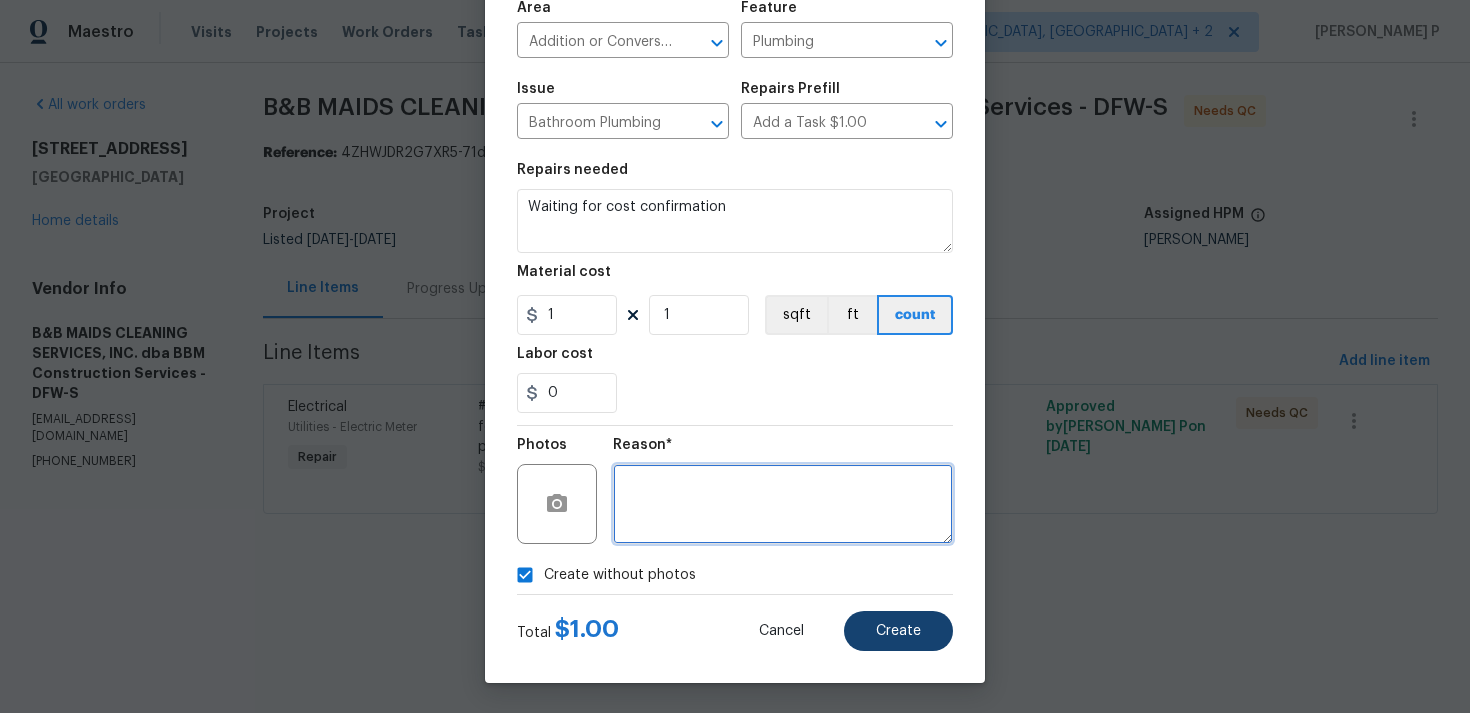 type 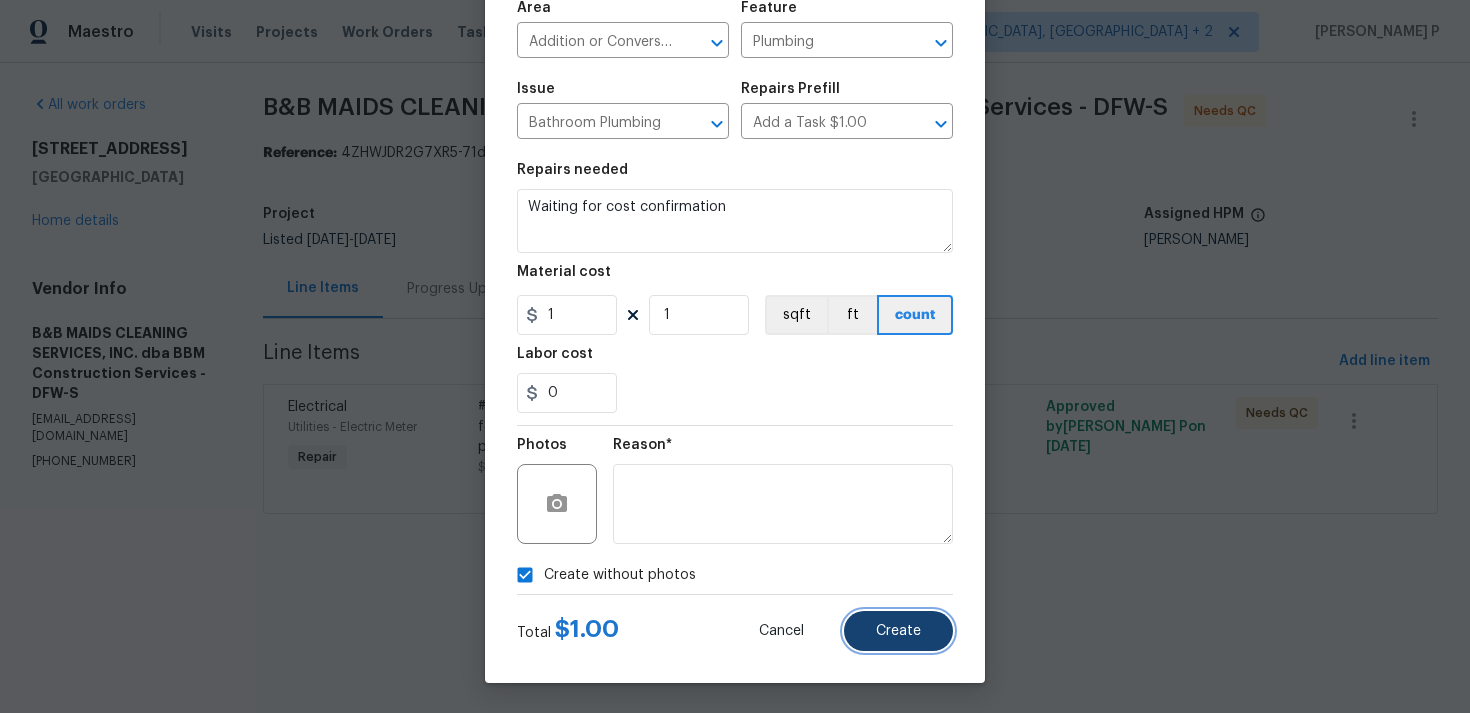 click on "Create" at bounding box center [898, 631] 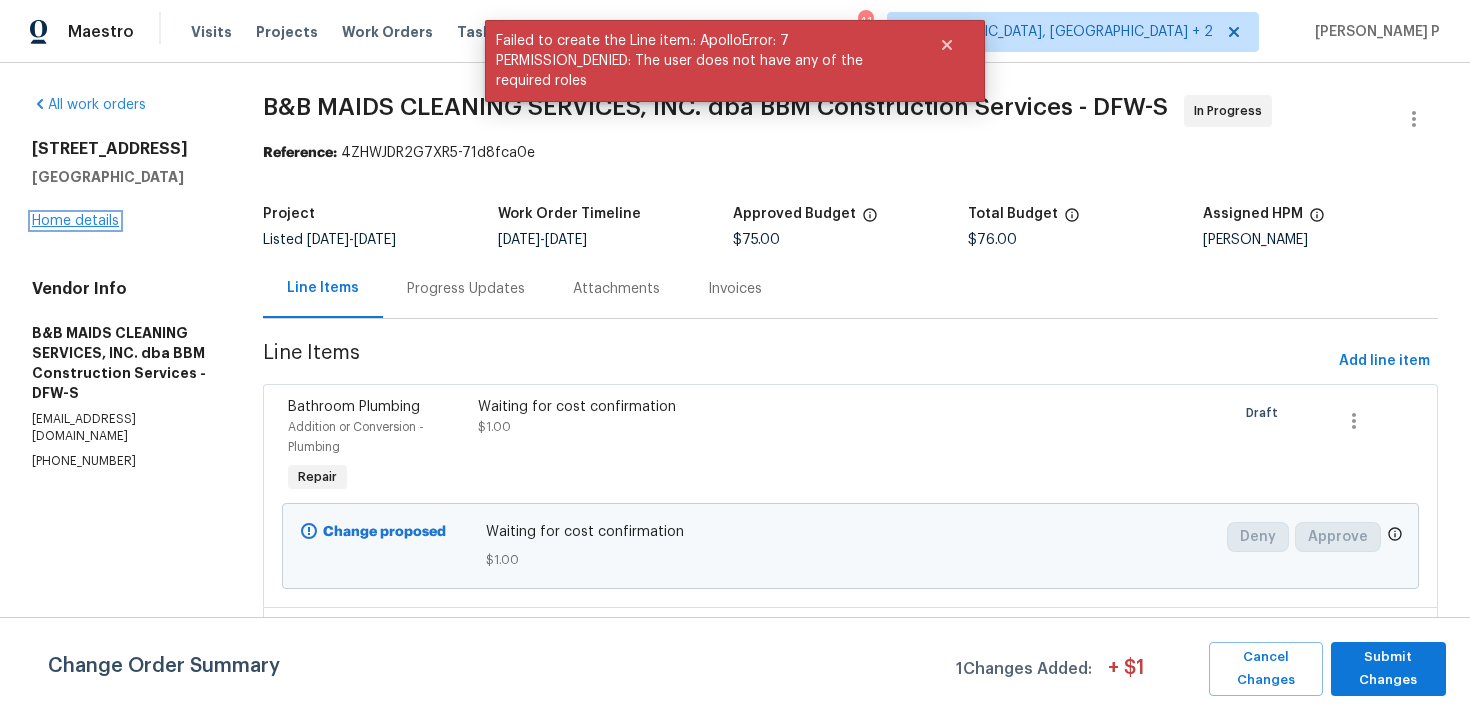 click on "Home details" at bounding box center [75, 221] 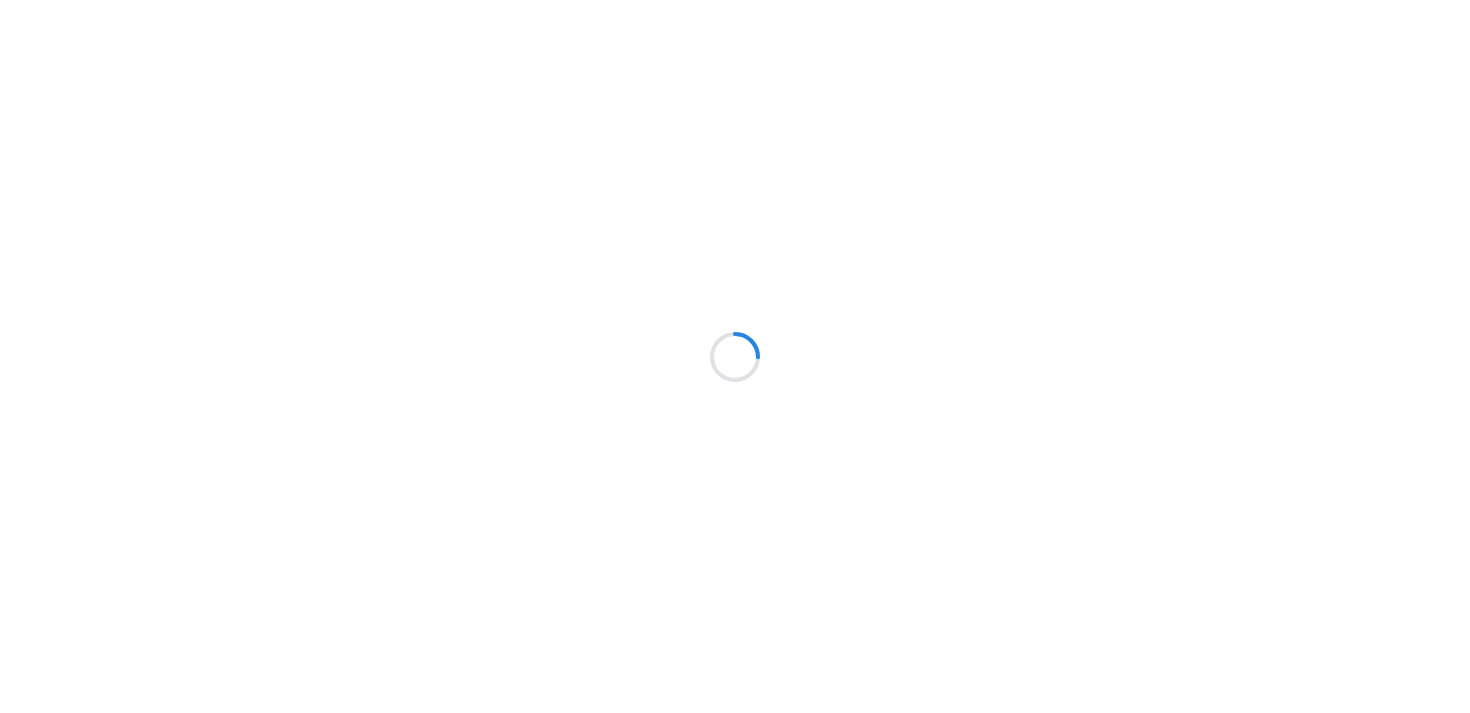 scroll, scrollTop: 0, scrollLeft: 0, axis: both 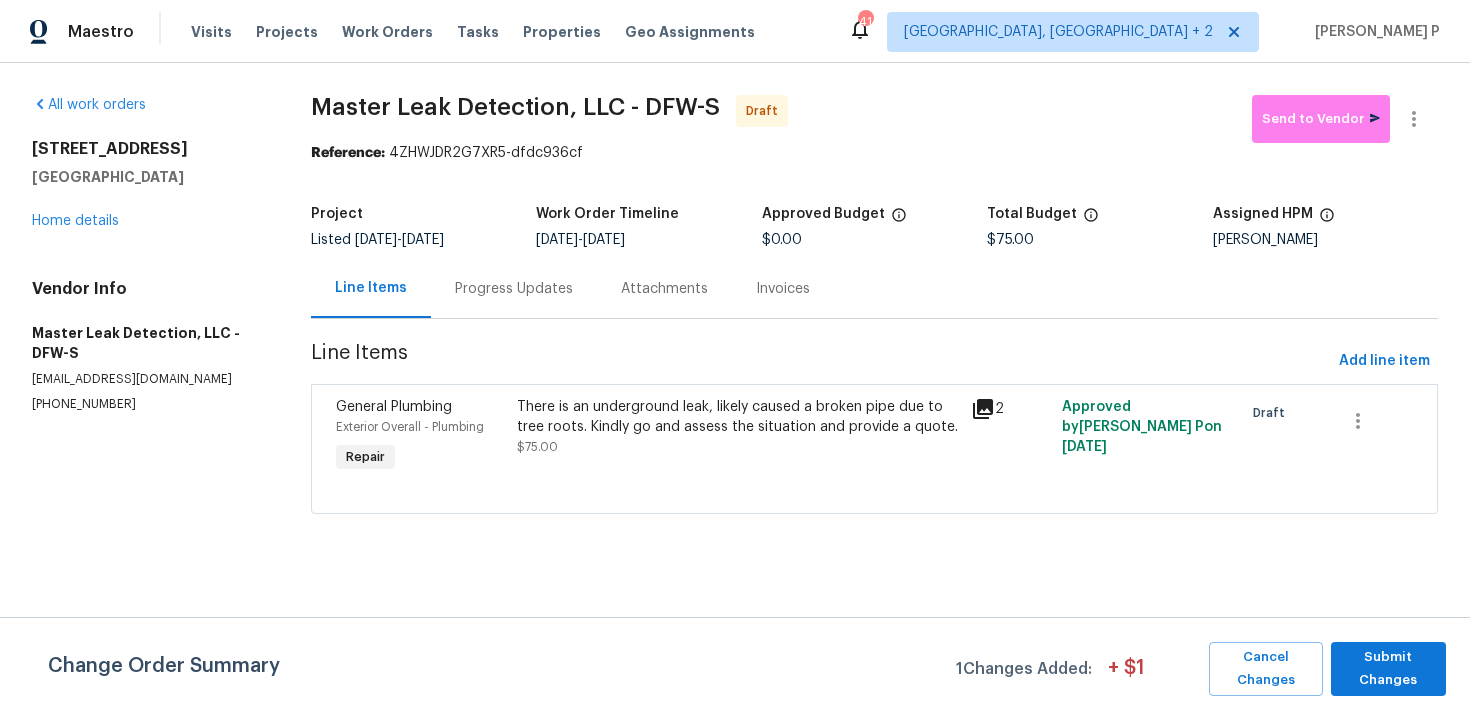 click on "Progress Updates" at bounding box center [514, 289] 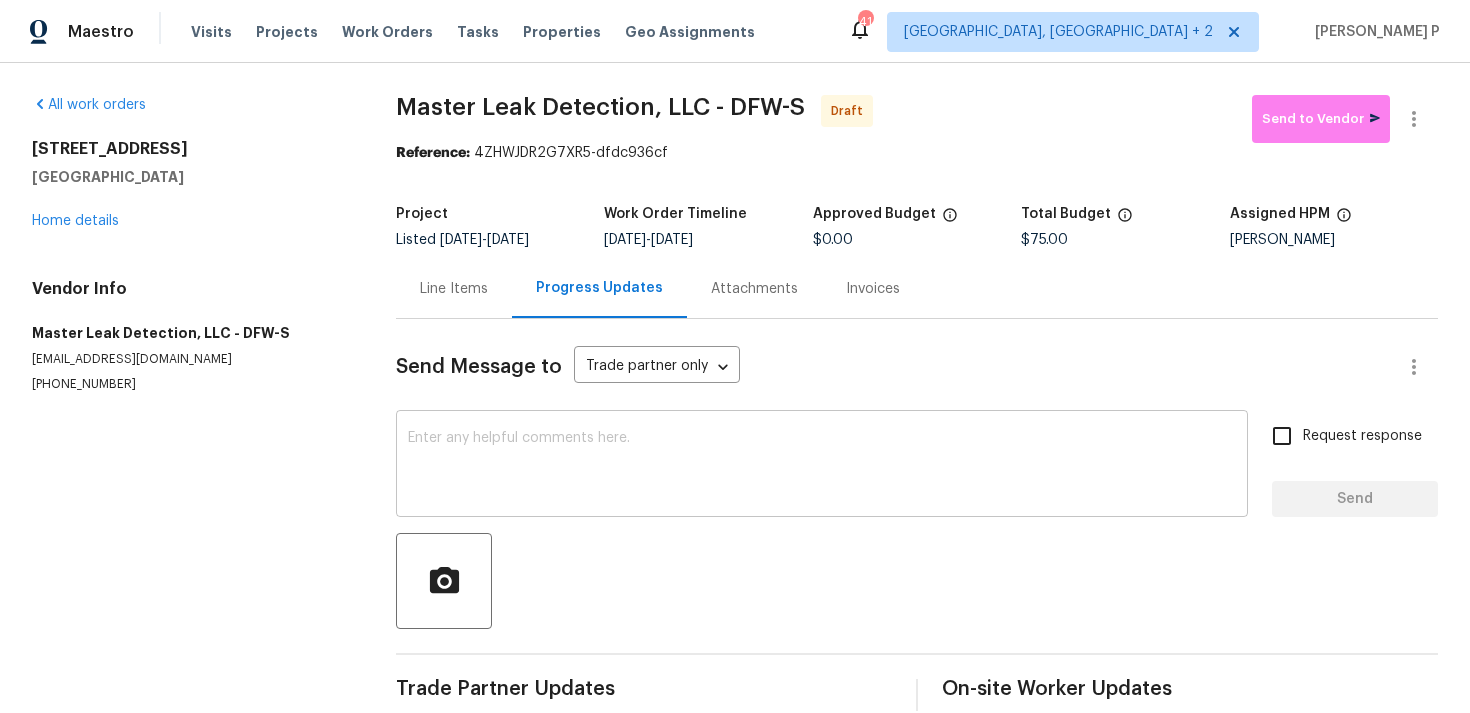 click at bounding box center [822, 466] 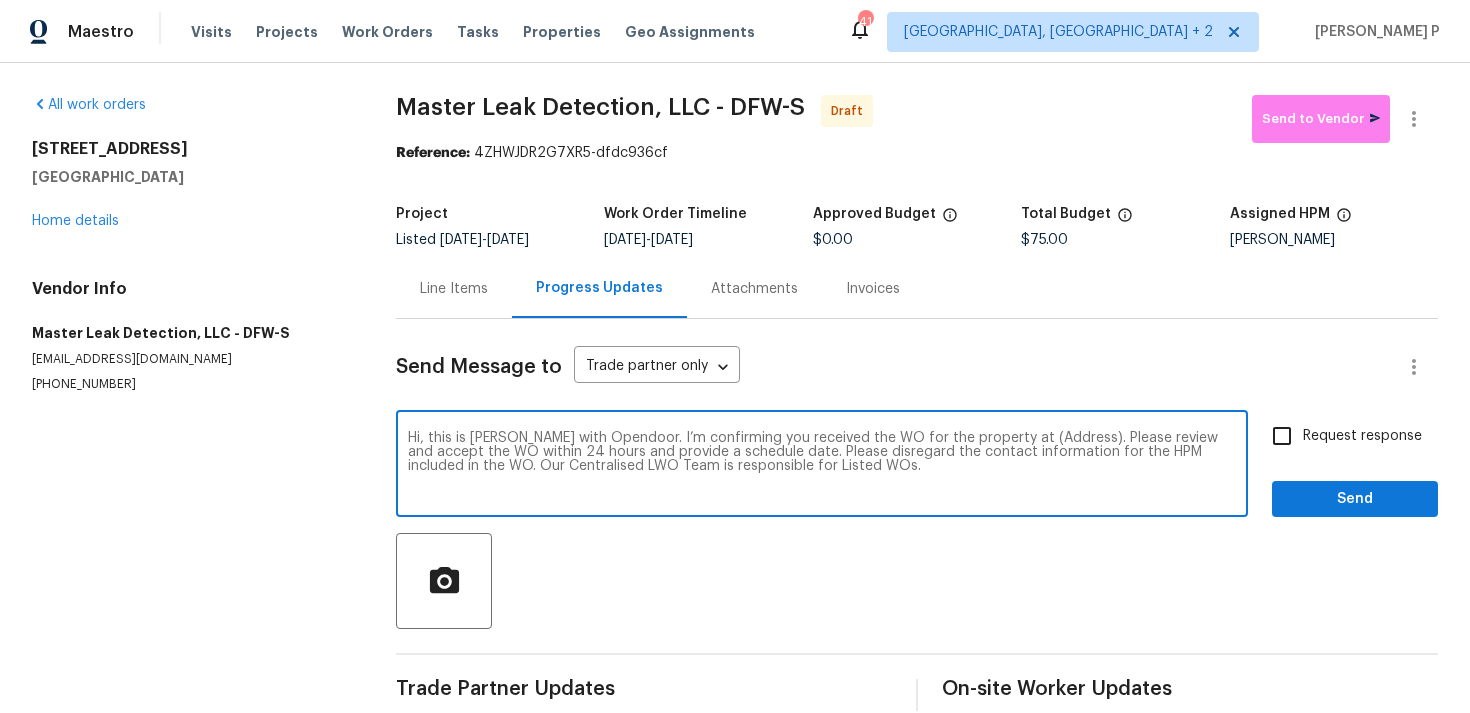 drag, startPoint x: 1003, startPoint y: 438, endPoint x: 1063, endPoint y: 438, distance: 60 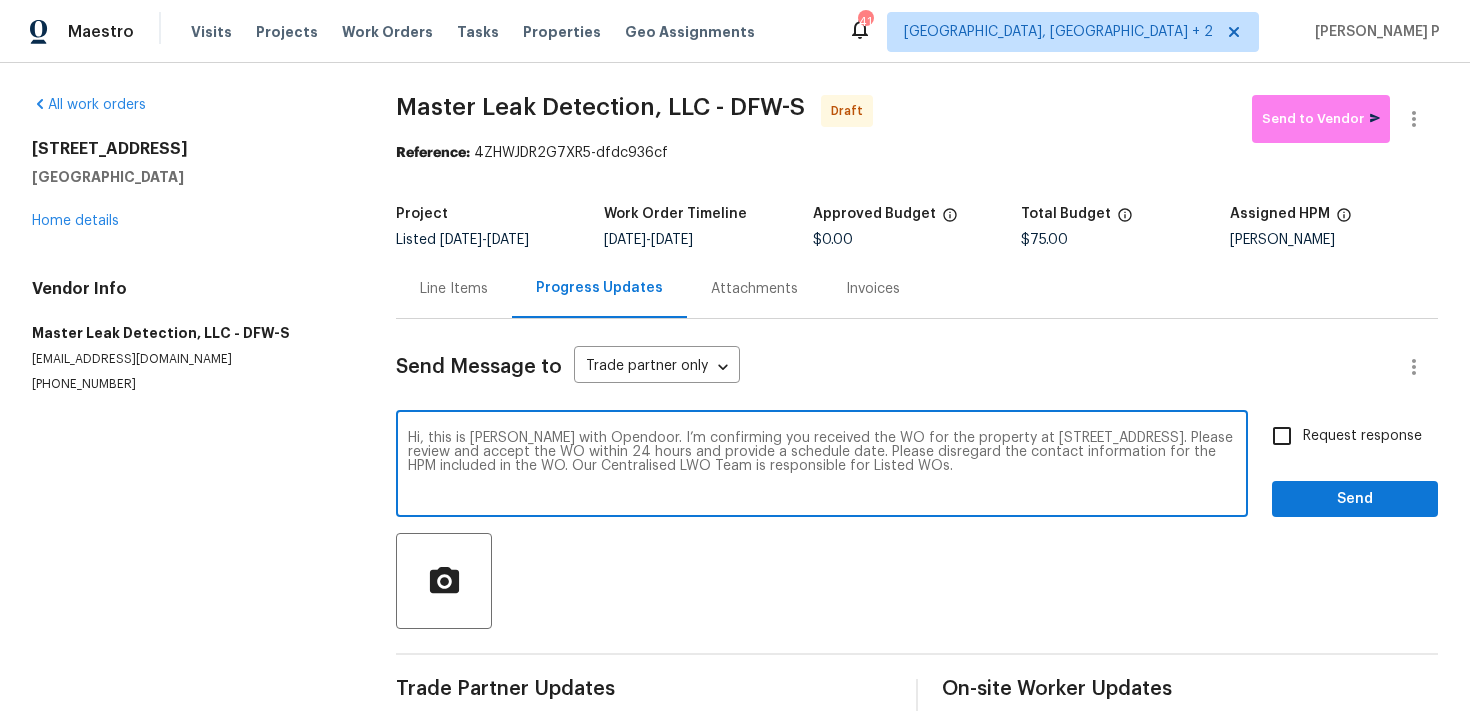 type on "Hi, this is [PERSON_NAME] with Opendoor. I’m confirming you received the WO for the property at [STREET_ADDRESS]. Please review and accept the WO within 24 hours and provide a schedule date. Please disregard the contact information for the HPM included in the WO. Our Centralised LWO Team is responsible for Listed WOs." 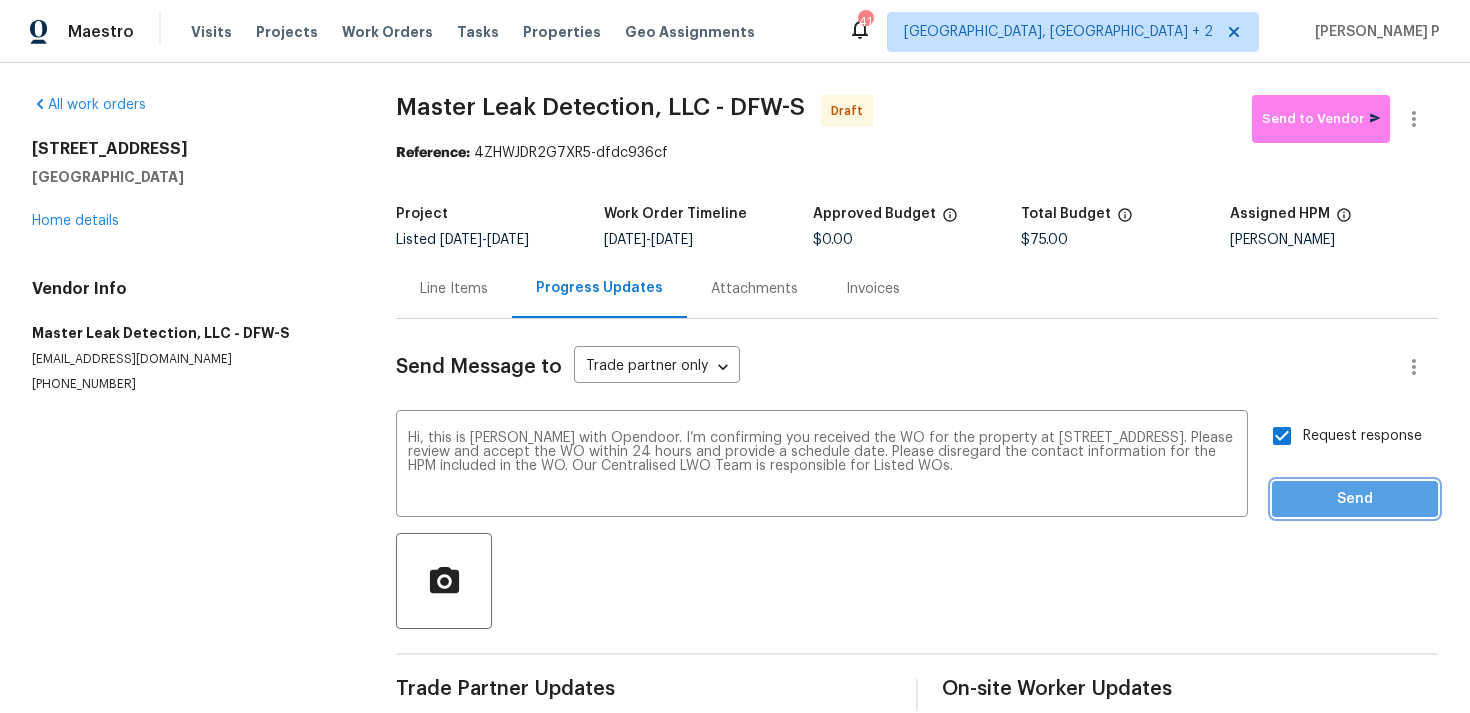 click on "Send" at bounding box center [1355, 499] 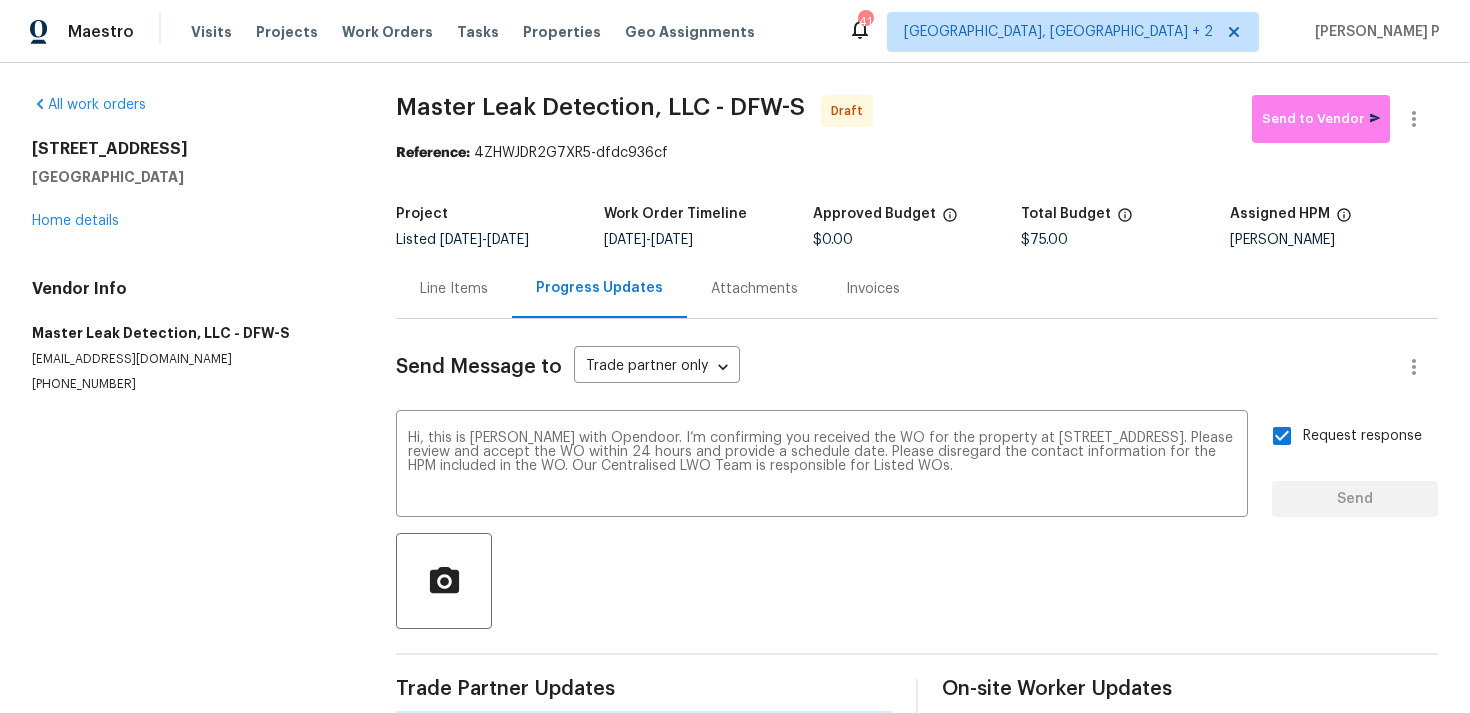 type 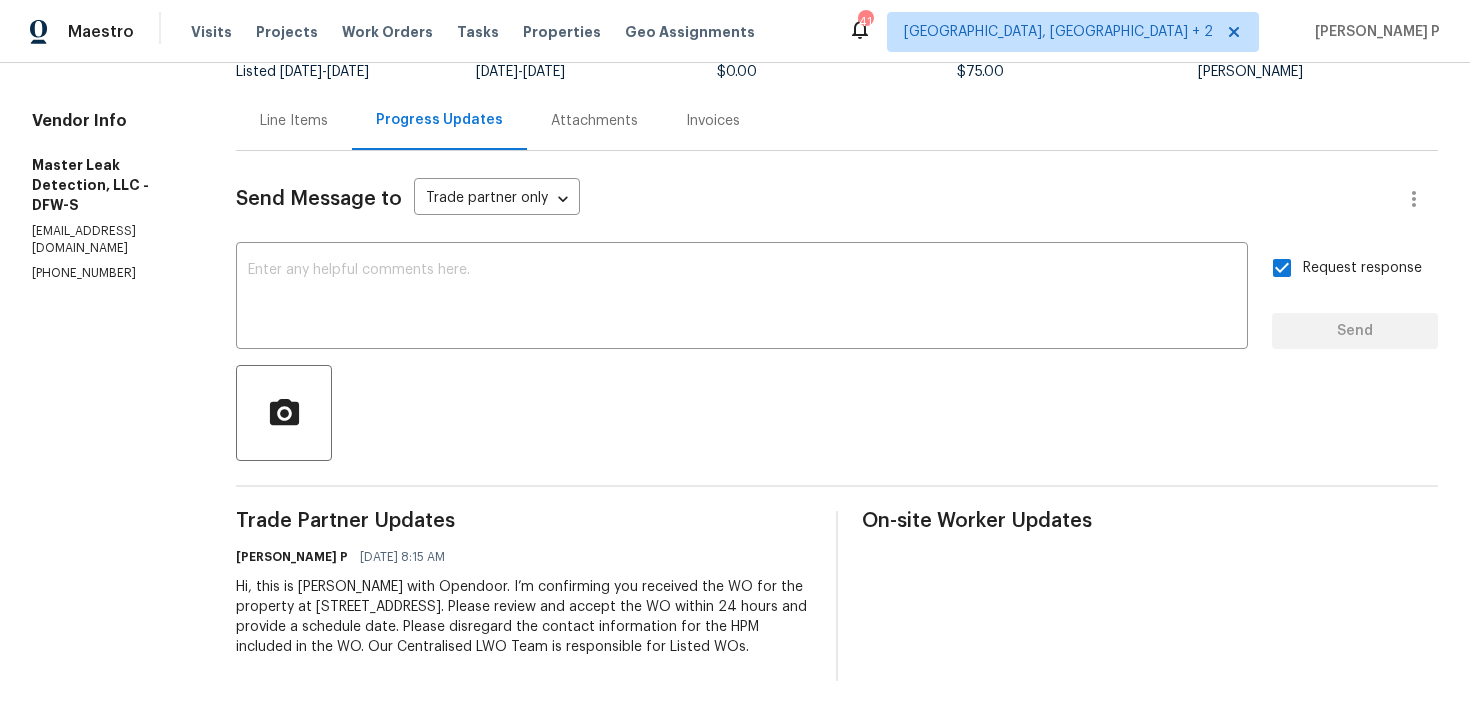 scroll, scrollTop: 0, scrollLeft: 0, axis: both 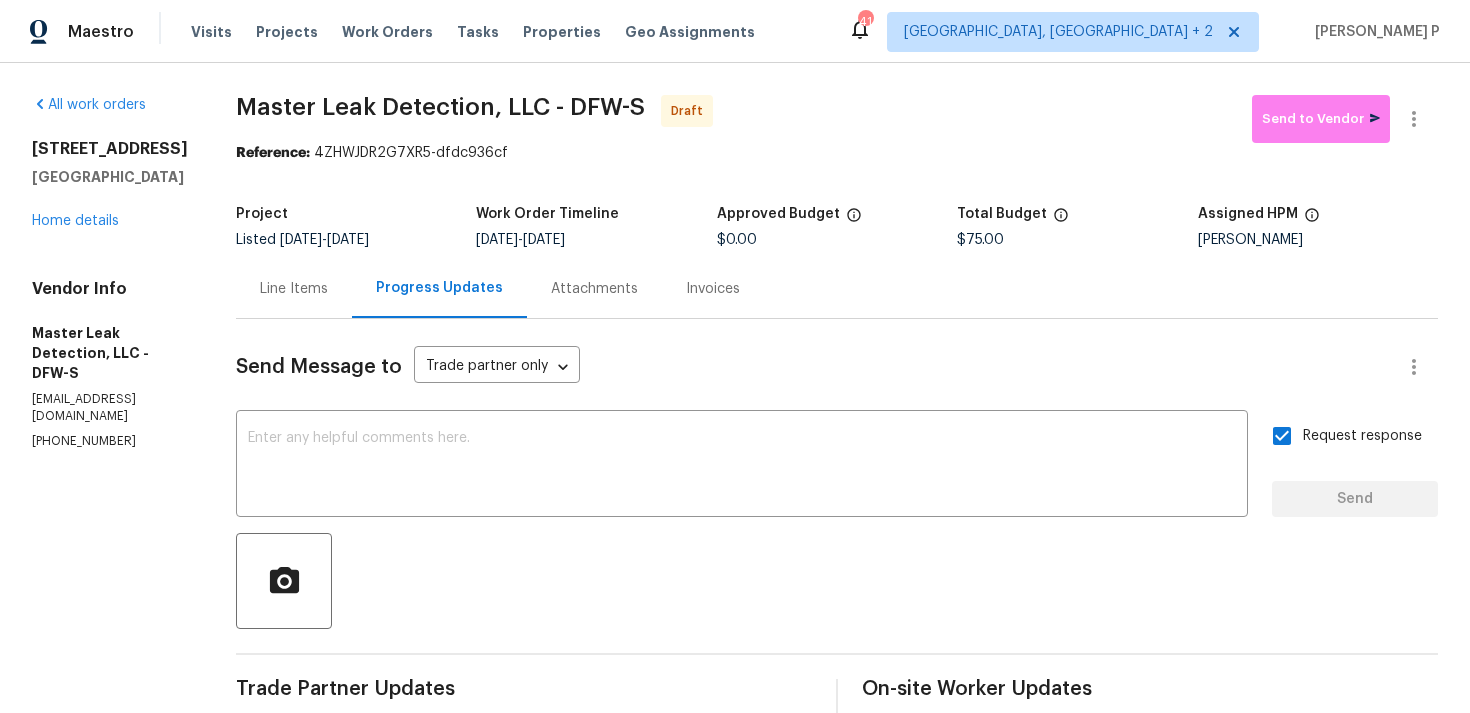click on "Project Listed   [DATE]  -  [DATE] Work Order Timeline [DATE]  -  [DATE] Approved Budget $0.00 Total Budget $75.00 Assigned HPM [PERSON_NAME]" at bounding box center [837, 227] 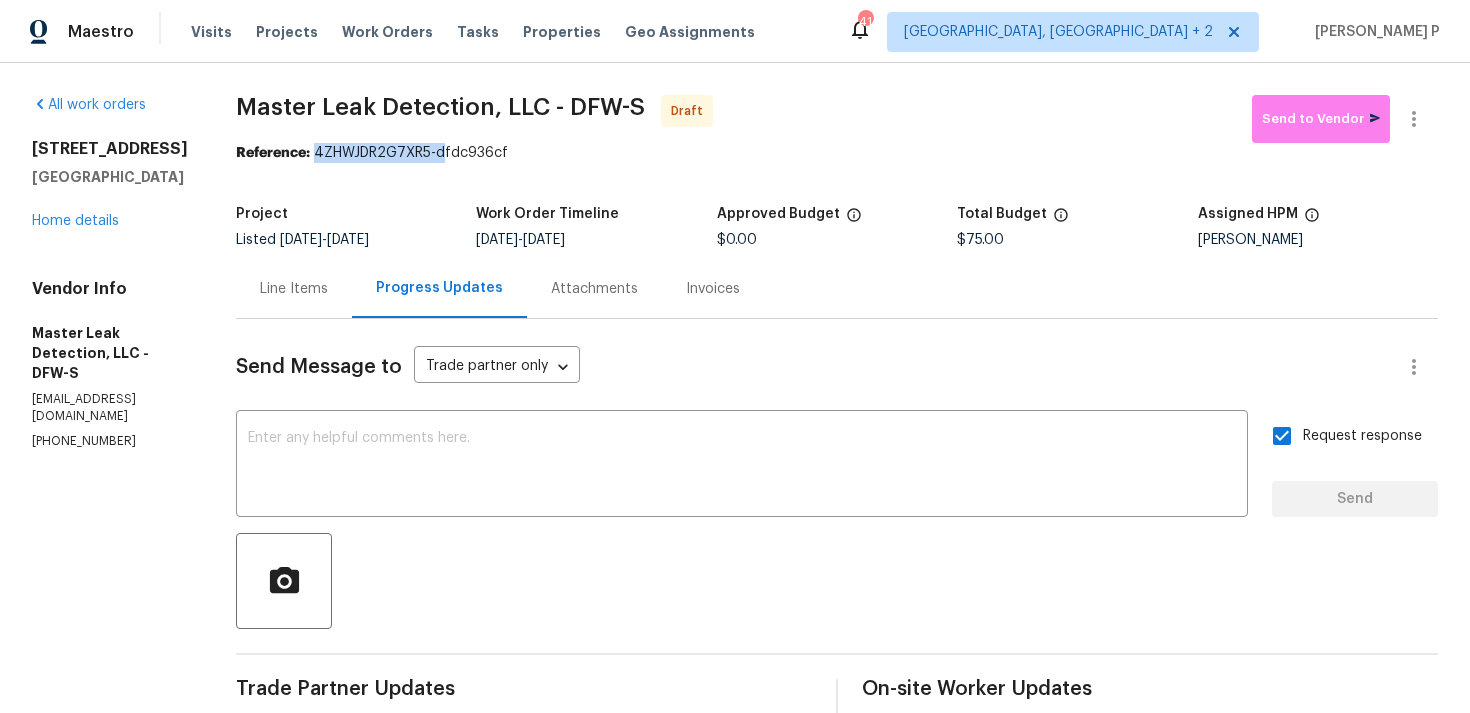 drag, startPoint x: 336, startPoint y: 154, endPoint x: 668, endPoint y: 154, distance: 332 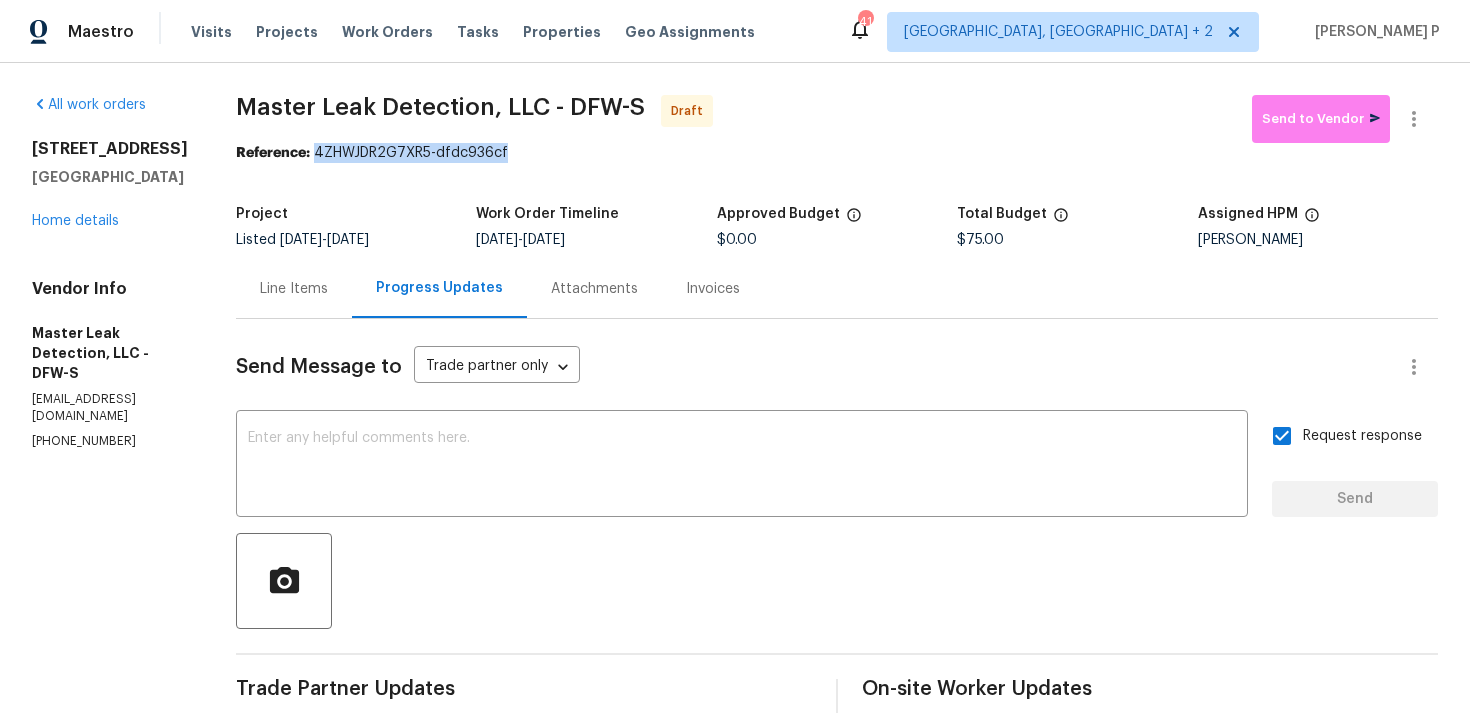 copy on "4ZHWJDR2G7XR5-dfdc936cf" 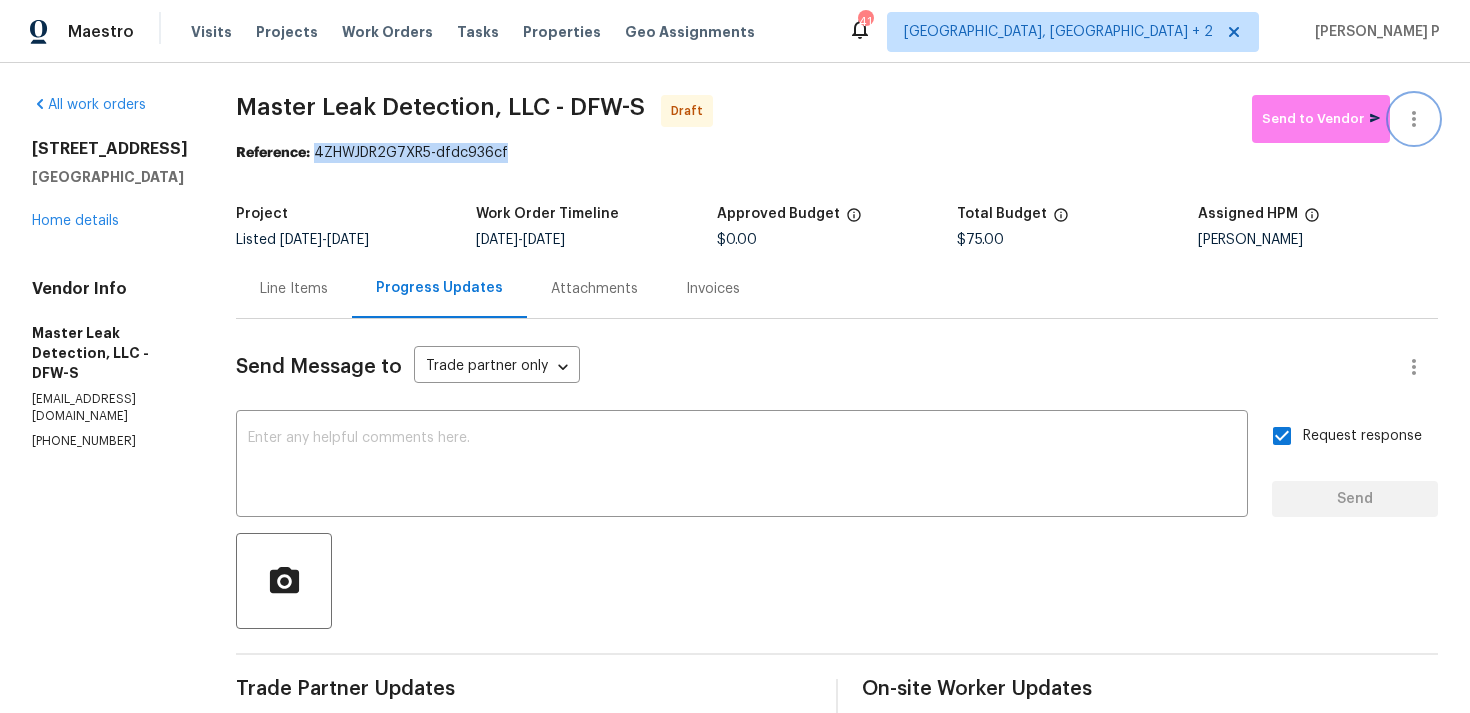 click at bounding box center (1414, 119) 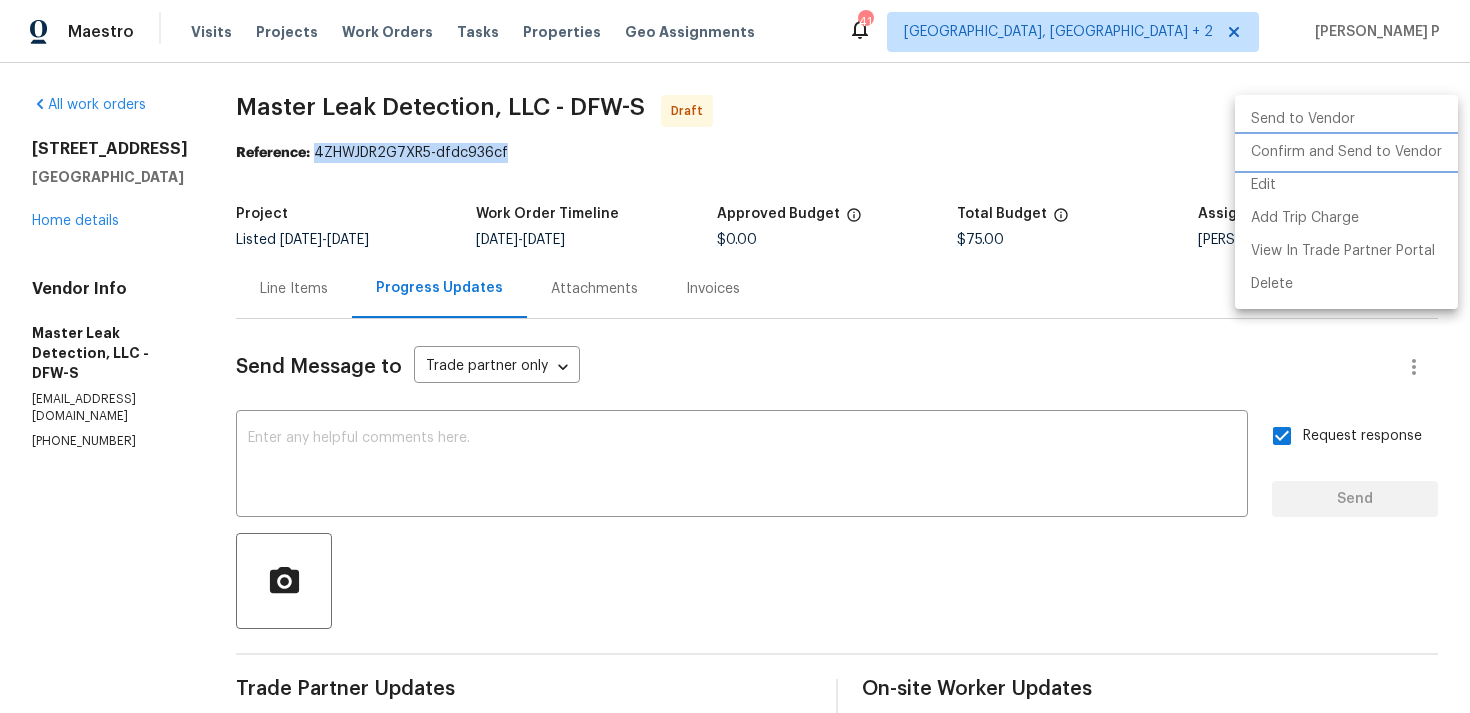 click on "Confirm and Send to Vendor" at bounding box center [1346, 152] 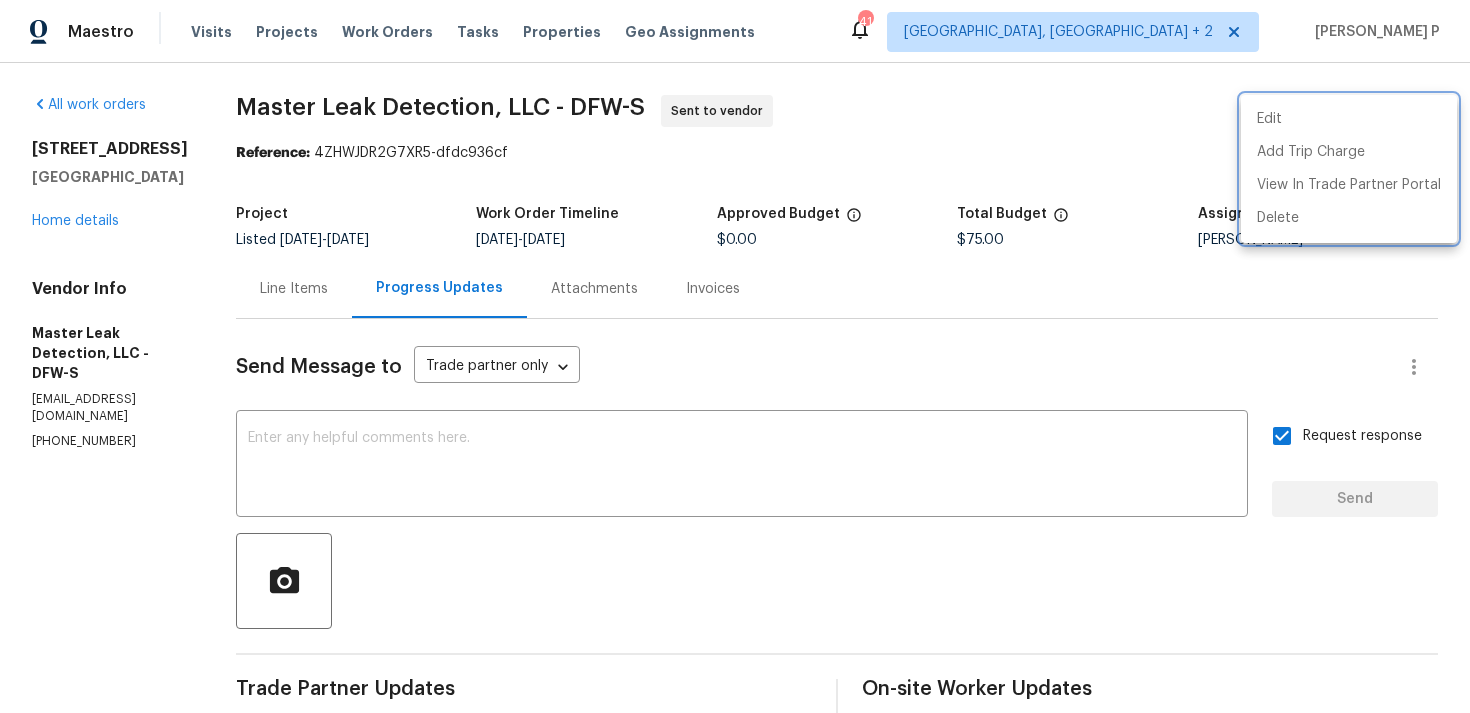 drag, startPoint x: 254, startPoint y: 101, endPoint x: 611, endPoint y: 106, distance: 357.035 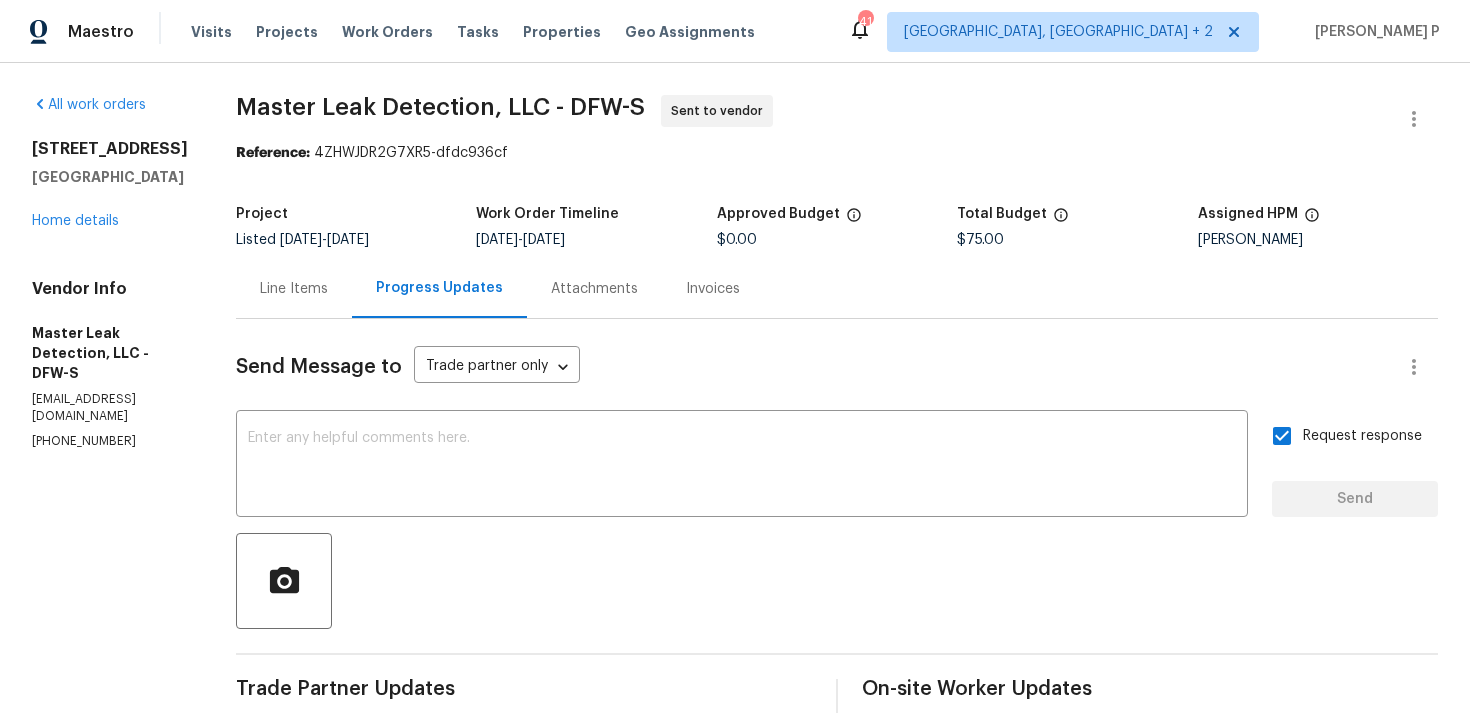 click on "Master Leak Detection, LLC - DFW-S Sent to vendor" at bounding box center (813, 119) 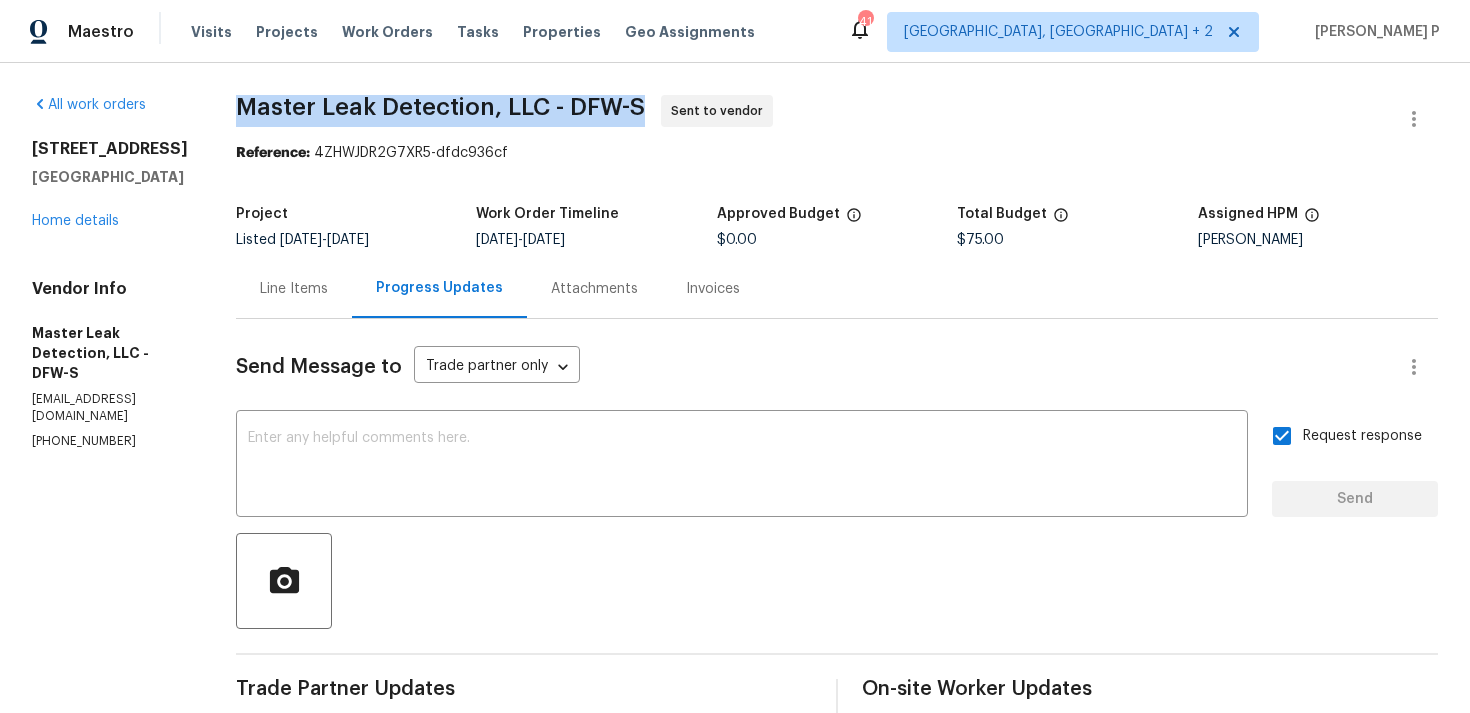 drag, startPoint x: 258, startPoint y: 104, endPoint x: 687, endPoint y: 104, distance: 429 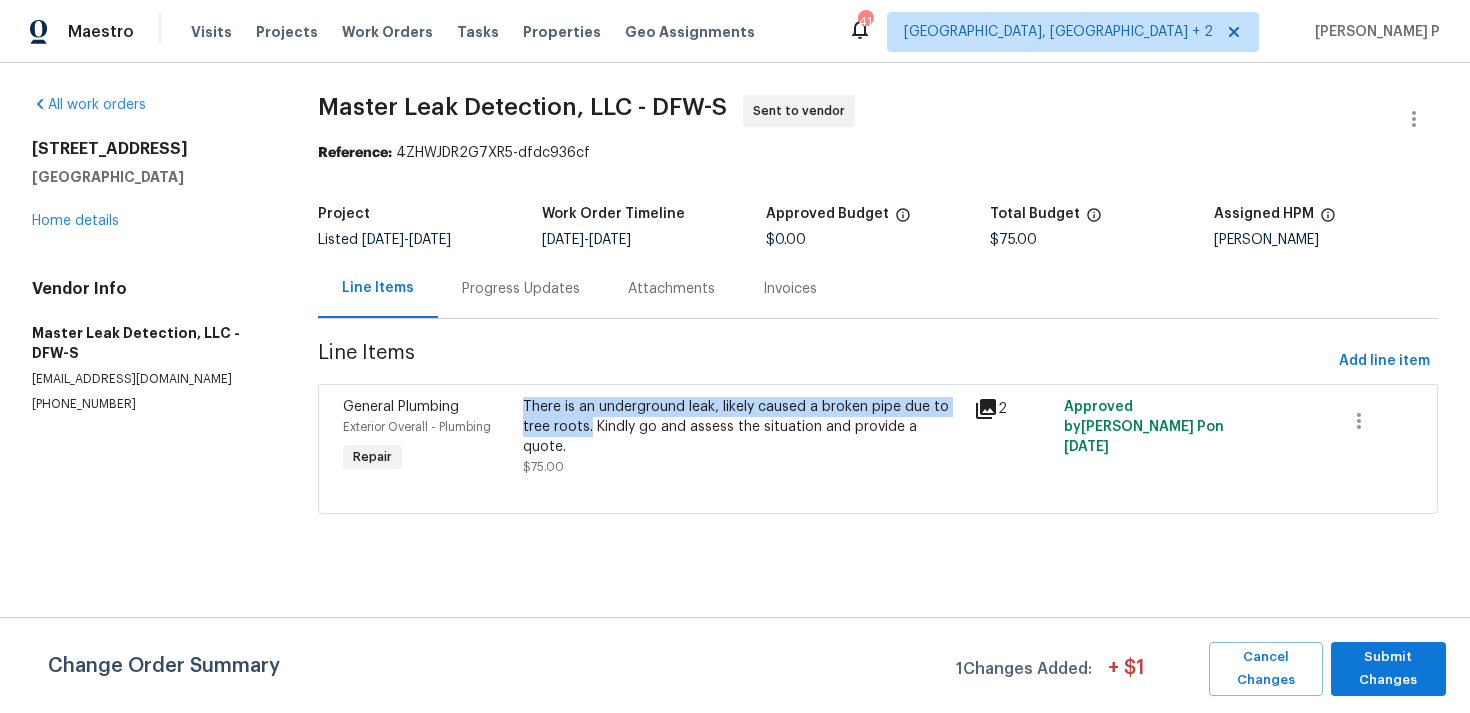 copy on "There is an underground leak, likely caused a broken pipe due to tree roots." 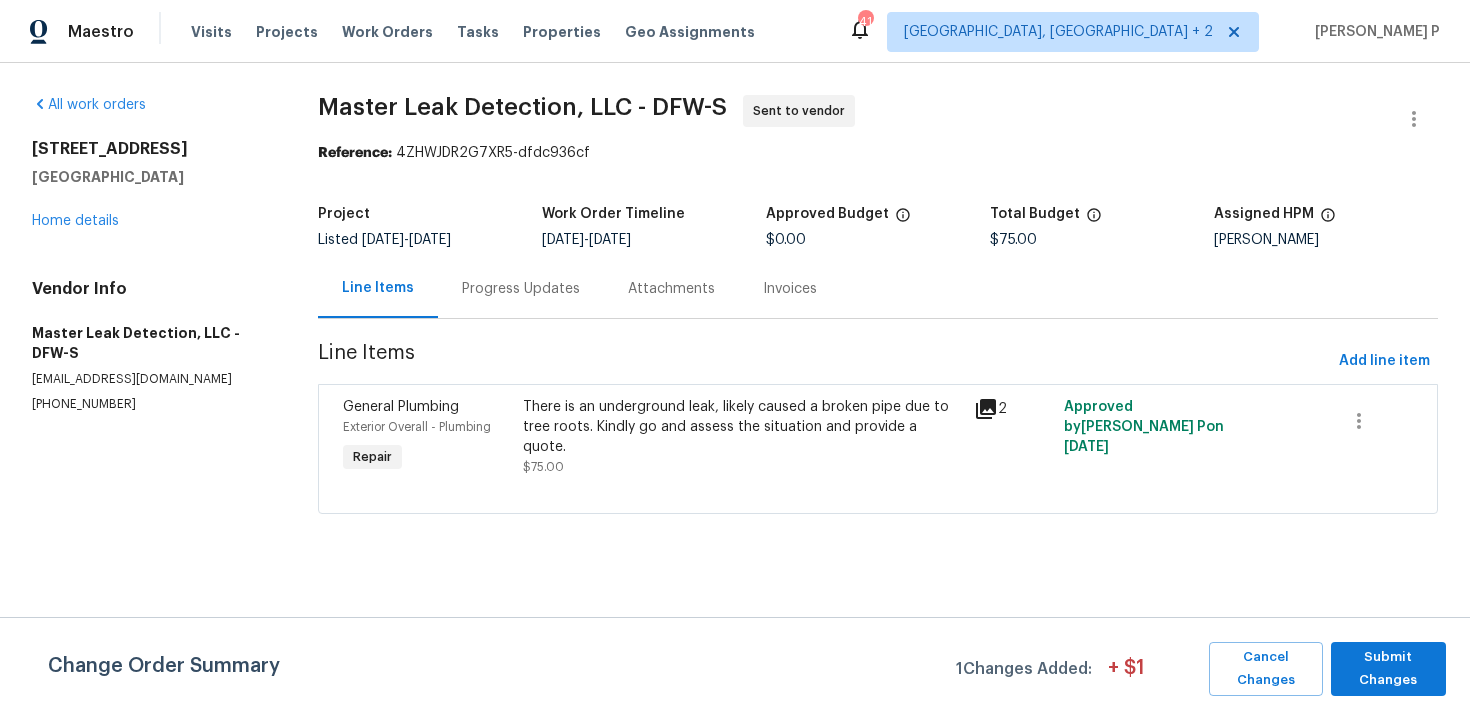 drag, startPoint x: 528, startPoint y: 407, endPoint x: 597, endPoint y: 379, distance: 74.46476 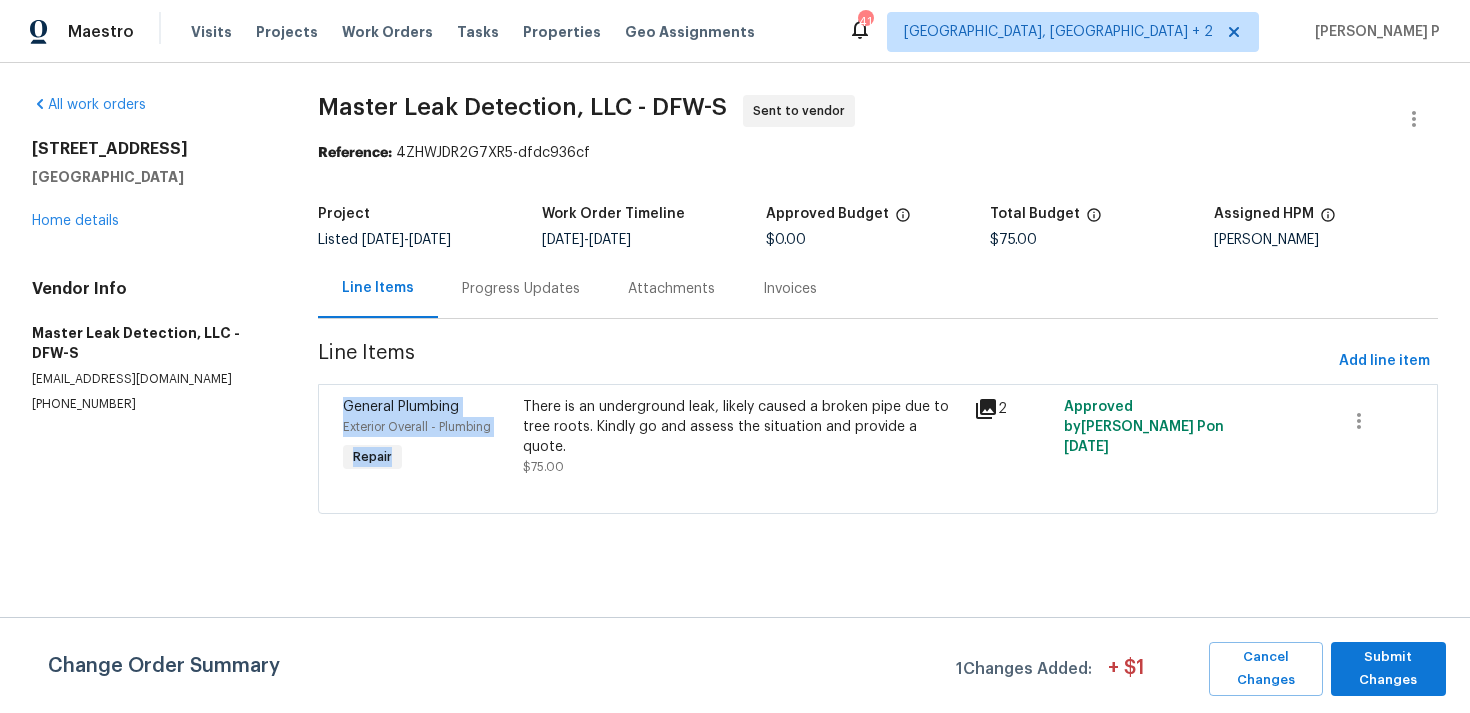 click on "Line Items" at bounding box center [824, 361] 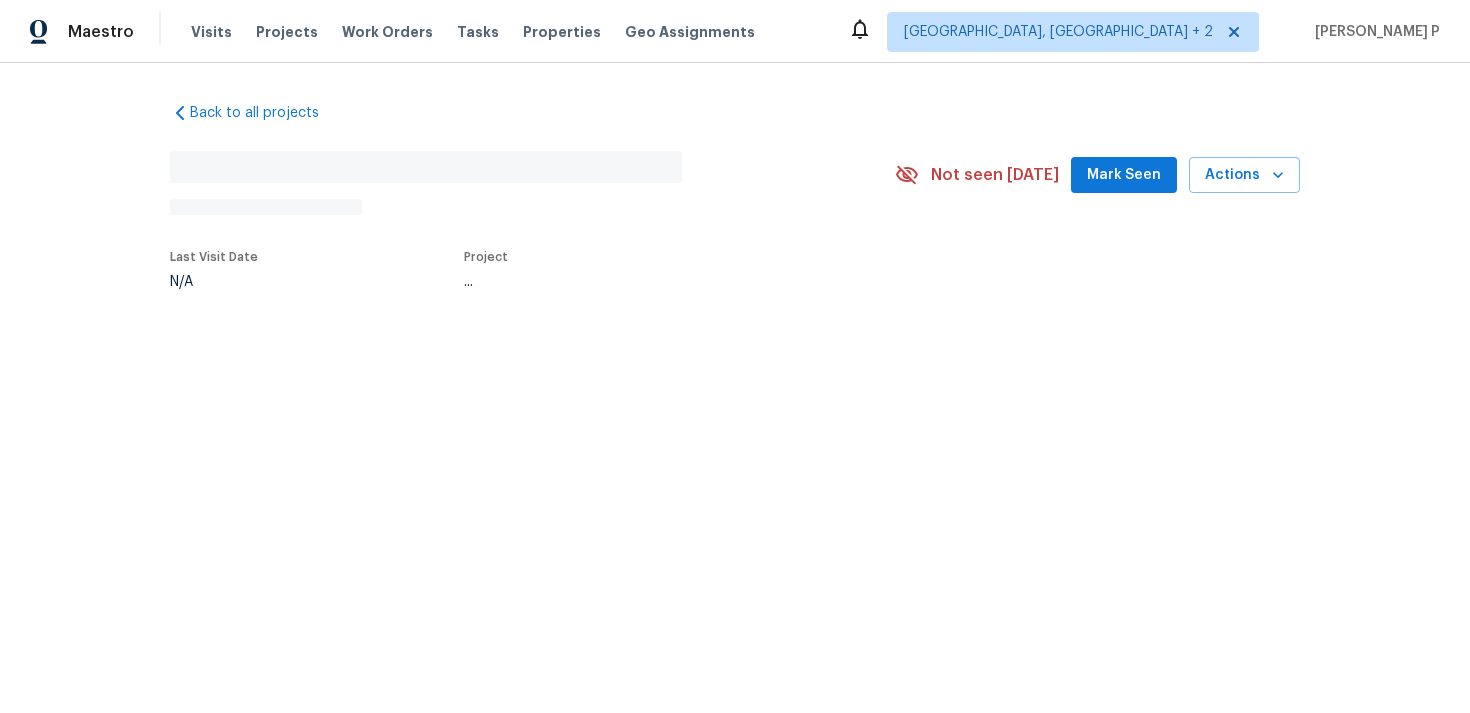 scroll, scrollTop: 0, scrollLeft: 0, axis: both 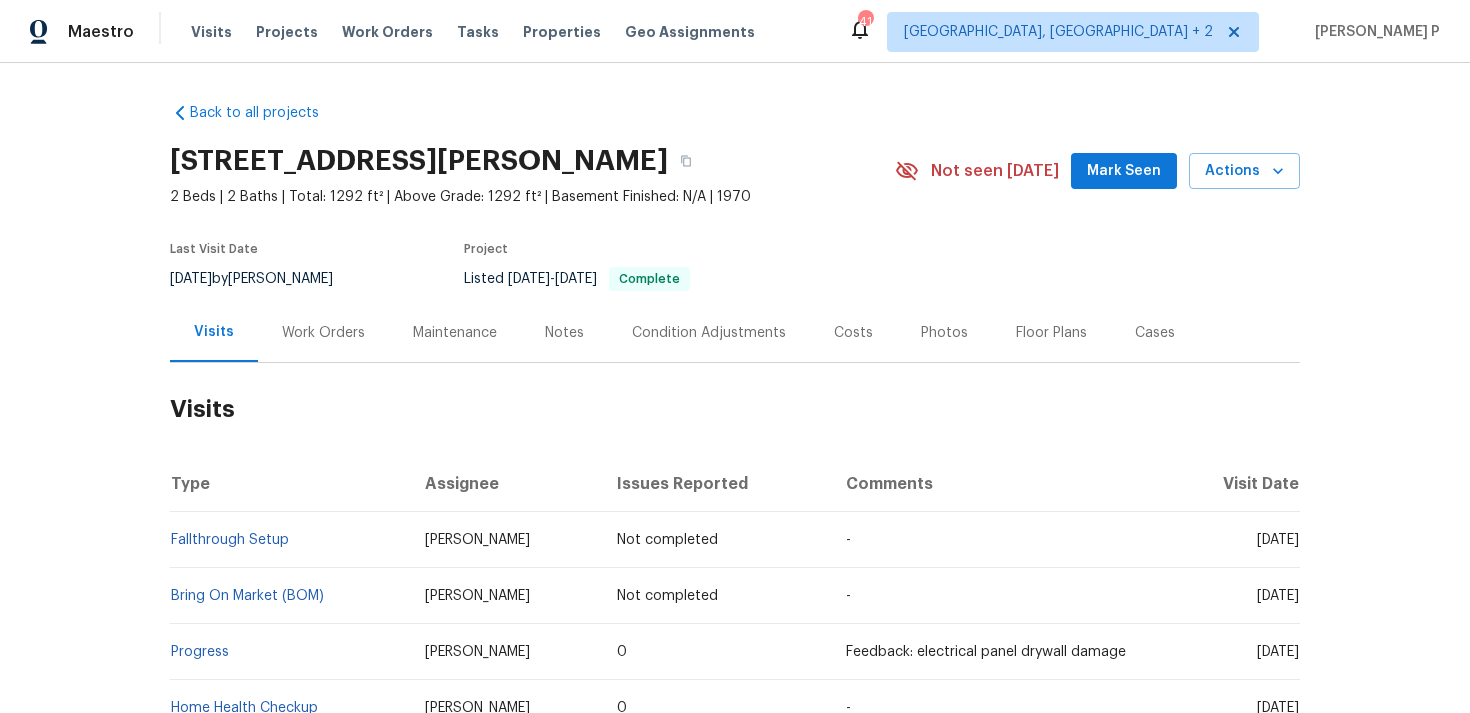 click on "Work Orders" at bounding box center [323, 333] 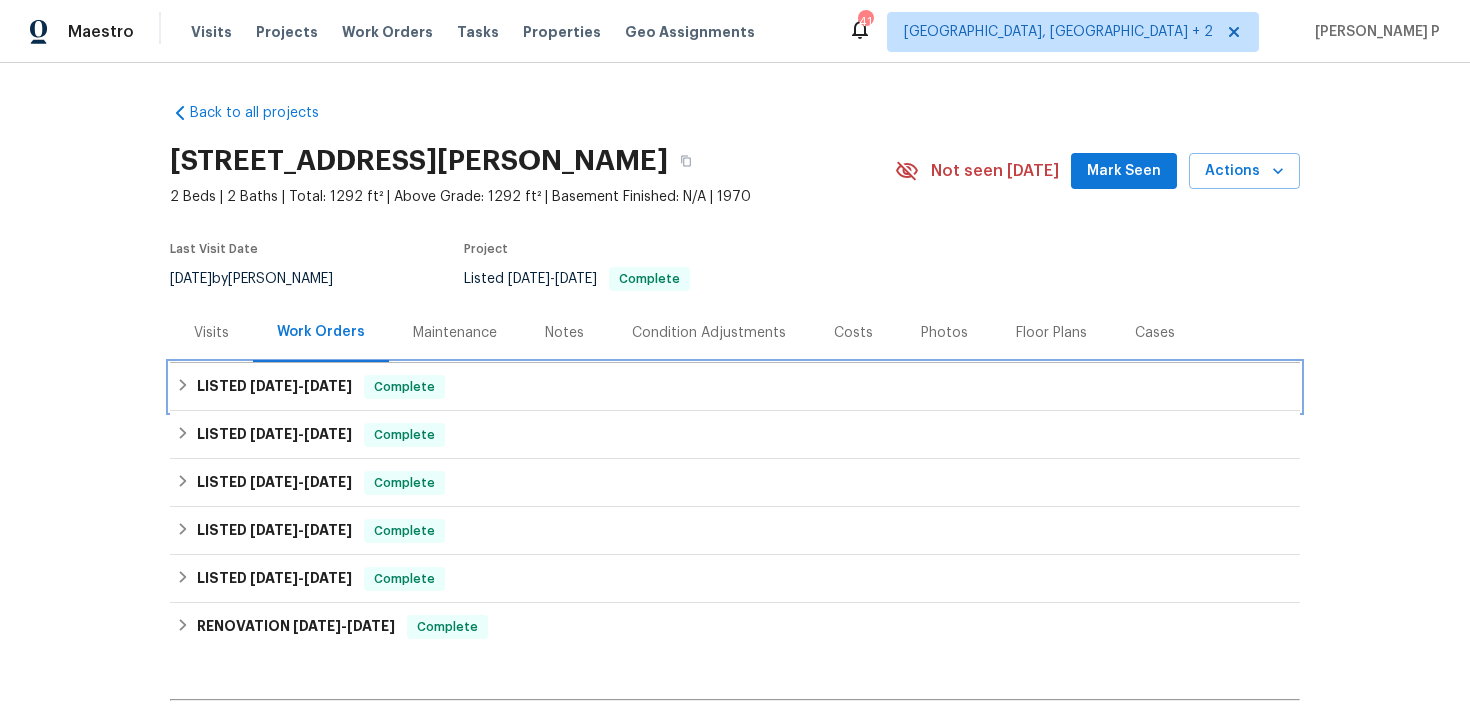 click on "[DATE]  -  [DATE]" at bounding box center [301, 386] 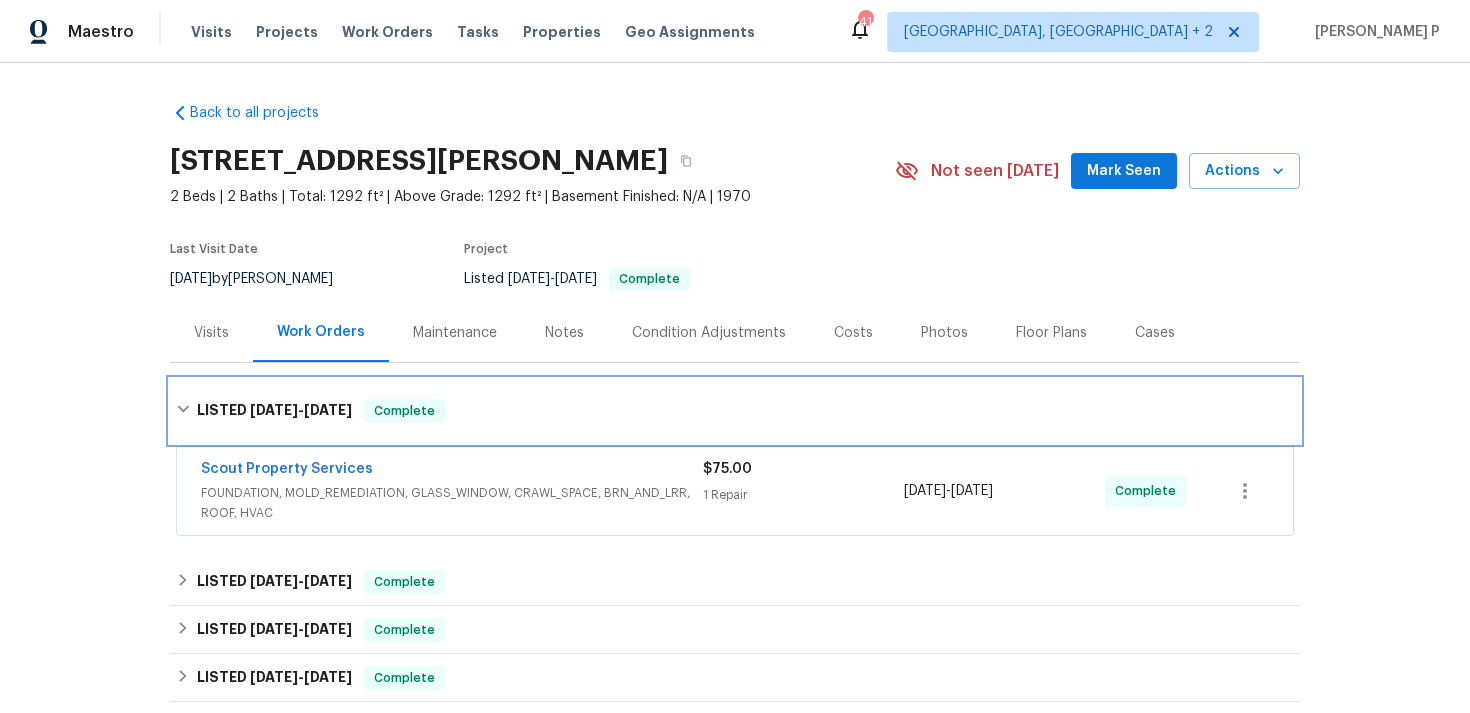 click on "LISTED   7/7/25  -  7/11/25" at bounding box center (274, 411) 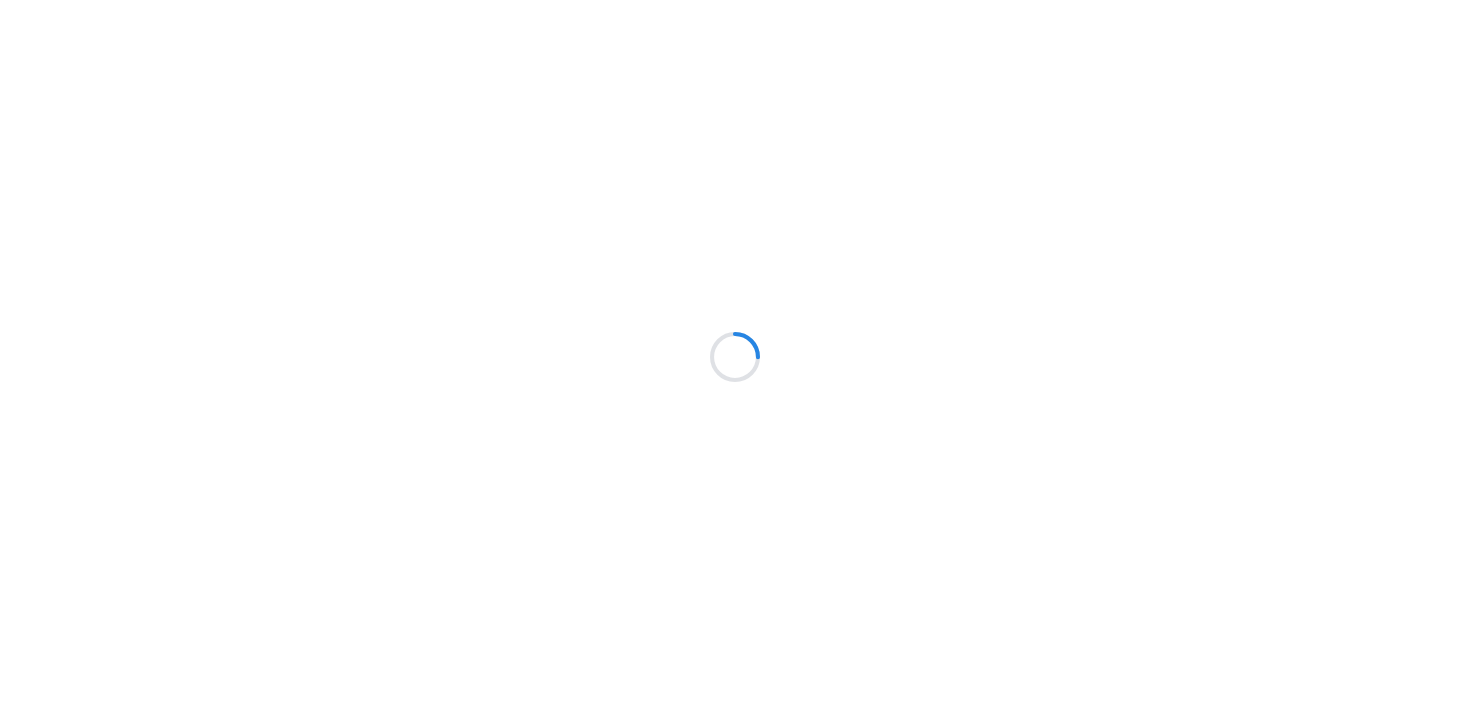 scroll, scrollTop: 0, scrollLeft: 0, axis: both 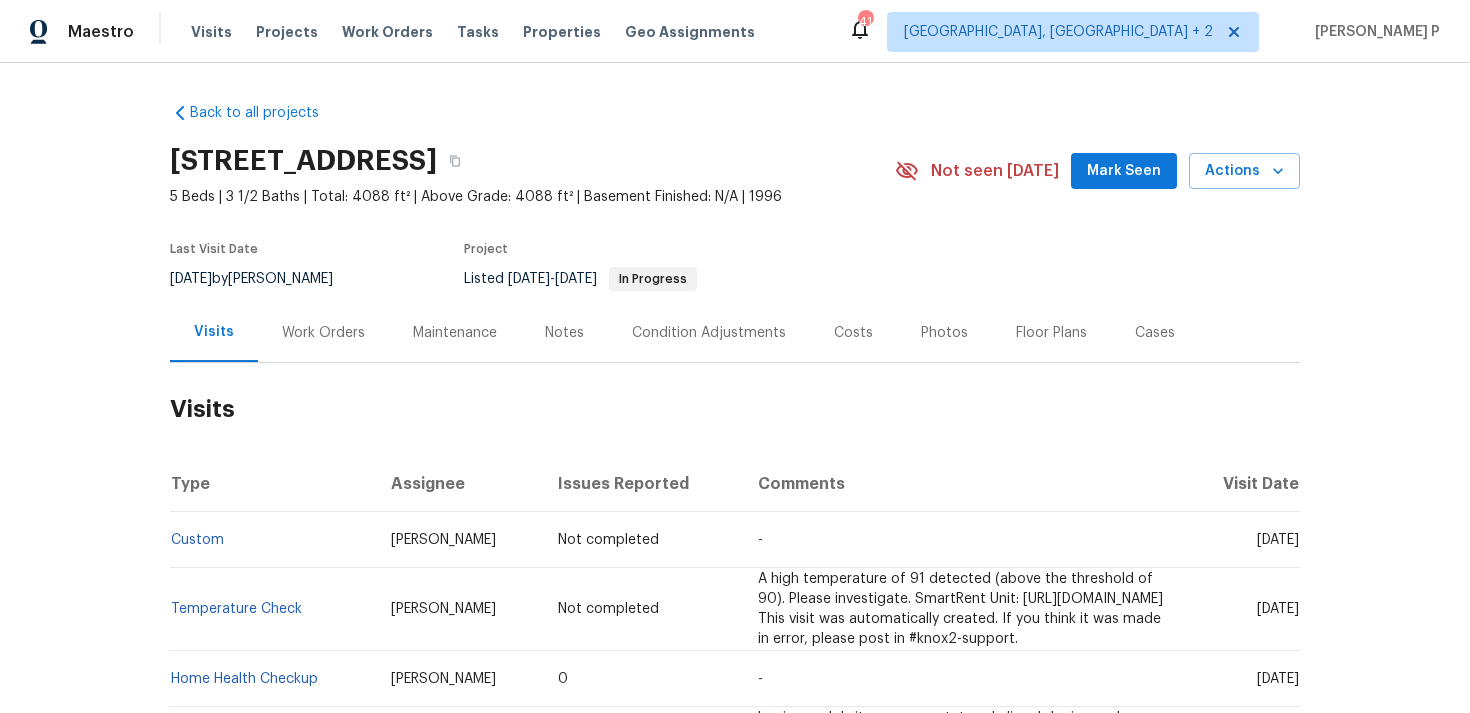 click on "Work Orders" at bounding box center [323, 332] 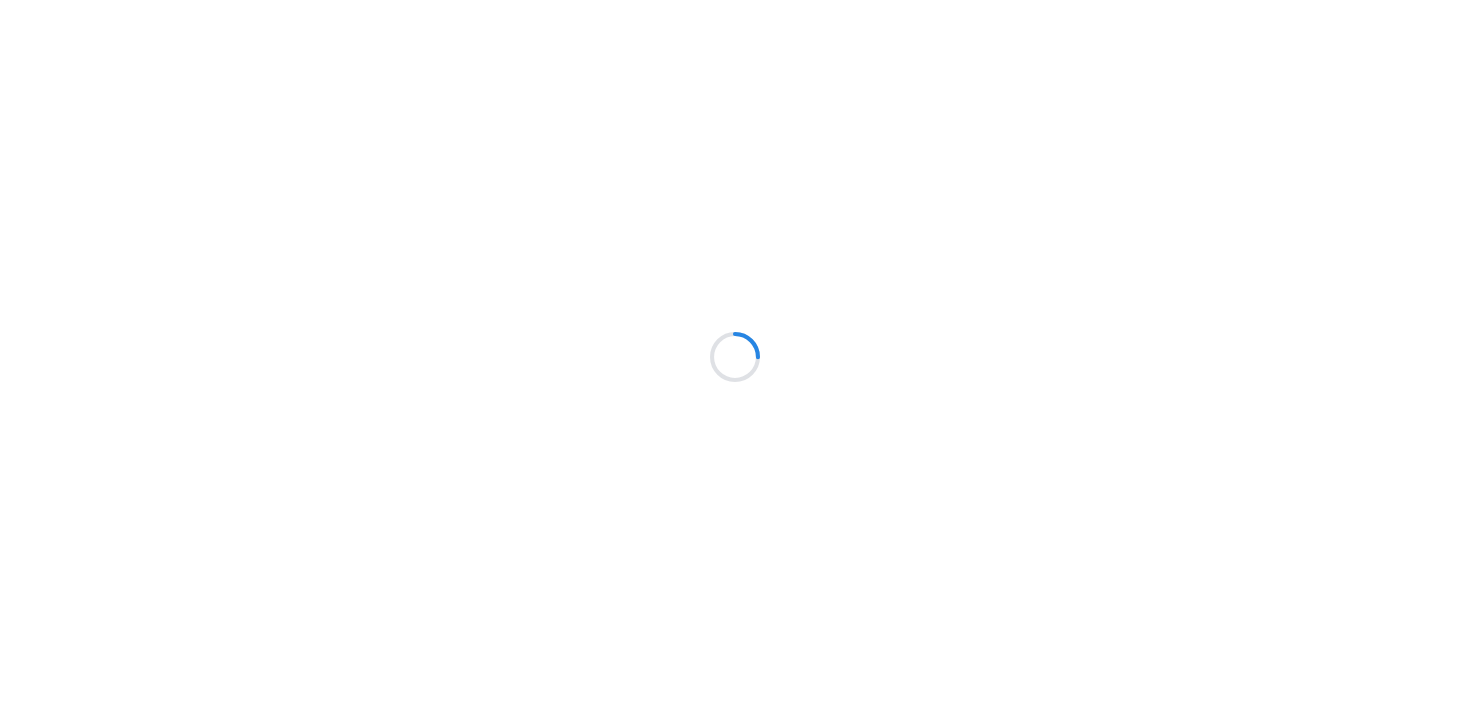 scroll, scrollTop: 0, scrollLeft: 0, axis: both 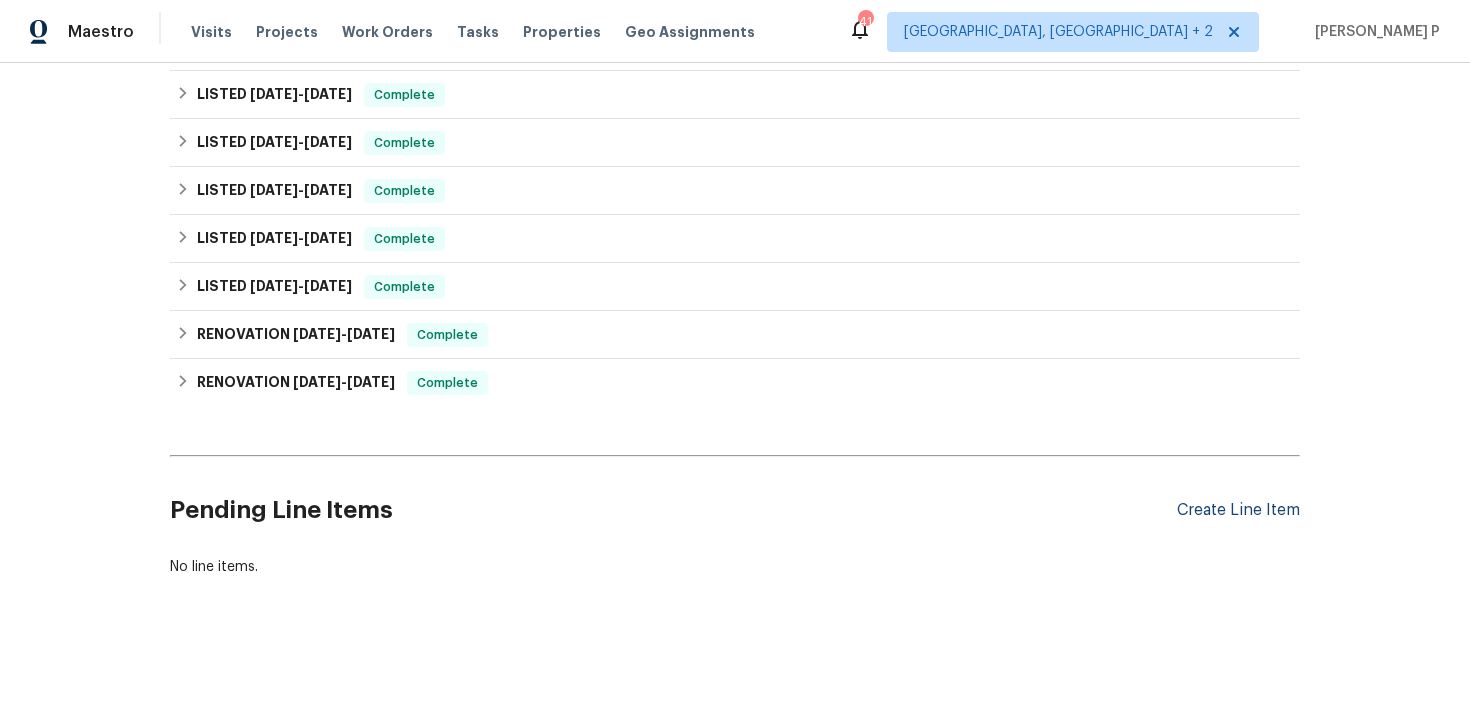 click on "Create Line Item" at bounding box center (1238, 510) 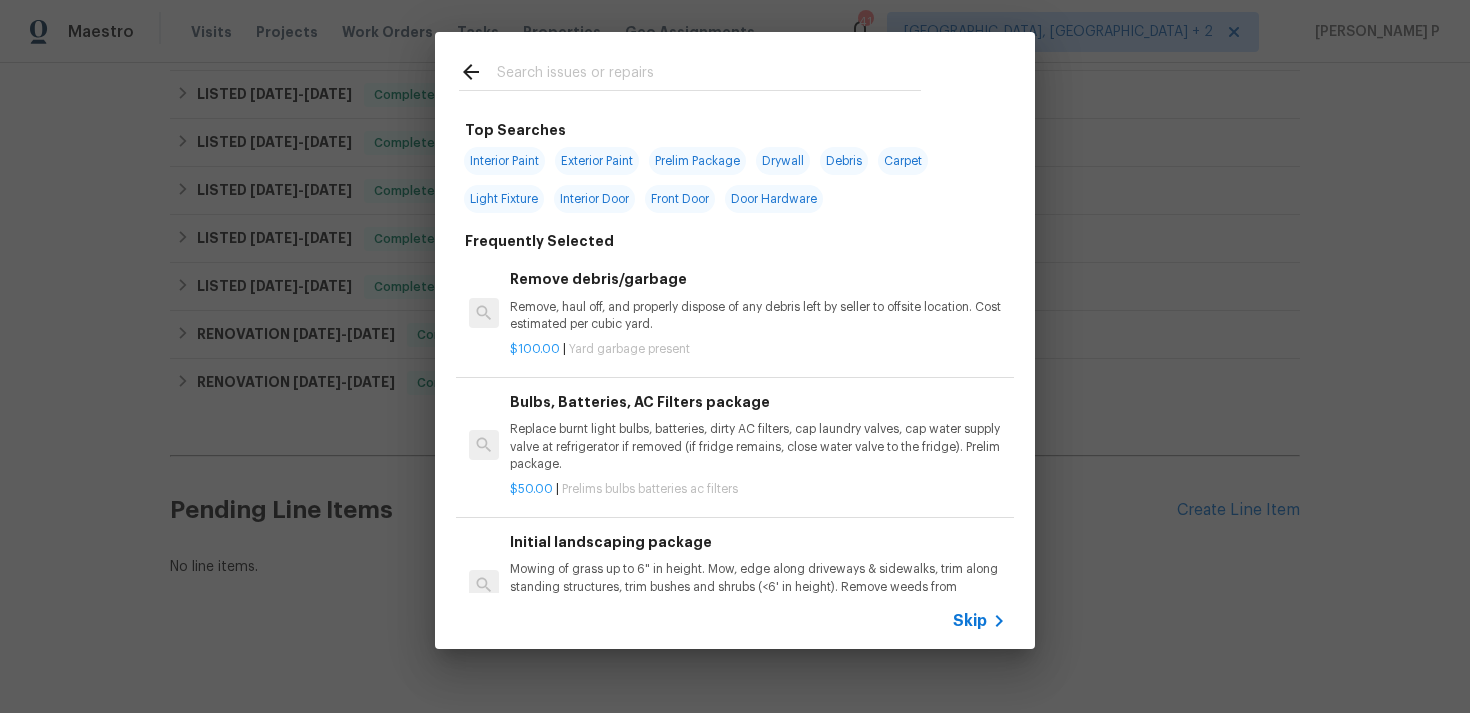 click on "Skip" at bounding box center [970, 621] 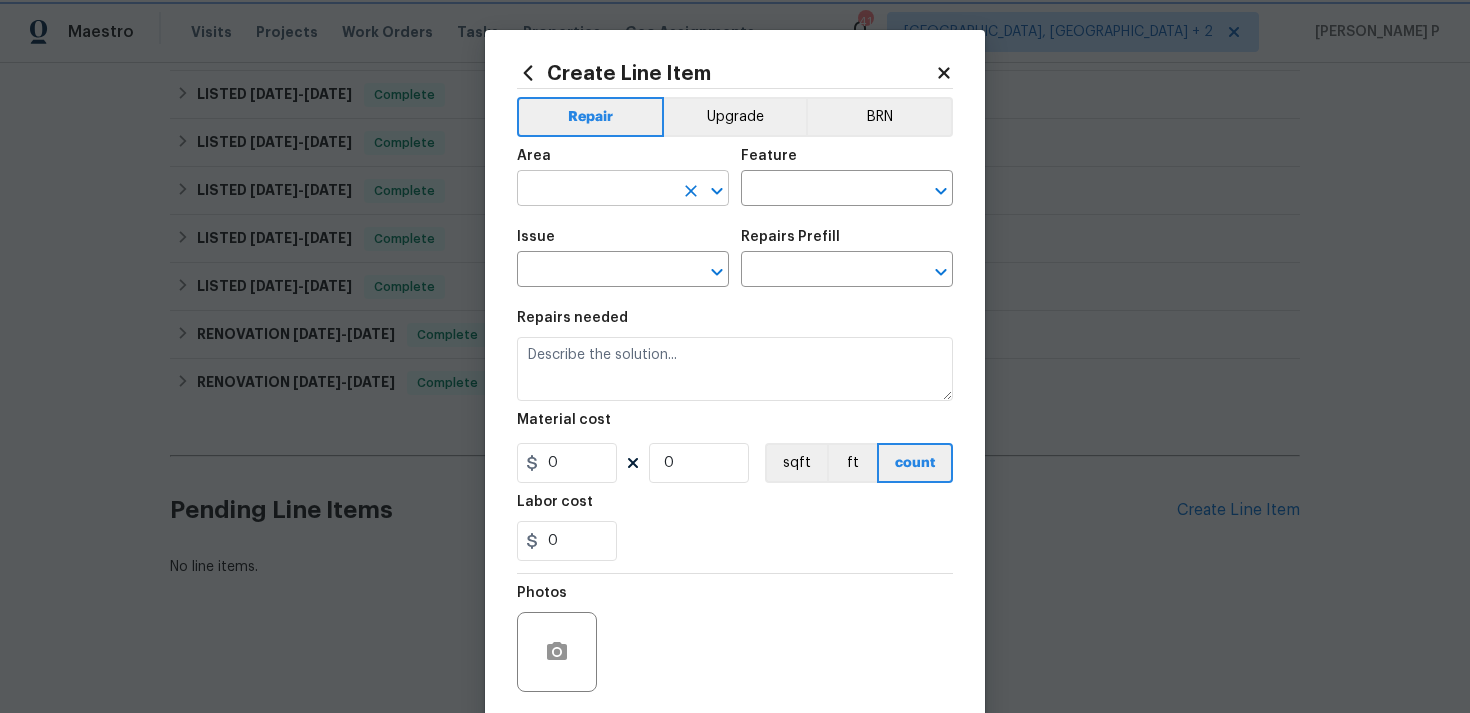 click 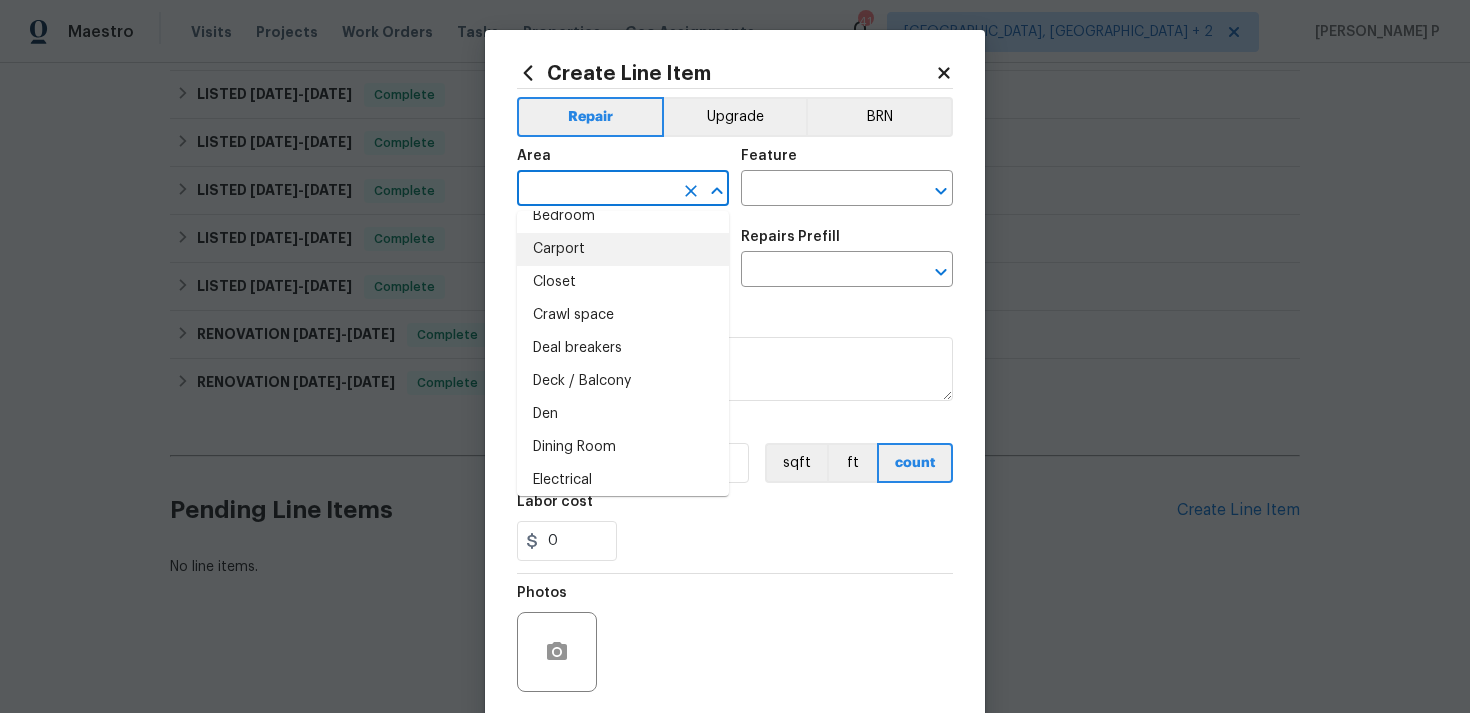 scroll, scrollTop: 152, scrollLeft: 0, axis: vertical 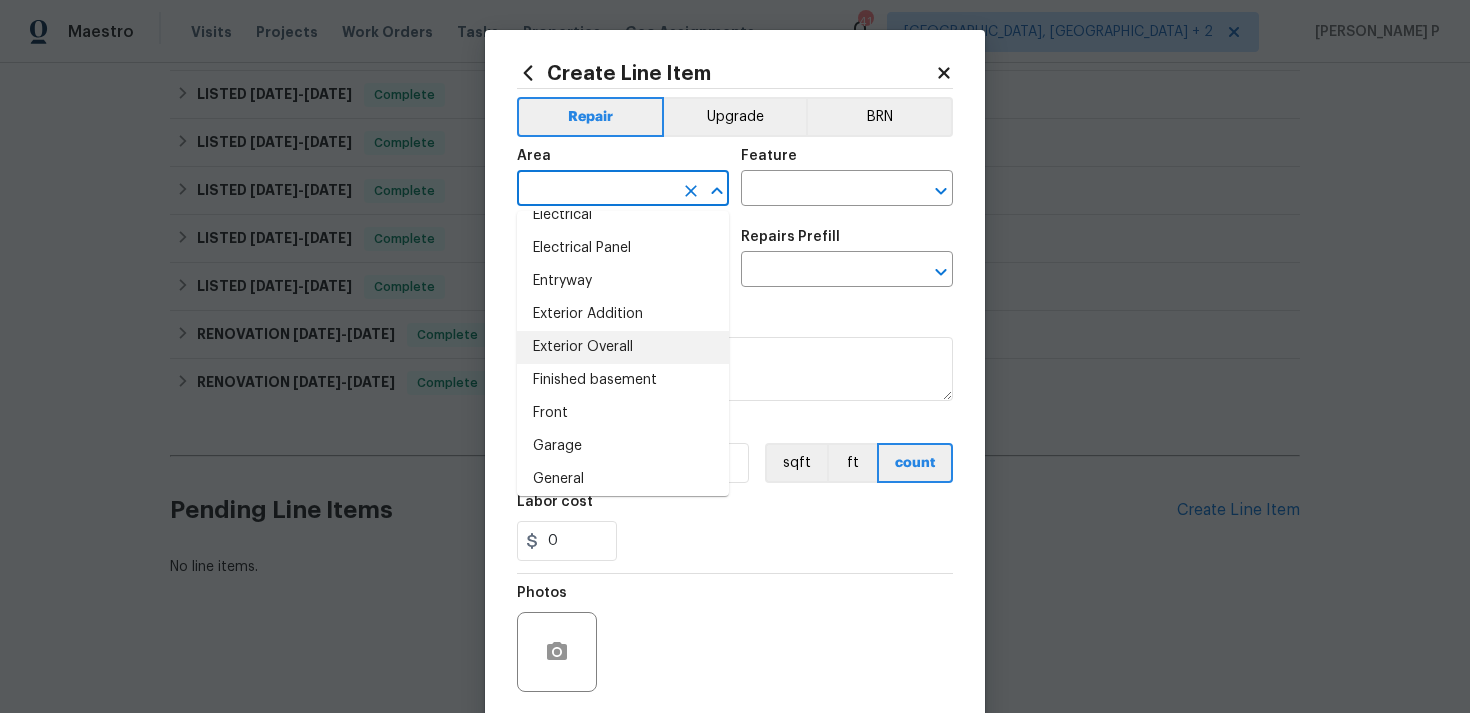 click on "Exterior Overall" at bounding box center (623, 347) 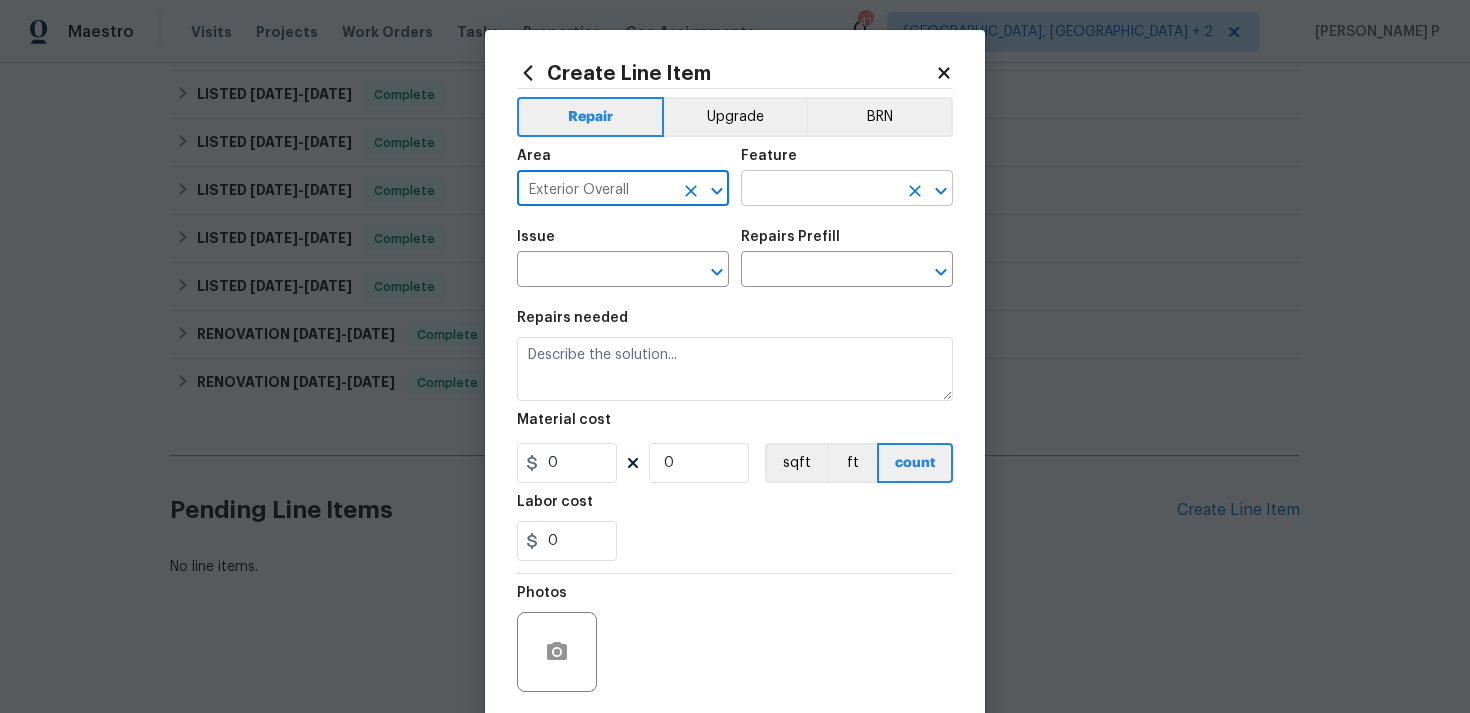 click at bounding box center (819, 190) 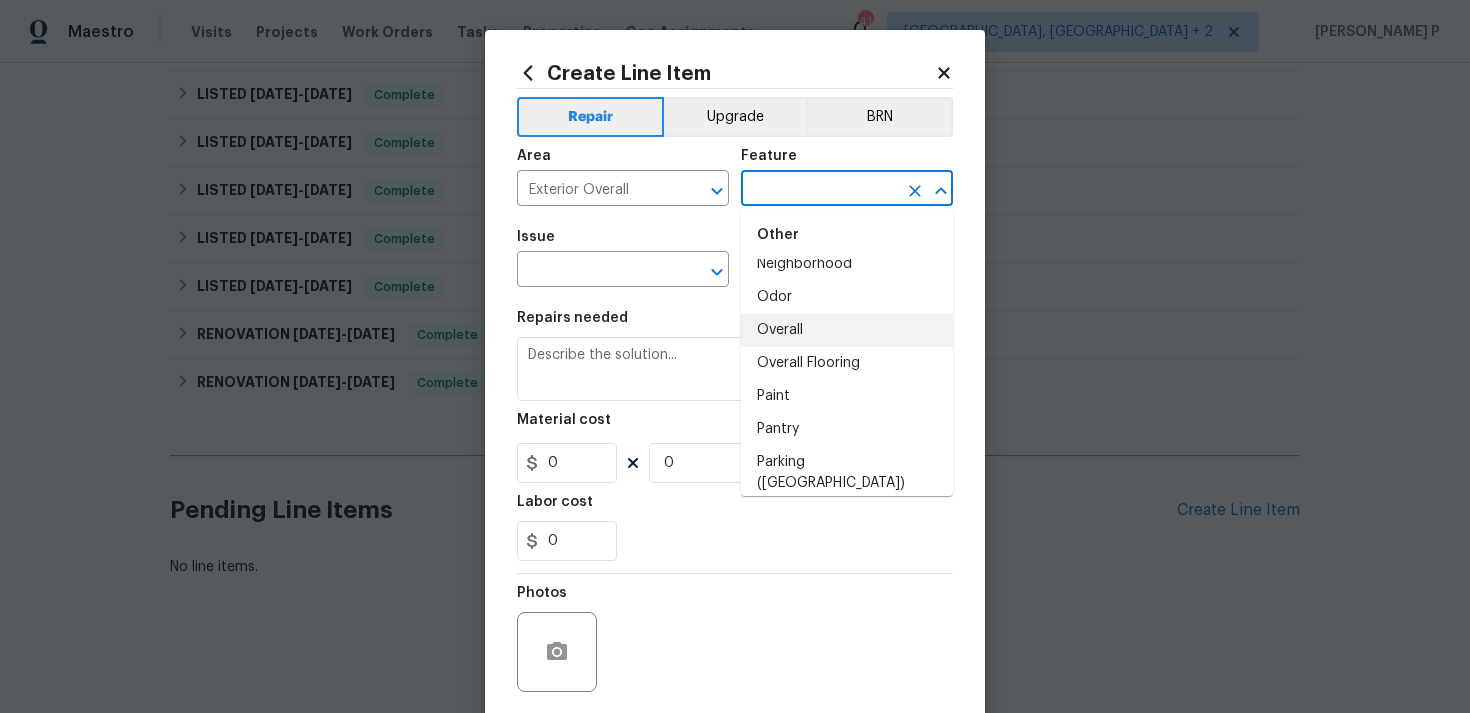 scroll, scrollTop: 3306, scrollLeft: 0, axis: vertical 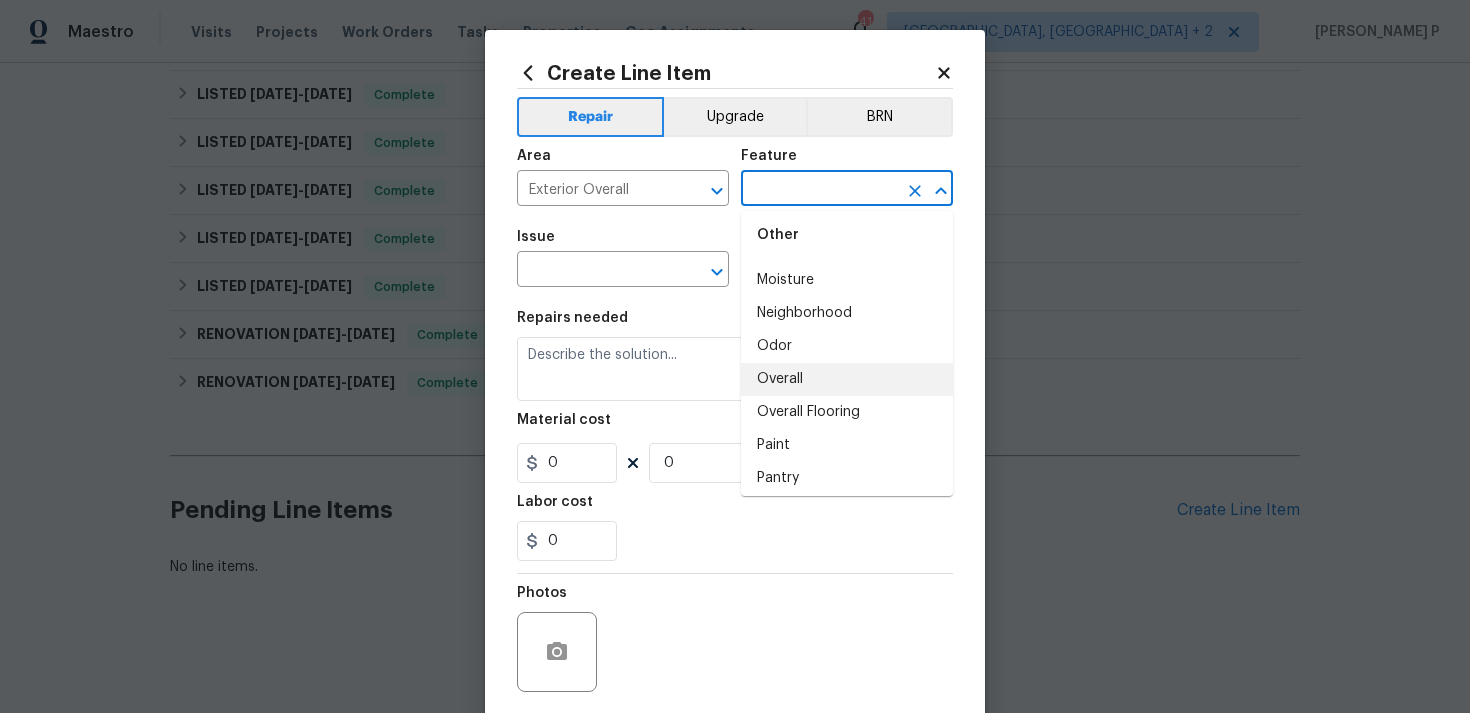 click on "Overall" at bounding box center [847, 379] 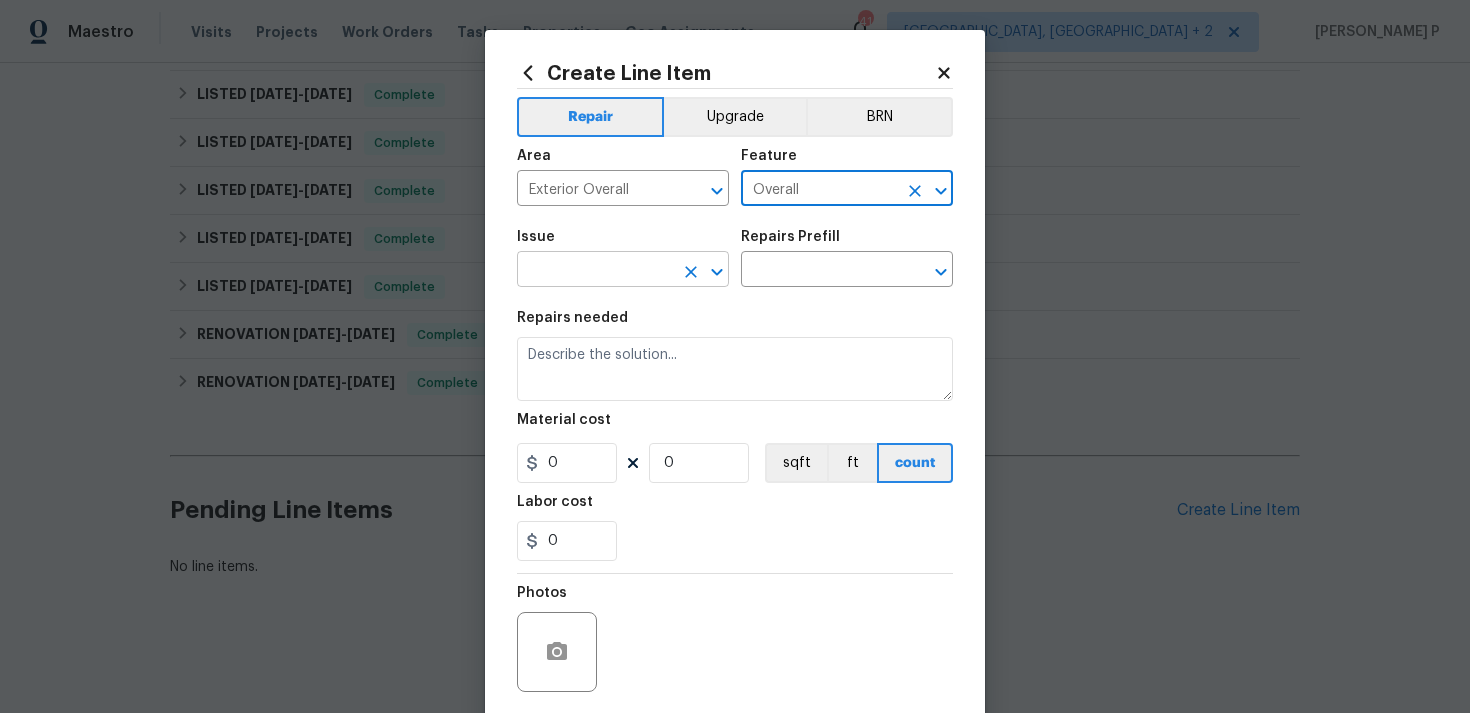 click 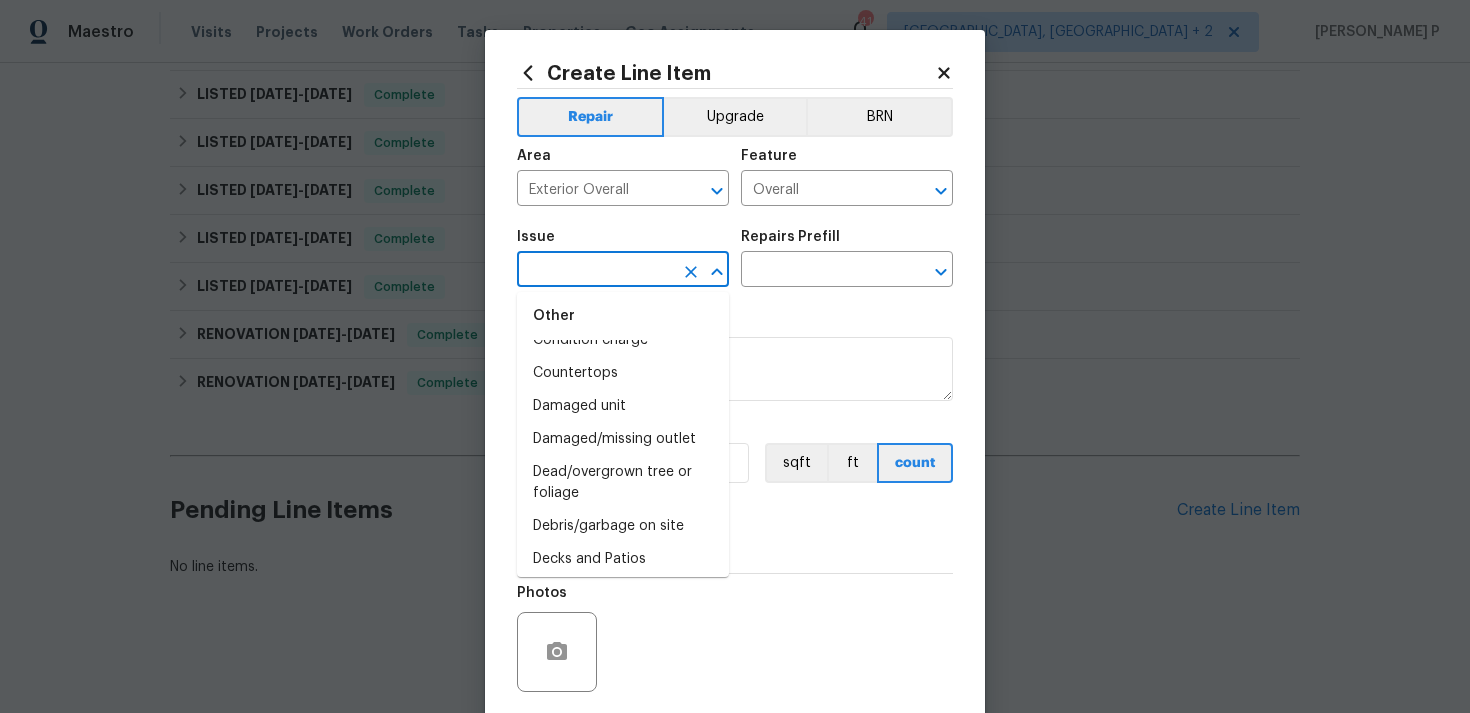 scroll, scrollTop: 681, scrollLeft: 0, axis: vertical 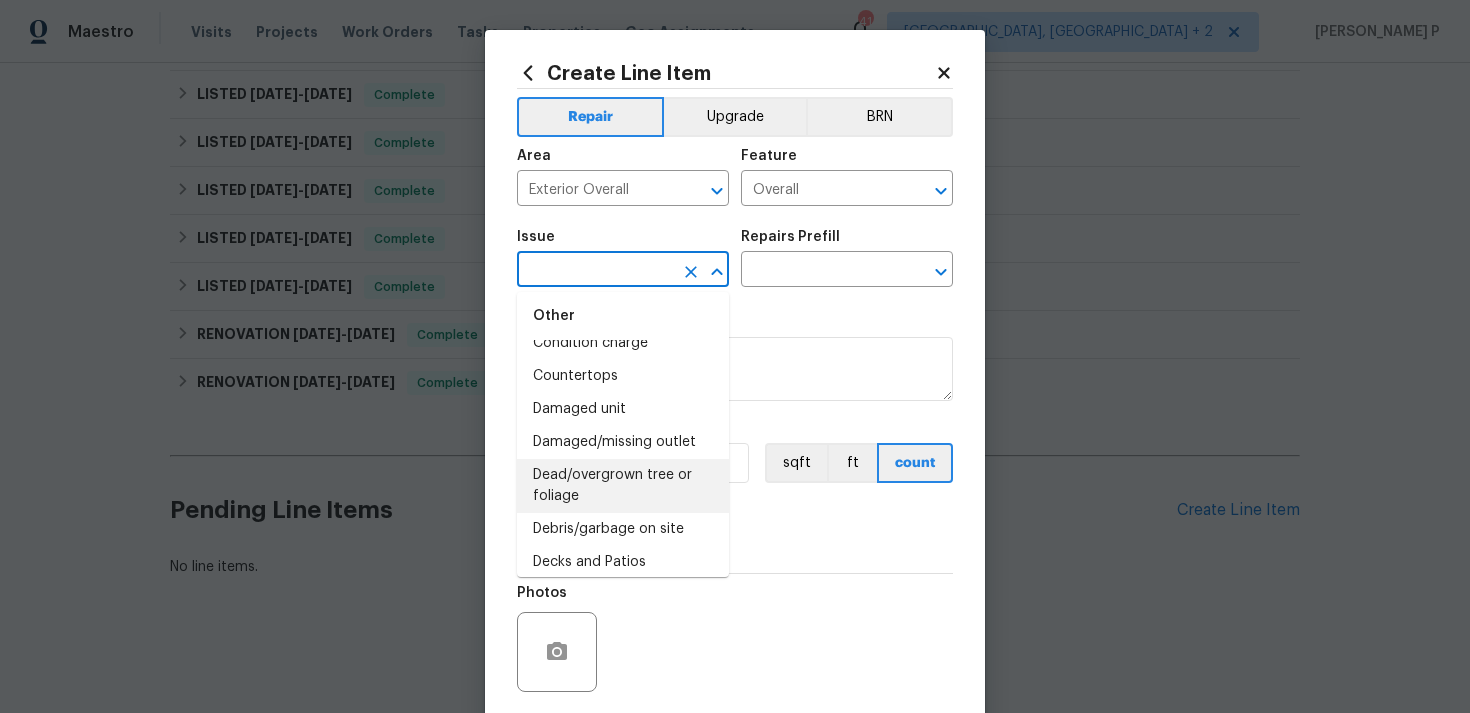 click on "Dead/overgrown tree or foliage" at bounding box center [623, 486] 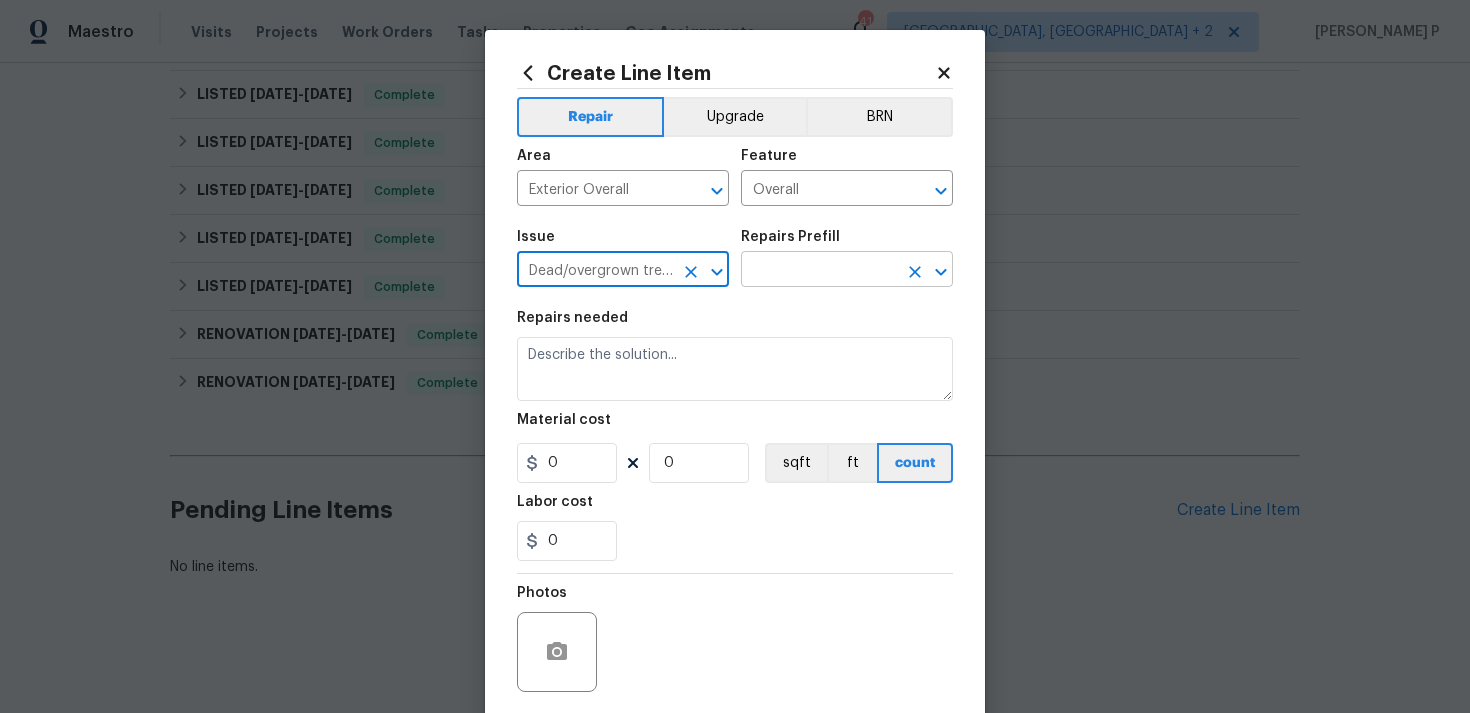 click at bounding box center [819, 271] 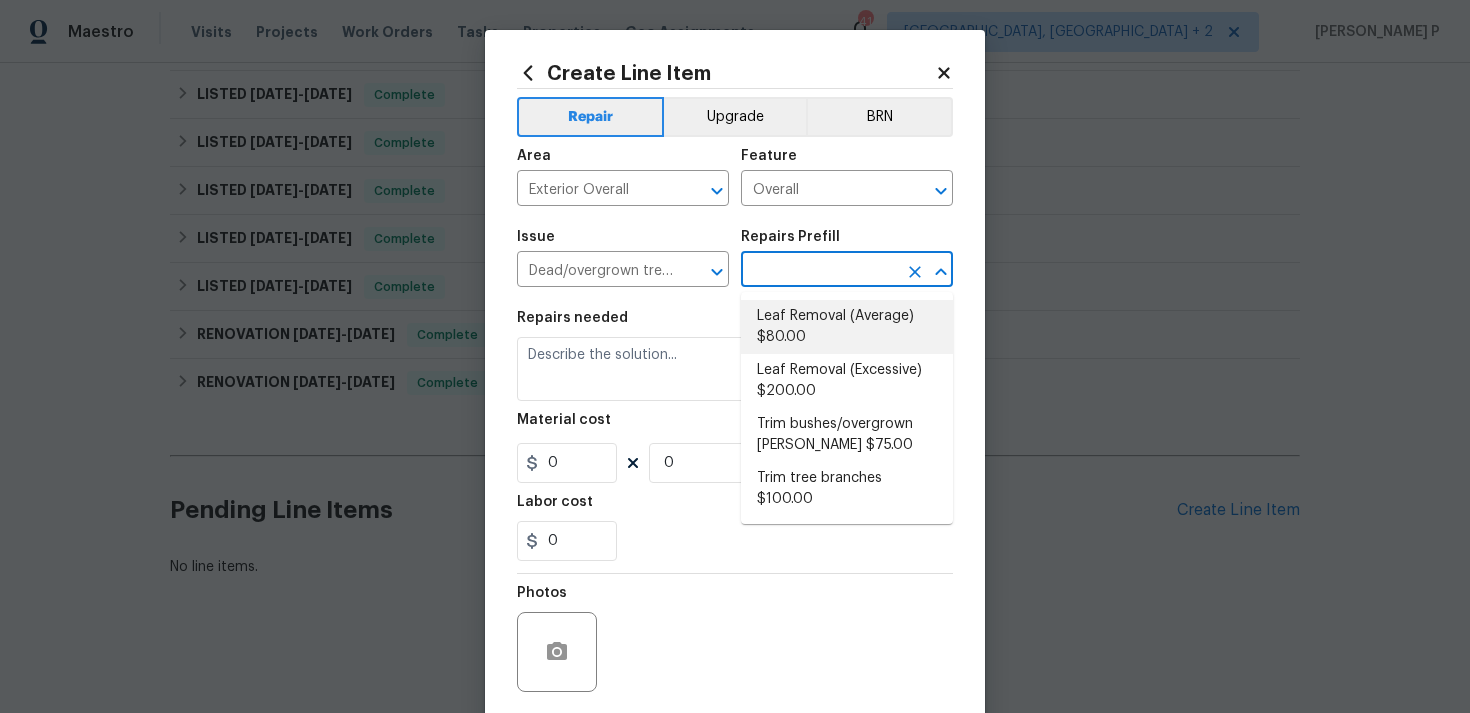 click on "Leaf Removal (Average)  $80.00" at bounding box center [847, 327] 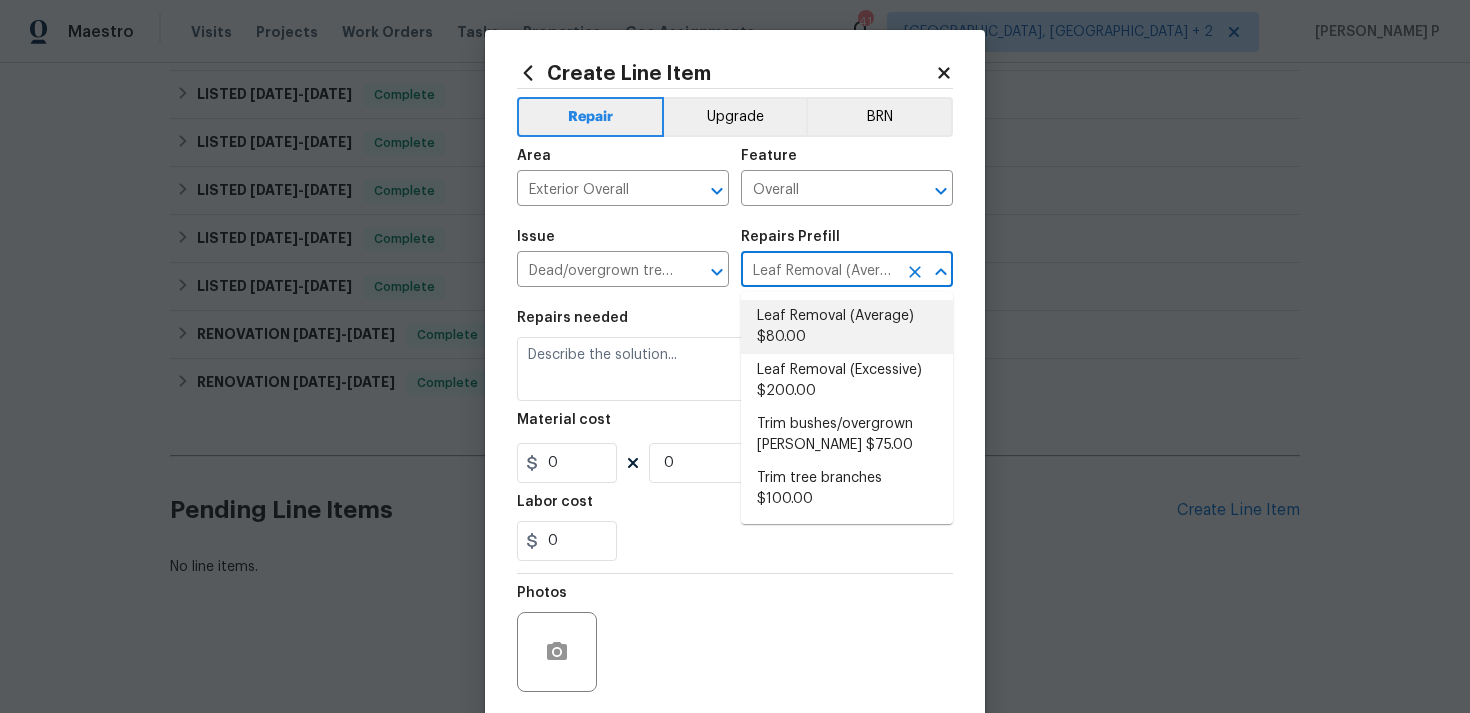 type on "Remove leaves from property 50% to 75% of yard coverage" 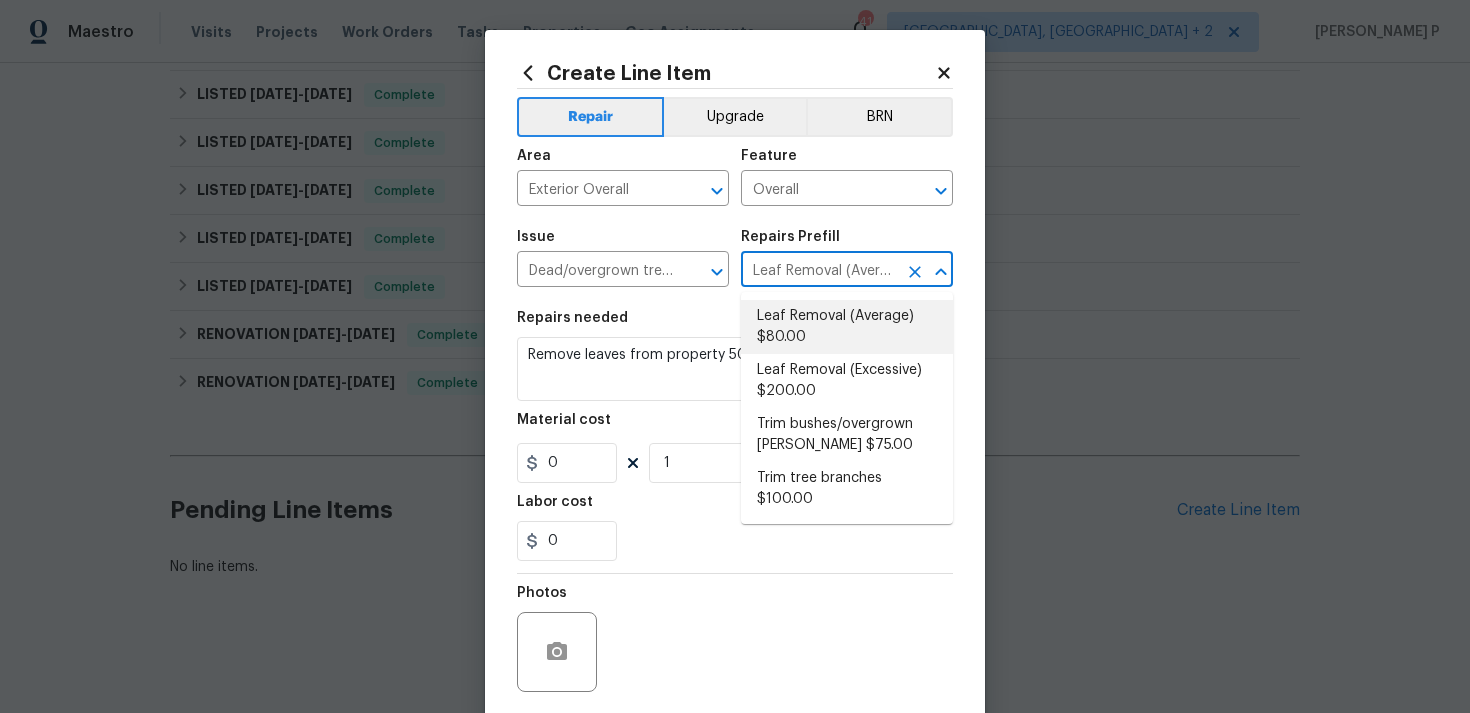 type on "80" 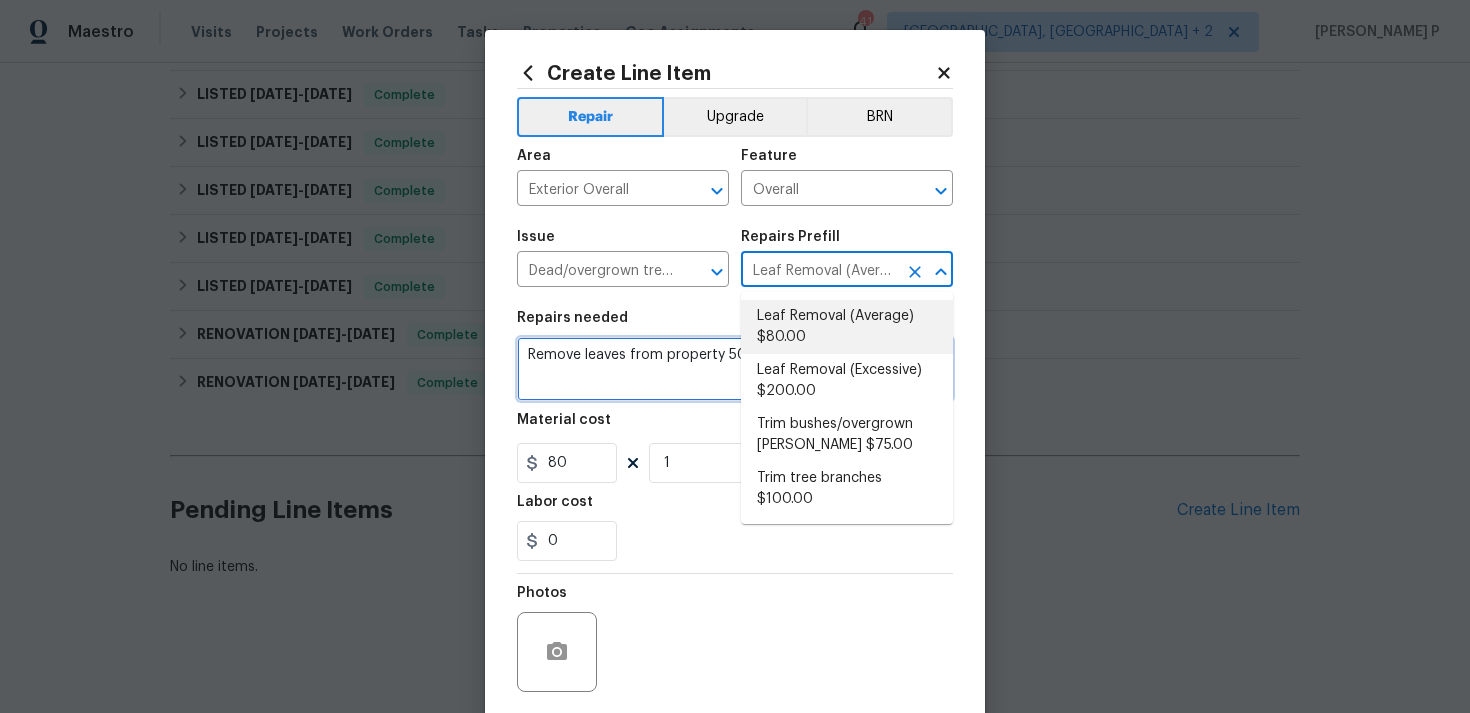 click on "Remove leaves from property 50% to 75% of yard coverage" at bounding box center [735, 369] 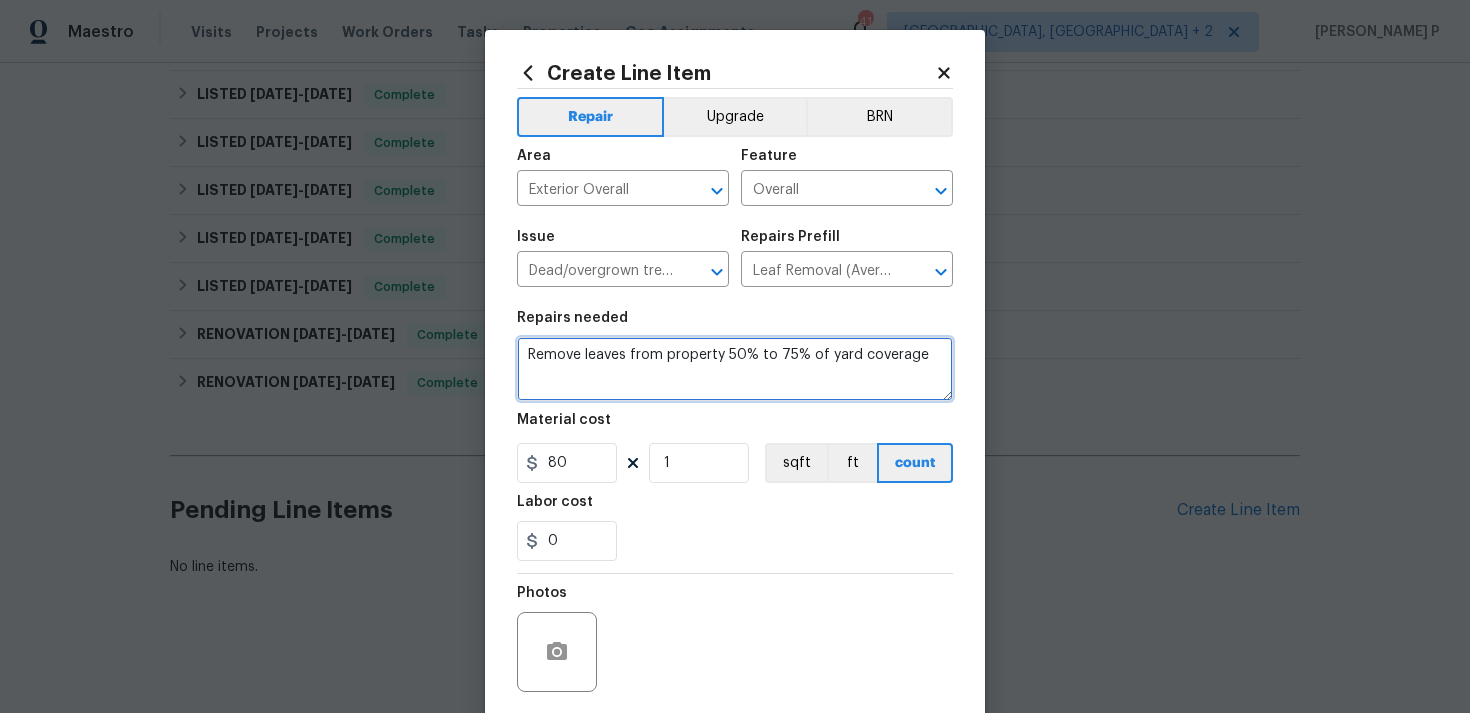 click on "Remove leaves from property 50% to 75% of yard coverage" at bounding box center [735, 369] 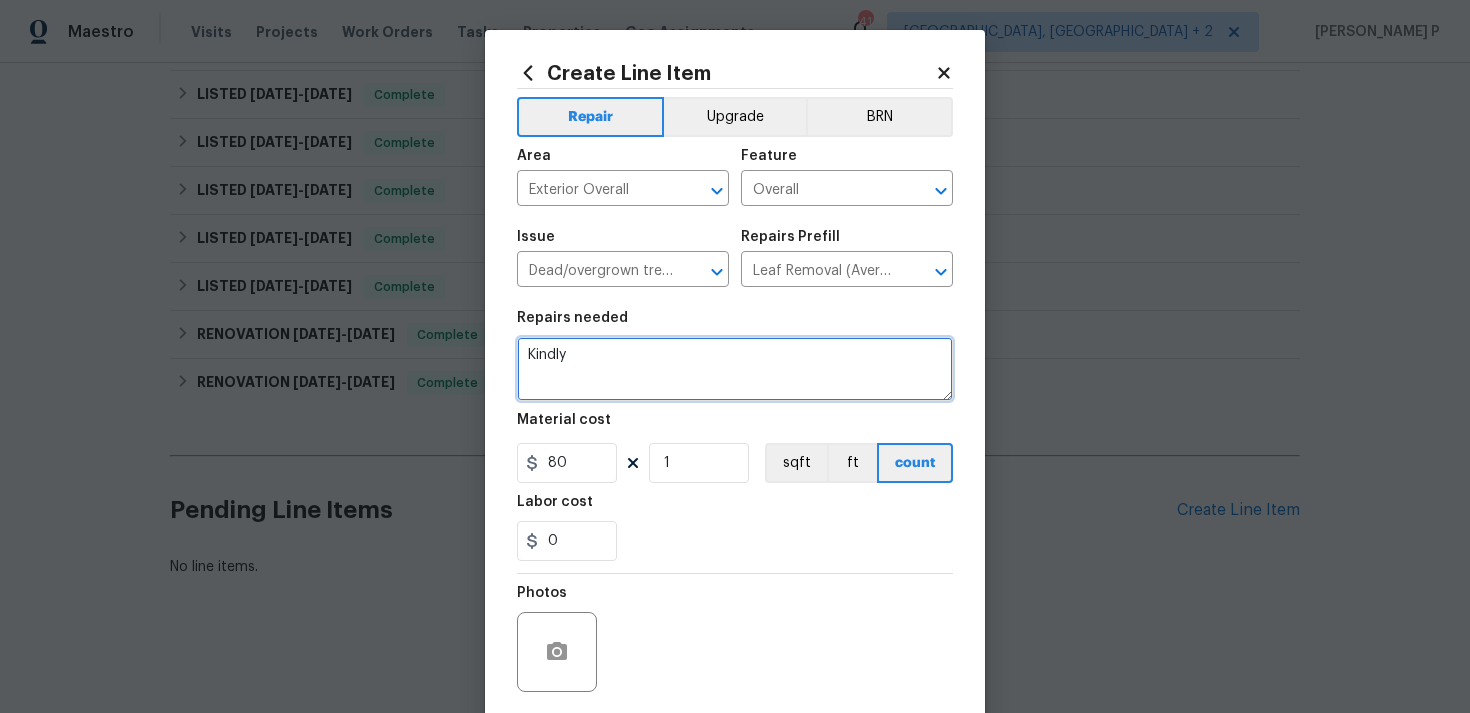 paste on "investigate tree limb hanging and see if its on our property or the neighbors. If on our property send a cost estimate with photos showing the tree on our property front and rear in relation to the home" 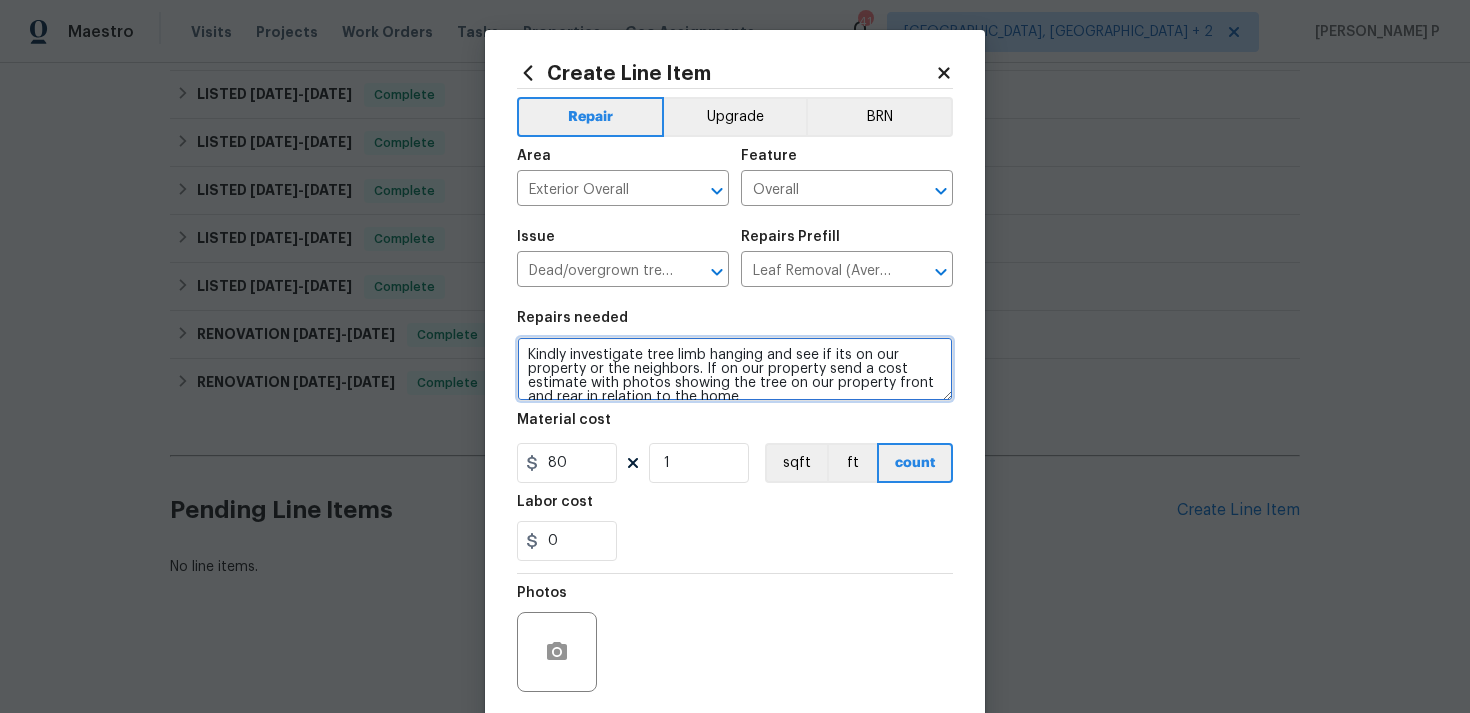 scroll, scrollTop: 4, scrollLeft: 0, axis: vertical 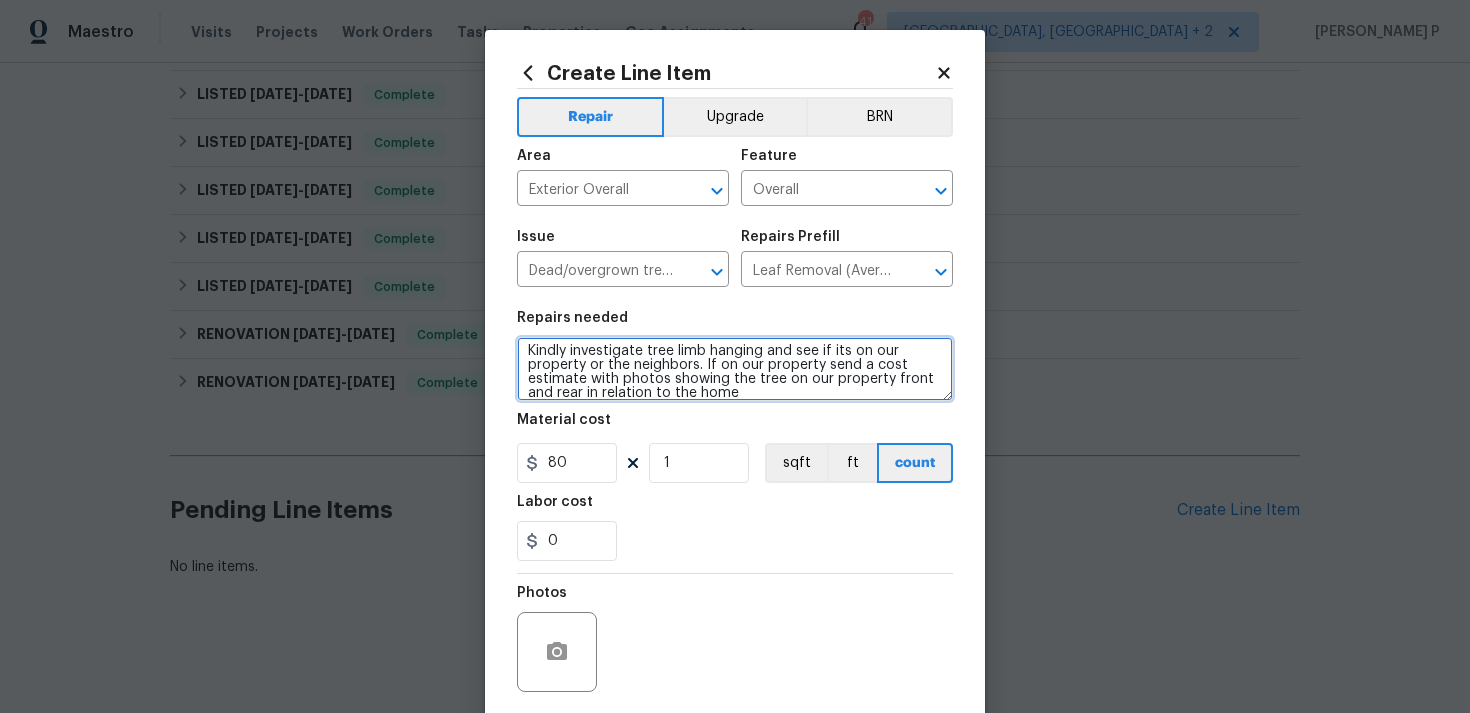 click on "Kindly investigate tree limb hanging and see if its on our property or the neighbors. If on our property send a cost estimate with photos showing the tree on our property front and rear in relation to the home" at bounding box center (735, 369) 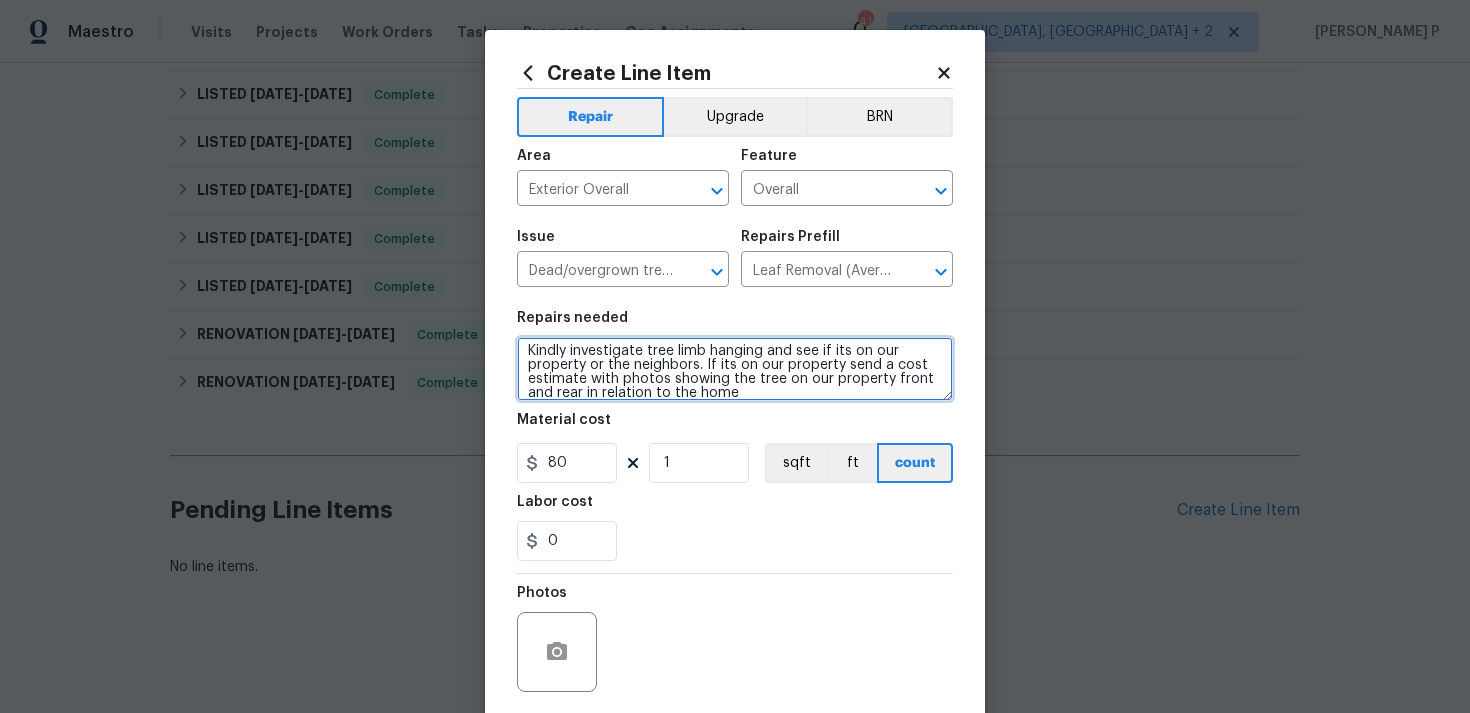 scroll, scrollTop: 14, scrollLeft: 0, axis: vertical 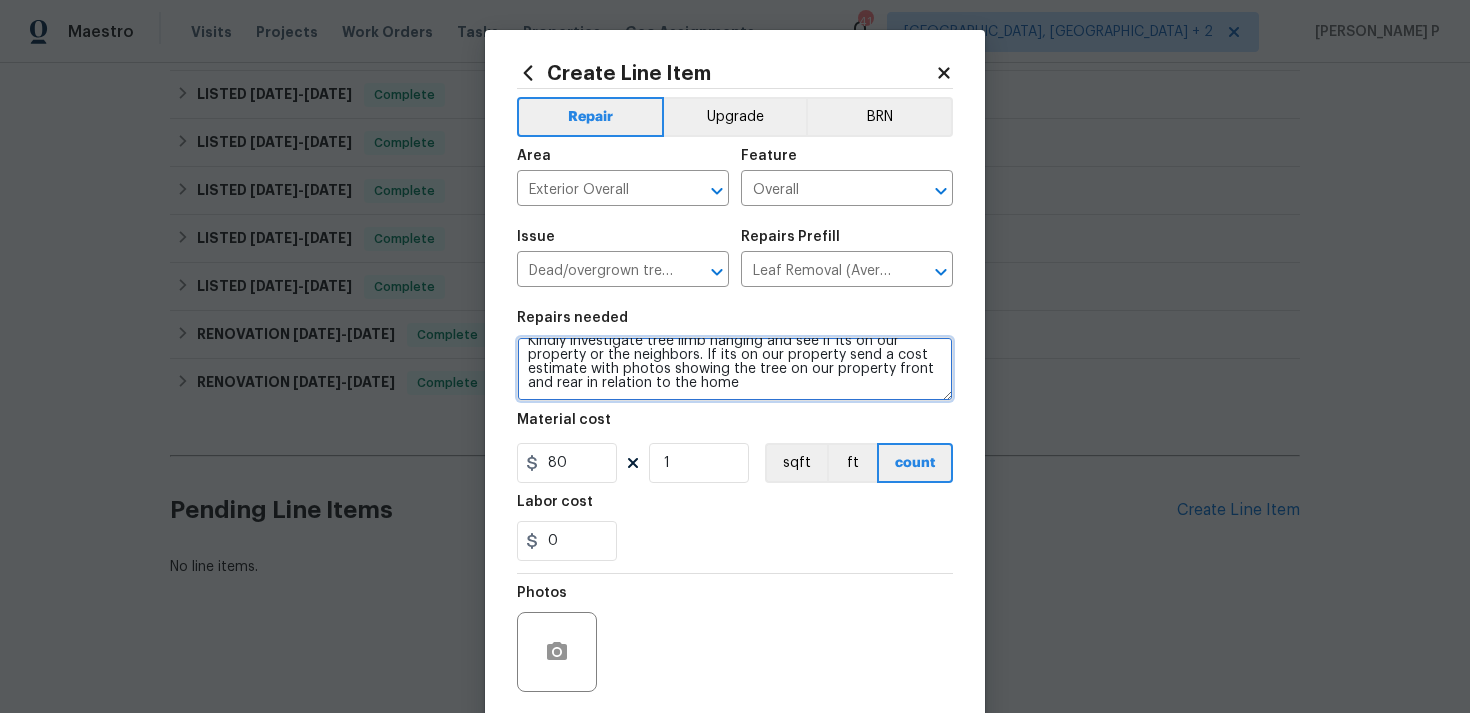type on "Kindly investigate tree limb hanging and see if its on our property or the neighbors. If its on our property send a cost estimate with photos showing the tree on our property front and rear in relation to the home" 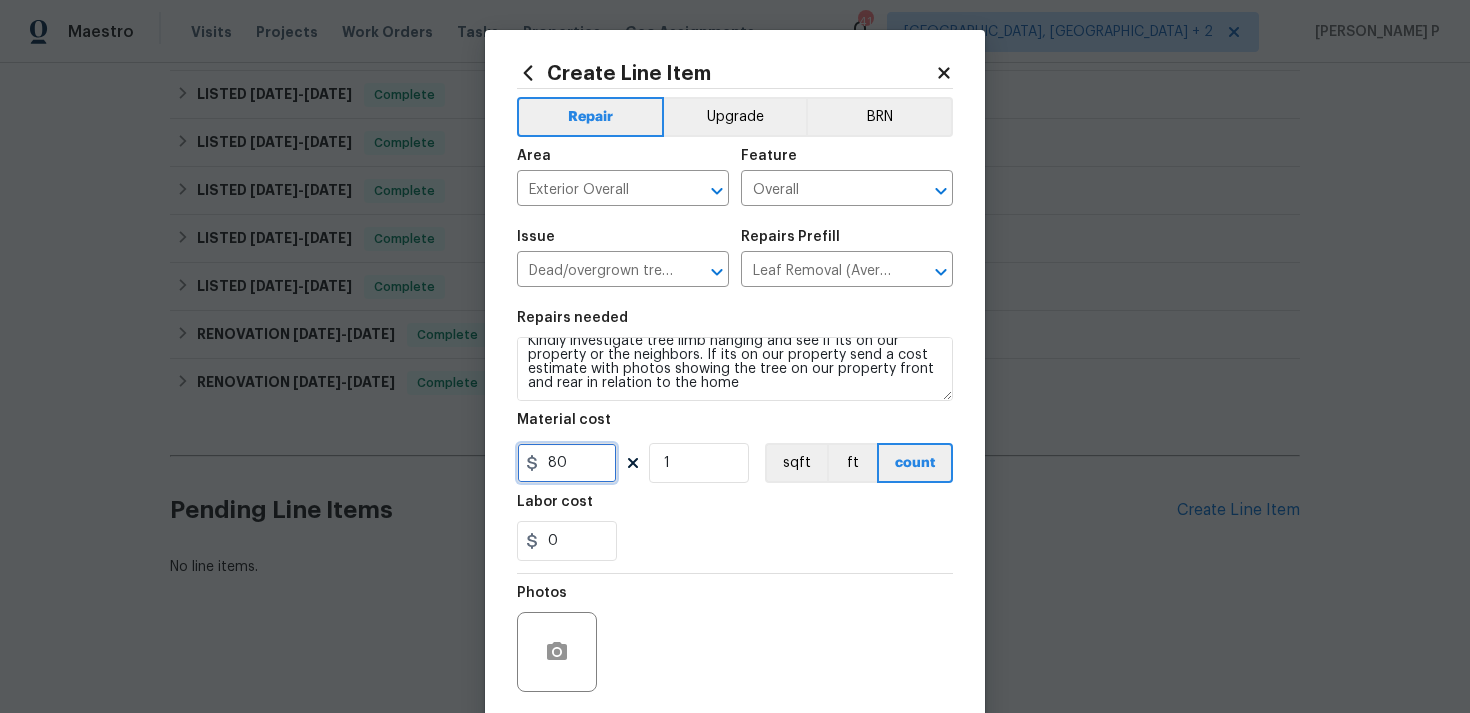 click on "80" at bounding box center [567, 463] 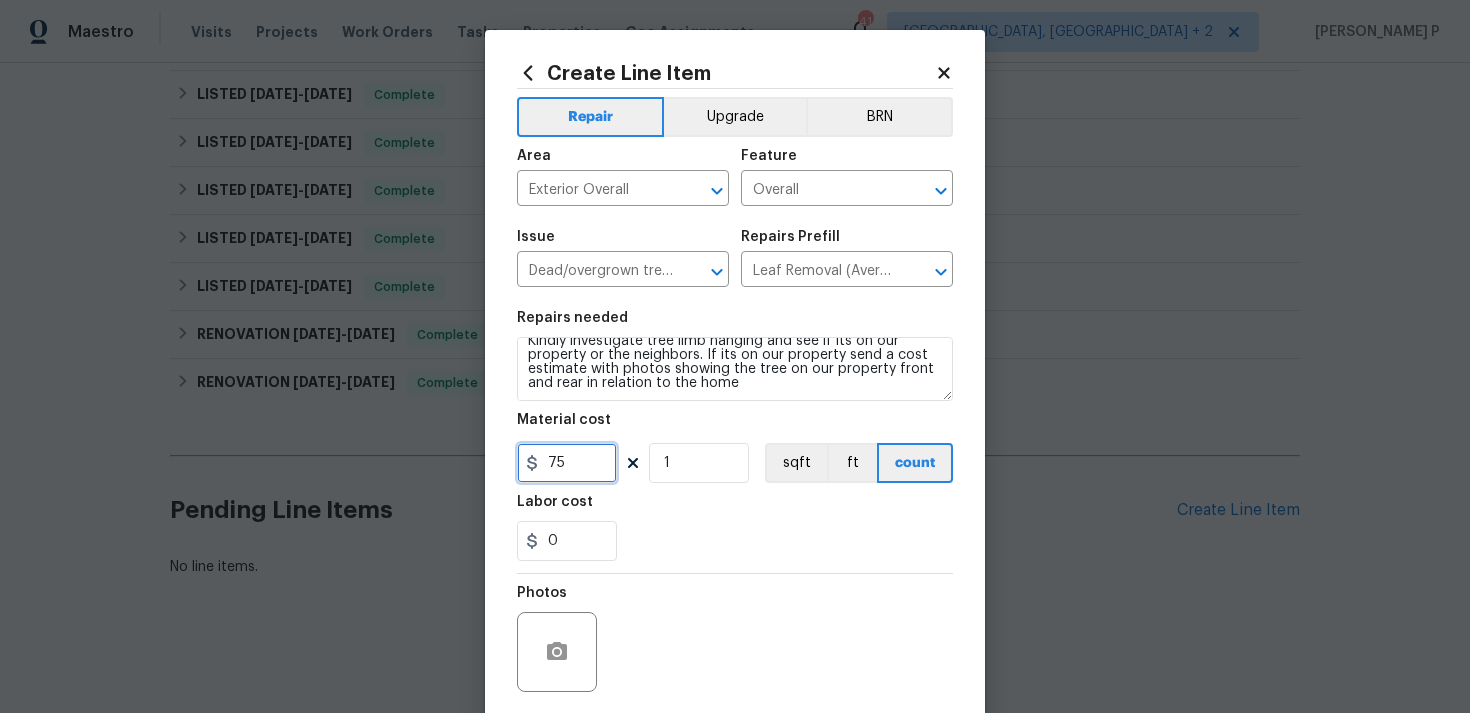 type on "75" 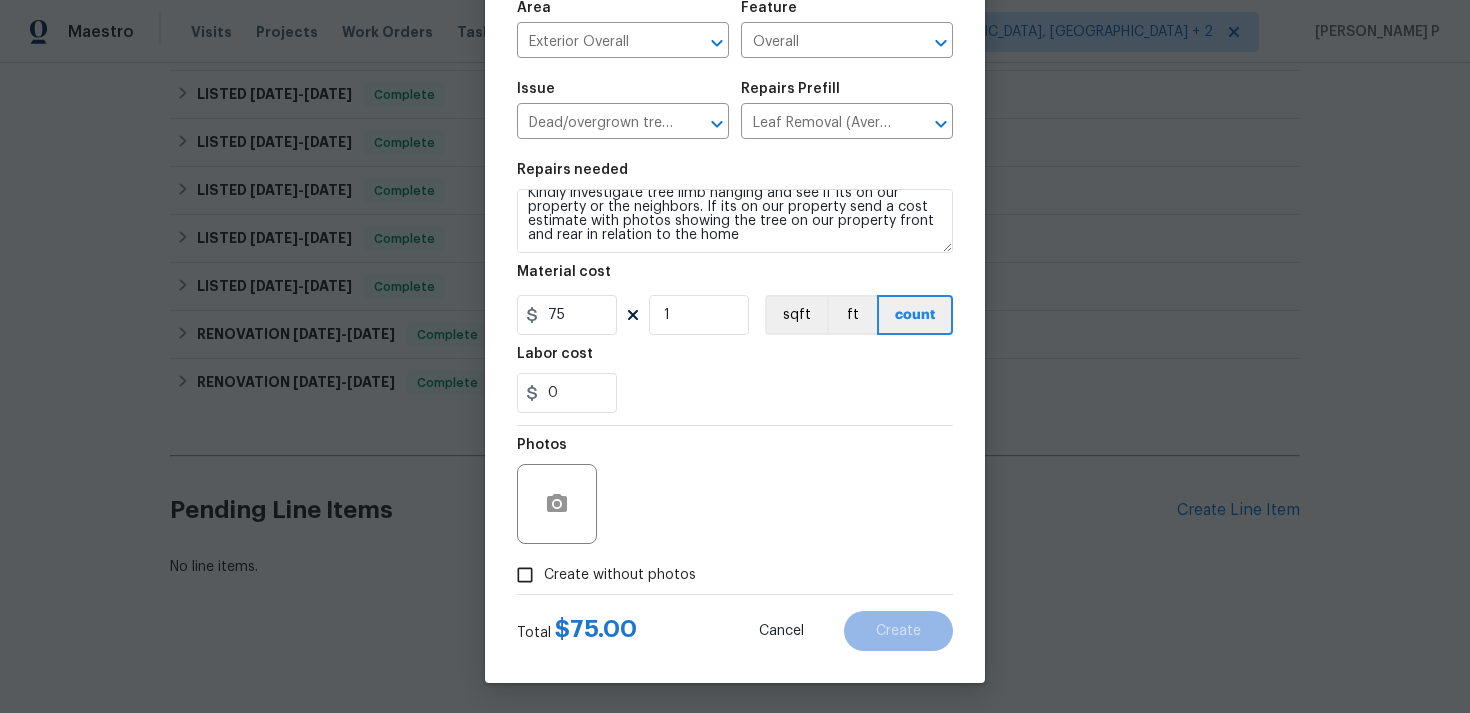 click on "Create without photos" at bounding box center [525, 575] 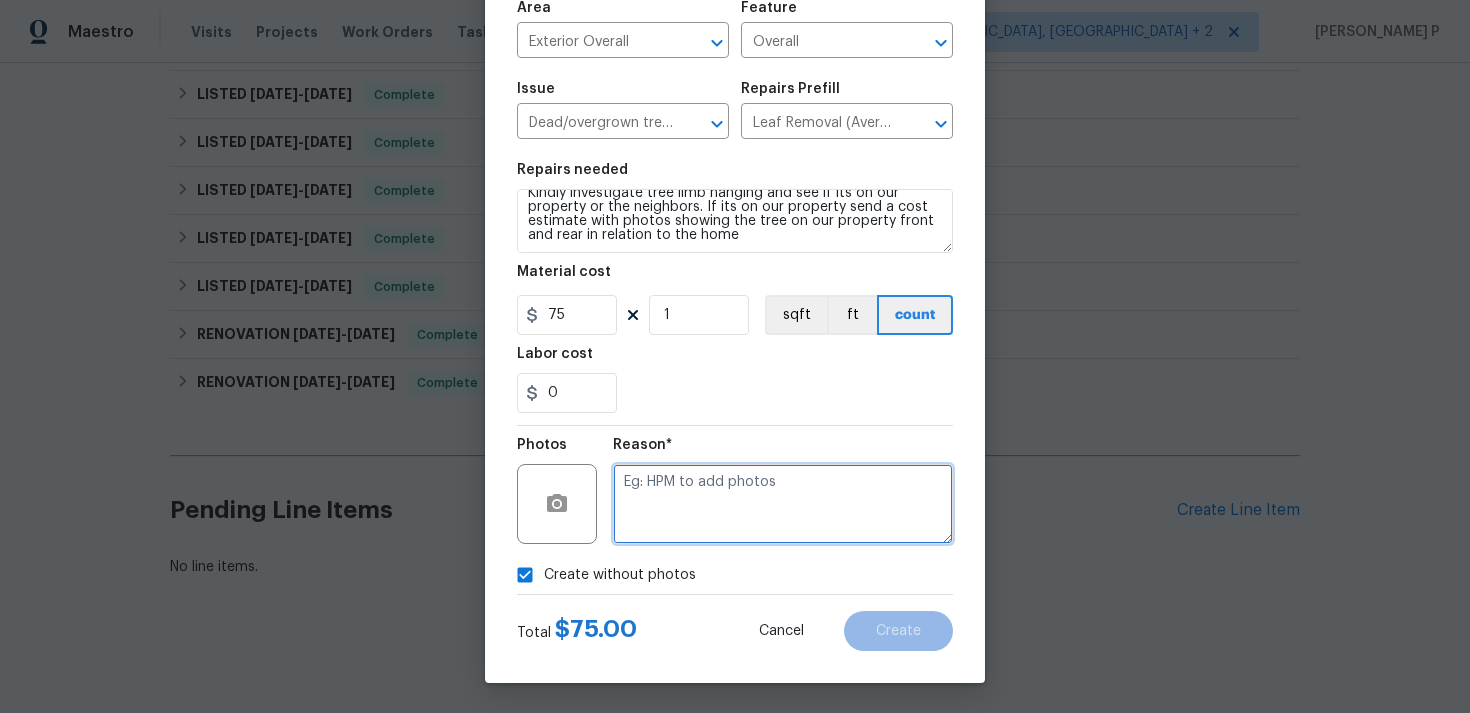 click at bounding box center (783, 504) 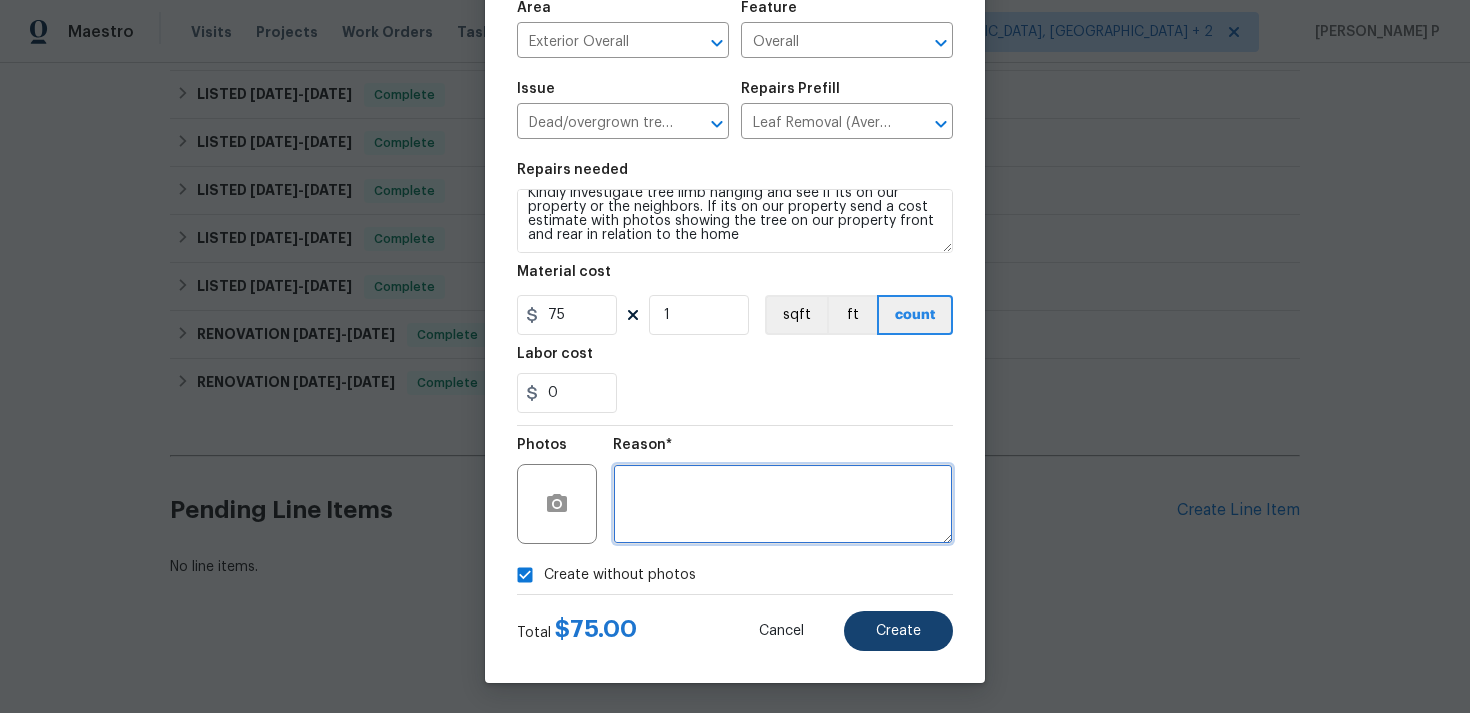 type 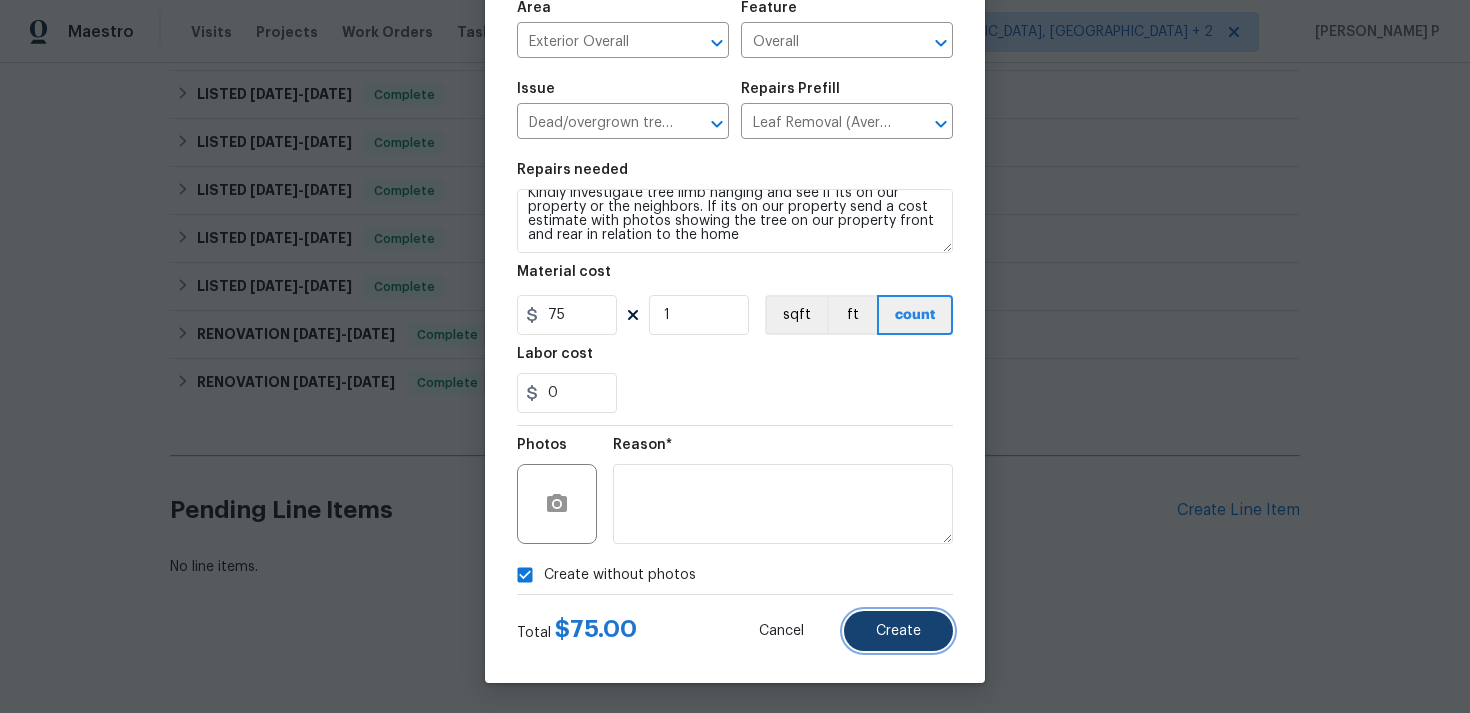 click on "Create" at bounding box center [898, 631] 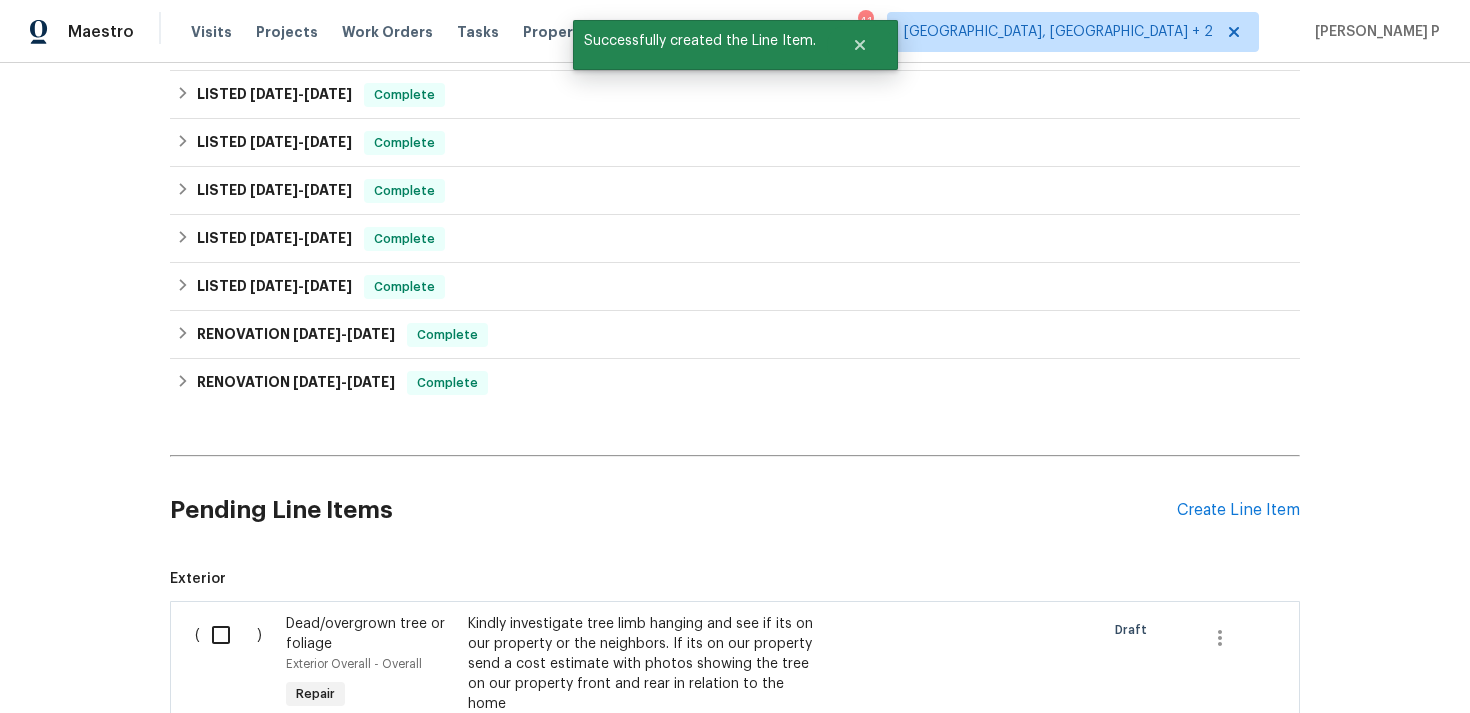 click at bounding box center (228, 635) 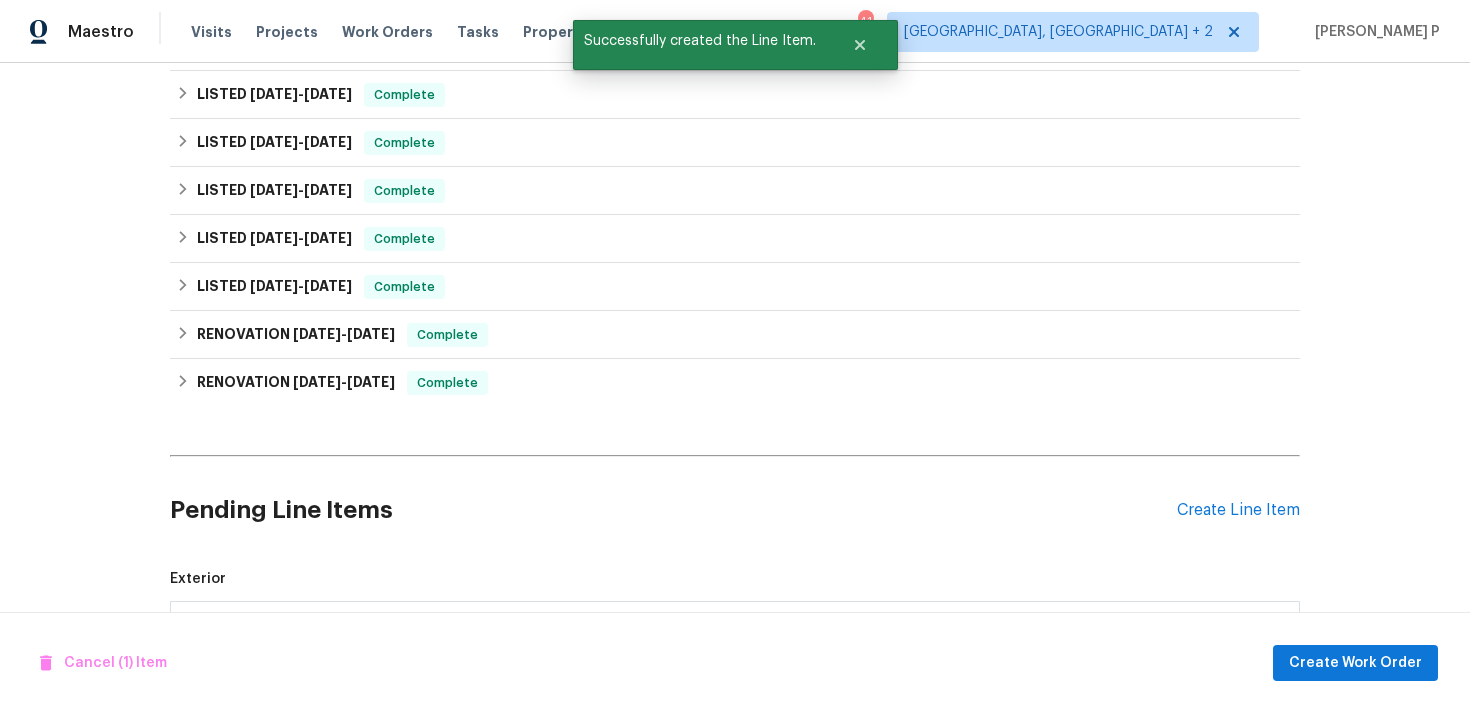 scroll, scrollTop: 656, scrollLeft: 0, axis: vertical 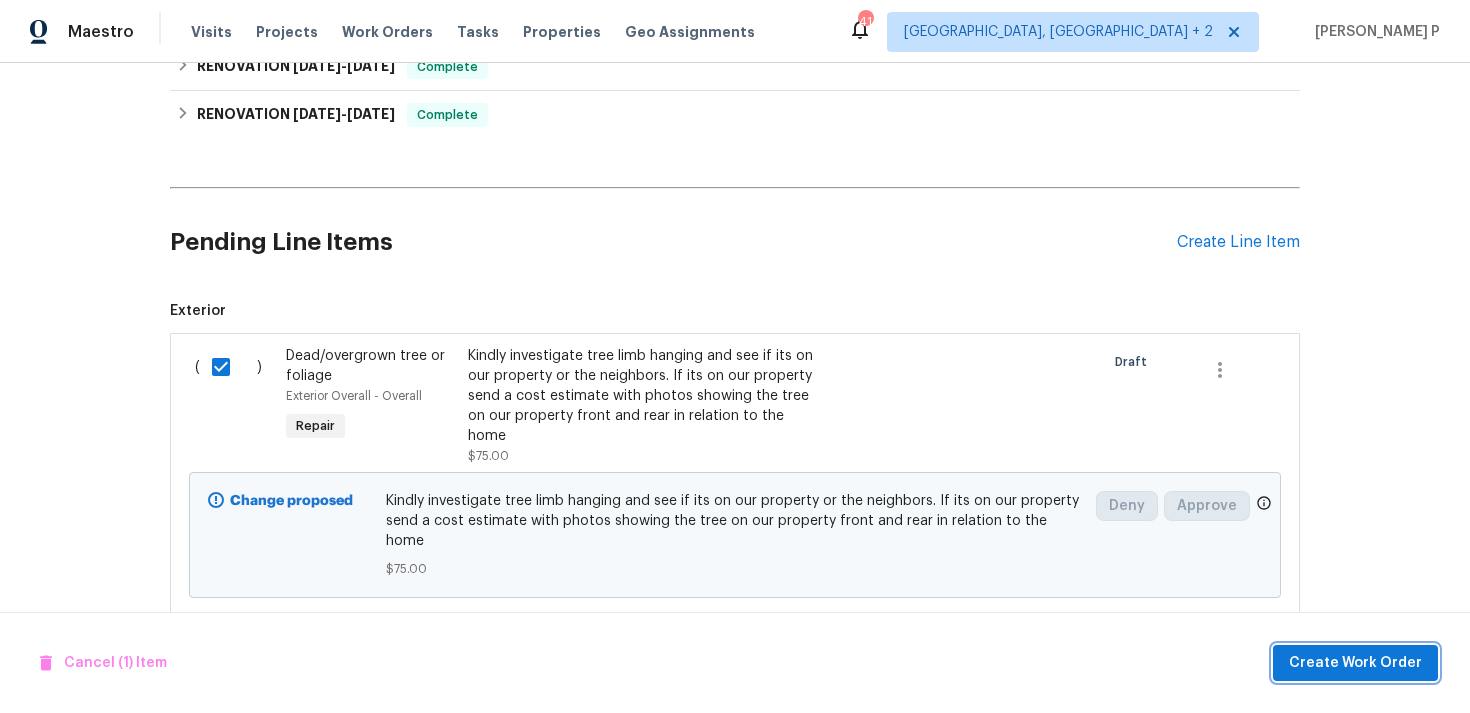click on "Create Work Order" at bounding box center (1355, 663) 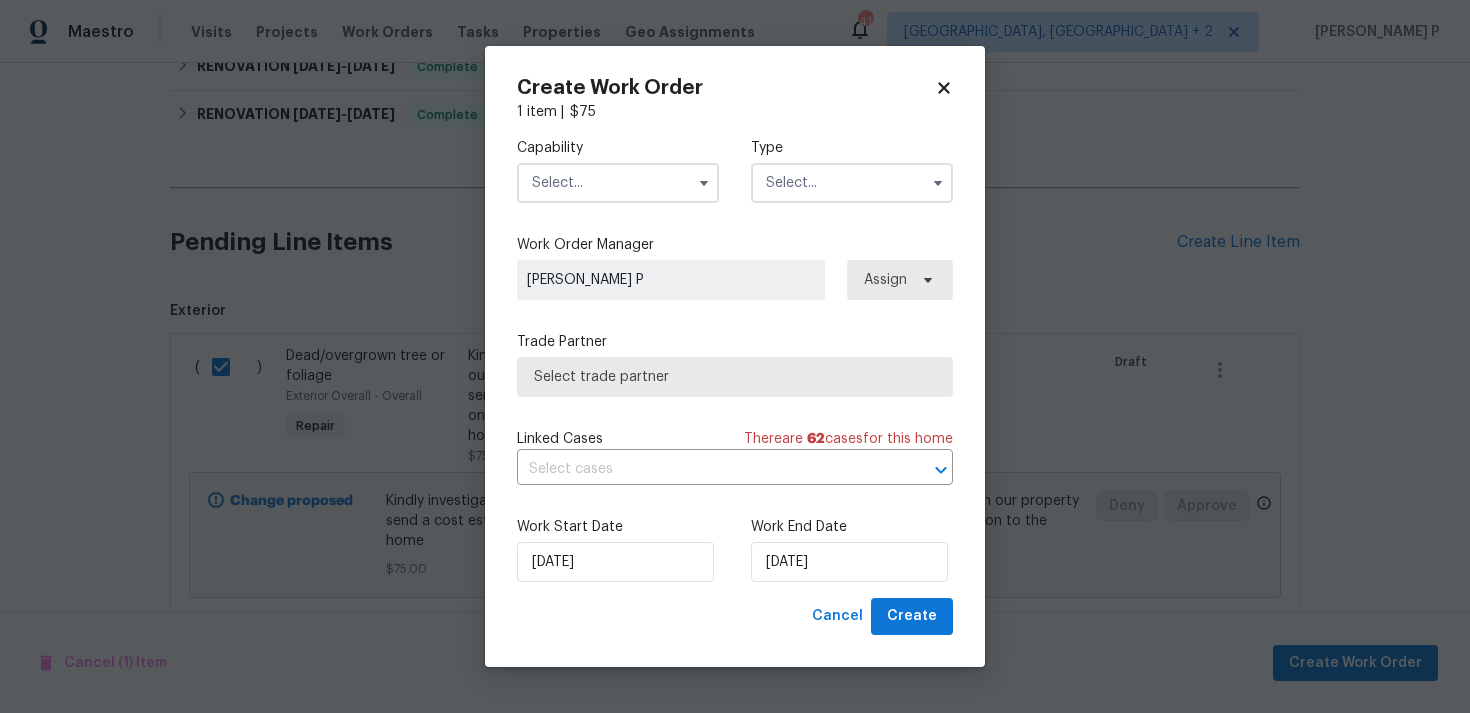 click at bounding box center (852, 183) 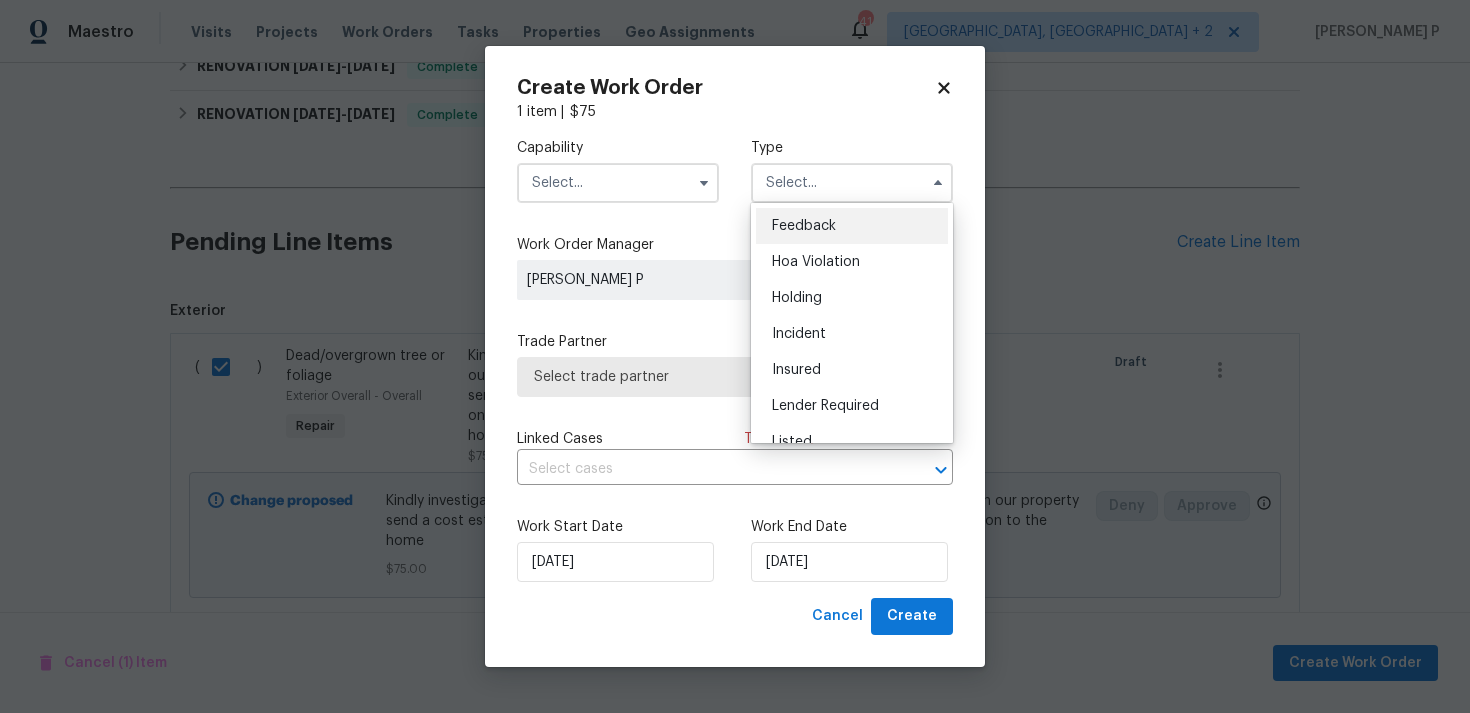 click on "Feedback" at bounding box center (804, 226) 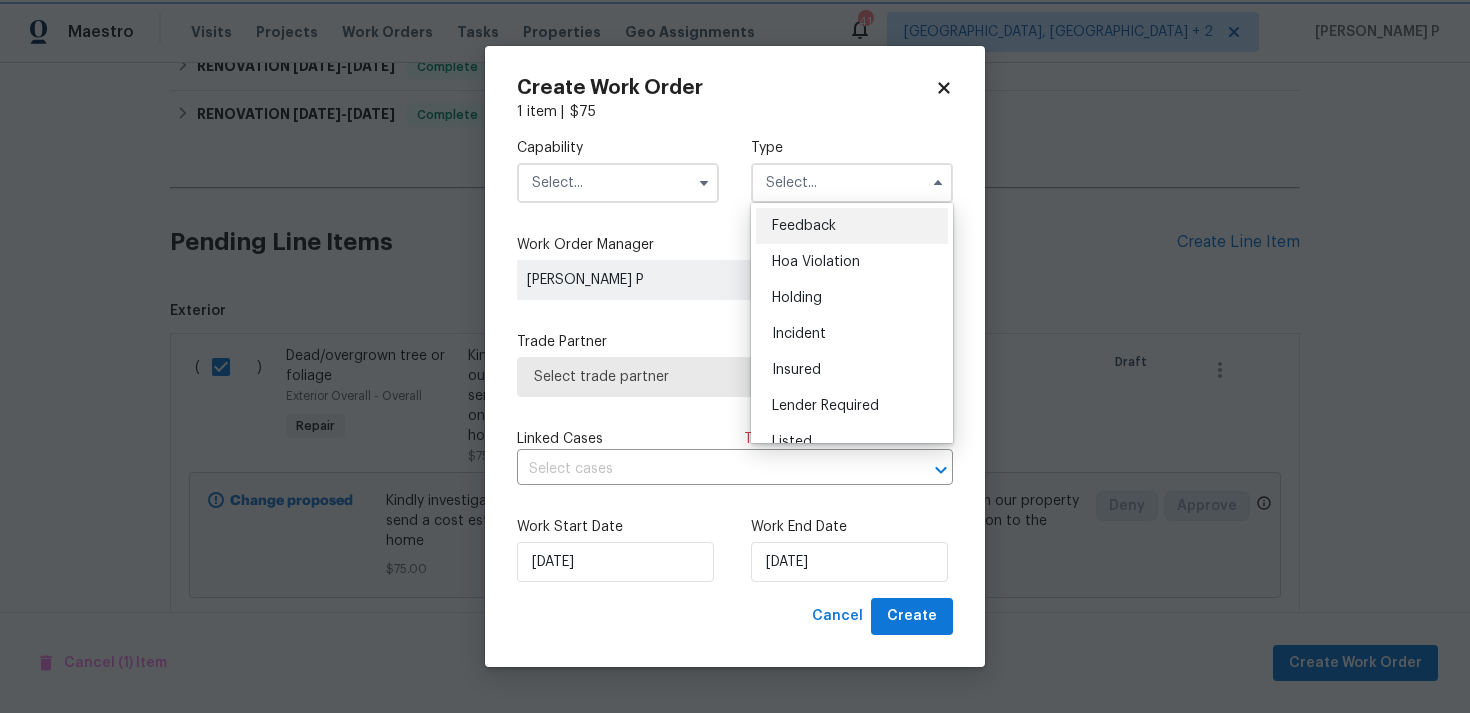 type on "Feedback" 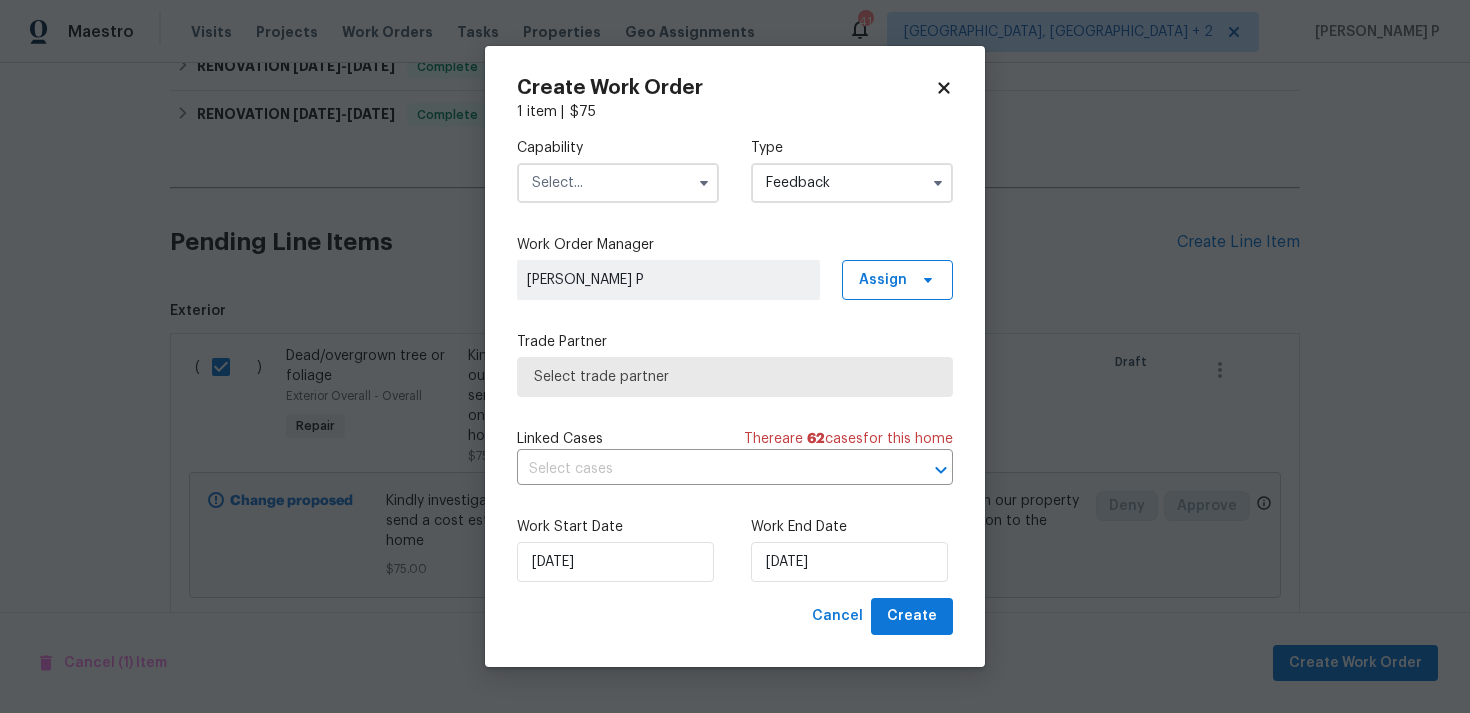 click at bounding box center (618, 183) 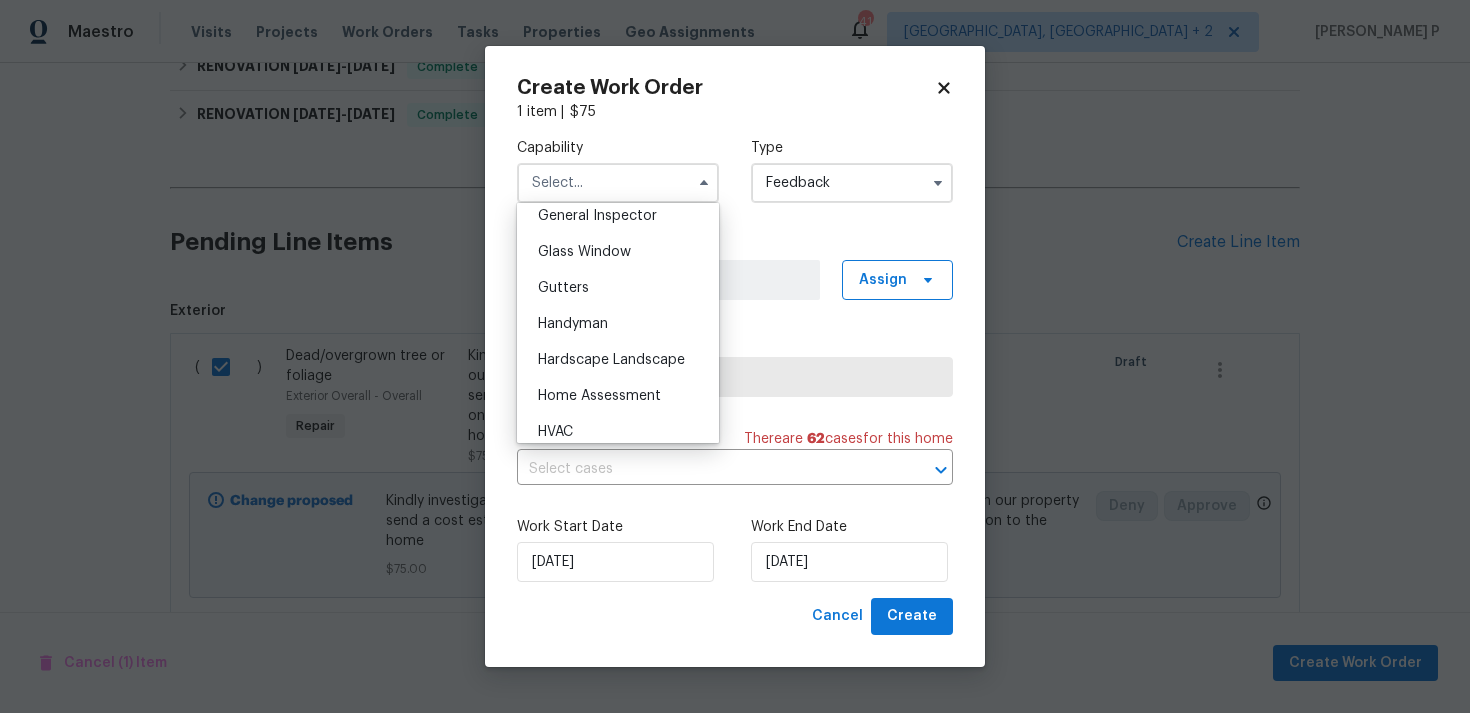 scroll, scrollTop: 1026, scrollLeft: 0, axis: vertical 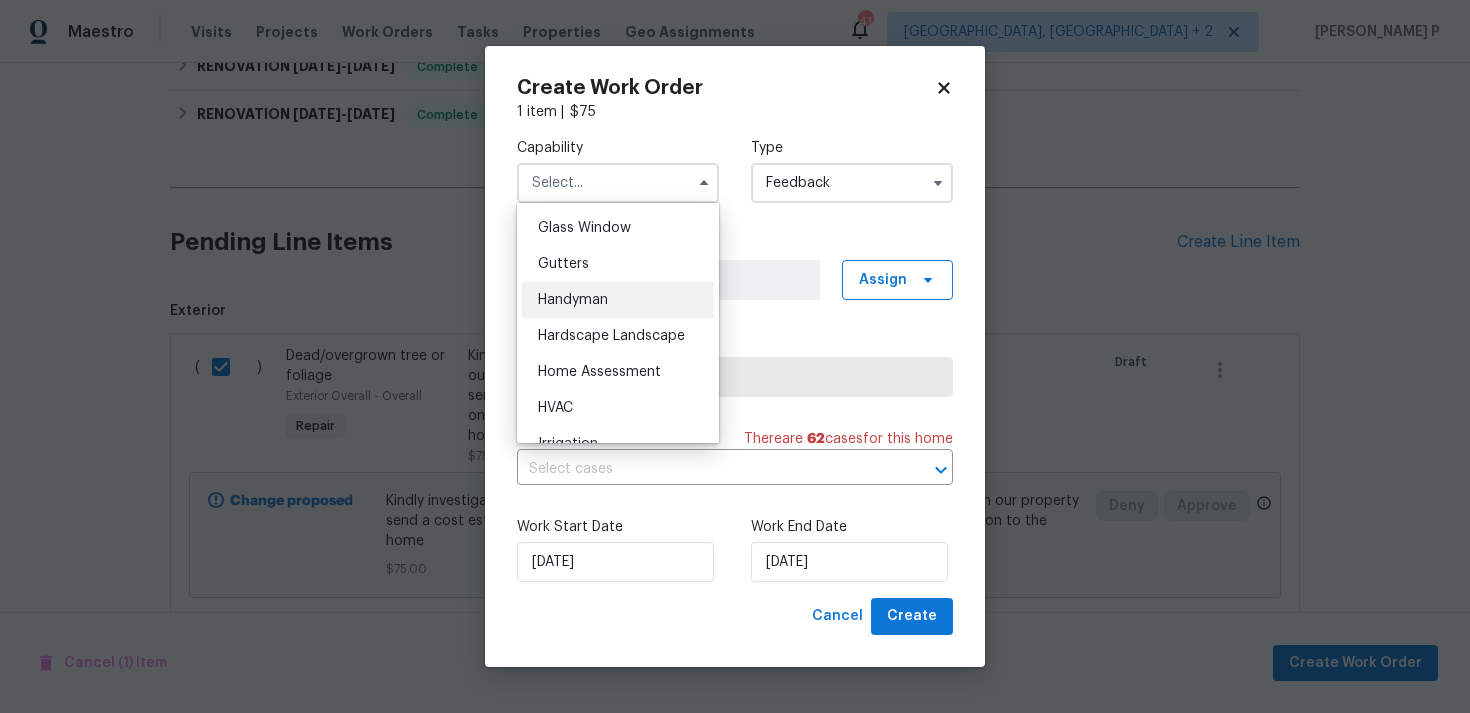 click on "Handyman" at bounding box center [618, 300] 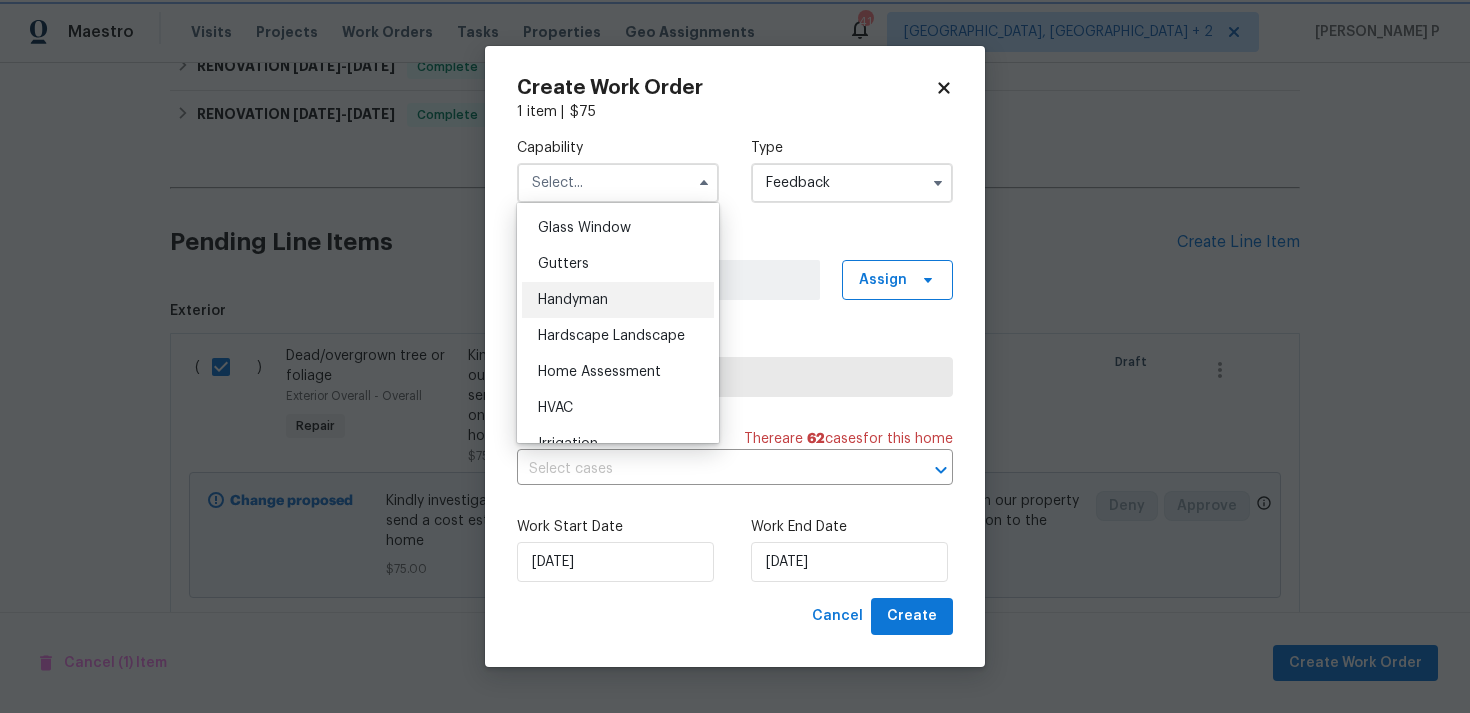 type on "Handyman" 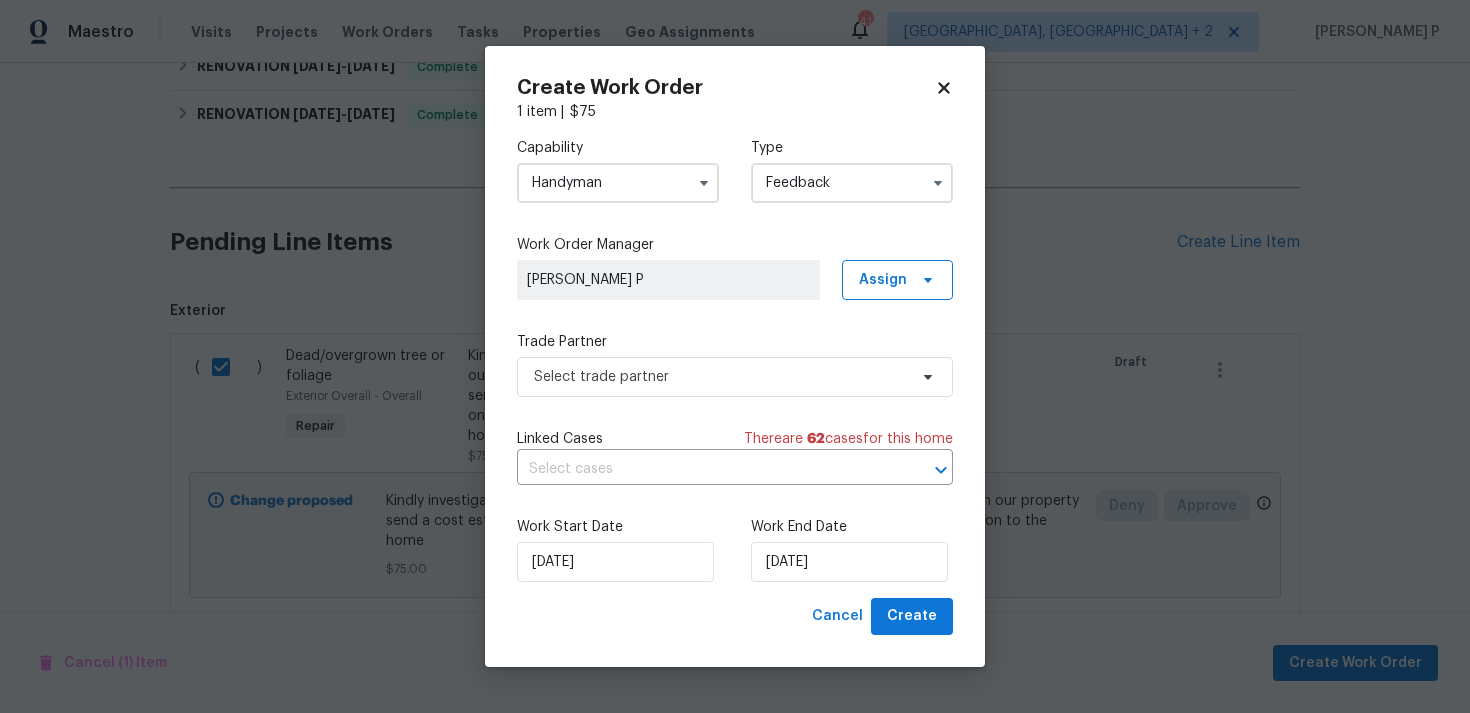 click on "Capability   Handyman Type   Feedback Work Order Manager   Ramyasri P Assign Trade Partner   Select trade partner Linked Cases There  are   62  case s  for this home   ​ Work Start Date   21/07/2025 Work End Date   21/07/2025" at bounding box center (735, 360) 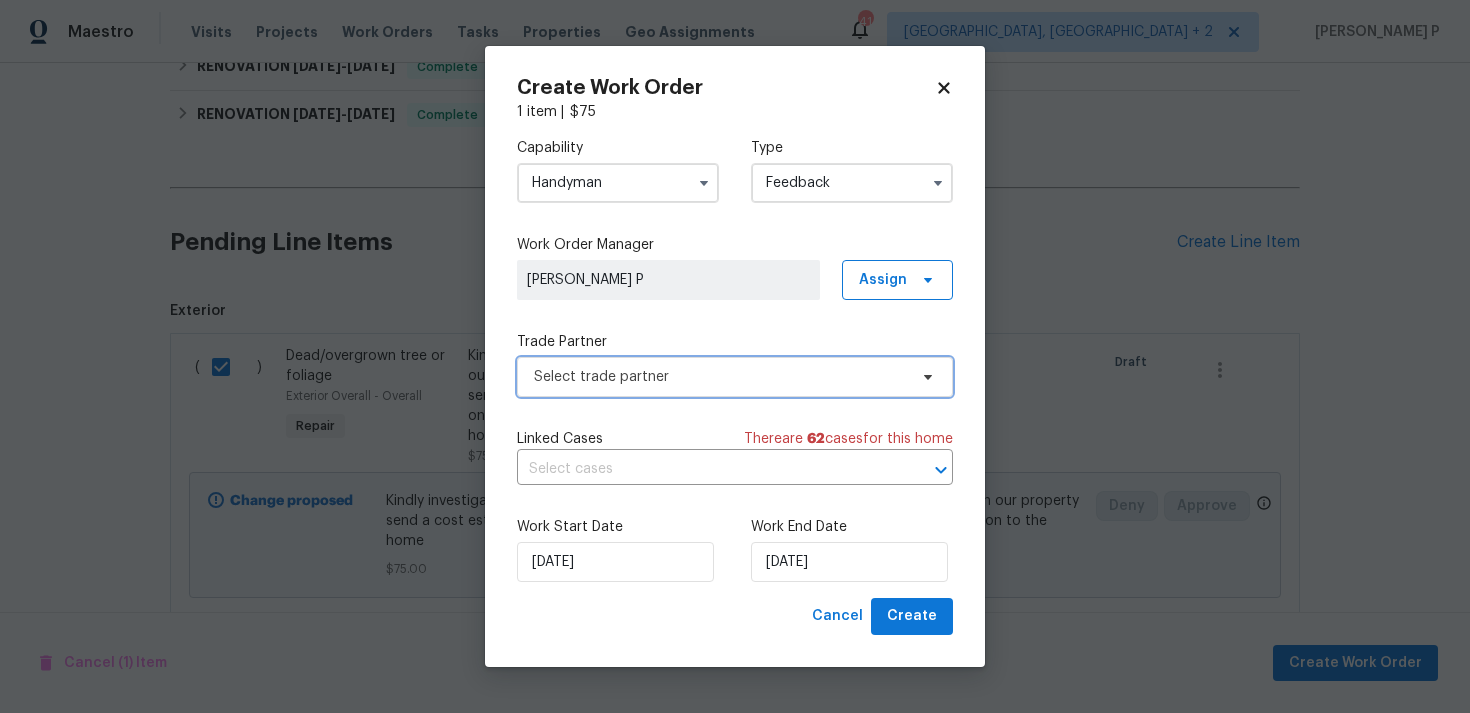 click on "Select trade partner" at bounding box center (720, 377) 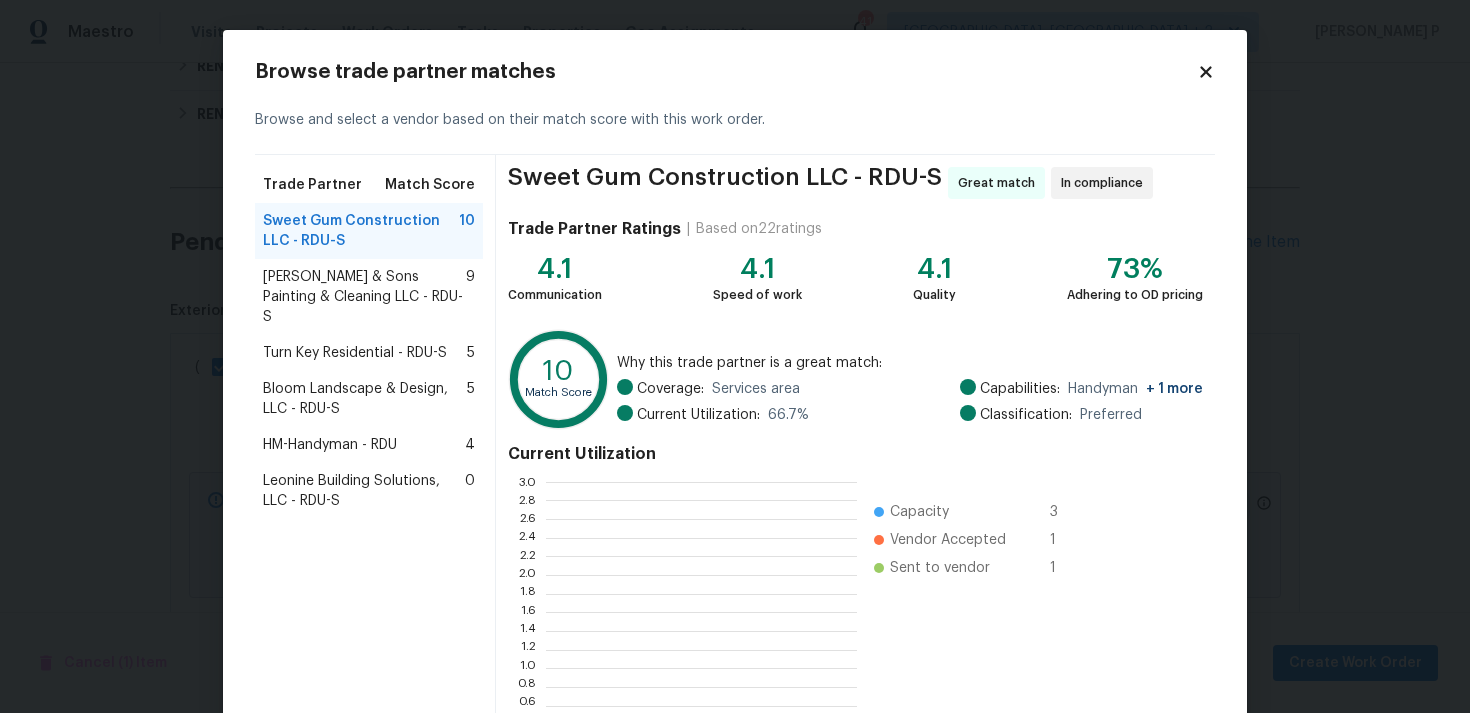 scroll, scrollTop: 2, scrollLeft: 1, axis: both 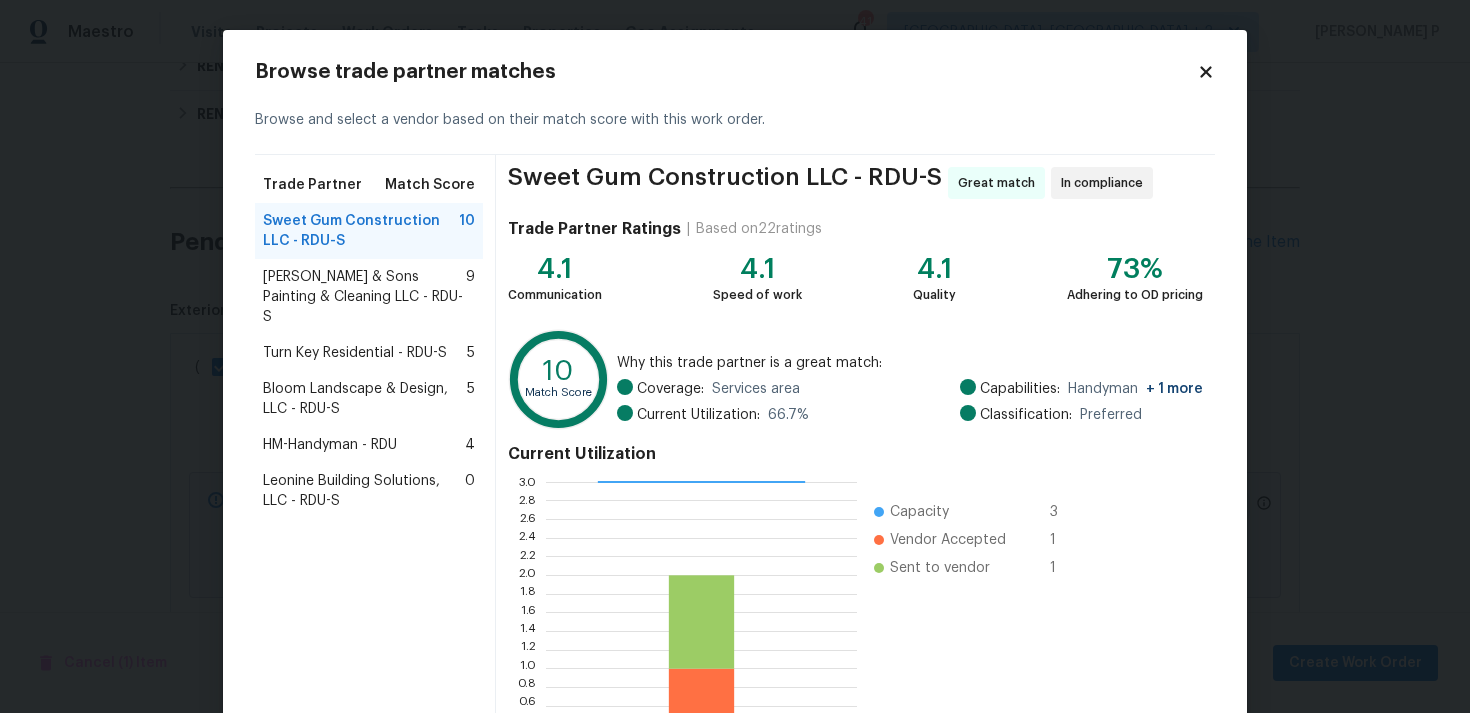 click on "[PERSON_NAME] & Sons Painting & Cleaning LLC - RDU-S" at bounding box center [364, 297] 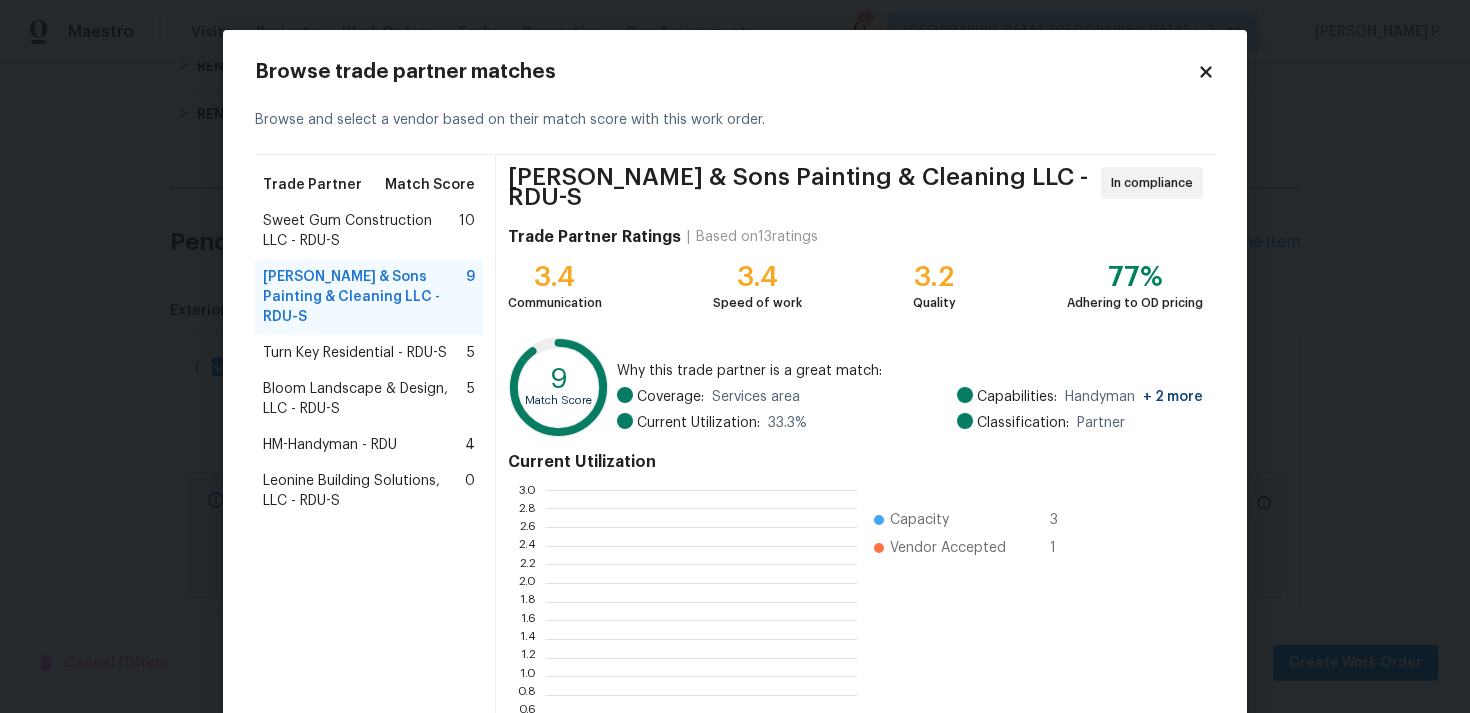 scroll, scrollTop: 2, scrollLeft: 1, axis: both 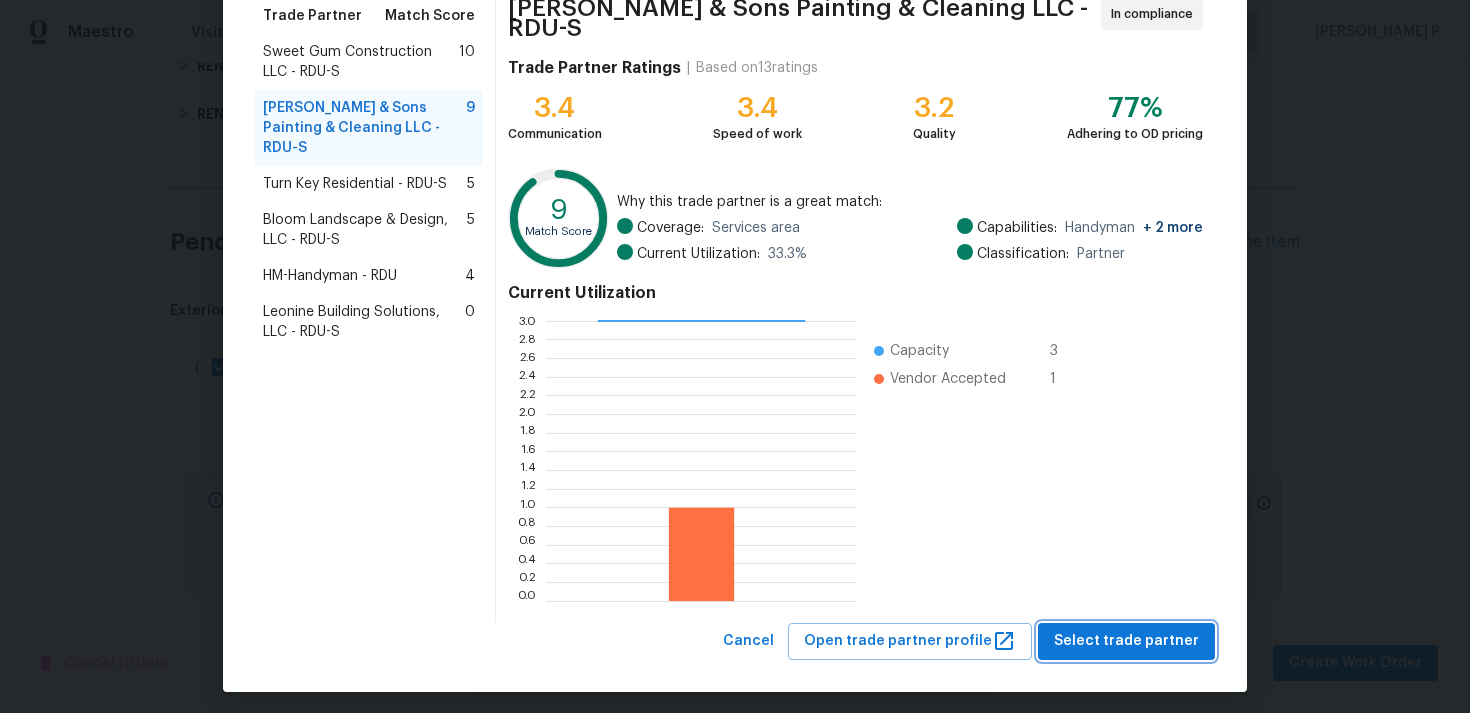 click on "Select trade partner" at bounding box center [1126, 641] 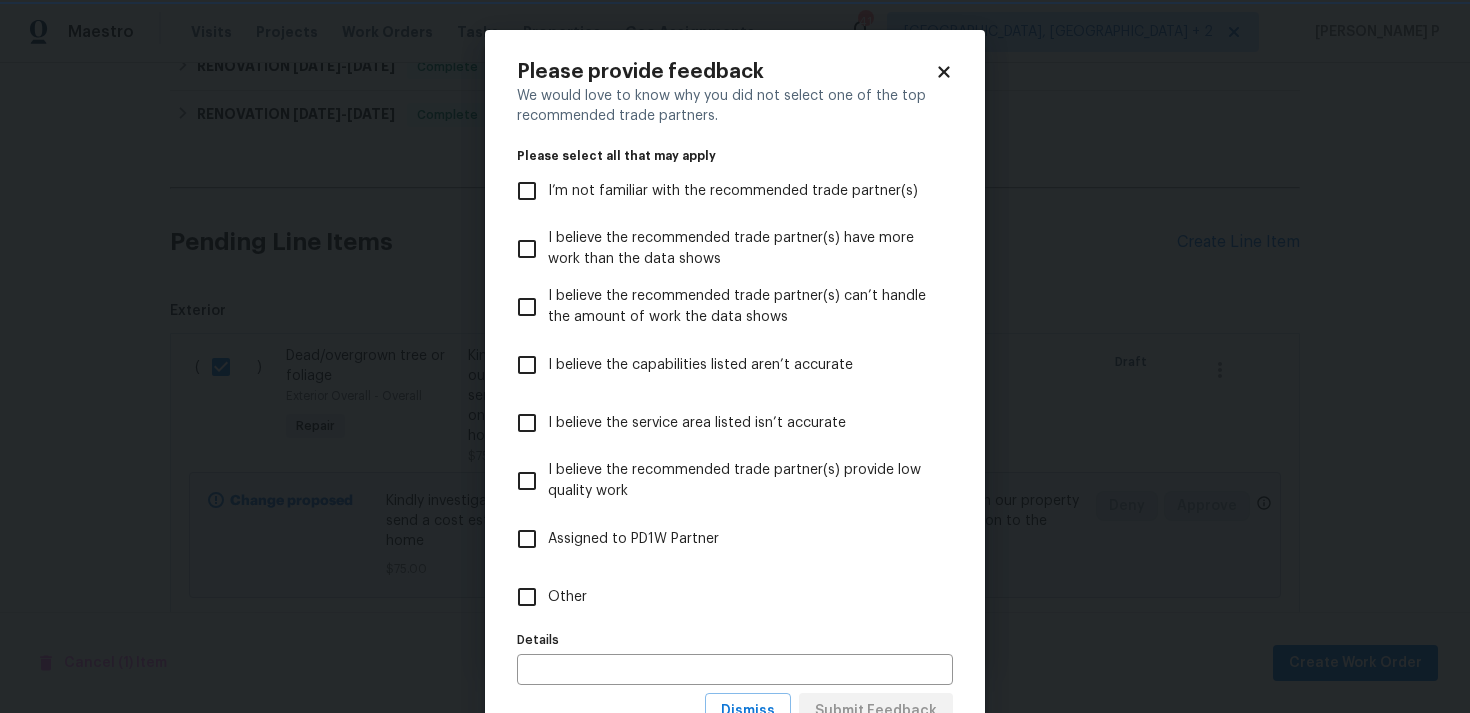 scroll, scrollTop: 0, scrollLeft: 0, axis: both 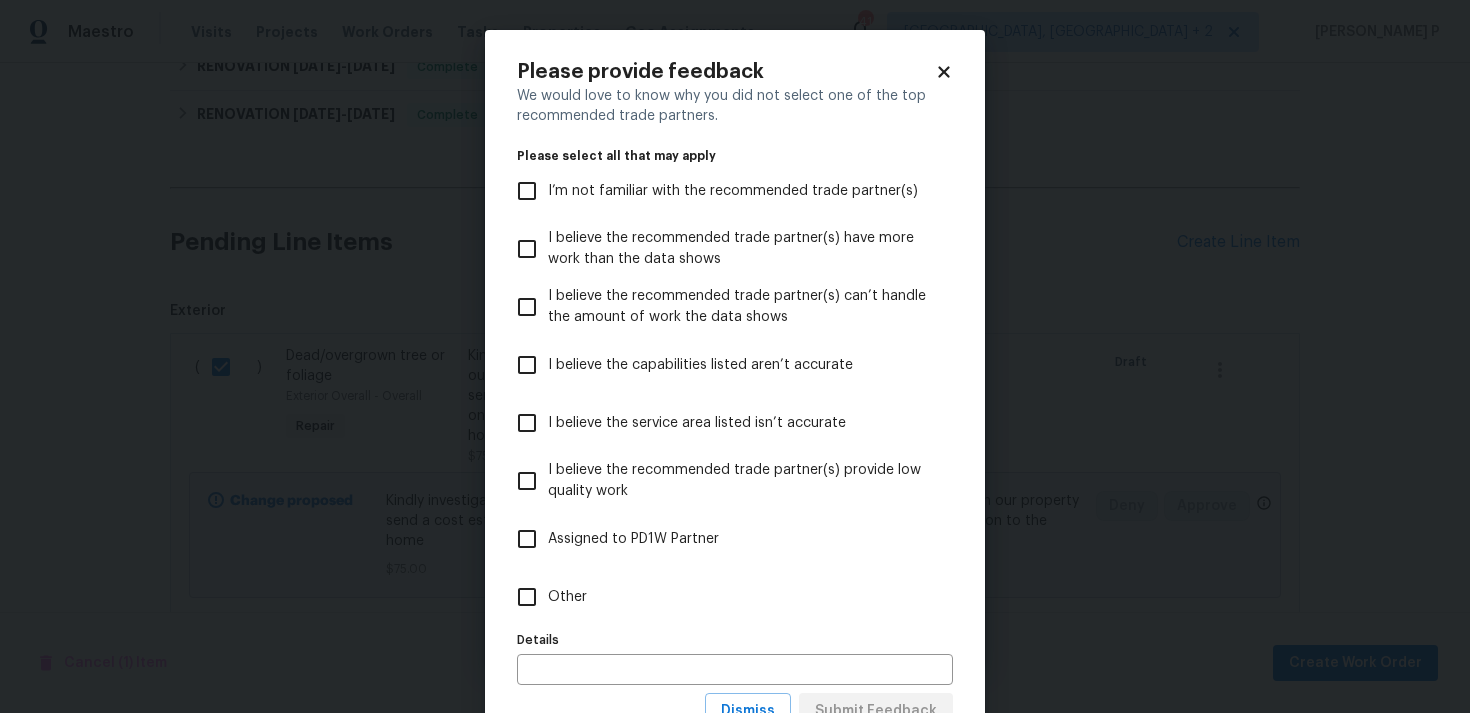click on "Other" at bounding box center (527, 597) 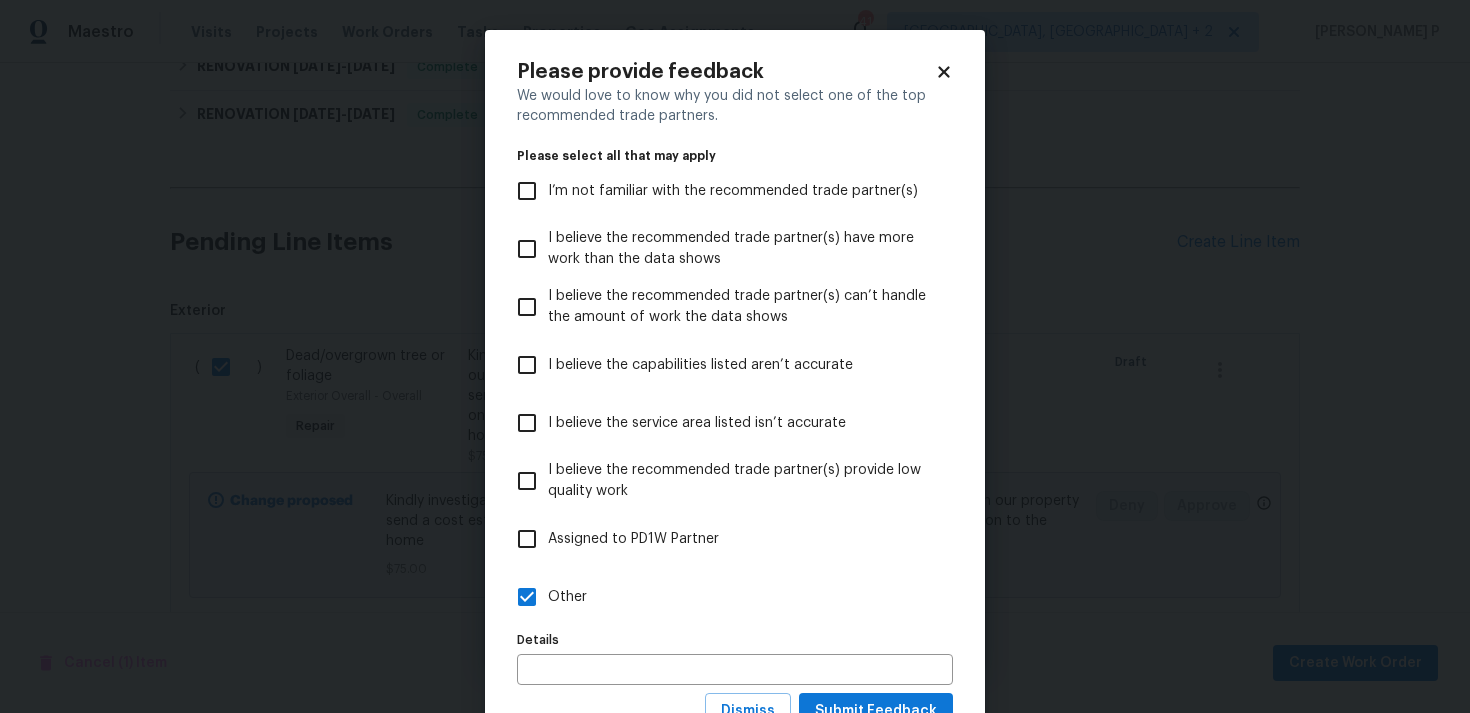 scroll, scrollTop: 79, scrollLeft: 0, axis: vertical 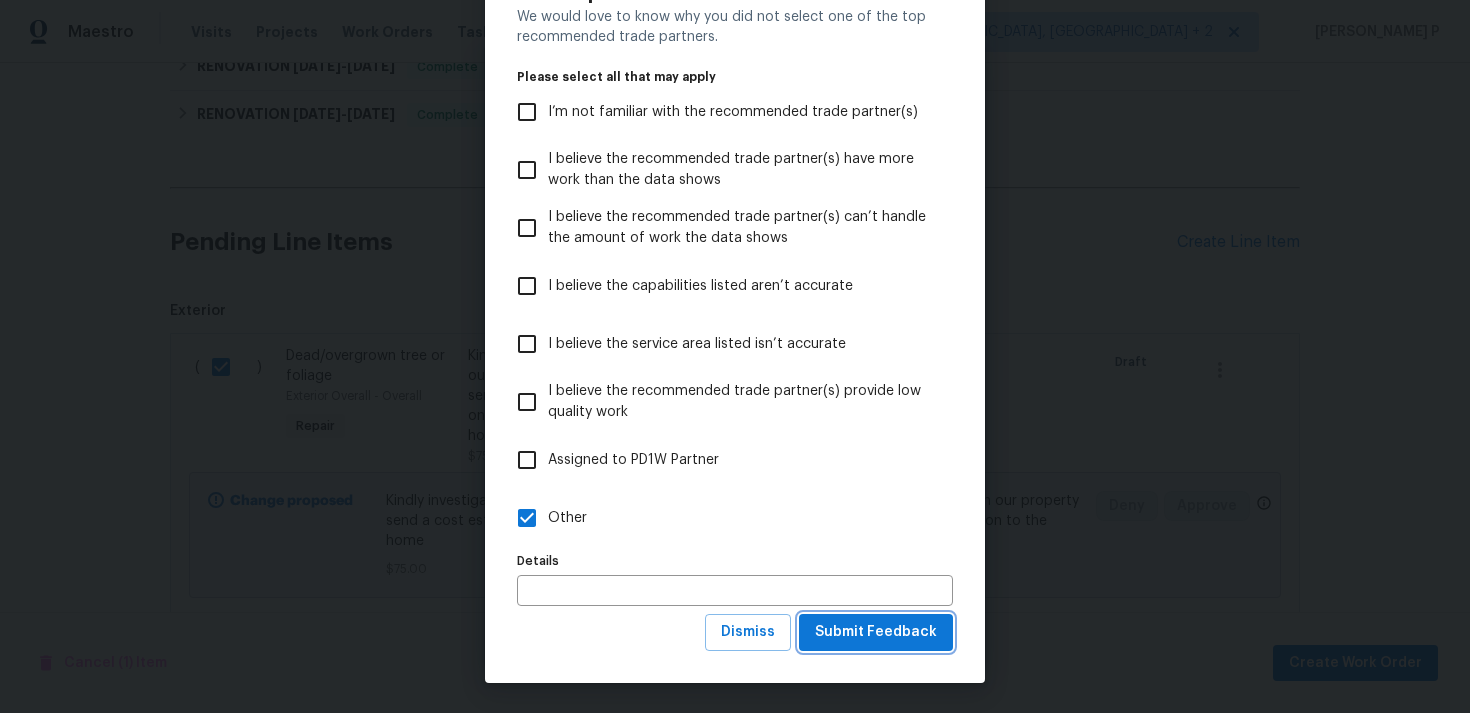 click on "Submit Feedback" at bounding box center [876, 632] 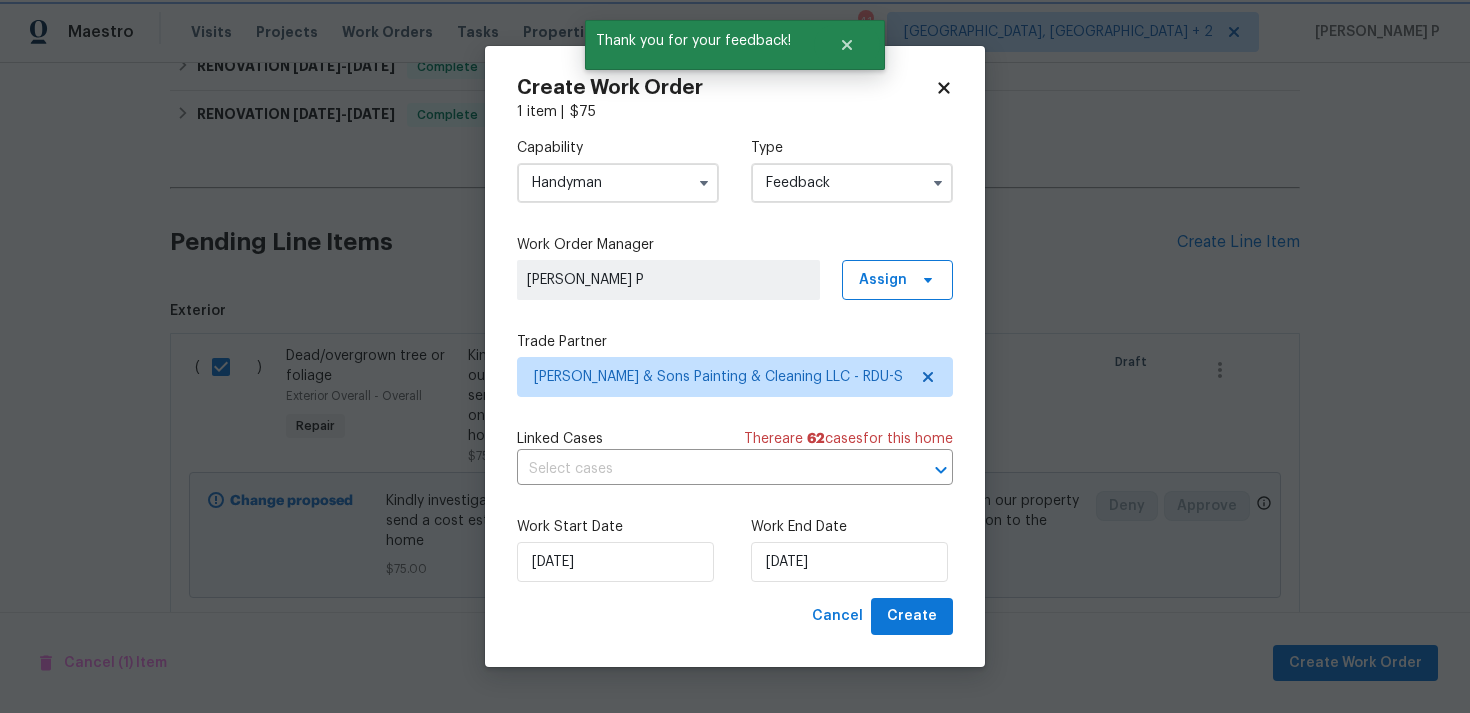 scroll, scrollTop: 0, scrollLeft: 0, axis: both 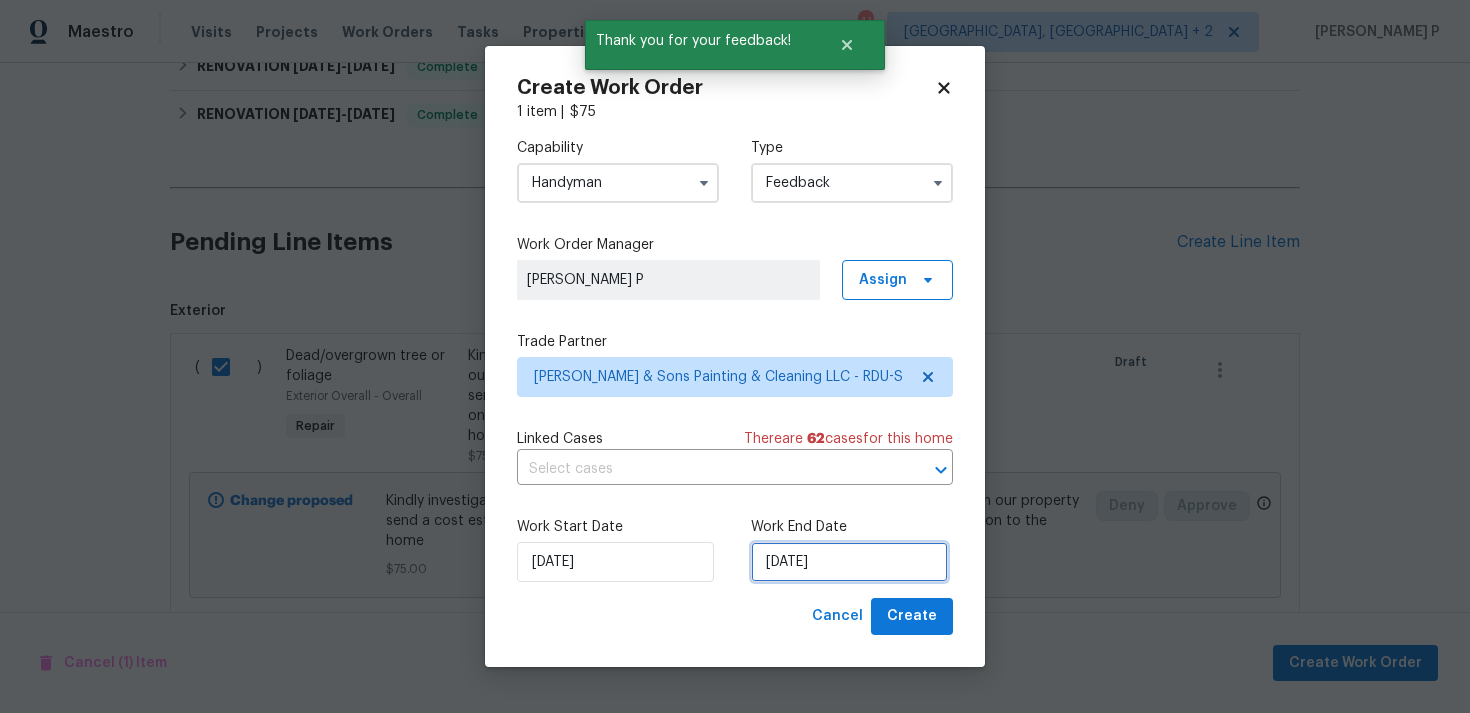 click on "21/07/2025" at bounding box center [849, 562] 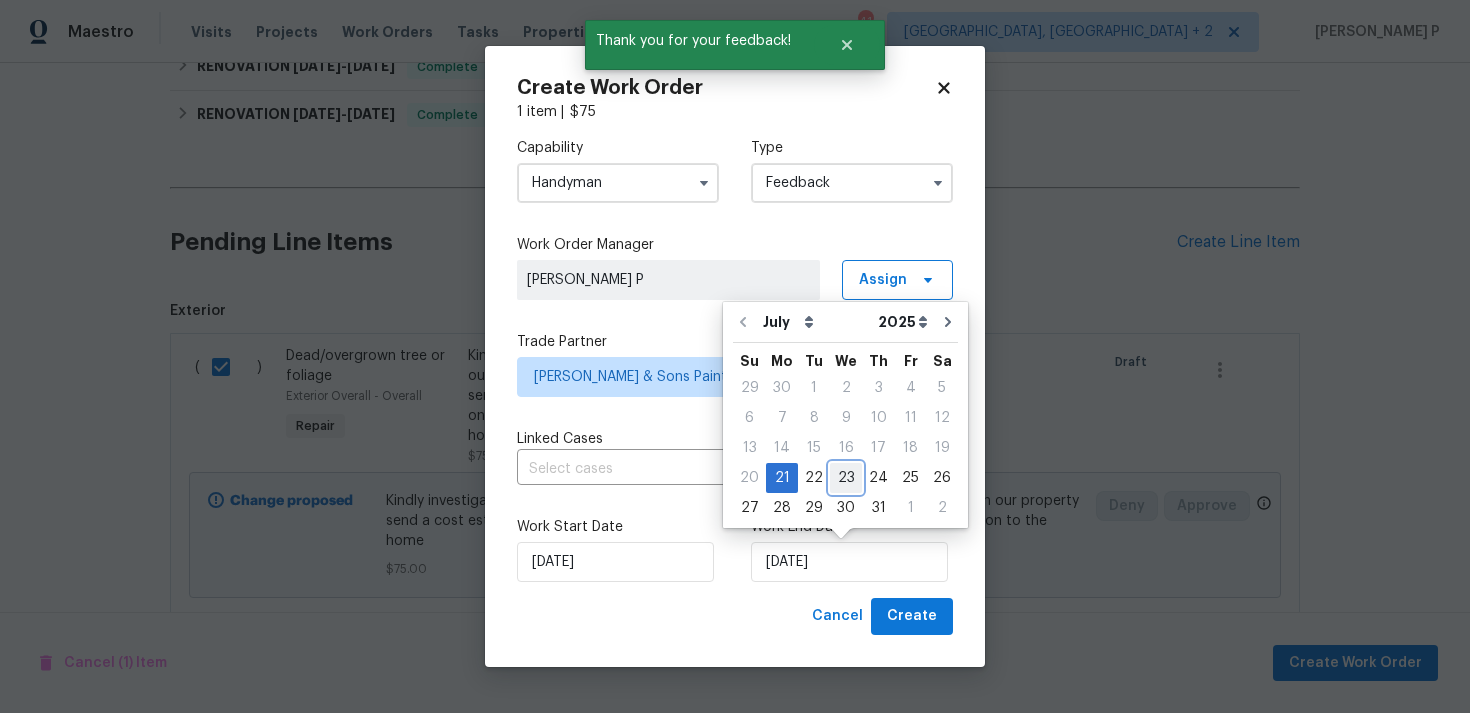 click on "23" at bounding box center [846, 478] 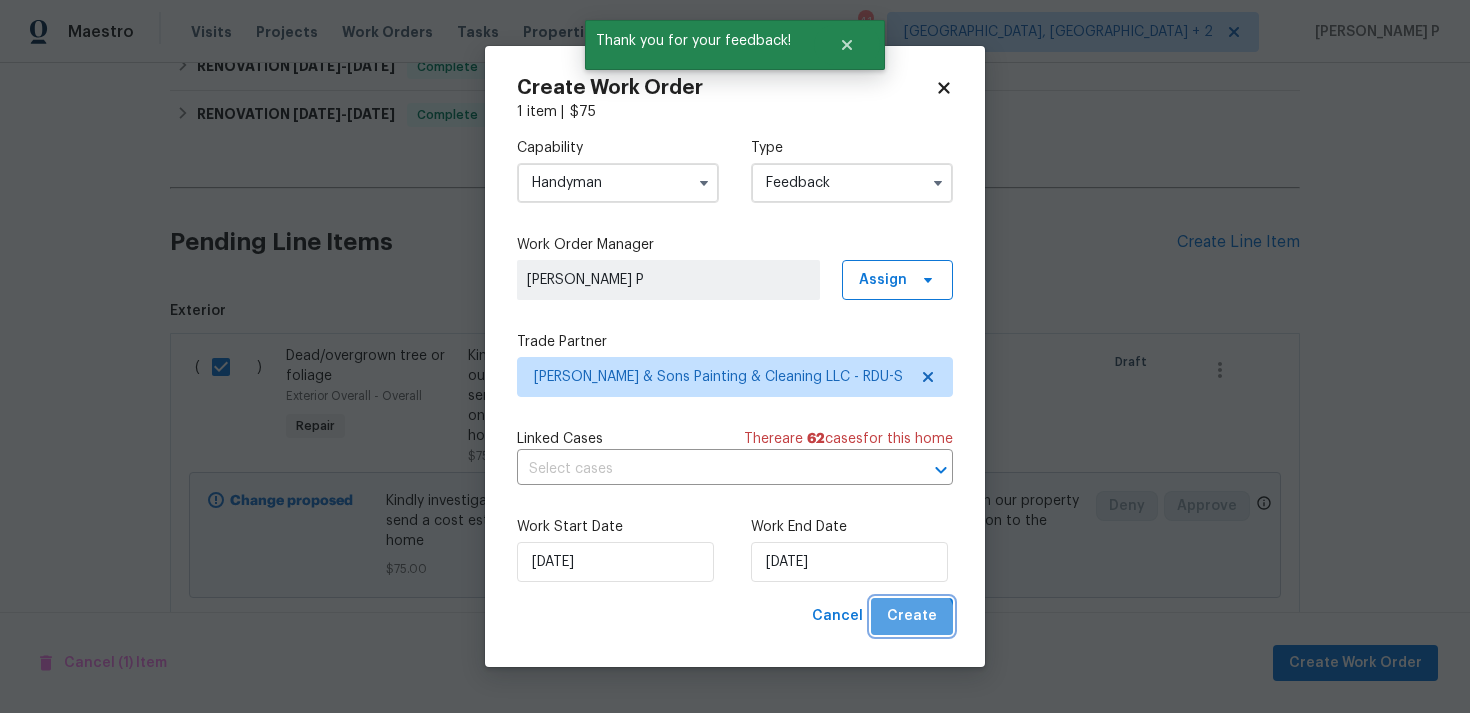 click on "Create" at bounding box center [912, 616] 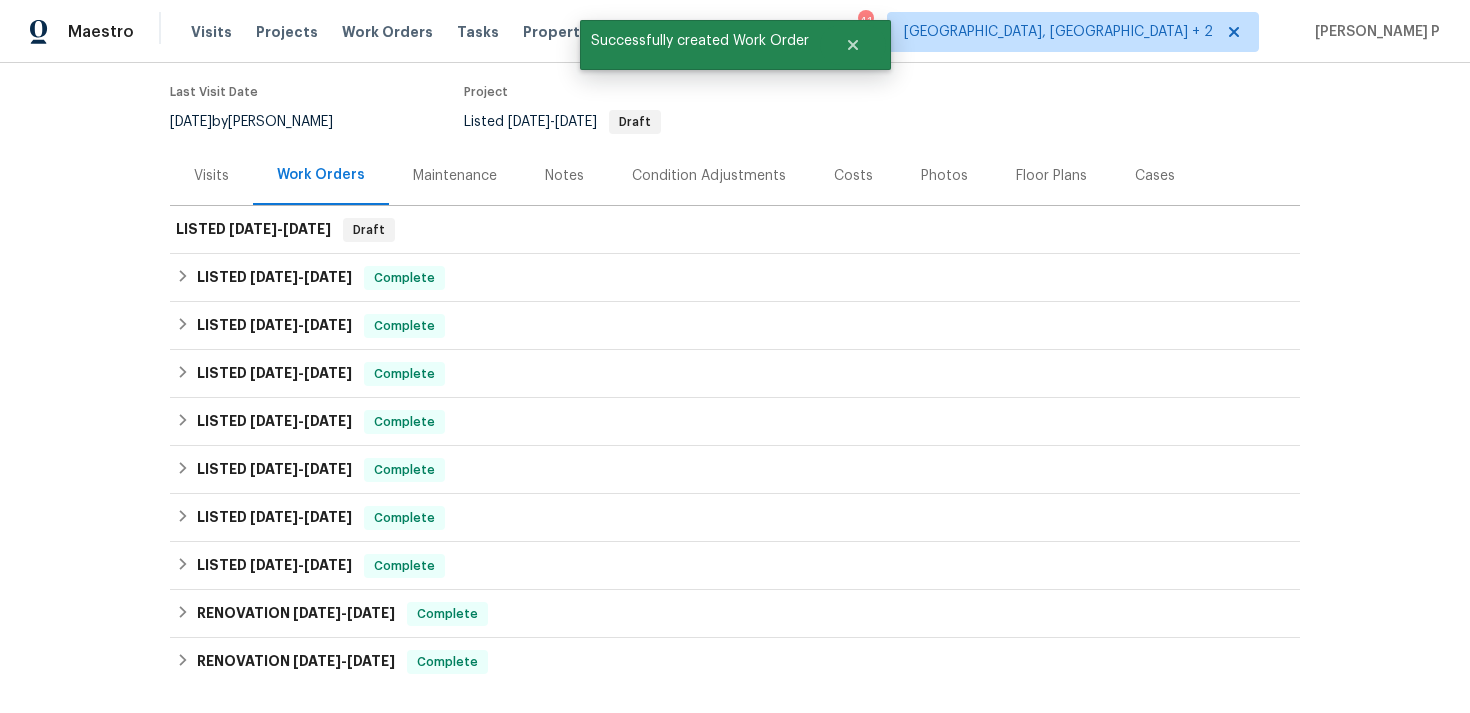 scroll, scrollTop: 0, scrollLeft: 0, axis: both 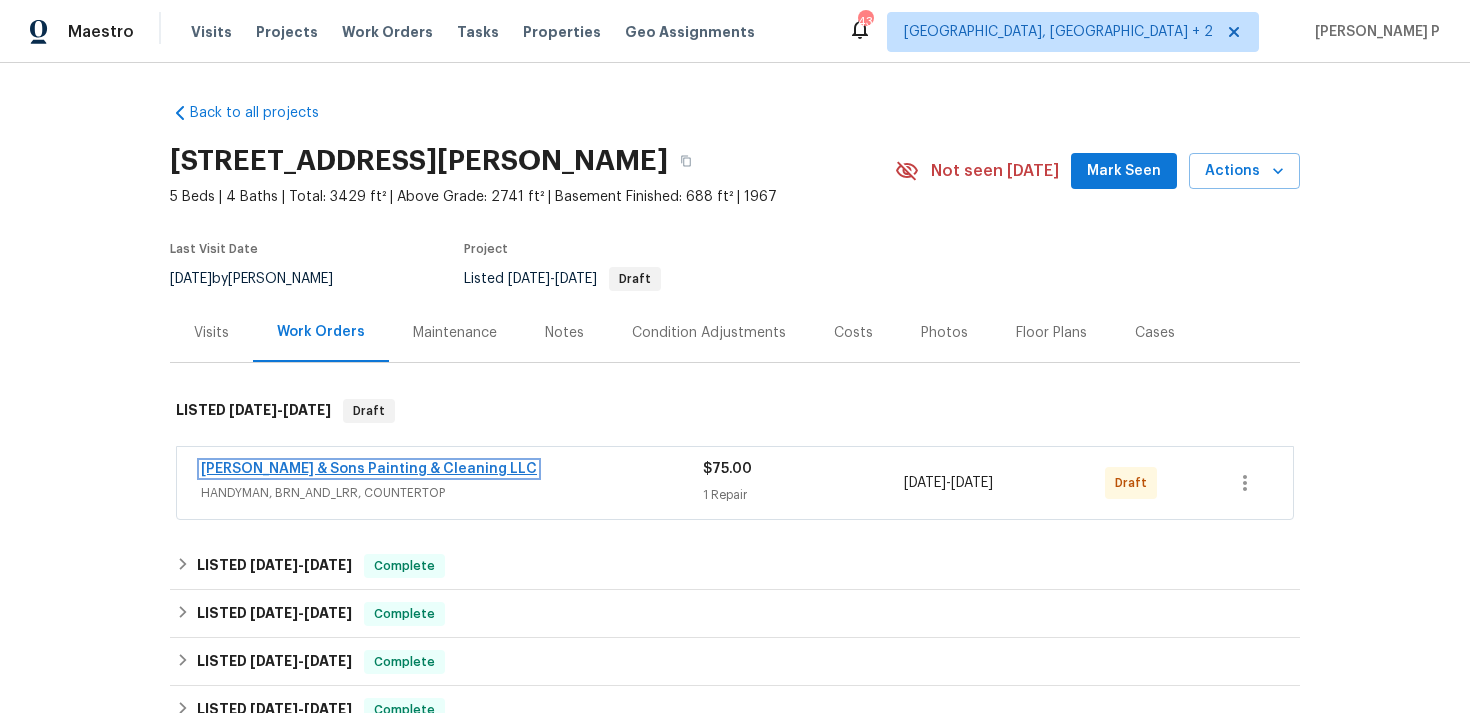 click on "[PERSON_NAME] & Sons Painting & Cleaning LLC" at bounding box center [369, 469] 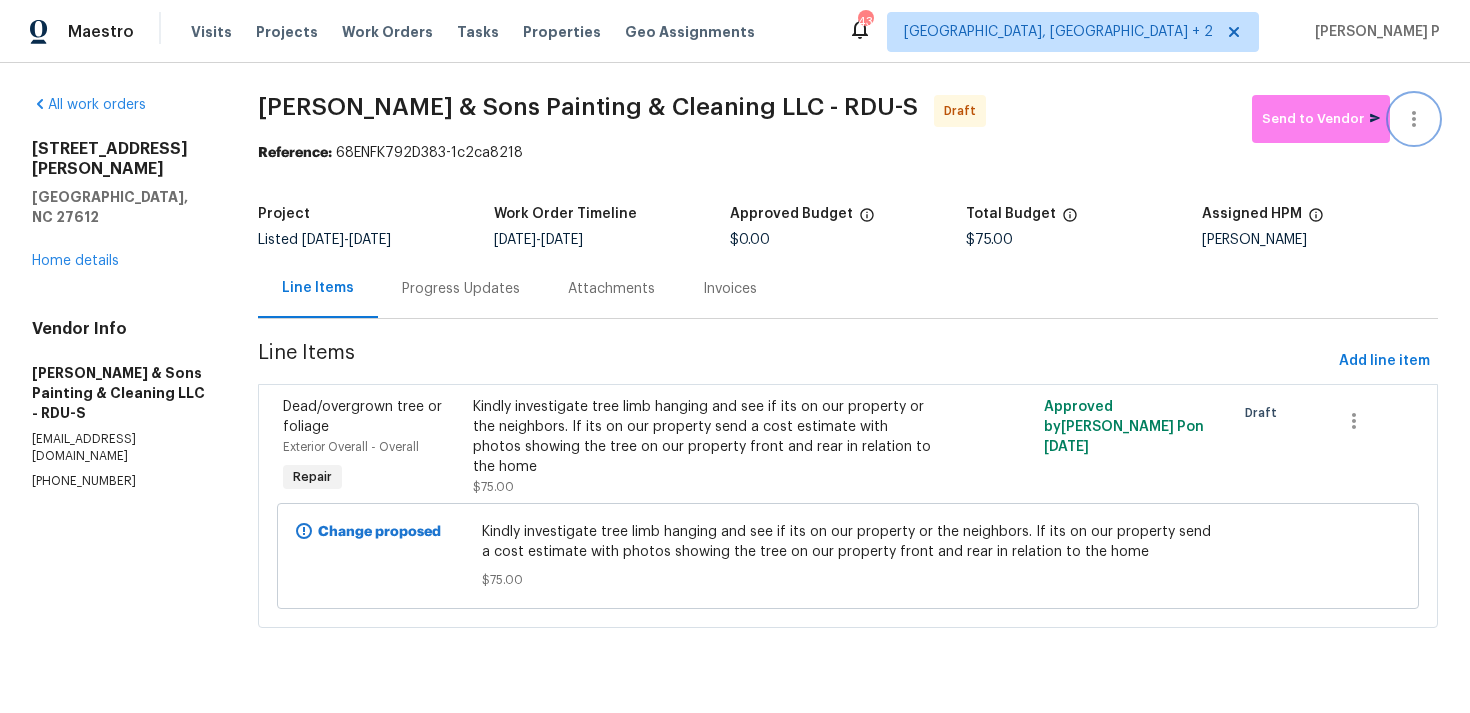 click at bounding box center (1414, 119) 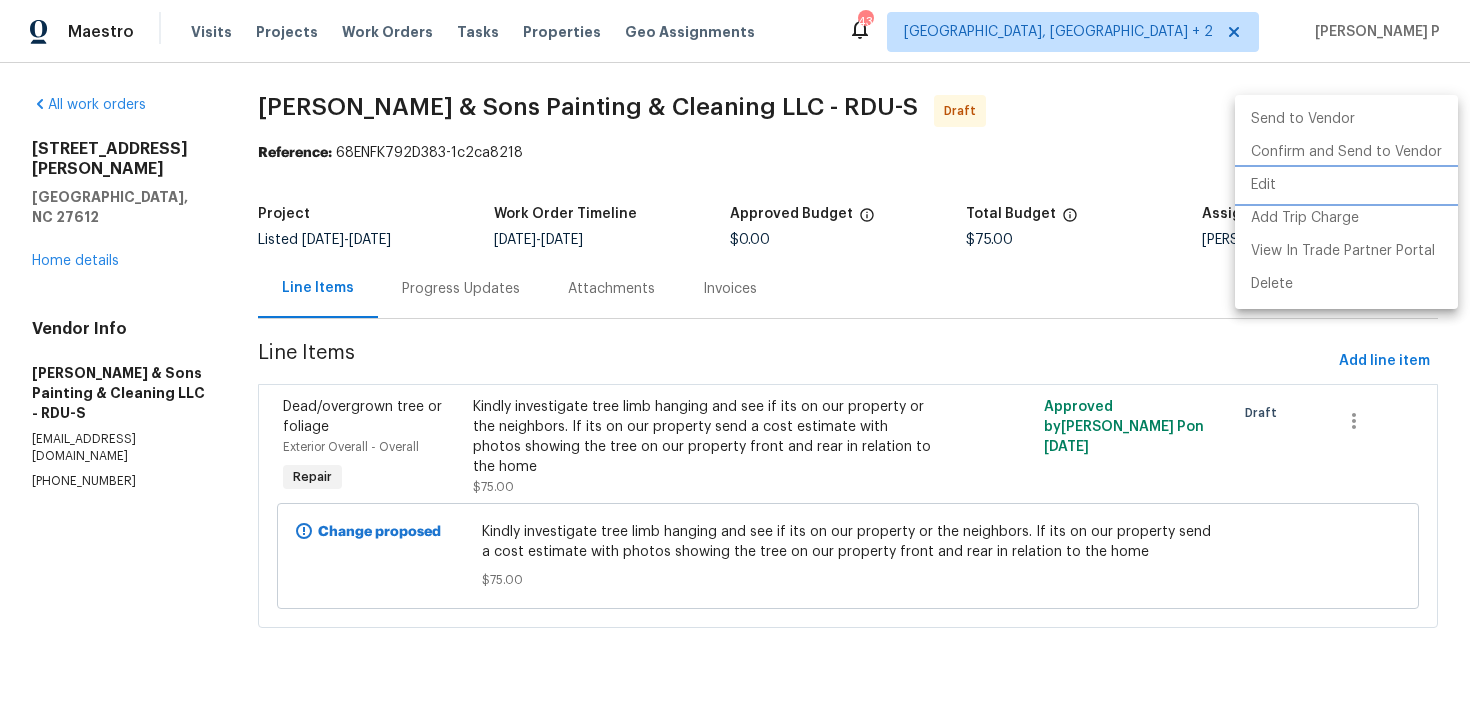 click on "Edit" at bounding box center (1346, 185) 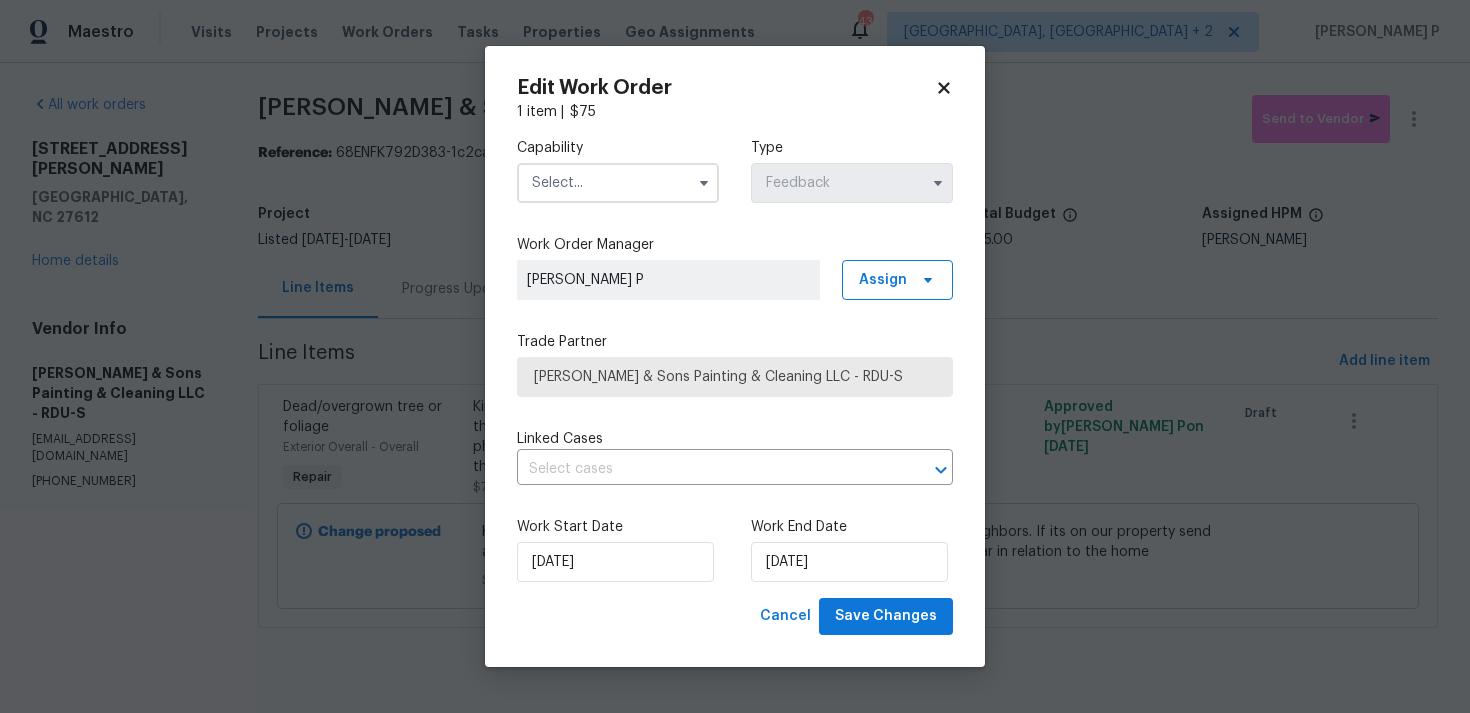 click at bounding box center [618, 183] 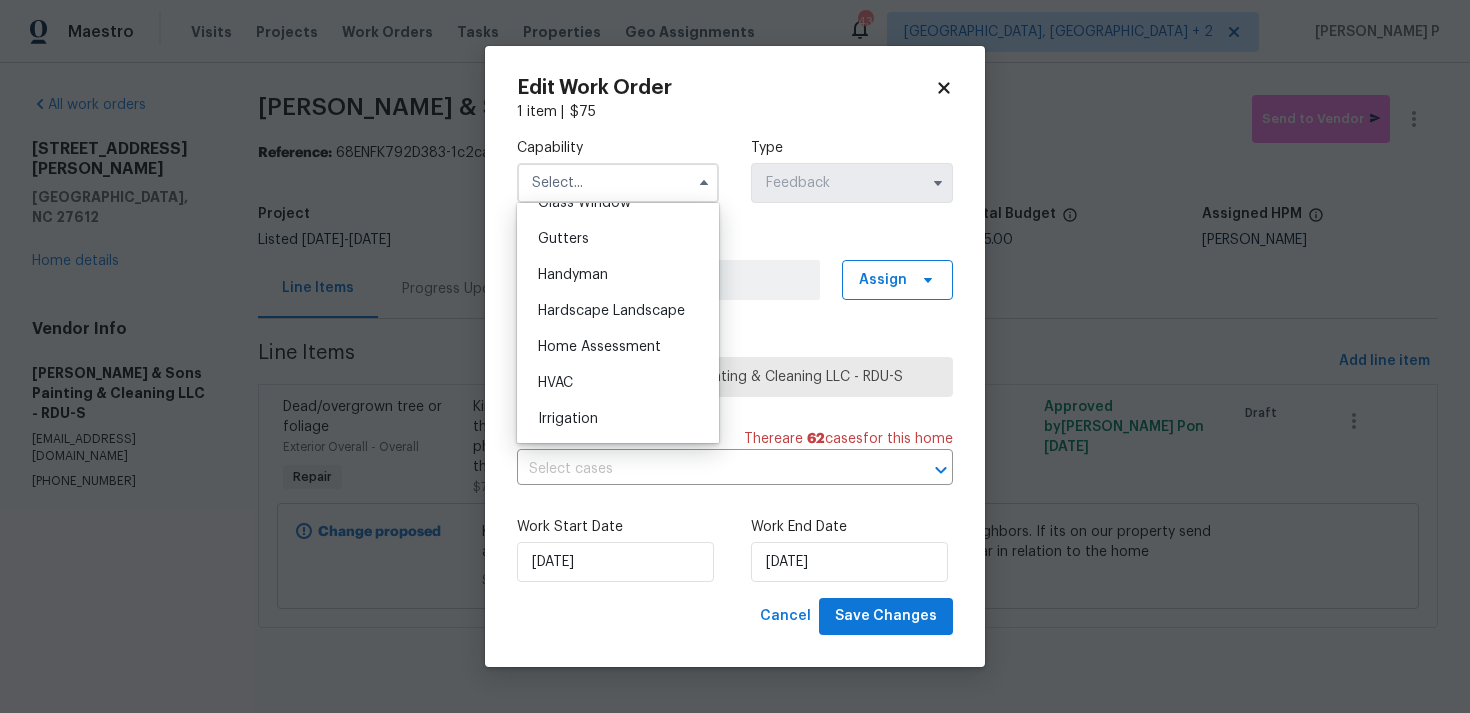 scroll, scrollTop: 1018, scrollLeft: 0, axis: vertical 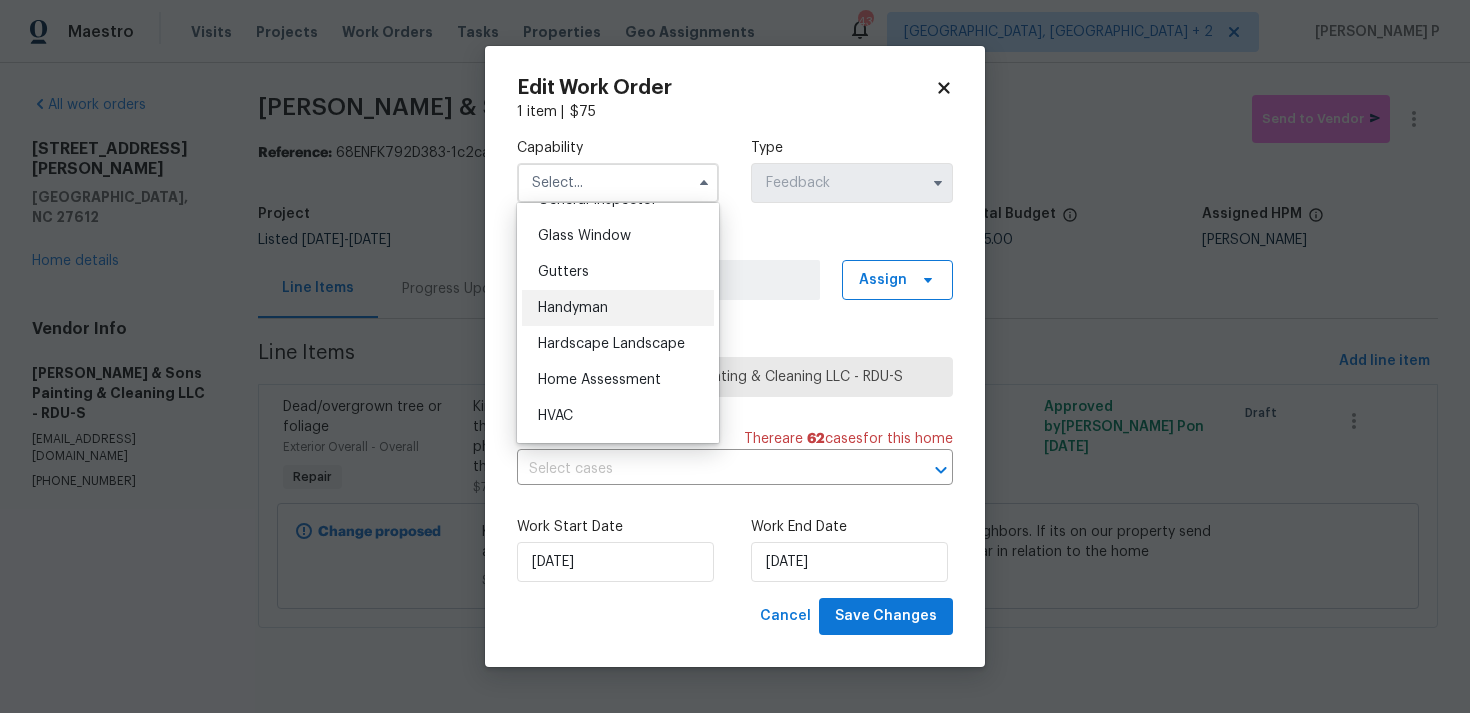 click on "Handyman" at bounding box center (573, 308) 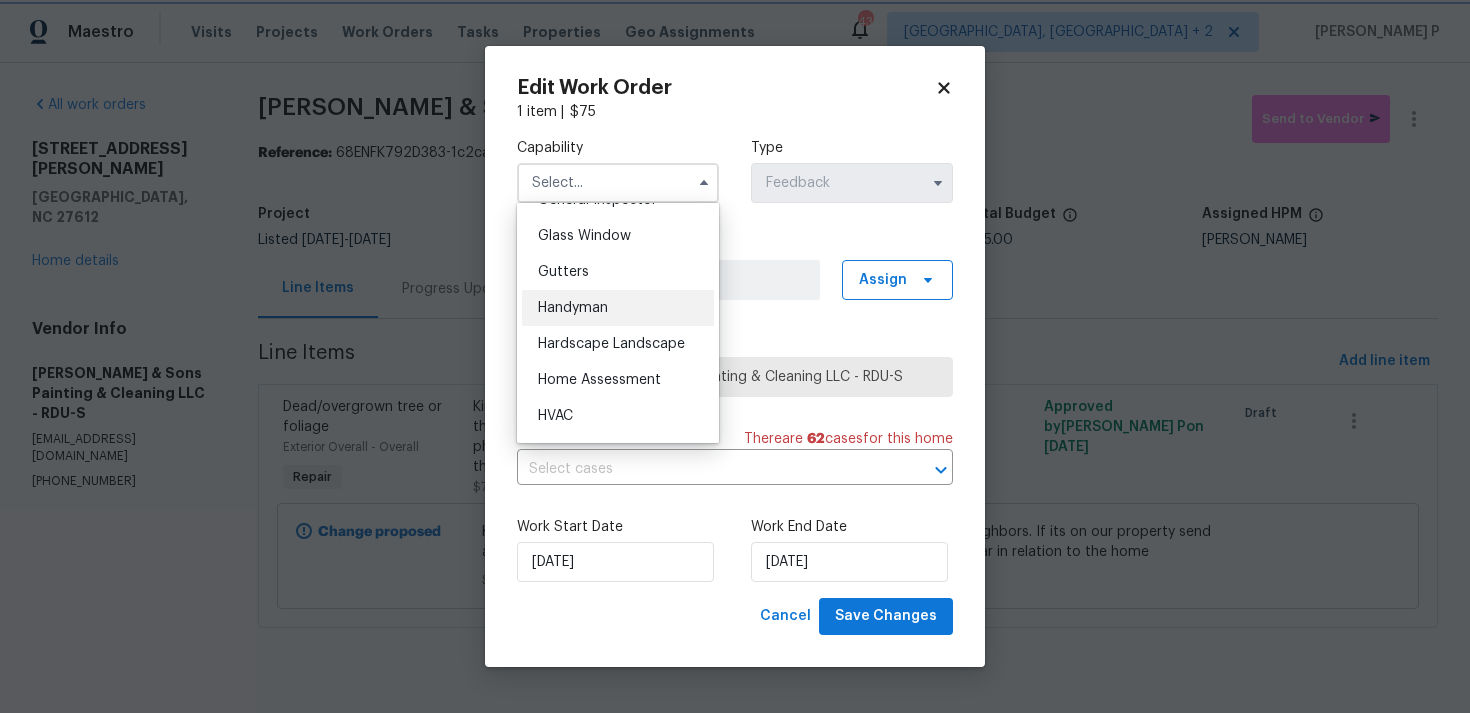 type on "Handyman" 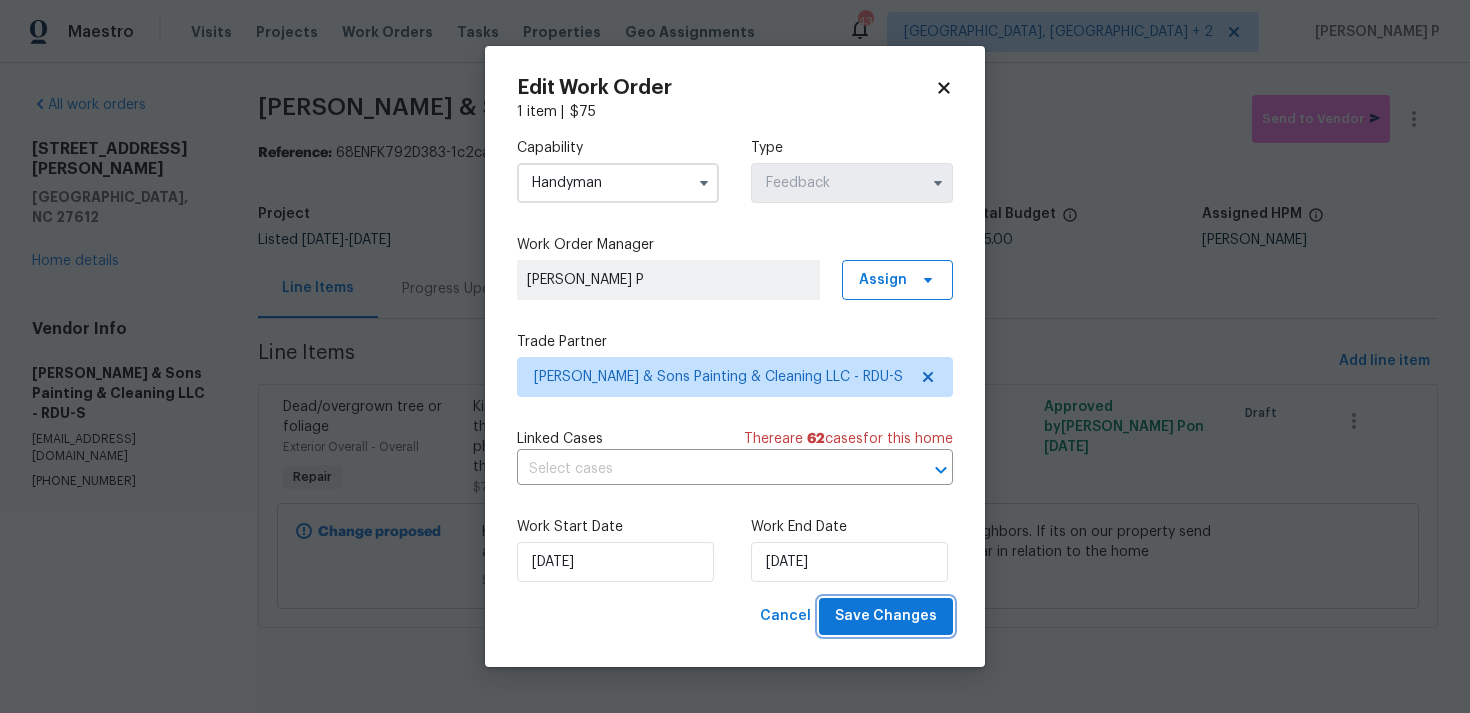 click on "Save Changes" at bounding box center (886, 616) 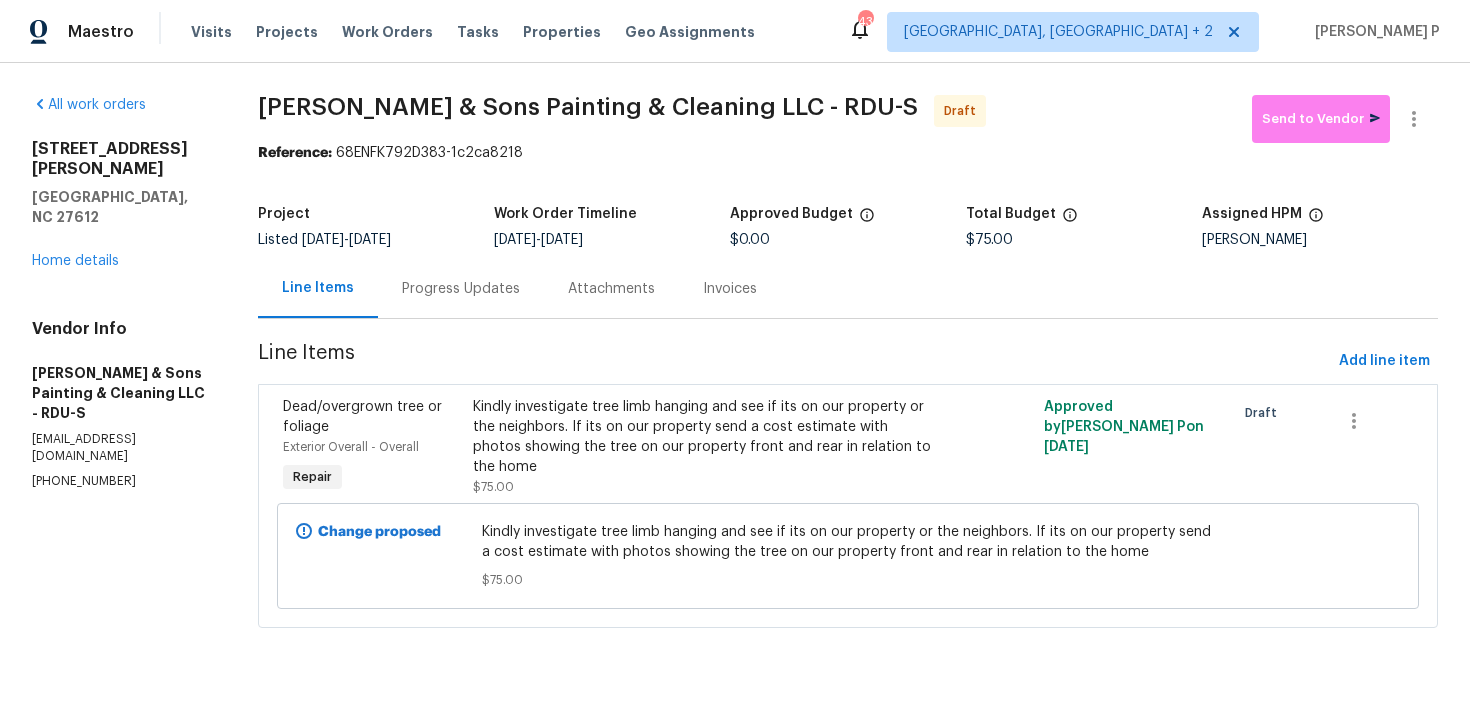 click on "Progress Updates" at bounding box center [461, 289] 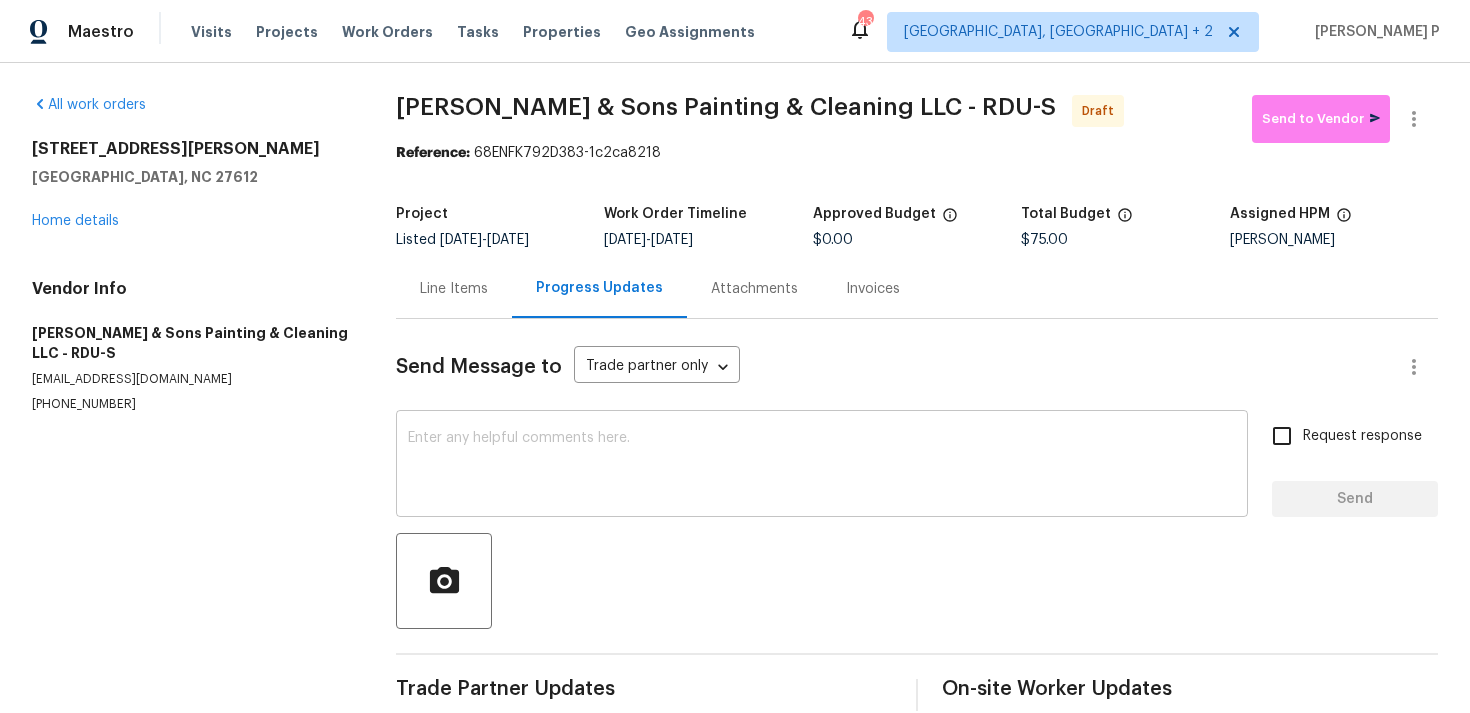 click at bounding box center (822, 466) 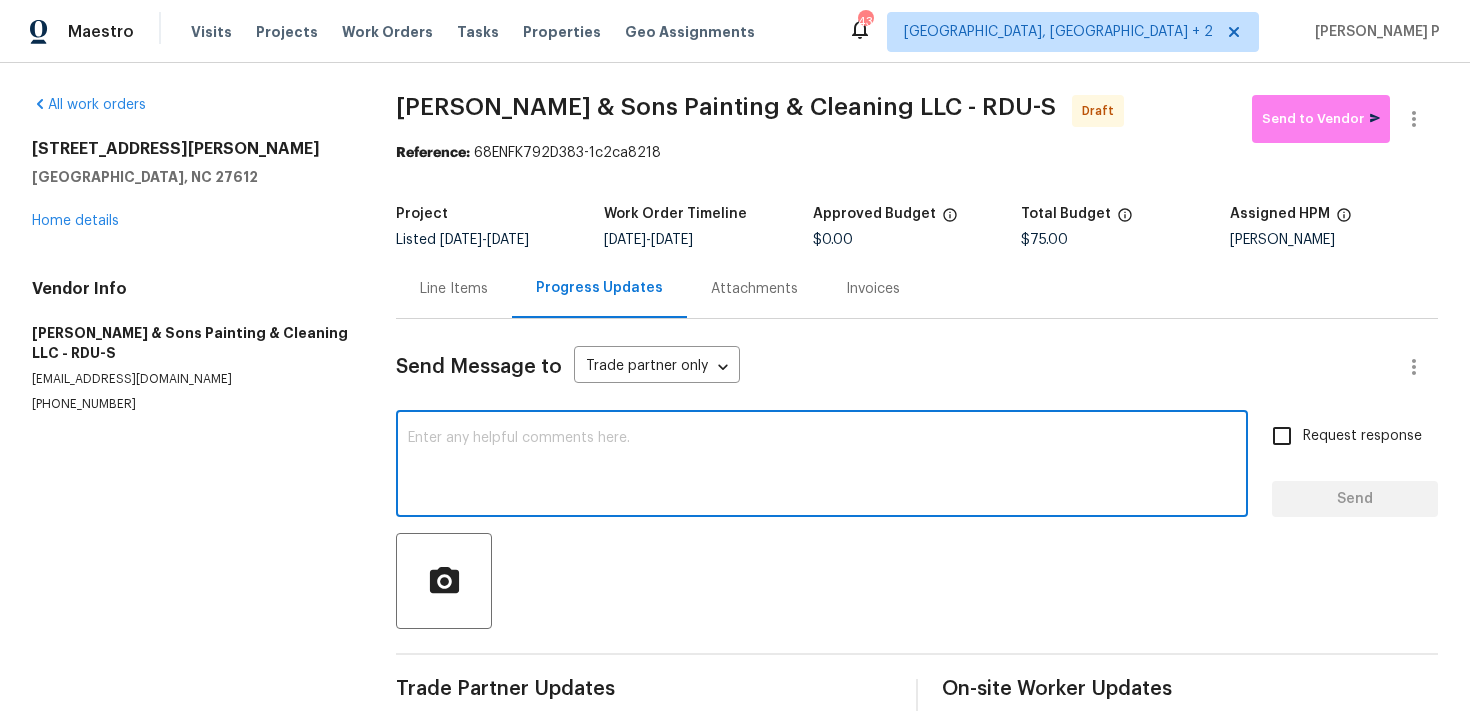 paste on "Hi, this is [PERSON_NAME] with Opendoor. I’m confirming you received the WO for the property at (Address). Please review and accept the WO within 24 hours and provide a schedule date. Please disregard the contact information for the HPM included in the WO. Our Centralised LWO Team is responsible for Listed WOs" 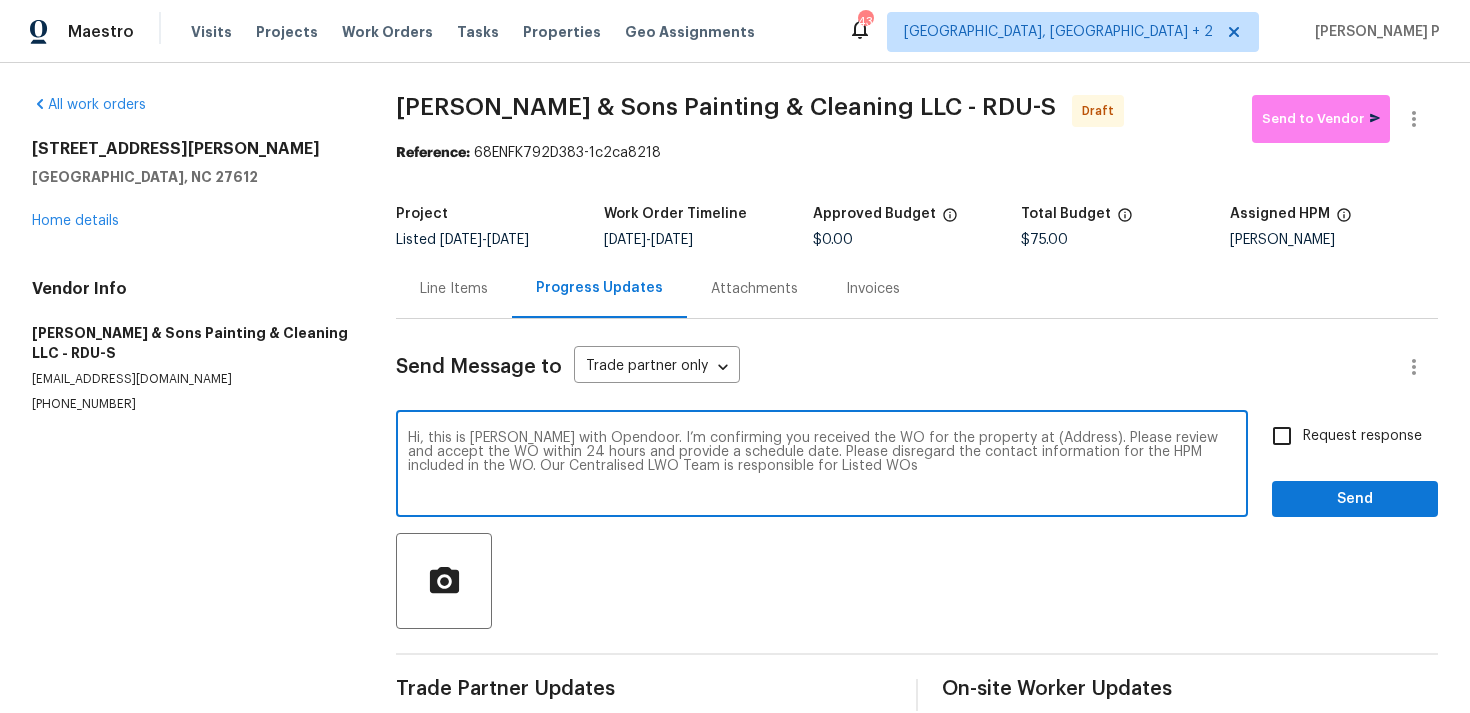 drag, startPoint x: 1002, startPoint y: 441, endPoint x: 1065, endPoint y: 439, distance: 63.03174 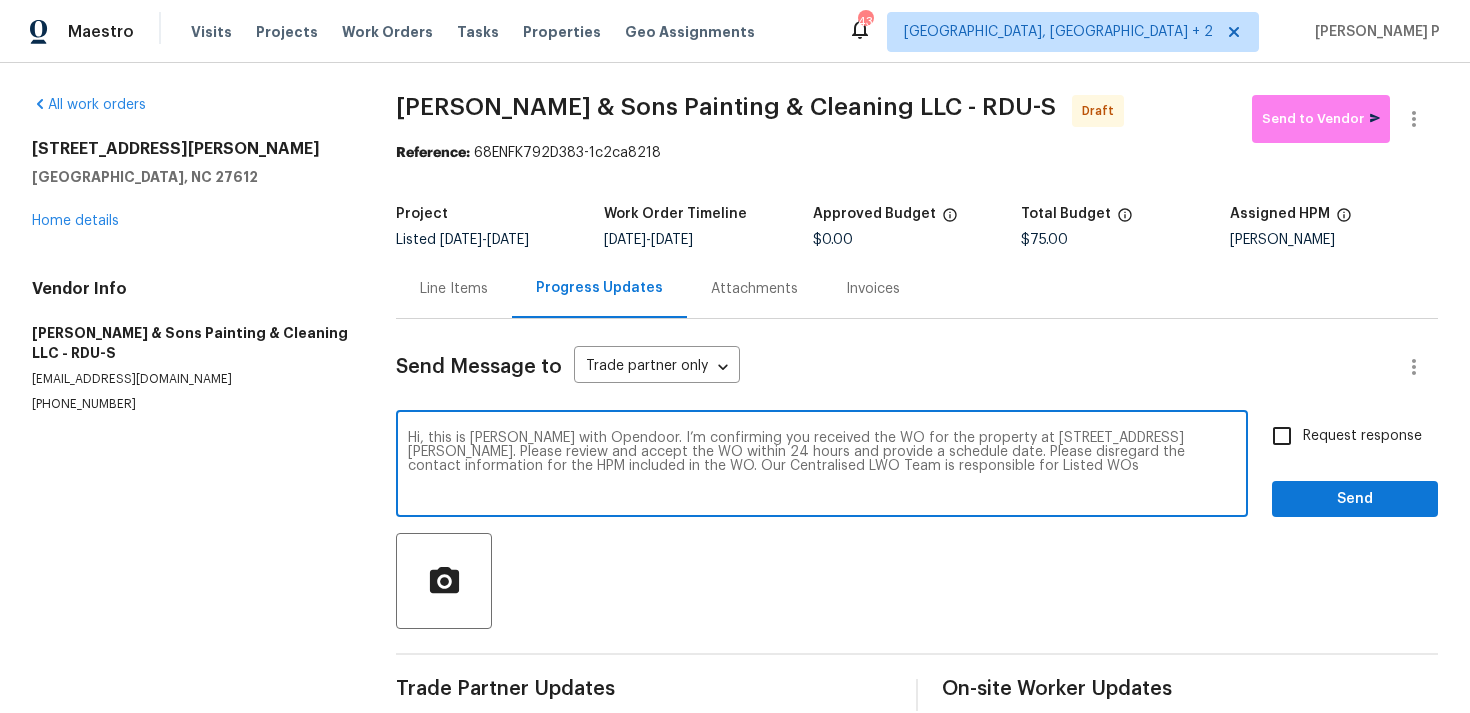 type on "Hi, this is [PERSON_NAME] with Opendoor. I’m confirming you received the WO for the property at [STREET_ADDRESS][PERSON_NAME]. Please review and accept the WO within 24 hours and provide a schedule date. Please disregard the contact information for the HPM included in the WO. Our Centralised LWO Team is responsible for Listed WOs" 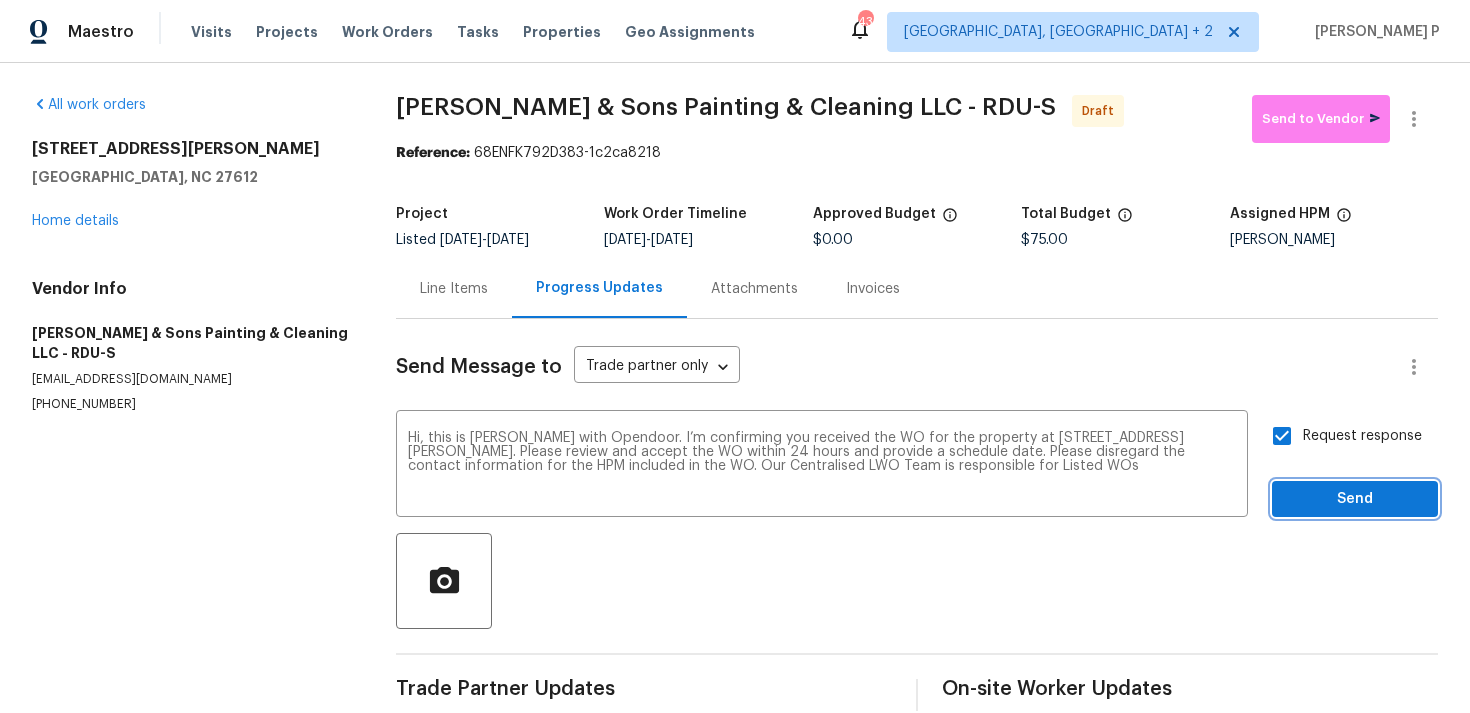 click on "Send" at bounding box center (1355, 499) 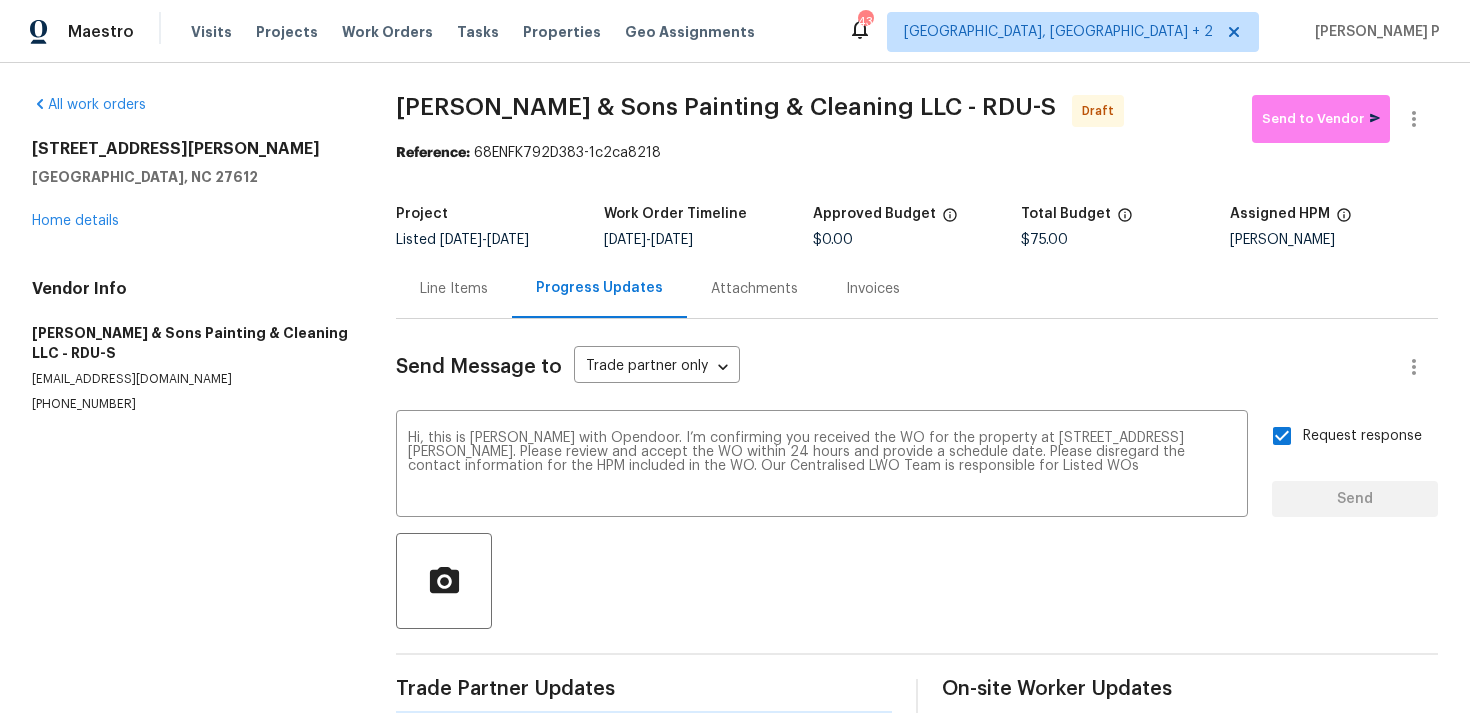 type 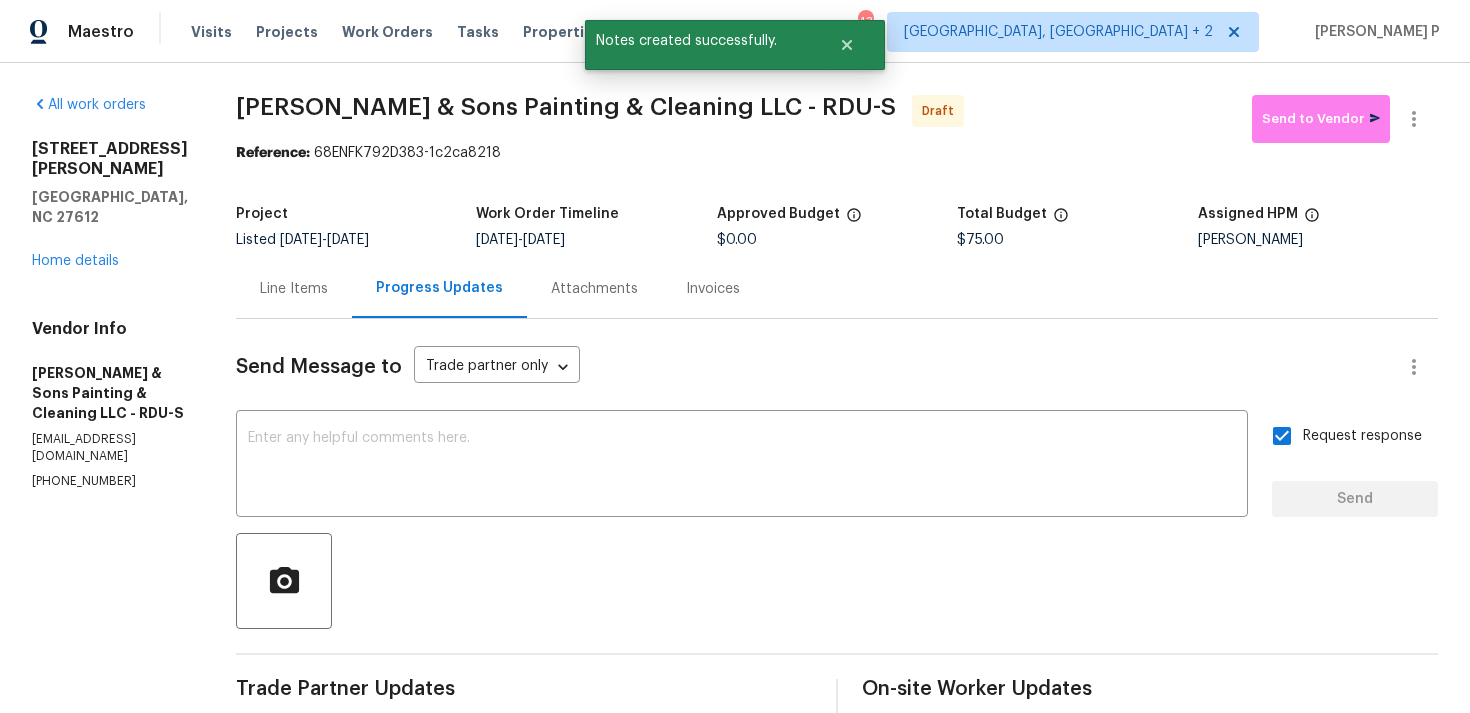 click at bounding box center (837, 581) 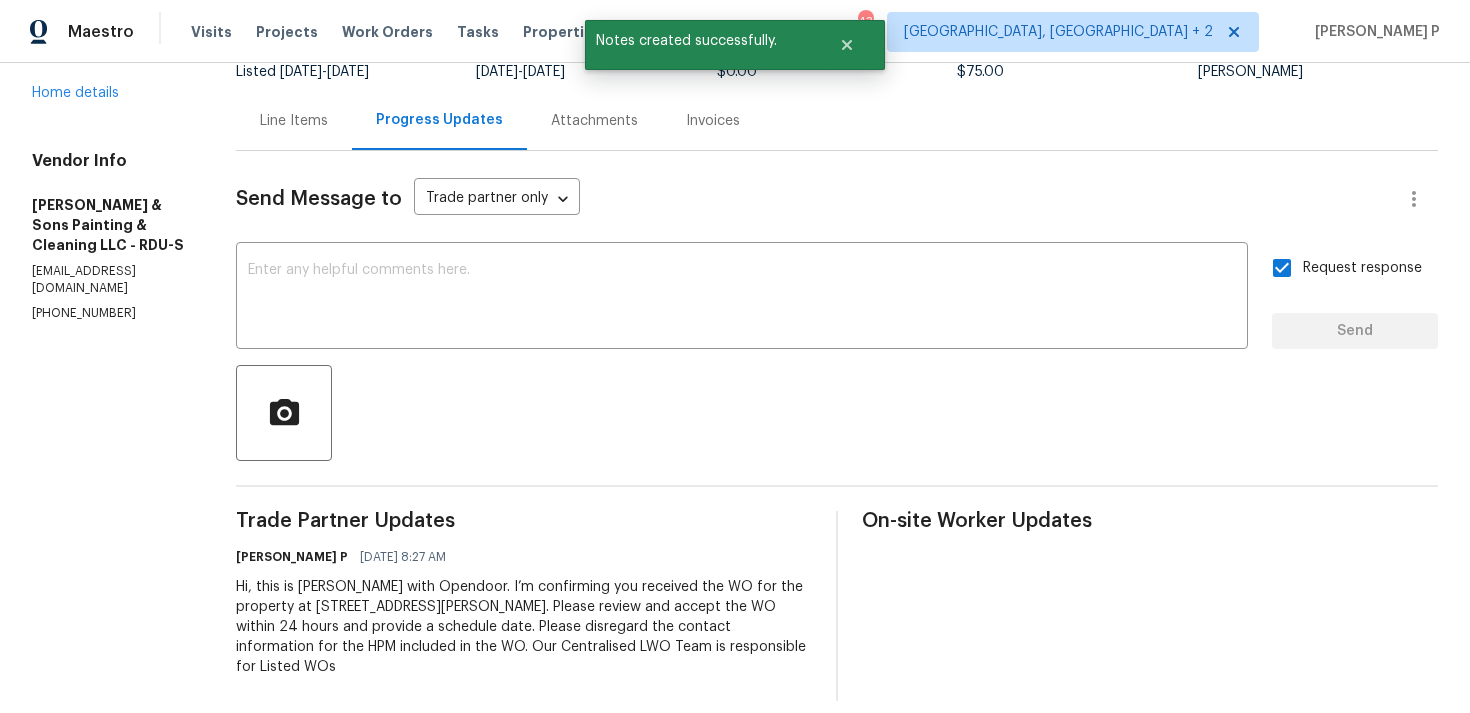 scroll, scrollTop: 0, scrollLeft: 0, axis: both 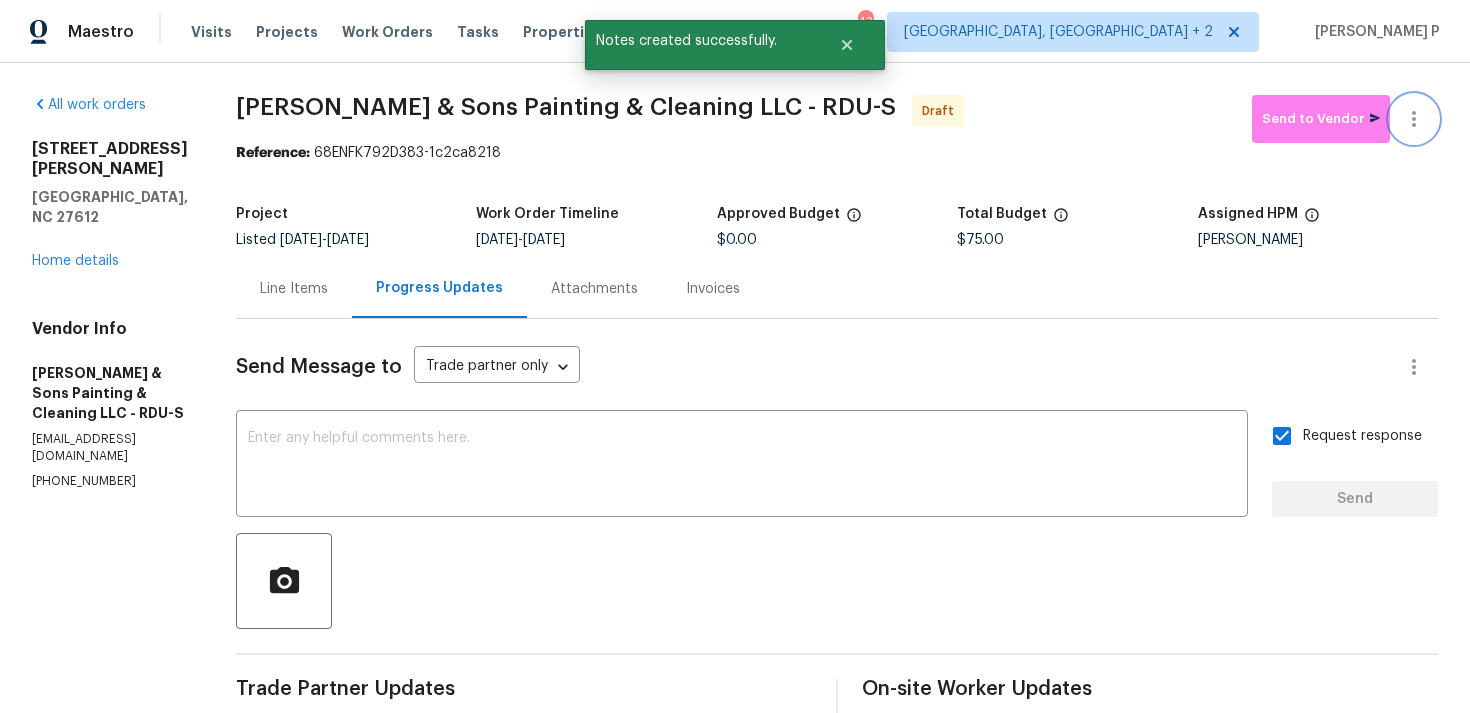 click at bounding box center [1414, 119] 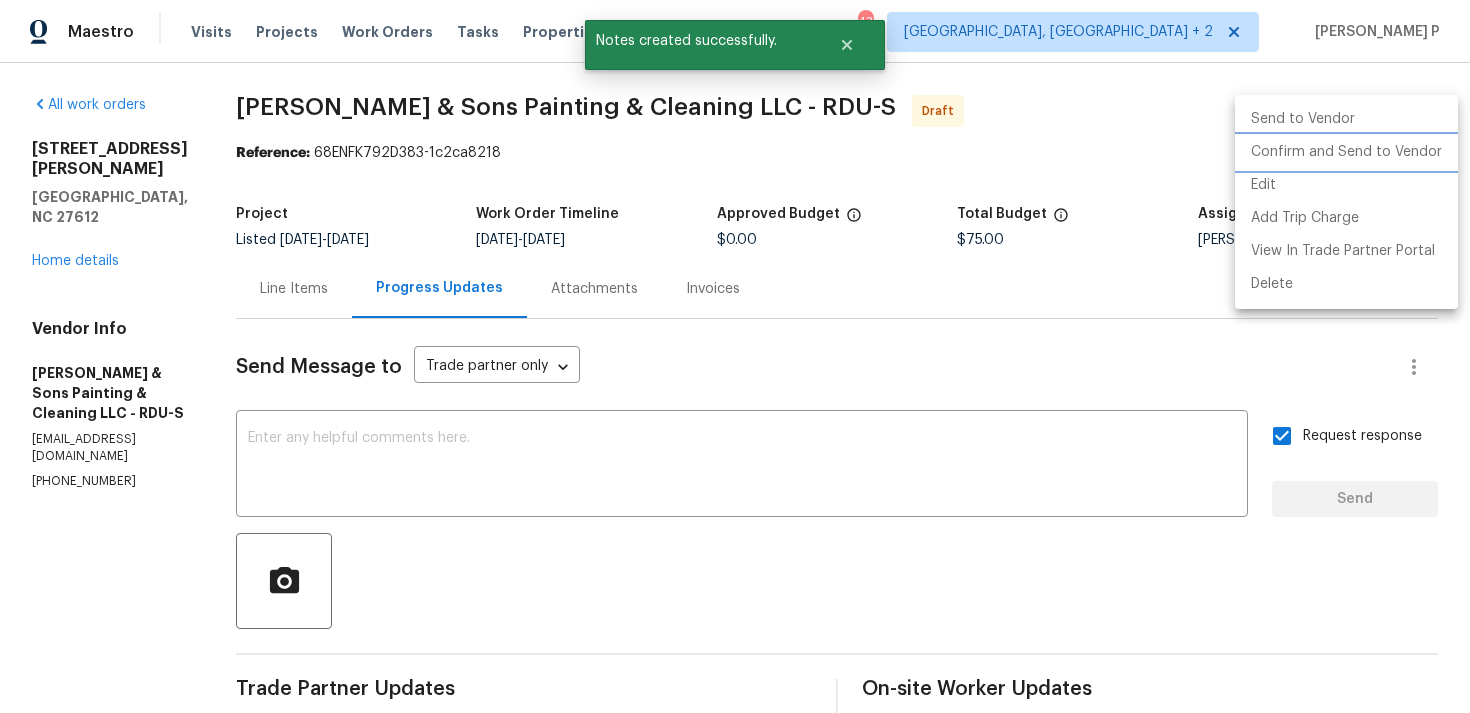 click on "Confirm and Send to Vendor" at bounding box center (1346, 152) 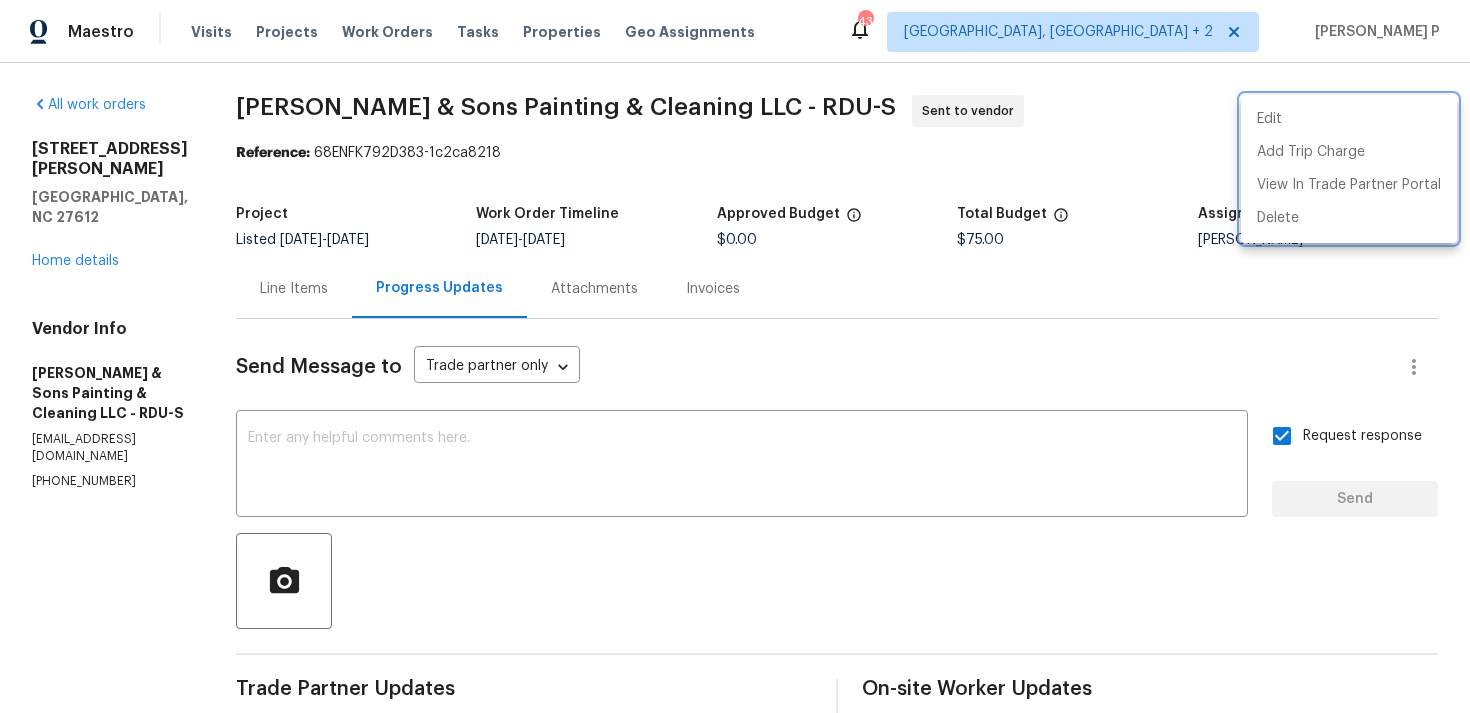 click at bounding box center [735, 356] 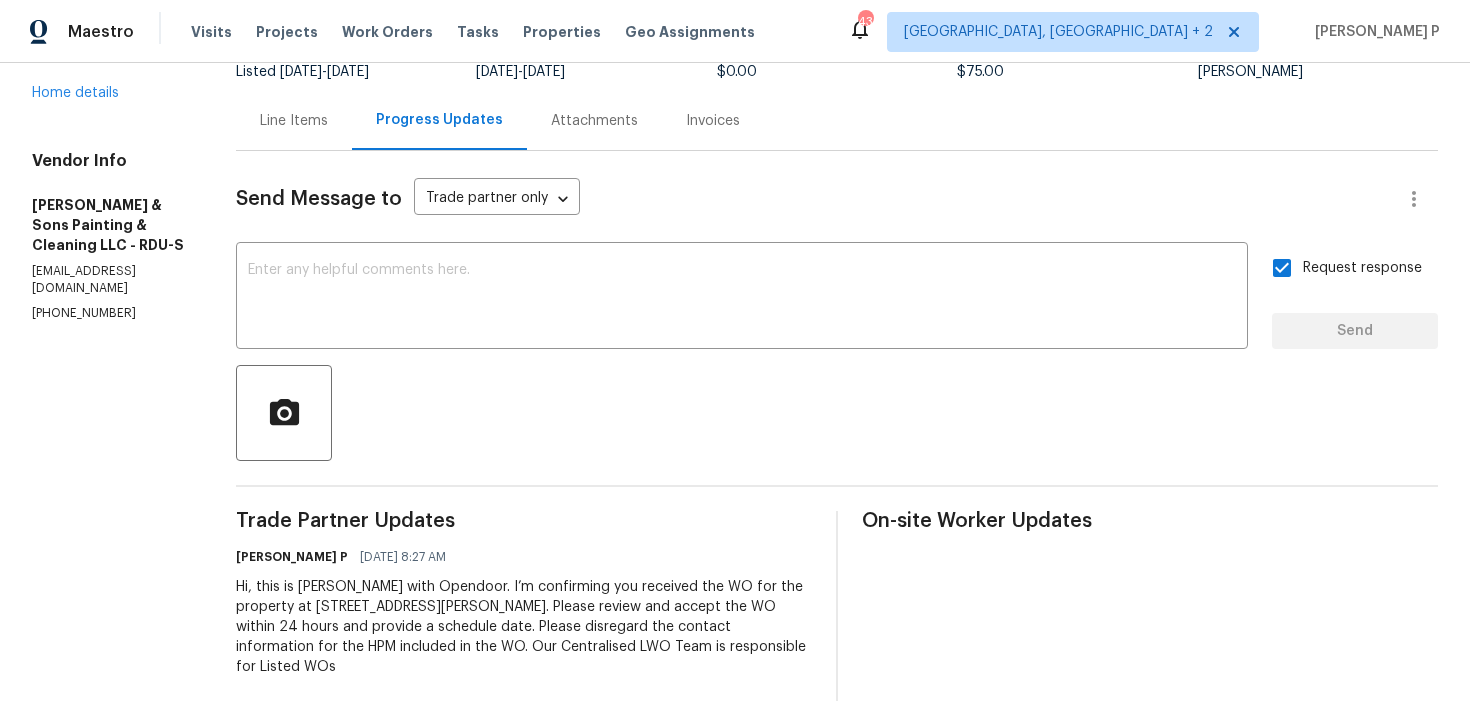 scroll, scrollTop: 0, scrollLeft: 0, axis: both 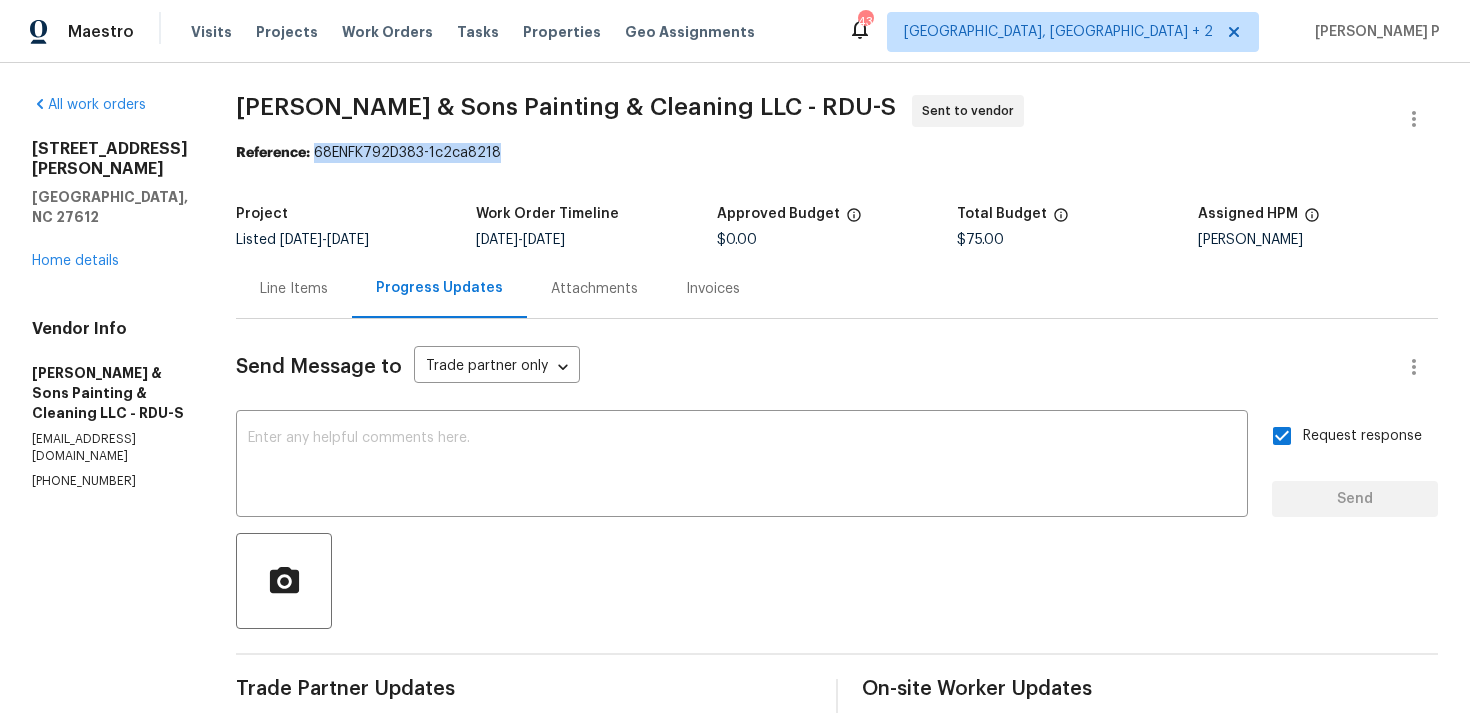 drag, startPoint x: 312, startPoint y: 152, endPoint x: 635, endPoint y: 150, distance: 323.0062 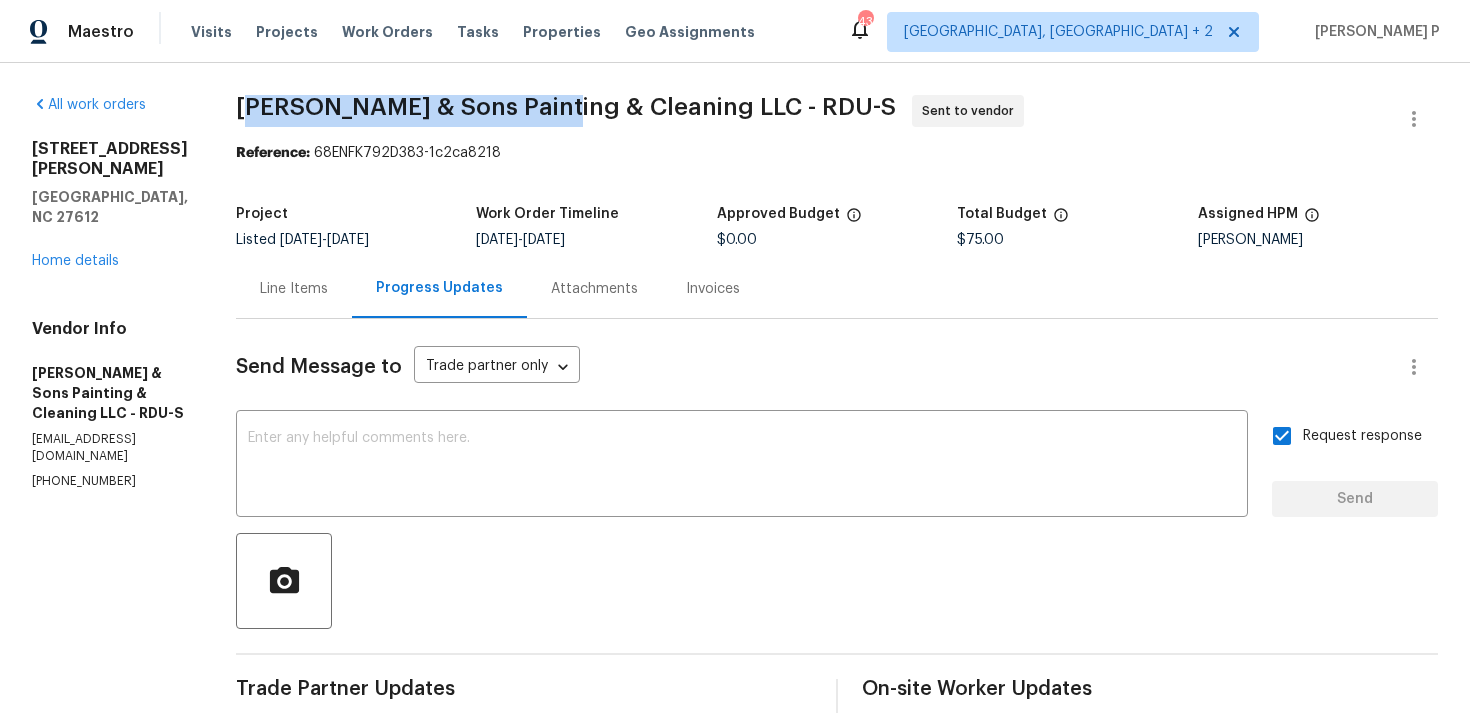 drag, startPoint x: 243, startPoint y: 101, endPoint x: 548, endPoint y: 106, distance: 305.041 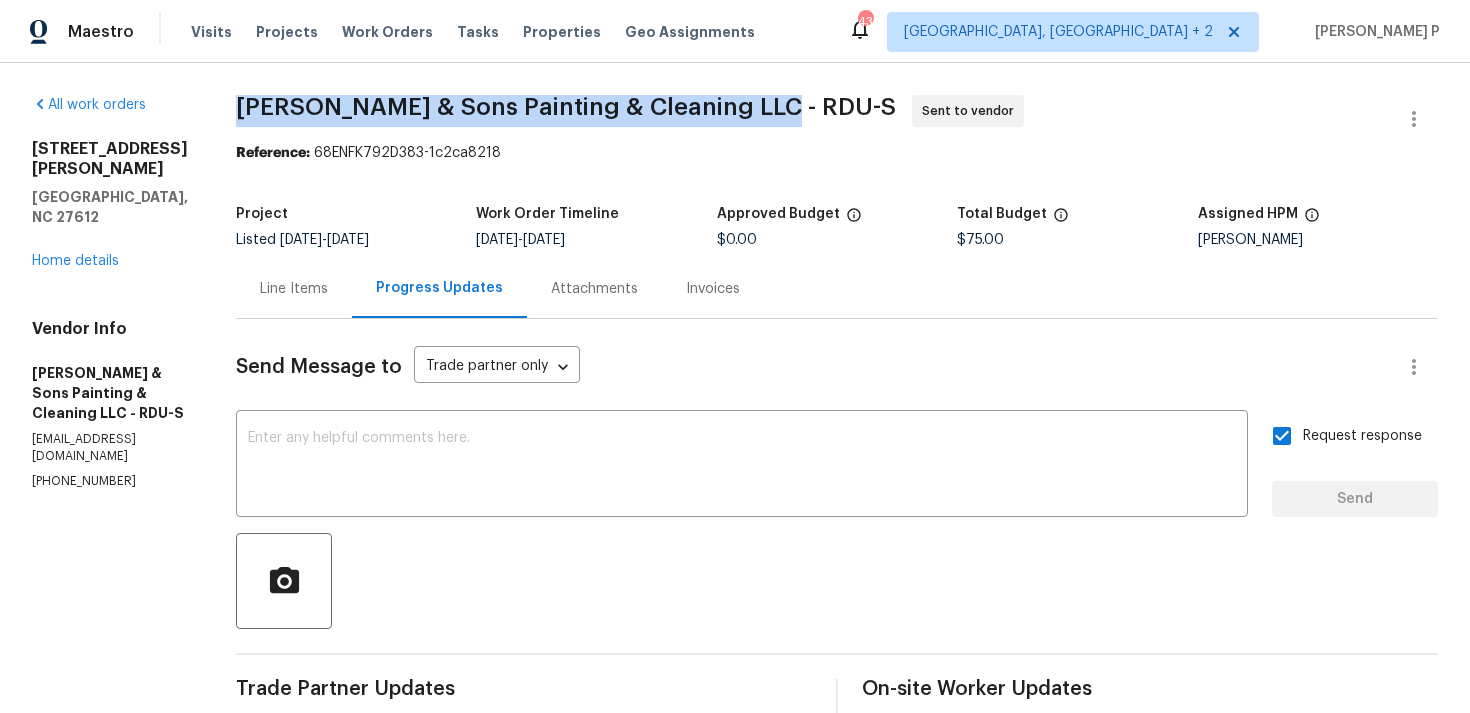drag, startPoint x: 235, startPoint y: 105, endPoint x: 774, endPoint y: 105, distance: 539 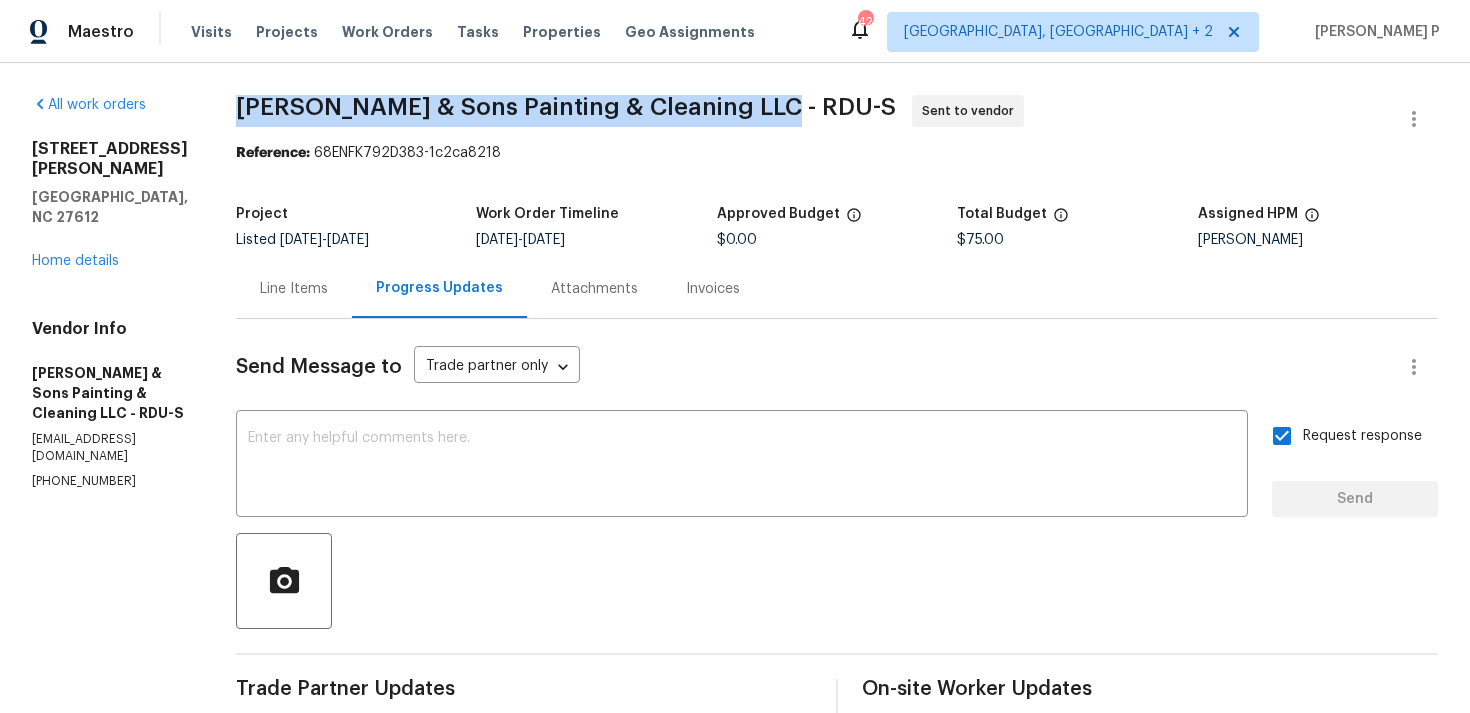 click on "Line Items" at bounding box center [294, 289] 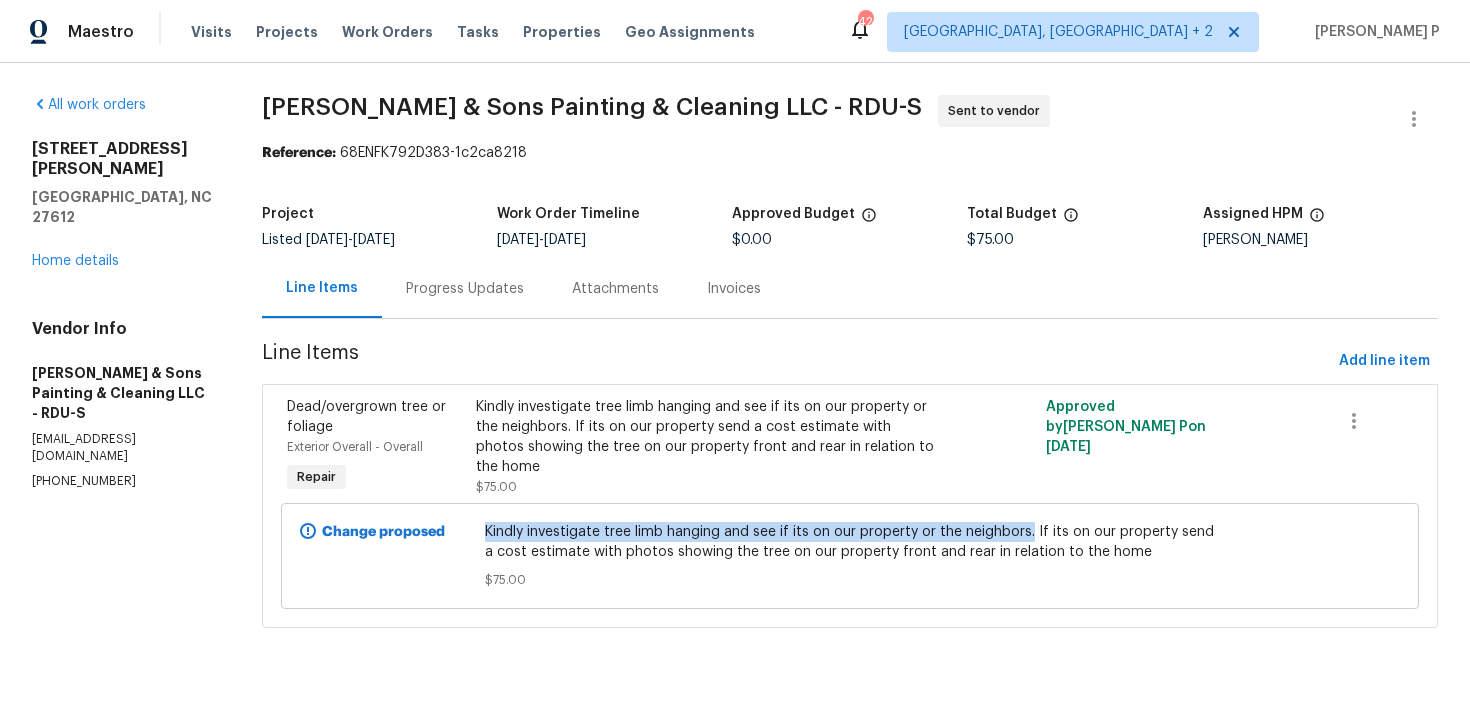 drag, startPoint x: 489, startPoint y: 531, endPoint x: 1033, endPoint y: 531, distance: 544 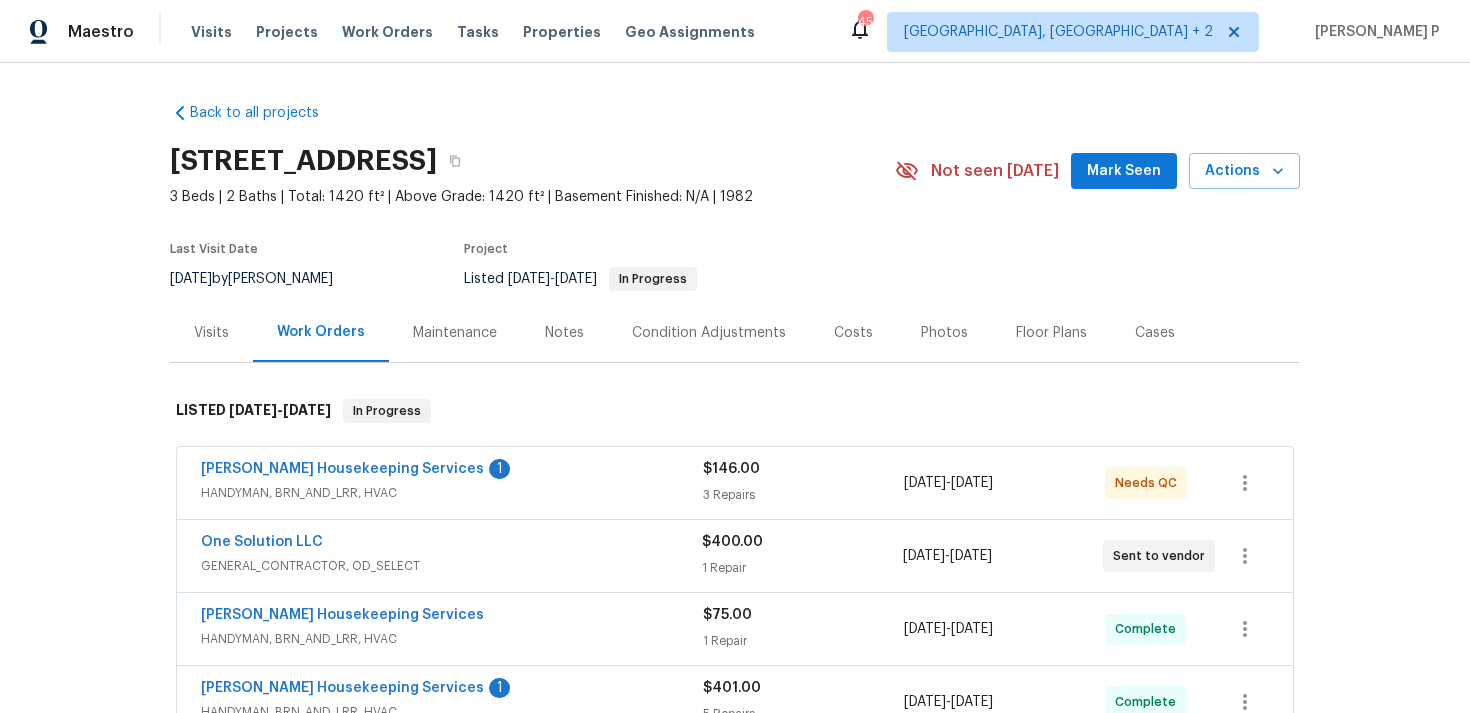 scroll, scrollTop: 0, scrollLeft: 0, axis: both 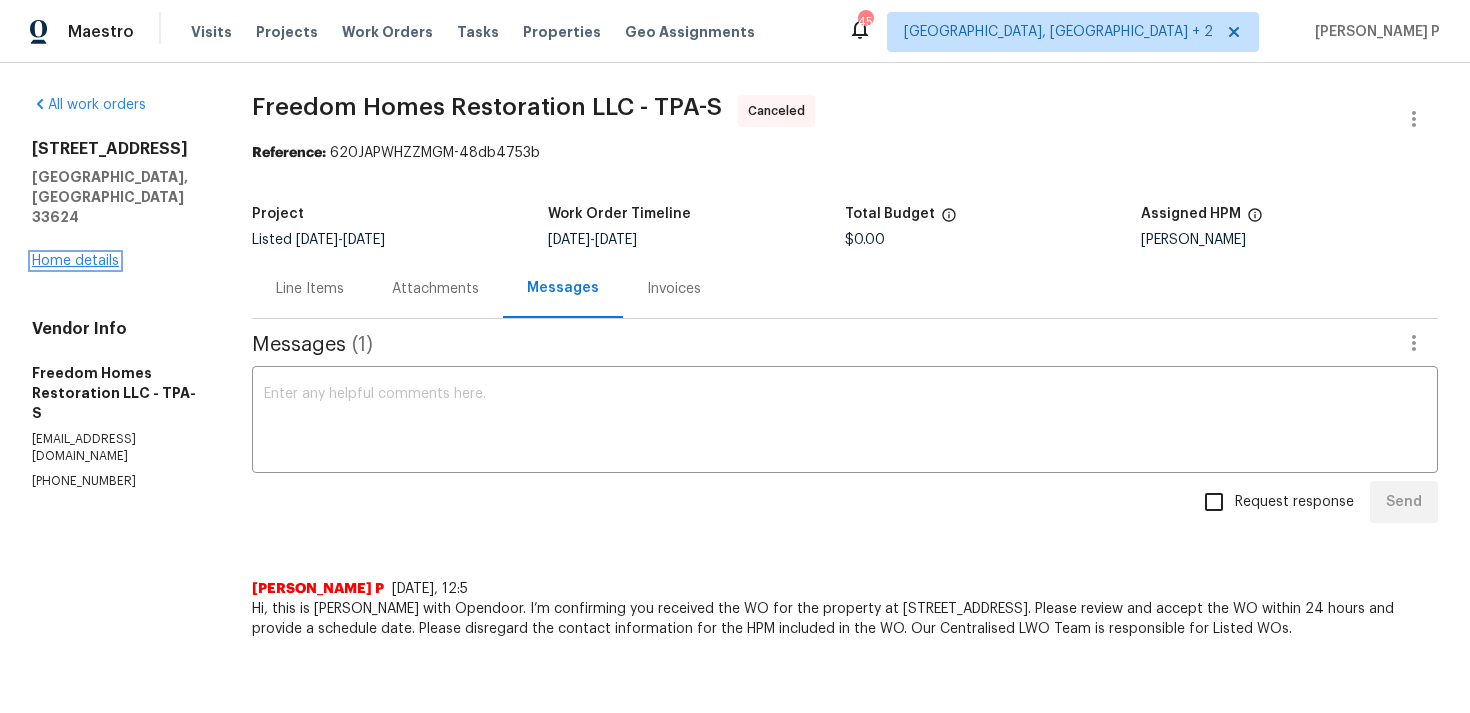 click on "Home details" at bounding box center (75, 261) 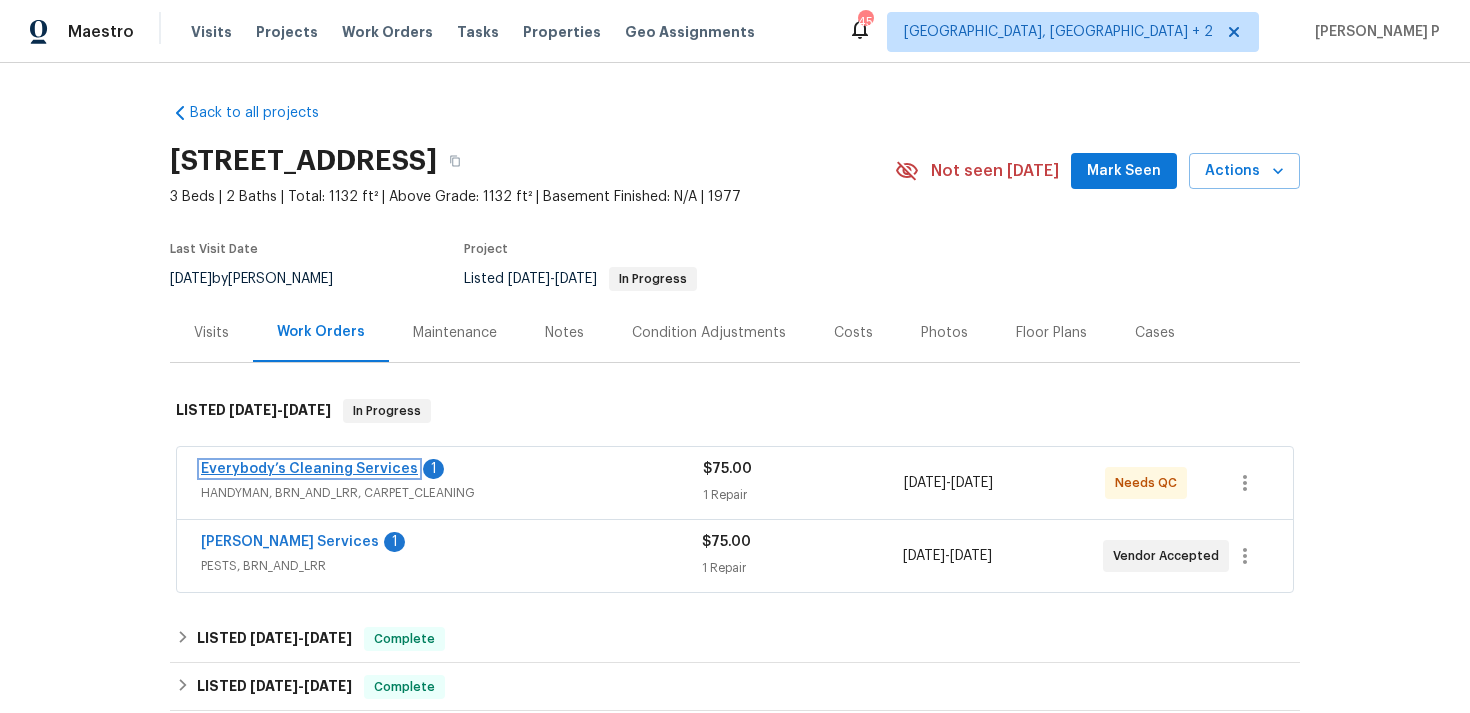 click on "Everybody’s Cleaning Services" at bounding box center [309, 469] 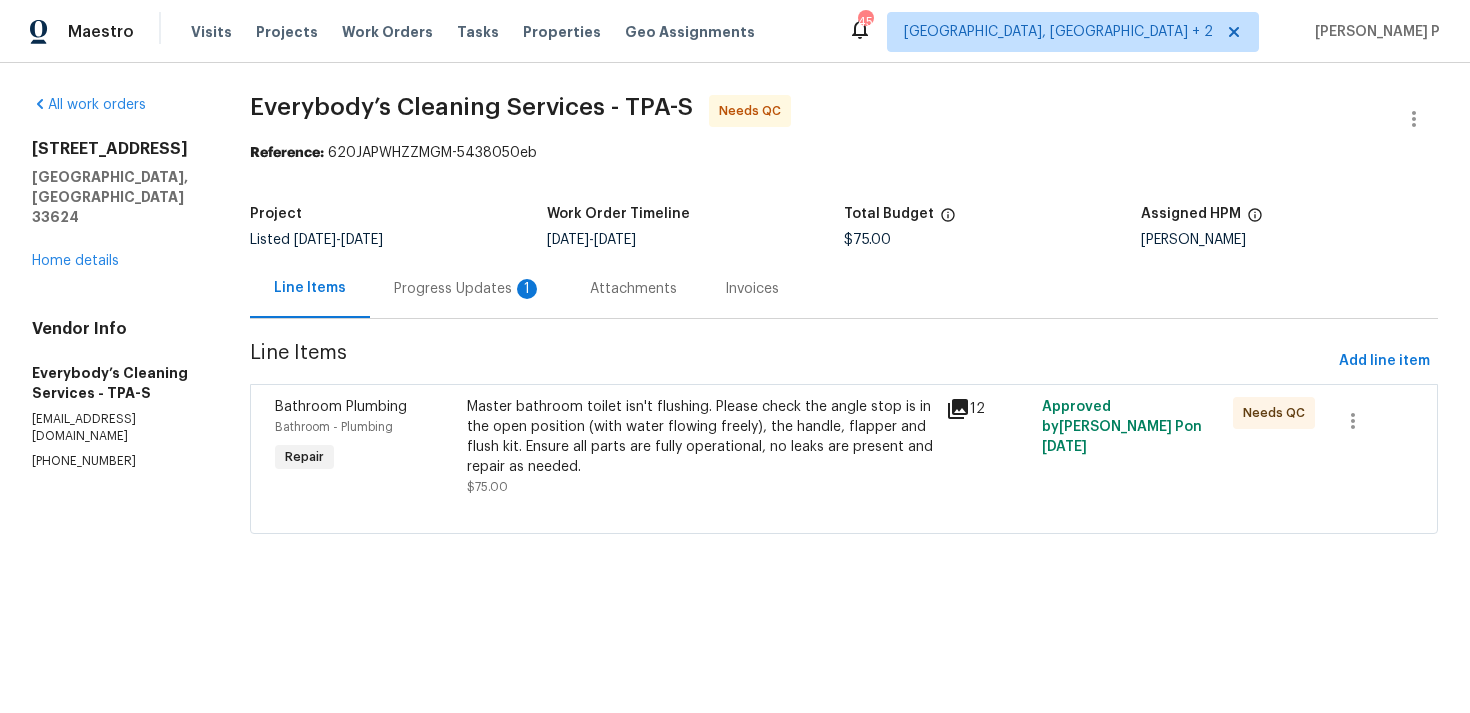 click on "Progress Updates 1" at bounding box center (468, 288) 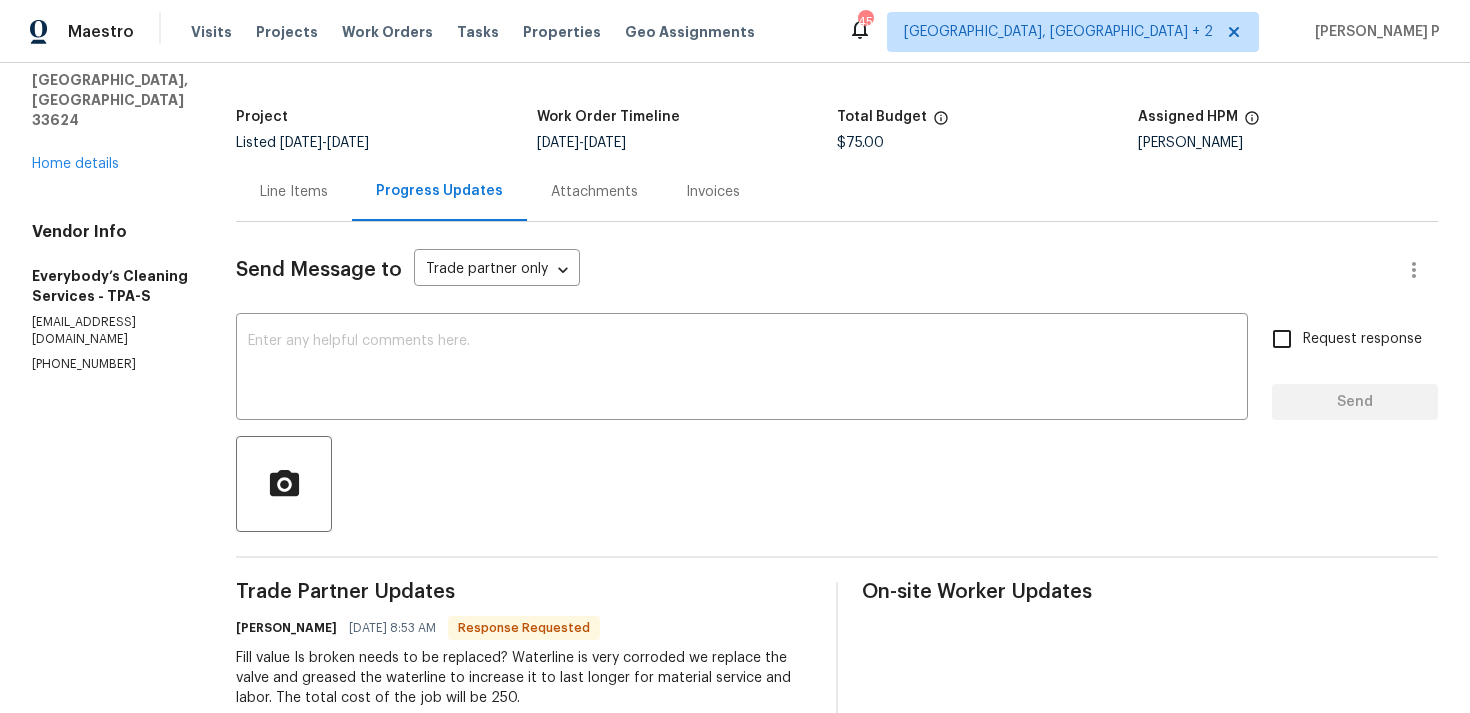 scroll, scrollTop: 84, scrollLeft: 0, axis: vertical 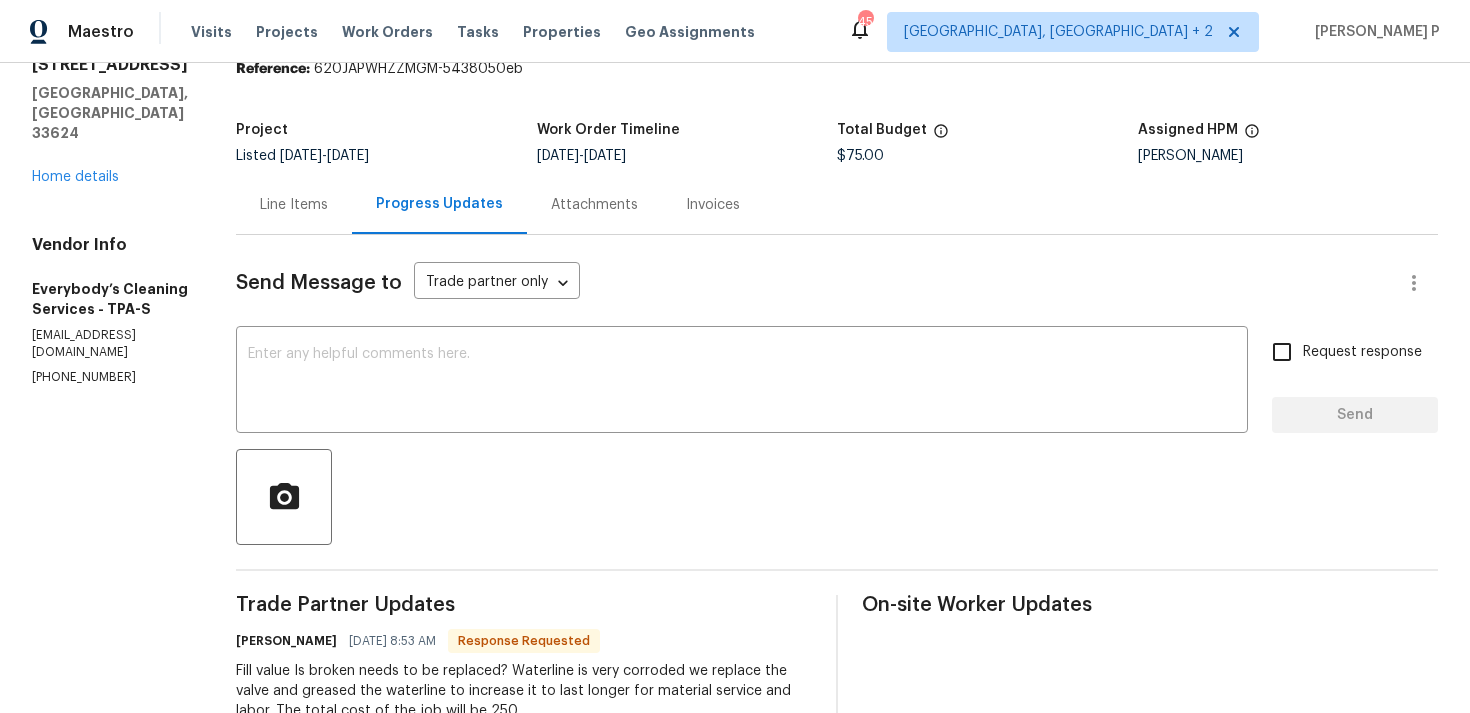 click on "Line Items" at bounding box center (294, 205) 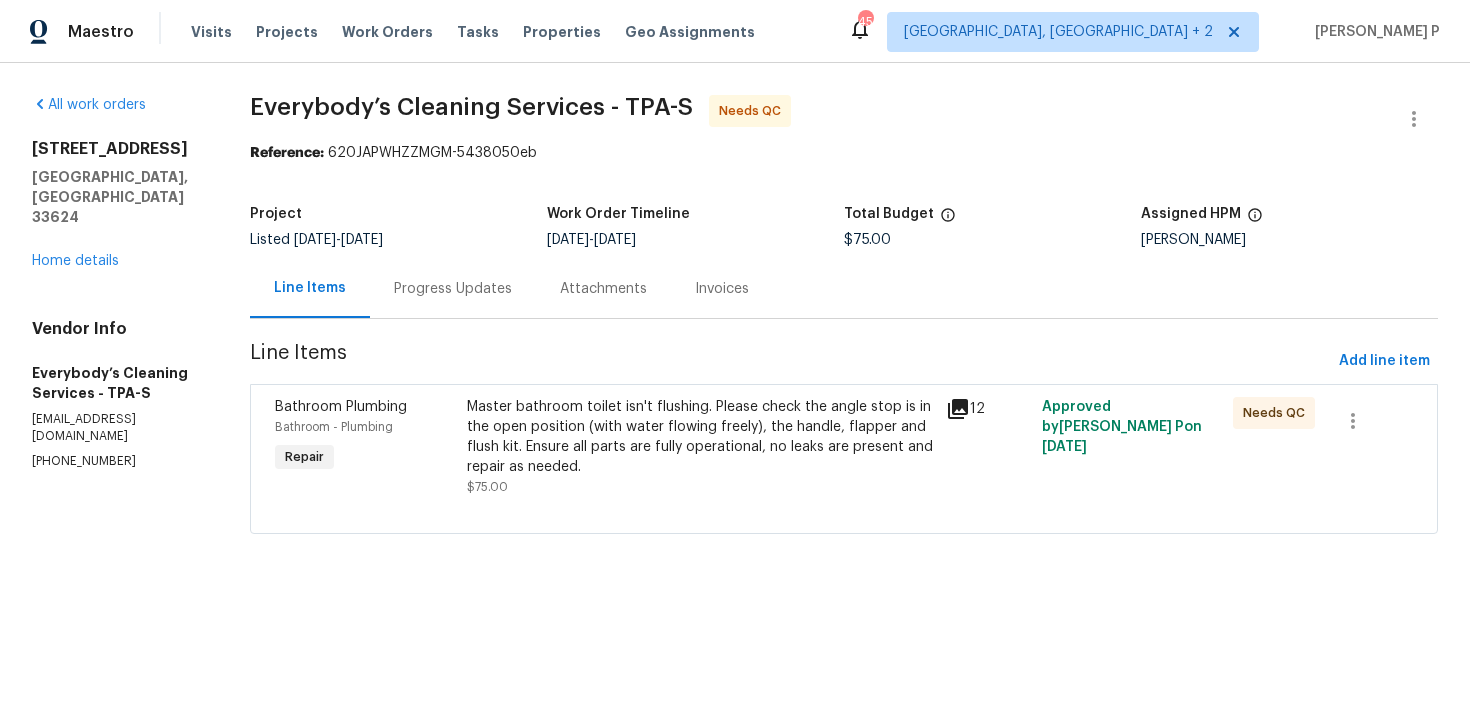 scroll, scrollTop: 0, scrollLeft: 0, axis: both 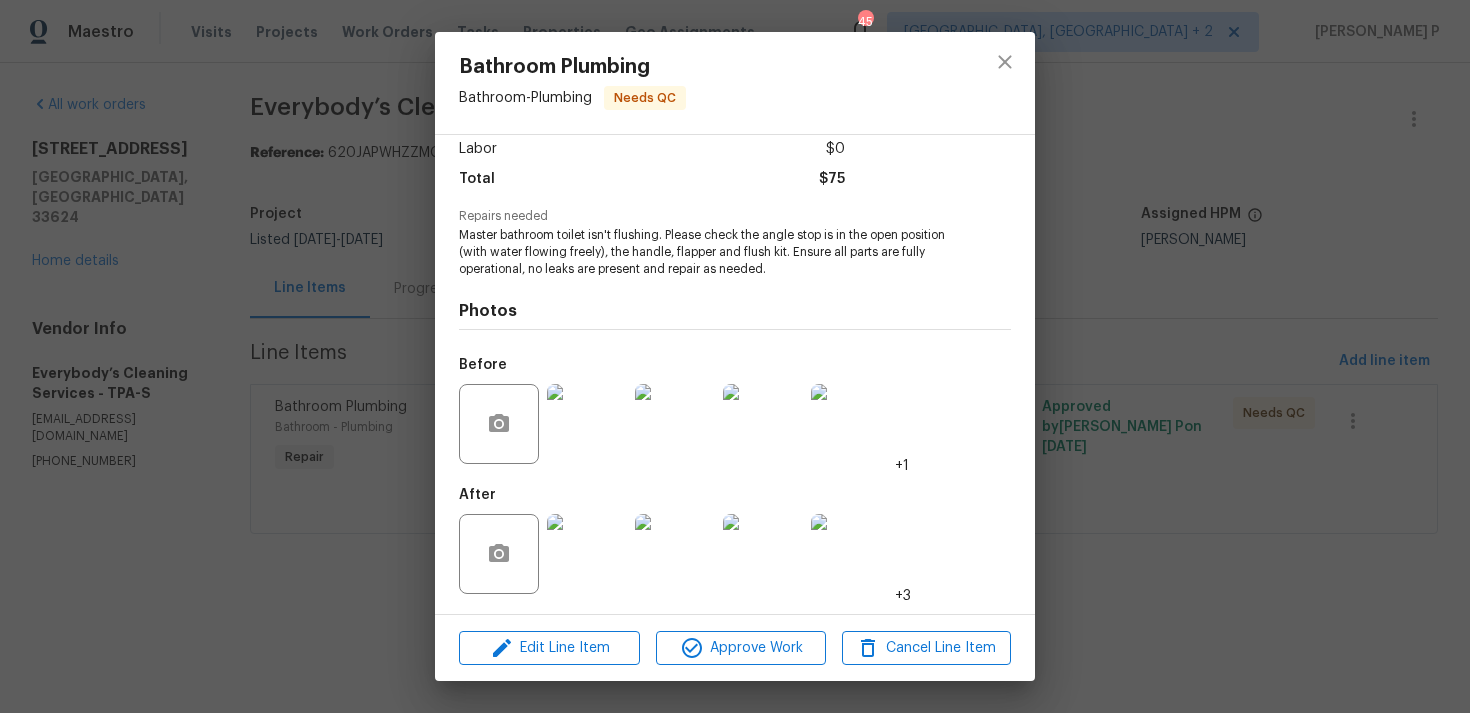 click at bounding box center (587, 424) 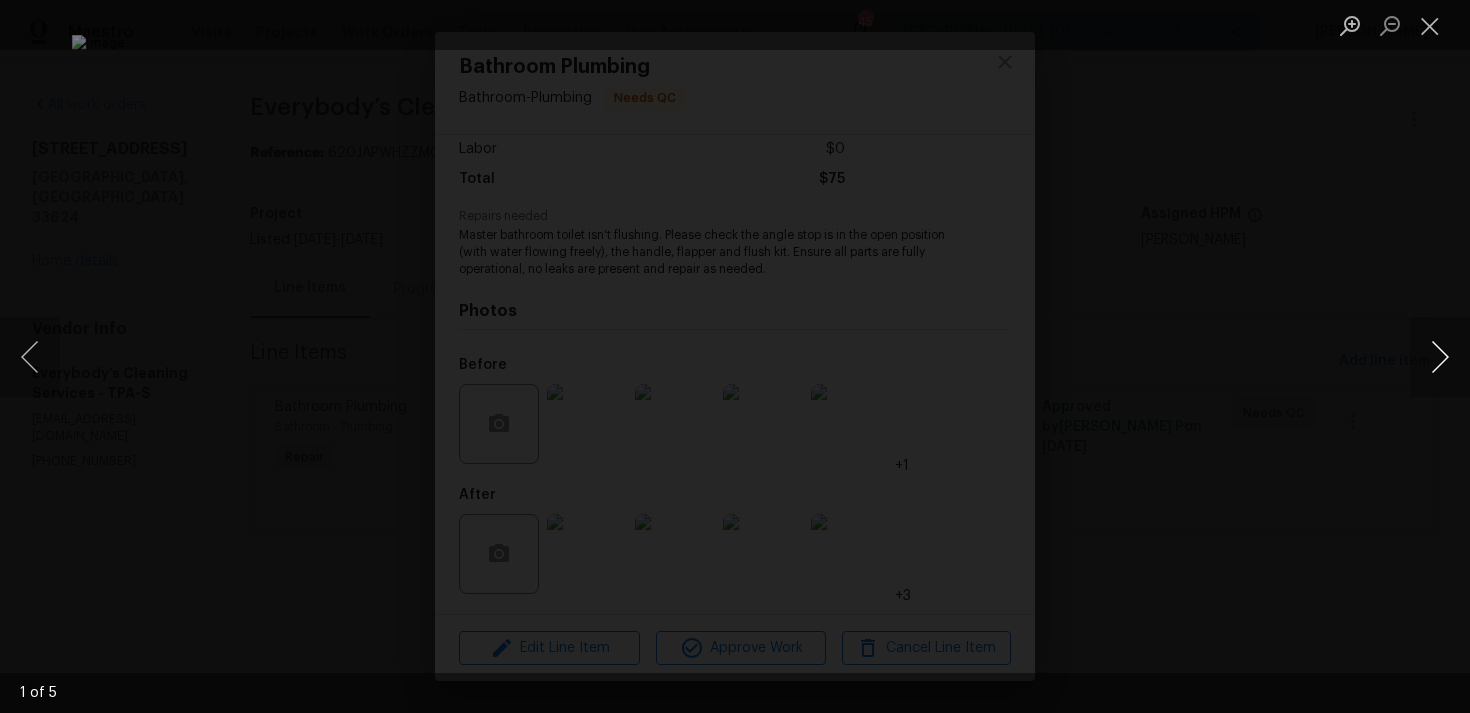 click at bounding box center (1440, 357) 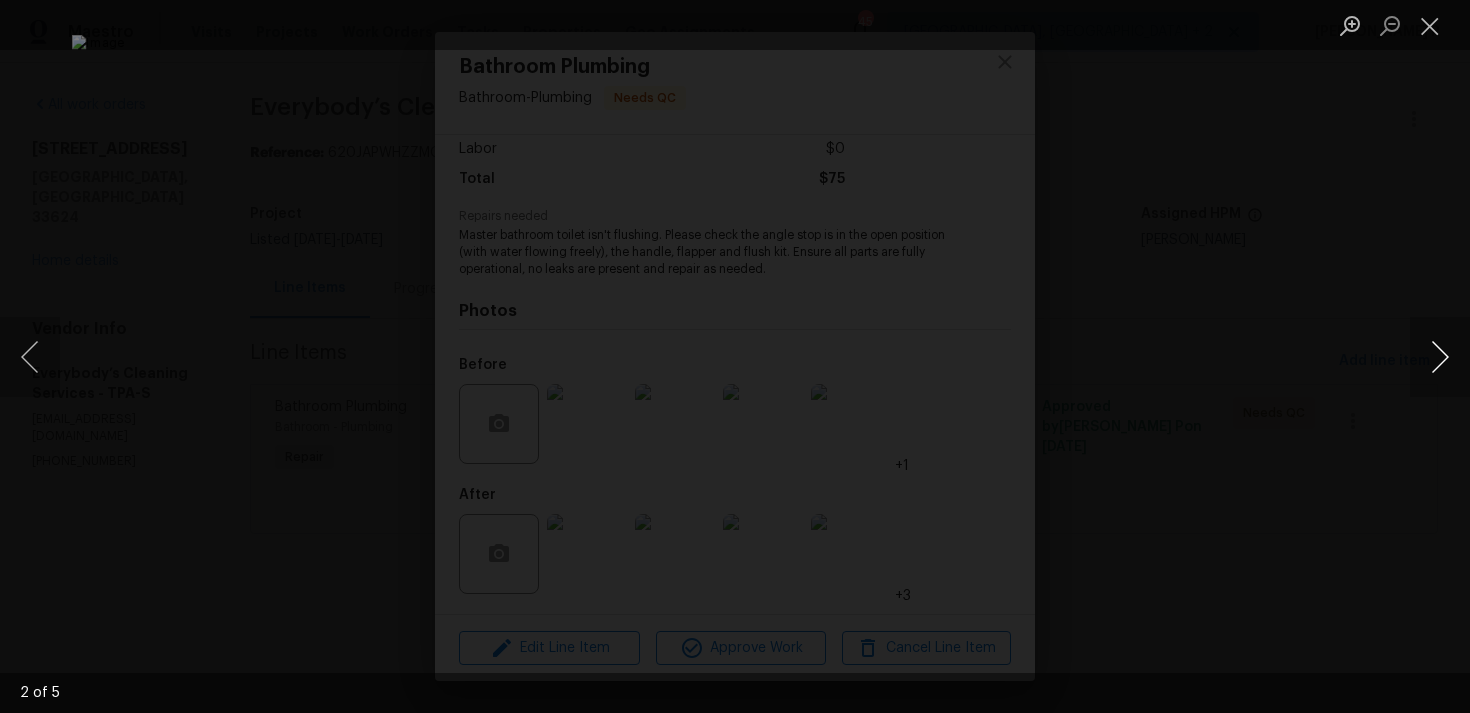 click at bounding box center [1440, 357] 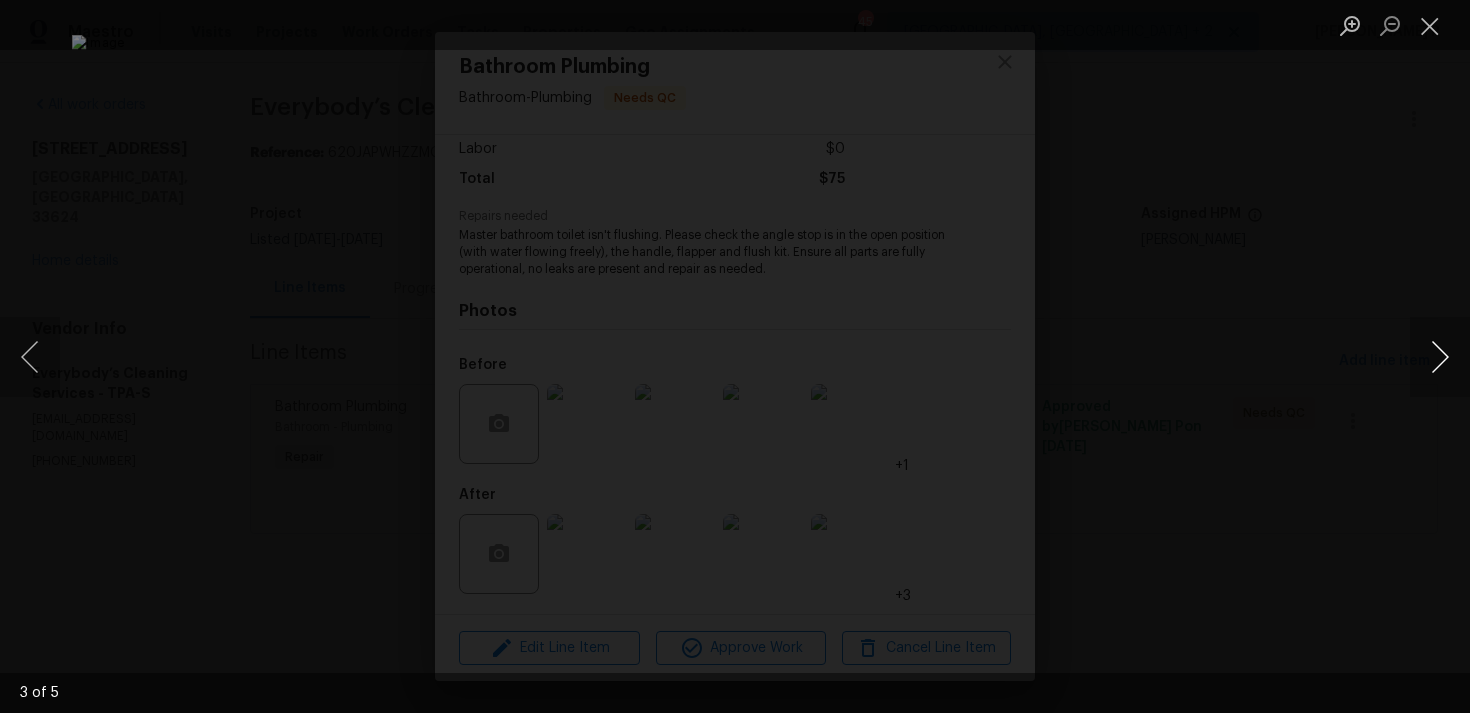 click at bounding box center (1440, 357) 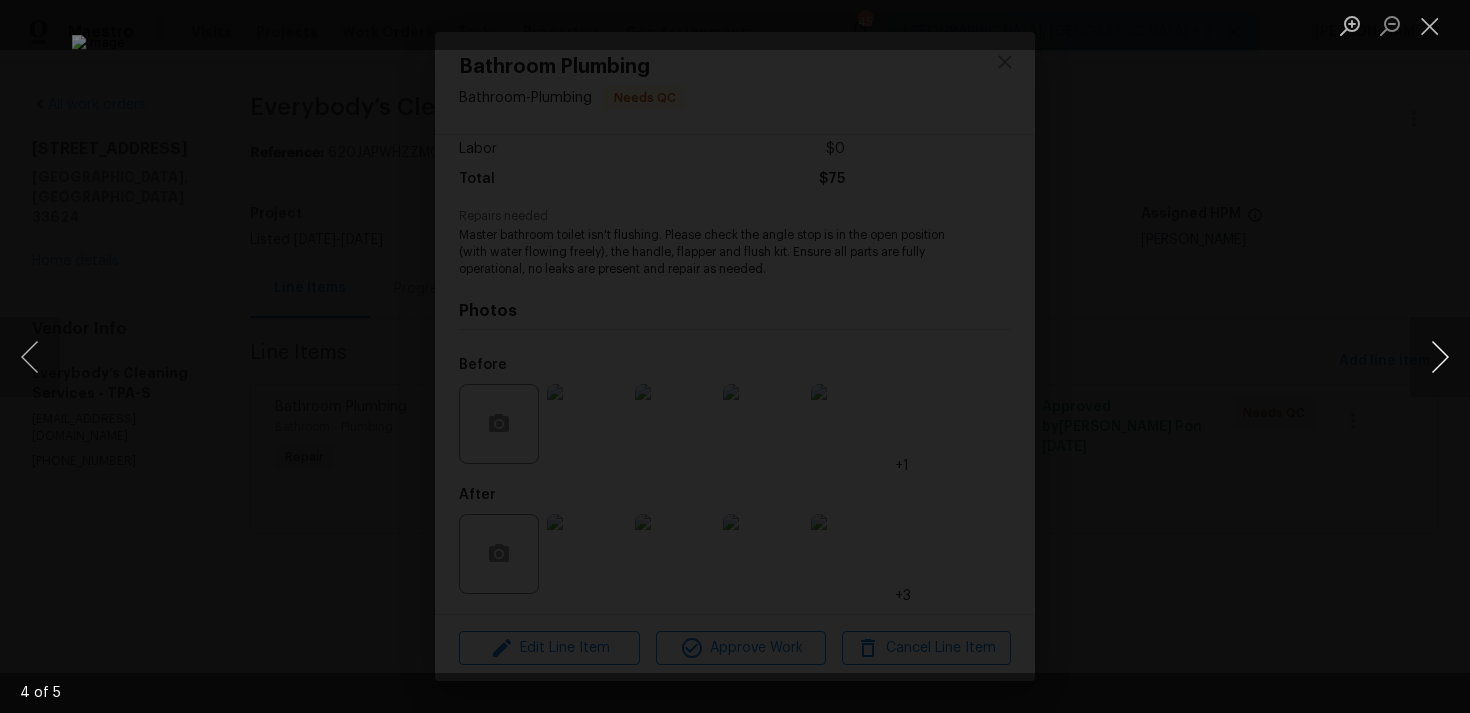 click at bounding box center (1440, 357) 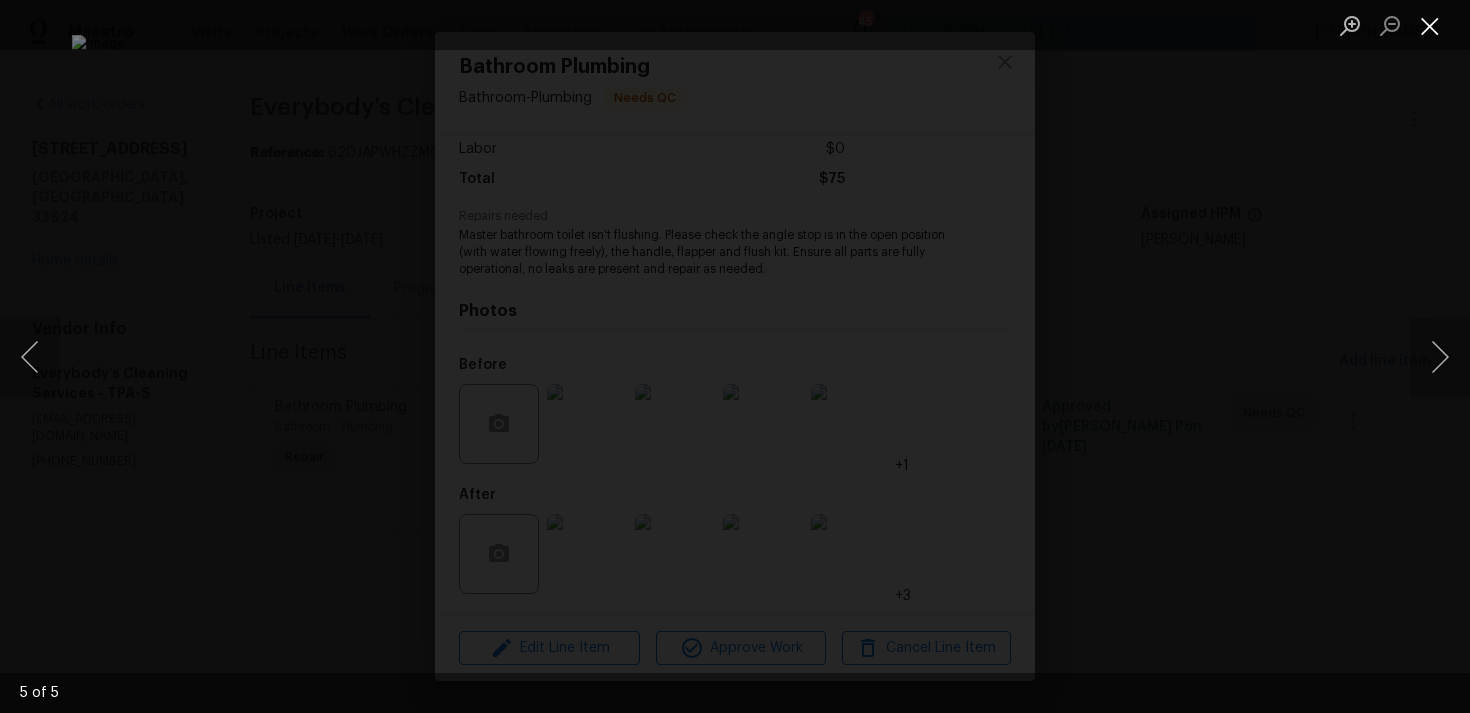 click at bounding box center (1430, 25) 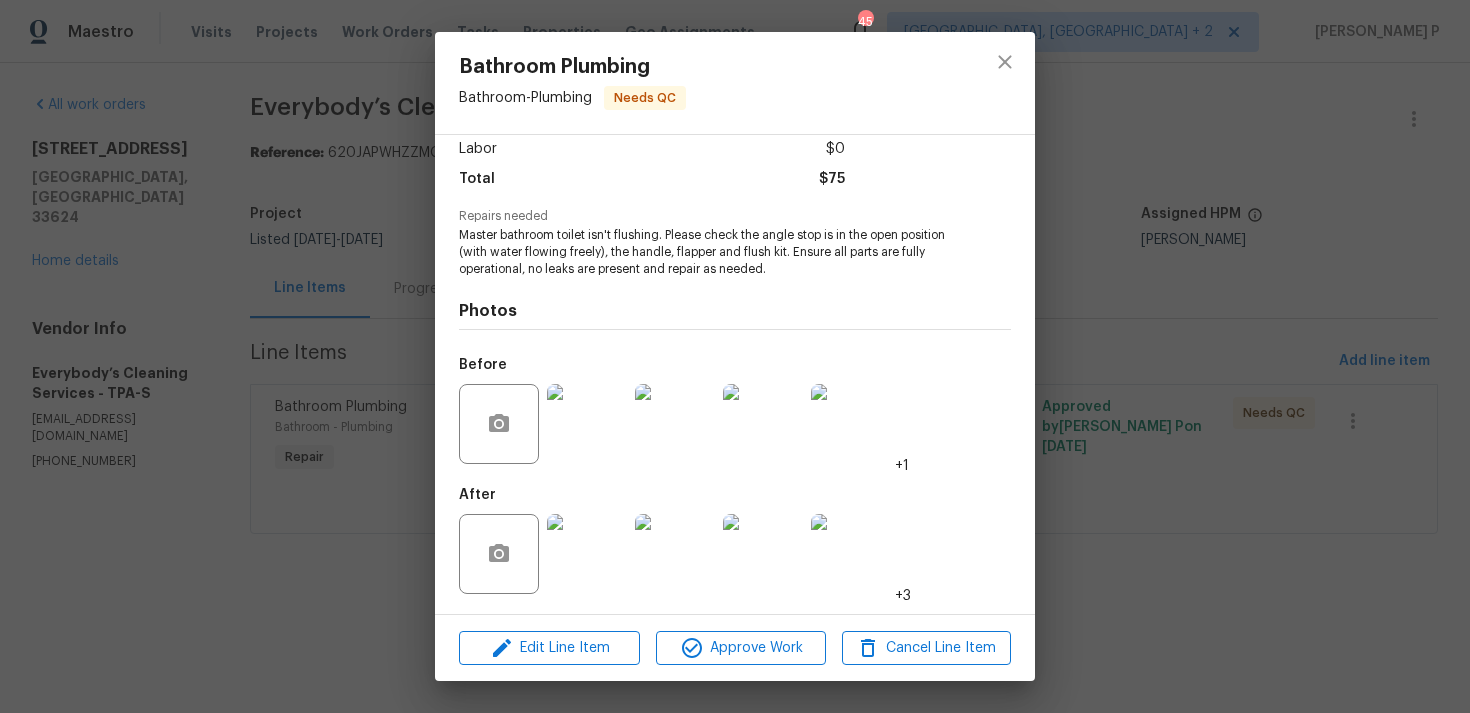 click at bounding box center [587, 554] 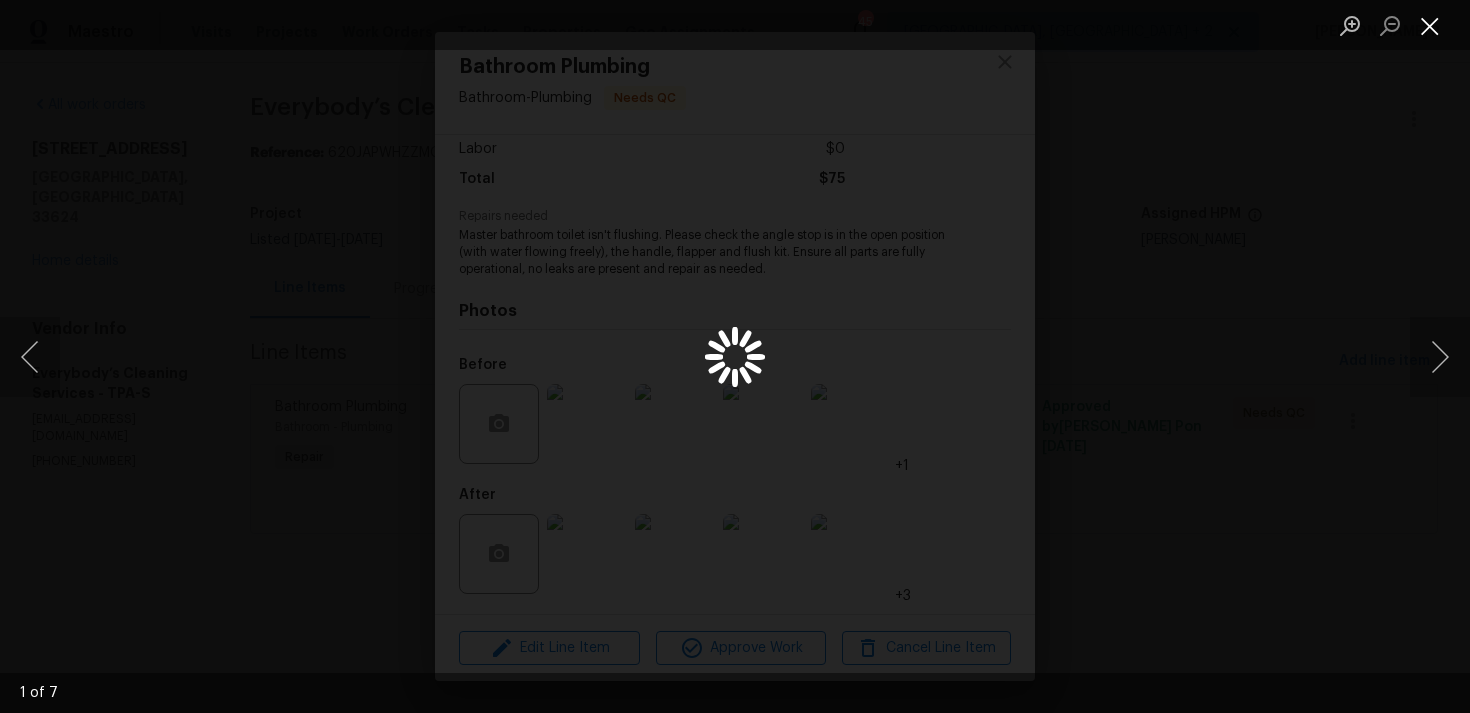 click at bounding box center (1430, 25) 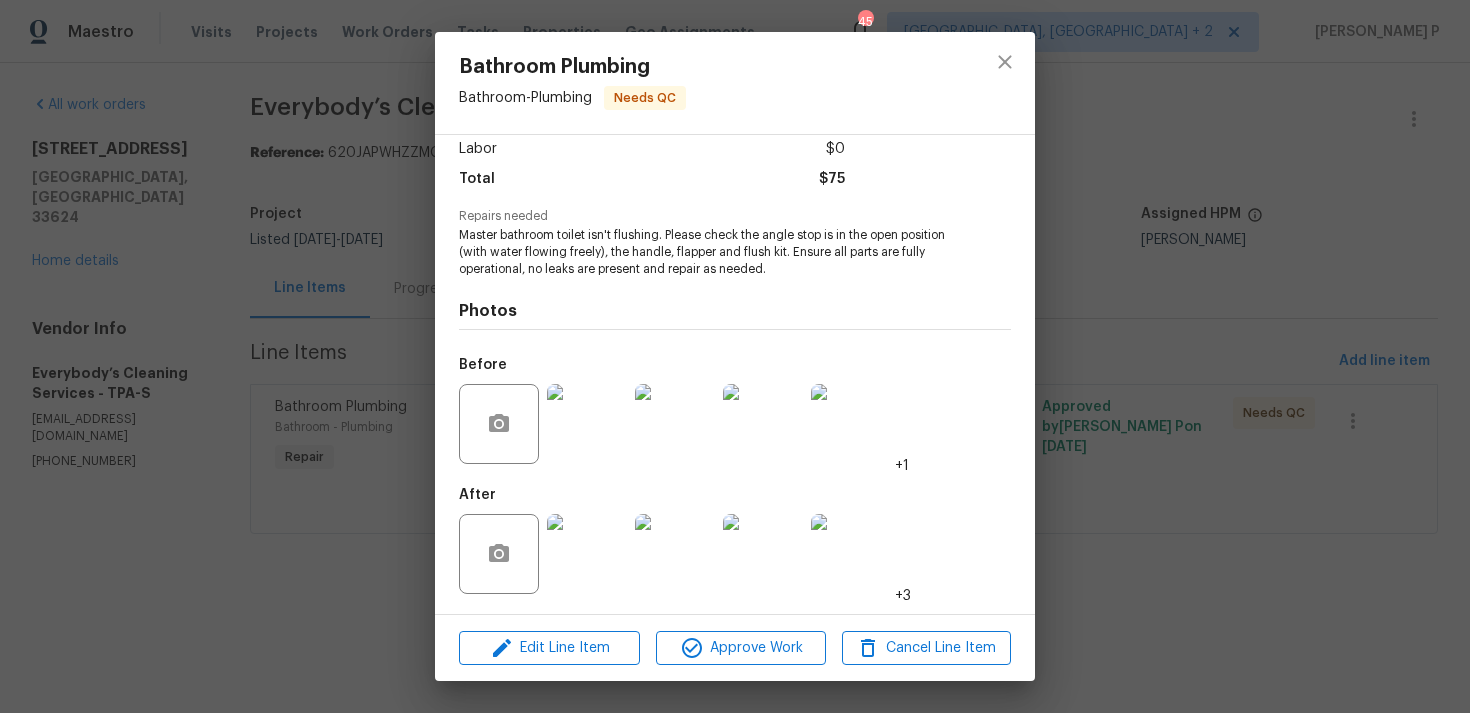 click at bounding box center (587, 554) 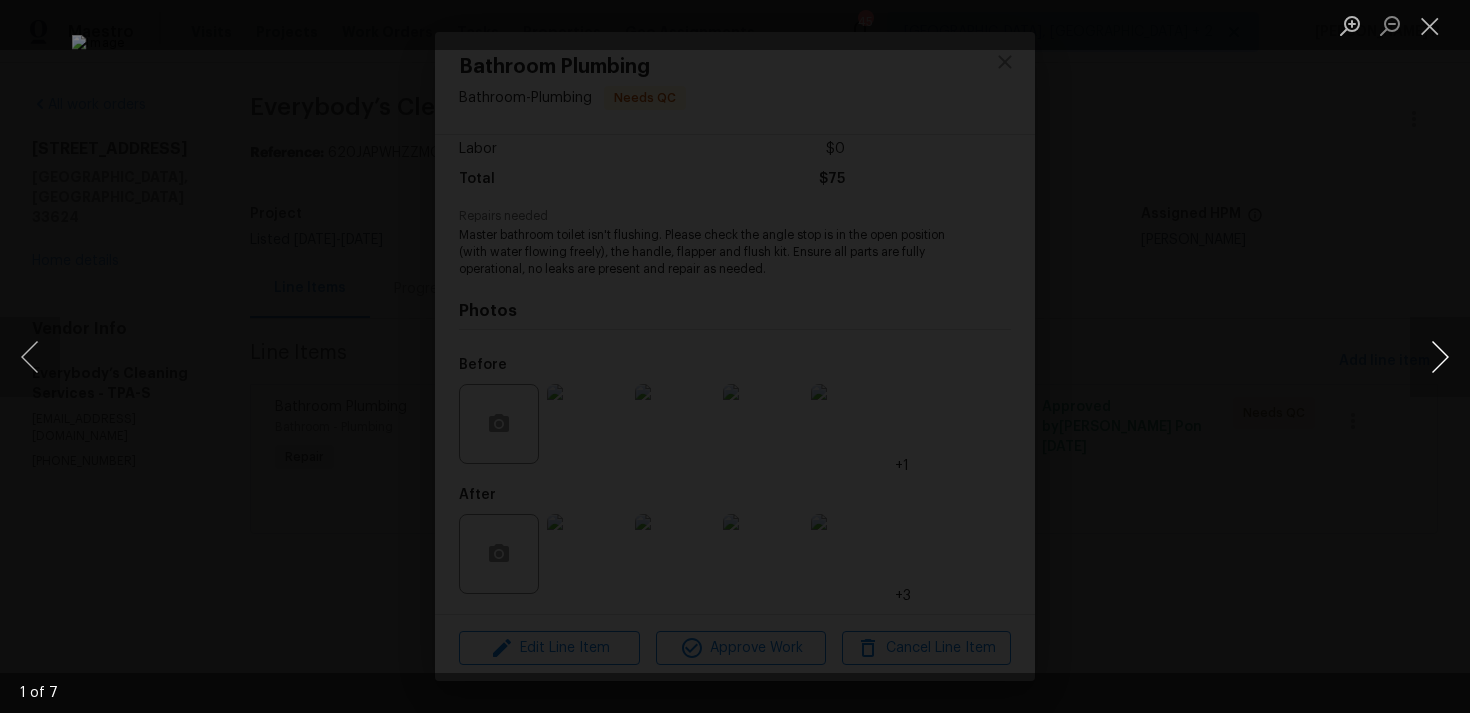 click at bounding box center (1440, 357) 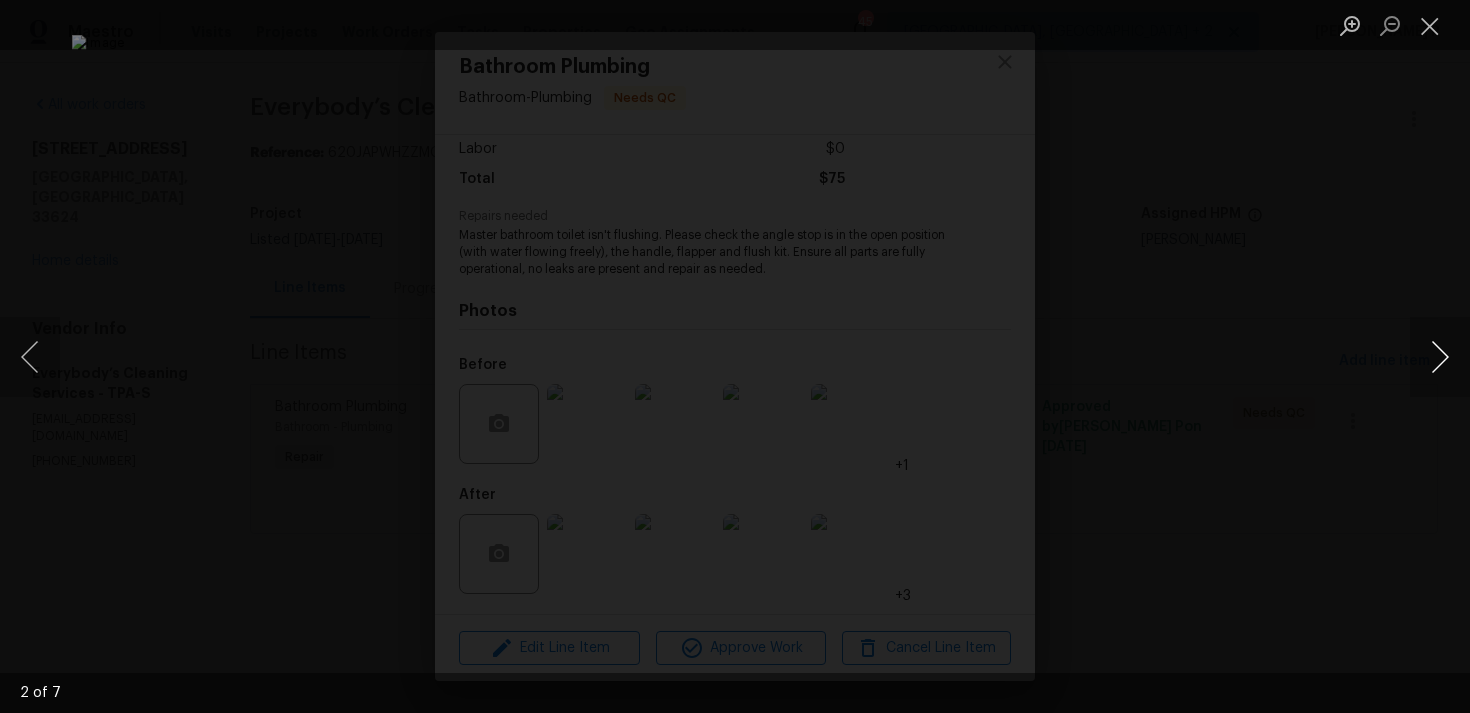 click at bounding box center (1440, 357) 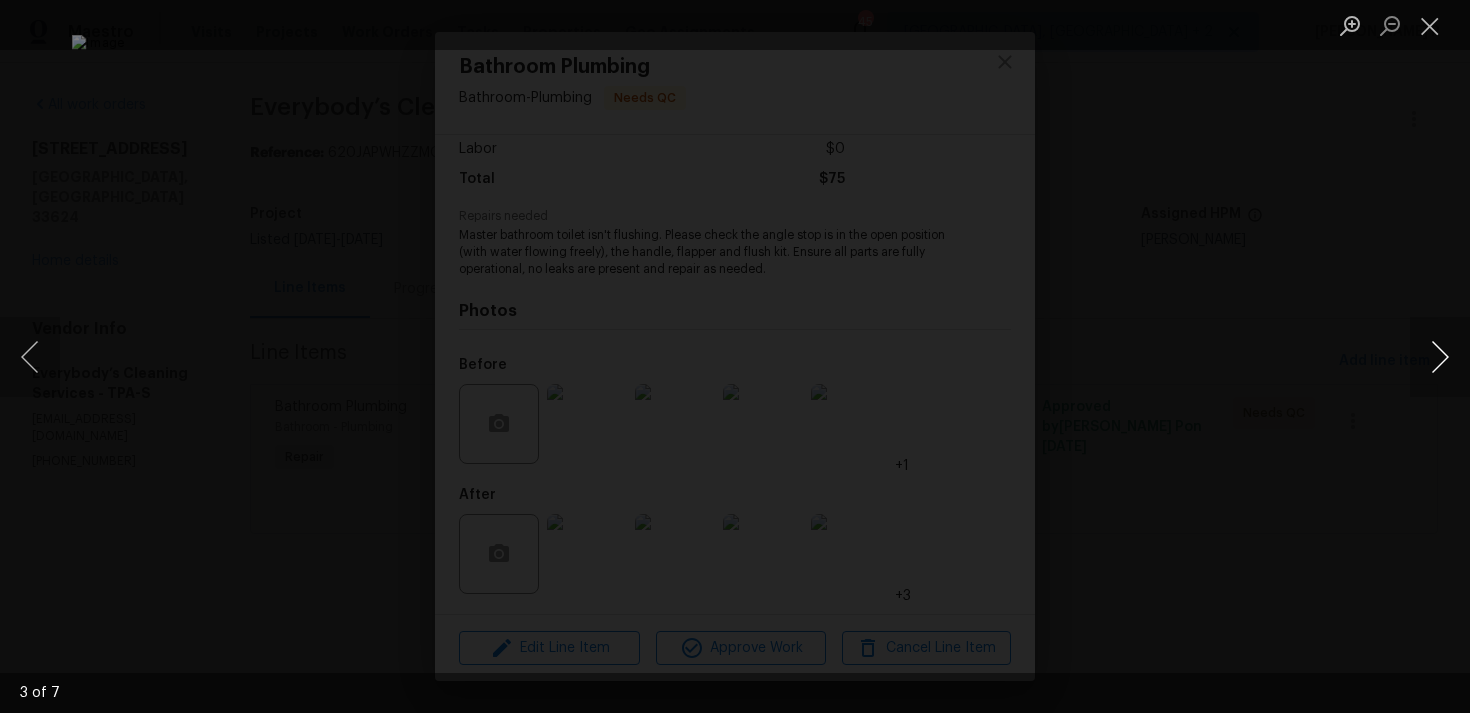 click at bounding box center [1440, 357] 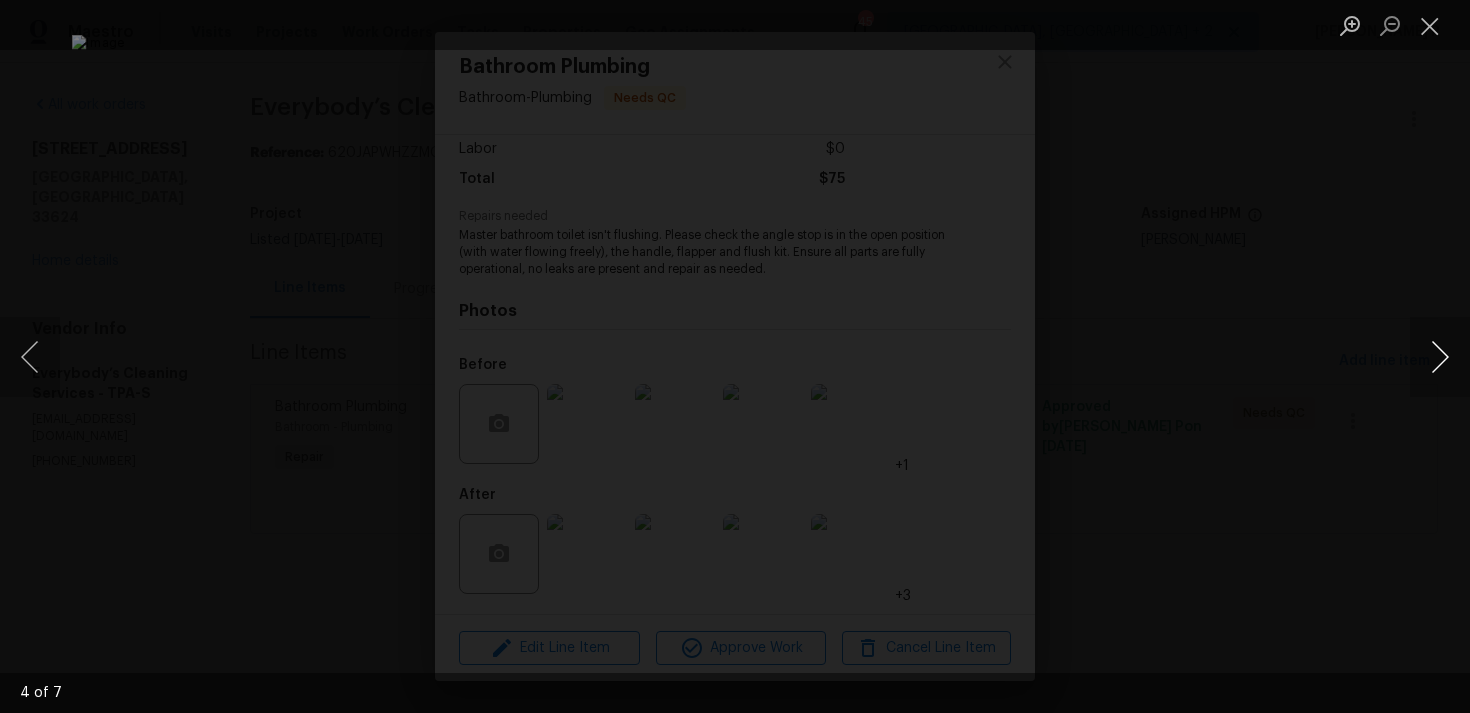 click at bounding box center (1440, 357) 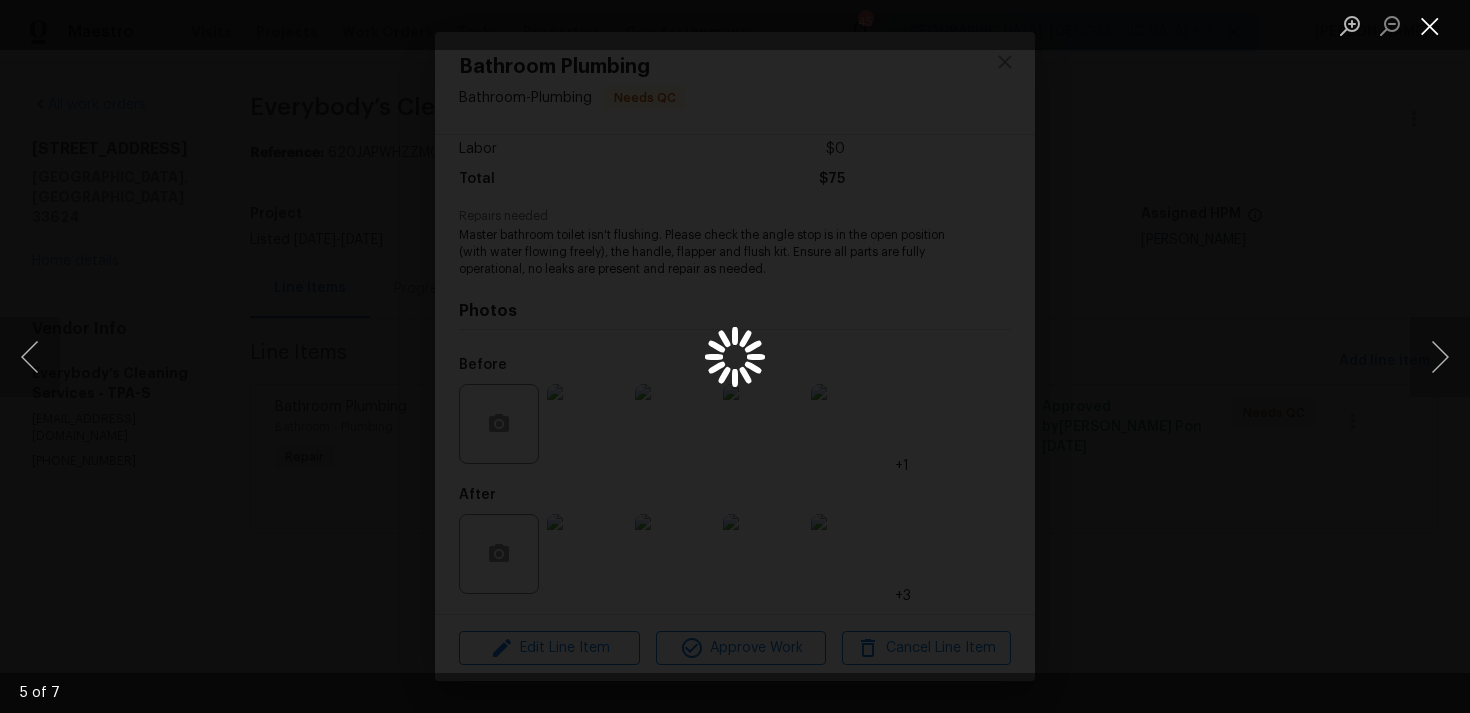 click at bounding box center (1430, 25) 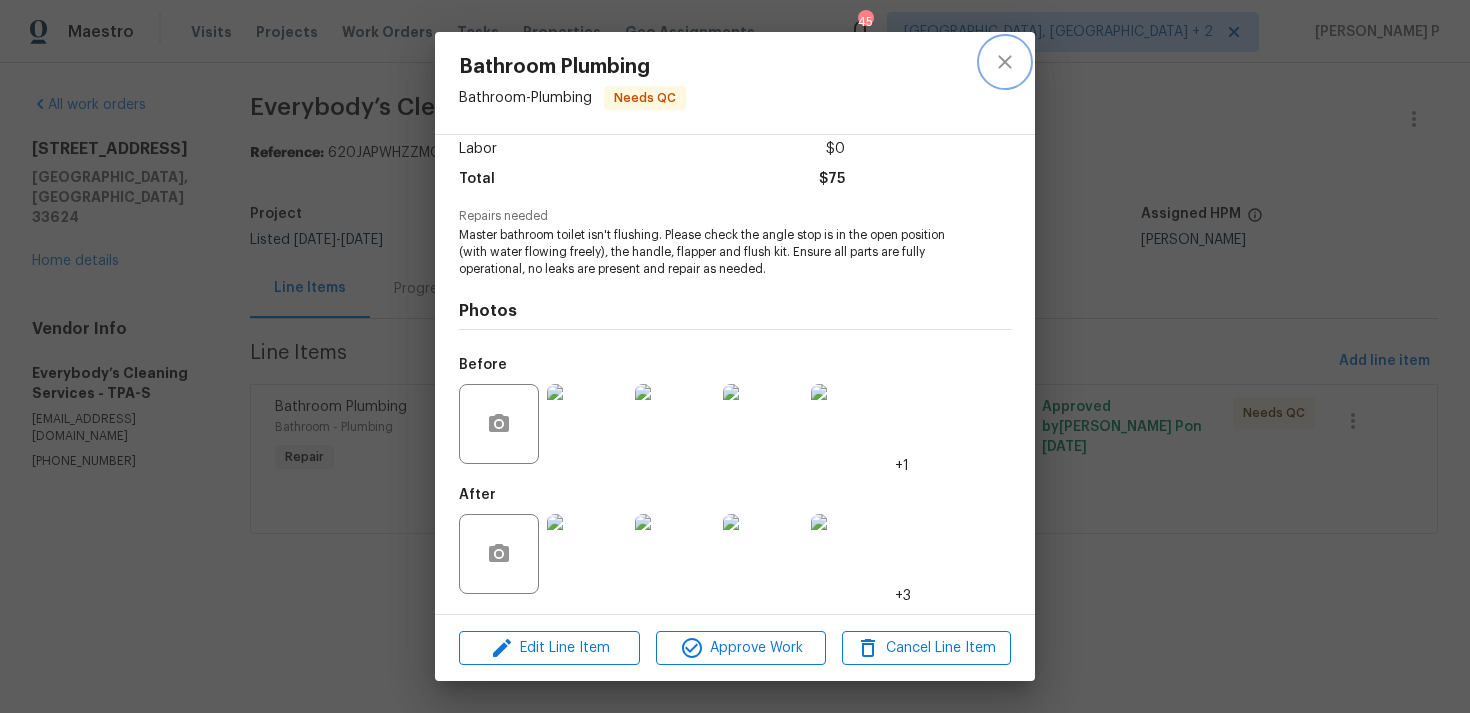 click 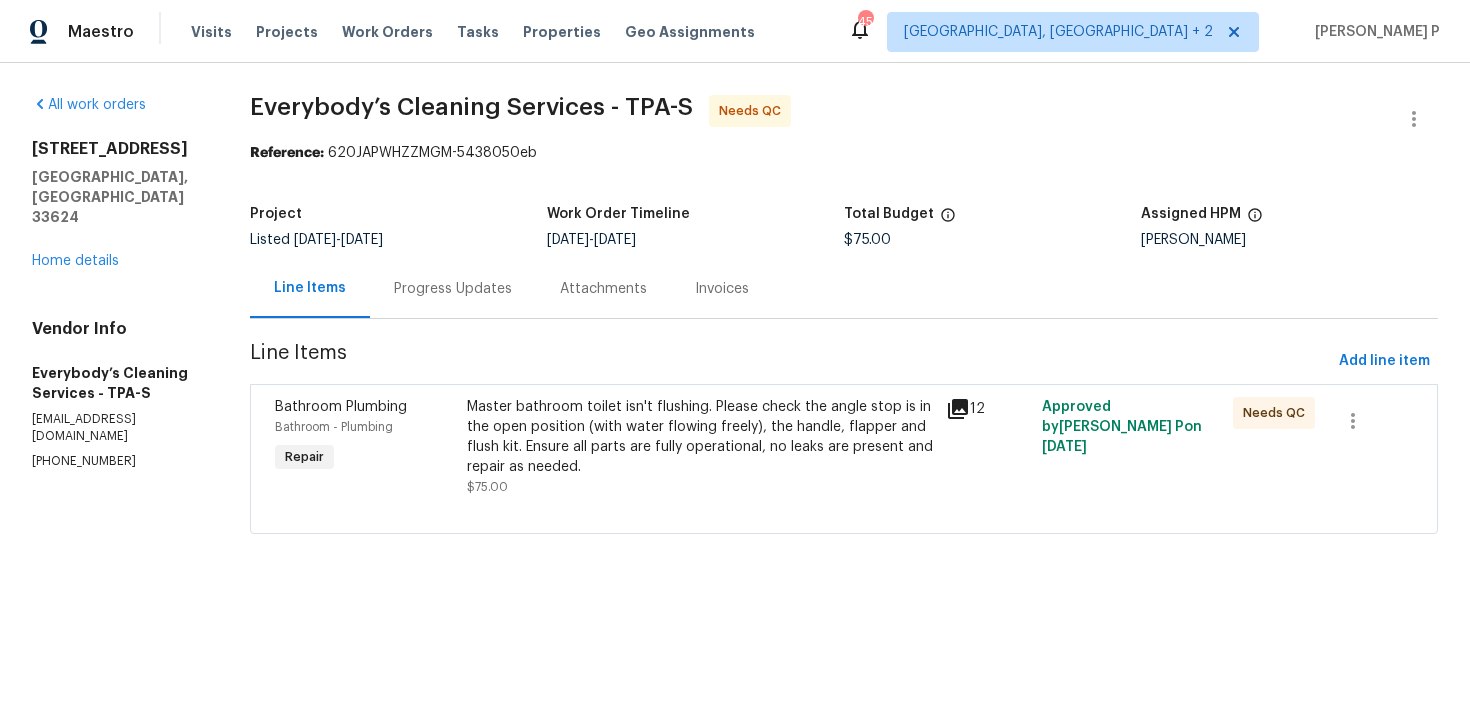 click on "Master bathroom toilet isn't flushing. Please check the angle stop is in the open position (with water flowing freely), the handle, flapper and flush kit. Ensure all parts are fully operational, no leaks are present and repair as needed." at bounding box center (700, 437) 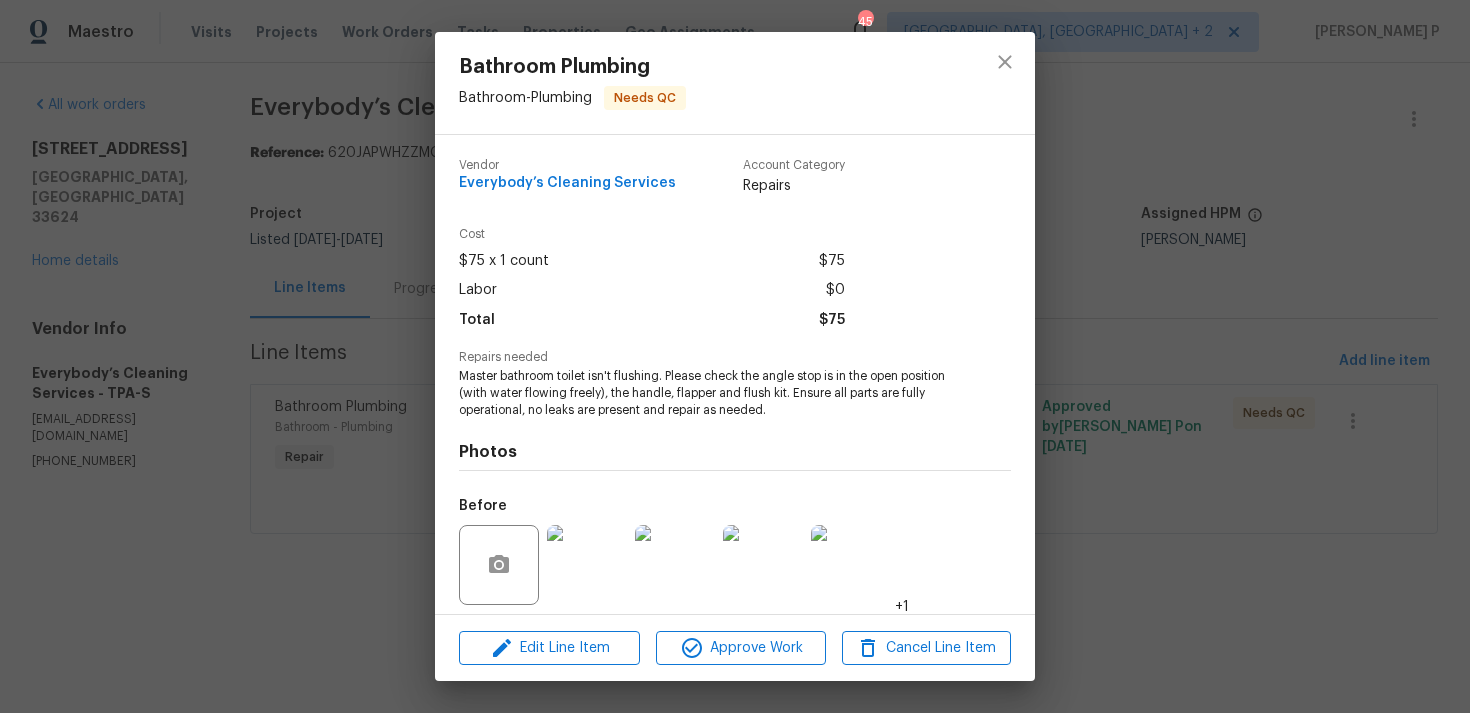 scroll, scrollTop: 141, scrollLeft: 0, axis: vertical 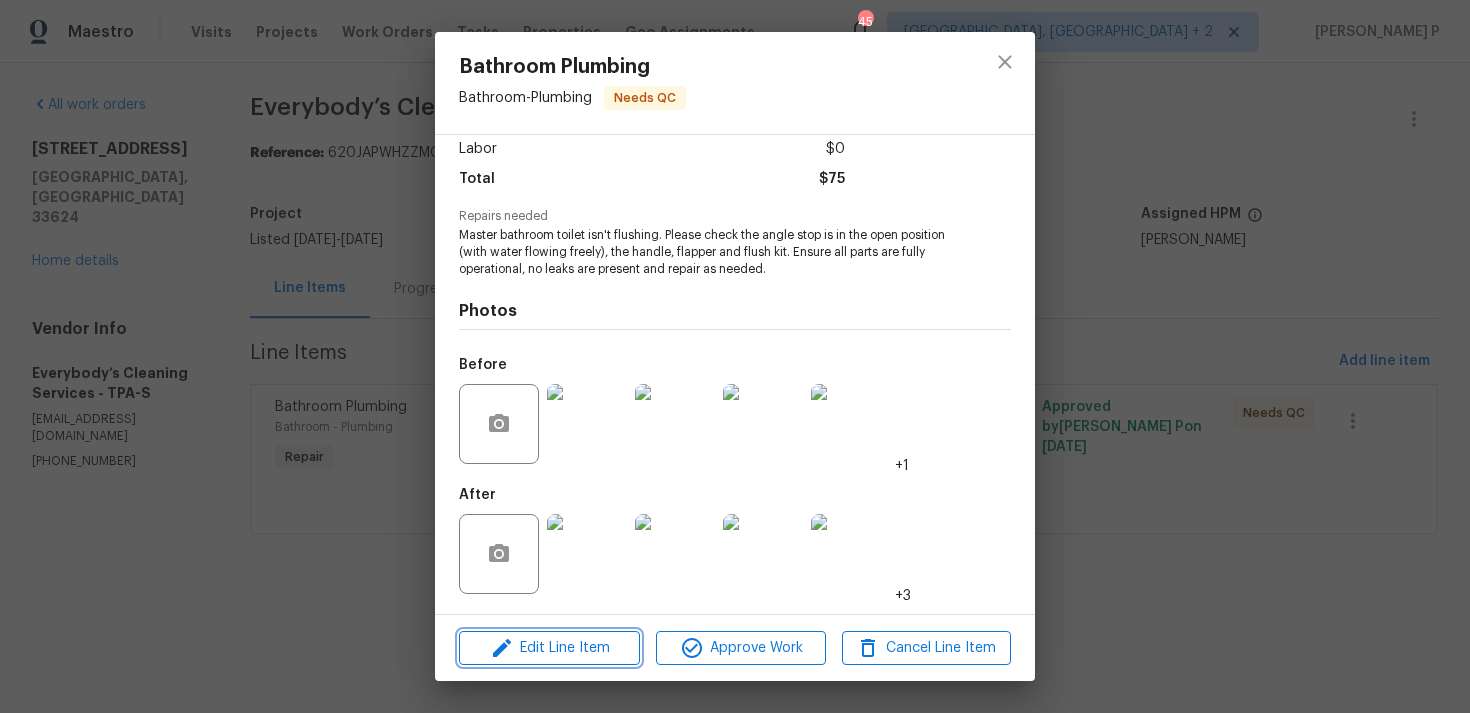 click on "Edit Line Item" at bounding box center [549, 648] 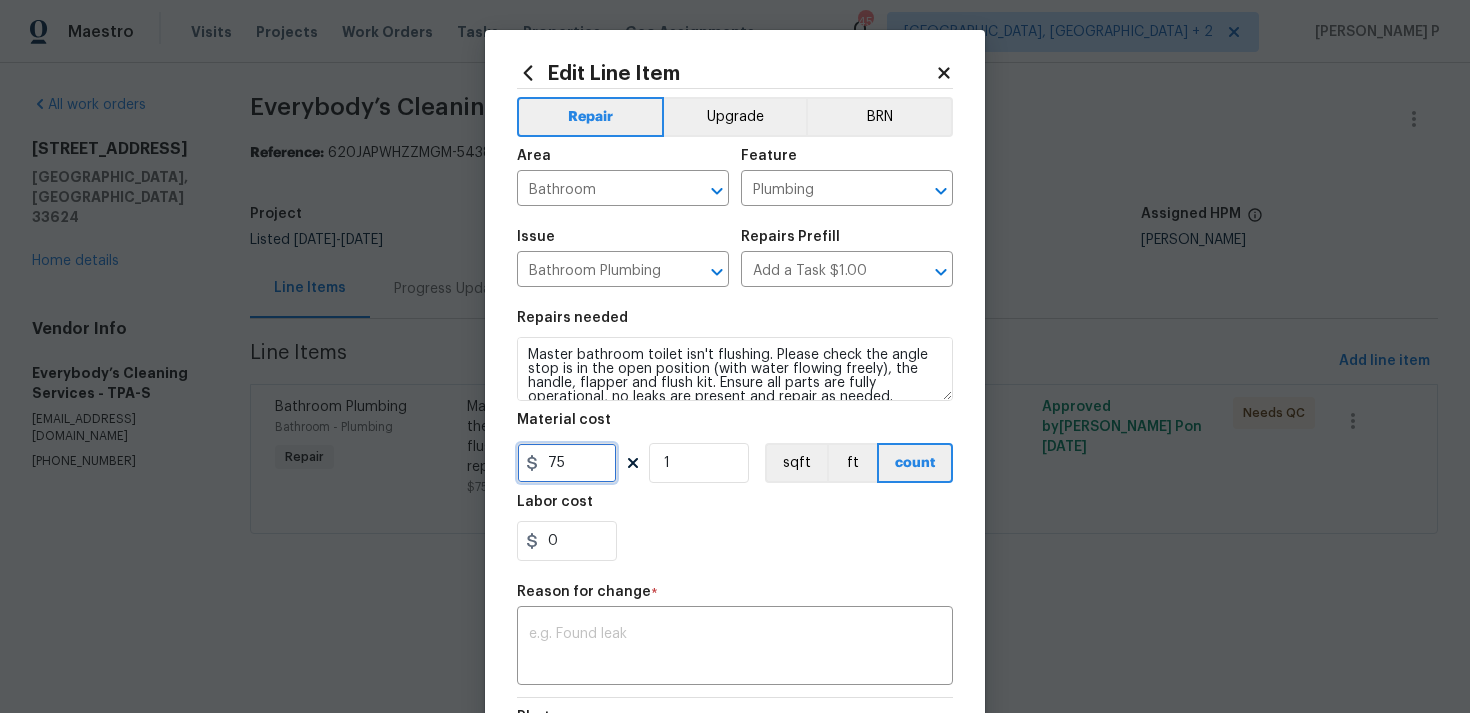 click on "75" at bounding box center [567, 463] 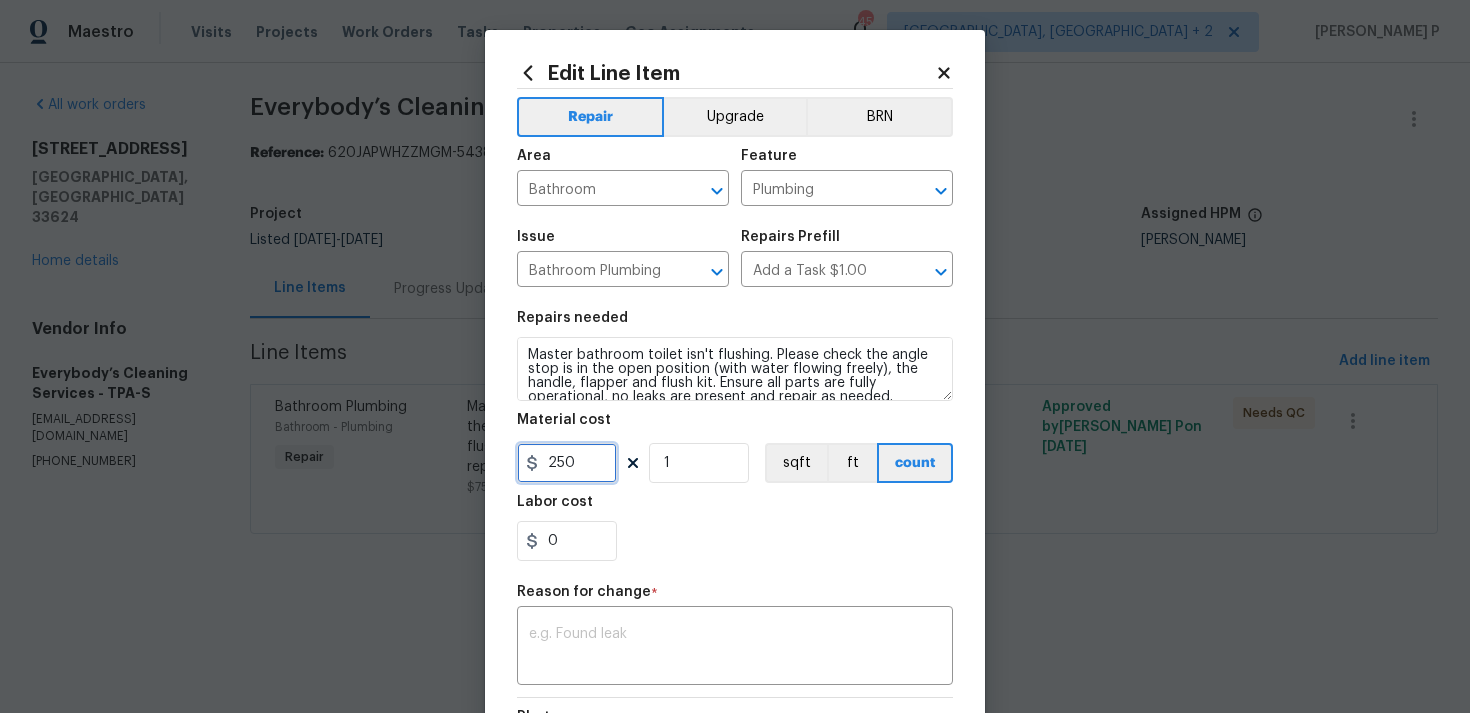 type on "250" 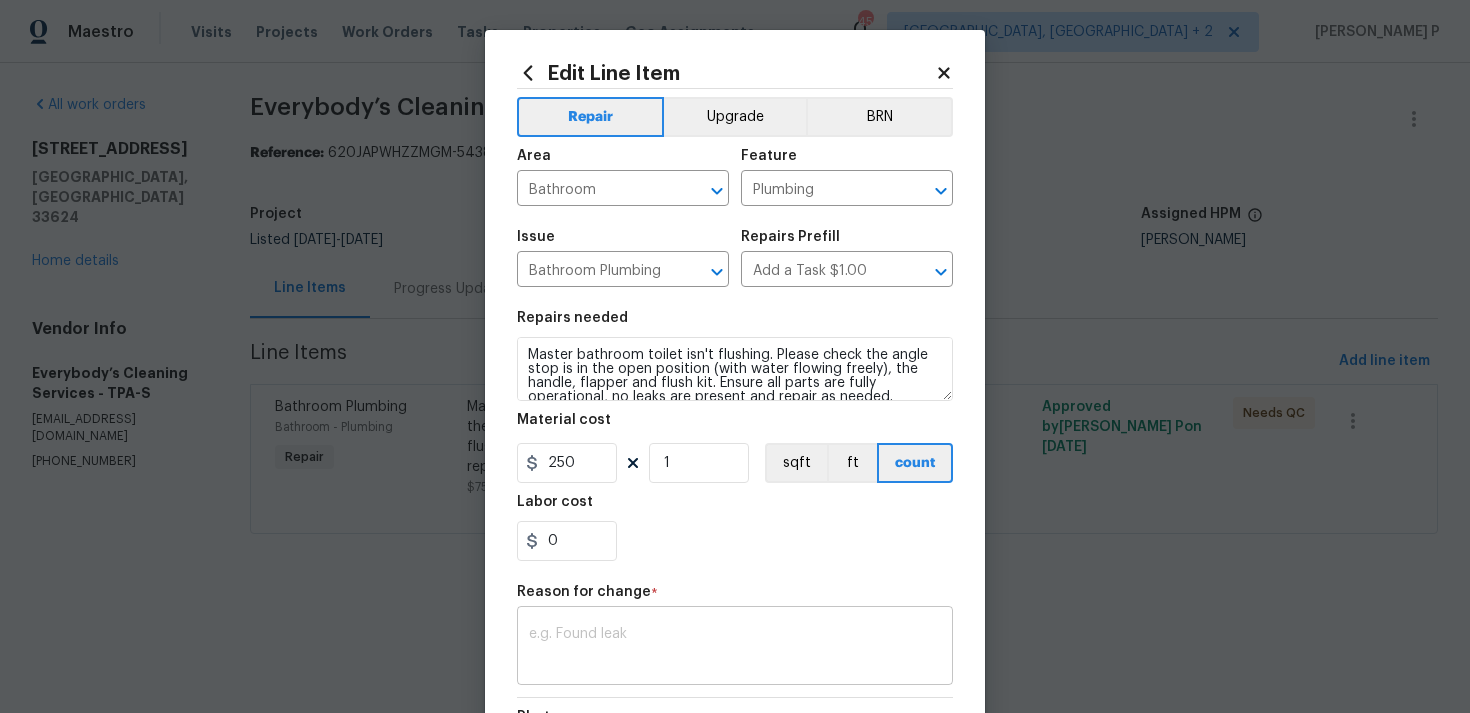 click at bounding box center [735, 648] 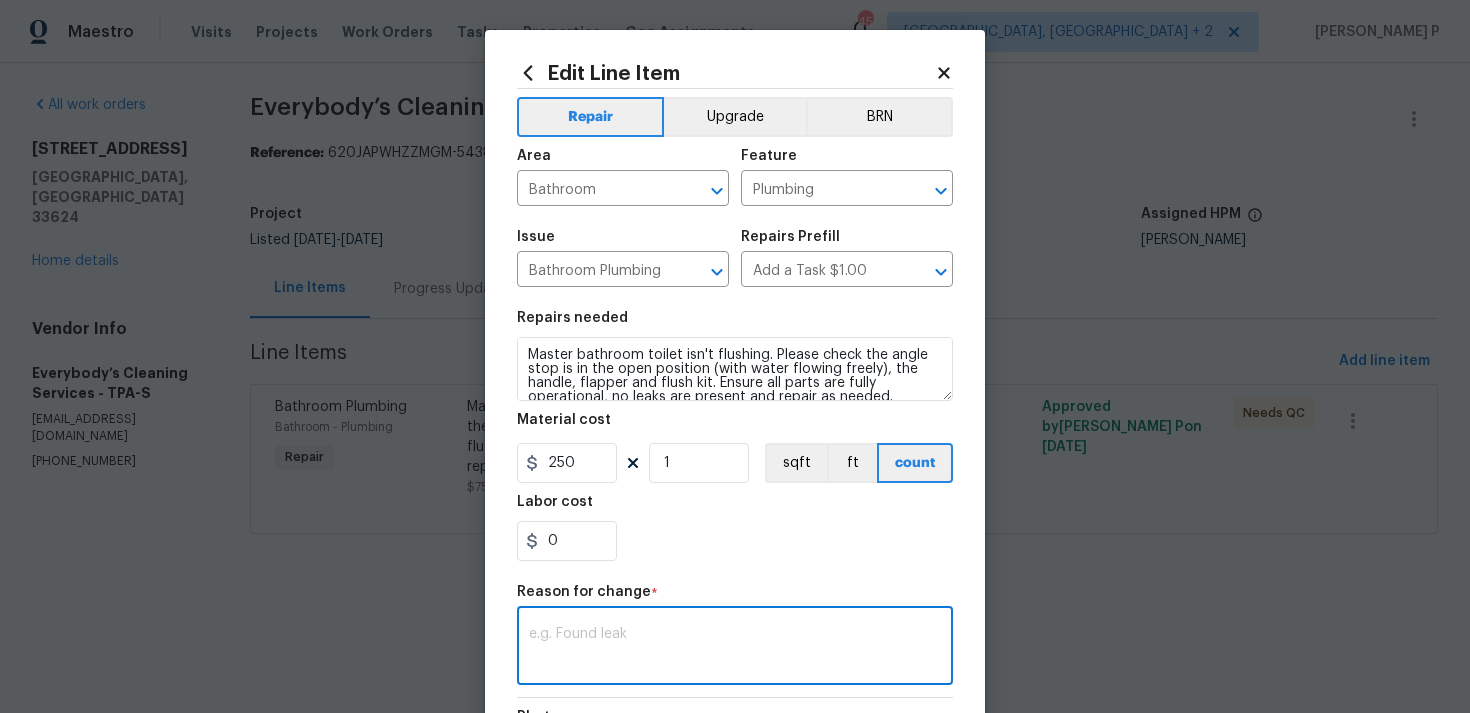 paste on "(RP) Updated per vendor’s final cost." 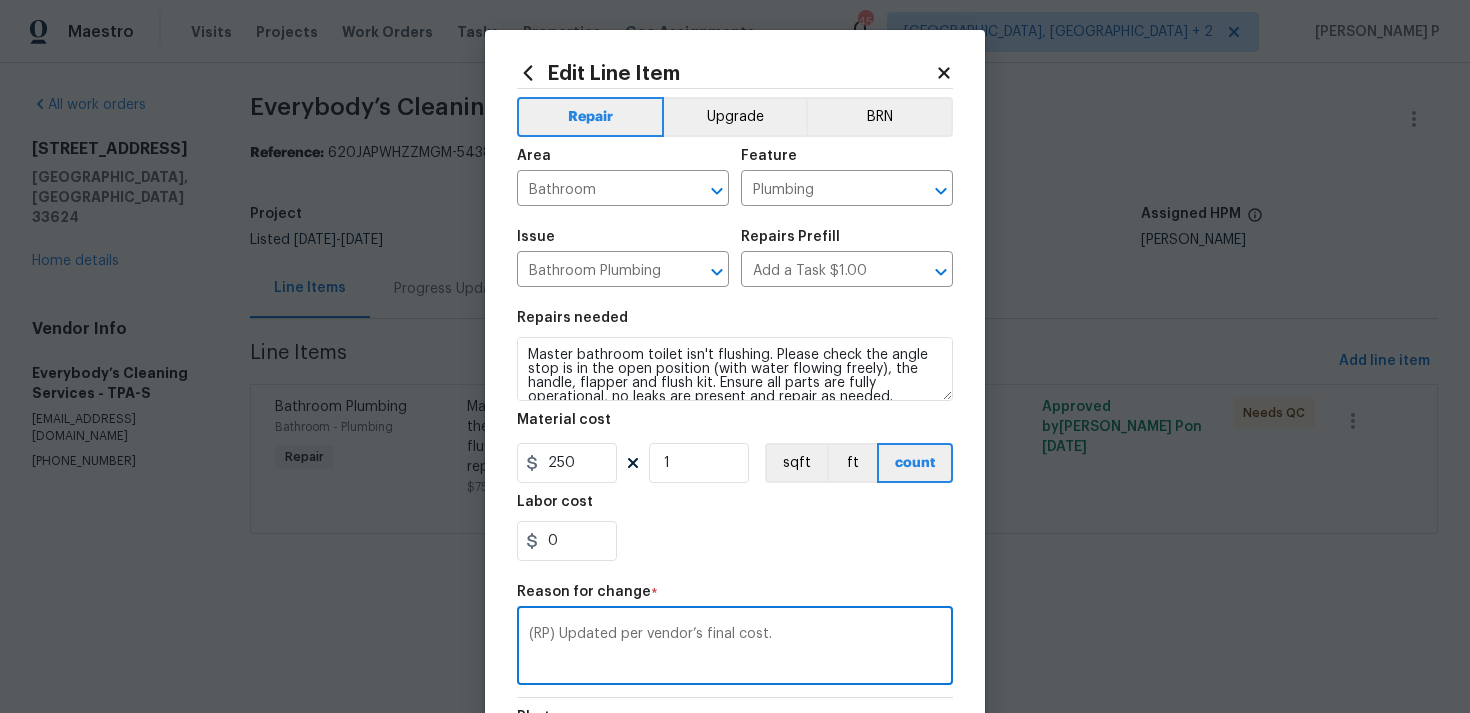 scroll, scrollTop: 293, scrollLeft: 0, axis: vertical 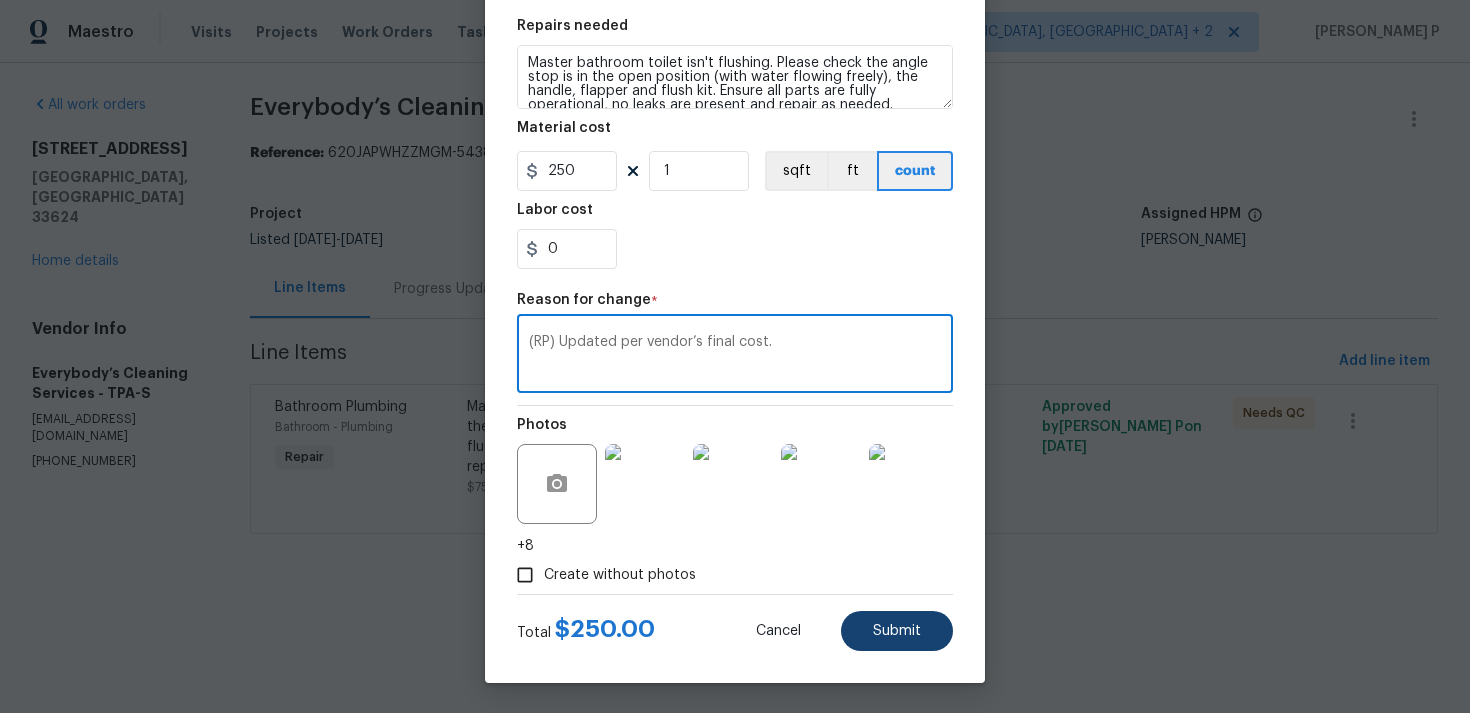 type on "(RP) Updated per vendor’s final cost." 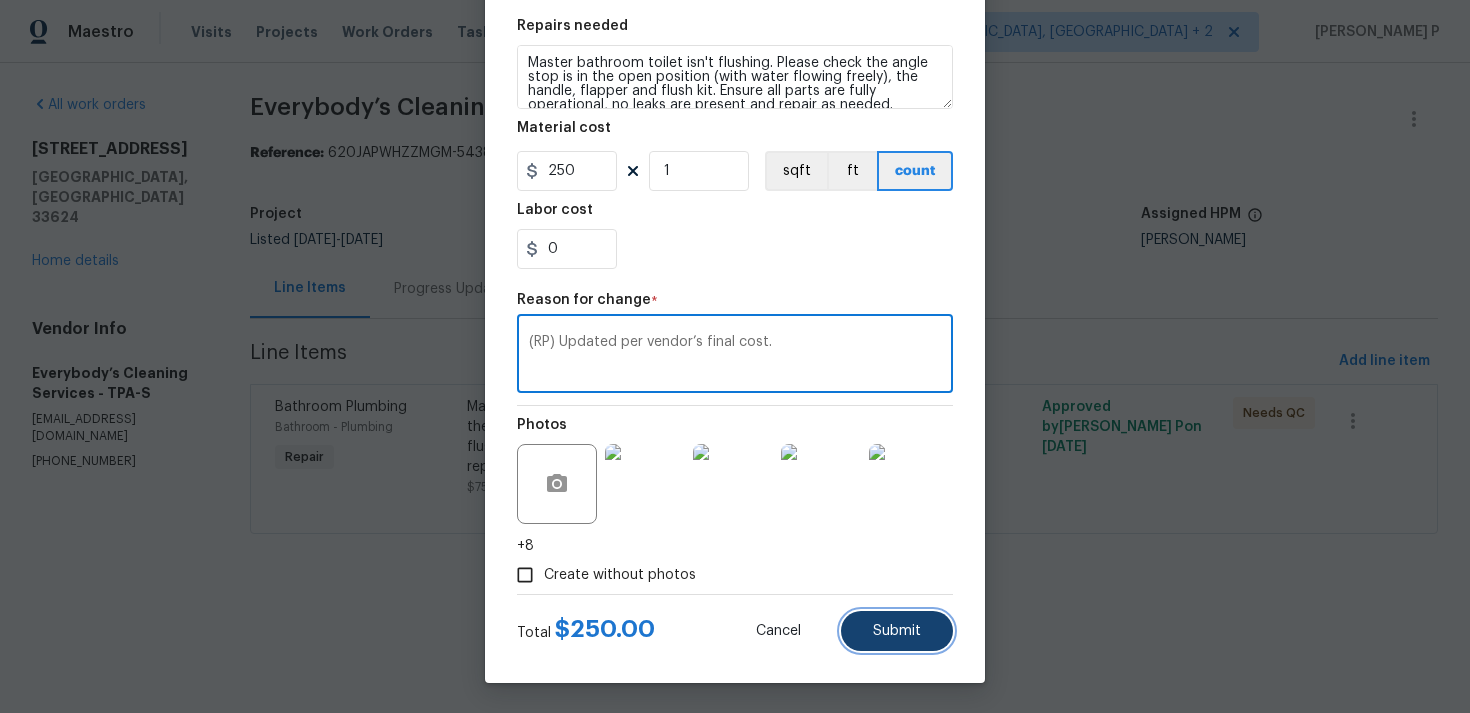 click on "Submit" at bounding box center [897, 631] 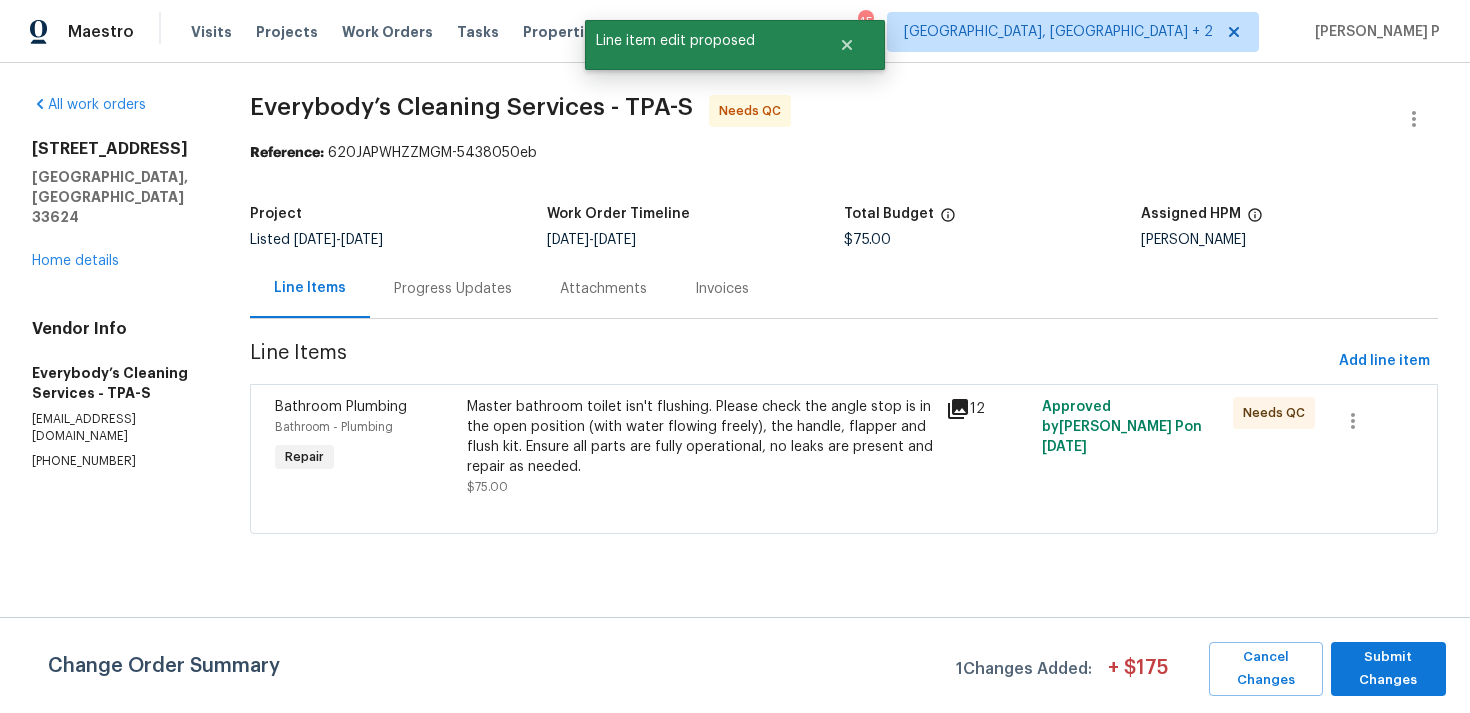 scroll, scrollTop: 0, scrollLeft: 0, axis: both 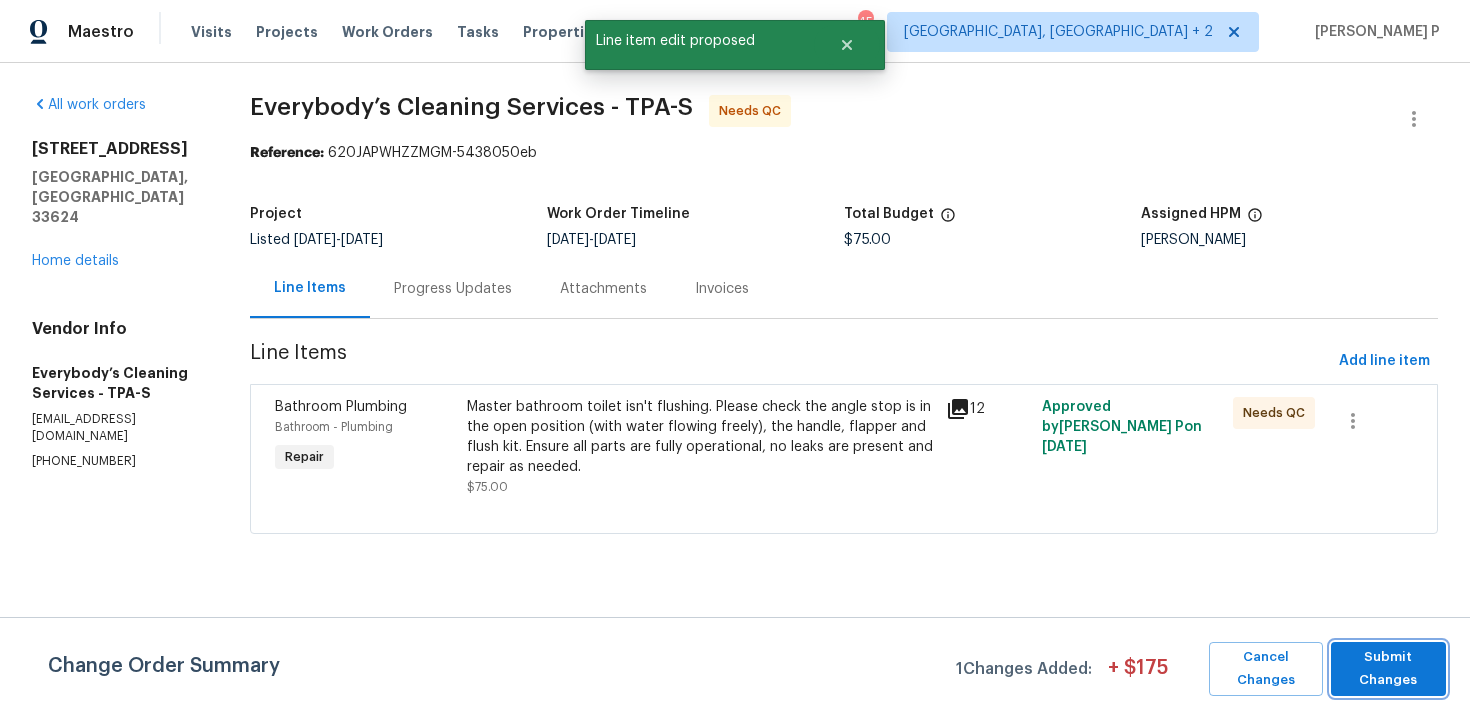 click on "Submit Changes" at bounding box center (1388, 669) 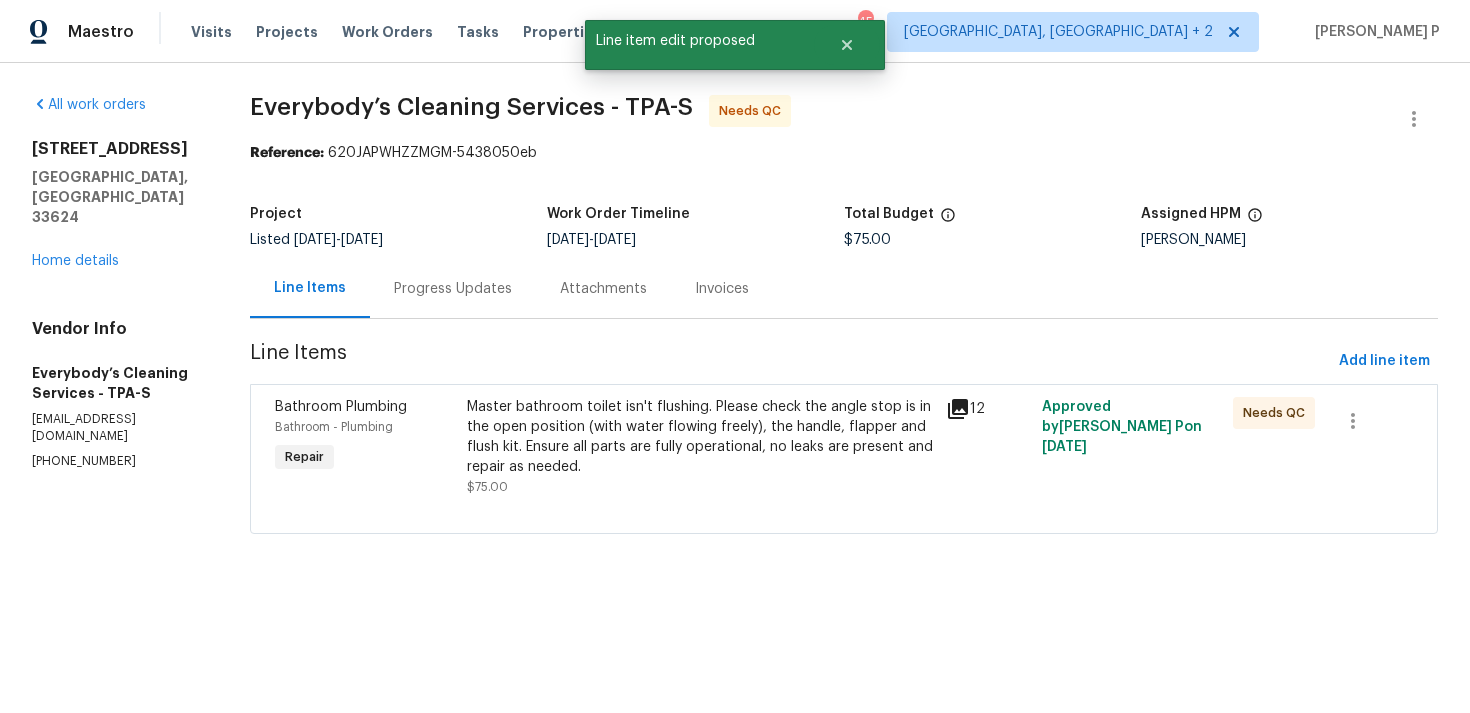 click on "Progress Updates" at bounding box center (453, 289) 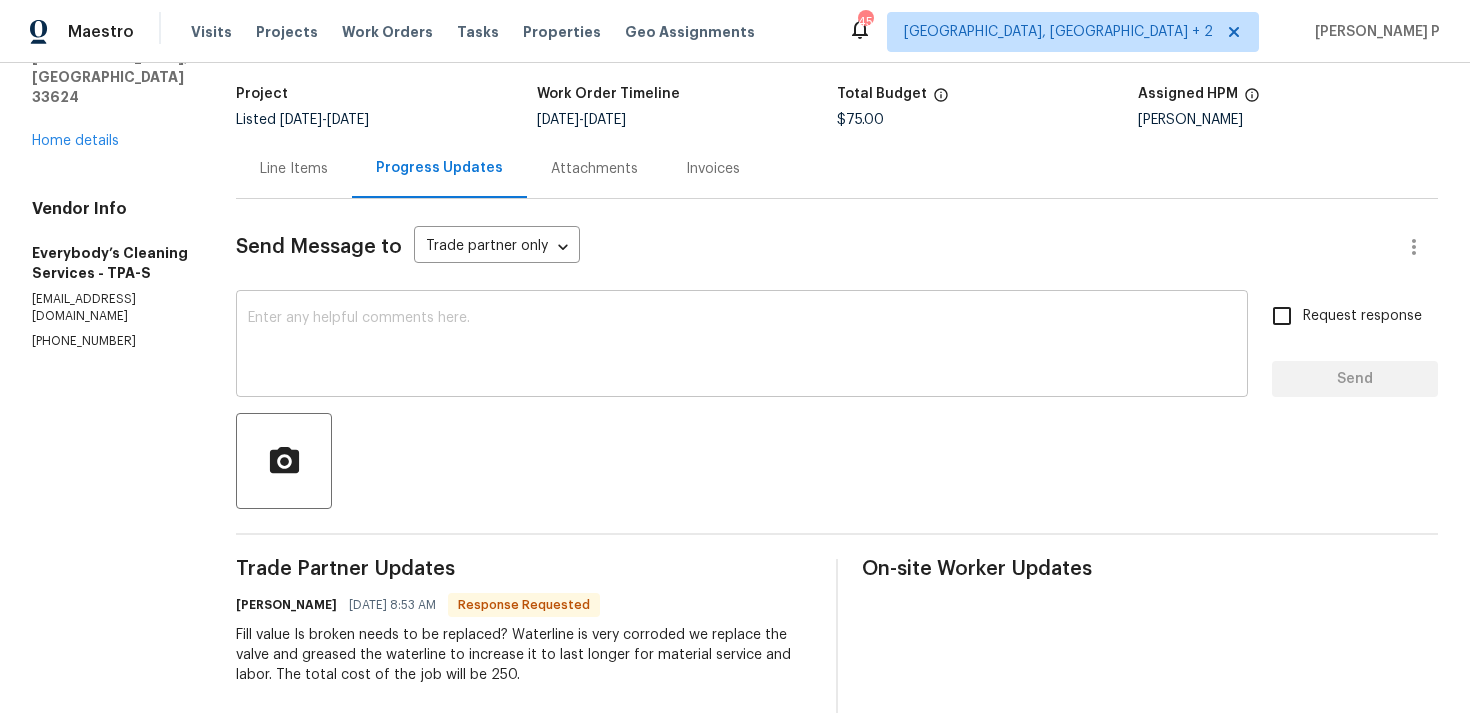 scroll, scrollTop: 0, scrollLeft: 0, axis: both 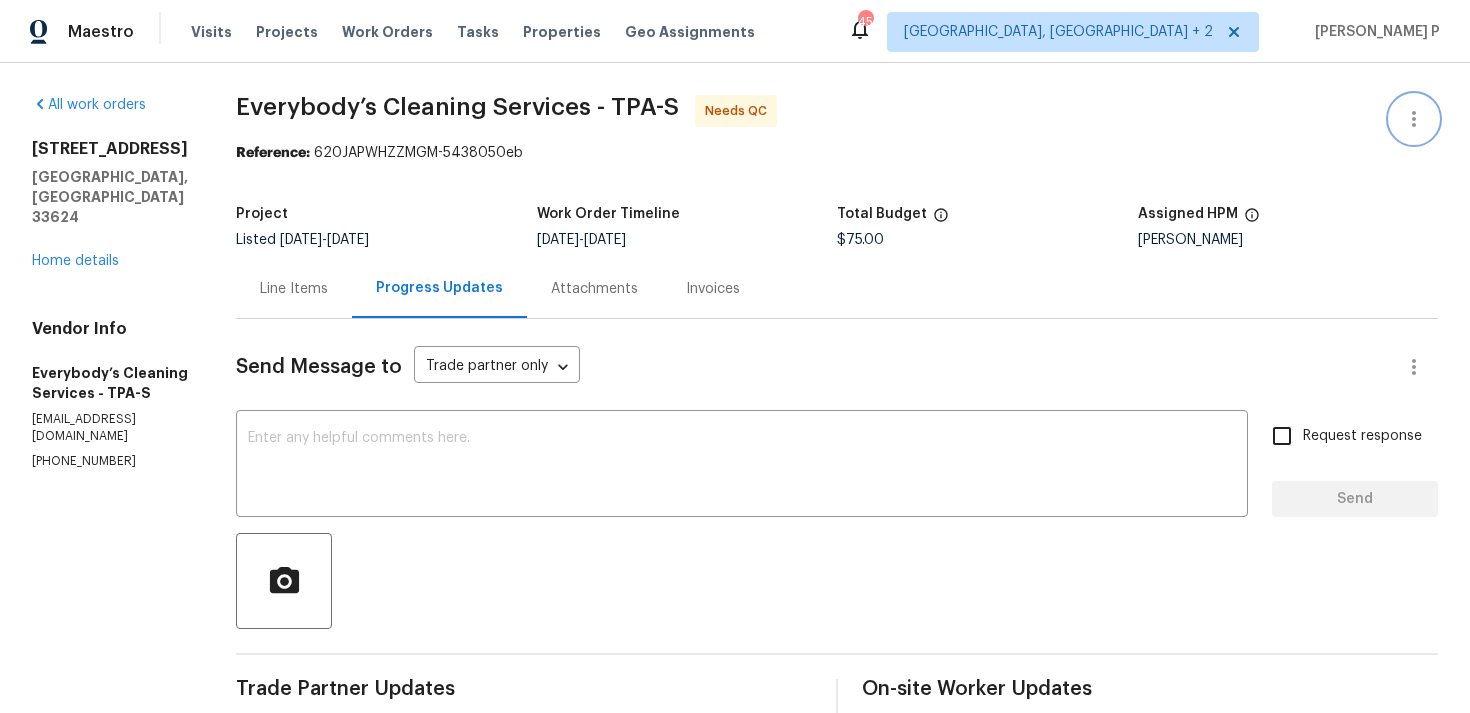 click 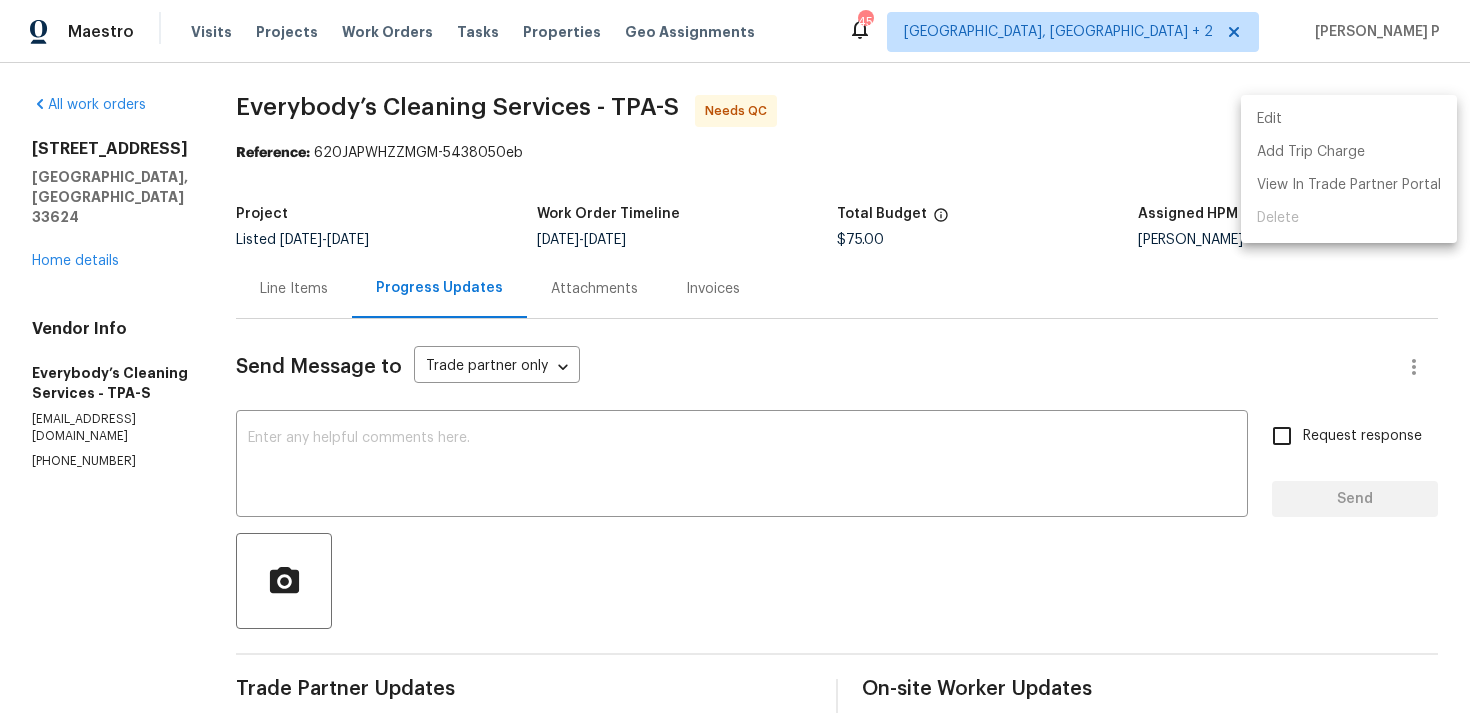 click on "Edit" at bounding box center [1349, 119] 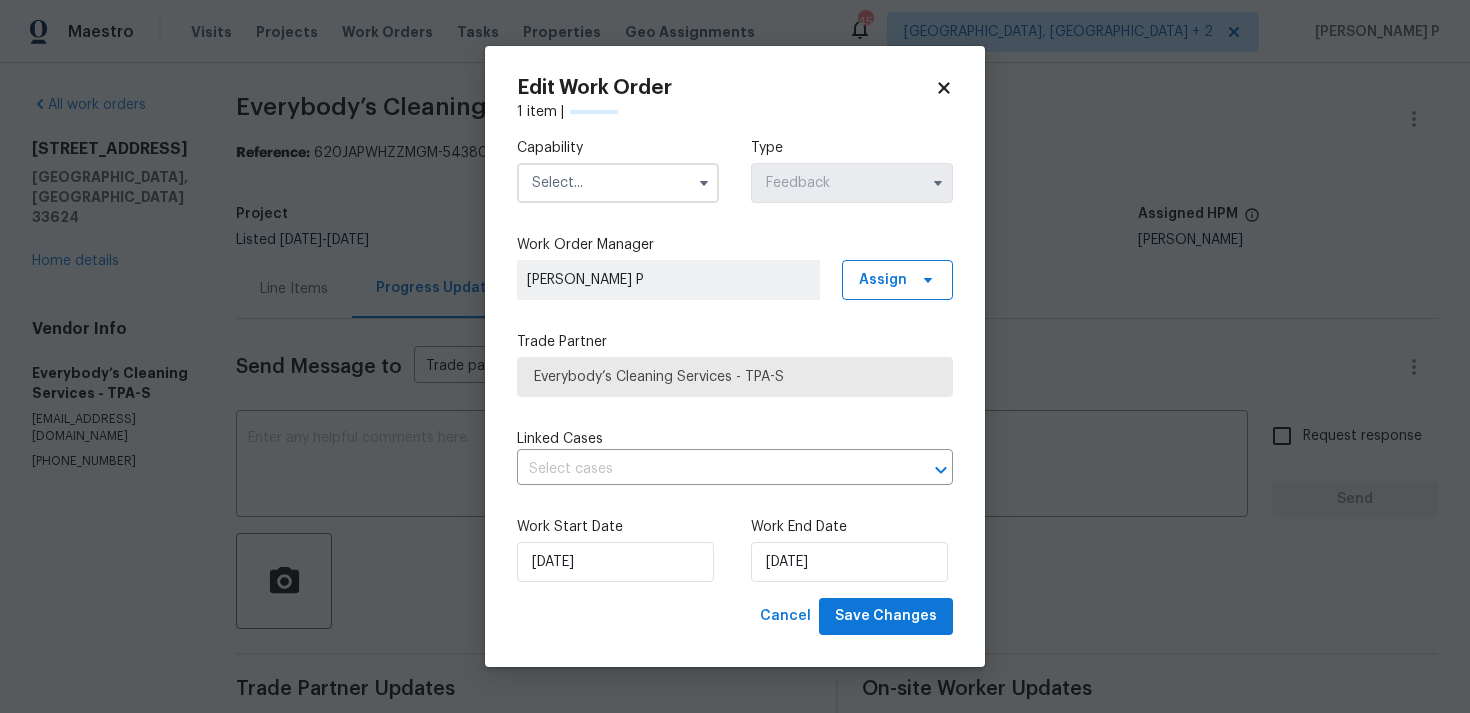 click at bounding box center (618, 183) 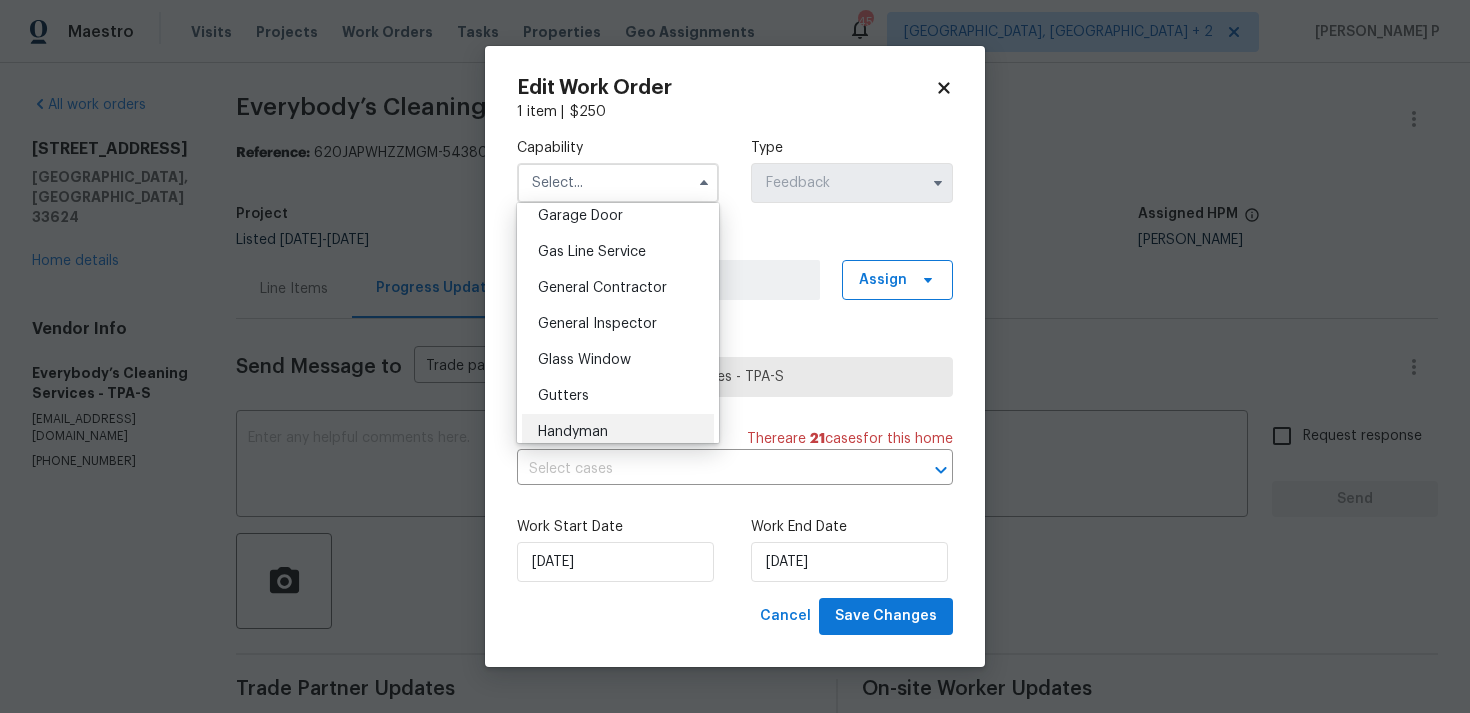click on "Handyman" at bounding box center (618, 432) 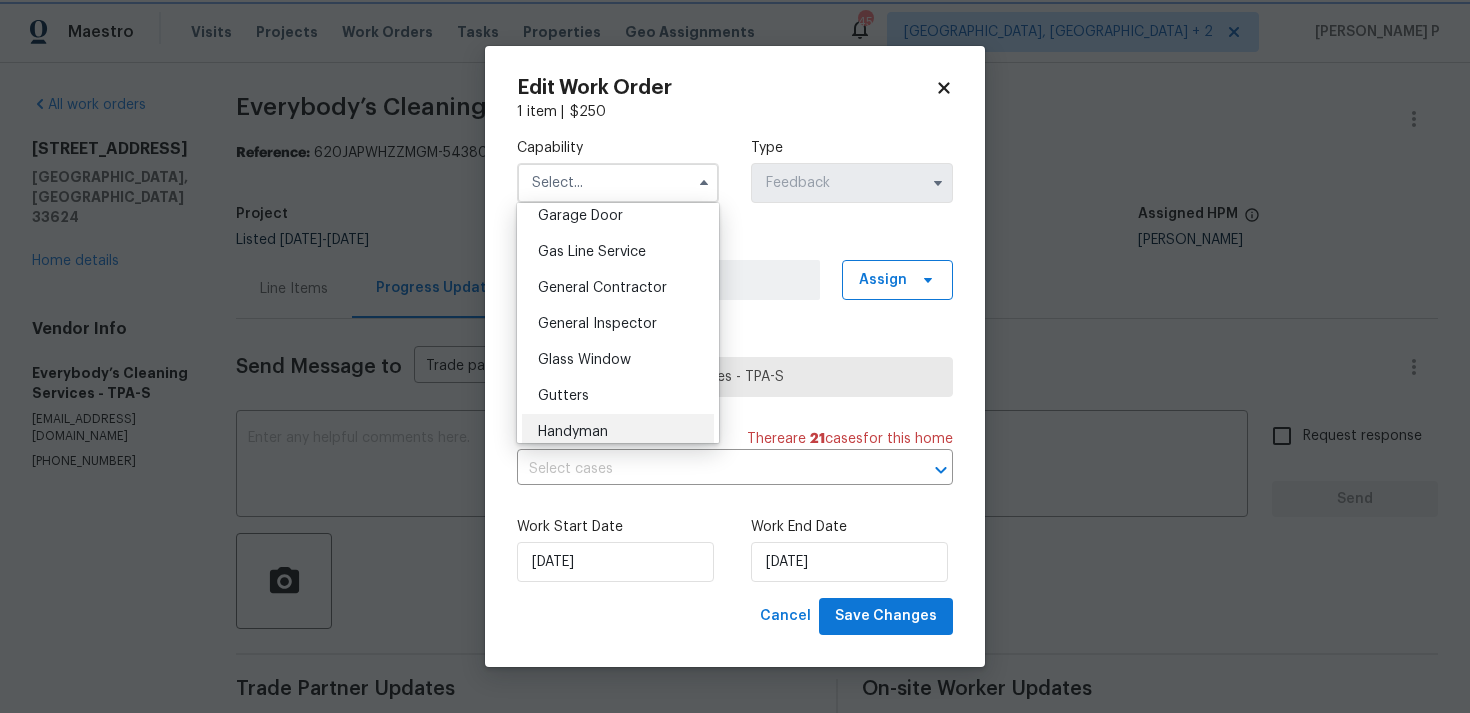 type on "Handyman" 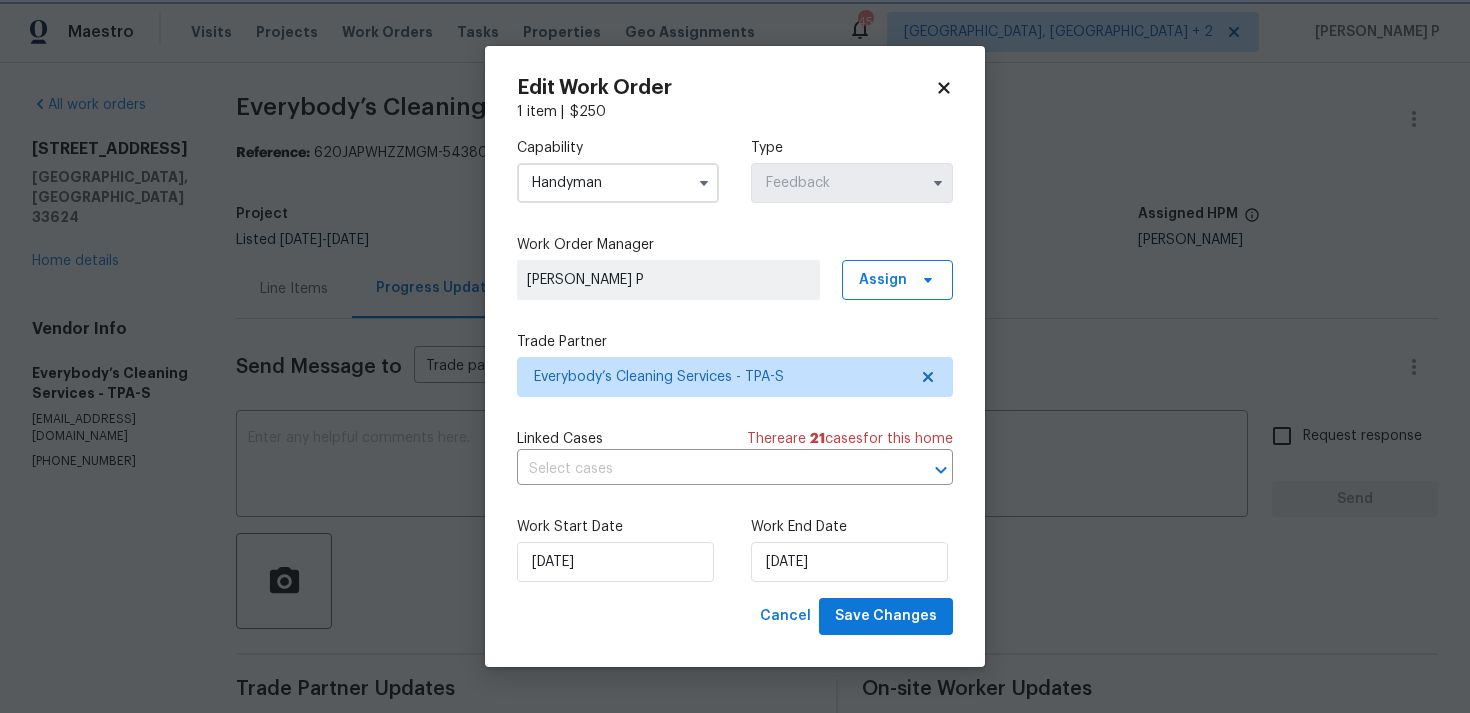 scroll, scrollTop: 942, scrollLeft: 0, axis: vertical 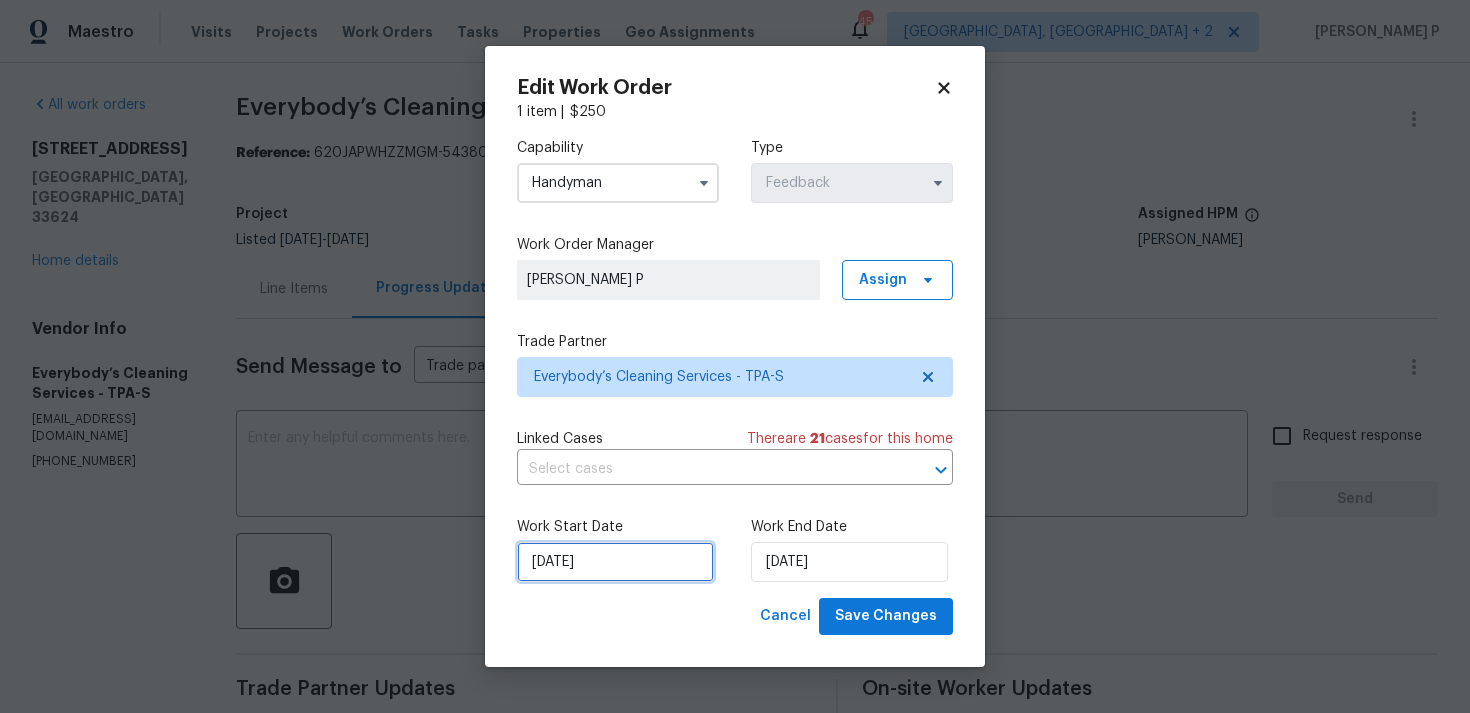 click on "18/07/2025" at bounding box center [615, 562] 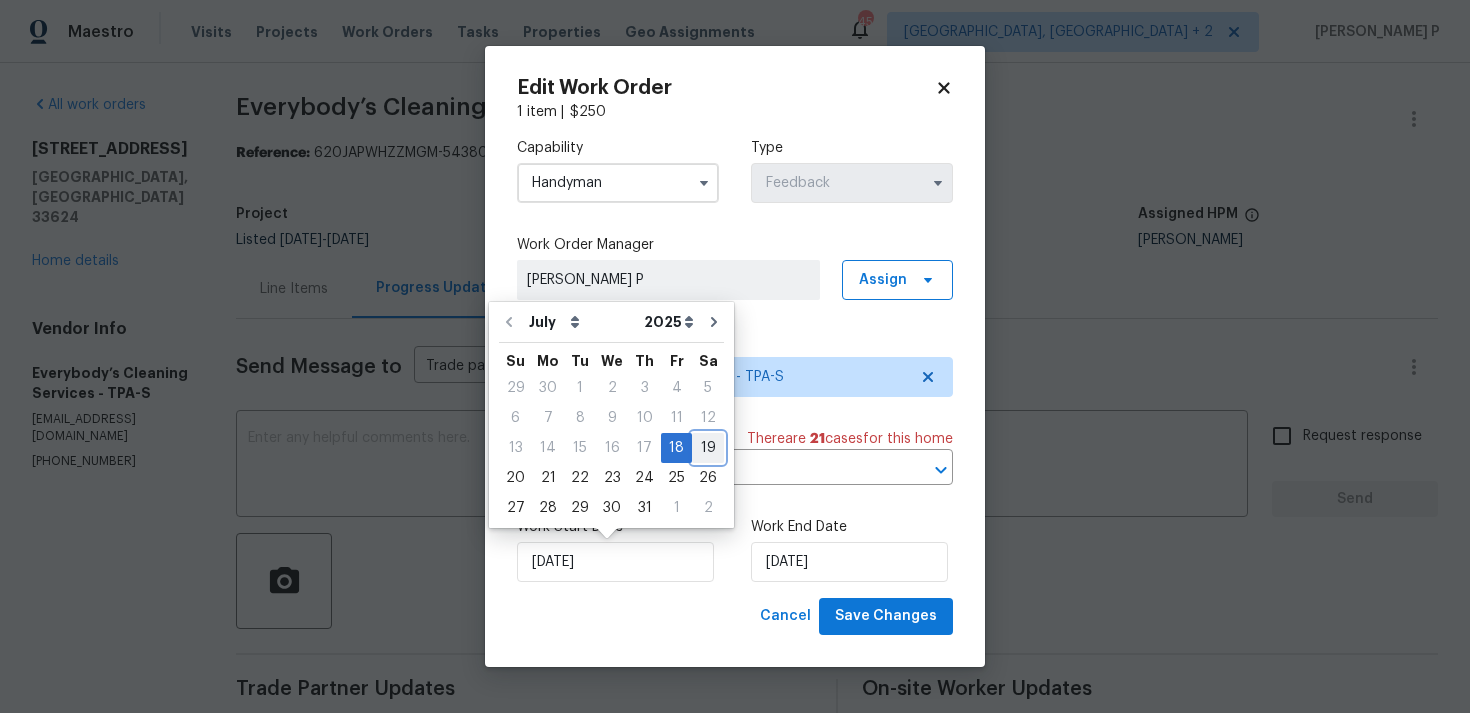 click on "19" at bounding box center [708, 448] 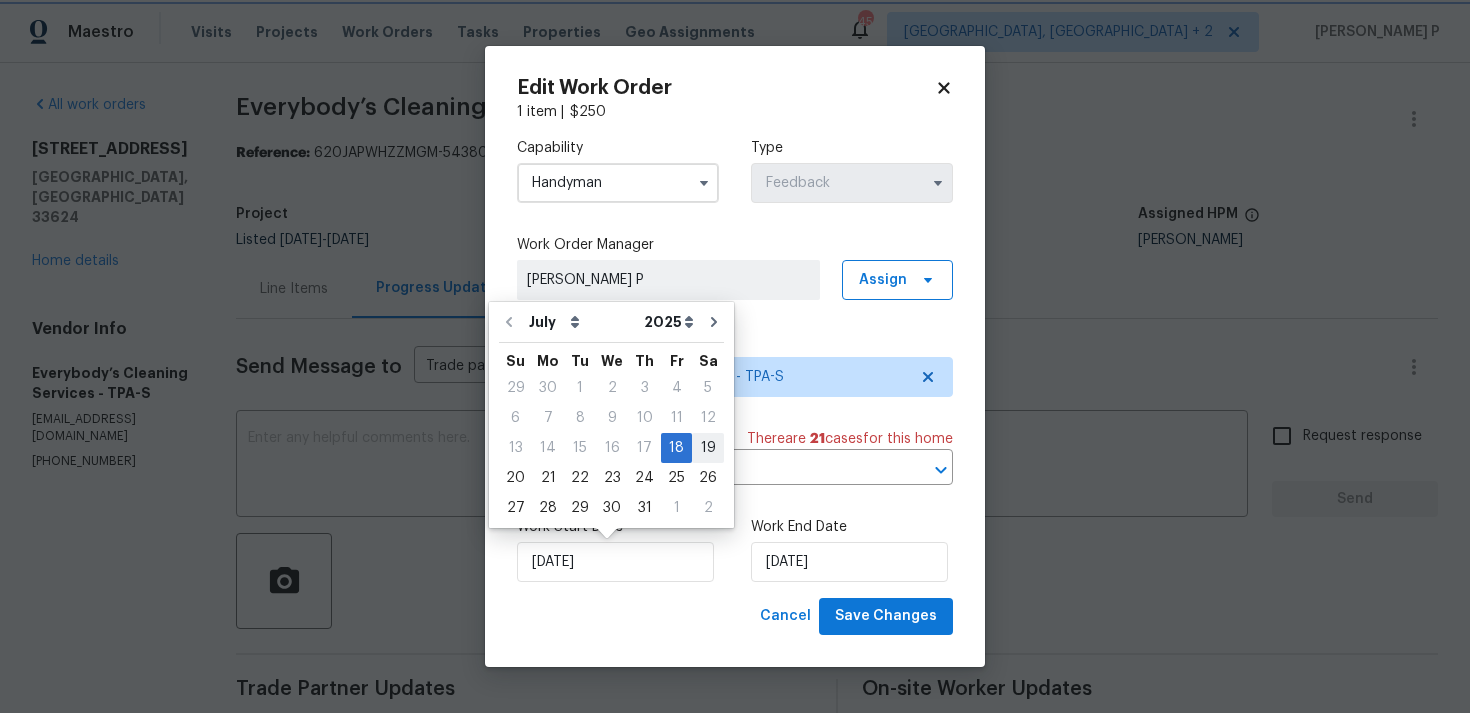 type on "19/07/2025" 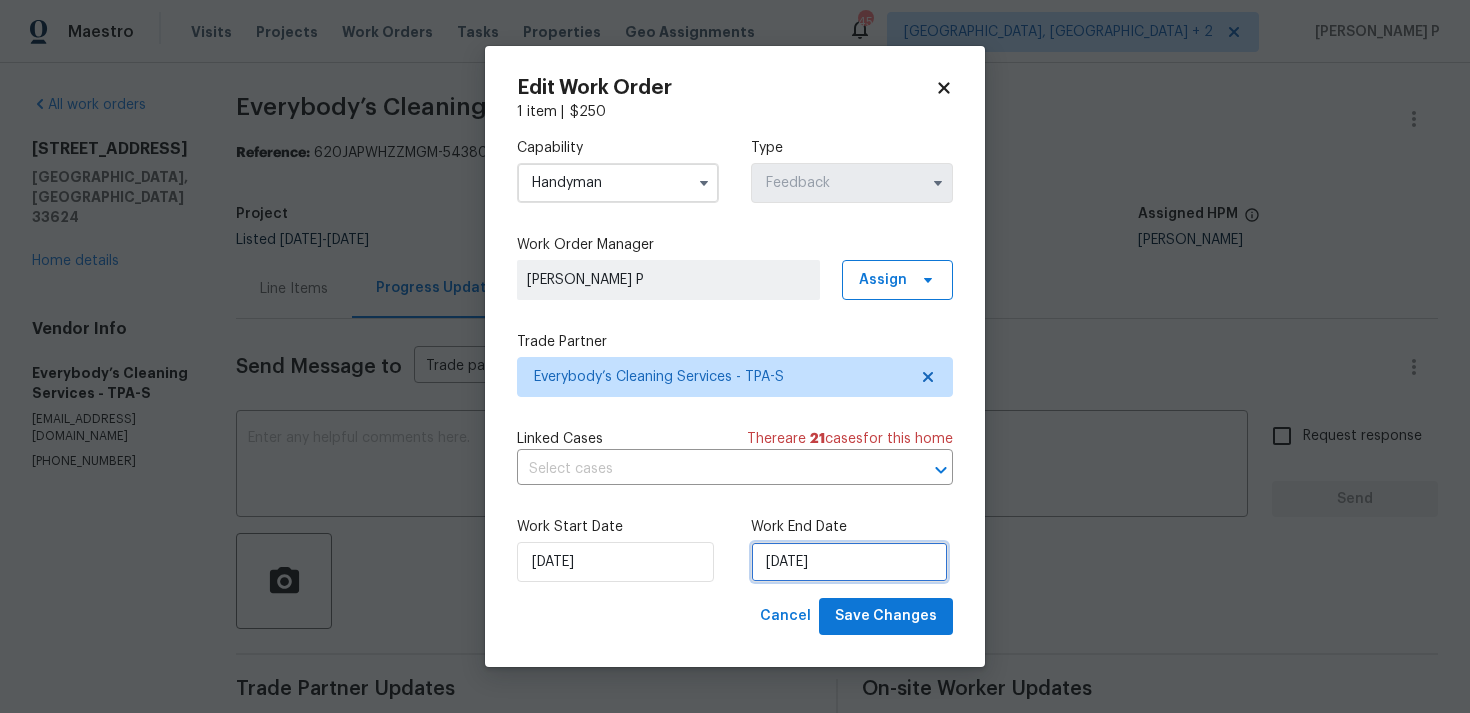 click on "22/07/2025" at bounding box center (849, 562) 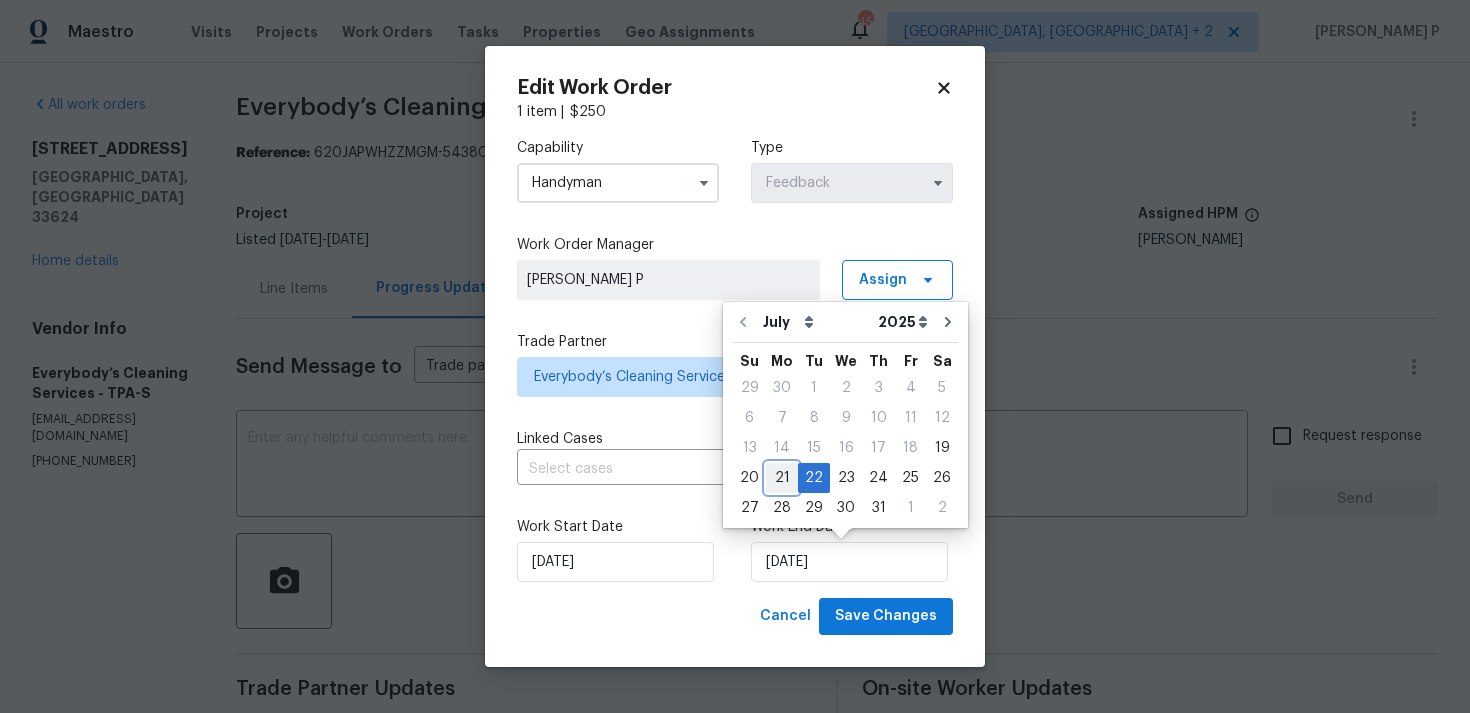click on "21" at bounding box center (782, 478) 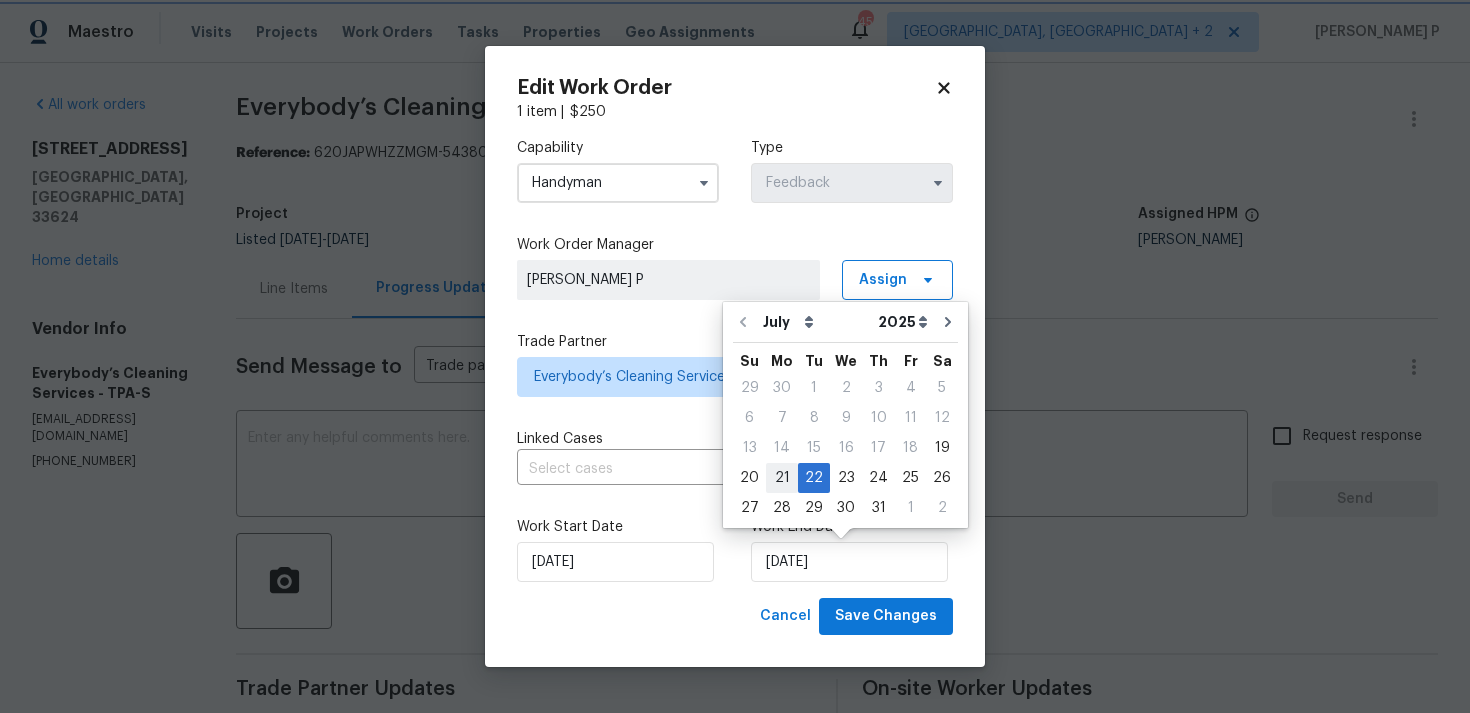 type on "21/07/2025" 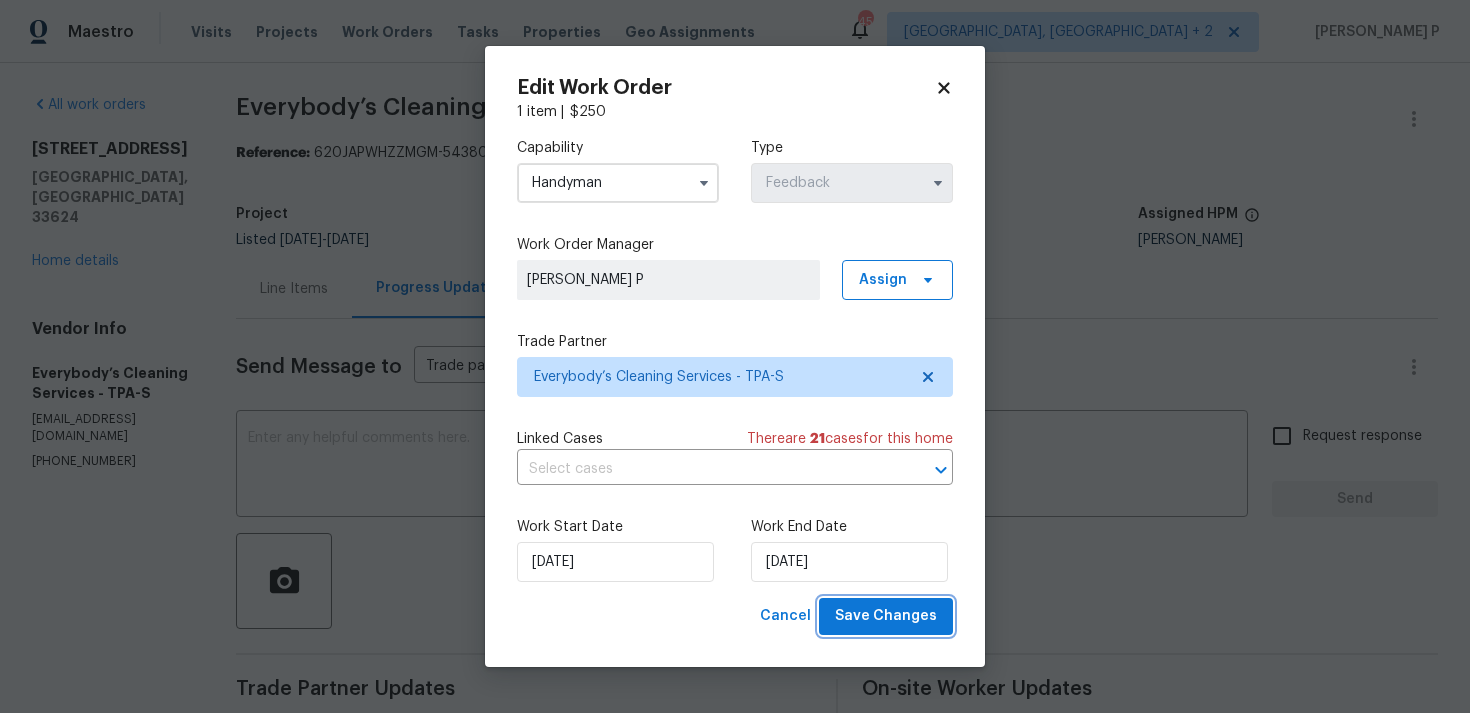 click on "Save Changes" at bounding box center [886, 616] 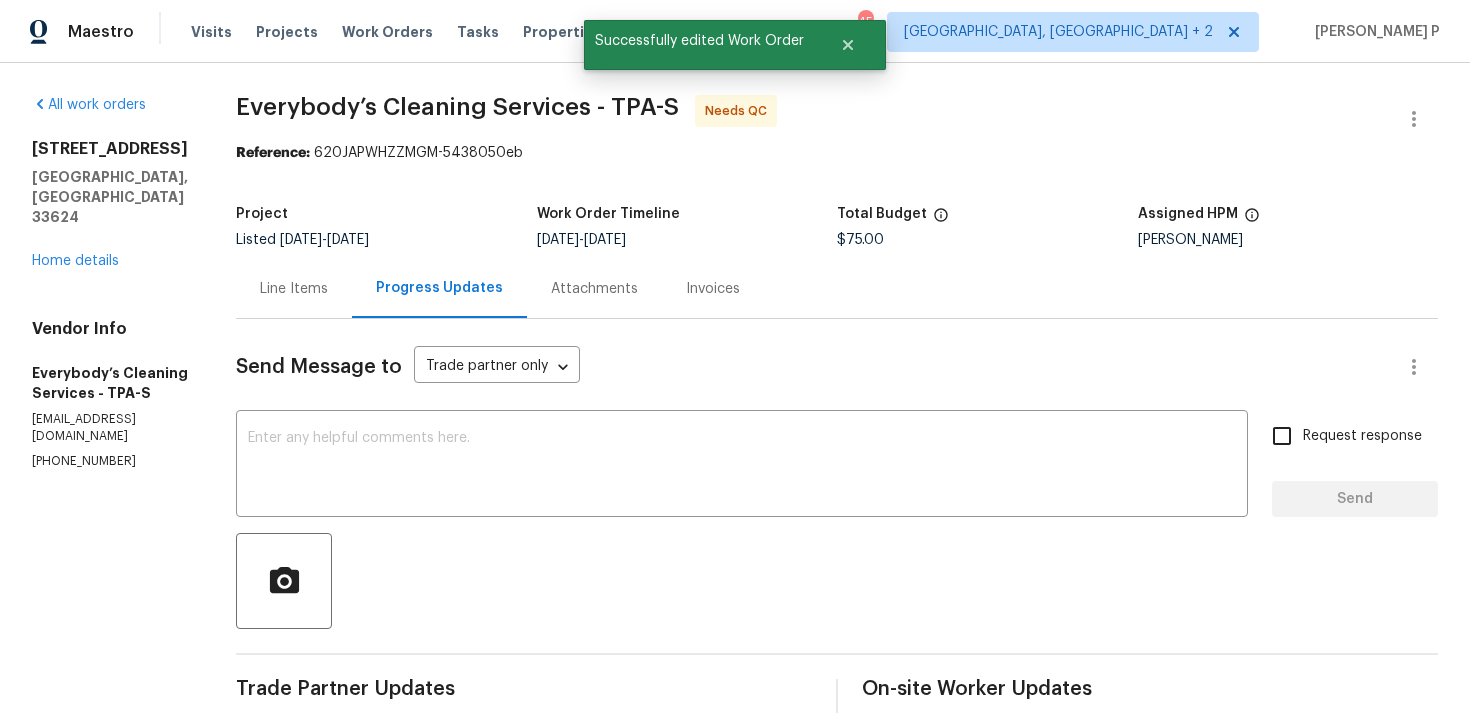 scroll, scrollTop: 0, scrollLeft: 0, axis: both 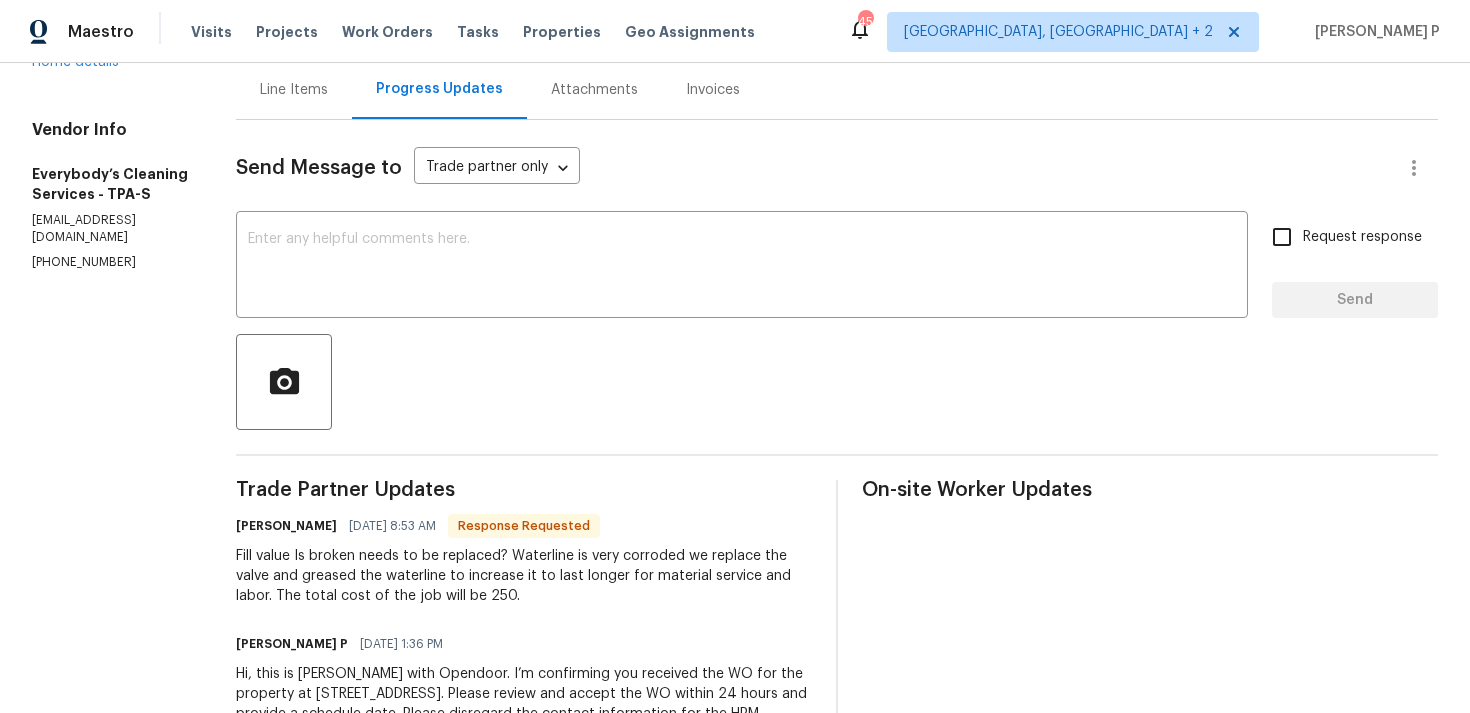 click at bounding box center [837, 382] 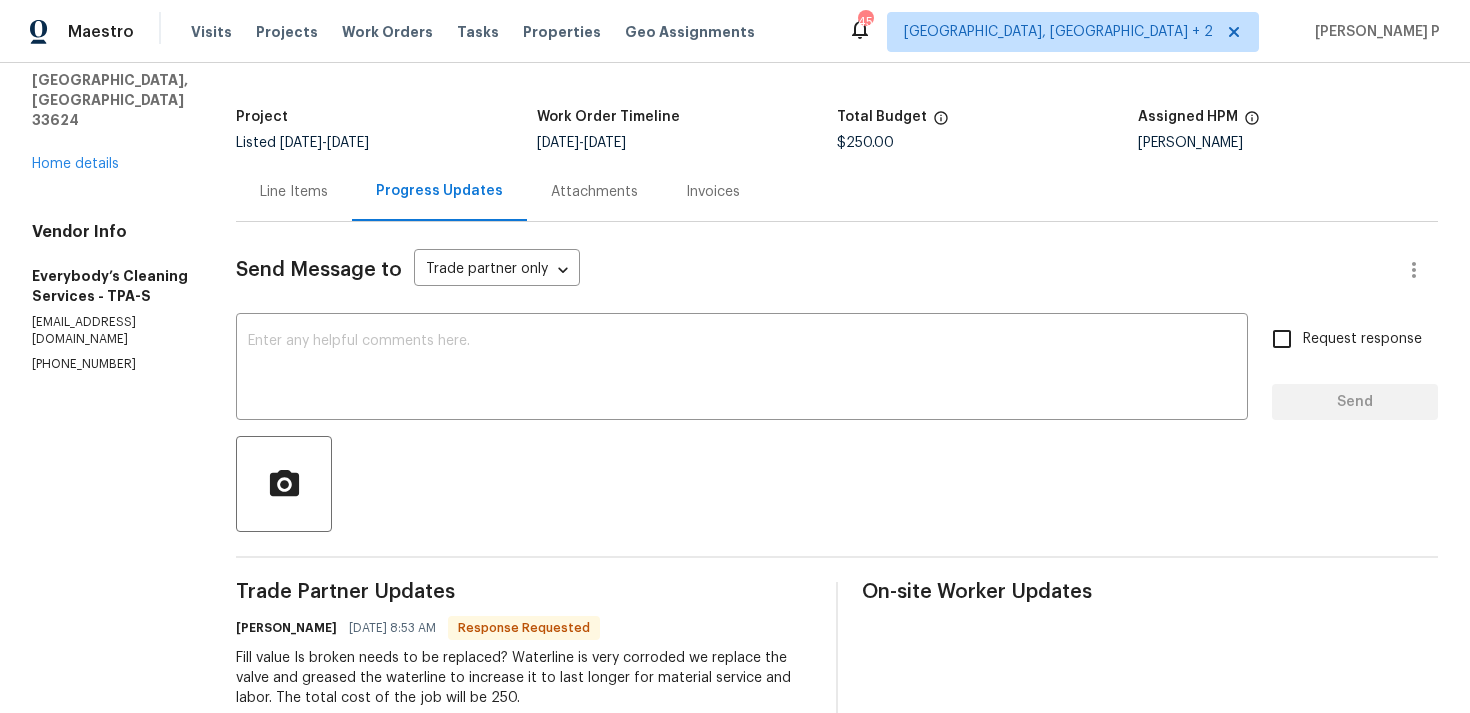 scroll, scrollTop: 87, scrollLeft: 0, axis: vertical 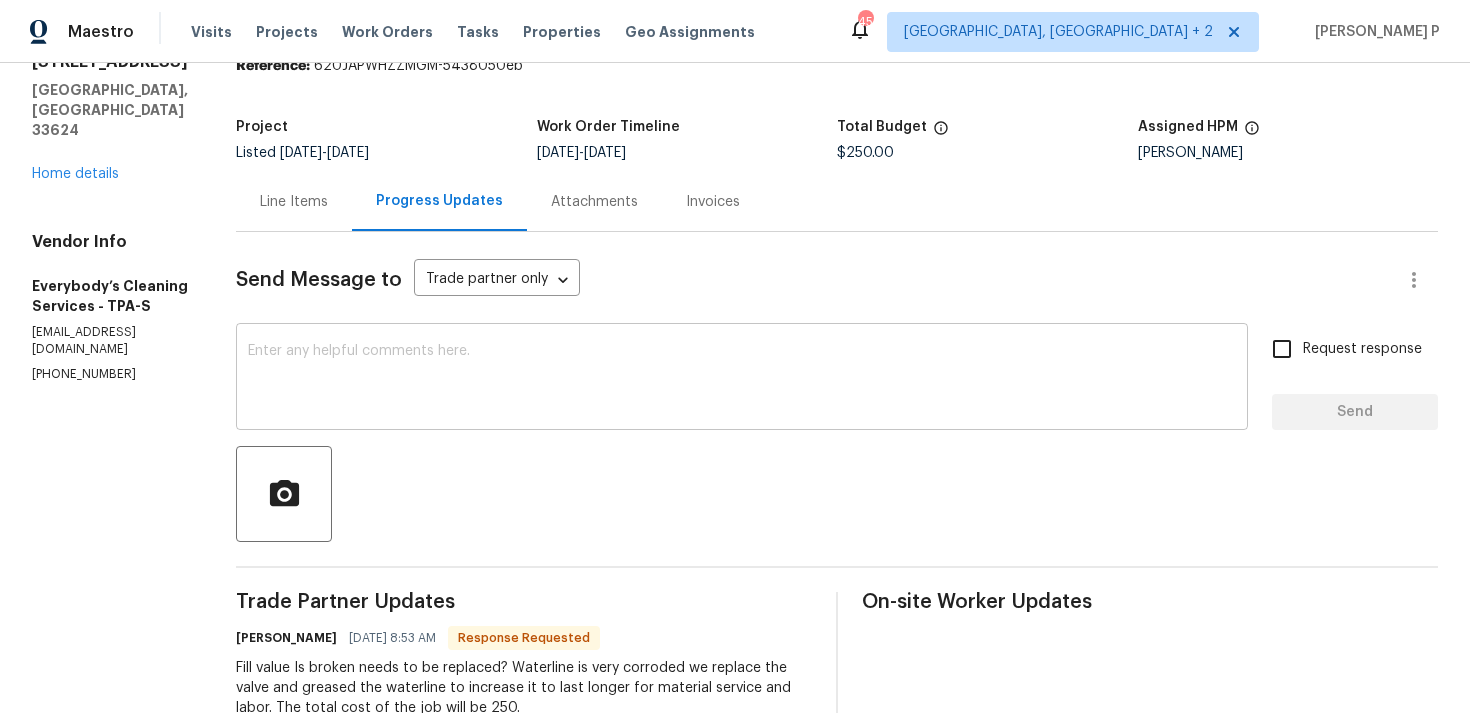 click at bounding box center (742, 379) 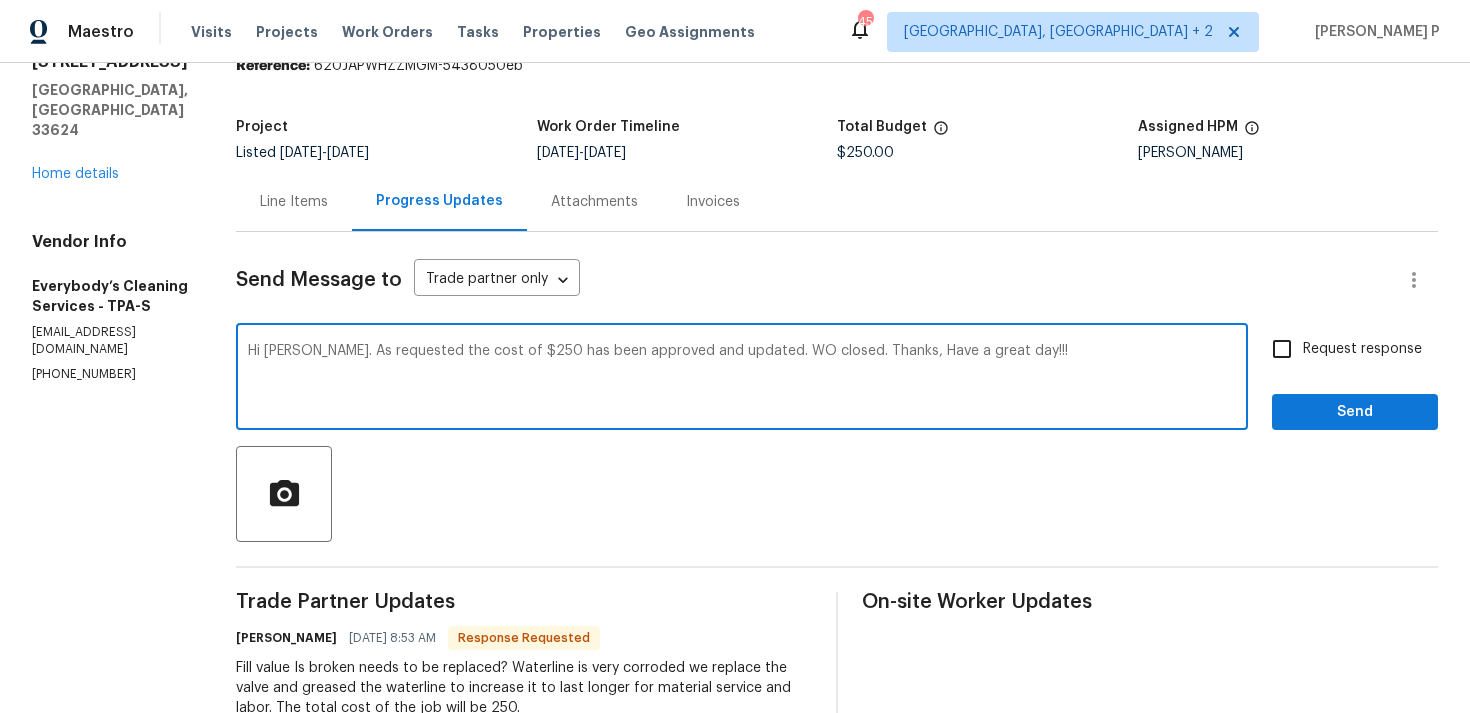 type on "Hi Angeline. As requested the cost of $250 has been approved and updated. WO closed. Thanks, Have a great day!!!" 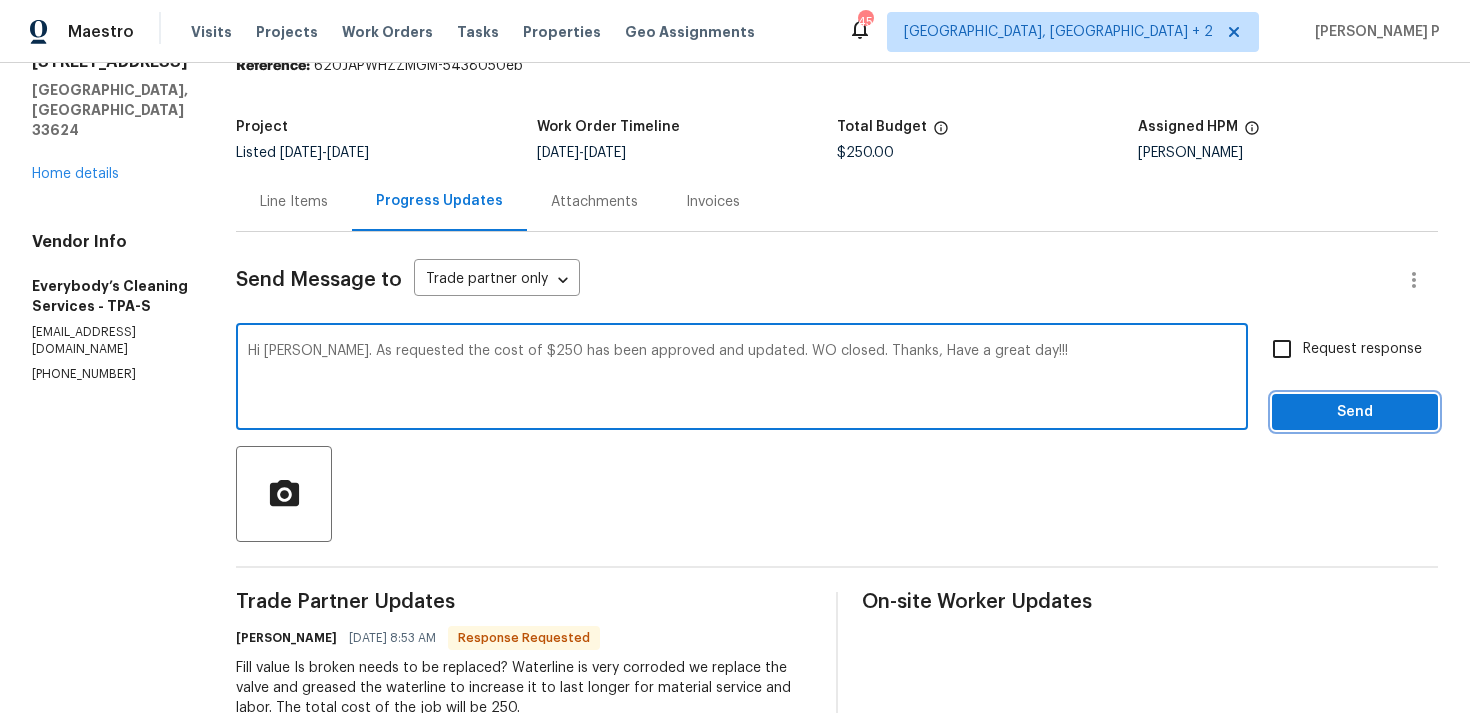 click on "Send" at bounding box center (1355, 412) 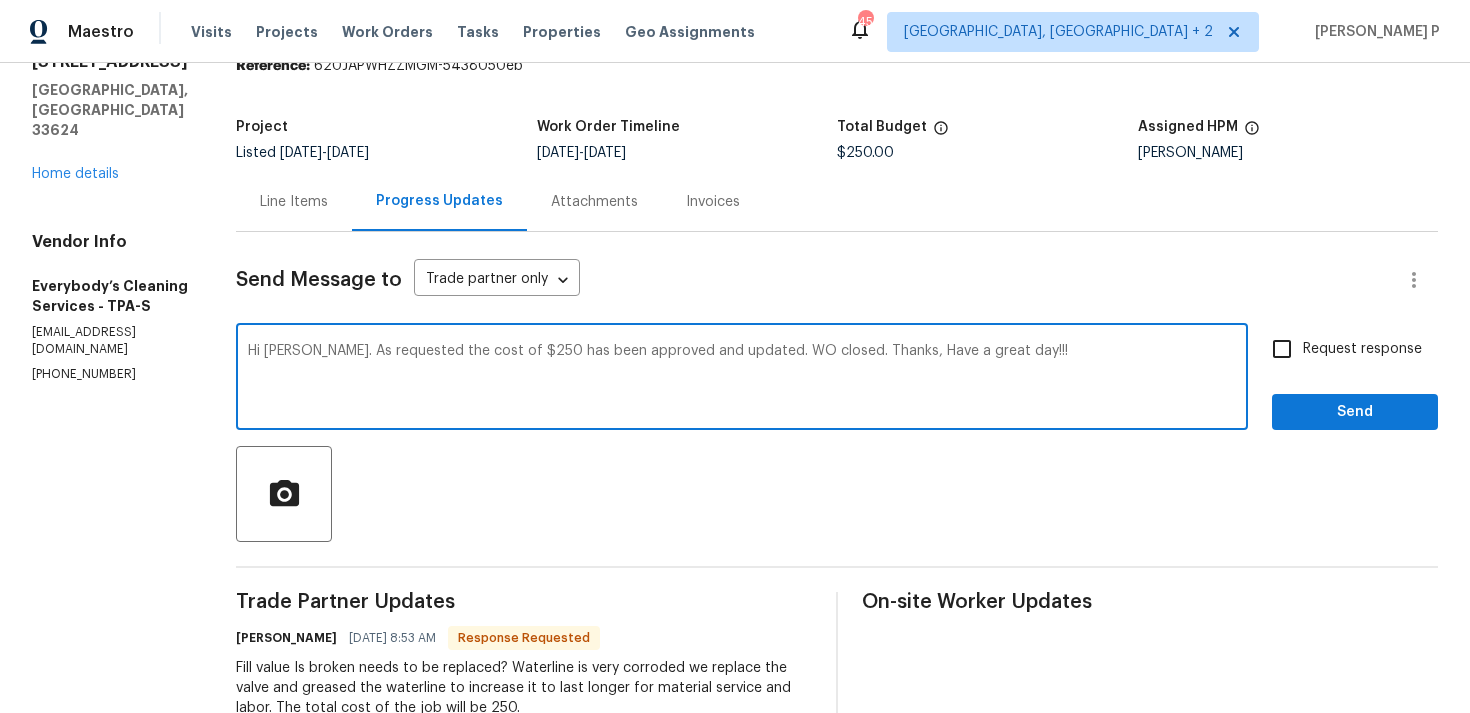 scroll, scrollTop: 34, scrollLeft: 0, axis: vertical 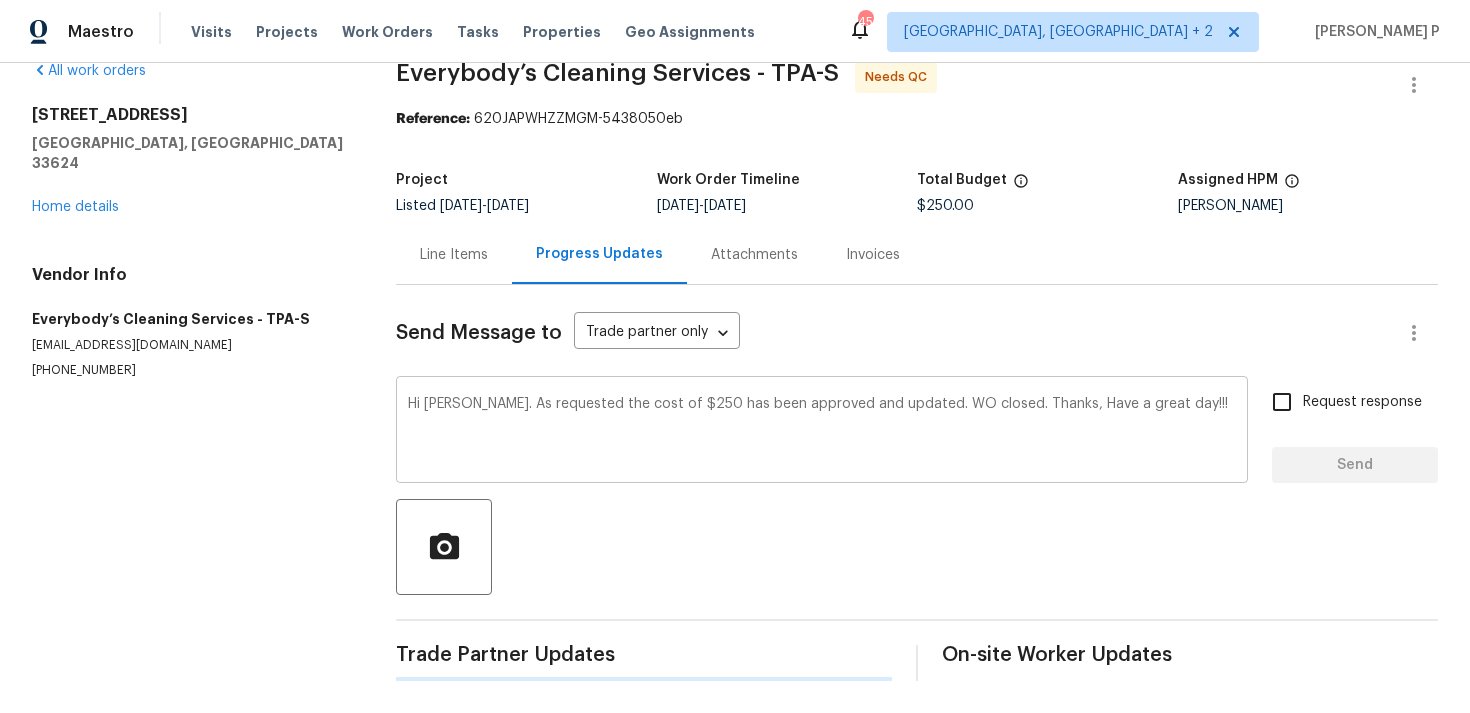 type 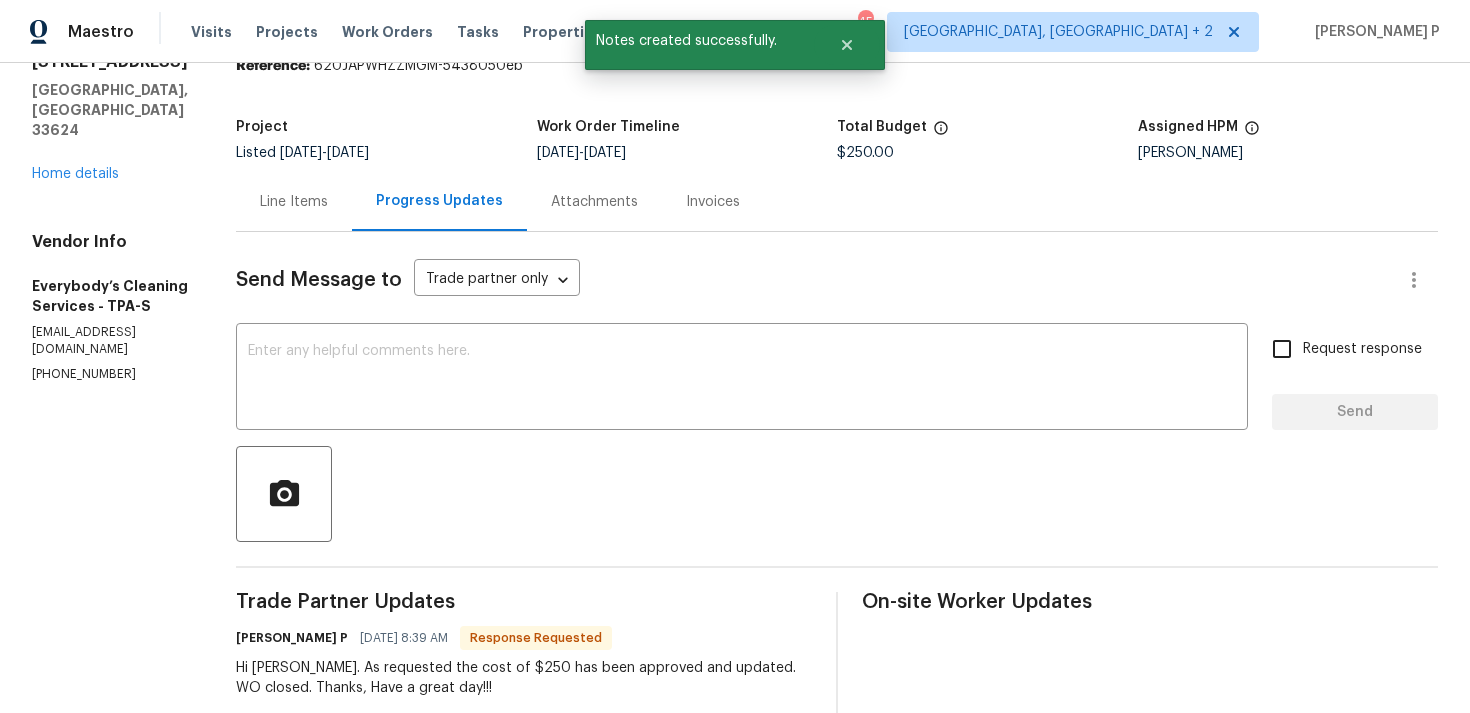 scroll, scrollTop: 404, scrollLeft: 0, axis: vertical 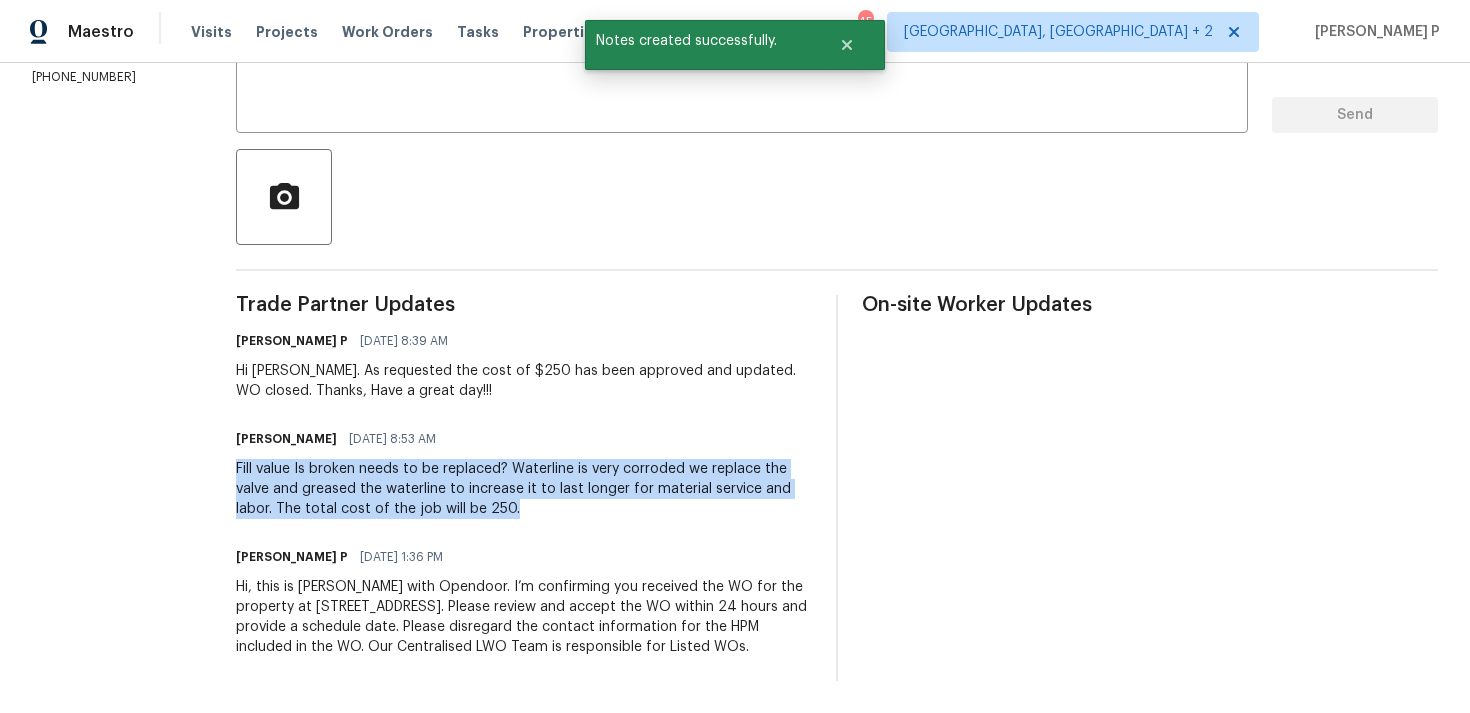 drag, startPoint x: 308, startPoint y: 447, endPoint x: 702, endPoint y: 485, distance: 395.82825 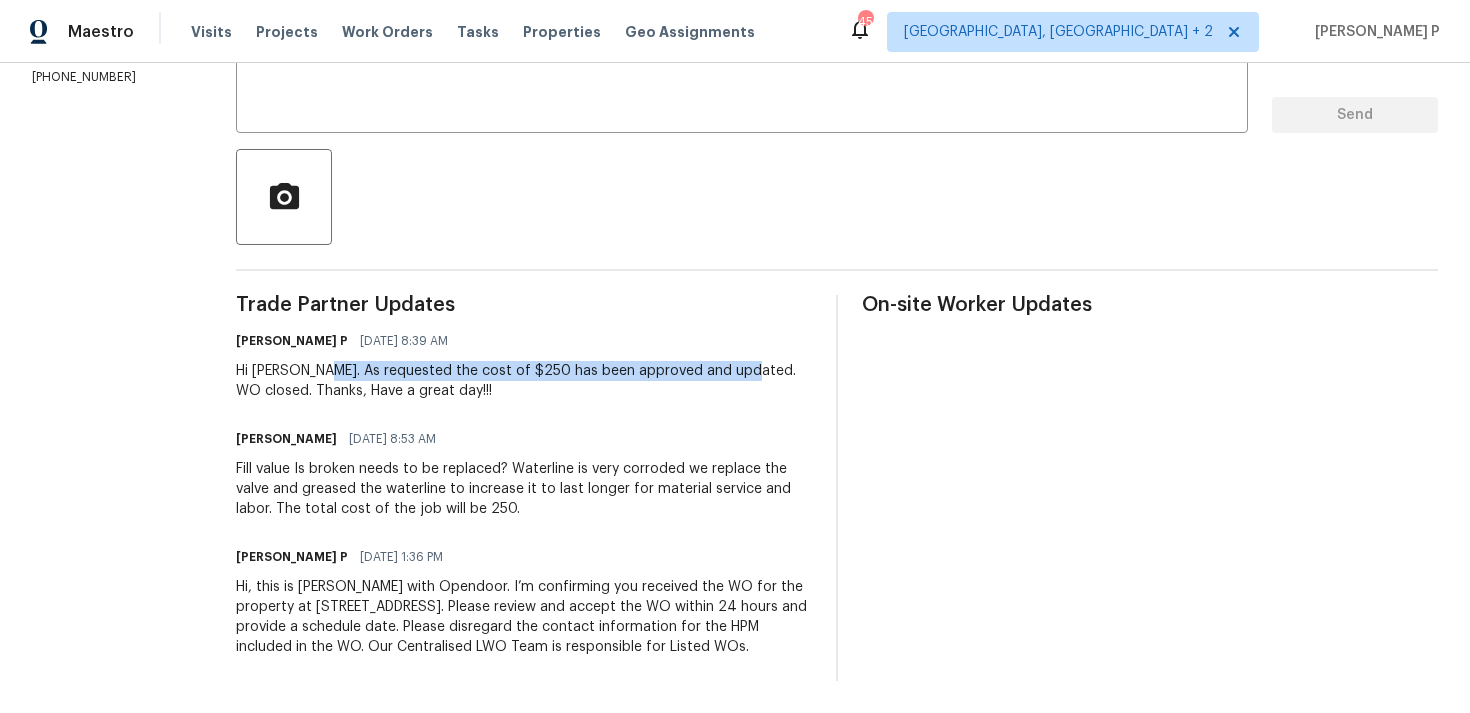 drag, startPoint x: 393, startPoint y: 351, endPoint x: 813, endPoint y: 357, distance: 420.04285 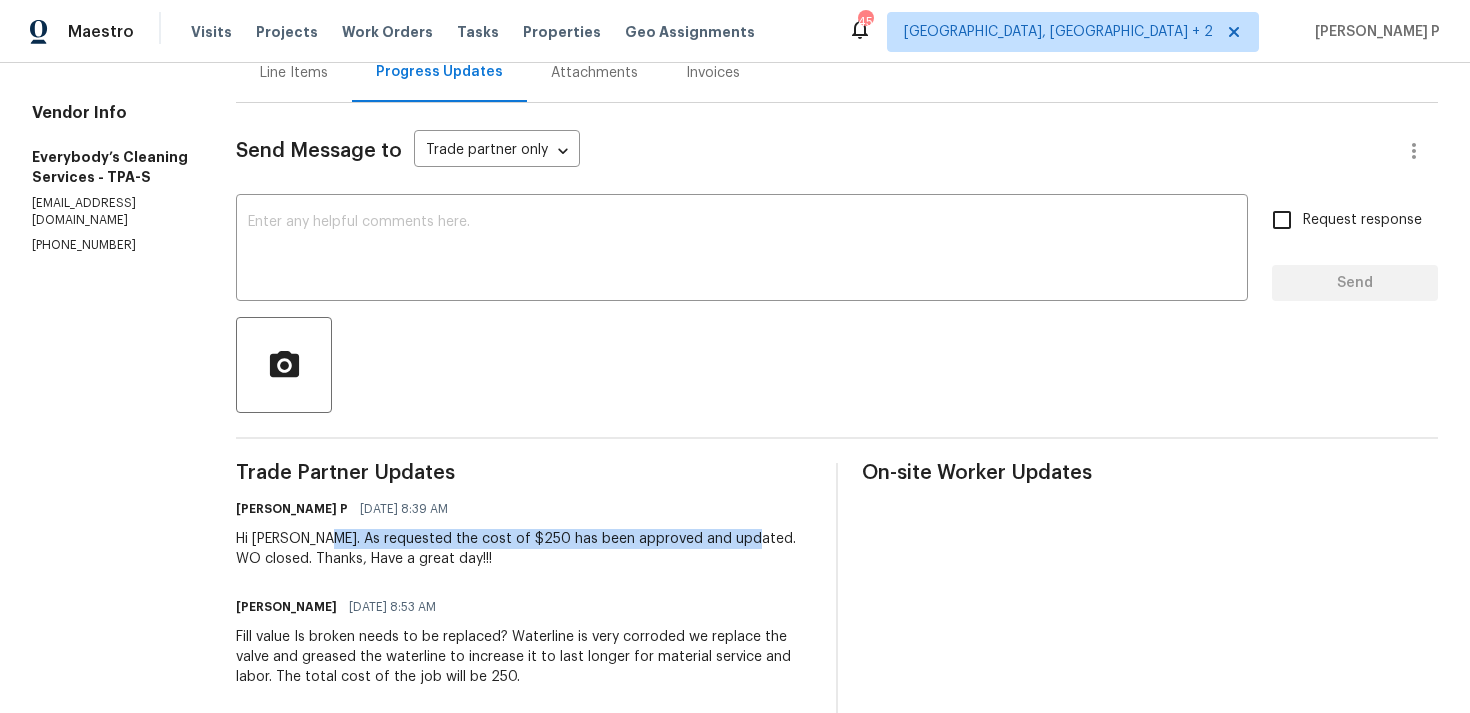 scroll, scrollTop: 0, scrollLeft: 0, axis: both 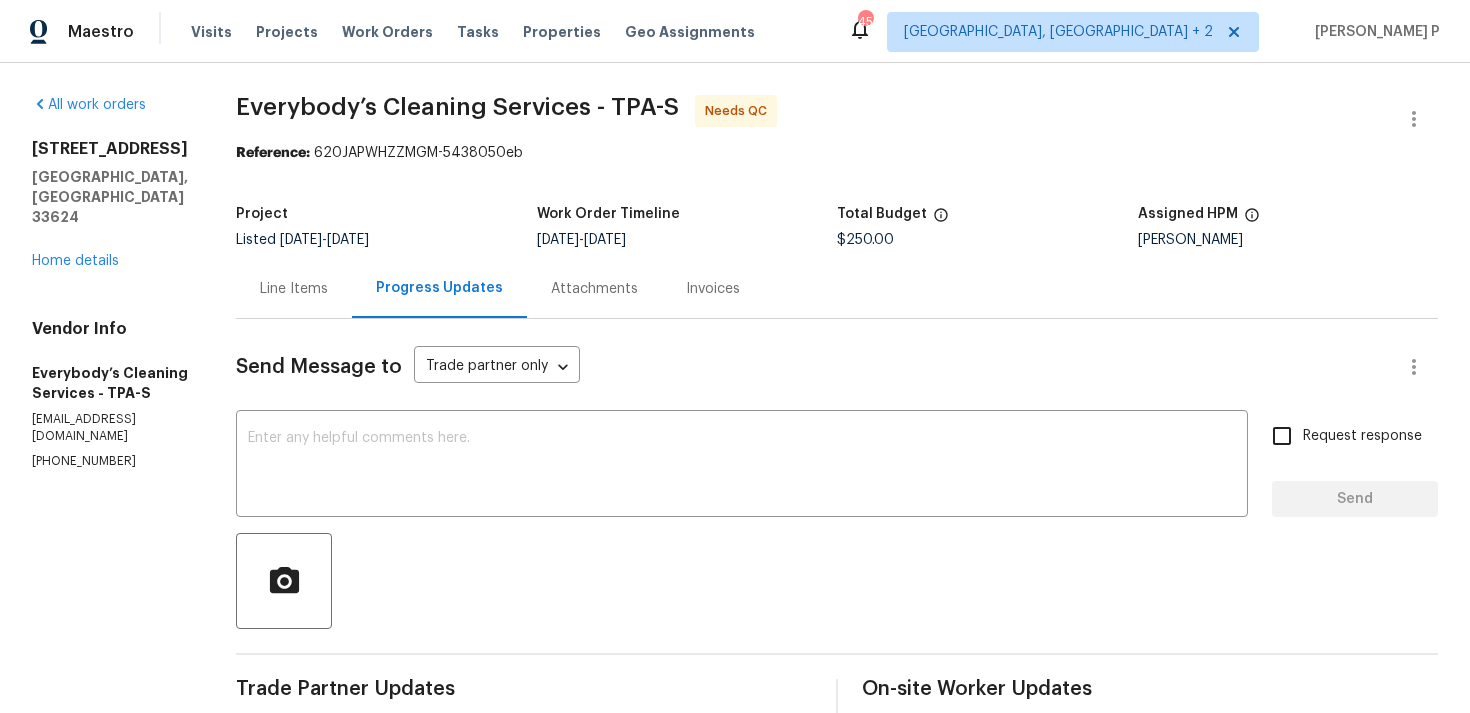 click on "Line Items" at bounding box center (294, 288) 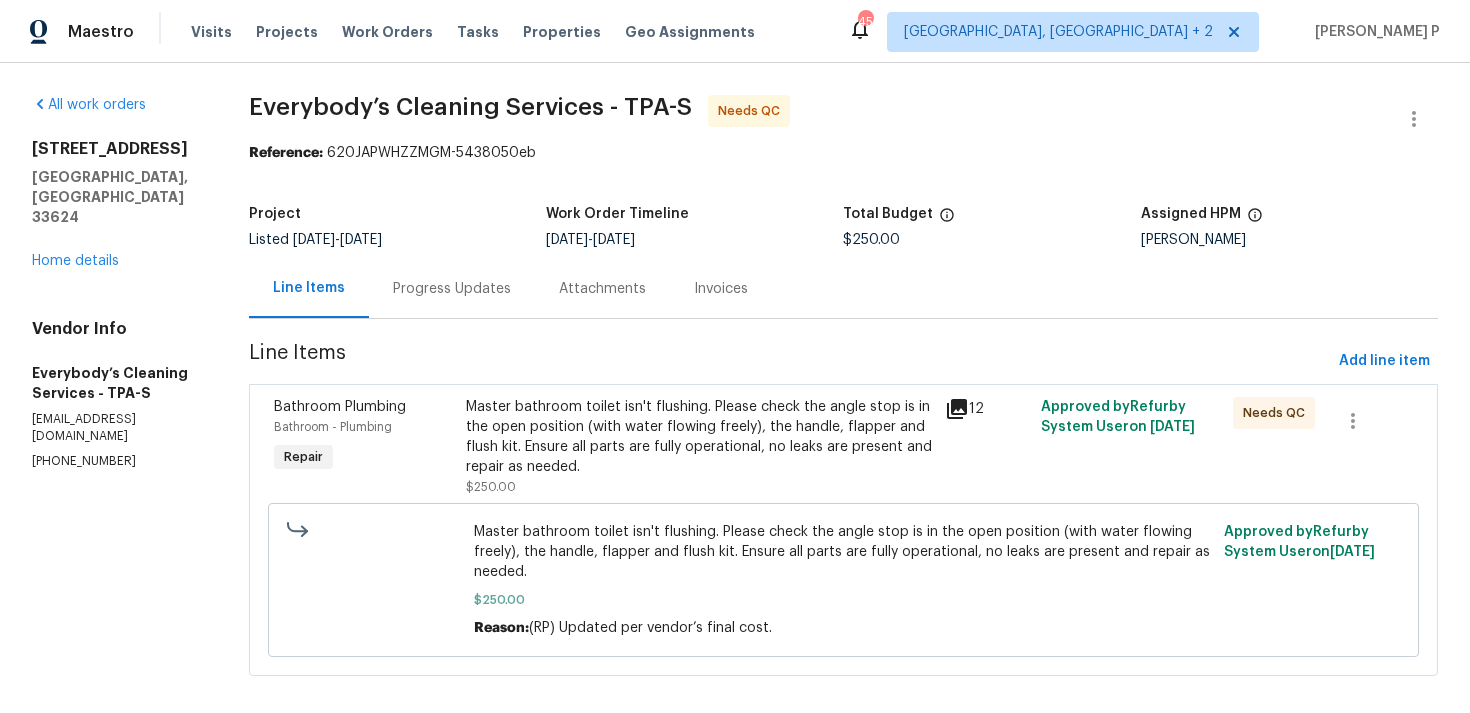 click on "Master bathroom toilet isn't flushing. Please check the angle stop is in the open position (with water flowing freely), the handle, flapper and flush kit. Ensure all parts are fully operational, no leaks are present and repair as needed." at bounding box center (700, 437) 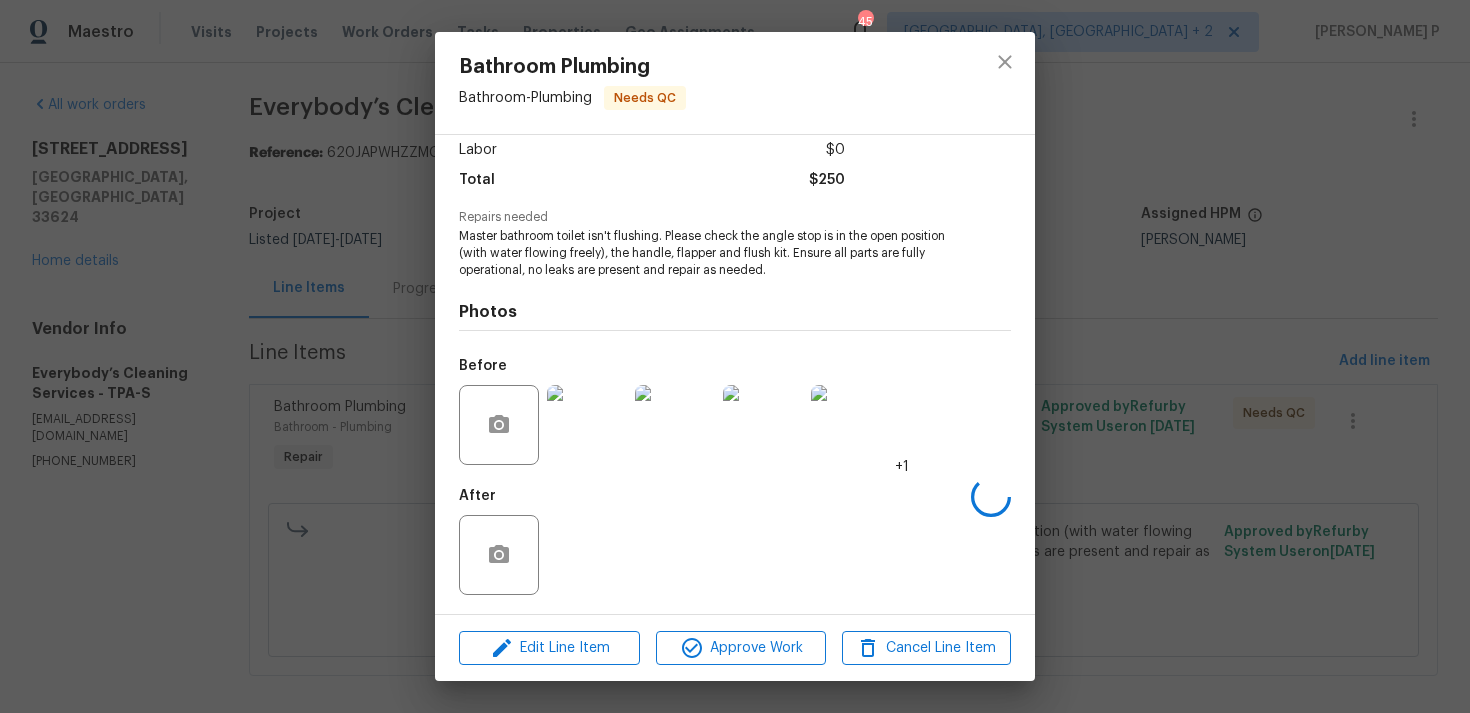 scroll, scrollTop: 141, scrollLeft: 0, axis: vertical 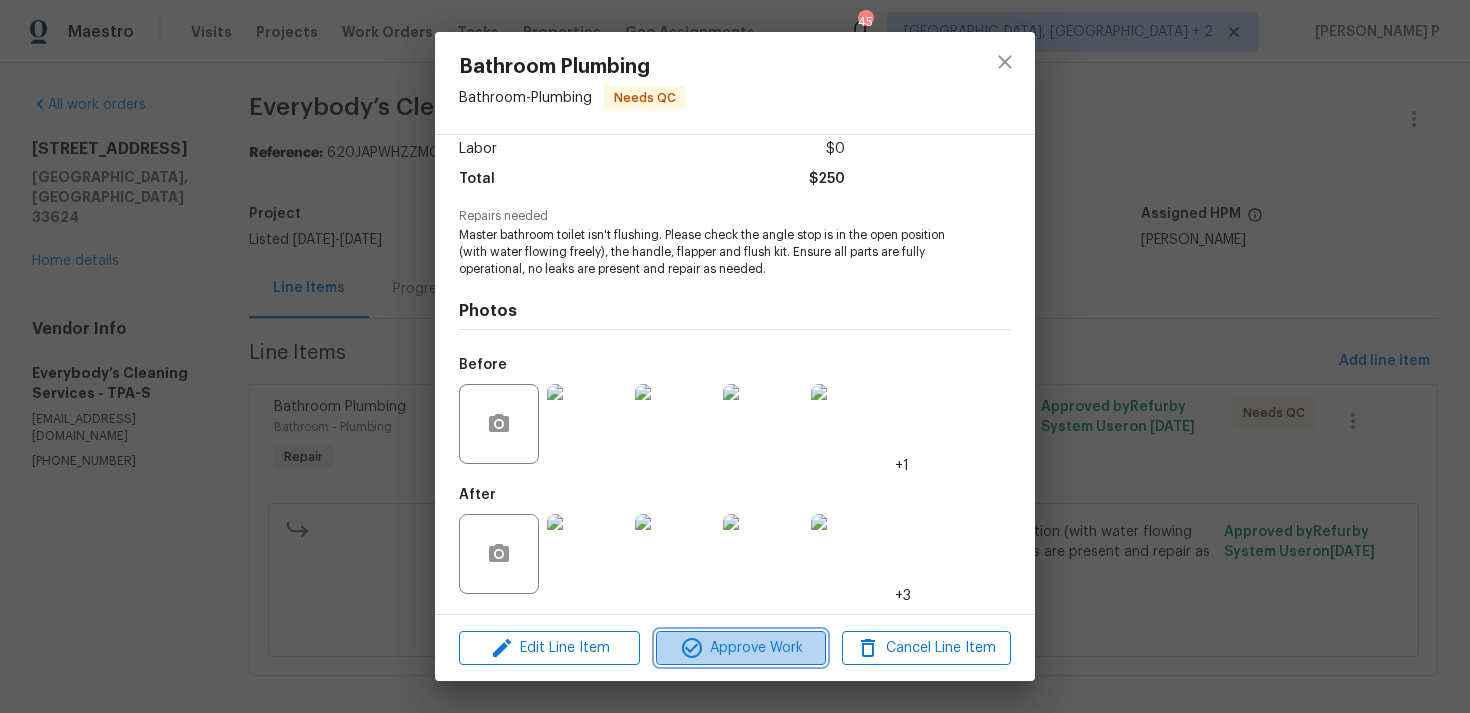 click on "Approve Work" at bounding box center [740, 648] 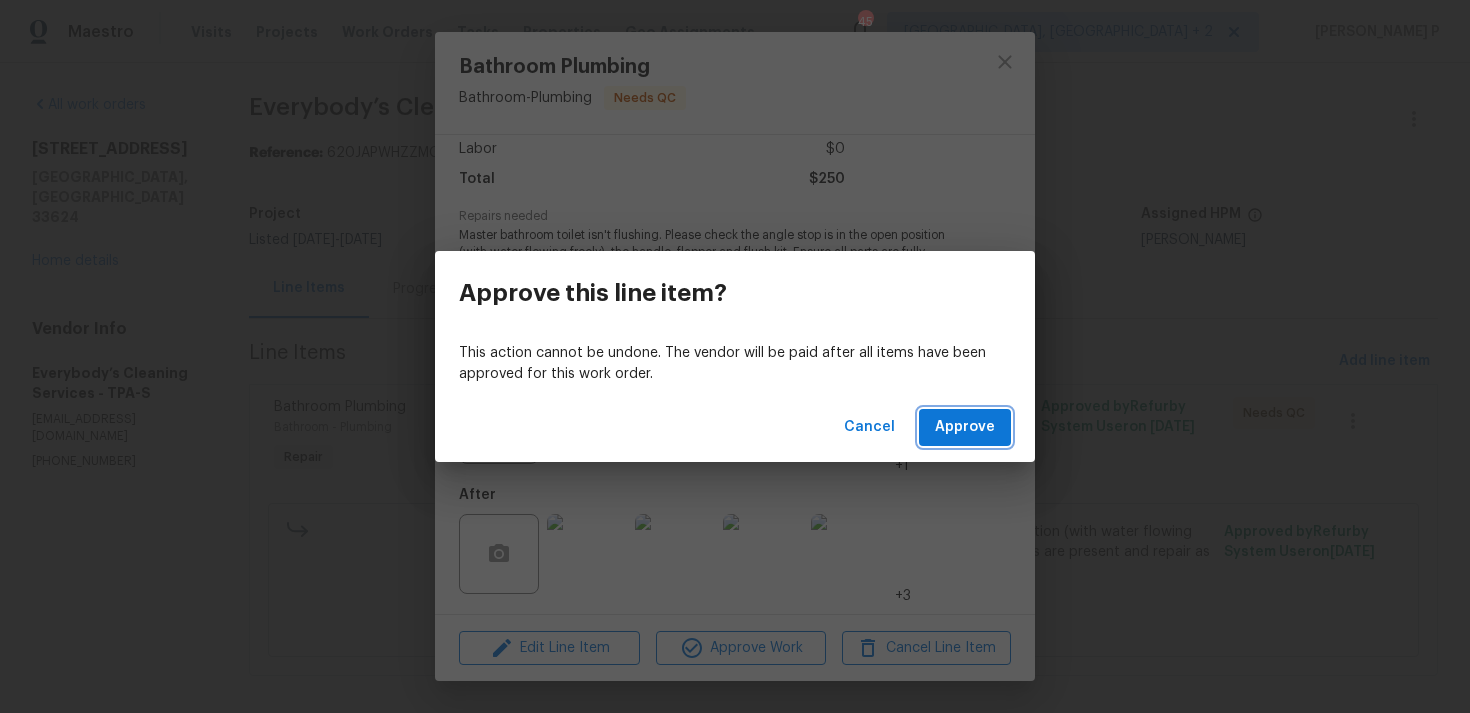 click on "Approve" at bounding box center (965, 427) 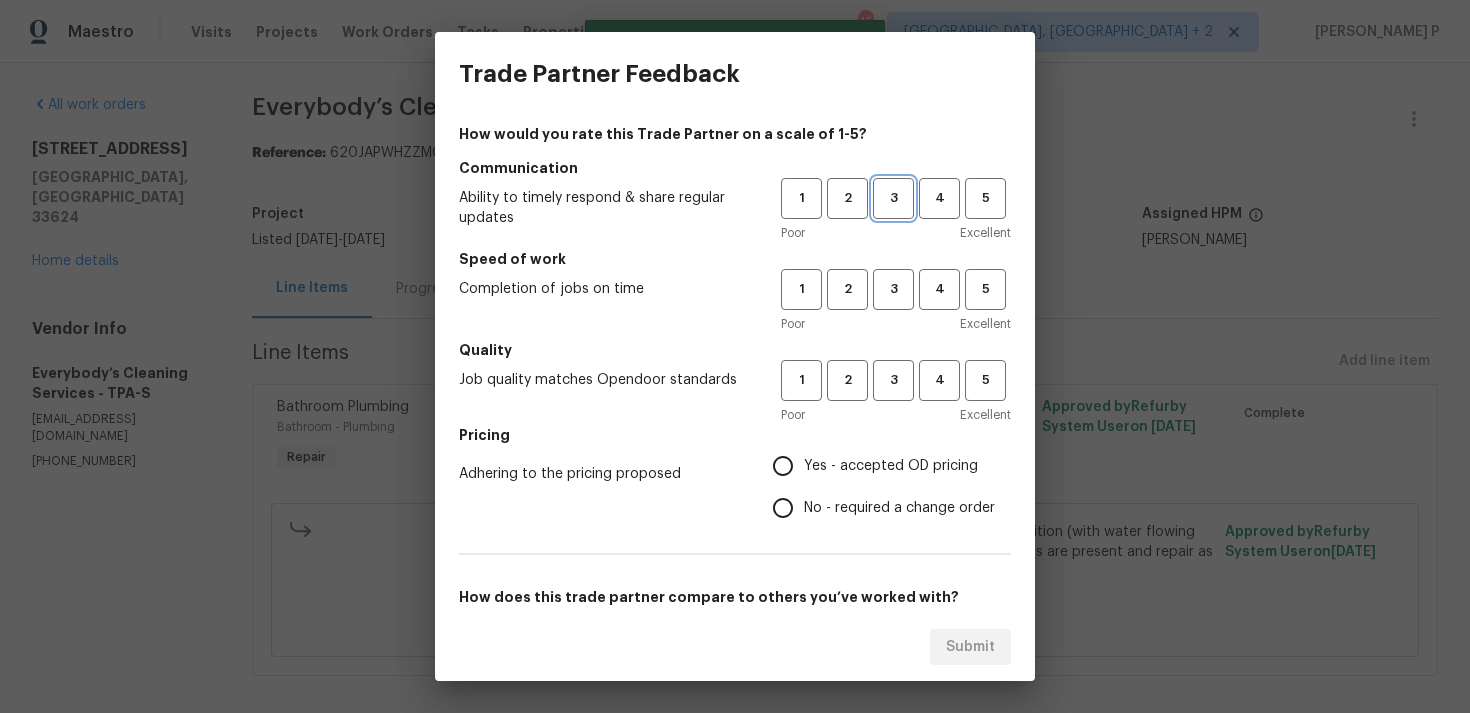 click on "3" at bounding box center (893, 198) 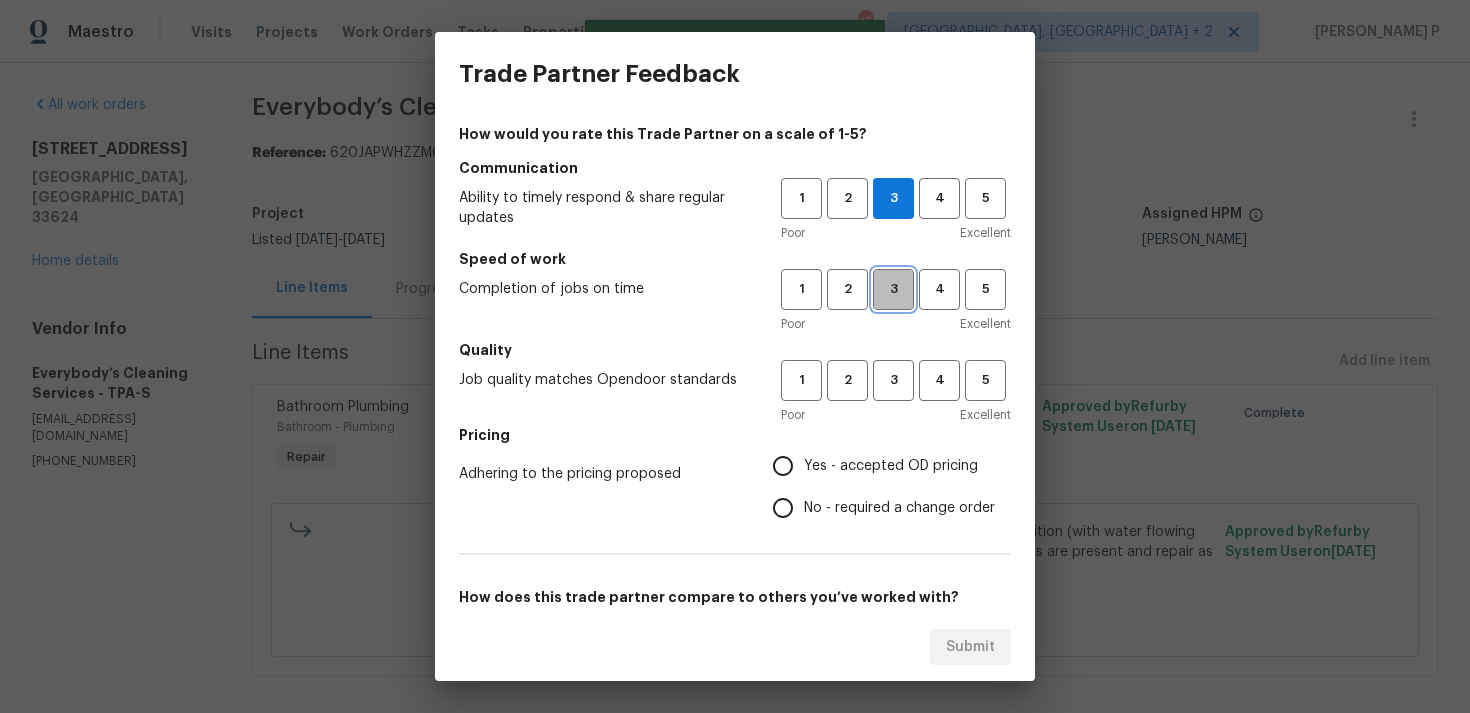 click on "3" at bounding box center (893, 289) 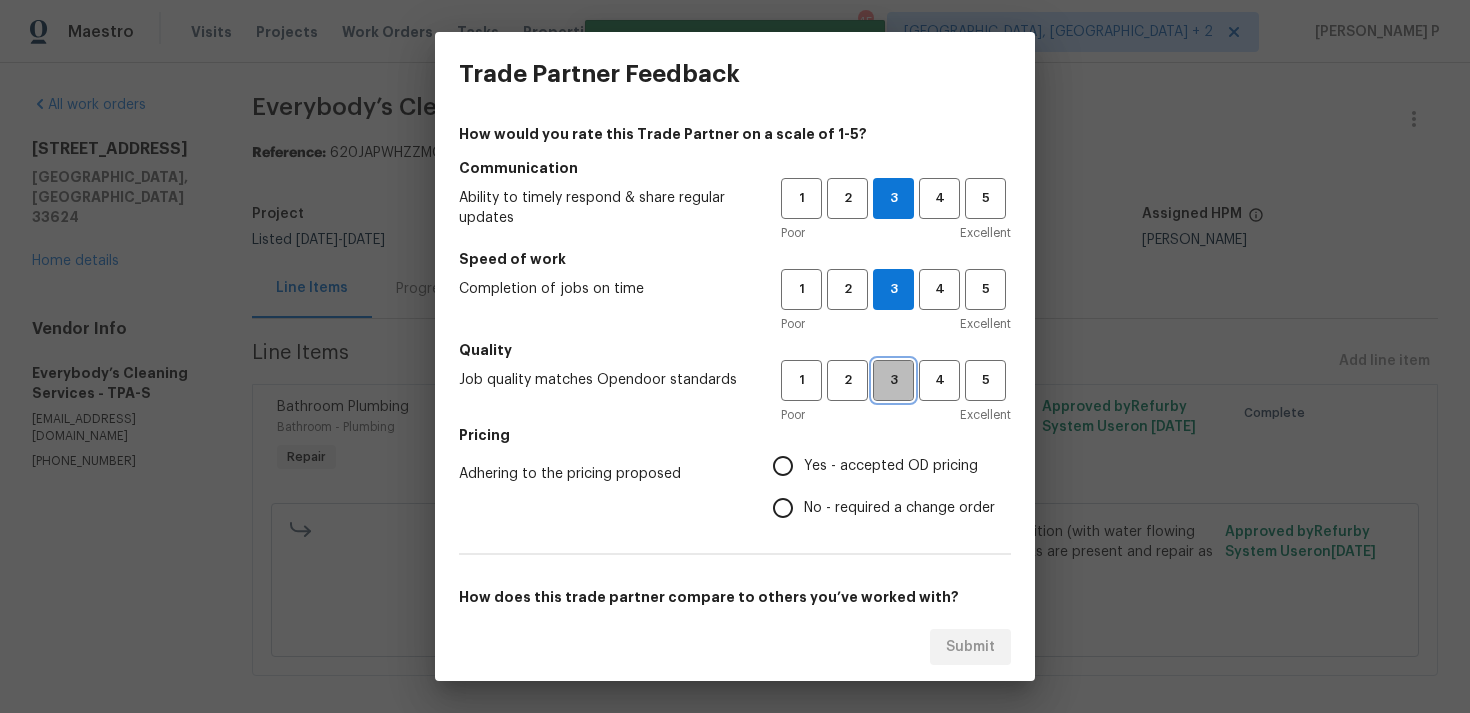 click on "3" at bounding box center (893, 380) 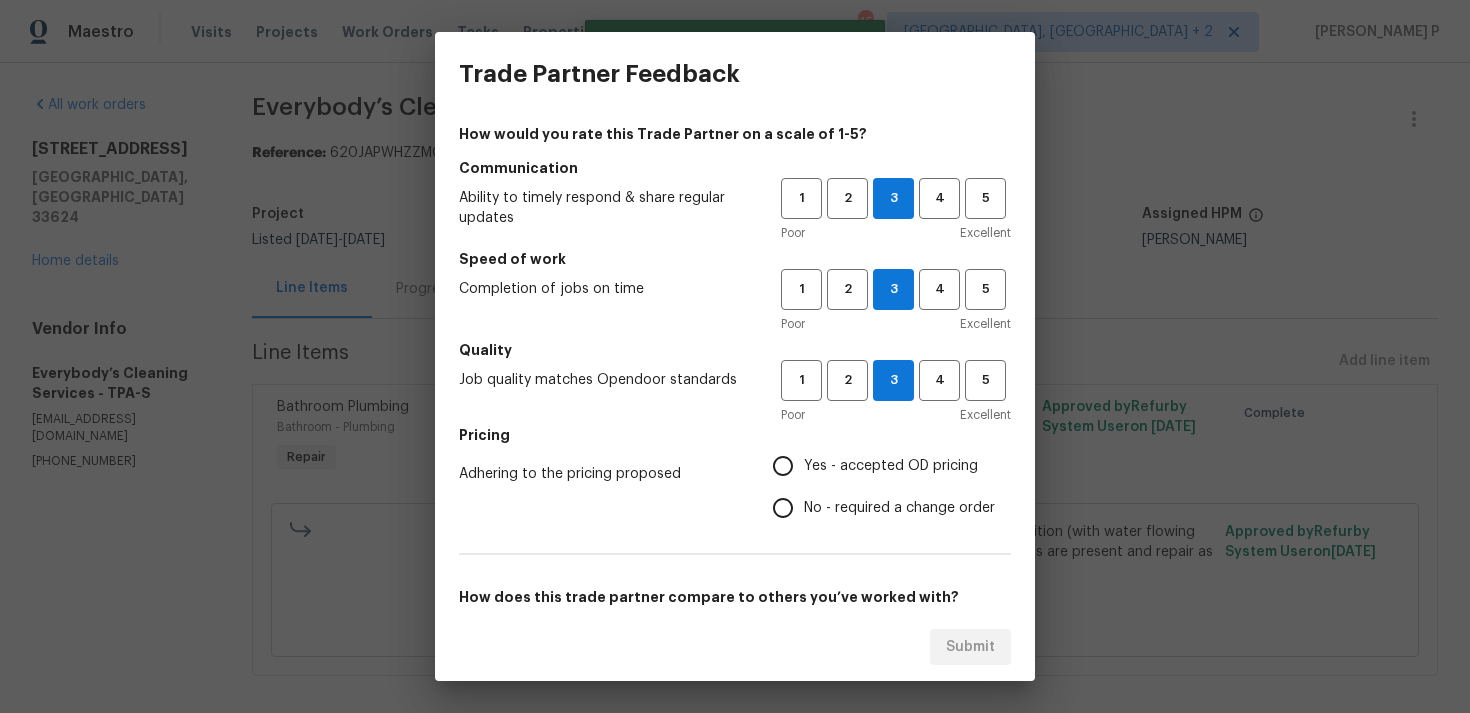 click on "No - required a change order" at bounding box center [899, 508] 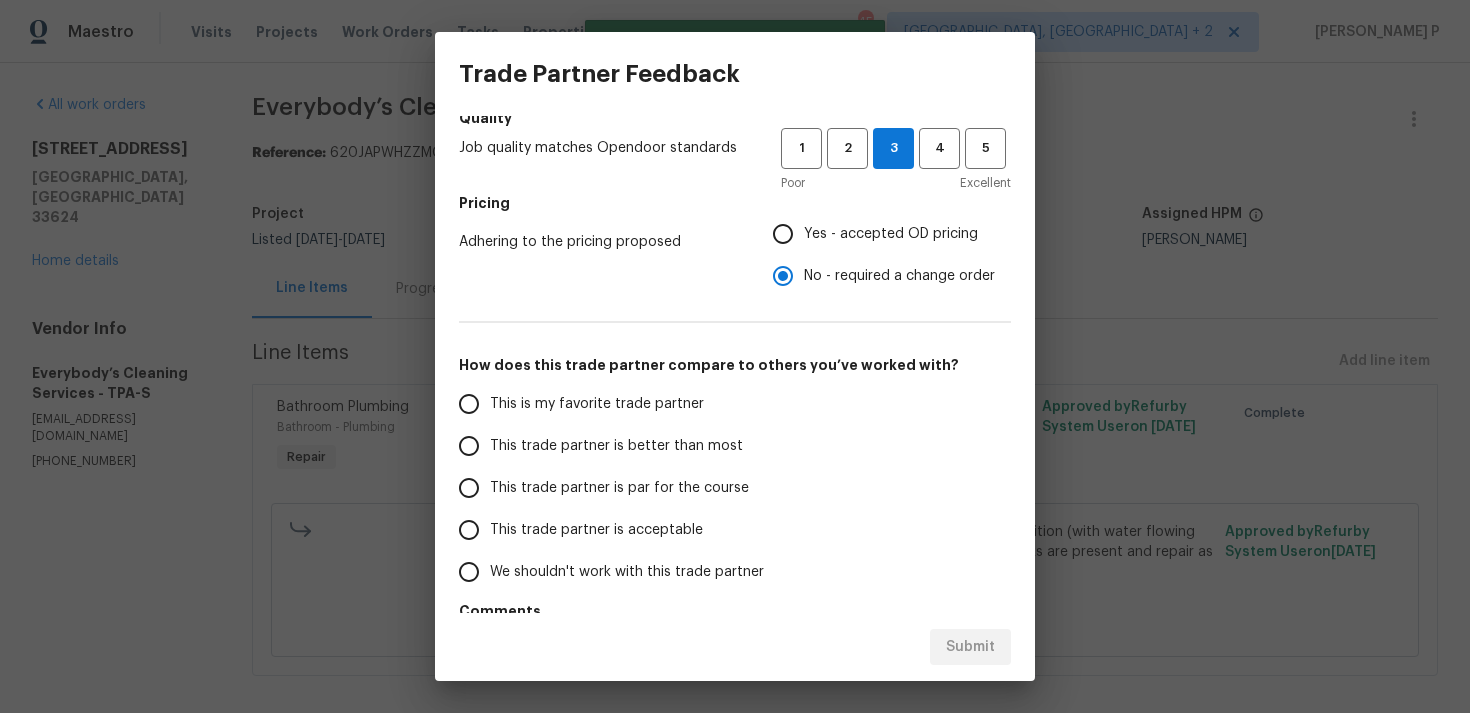 scroll, scrollTop: 298, scrollLeft: 0, axis: vertical 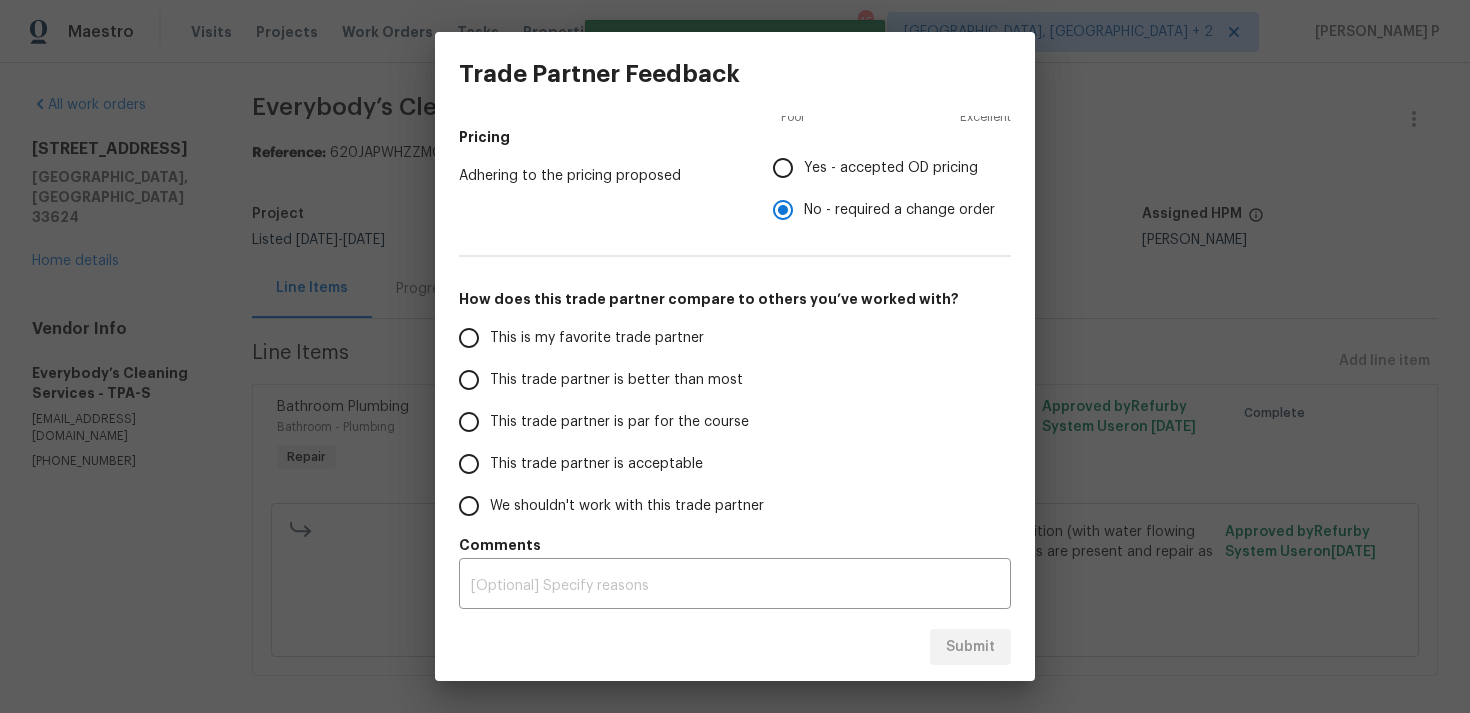 click on "This trade partner is par for the course" at bounding box center (619, 422) 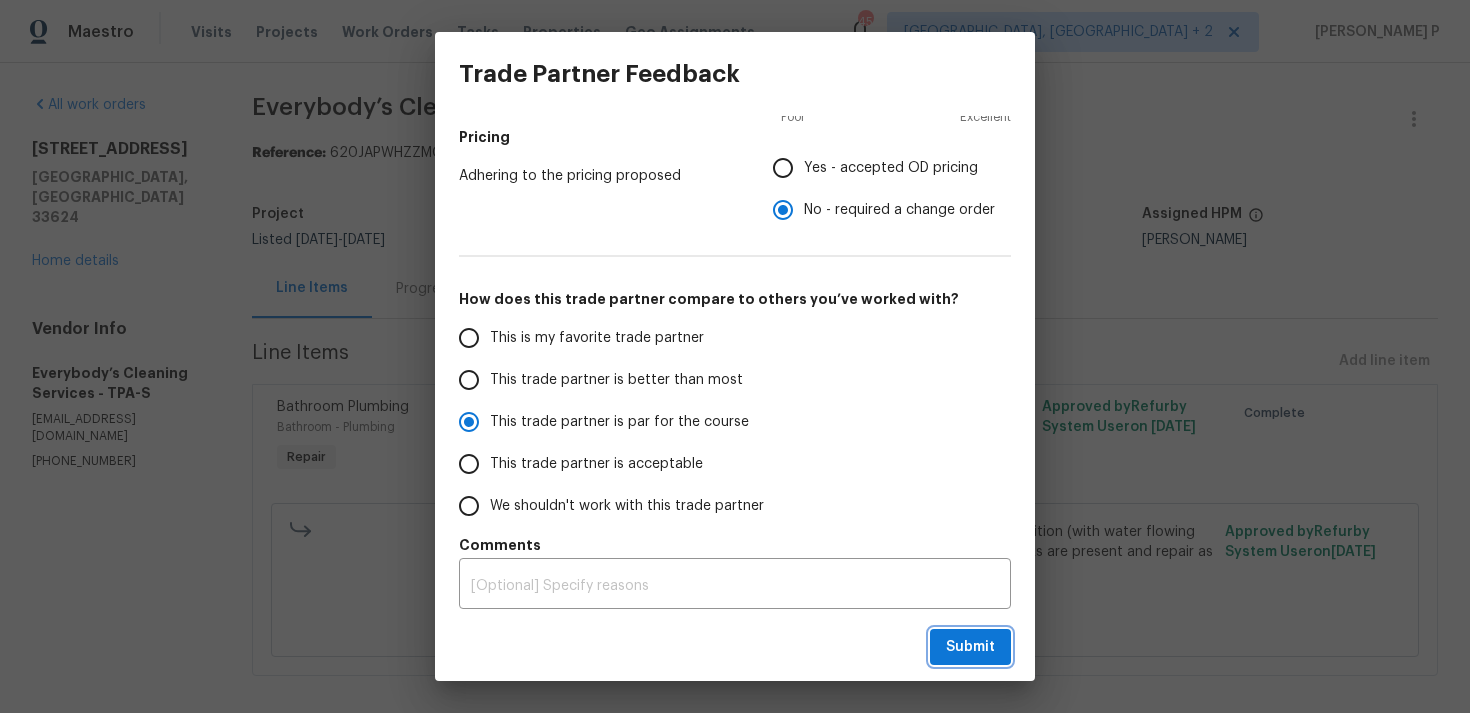 click on "Submit" at bounding box center [970, 647] 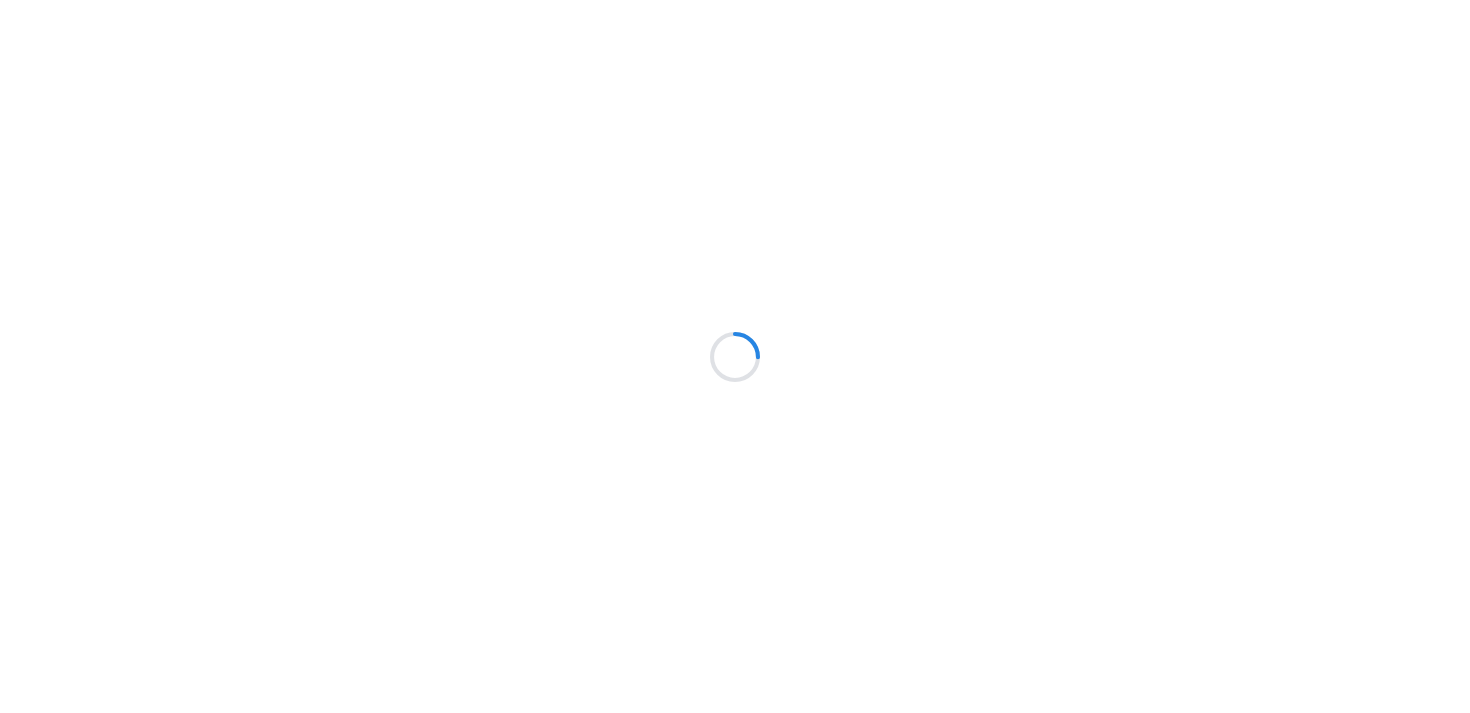 scroll, scrollTop: 0, scrollLeft: 0, axis: both 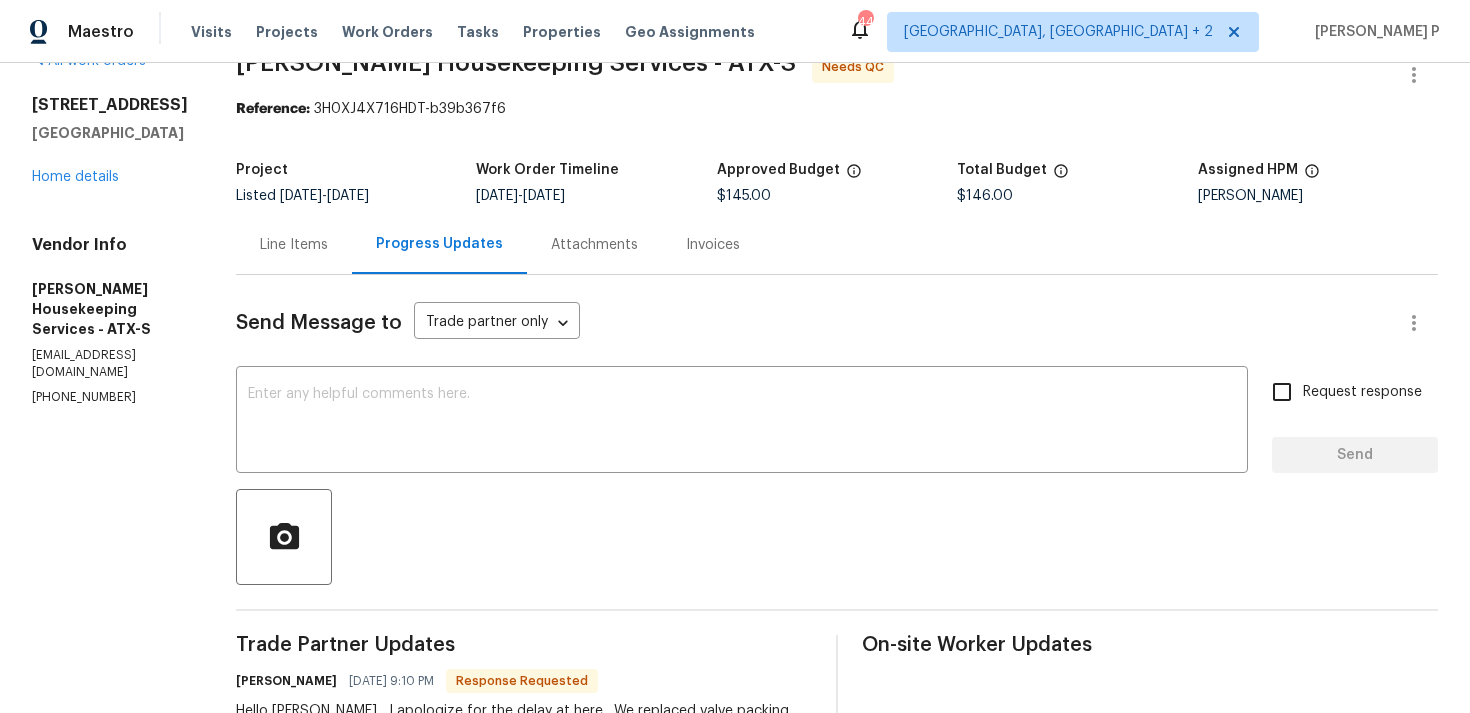 click on "Line Items" at bounding box center (294, 245) 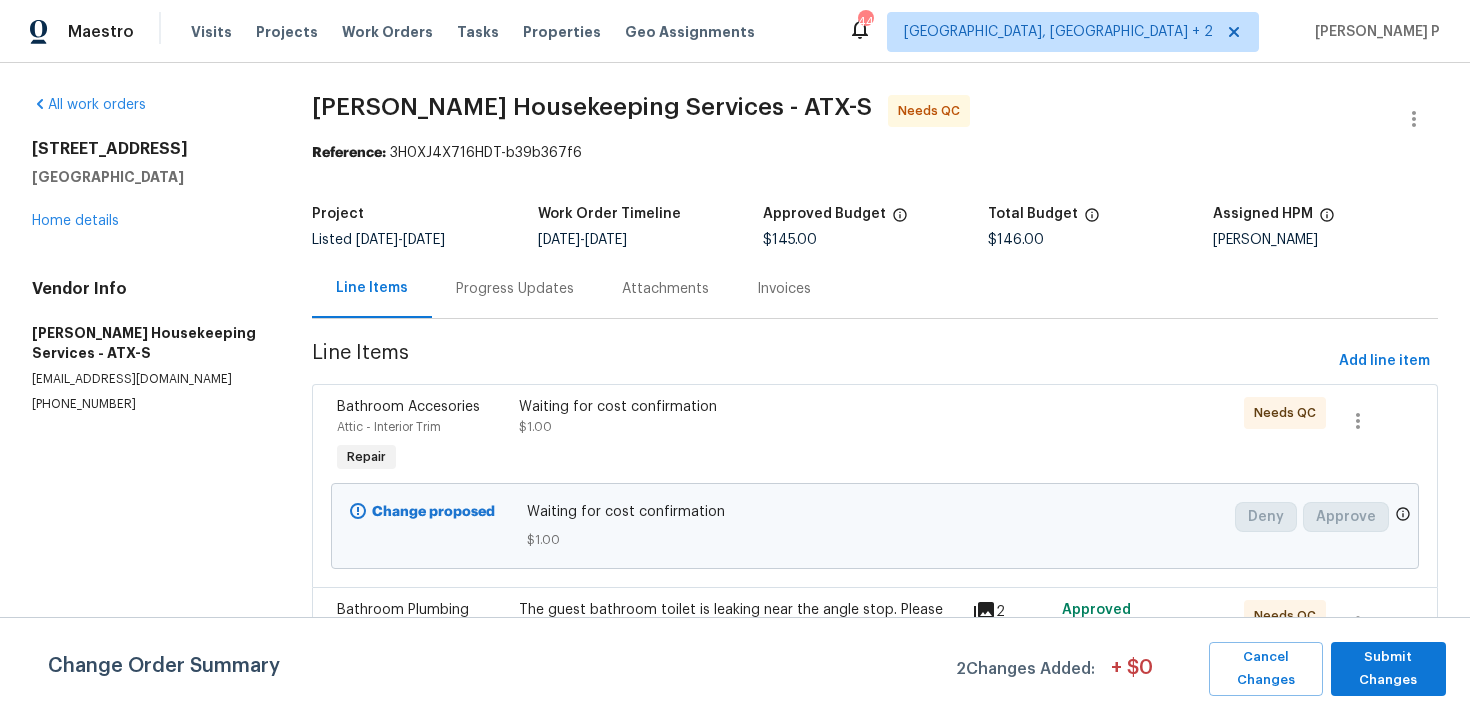 scroll, scrollTop: 61, scrollLeft: 0, axis: vertical 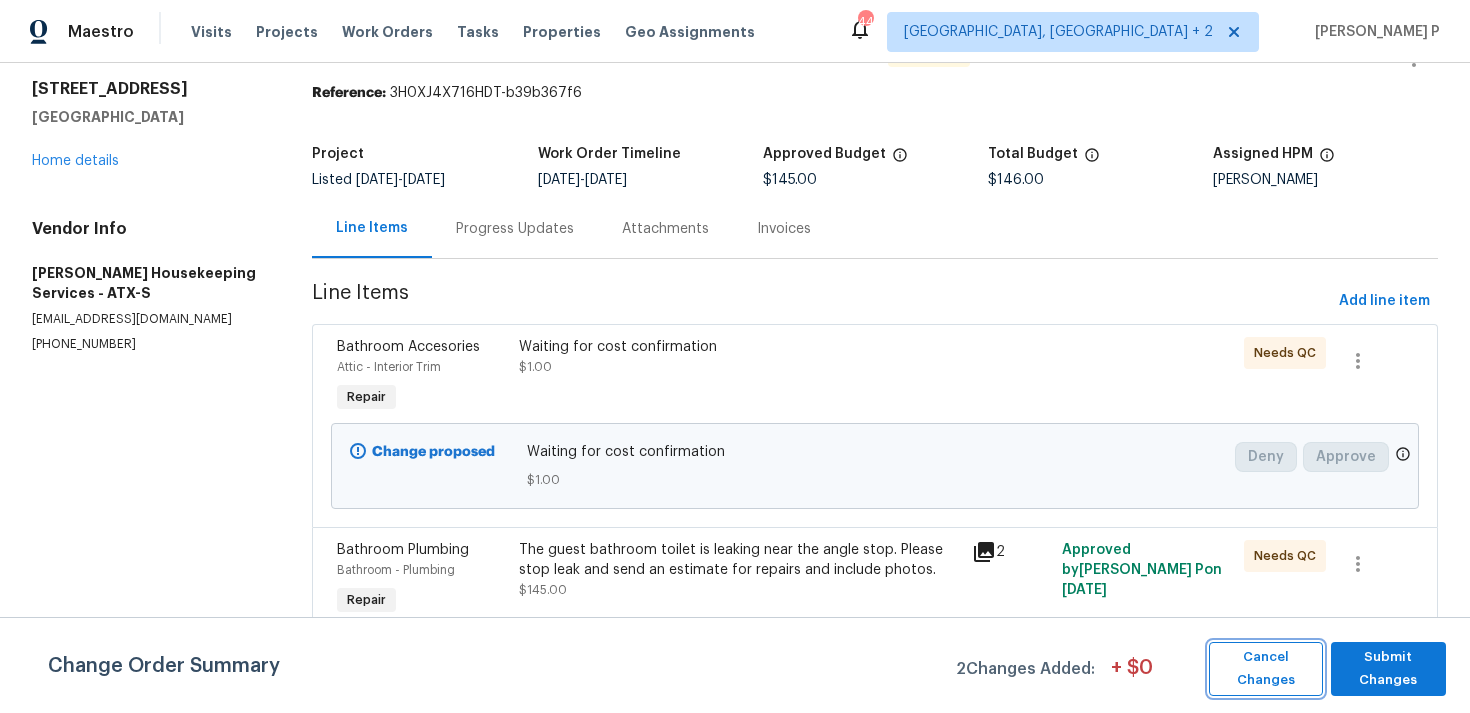 click on "Cancel Changes" at bounding box center [1266, 669] 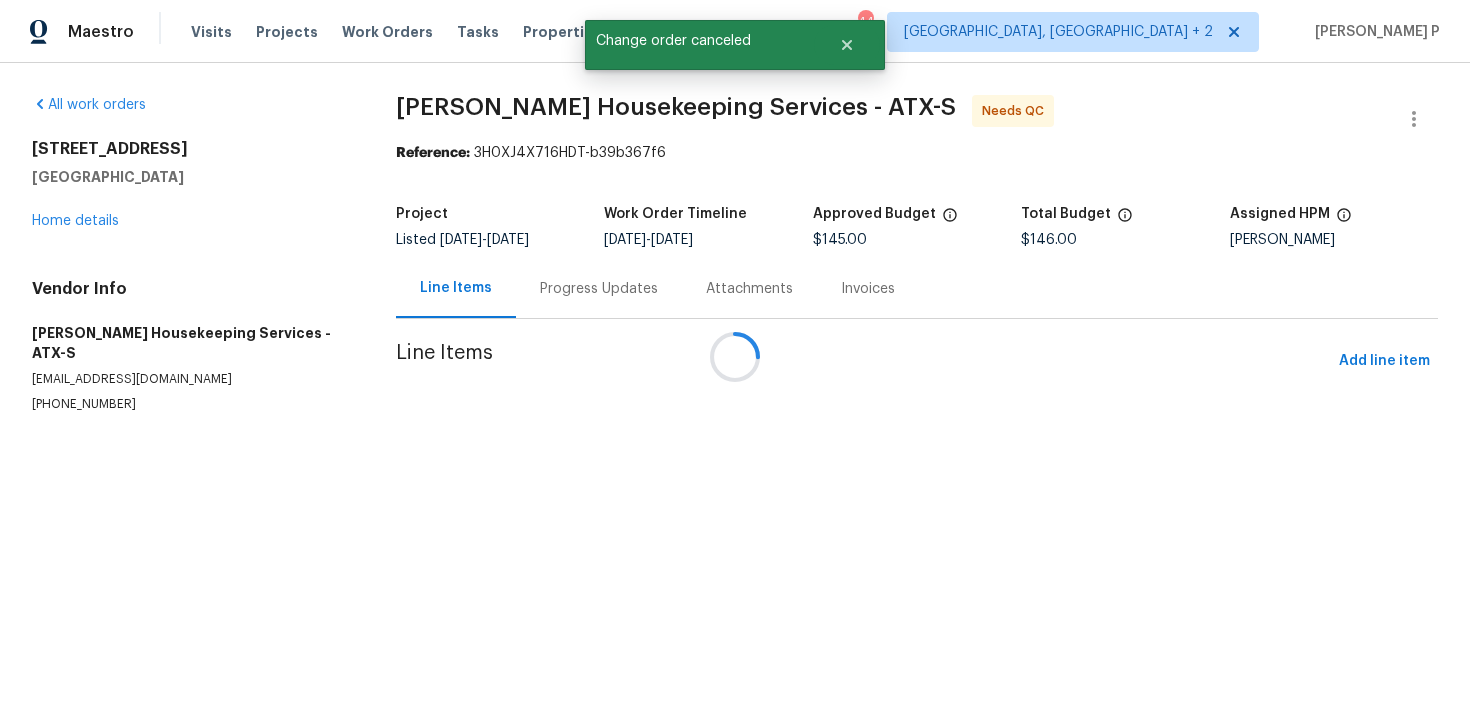 scroll, scrollTop: 0, scrollLeft: 0, axis: both 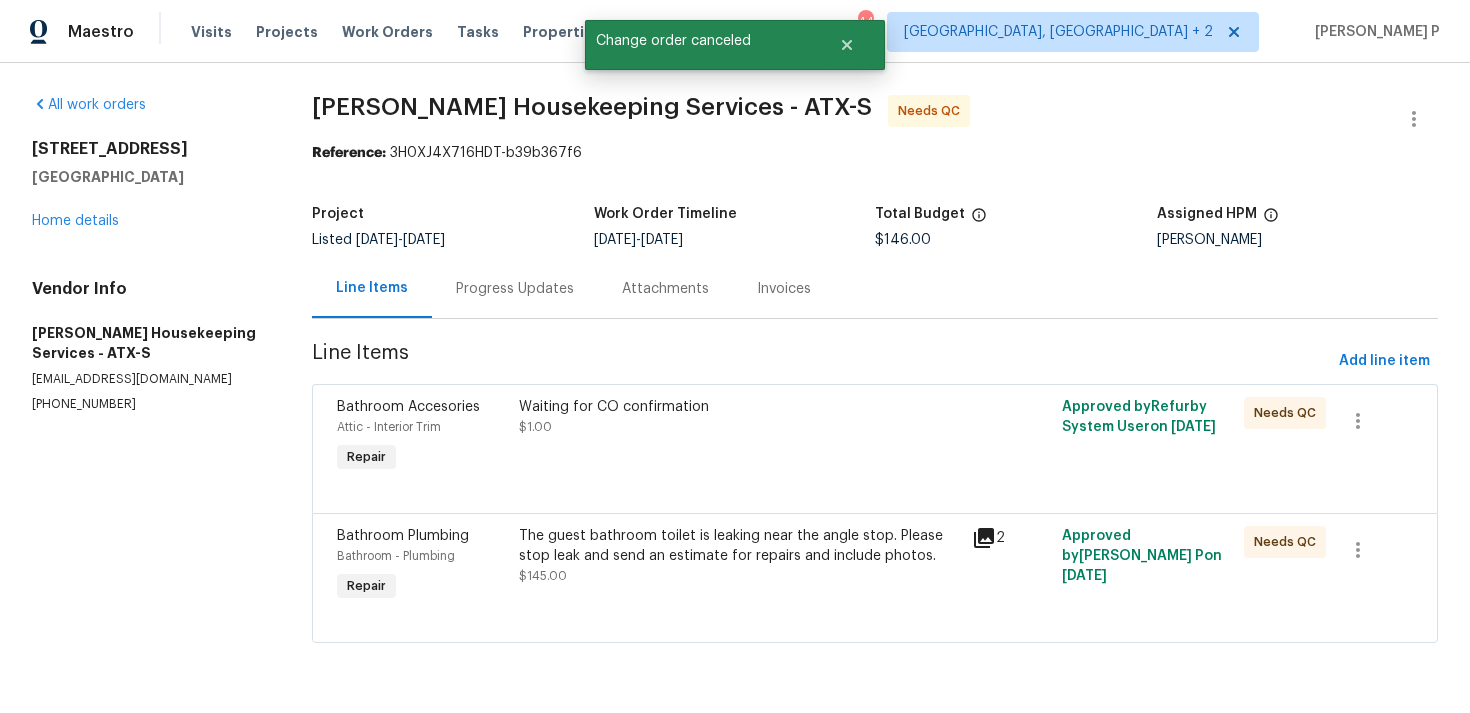 click on "Waiting for CO confirmation $1.00" at bounding box center [739, 437] 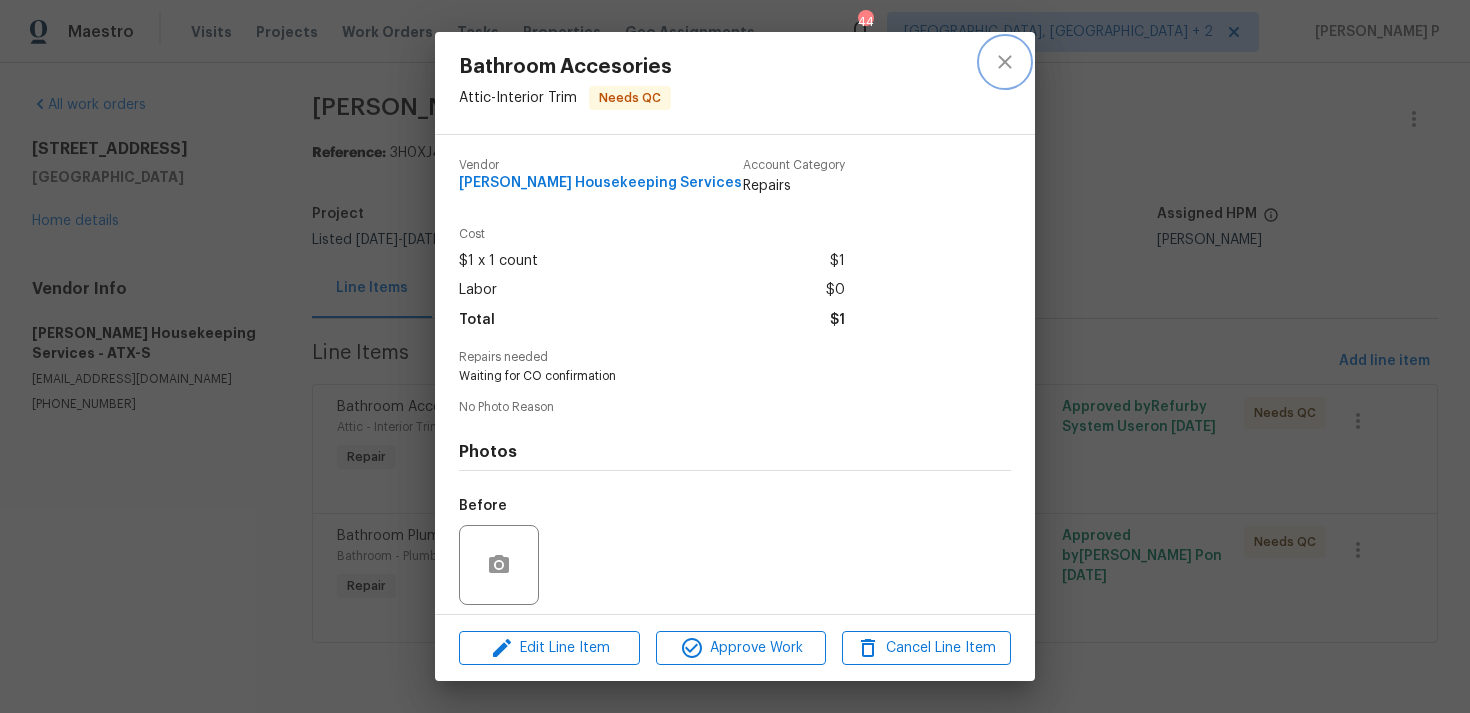 click 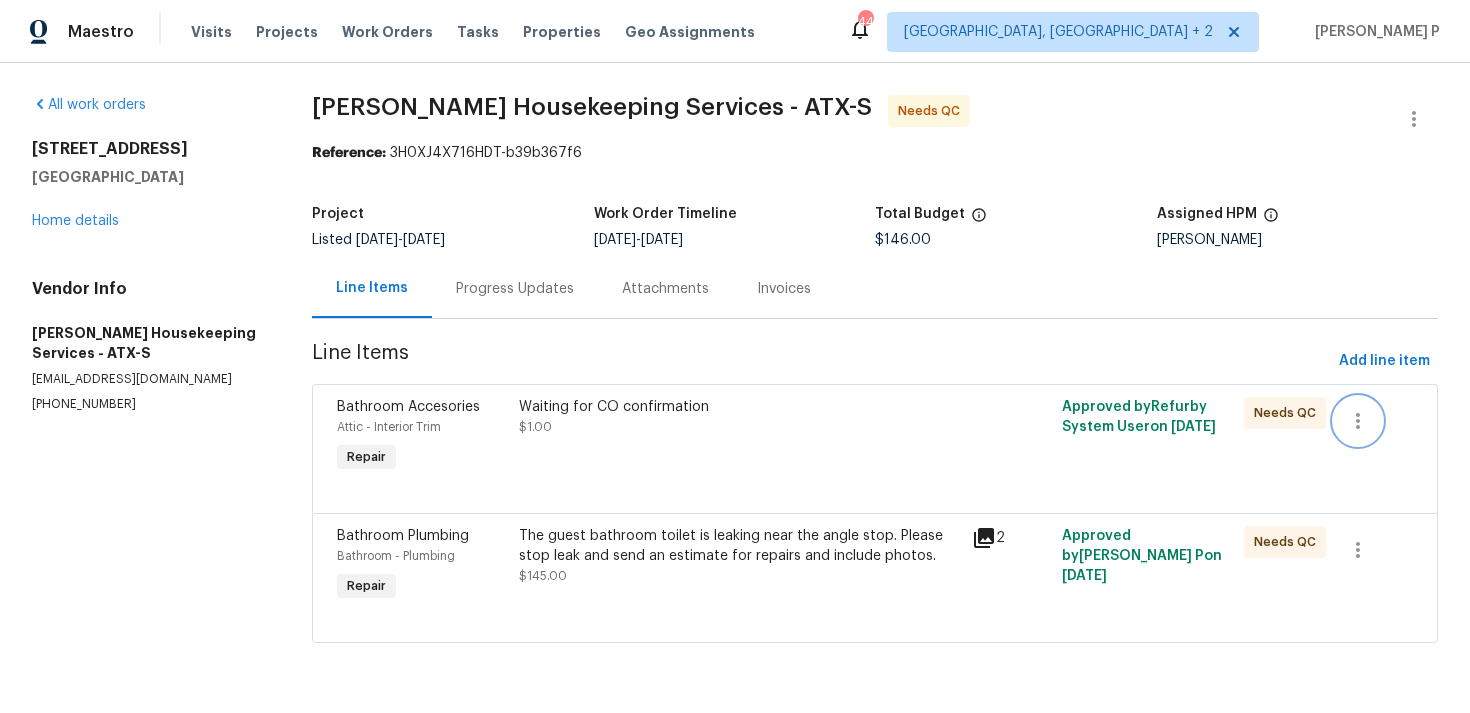 click 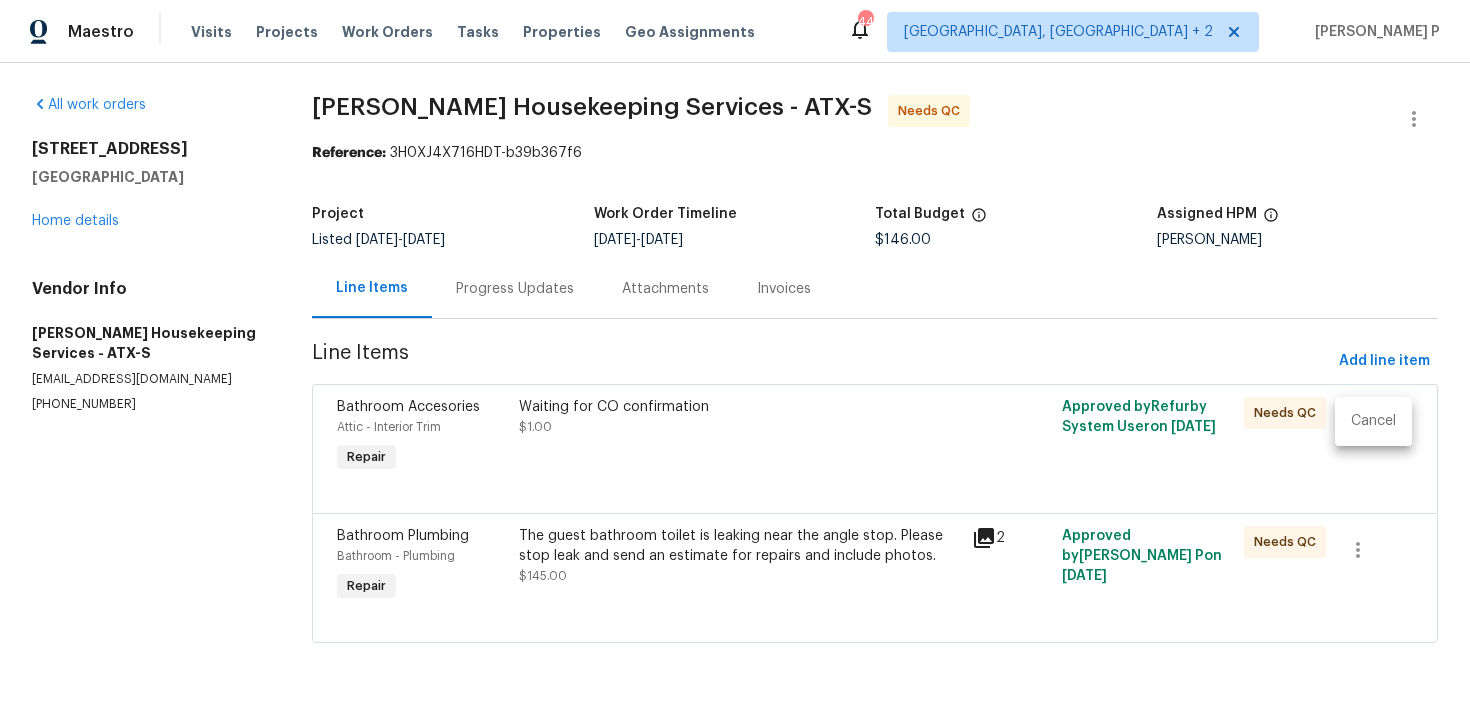 click on "Cancel" at bounding box center (1373, 421) 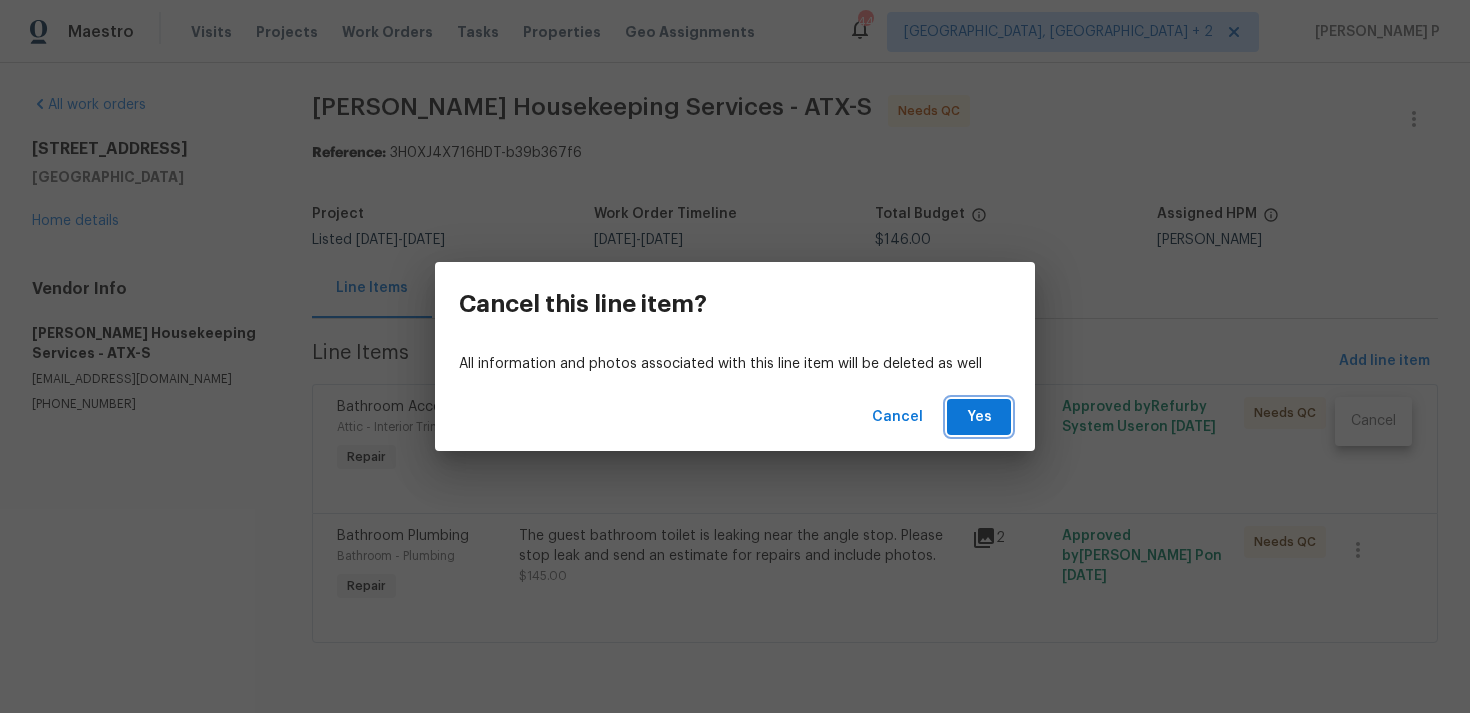 click on "Yes" at bounding box center (979, 417) 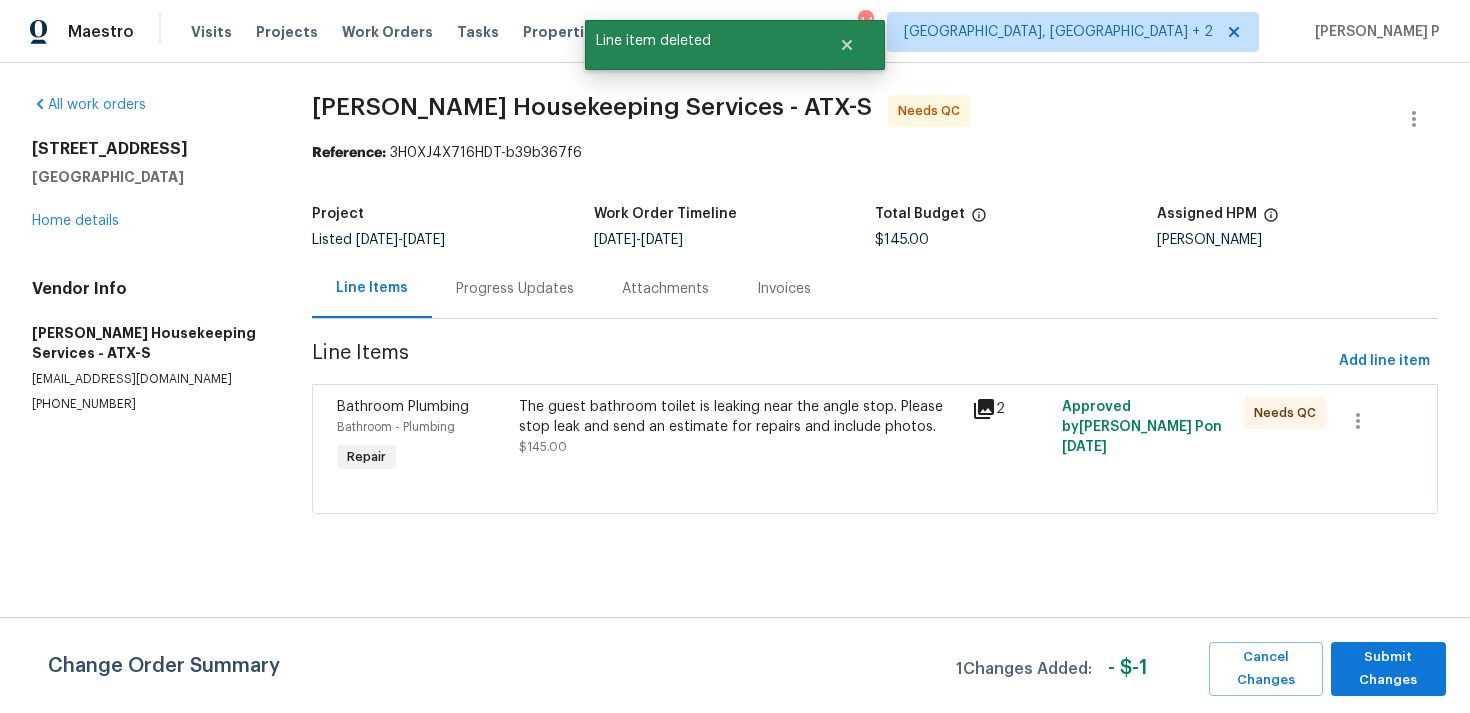 click on "Change Order Summary 1  Changes Added: - $ -1 Cancel Changes Submit Changes" at bounding box center (735, 665) 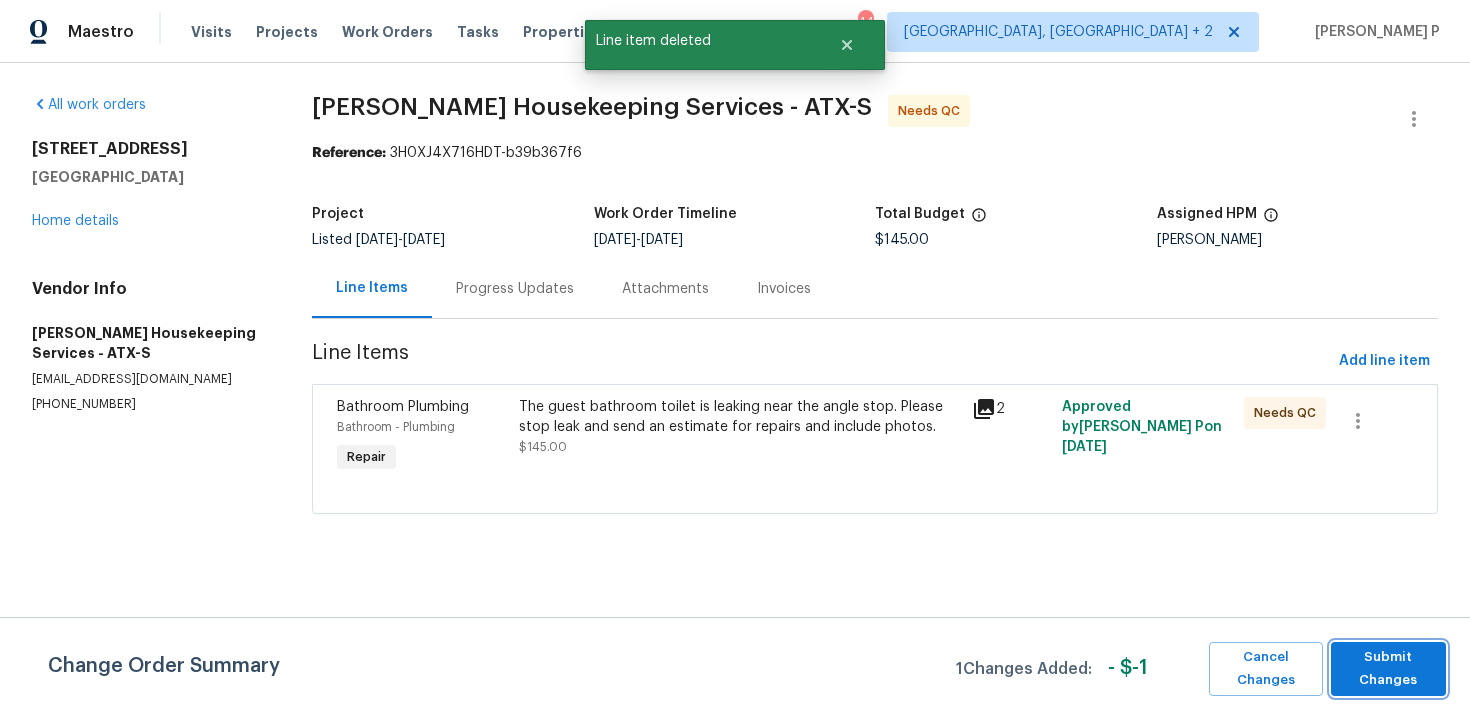 click on "Submit Changes" at bounding box center (1388, 669) 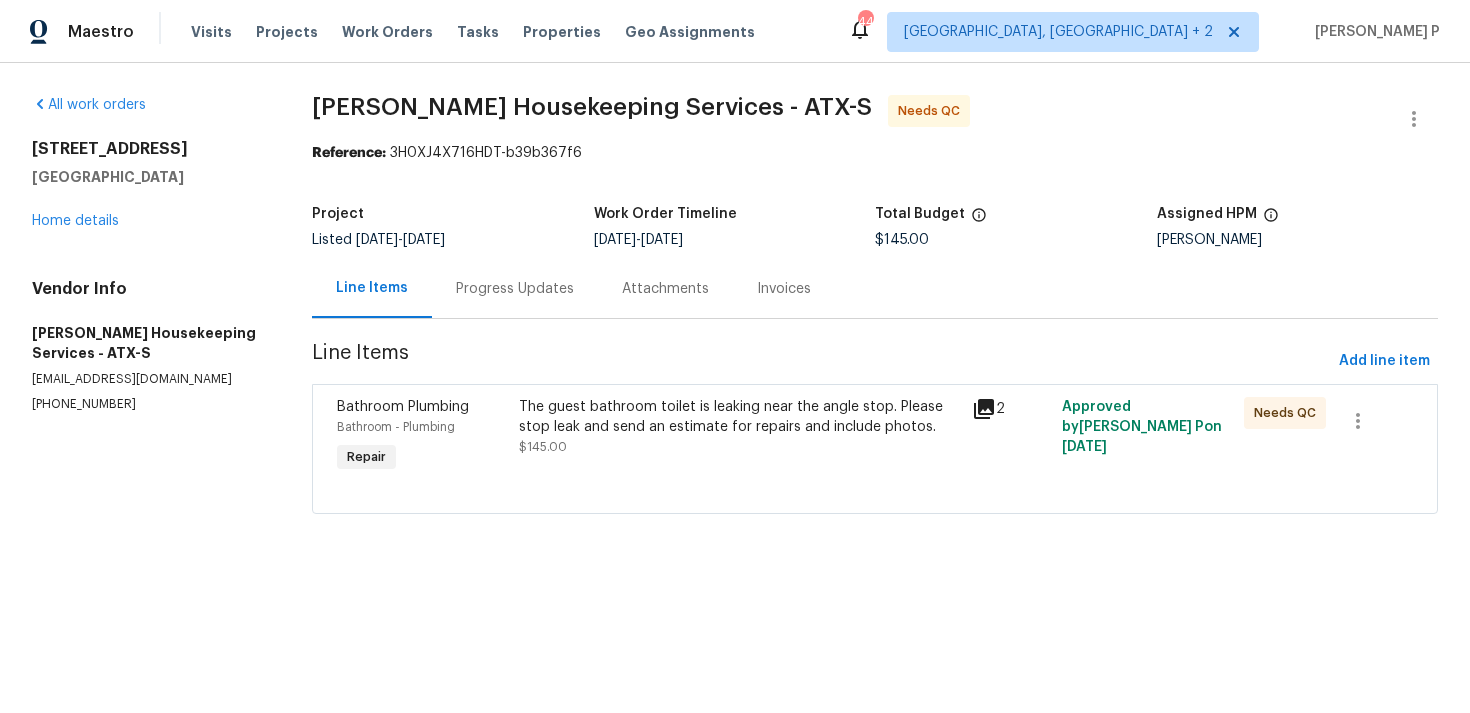 click on "The guest bathroom toilet is leaking near the angle stop.  Please stop leak and send an estimate for repairs and include photos." at bounding box center (739, 417) 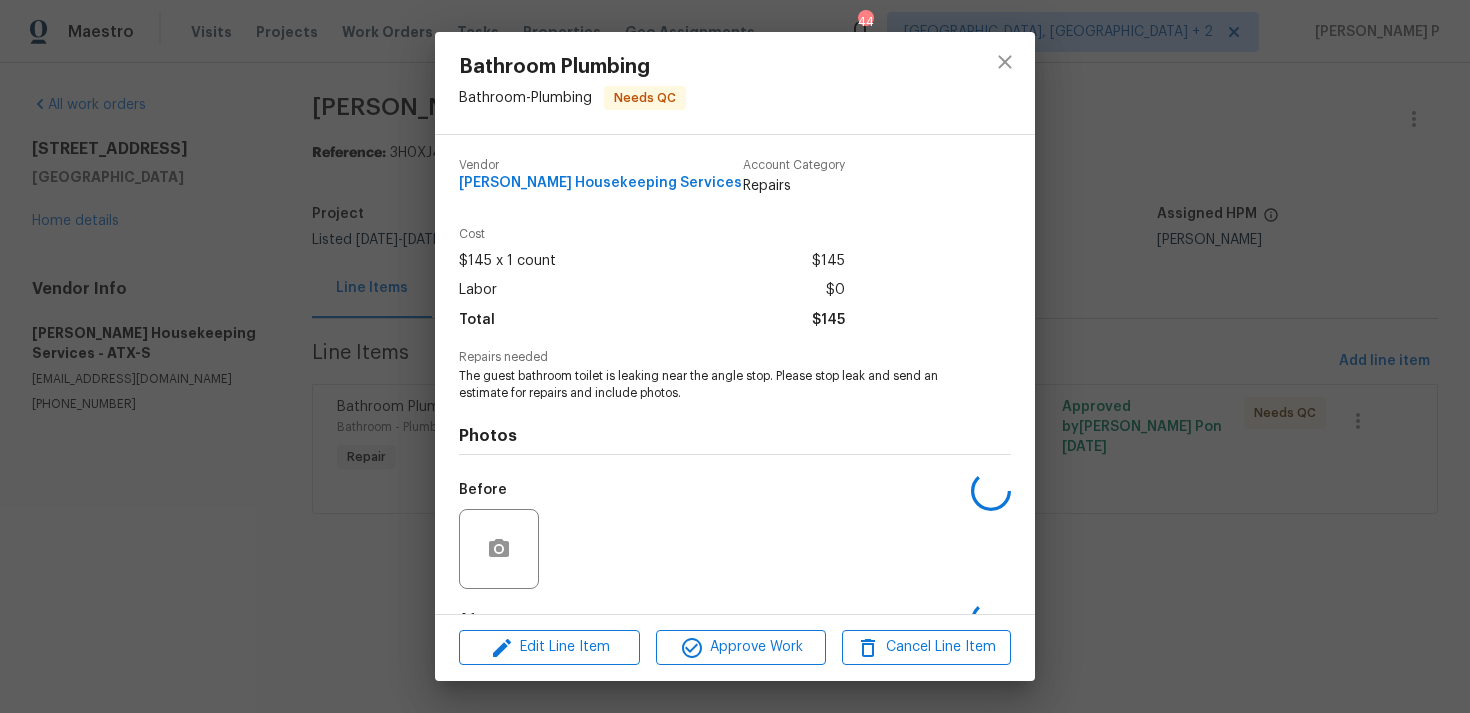 scroll, scrollTop: 125, scrollLeft: 0, axis: vertical 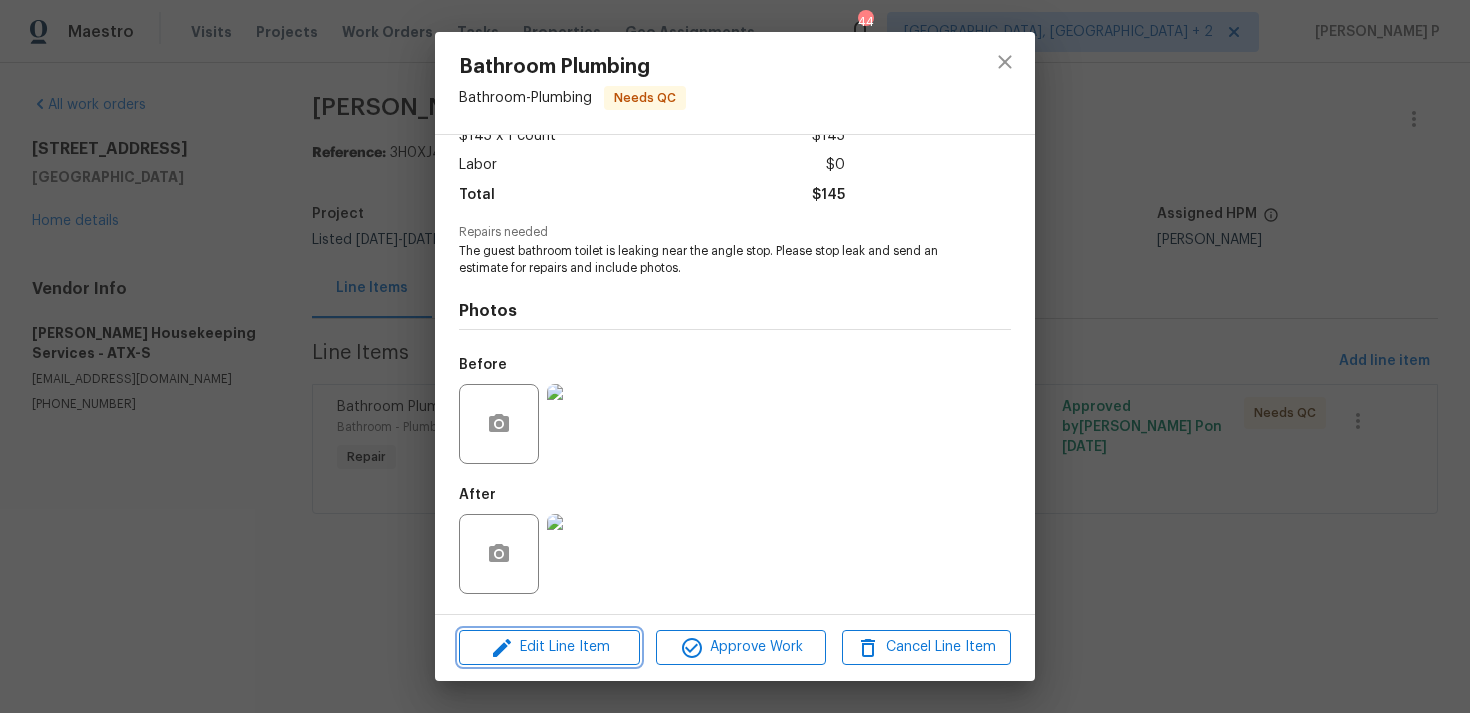 click 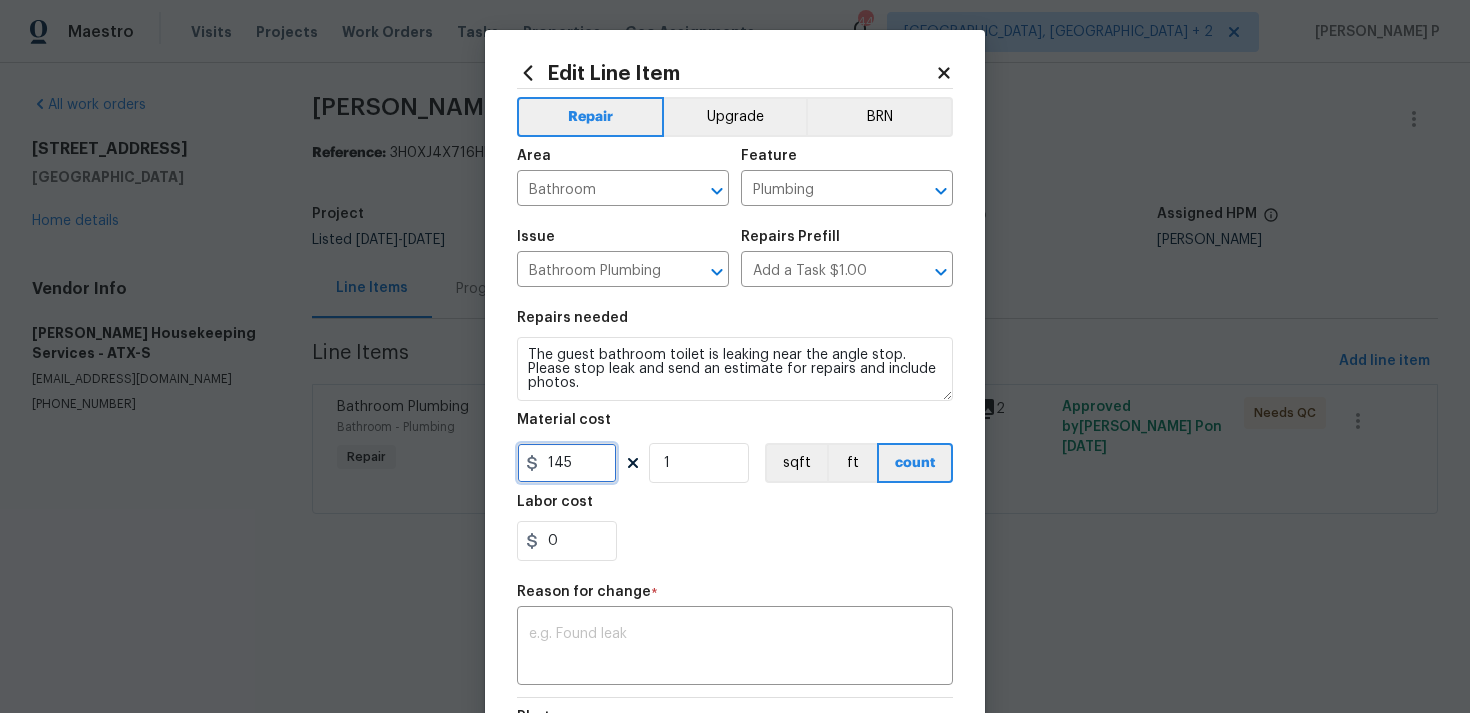 click on "145" at bounding box center [567, 463] 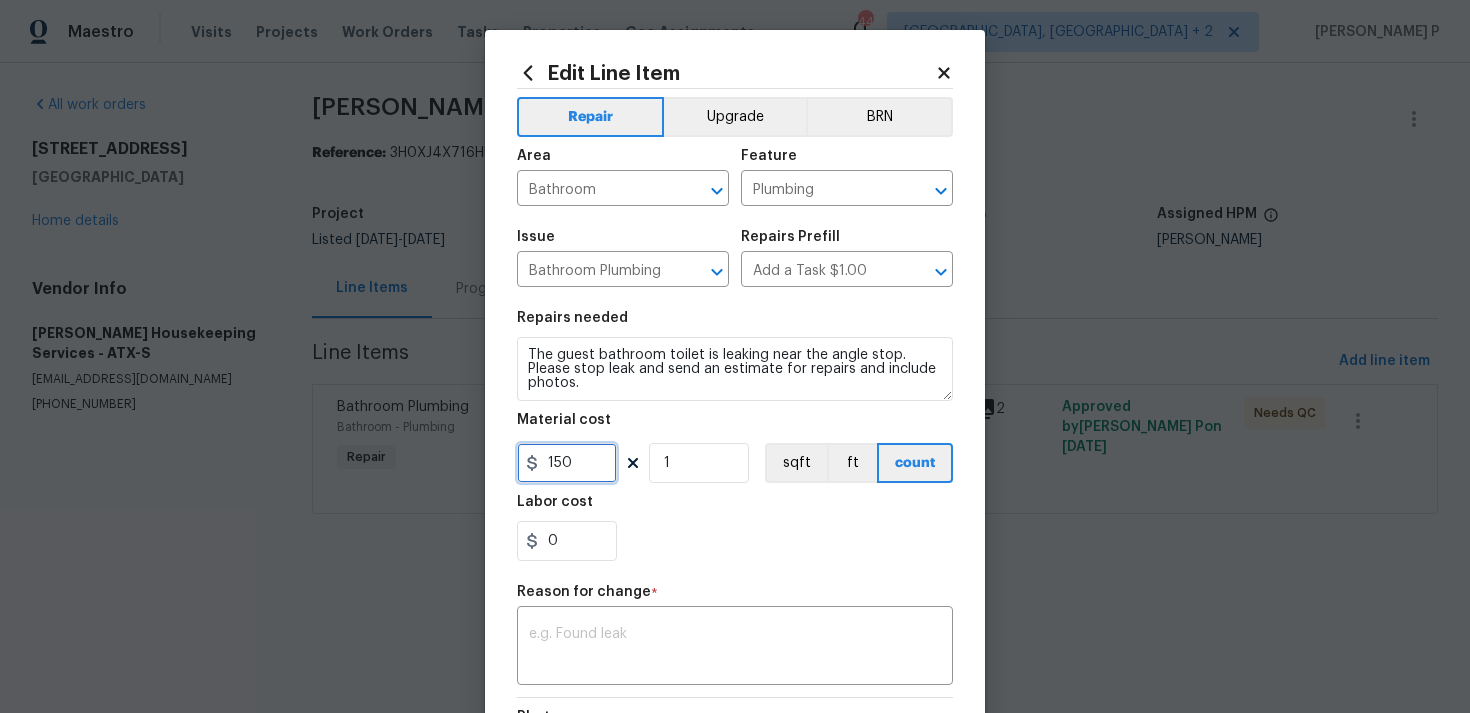 type on "150" 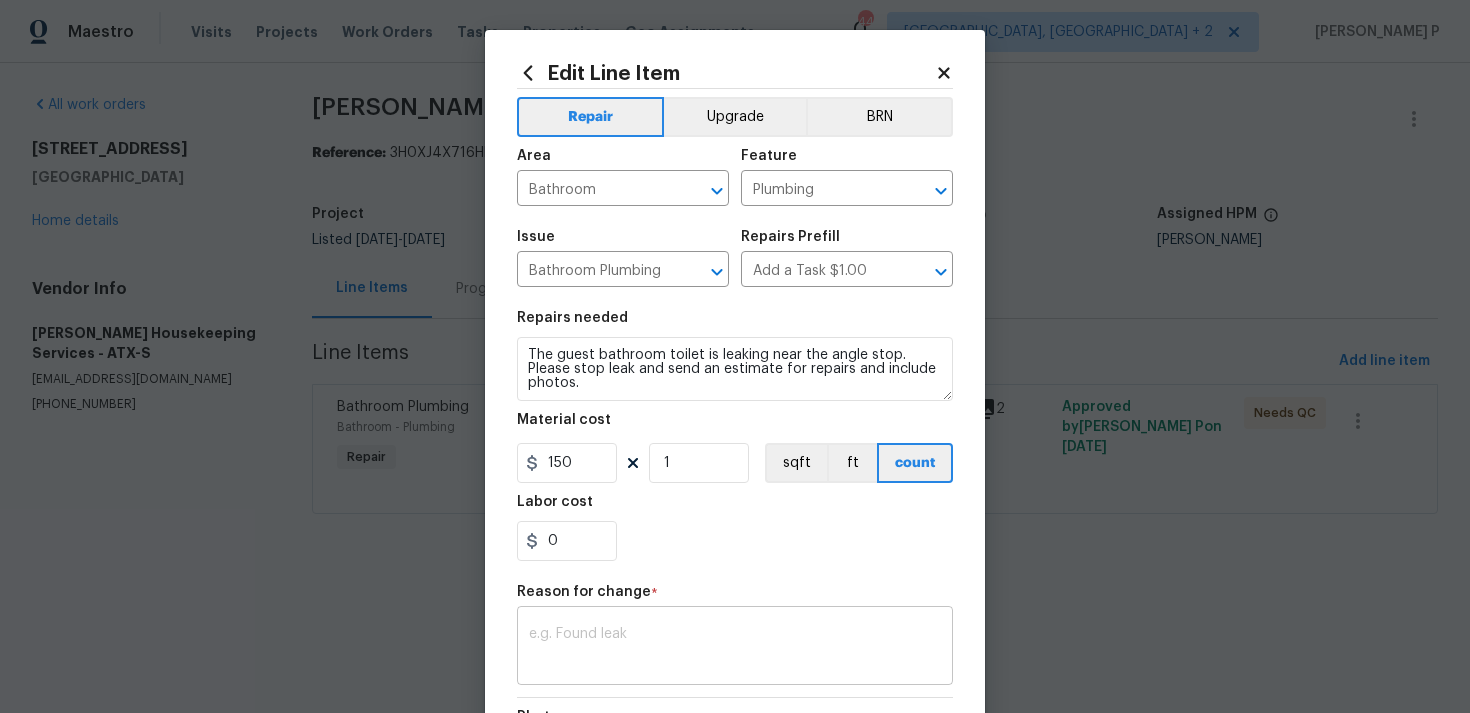click at bounding box center [735, 648] 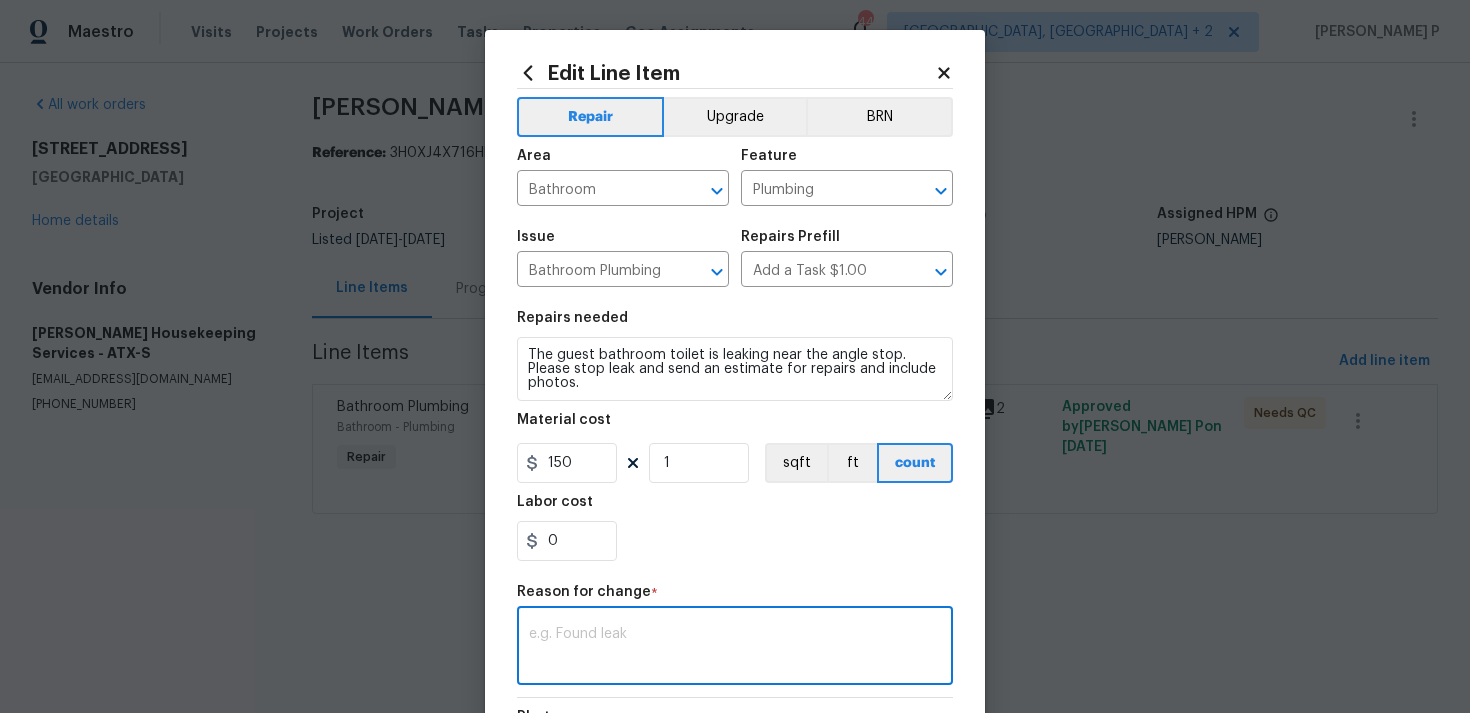 paste on "(RP) Updated per vendor’s final cost." 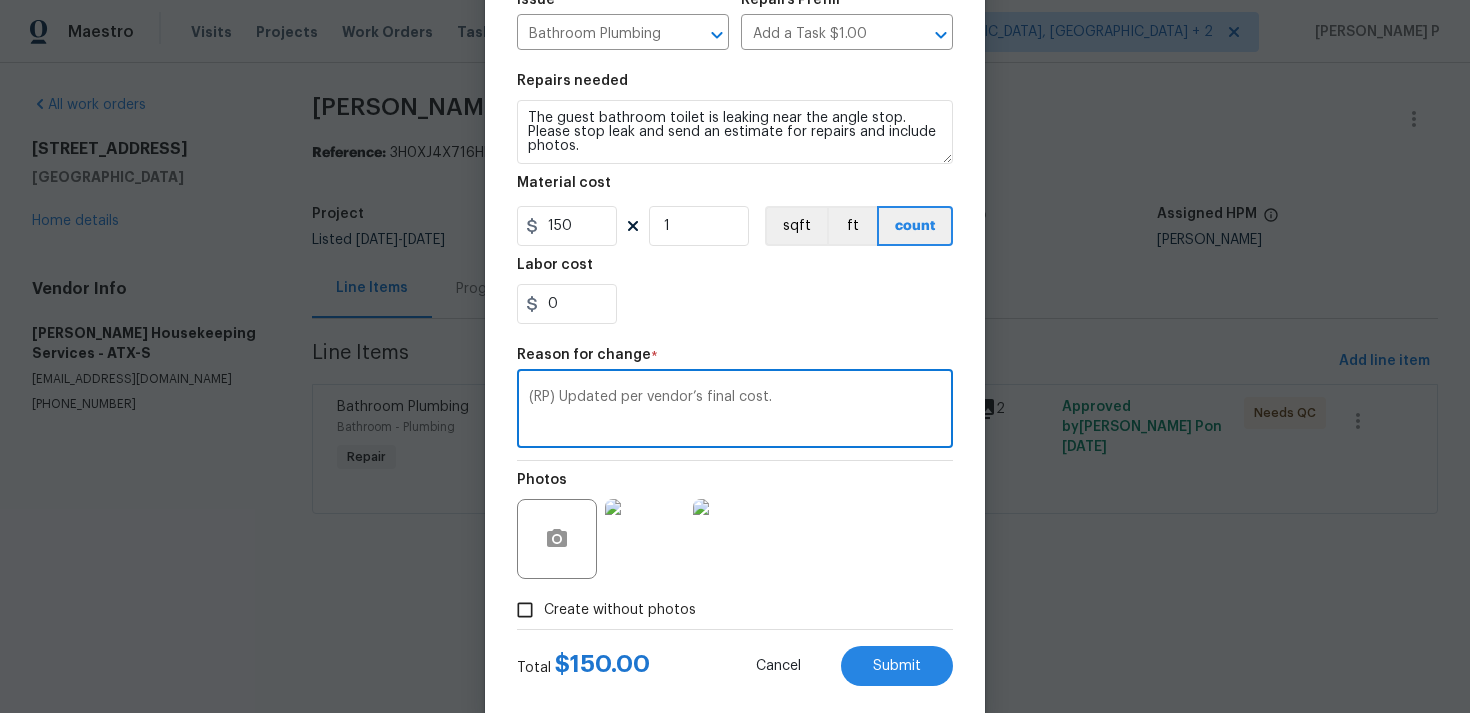 scroll, scrollTop: 273, scrollLeft: 0, axis: vertical 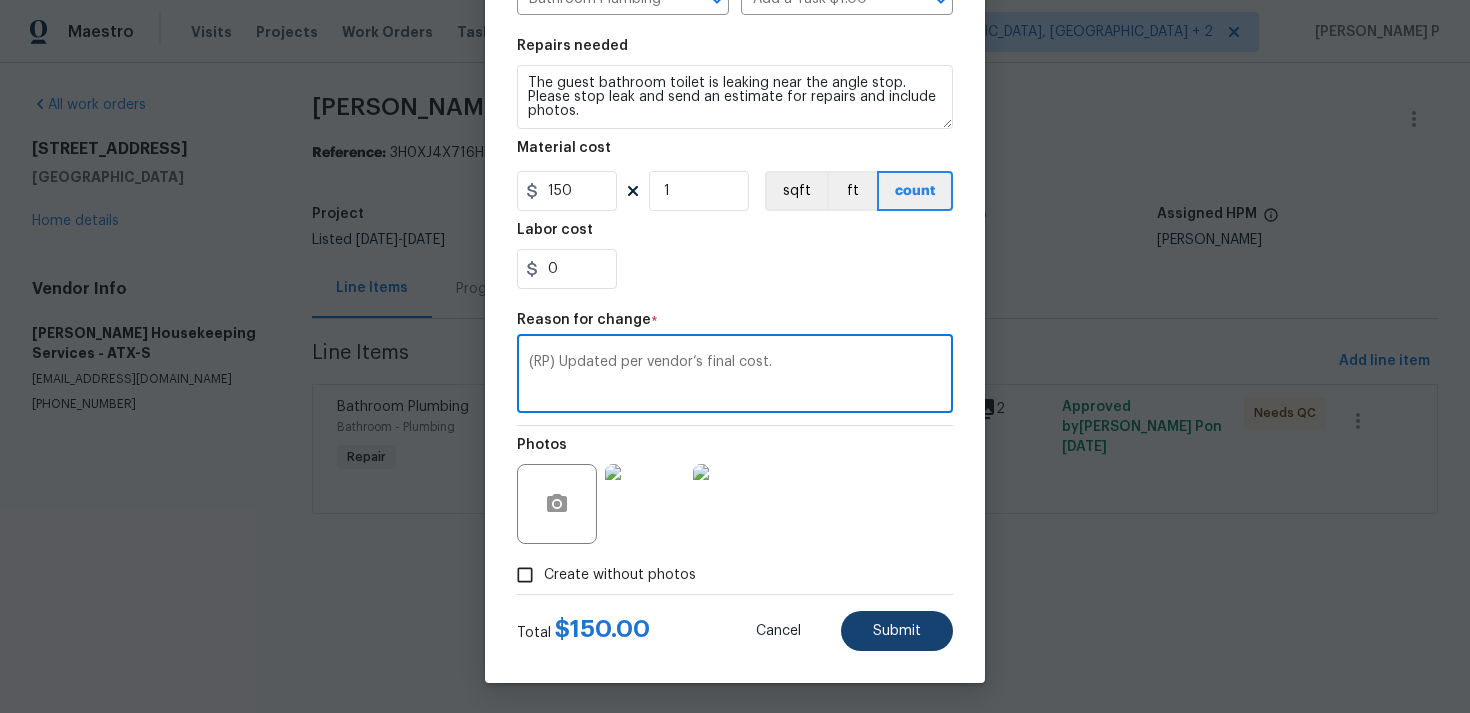 type on "(RP) Updated per vendor’s final cost." 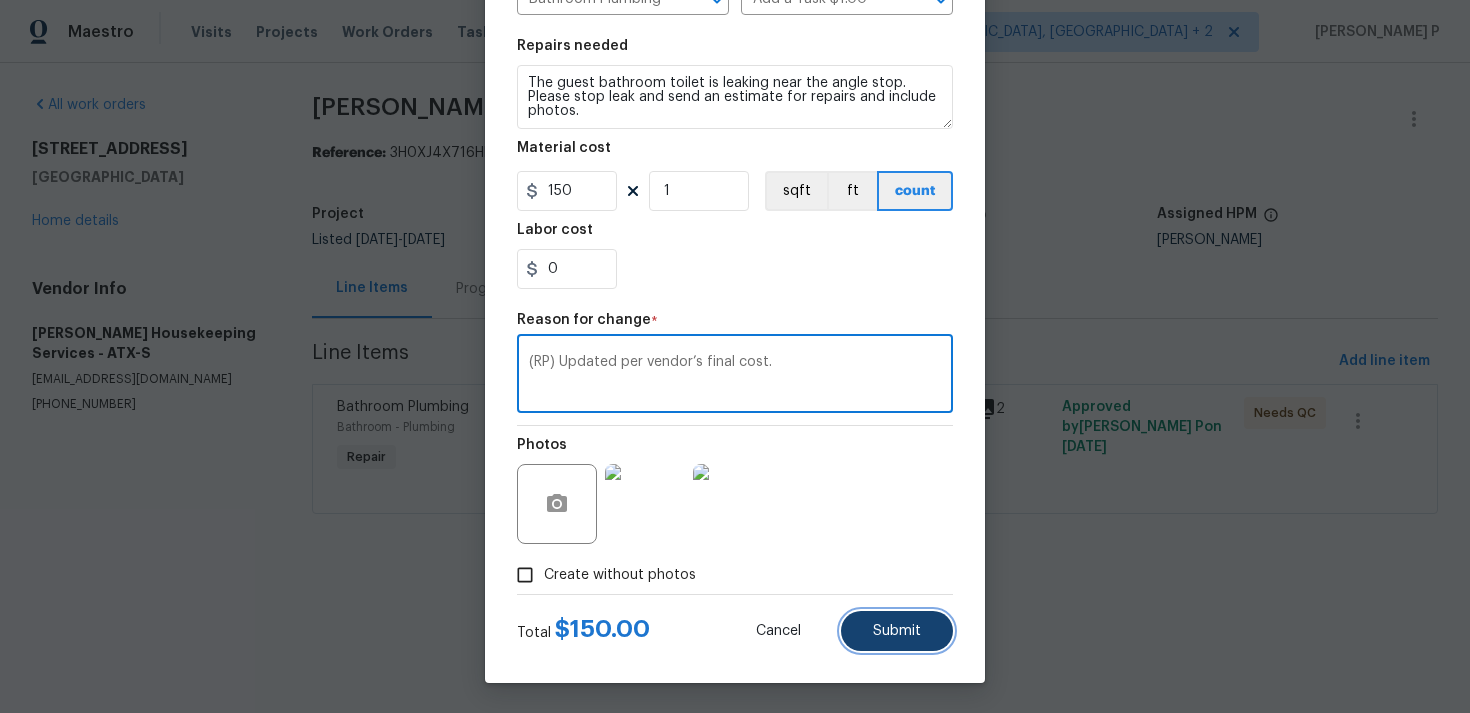click on "Submit" at bounding box center (897, 631) 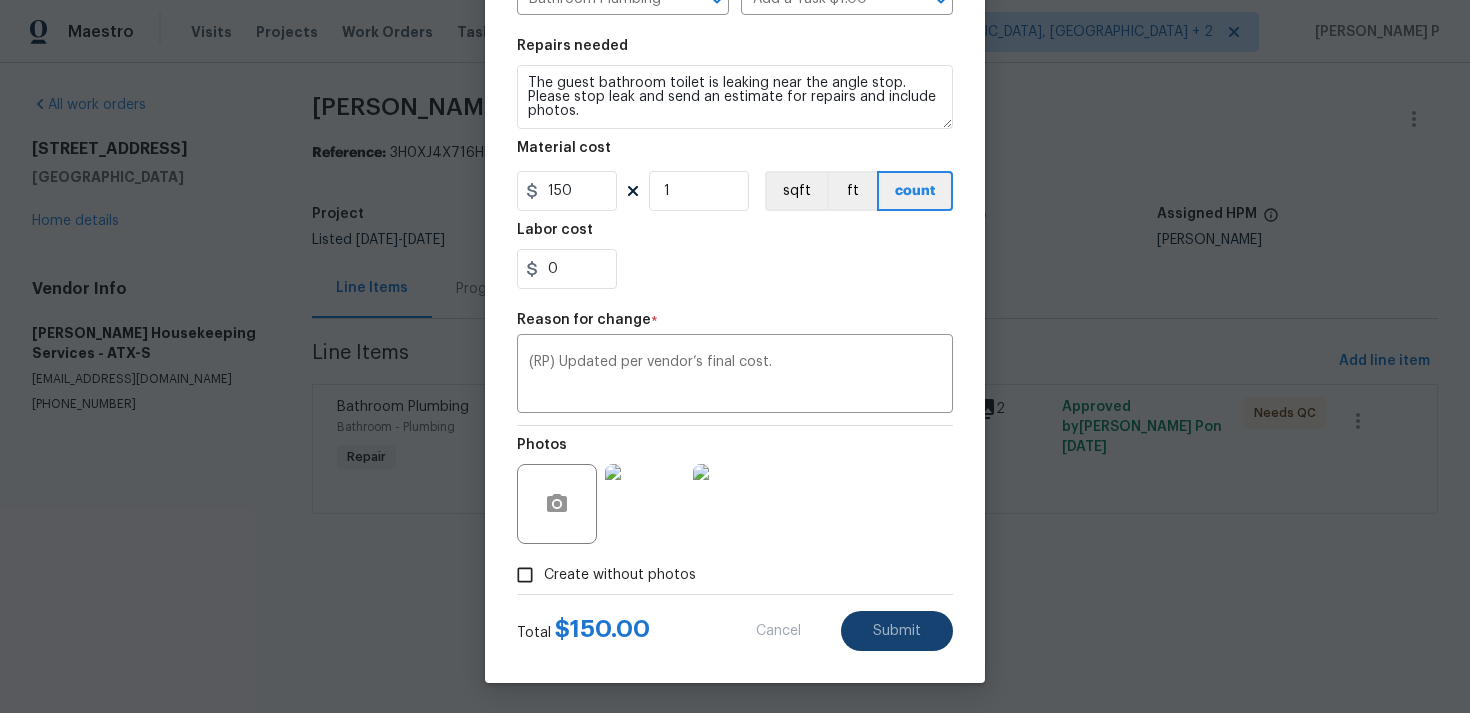 type on "145" 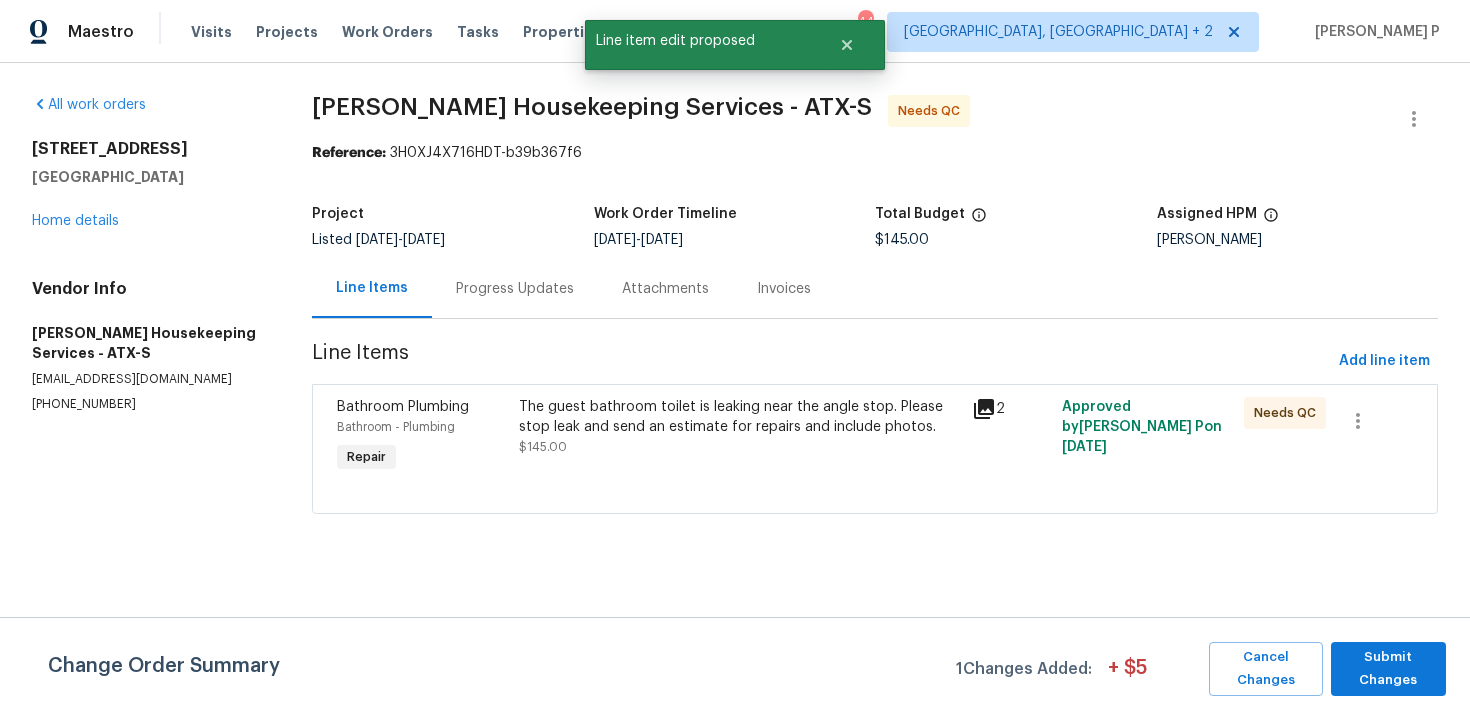 scroll, scrollTop: 0, scrollLeft: 0, axis: both 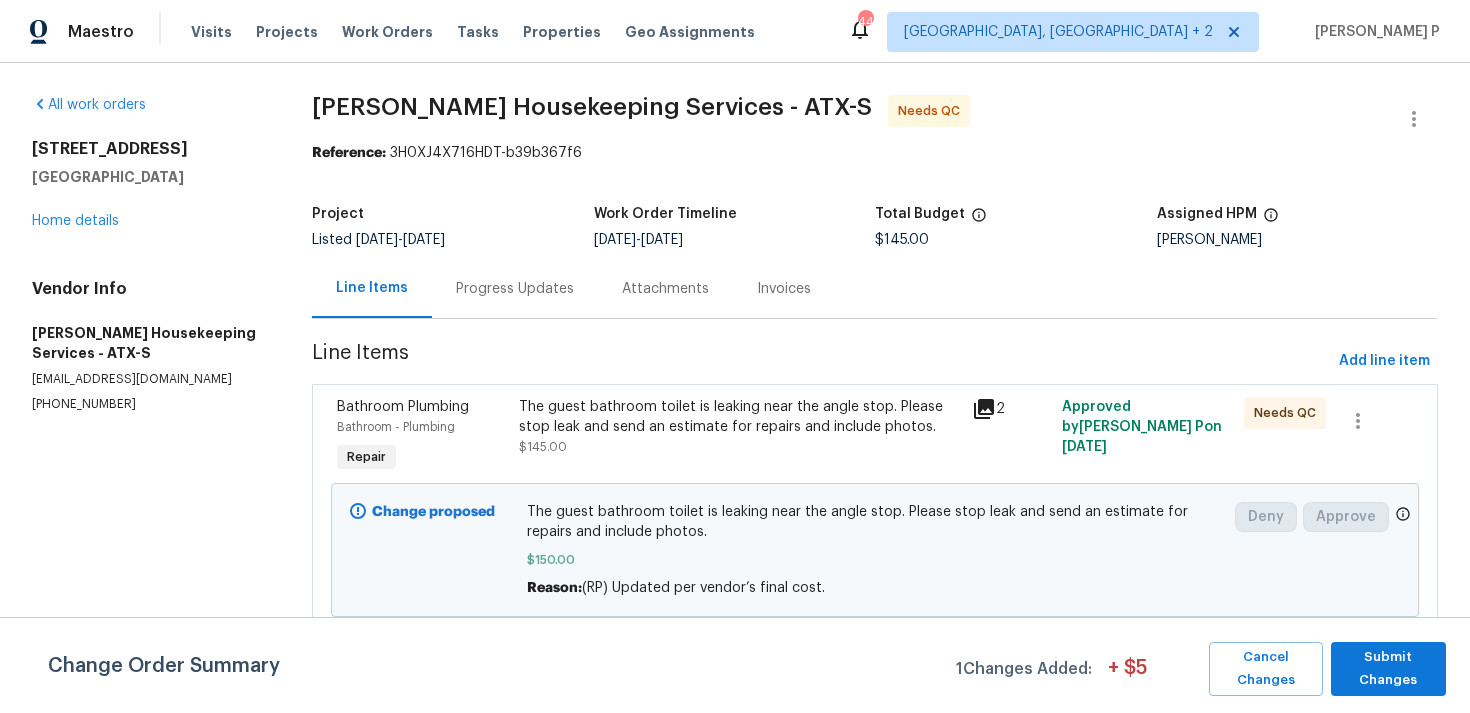 click on "The guest bathroom toilet is leaking near the angle stop.  Please stop leak and send an estimate for repairs and include photos." at bounding box center [739, 417] 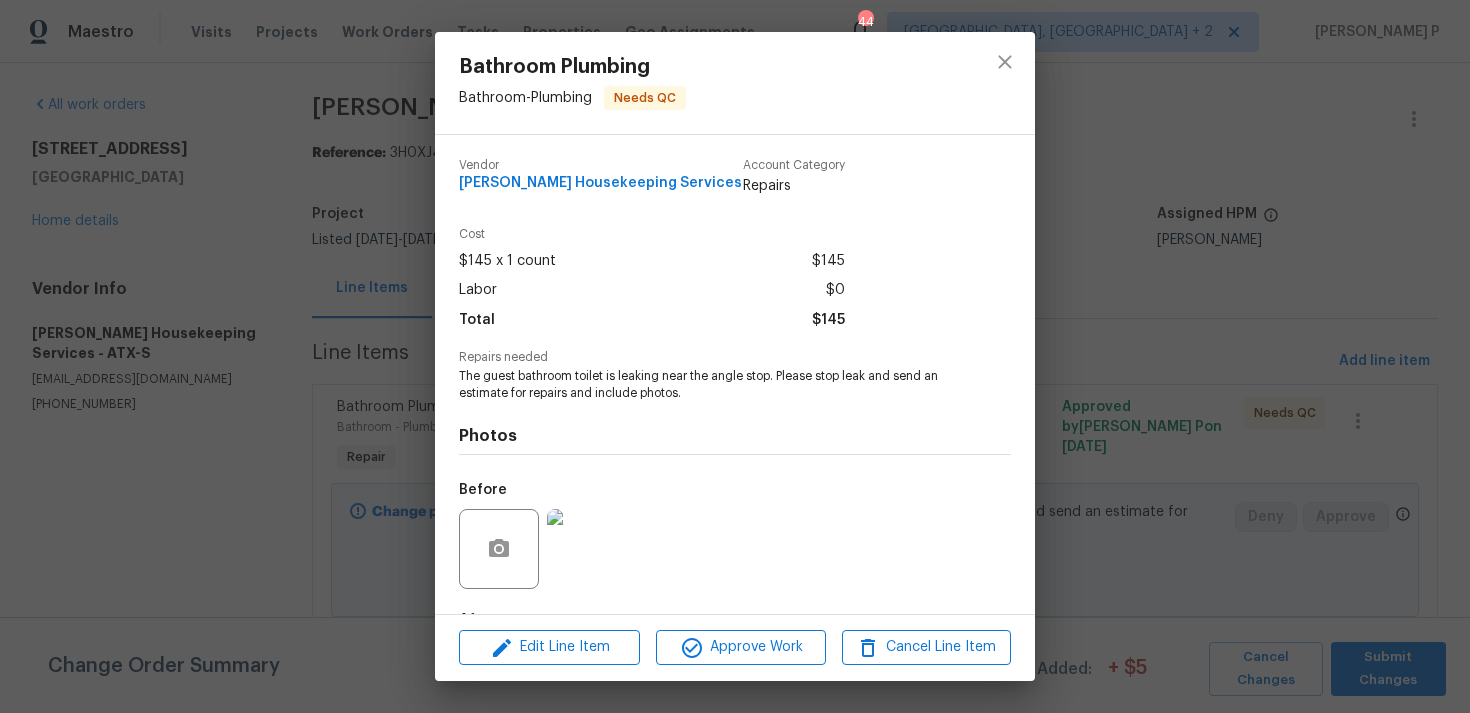 scroll, scrollTop: 125, scrollLeft: 0, axis: vertical 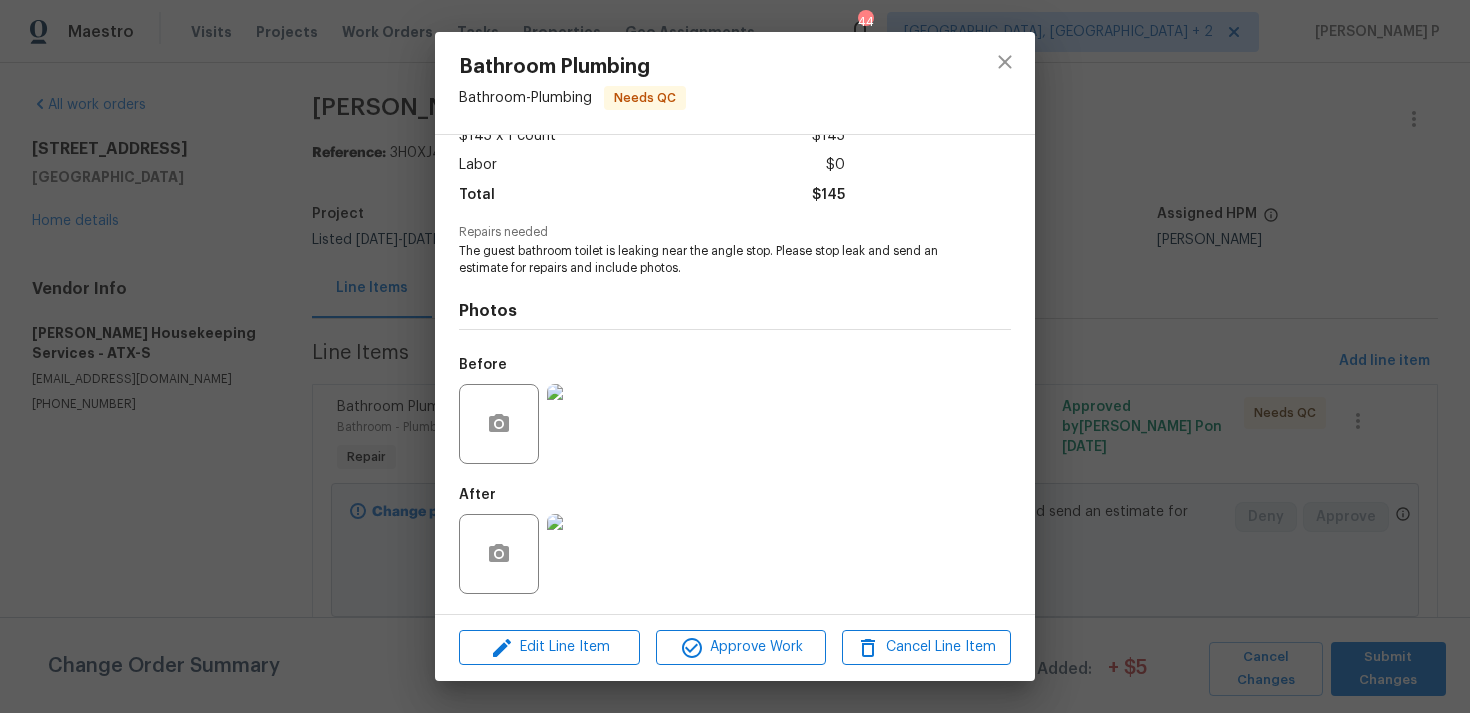 click at bounding box center (587, 424) 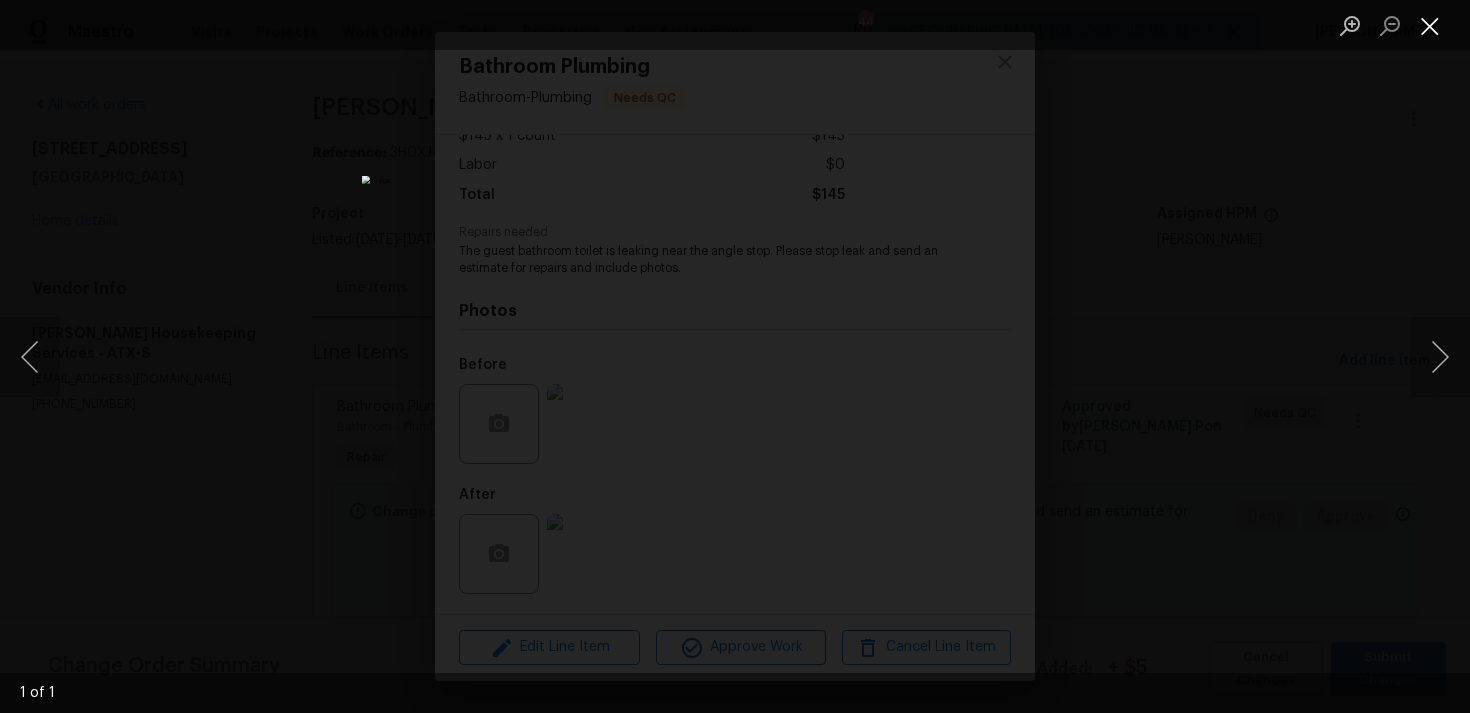 click at bounding box center [1430, 25] 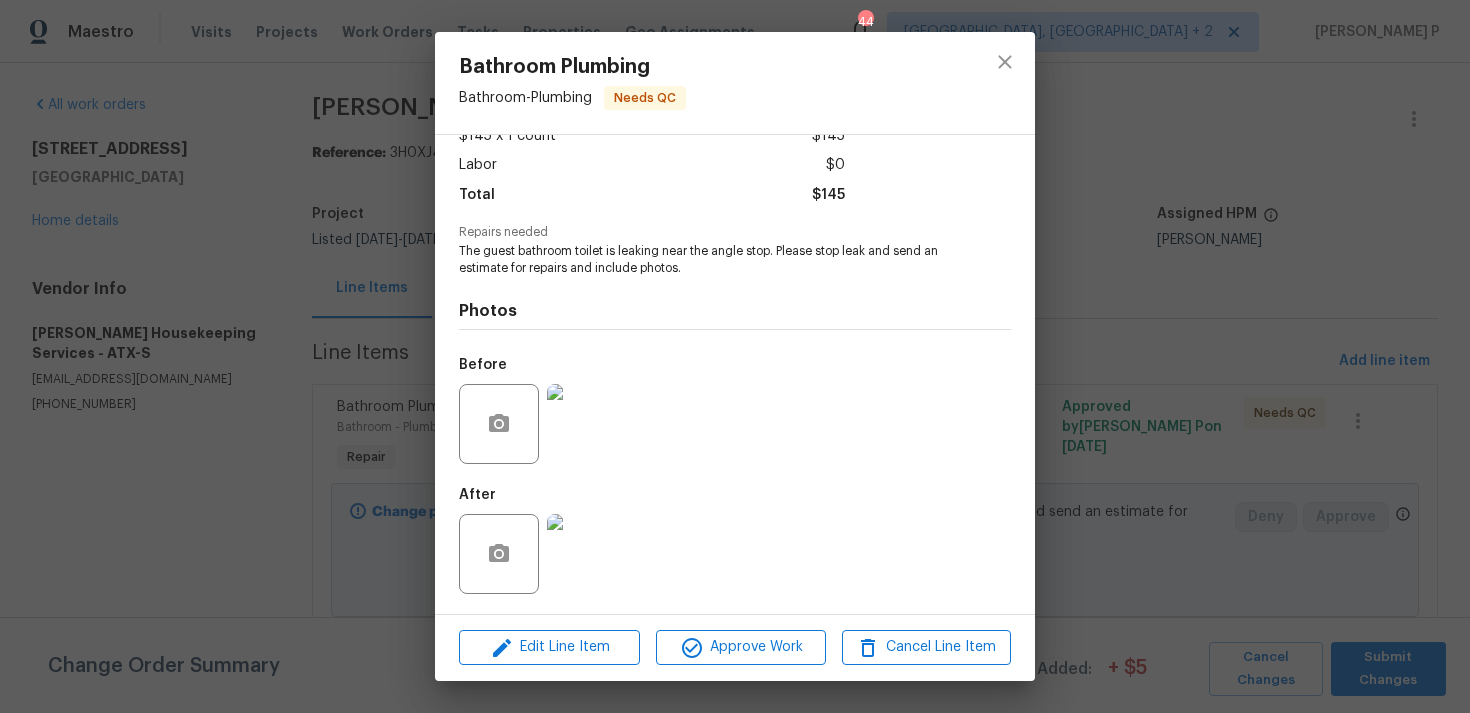 click at bounding box center [587, 554] 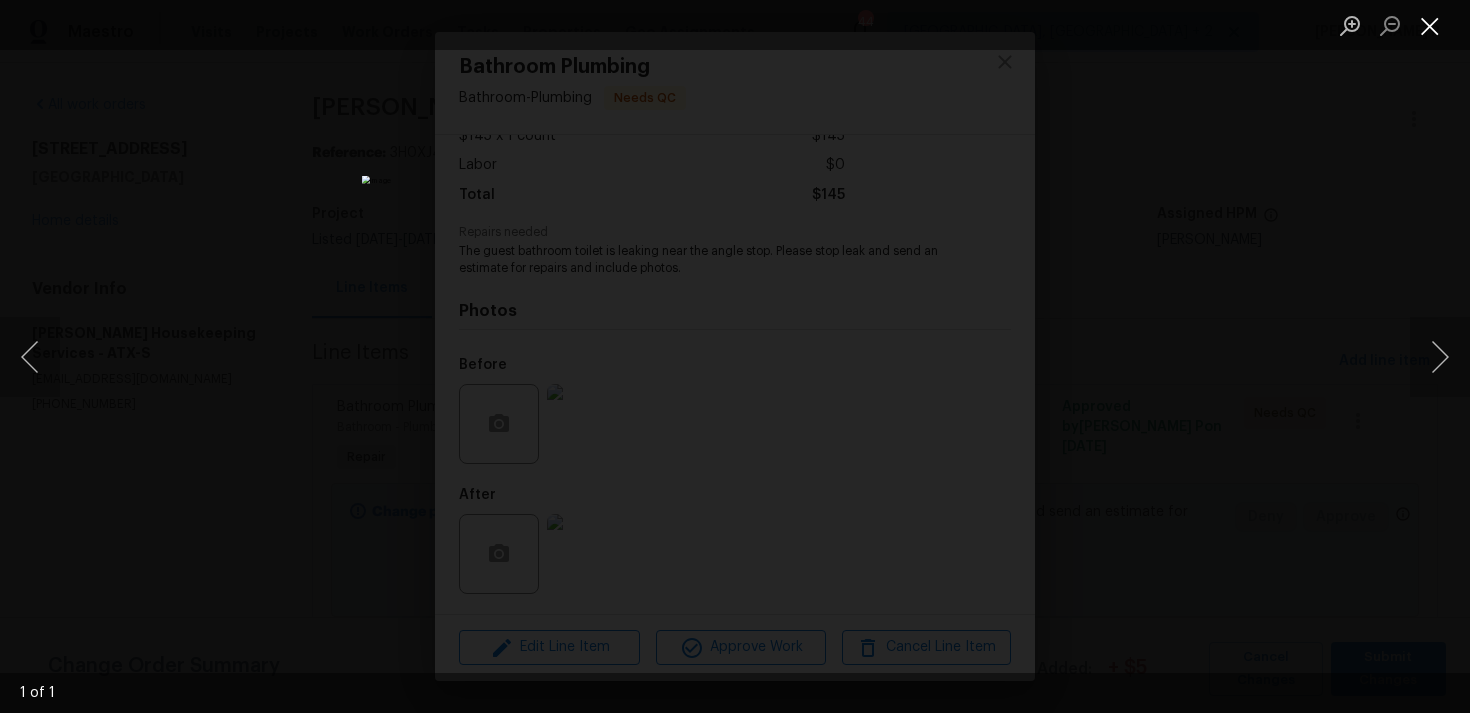 click at bounding box center (1430, 25) 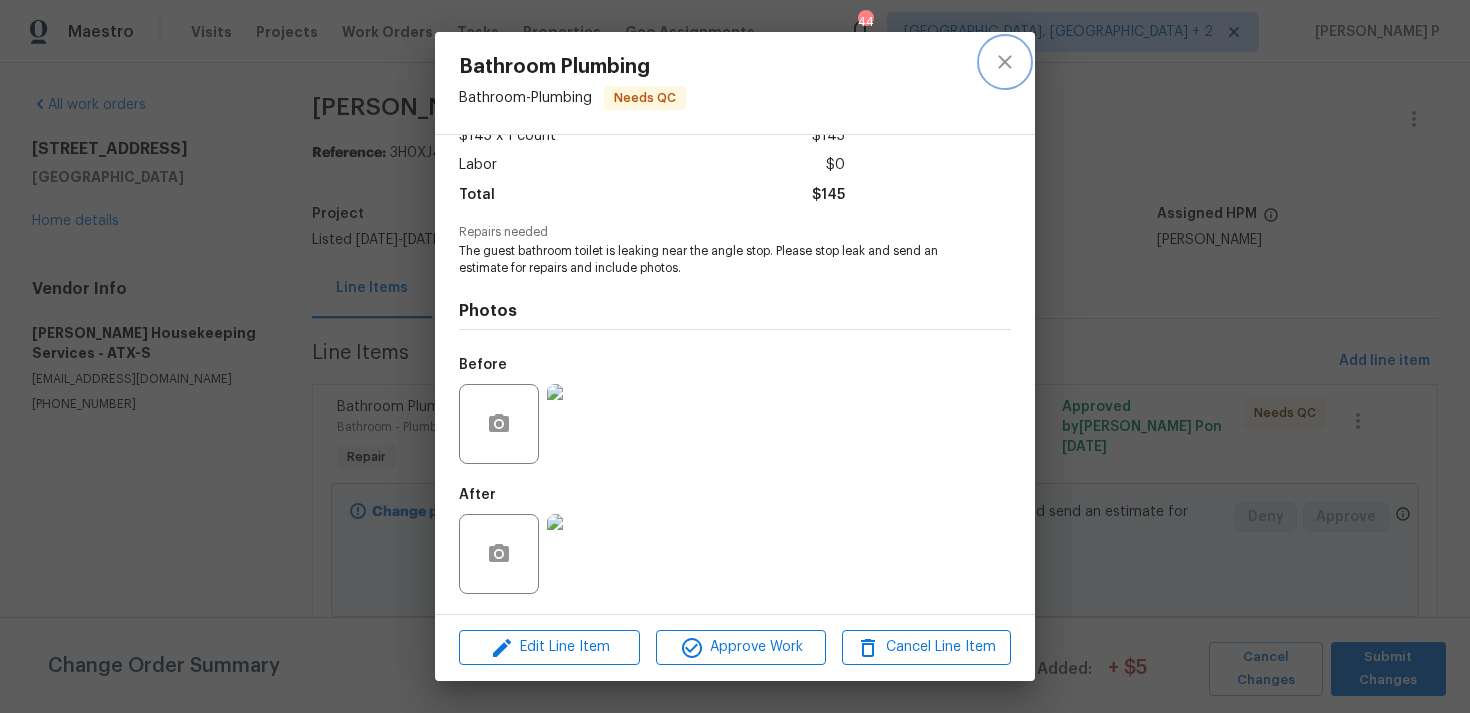 click 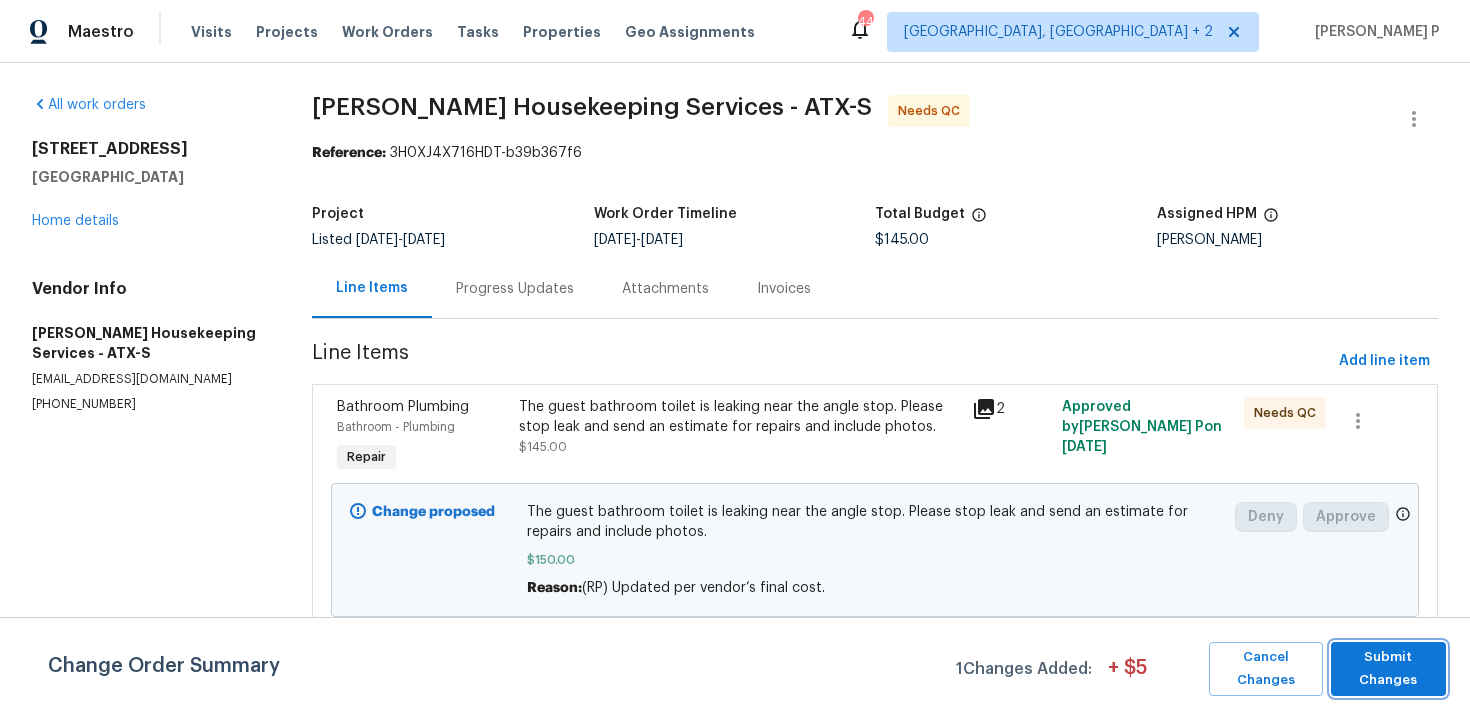 click on "Submit Changes" at bounding box center [1388, 669] 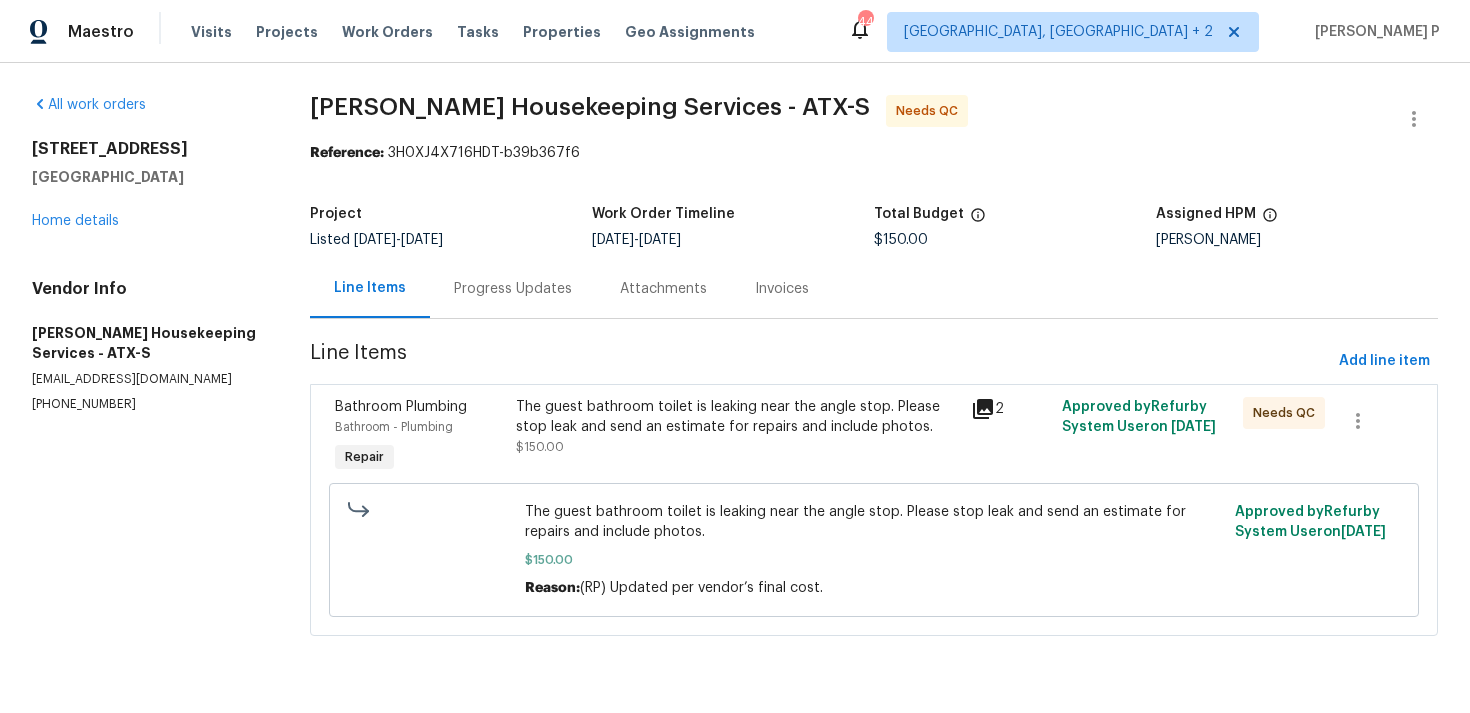 click on "Progress Updates" at bounding box center (513, 289) 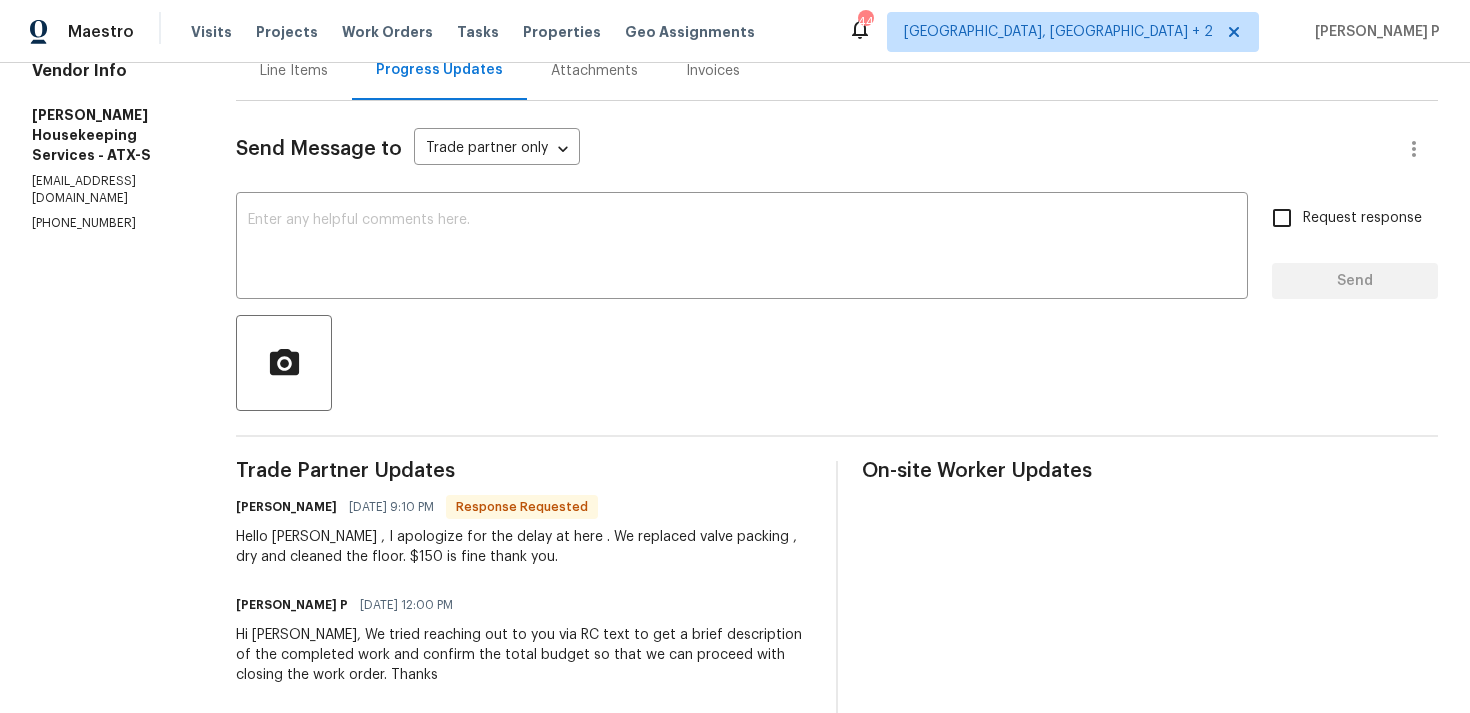 scroll, scrollTop: 199, scrollLeft: 0, axis: vertical 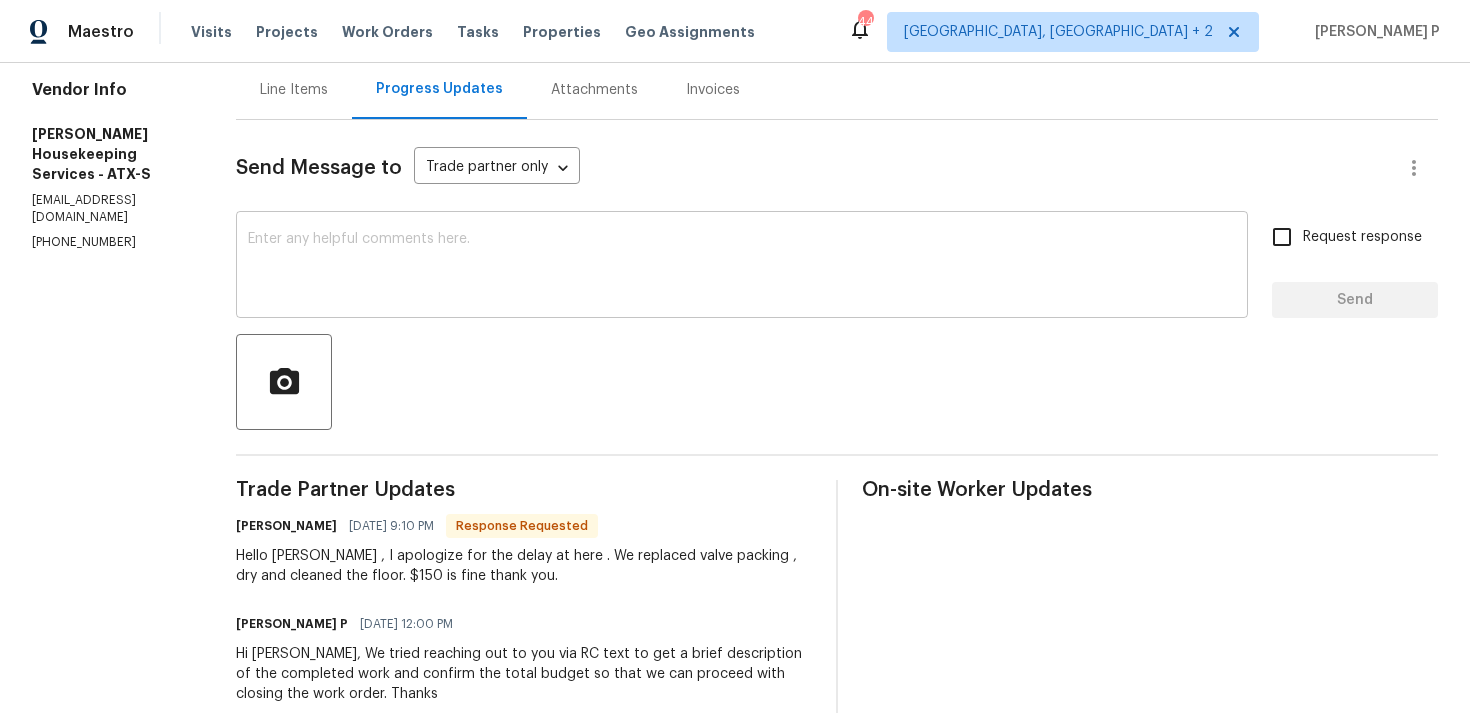 click at bounding box center (742, 267) 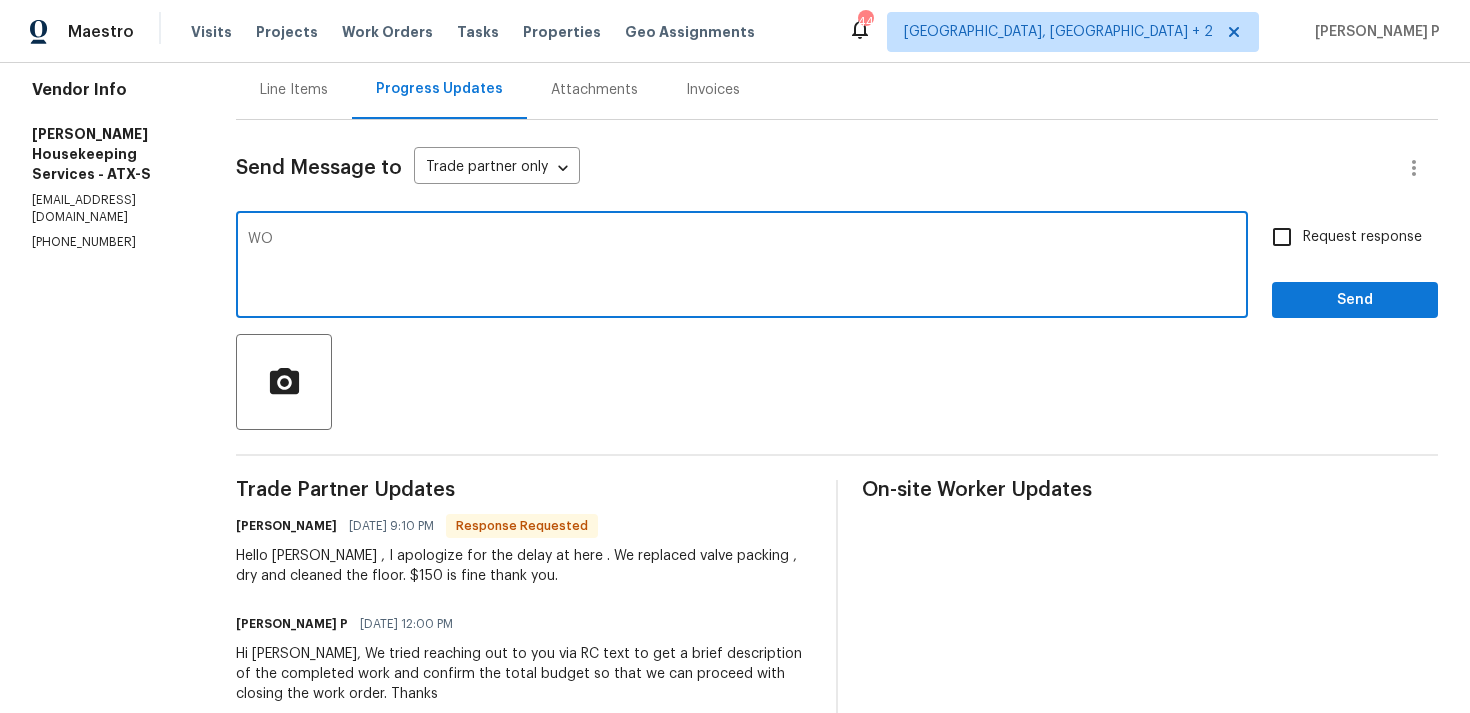 type on "W" 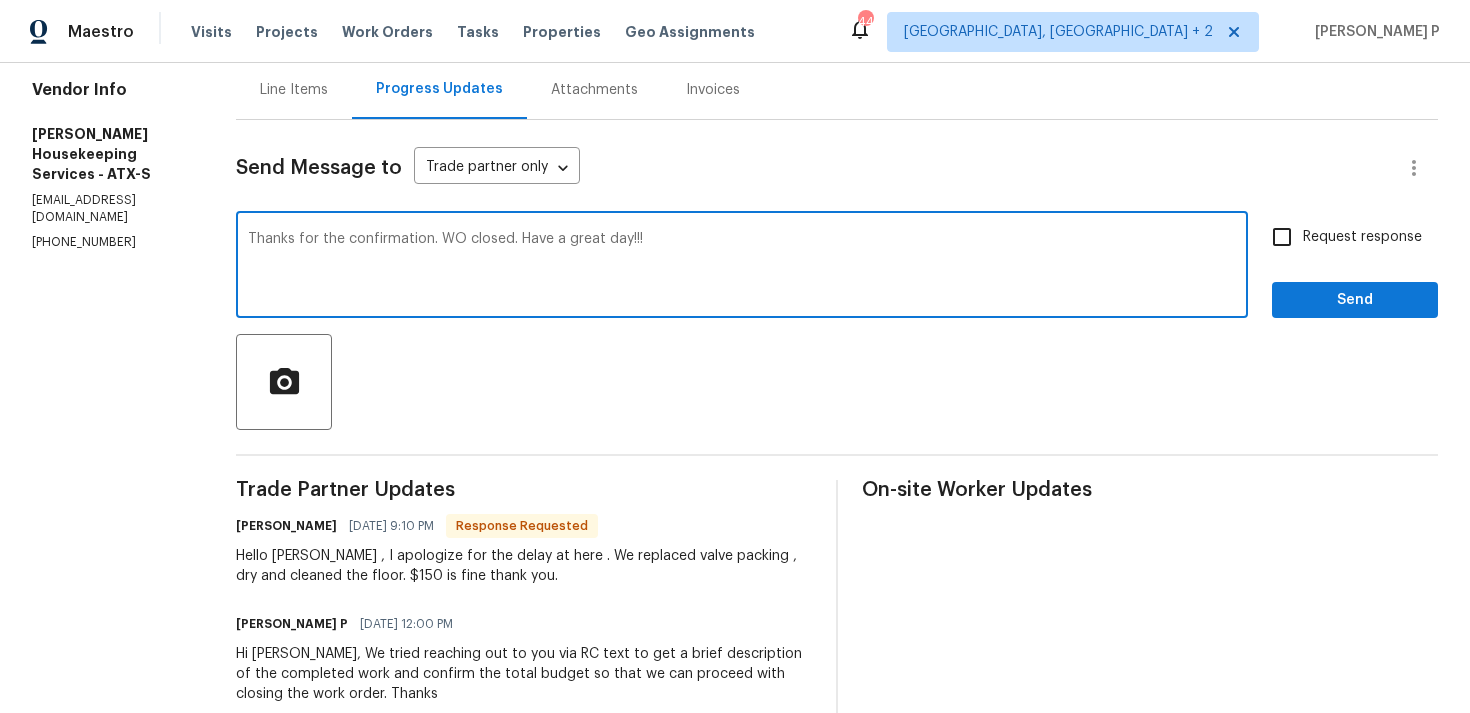 type on "Thanks for the confirmation. WO closed. Have a great day!!!" 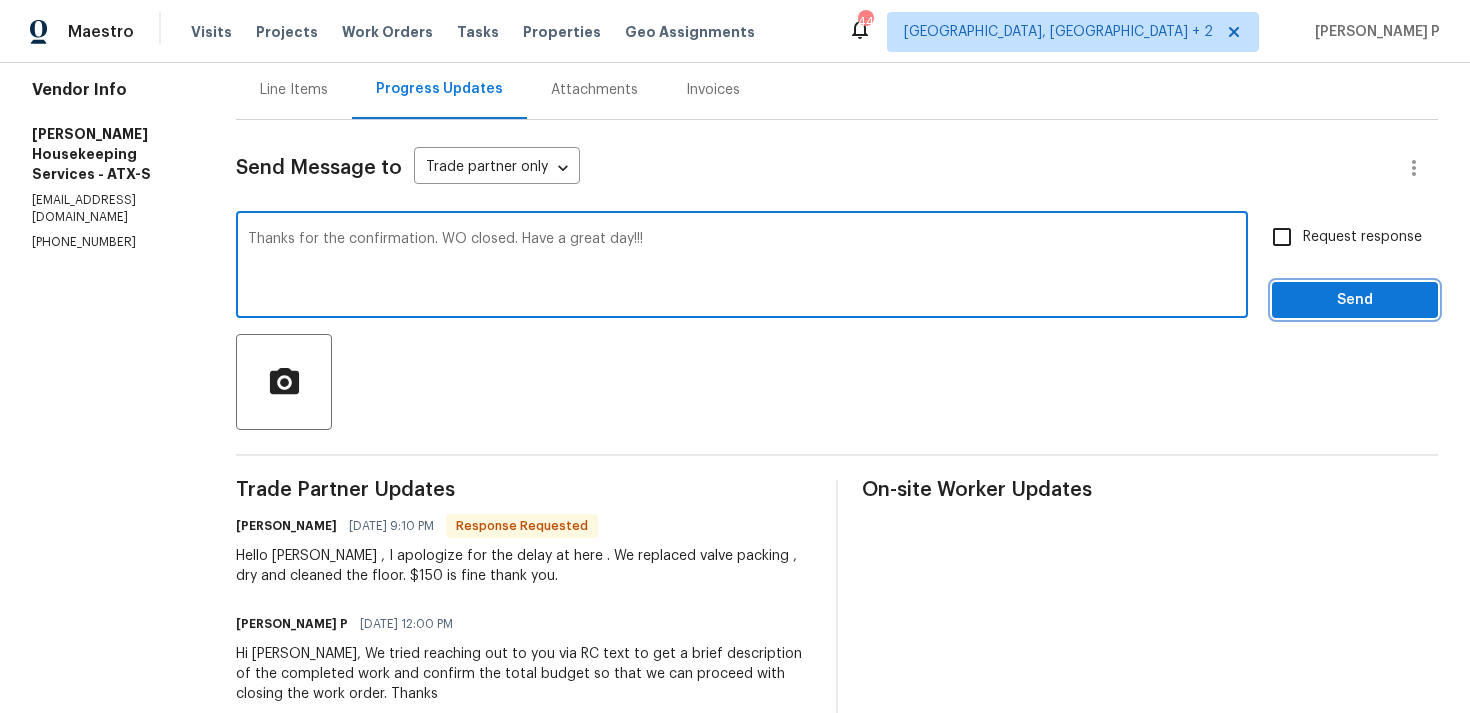 click on "Send" at bounding box center [1355, 300] 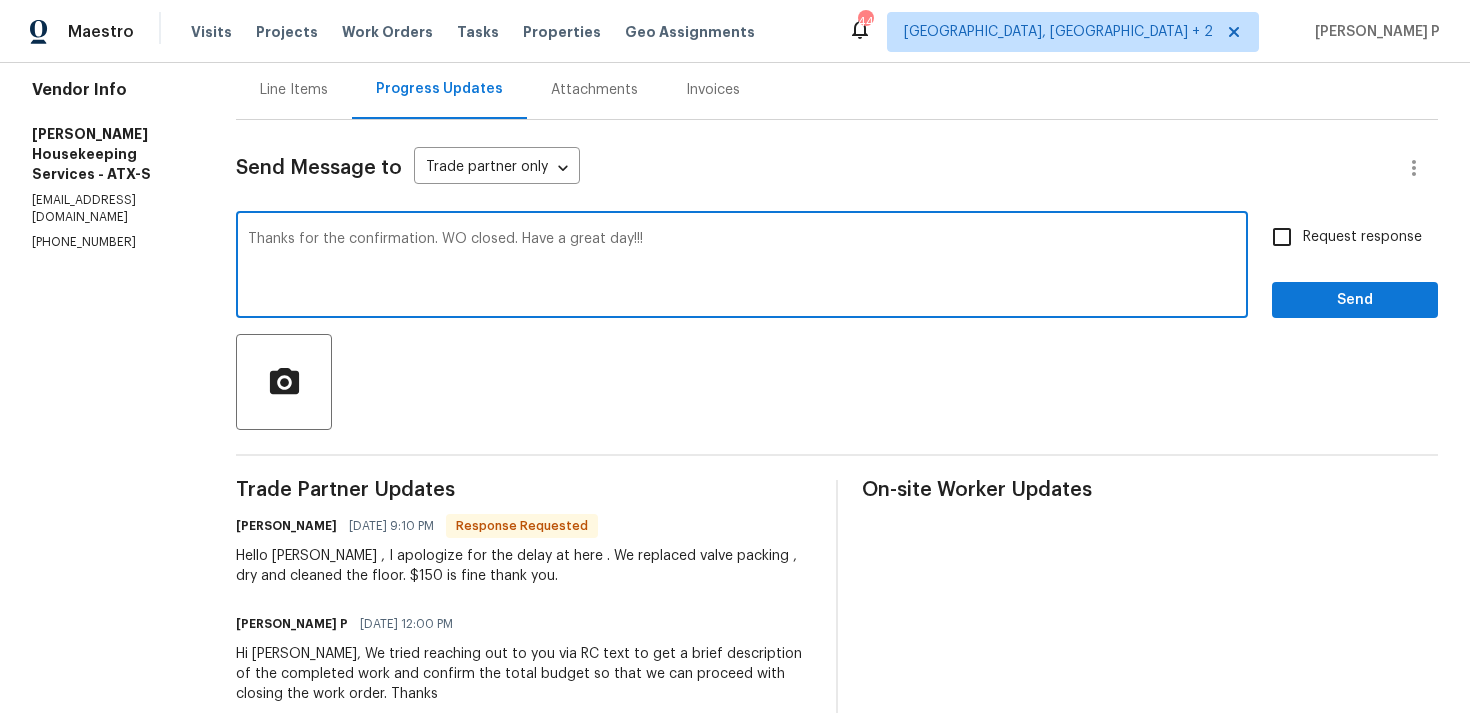 scroll, scrollTop: 34, scrollLeft: 0, axis: vertical 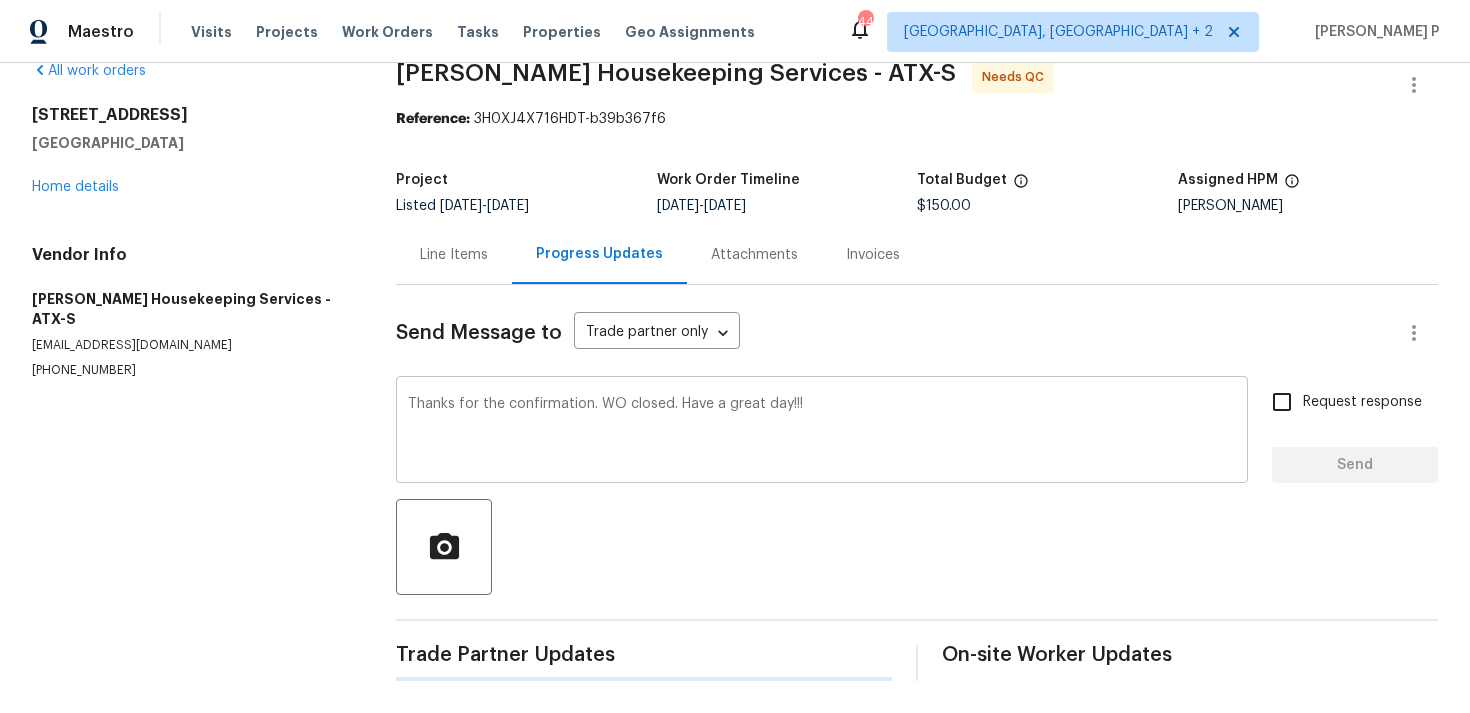 type 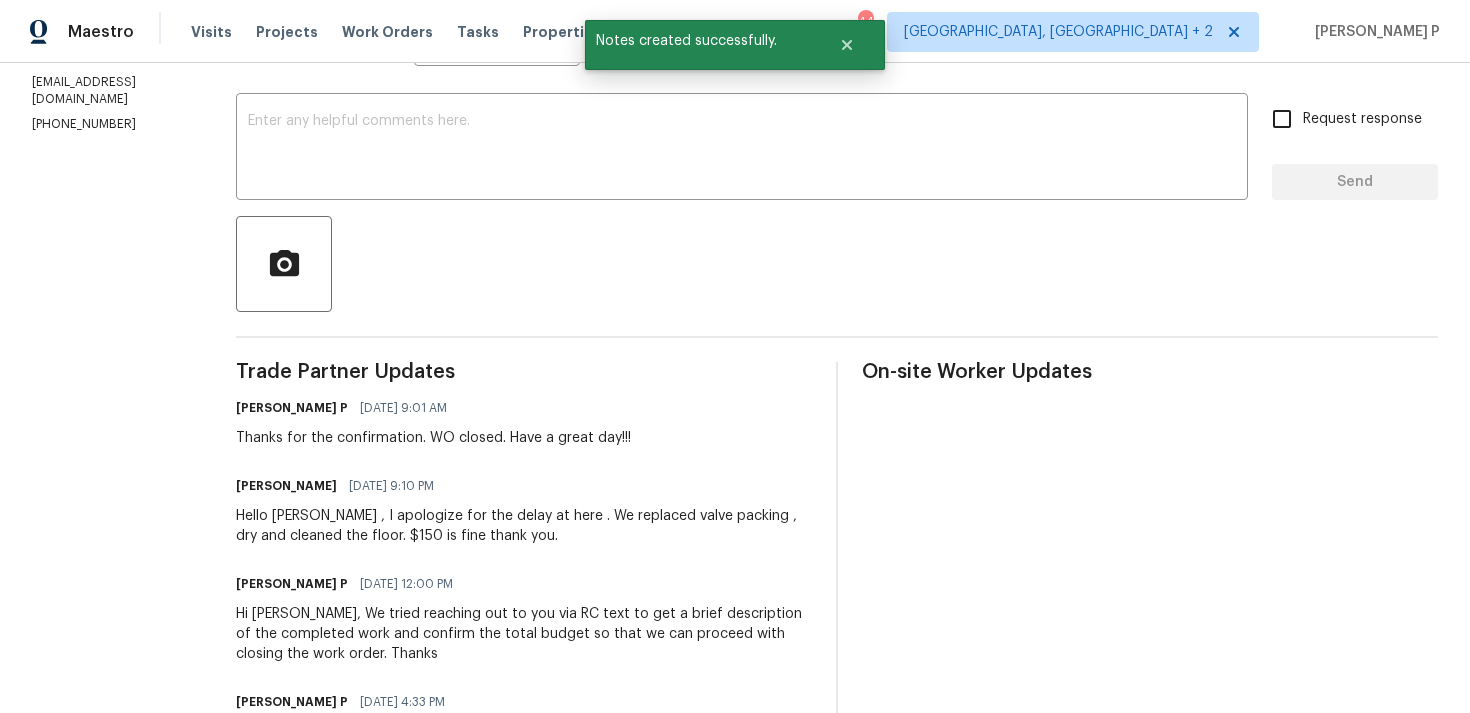 scroll, scrollTop: 359, scrollLeft: 0, axis: vertical 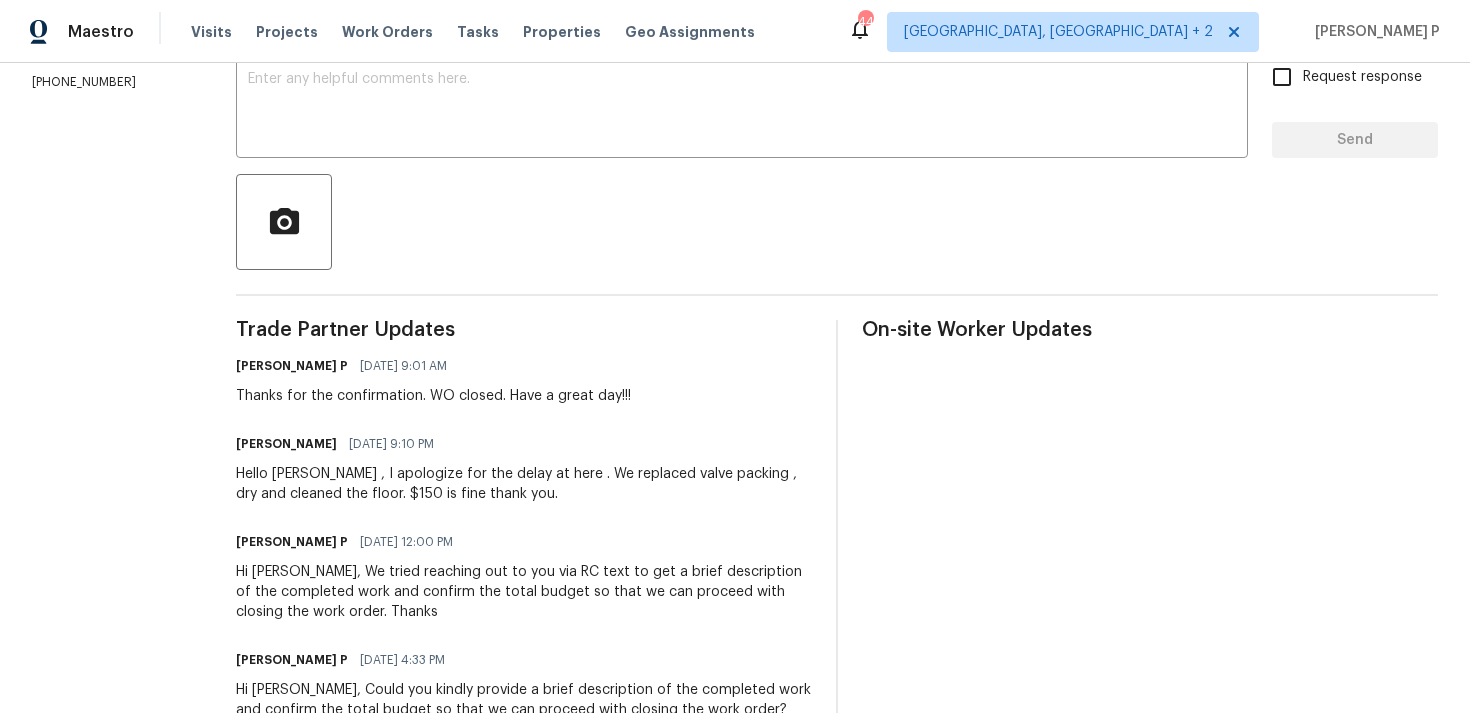 click on "Hello [PERSON_NAME] , I apologize for the delay at here . We replaced valve packing , dry and cleaned the floor. $150 is fine thank you." at bounding box center [524, 484] 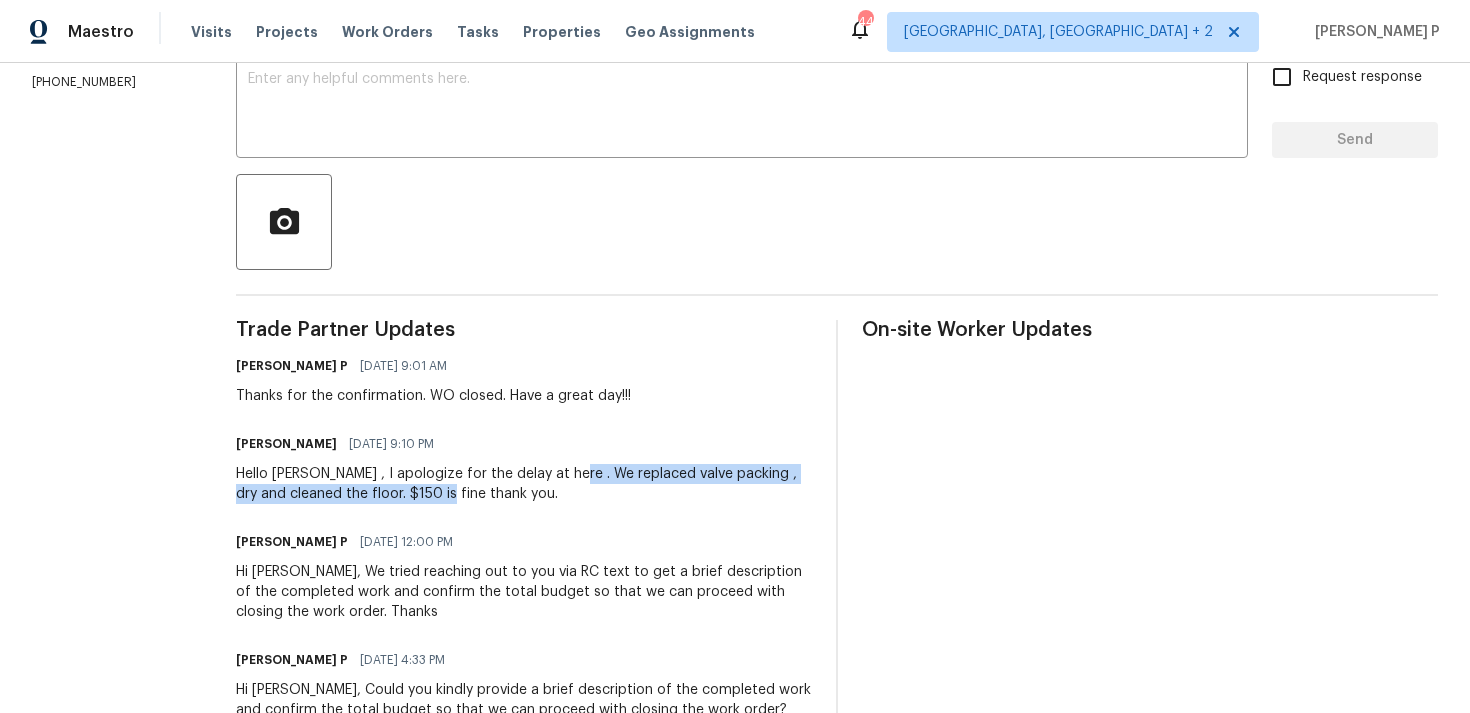 drag, startPoint x: 584, startPoint y: 472, endPoint x: 449, endPoint y: 500, distance: 137.87312 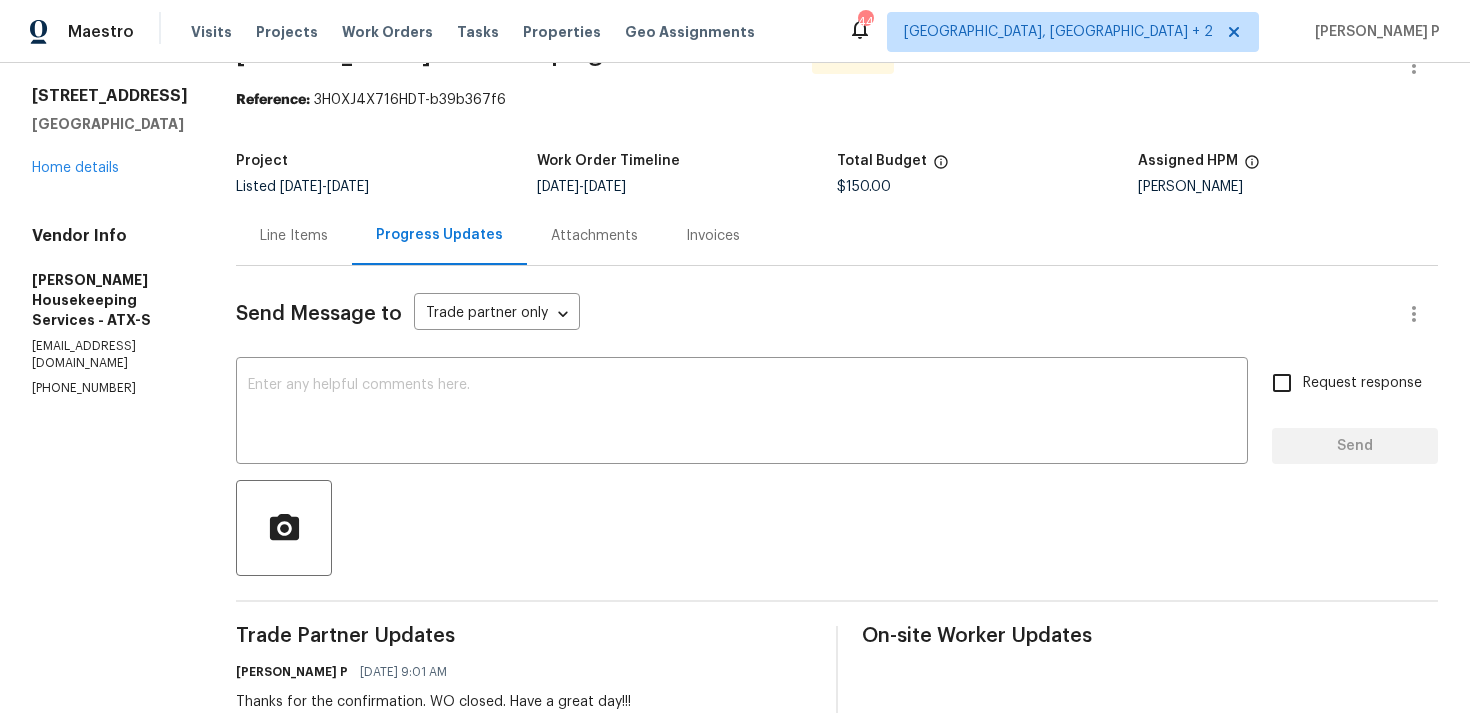scroll, scrollTop: 0, scrollLeft: 0, axis: both 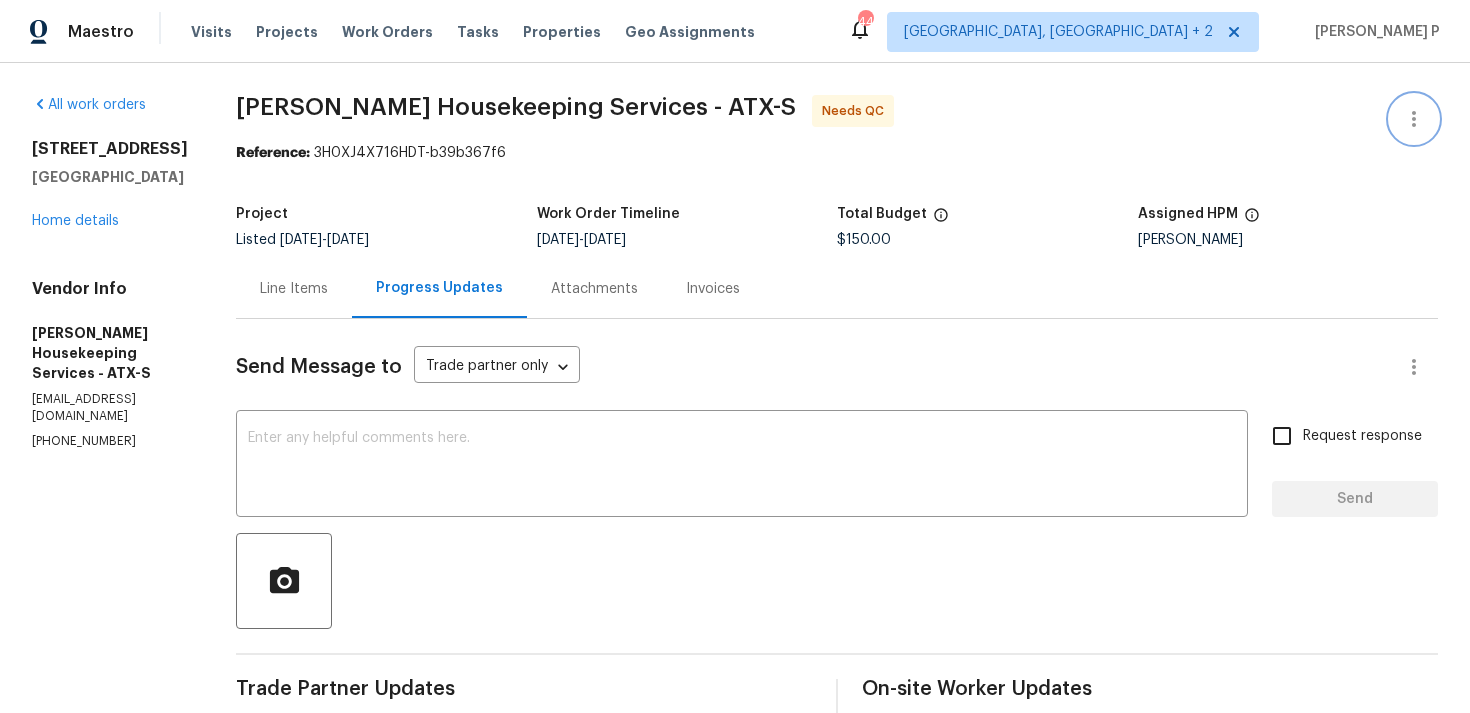 click 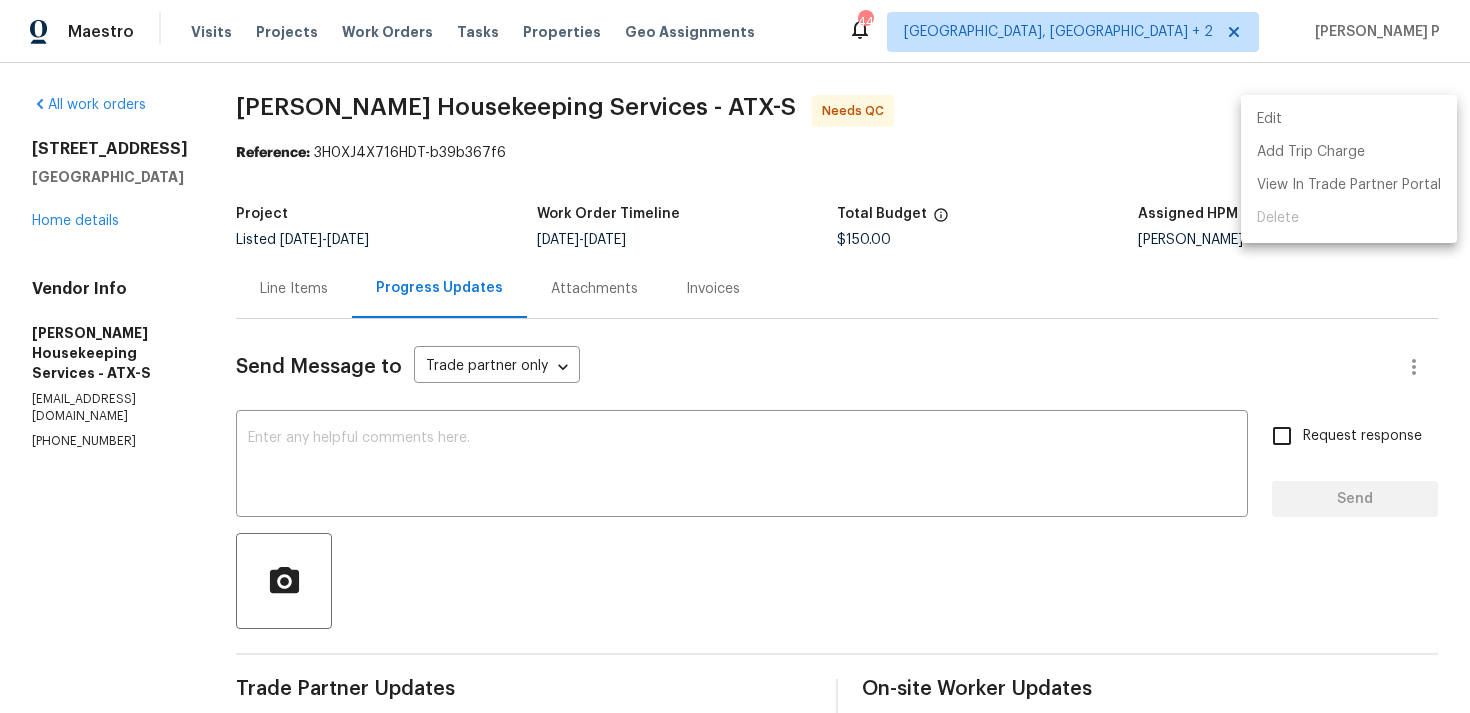 click on "Edit" at bounding box center [1349, 119] 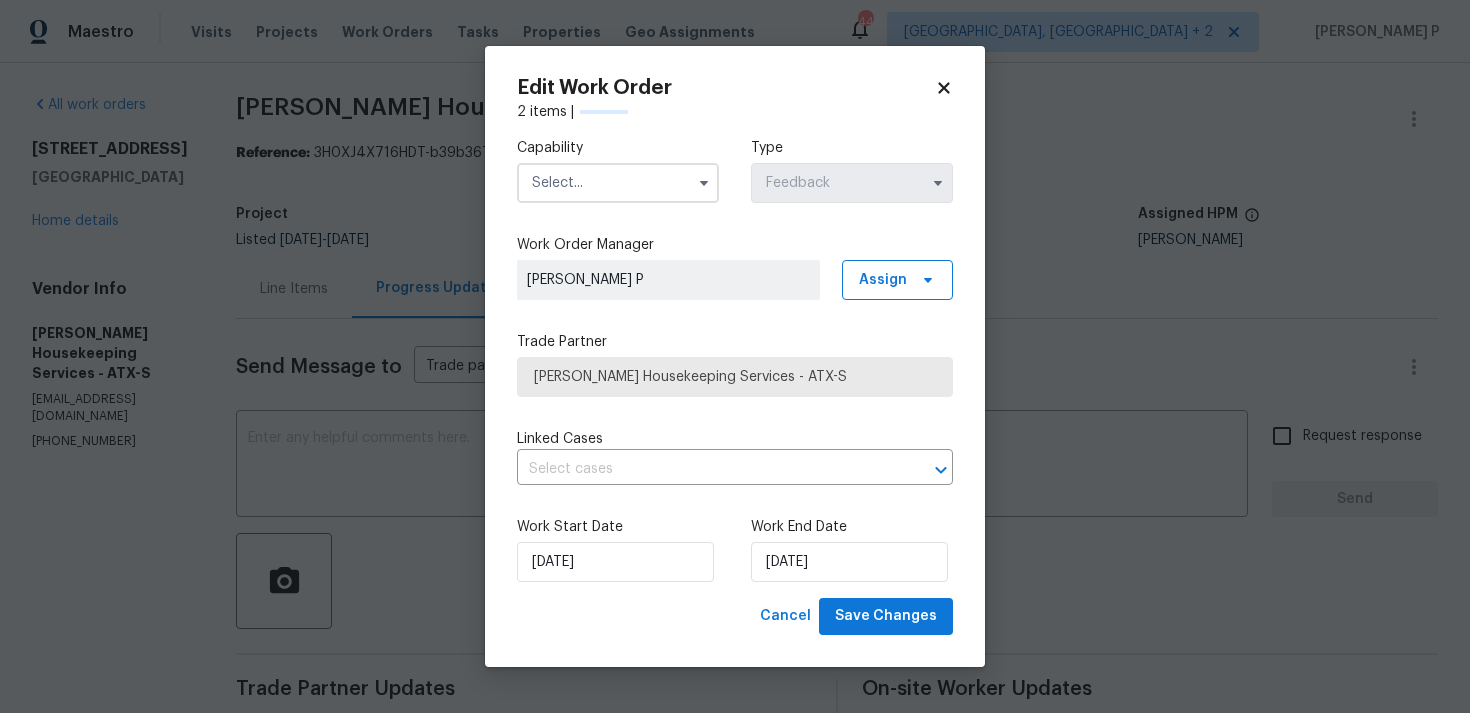 click at bounding box center [618, 183] 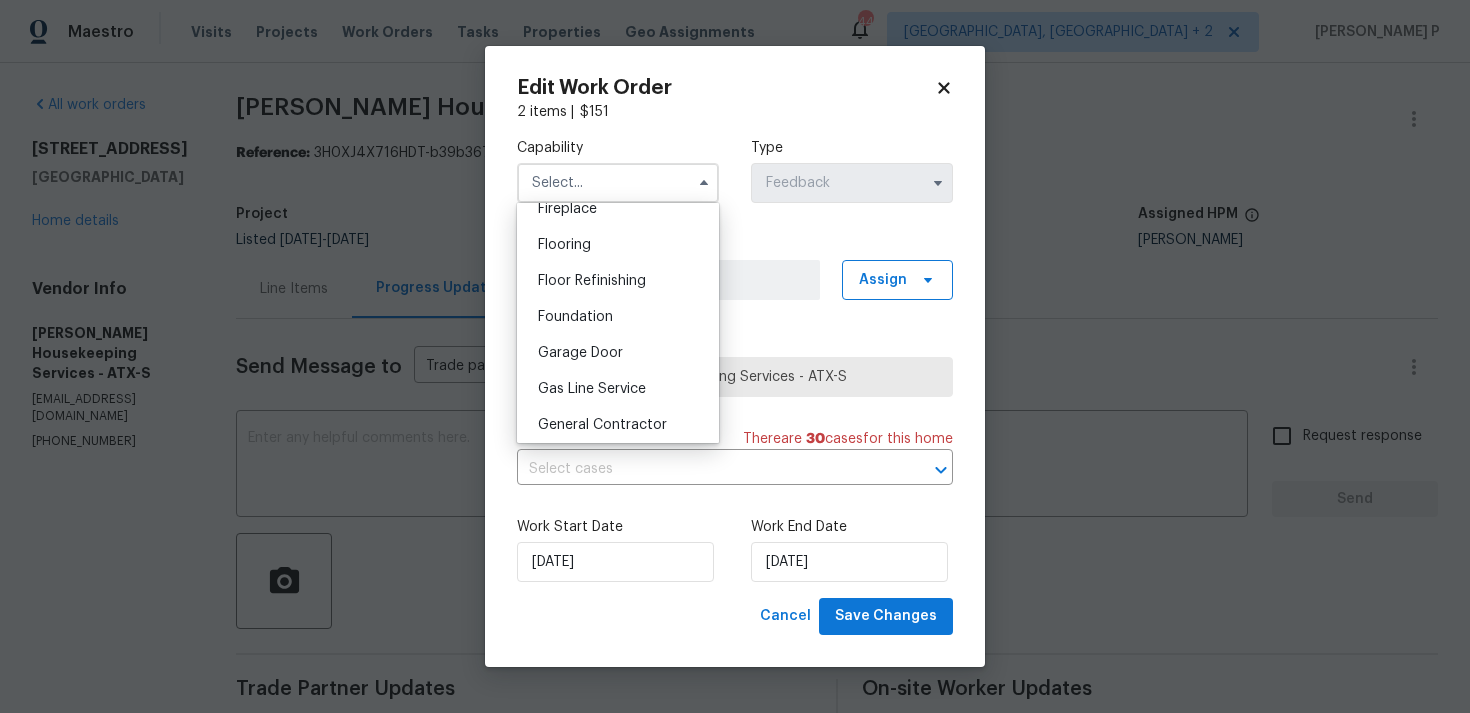 scroll, scrollTop: 763, scrollLeft: 0, axis: vertical 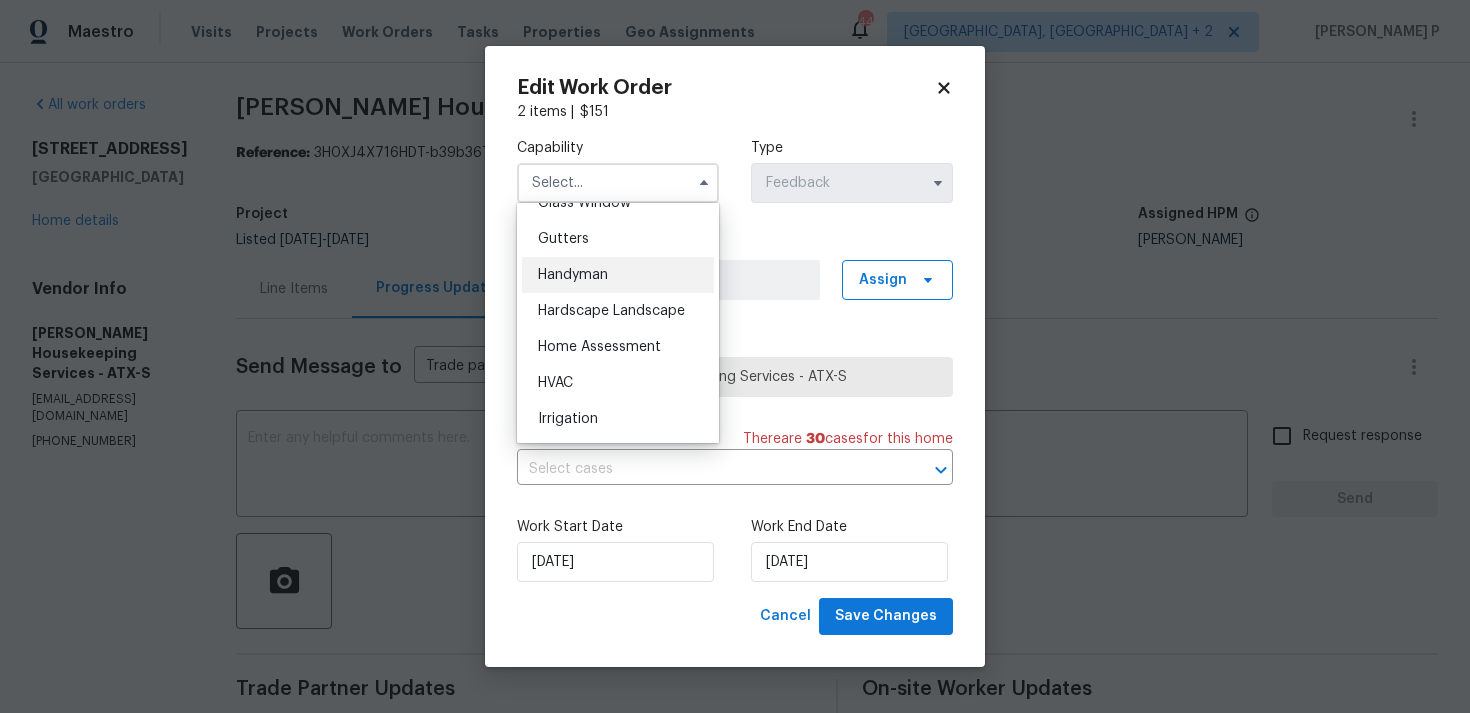 click on "Handyman" at bounding box center (618, 275) 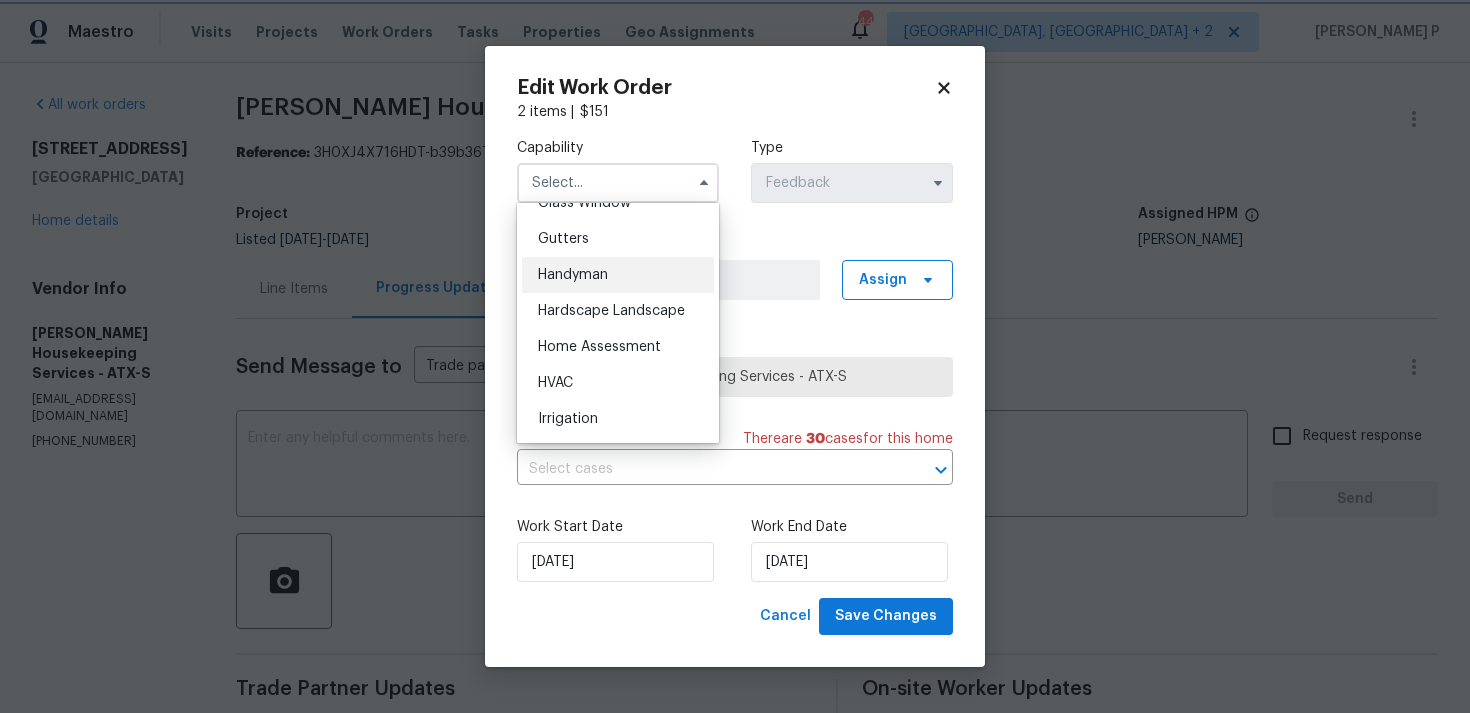type on "Handyman" 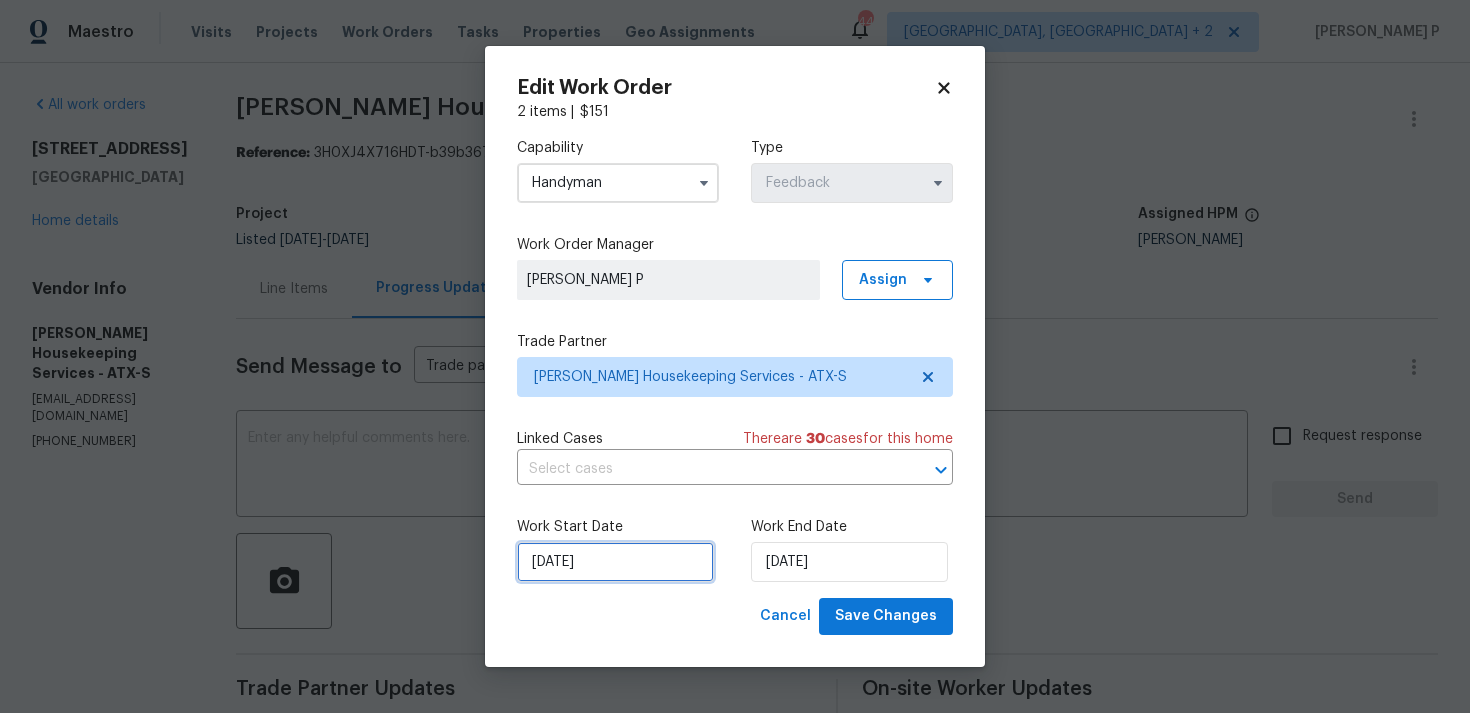 click on "15/07/2025" at bounding box center [615, 562] 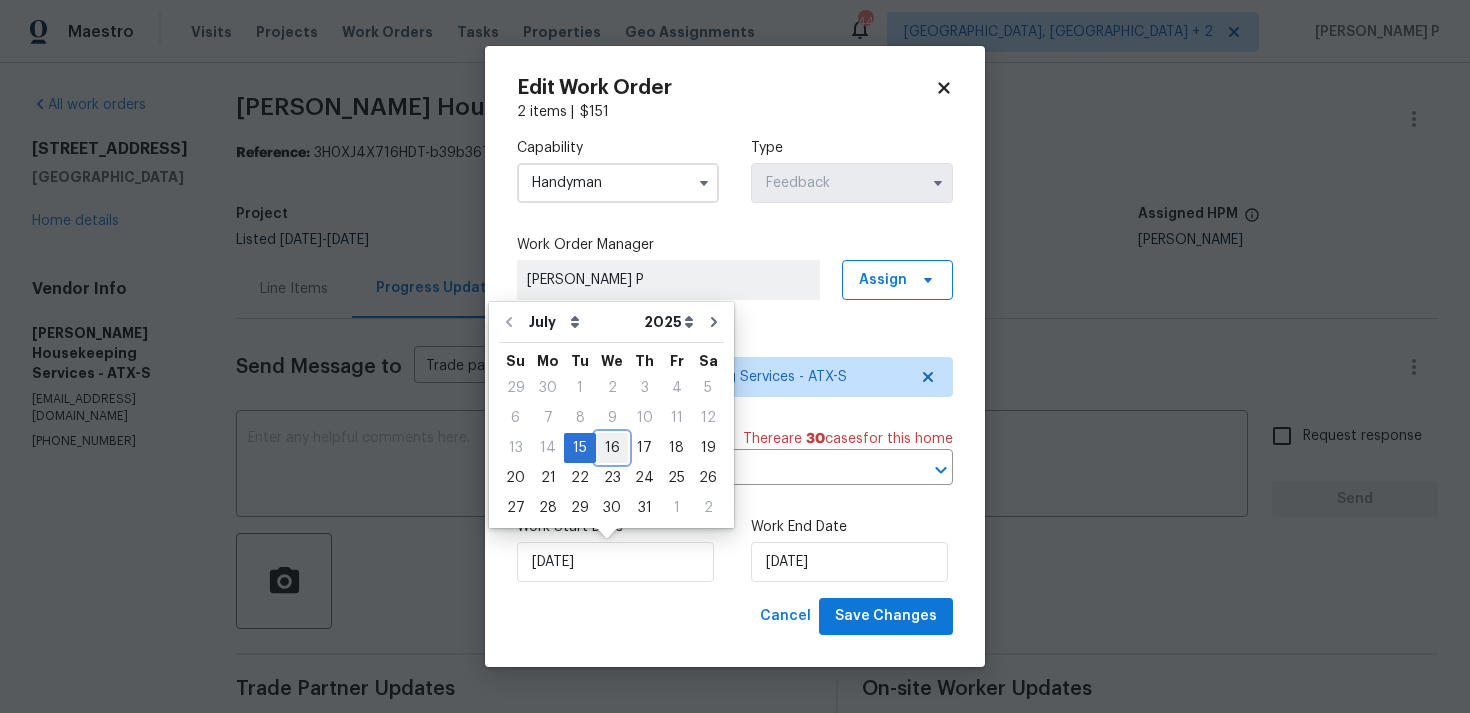 click on "16" at bounding box center [612, 448] 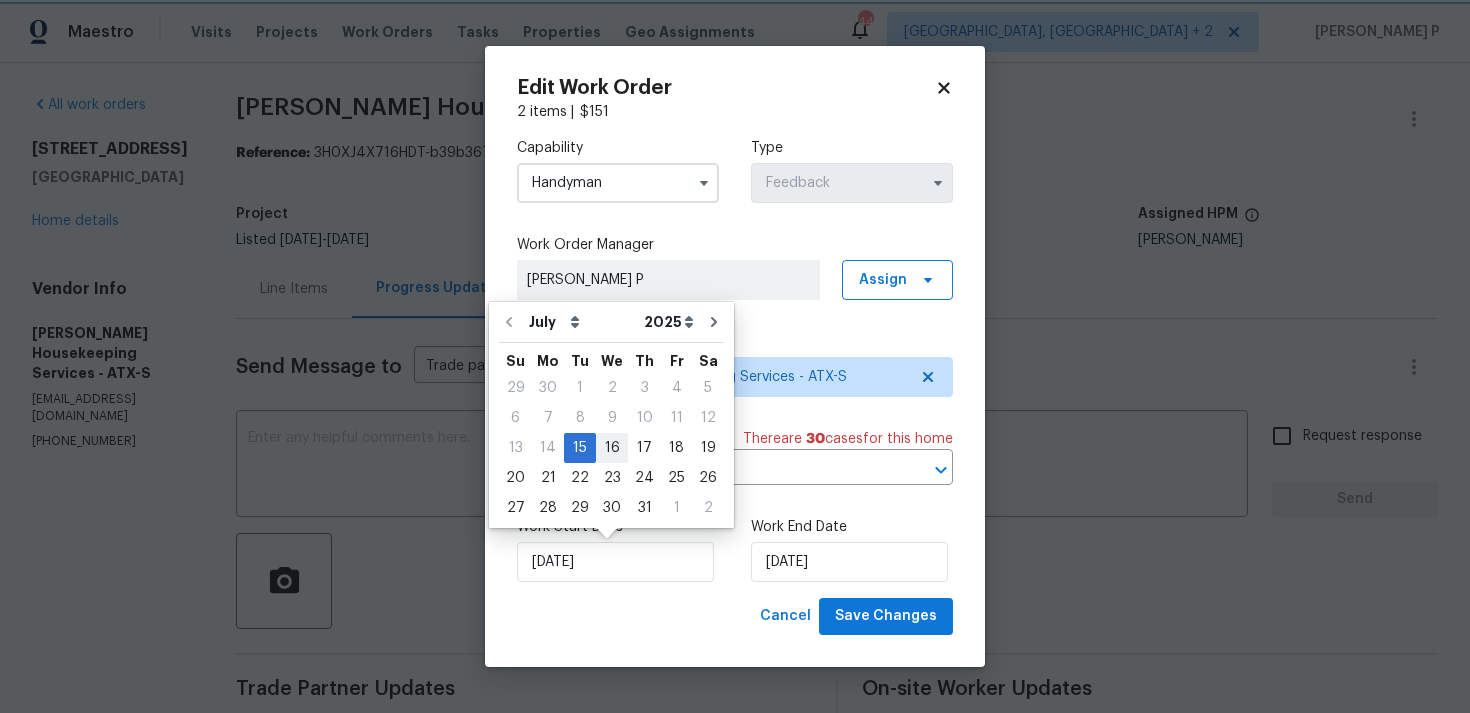 type on "16/07/2025" 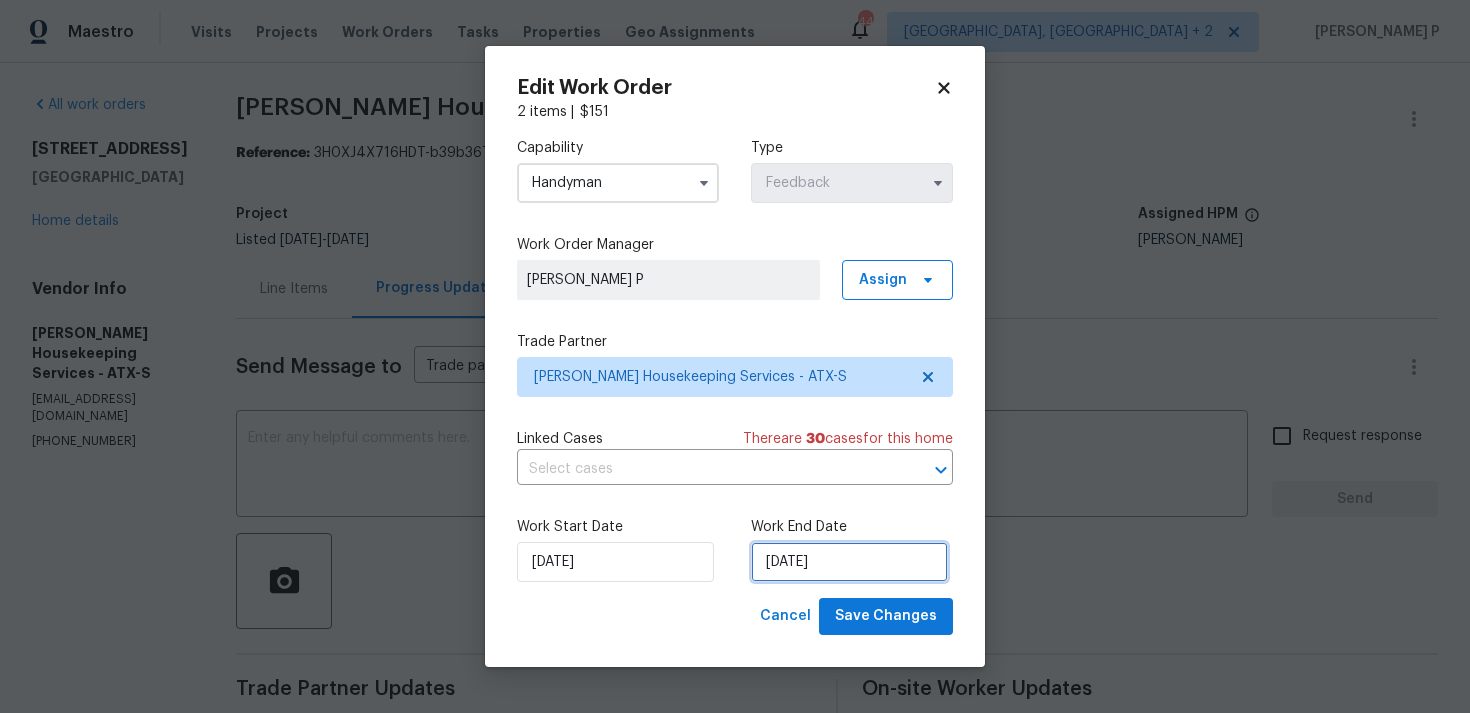 click on "17/07/2025" at bounding box center (849, 562) 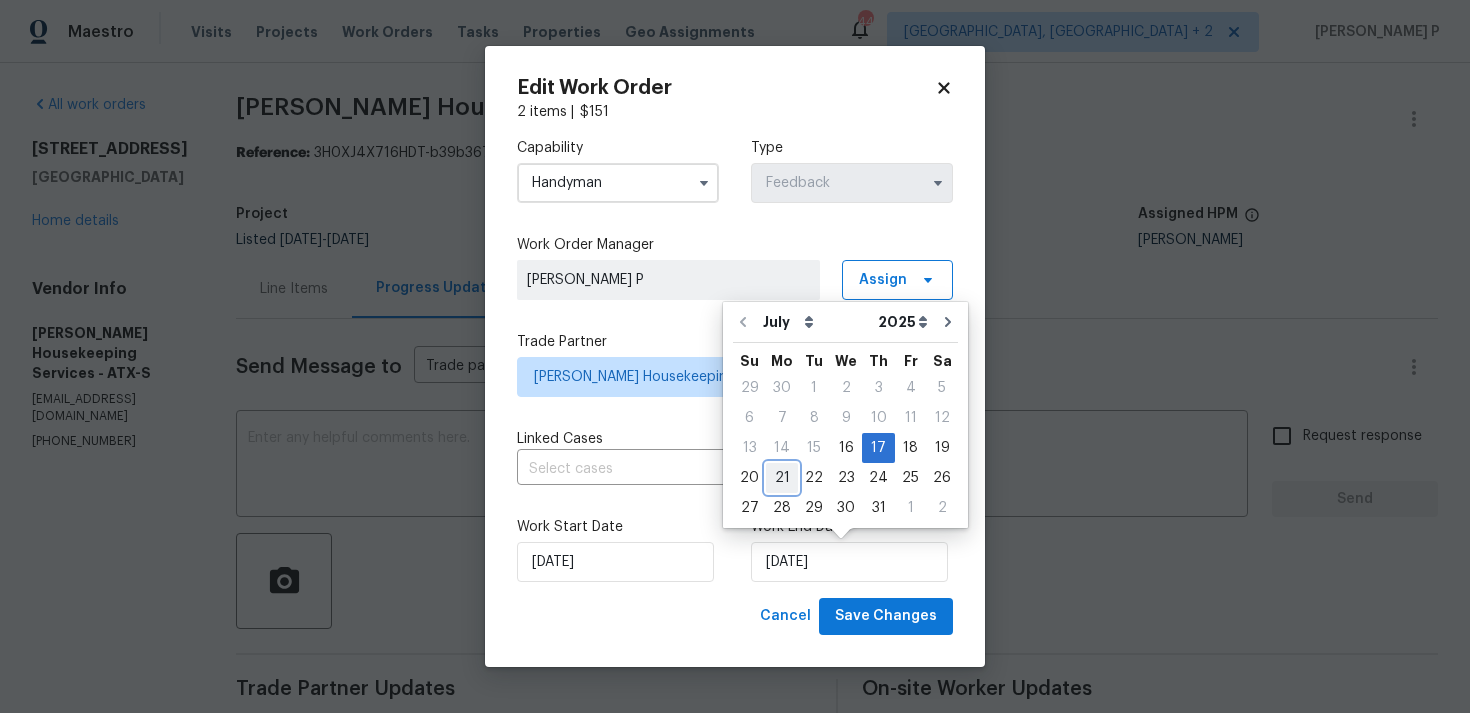 click on "21" at bounding box center (782, 478) 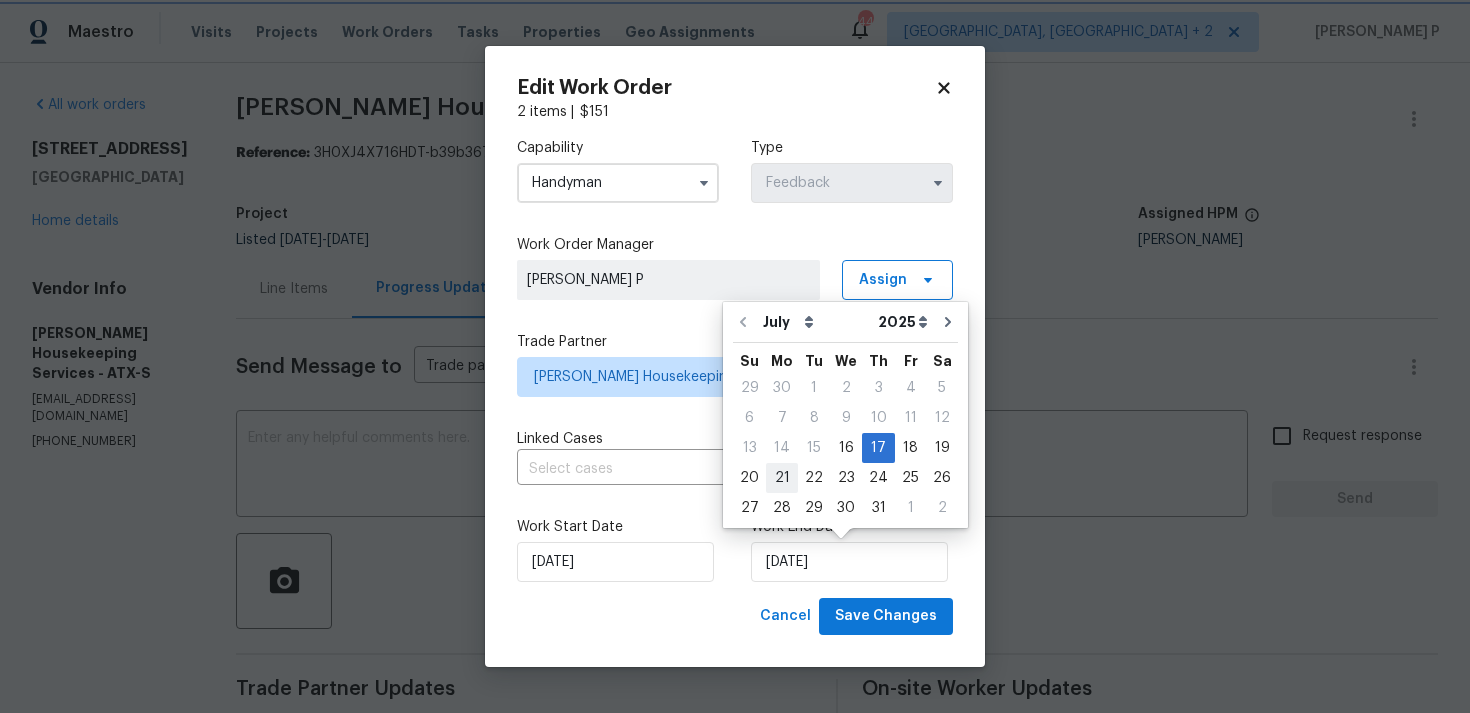 type on "21/07/2025" 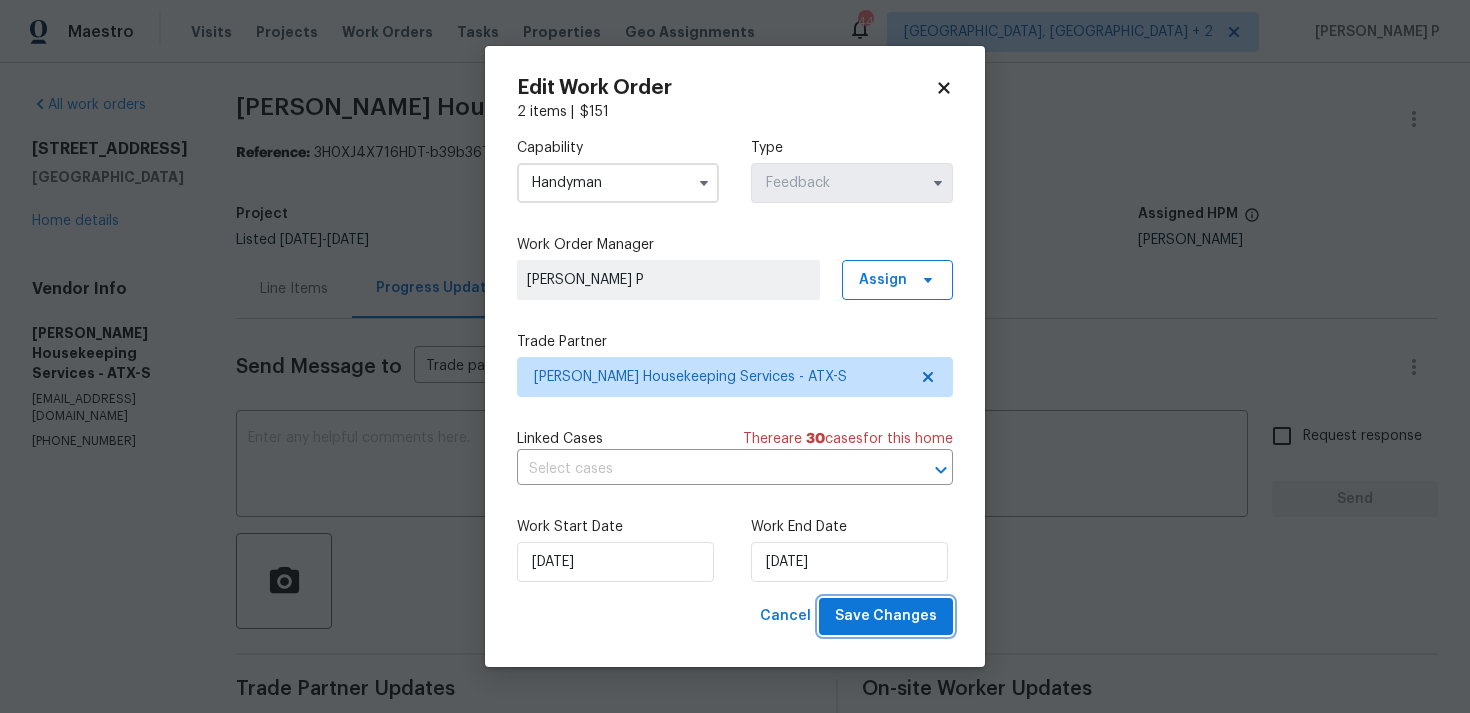 click on "Save Changes" at bounding box center [886, 616] 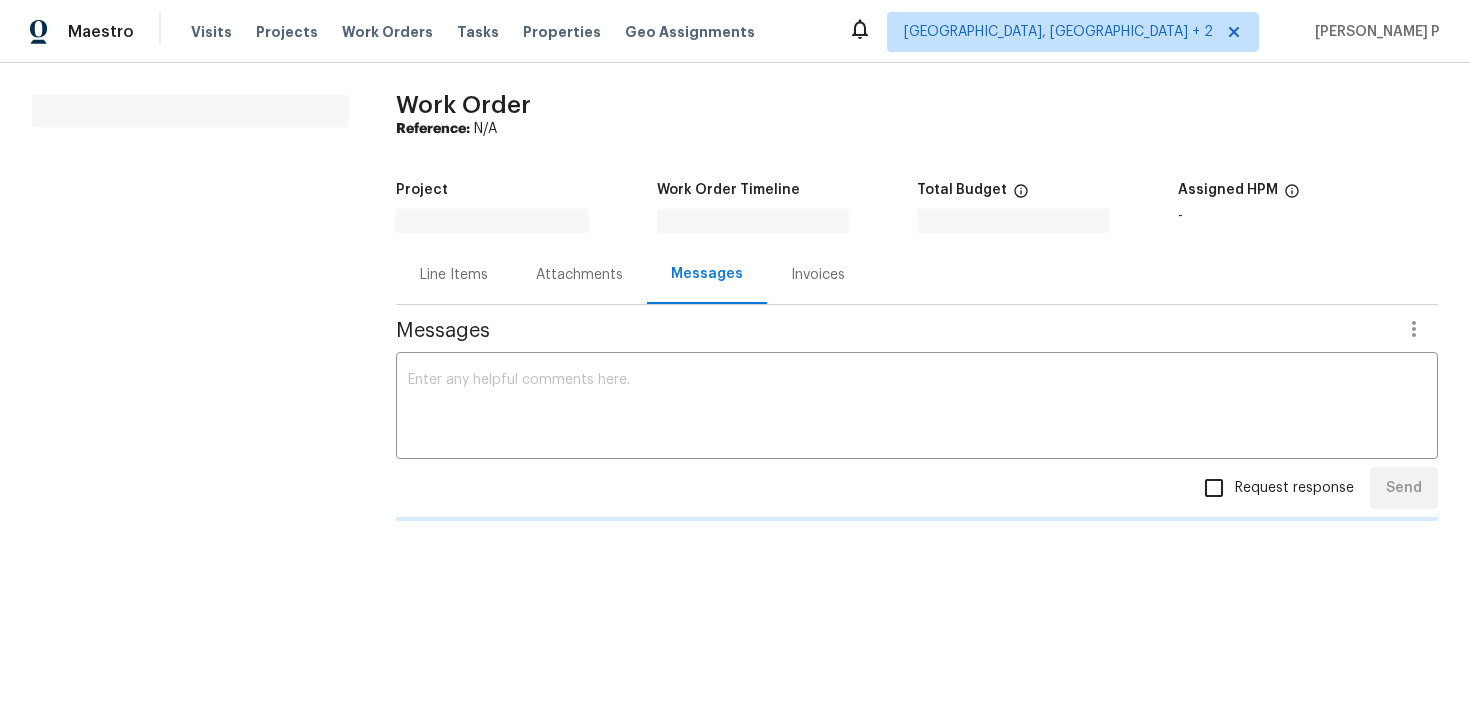 scroll, scrollTop: 0, scrollLeft: 0, axis: both 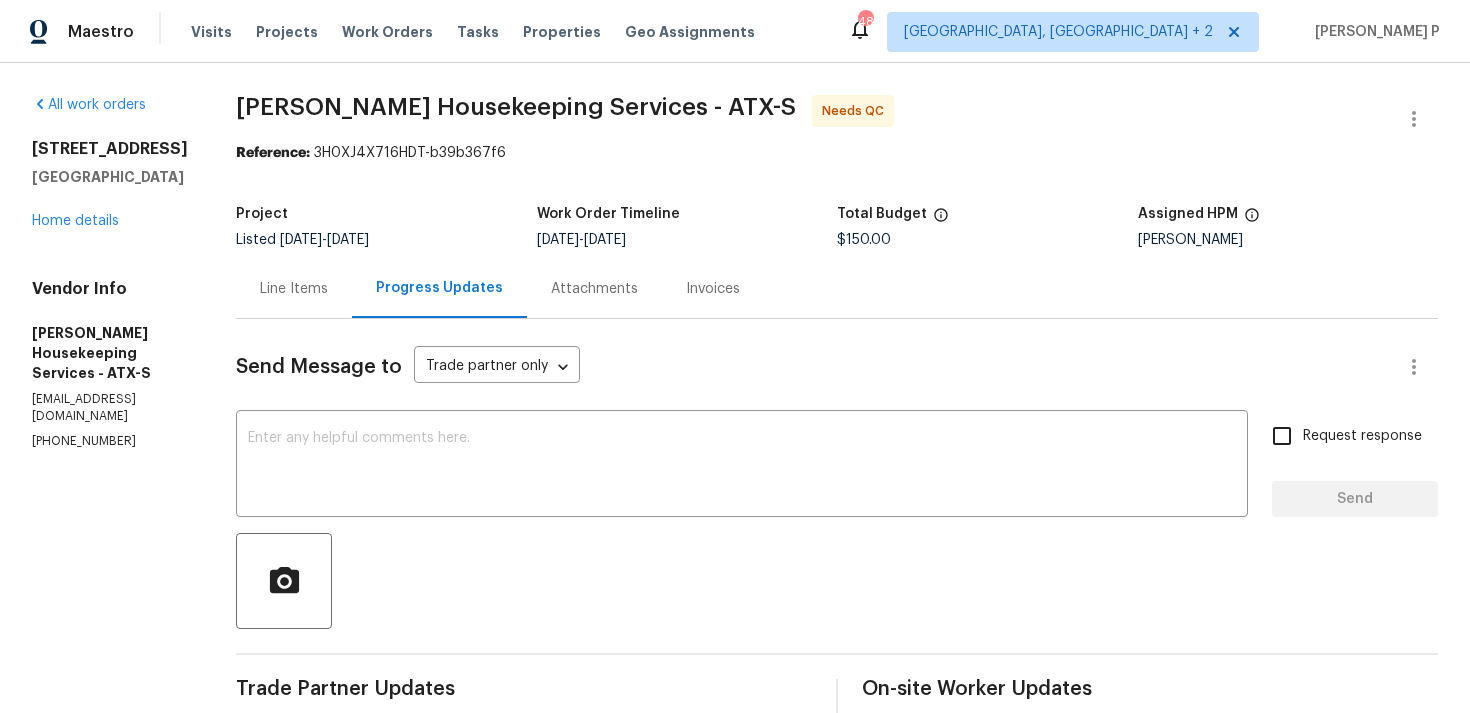click on "Line Items" at bounding box center [294, 289] 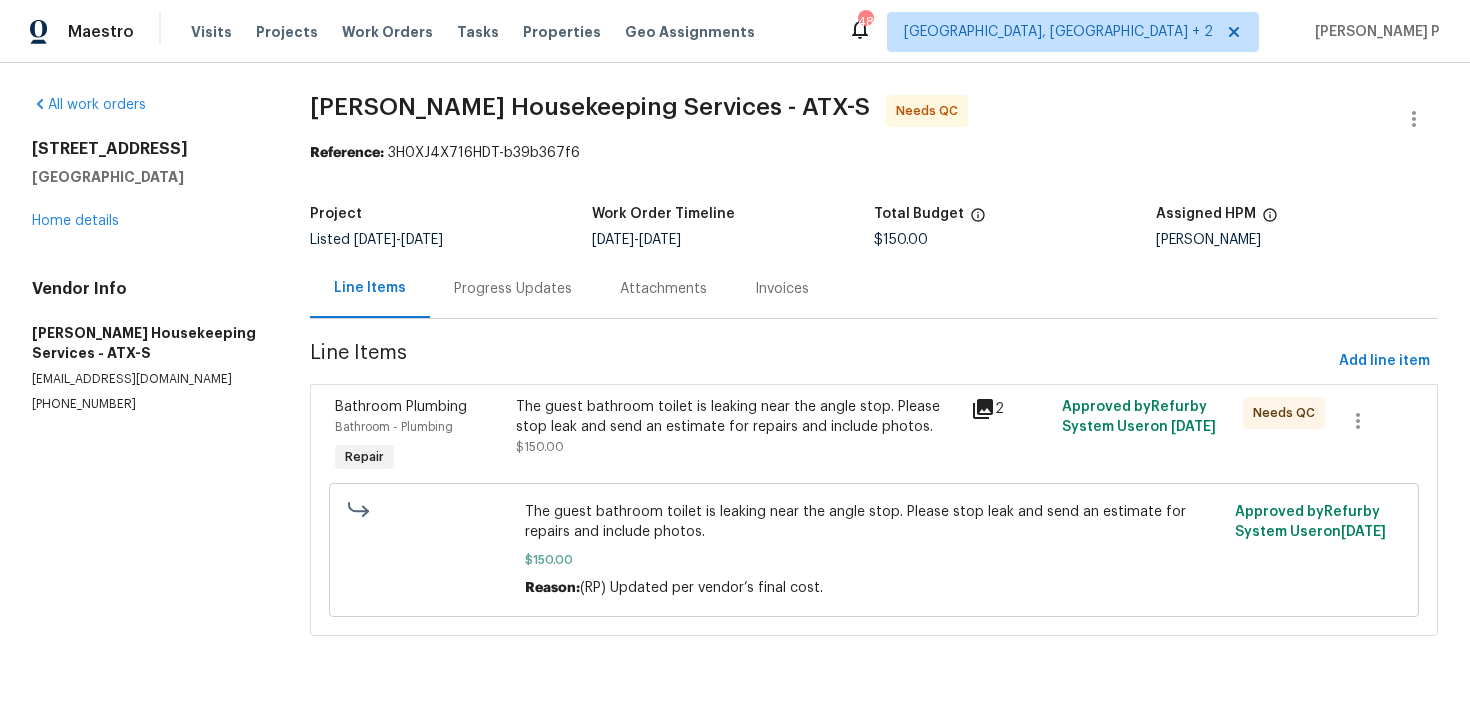 click on "The guest bathroom toilet is leaking near the angle stop.  Please stop leak and send an estimate for repairs and include photos." at bounding box center [737, 417] 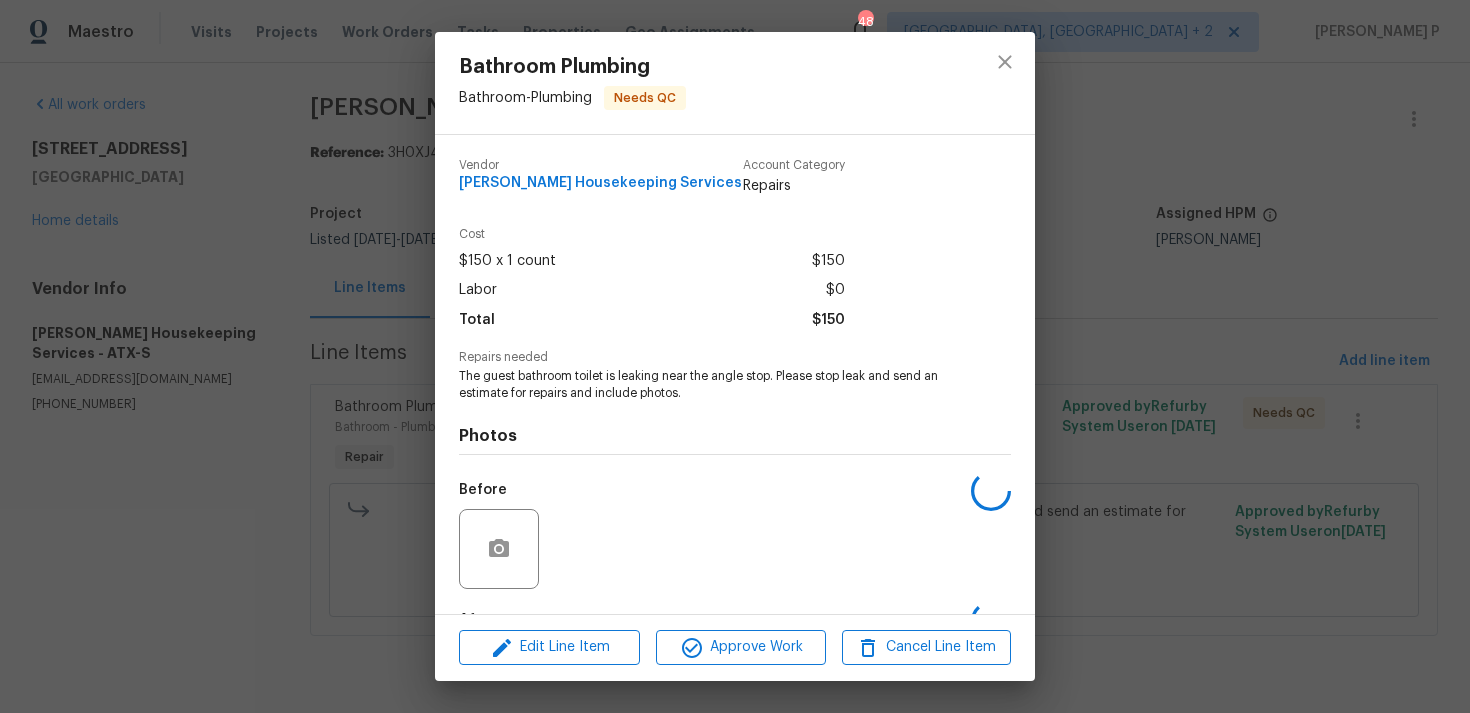 scroll, scrollTop: 125, scrollLeft: 0, axis: vertical 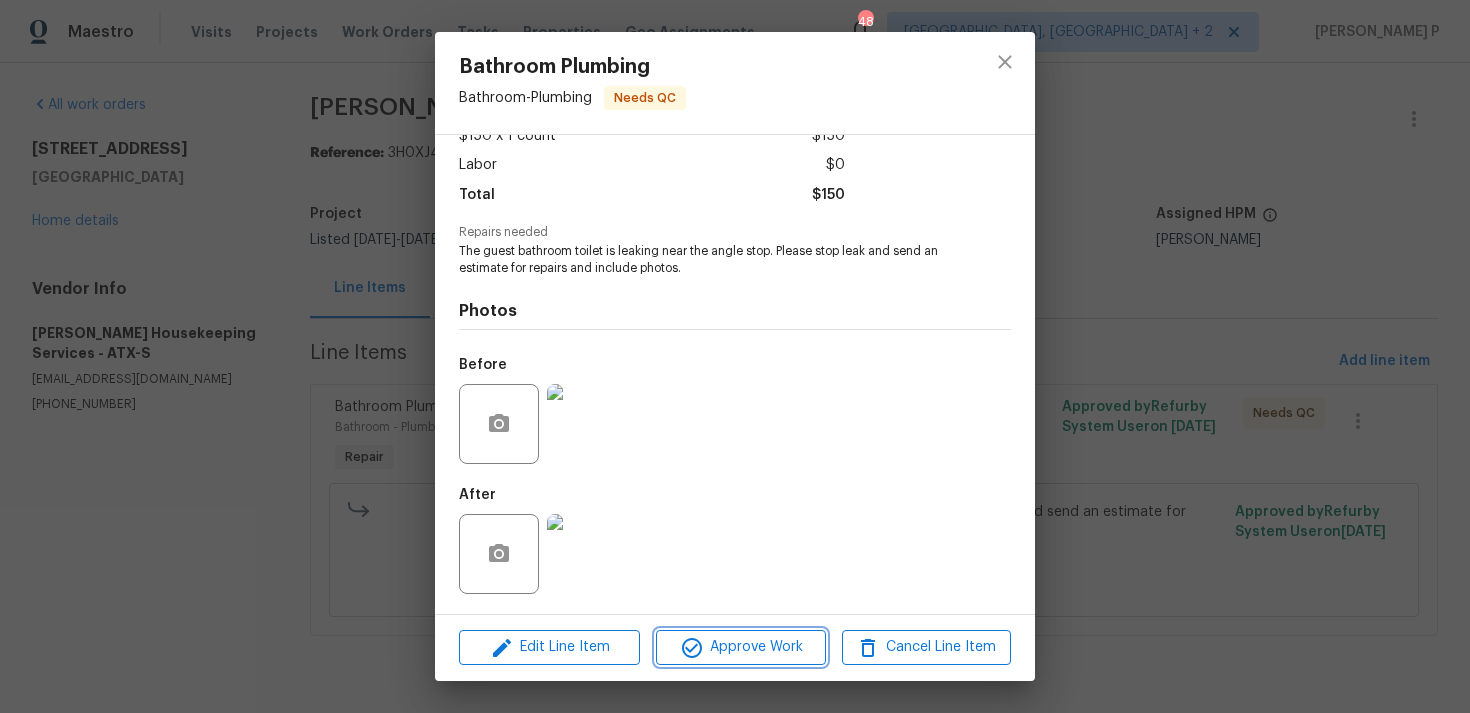 click on "Approve Work" at bounding box center [740, 647] 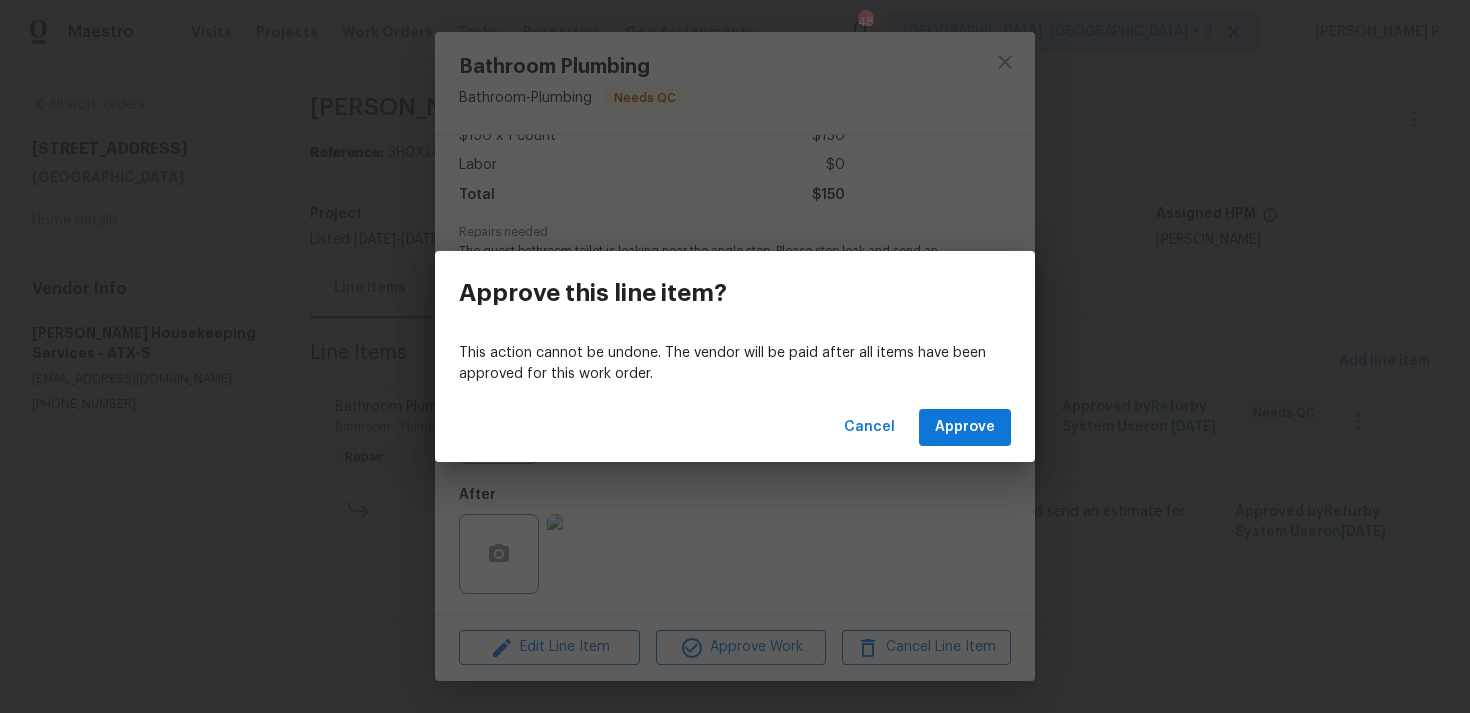 click on "Cancel Approve" at bounding box center [735, 427] 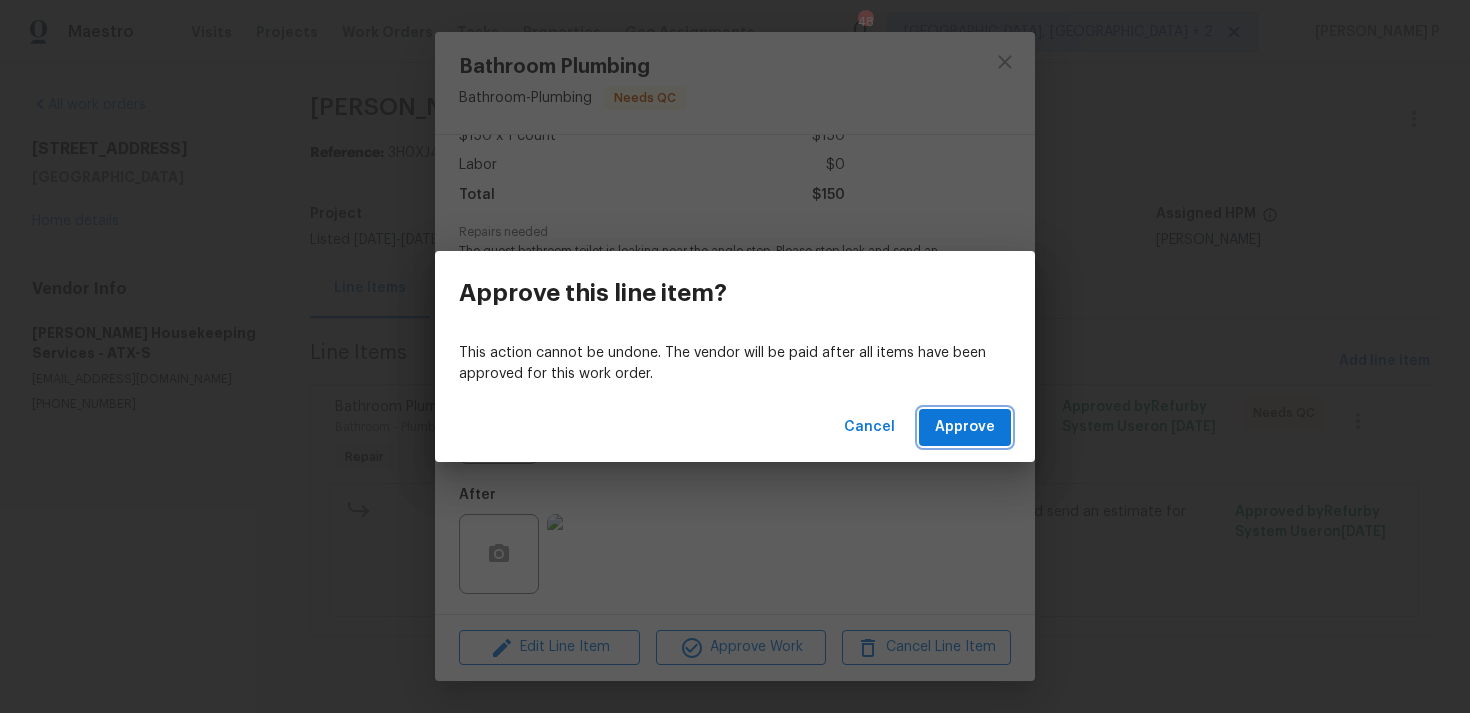 click on "Approve" at bounding box center (965, 427) 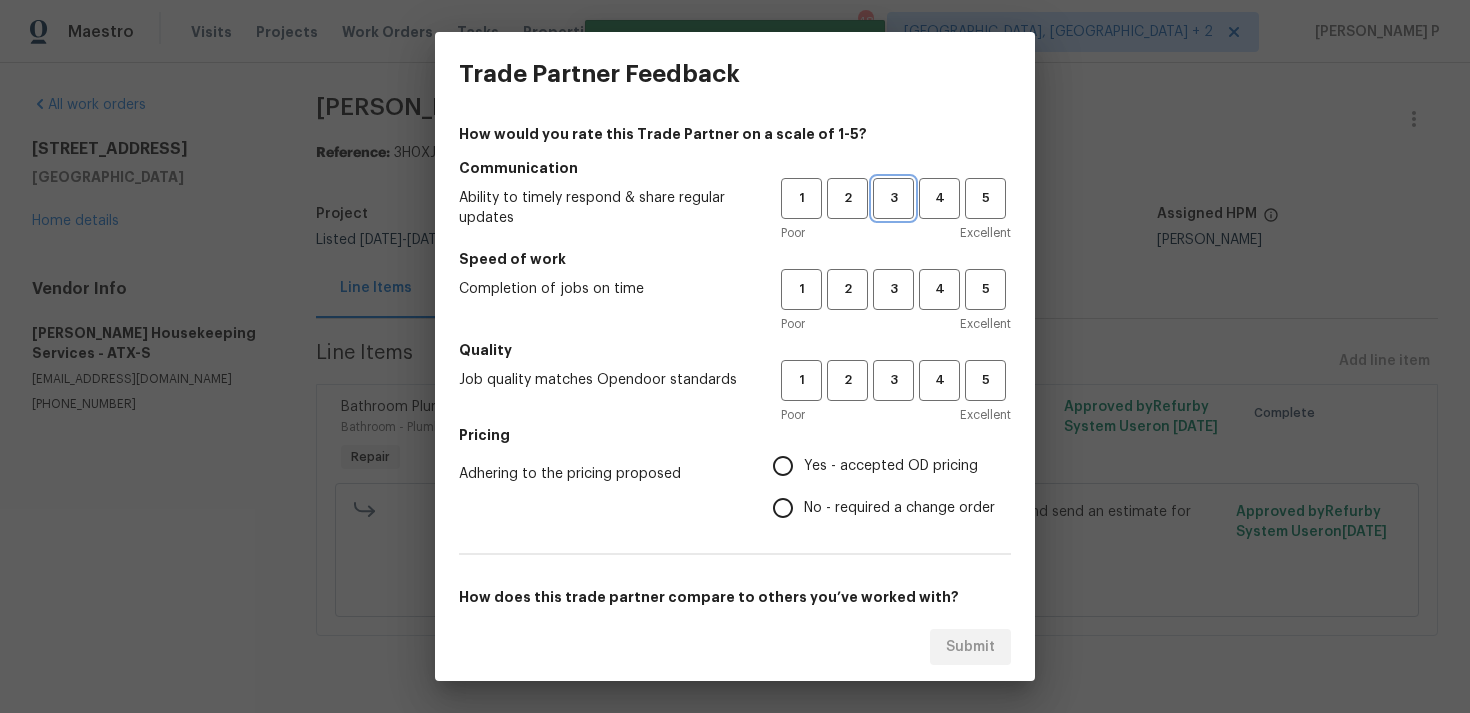 click on "3" at bounding box center (893, 198) 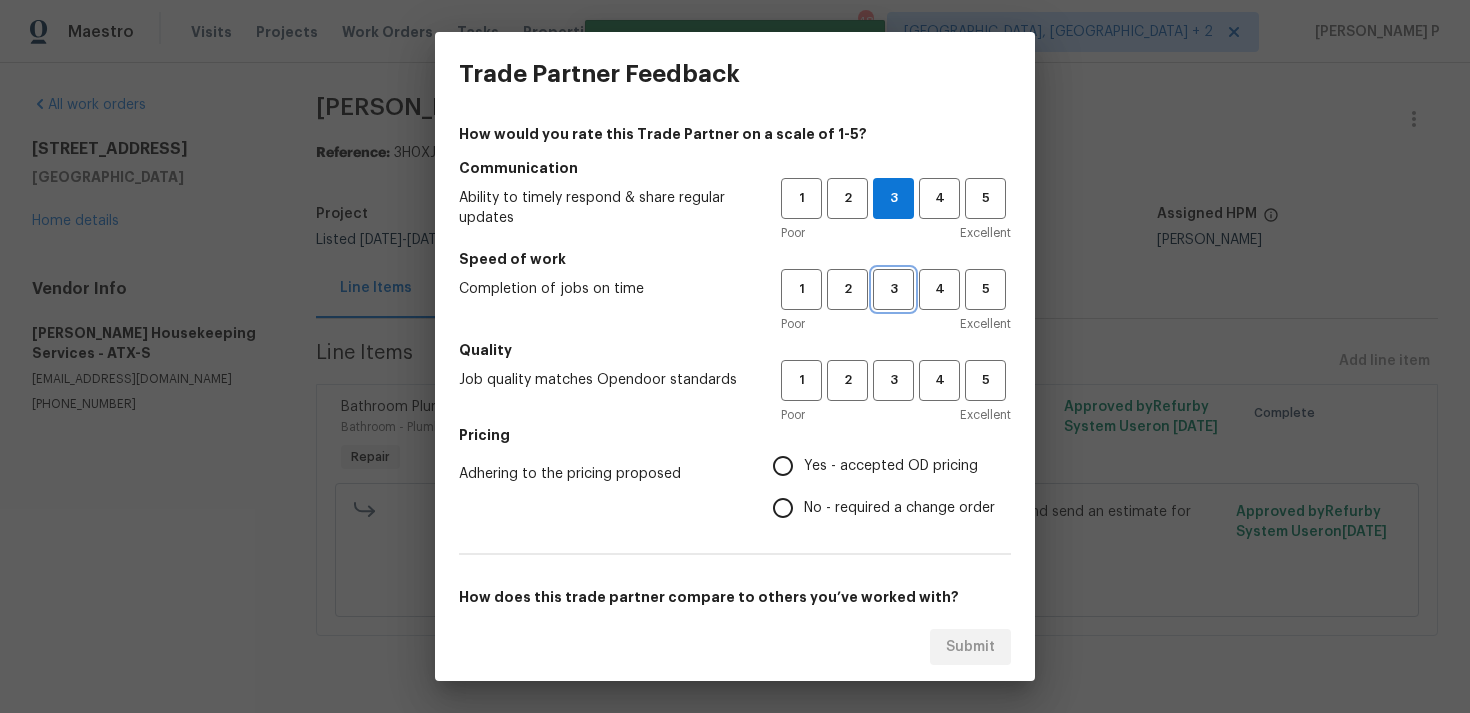 click on "3" at bounding box center (893, 289) 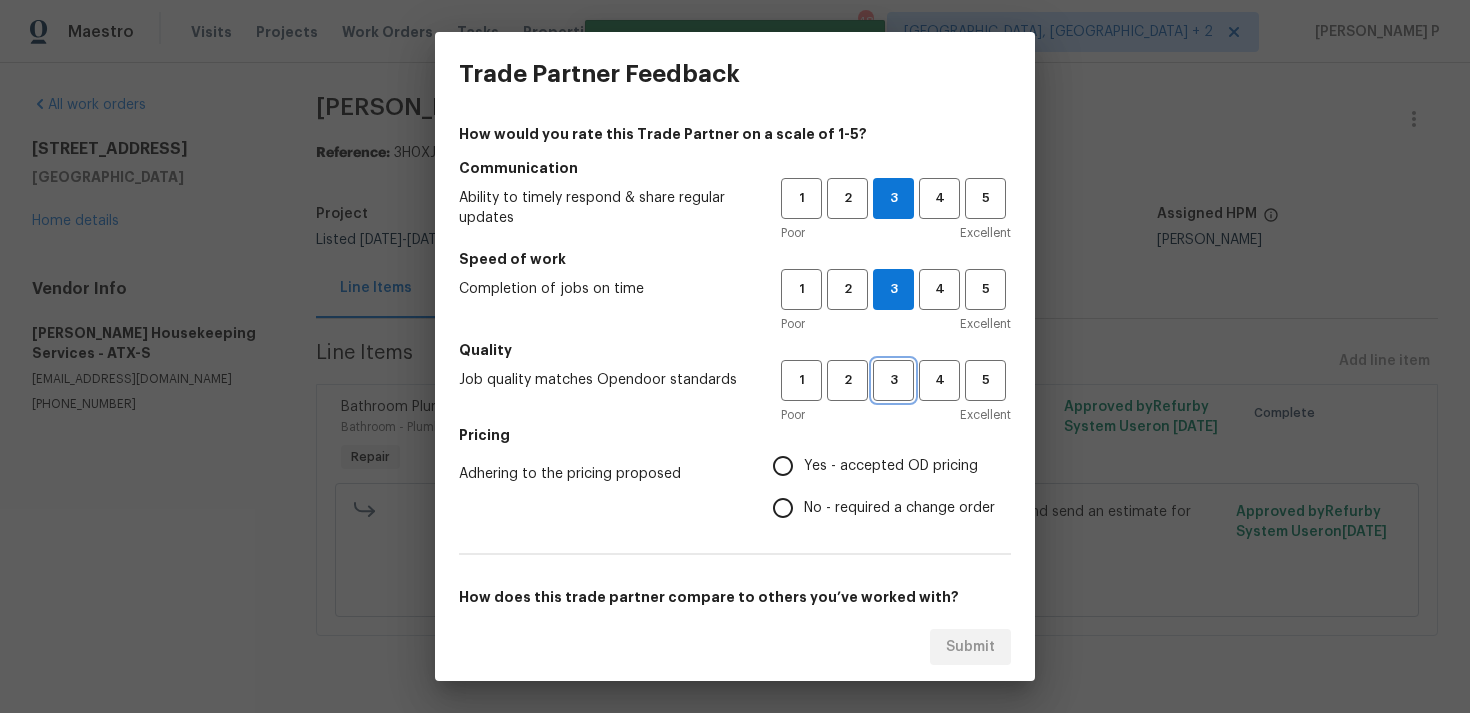 click on "3" at bounding box center [893, 380] 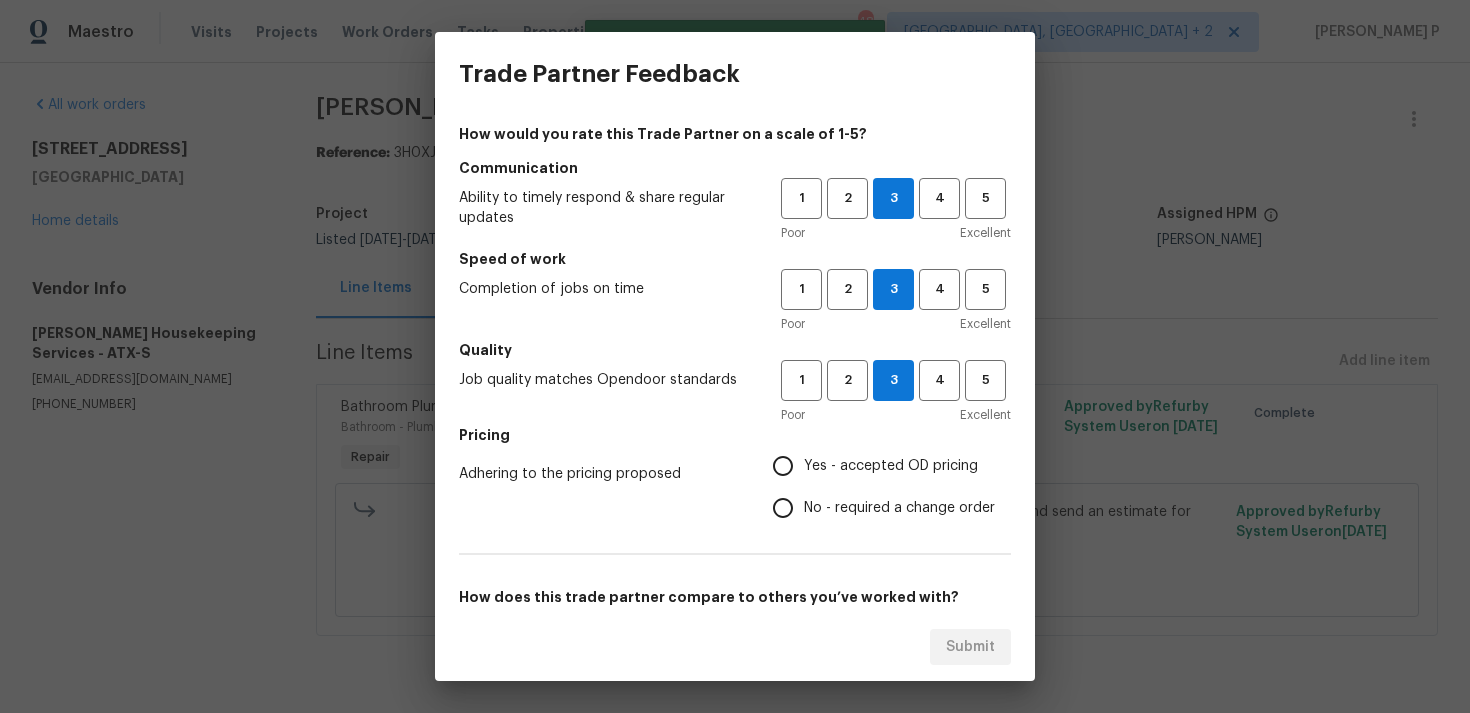 click on "No - required a change order" at bounding box center (899, 508) 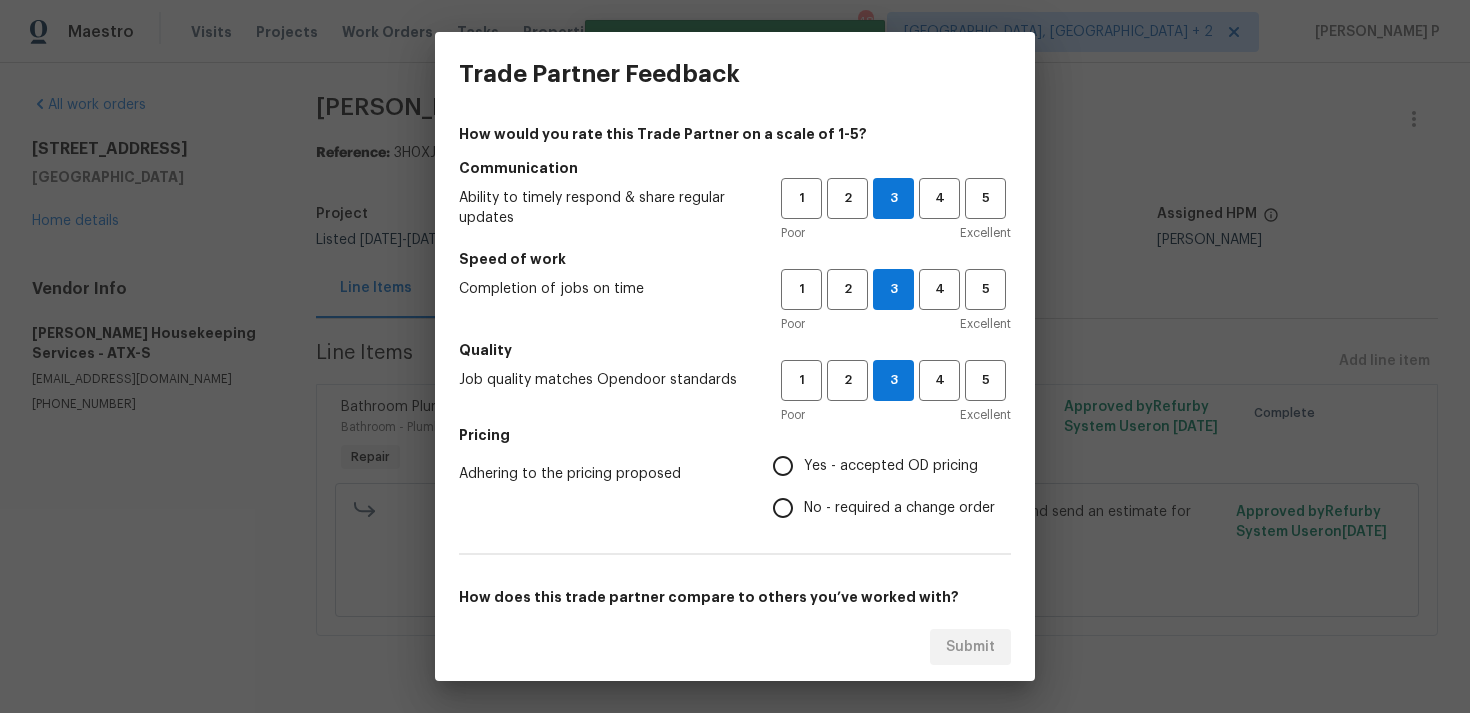 click on "No - required a change order" at bounding box center (783, 508) 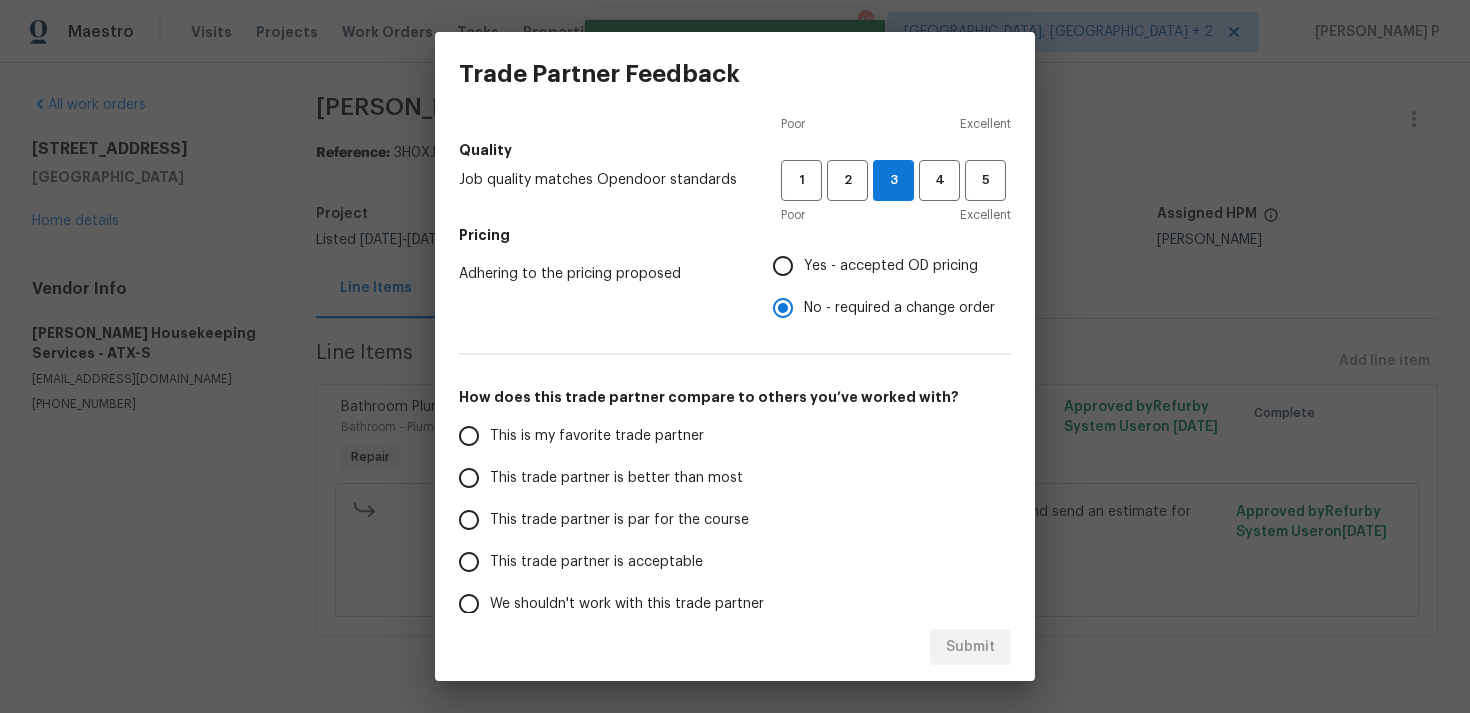 click on "This trade partner is par for the course" at bounding box center [619, 520] 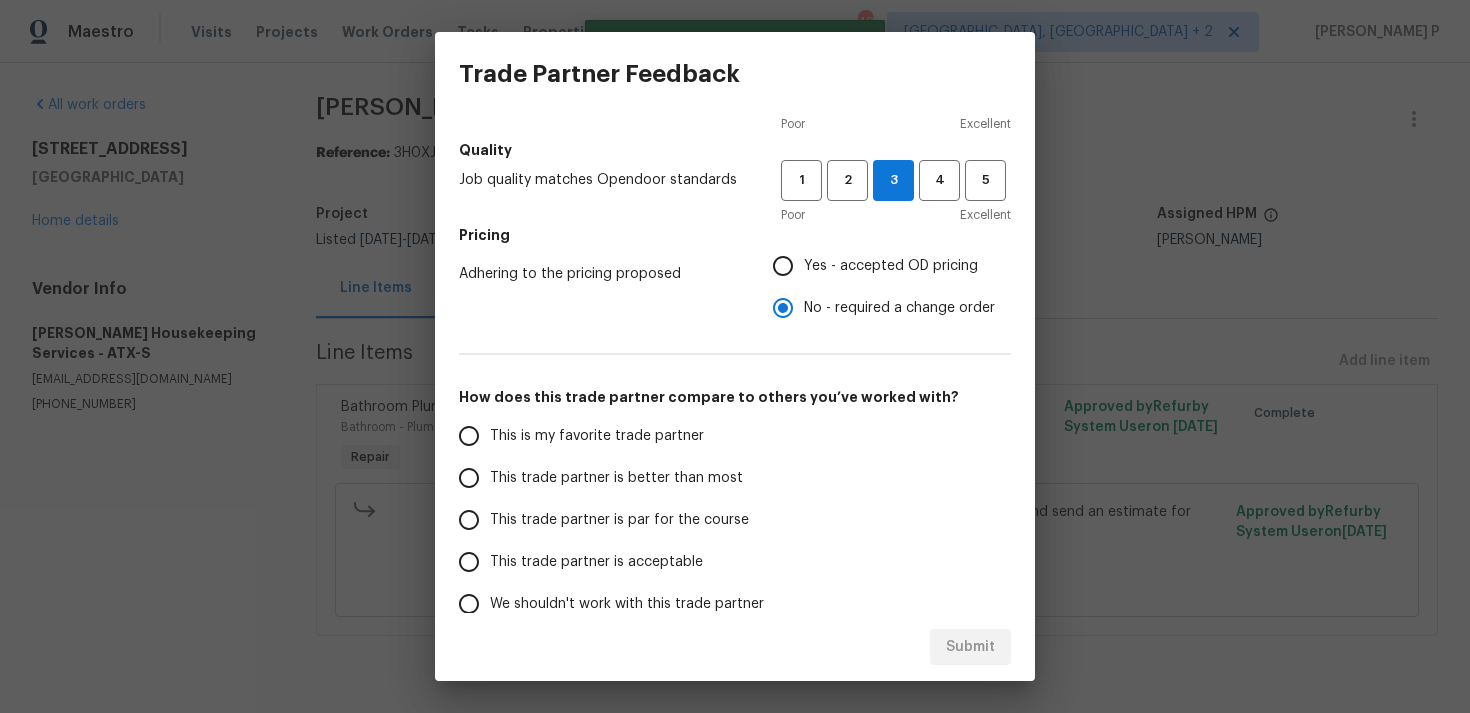 click on "This trade partner is par for the course" at bounding box center [469, 520] 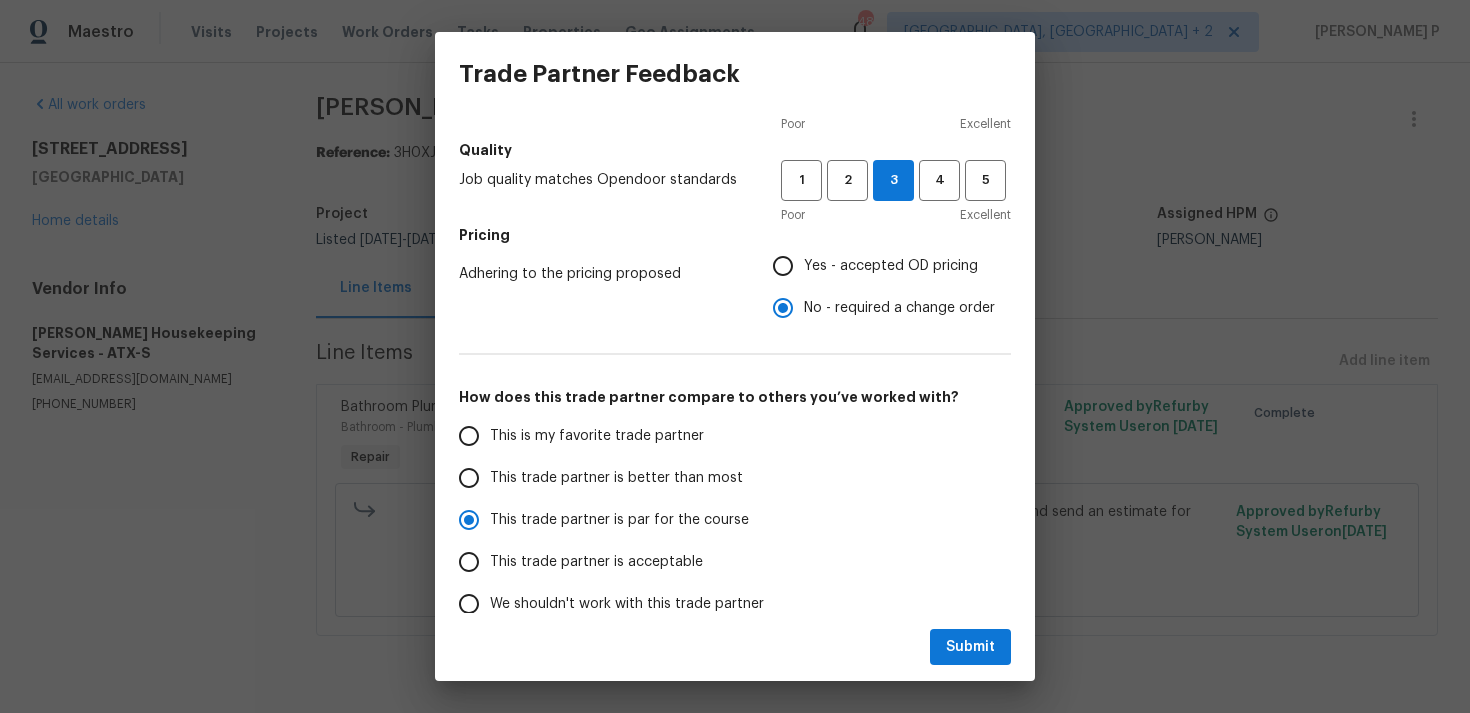 scroll, scrollTop: 302, scrollLeft: 0, axis: vertical 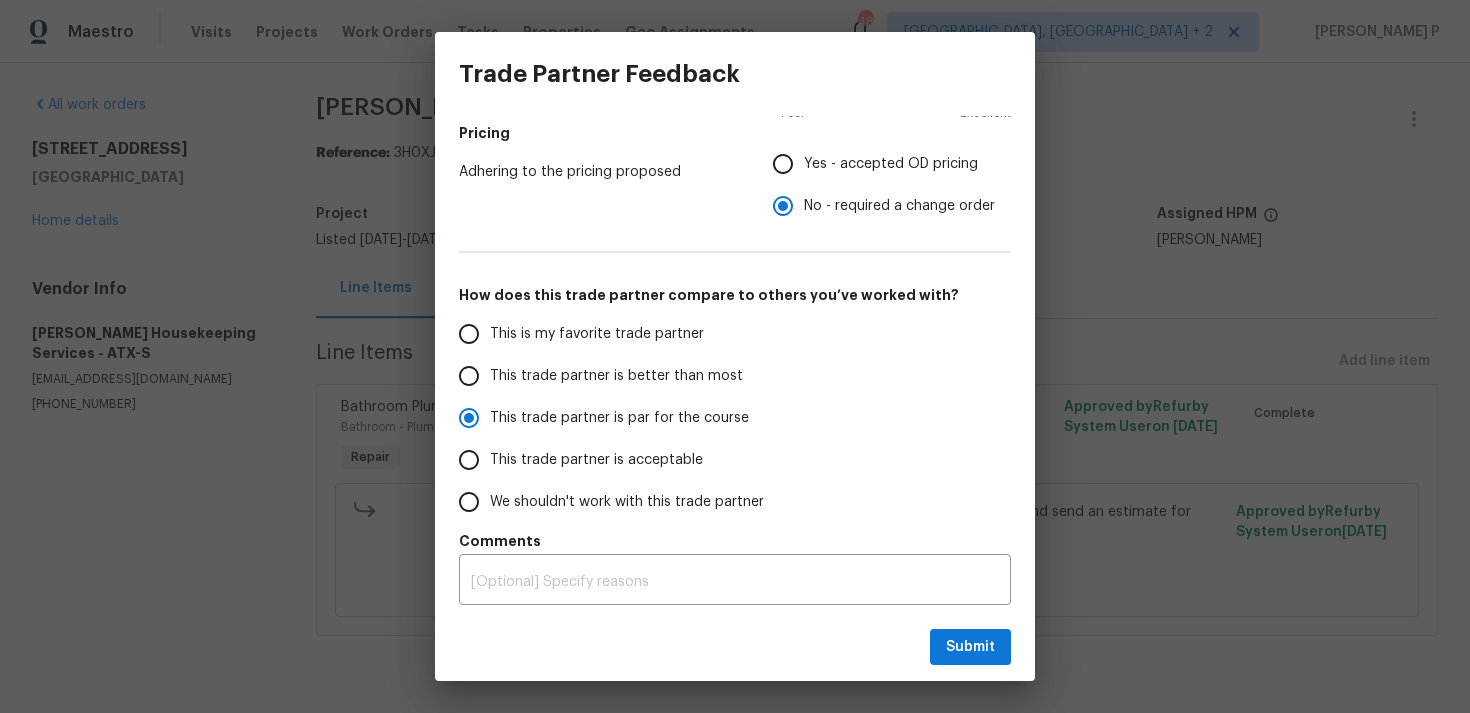 click on "Submit" at bounding box center (735, 647) 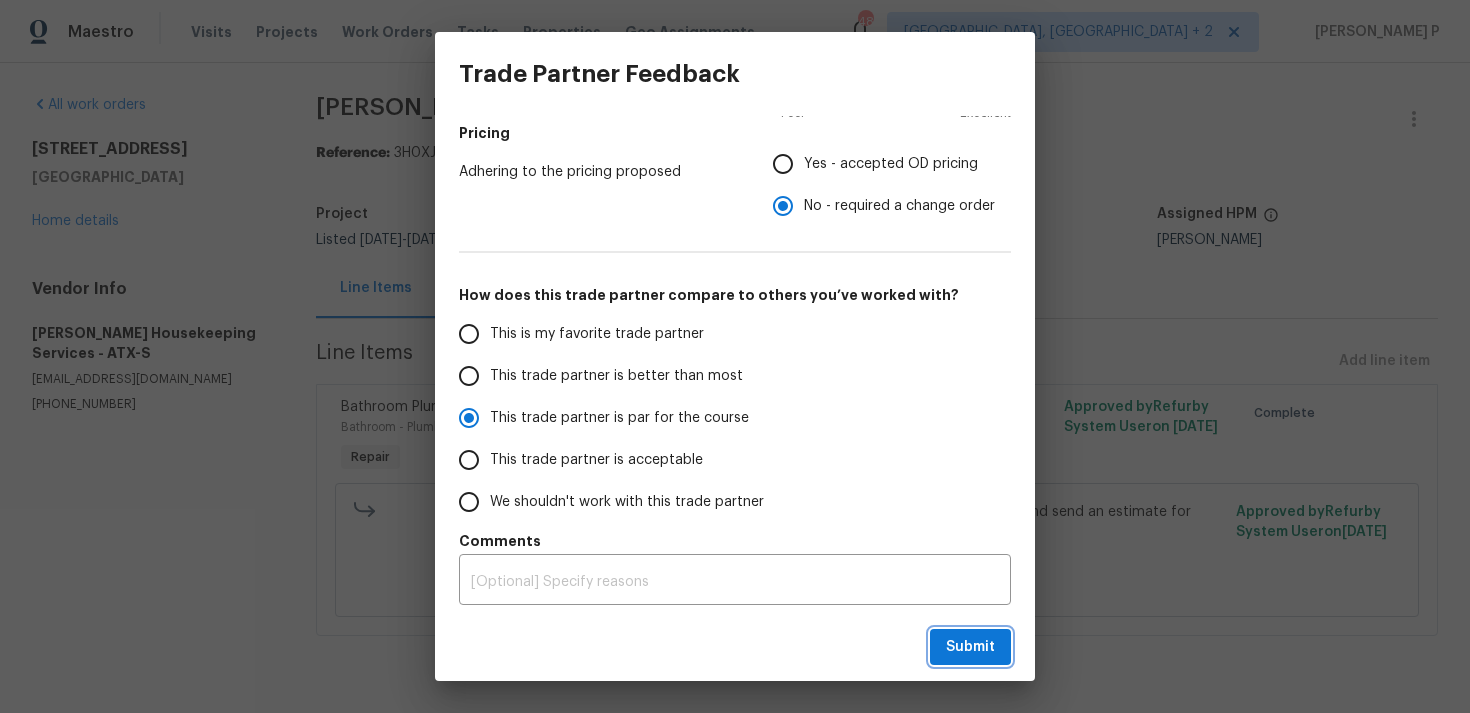 click on "Submit" at bounding box center [970, 647] 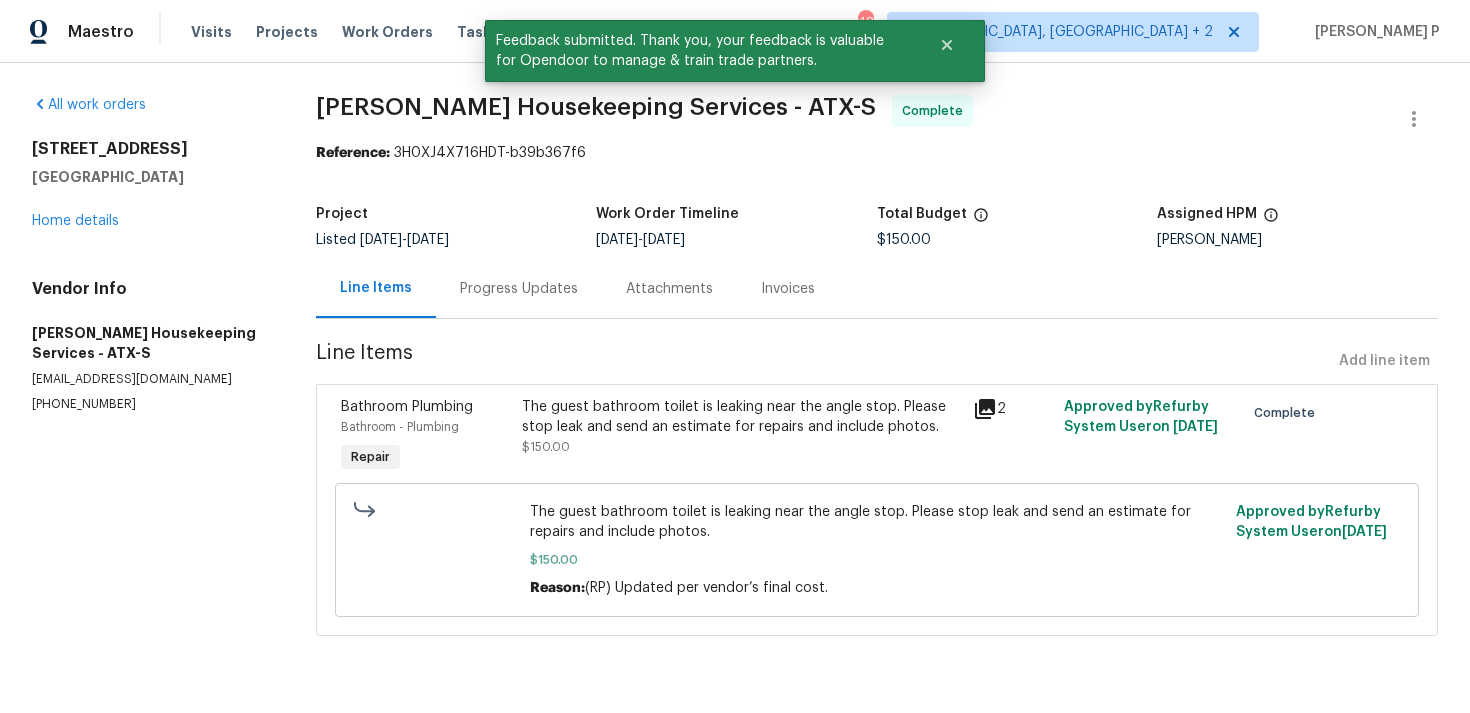 click on "All work orders [STREET_ADDRESS][PERSON_NAME] Home details Vendor Info [PERSON_NAME] Housekeeping Services - ATX-S [EMAIL_ADDRESS][DOMAIN_NAME] [PHONE_NUMBER]" at bounding box center (150, 377) 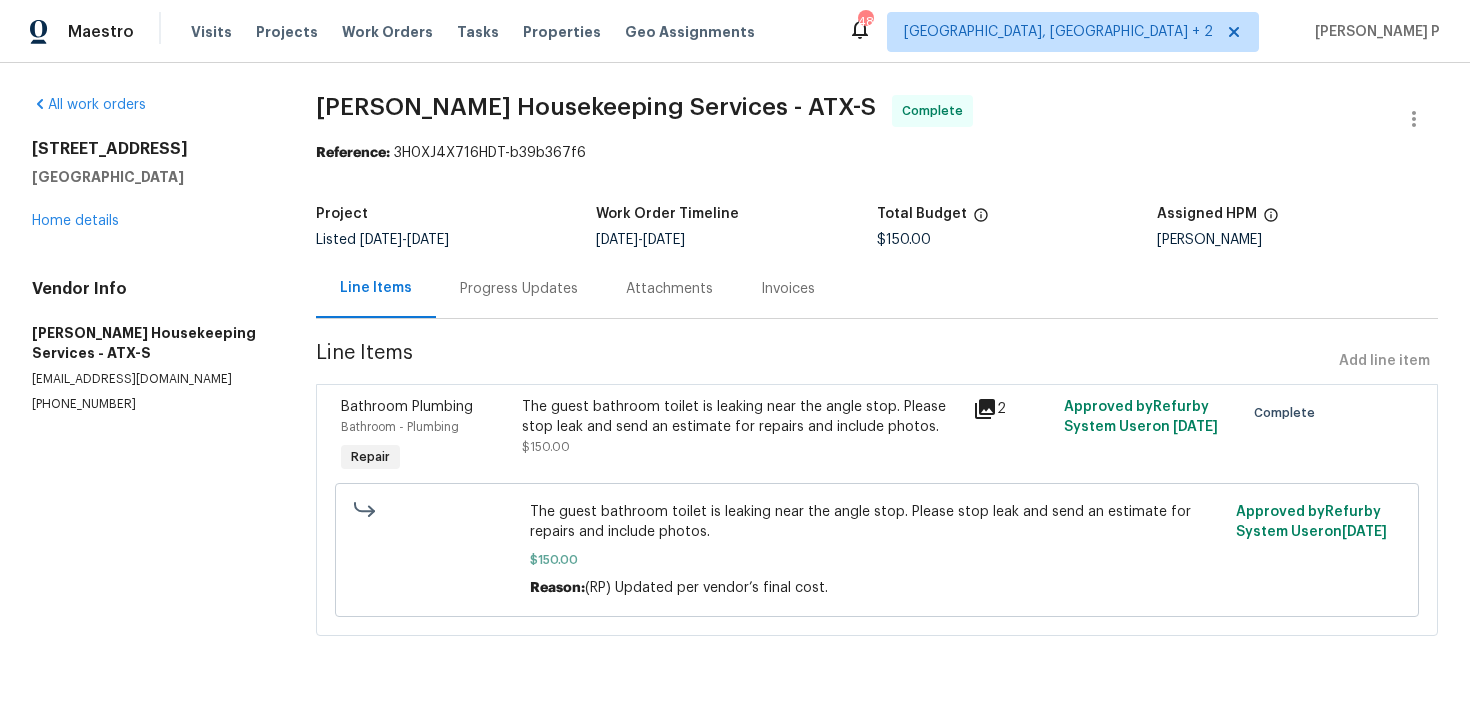click on "Progress Updates" at bounding box center (519, 288) 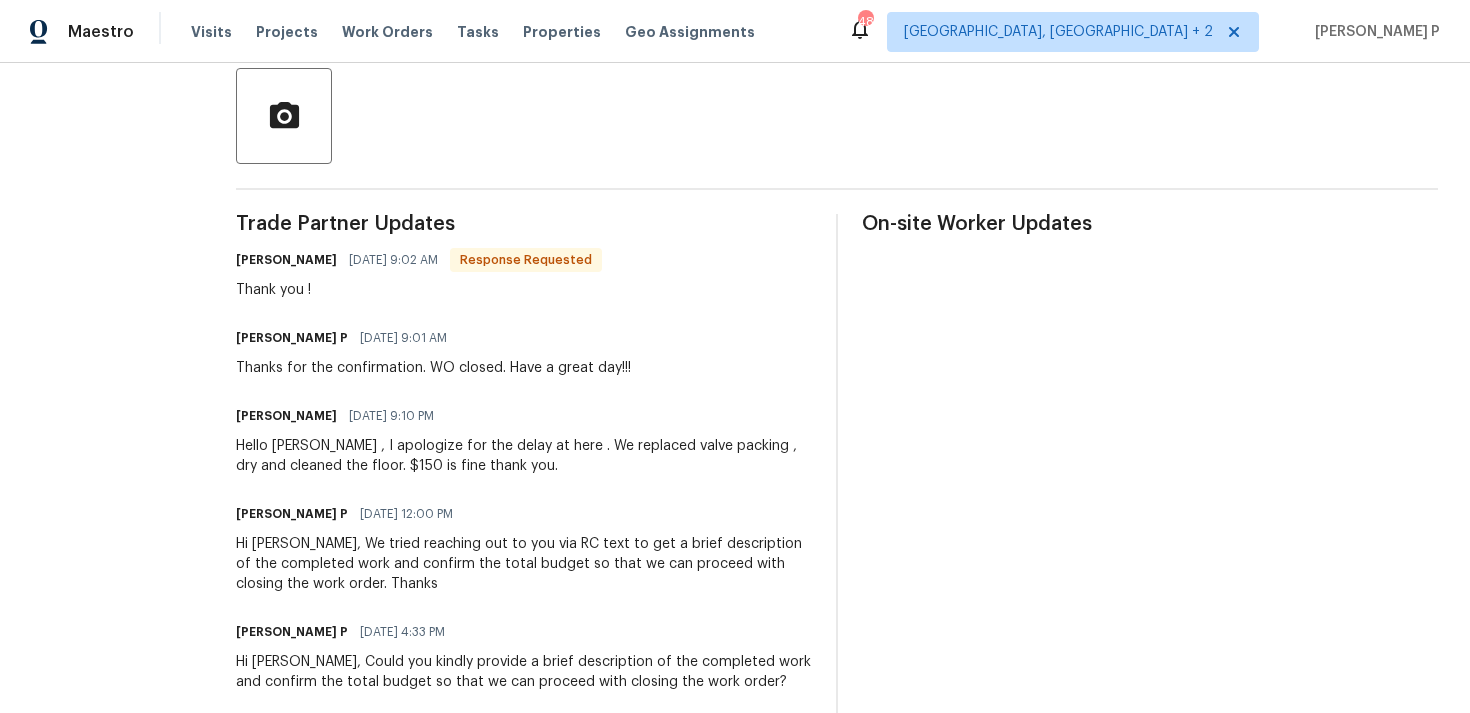 scroll, scrollTop: 576, scrollLeft: 0, axis: vertical 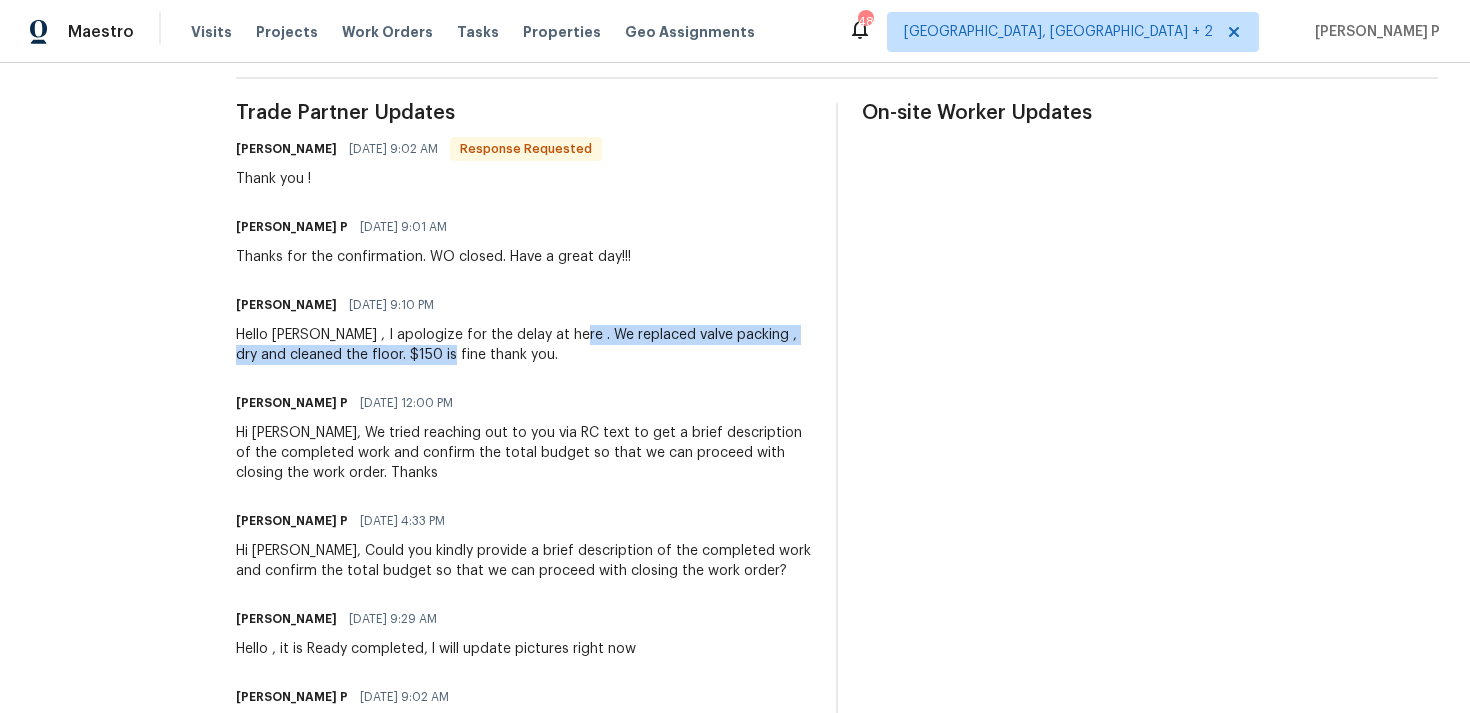 drag, startPoint x: 583, startPoint y: 335, endPoint x: 448, endPoint y: 352, distance: 136.06616 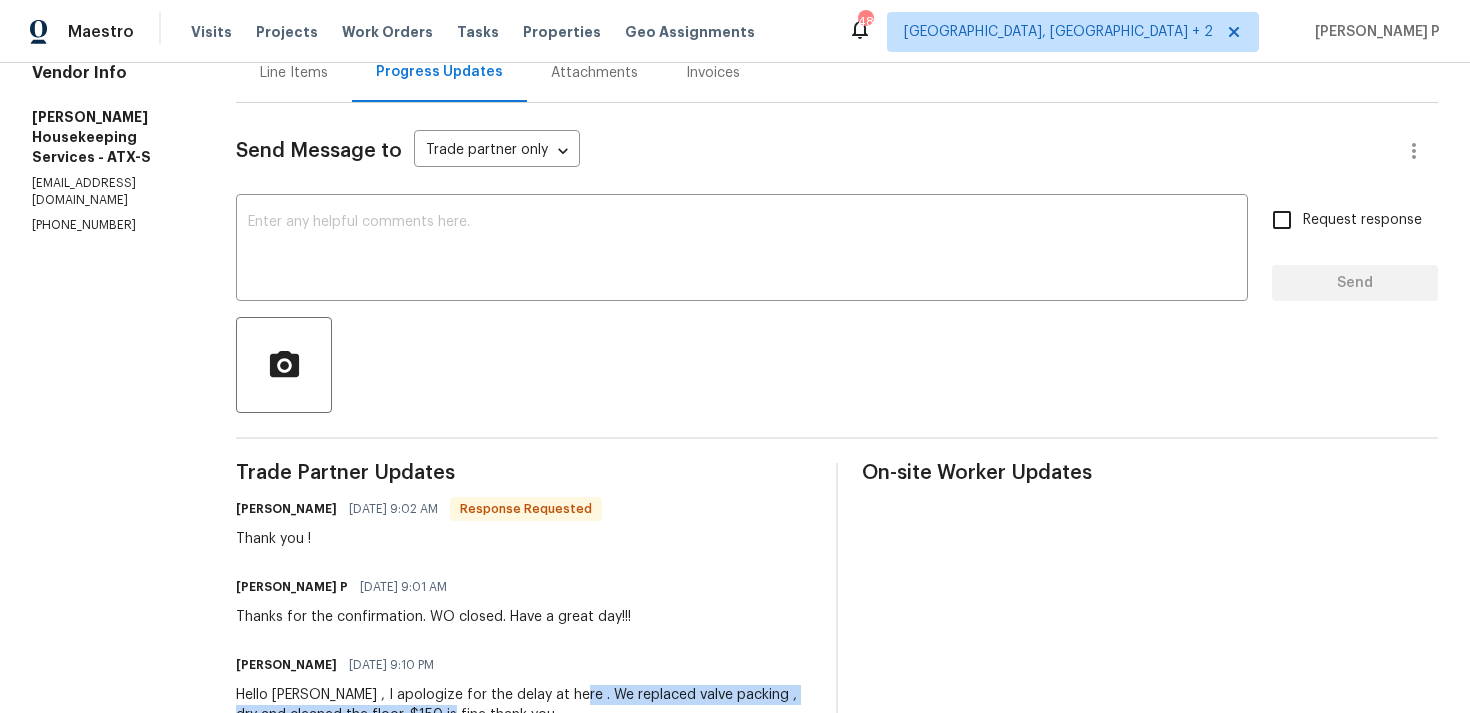 scroll, scrollTop: 0, scrollLeft: 0, axis: both 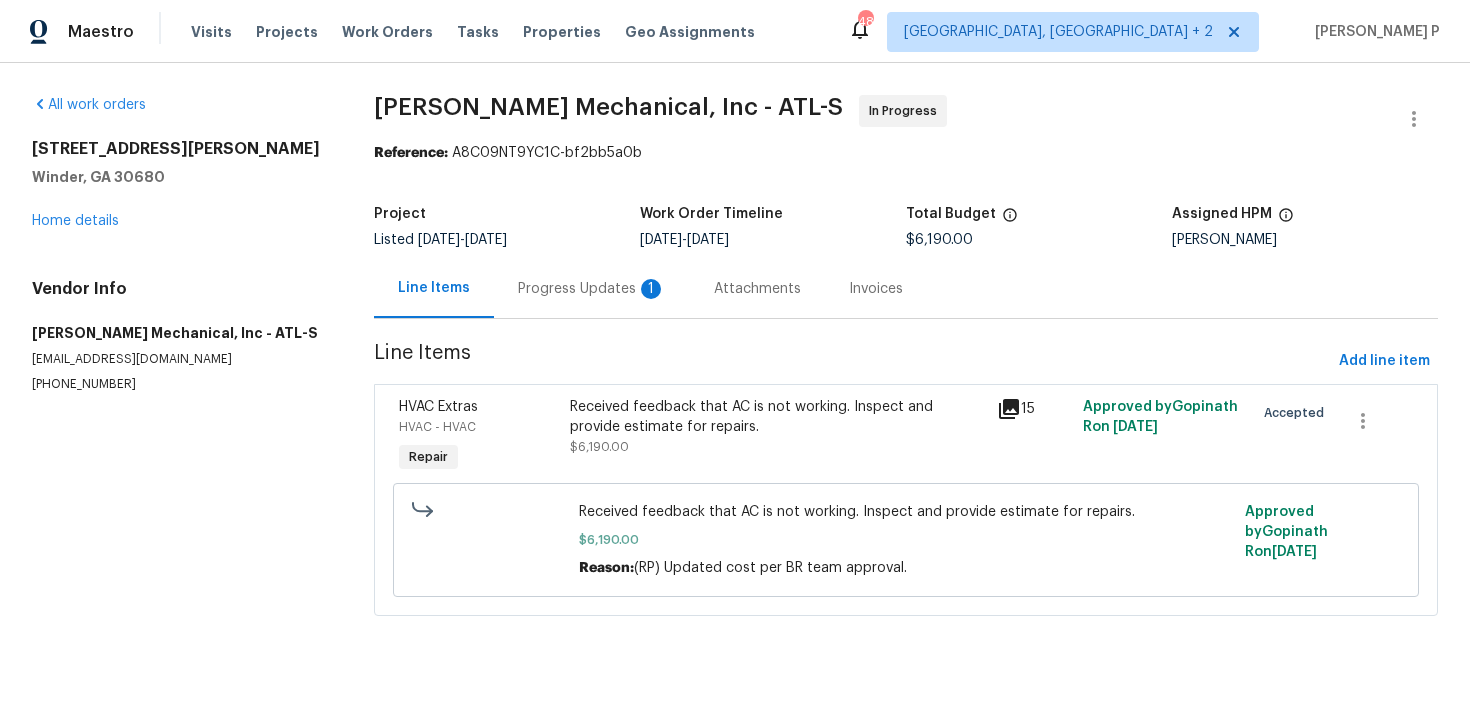 click on "Progress Updates 1" at bounding box center (592, 289) 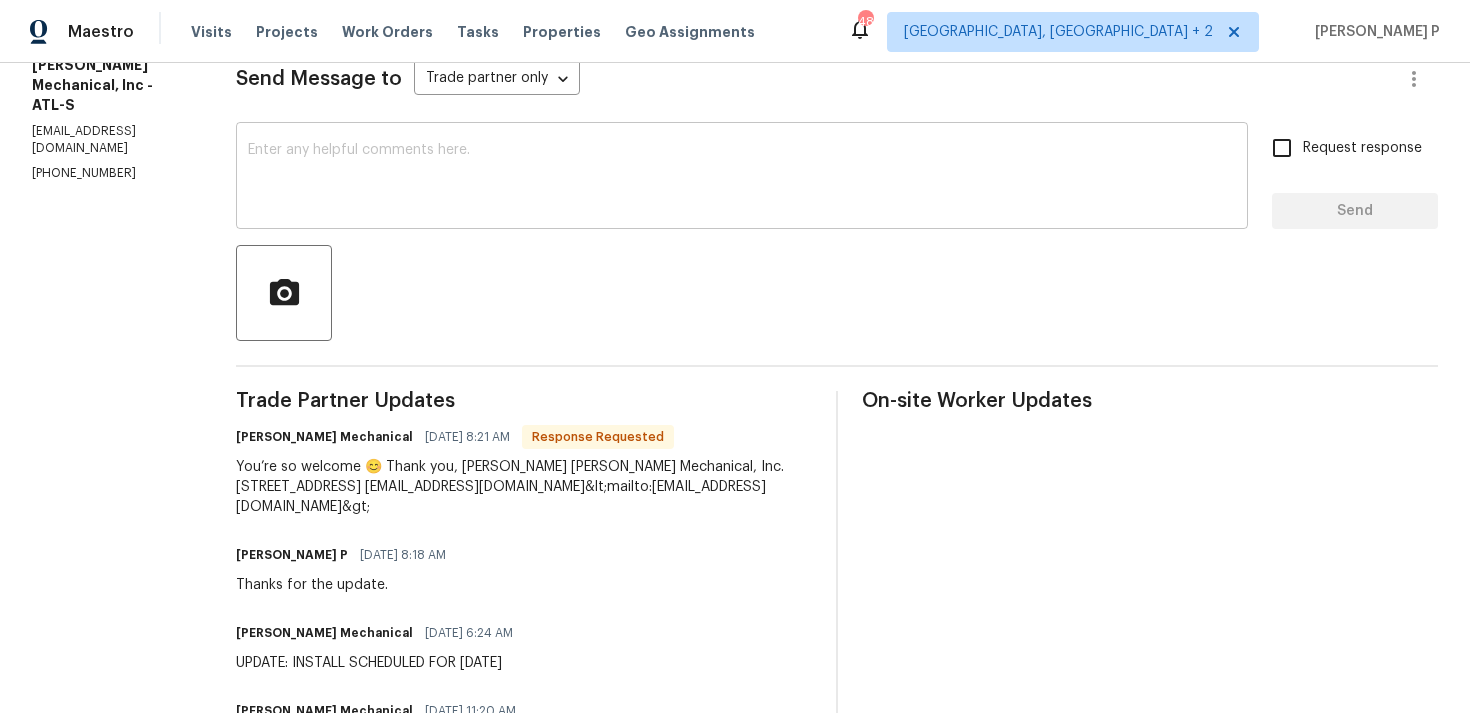 scroll, scrollTop: 304, scrollLeft: 0, axis: vertical 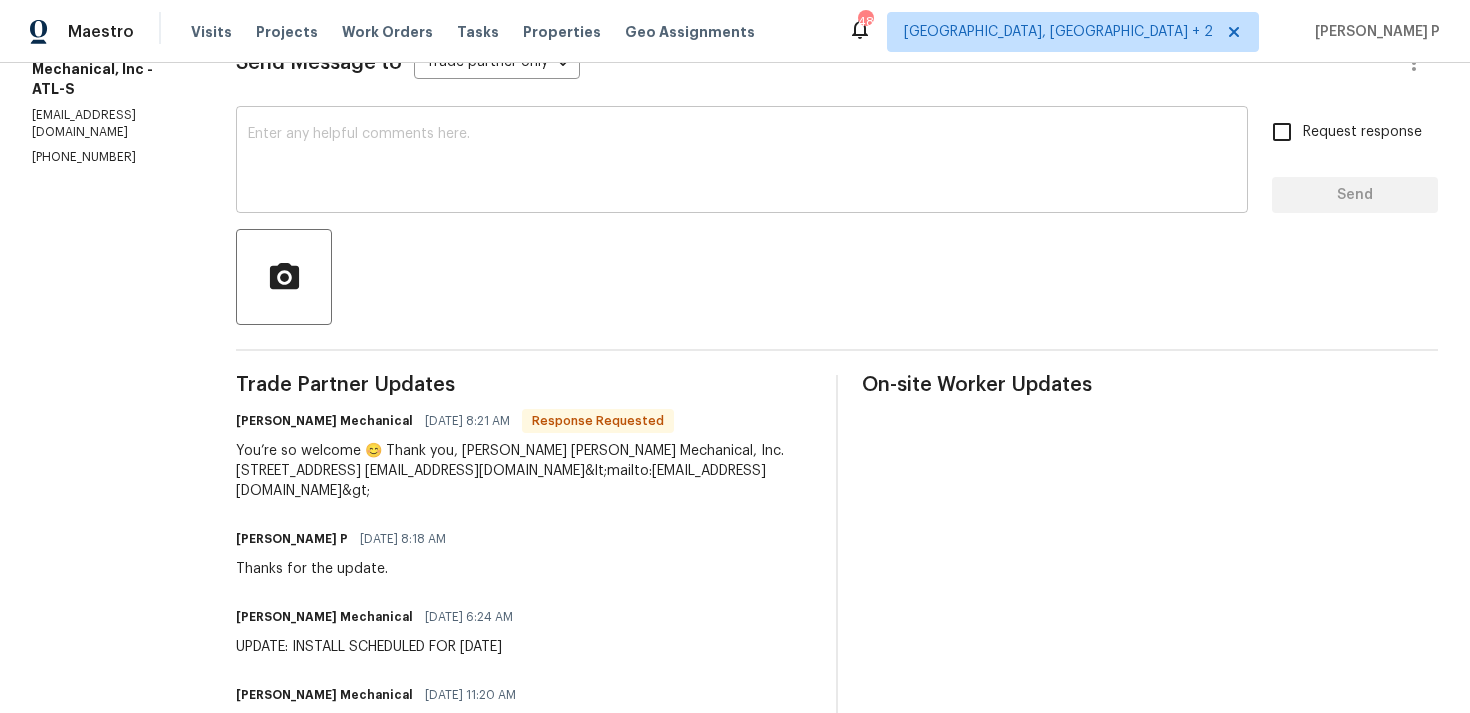 click on "x ​" at bounding box center [742, 162] 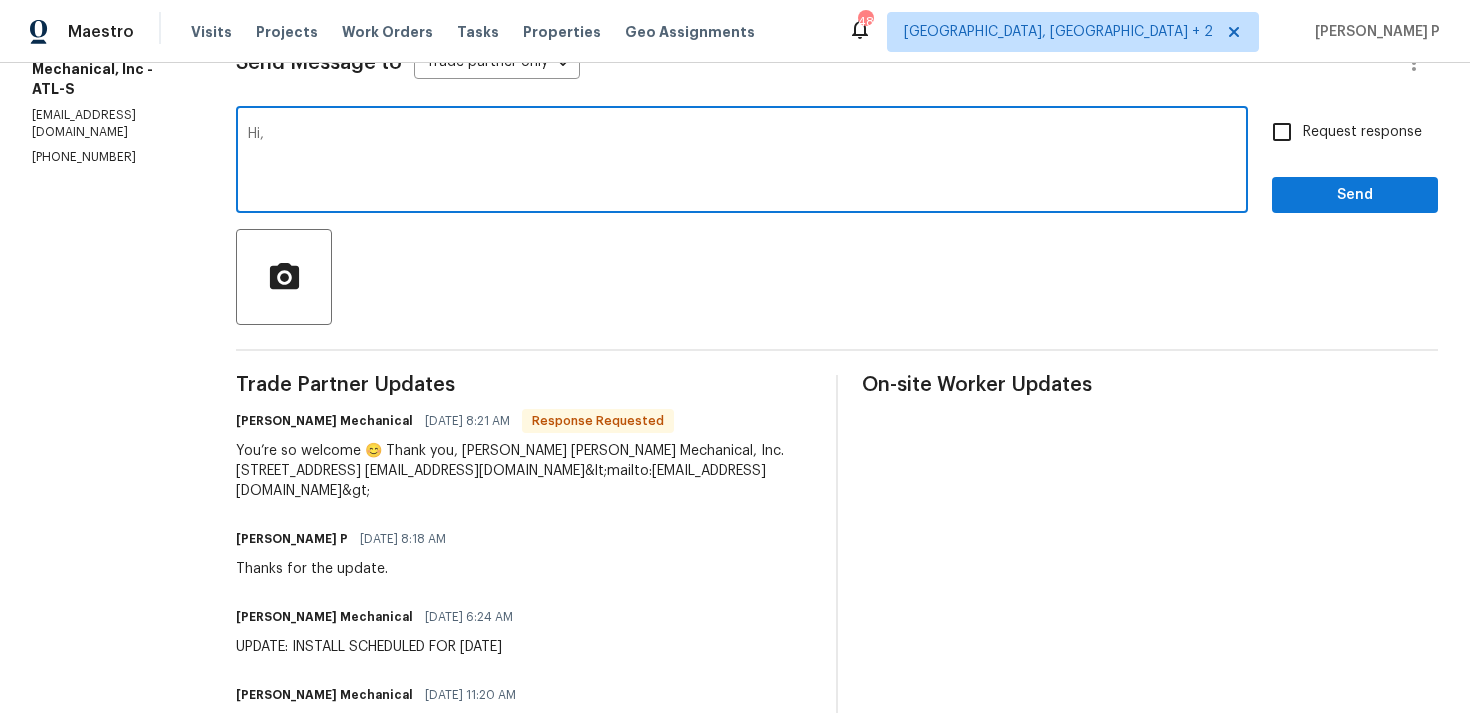 paste on "Could you please confirm if the work order is still scheduled as planned for [DATE]?" 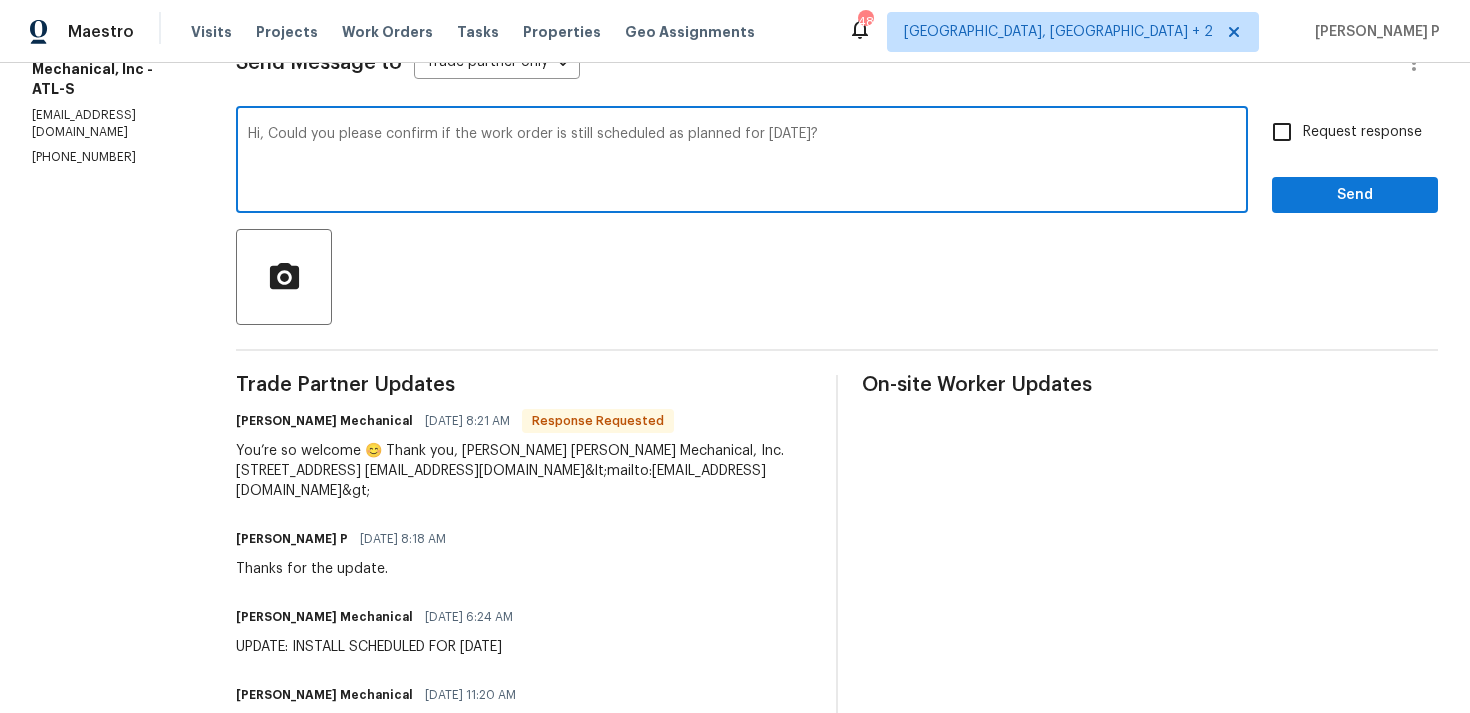 type on "Hi, Could you please confirm if the work order is still scheduled as planned for [DATE]?" 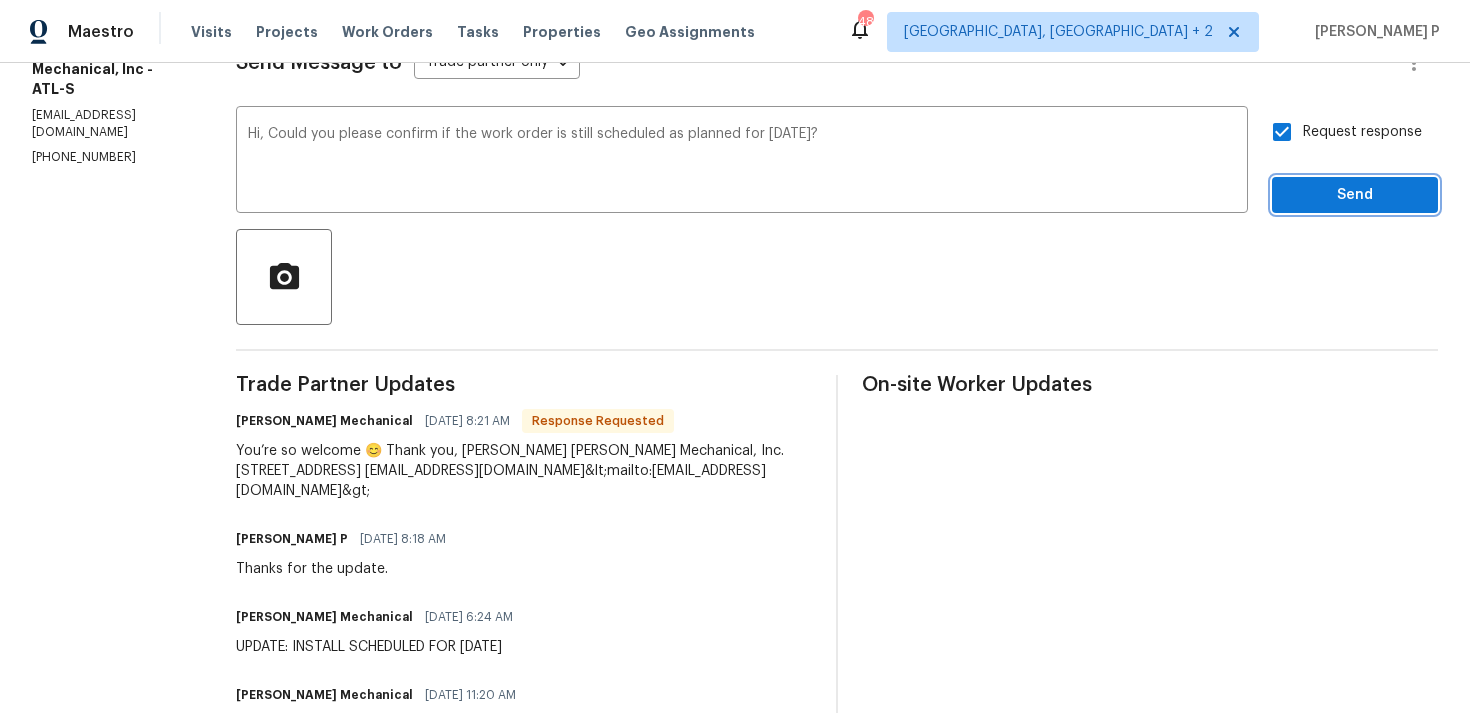 click on "Send" at bounding box center (1355, 195) 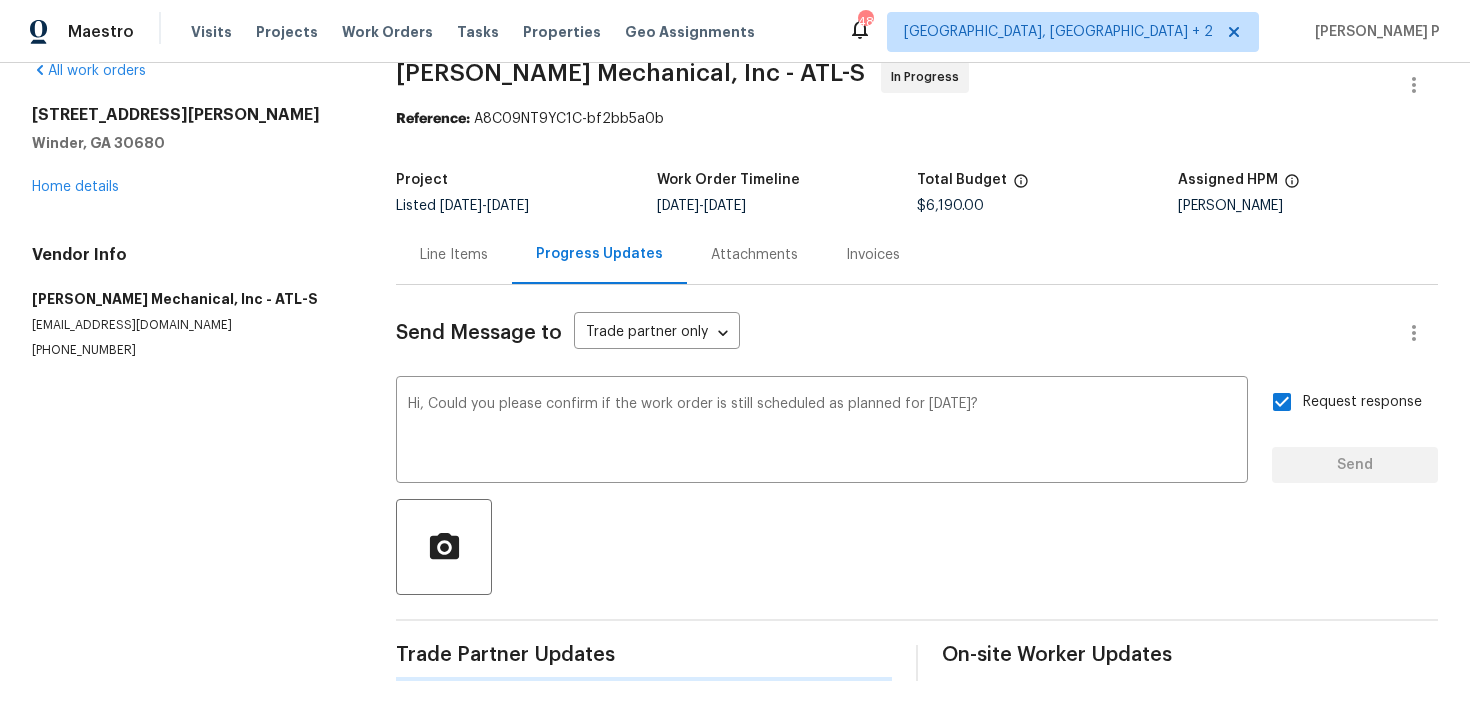 type 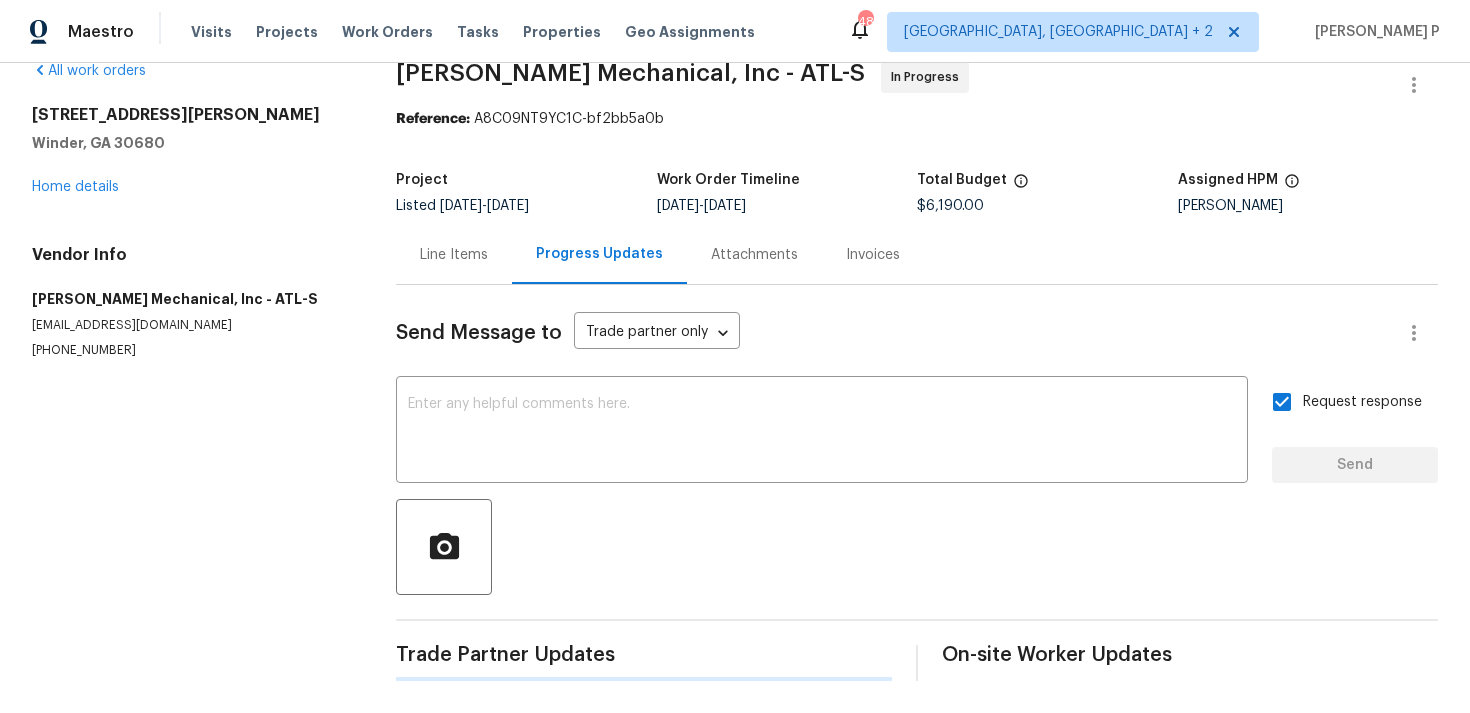 scroll, scrollTop: 304, scrollLeft: 0, axis: vertical 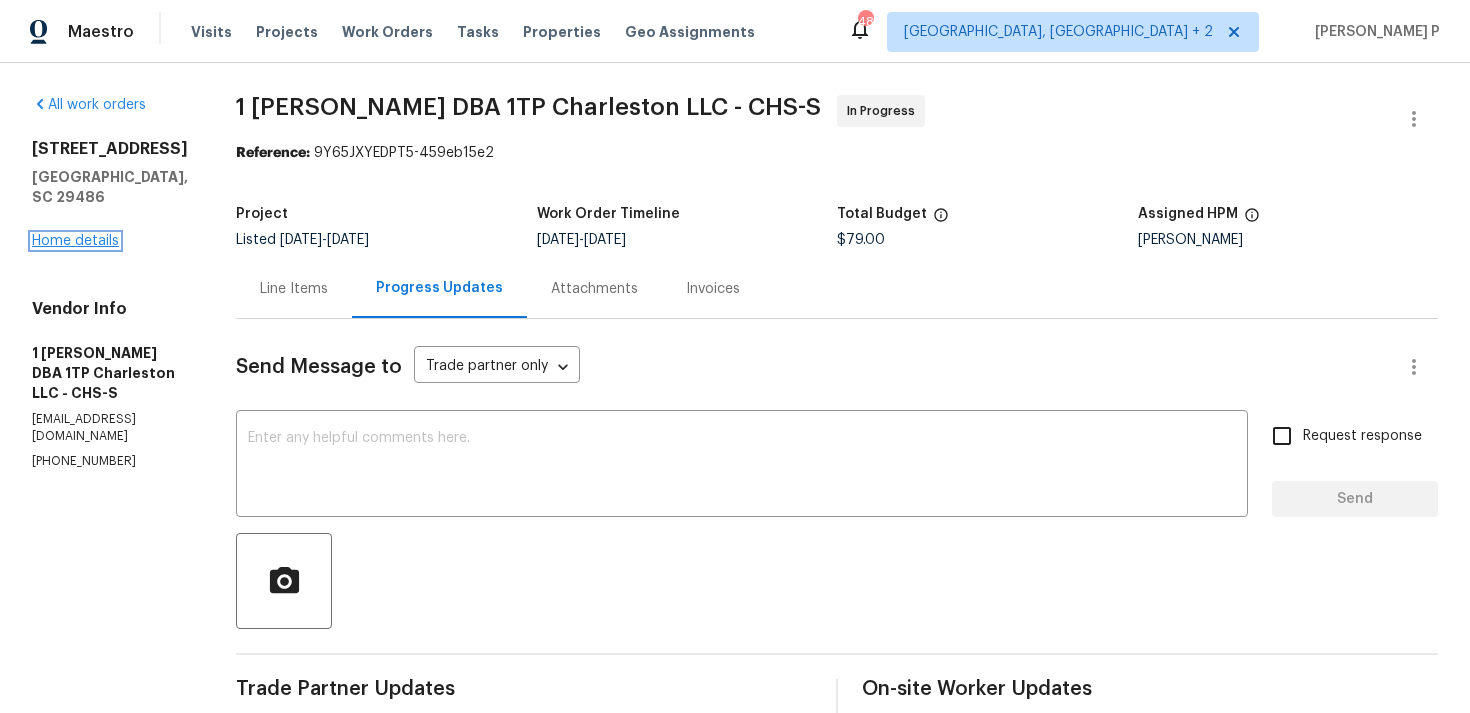click on "Home details" at bounding box center (75, 241) 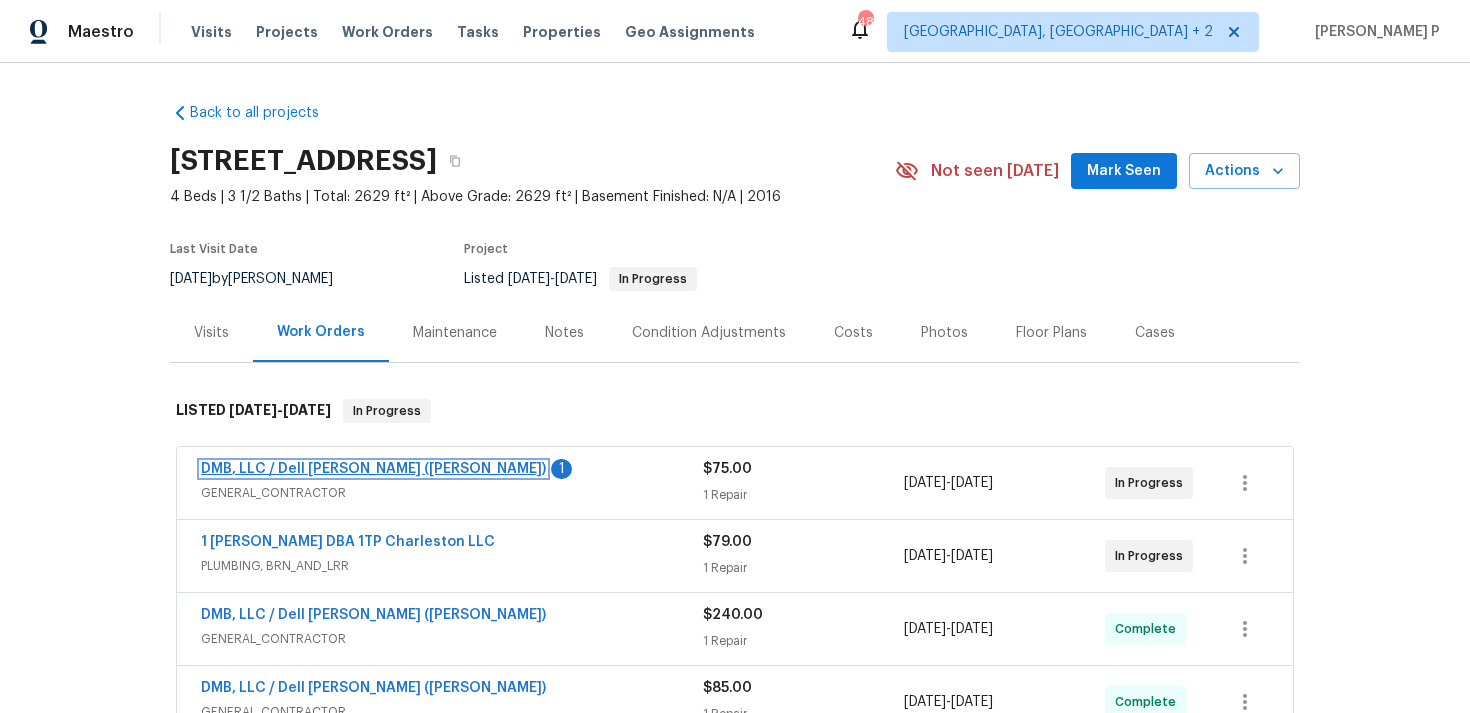 click on "DMB, LLC / Dell Bryson (Heise)" at bounding box center (373, 469) 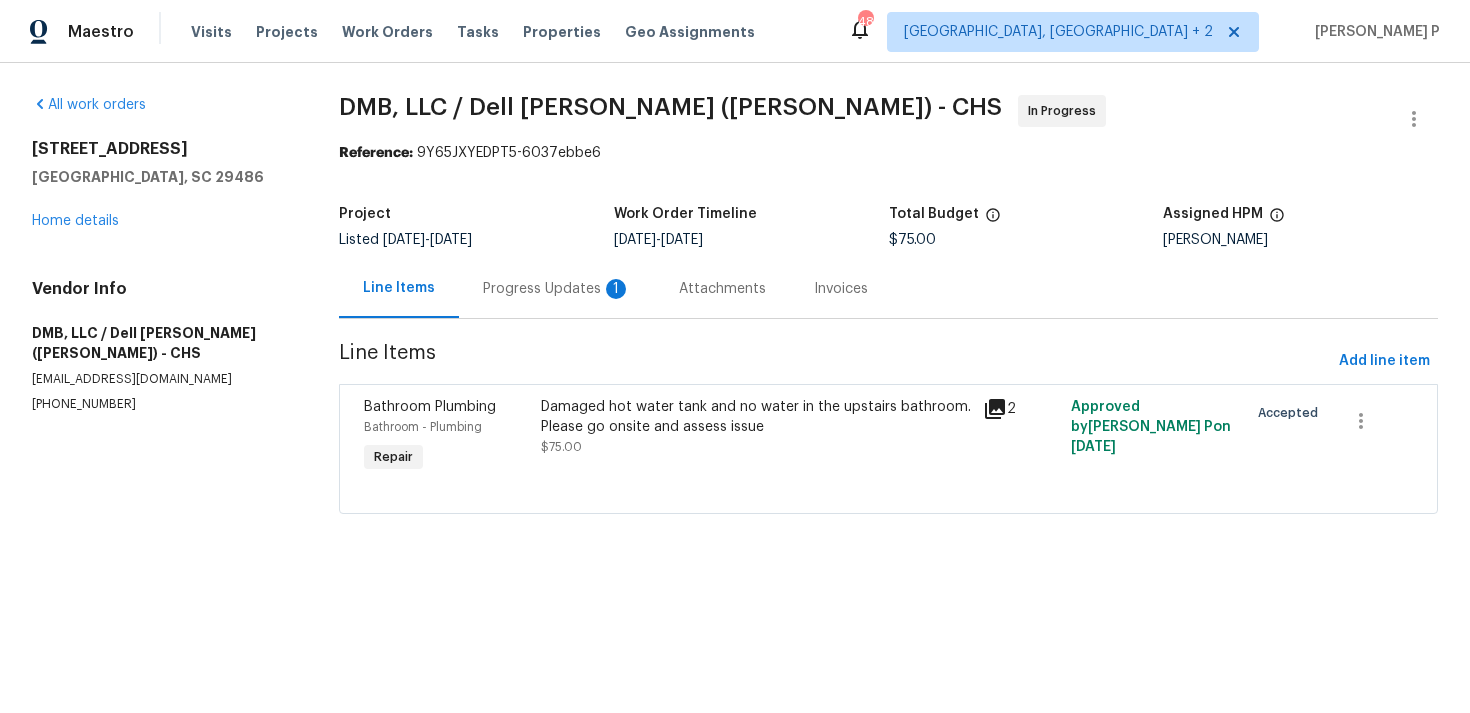 click on "Progress Updates 1" at bounding box center (557, 288) 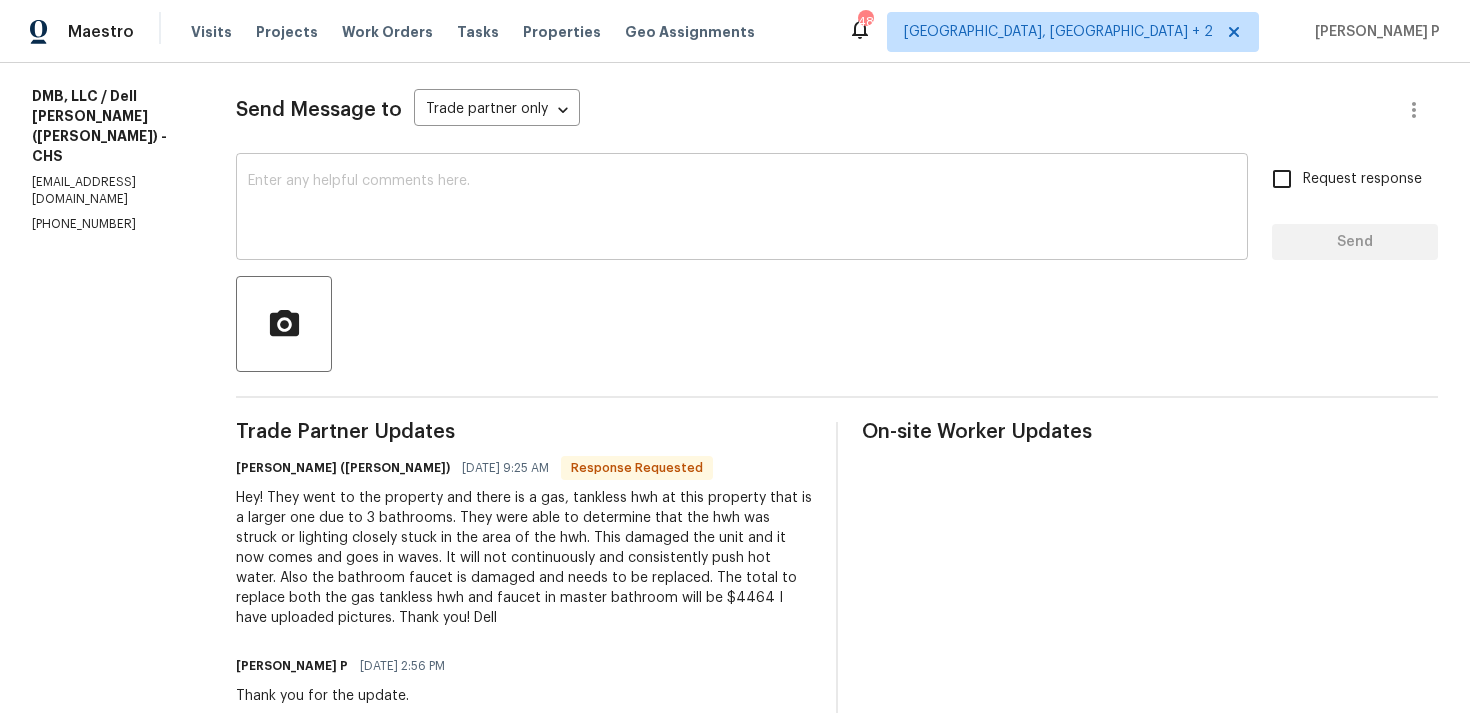 scroll, scrollTop: 212, scrollLeft: 0, axis: vertical 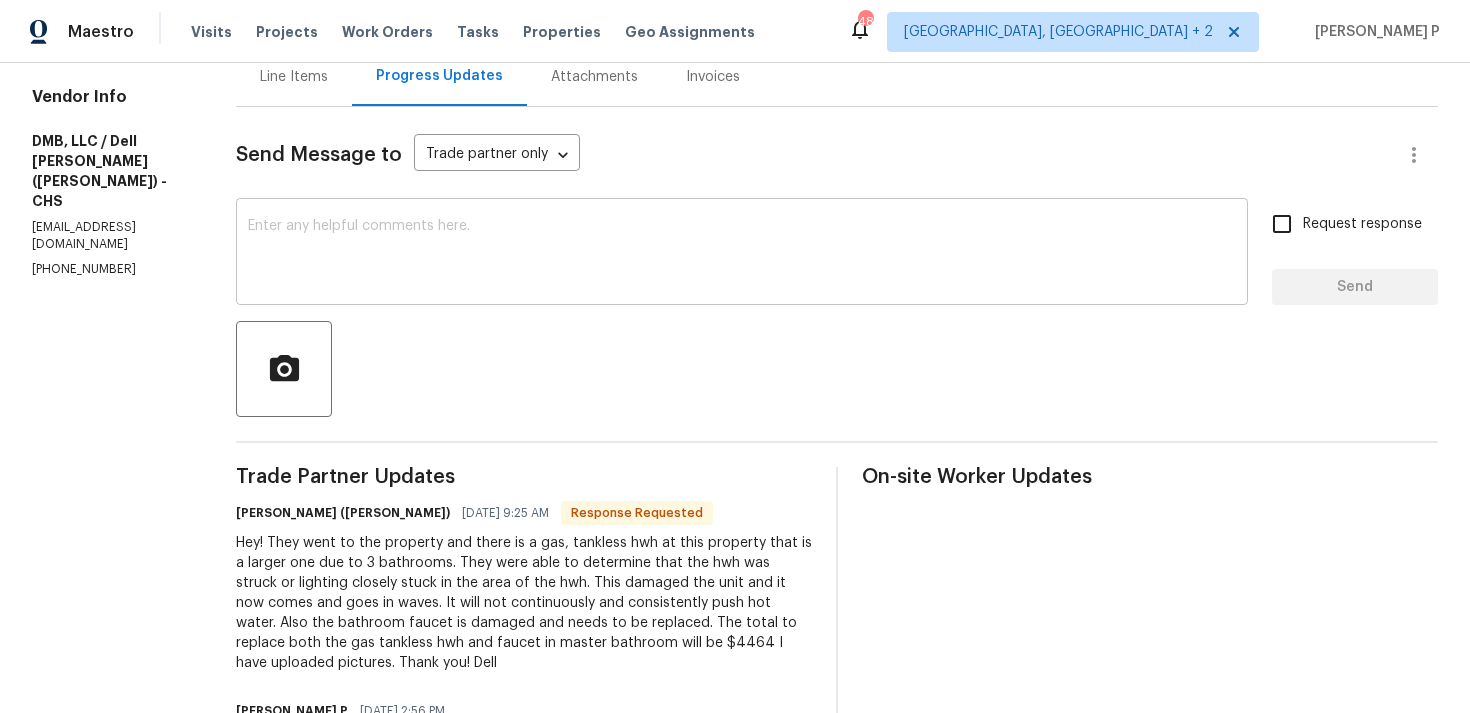 click on "x ​" at bounding box center [742, 254] 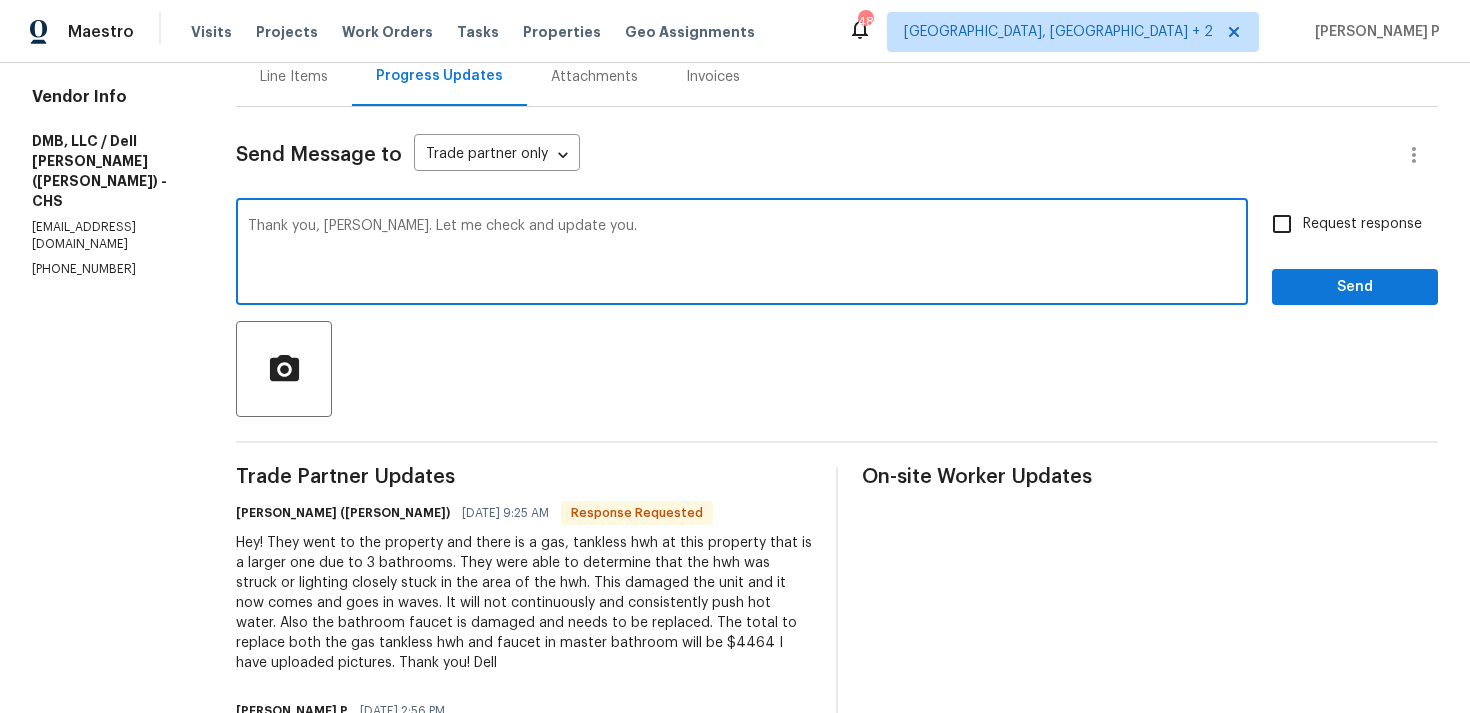 type on "Thank you, Heise. Let me check and update you." 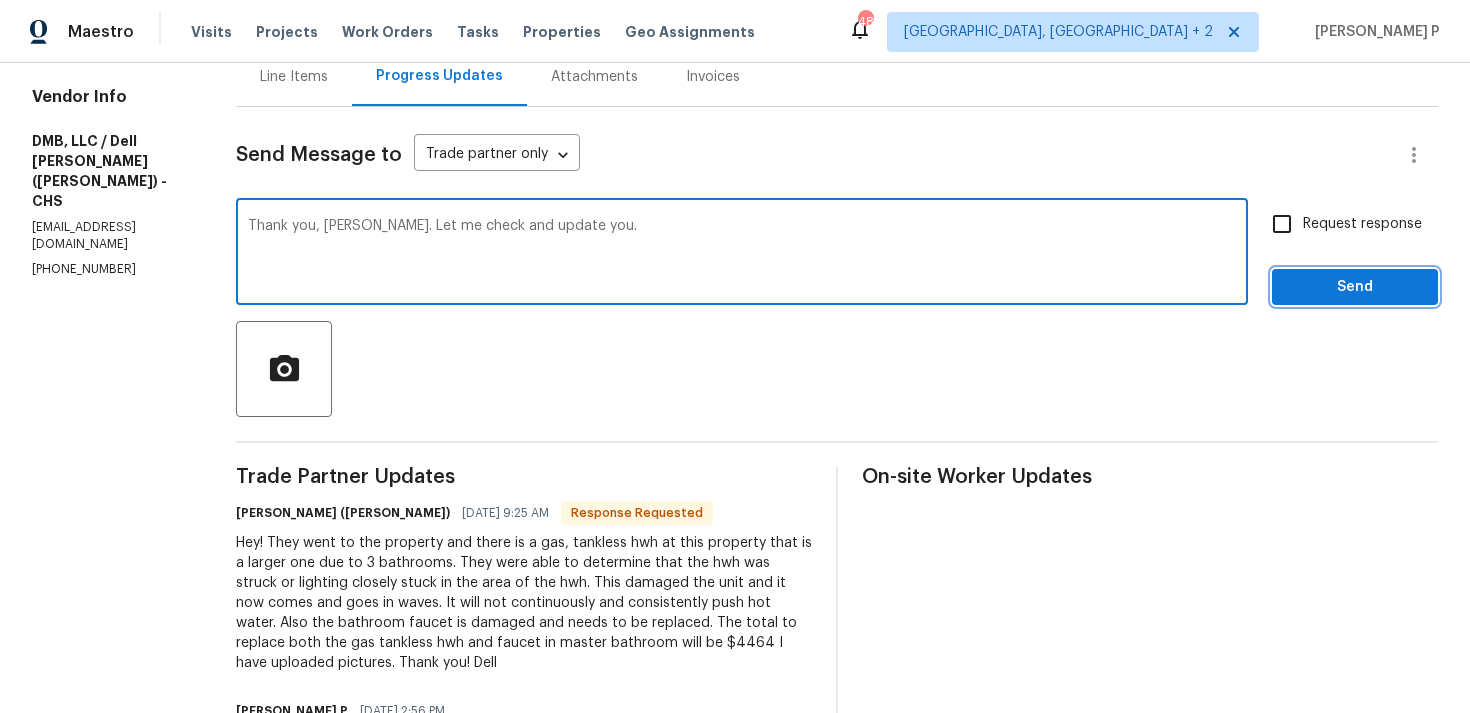 click on "Send" at bounding box center [1355, 287] 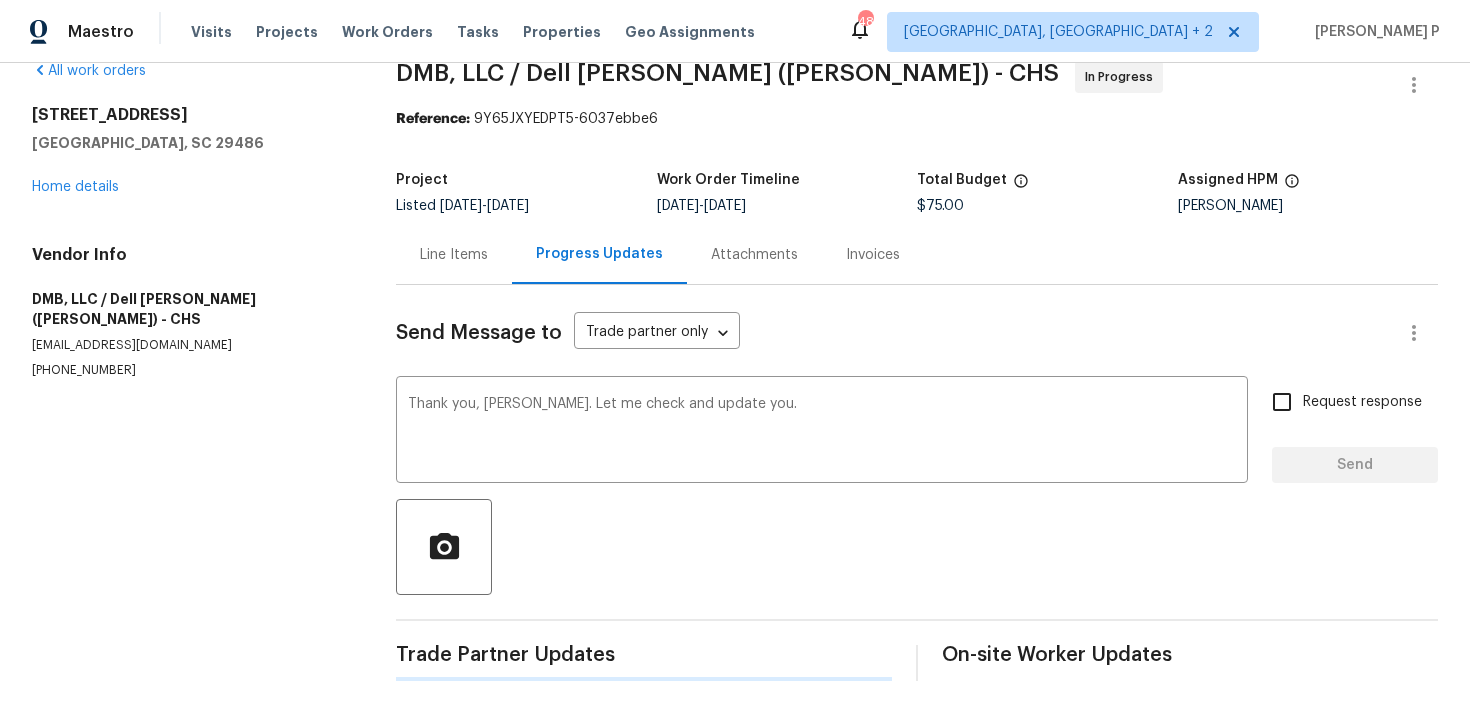 scroll, scrollTop: 34, scrollLeft: 0, axis: vertical 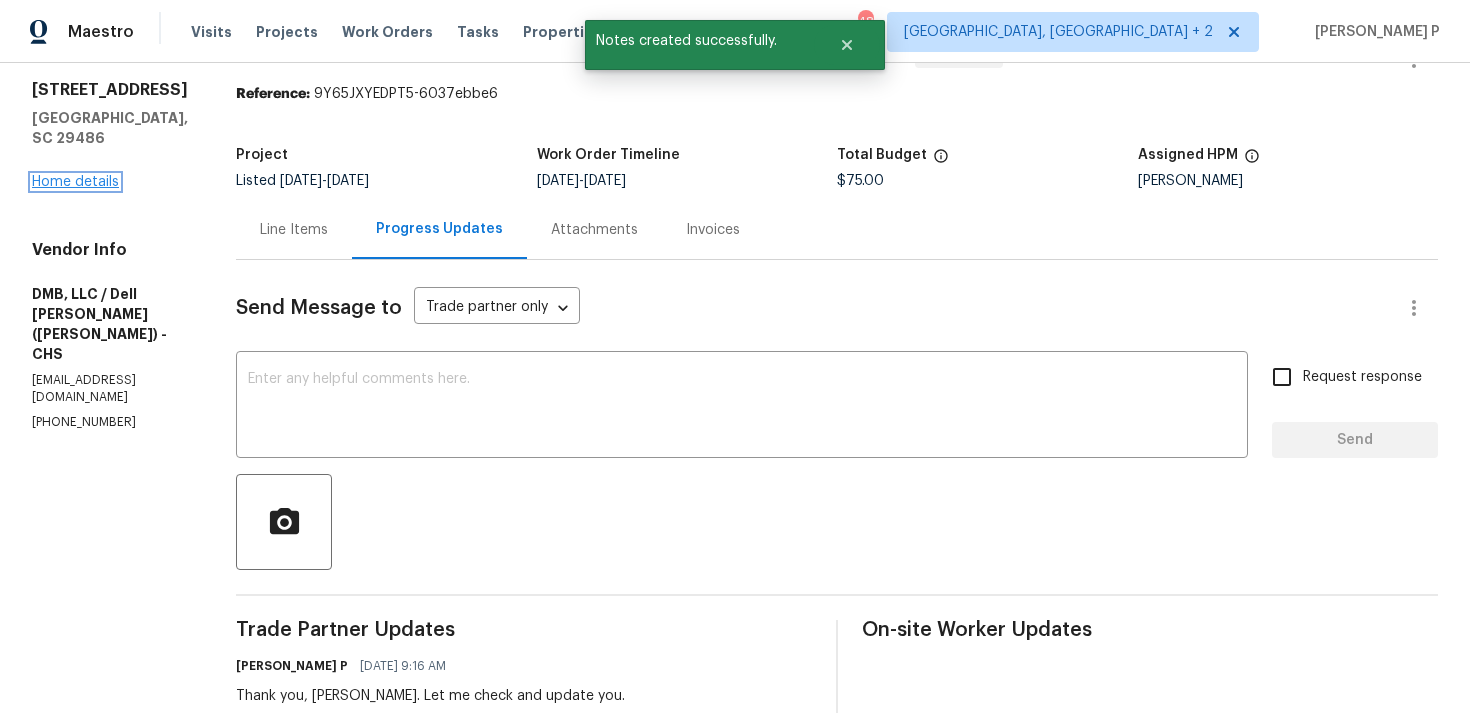click on "Home details" at bounding box center (75, 182) 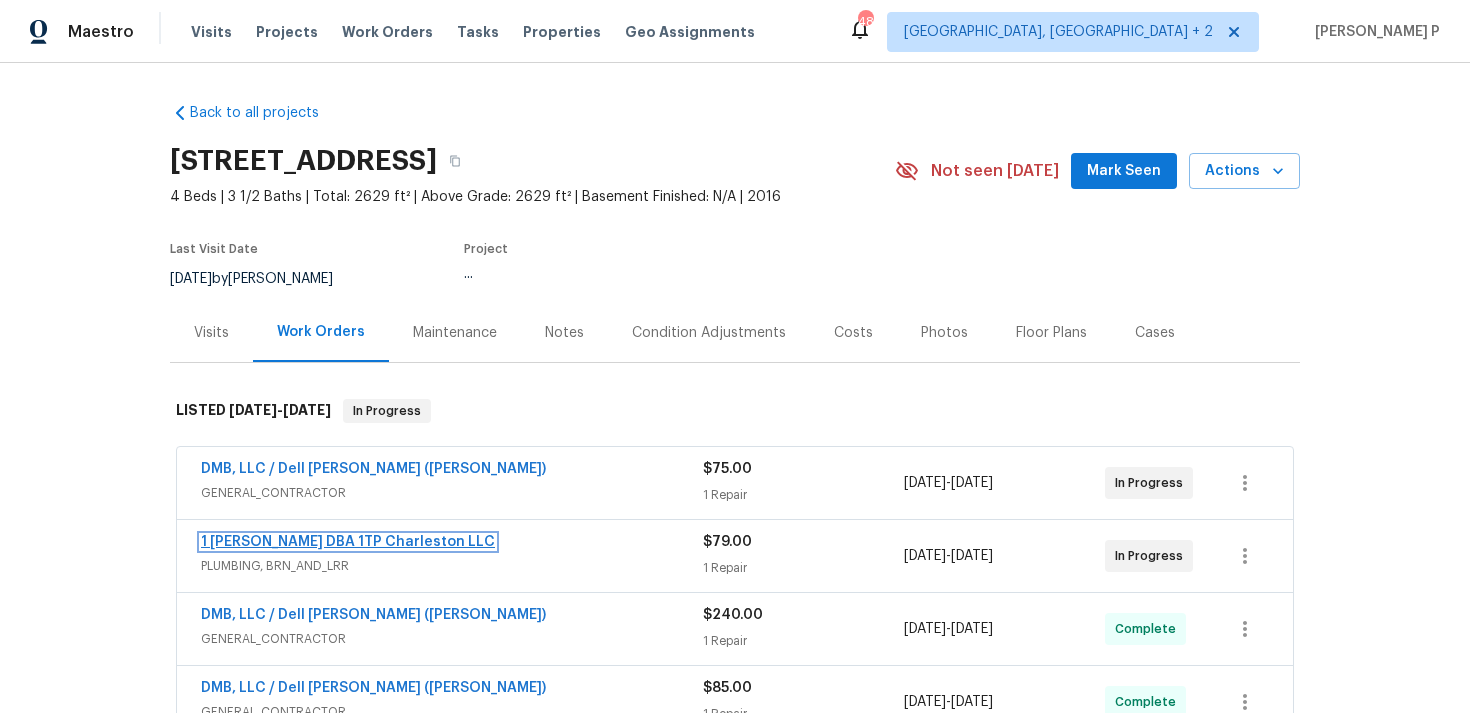 click on "1 Tom Plumber DBA 1TP Charleston LLC" at bounding box center [348, 542] 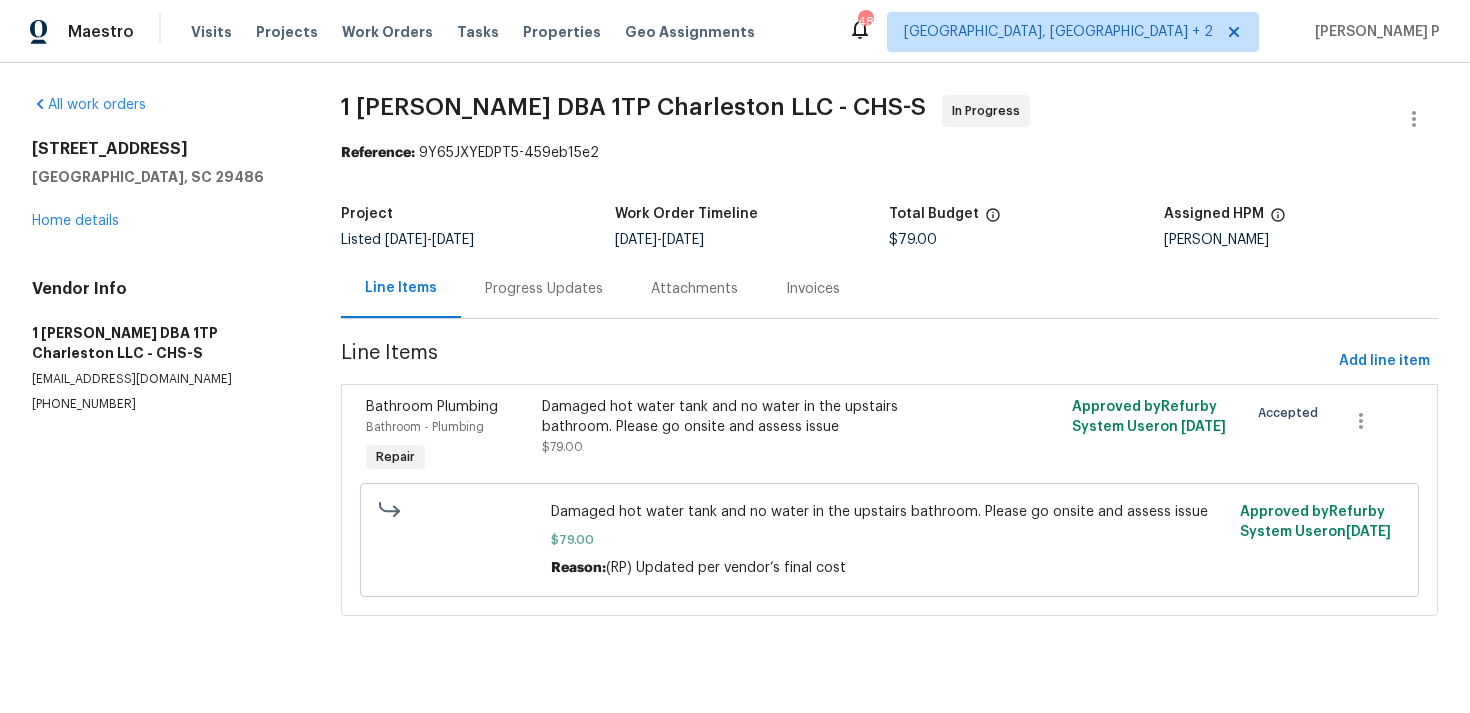 click on "Progress Updates" at bounding box center (544, 288) 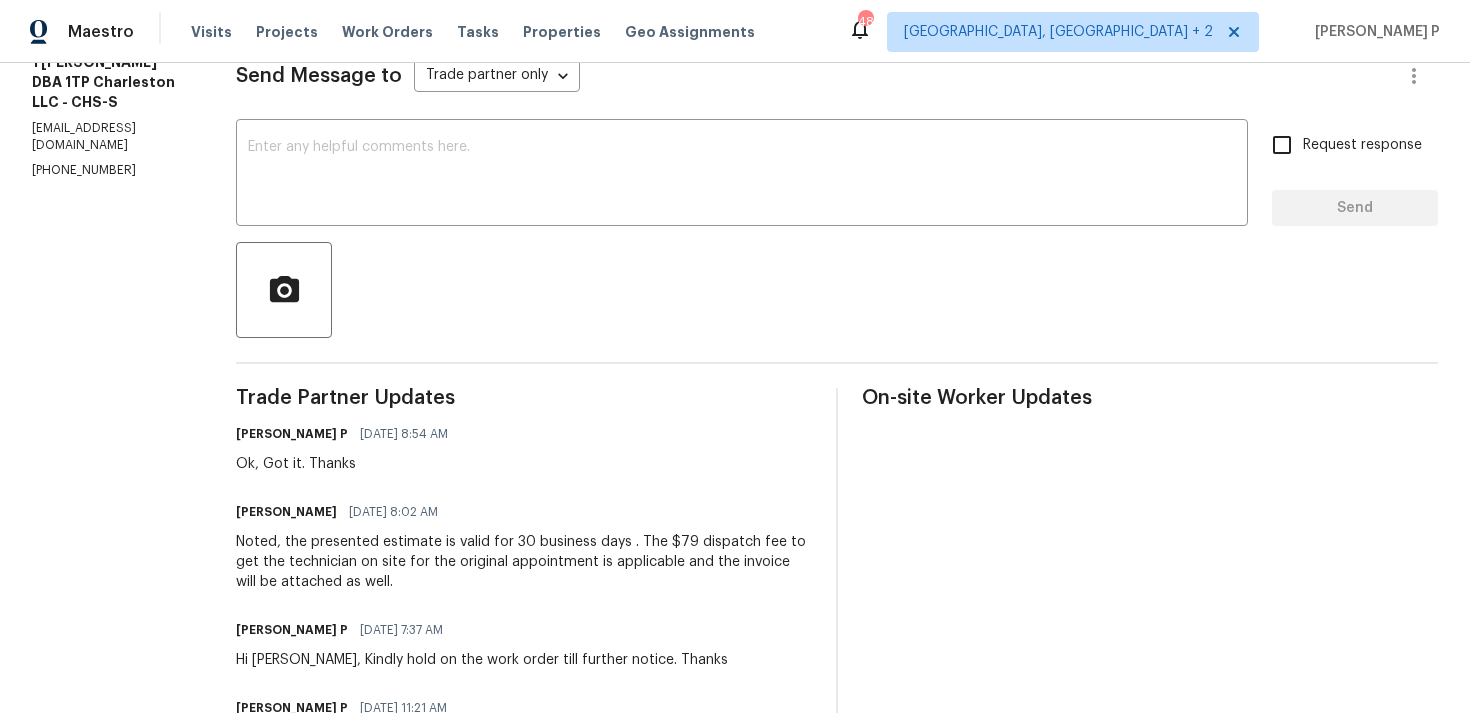 scroll, scrollTop: 0, scrollLeft: 0, axis: both 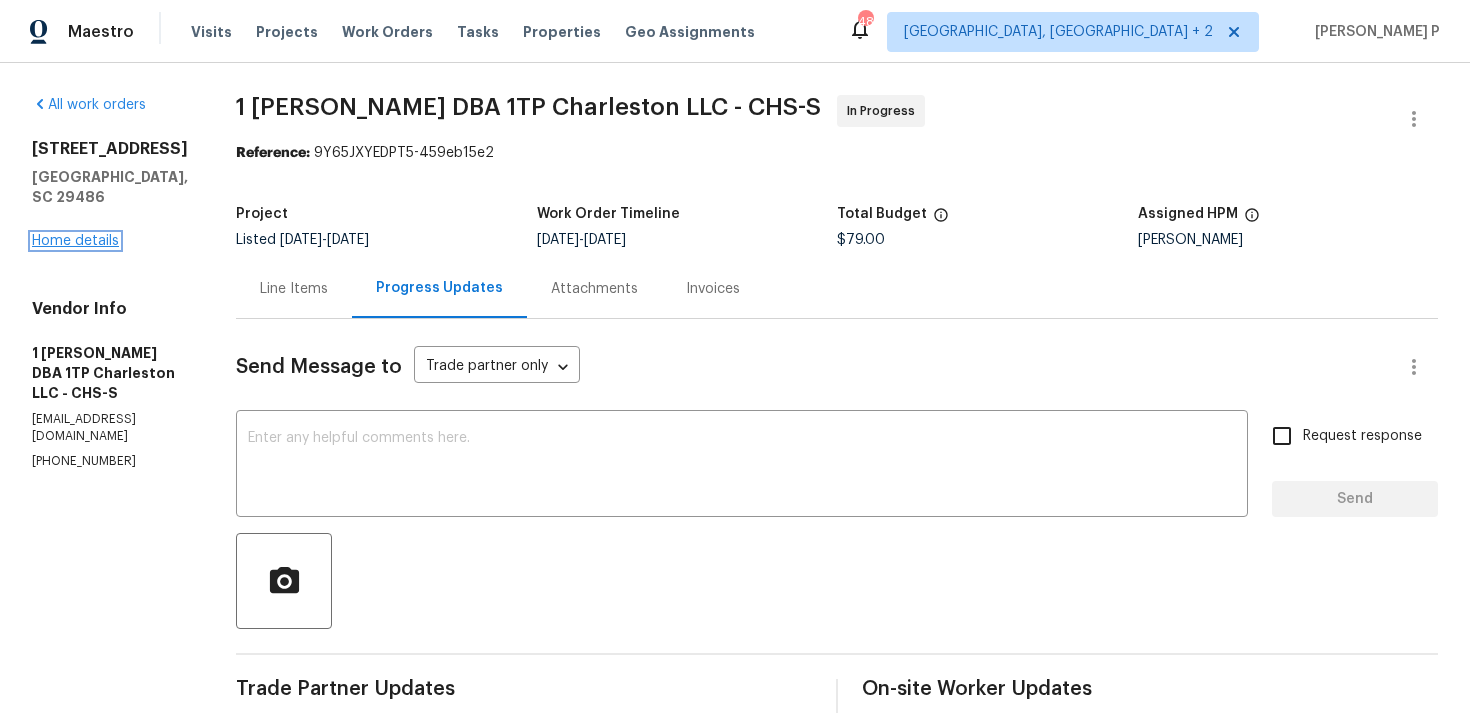 click on "Home details" at bounding box center [75, 241] 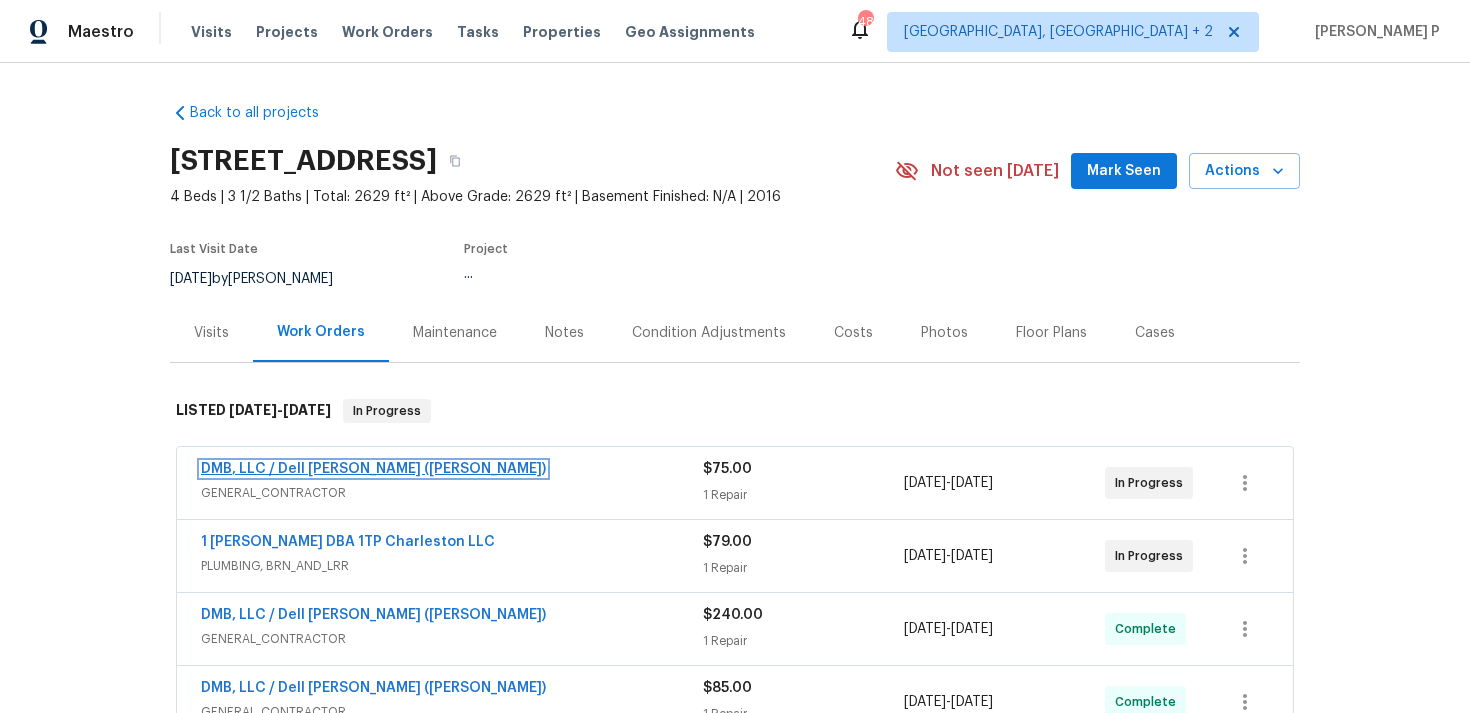 click on "DMB, LLC / Dell Bryson (Heise)" at bounding box center (373, 469) 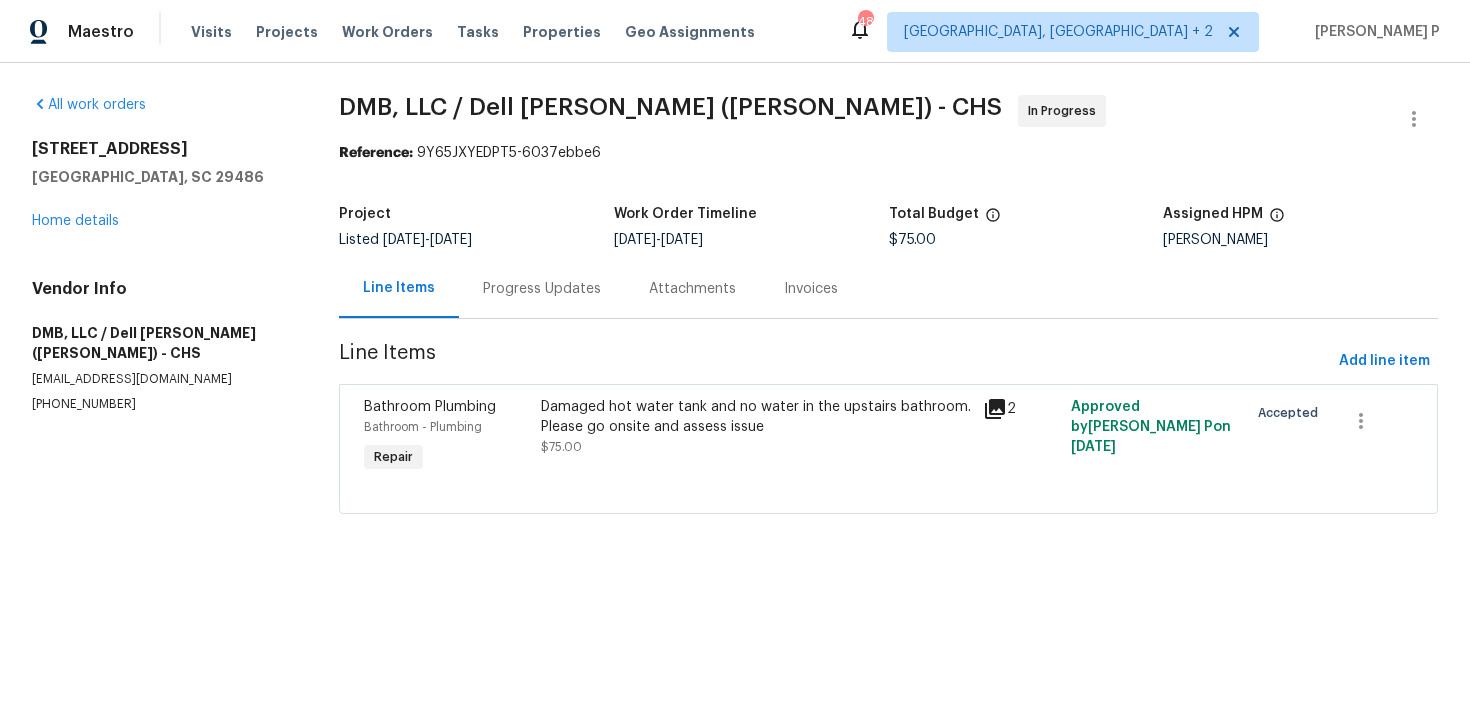 click on "Progress Updates" at bounding box center (542, 288) 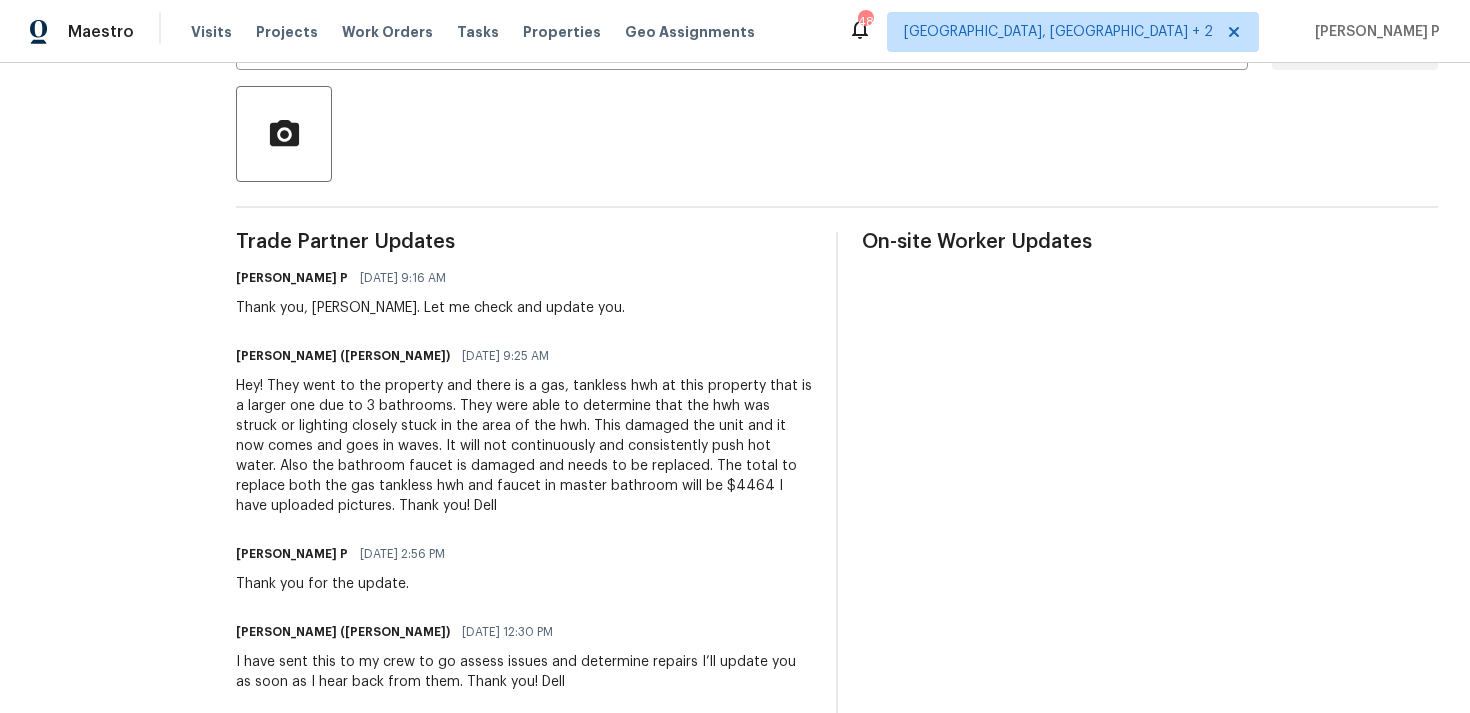 scroll, scrollTop: 451, scrollLeft: 0, axis: vertical 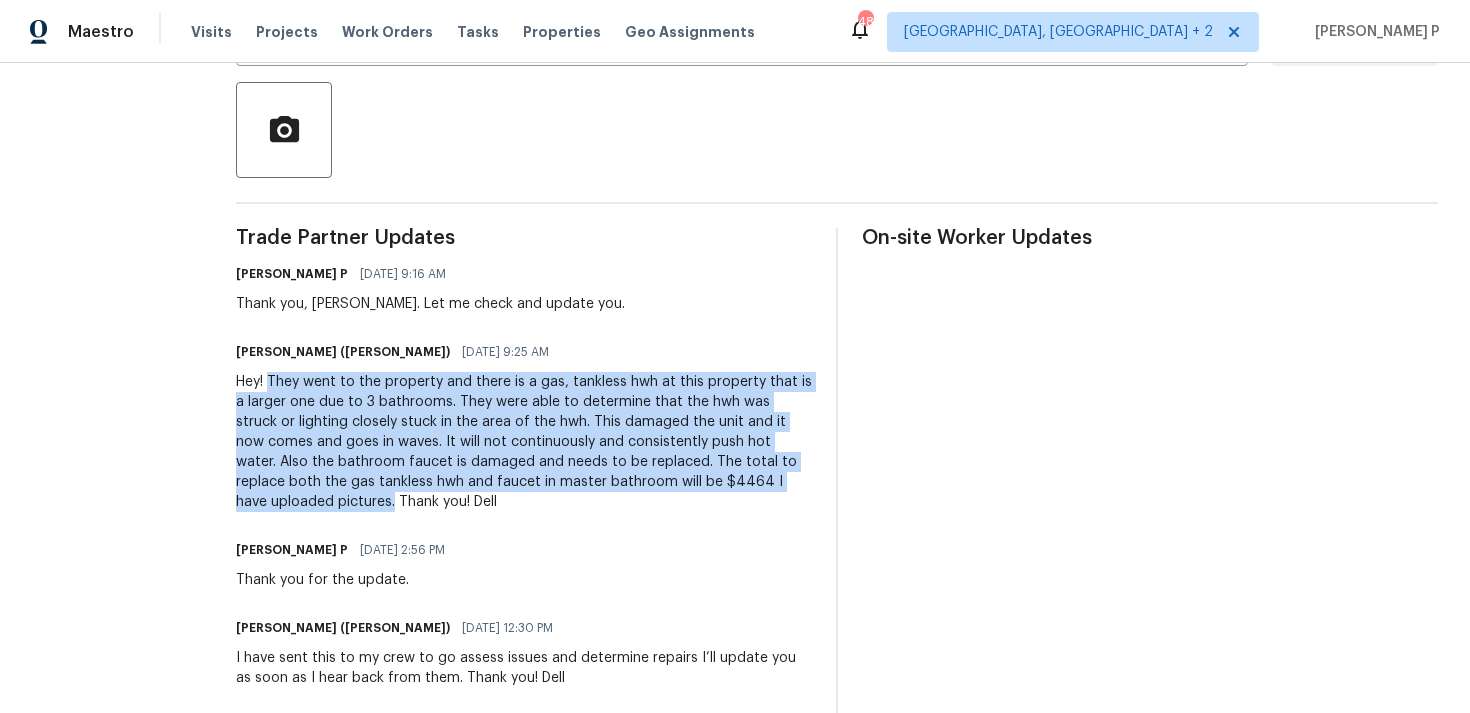 drag, startPoint x: 246, startPoint y: 378, endPoint x: 779, endPoint y: 480, distance: 542.6721 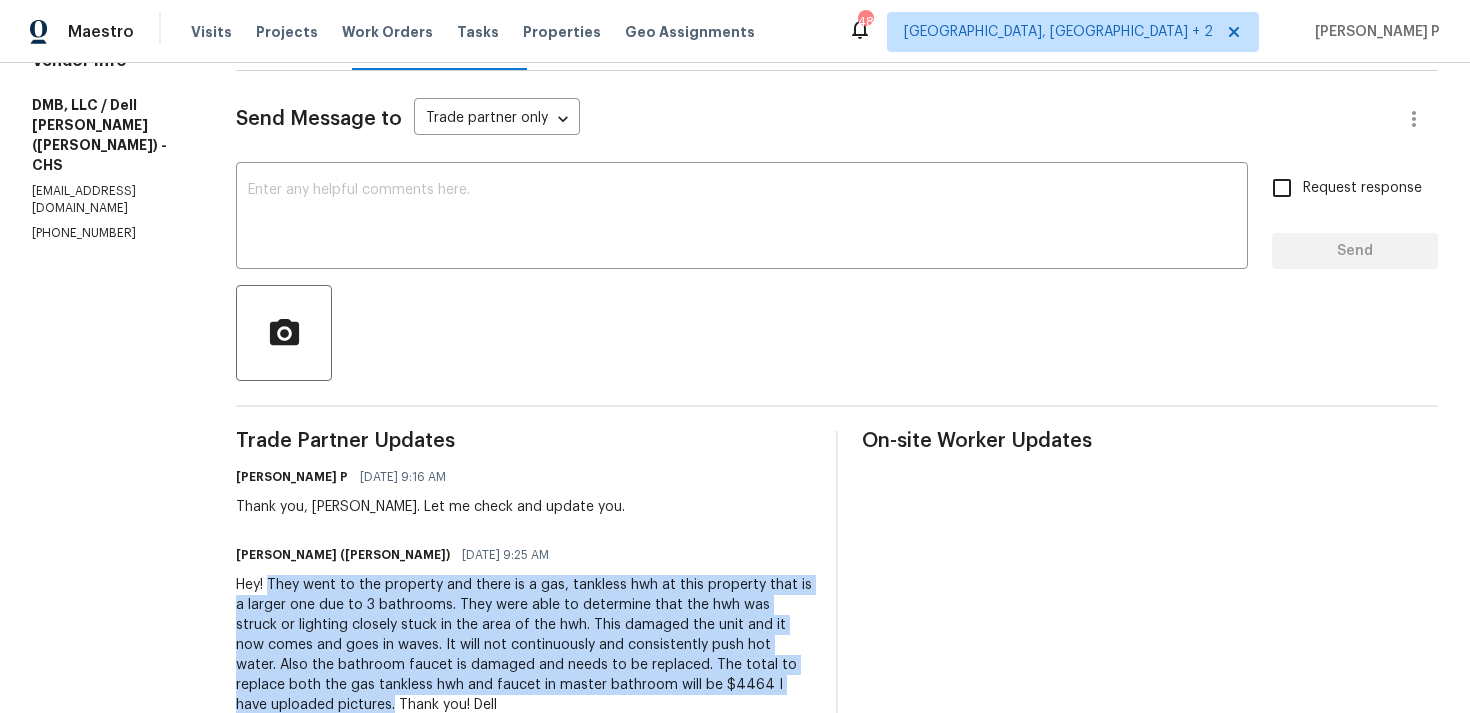 scroll, scrollTop: 0, scrollLeft: 0, axis: both 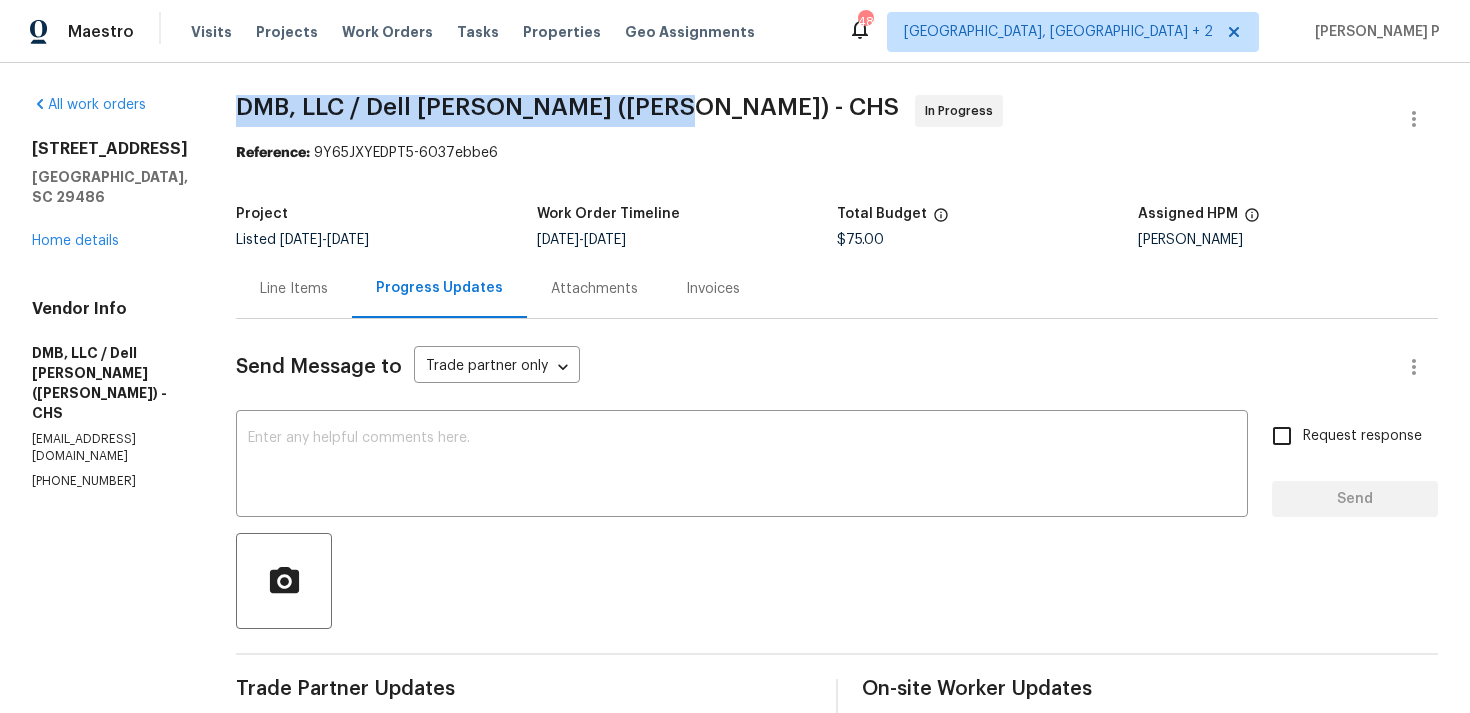 drag, startPoint x: 213, startPoint y: 103, endPoint x: 629, endPoint y: 104, distance: 416.0012 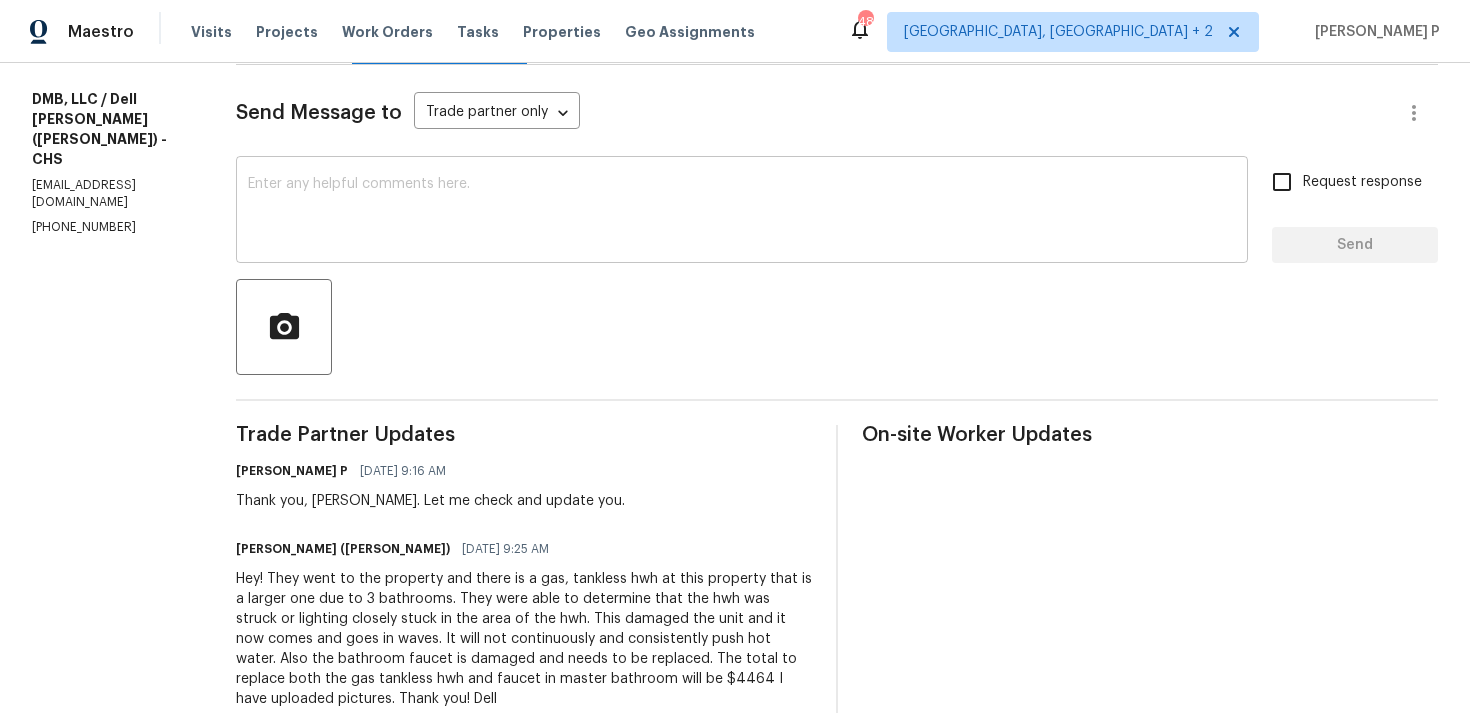 scroll, scrollTop: 347, scrollLeft: 0, axis: vertical 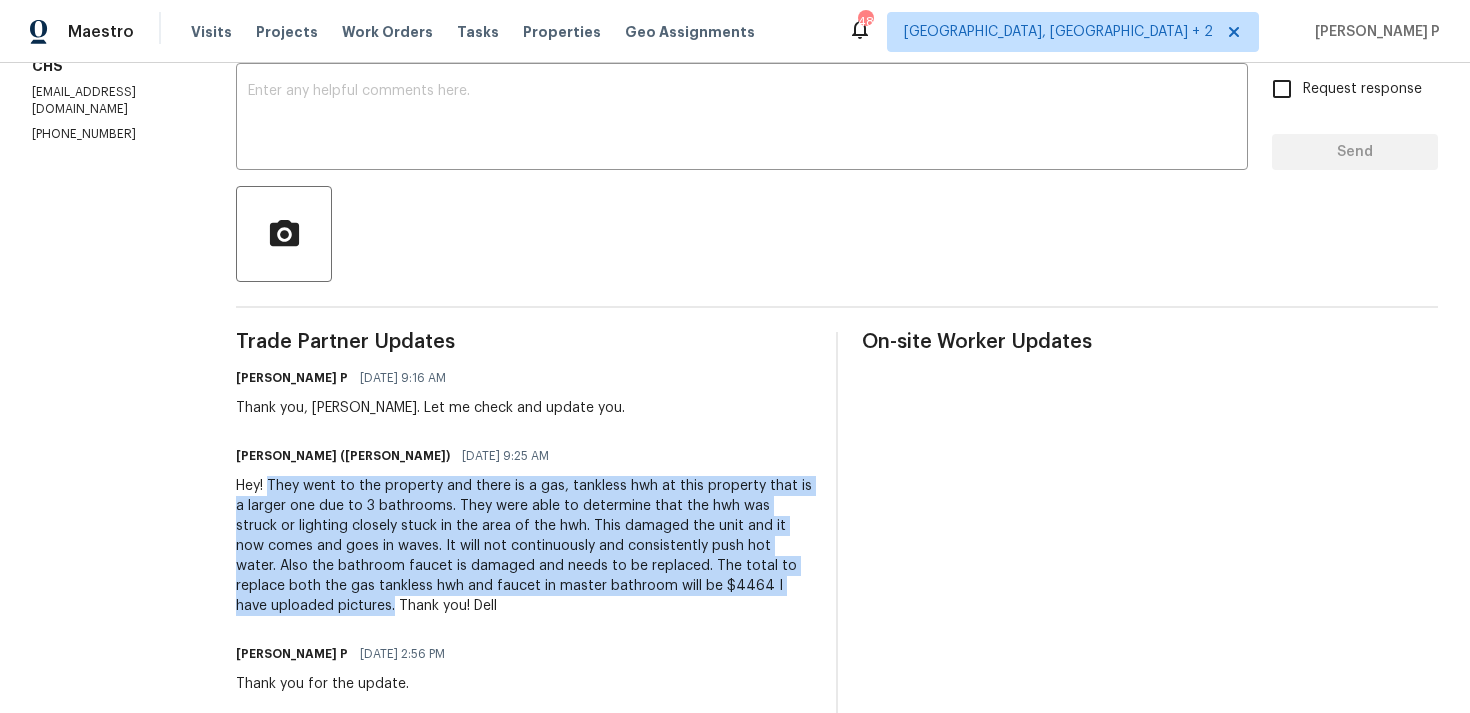 drag, startPoint x: 246, startPoint y: 484, endPoint x: 766, endPoint y: 587, distance: 530.10284 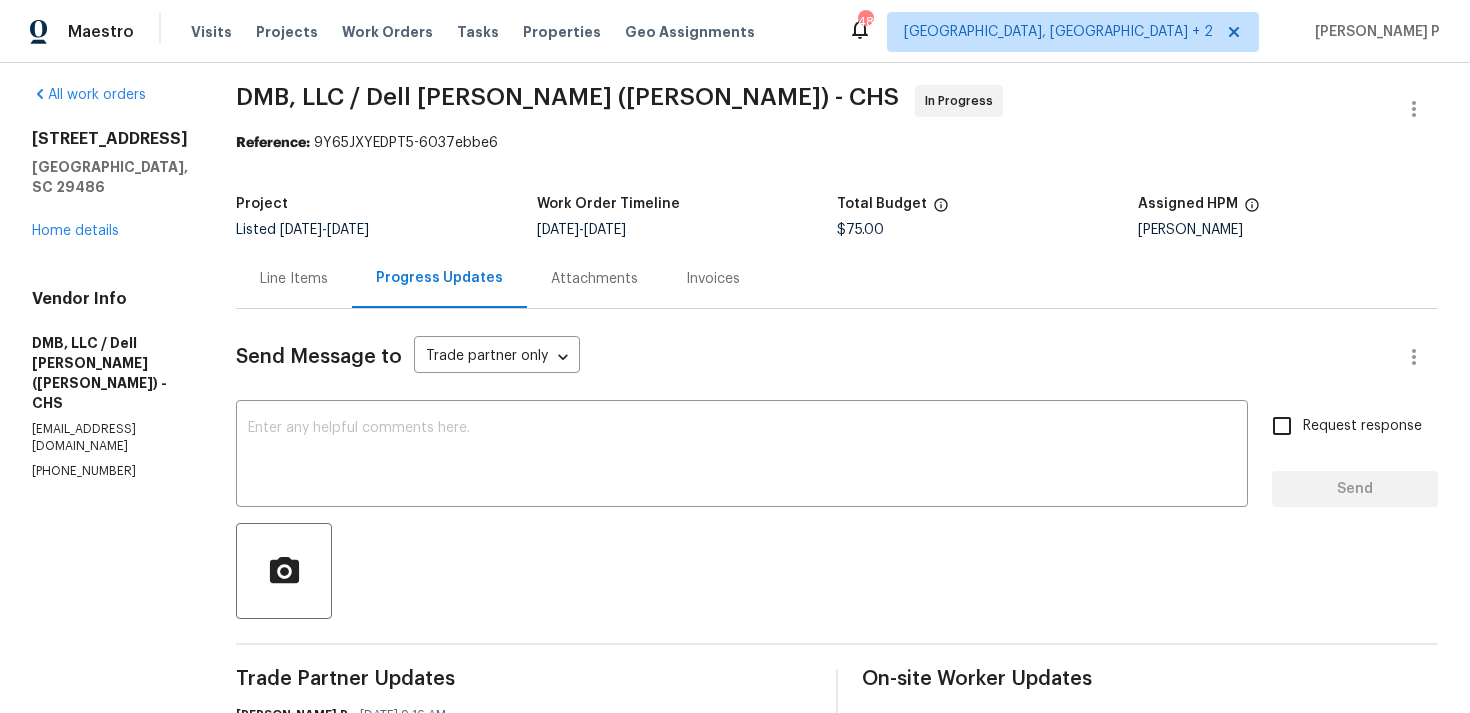 scroll, scrollTop: 0, scrollLeft: 0, axis: both 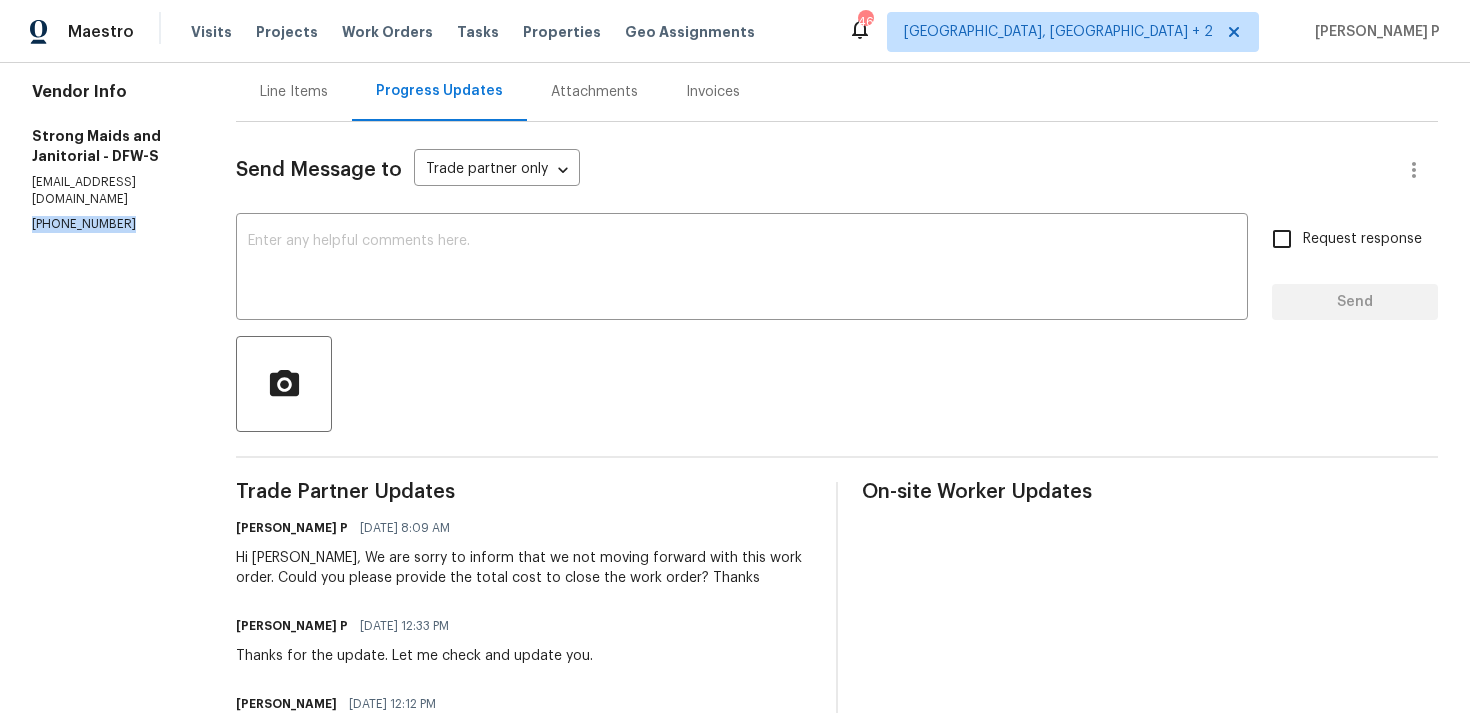 drag, startPoint x: 119, startPoint y: 207, endPoint x: 24, endPoint y: 207, distance: 95 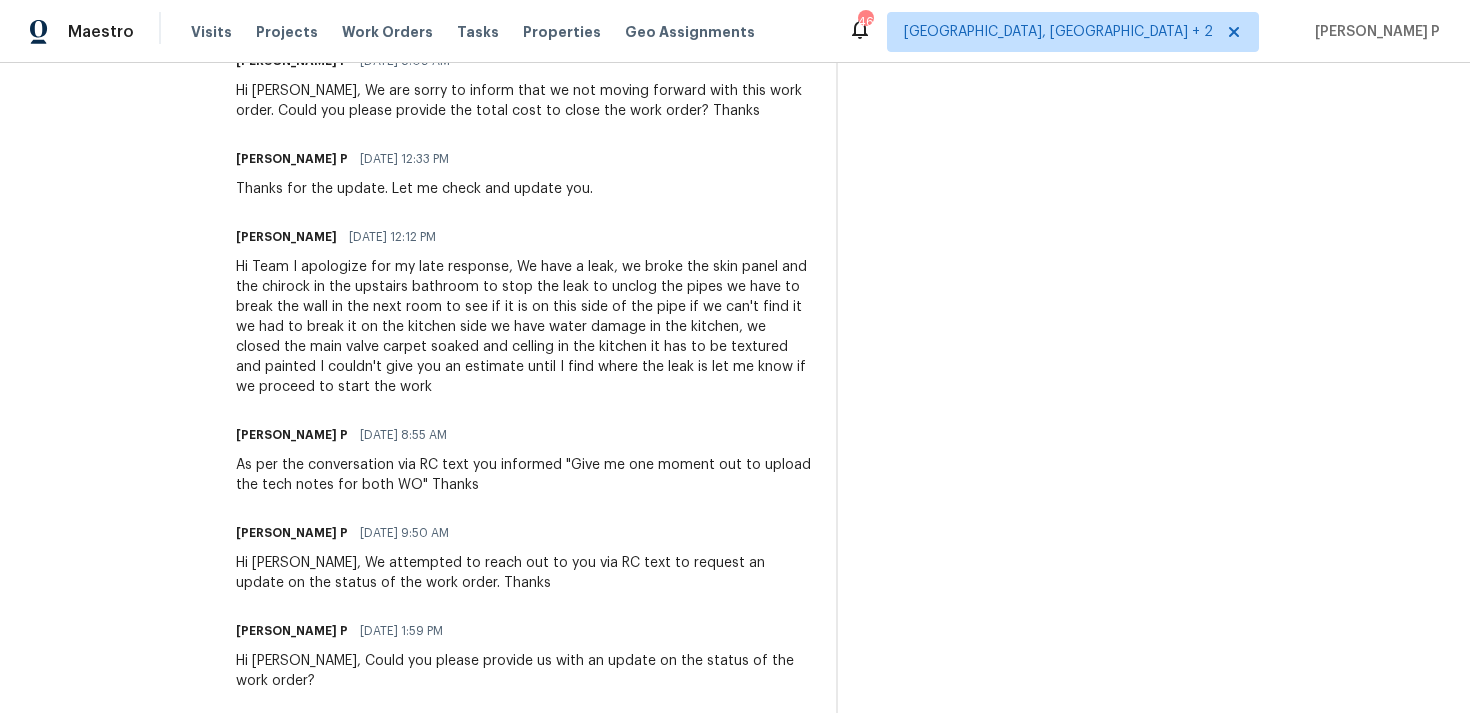 scroll, scrollTop: 972, scrollLeft: 0, axis: vertical 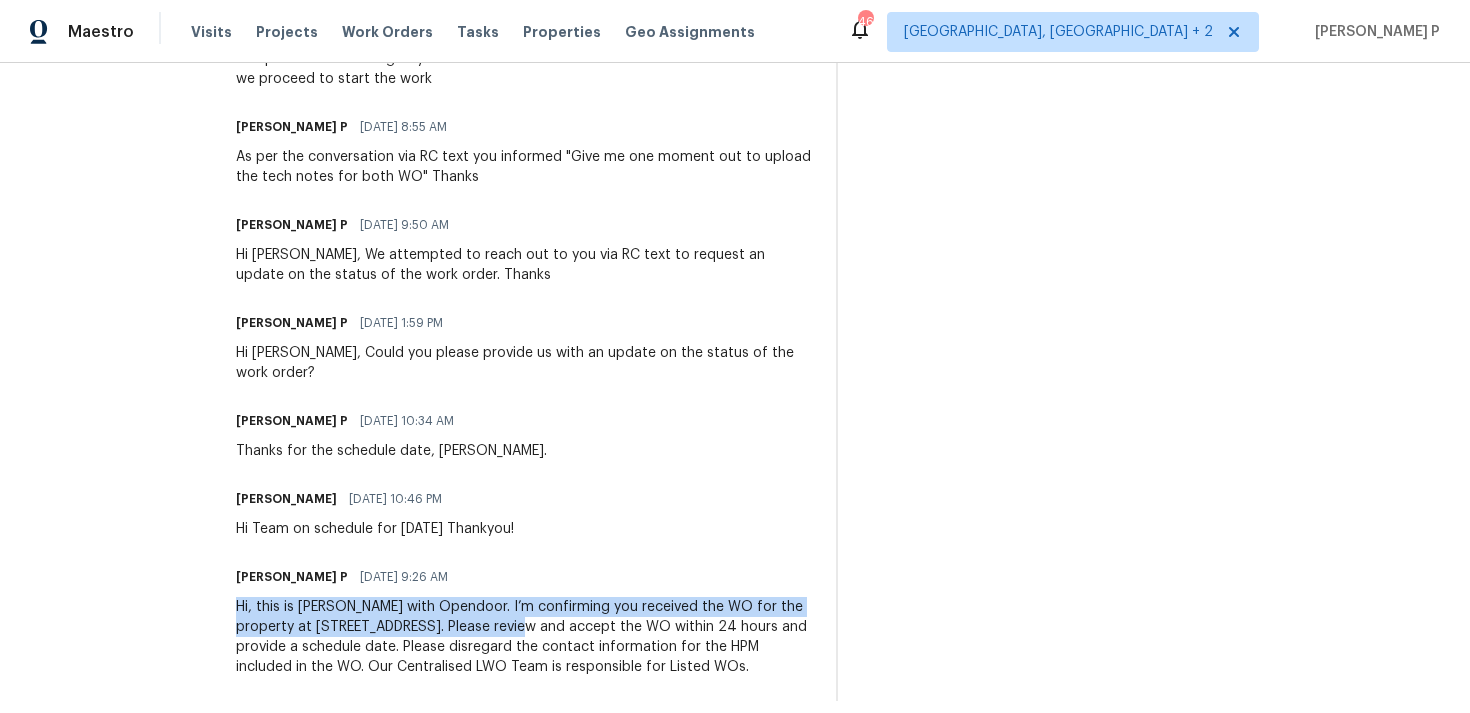 drag, startPoint x: 218, startPoint y: 587, endPoint x: 476, endPoint y: 601, distance: 258.37958 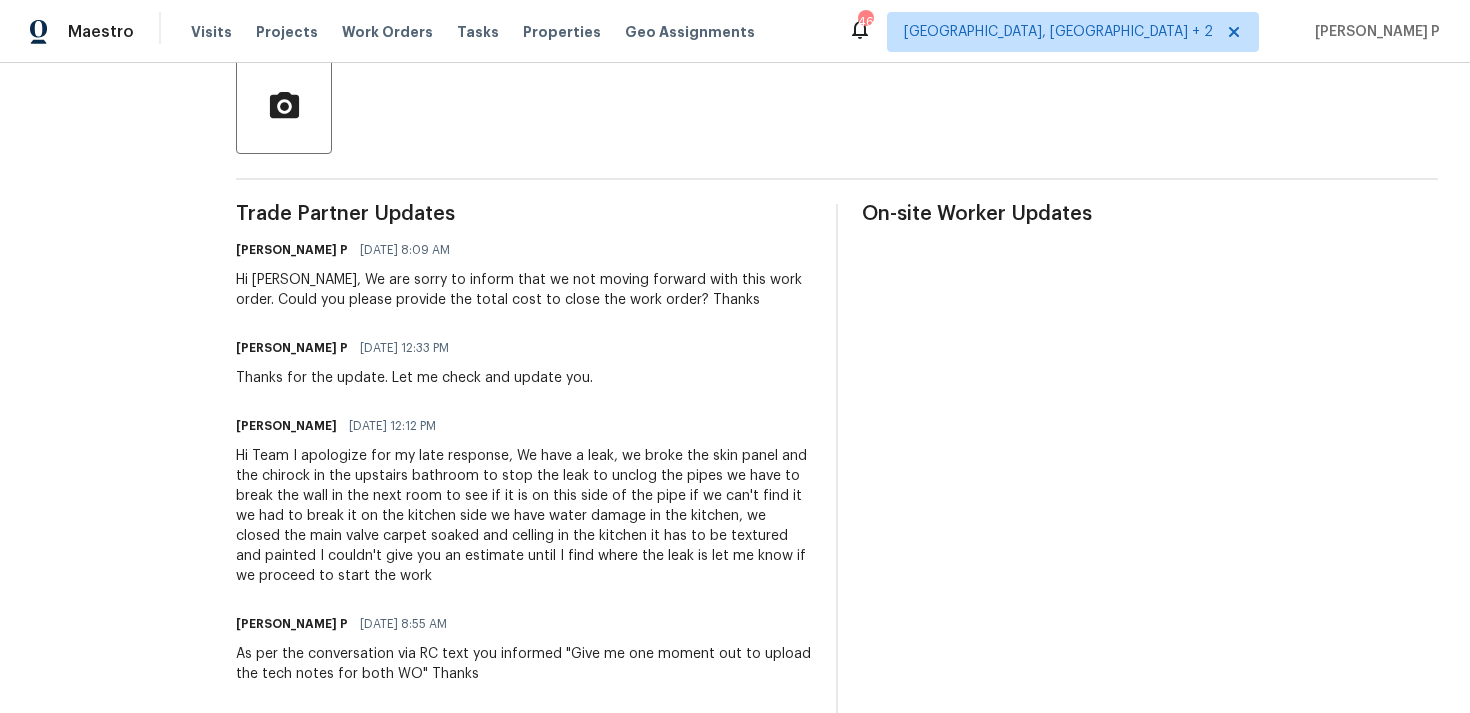 scroll, scrollTop: 456, scrollLeft: 0, axis: vertical 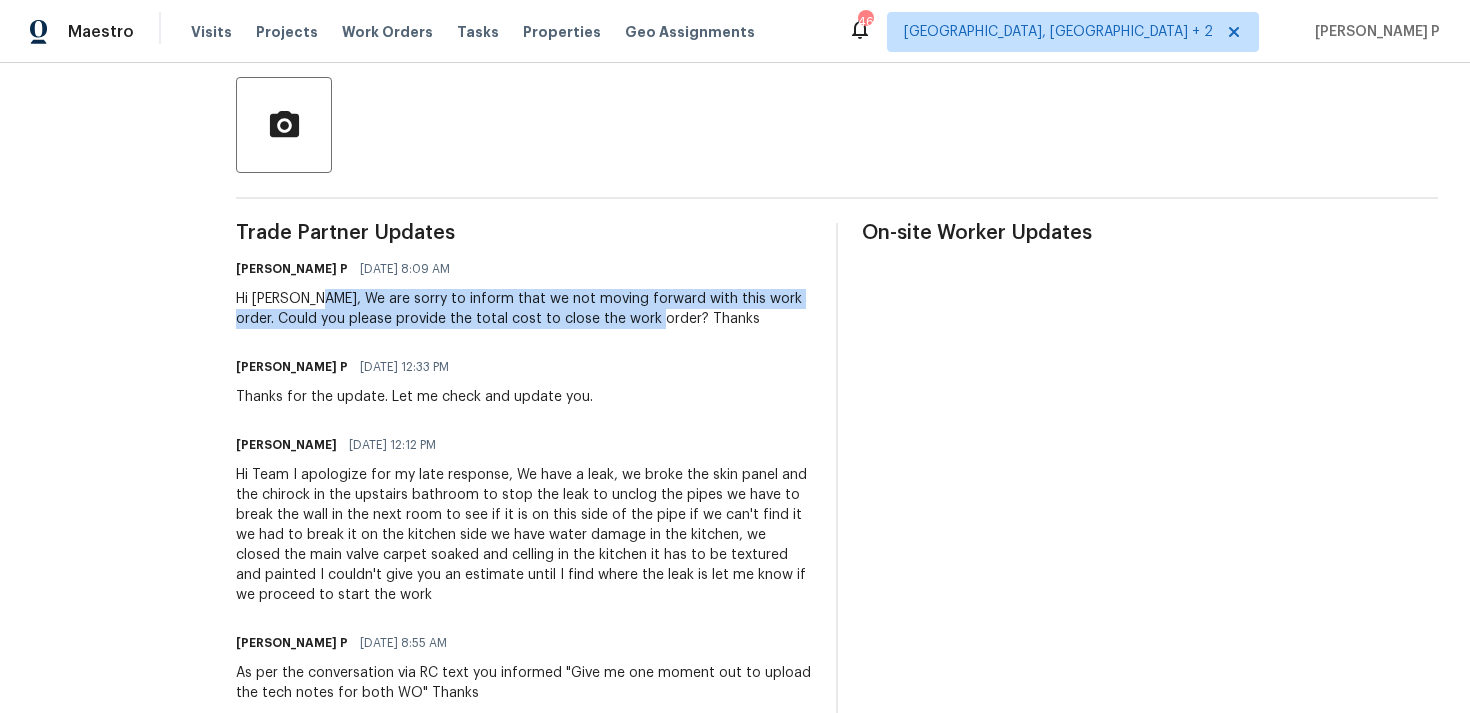 drag, startPoint x: 299, startPoint y: 297, endPoint x: 639, endPoint y: 320, distance: 340.77704 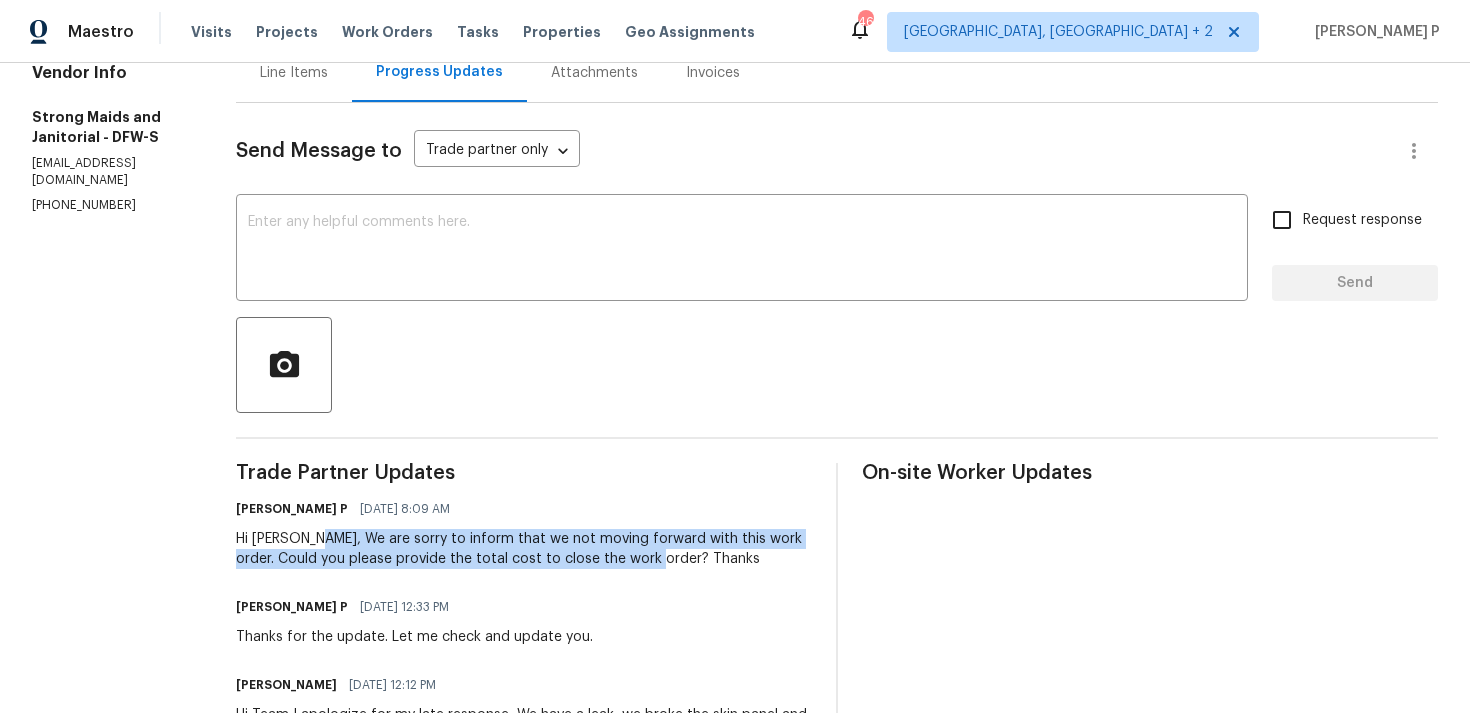 scroll, scrollTop: 145, scrollLeft: 0, axis: vertical 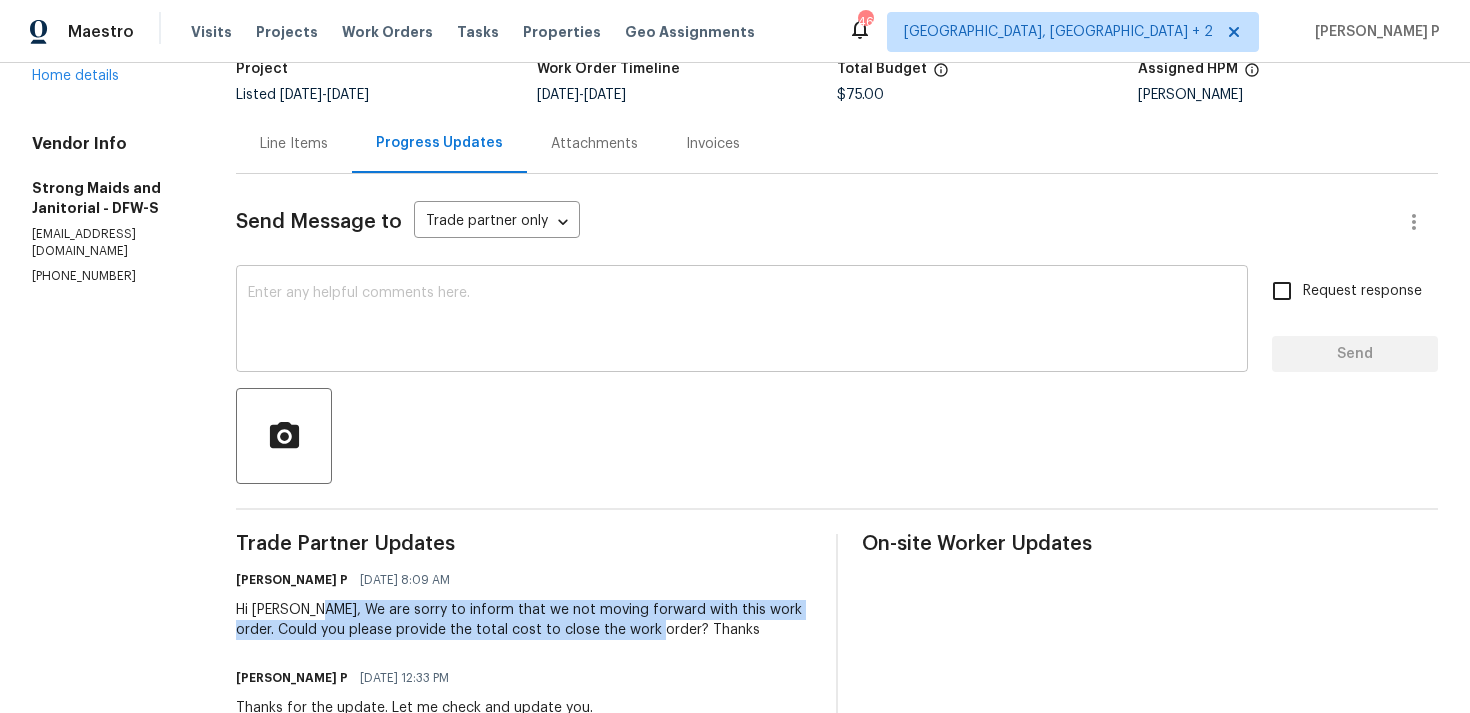 click at bounding box center (742, 321) 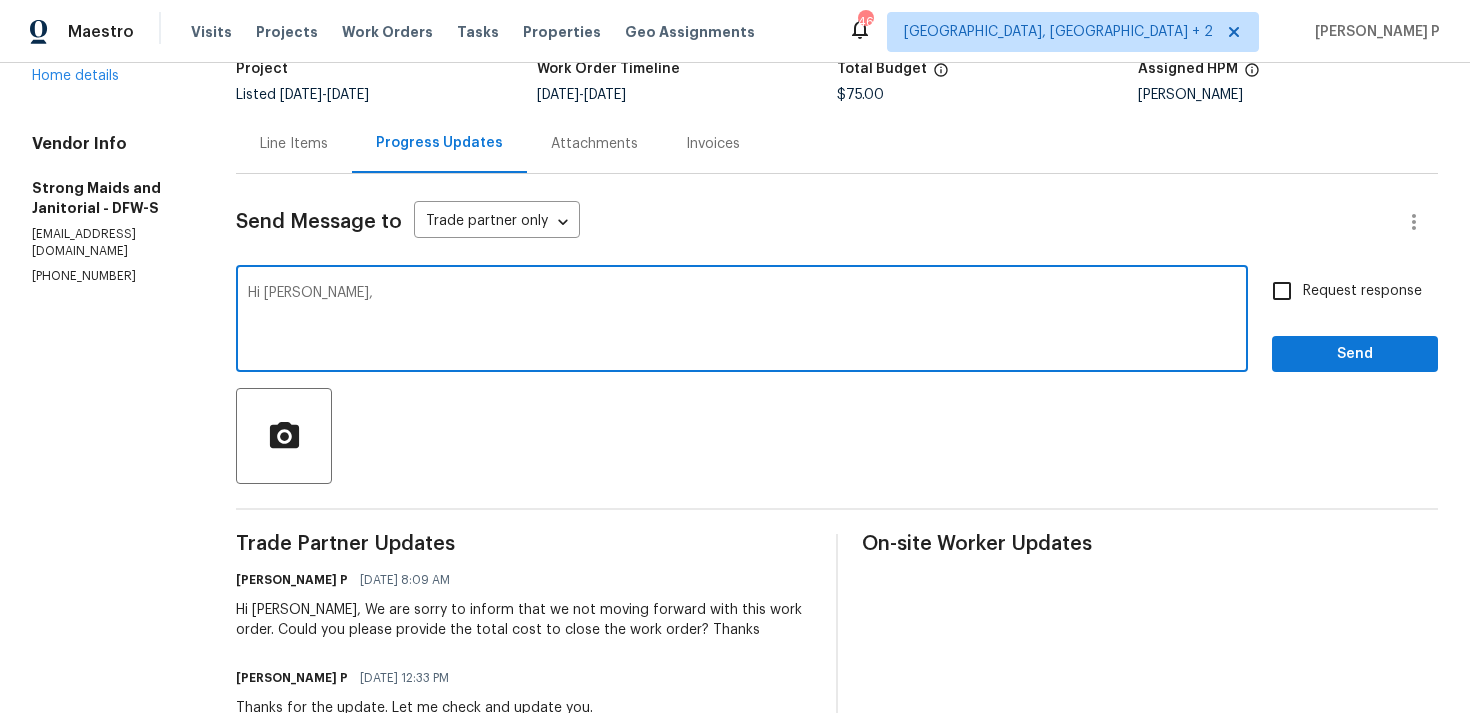 paste on "We tried reaching out to you via RC text to ask for an update" 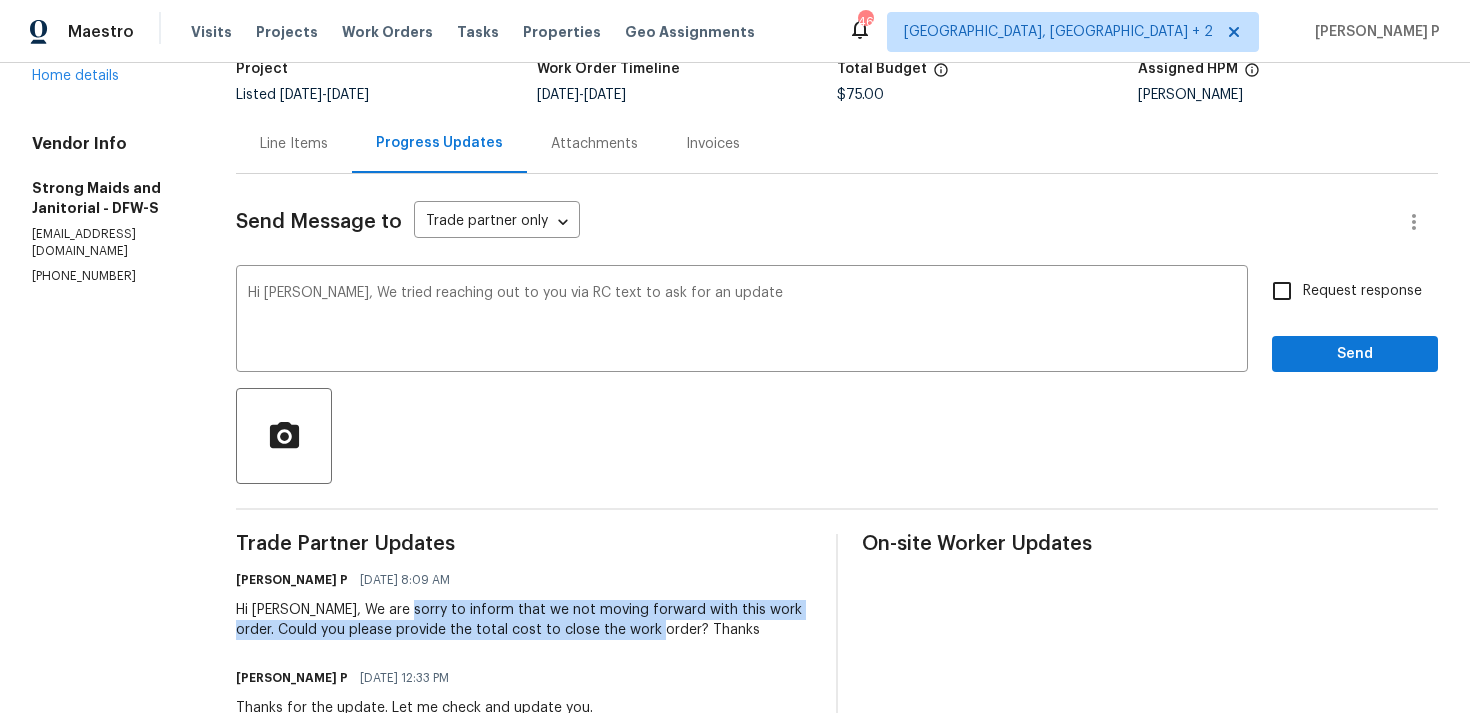 drag, startPoint x: 383, startPoint y: 606, endPoint x: 637, endPoint y: 624, distance: 254.637 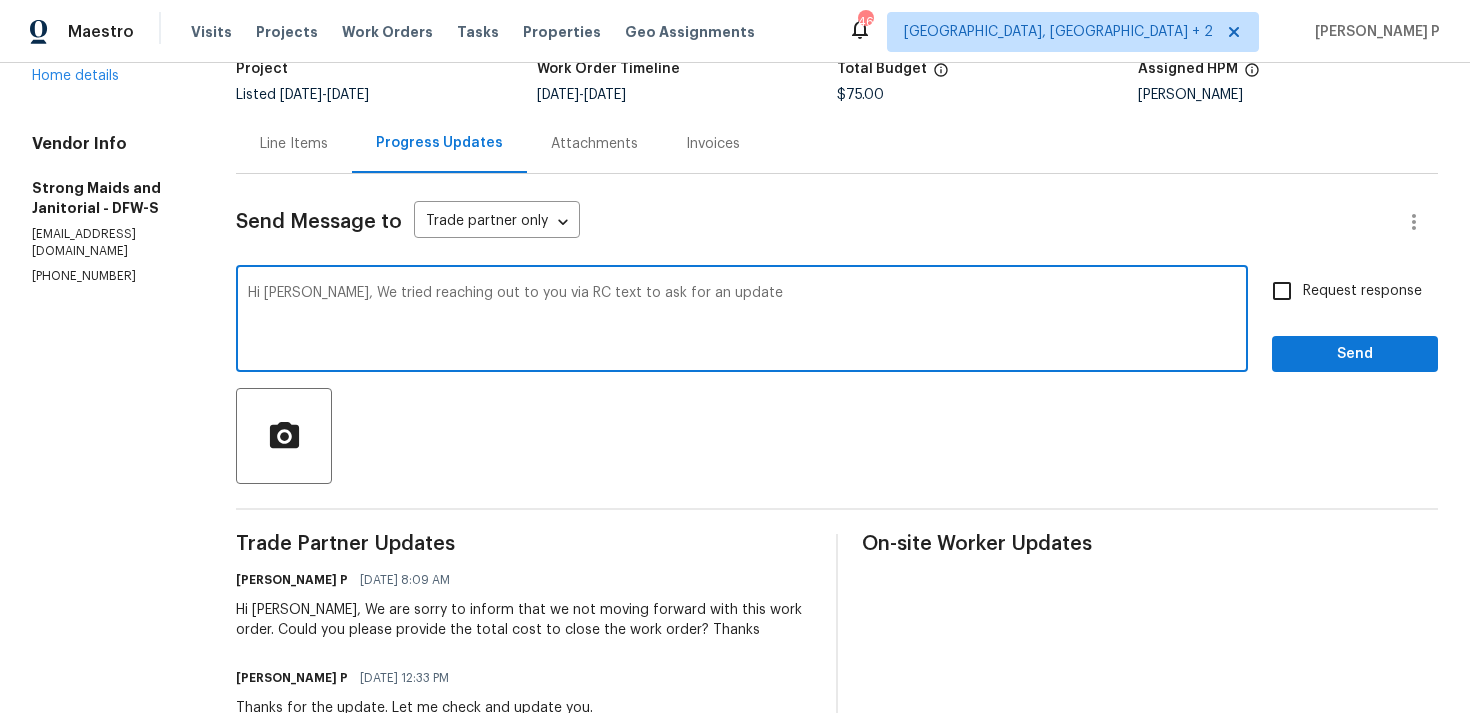 drag, startPoint x: 592, startPoint y: 292, endPoint x: 961, endPoint y: 296, distance: 369.02167 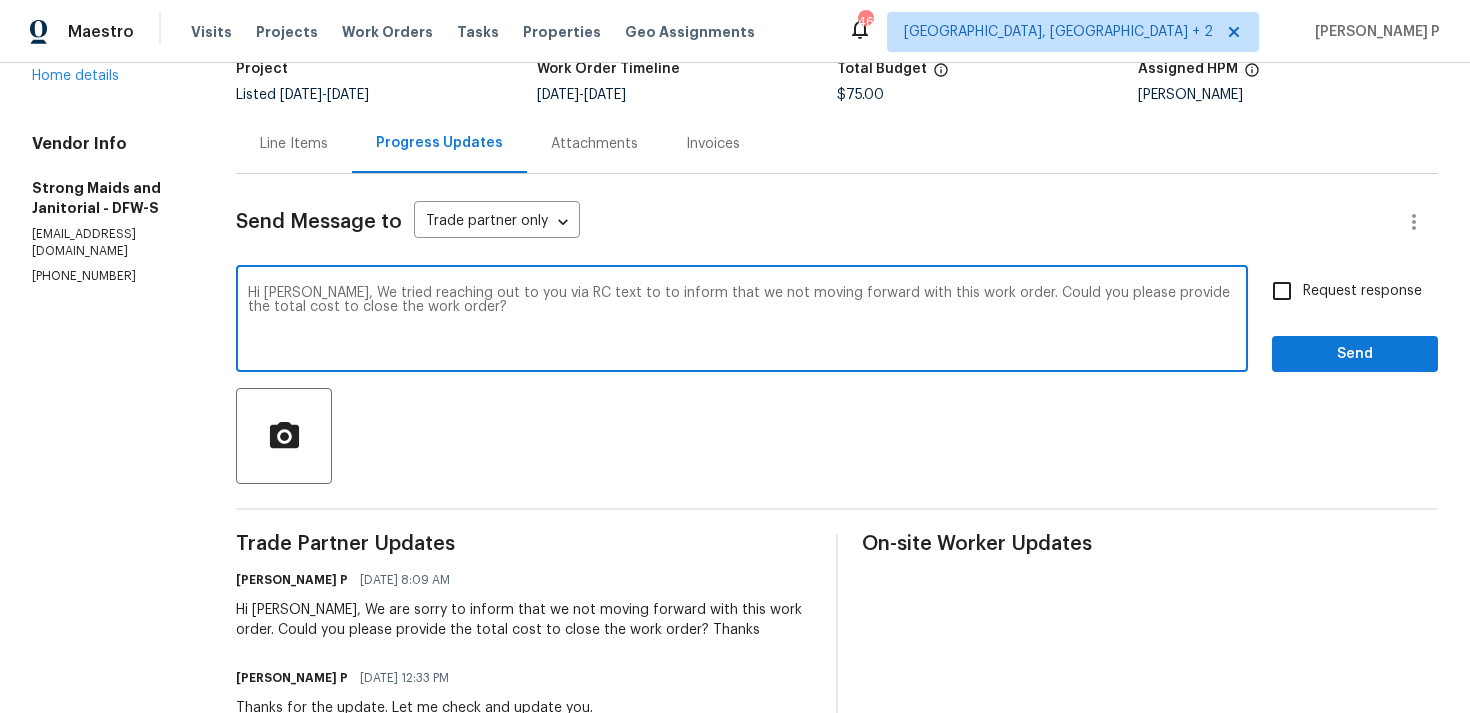 drag, startPoint x: 968, startPoint y: 290, endPoint x: 1144, endPoint y: 292, distance: 176.01137 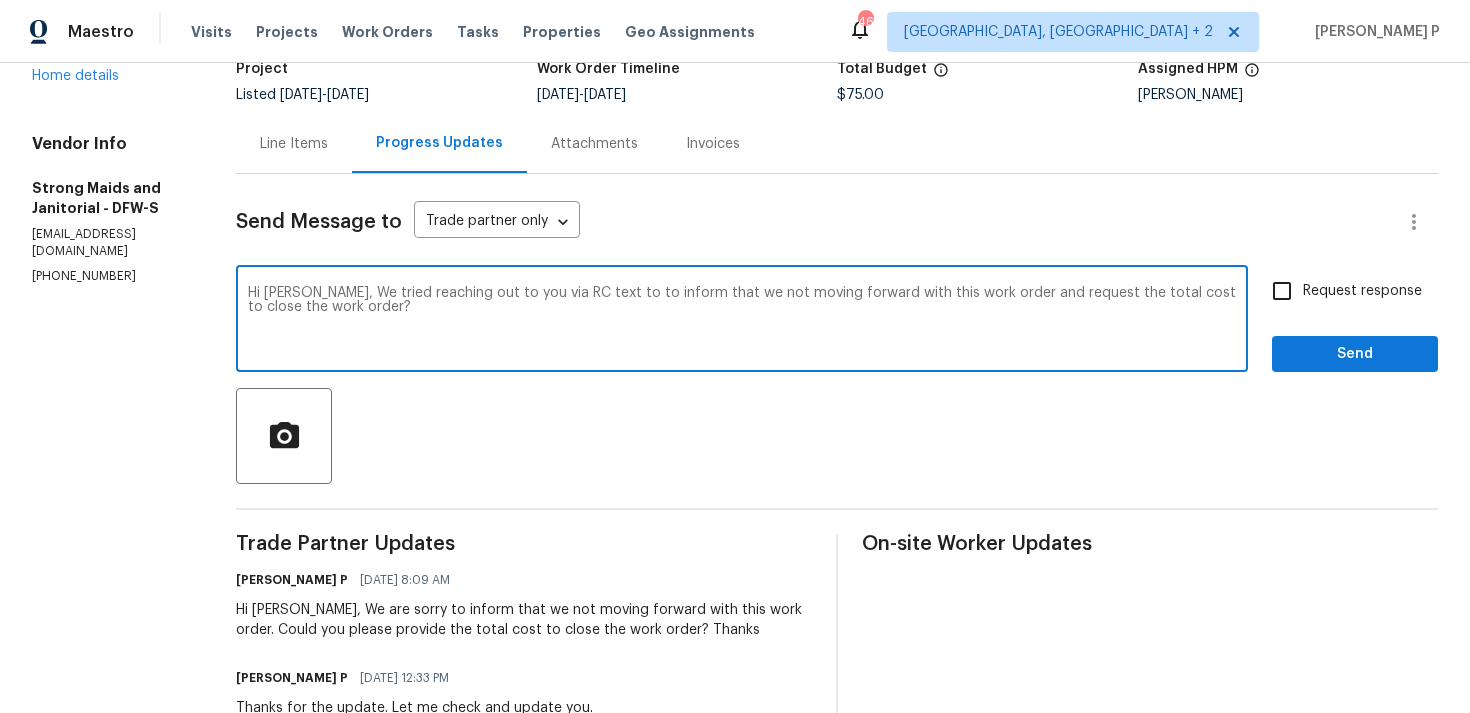 click on "Hi Gerardo, We tried reaching out to you via RC text to to inform that we not moving forward with this work order and request the total cost to close the work order?" at bounding box center (742, 321) 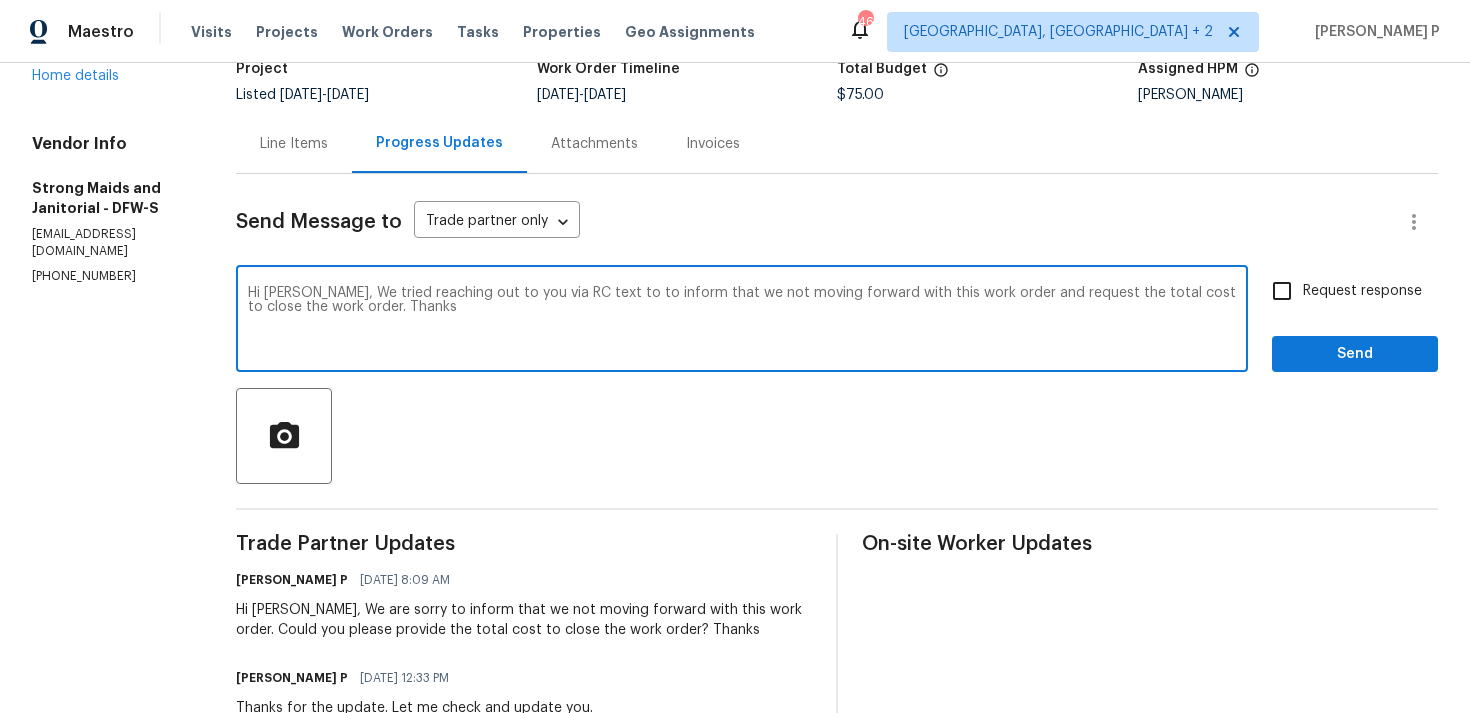 click on "Hi Gerardo, We tried reaching out to you via RC text to to inform that we not moving forward with this work order and request the total cost to close the work order. Thanks" at bounding box center (742, 321) 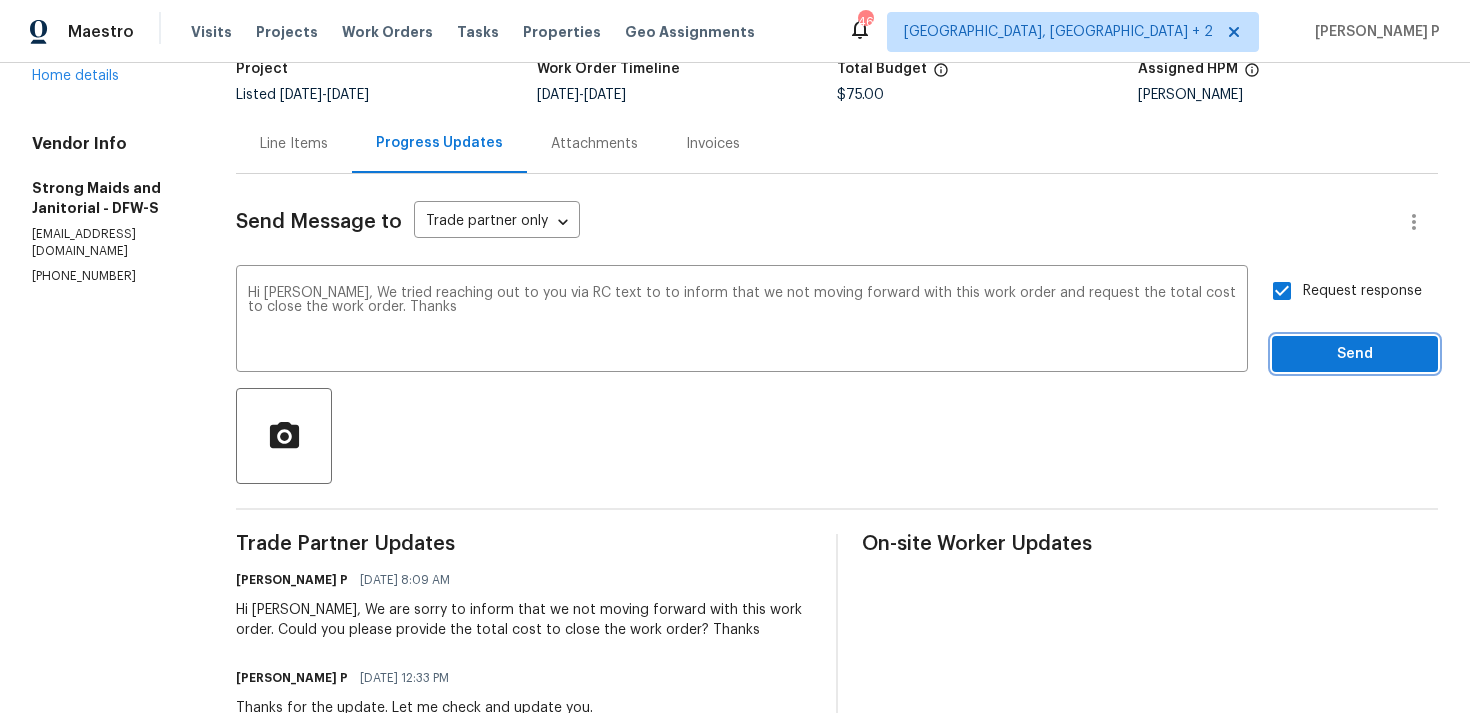 click on "Send" at bounding box center (1355, 354) 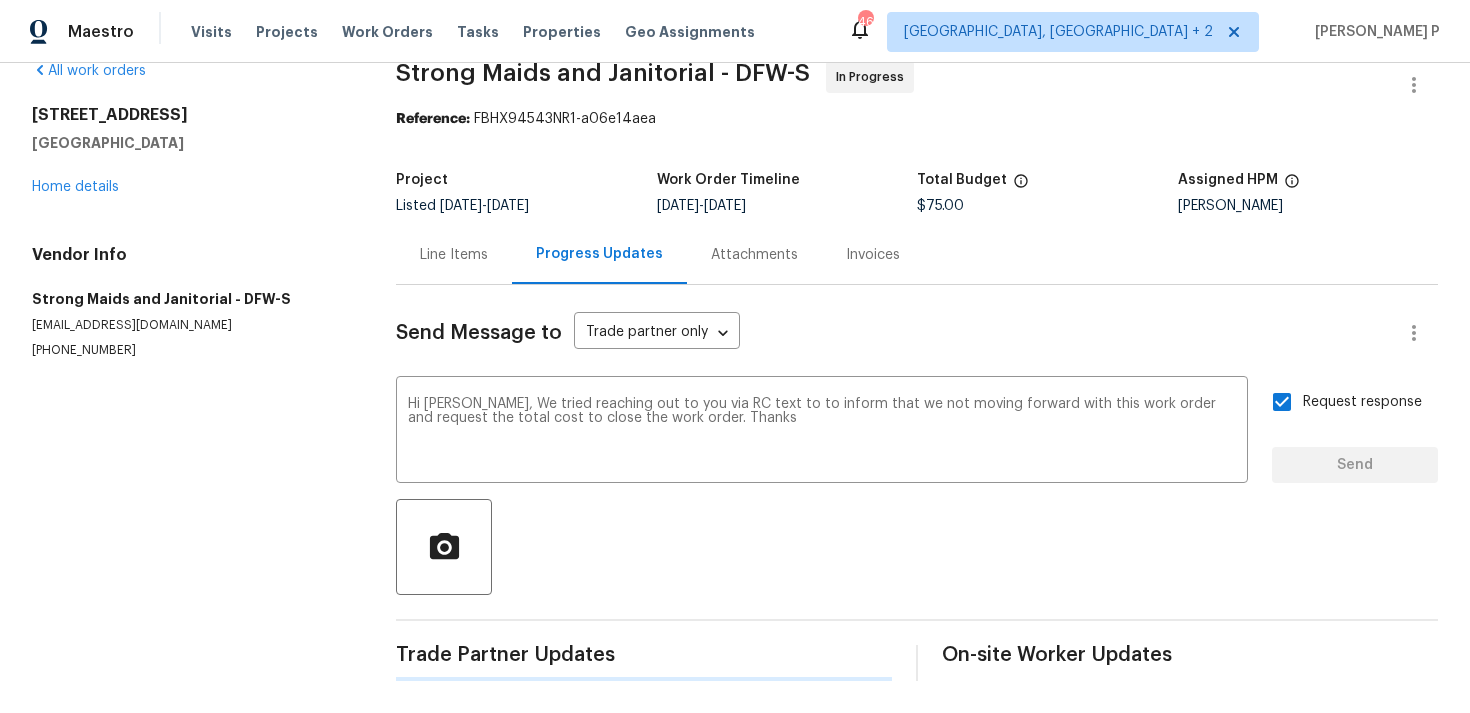 scroll, scrollTop: 34, scrollLeft: 0, axis: vertical 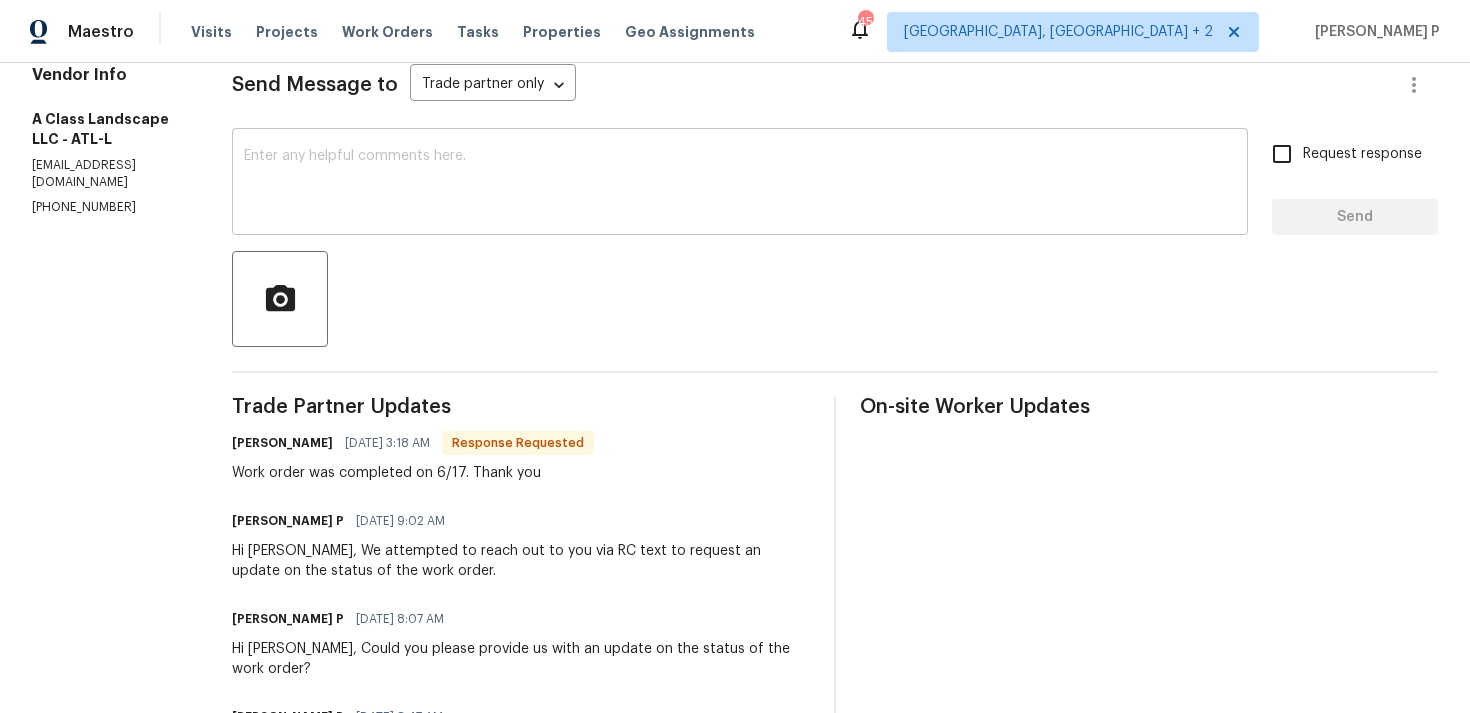 click at bounding box center [740, 184] 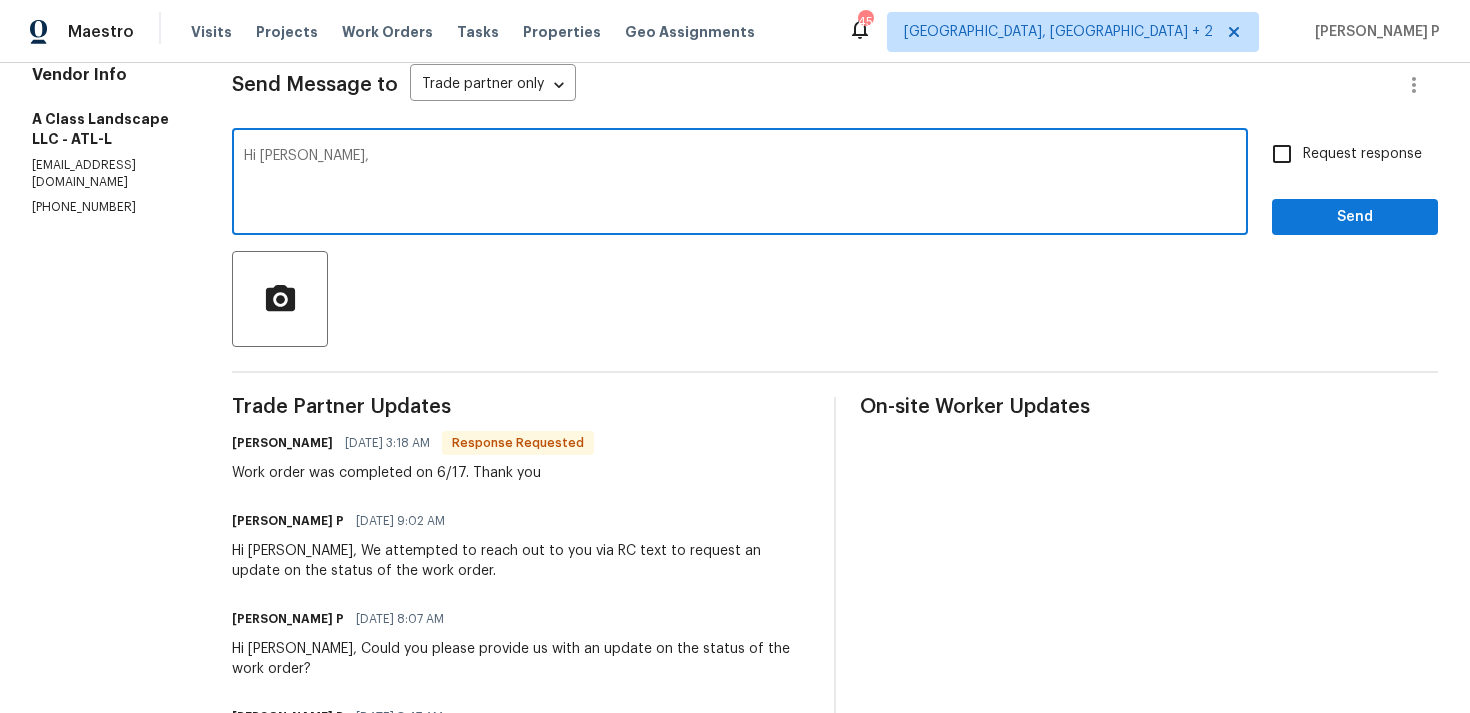 paste on "Could you kindly provide a brief description of the completed work and confirm the total budget so that we can proceed with closing the work order?" 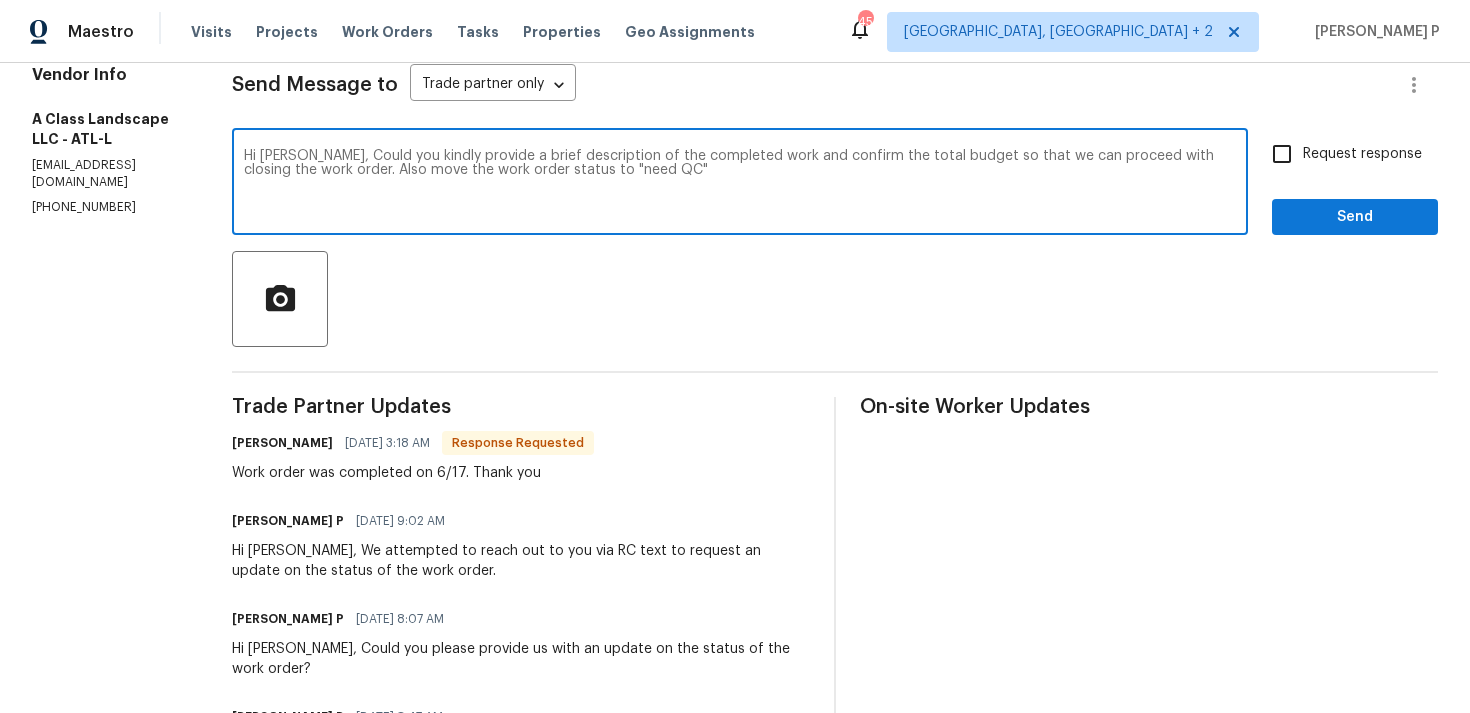 click on "Hi [PERSON_NAME], Could you kindly provide a brief description of the completed work and confirm the total budget so that we can proceed with closing the work order. Also move the work order status to "need QC"" at bounding box center (740, 184) 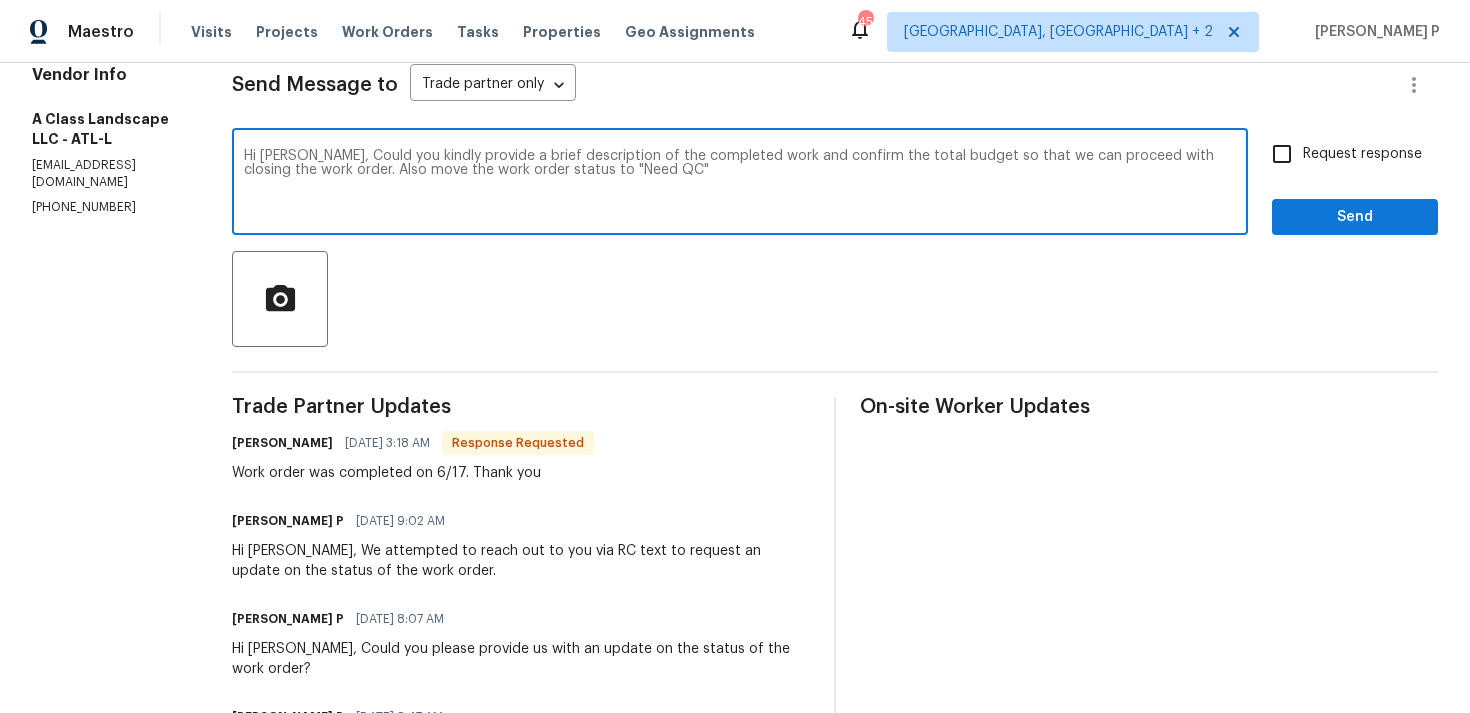 click on "Hi Tommie, Could you kindly provide a brief description of the completed work and confirm the total budget so that we can proceed with closing the work order. Also move the work order status to "Need QC"" at bounding box center [740, 184] 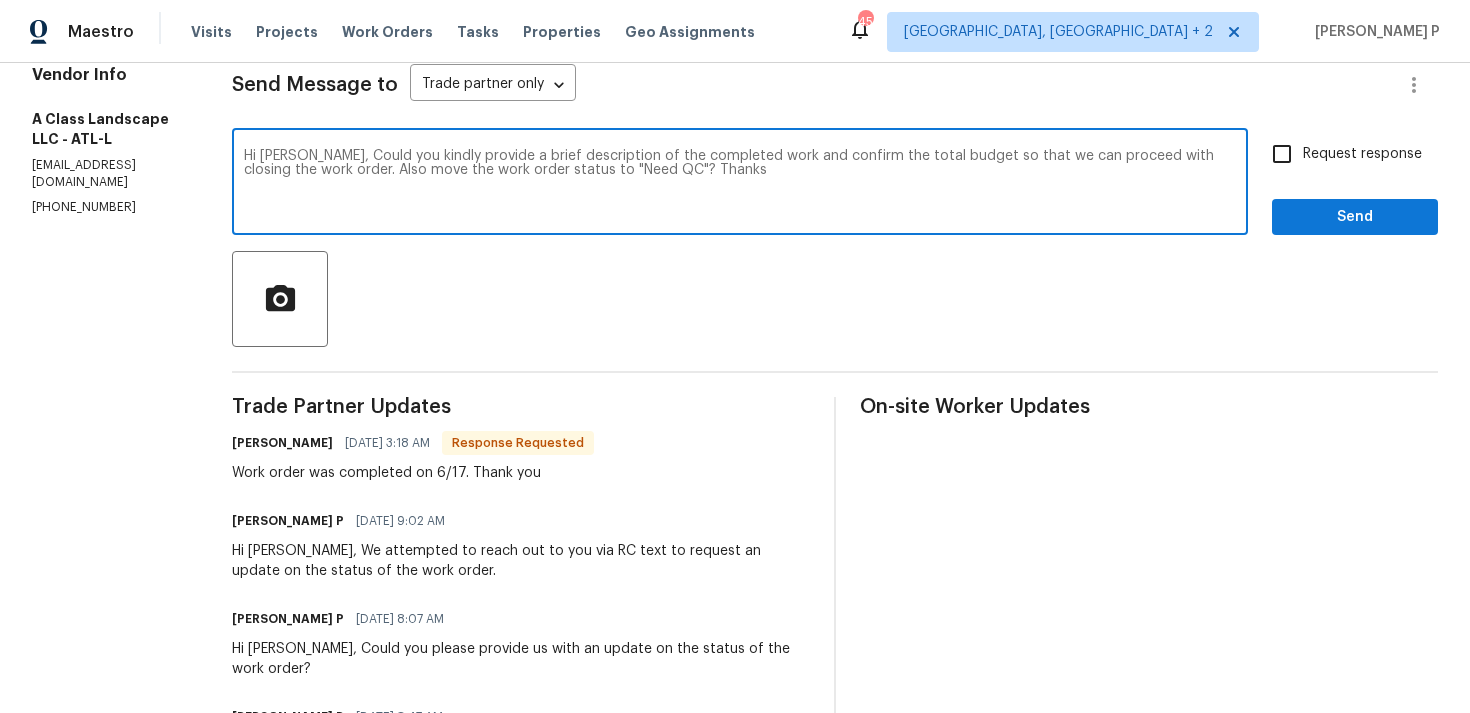 drag, startPoint x: 319, startPoint y: 154, endPoint x: 629, endPoint y: 172, distance: 310.52216 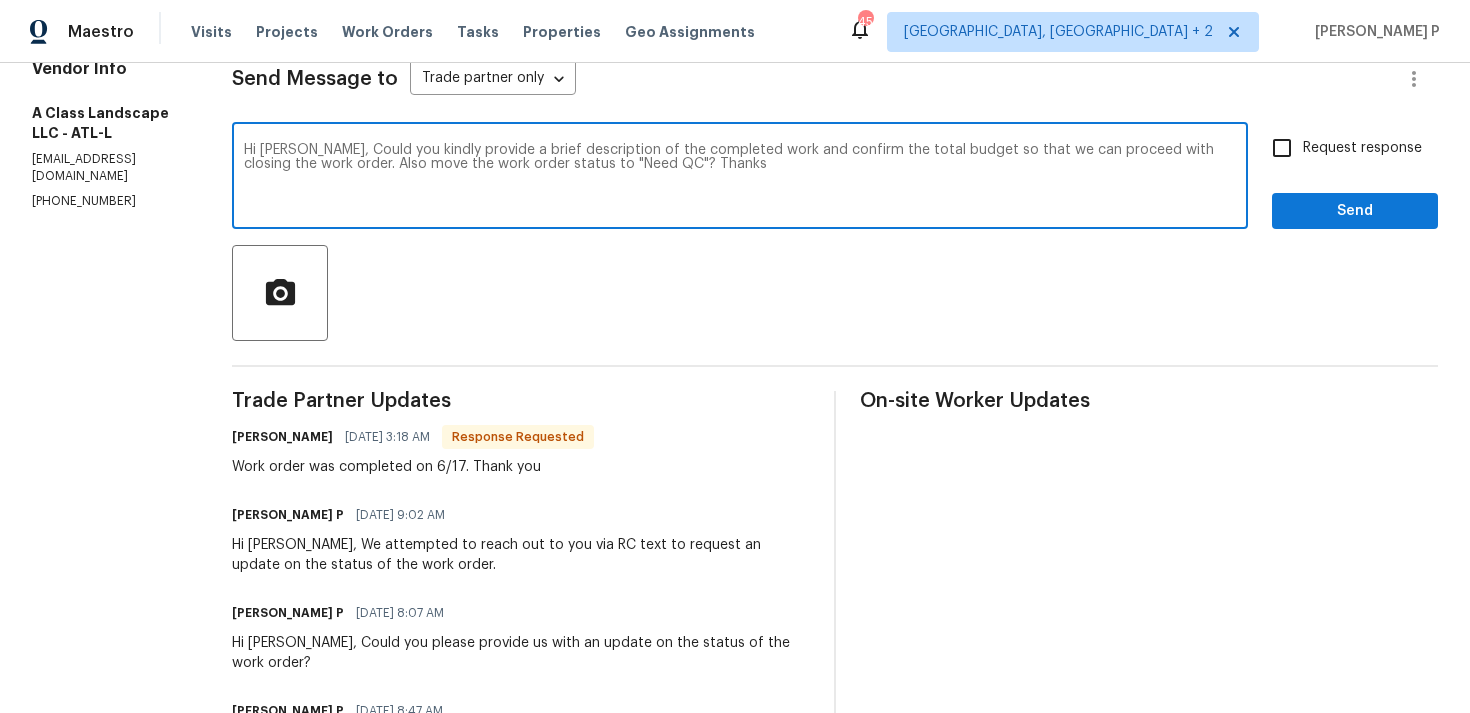 scroll, scrollTop: 0, scrollLeft: 0, axis: both 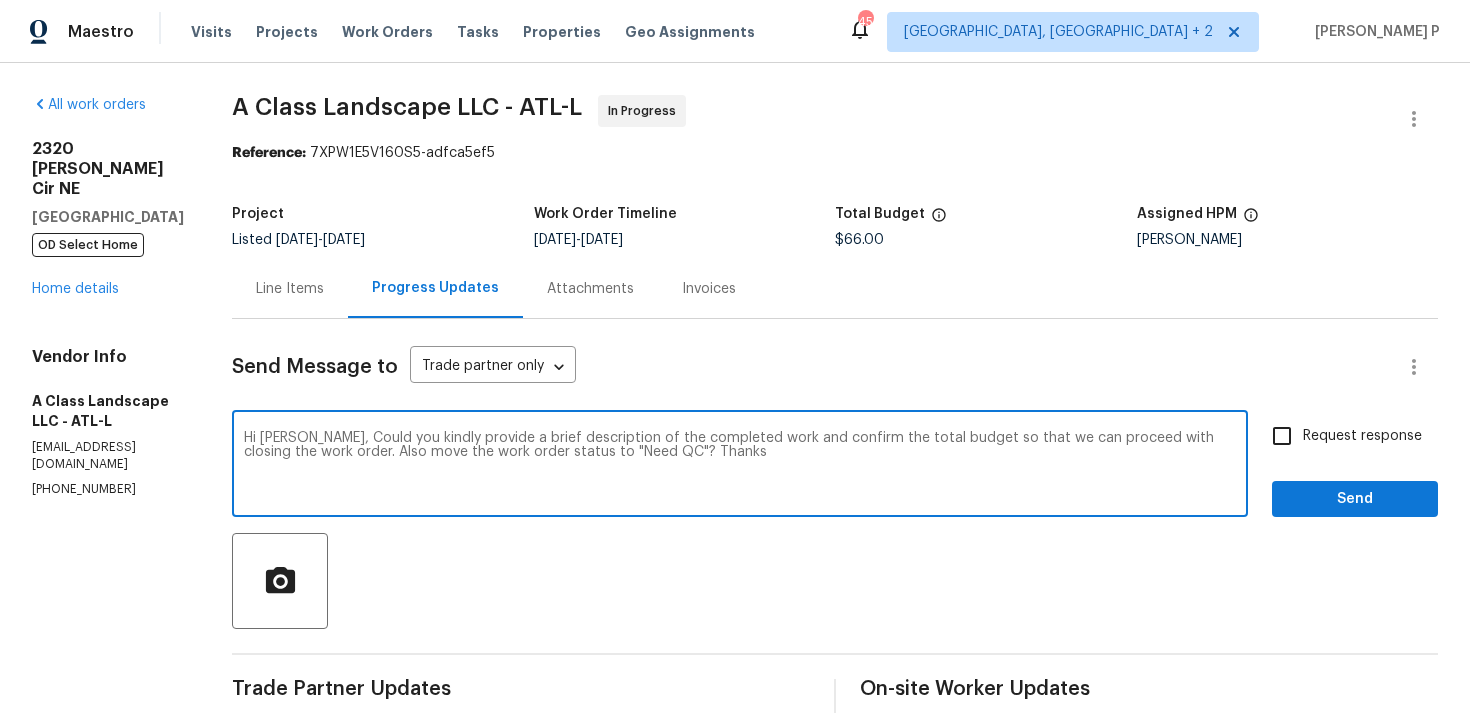 click on "Request response" at bounding box center (1282, 436) 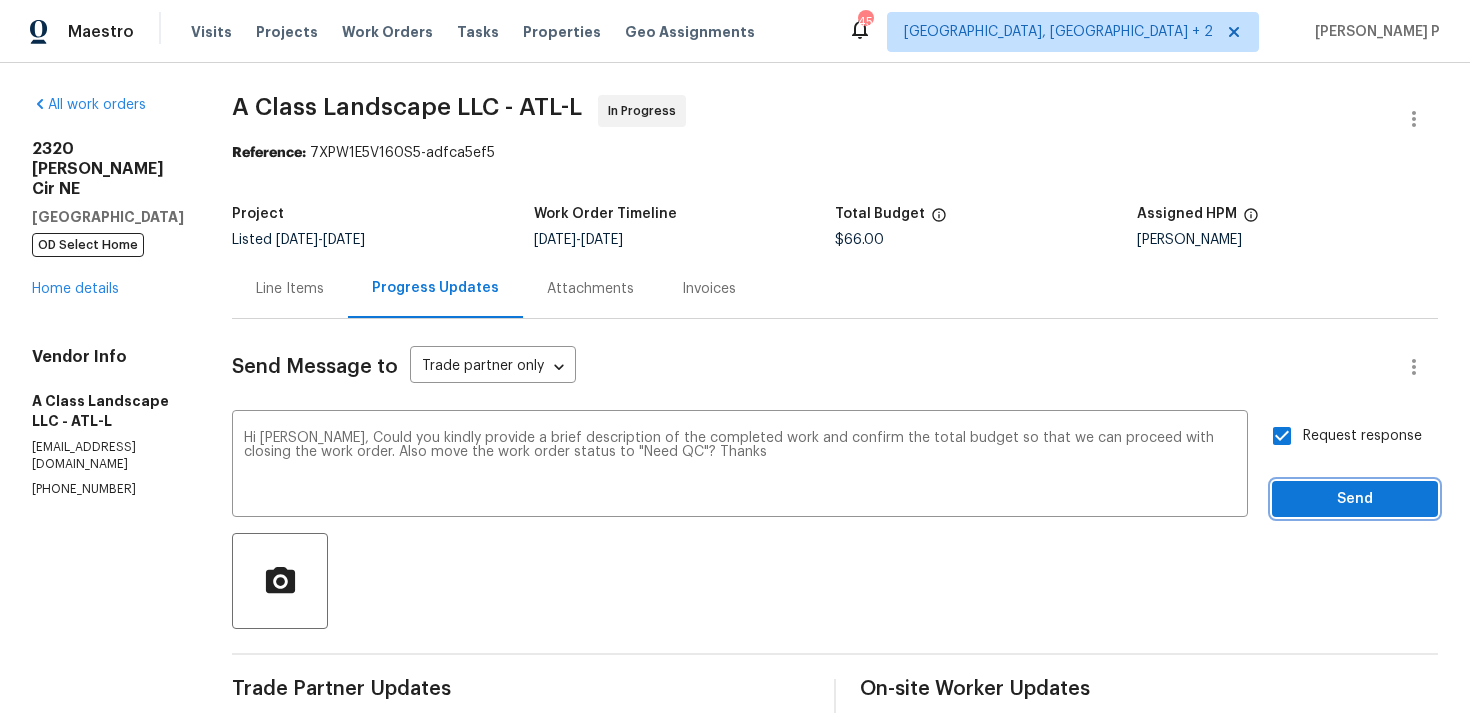 click on "Send" at bounding box center [1355, 499] 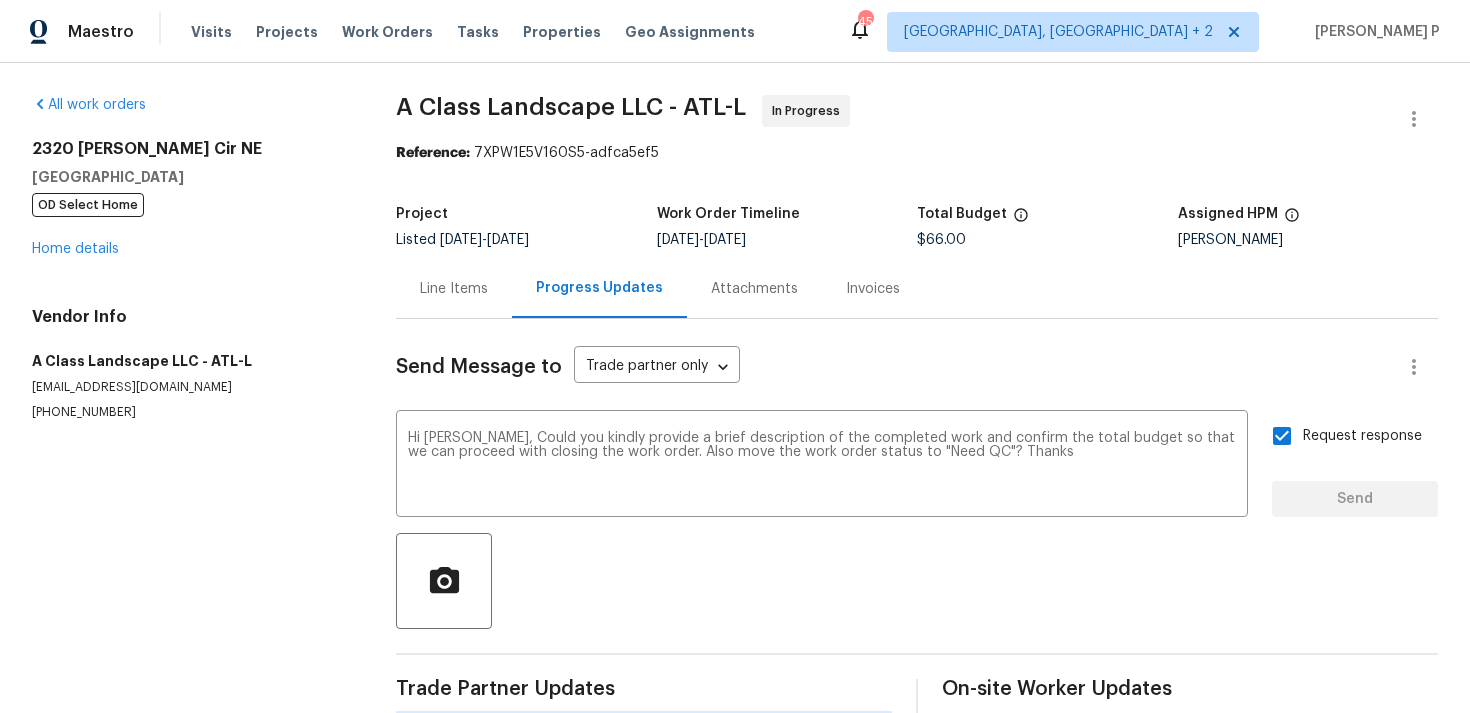 type 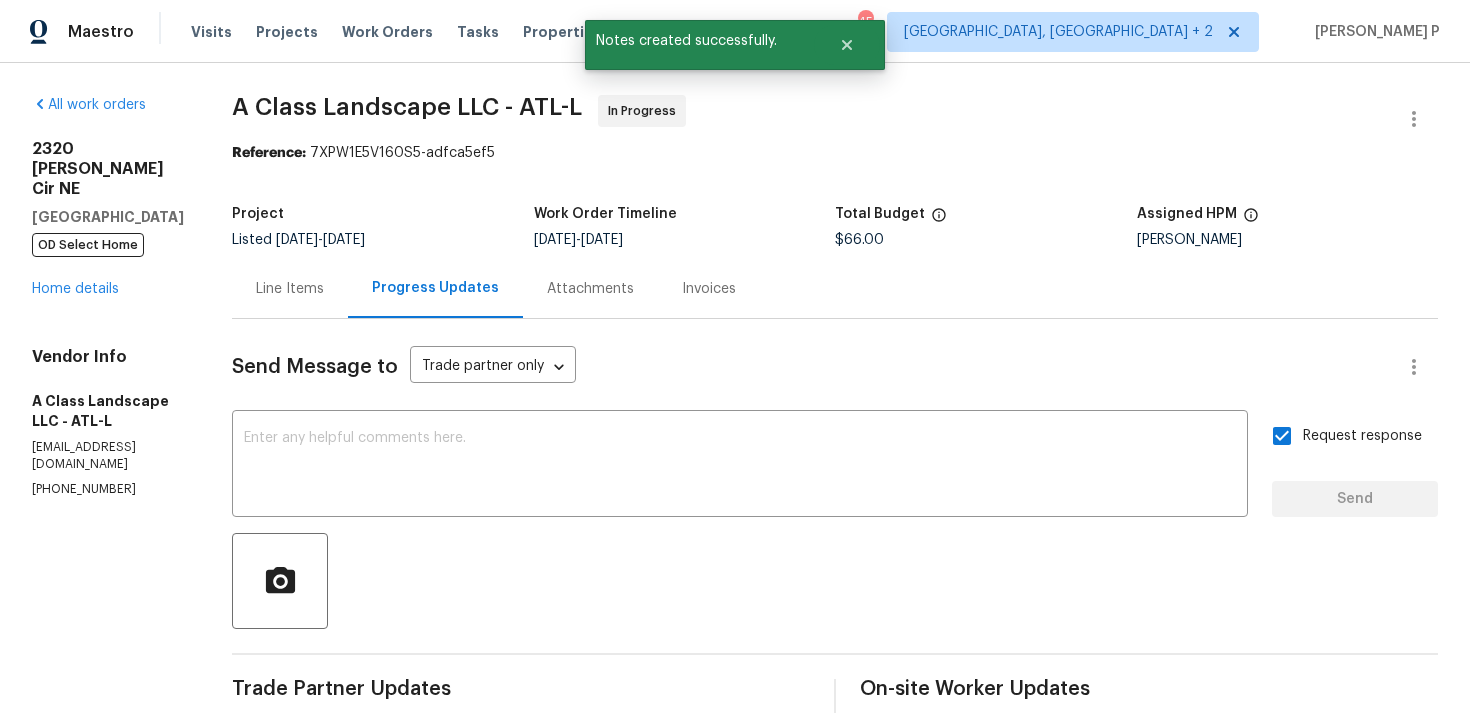 click on "Line Items" at bounding box center [290, 288] 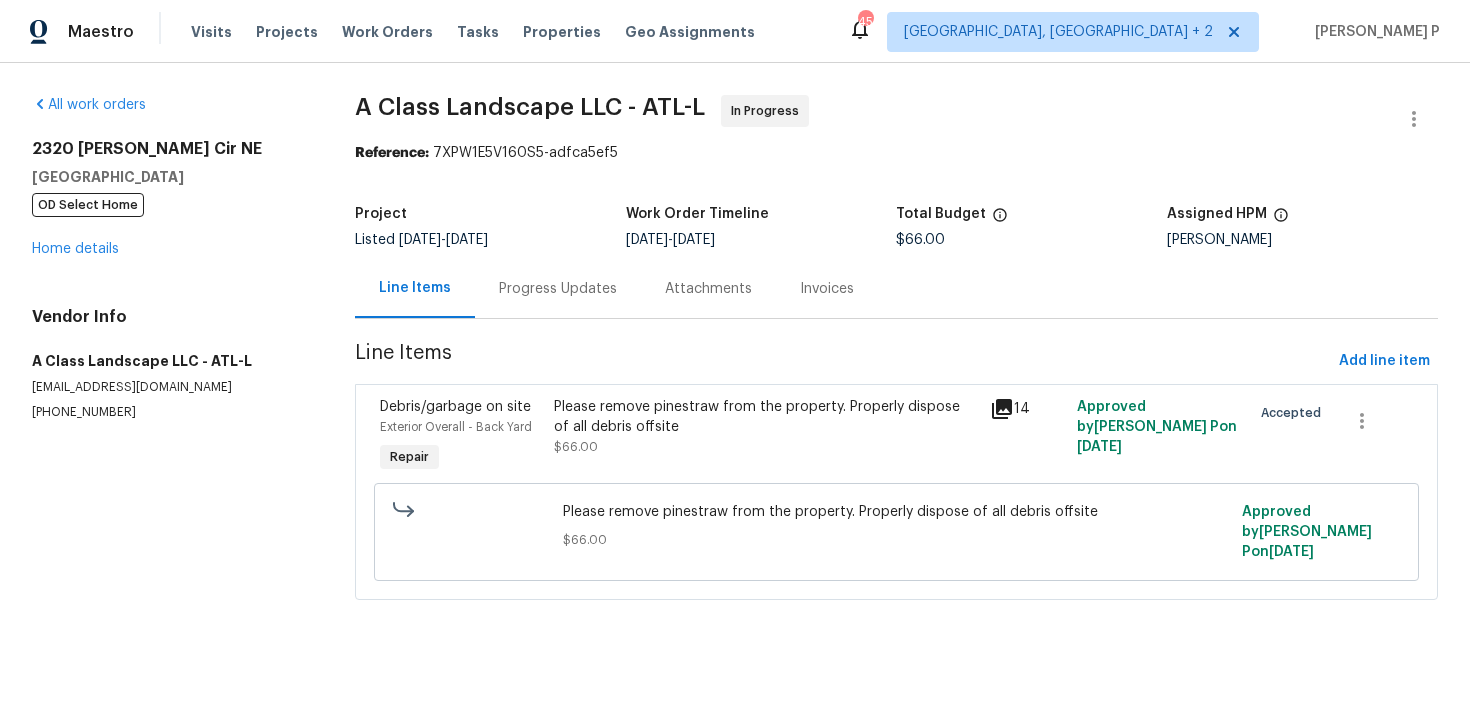 click on "Please remove pinestraw from the property. Properly dispose of all debris offsite" at bounding box center [765, 417] 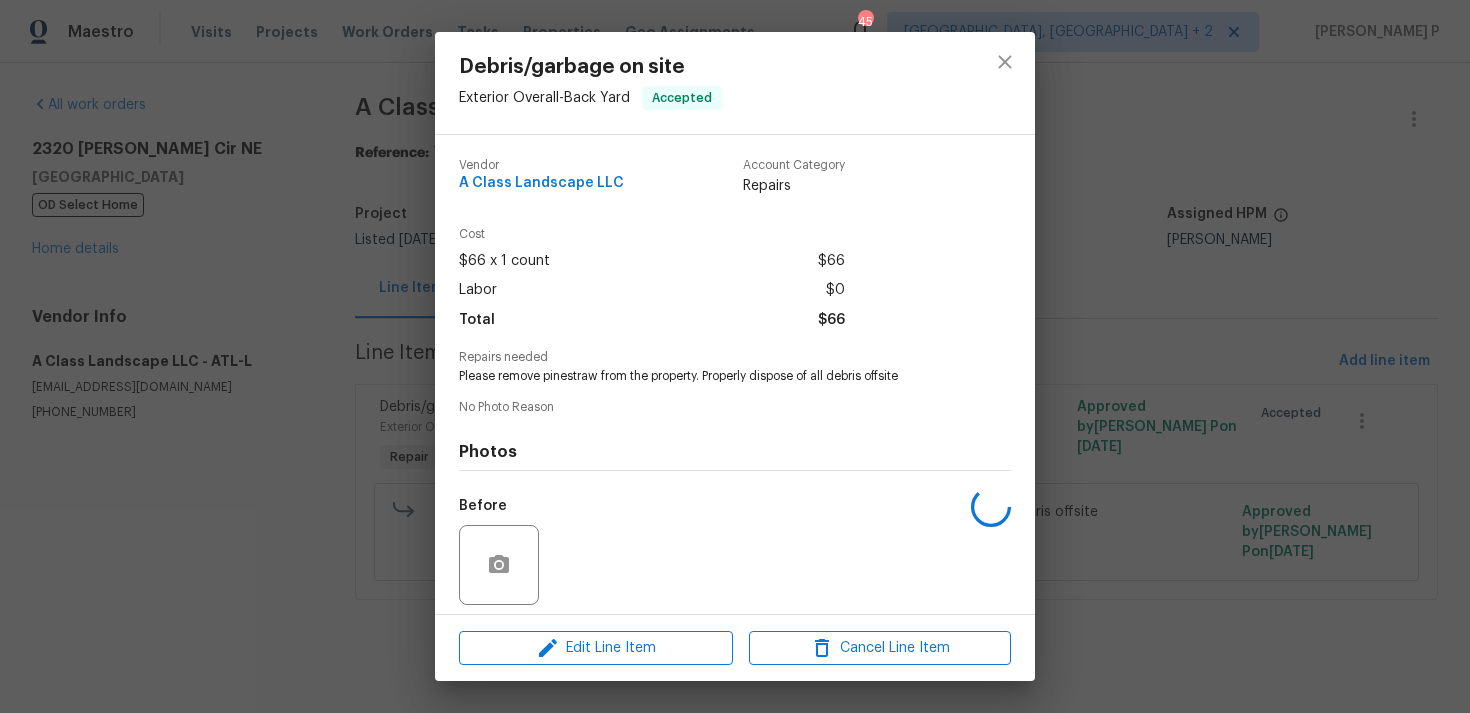scroll, scrollTop: 141, scrollLeft: 0, axis: vertical 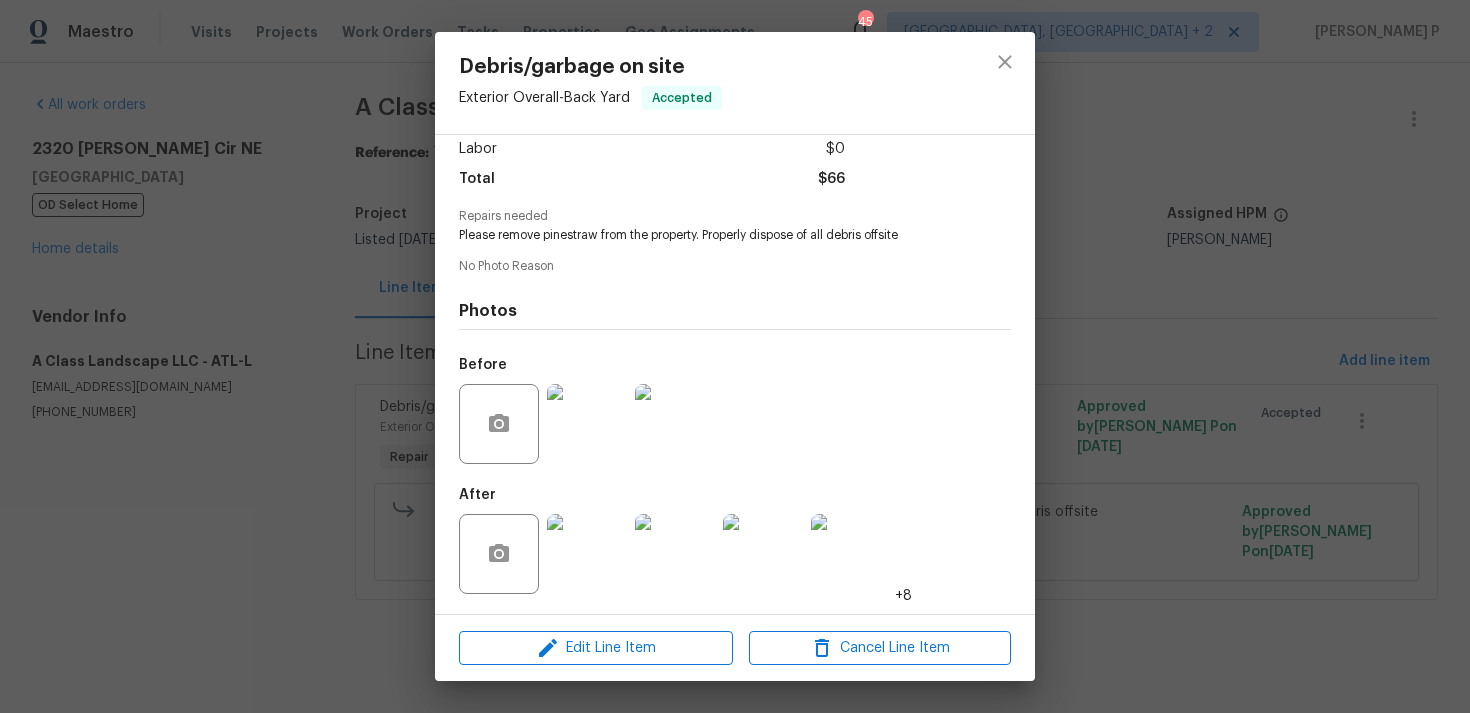 click at bounding box center (587, 554) 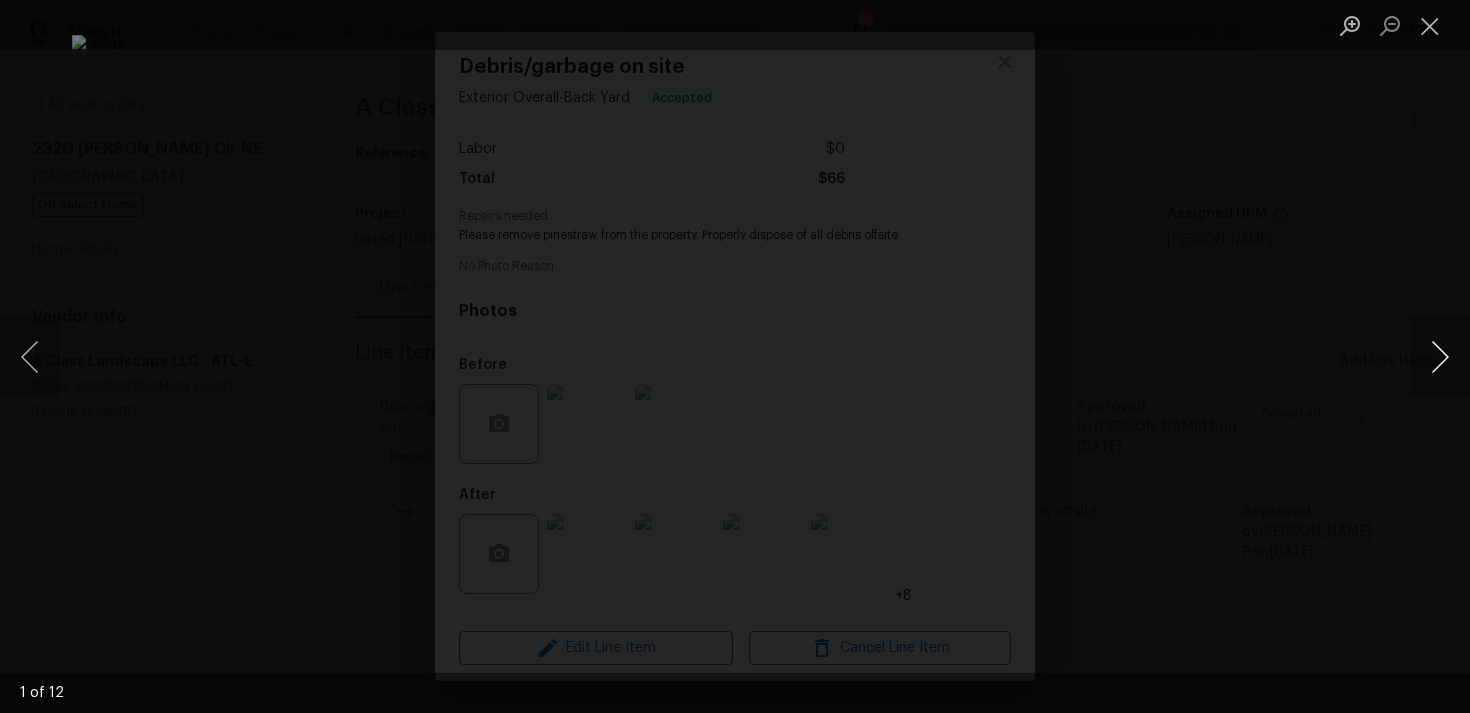 click at bounding box center (1440, 357) 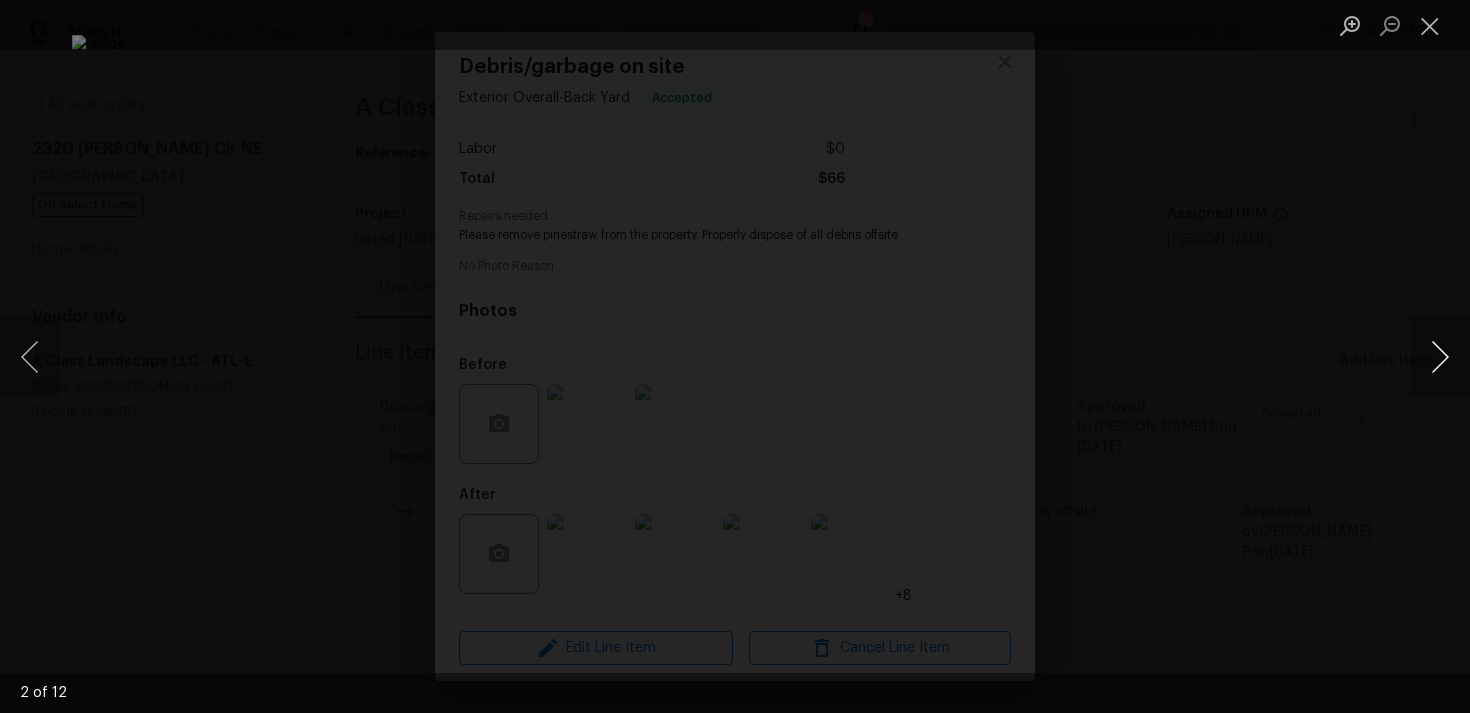 click at bounding box center [1440, 357] 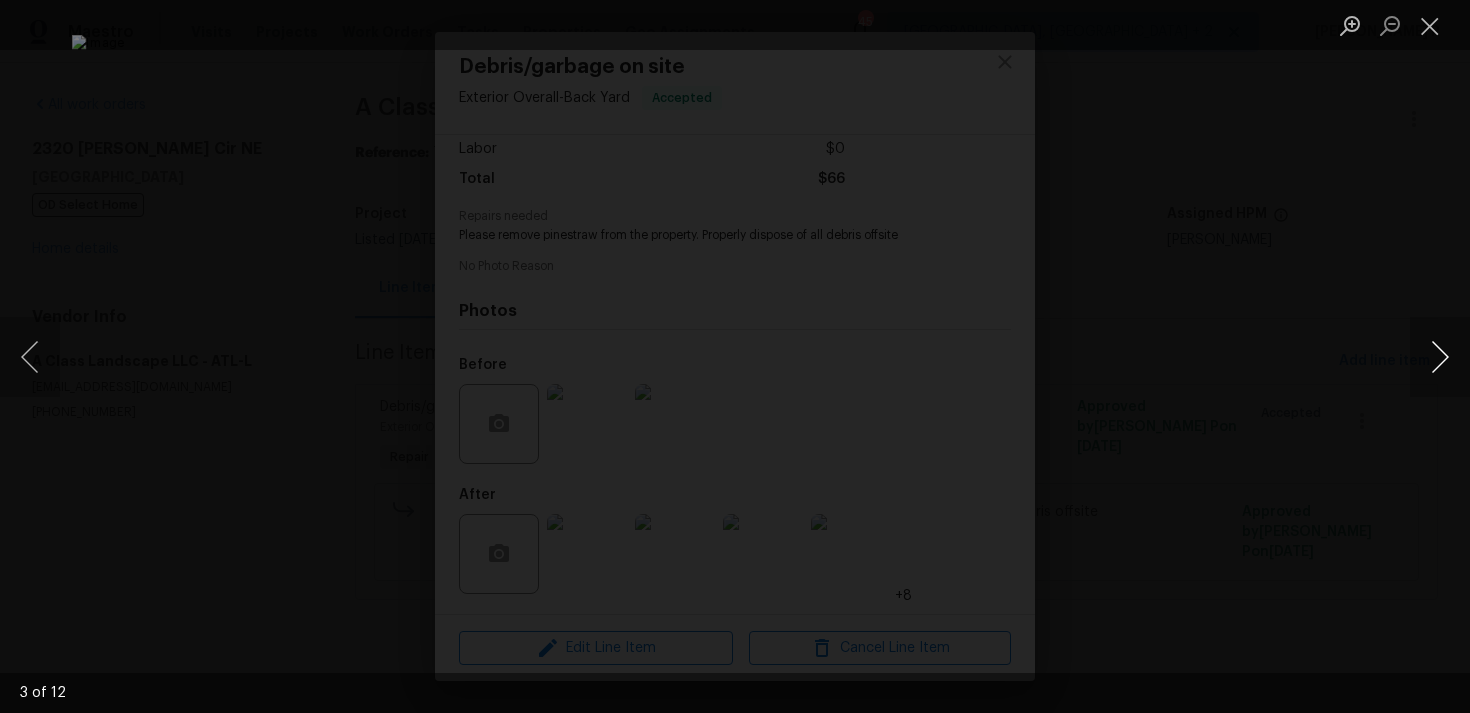 click at bounding box center (1440, 357) 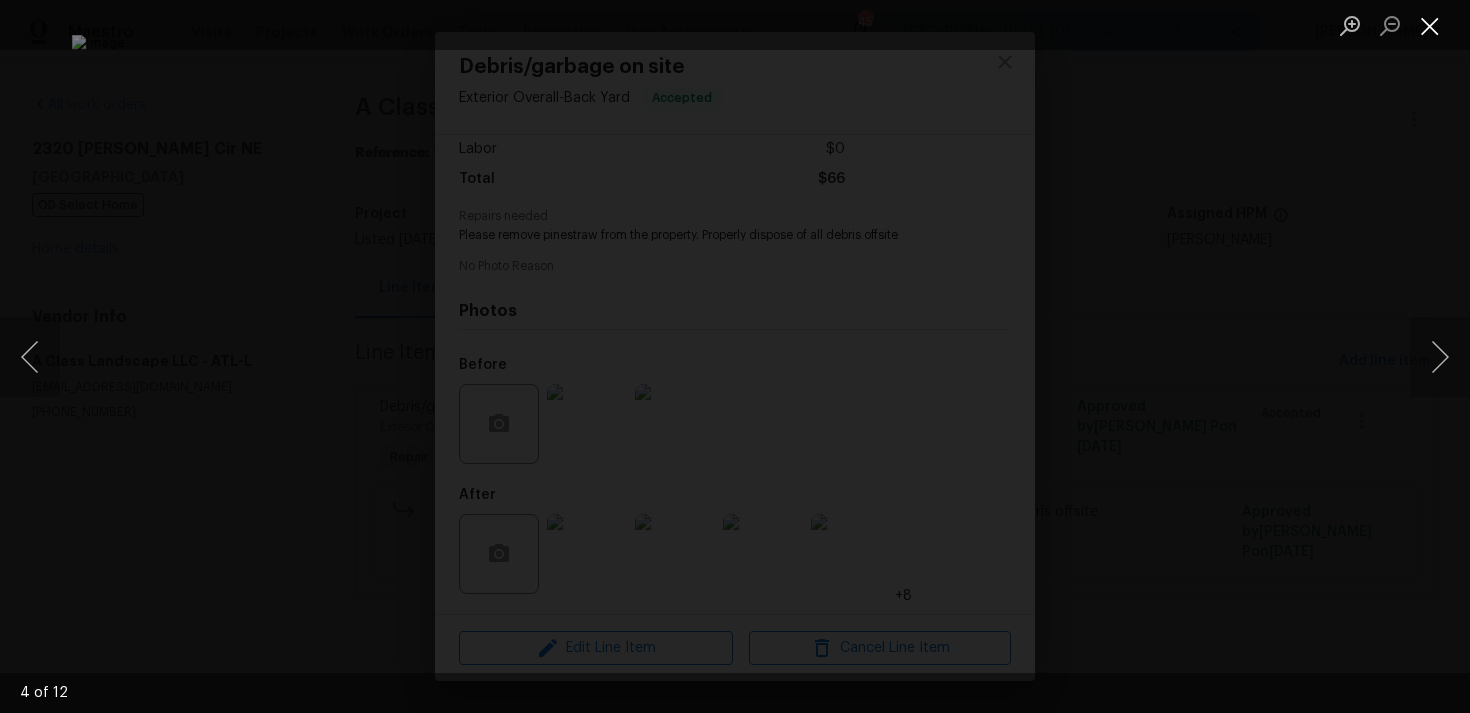 click at bounding box center [1430, 25] 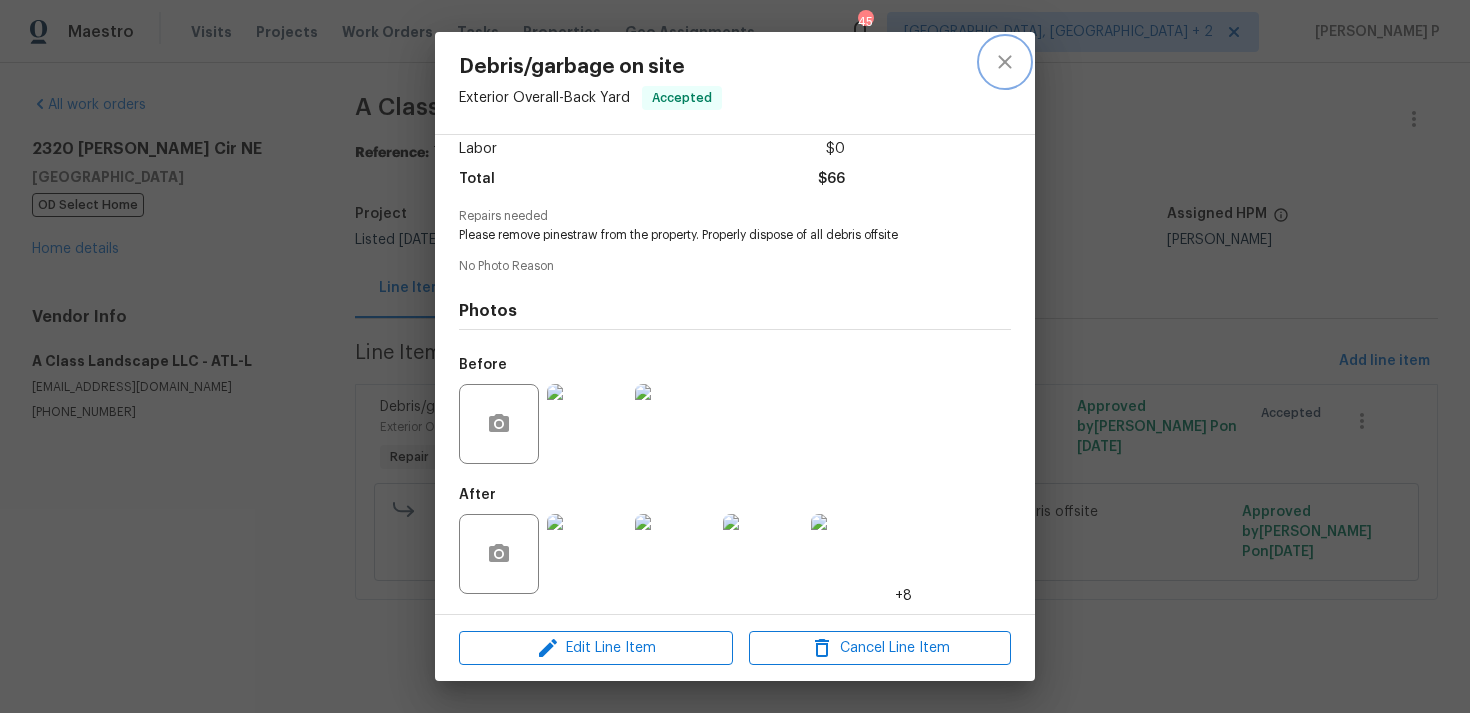 click 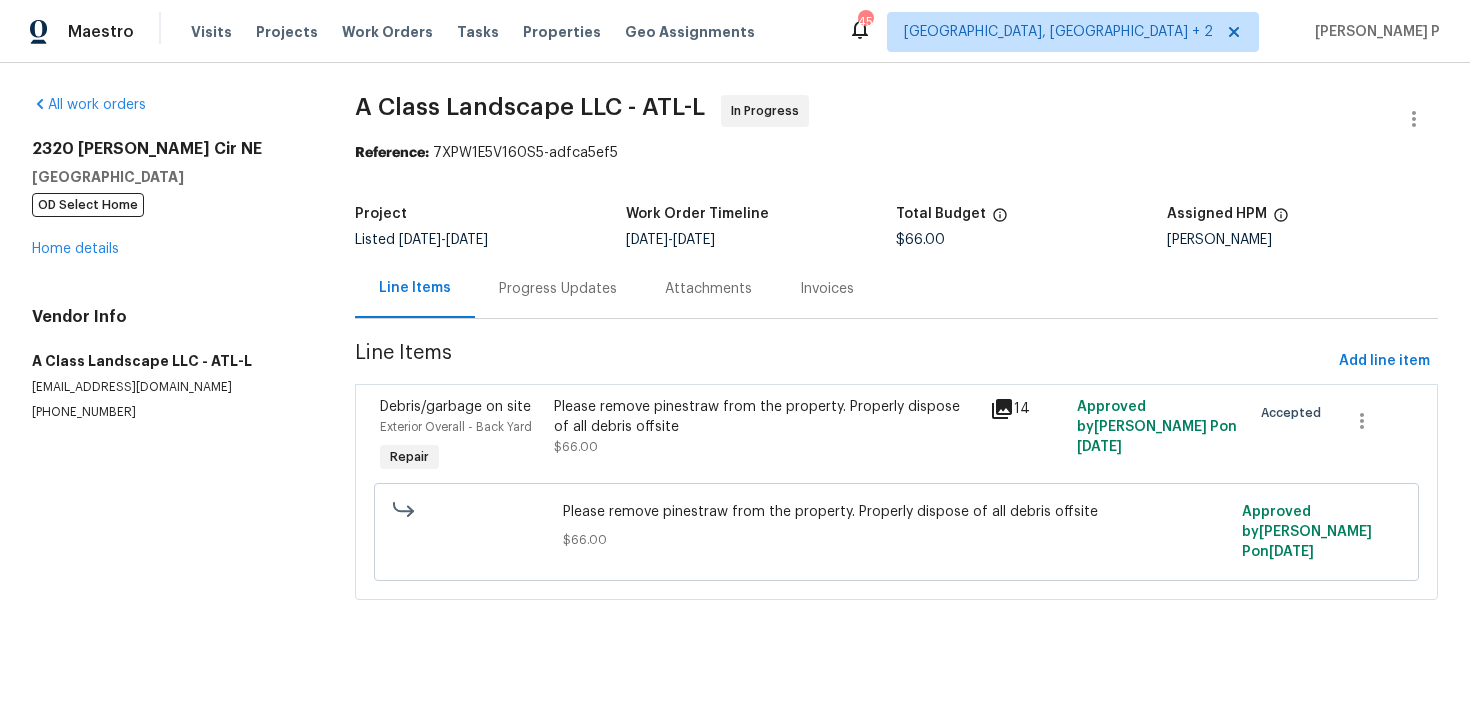 click on "Progress Updates" at bounding box center [558, 288] 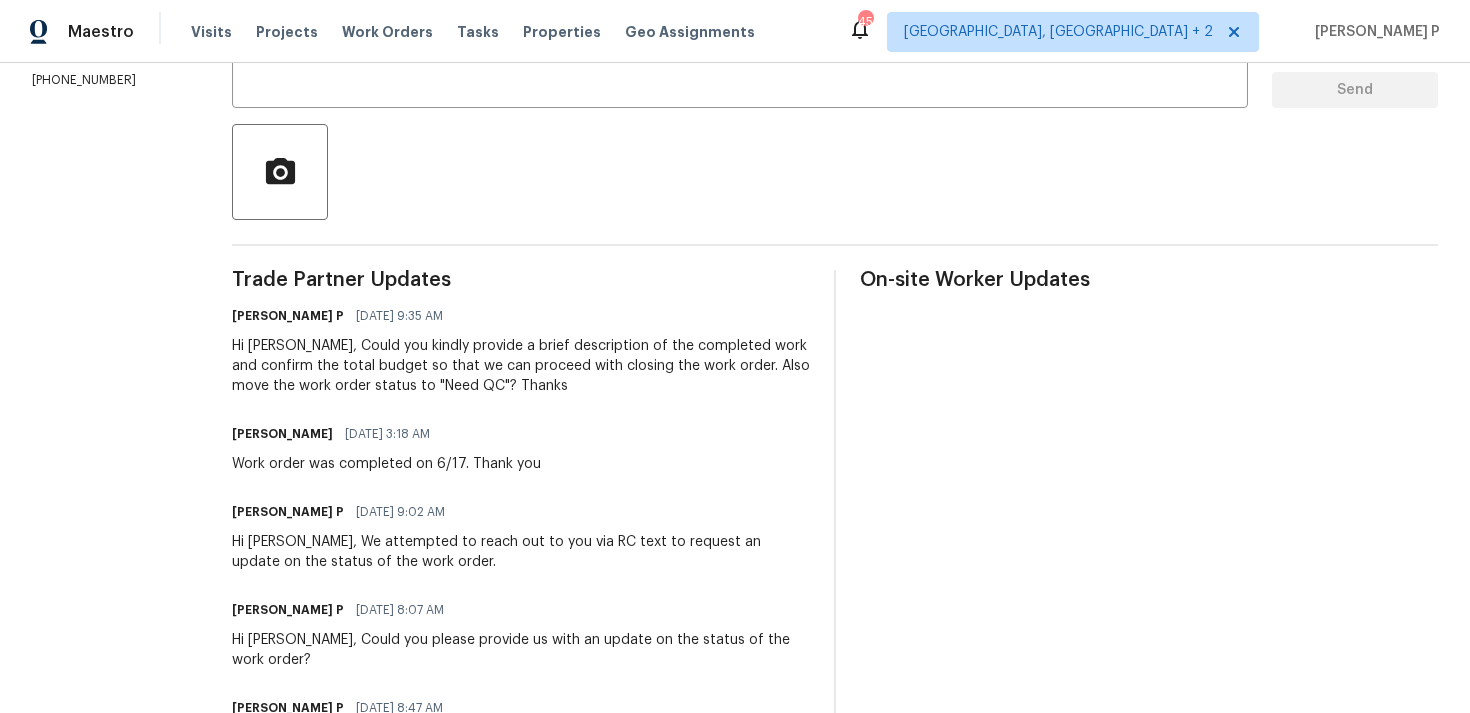 scroll, scrollTop: 421, scrollLeft: 0, axis: vertical 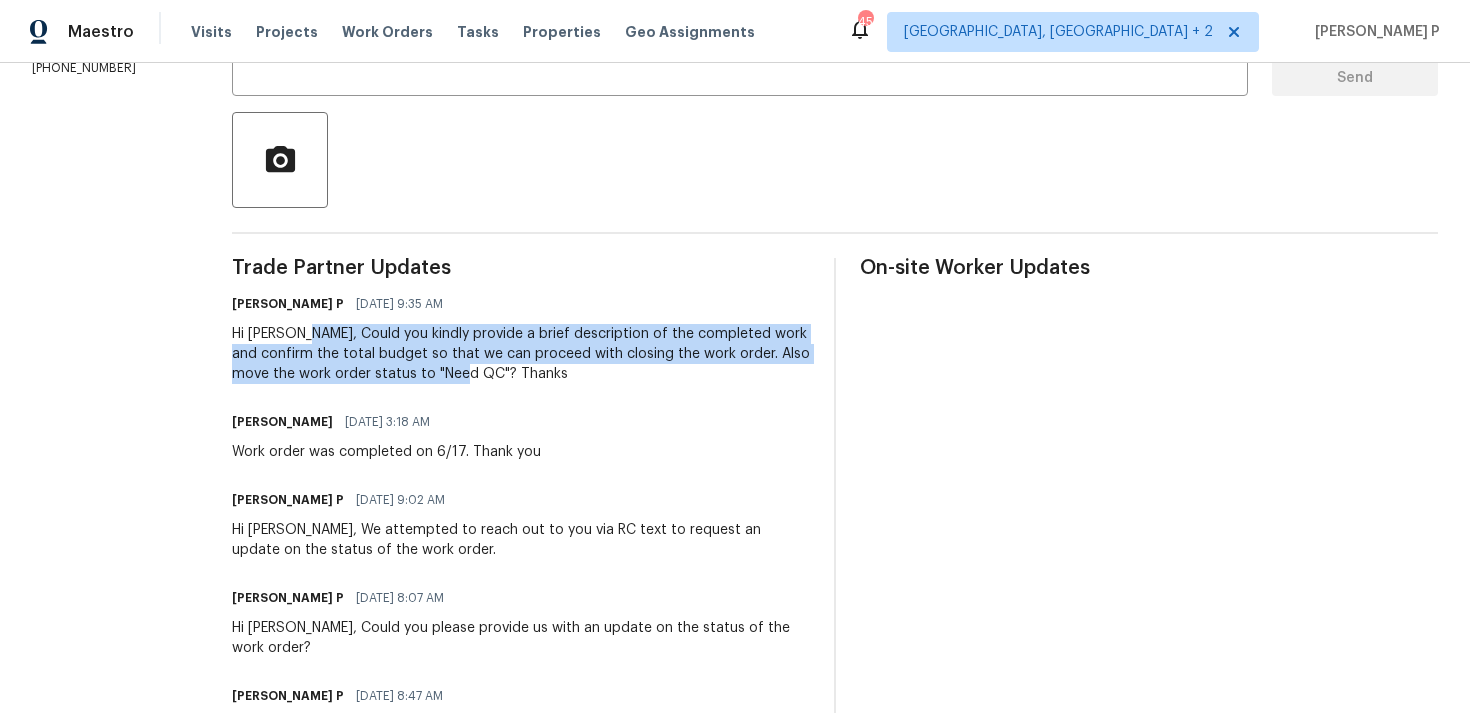 drag, startPoint x: 310, startPoint y: 335, endPoint x: 471, endPoint y: 380, distance: 167.17058 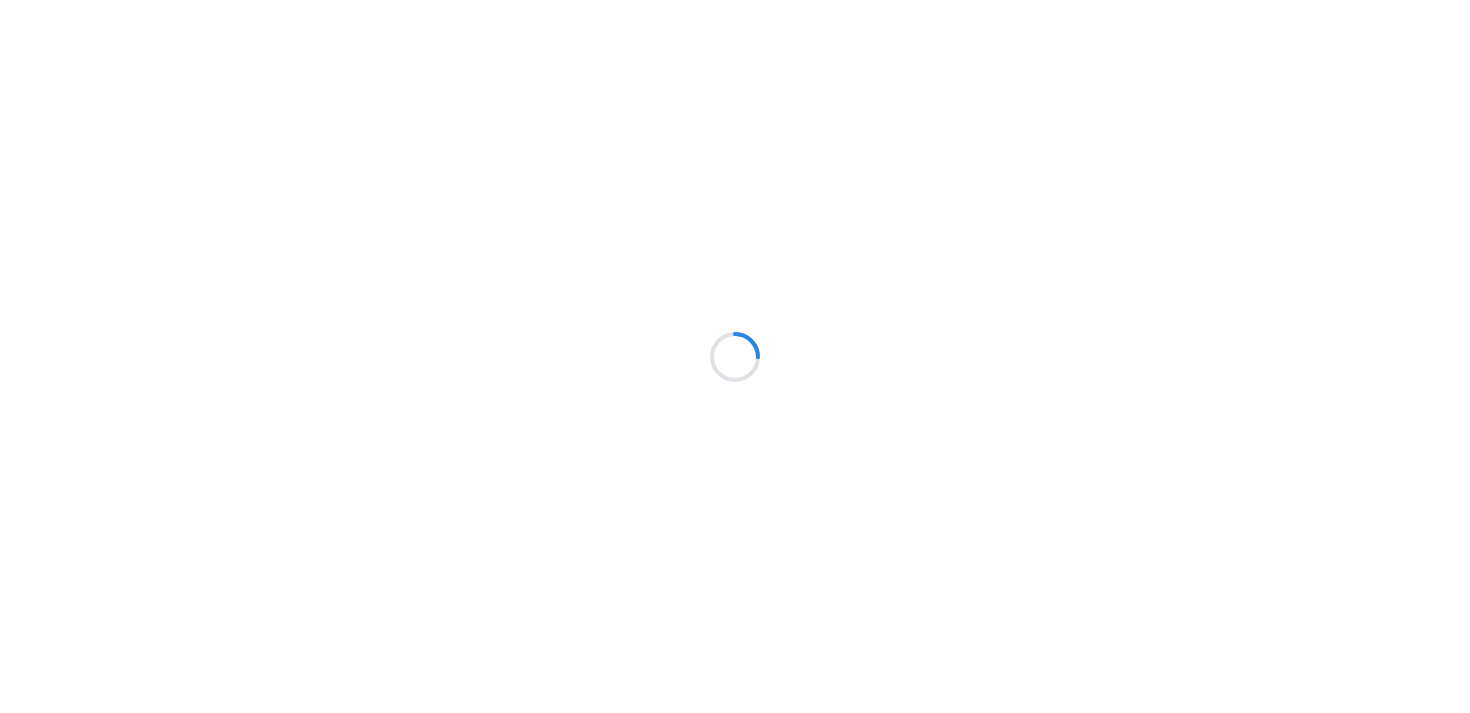 scroll, scrollTop: 0, scrollLeft: 0, axis: both 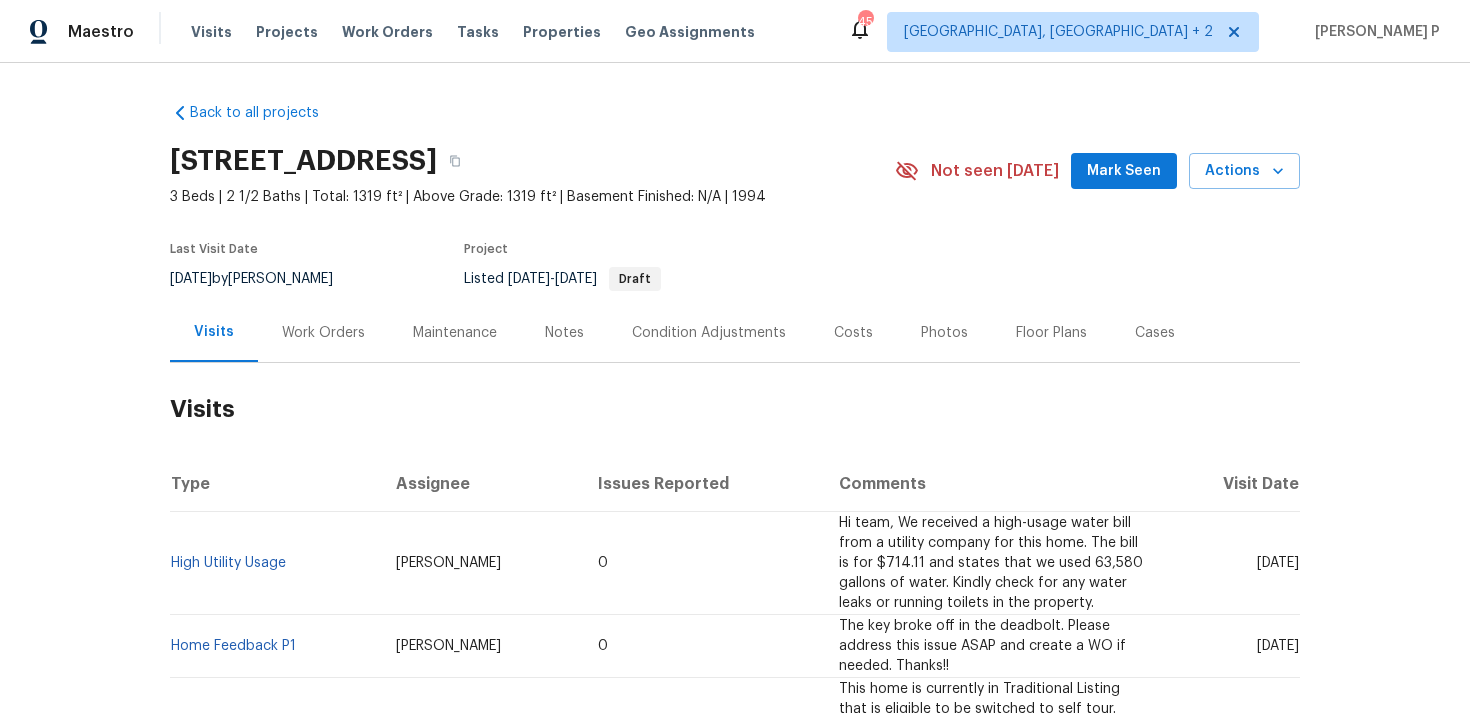click on "Work Orders" at bounding box center (323, 333) 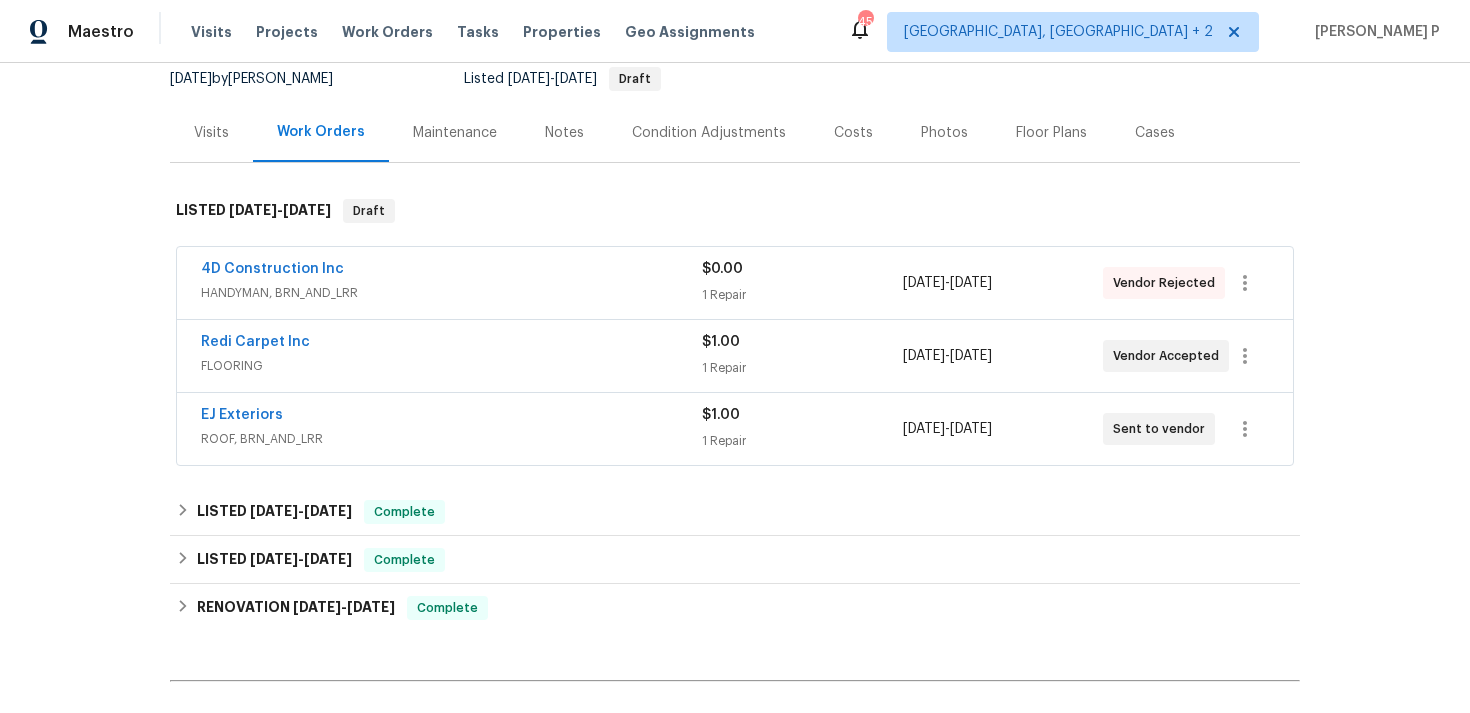scroll, scrollTop: 221, scrollLeft: 0, axis: vertical 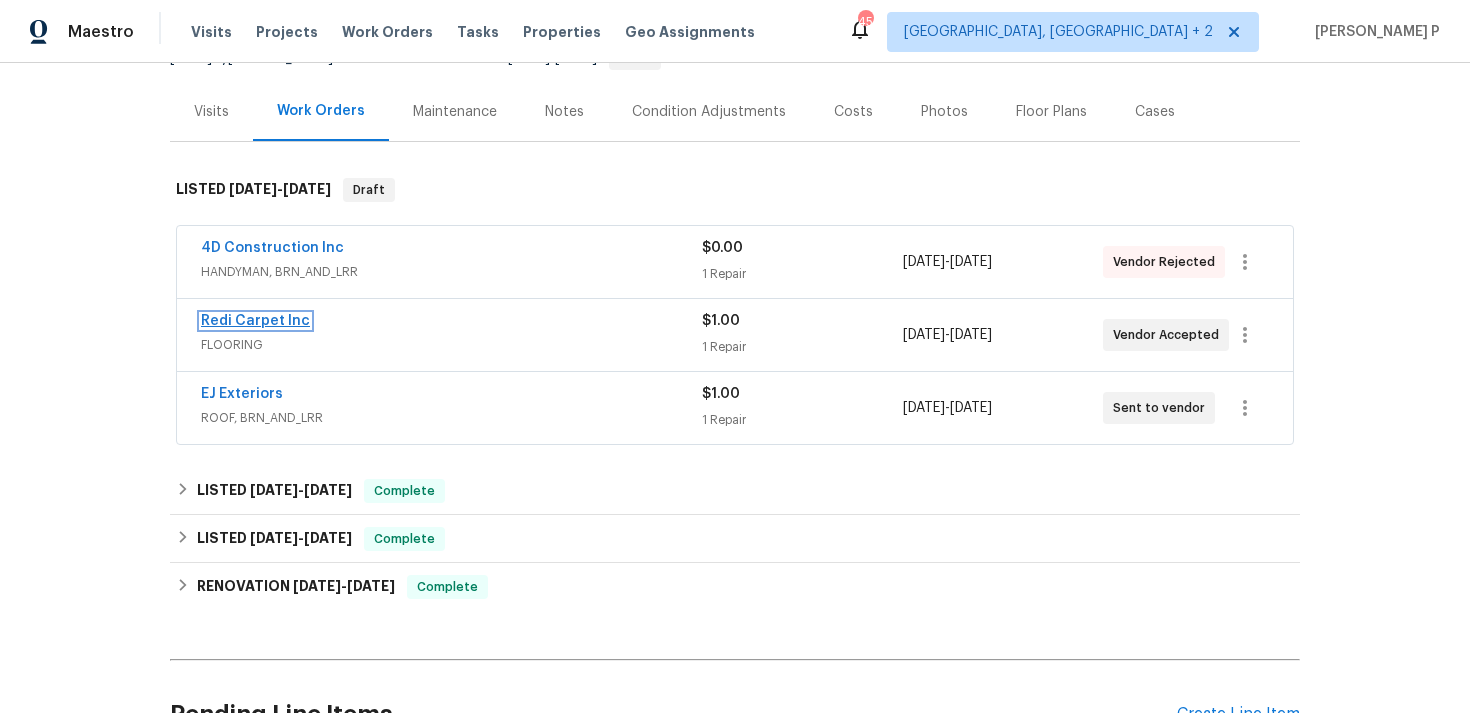 click on "Redi Carpet Inc" at bounding box center (255, 321) 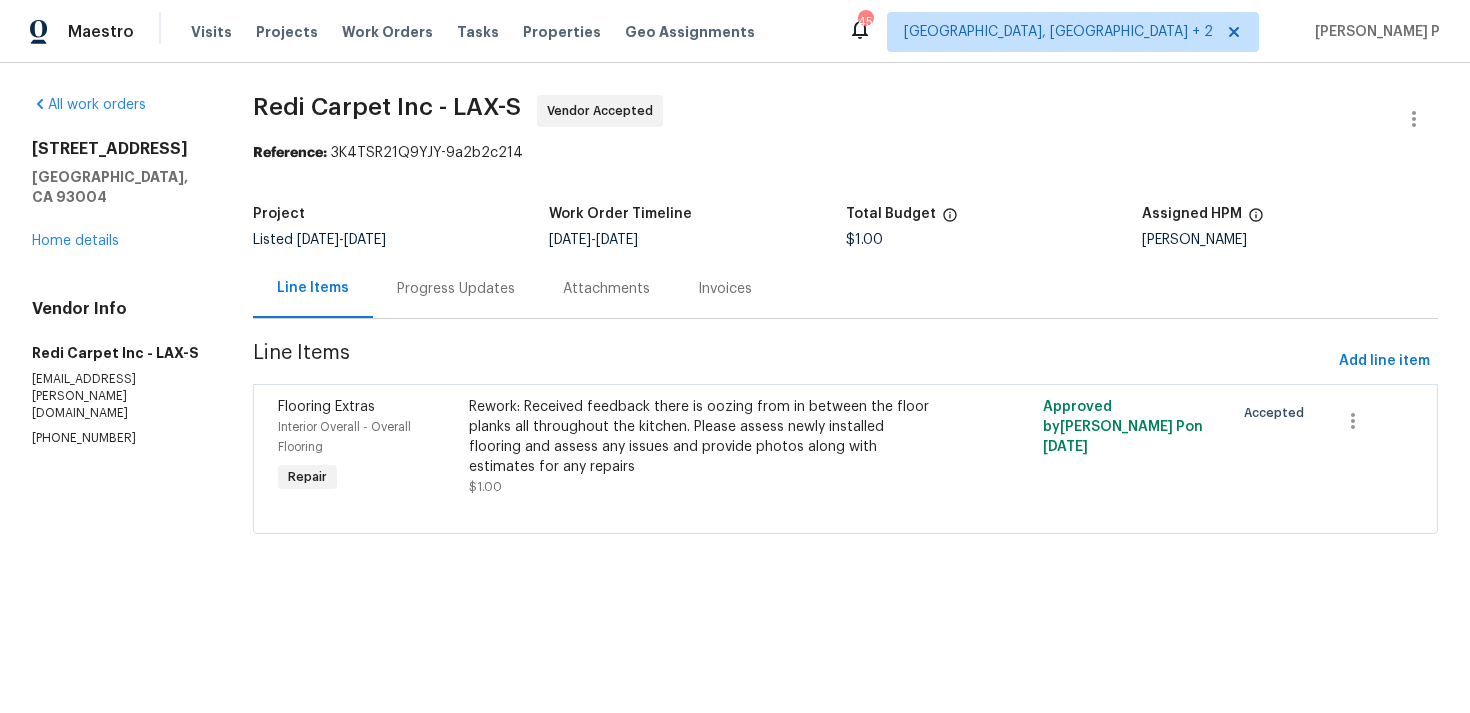 click on "Progress Updates" at bounding box center (456, 288) 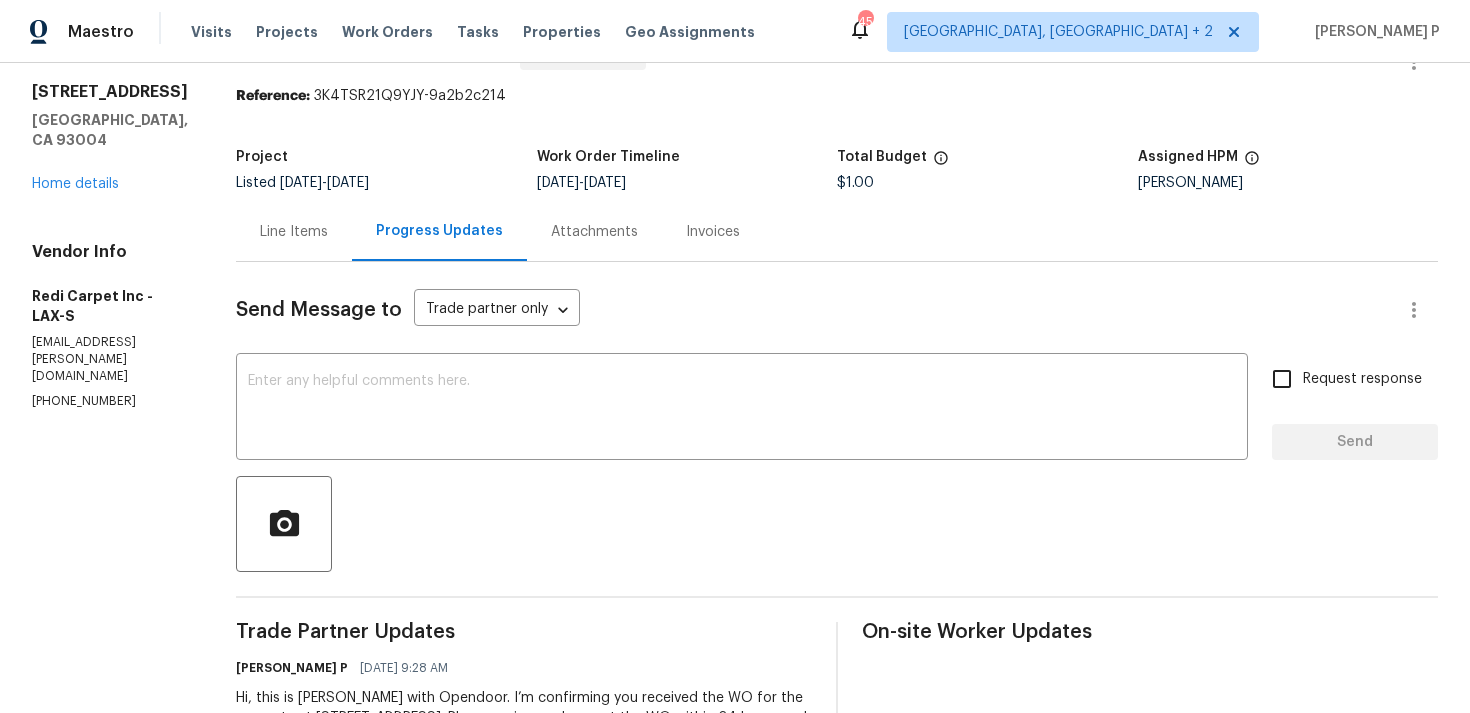 scroll, scrollTop: 0, scrollLeft: 0, axis: both 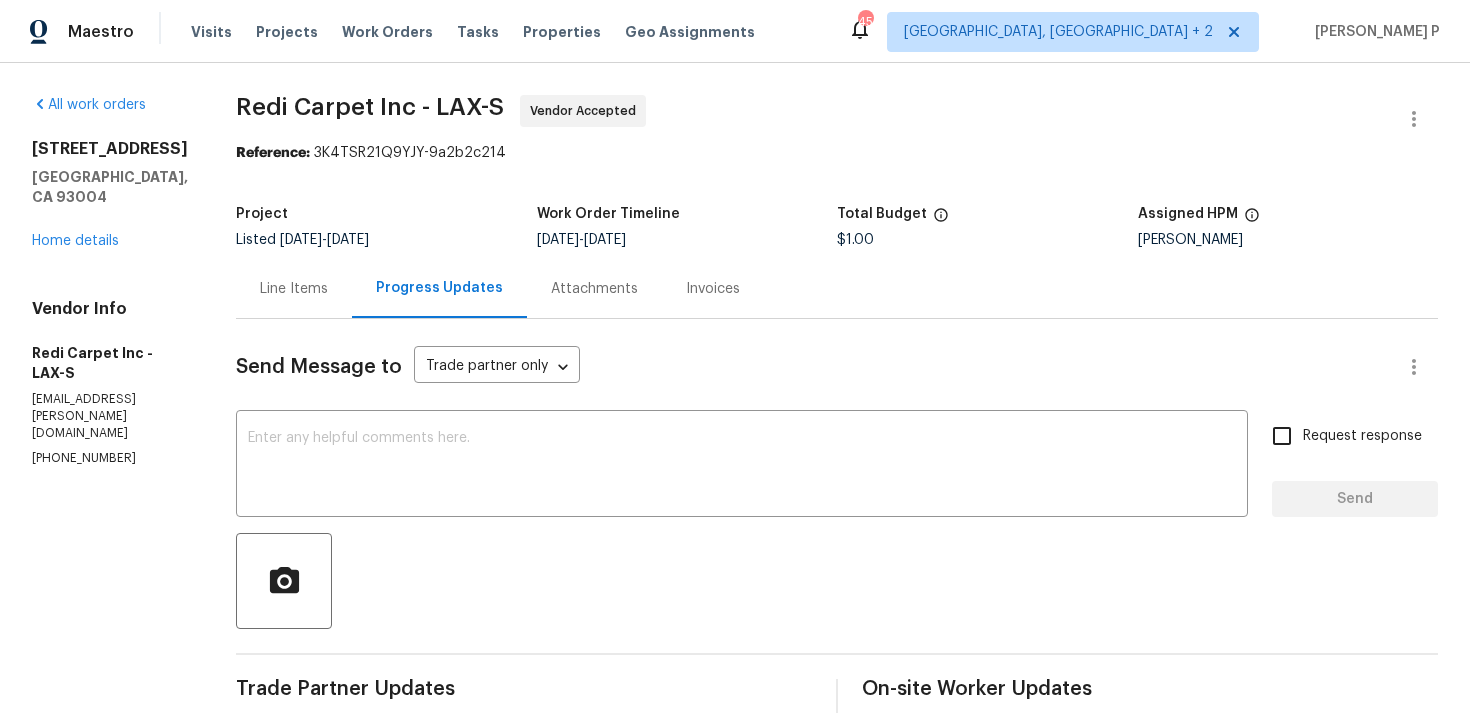 click on "Line Items" at bounding box center (294, 288) 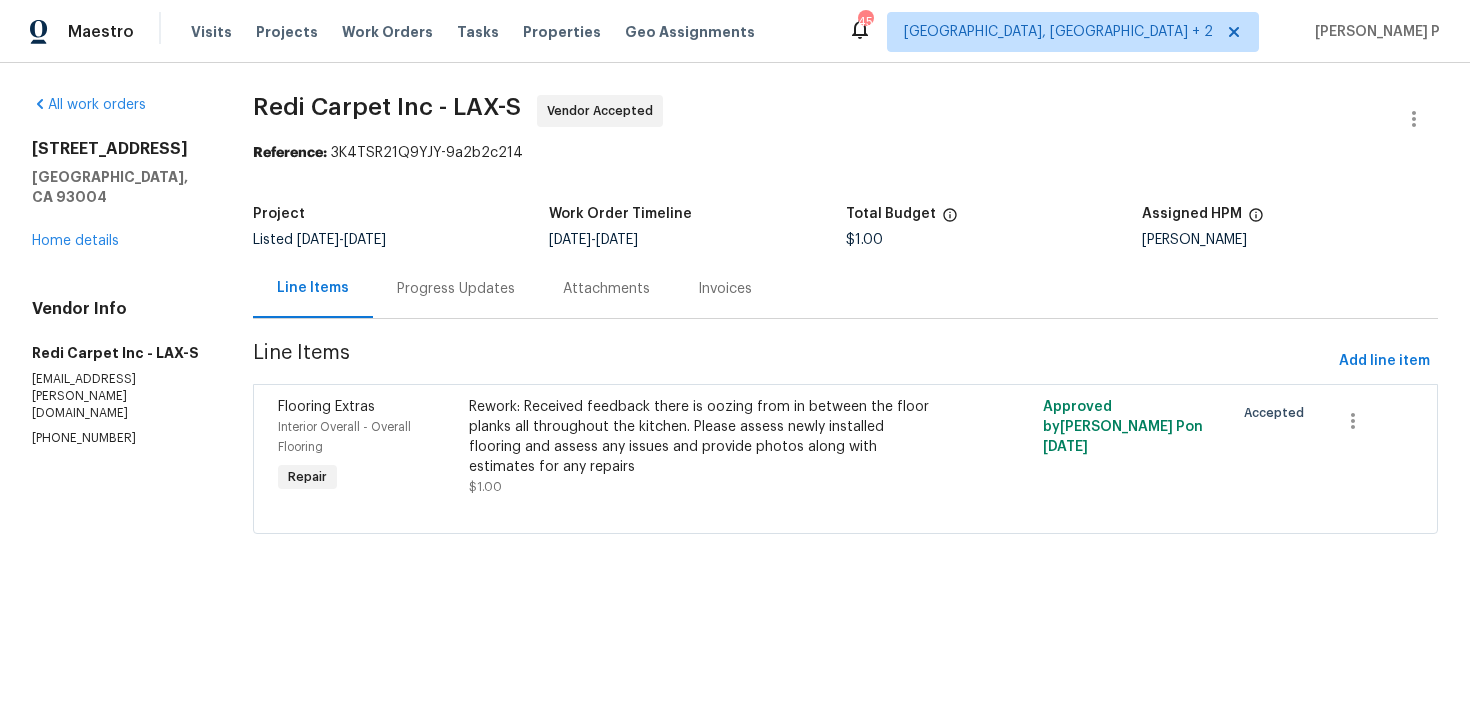 click on "Progress Updates" at bounding box center (456, 289) 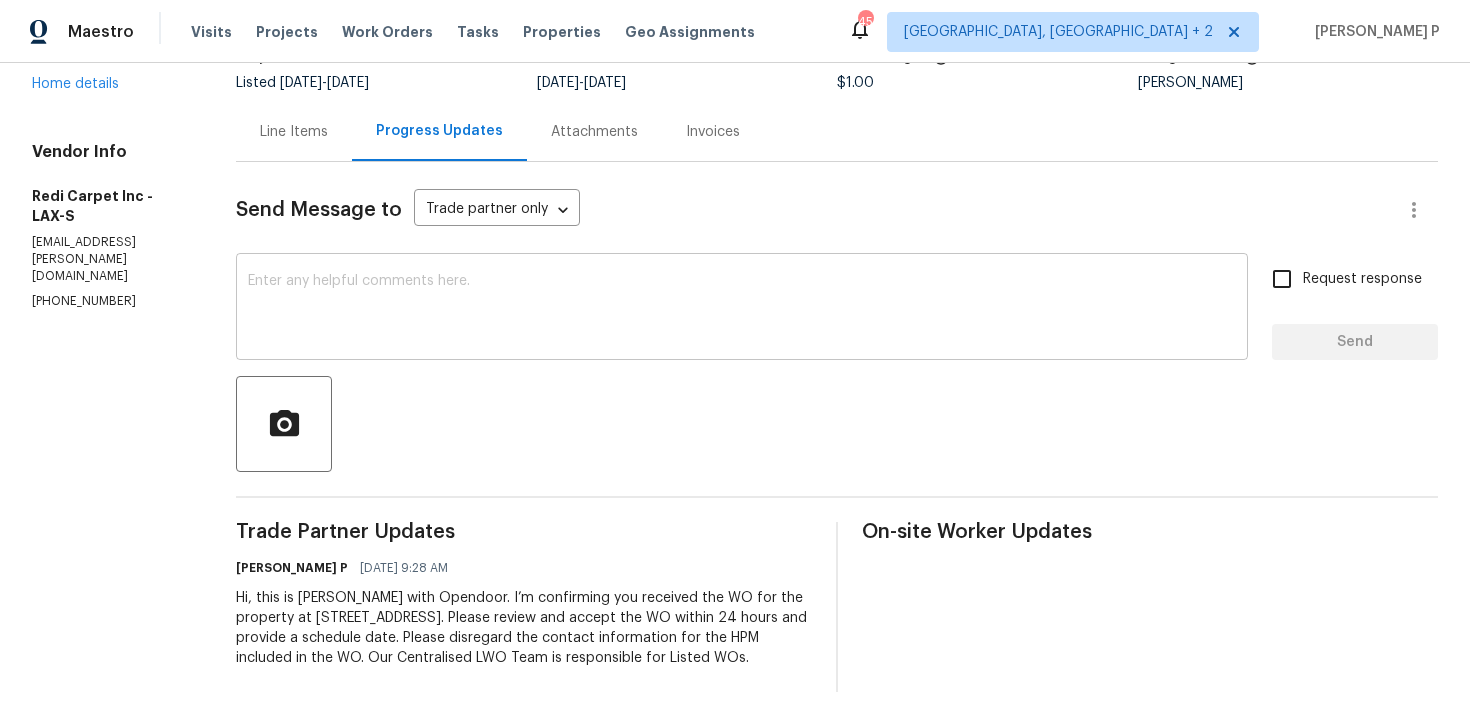 scroll, scrollTop: 188, scrollLeft: 0, axis: vertical 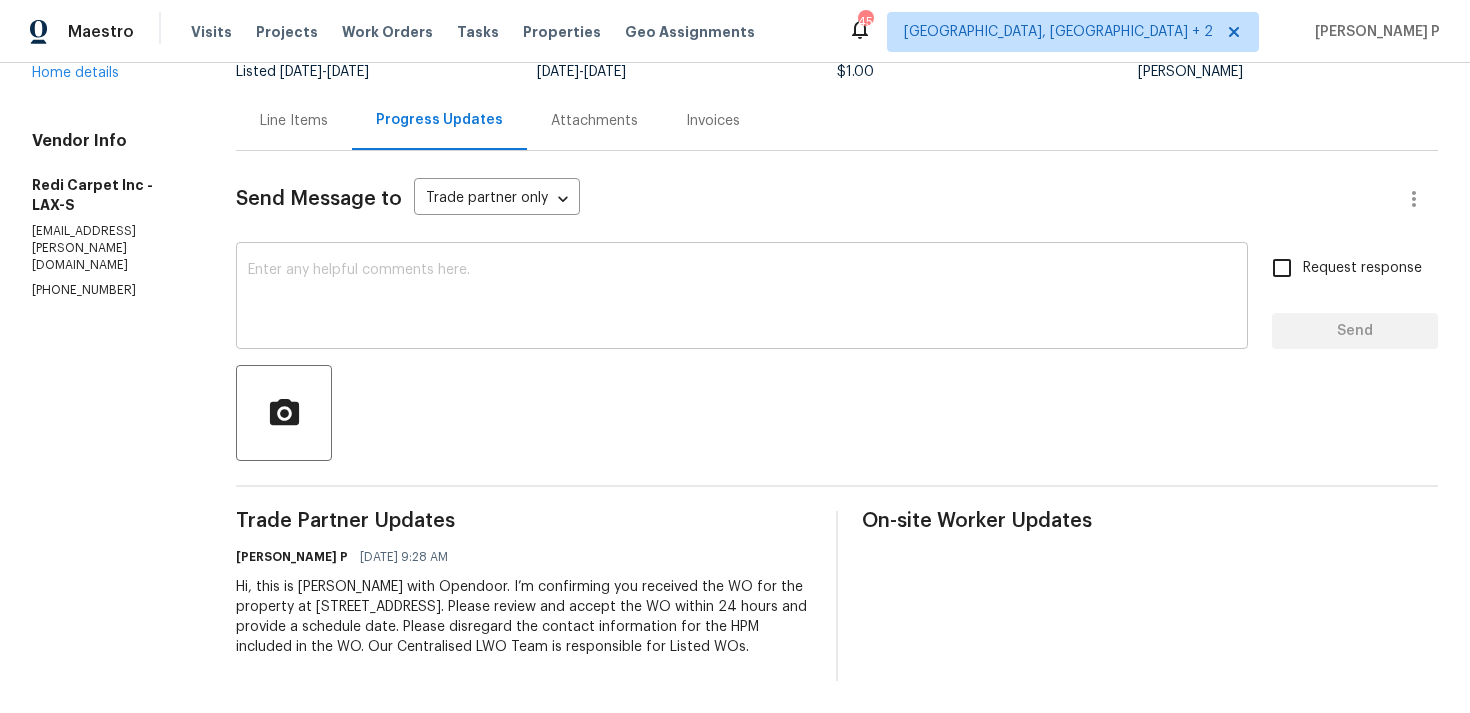 click at bounding box center [742, 298] 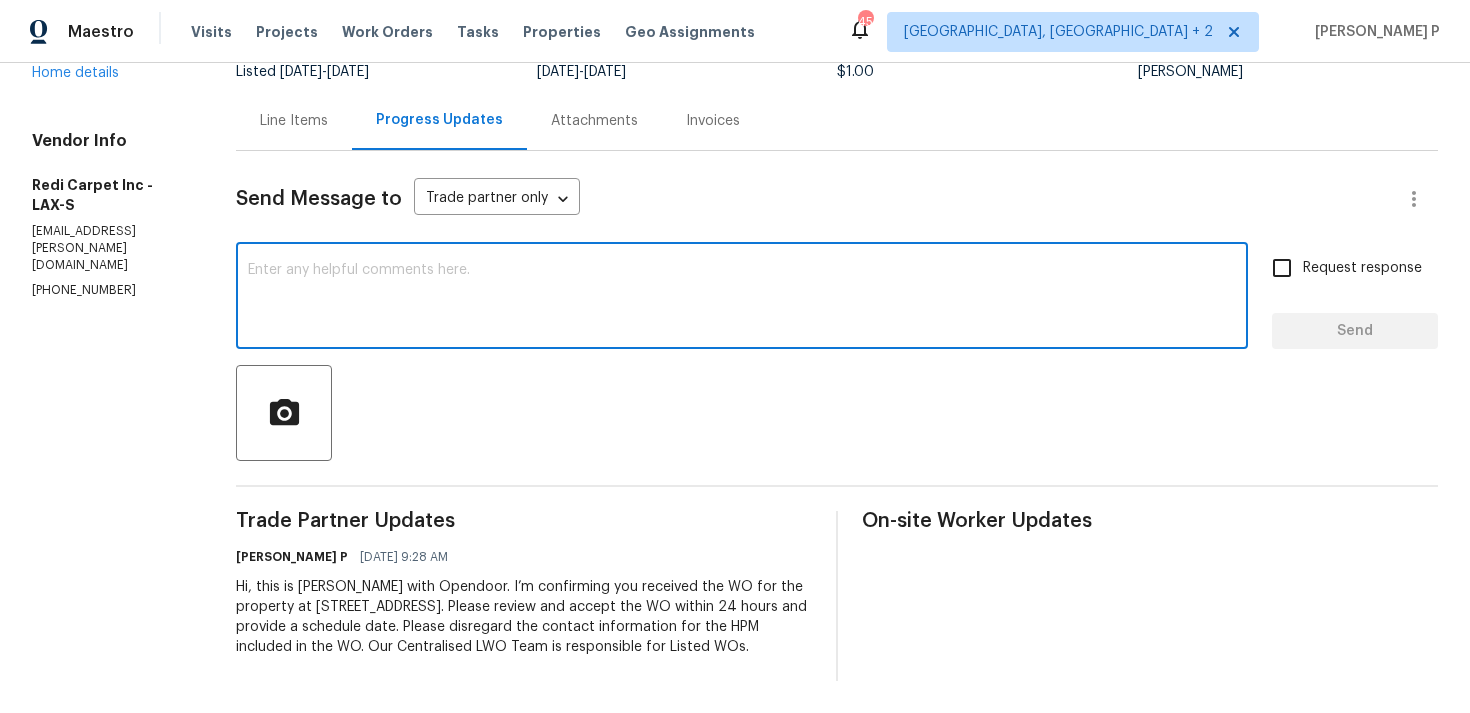 paste on "Thank you for accepting the work order. Could you please provide us with an update on the scheduled date?" 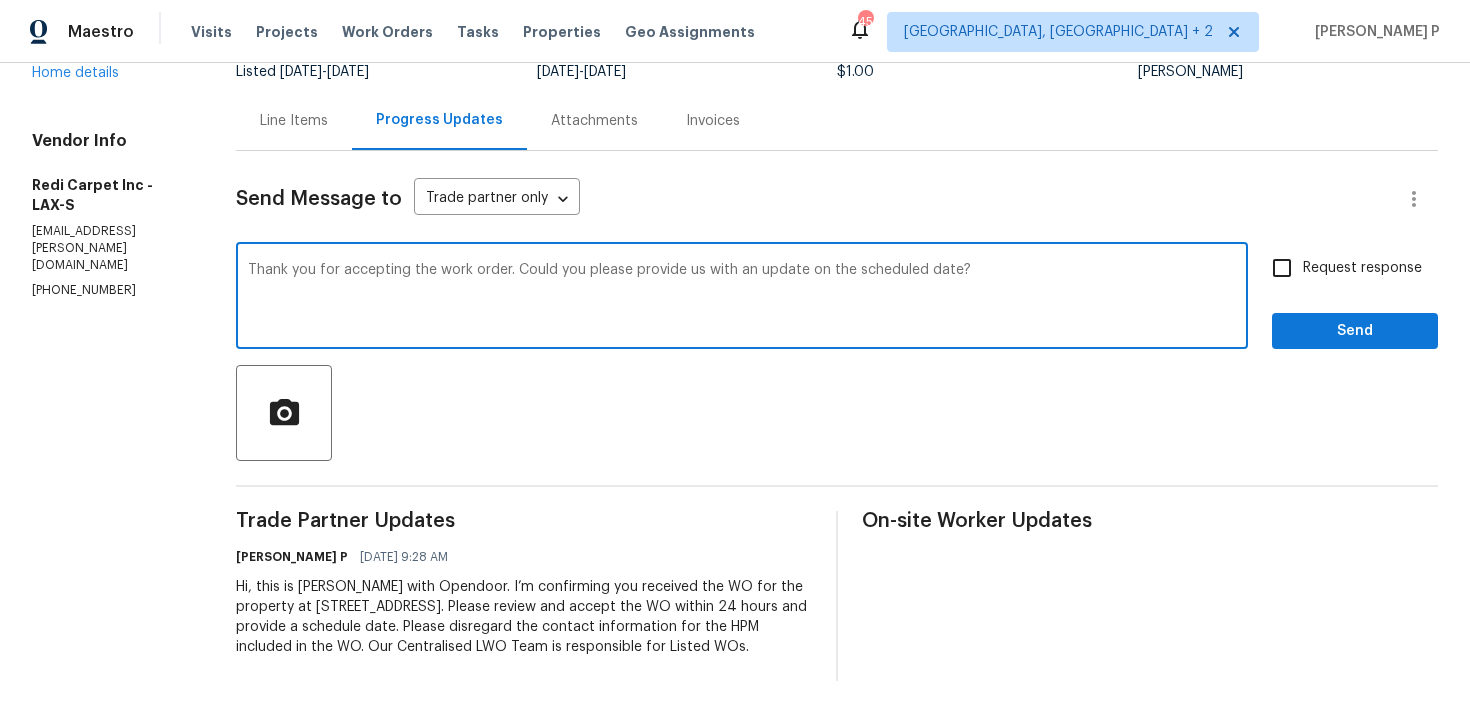 type on "Thank you for accepting the work order. Could you please provide us with an update on the scheduled date?" 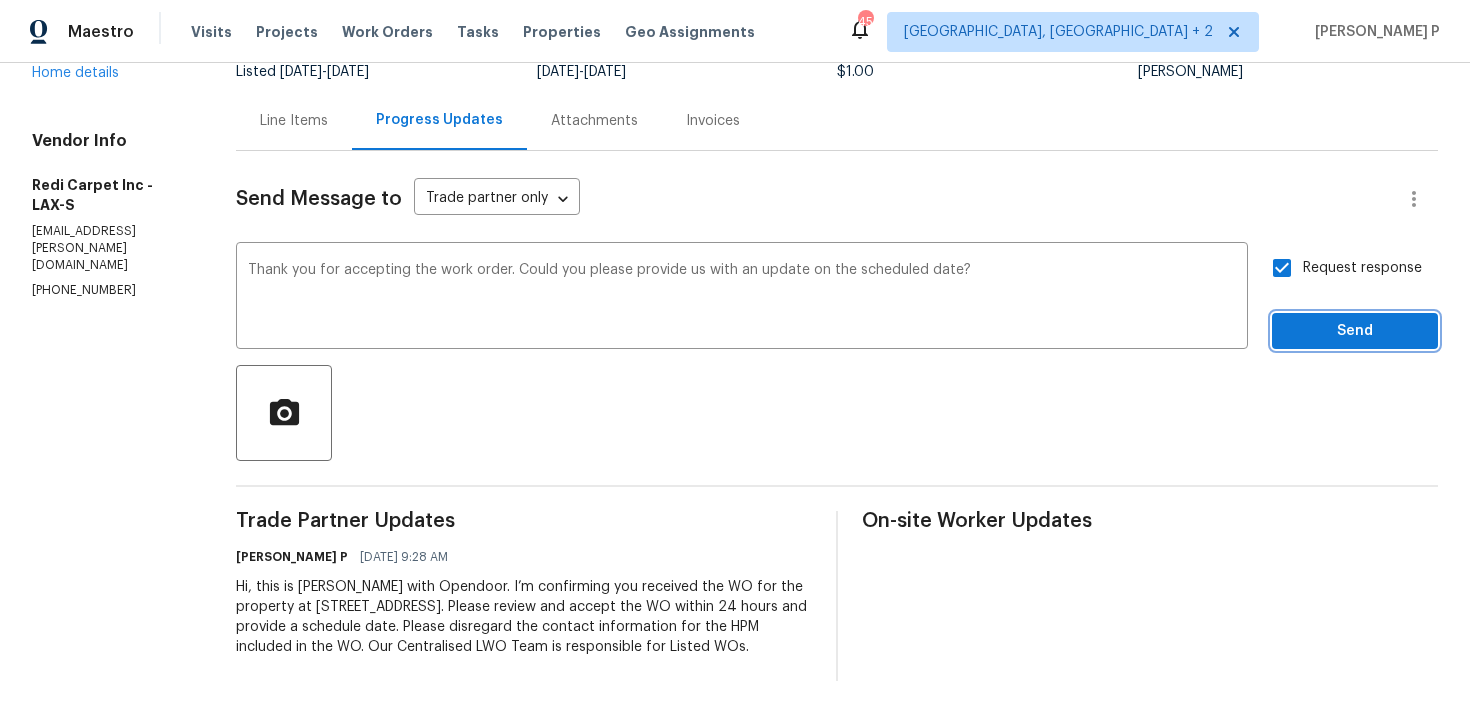 click on "Send" at bounding box center [1355, 331] 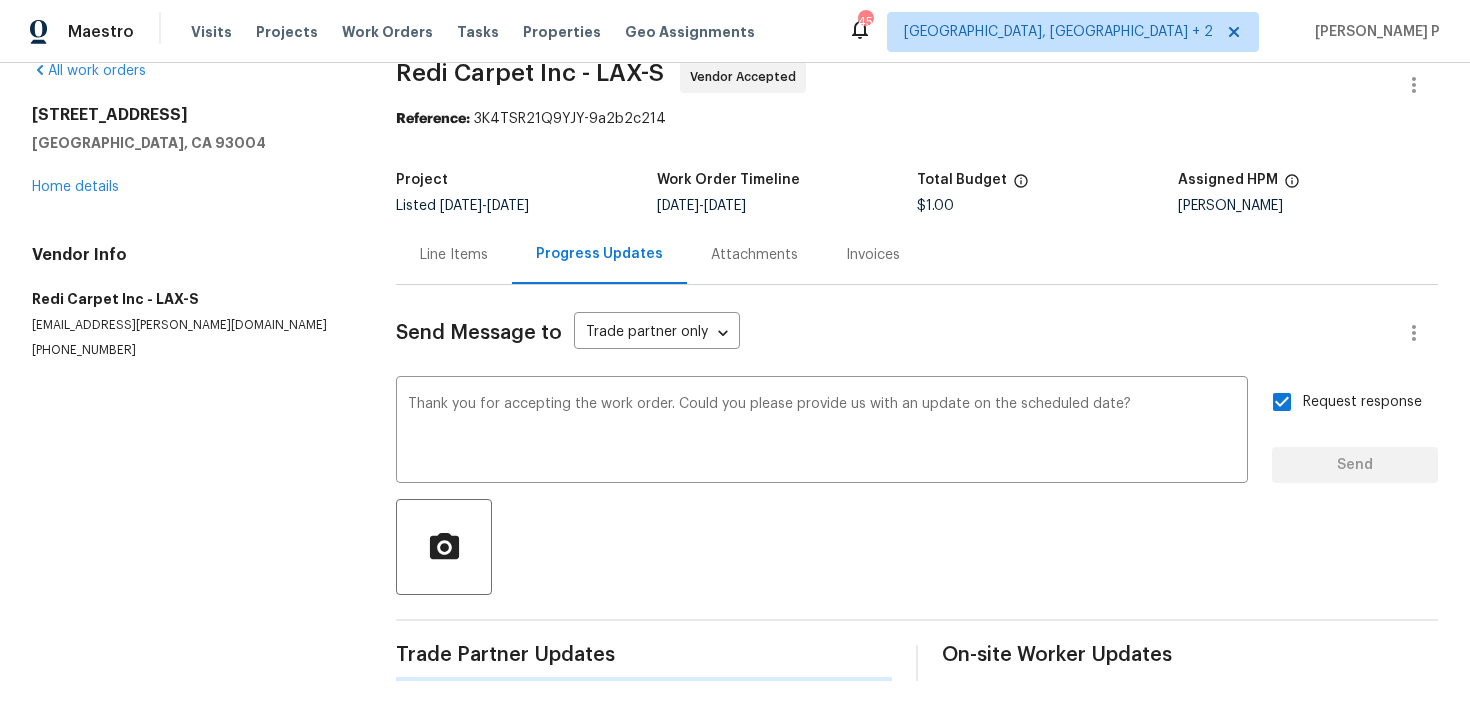 scroll, scrollTop: 34, scrollLeft: 0, axis: vertical 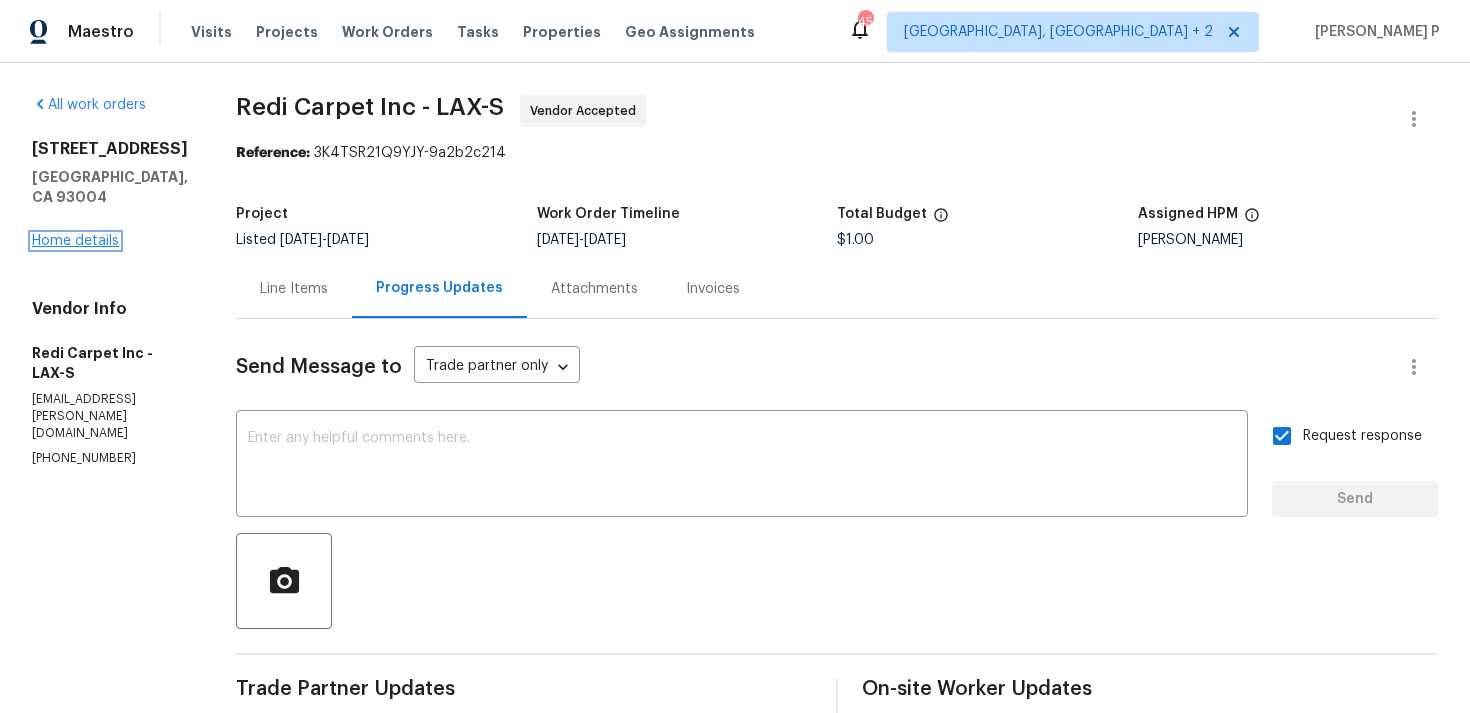 click on "Home details" at bounding box center (75, 241) 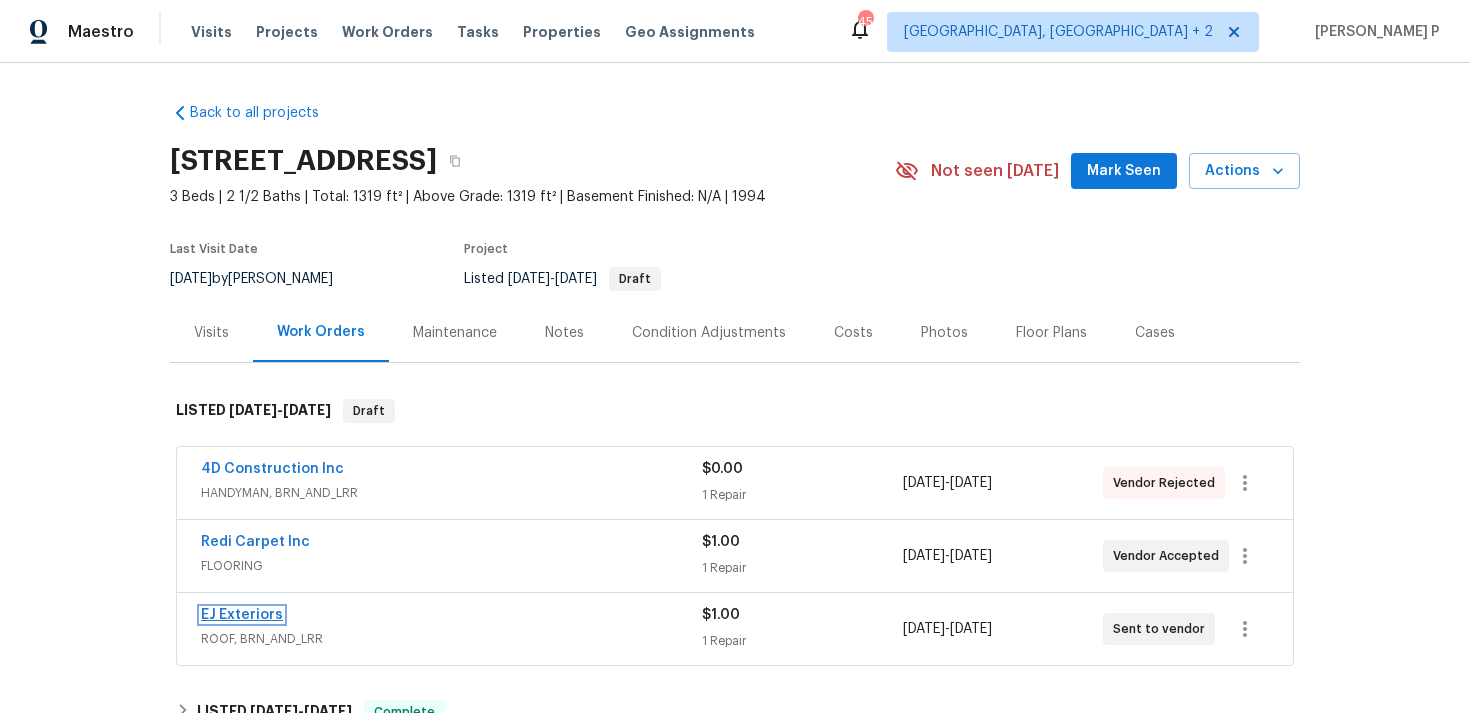click on "EJ Exteriors" at bounding box center (242, 615) 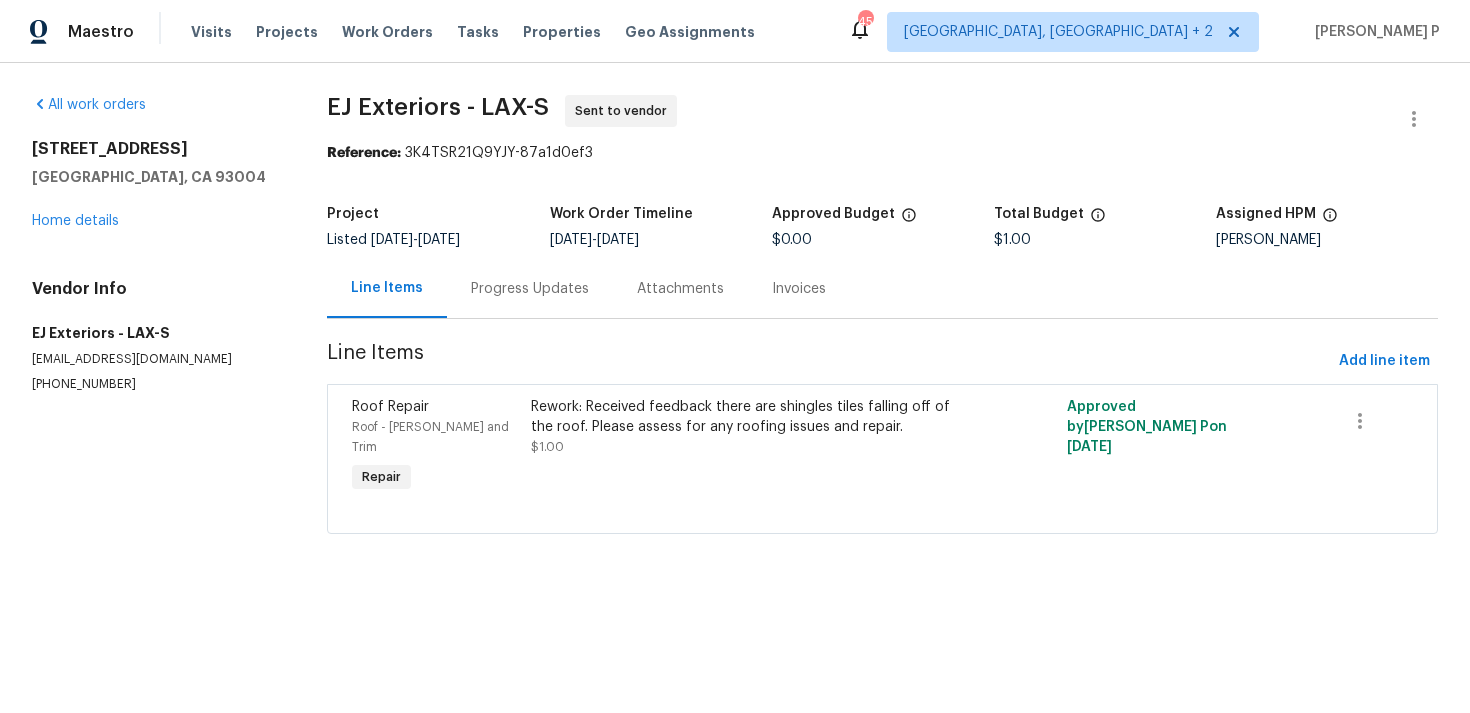 click on "Progress Updates" at bounding box center (530, 289) 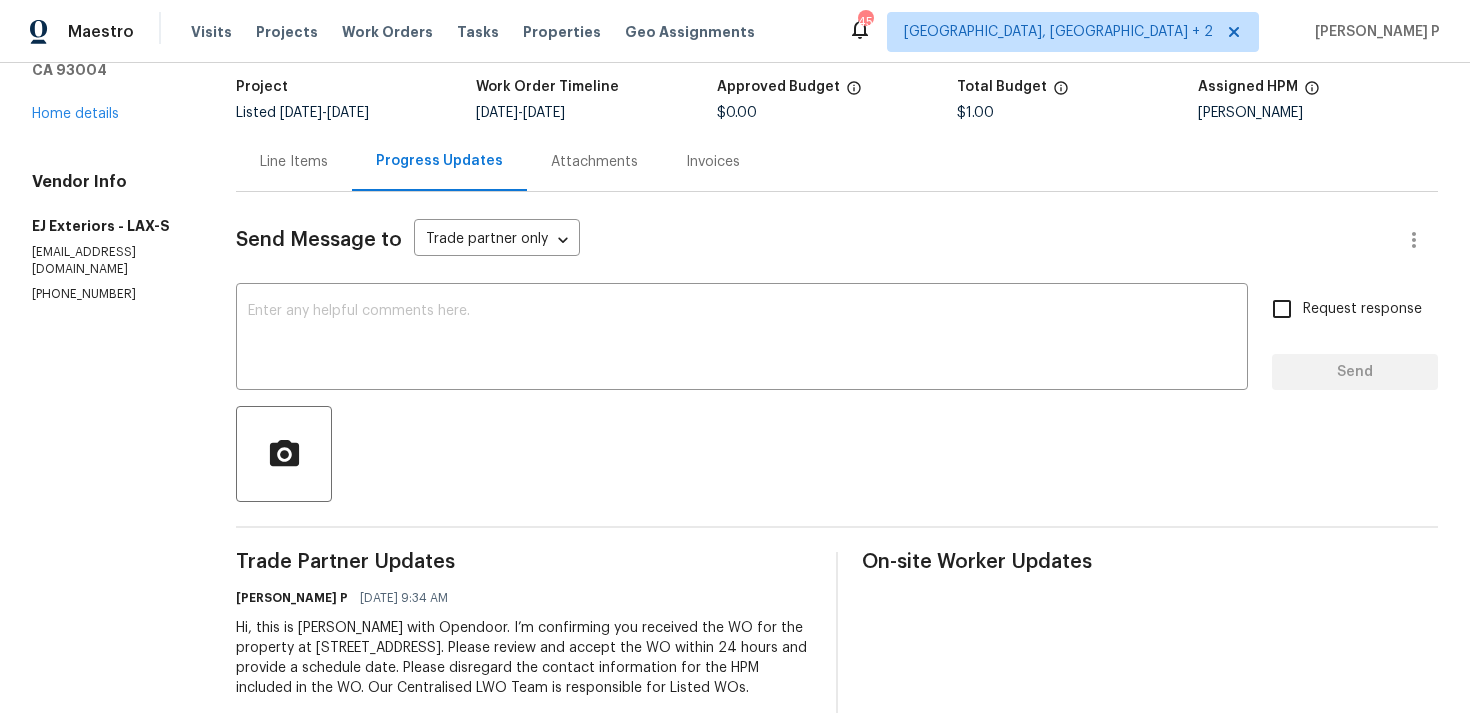 scroll, scrollTop: 168, scrollLeft: 0, axis: vertical 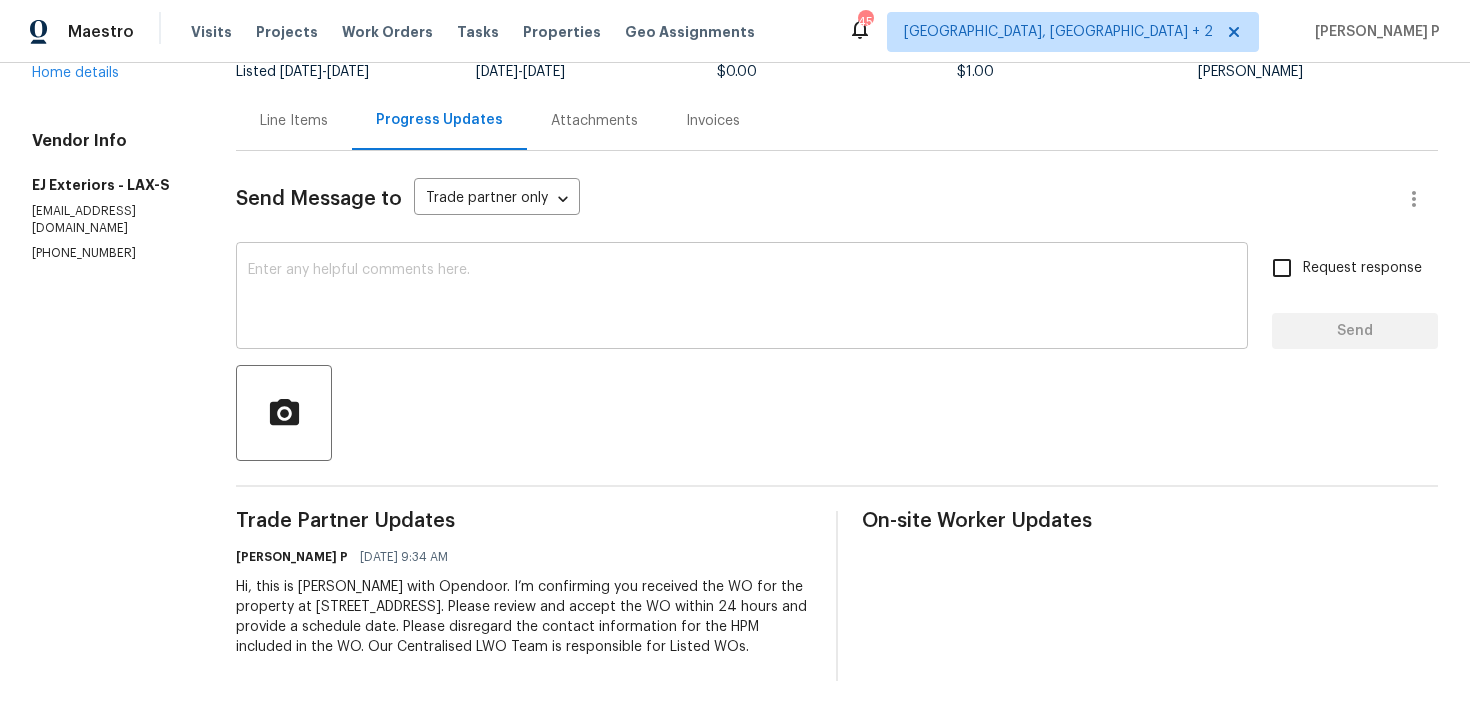 click at bounding box center (742, 298) 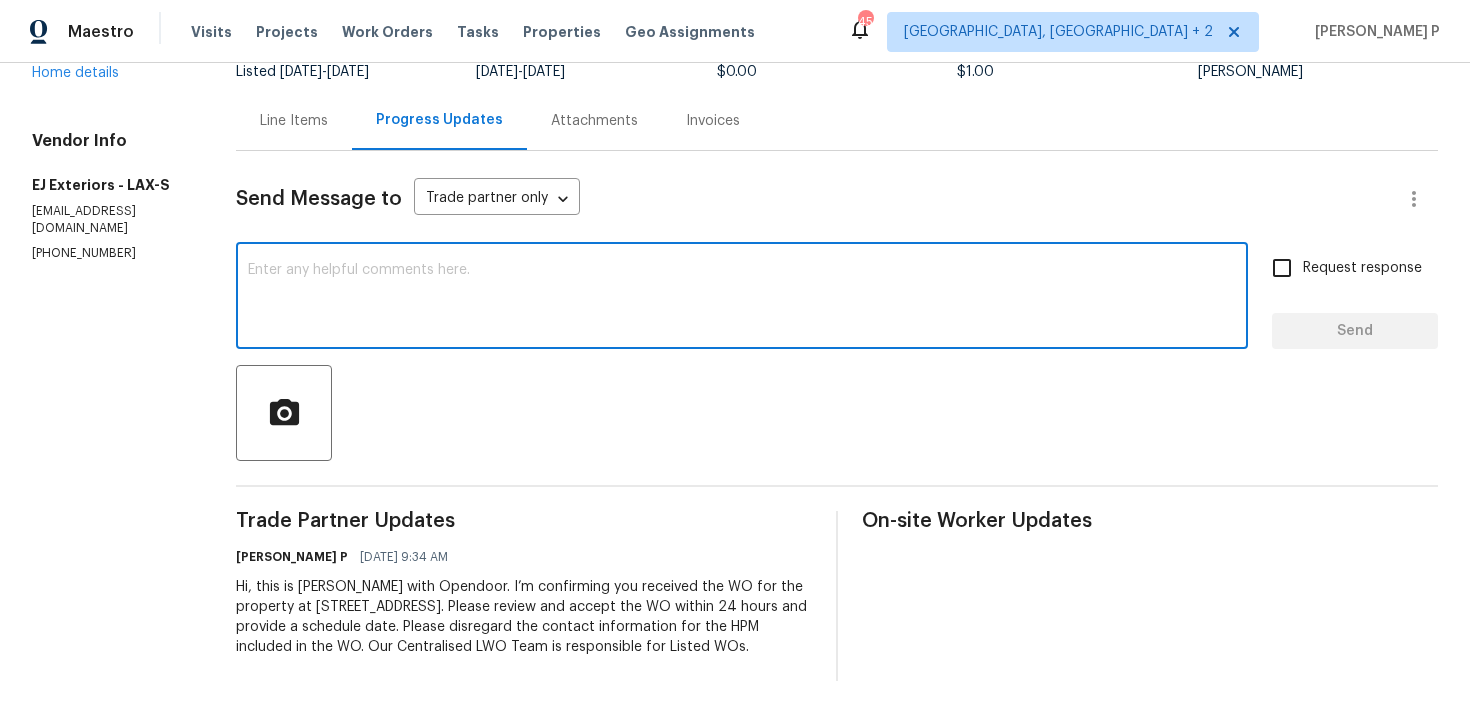 type on "H" 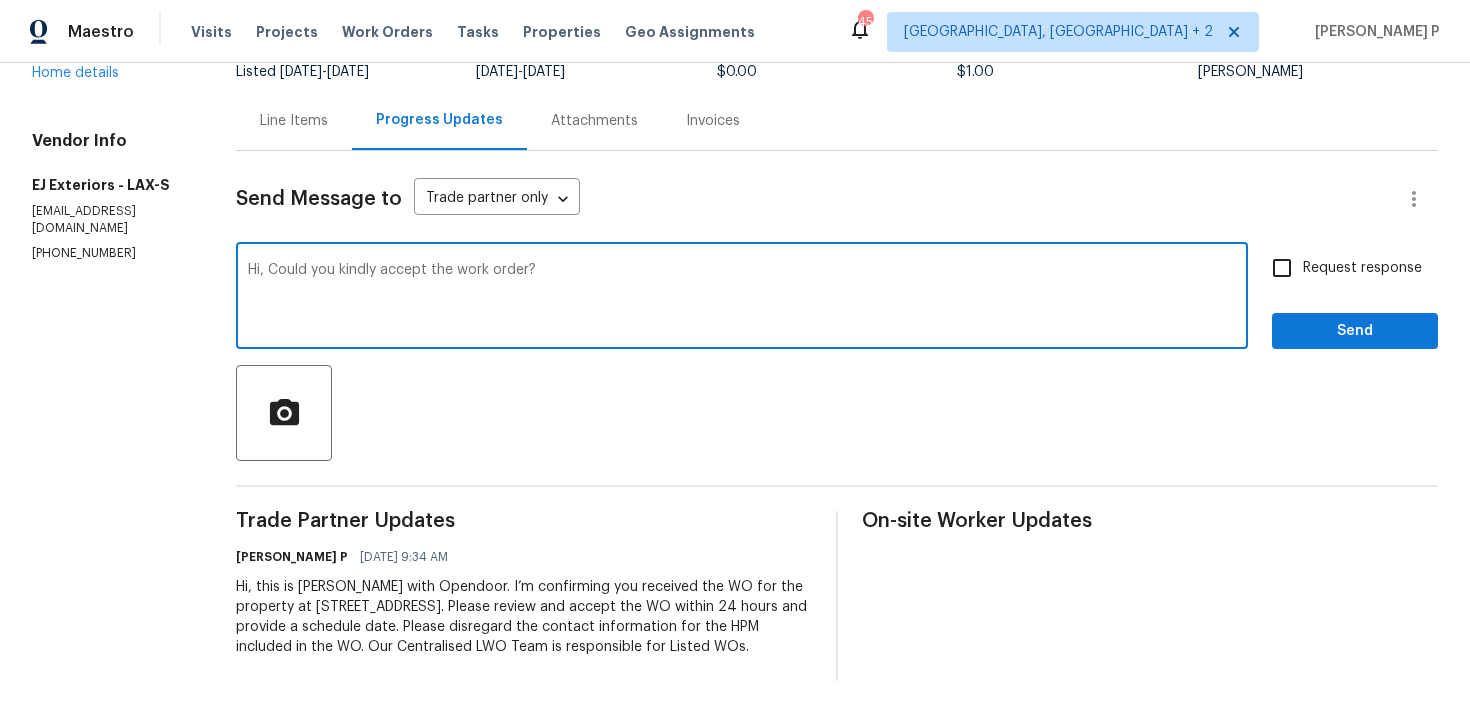 type on "Hi, Could you kindly accept the work order?" 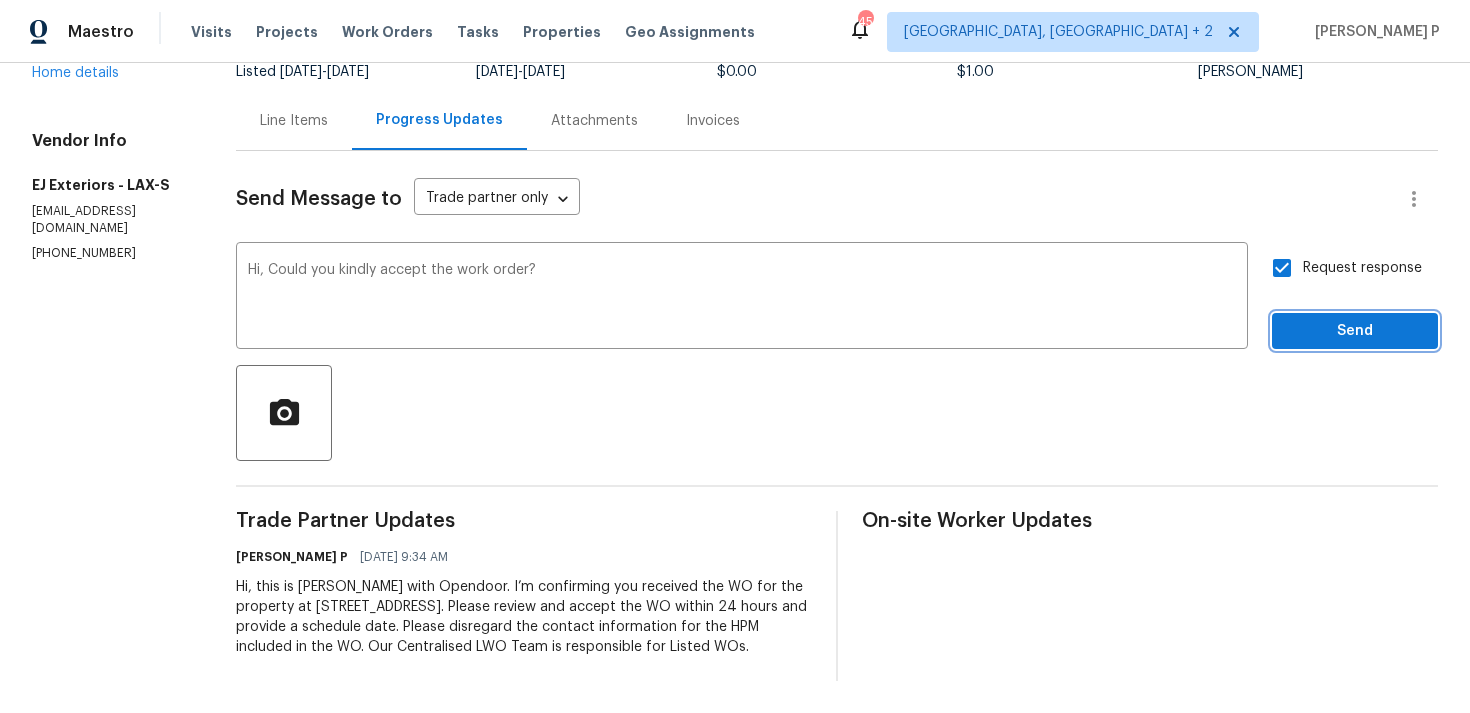 click on "Send" at bounding box center (1355, 331) 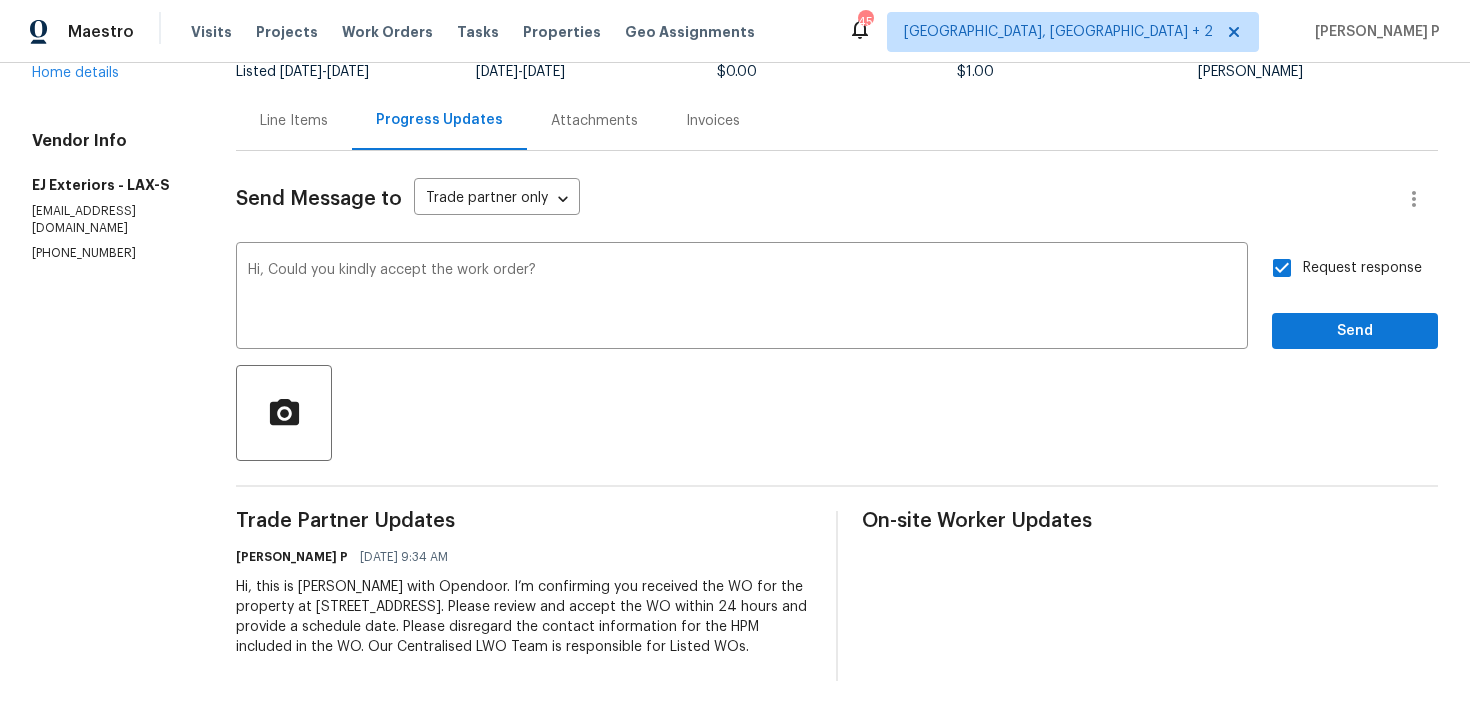 scroll, scrollTop: 34, scrollLeft: 0, axis: vertical 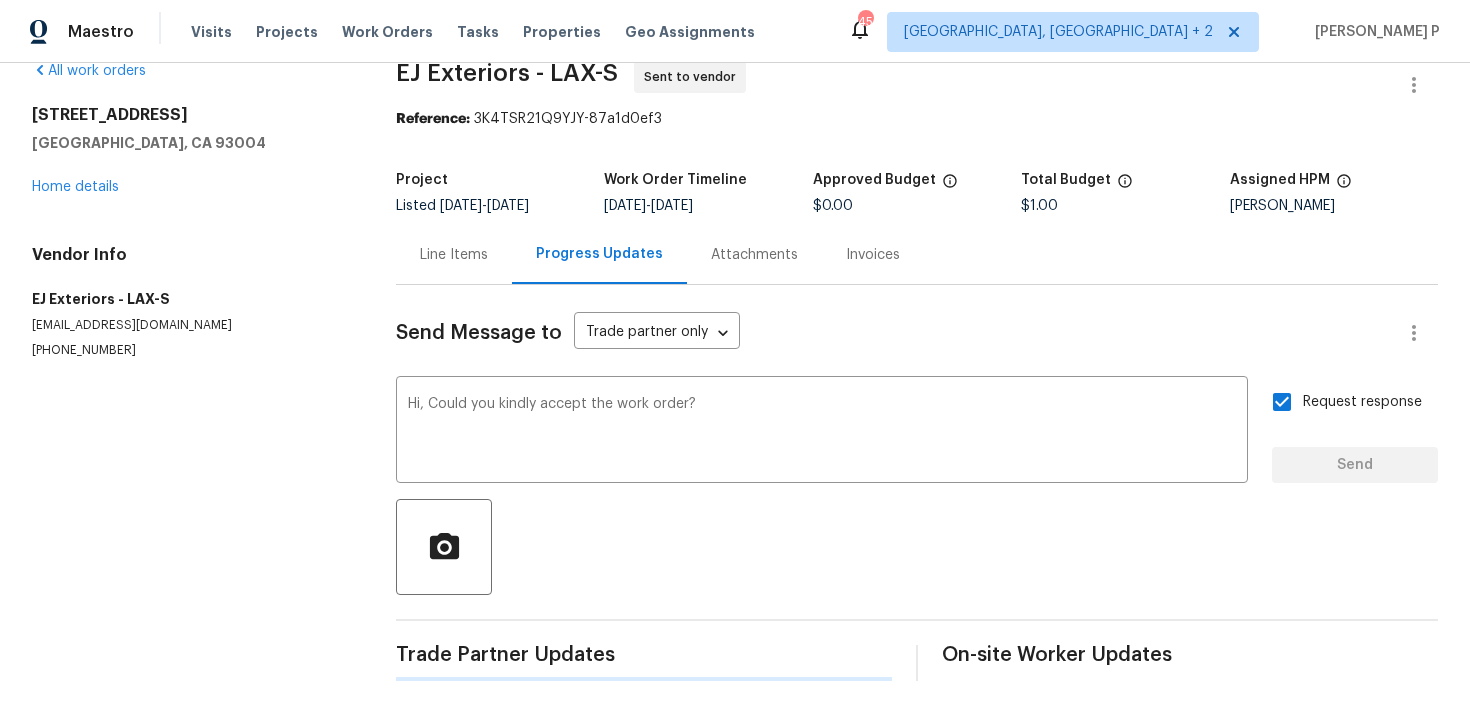 type 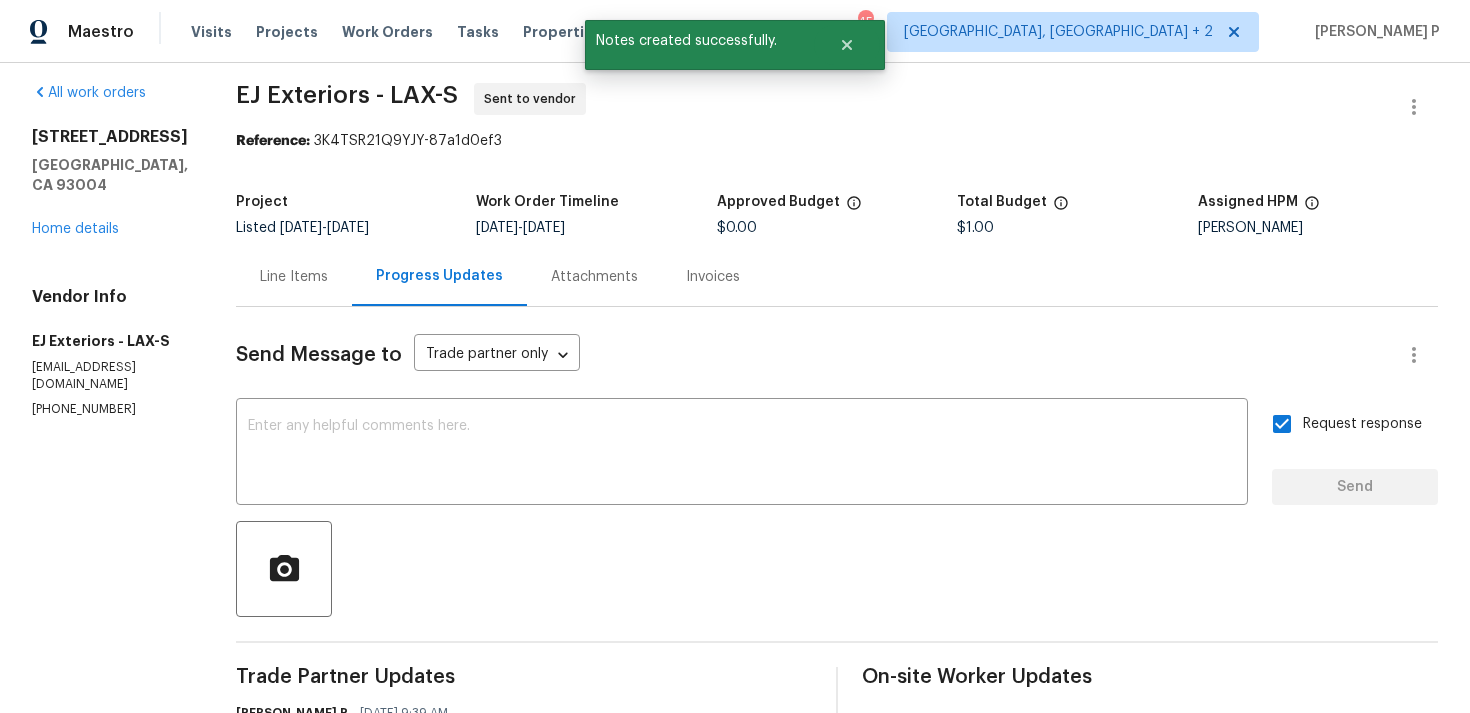 scroll, scrollTop: 0, scrollLeft: 0, axis: both 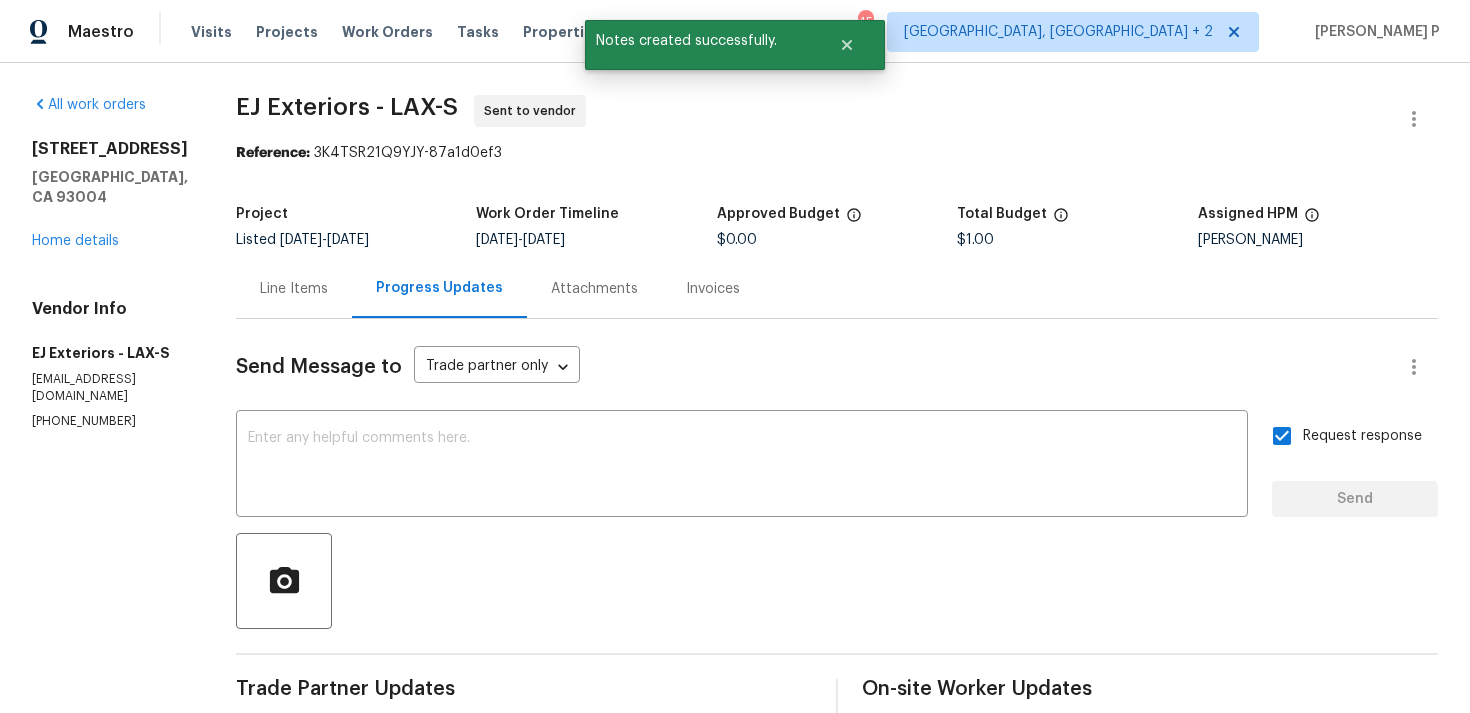 drag, startPoint x: 128, startPoint y: 375, endPoint x: 0, endPoint y: 375, distance: 128 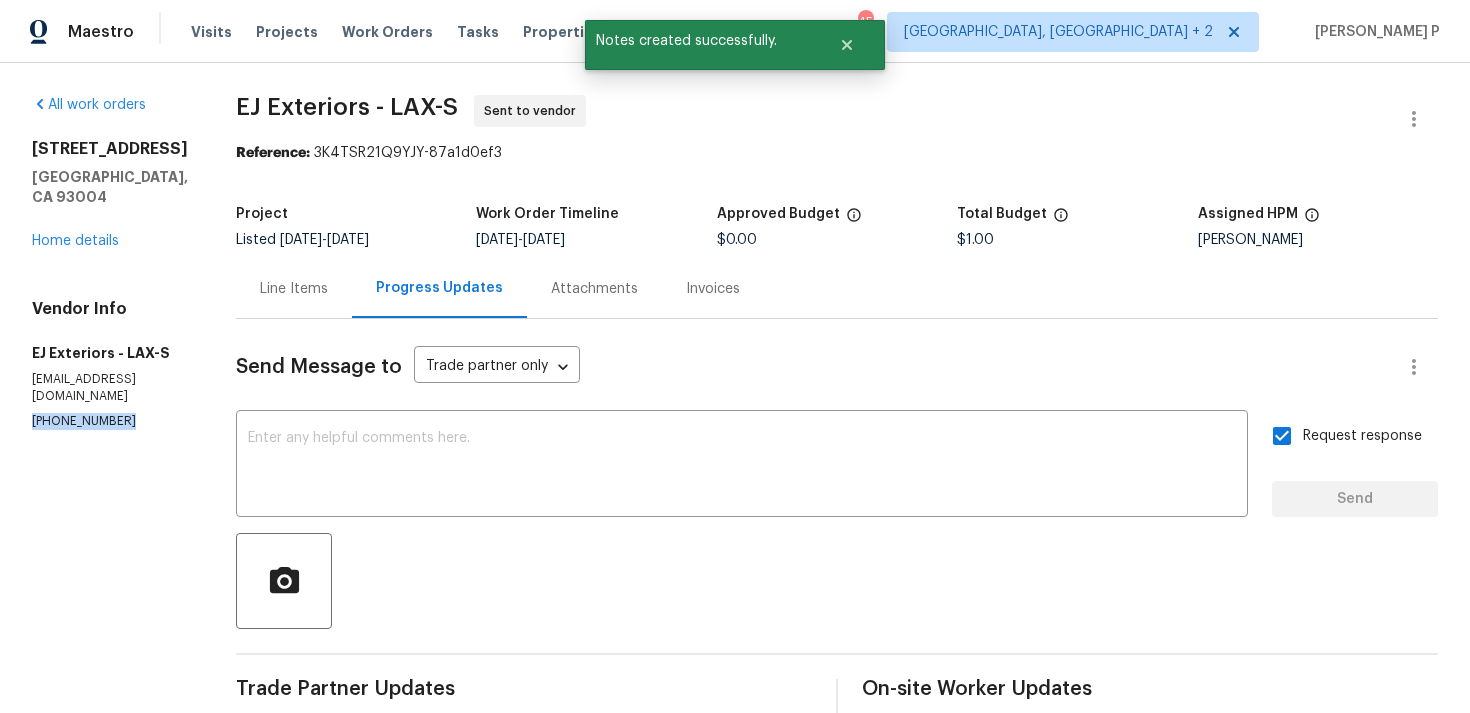 drag, startPoint x: 124, startPoint y: 388, endPoint x: 0, endPoint y: 388, distance: 124 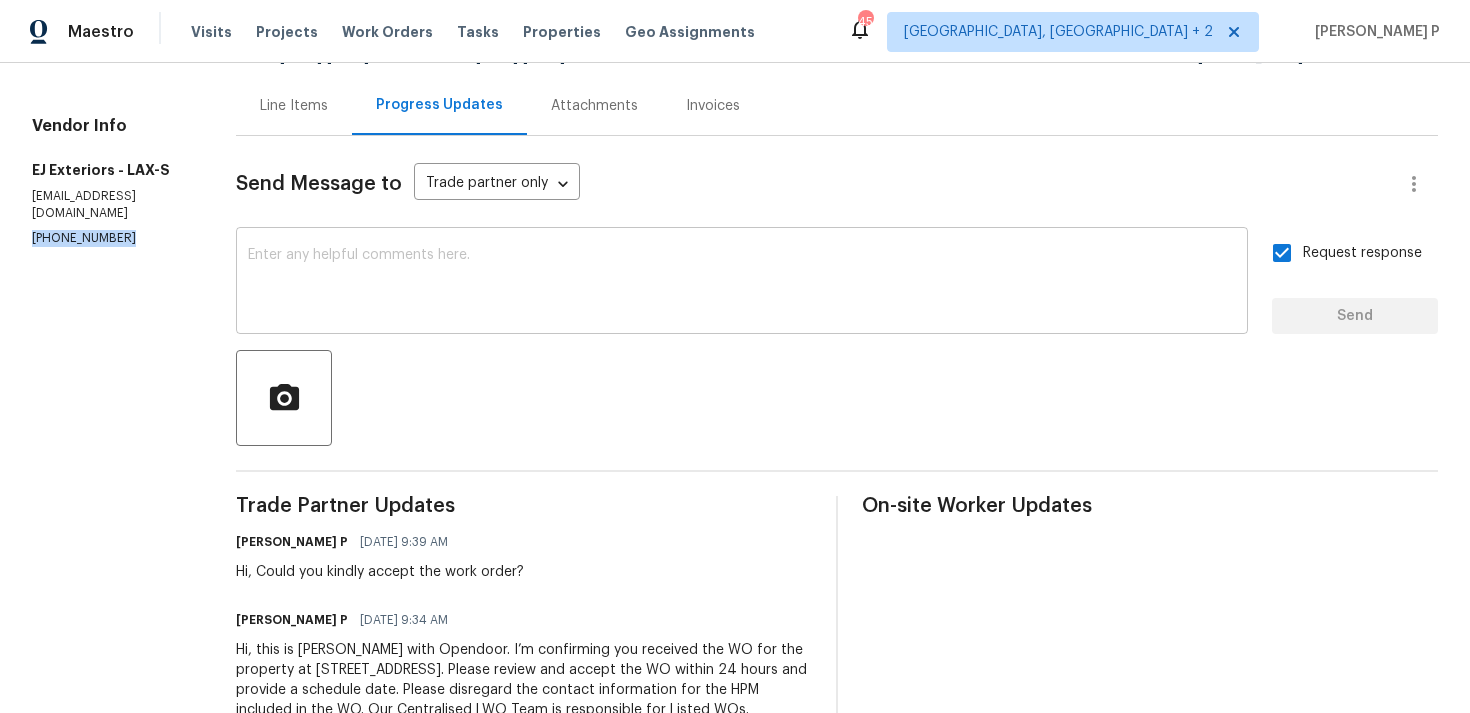 scroll, scrollTop: 246, scrollLeft: 0, axis: vertical 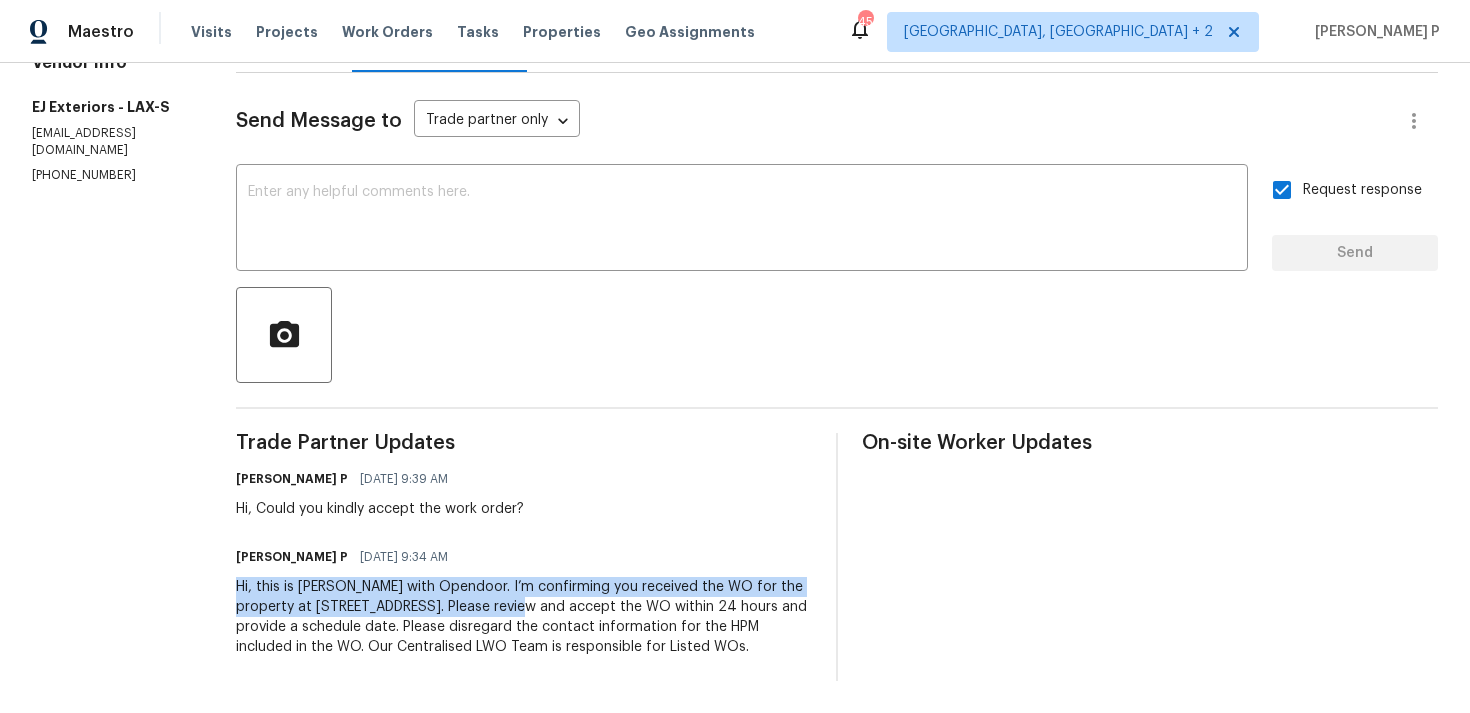 drag, startPoint x: 228, startPoint y: 584, endPoint x: 499, endPoint y: 601, distance: 271.53268 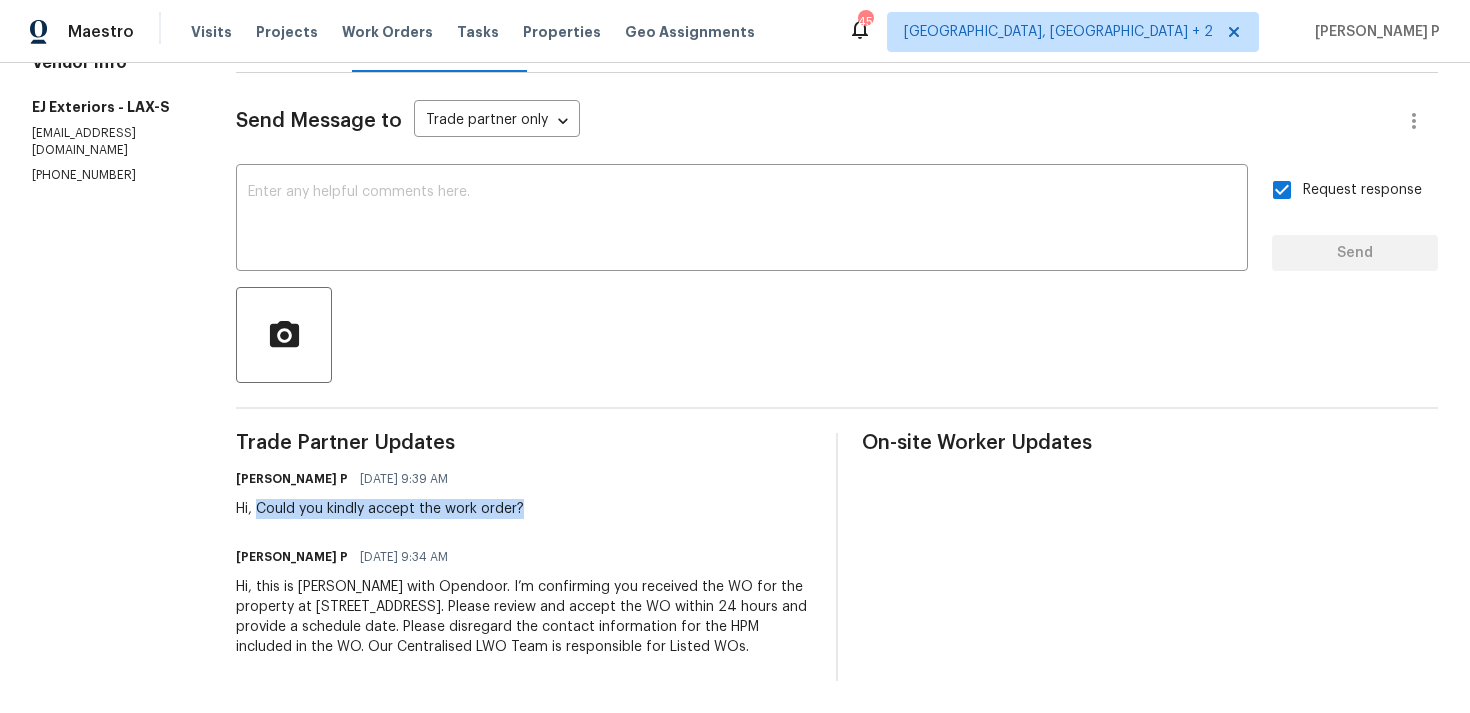 drag, startPoint x: 254, startPoint y: 510, endPoint x: 599, endPoint y: 510, distance: 345 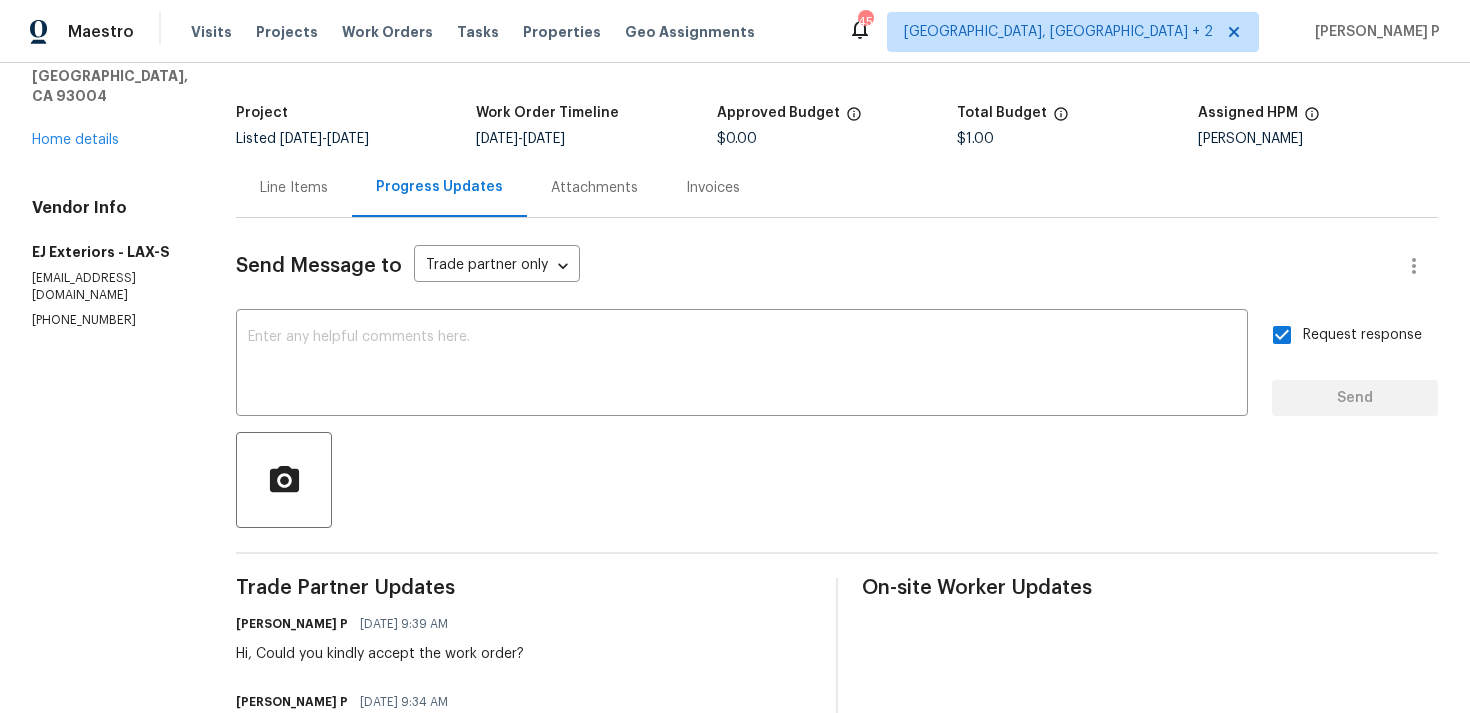 scroll, scrollTop: 0, scrollLeft: 0, axis: both 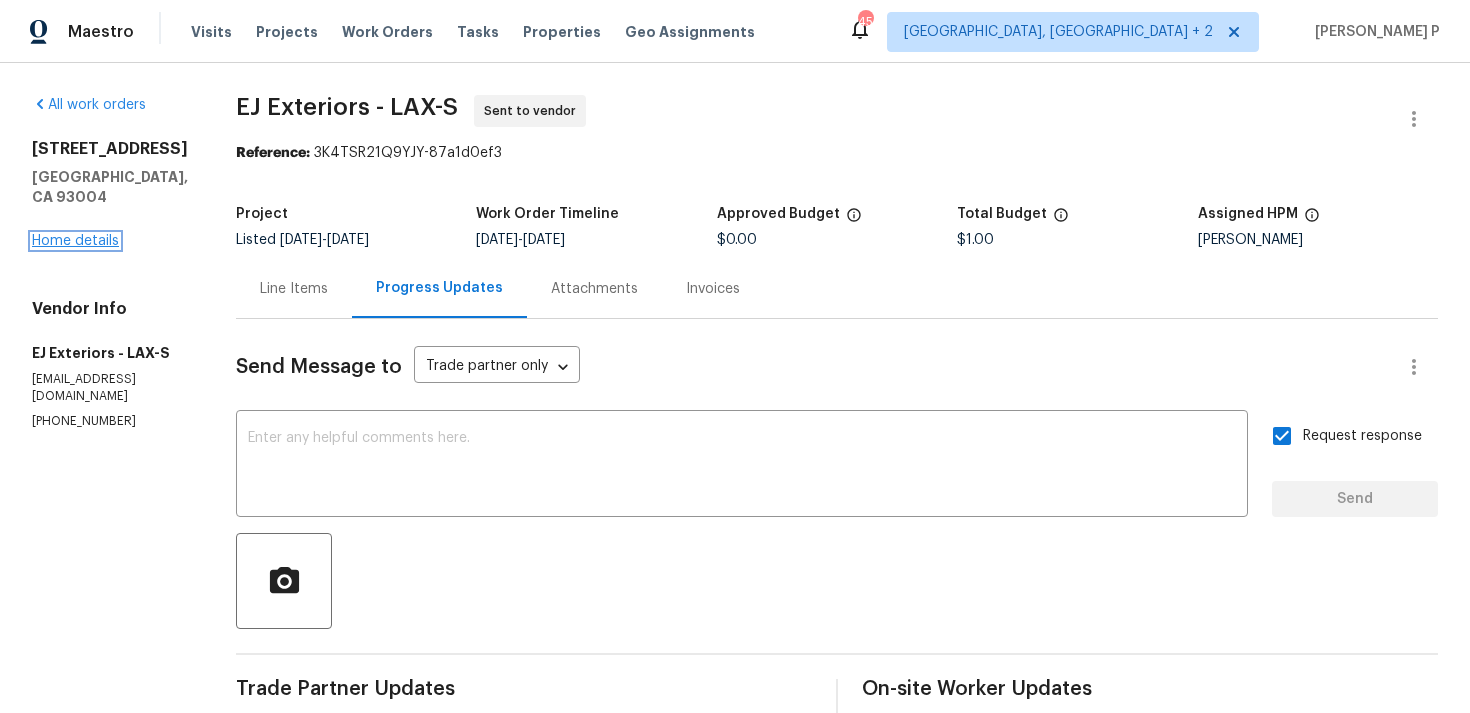 click on "Home details" at bounding box center (75, 241) 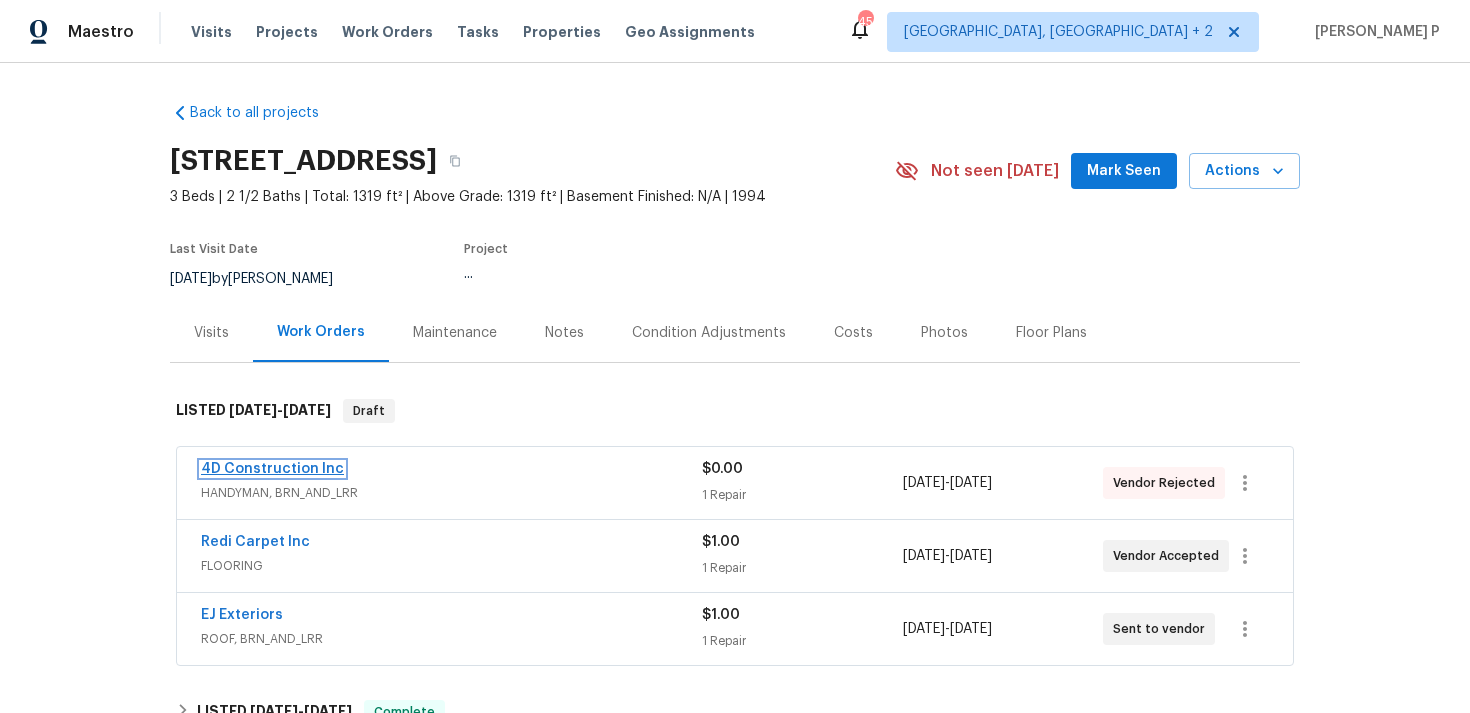 click on "4D Construction Inc" at bounding box center (272, 469) 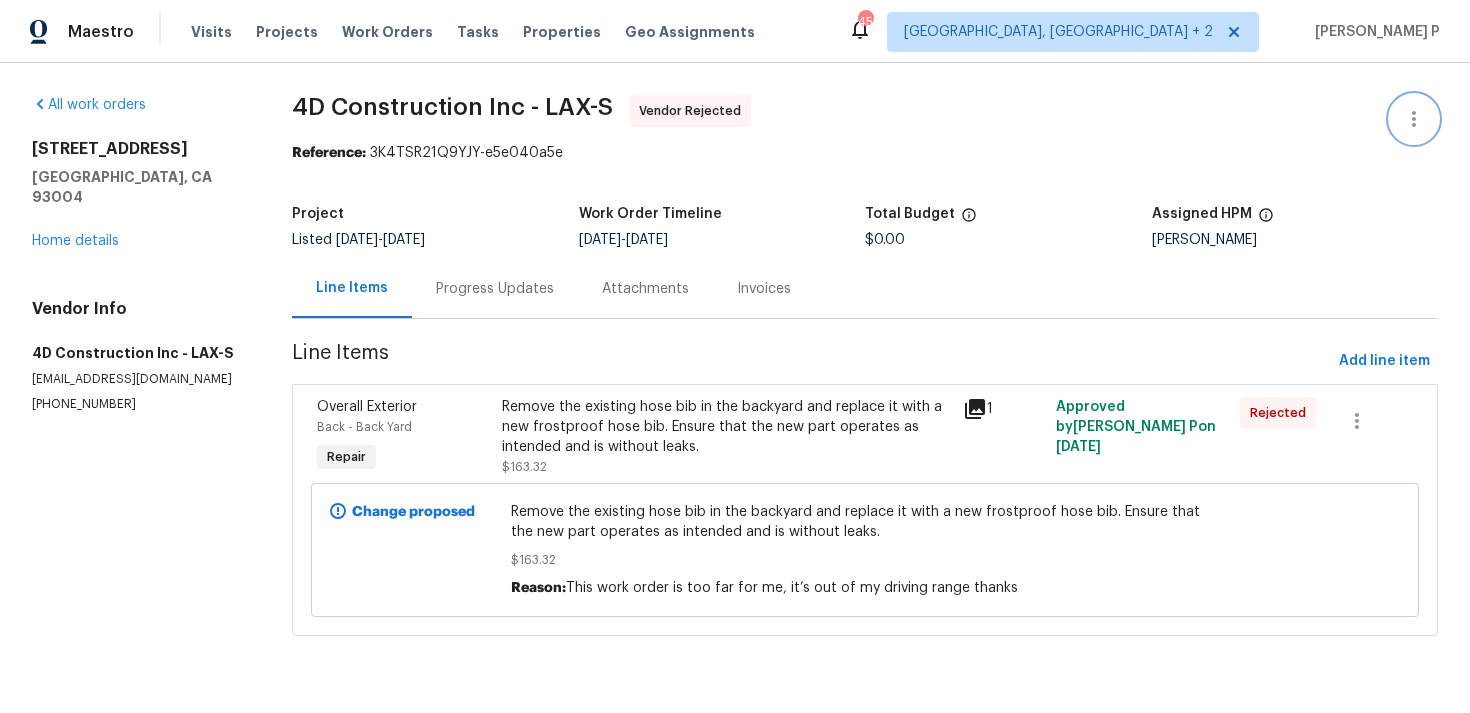 click 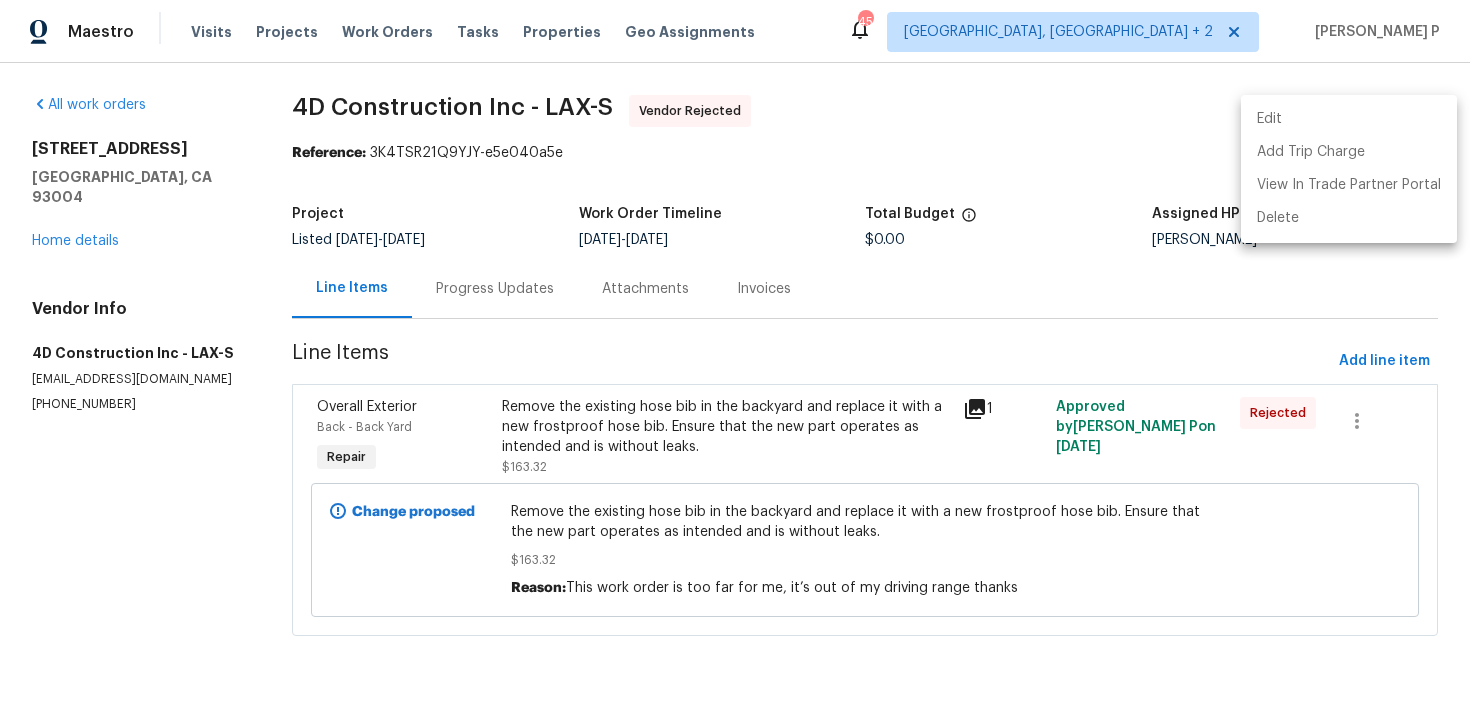 click on "Edit" at bounding box center [1349, 119] 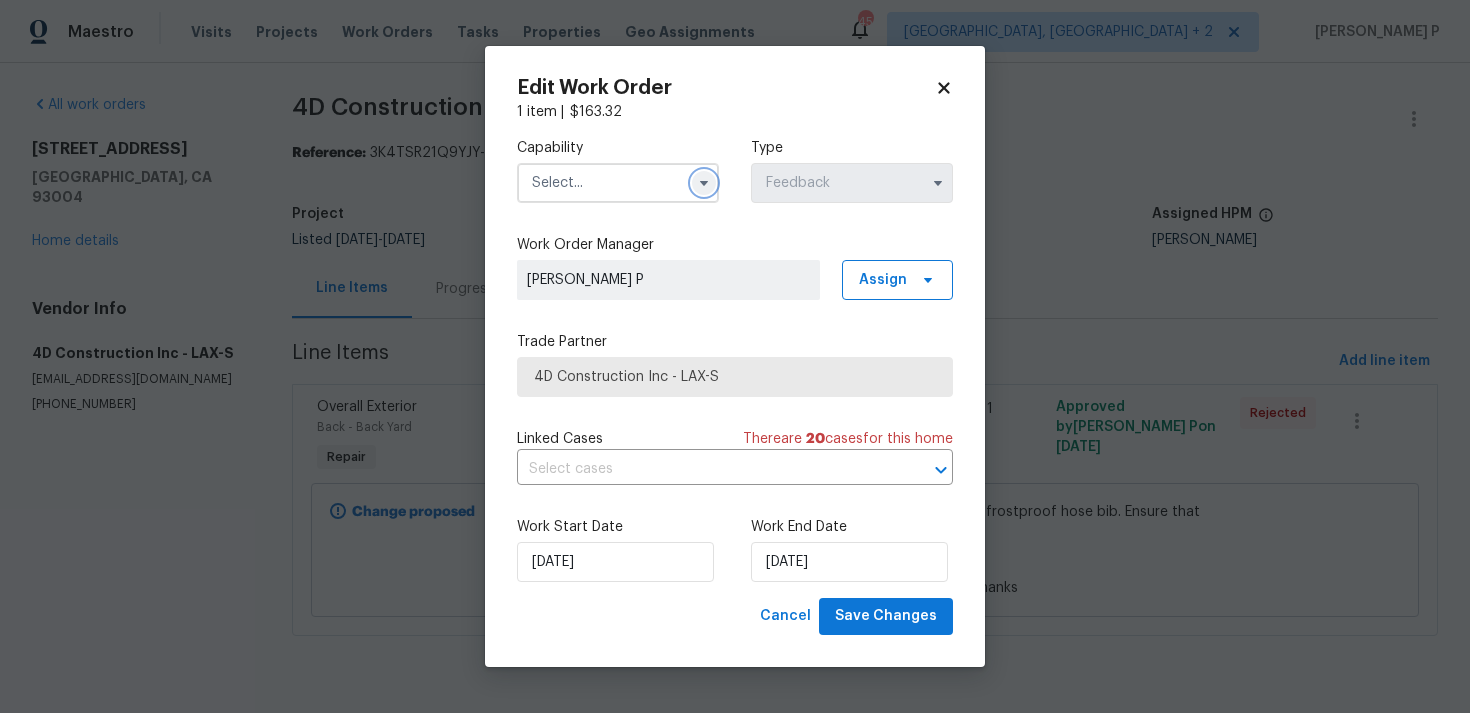 click at bounding box center [704, 183] 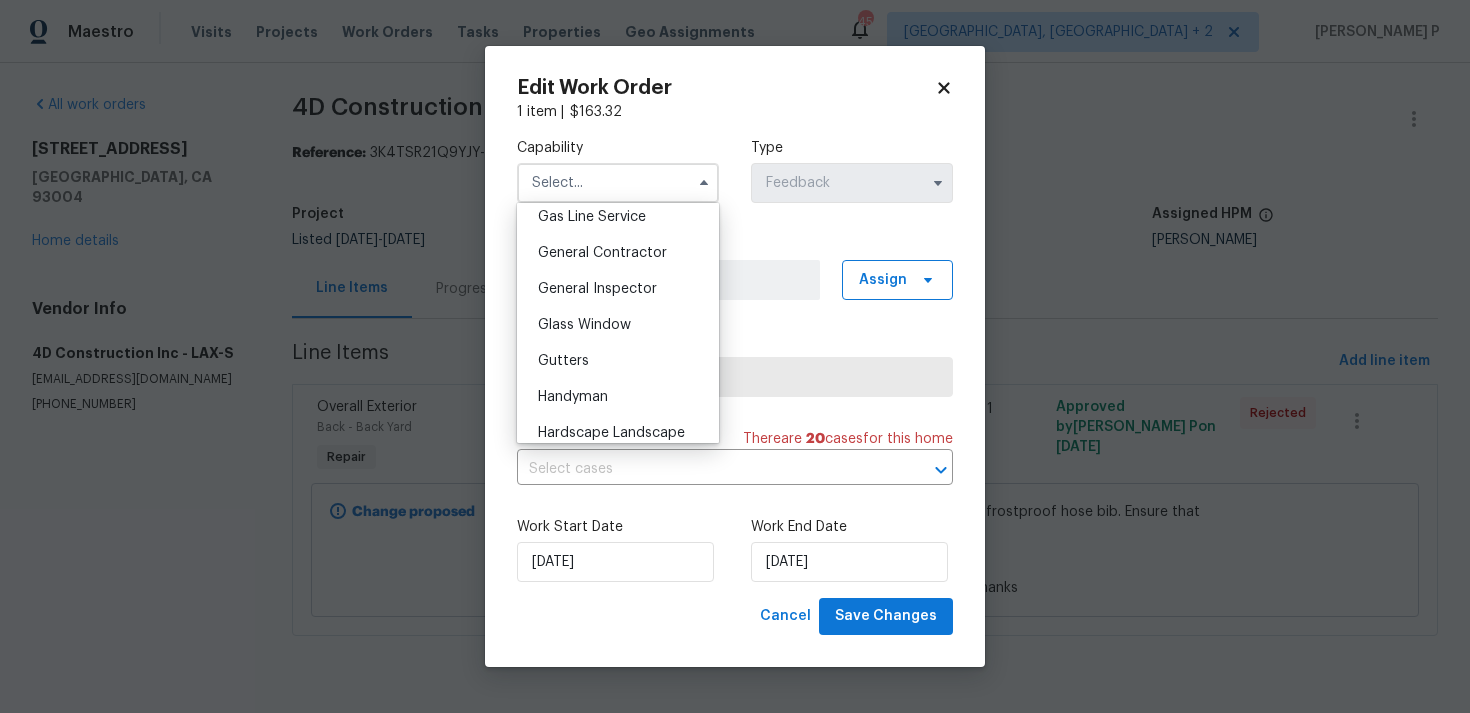 scroll, scrollTop: 942, scrollLeft: 0, axis: vertical 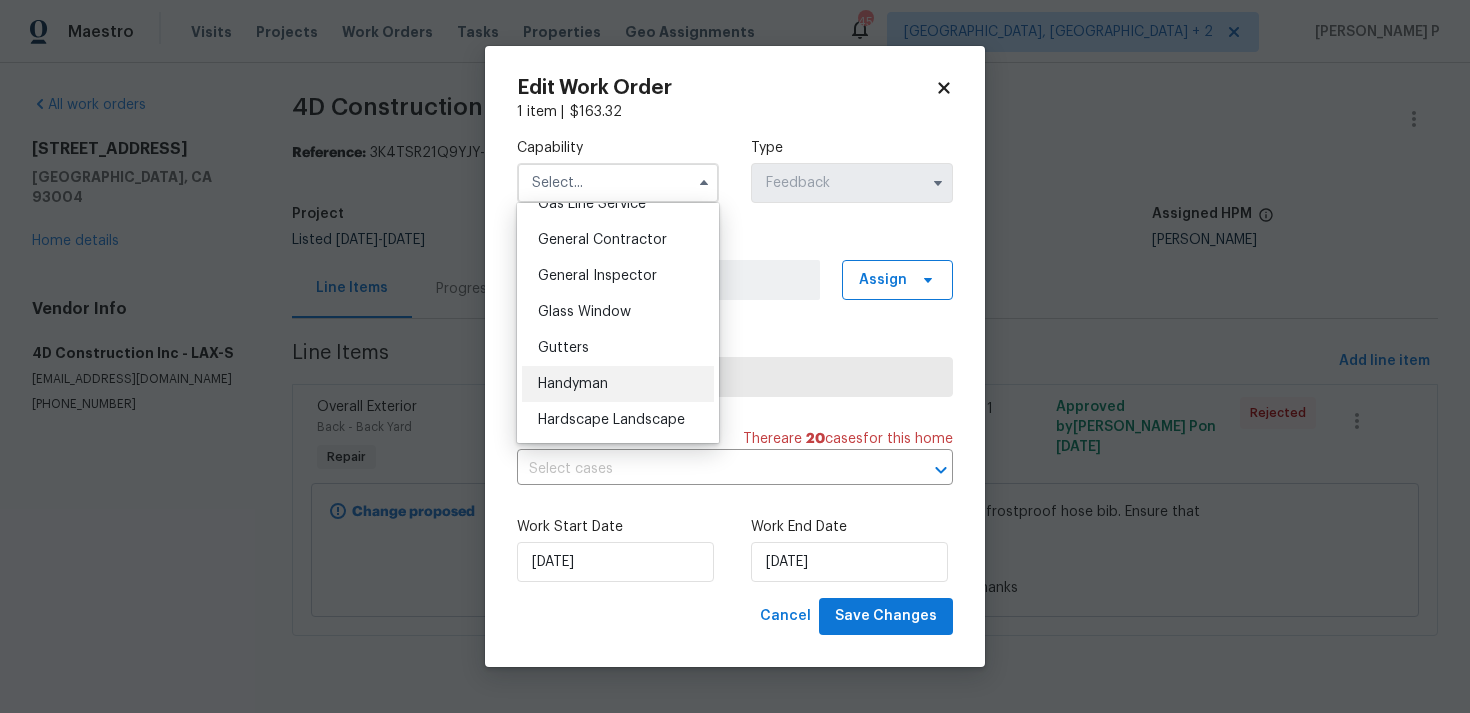 click on "Handyman" at bounding box center [573, 384] 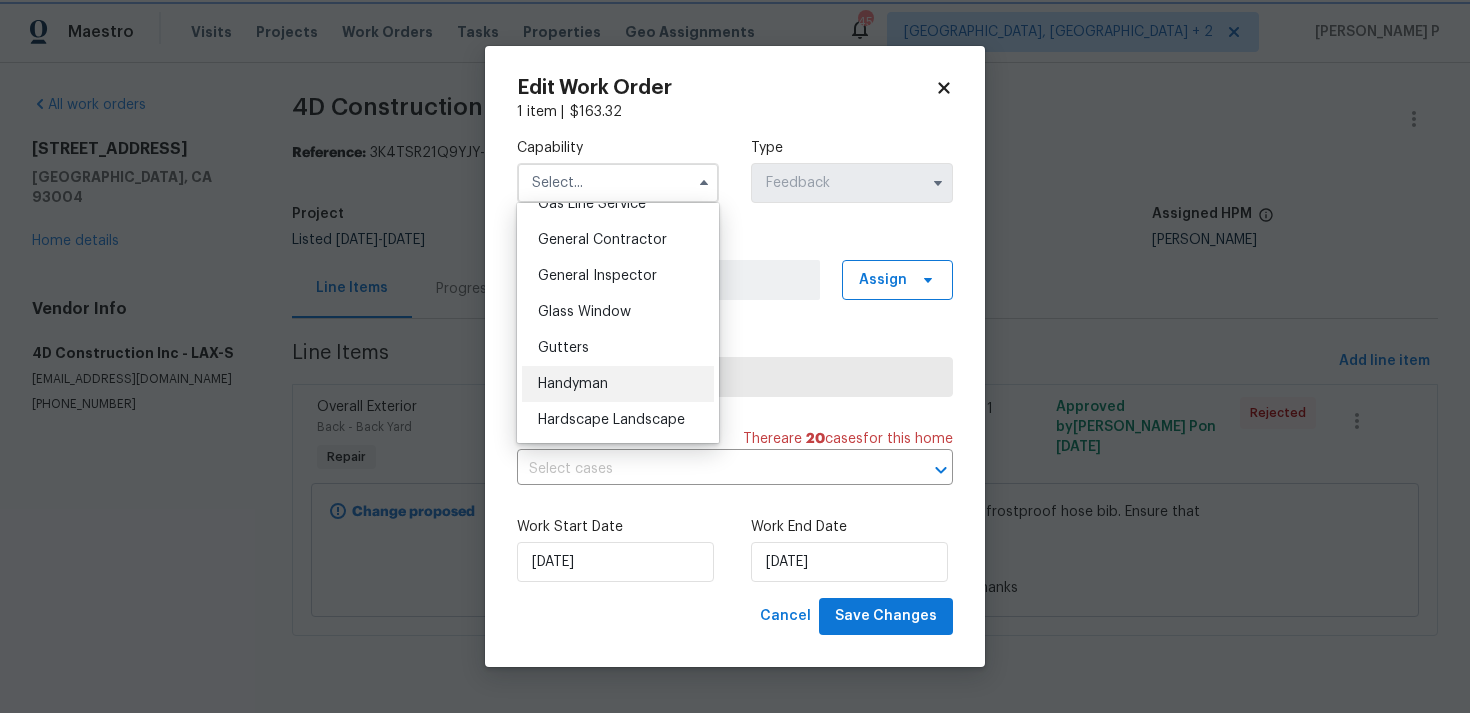 type on "Handyman" 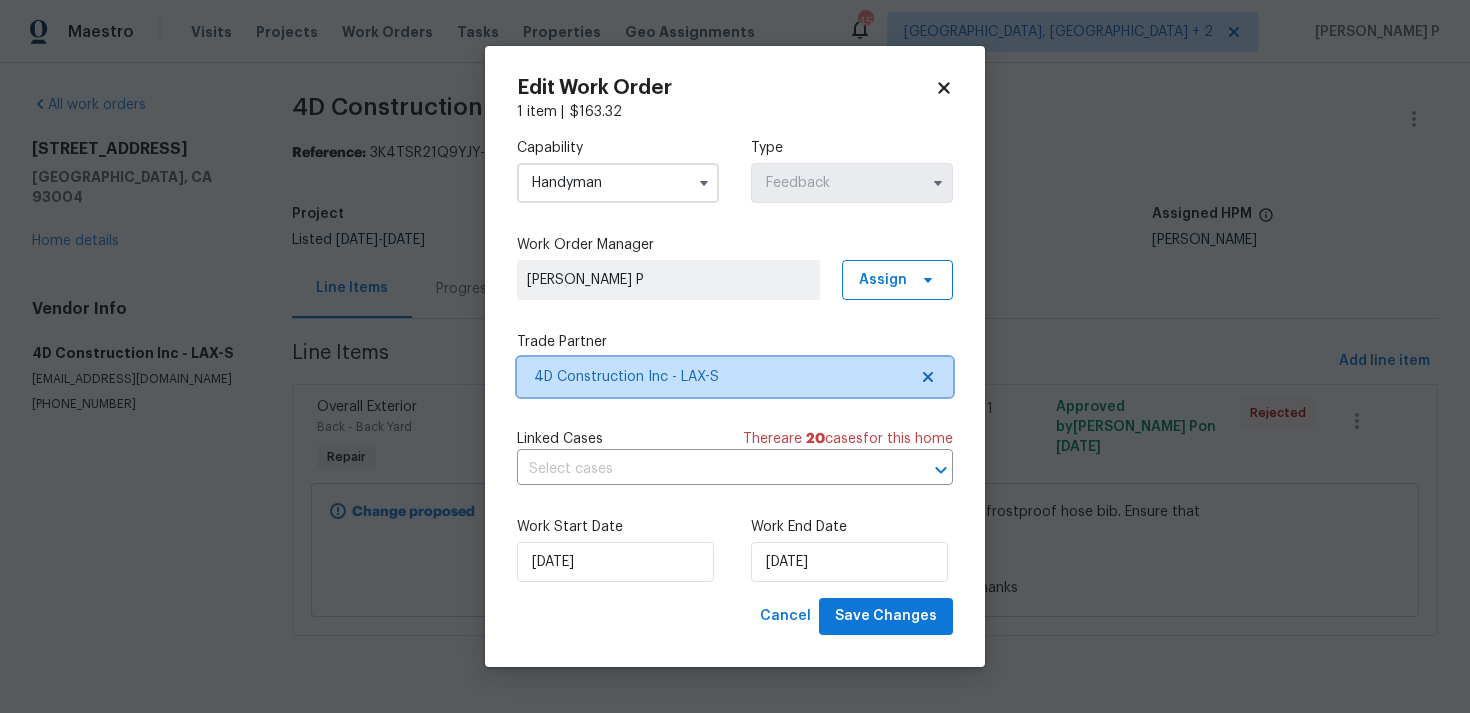 click on "4D Construction Inc - LAX-S" at bounding box center [720, 377] 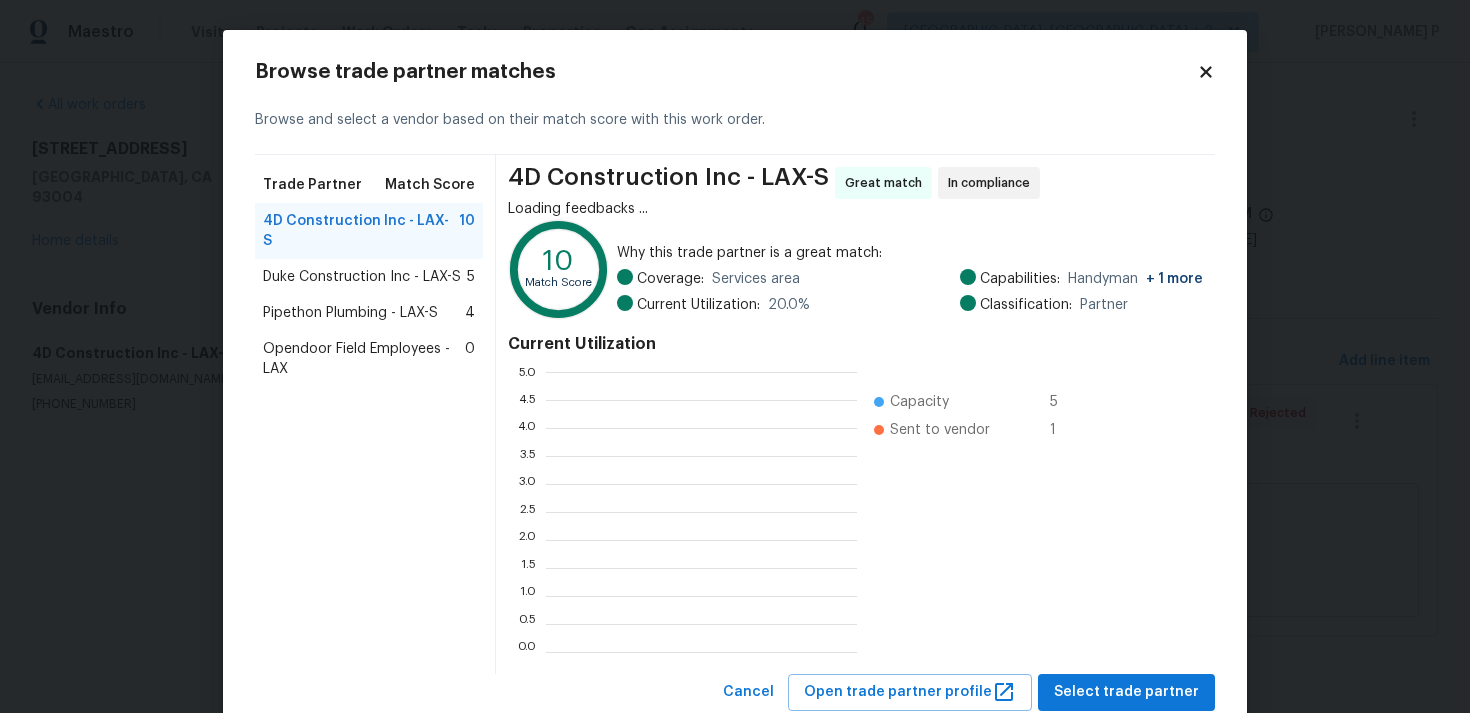 scroll, scrollTop: 2, scrollLeft: 1, axis: both 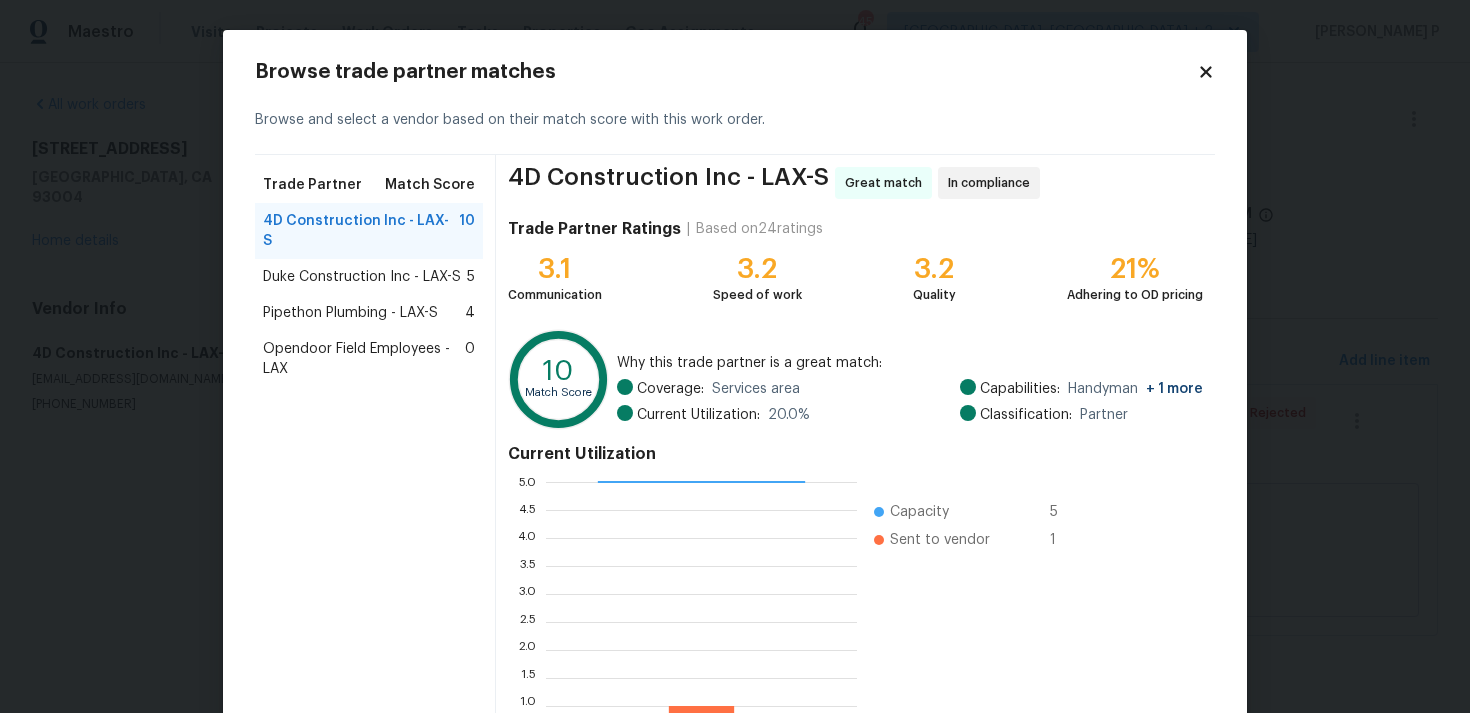 click on "Duke Construction Inc - LAX-S 5" at bounding box center (369, 277) 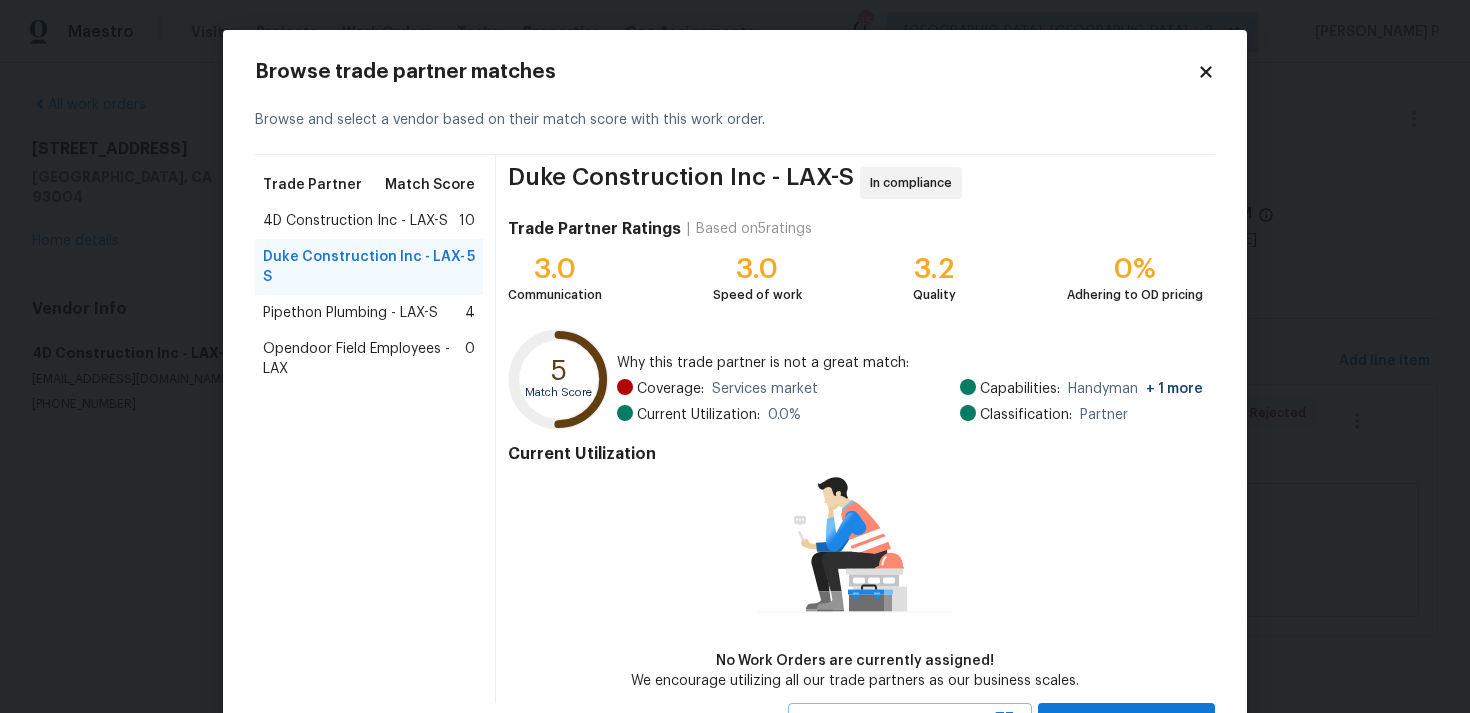 scroll, scrollTop: 87, scrollLeft: 0, axis: vertical 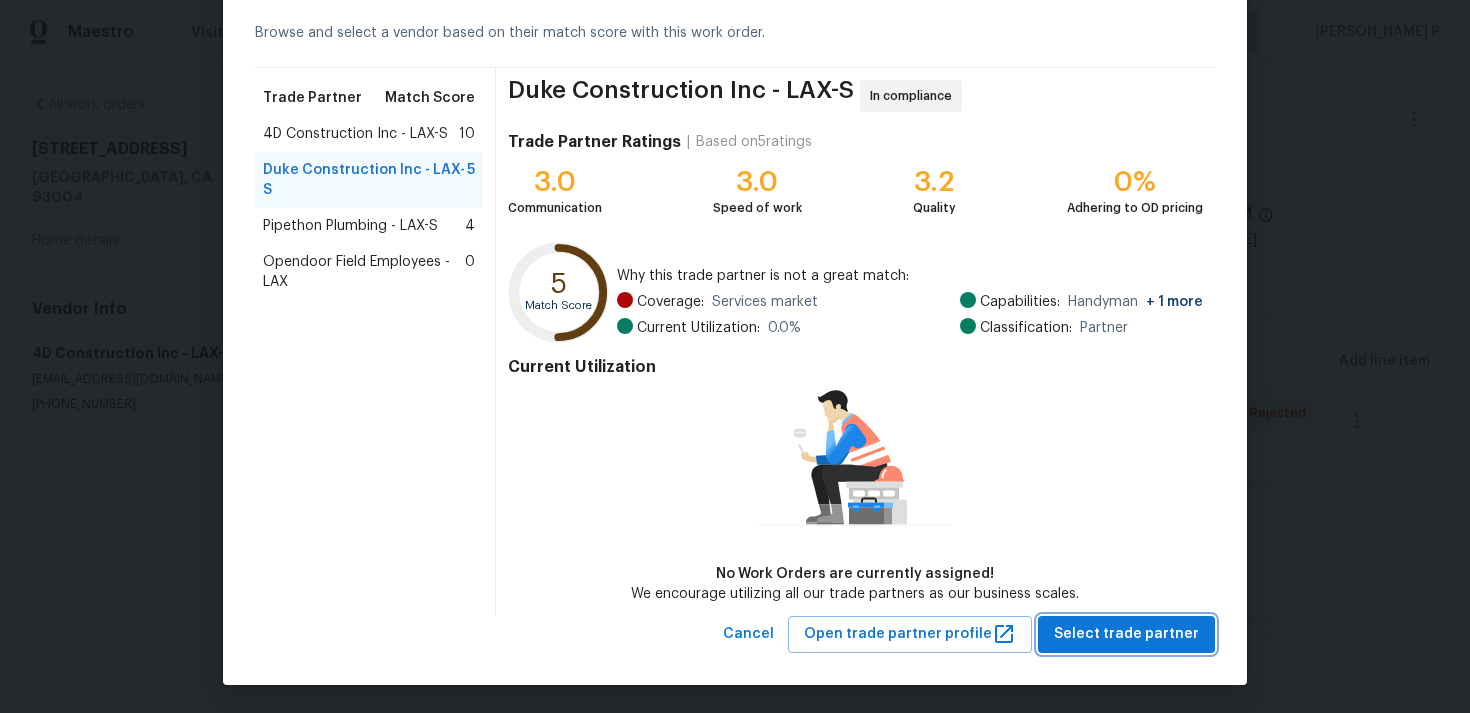 click on "Select trade partner" at bounding box center [1126, 634] 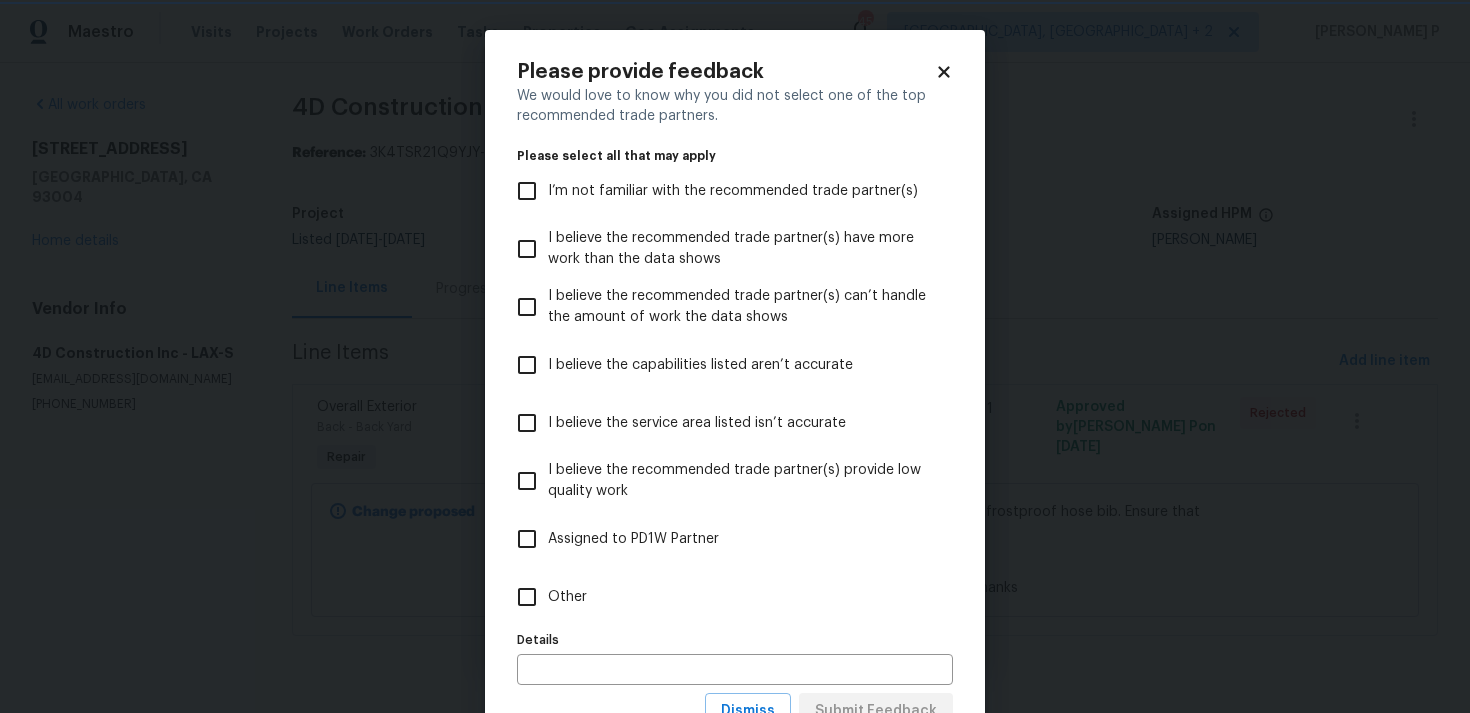 scroll, scrollTop: 0, scrollLeft: 0, axis: both 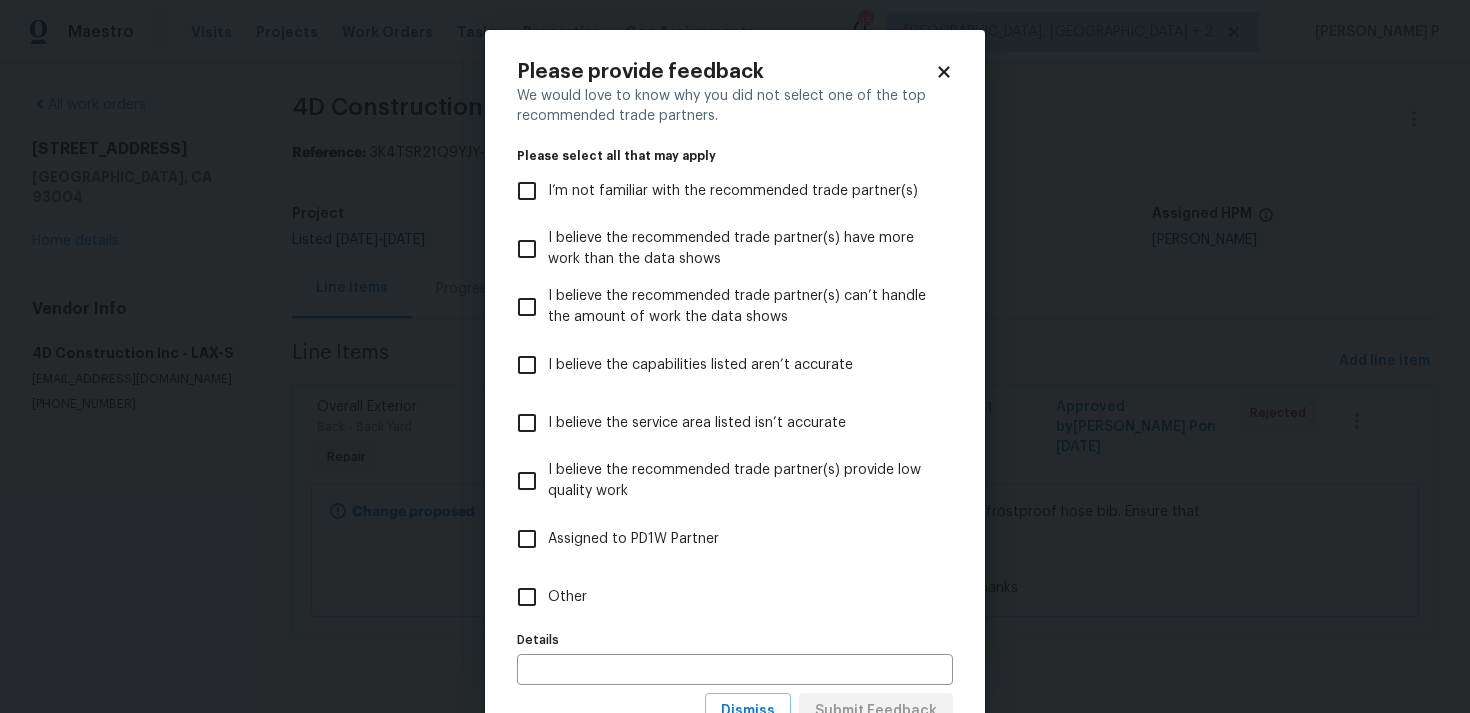 click on "Other" at bounding box center [527, 597] 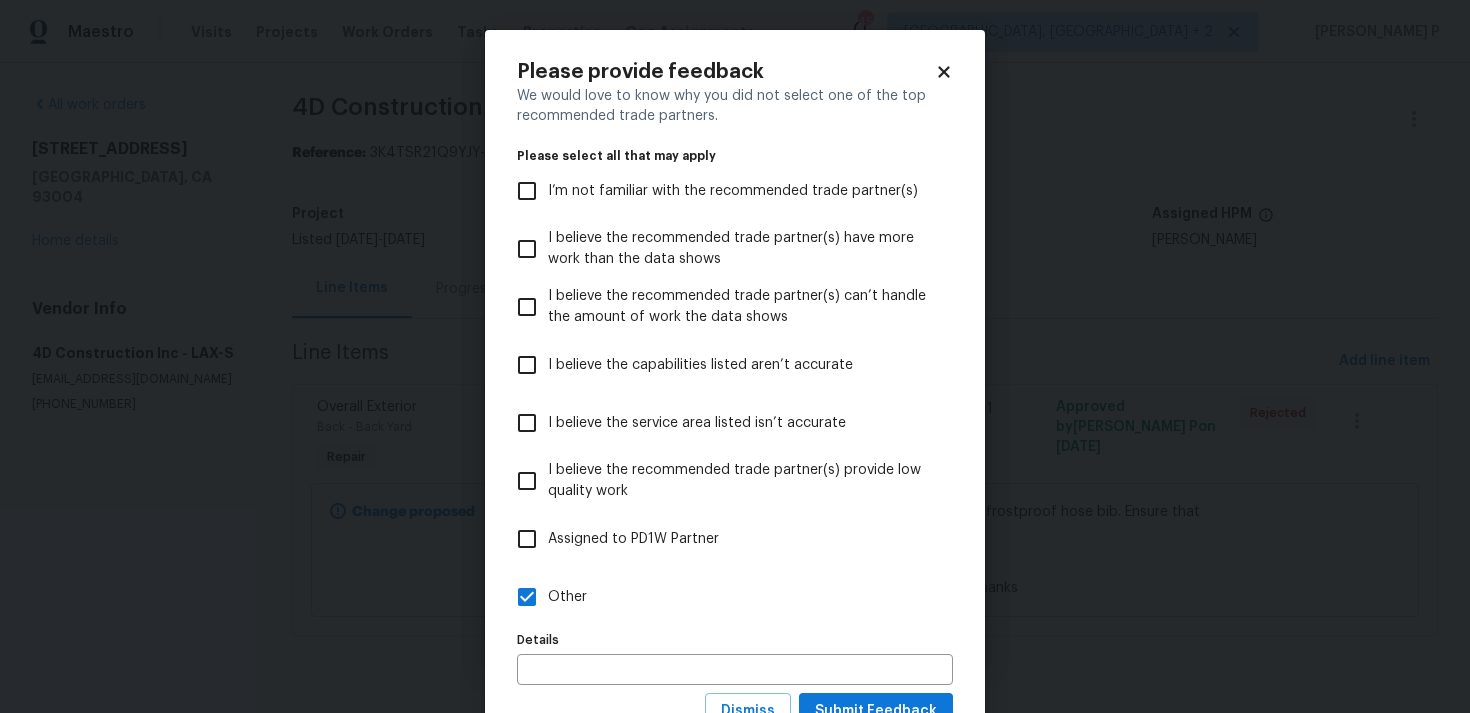 scroll, scrollTop: 79, scrollLeft: 0, axis: vertical 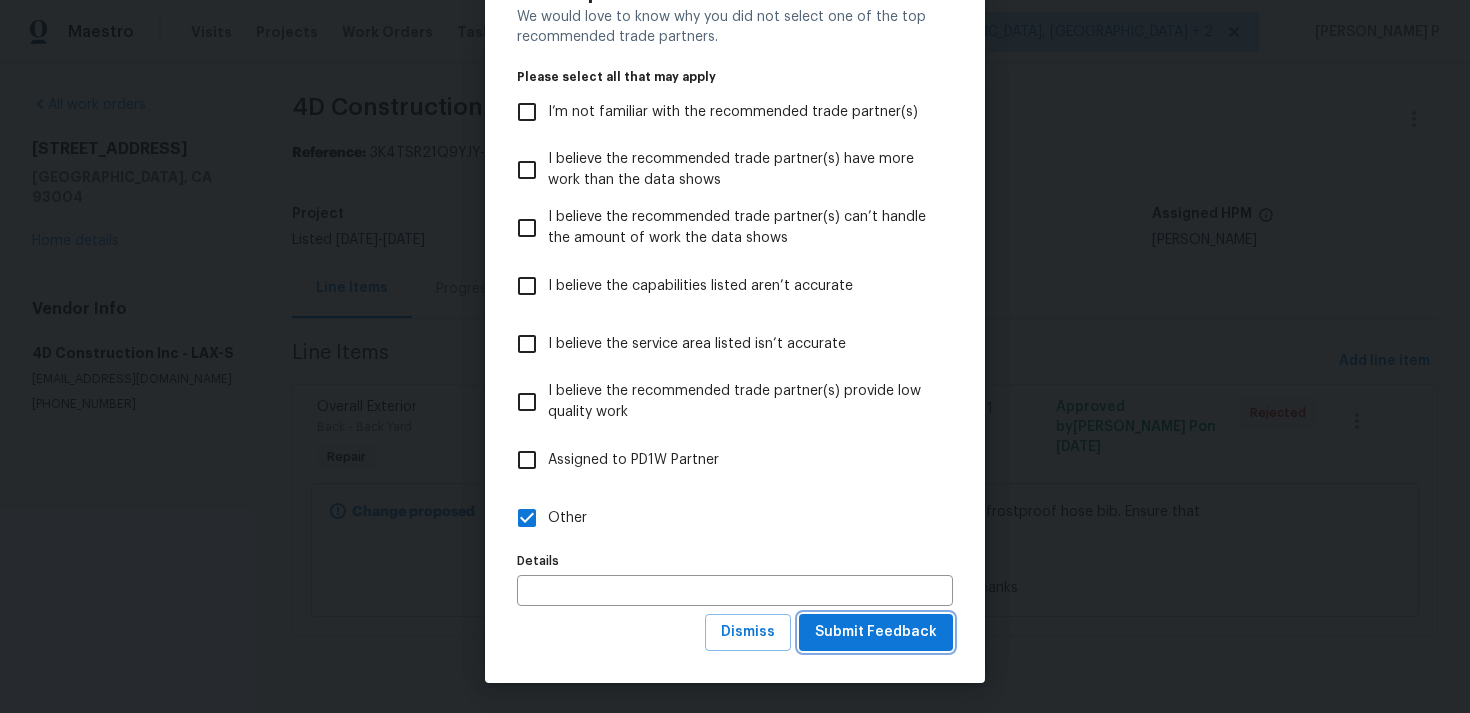 click on "Submit Feedback" at bounding box center (876, 632) 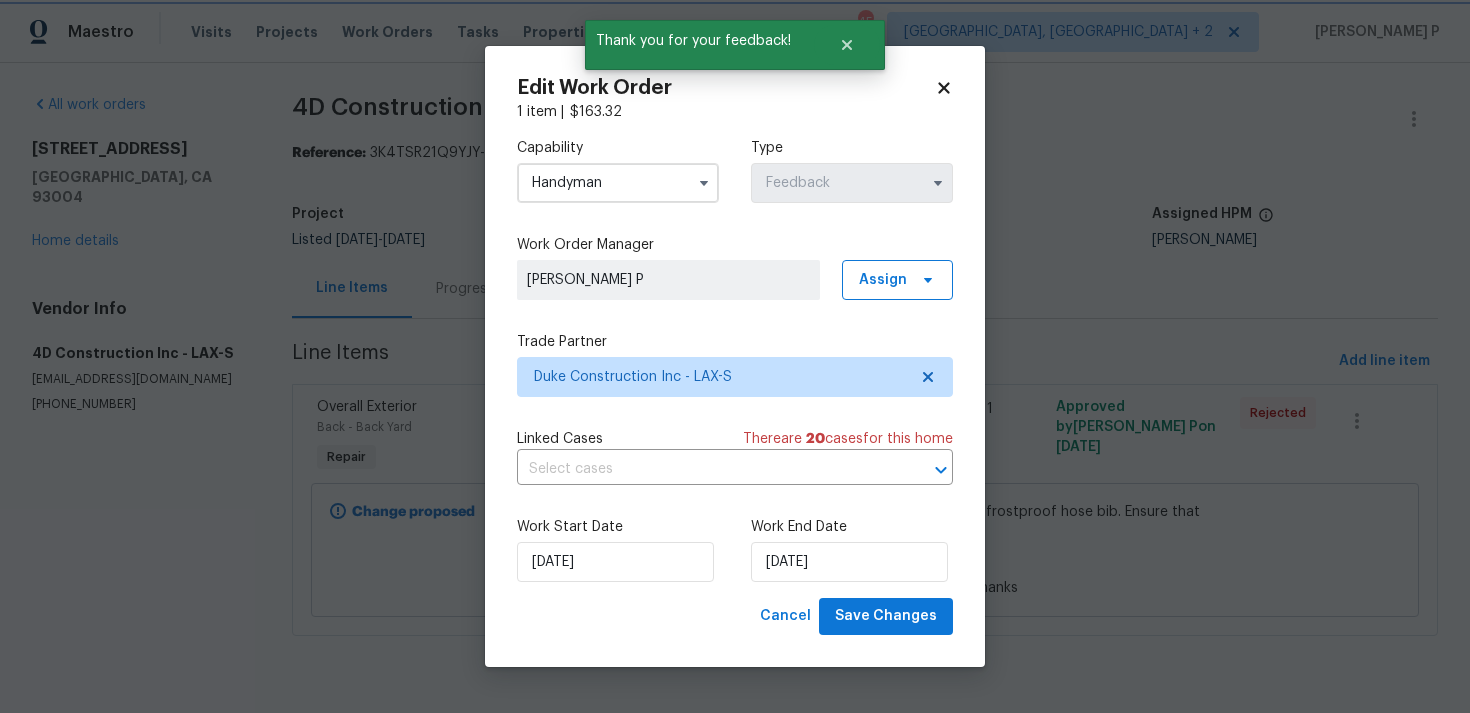 scroll, scrollTop: 0, scrollLeft: 0, axis: both 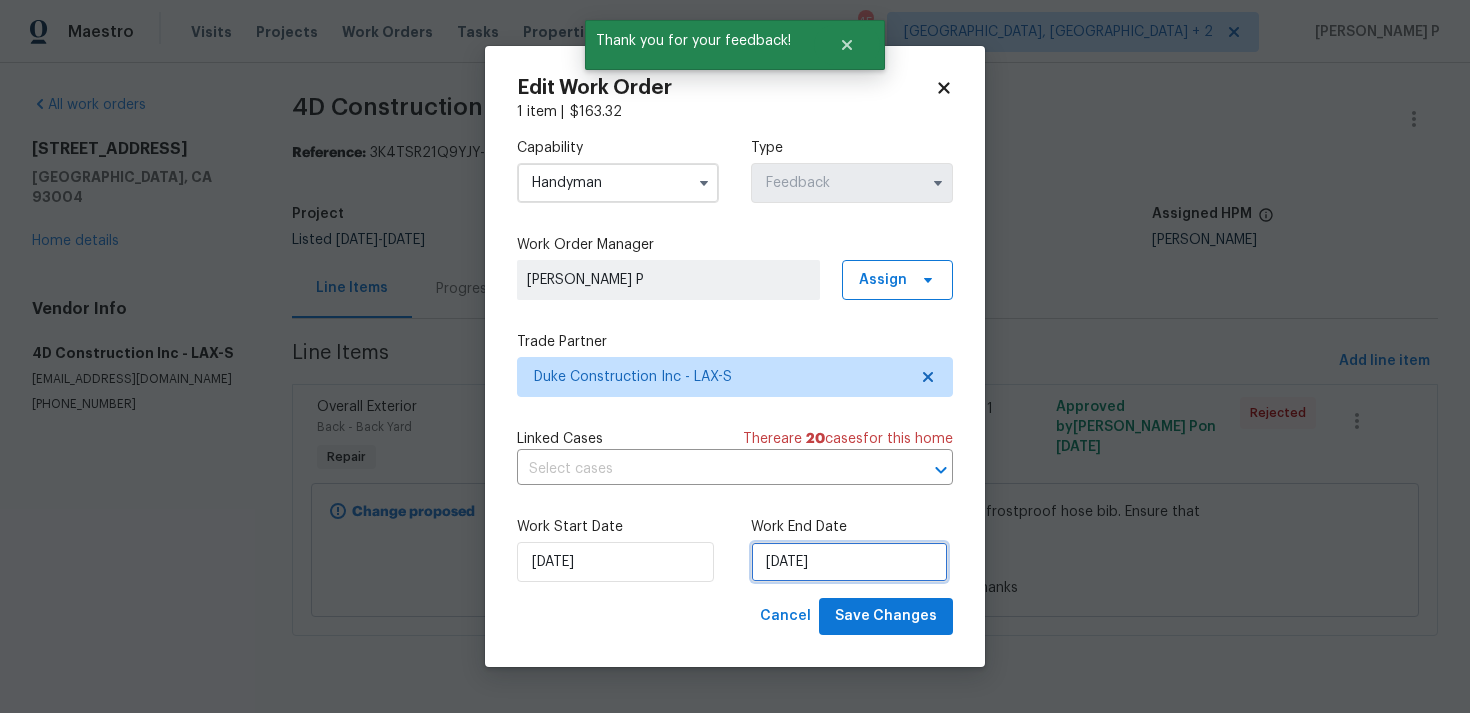 click on "22/07/2025" at bounding box center [849, 562] 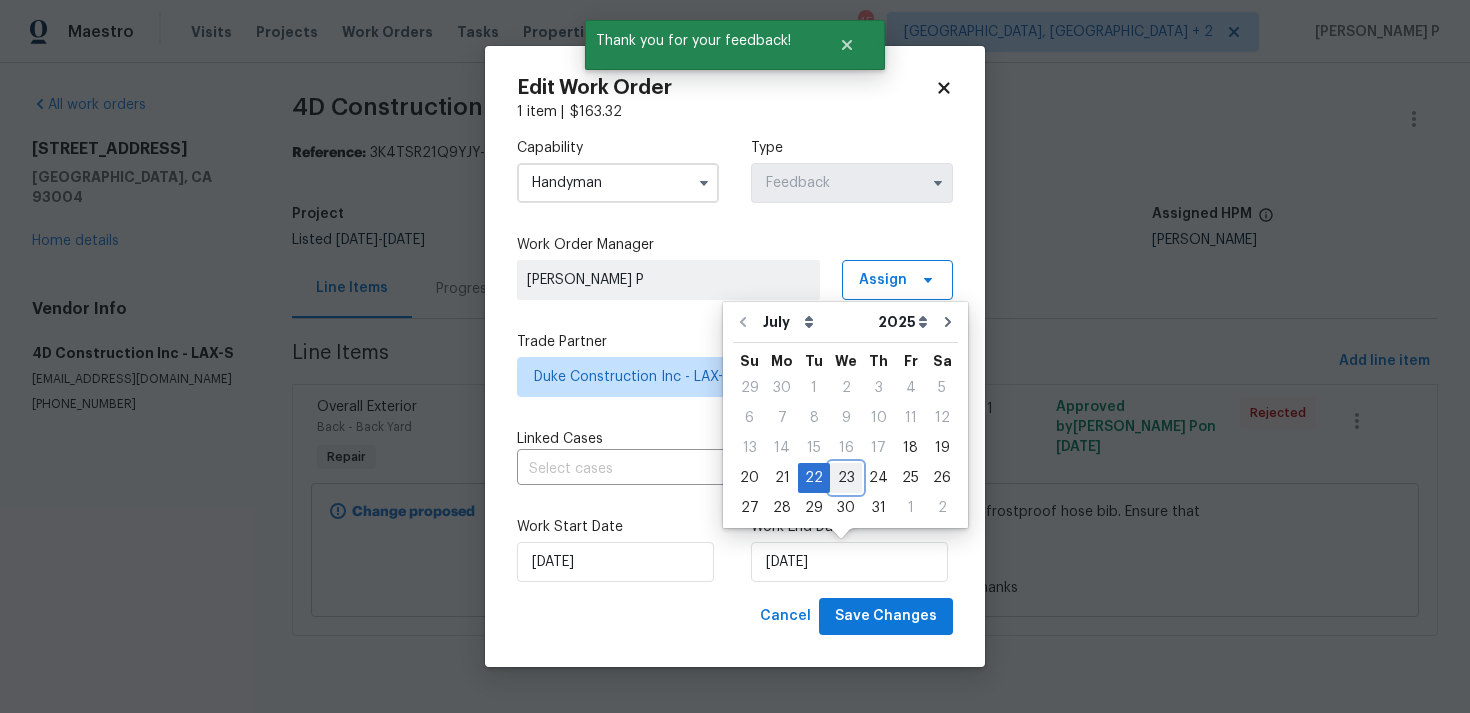 click on "23" at bounding box center [846, 478] 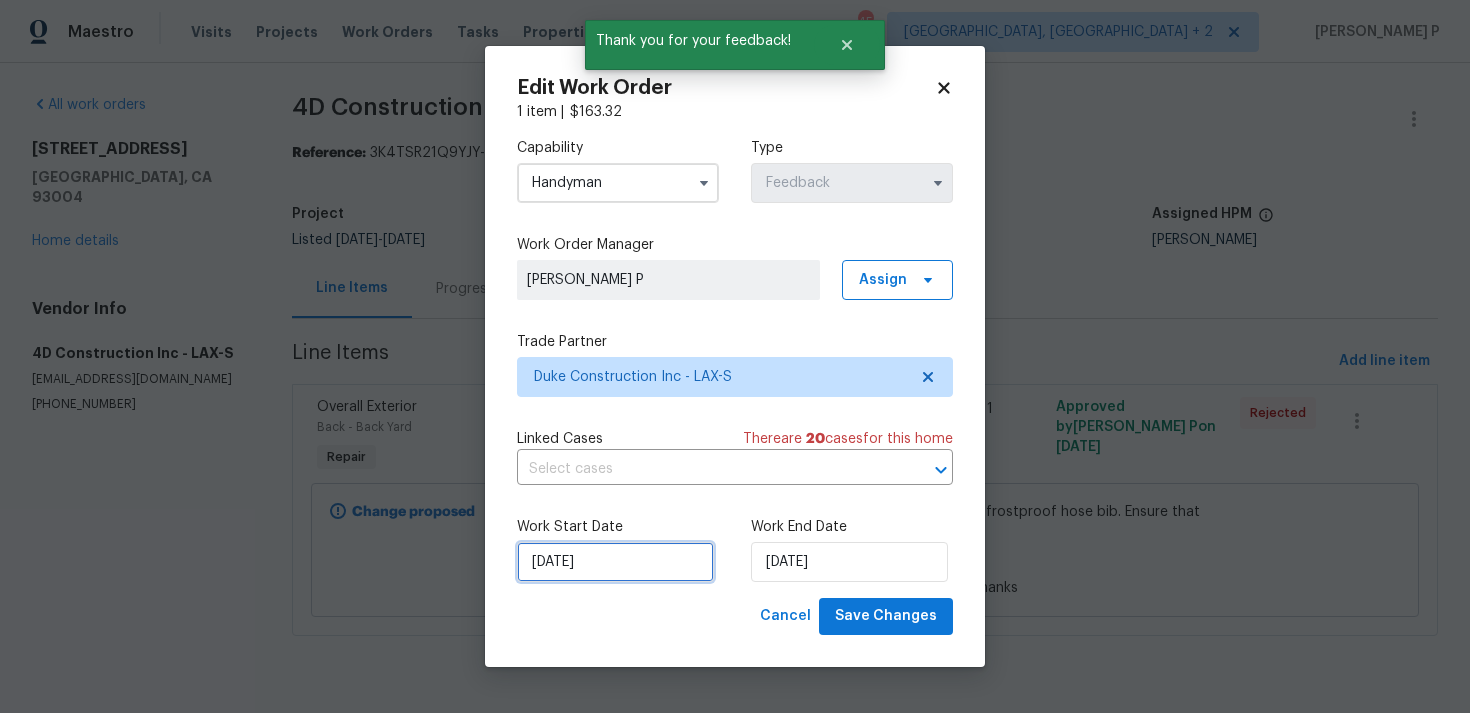 click on "18/07/2025" at bounding box center [615, 562] 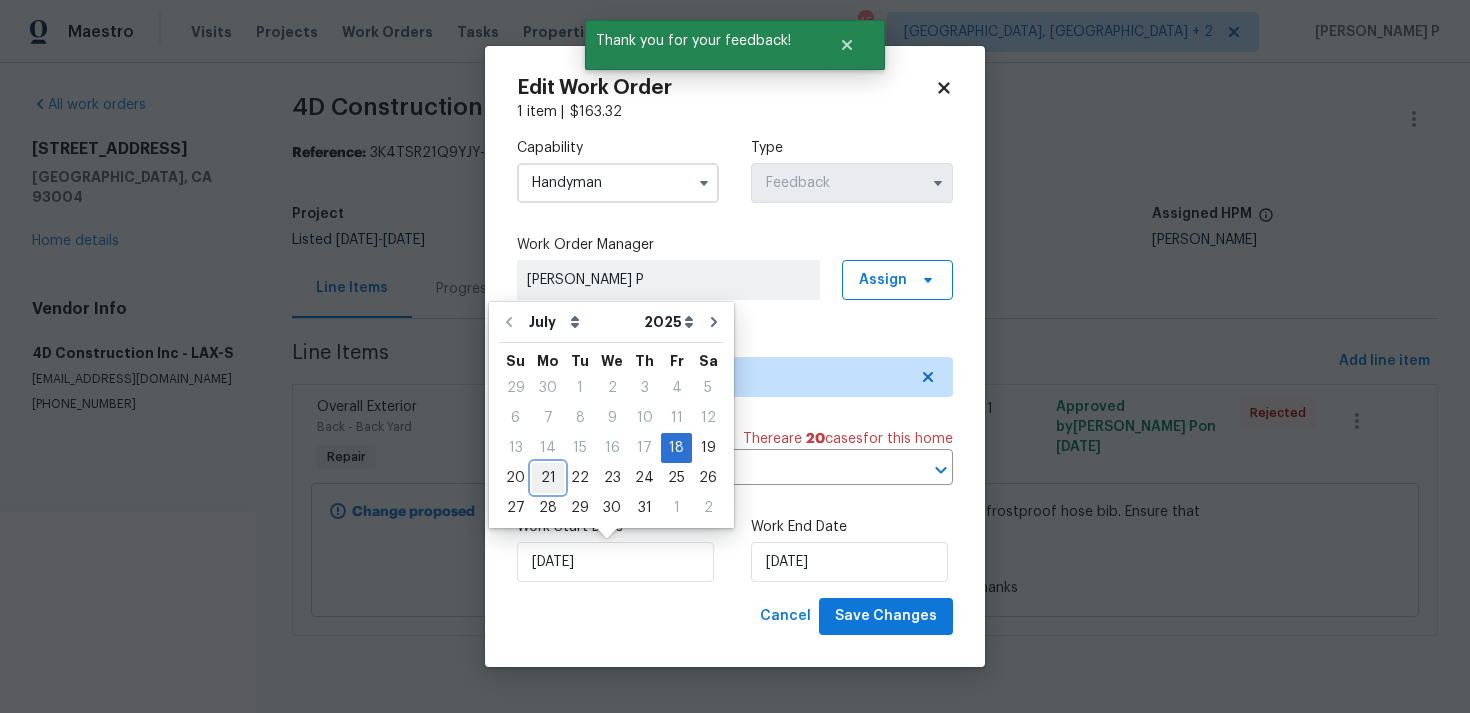 click on "21" at bounding box center (548, 478) 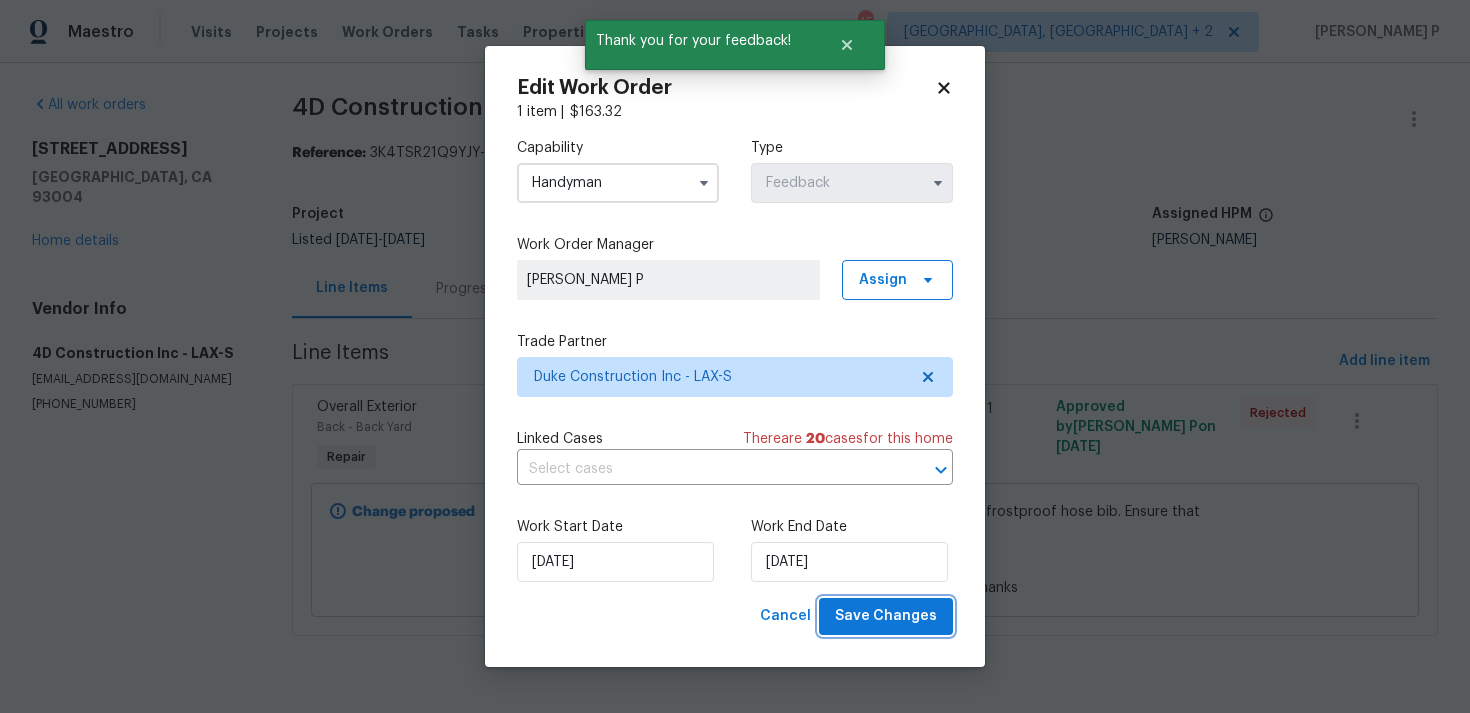 click on "Save Changes" at bounding box center [886, 616] 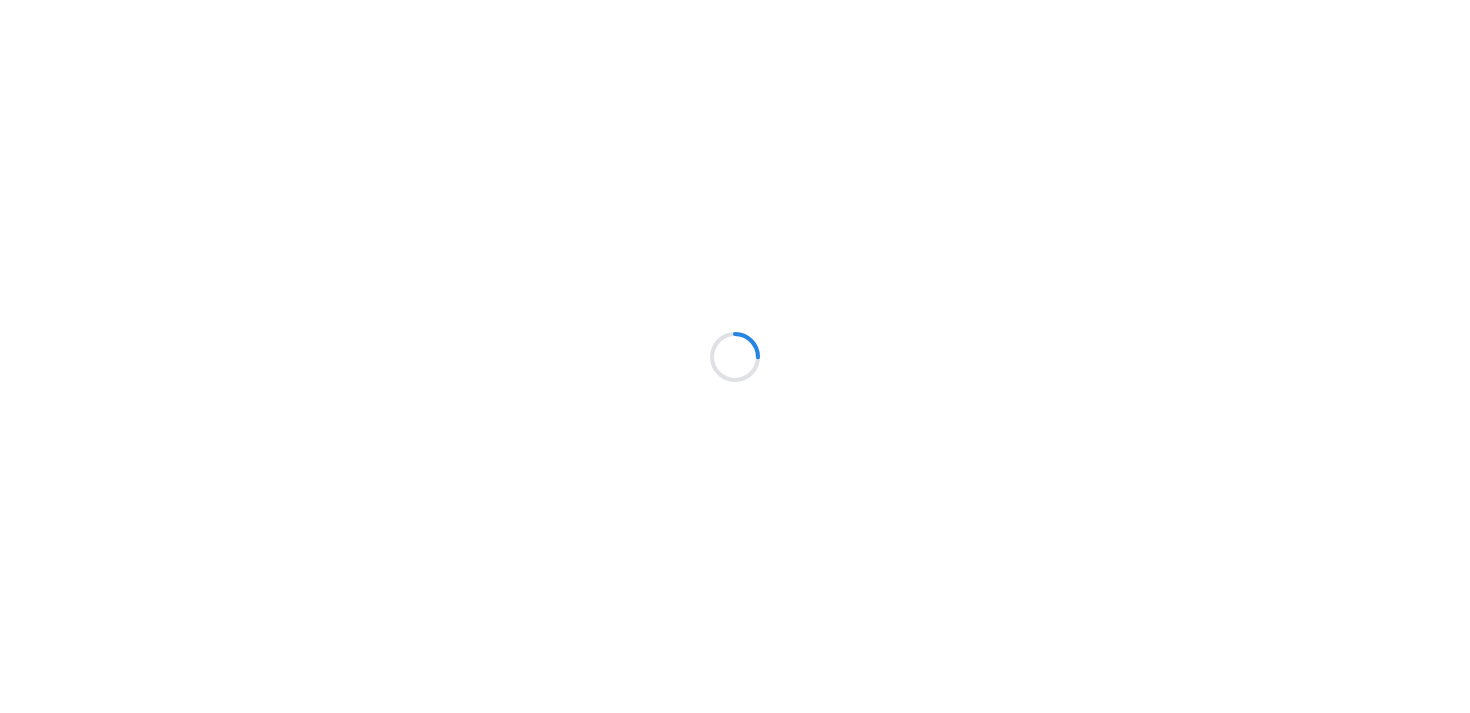 scroll, scrollTop: 0, scrollLeft: 0, axis: both 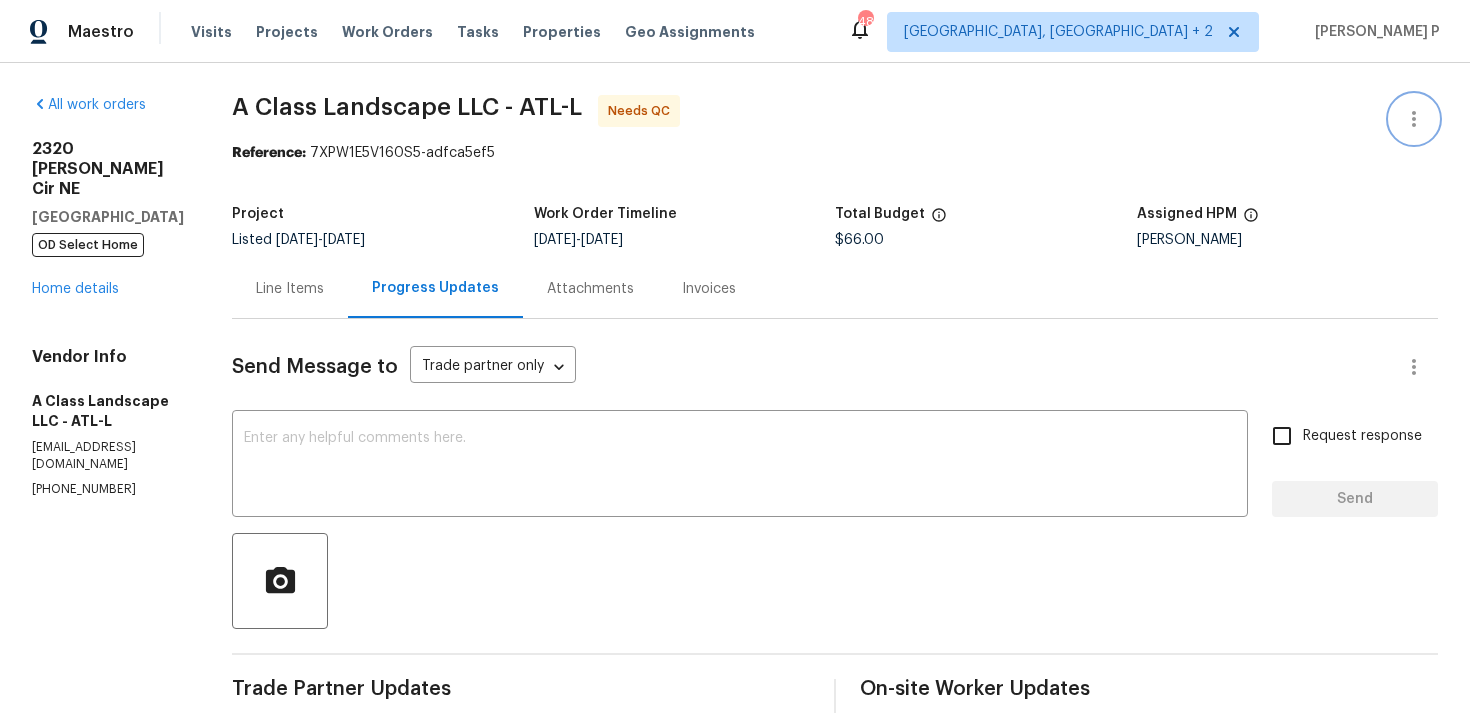 click 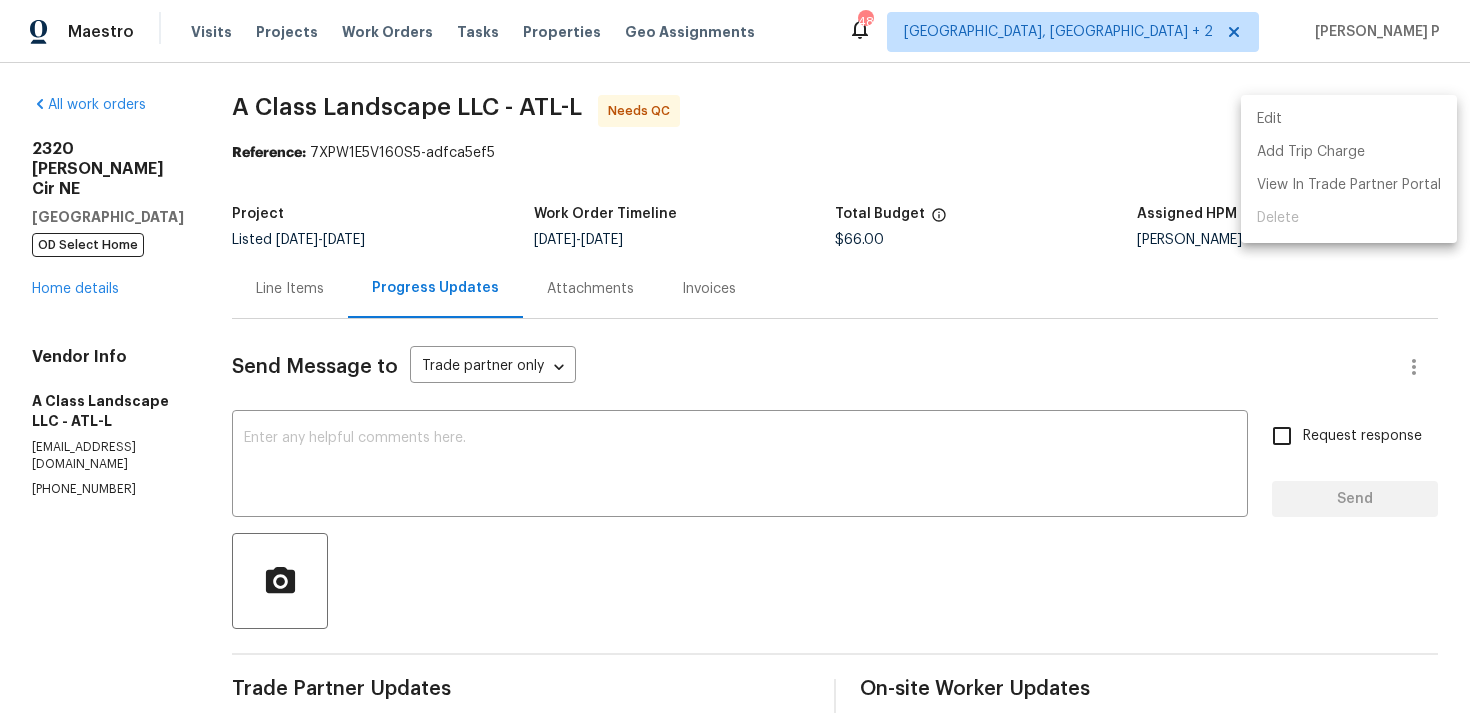 click on "Edit" at bounding box center (1349, 119) 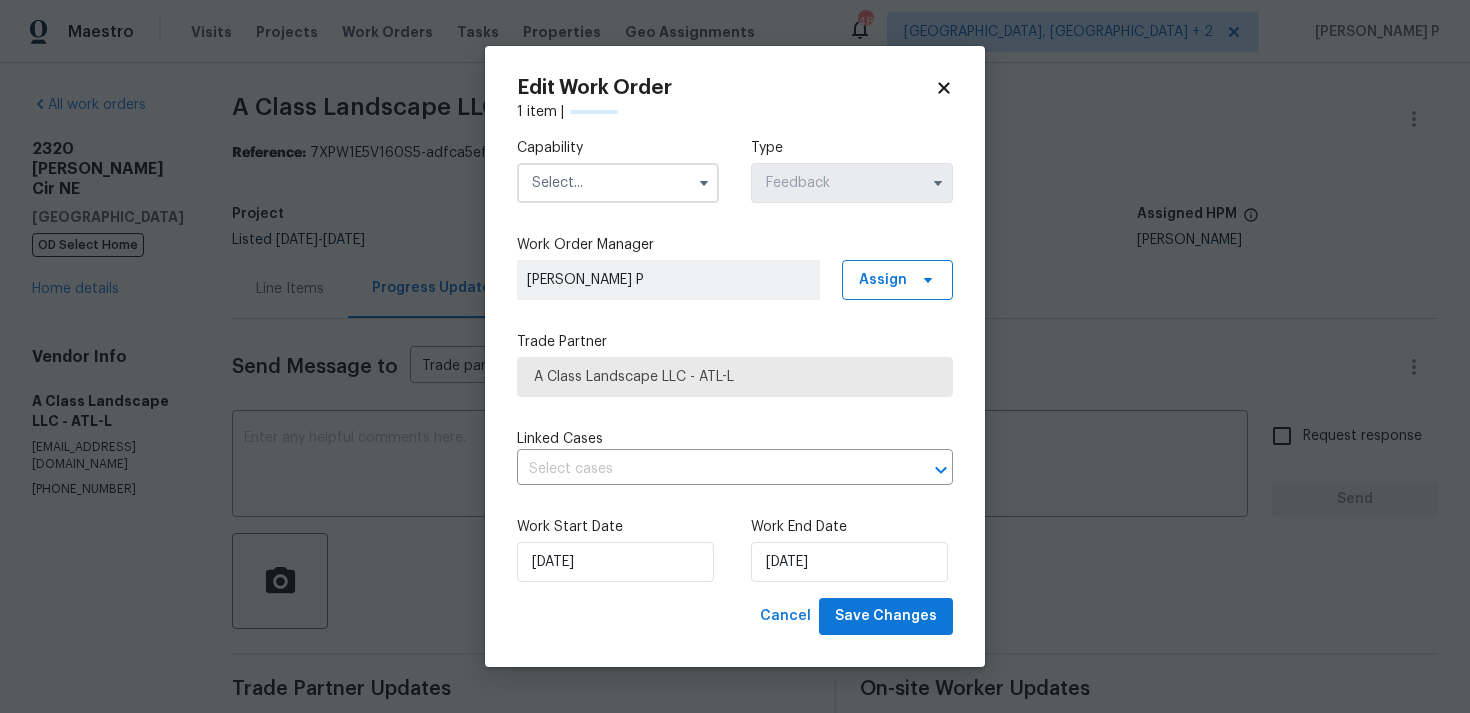 click at bounding box center [618, 183] 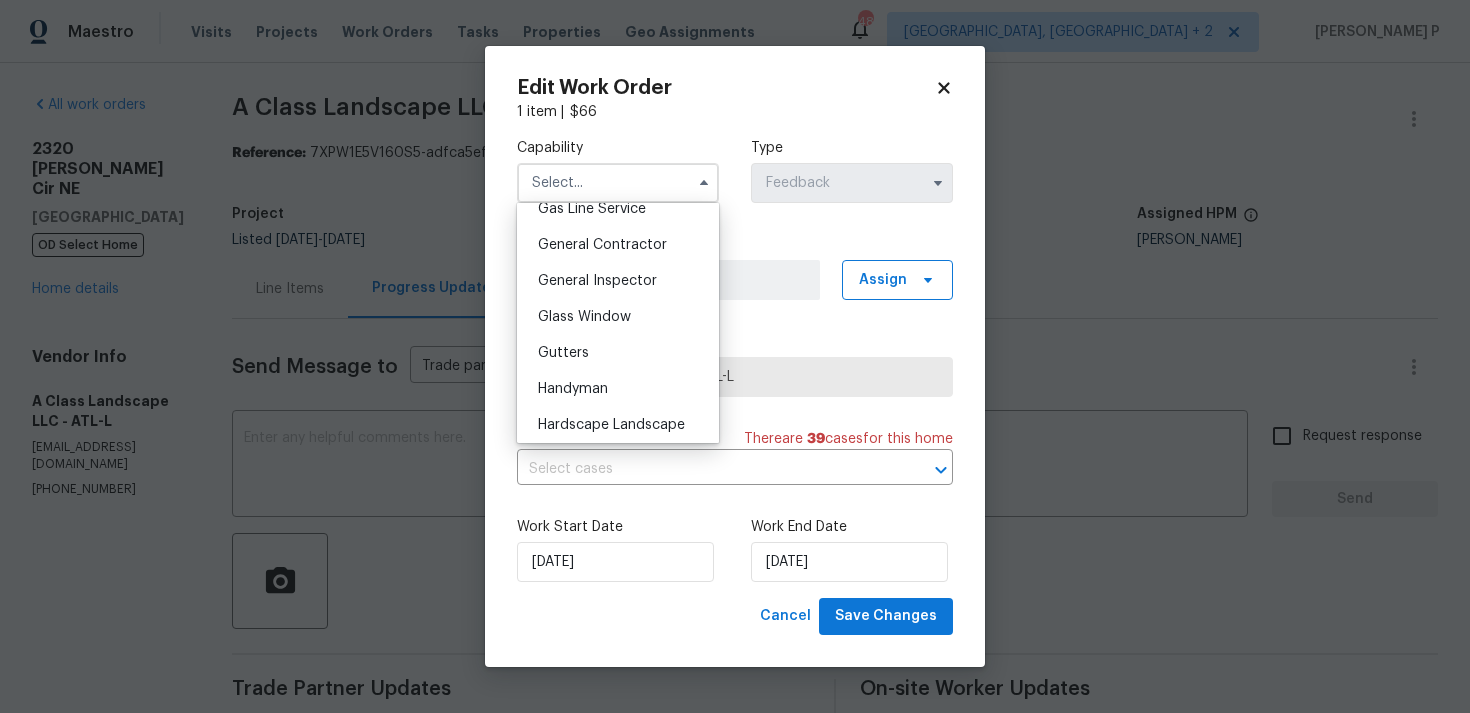 scroll, scrollTop: 942, scrollLeft: 0, axis: vertical 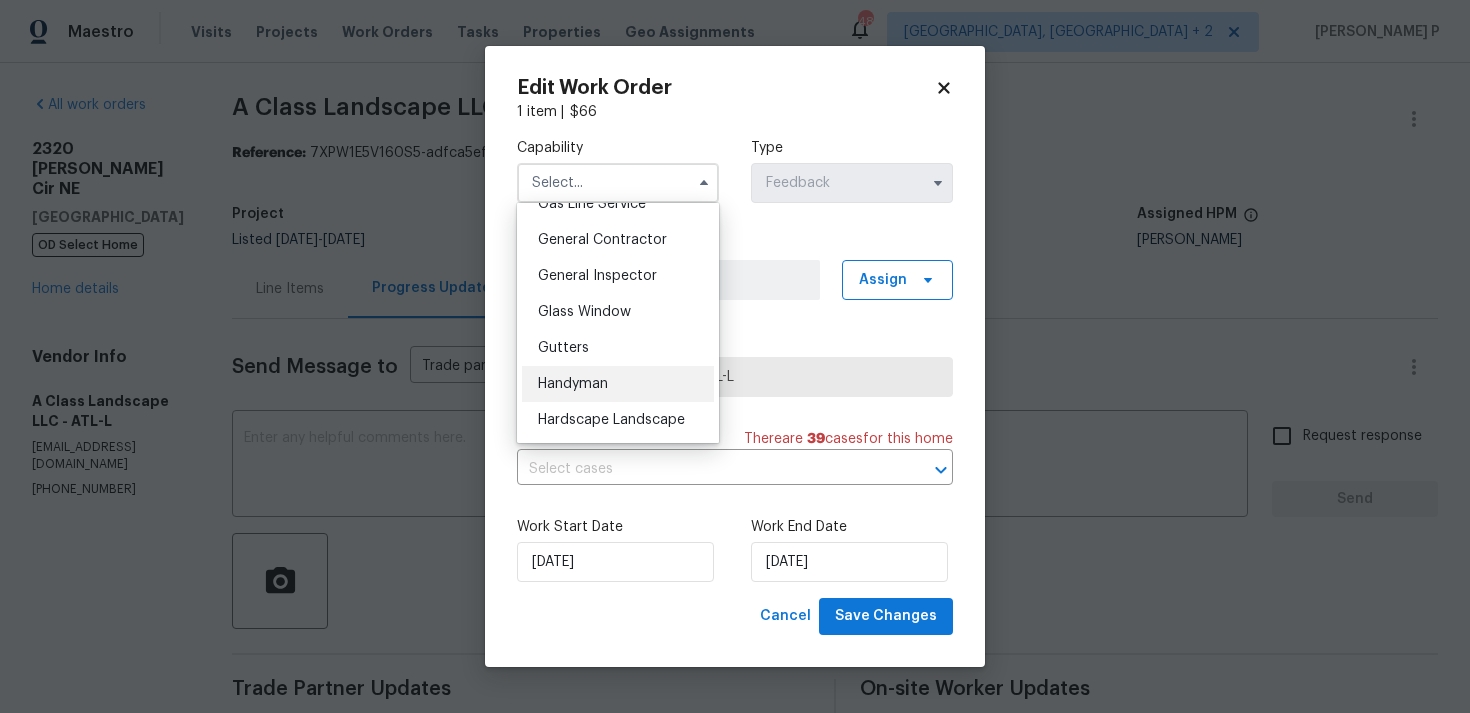 click on "Handyman" at bounding box center (618, 384) 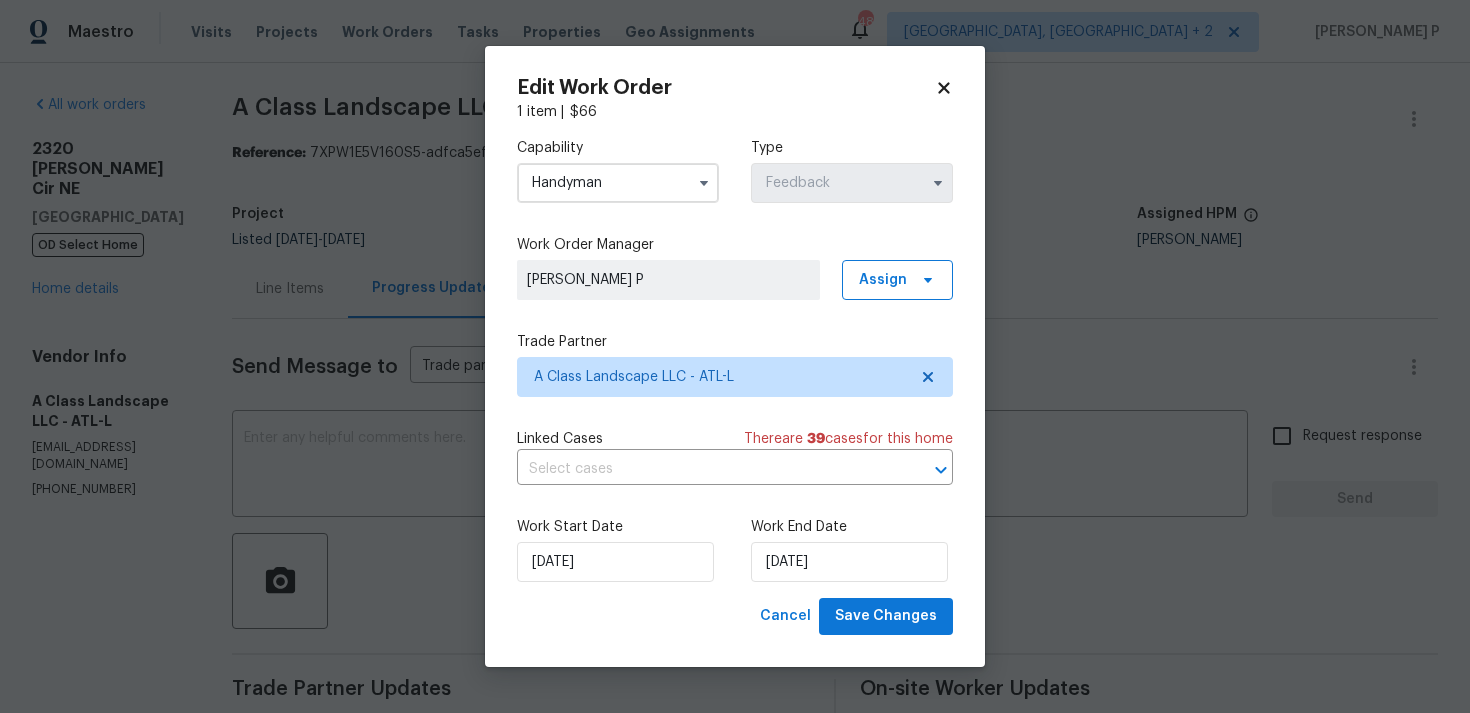 click on "Handyman" at bounding box center [618, 183] 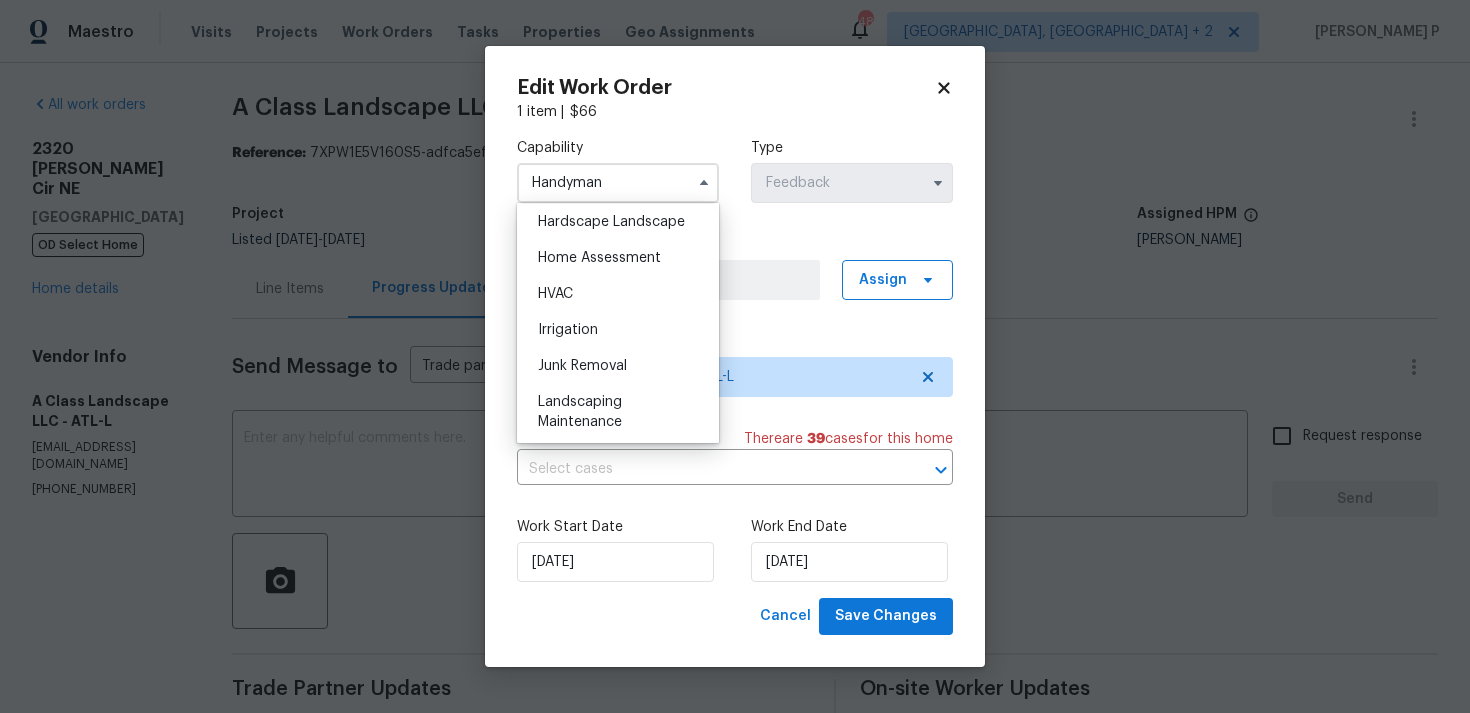 scroll, scrollTop: 1166, scrollLeft: 0, axis: vertical 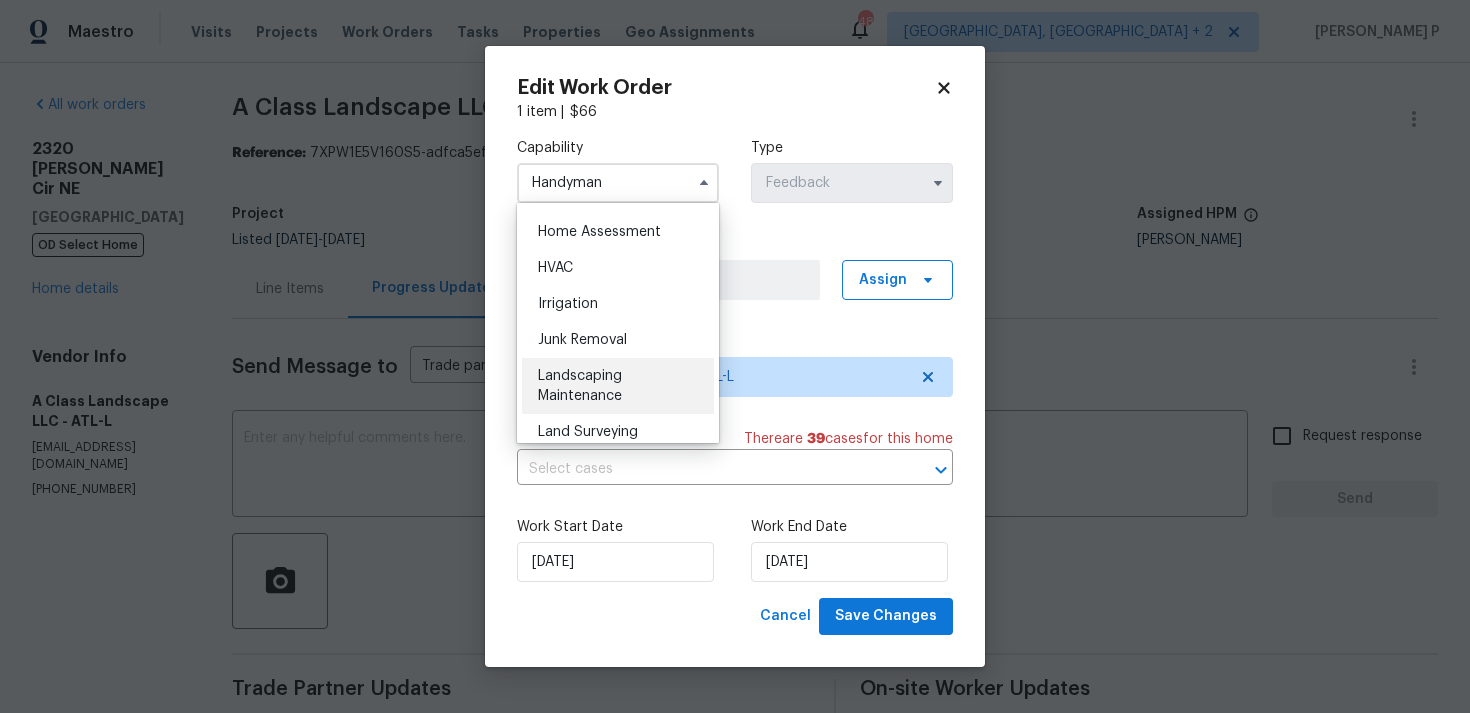 click on "Landscaping Maintenance" at bounding box center [618, 386] 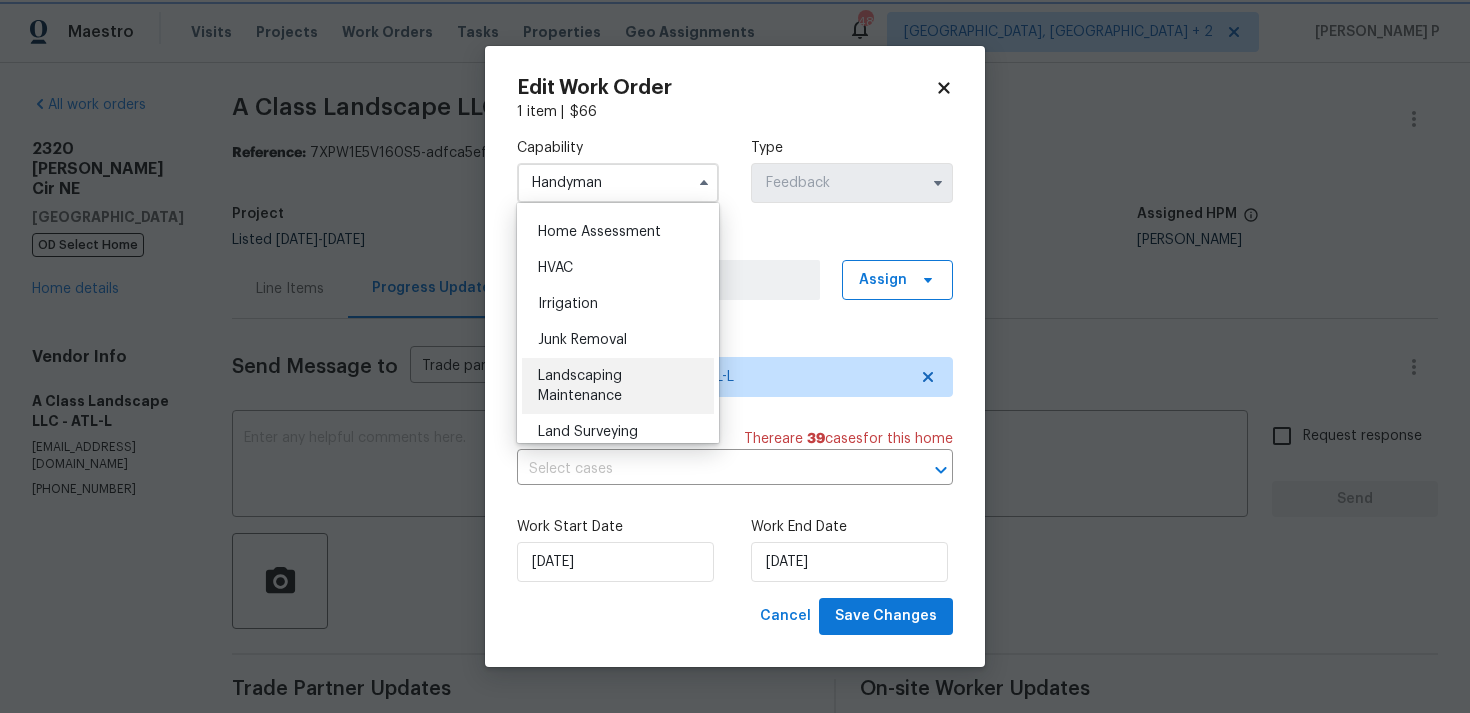 type on "Landscaping Maintenance" 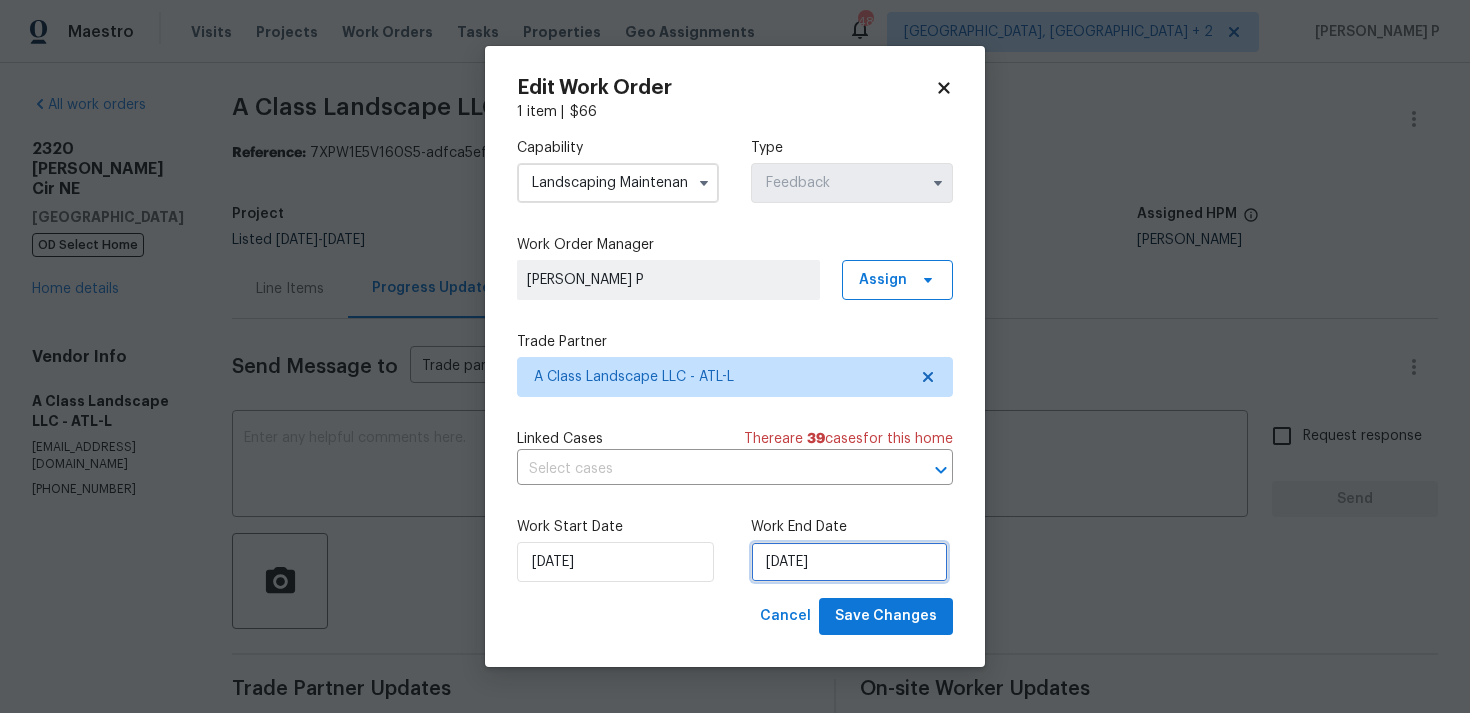 click on "07/07/2025" at bounding box center [849, 562] 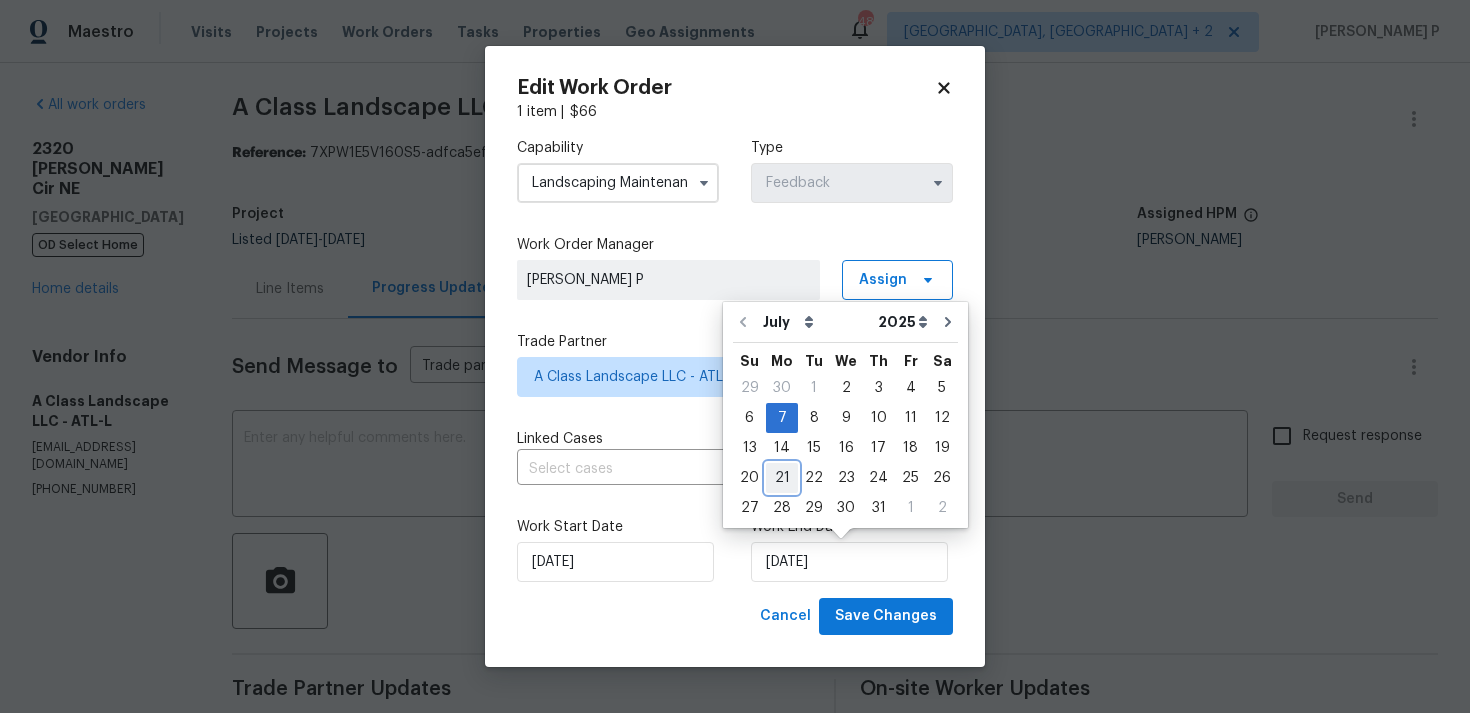 click on "21" at bounding box center (782, 478) 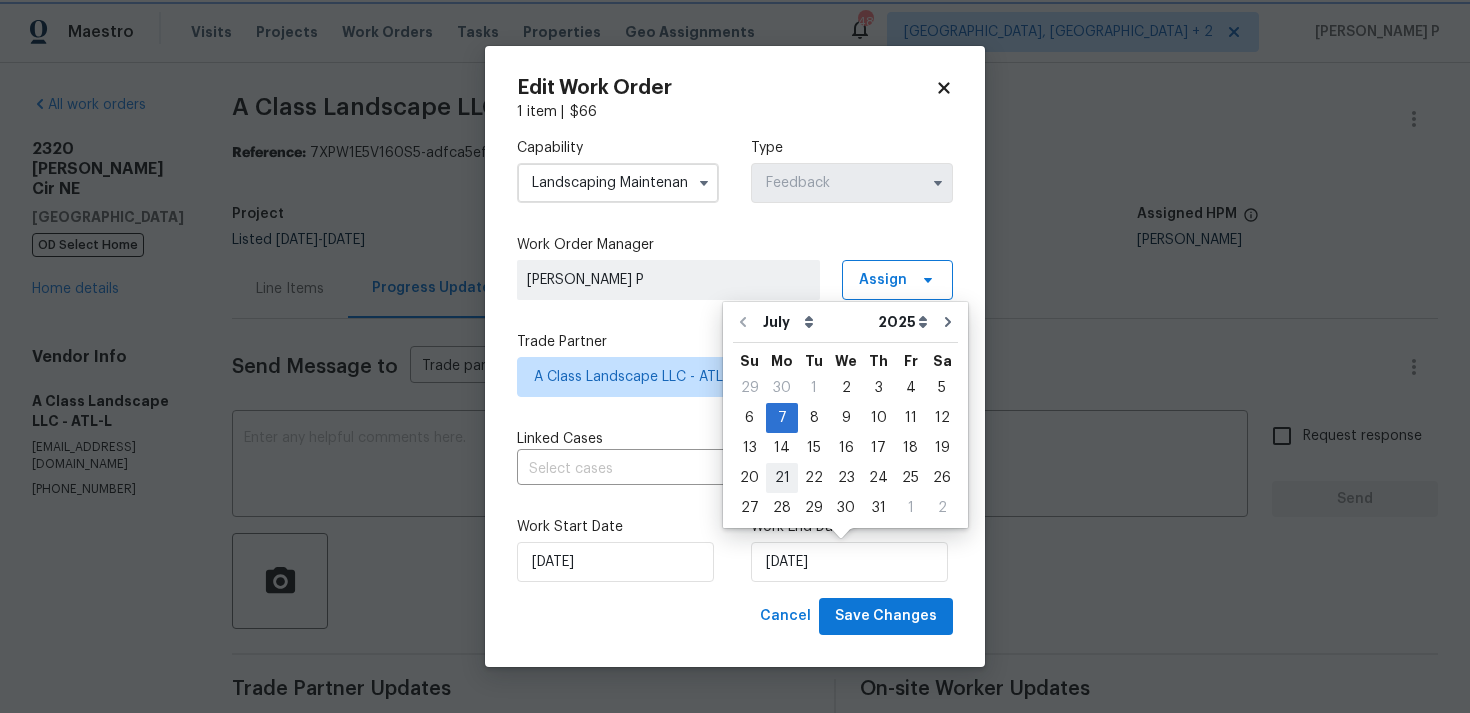 type on "21/07/2025" 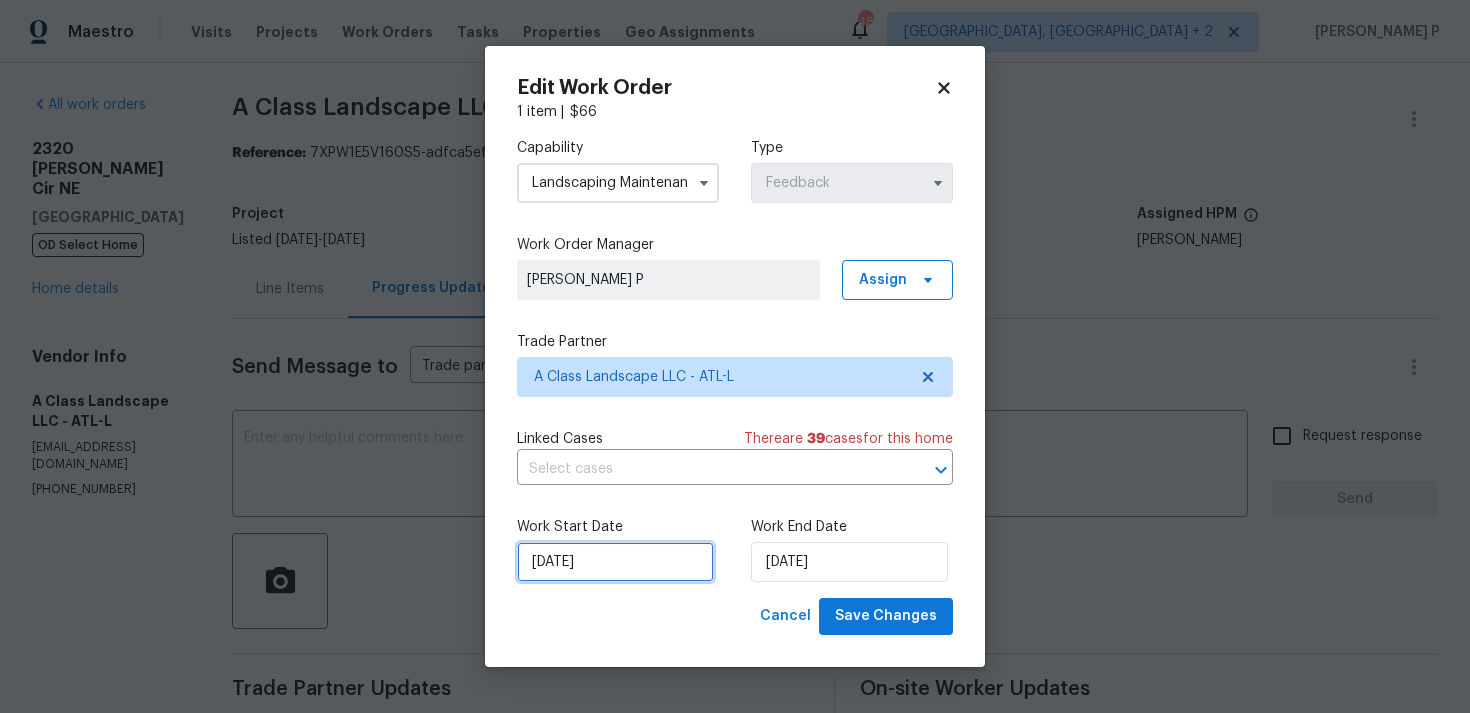 click on "02/07/2025" at bounding box center [615, 562] 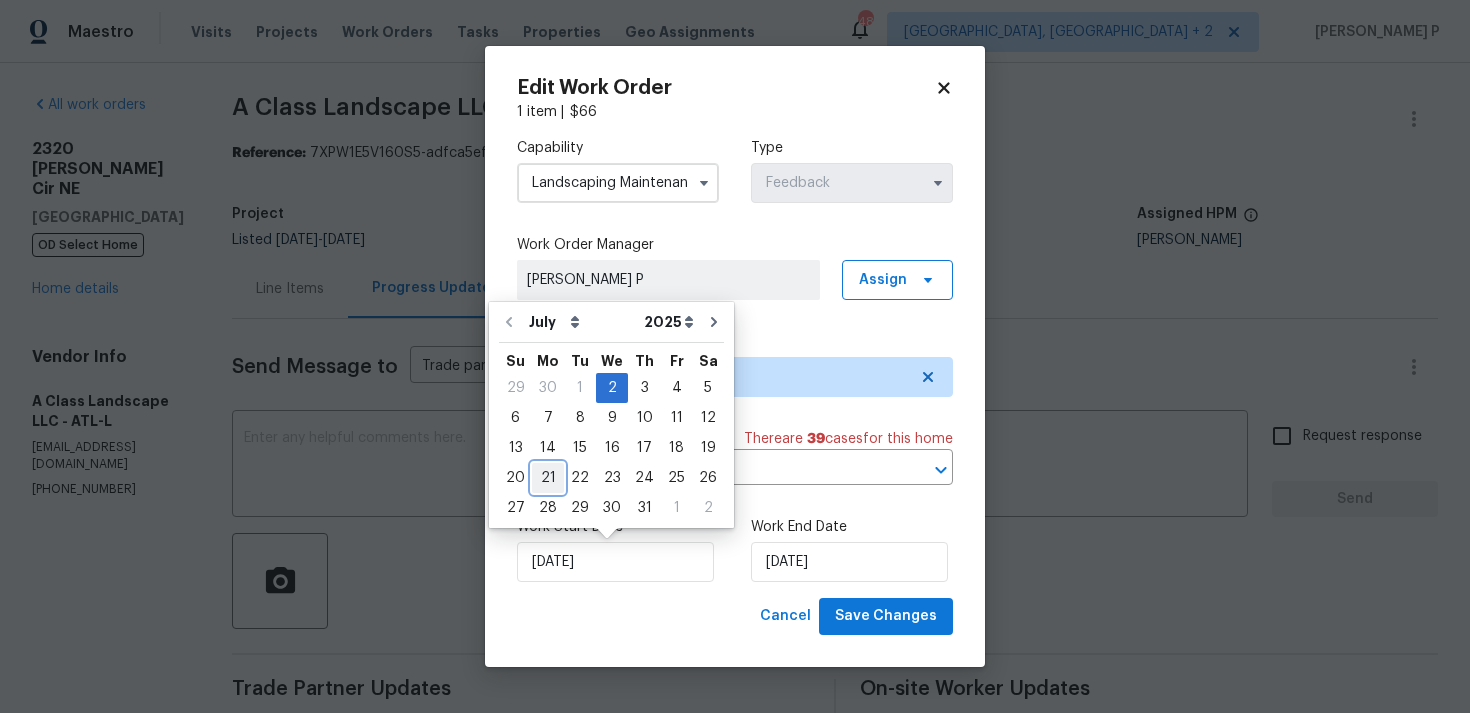 click on "21" at bounding box center (548, 478) 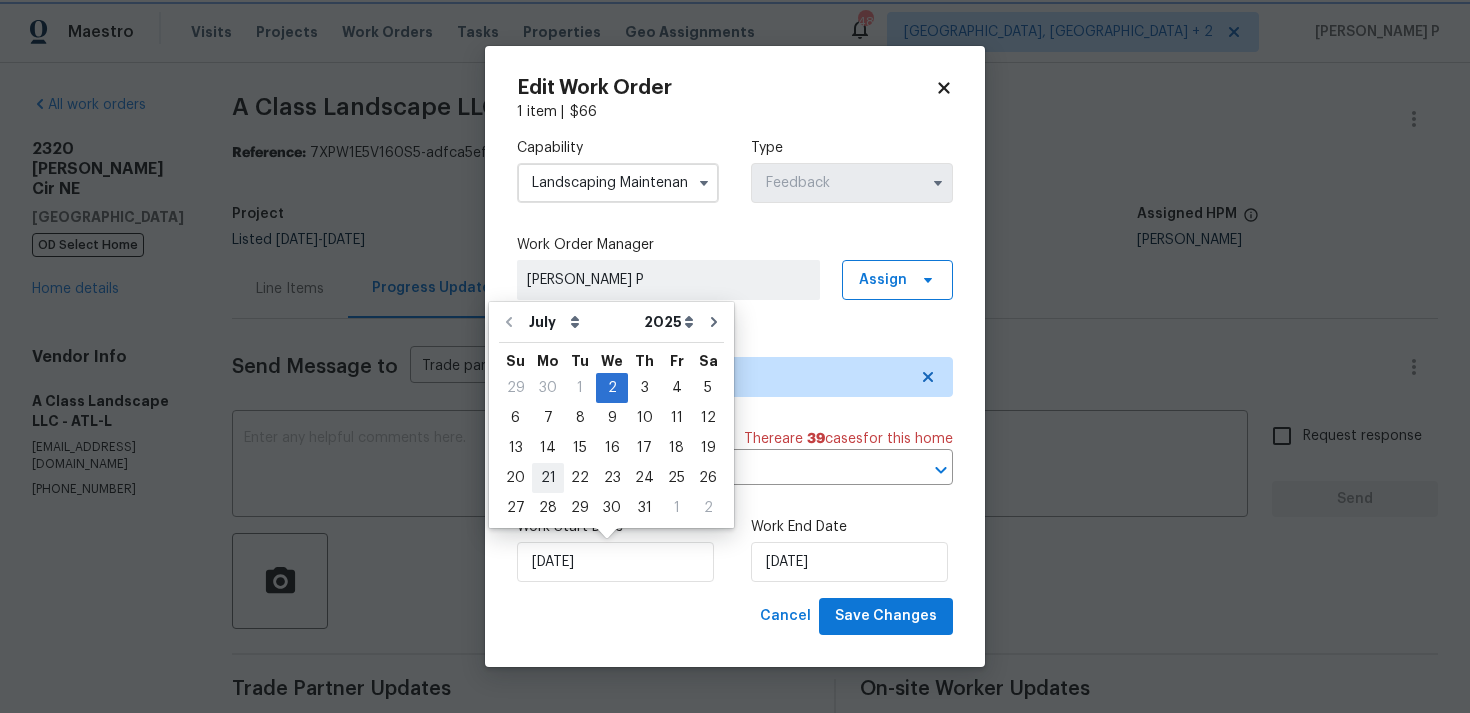 type on "21/07/2025" 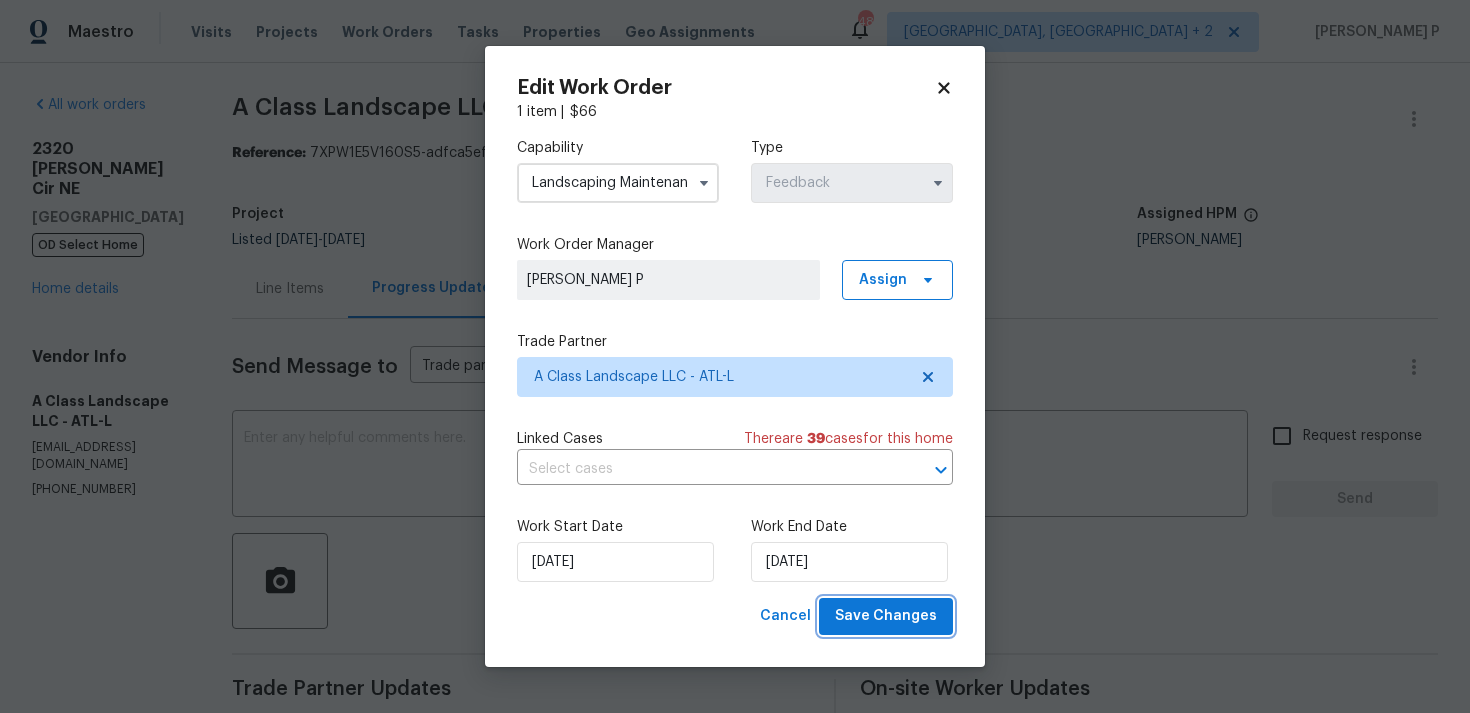 click on "Save Changes" at bounding box center (886, 616) 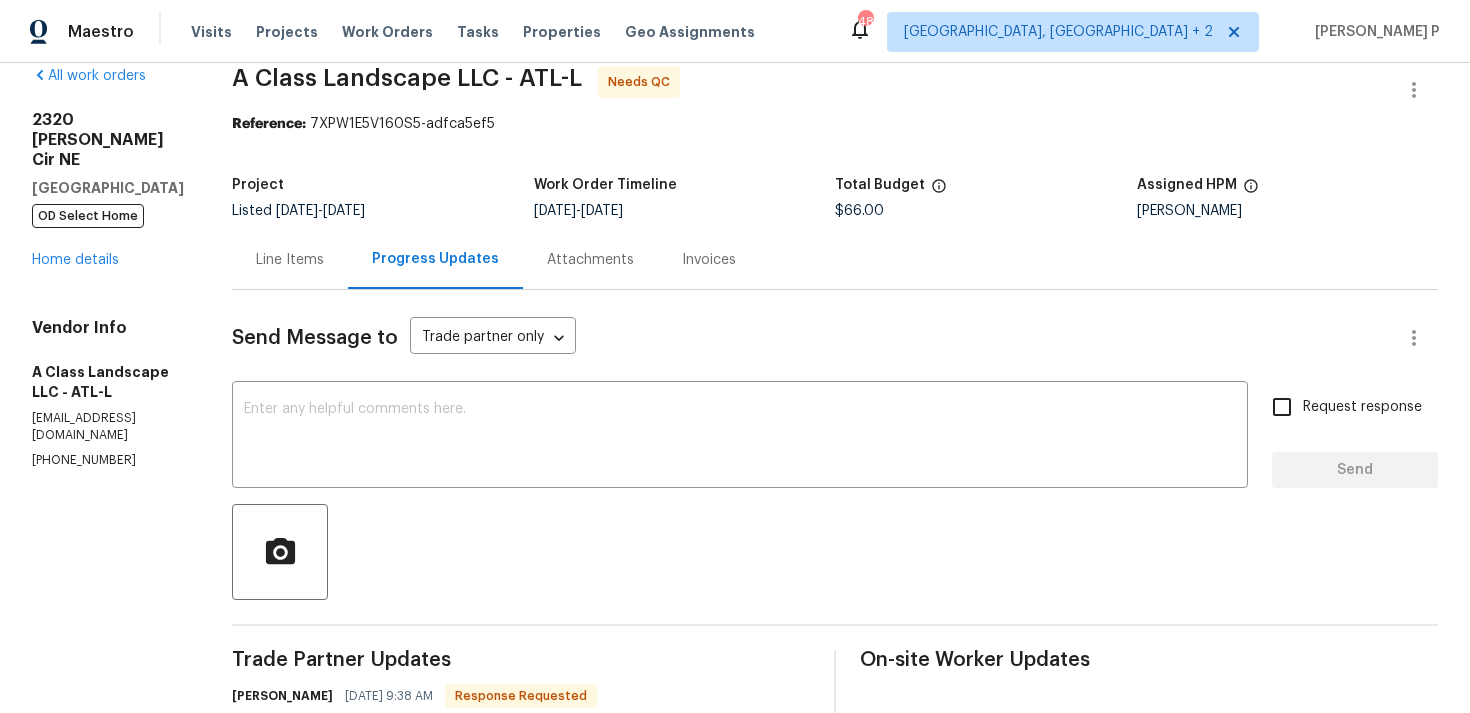 scroll, scrollTop: 0, scrollLeft: 0, axis: both 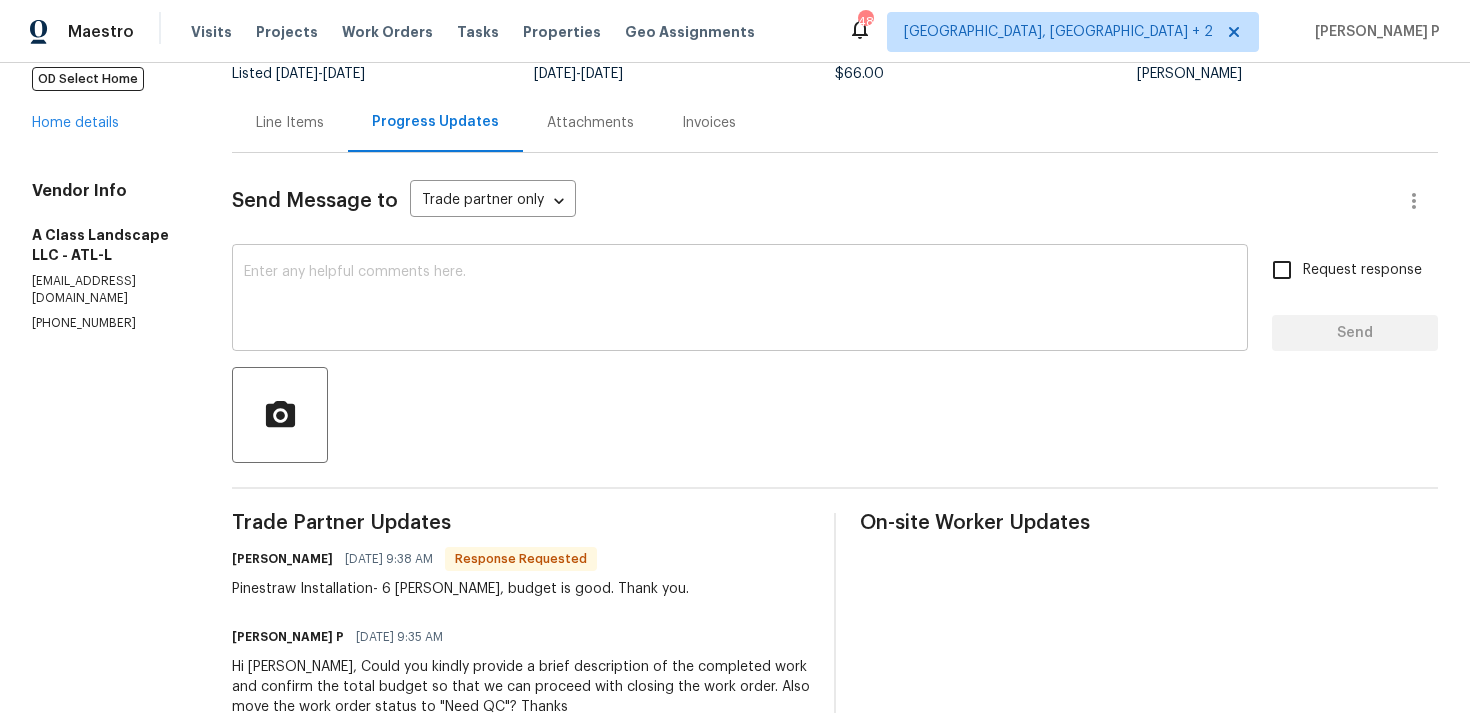click on "x ​" at bounding box center [740, 300] 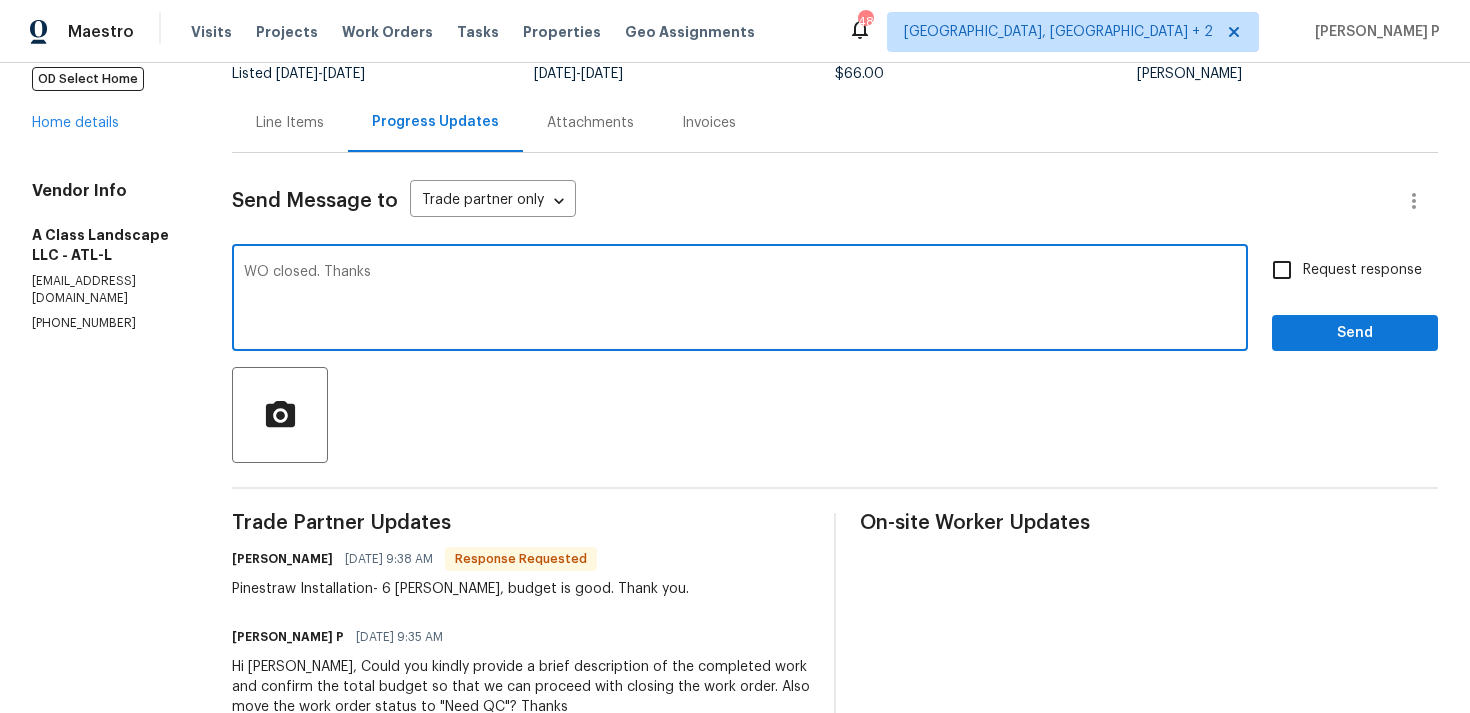 type on "WO closed. Thanks" 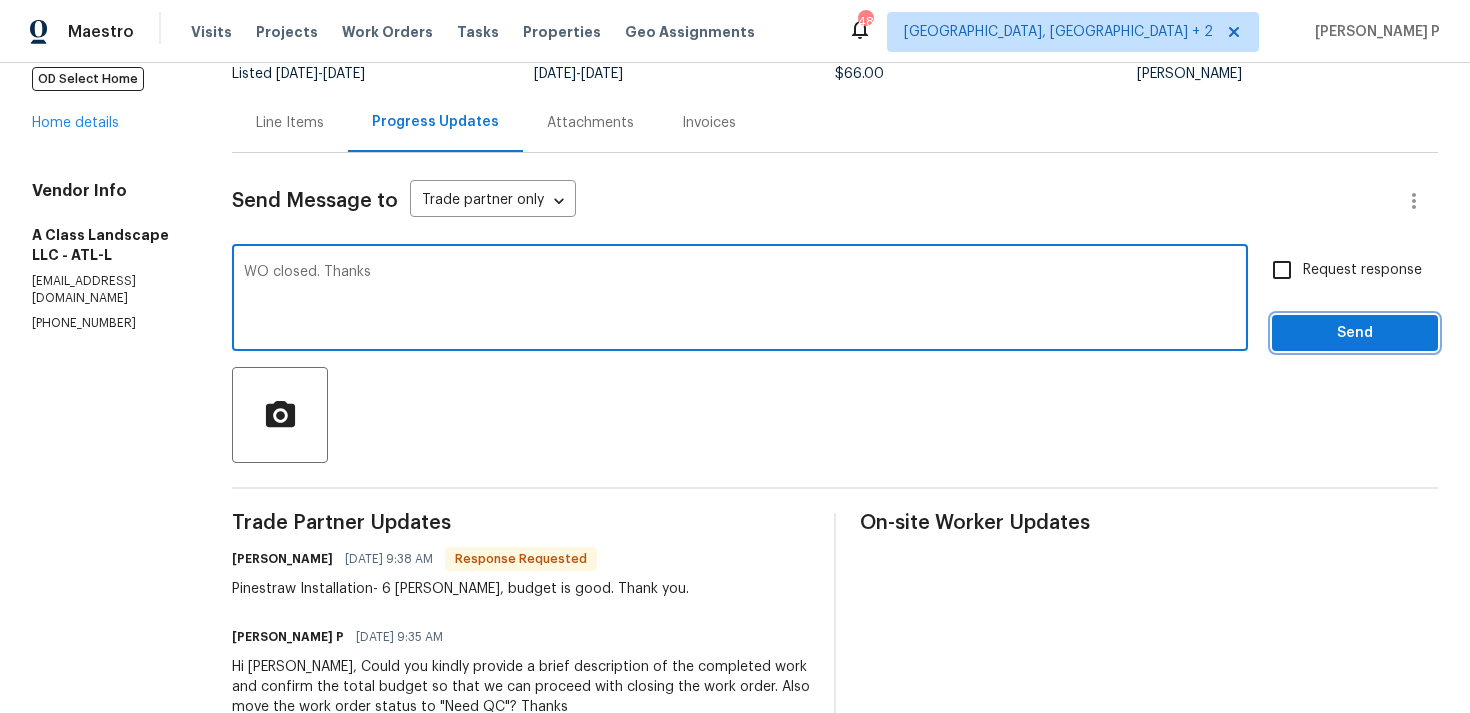 click on "Send" at bounding box center (1355, 333) 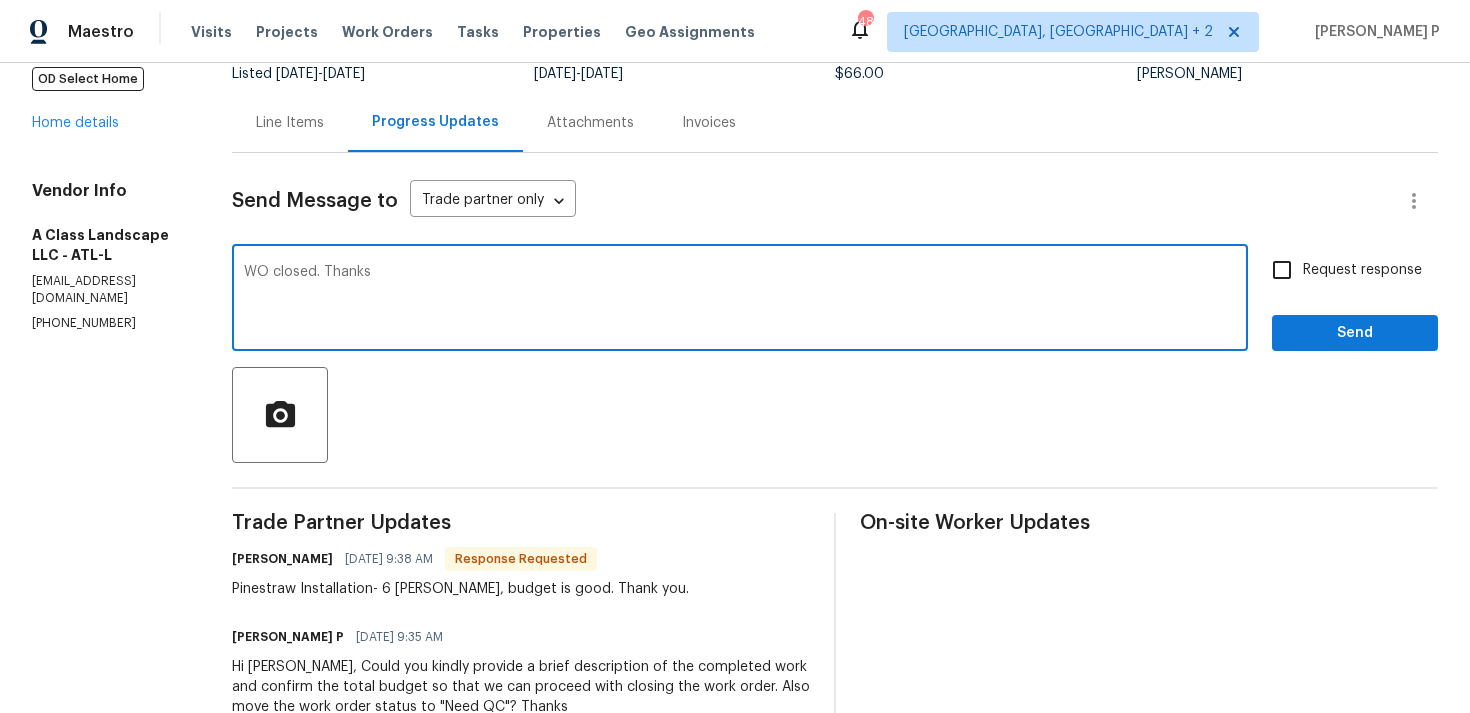 scroll, scrollTop: 34, scrollLeft: 0, axis: vertical 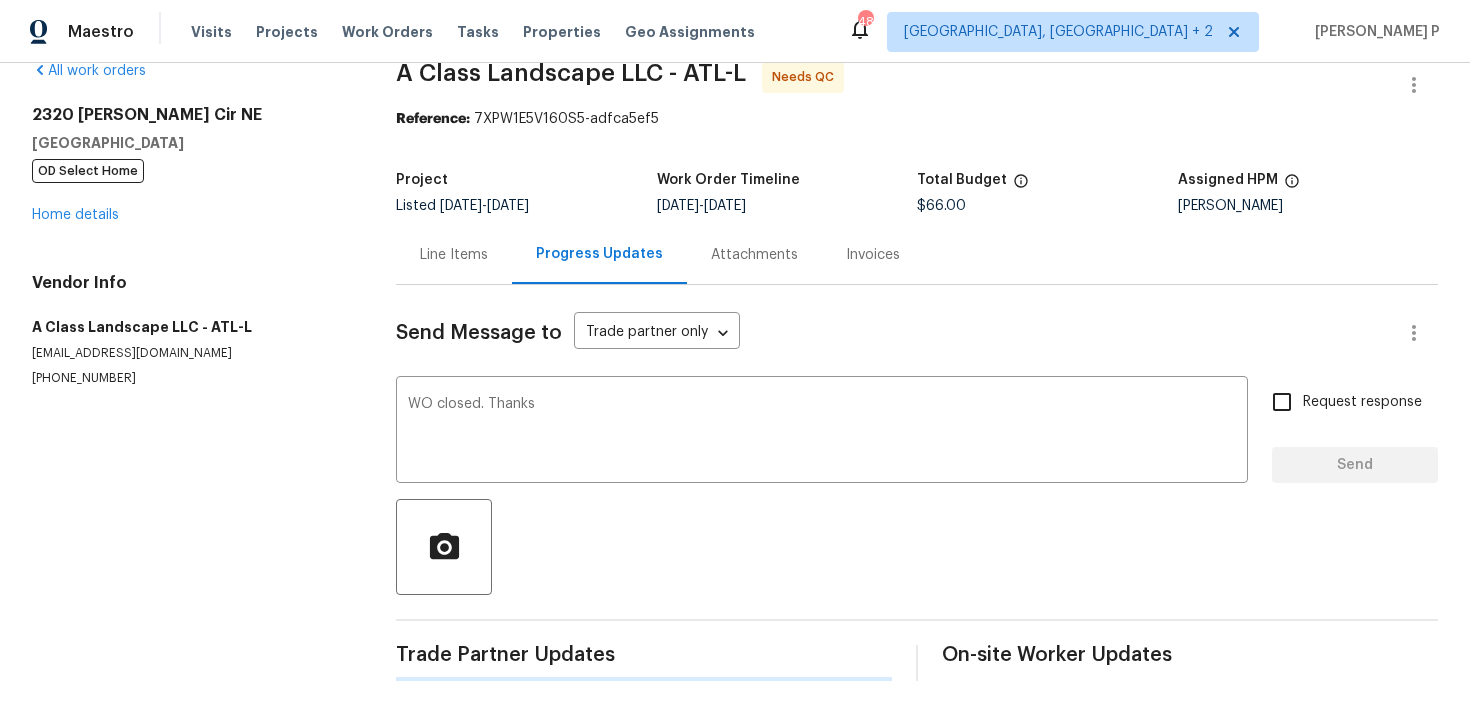 type 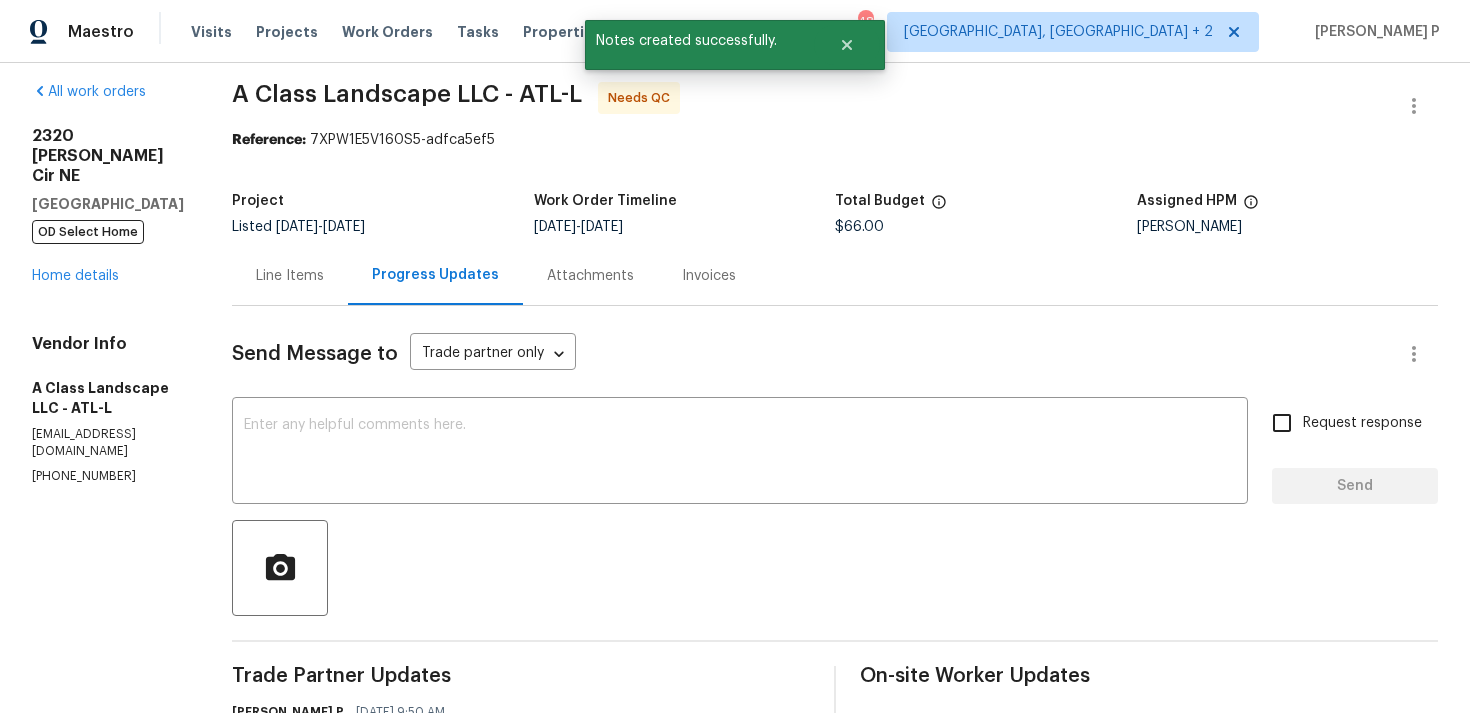 scroll, scrollTop: 0, scrollLeft: 0, axis: both 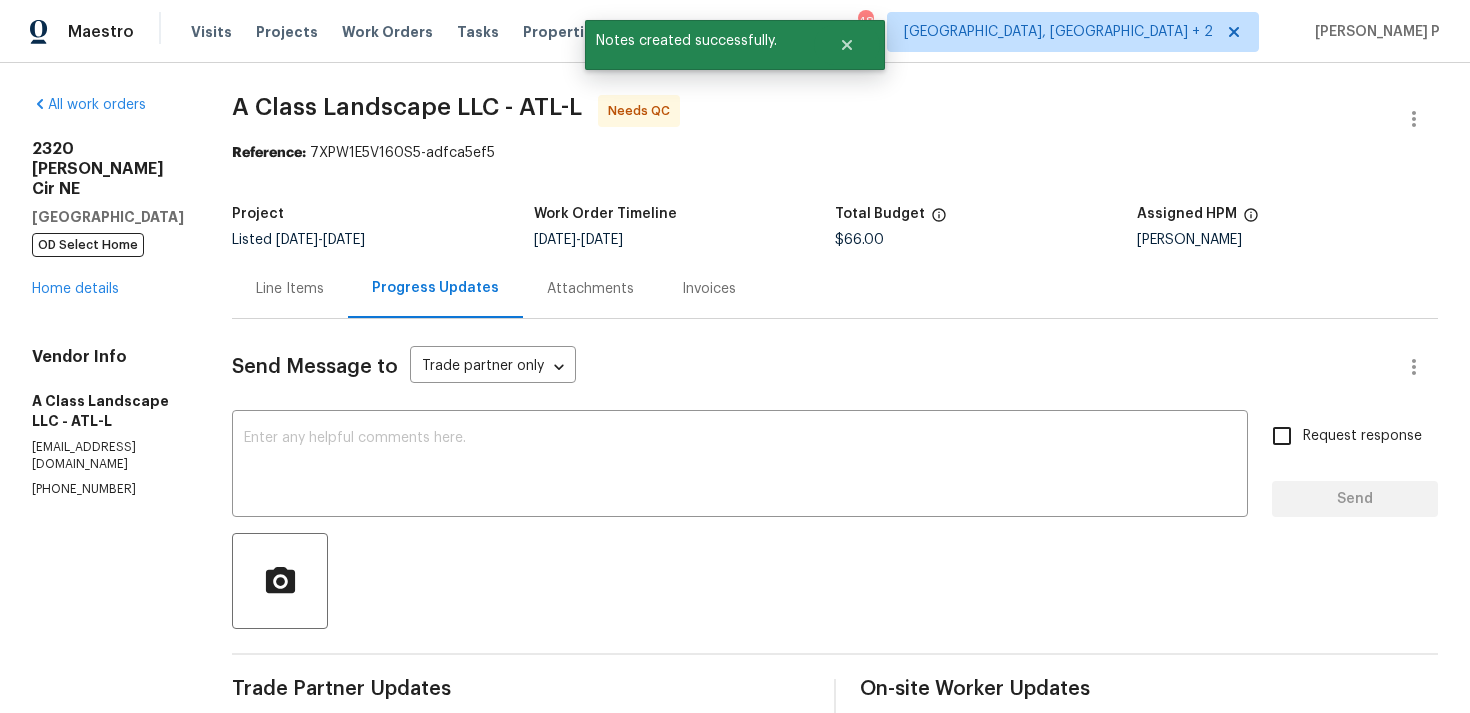 click on "Line Items" at bounding box center (290, 289) 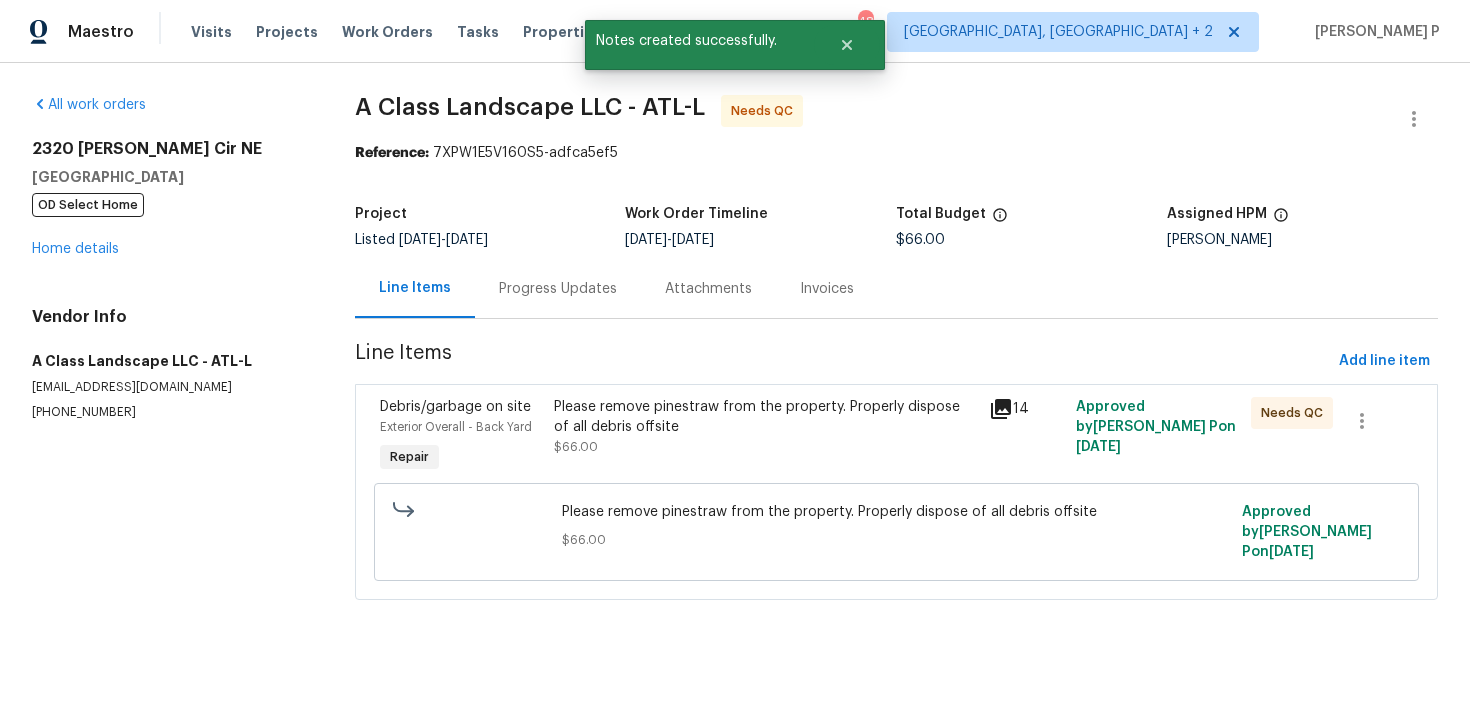 click on "Please remove pinestraw from the property. Properly dispose of all debris offsite $66.00" at bounding box center [766, 427] 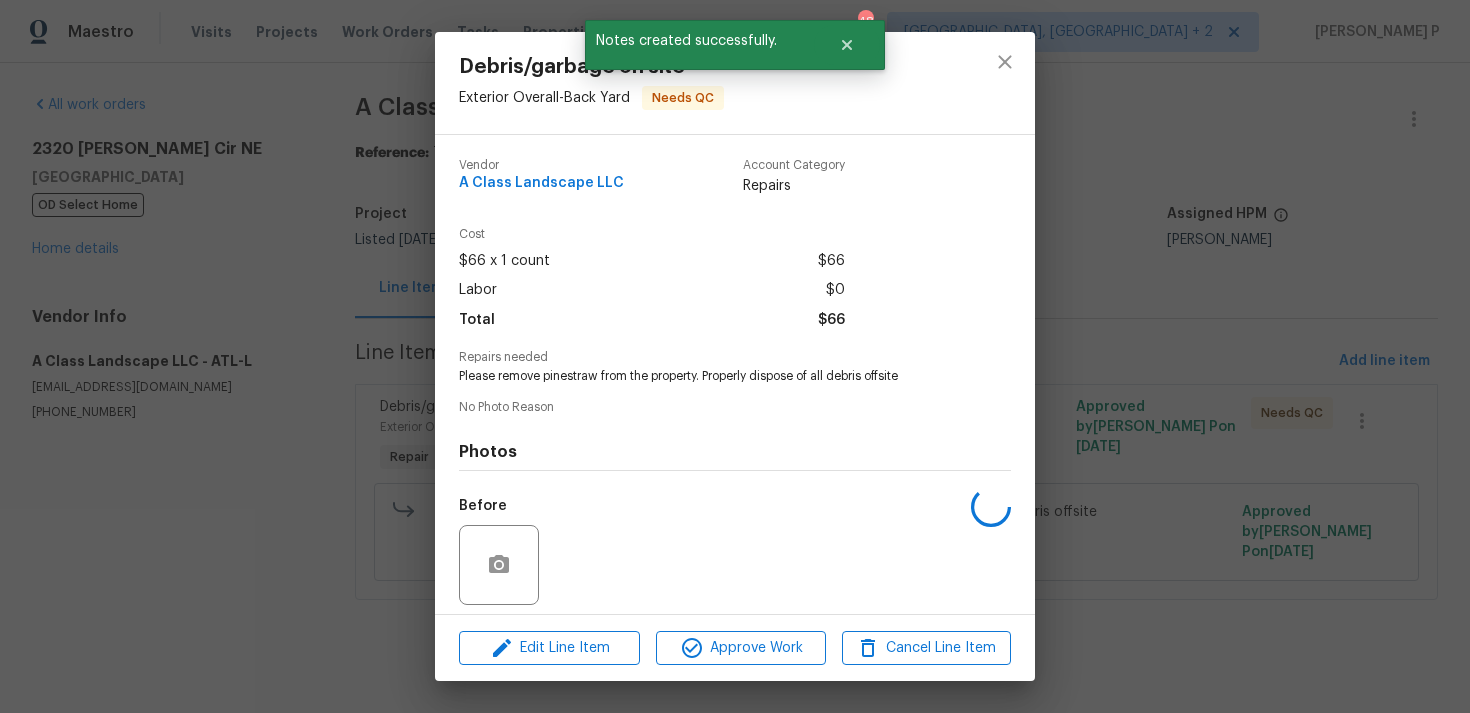 scroll, scrollTop: 141, scrollLeft: 0, axis: vertical 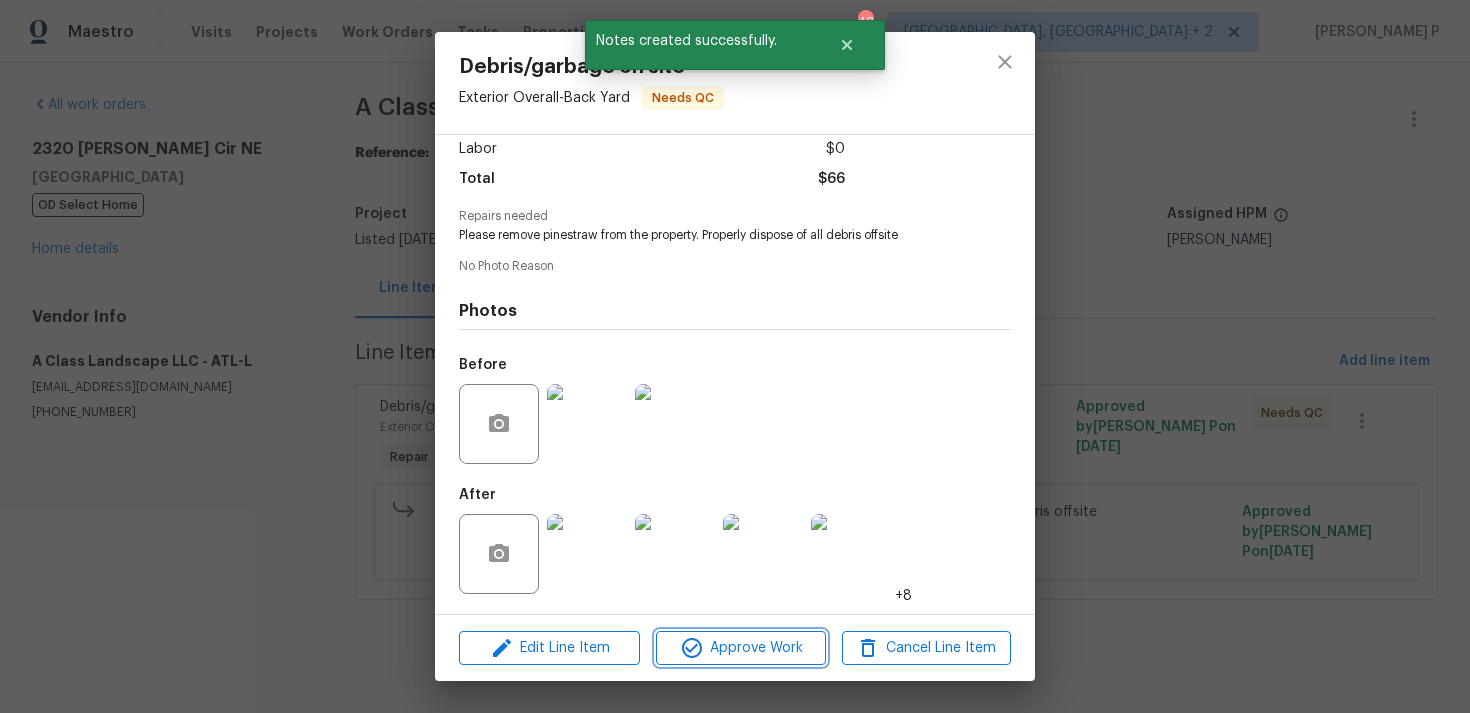 click on "Approve Work" at bounding box center [740, 648] 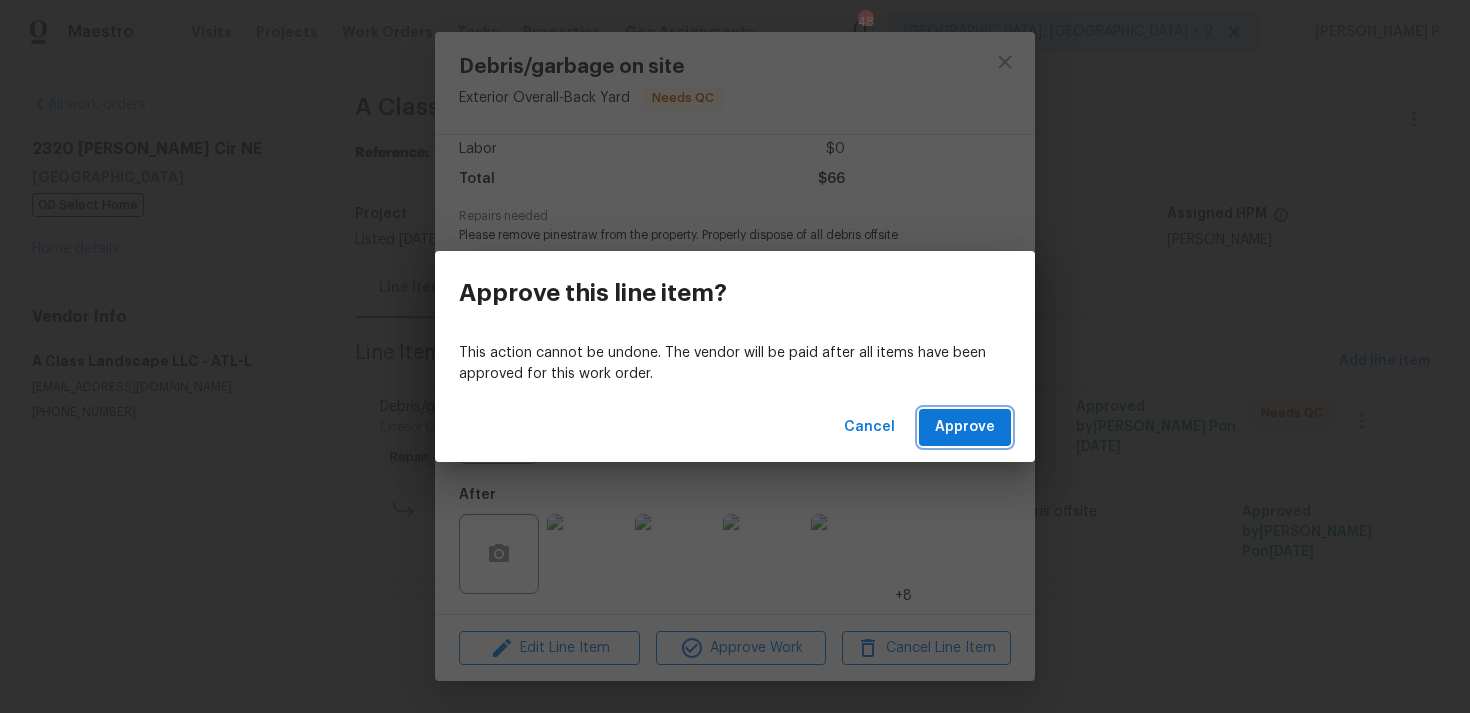 click on "Approve" at bounding box center [965, 427] 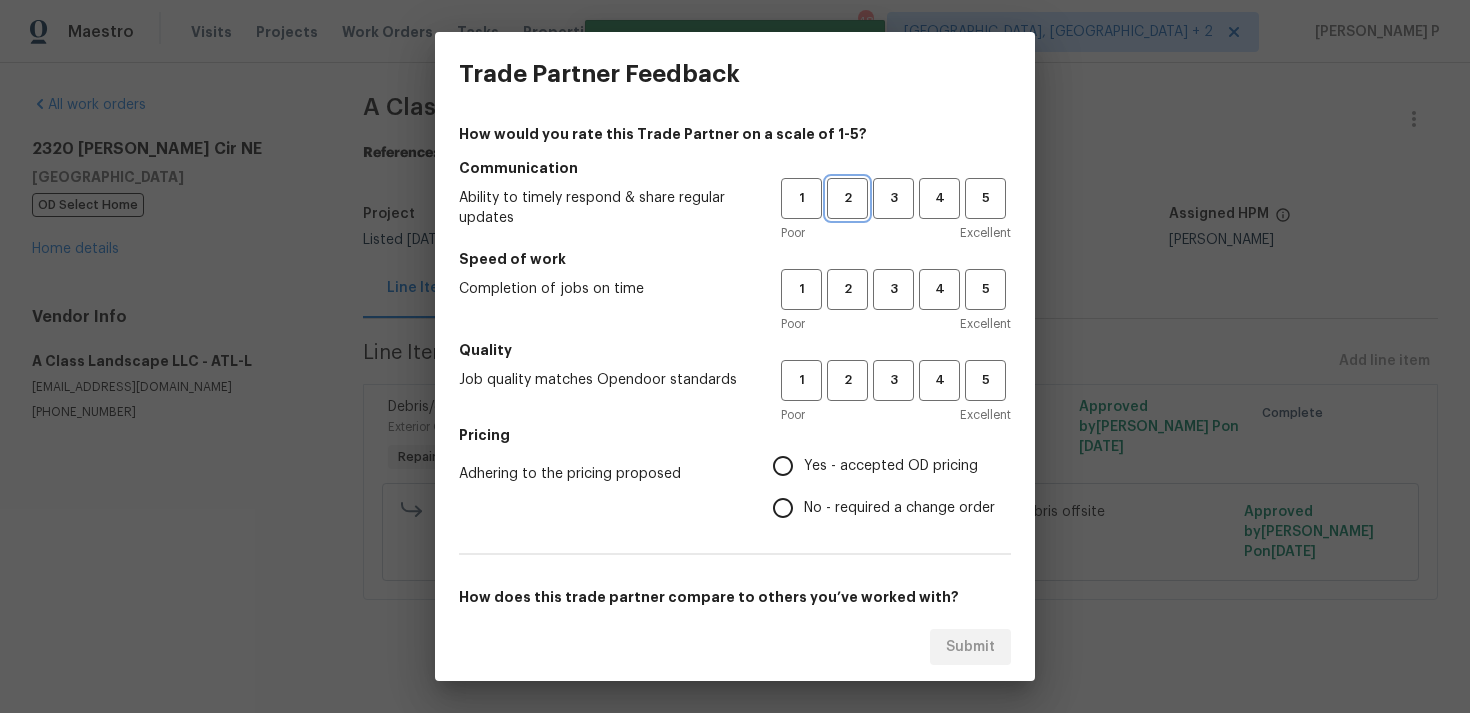 click on "2" at bounding box center [847, 198] 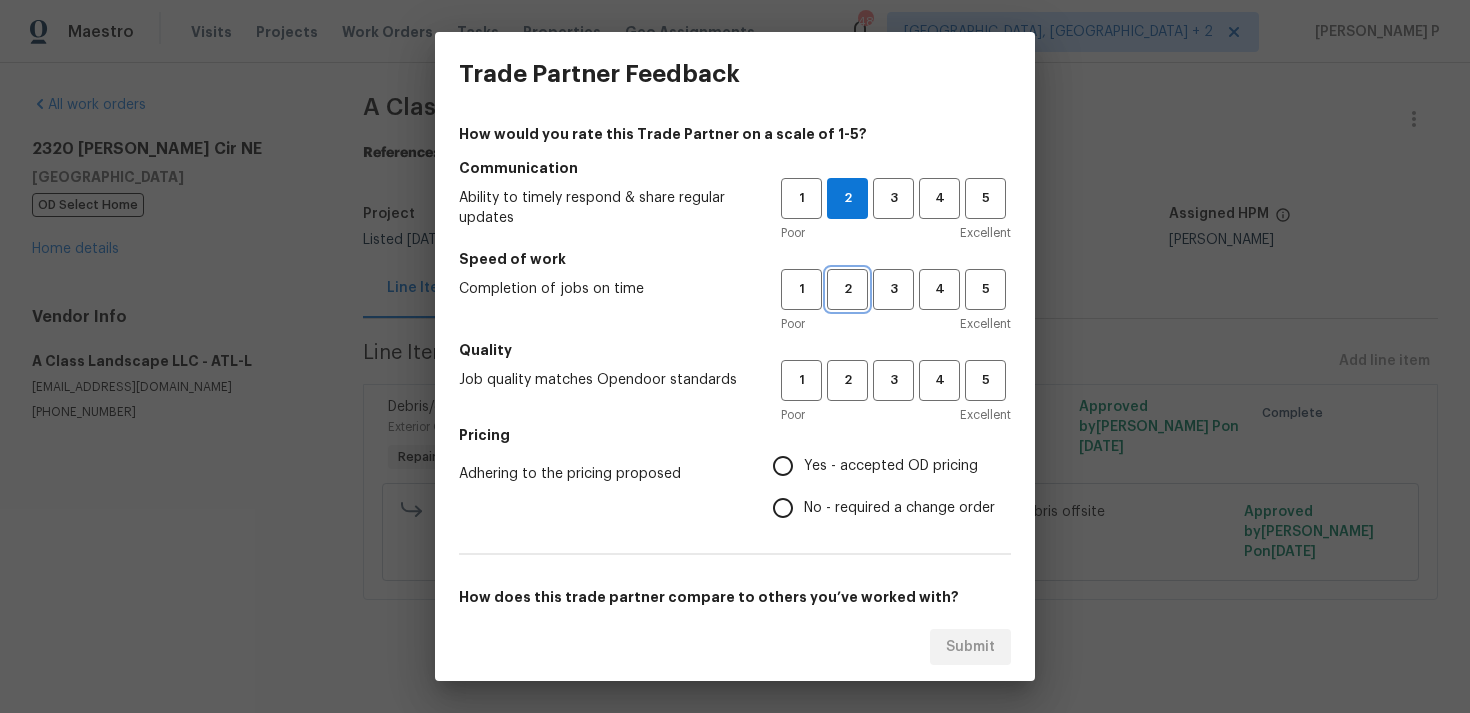 click on "2" at bounding box center [847, 289] 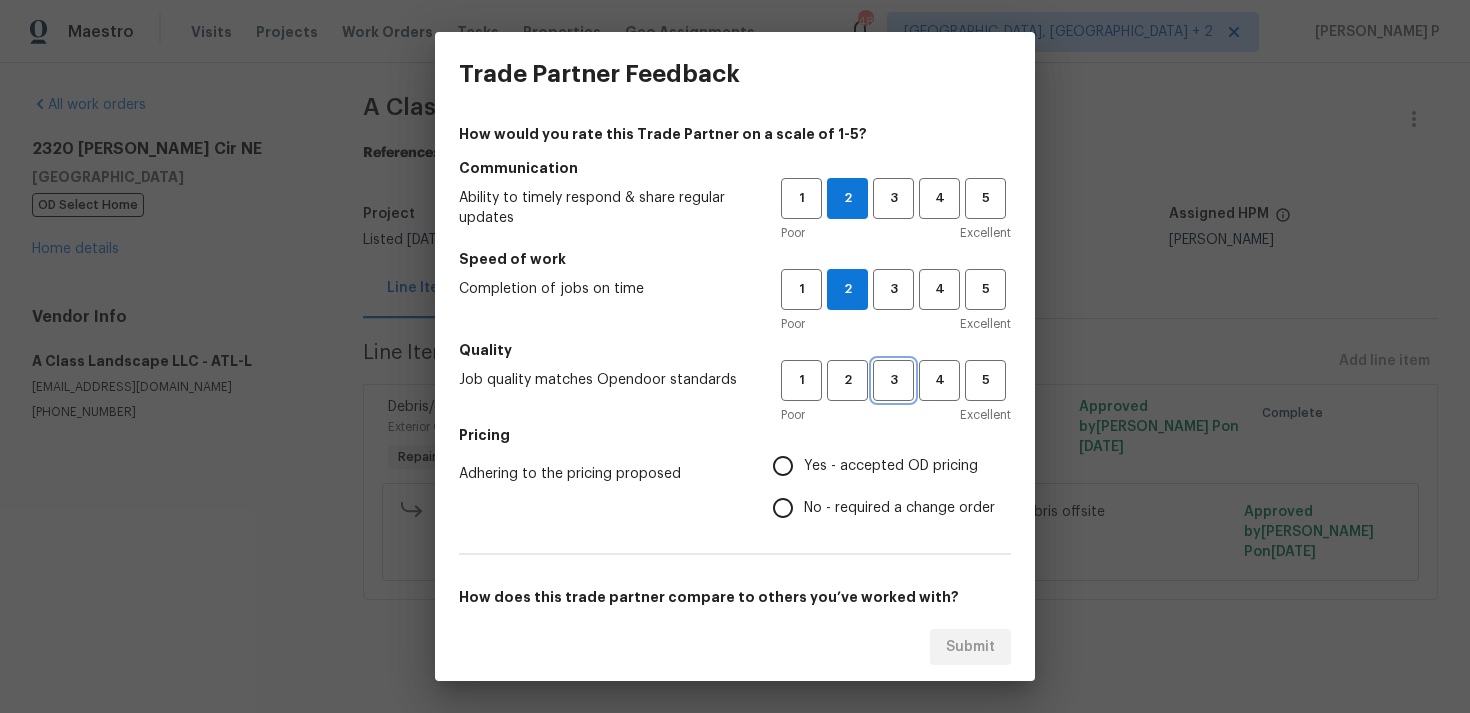 click on "3" at bounding box center [893, 380] 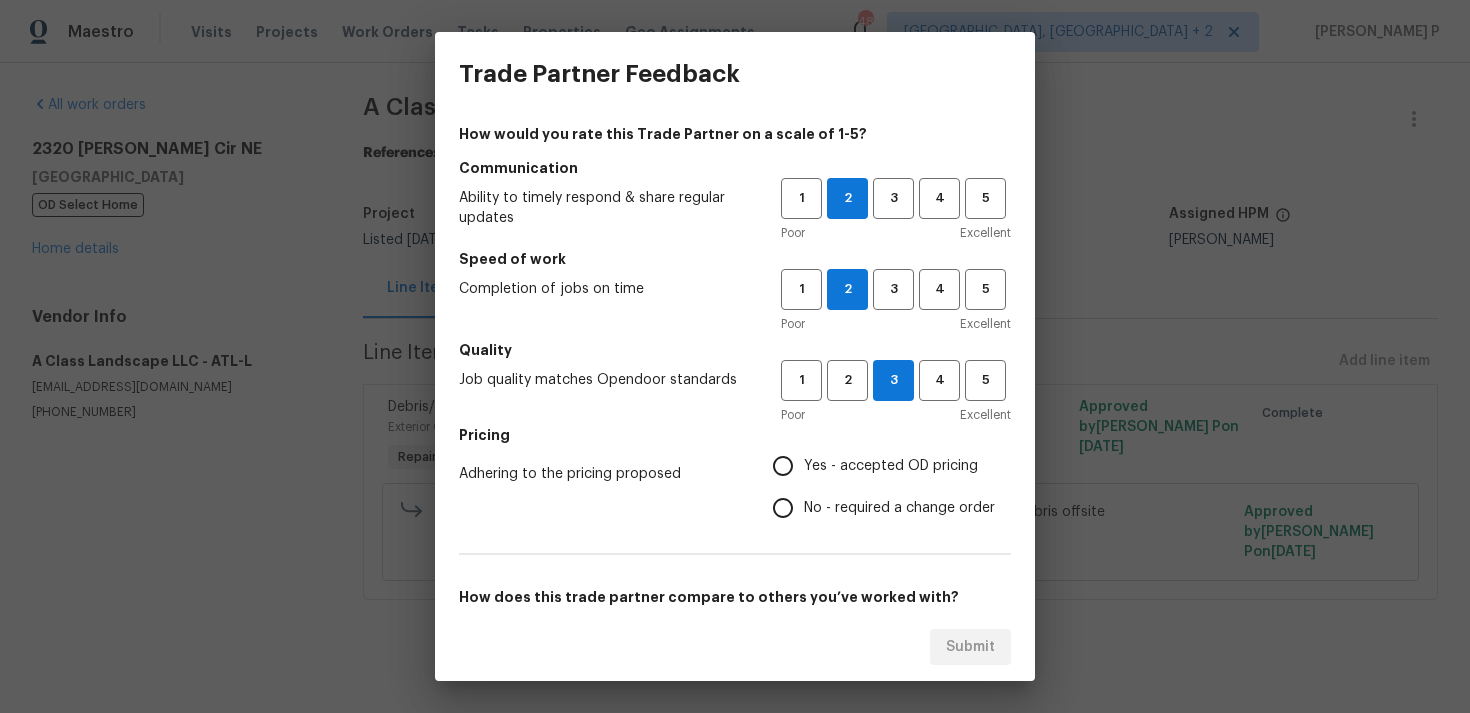 click on "Yes - accepted OD pricing" at bounding box center (891, 466) 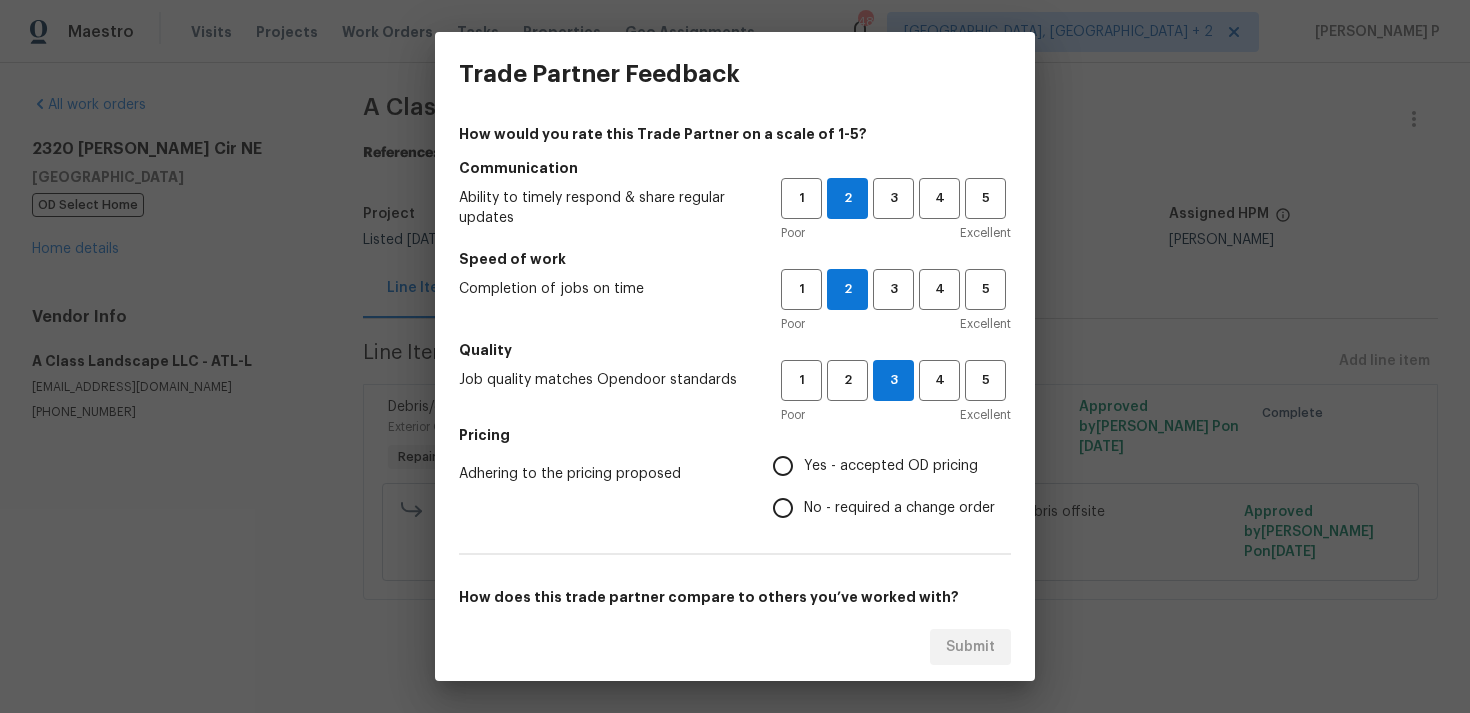 click on "Yes - accepted OD pricing" at bounding box center (783, 466) 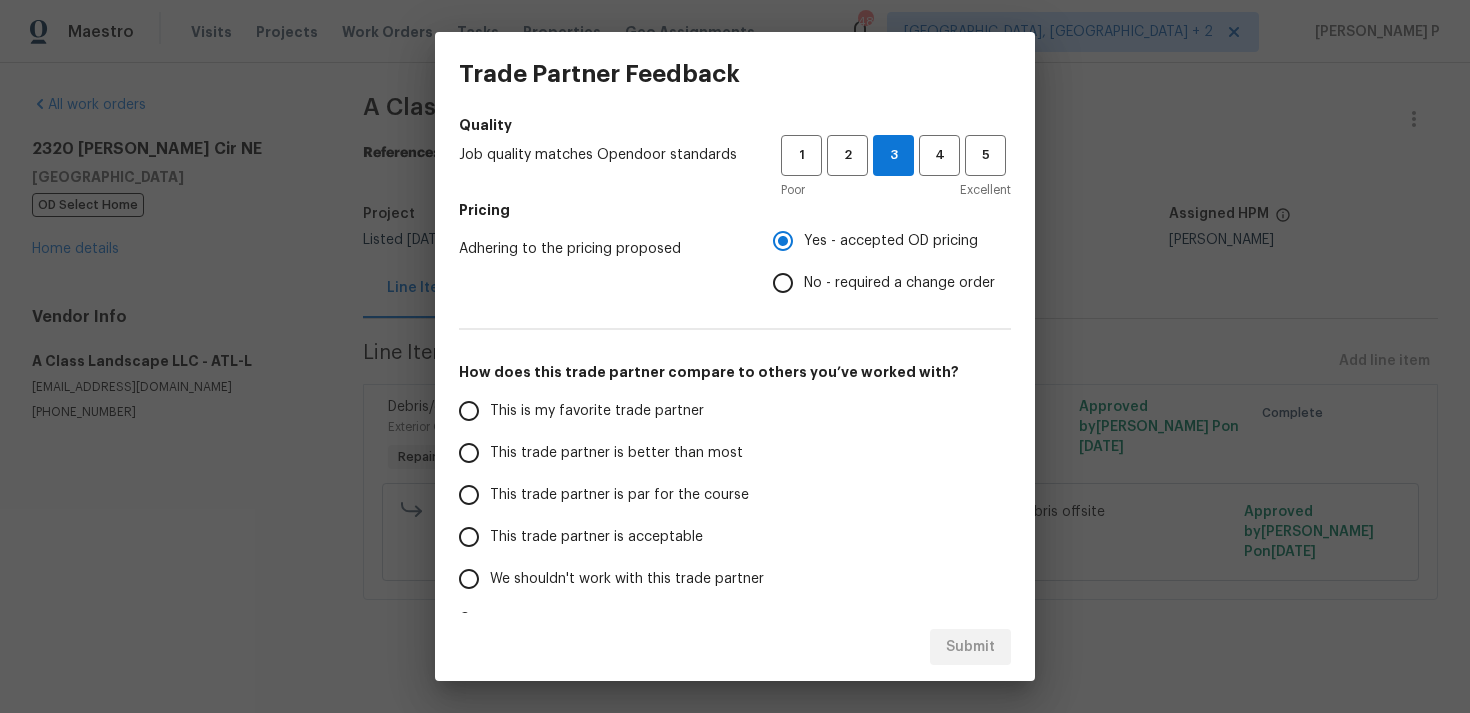 scroll, scrollTop: 302, scrollLeft: 0, axis: vertical 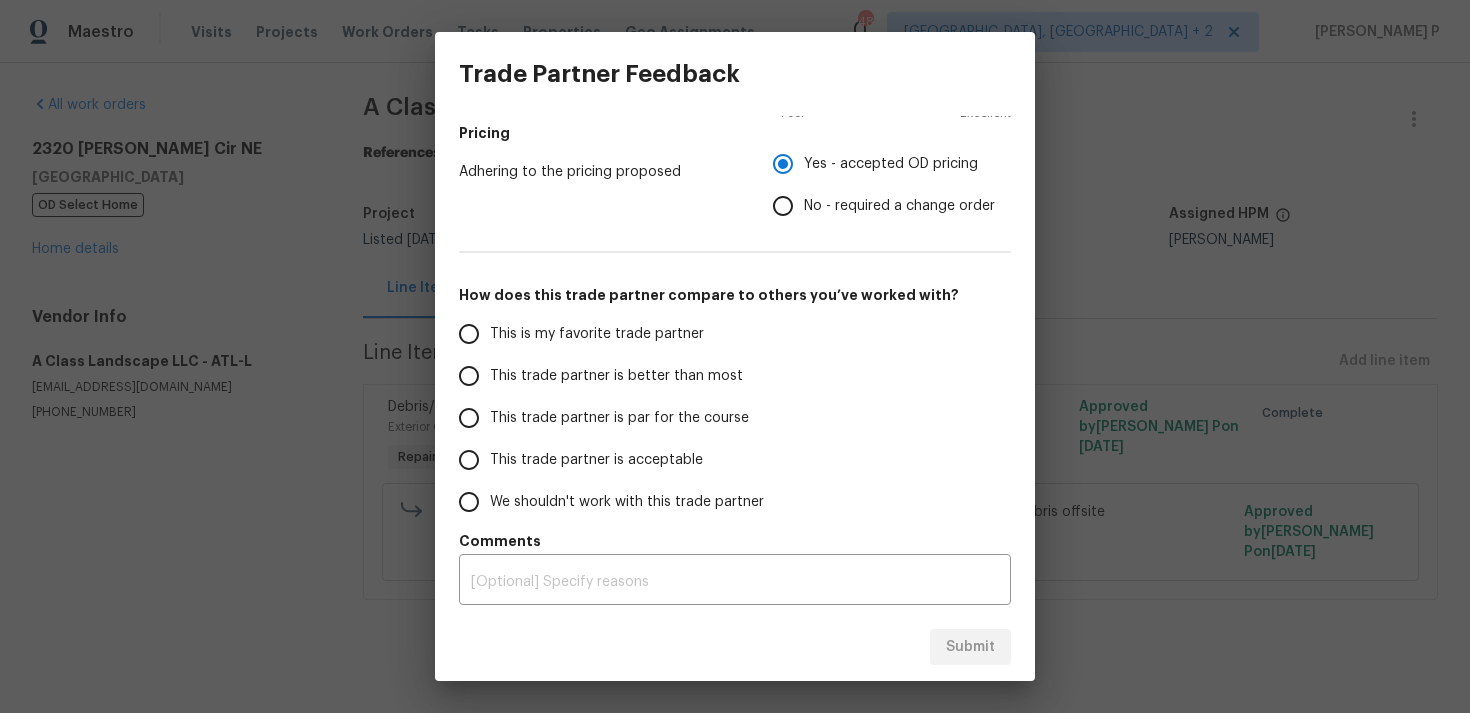 click on "This trade partner is par for the course" at bounding box center [619, 418] 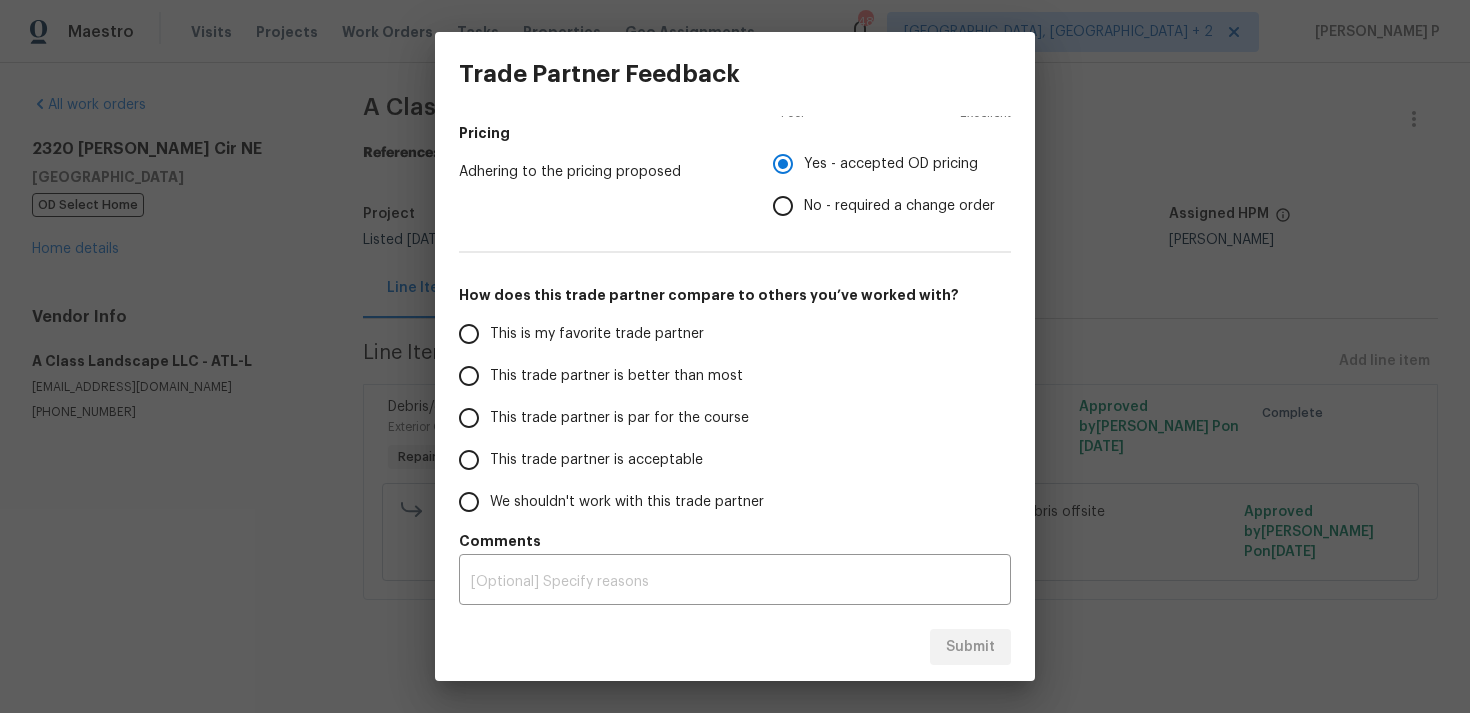 click on "This trade partner is par for the course" at bounding box center [469, 418] 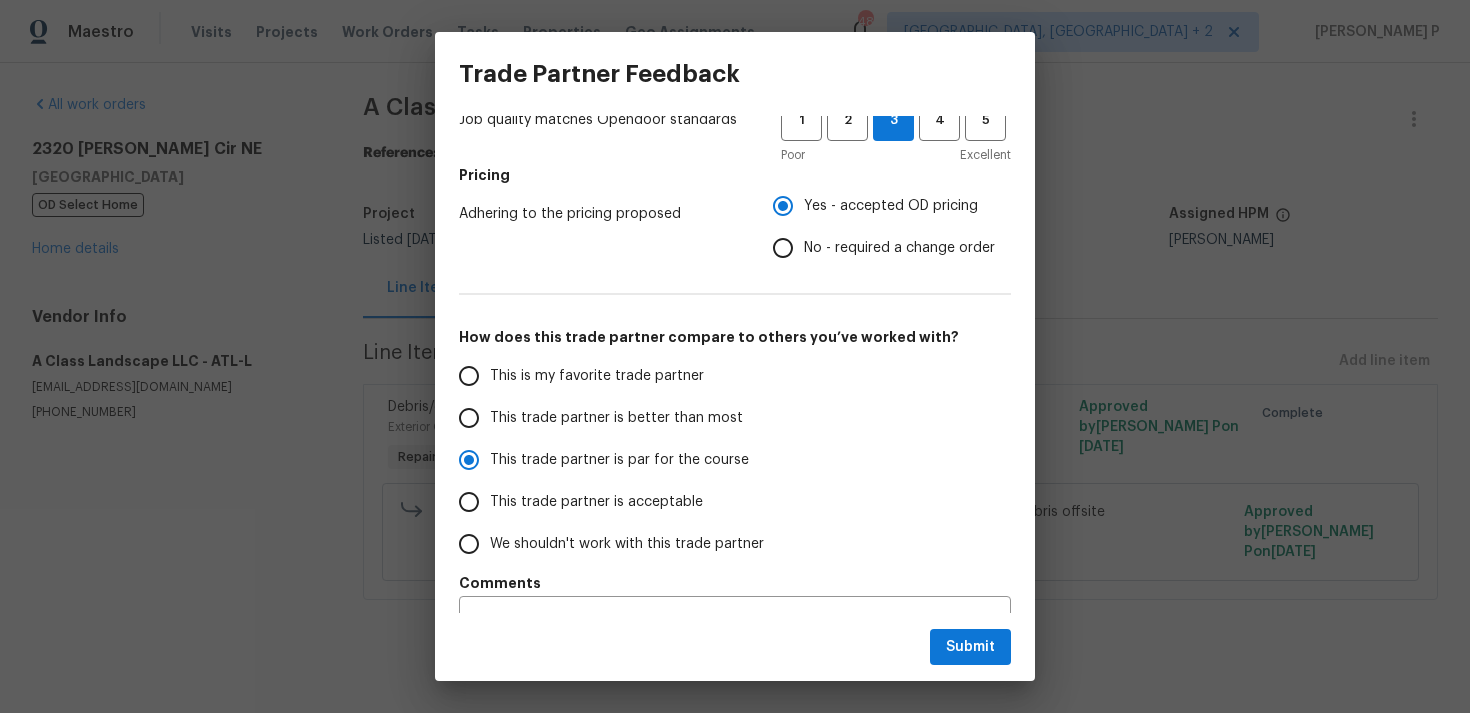 scroll, scrollTop: 302, scrollLeft: 0, axis: vertical 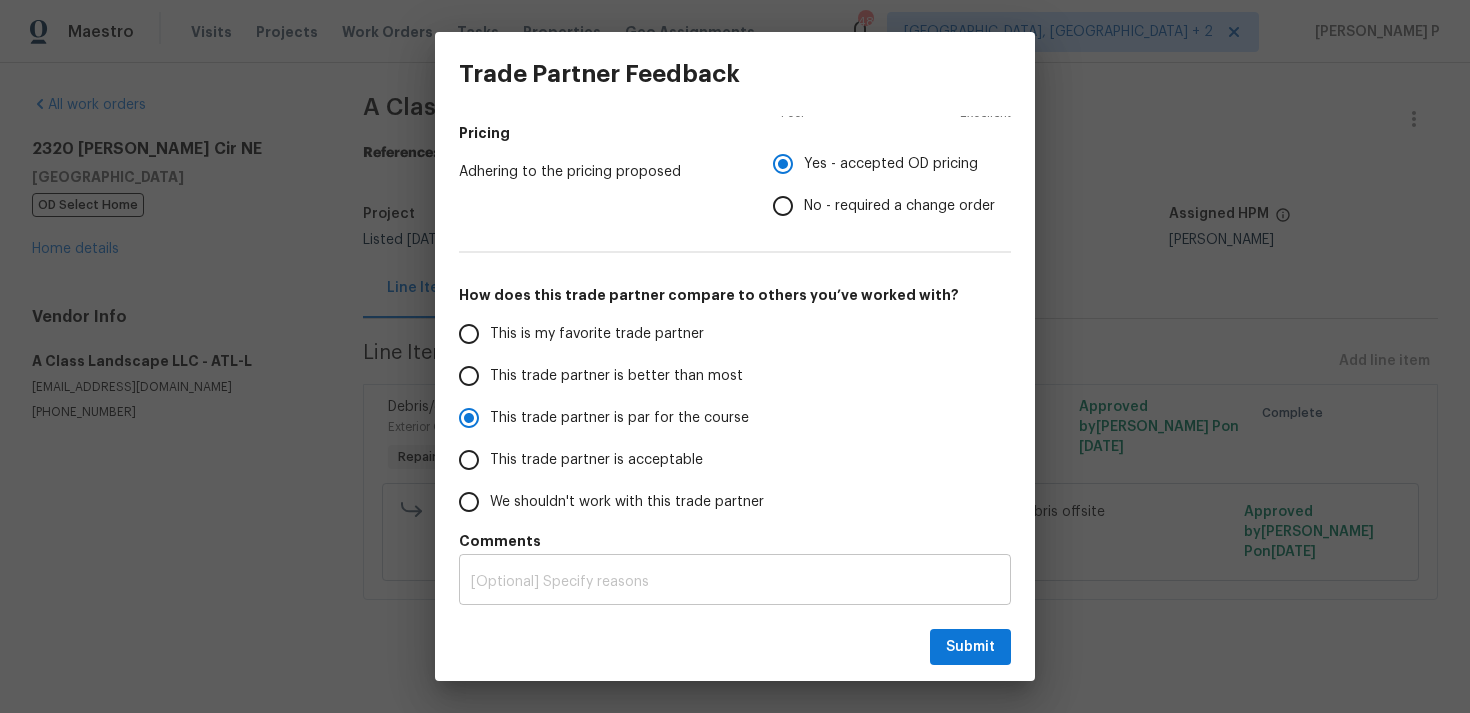 click on "x ​" at bounding box center [735, 582] 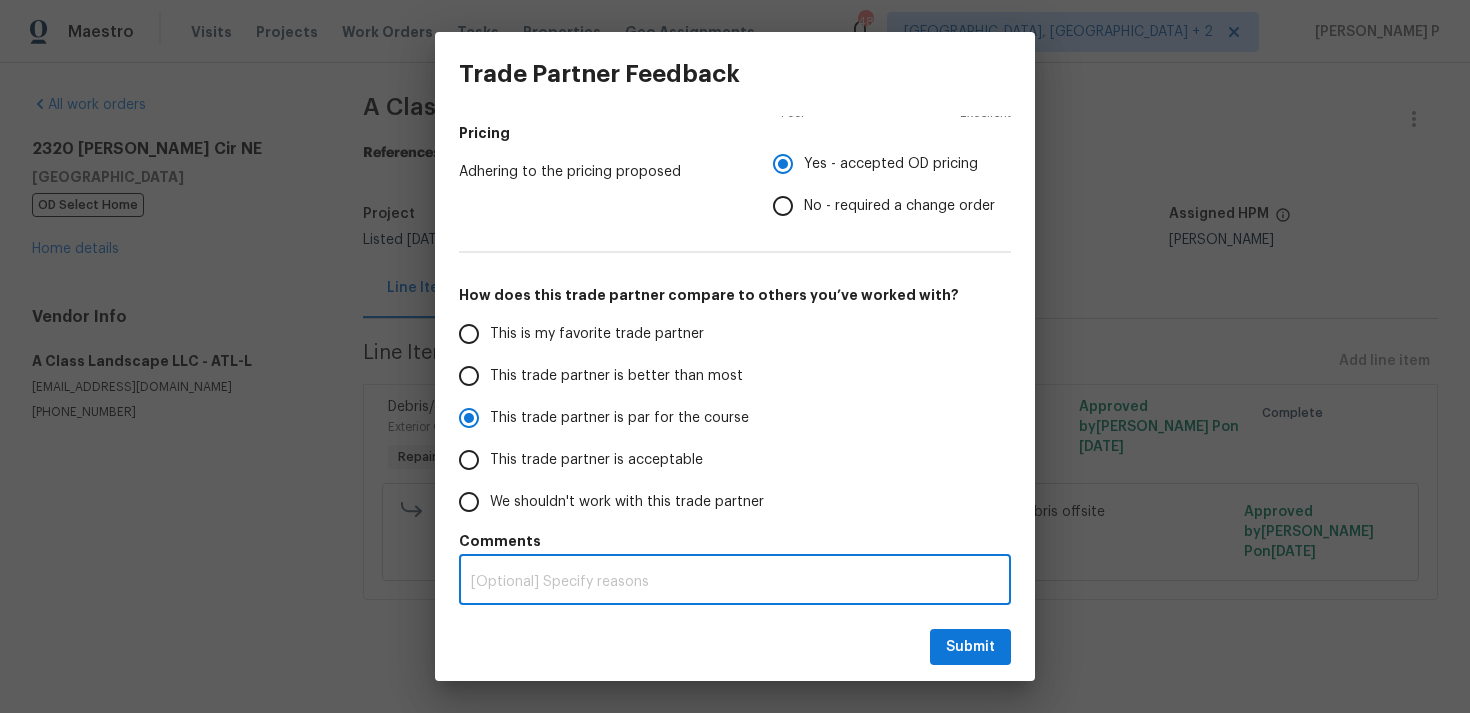 click on "x ​" at bounding box center (735, 582) 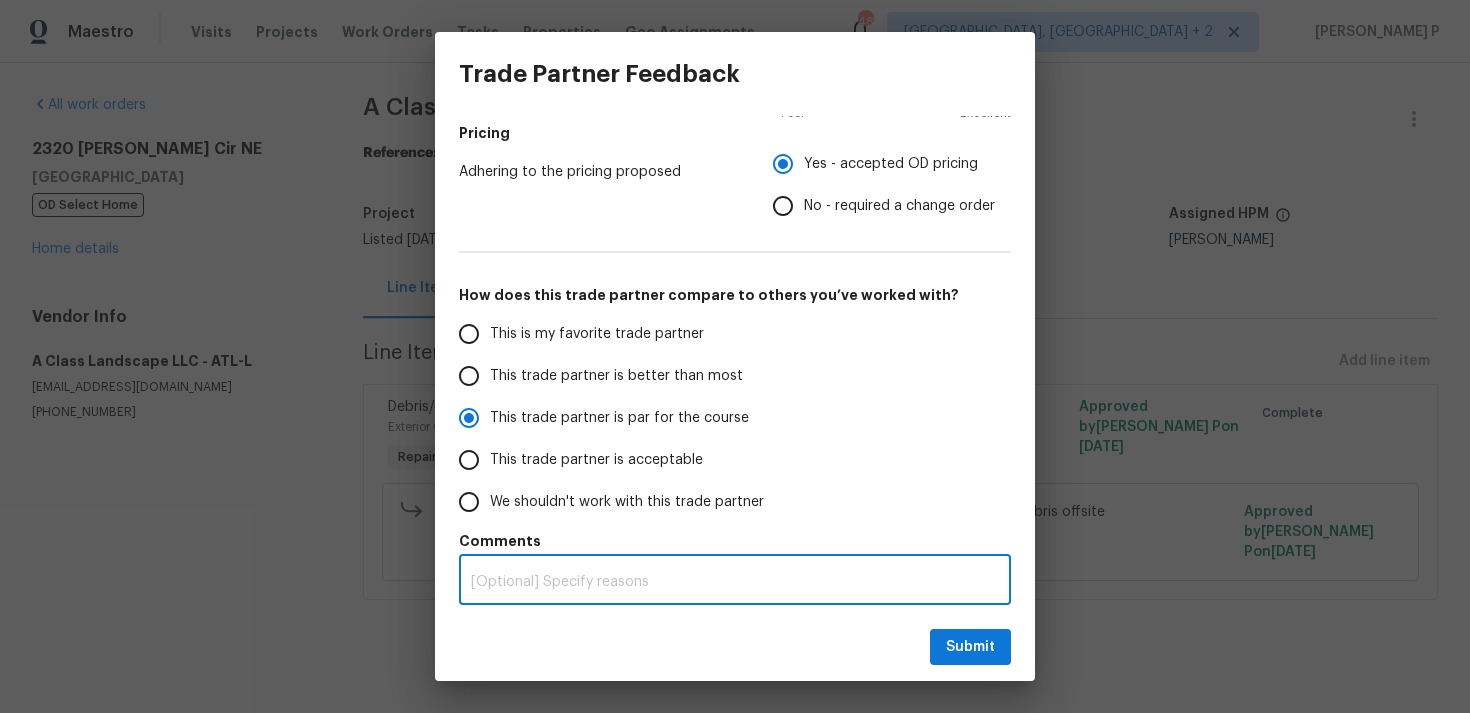 click at bounding box center [735, 582] 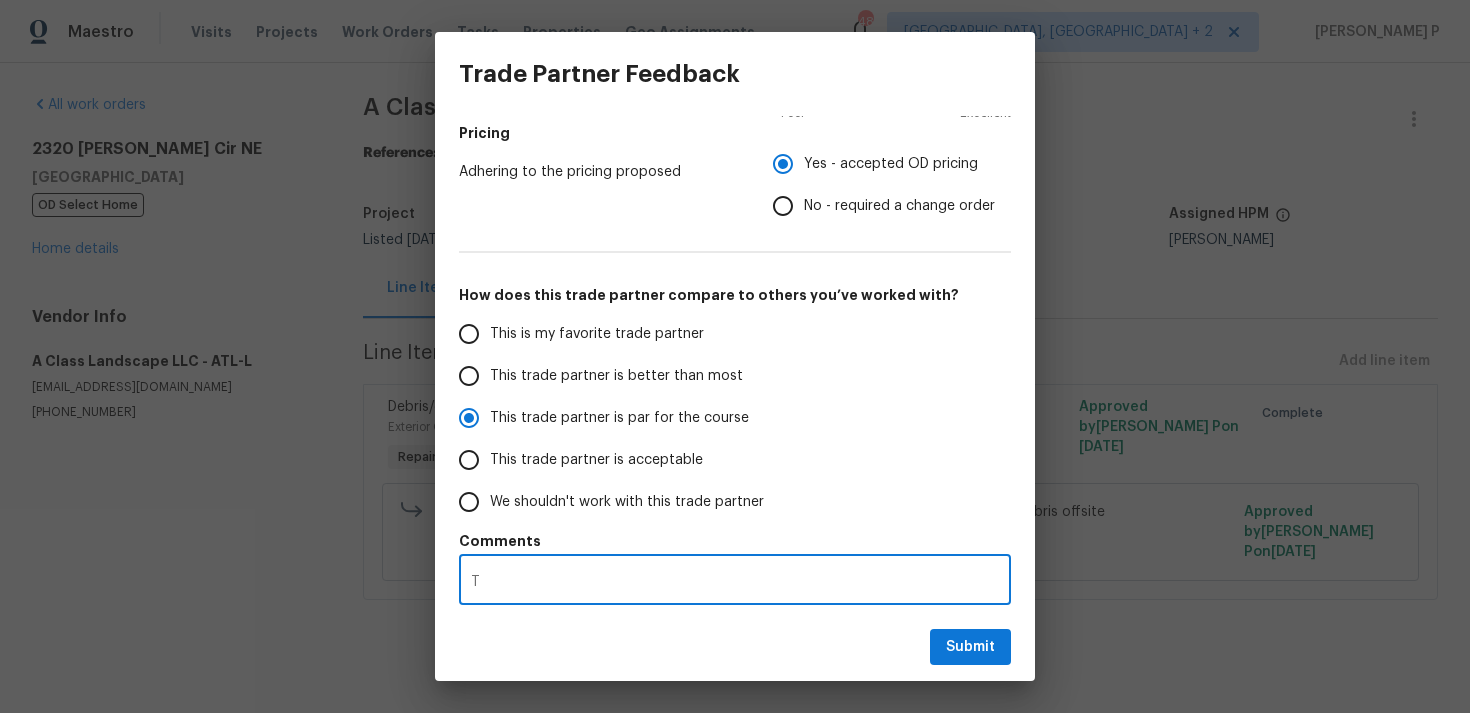 radio on "false" 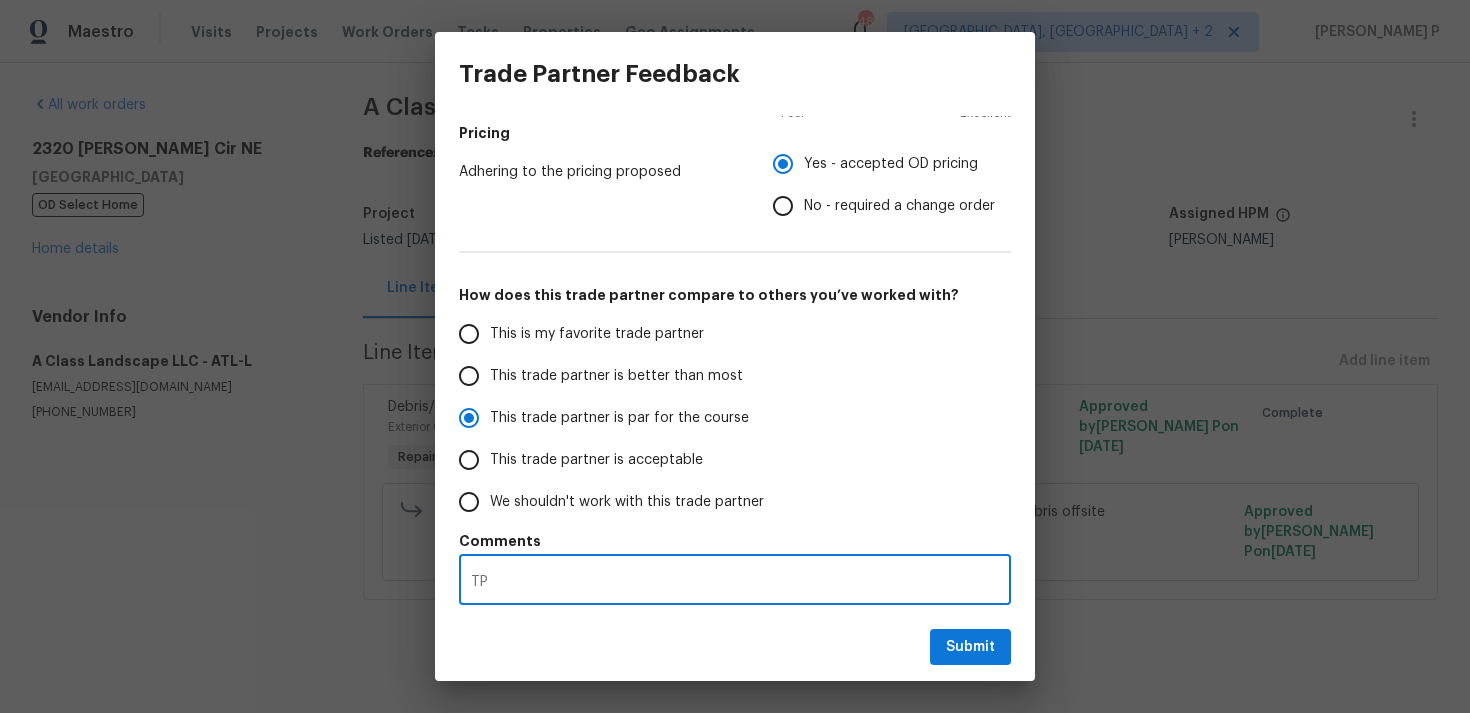 radio on "false" 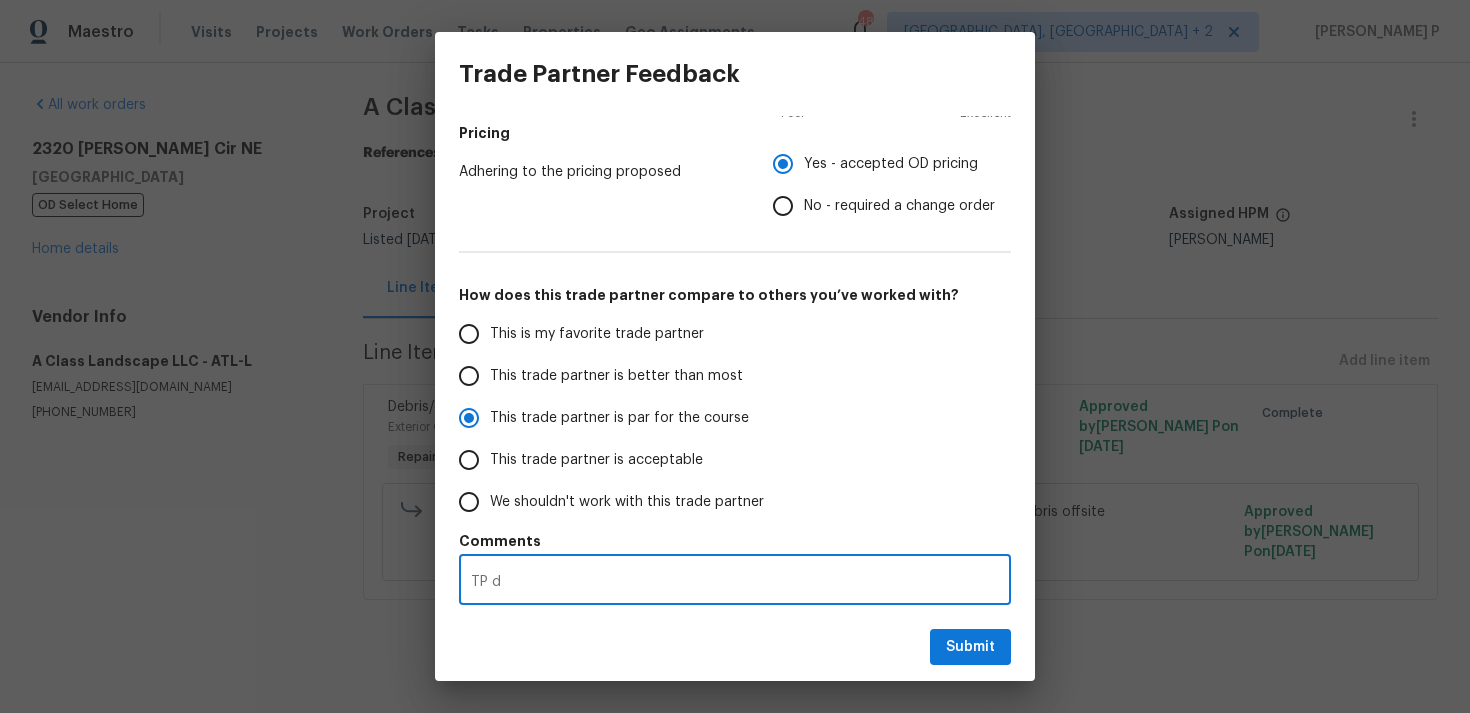radio on "false" 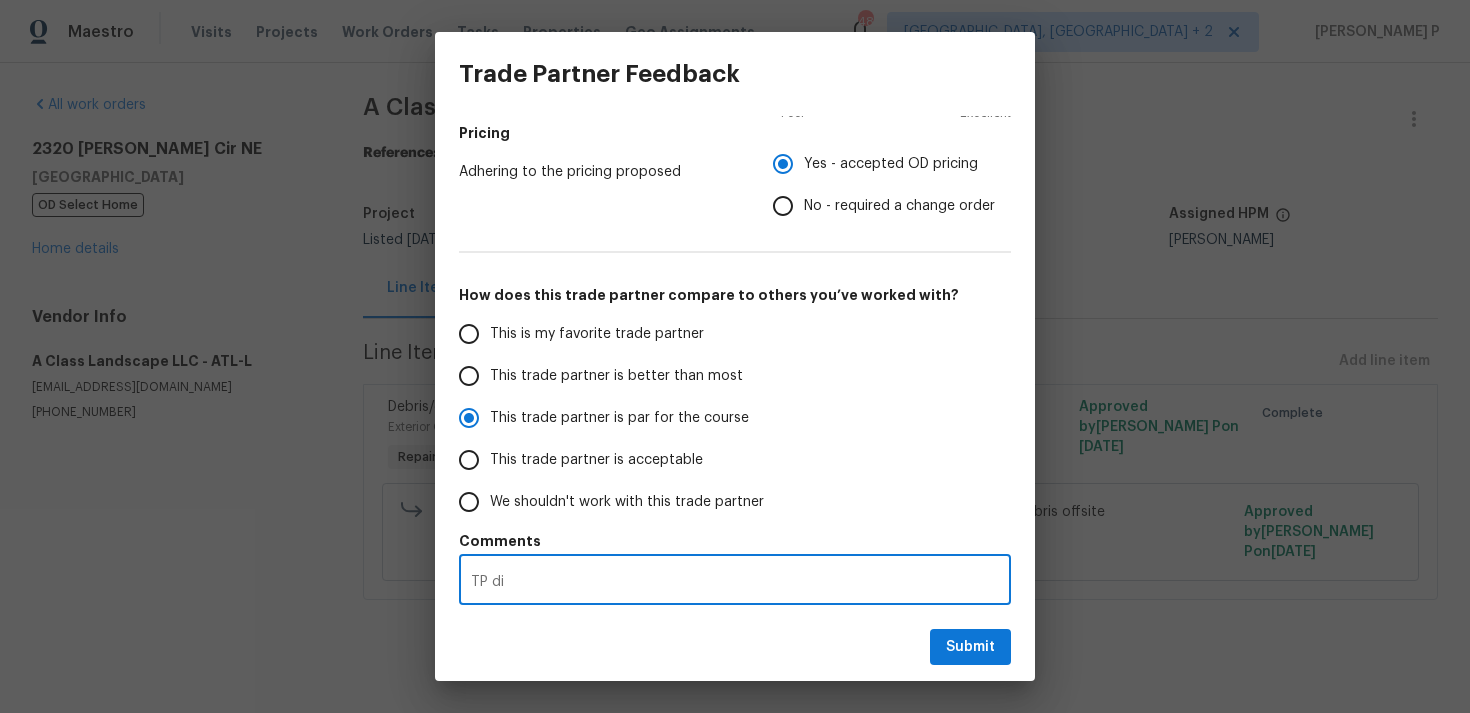 radio on "false" 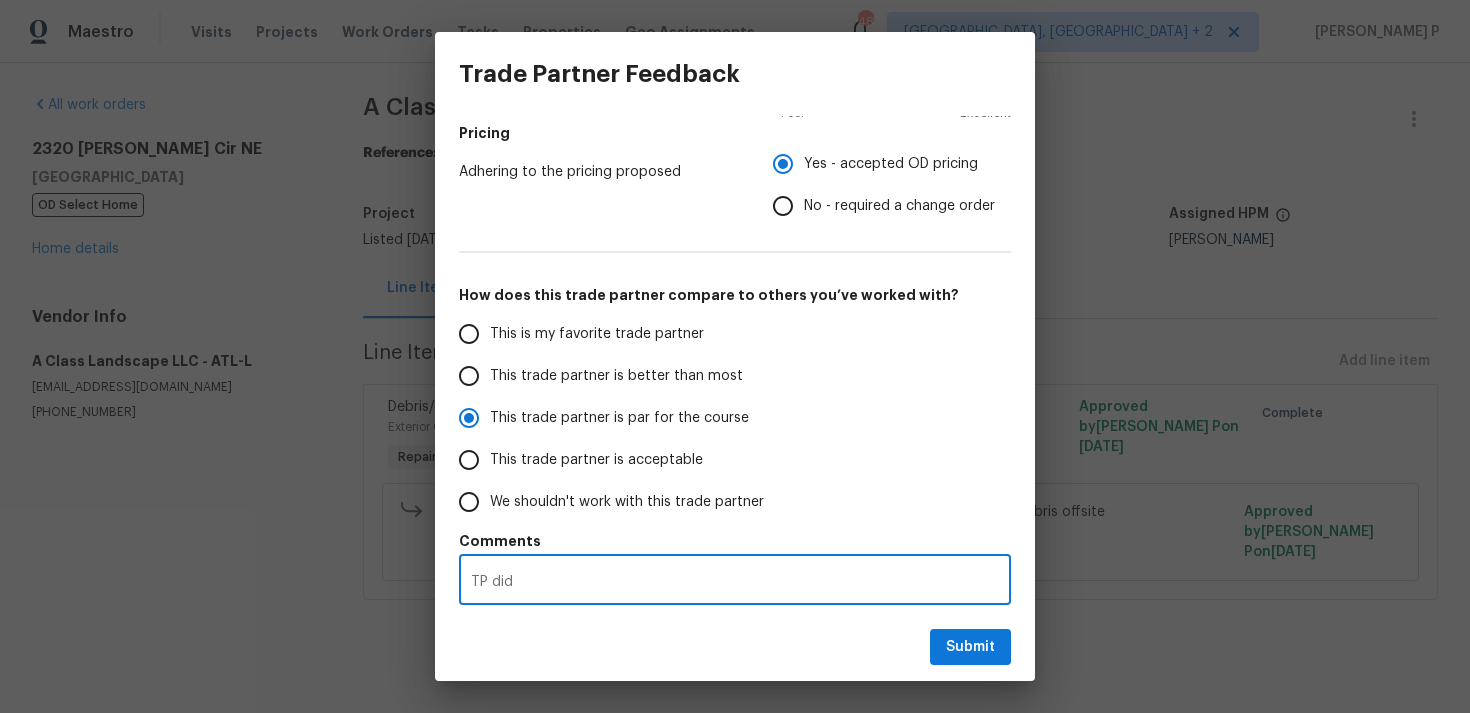 radio on "false" 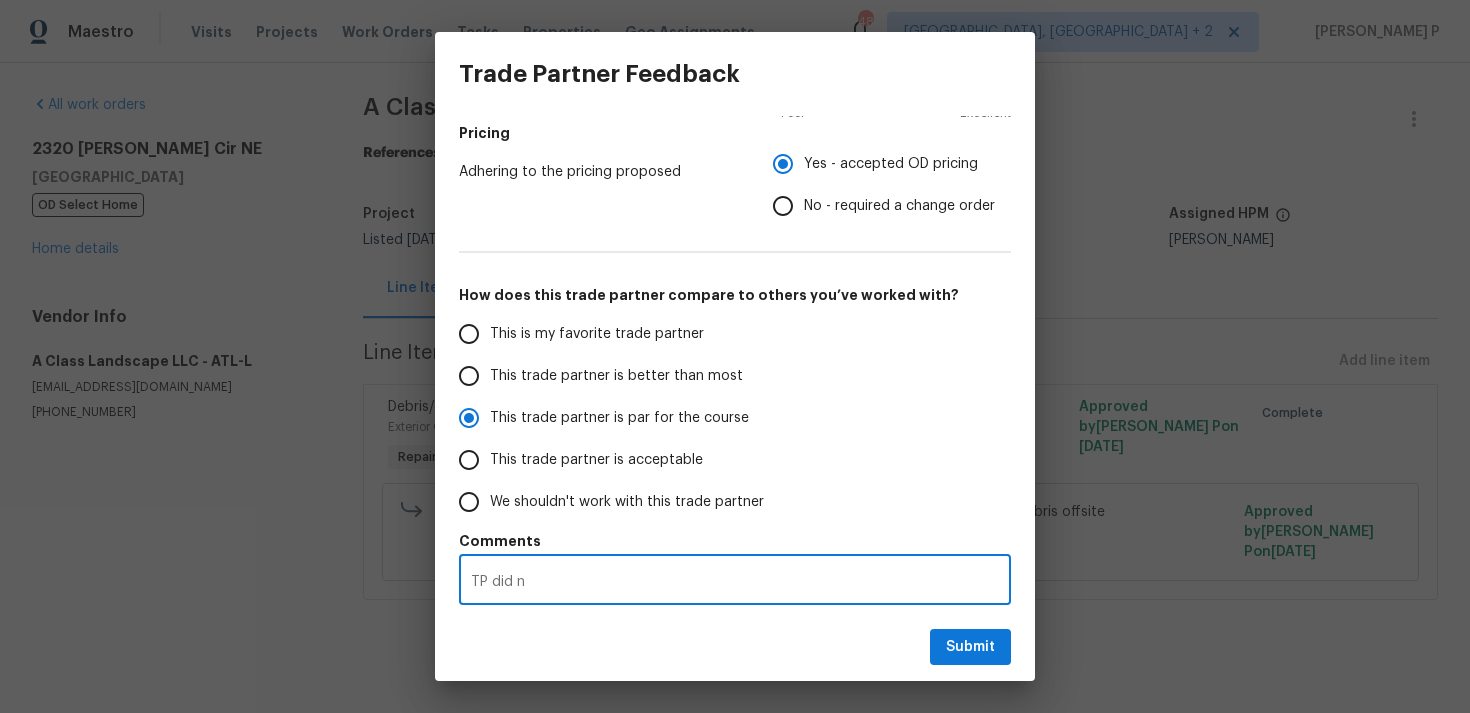 radio on "false" 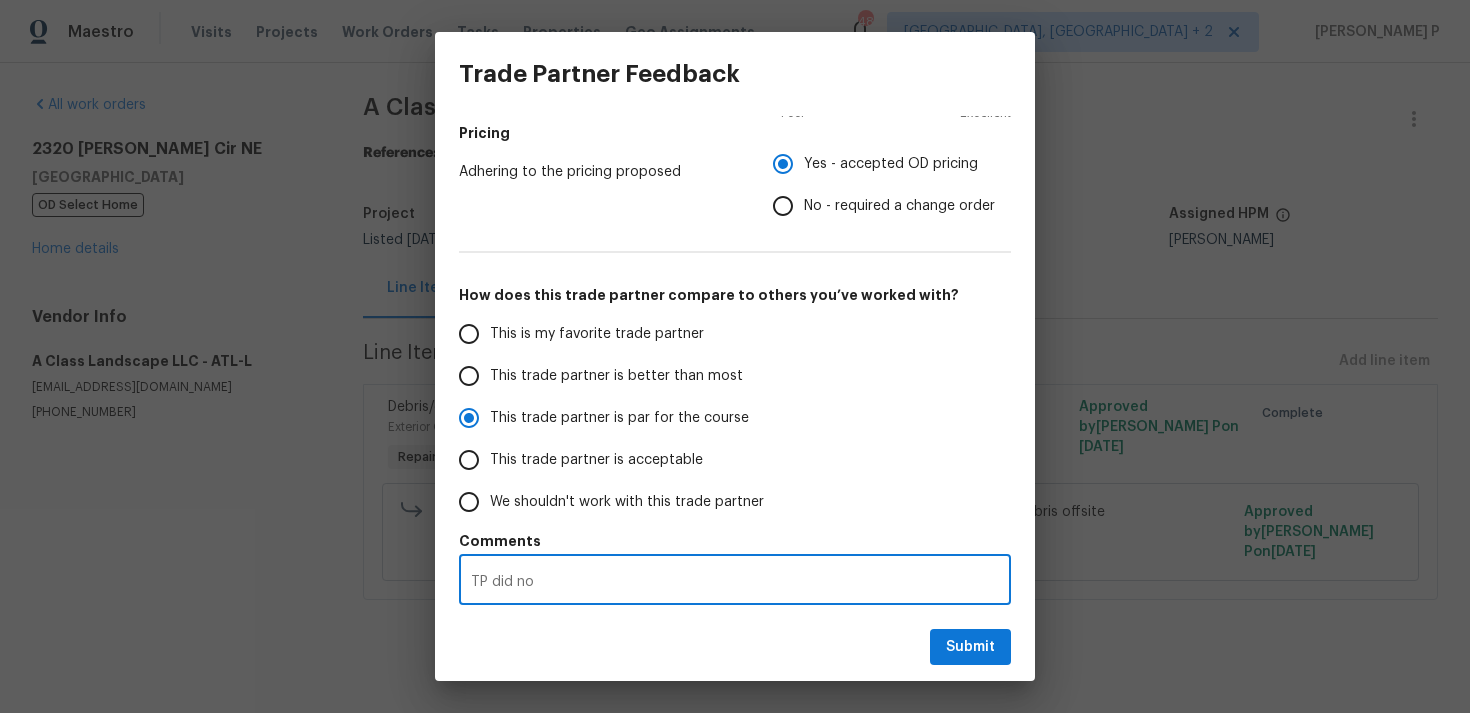 radio on "false" 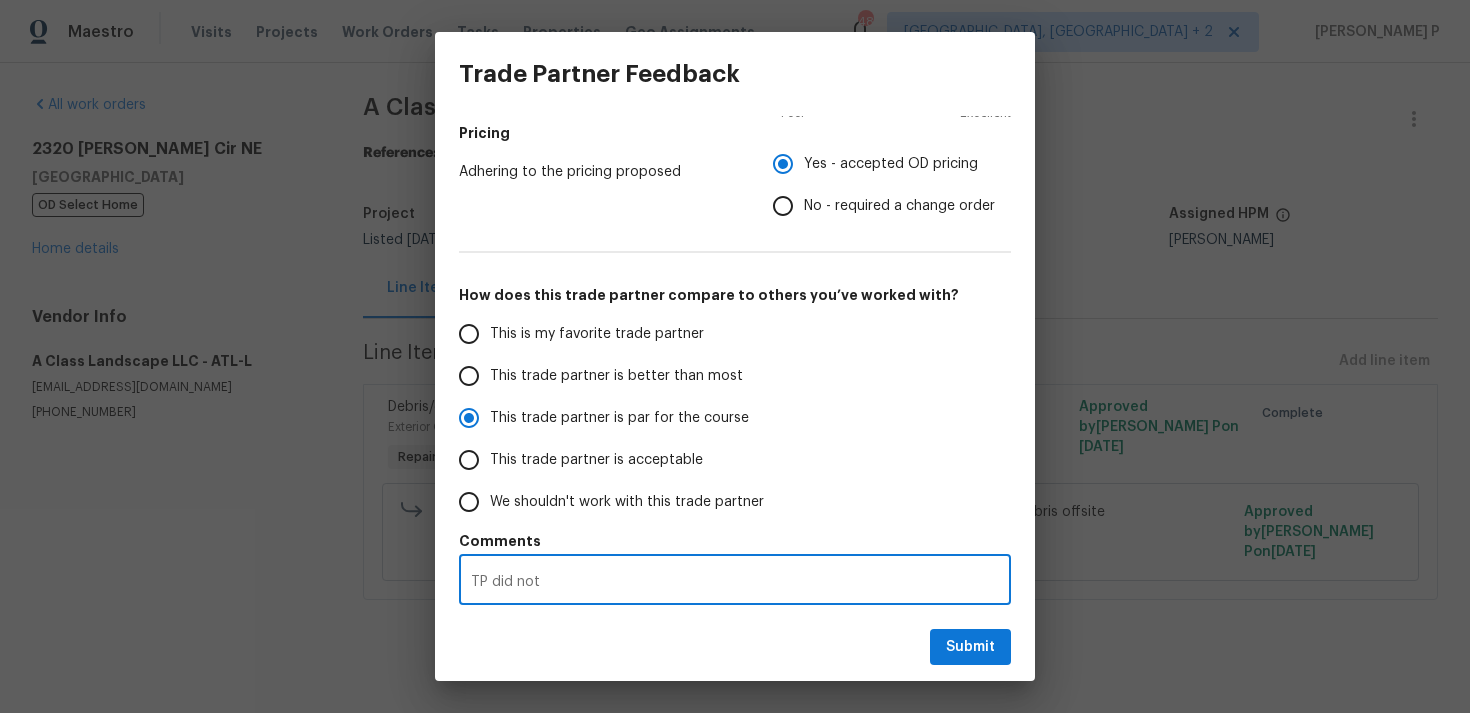 radio on "false" 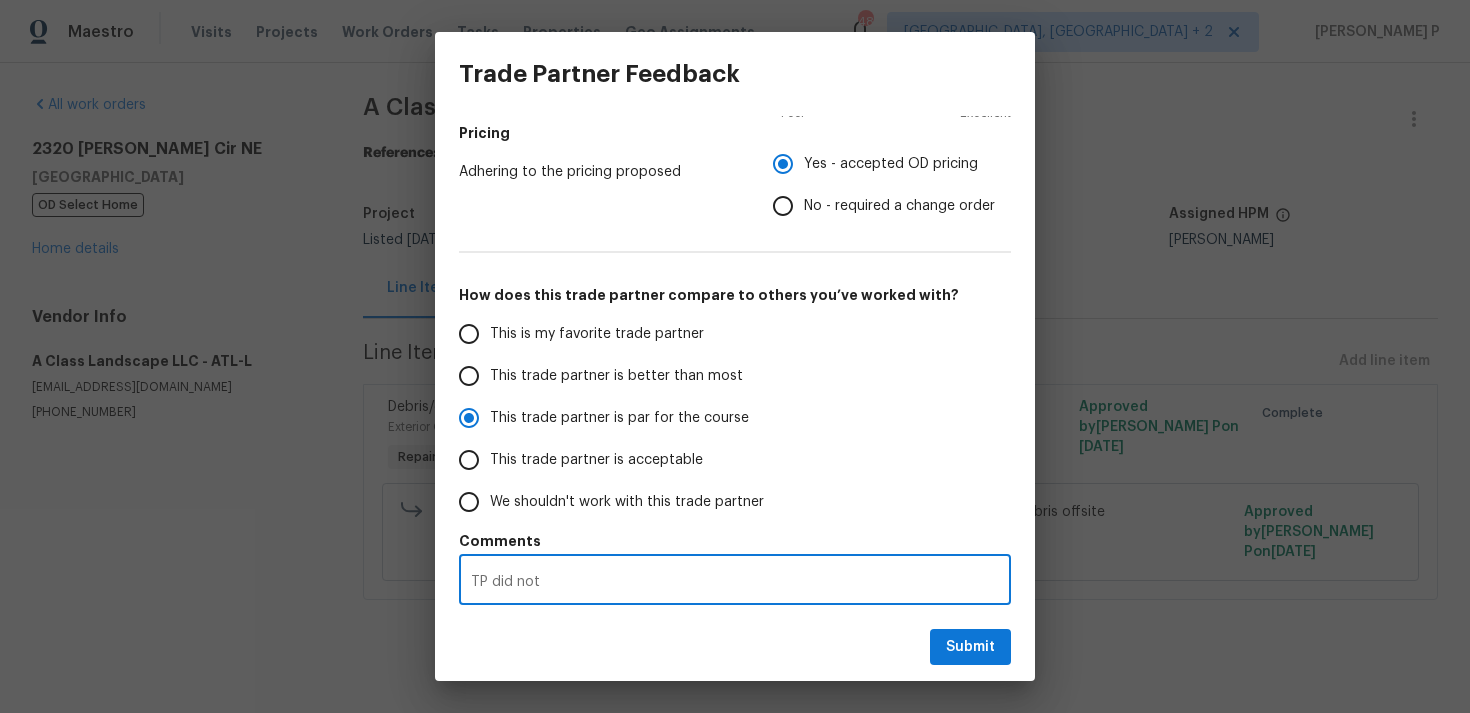radio on "false" 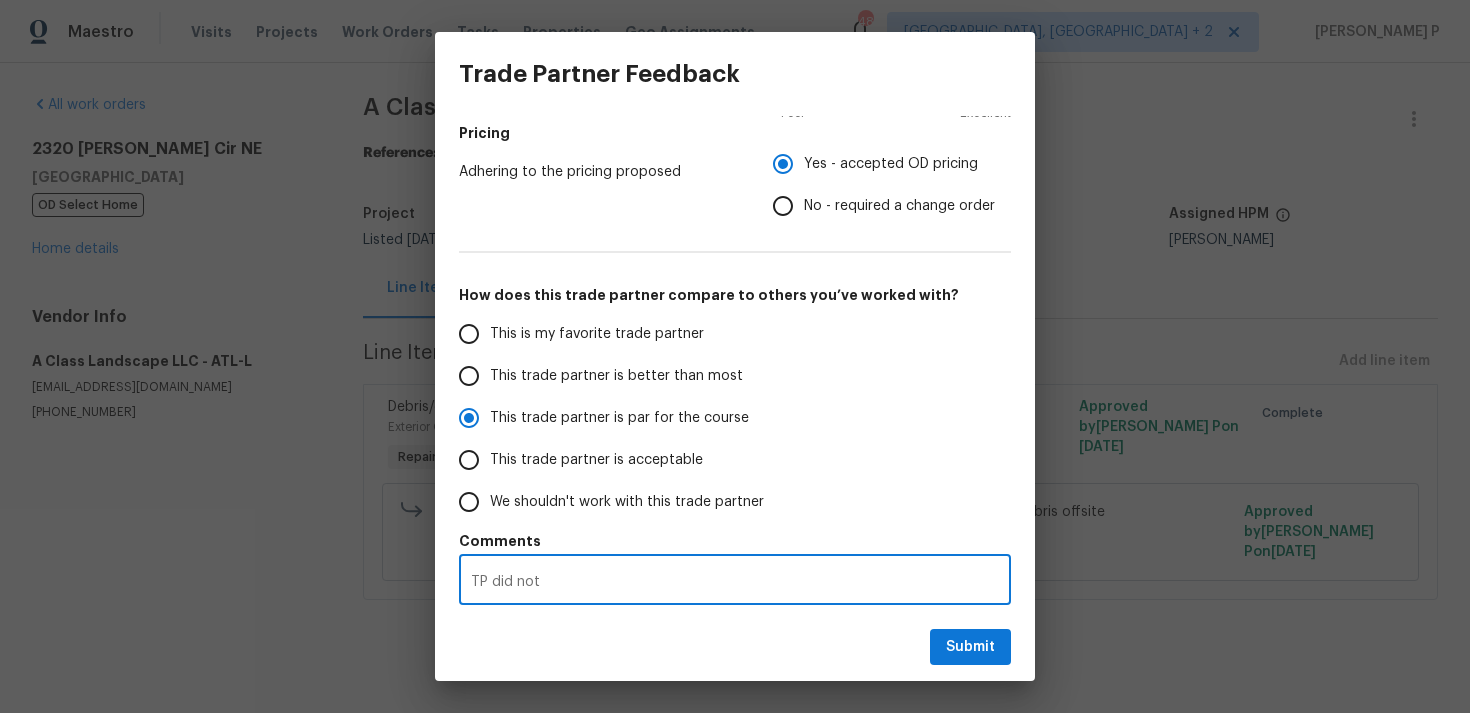type on "TP did not r" 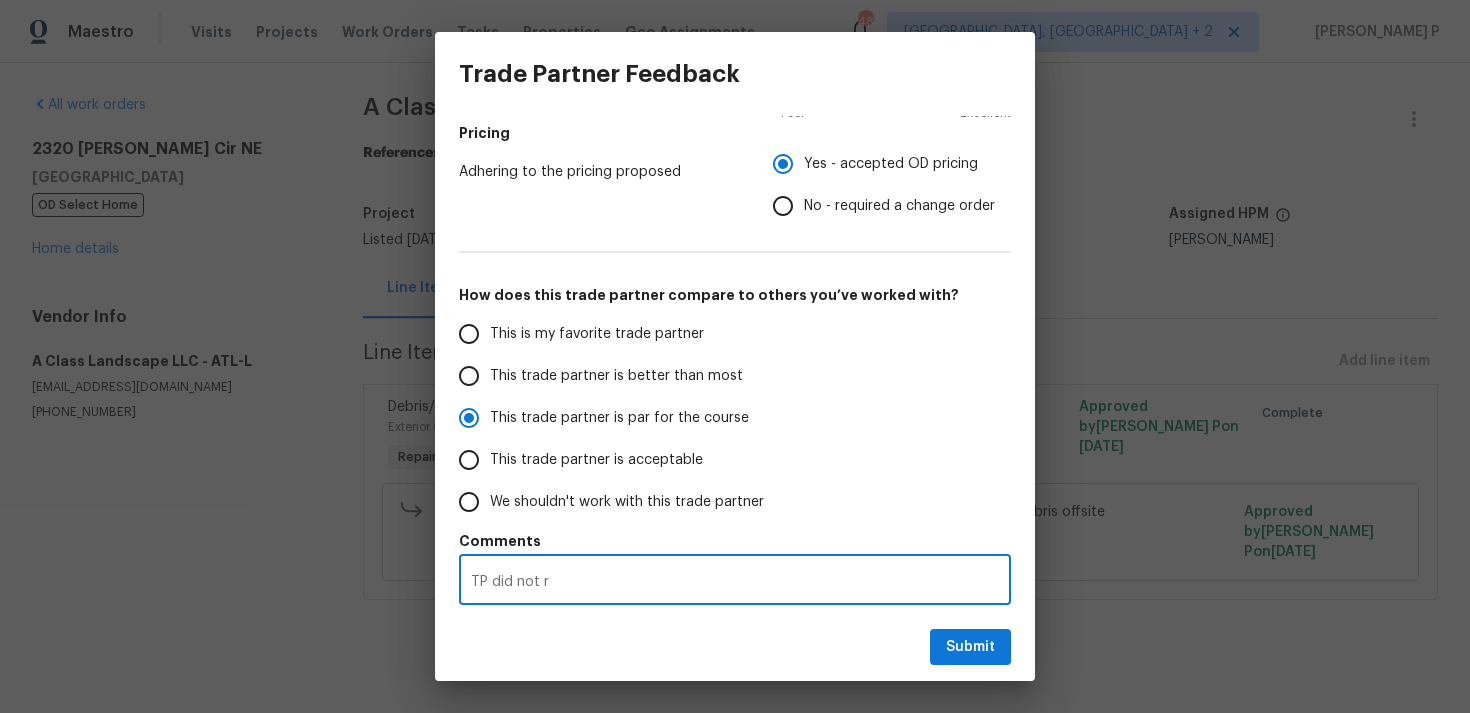 radio on "false" 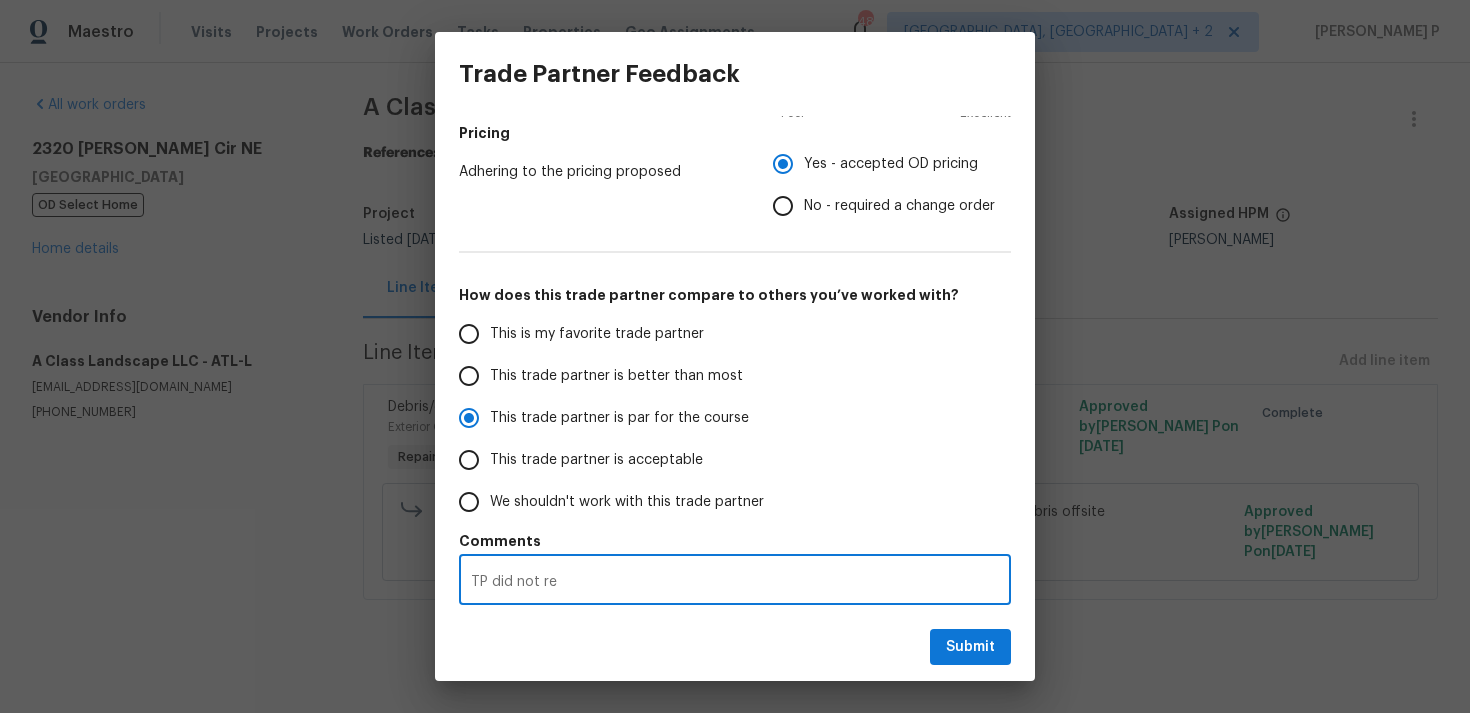 radio on "false" 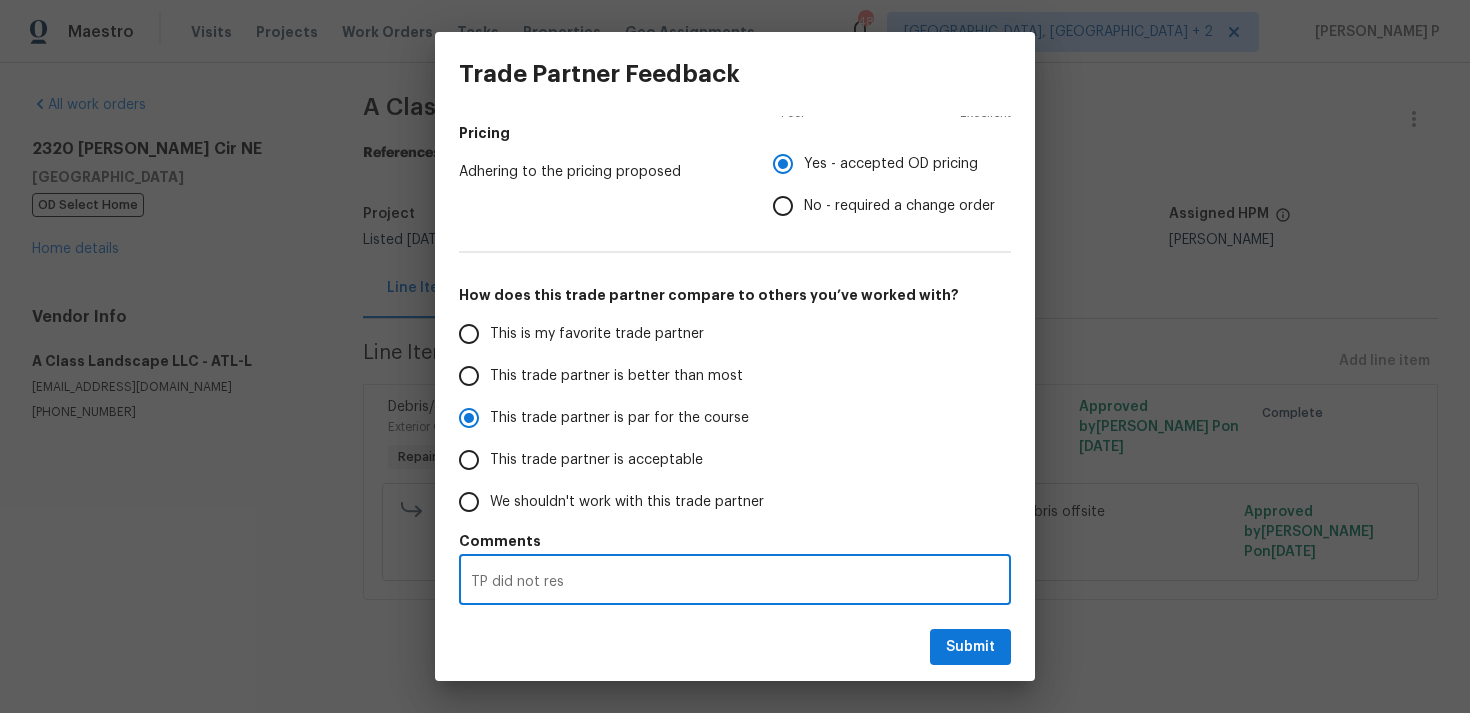 radio on "false" 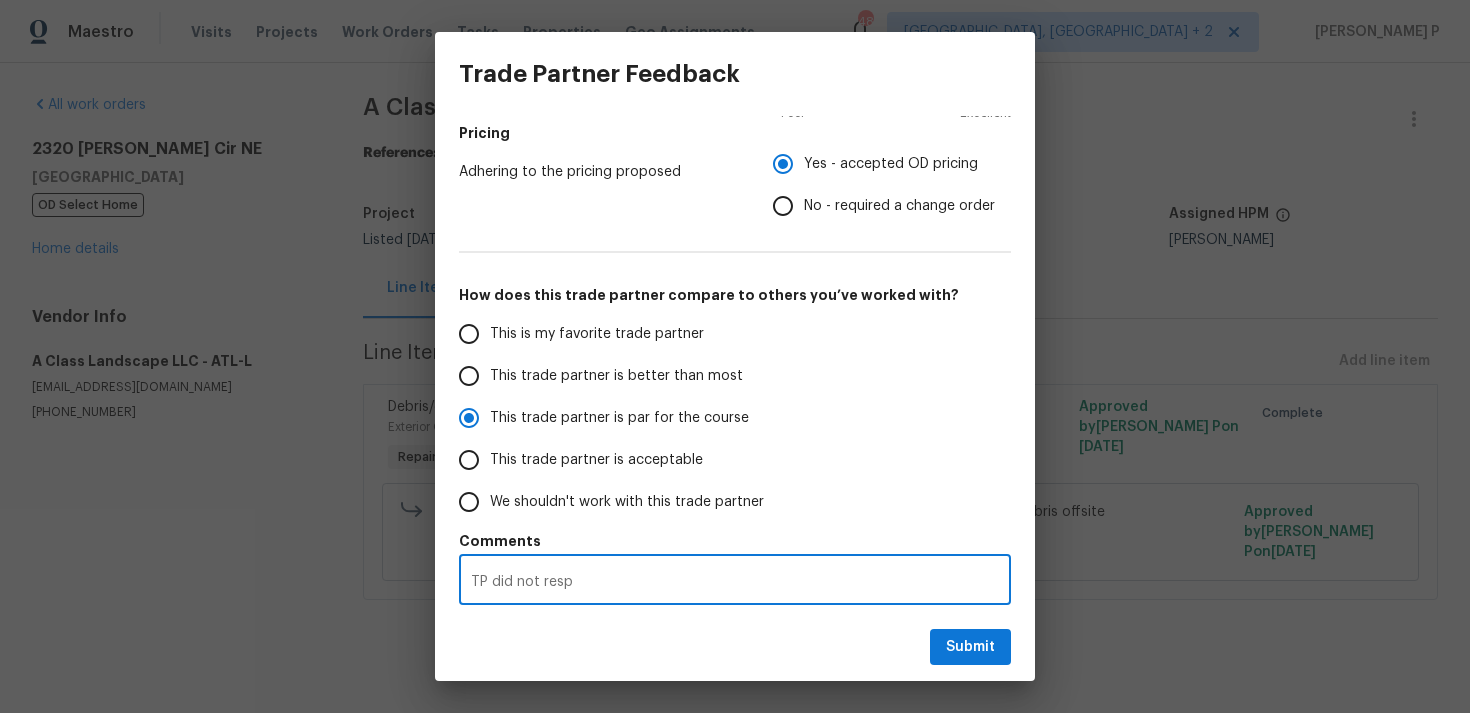 radio on "false" 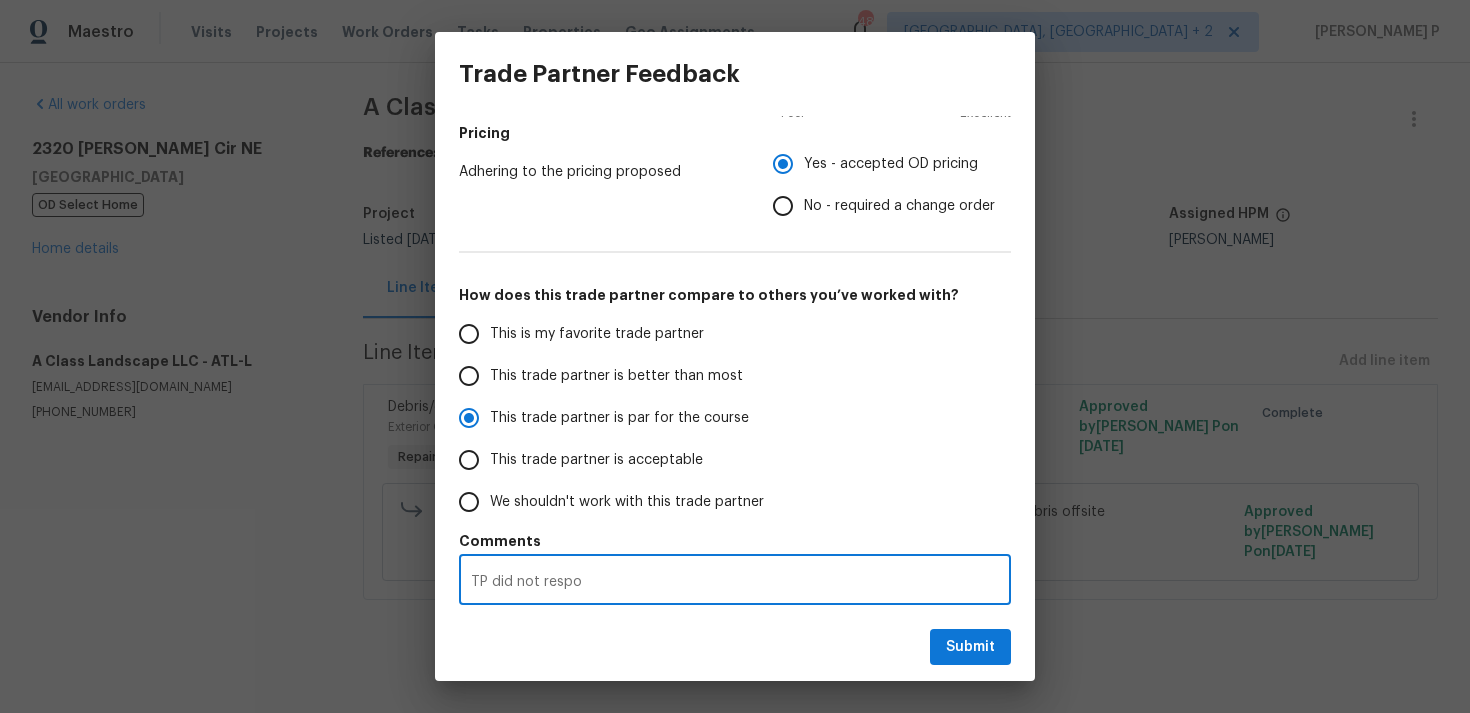radio on "false" 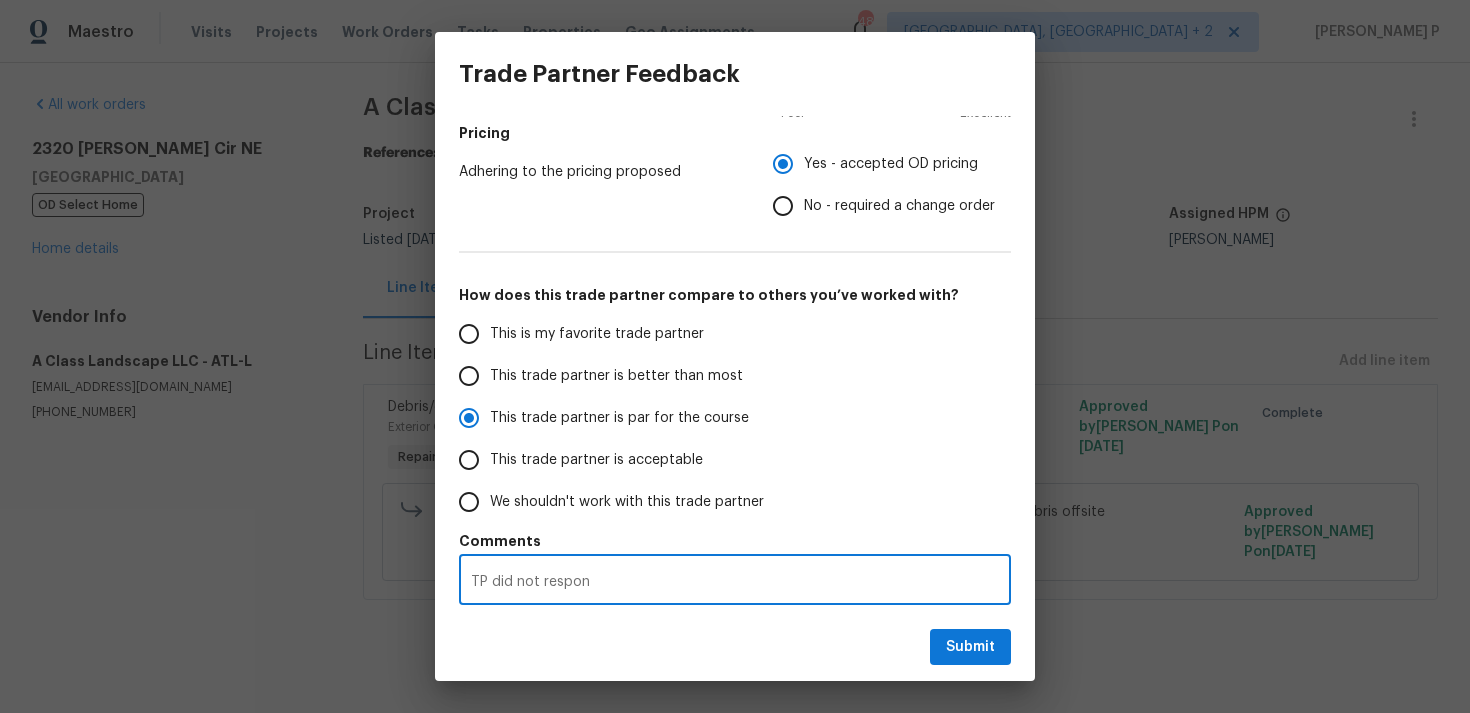 radio on "false" 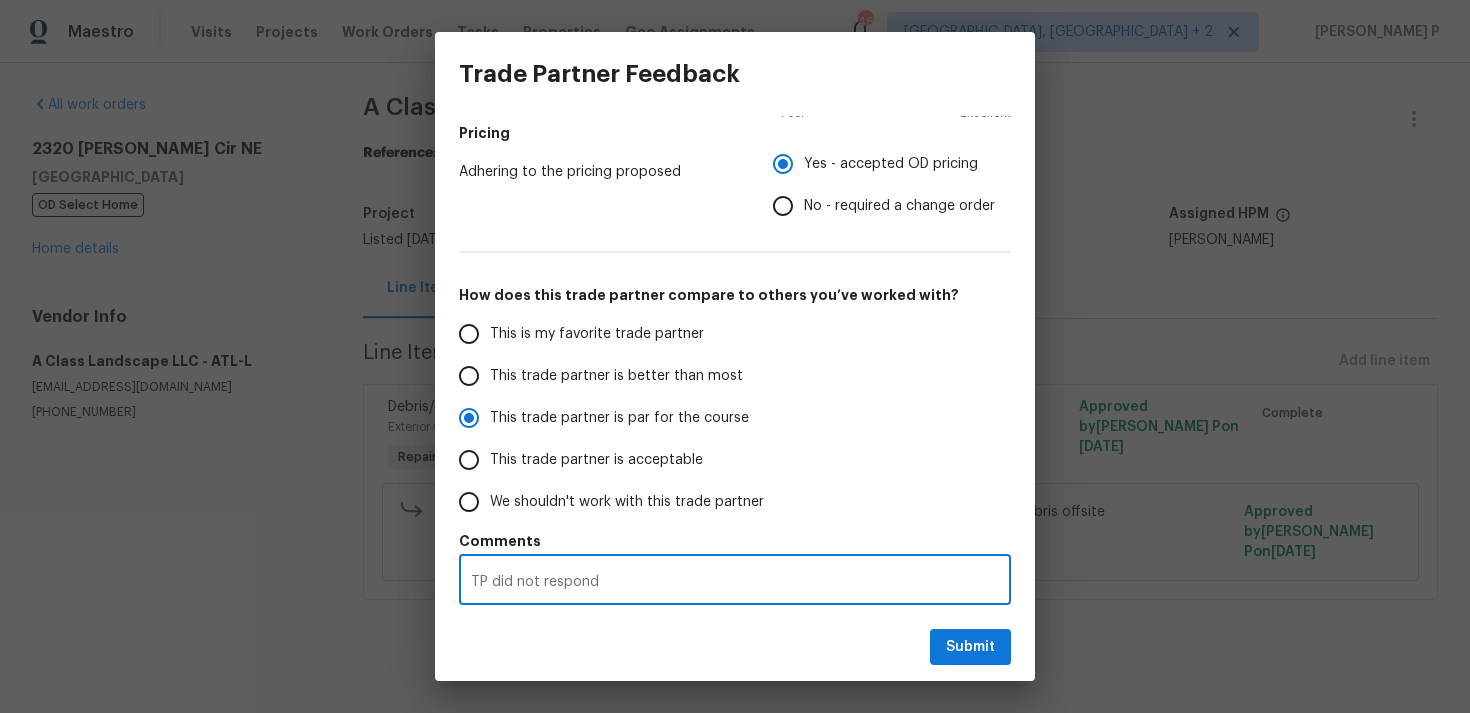 radio on "false" 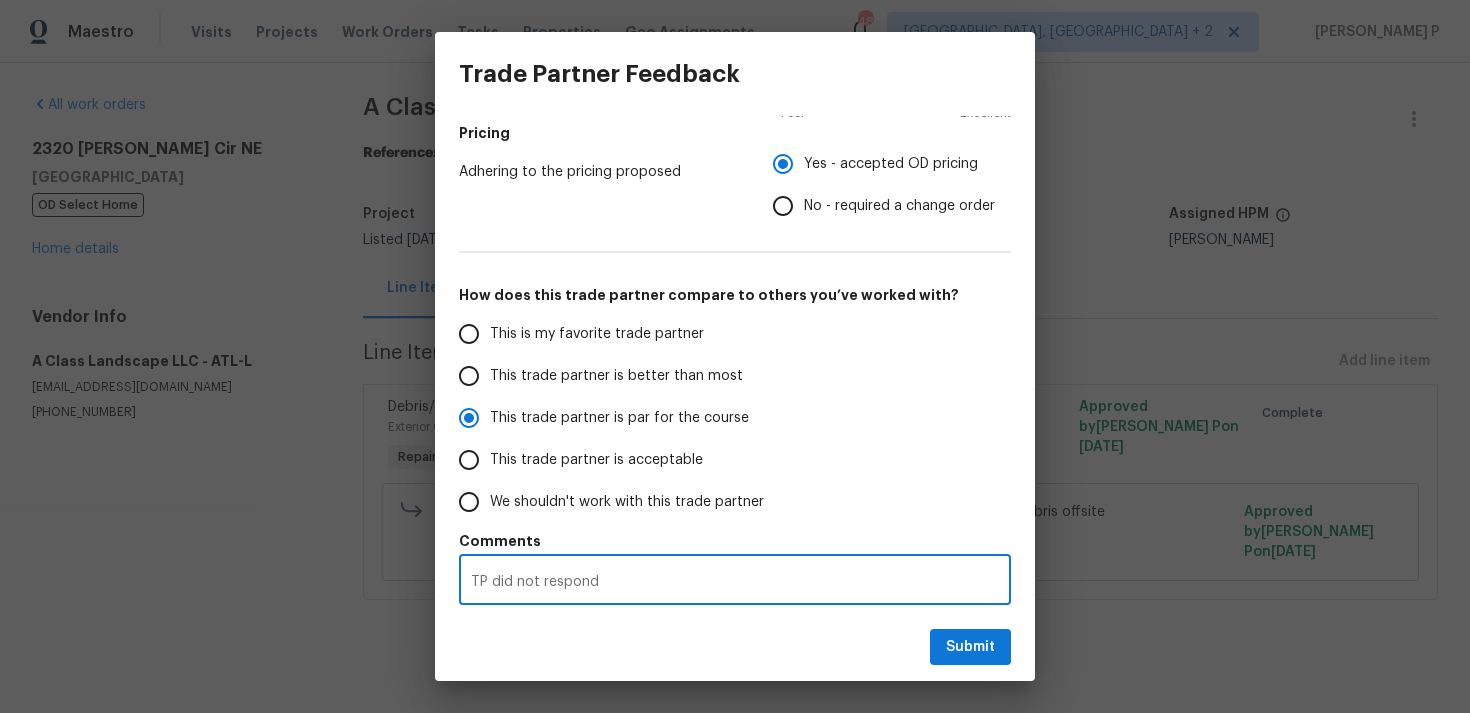 radio on "false" 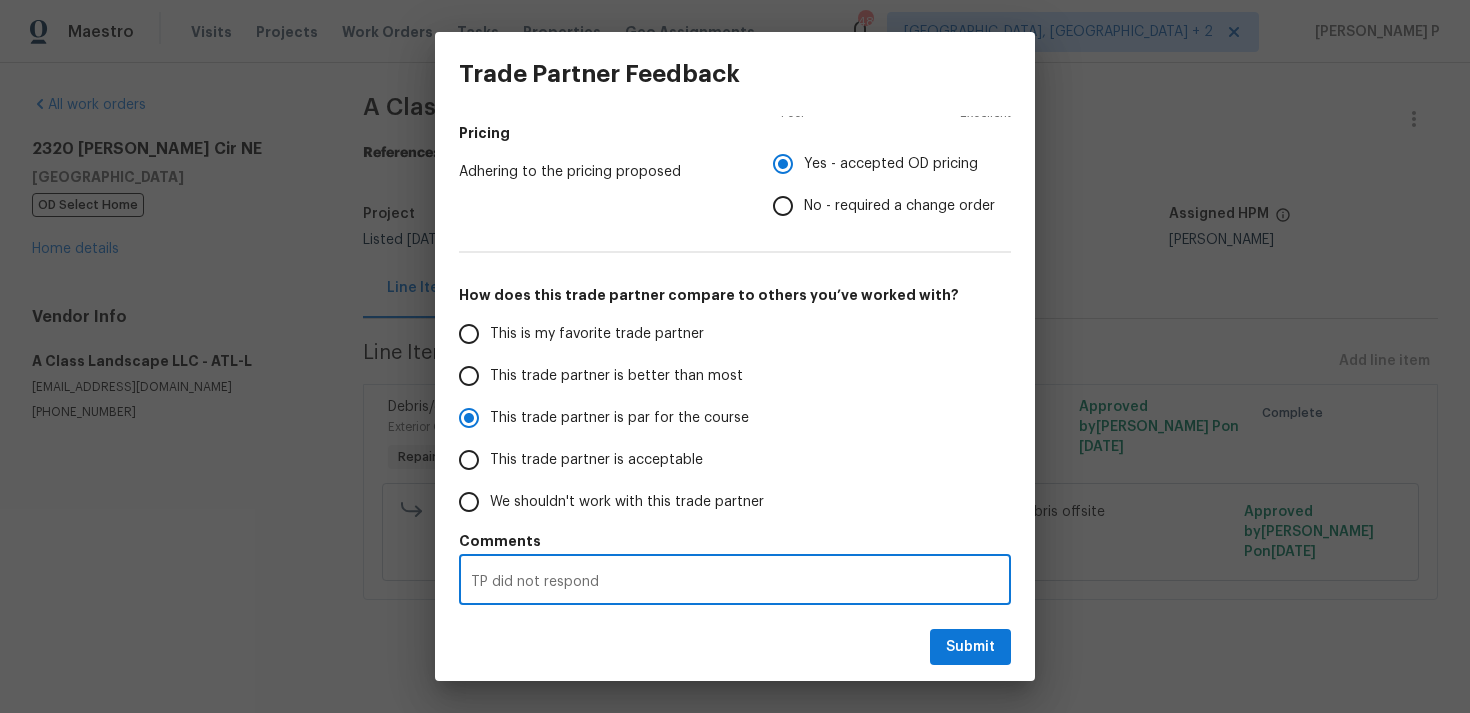 type on "TP did not respond t" 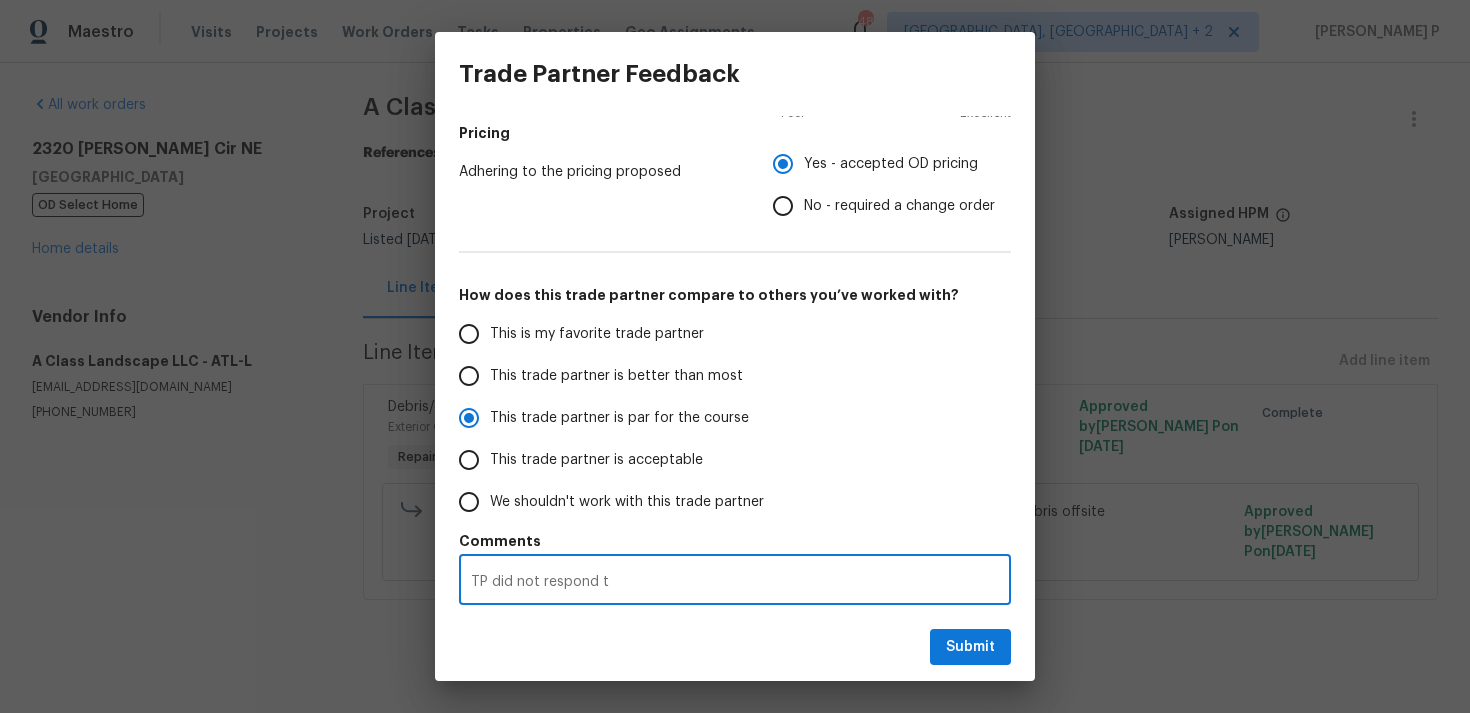 radio on "false" 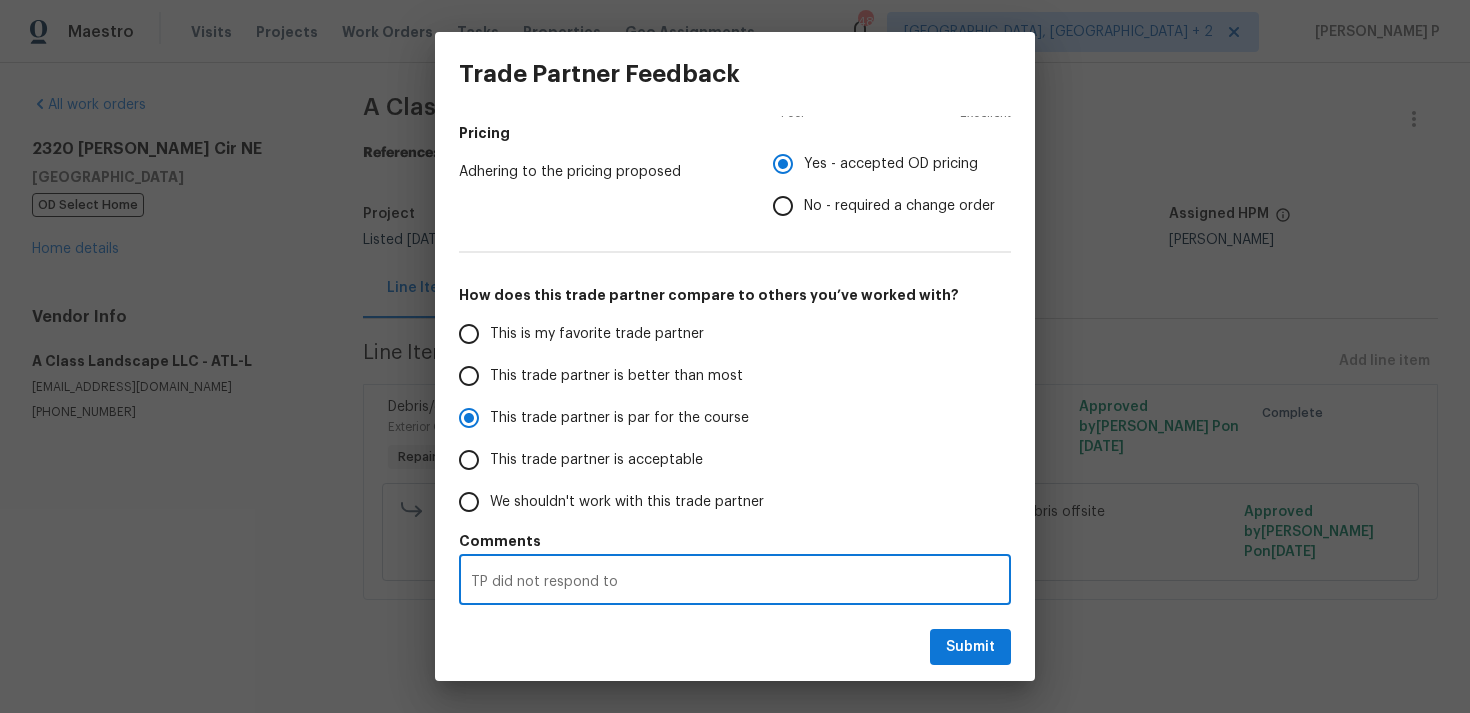 radio on "false" 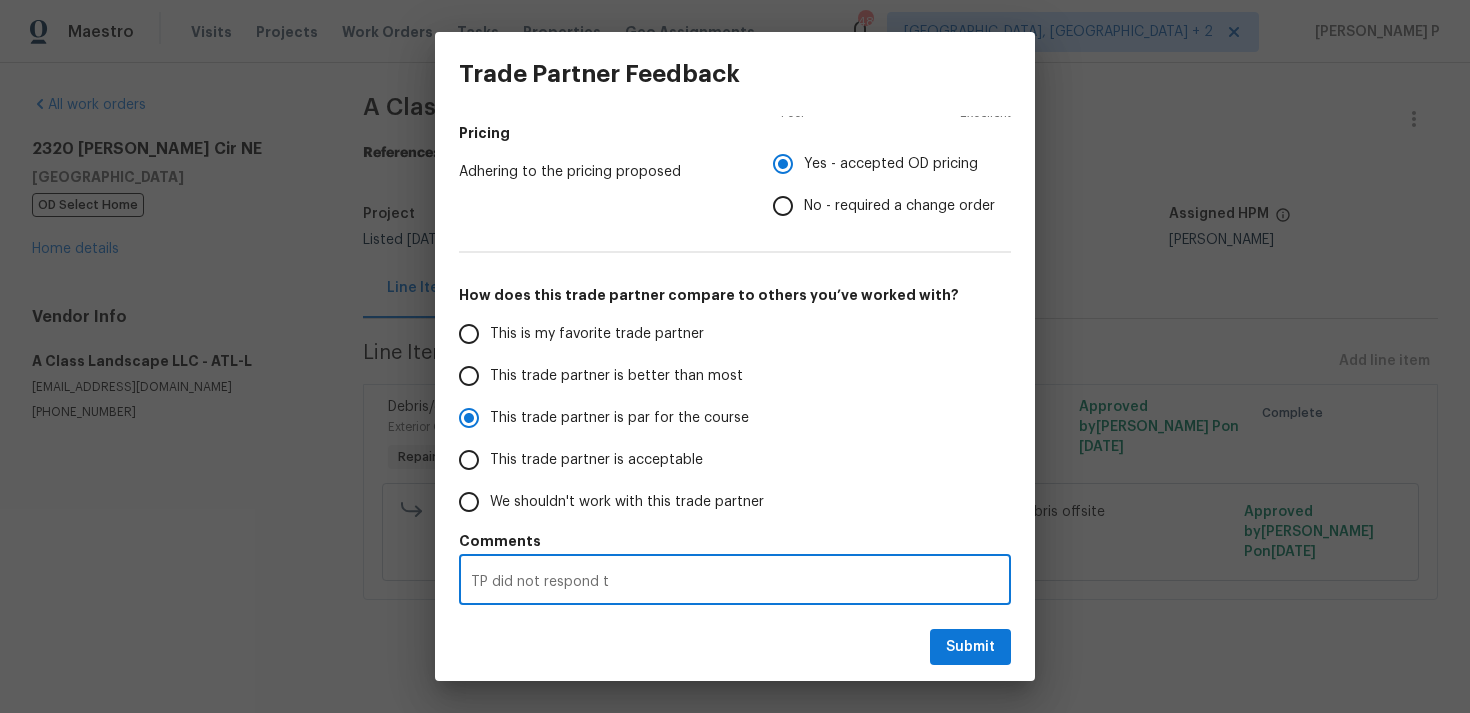 radio on "false" 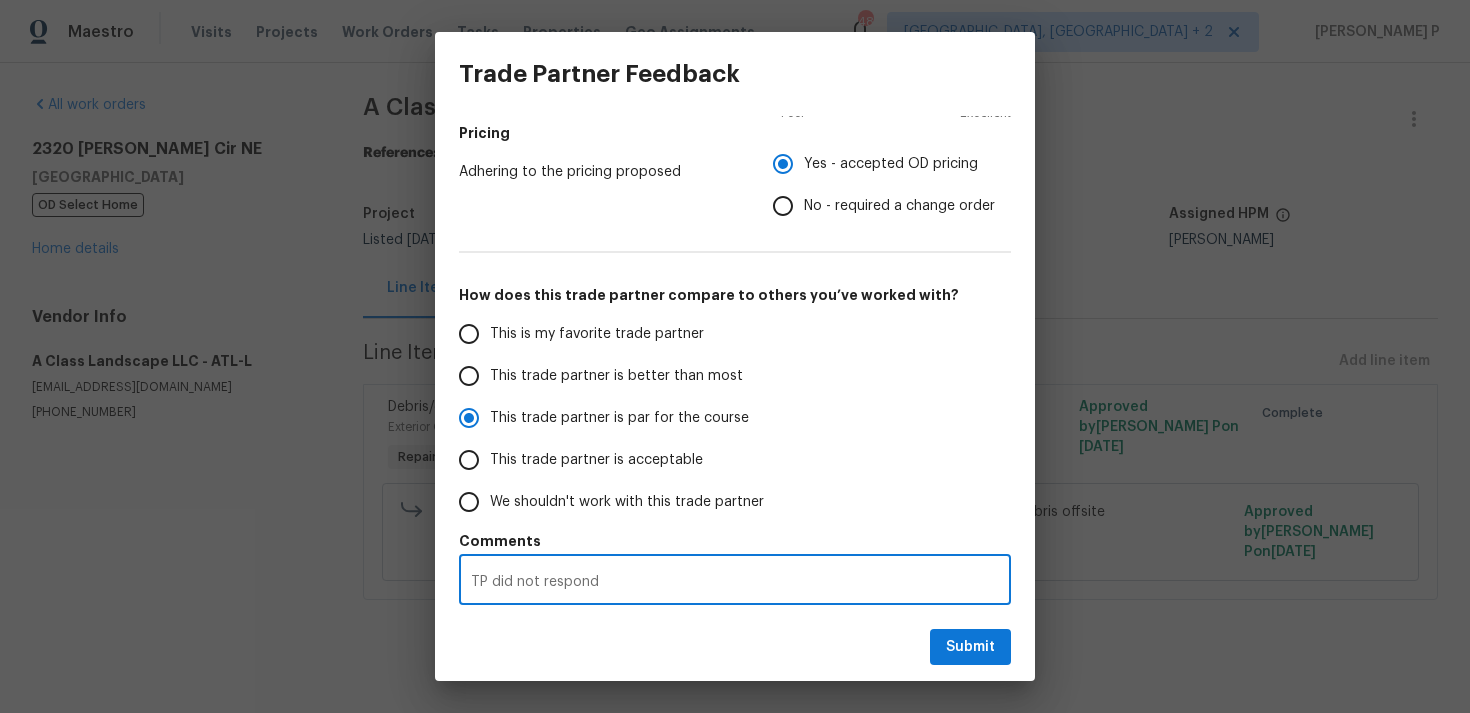 radio on "false" 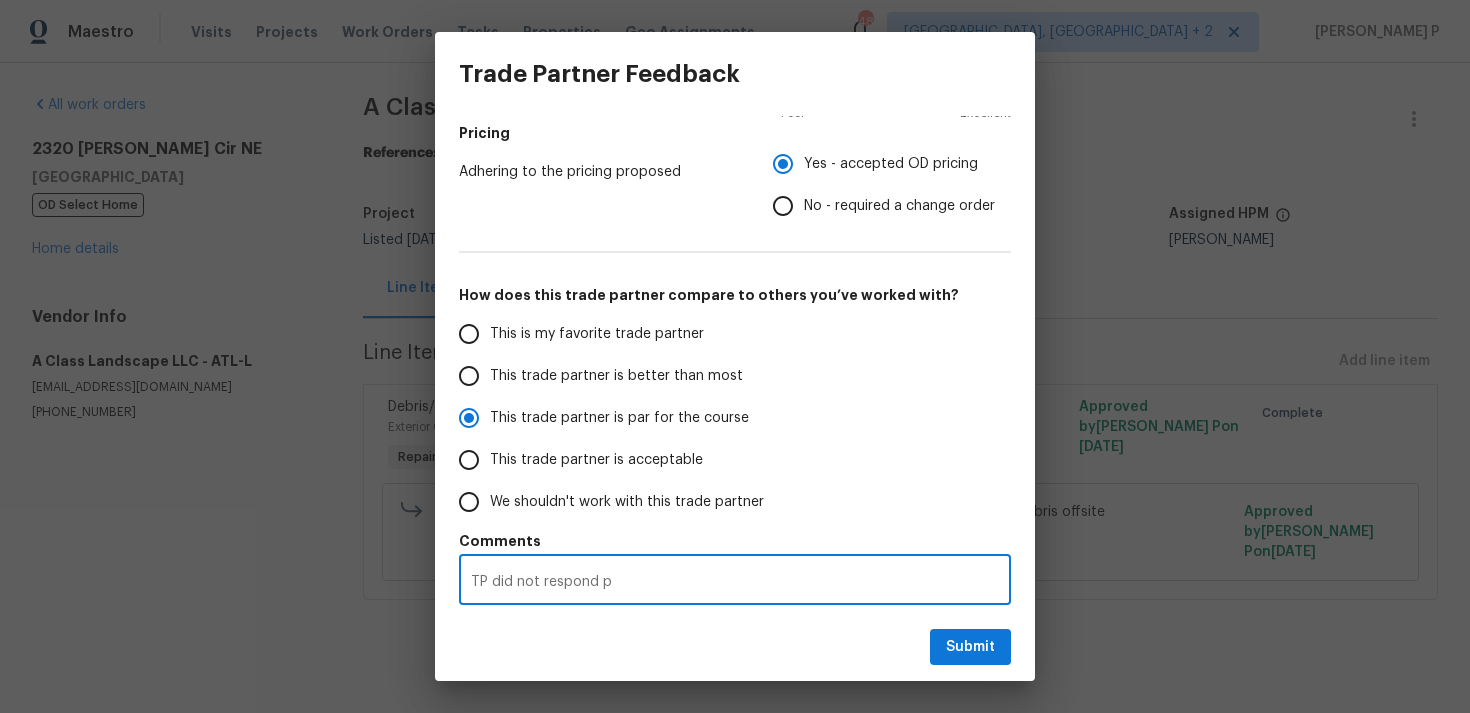 radio on "false" 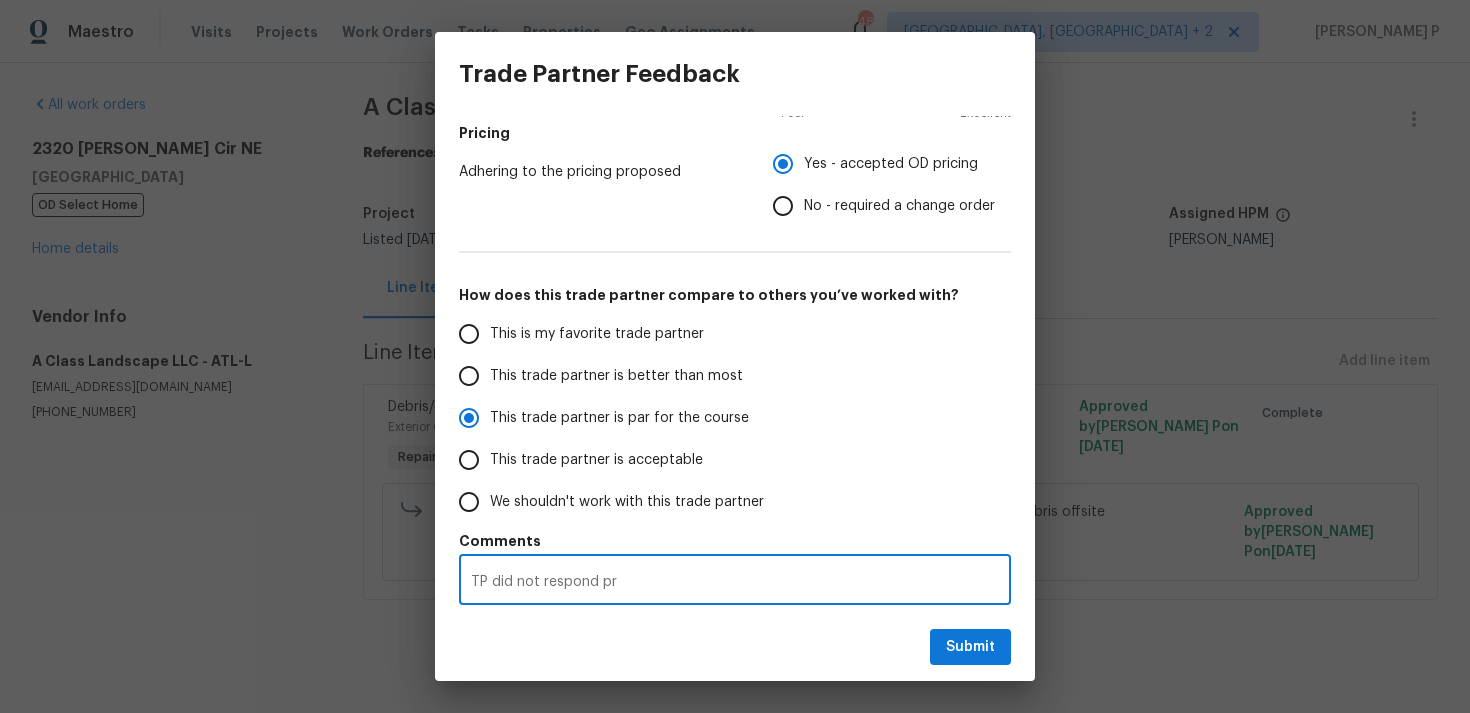 radio on "false" 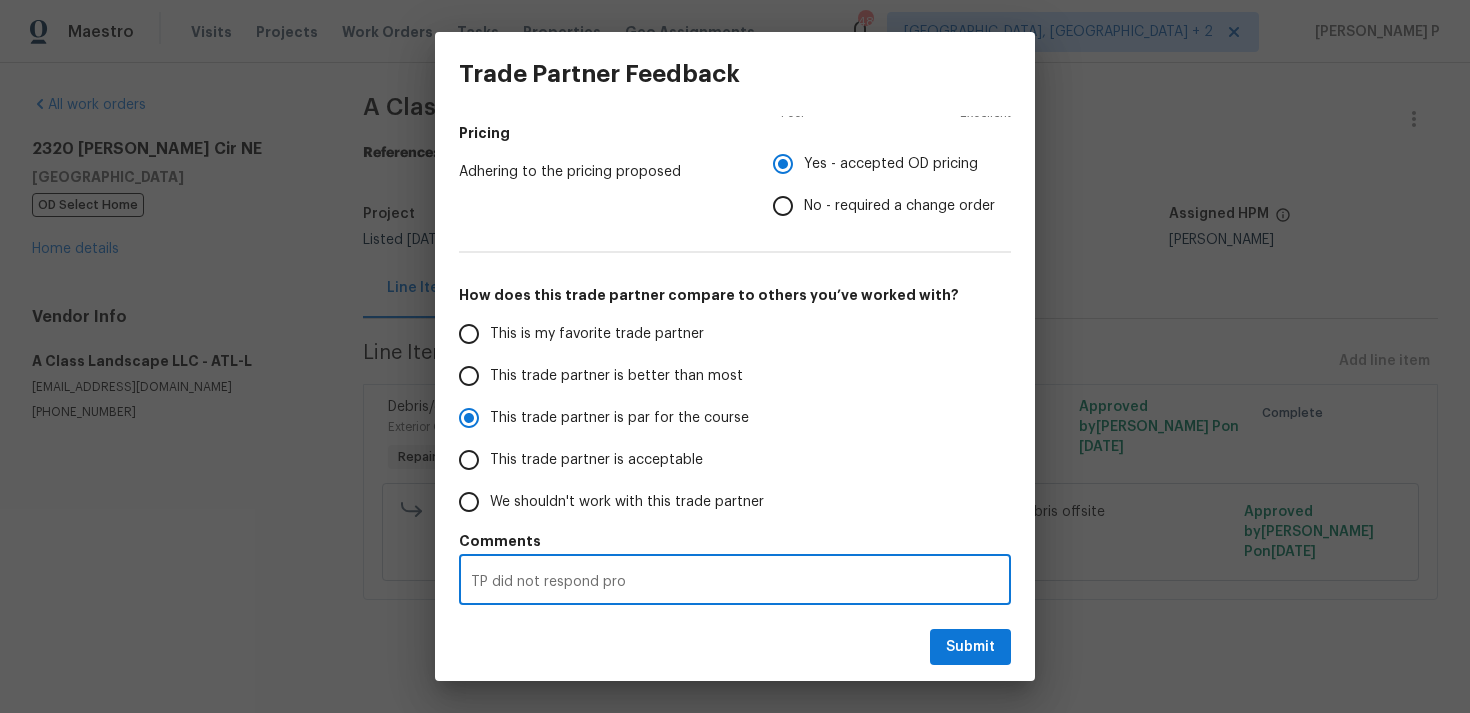 radio on "false" 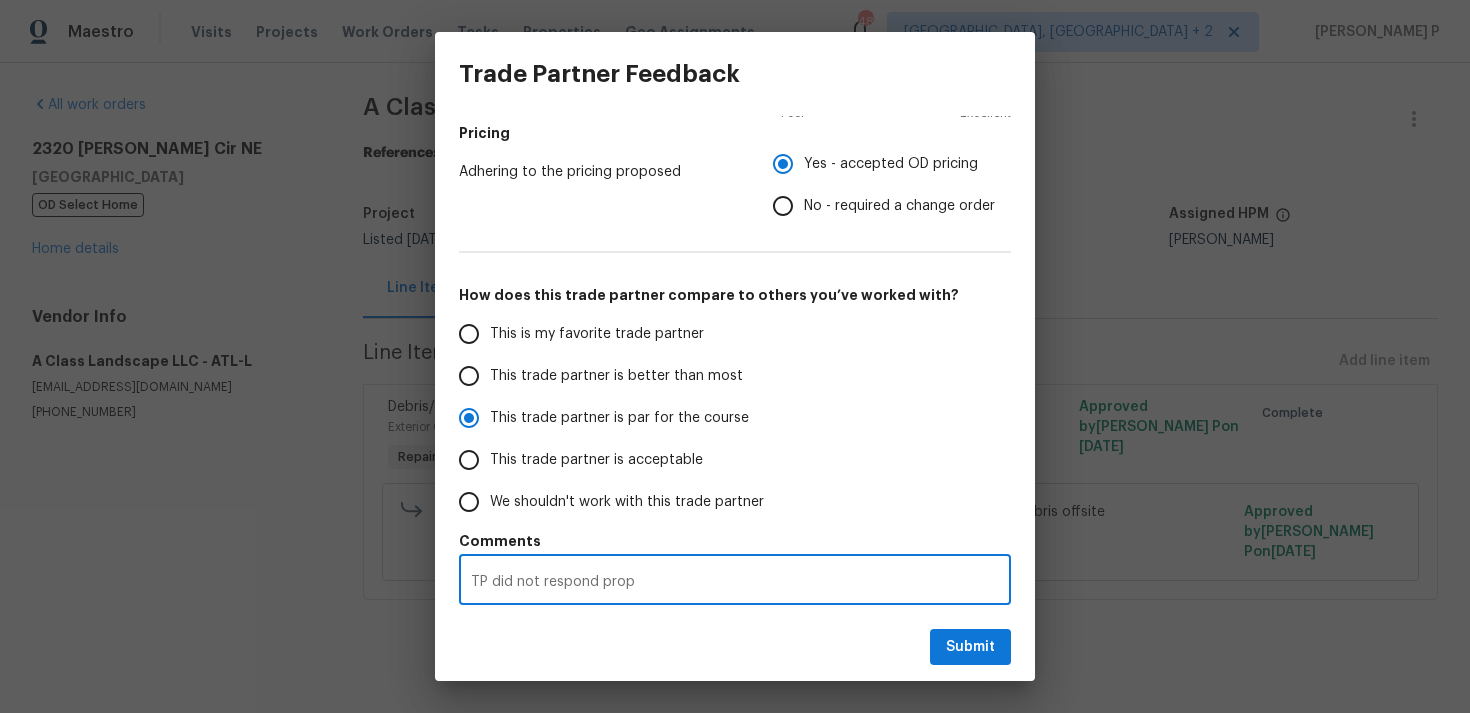 radio on "false" 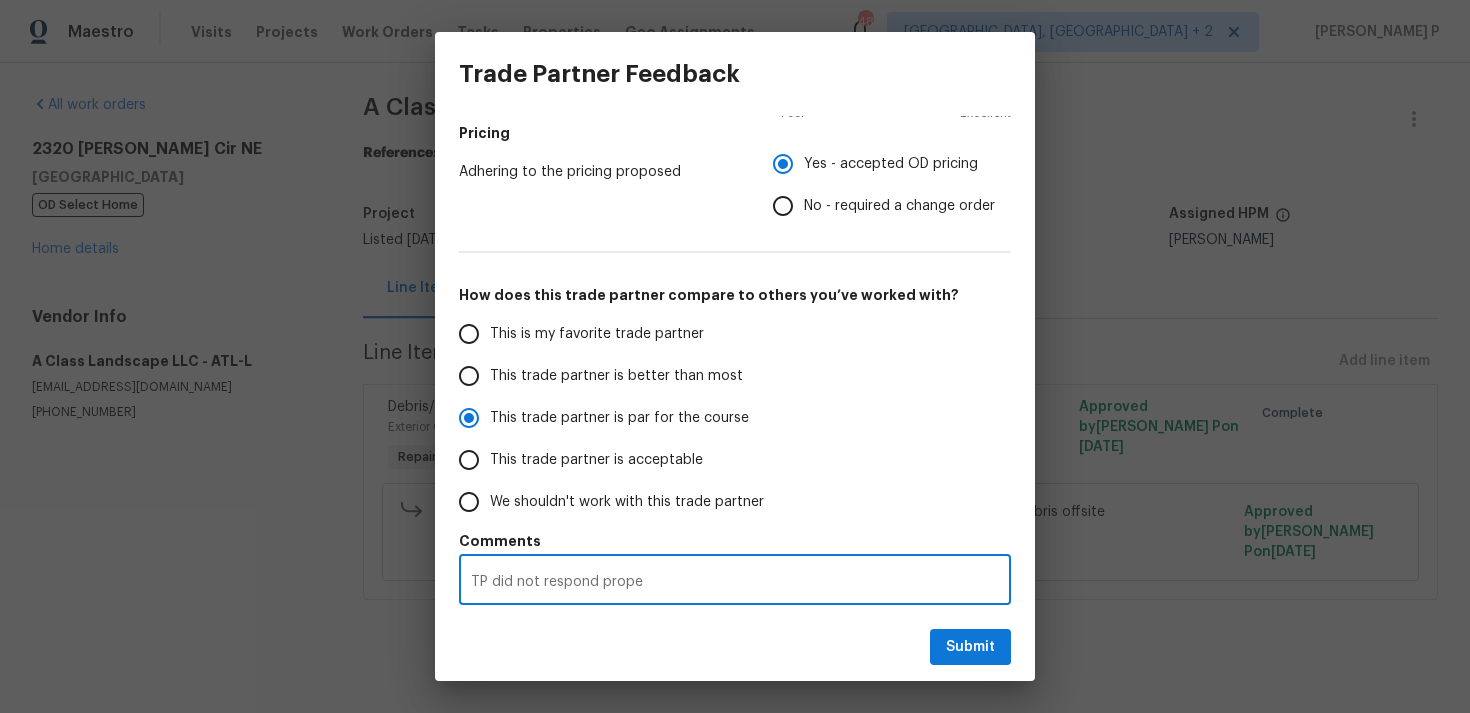 radio on "false" 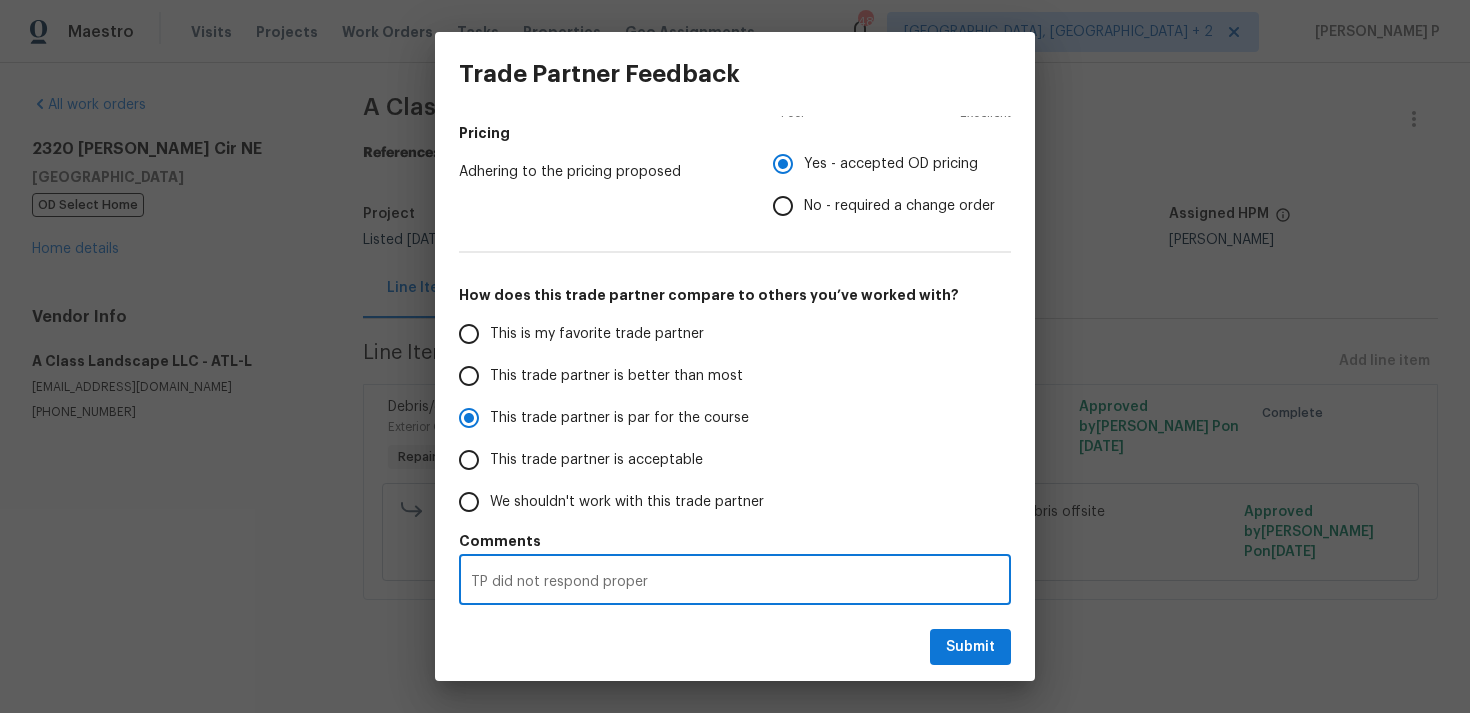 radio on "false" 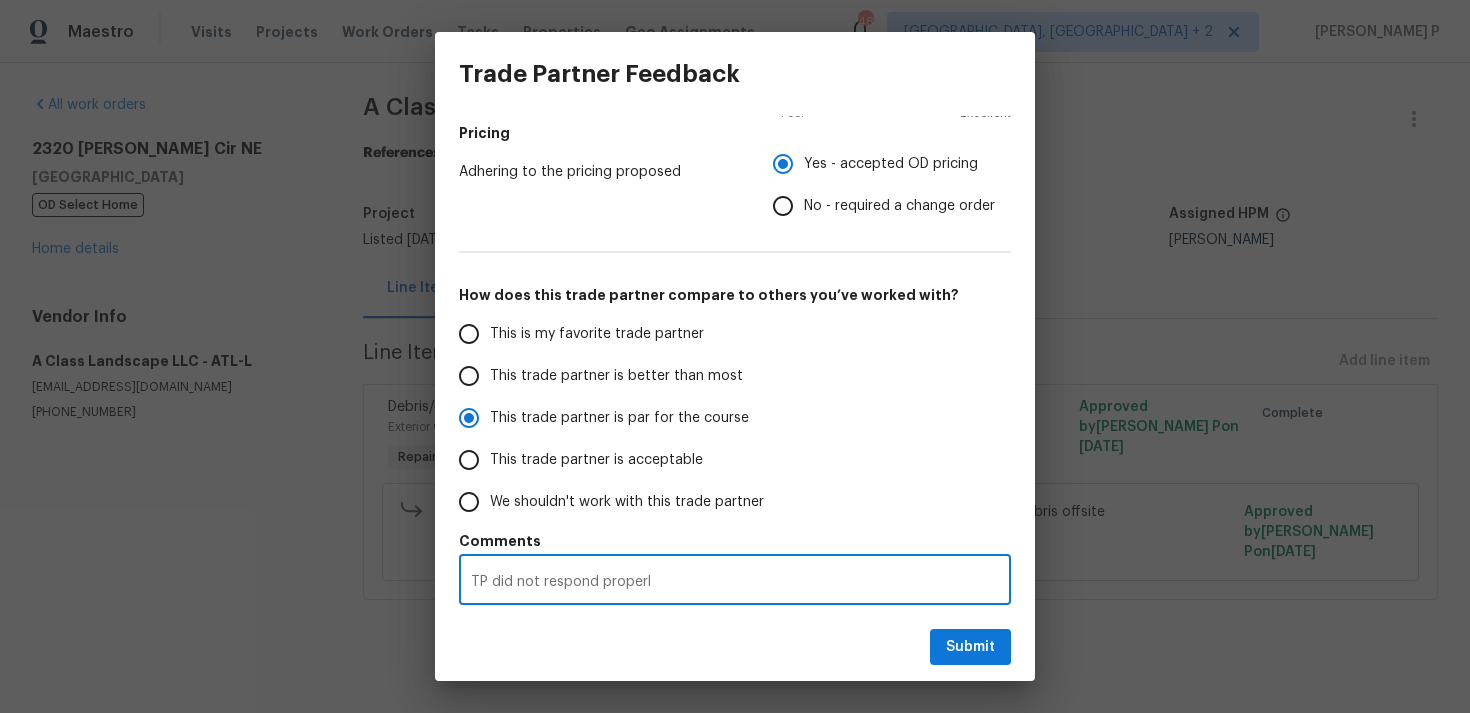 radio on "false" 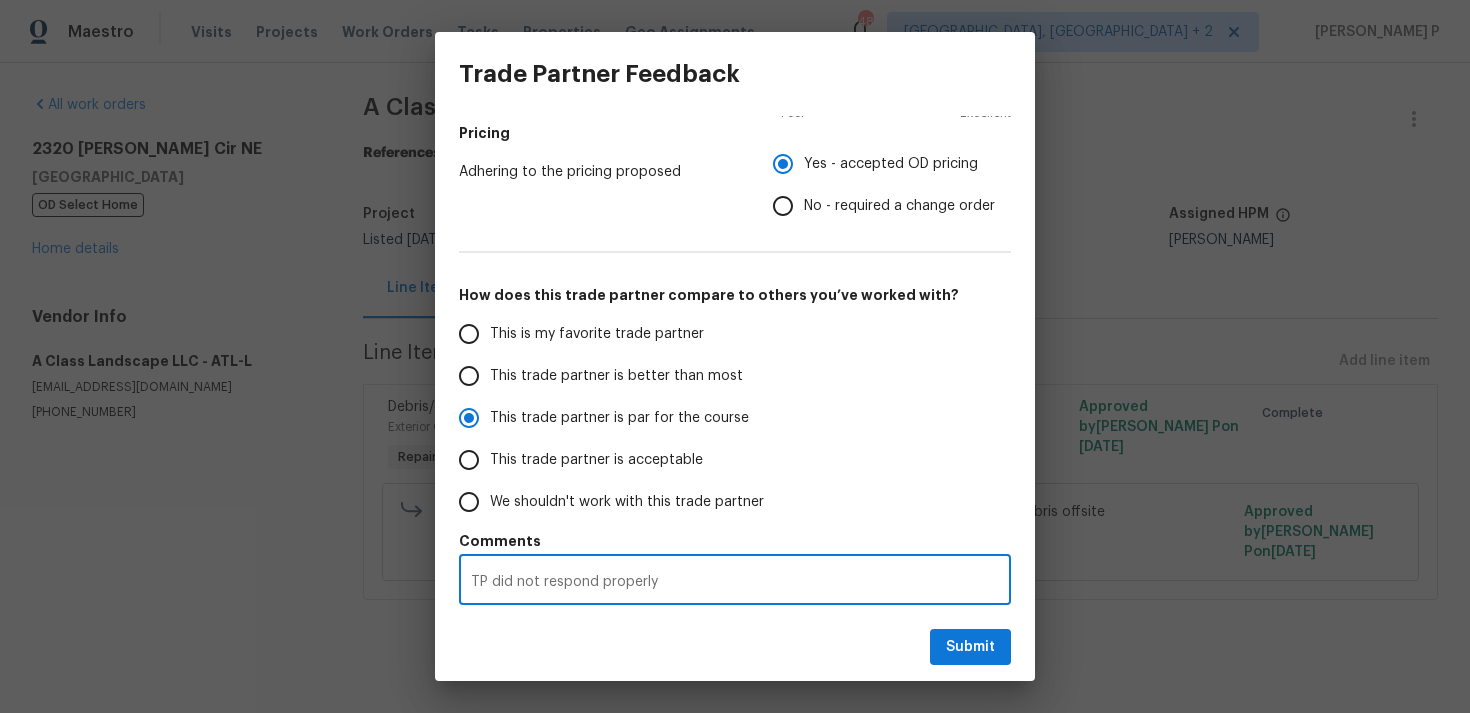 radio on "false" 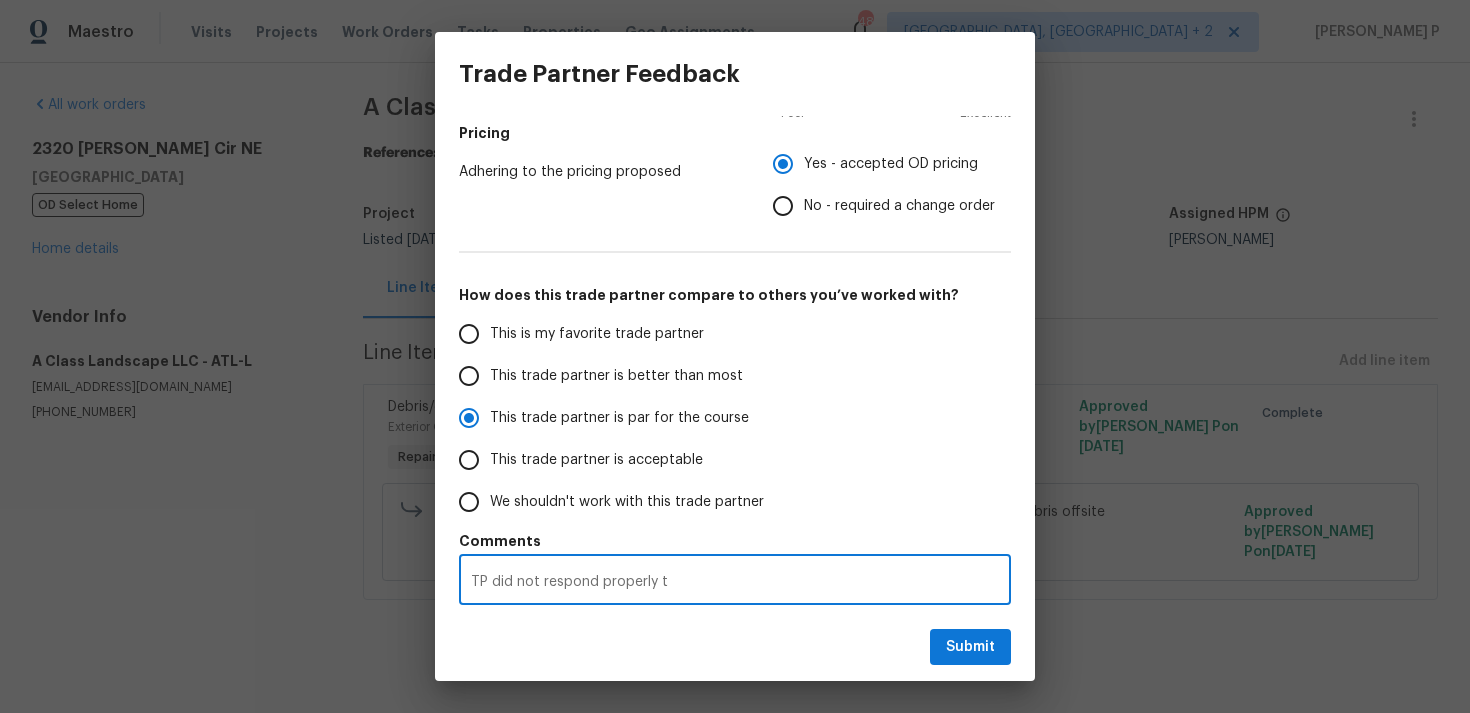 radio on "false" 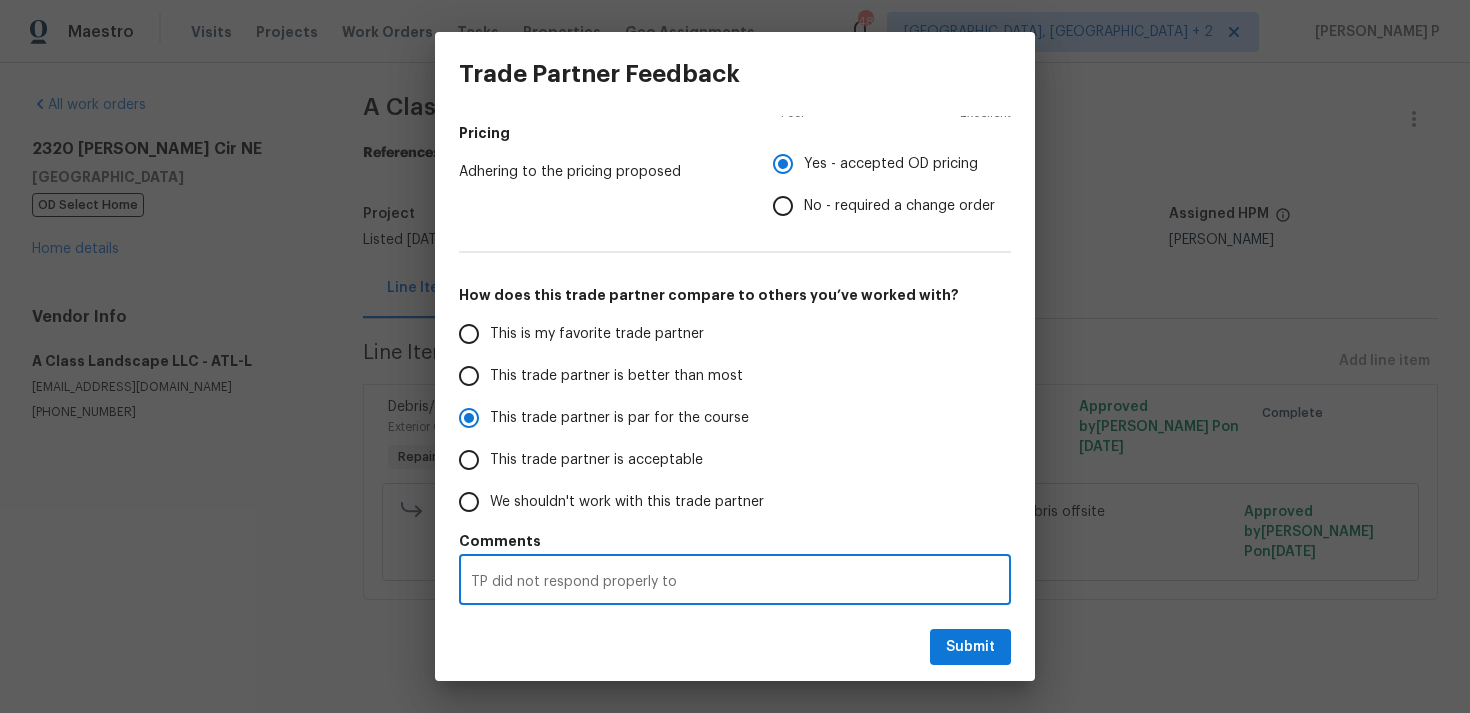 radio on "false" 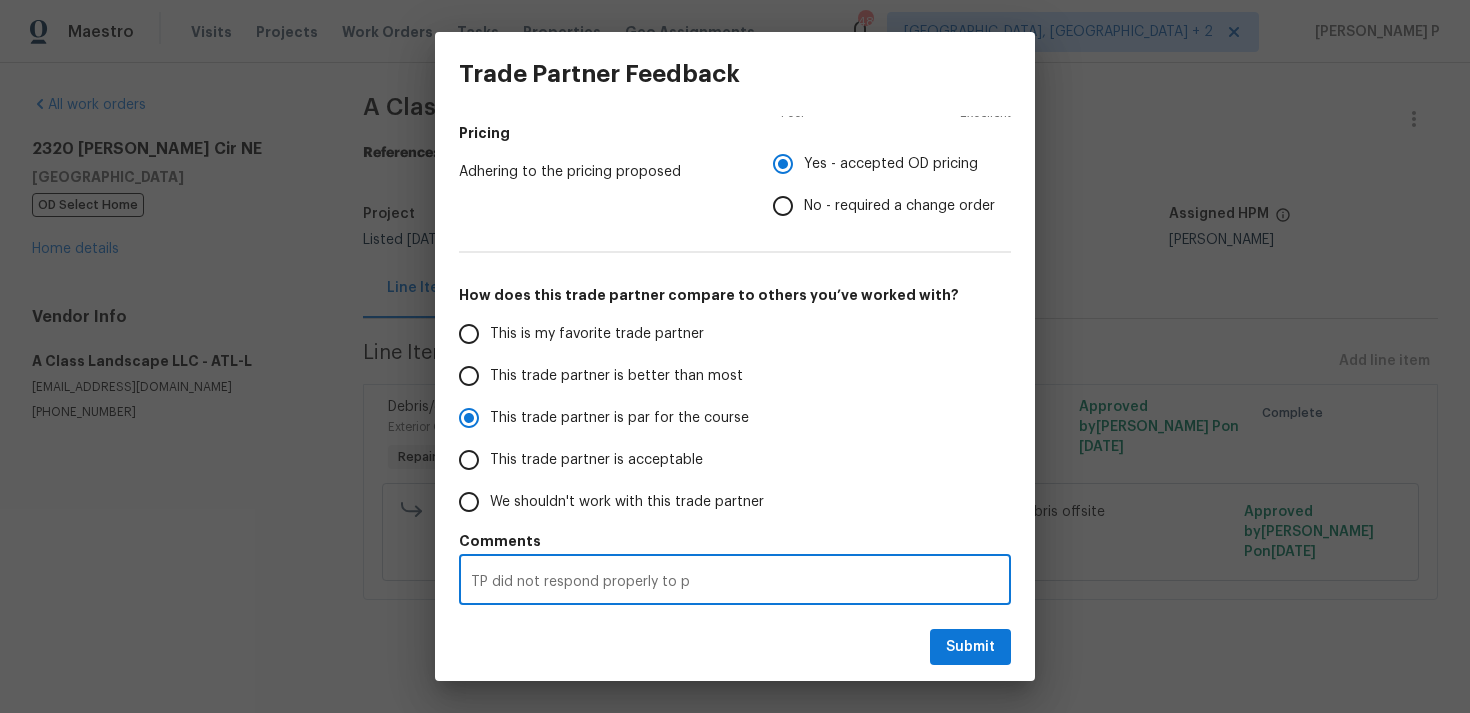 radio on "false" 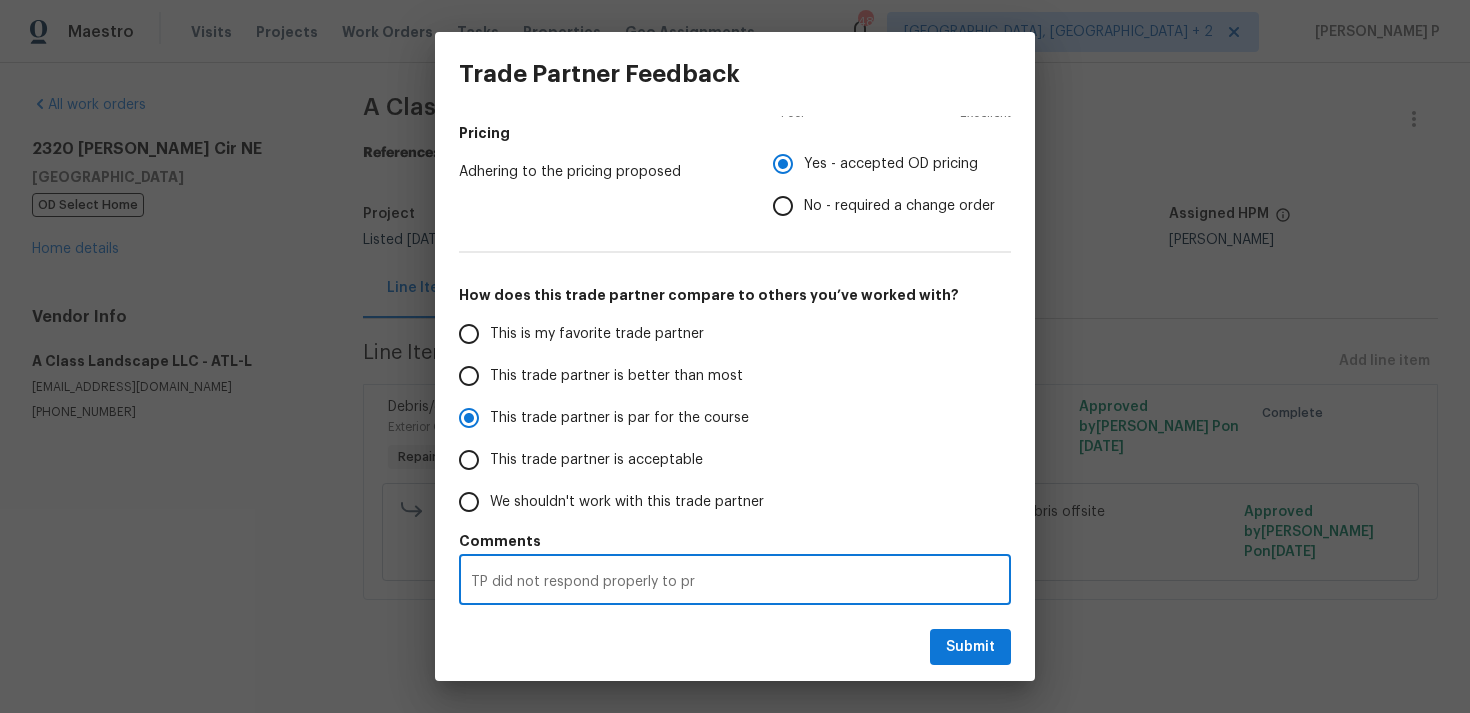 radio on "false" 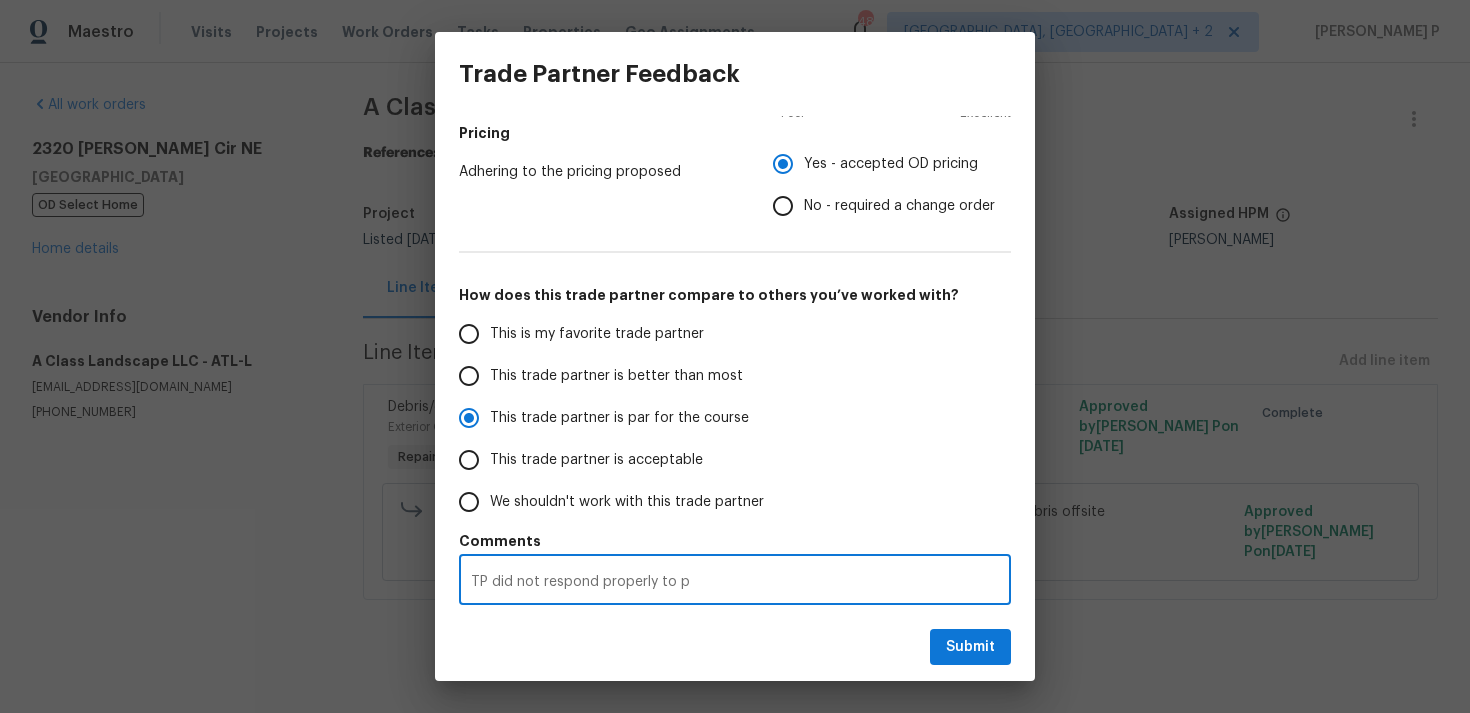 radio on "false" 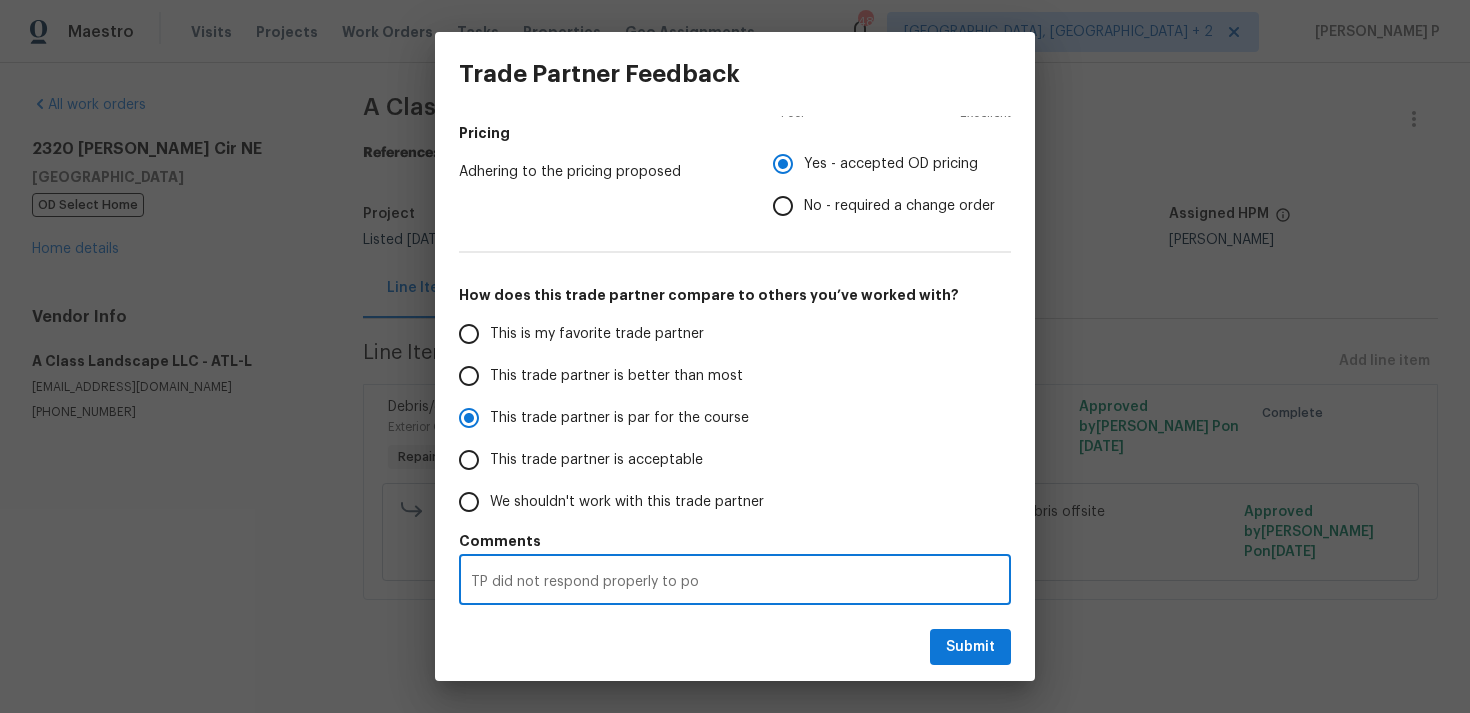 radio on "false" 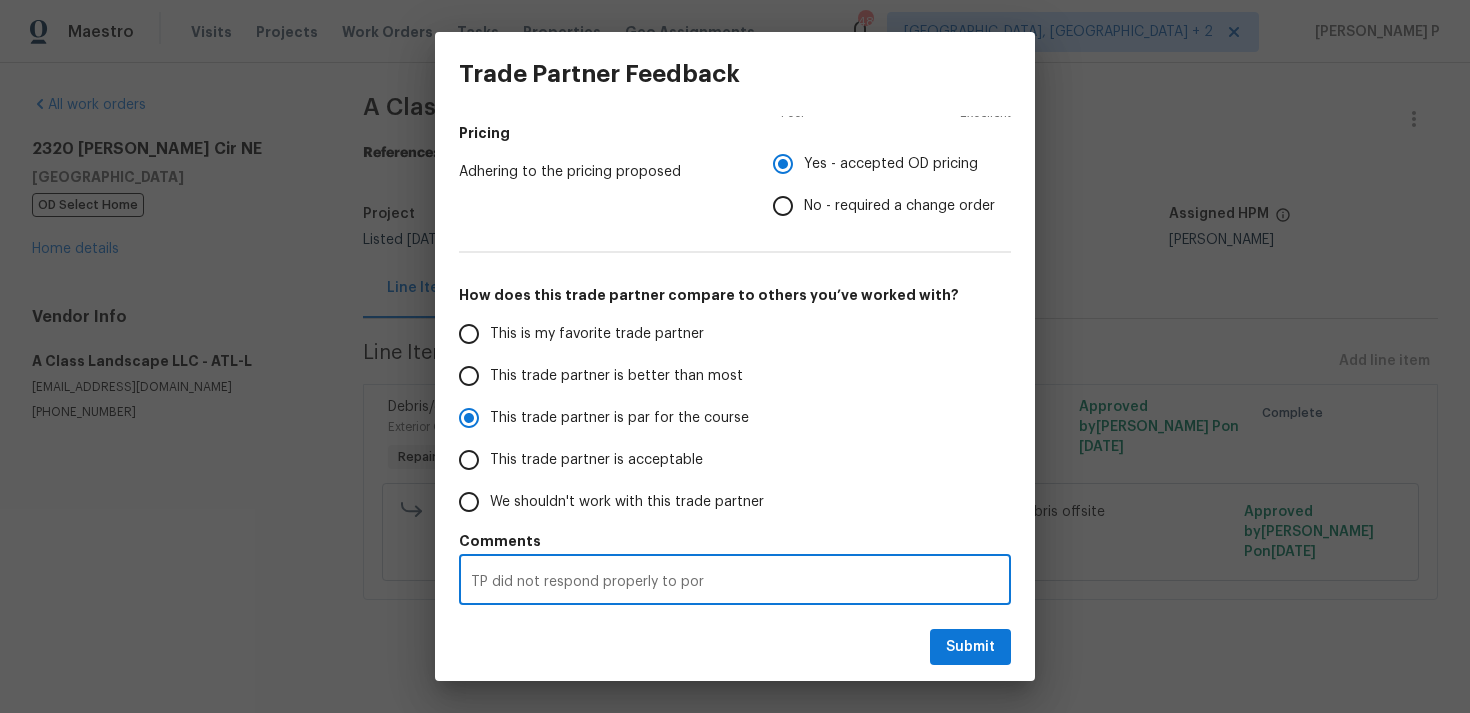 radio on "false" 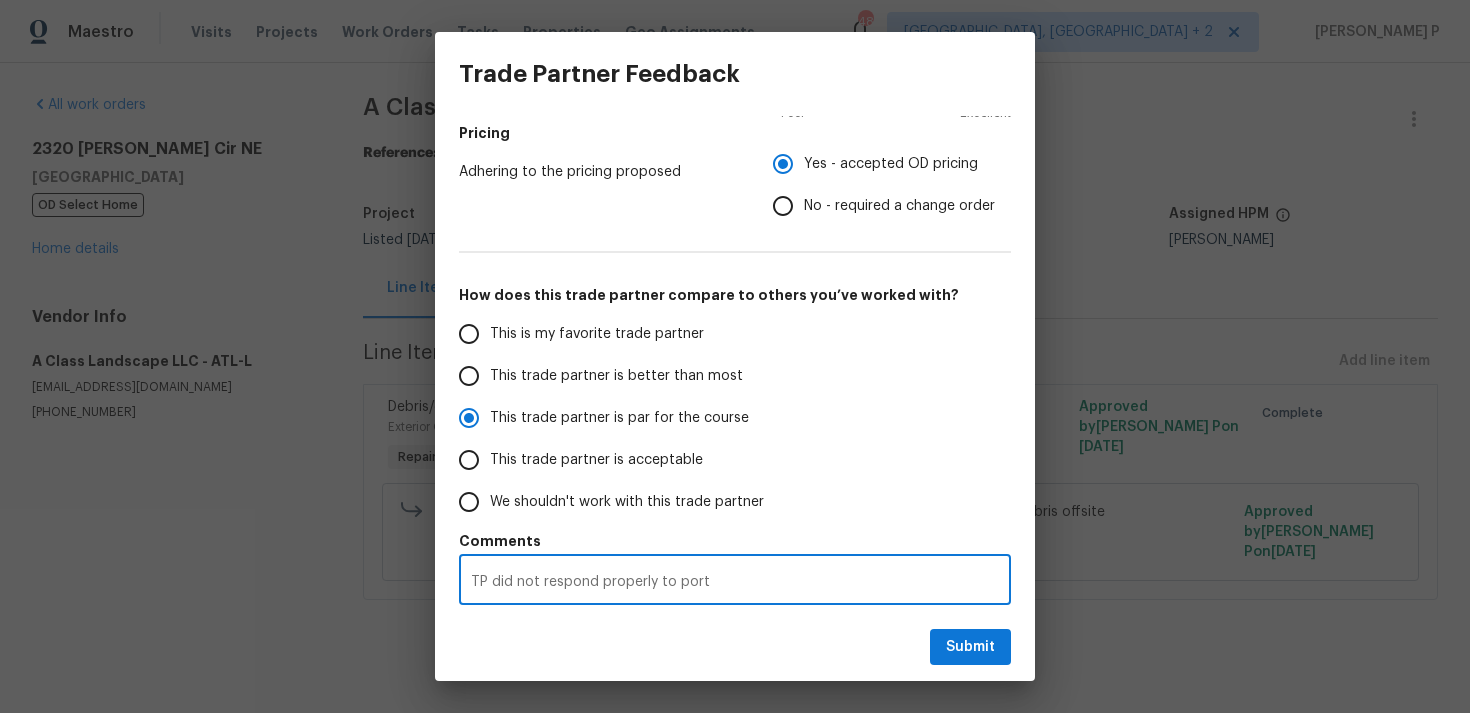 radio on "false" 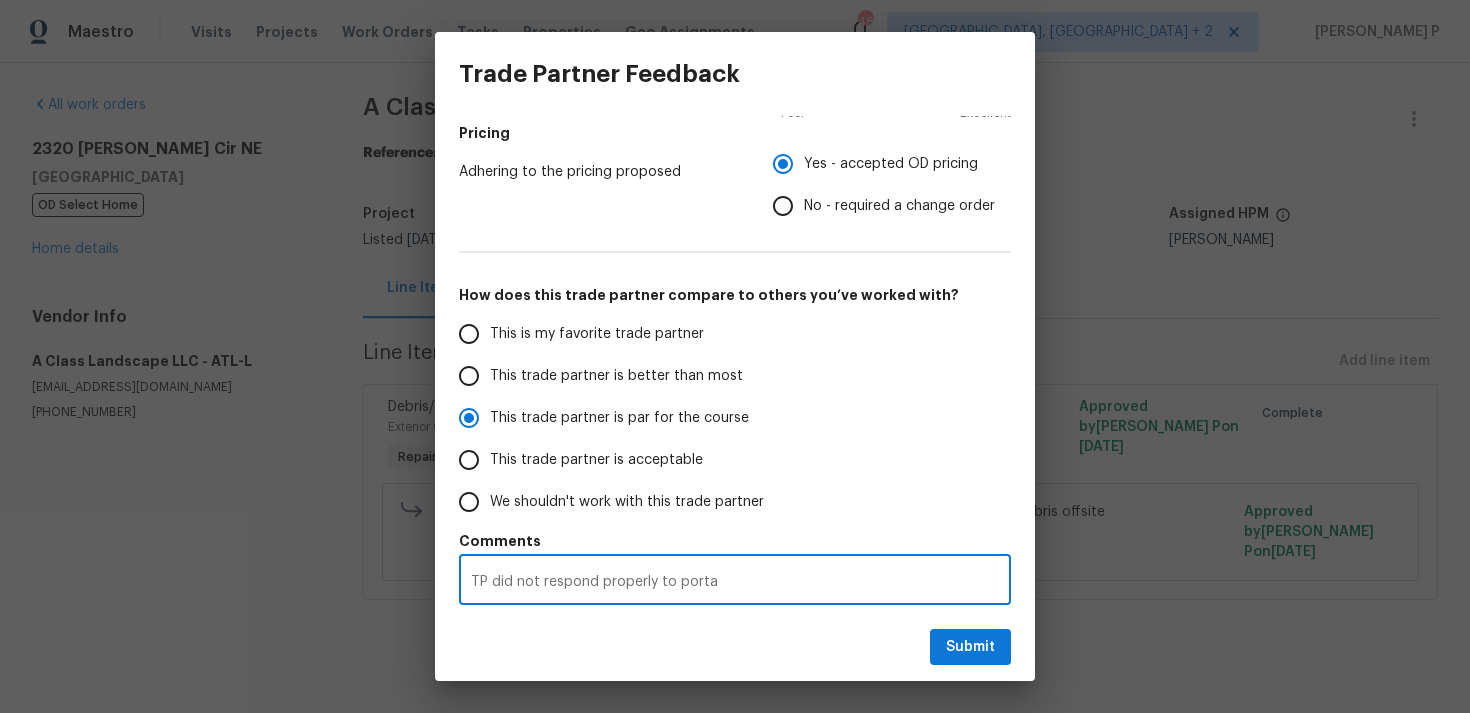 radio on "false" 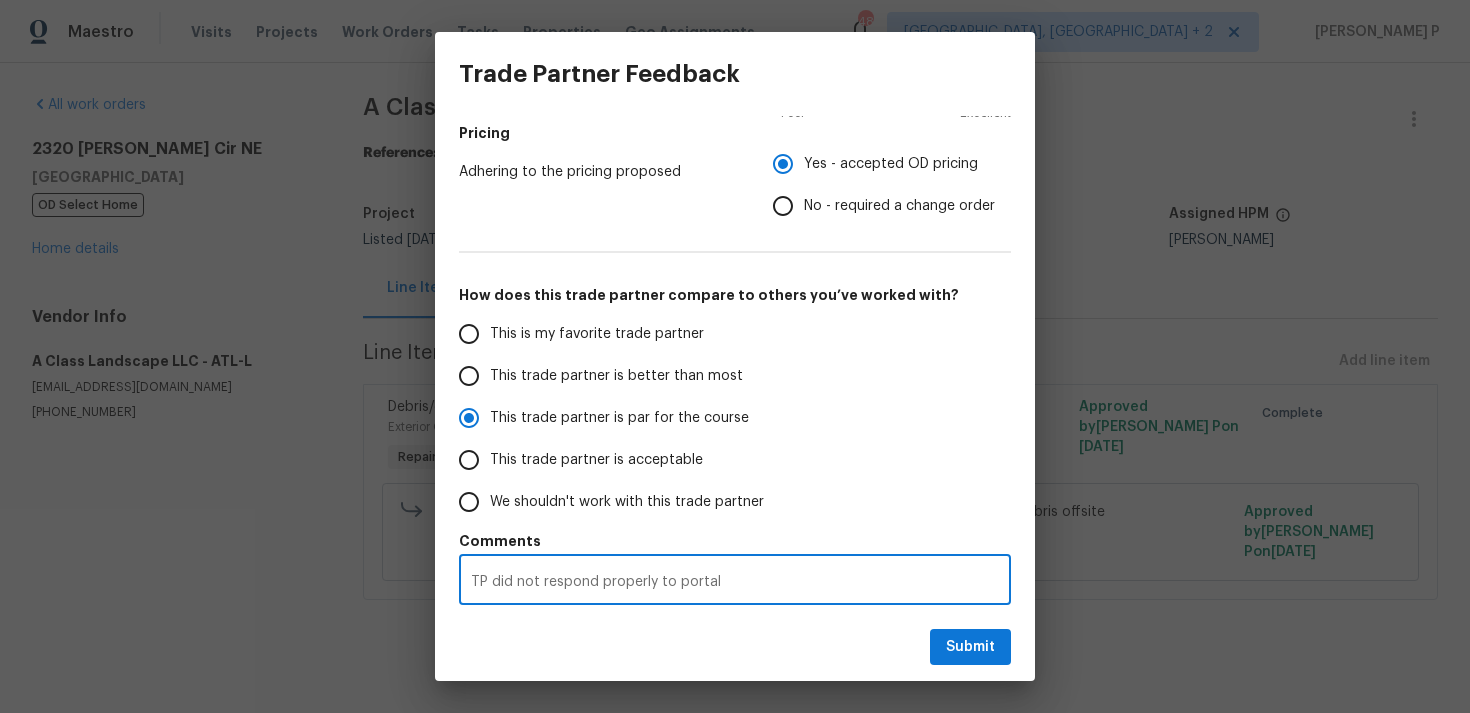 radio on "false" 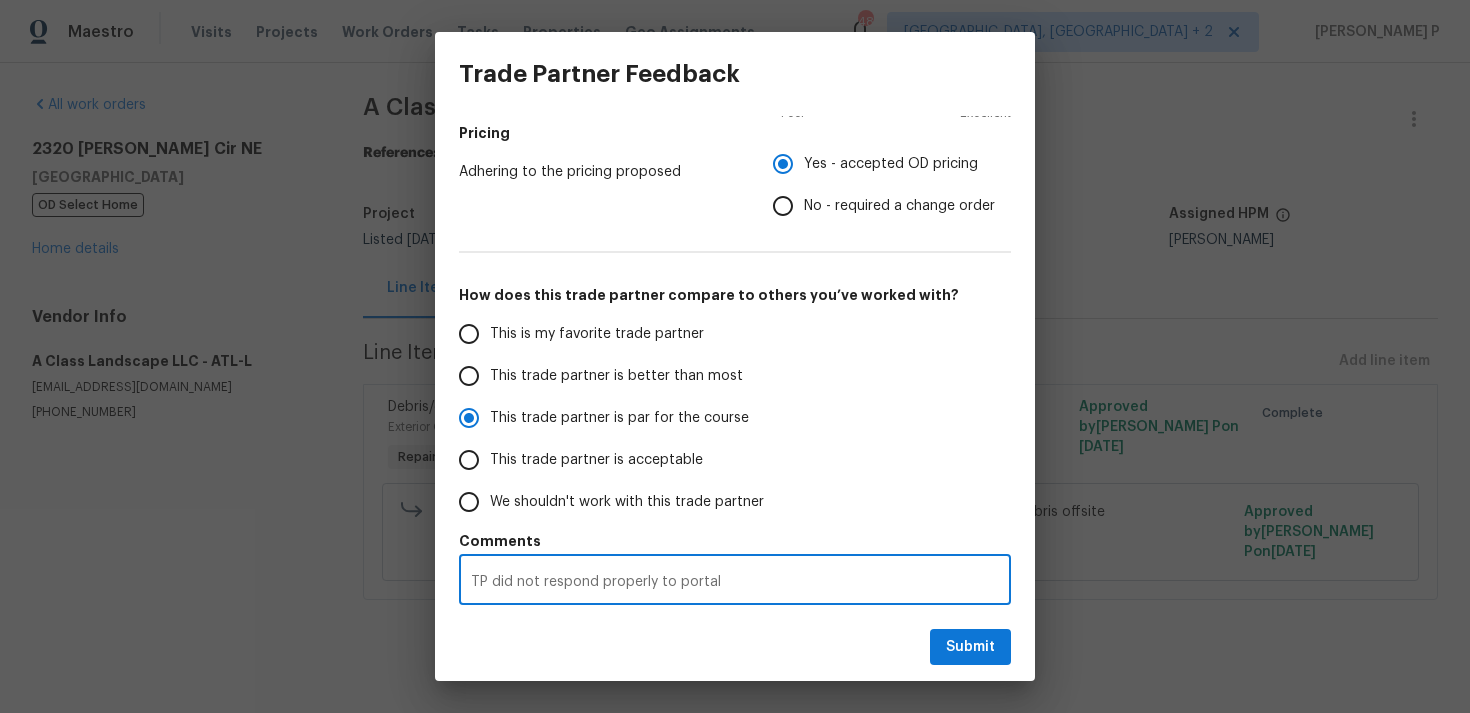 radio on "false" 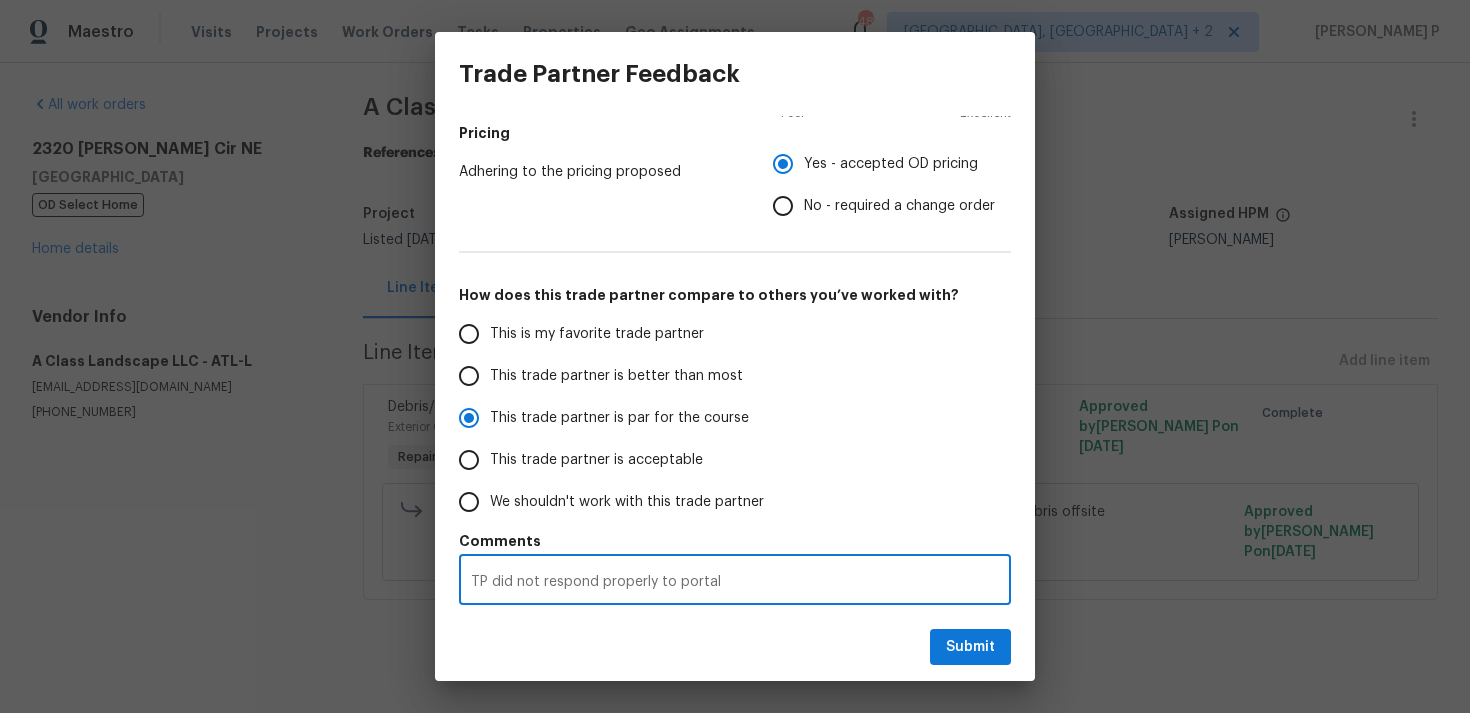 type on "TP did not respond properly to portal m" 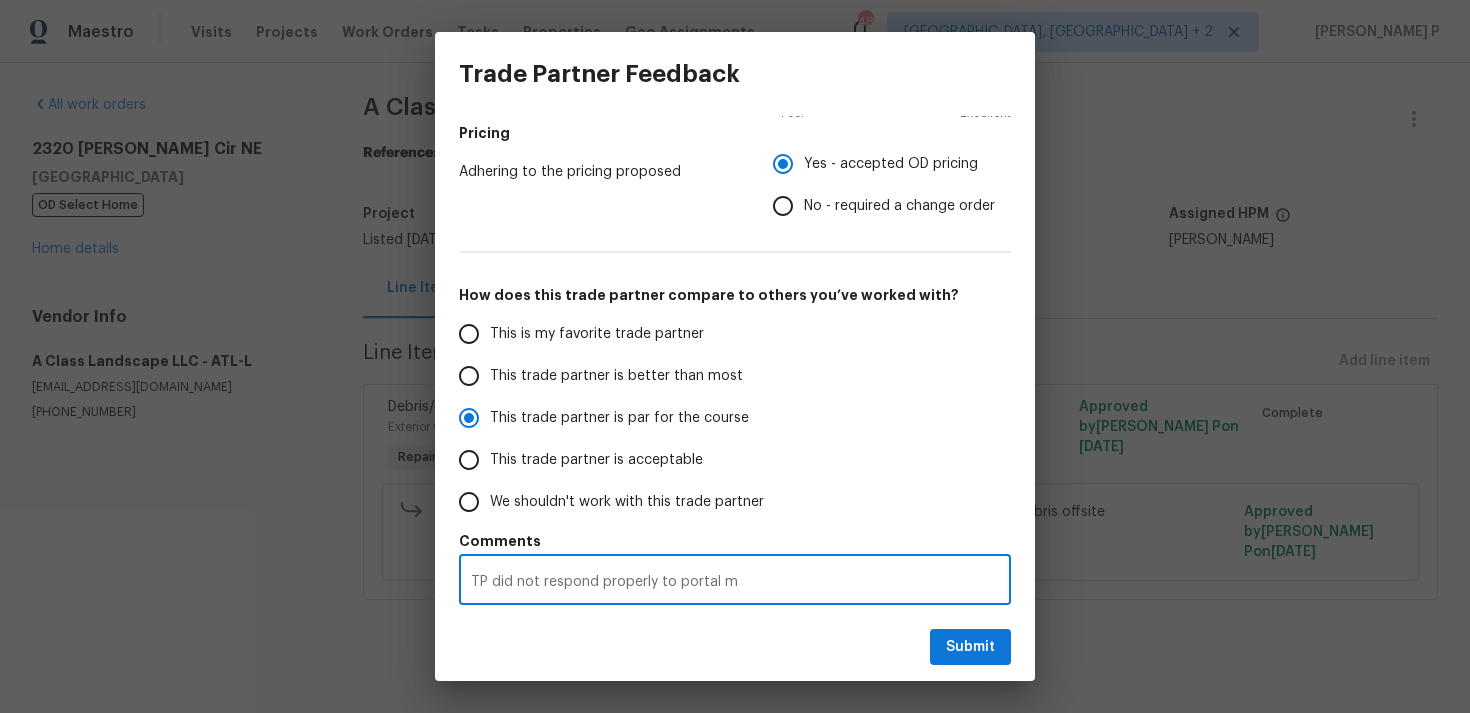 radio on "false" 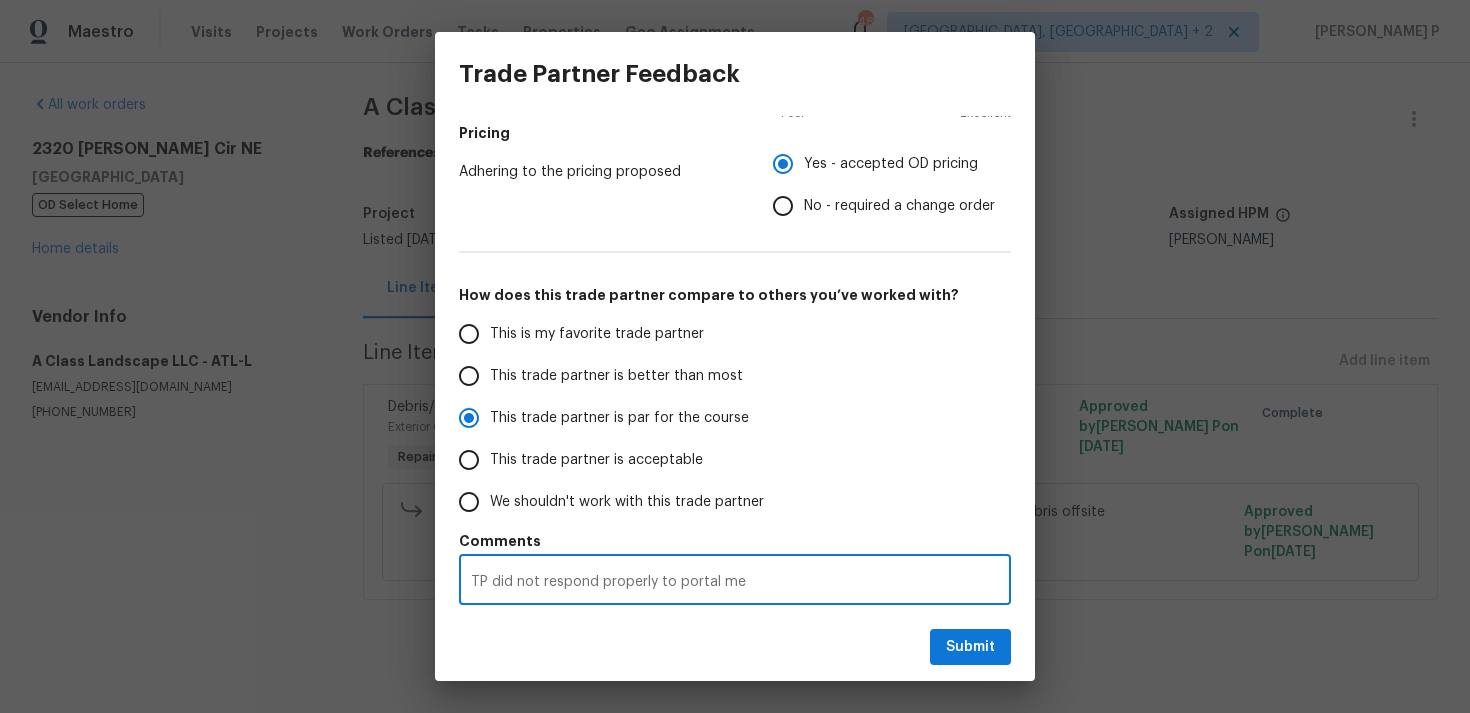 radio on "false" 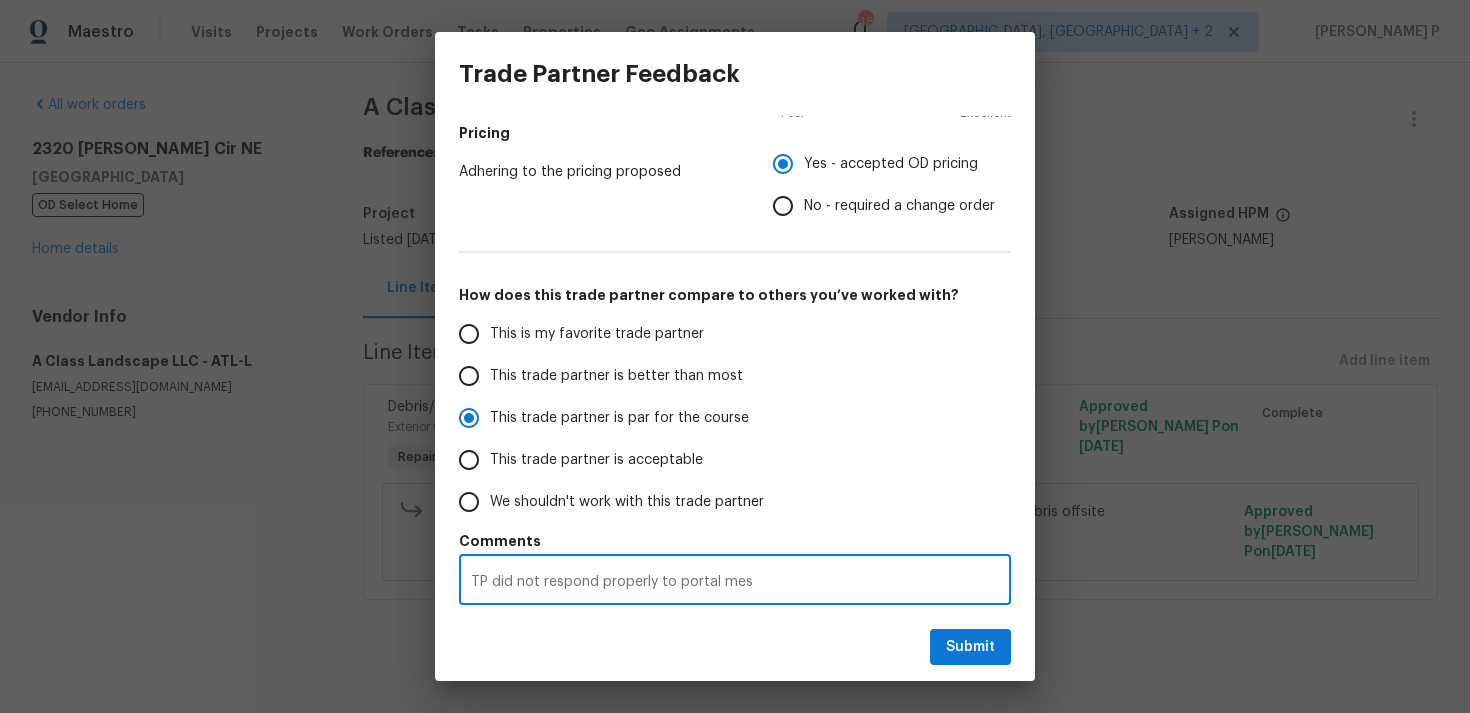 radio on "false" 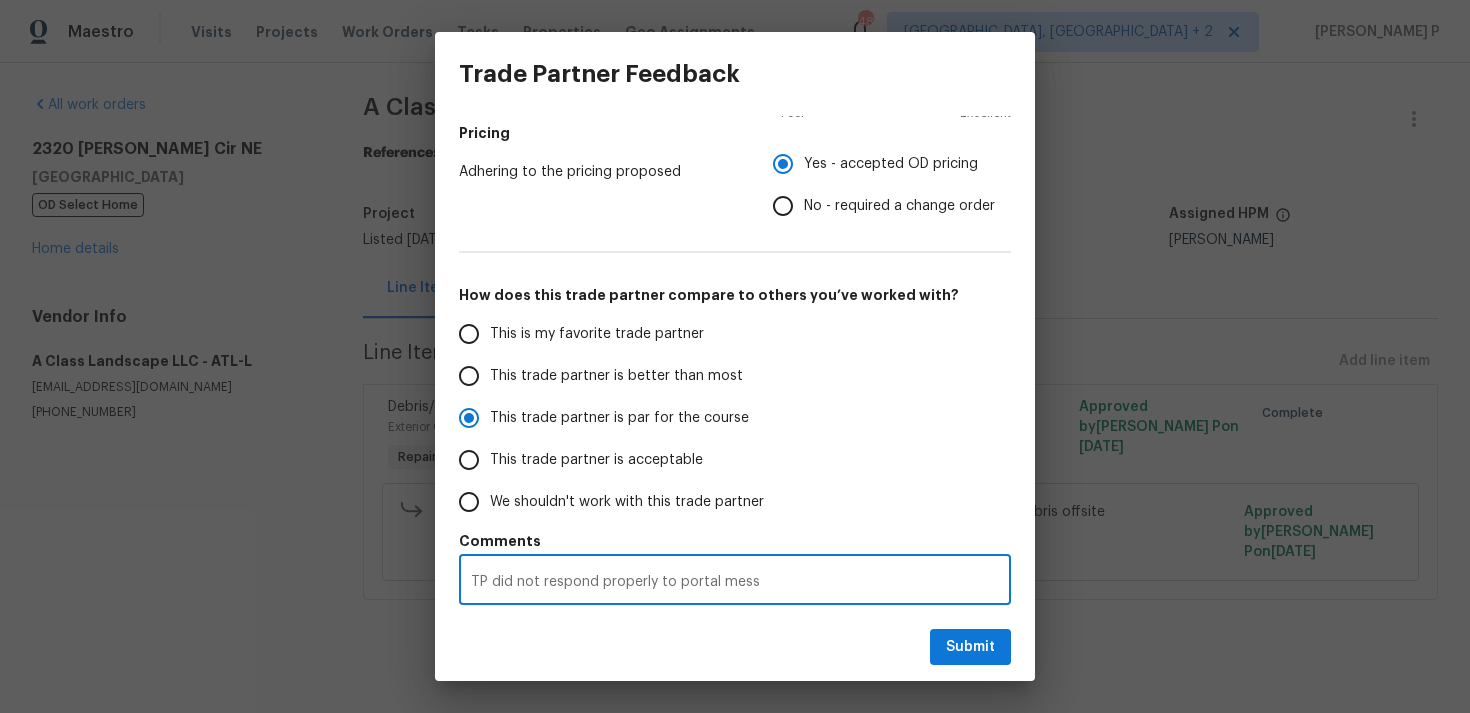 radio on "false" 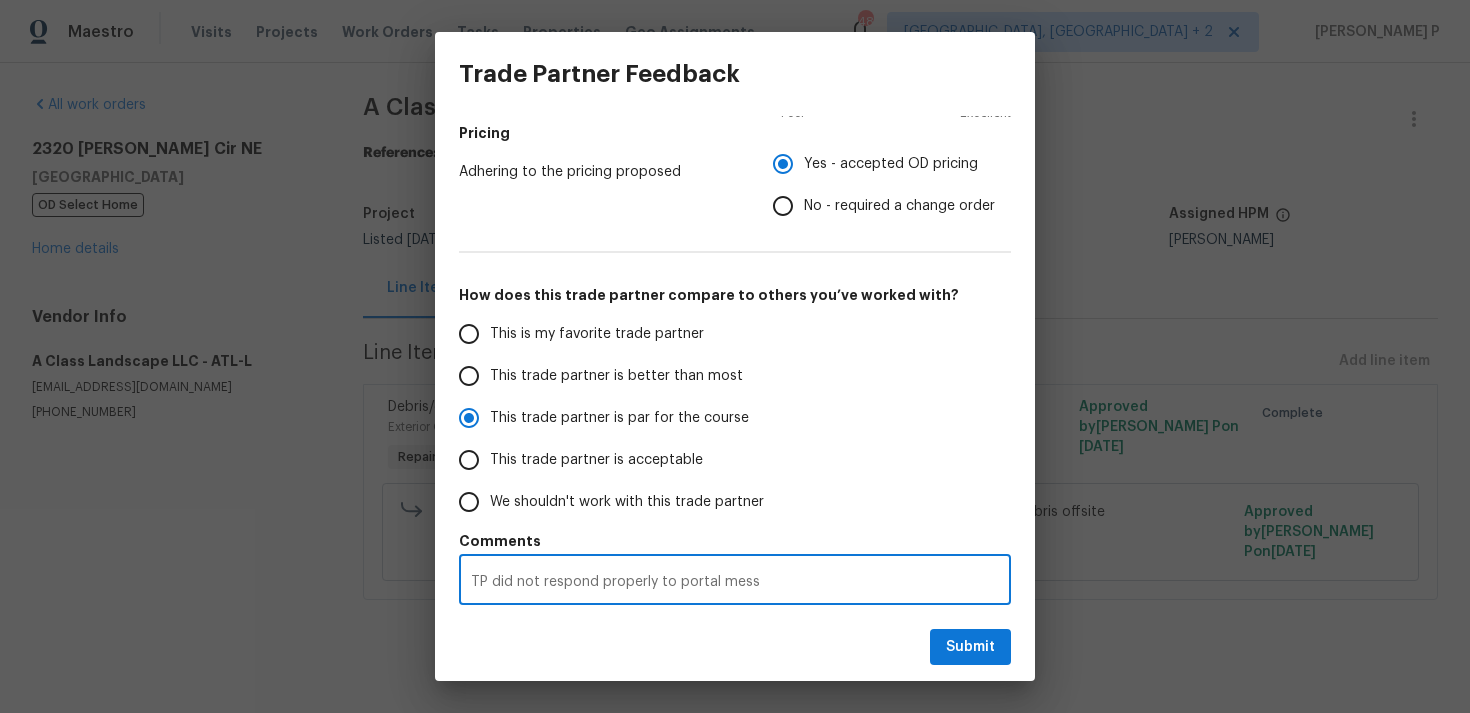 type on "TP did not respond properly to portal messa" 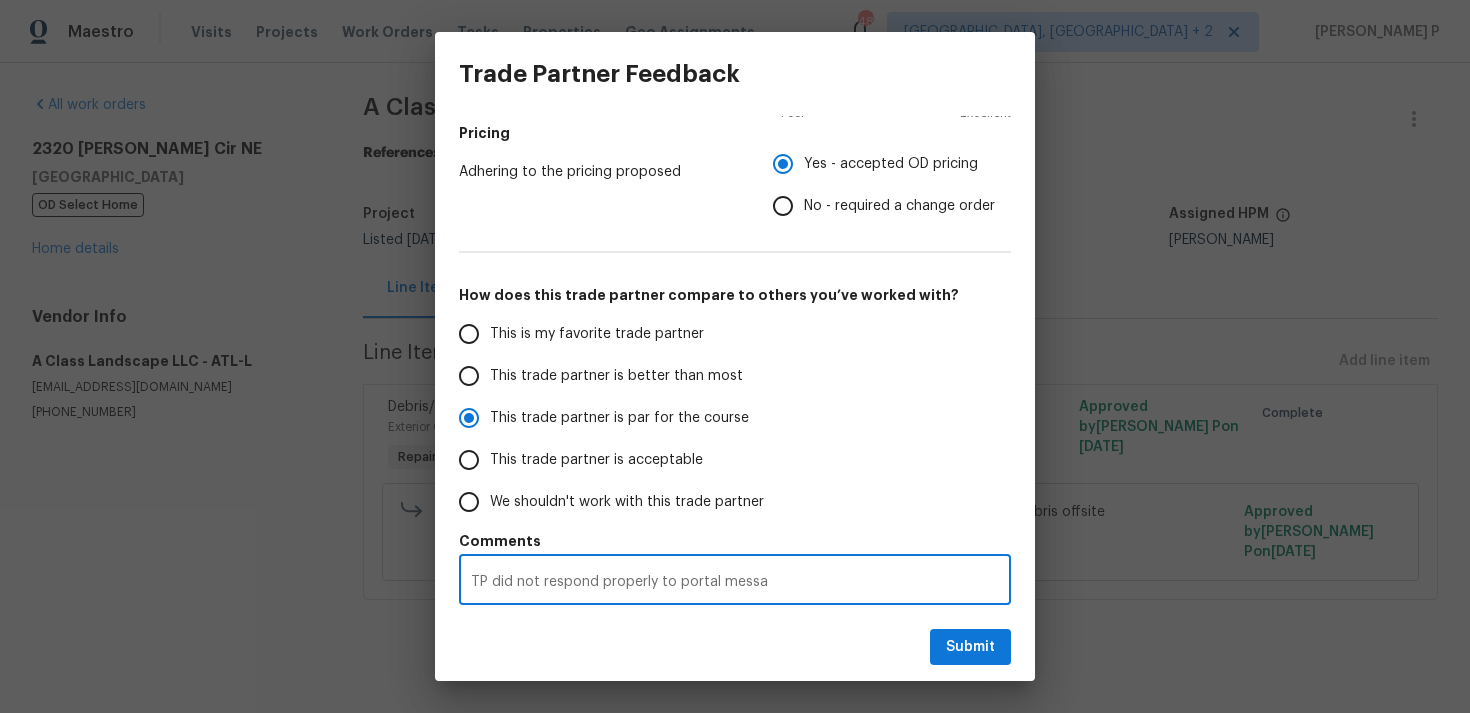 radio on "false" 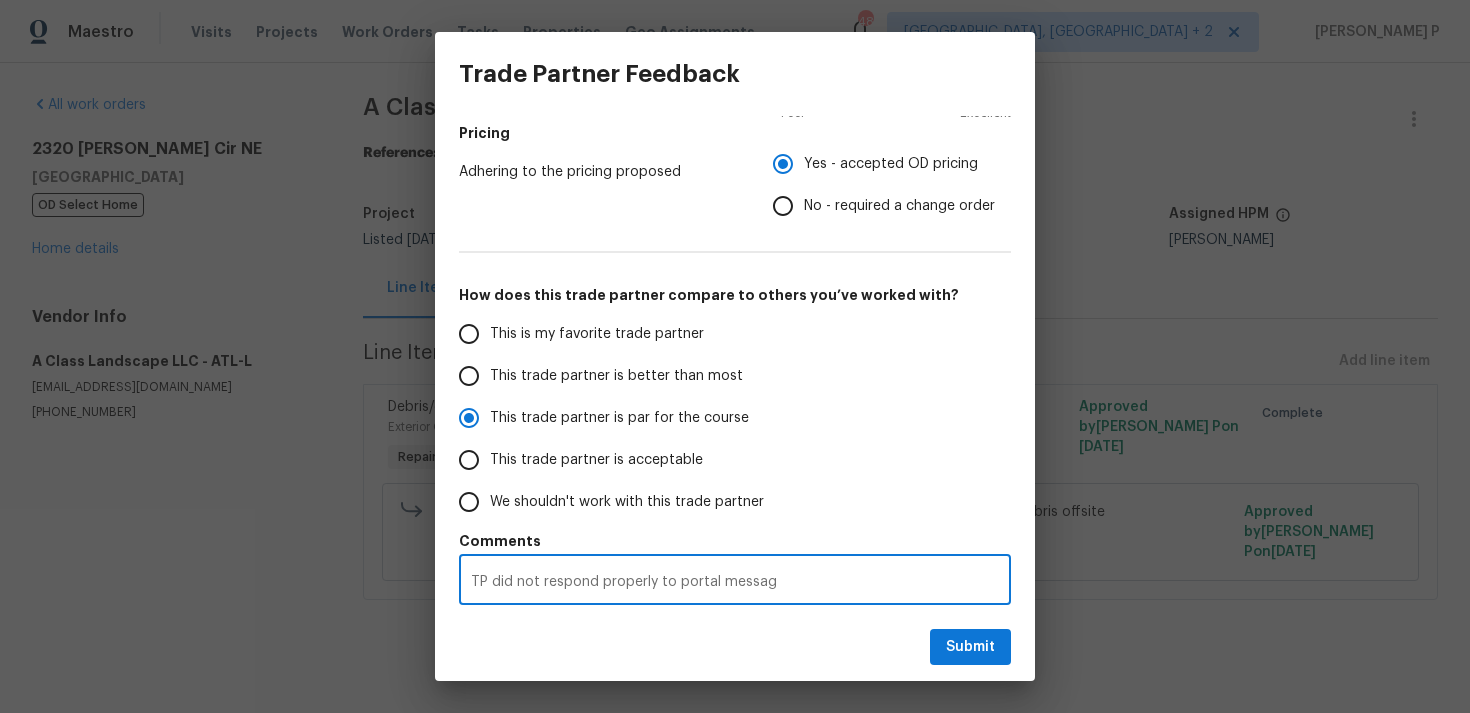 radio on "false" 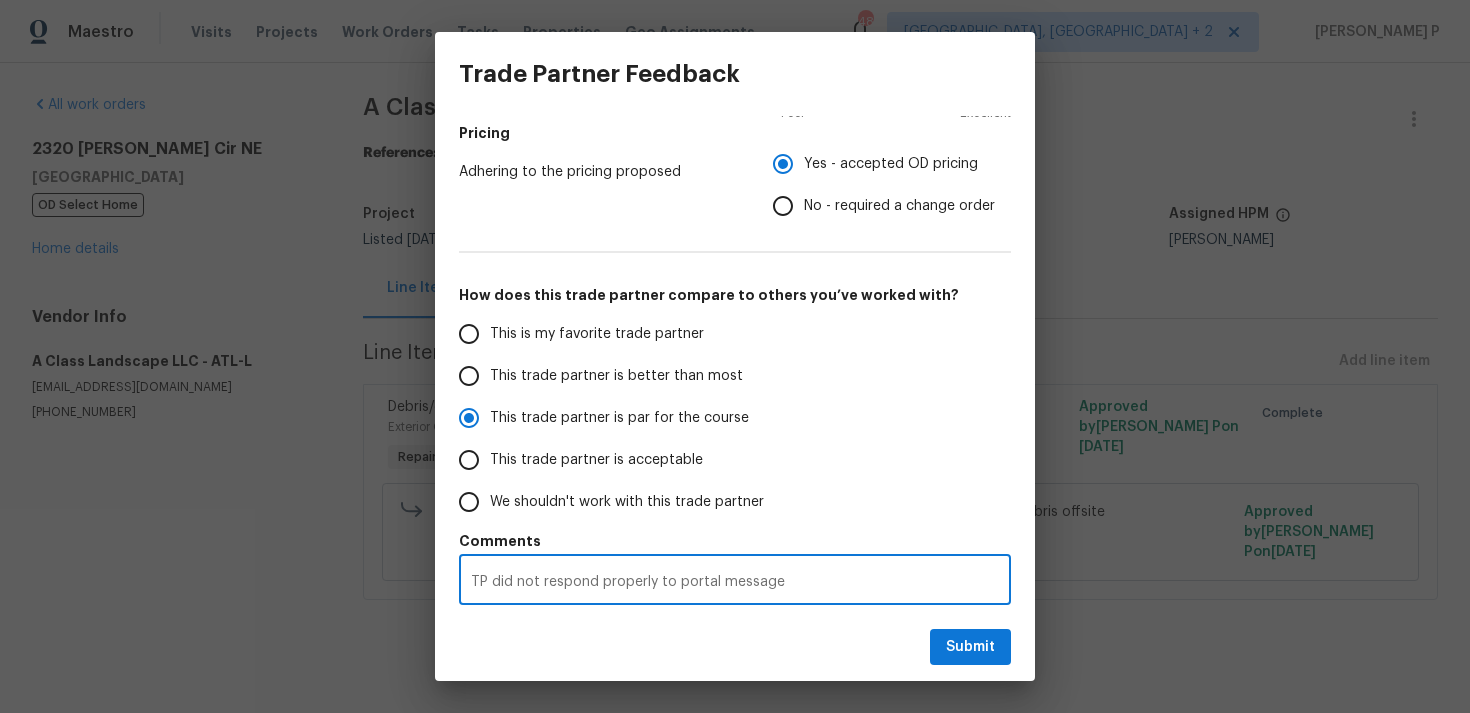 radio on "false" 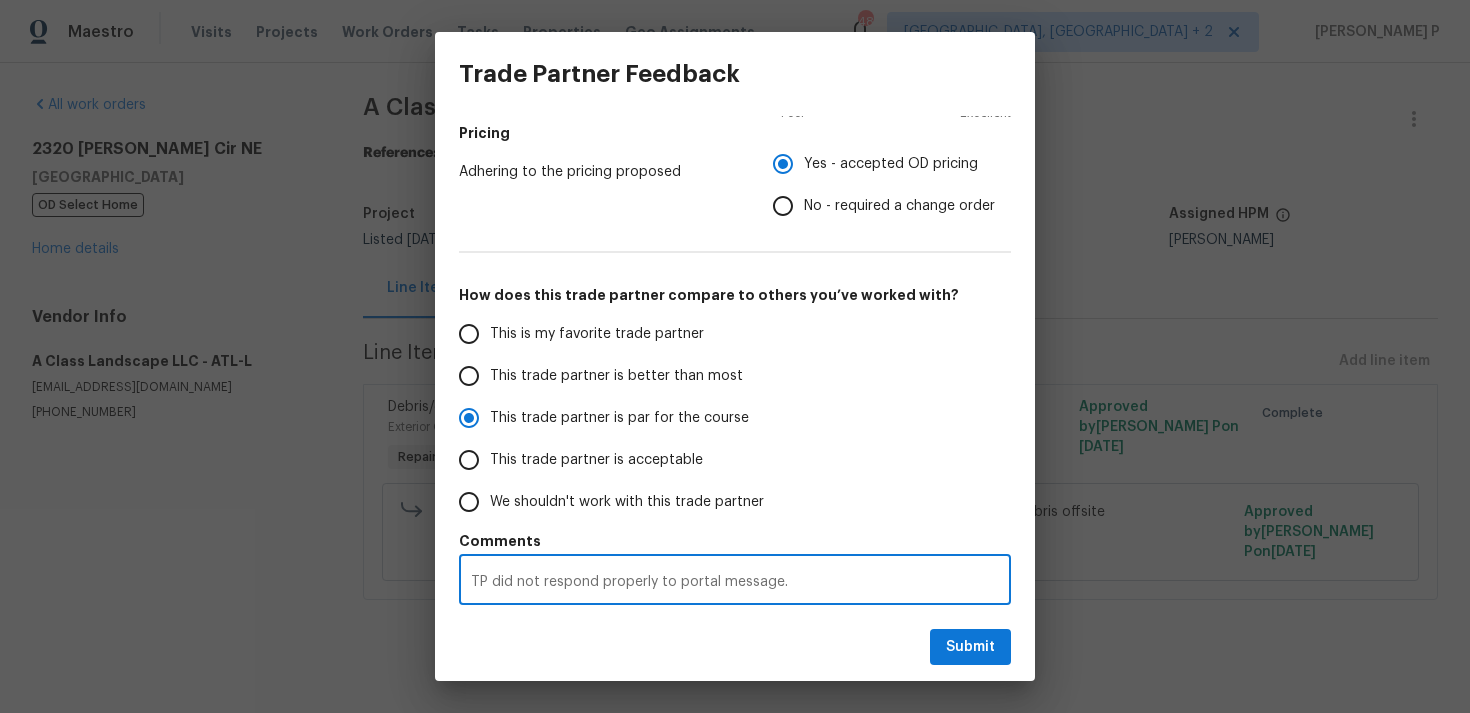 radio on "false" 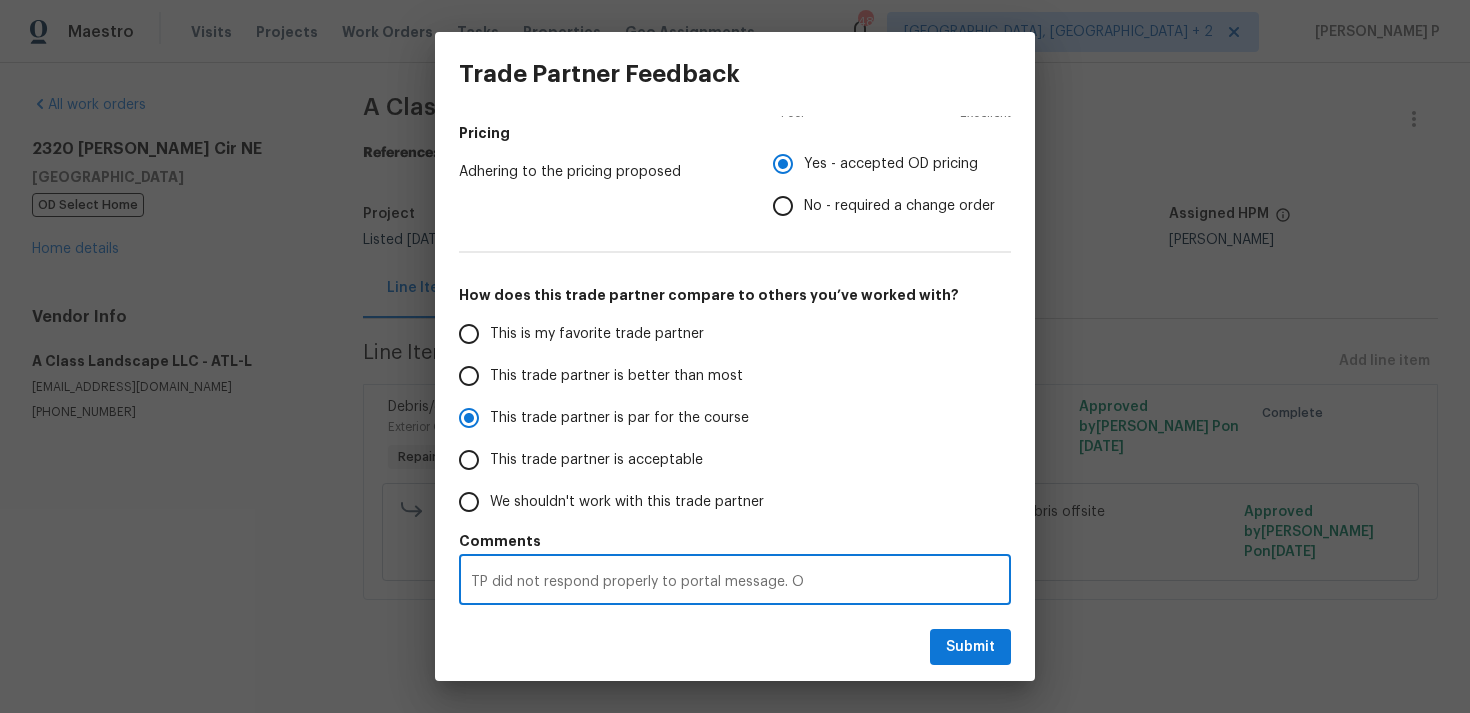 radio on "false" 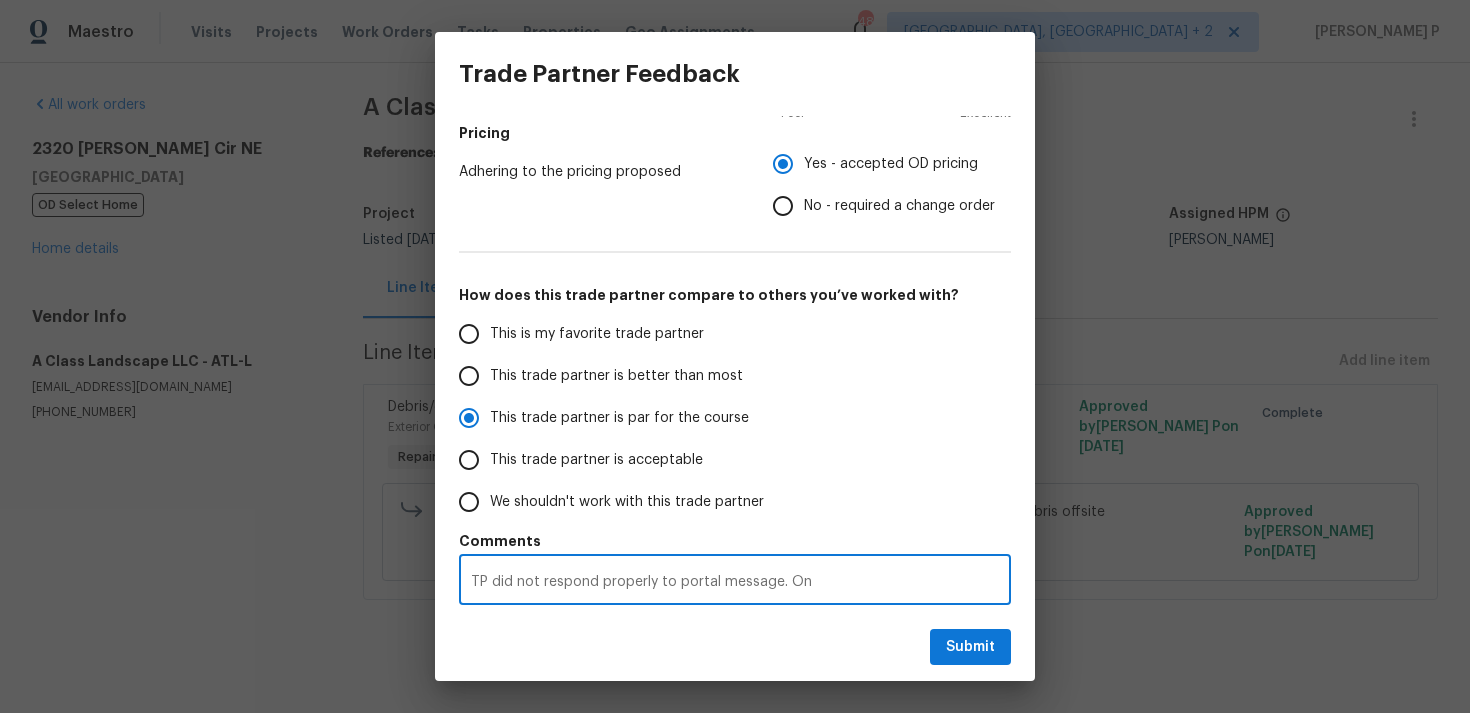 radio on "false" 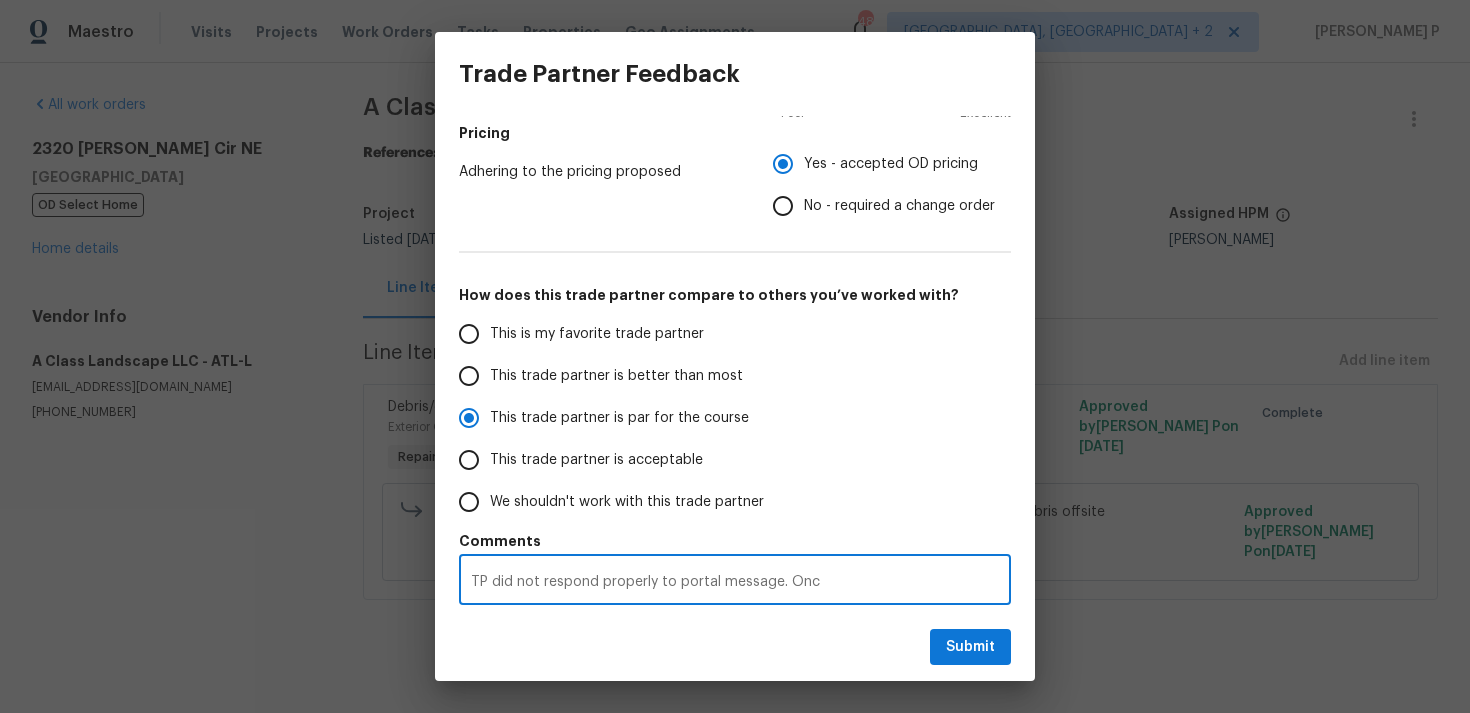 radio on "false" 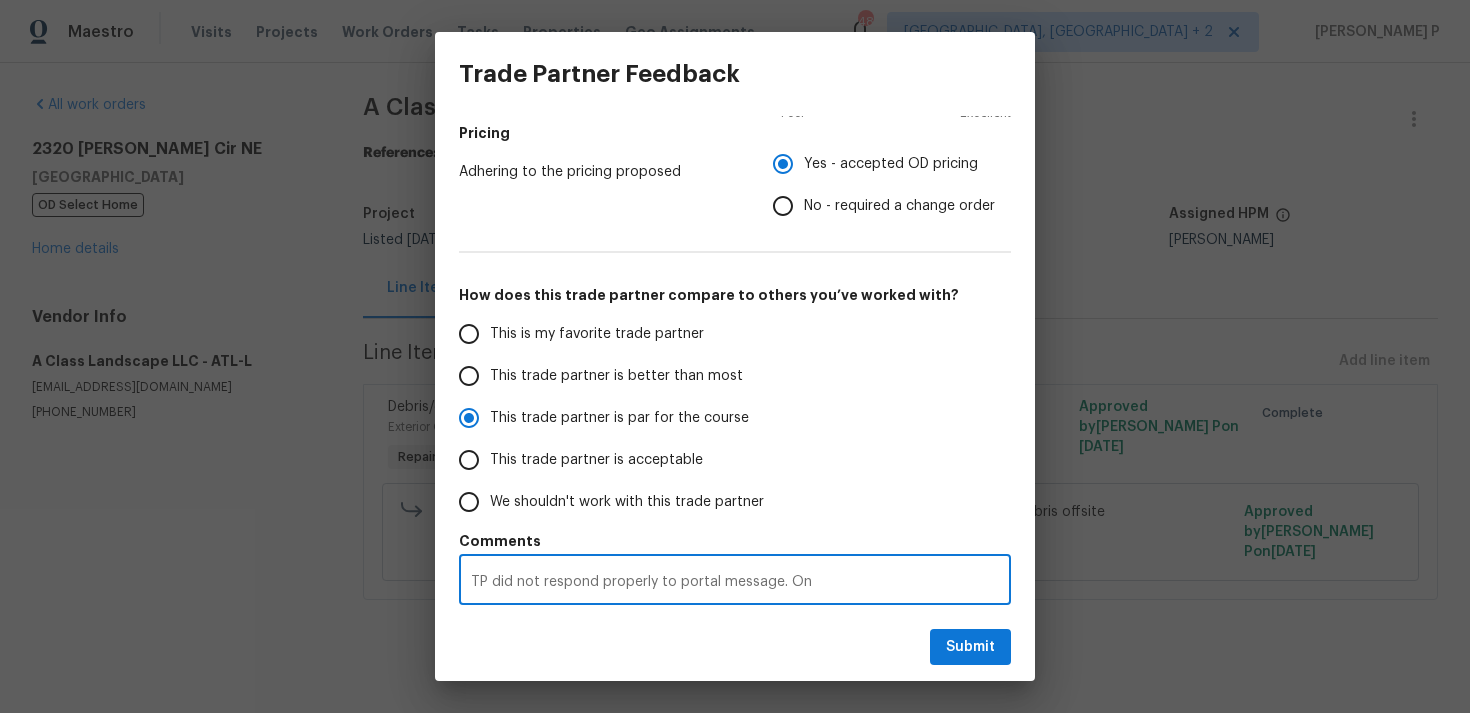 type on "TP did not respond properly to portal message. On" 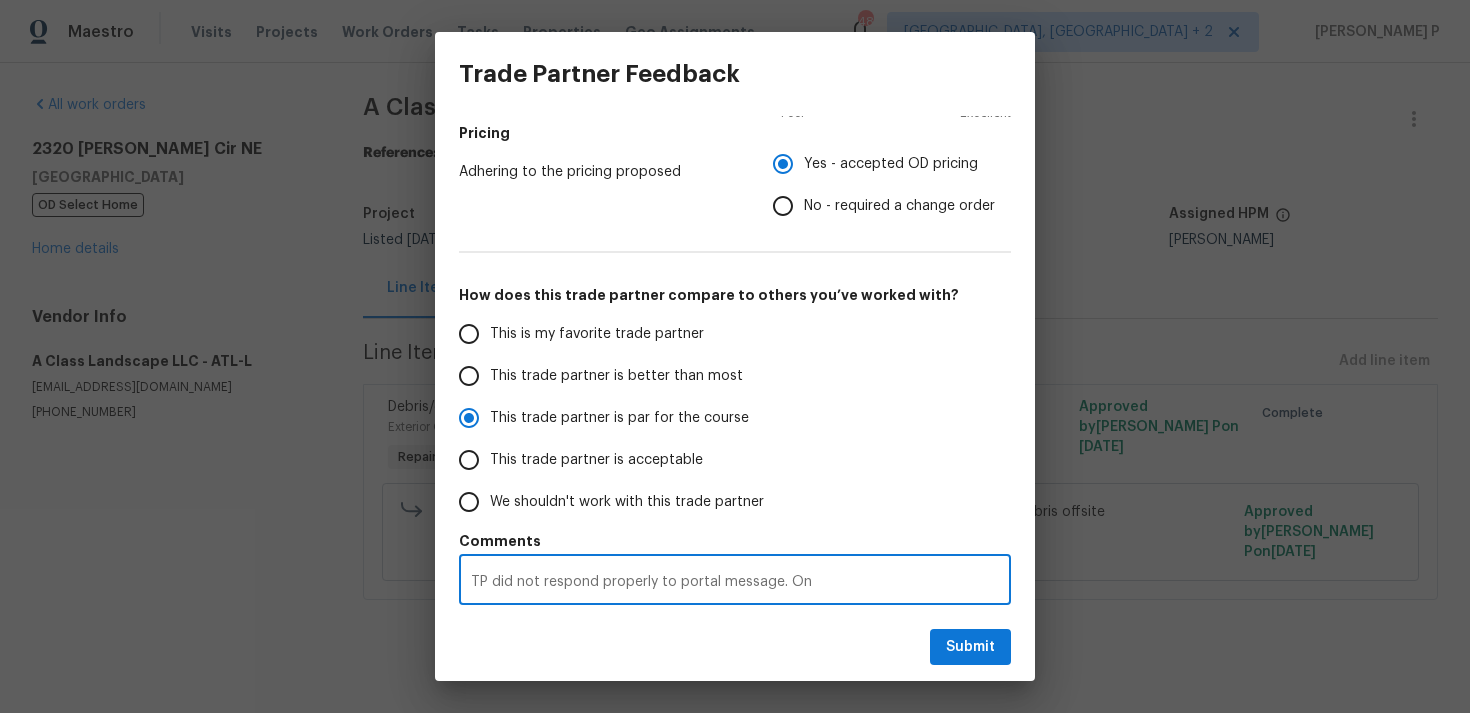 radio on "false" 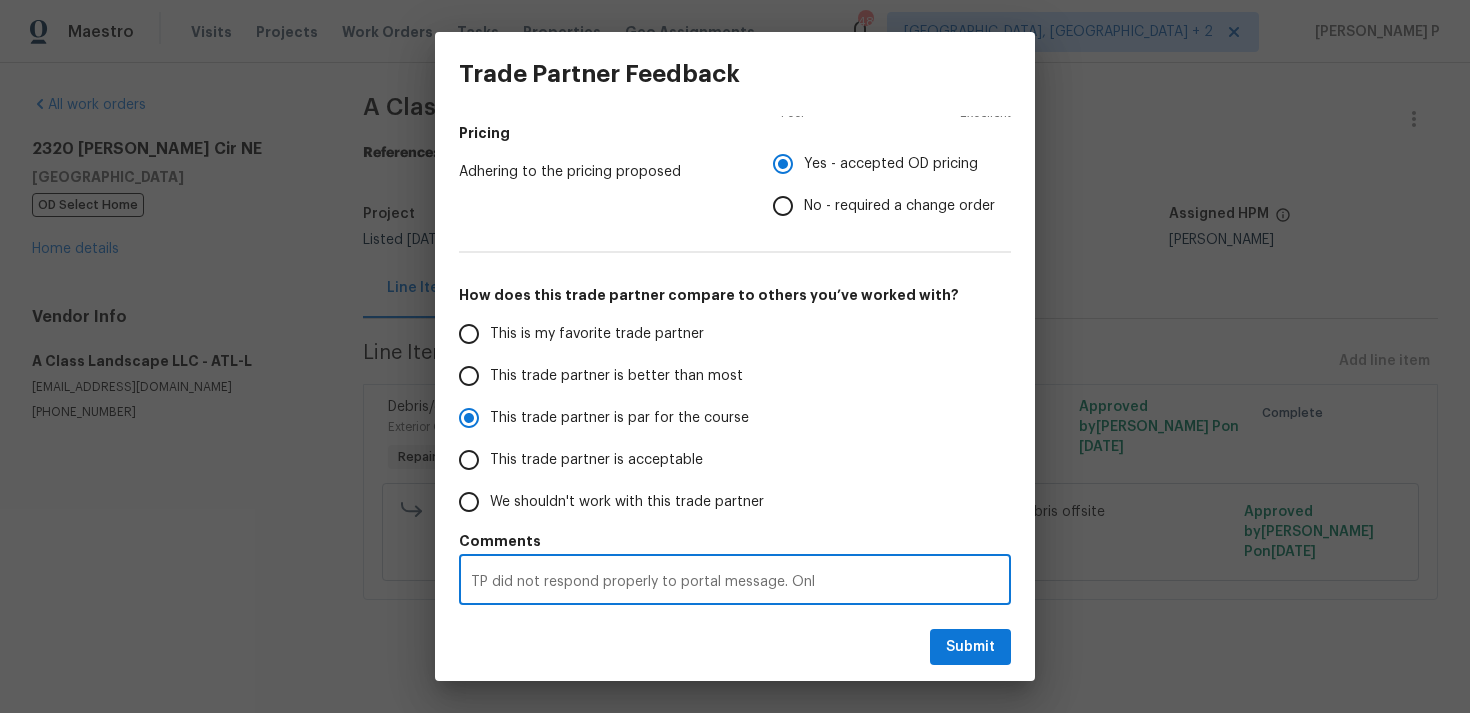 radio on "false" 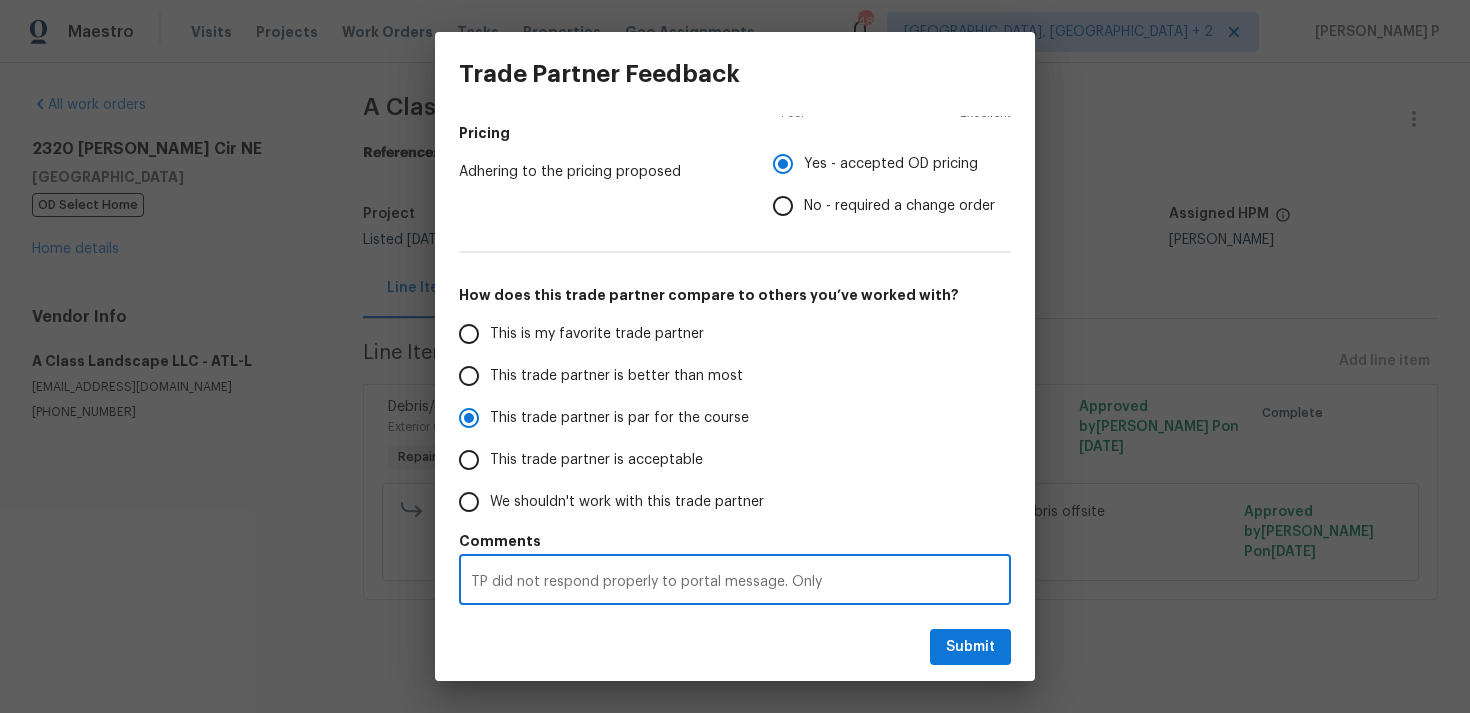 radio on "false" 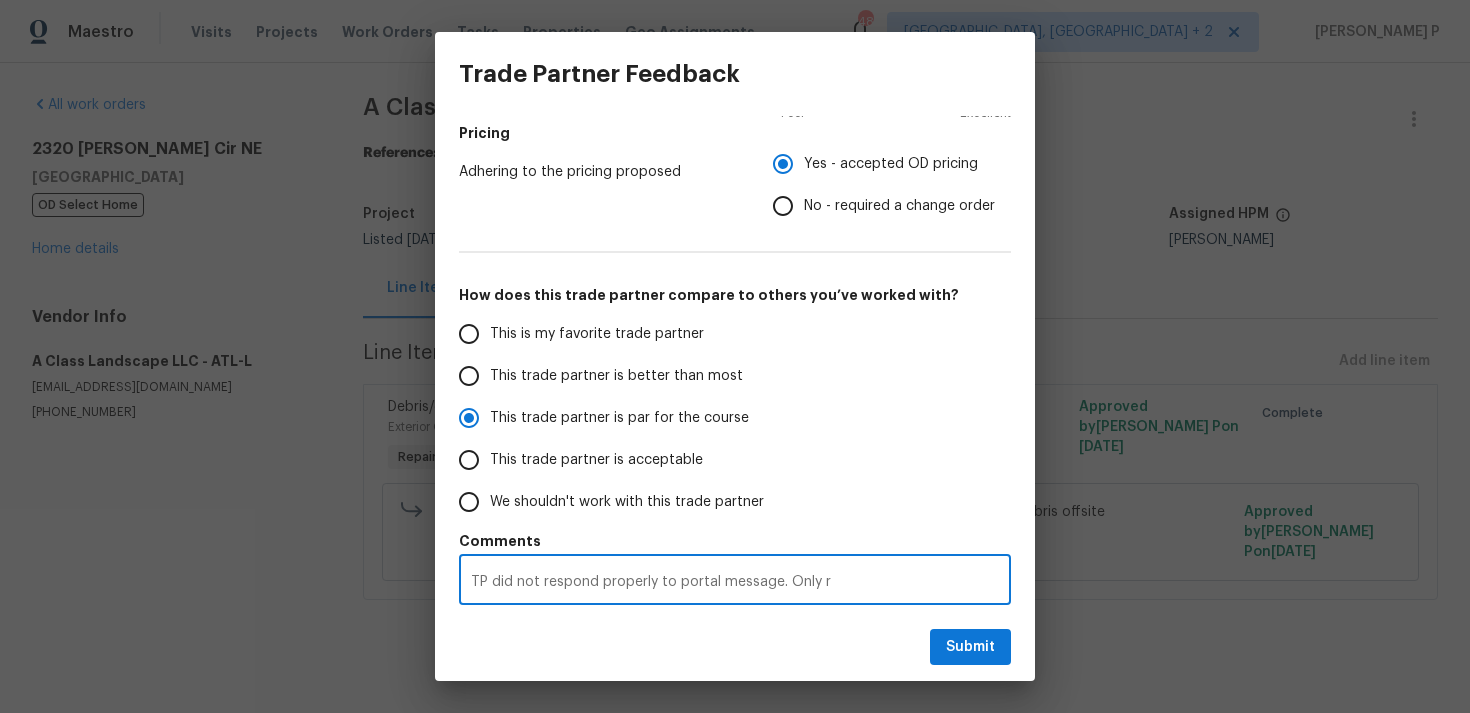 radio on "false" 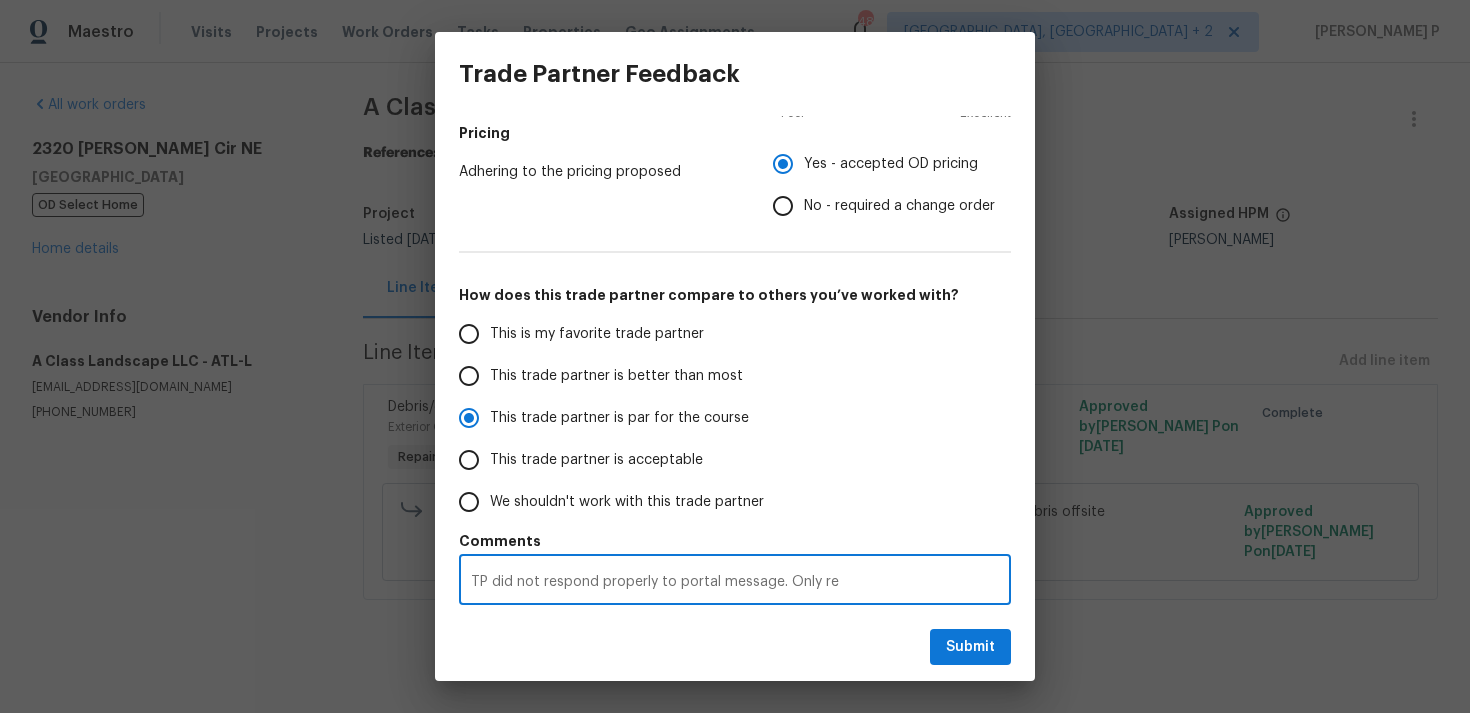 radio on "false" 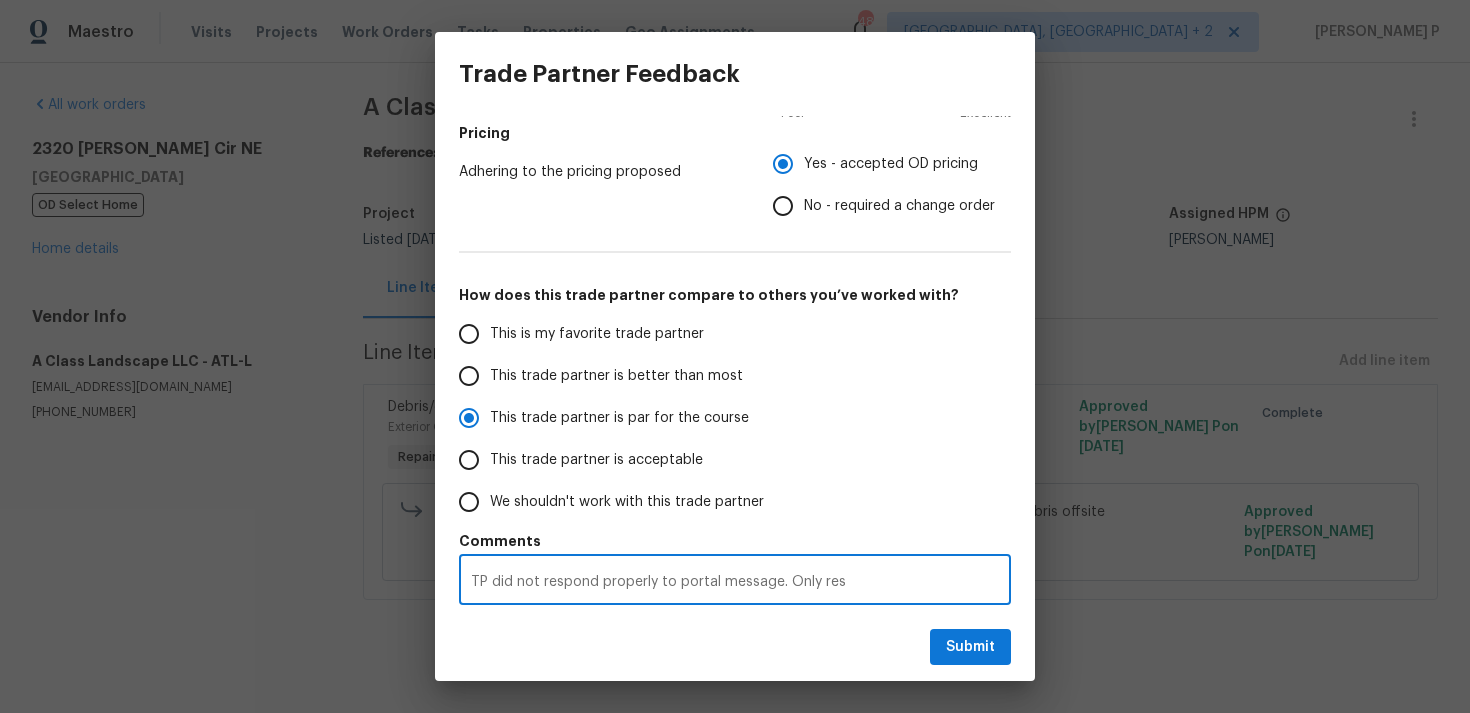radio on "false" 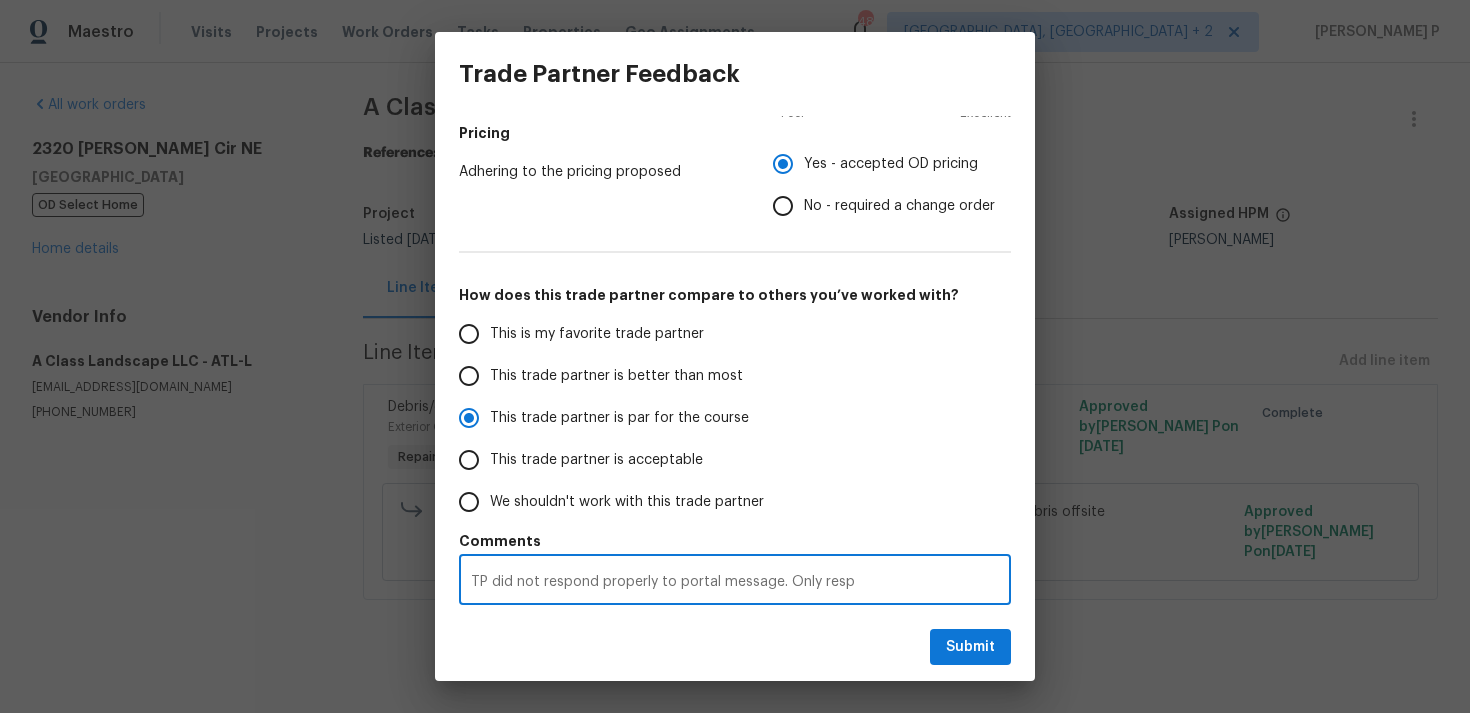 radio on "false" 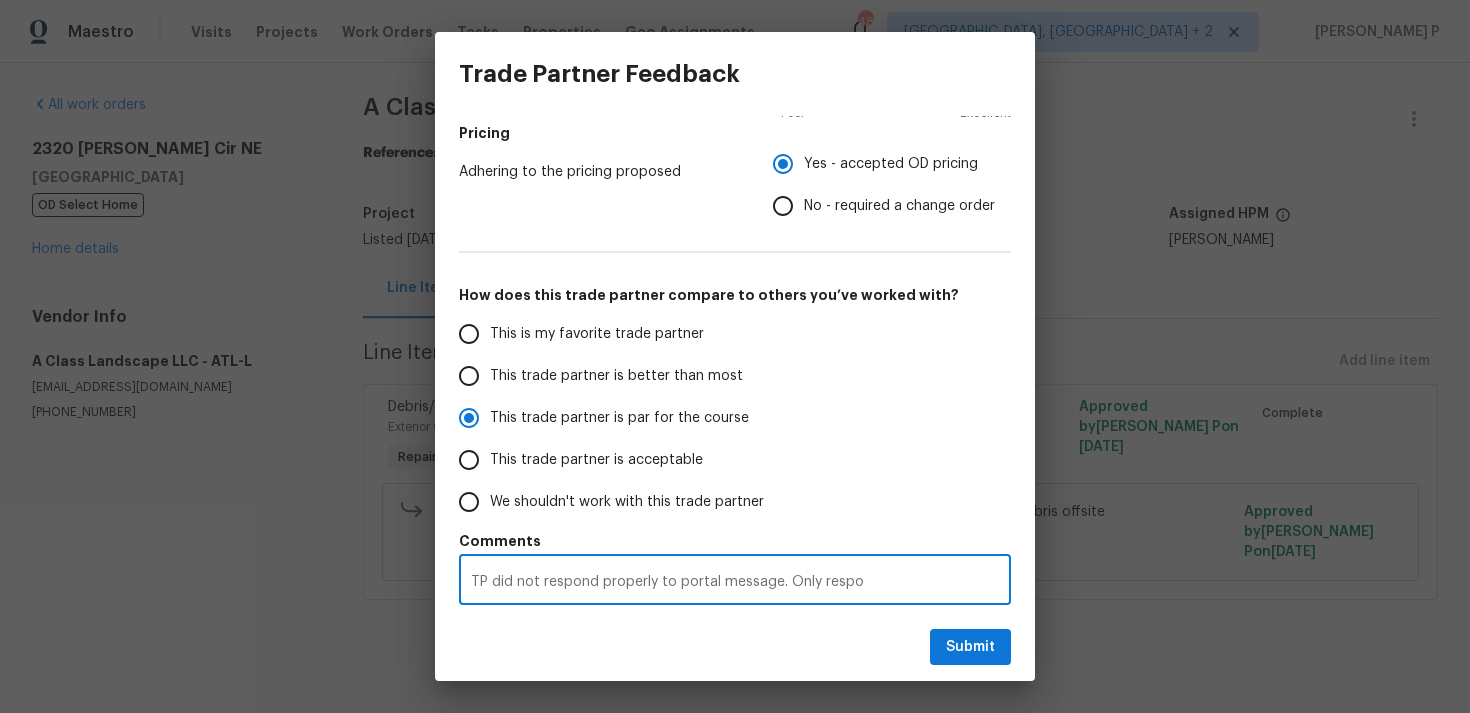 radio on "false" 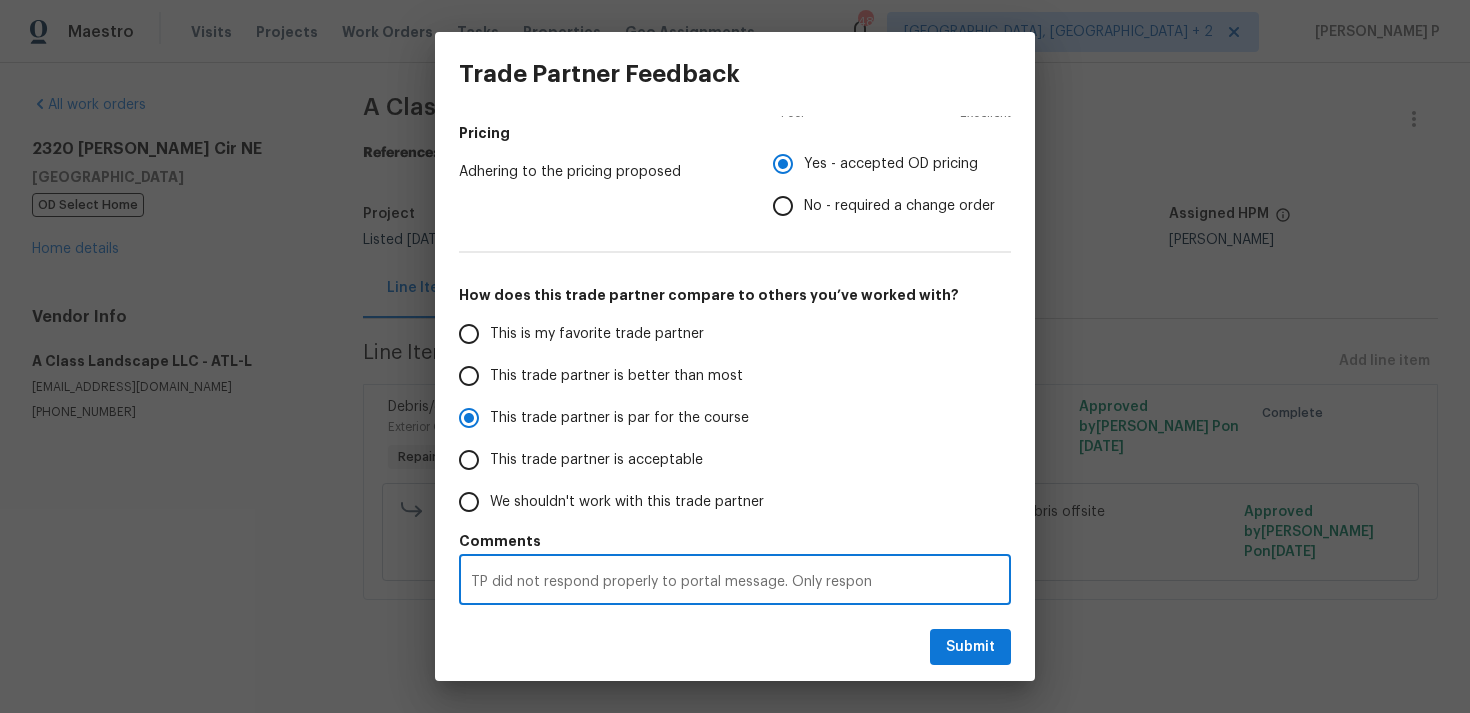 radio on "false" 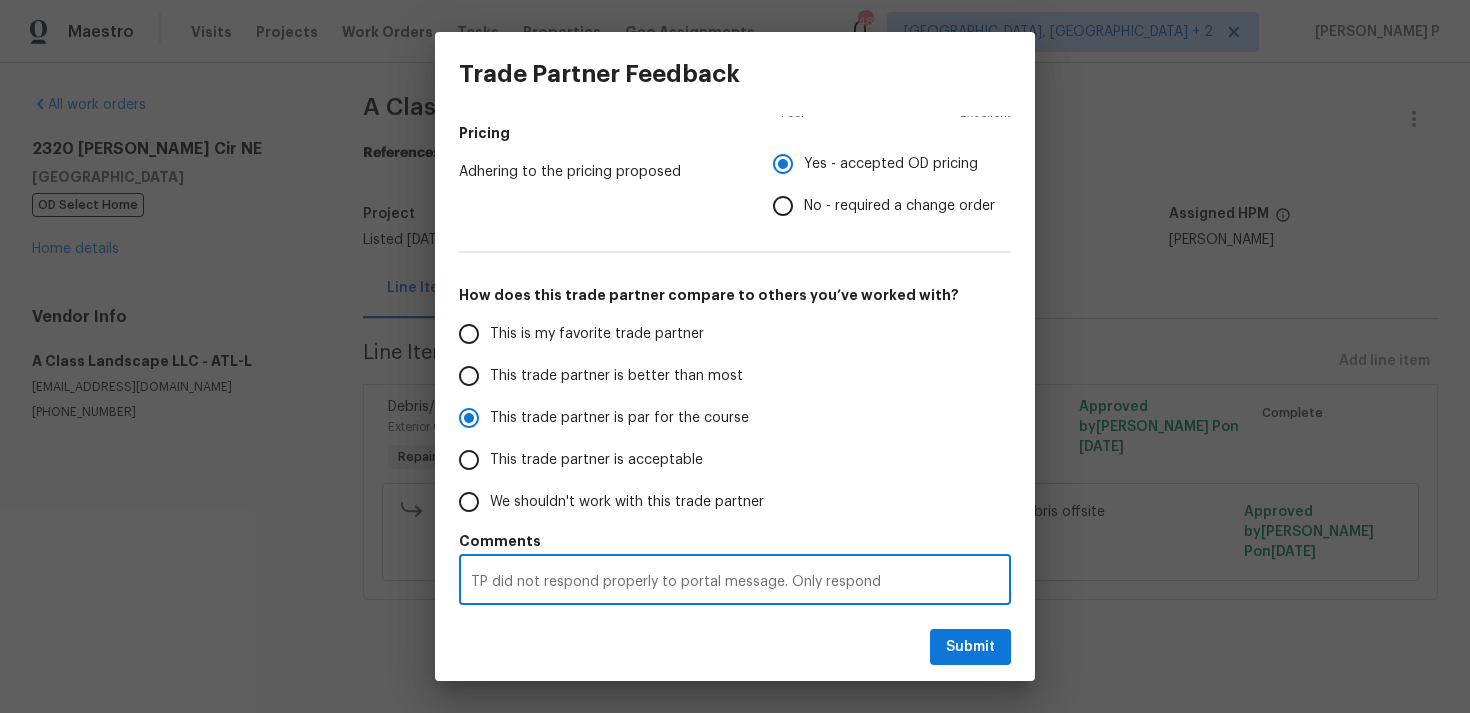 radio on "false" 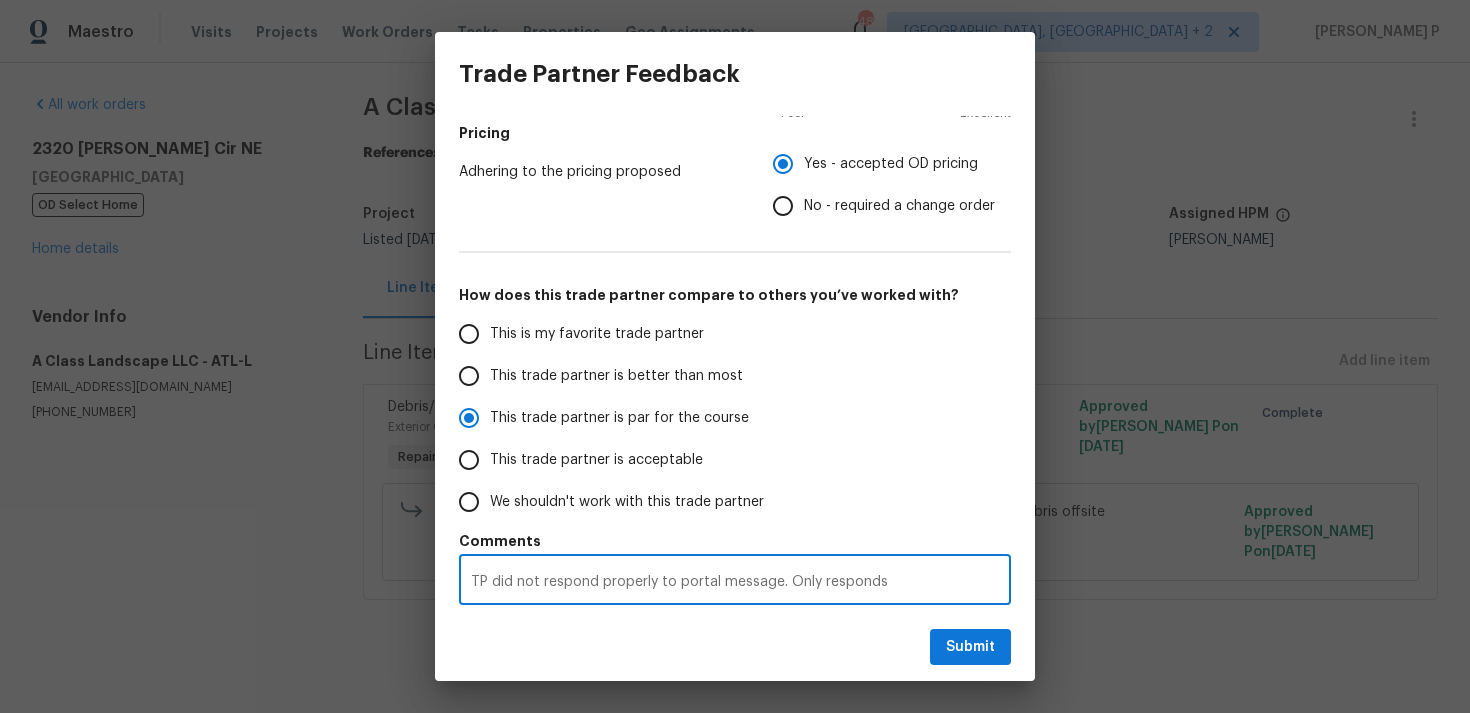 radio on "false" 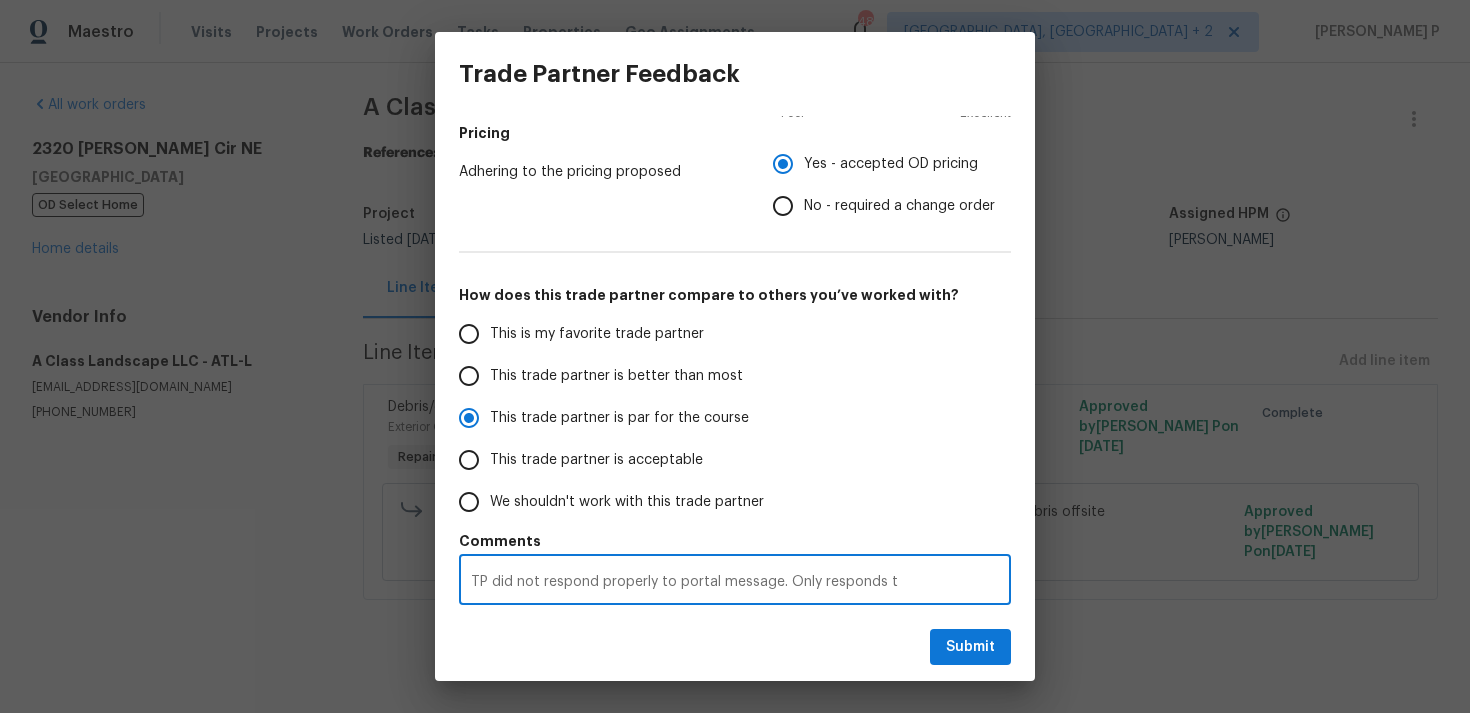 radio on "false" 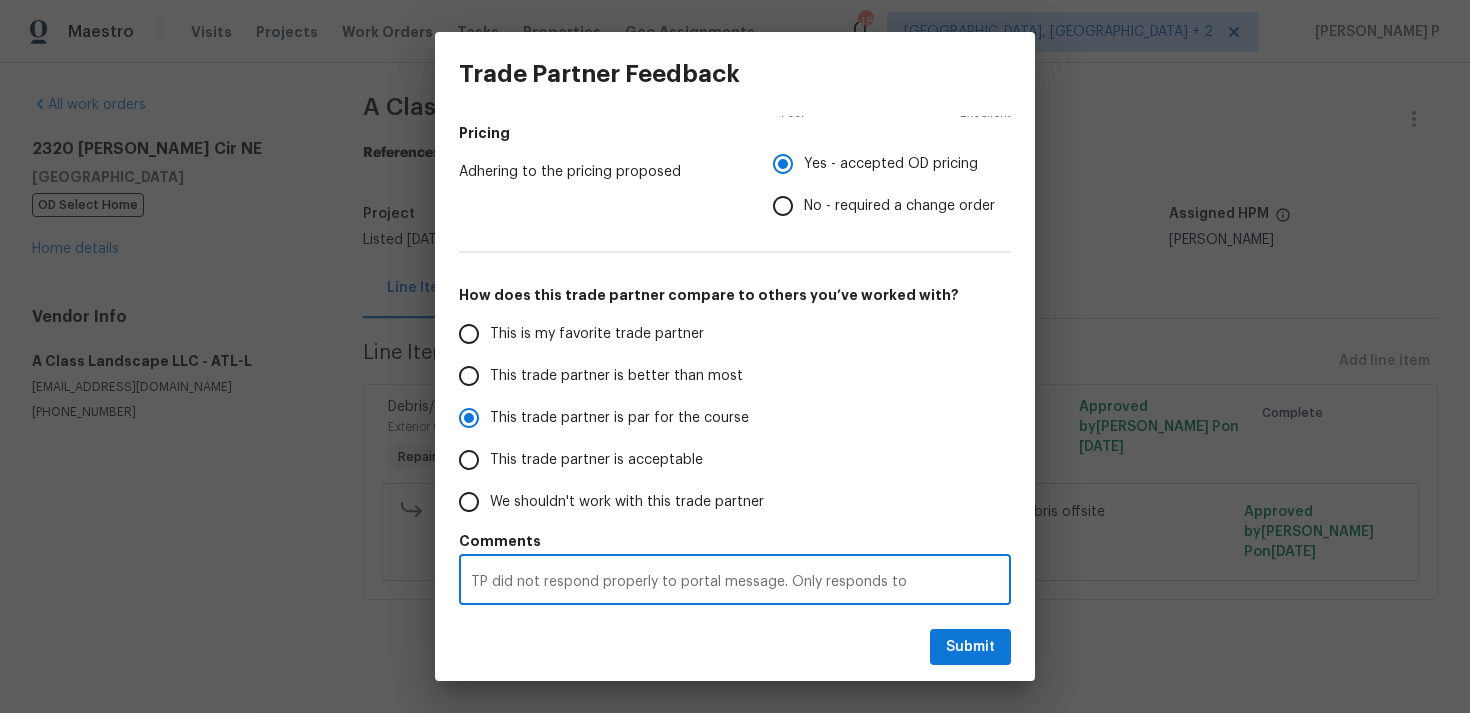 radio on "false" 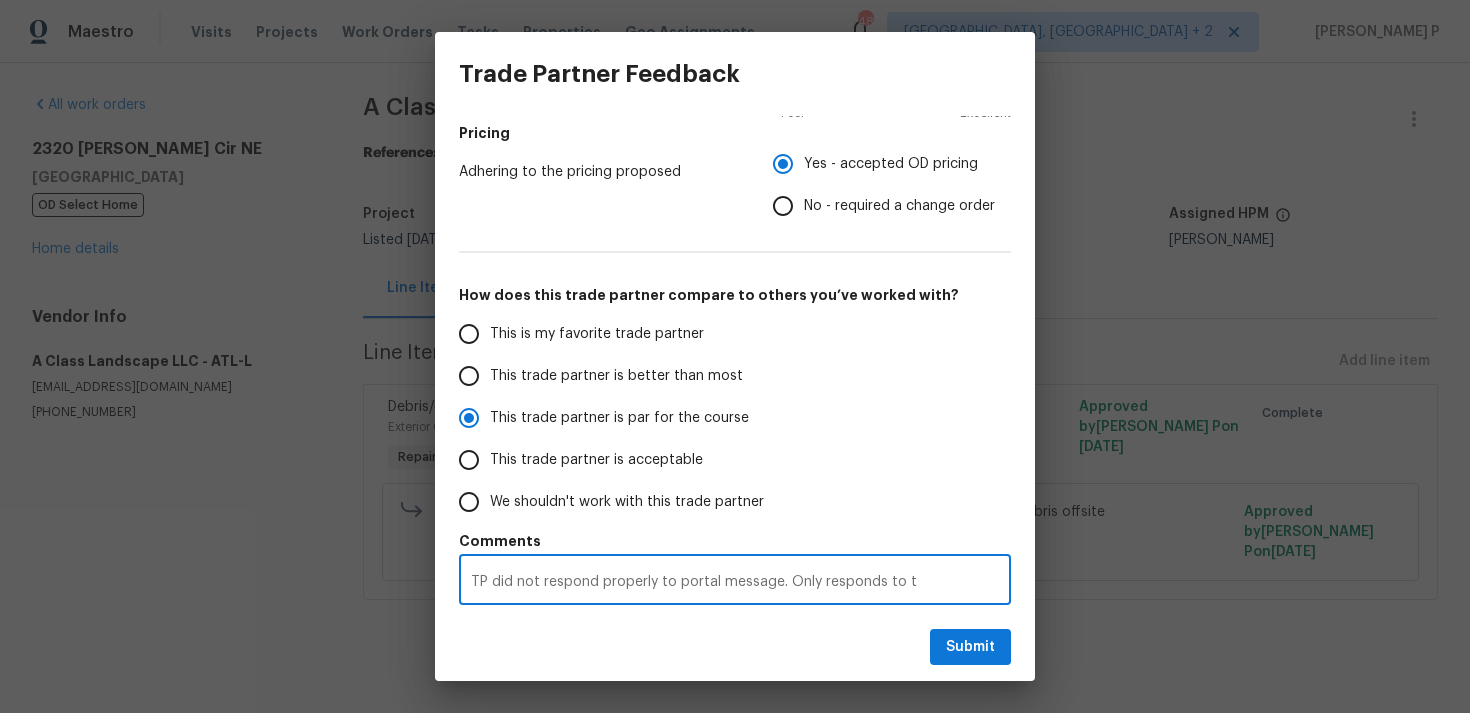 radio on "false" 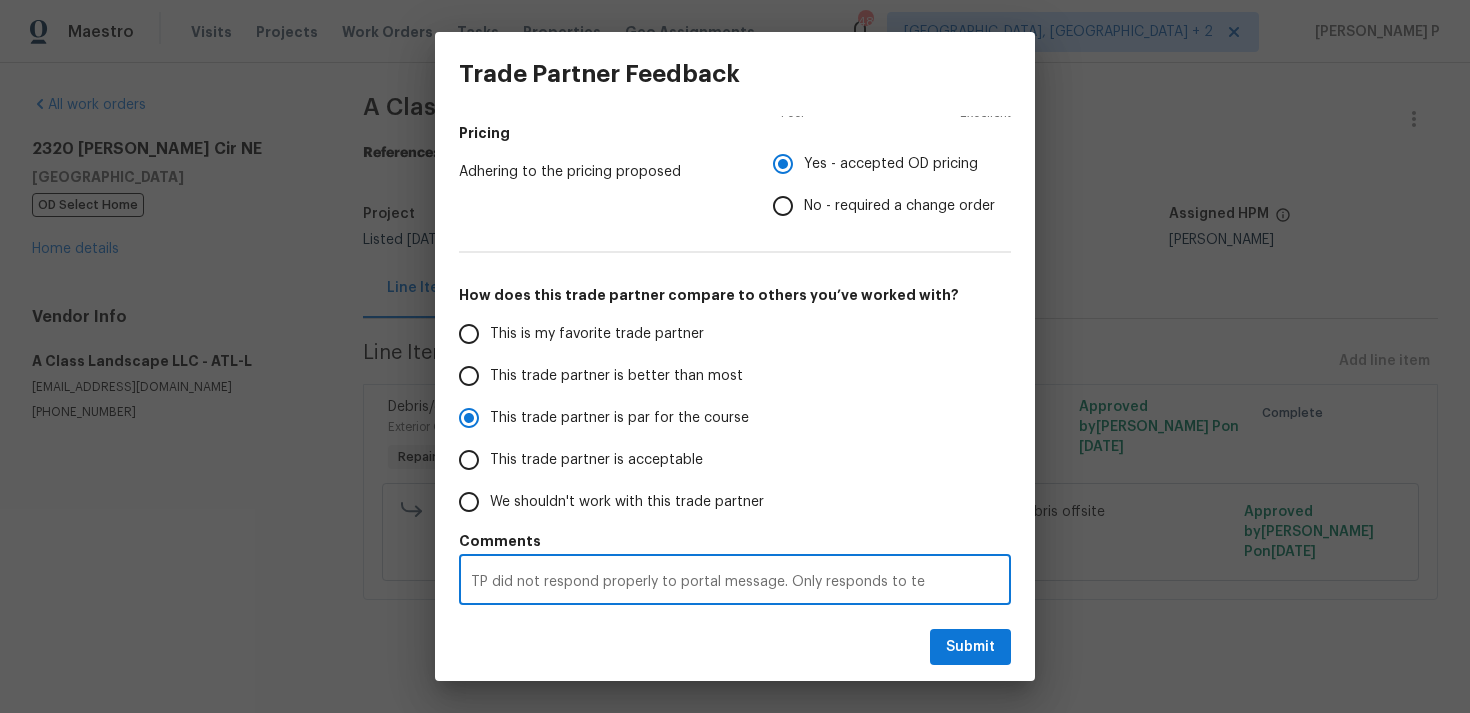 radio on "false" 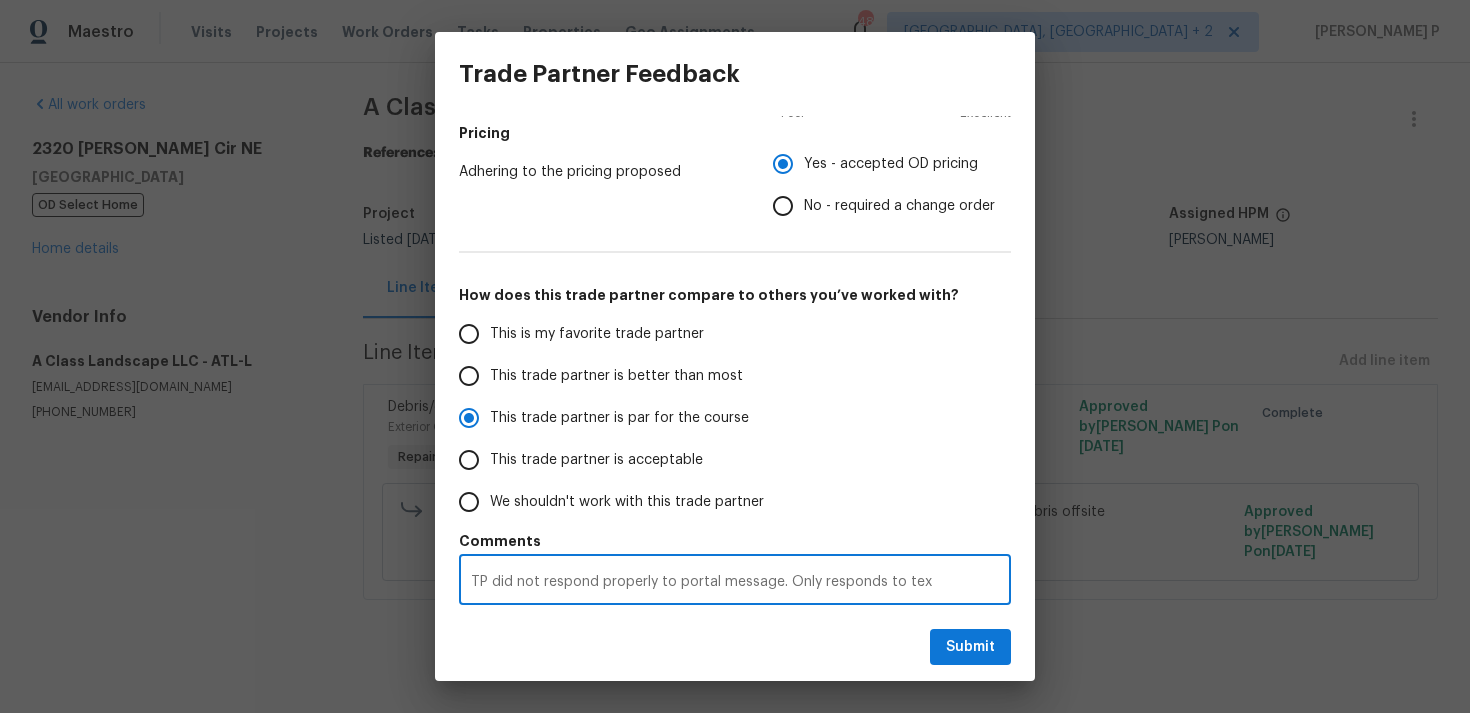 radio on "false" 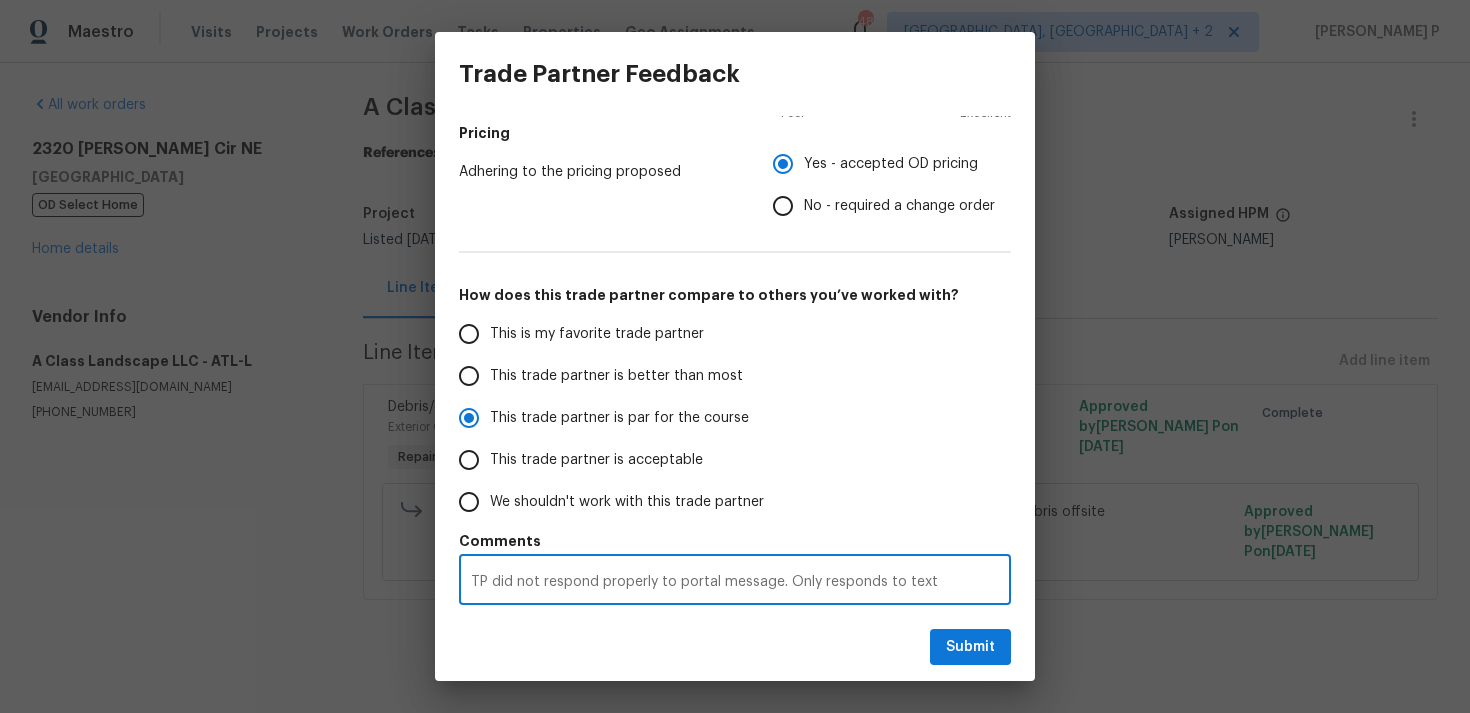 radio on "false" 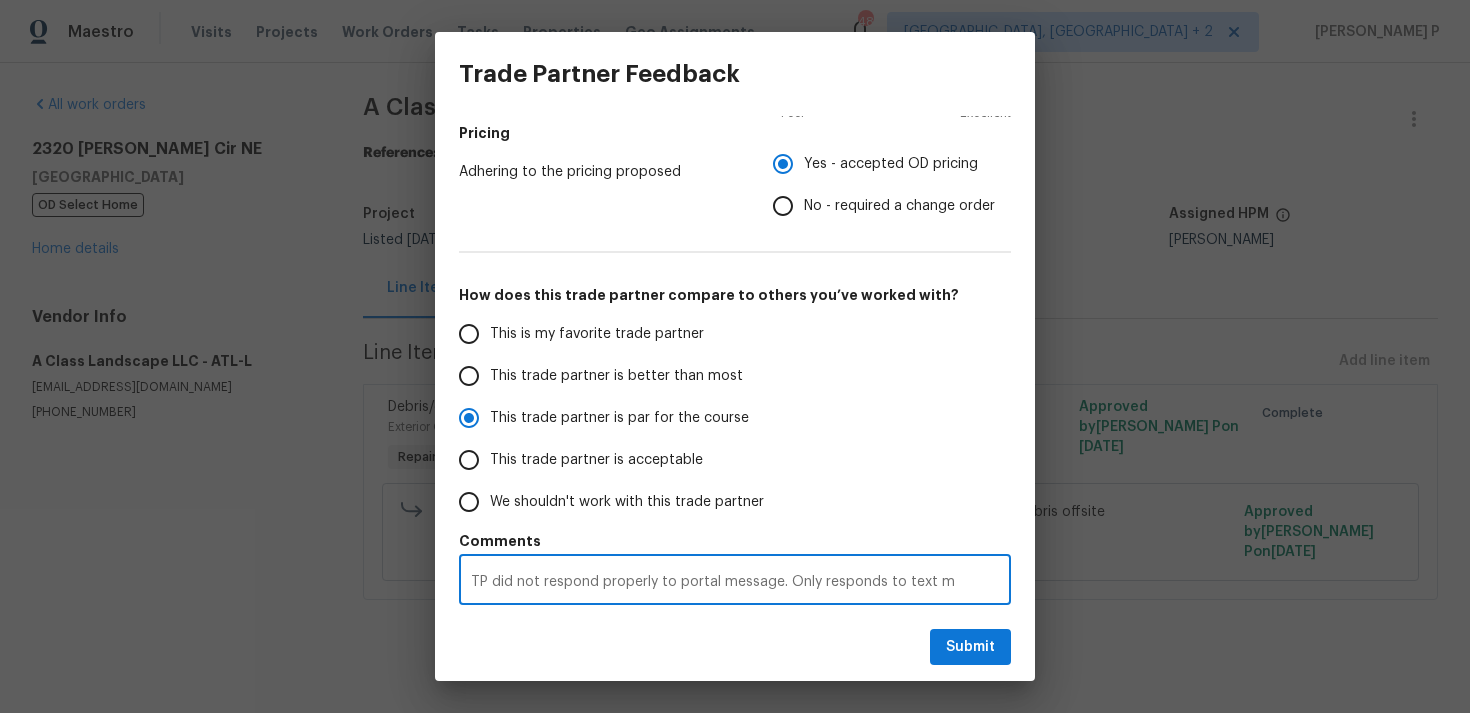 radio on "false" 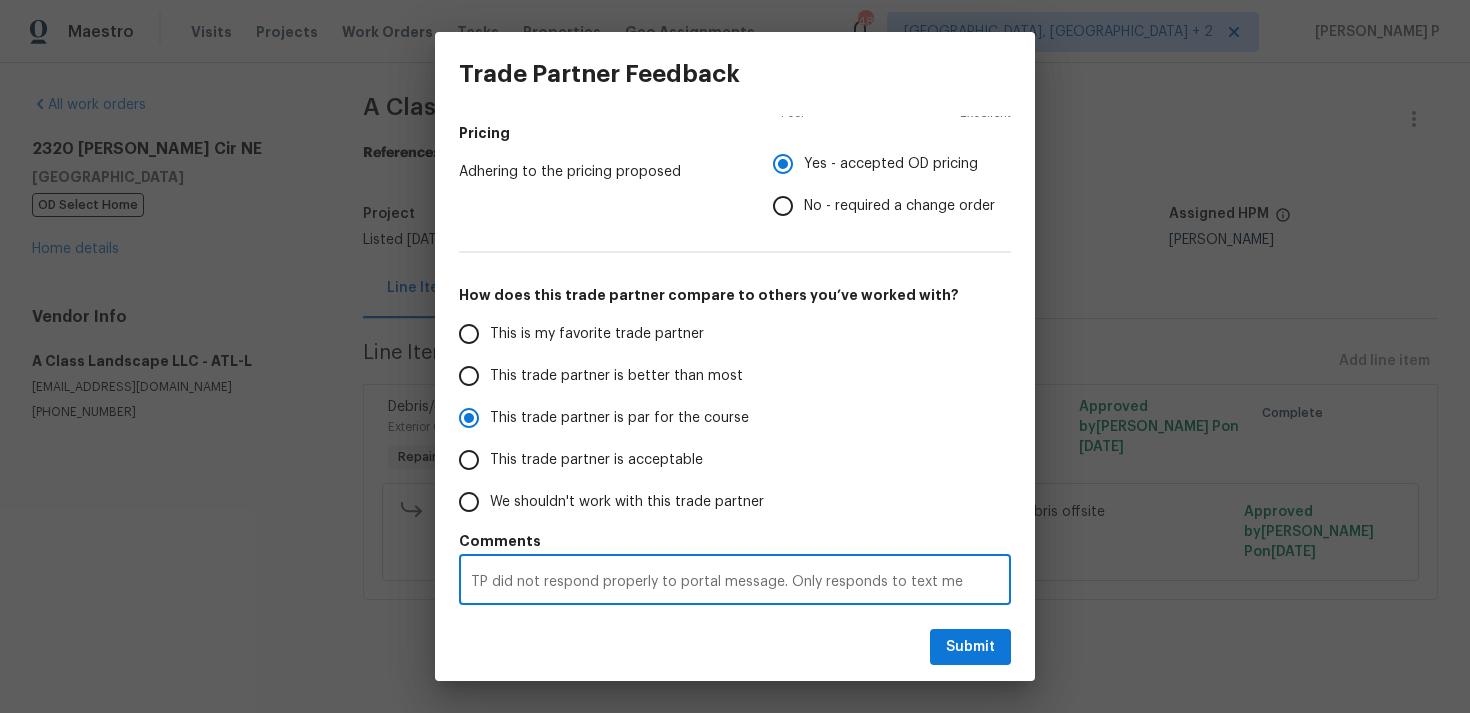 radio on "false" 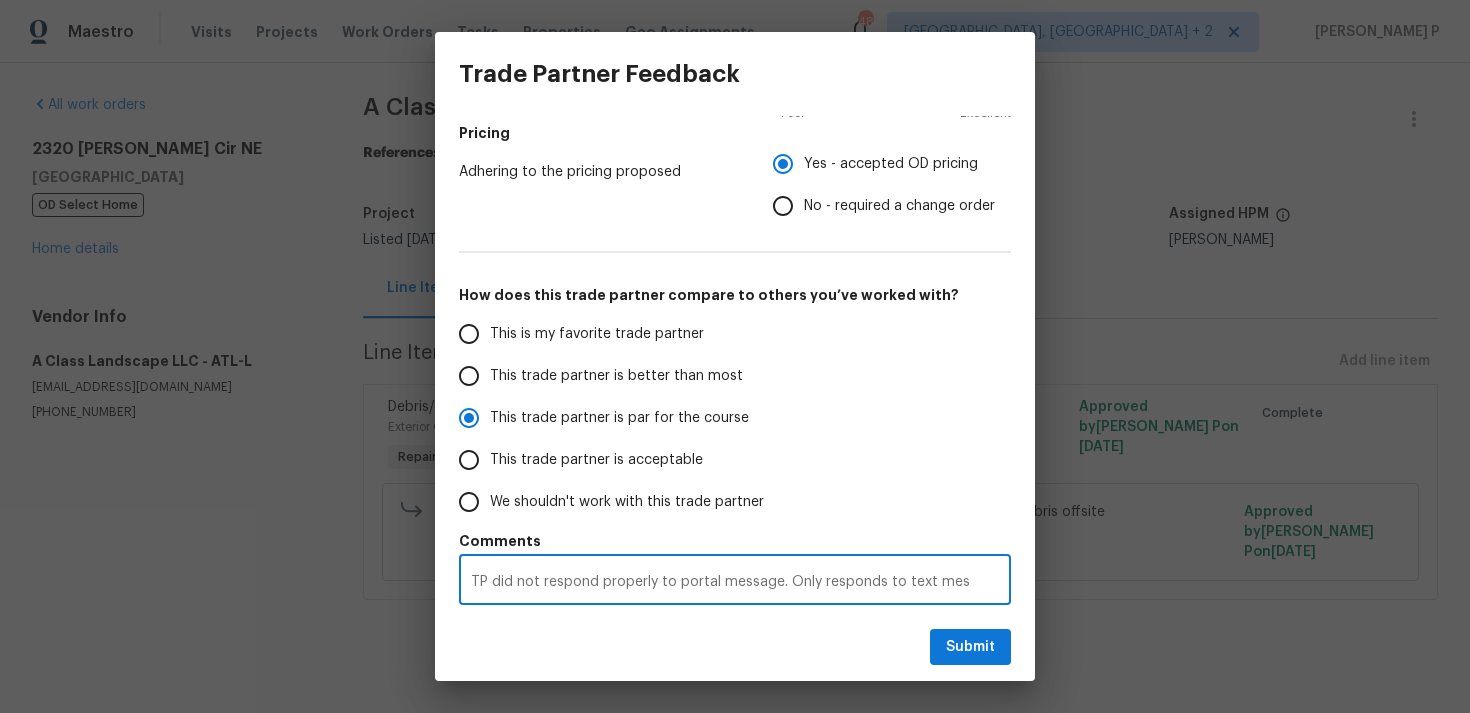 radio on "false" 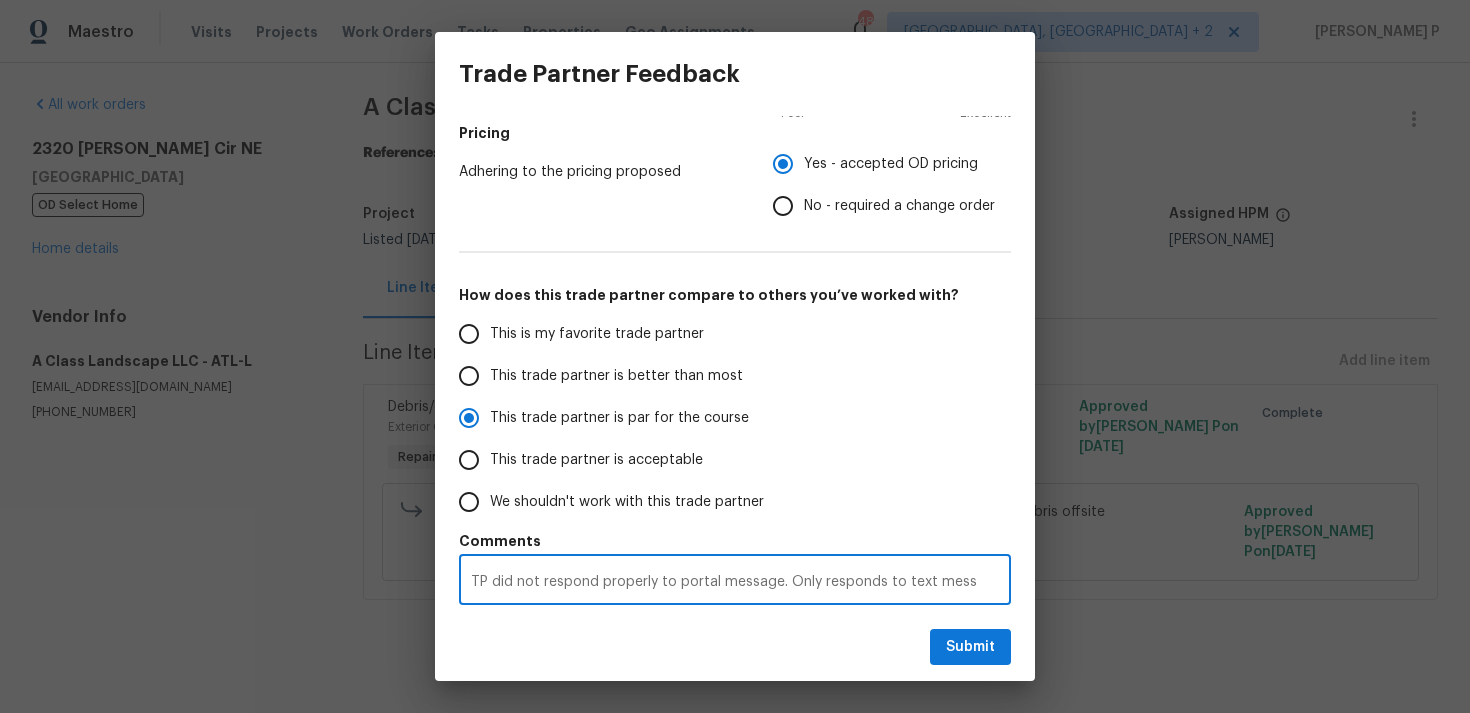 radio on "false" 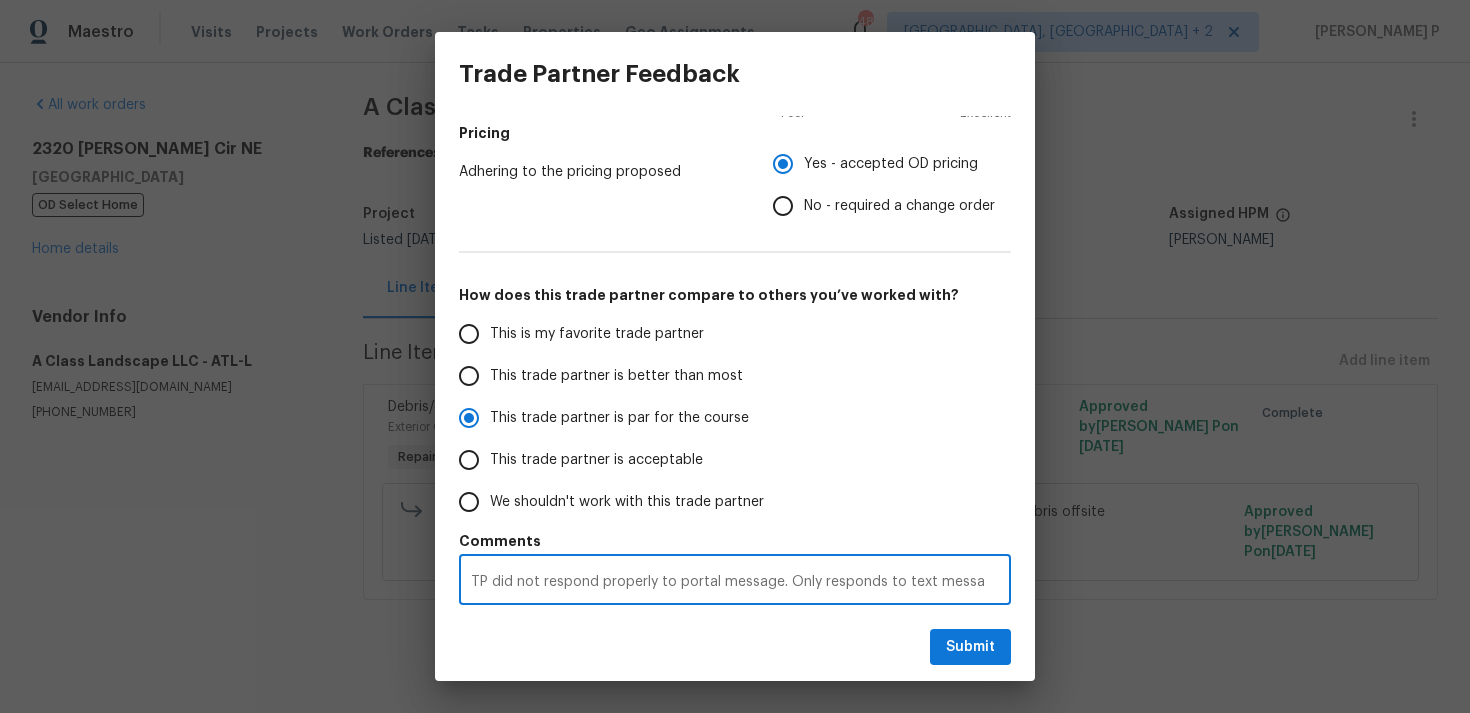 radio on "false" 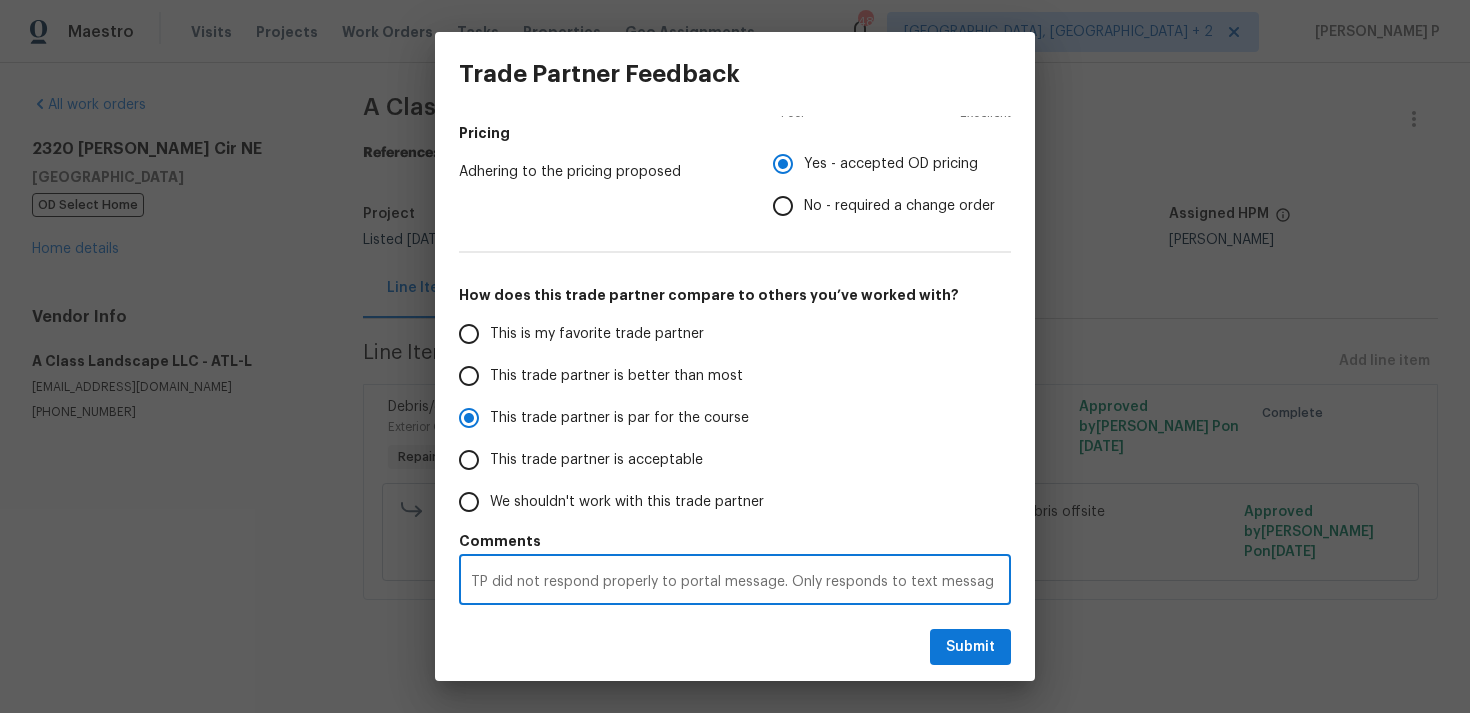 radio on "false" 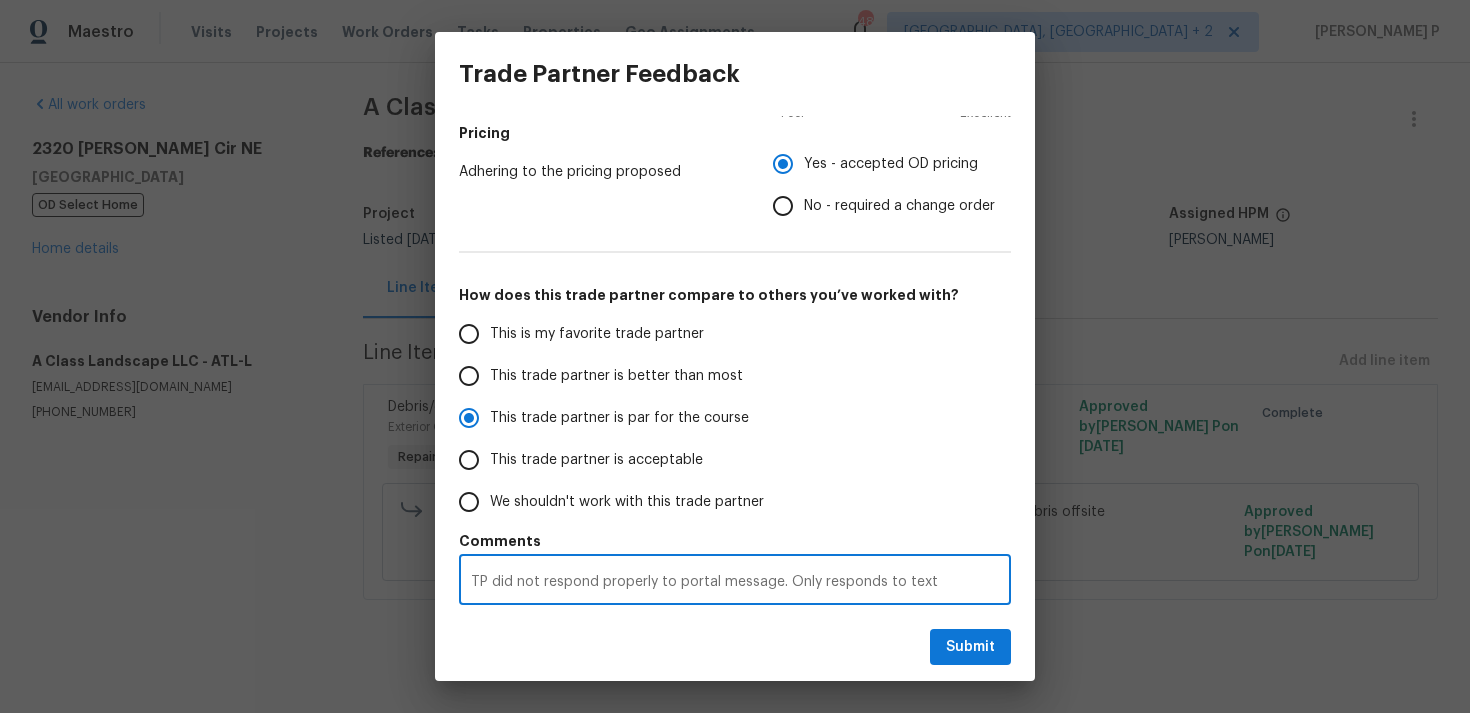 radio on "false" 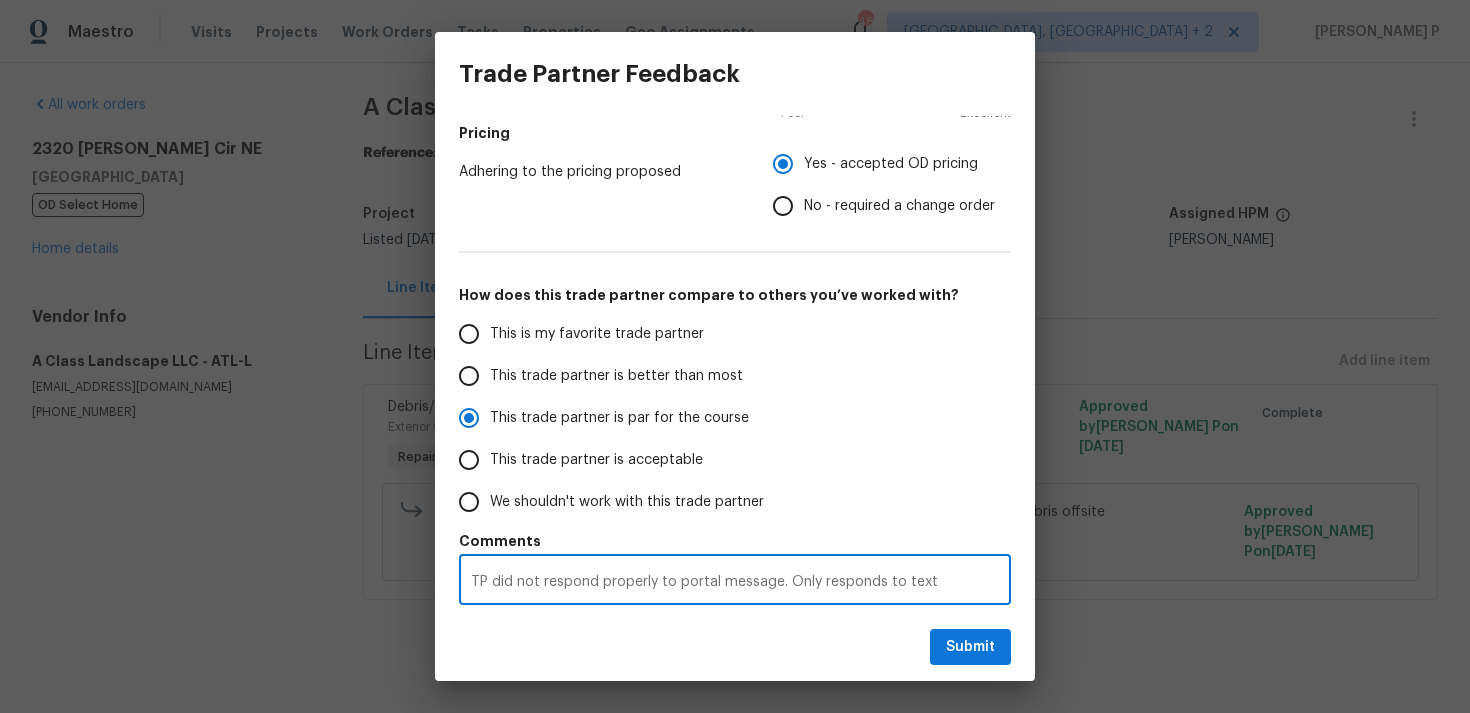 radio on "false" 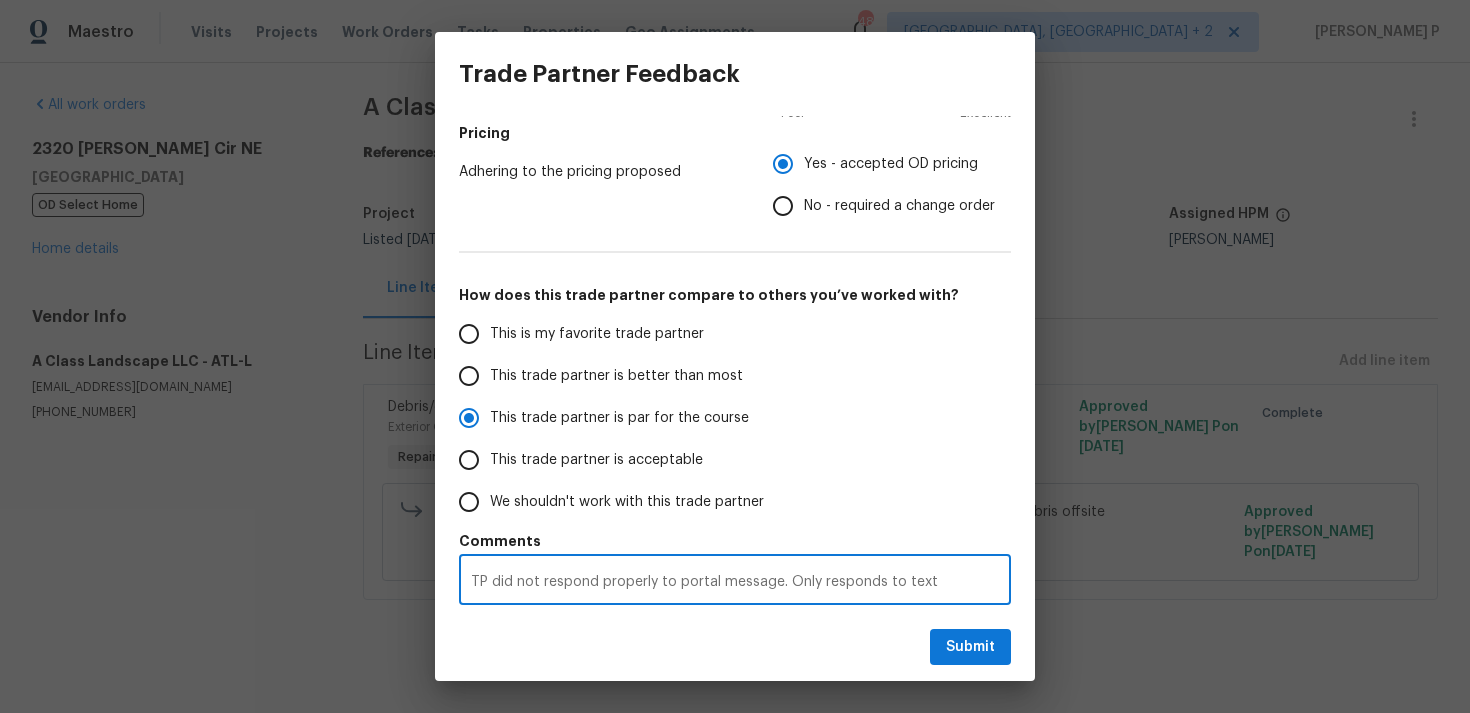 type on "TP did not respond properly to portal message. Only responds to text messages." 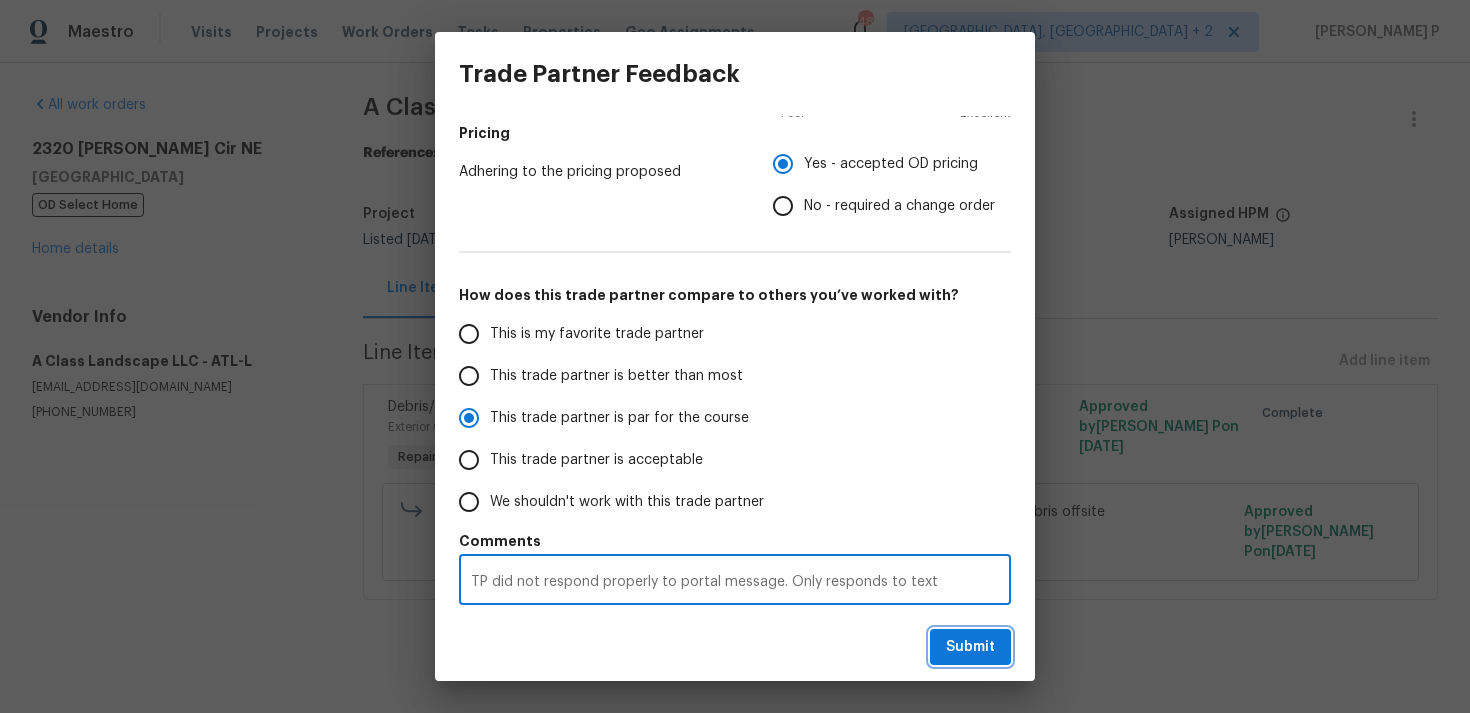 click on "Submit" at bounding box center [970, 647] 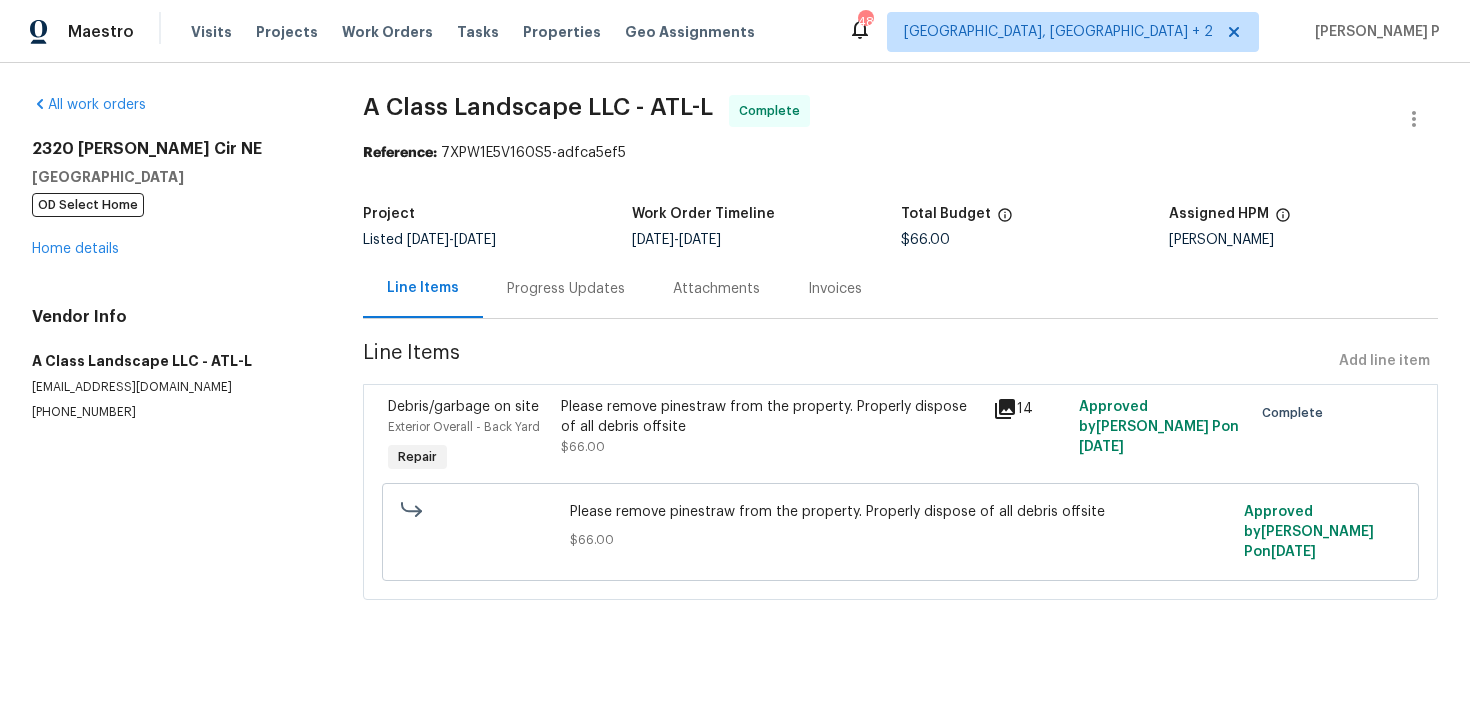 click on "Progress Updates" at bounding box center (566, 288) 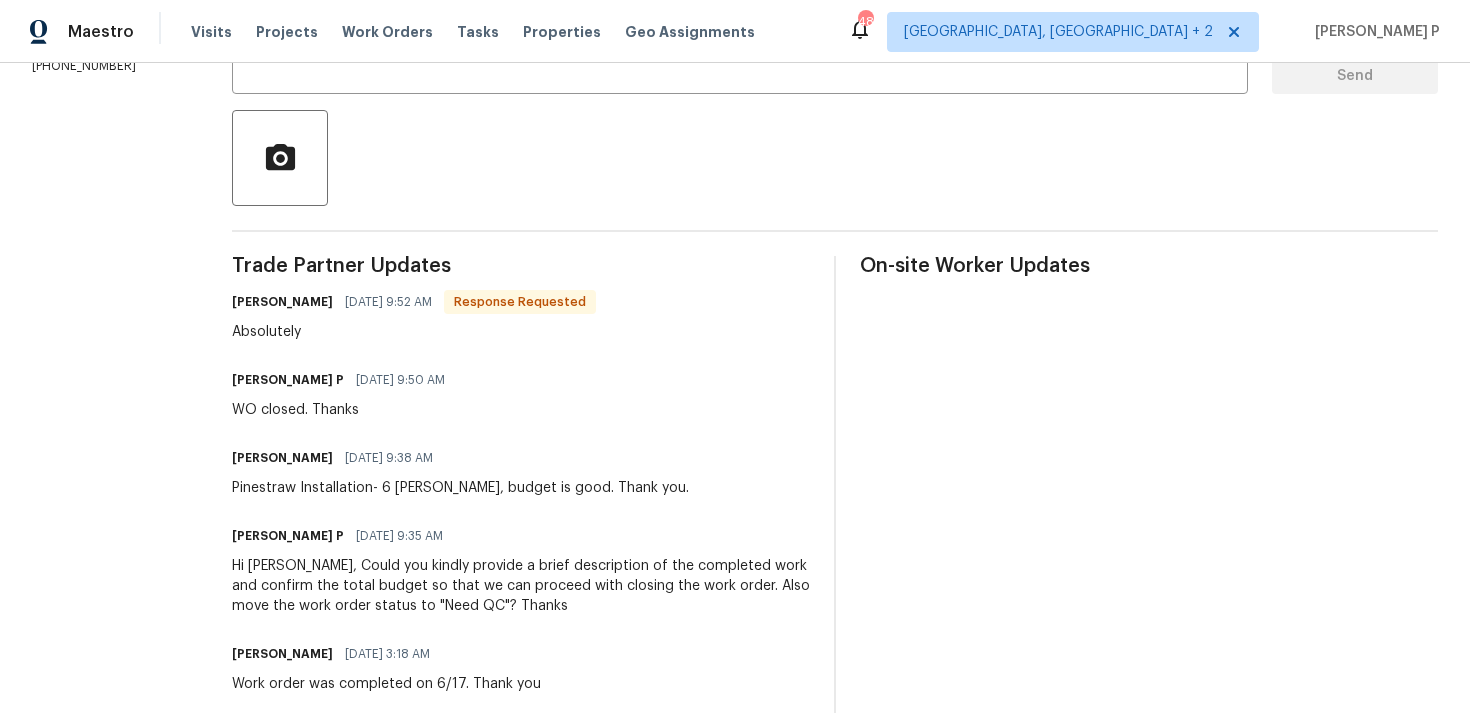 scroll, scrollTop: 429, scrollLeft: 0, axis: vertical 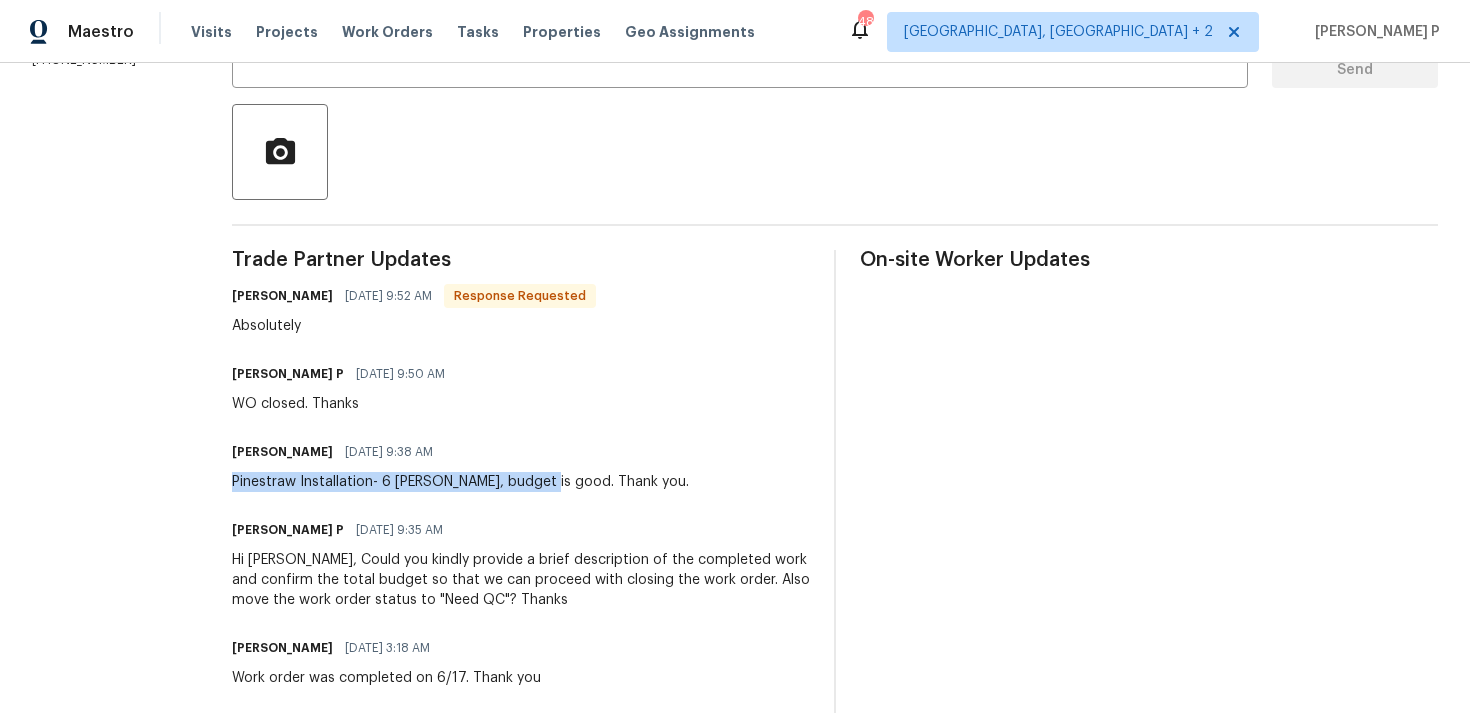 drag, startPoint x: 231, startPoint y: 479, endPoint x: 535, endPoint y: 484, distance: 304.0411 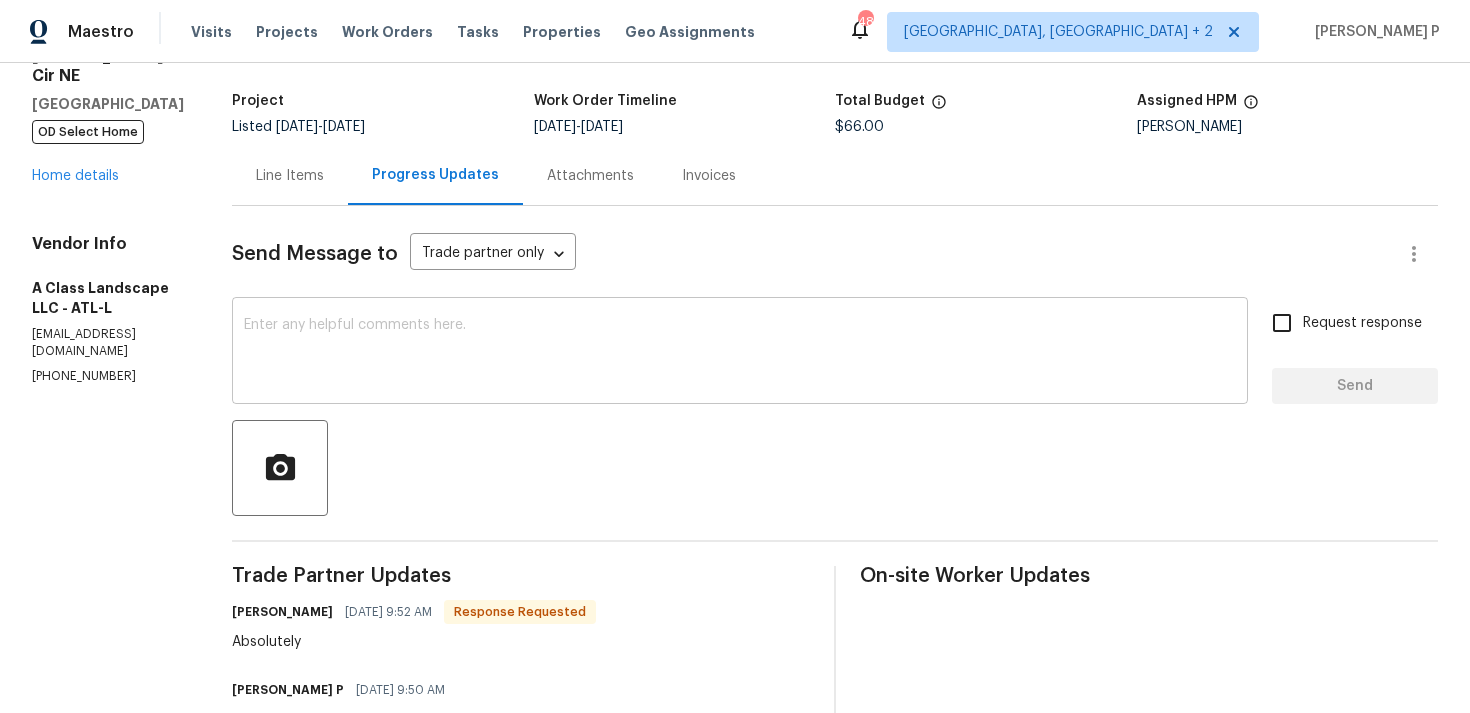 scroll, scrollTop: 0, scrollLeft: 0, axis: both 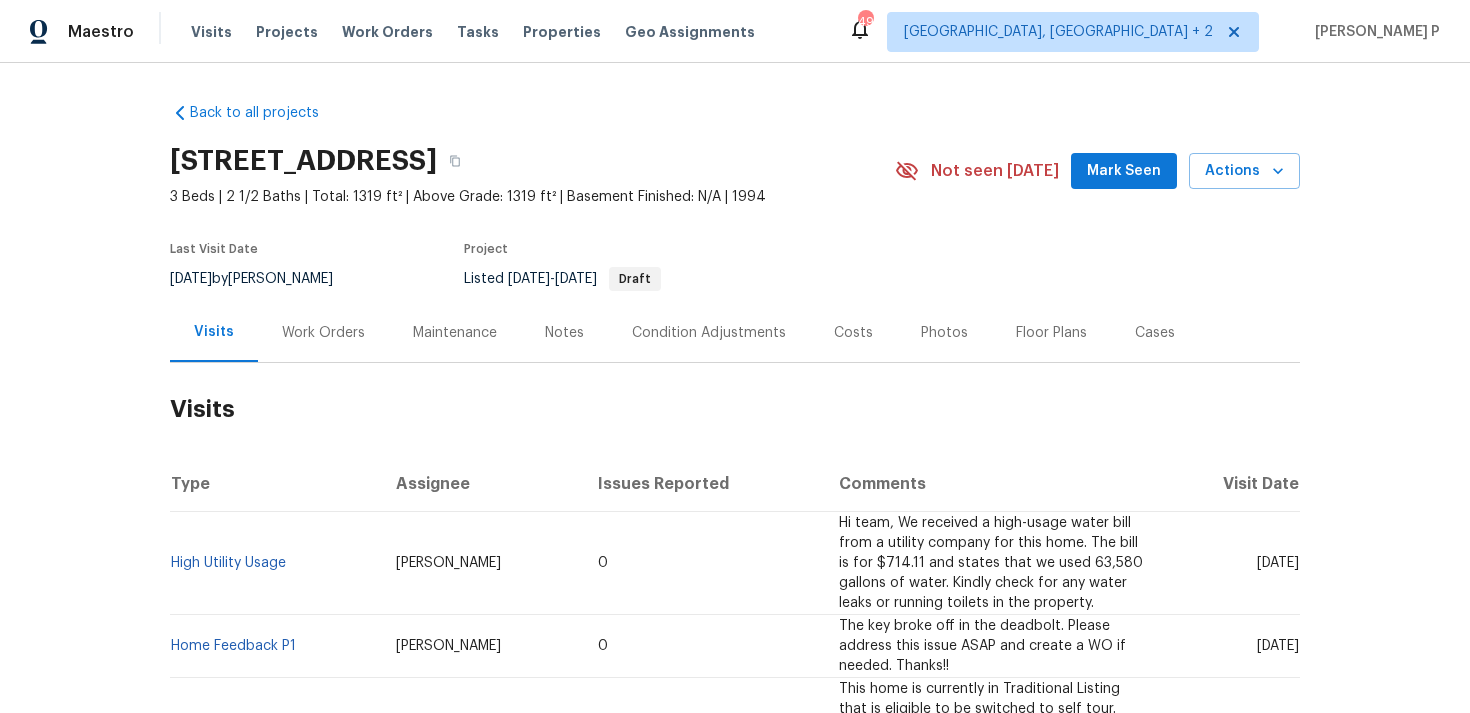 click on "Work Orders" at bounding box center [323, 332] 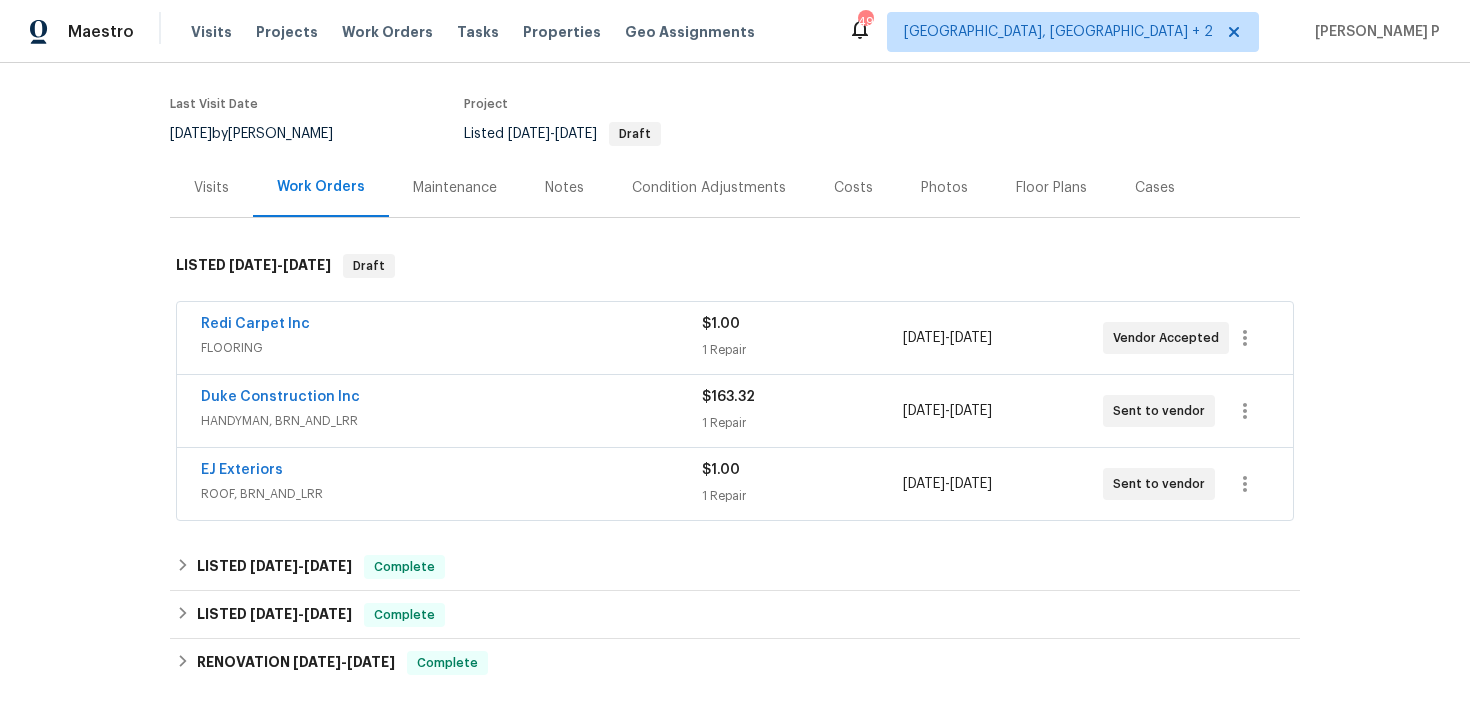scroll, scrollTop: 153, scrollLeft: 0, axis: vertical 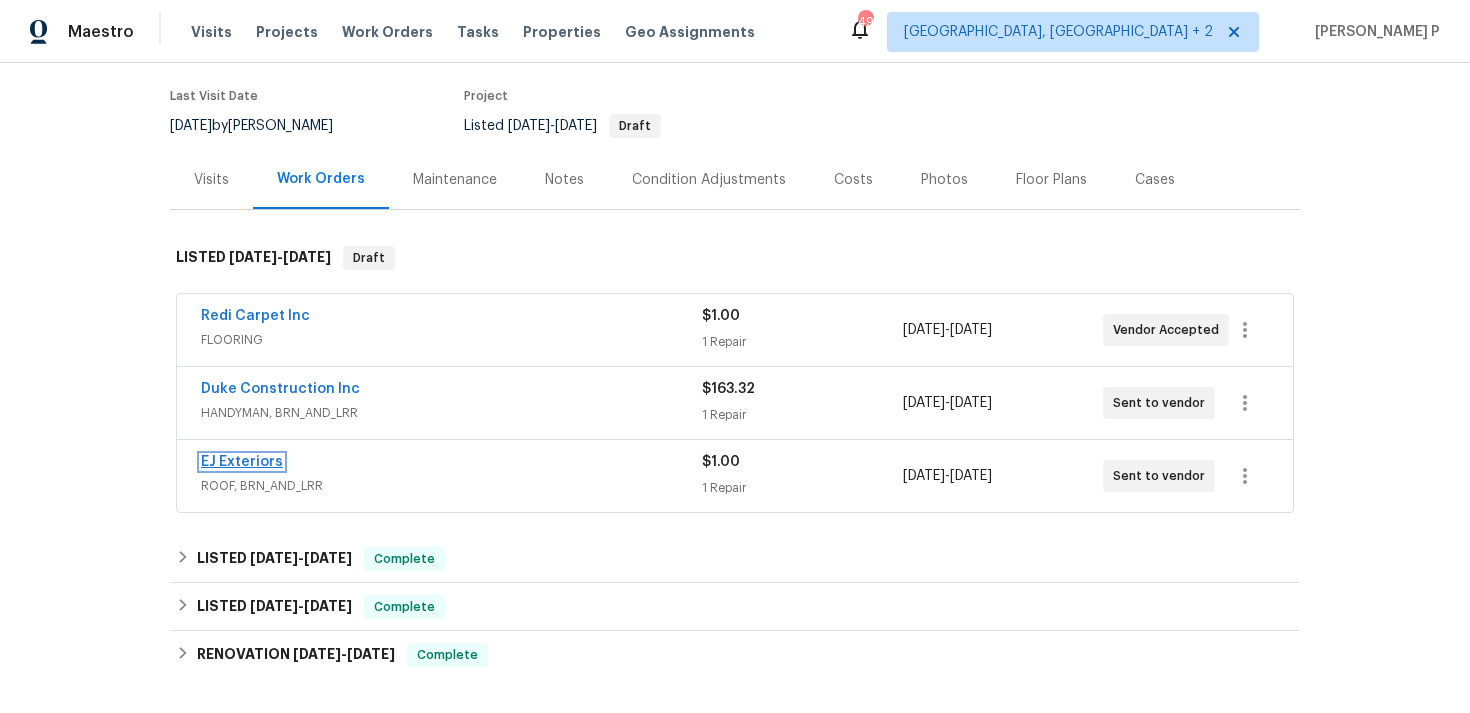 click on "EJ Exteriors" at bounding box center [242, 462] 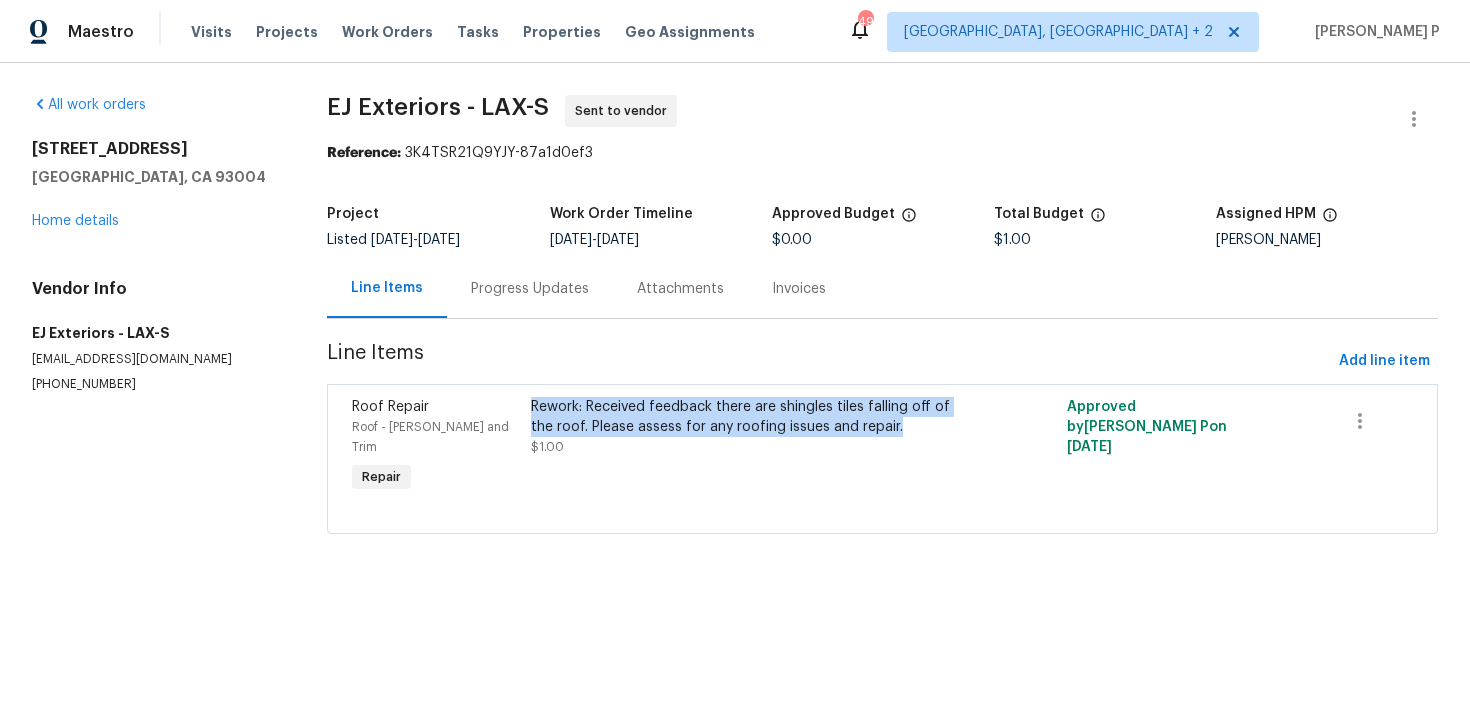 copy on "Rework: Received feedback there are shingles tiles falling off of the roof.  Please assess for any roofing issues and repair." 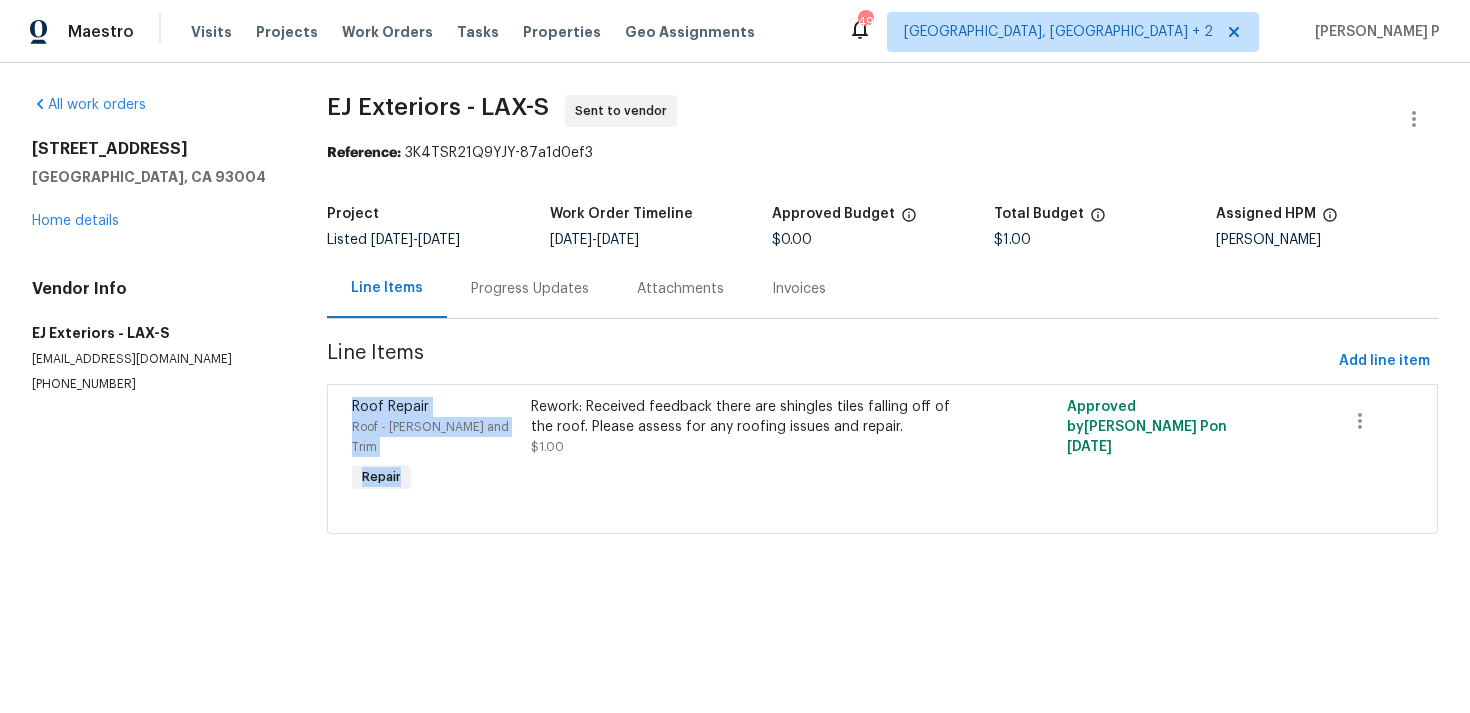 drag, startPoint x: 545, startPoint y: 412, endPoint x: 879, endPoint y: 341, distance: 341.46304 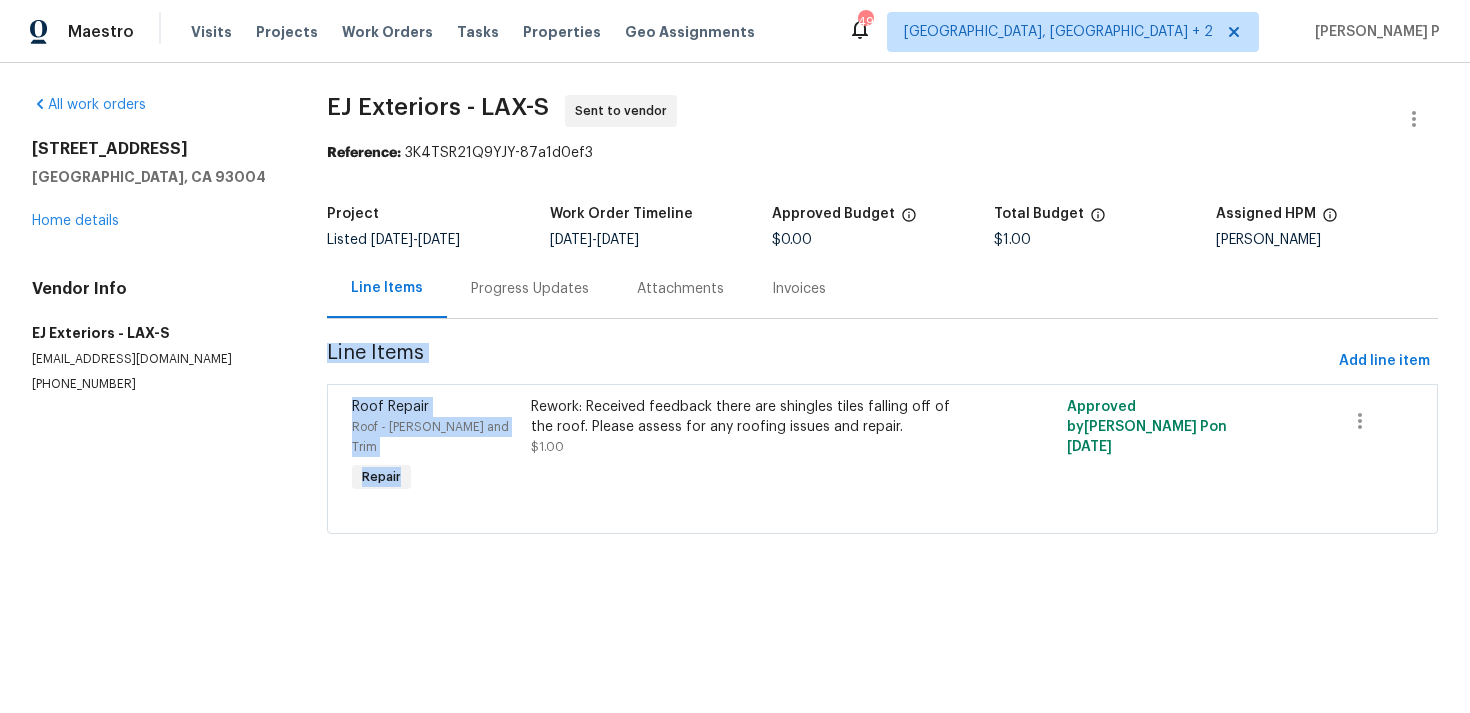 click on "EJ Exteriors - LAX-S Sent to vendor Reference:   3K4TSR21Q9YJY-87a1d0ef3 Project Listed   [DATE]  -  [DATE] Work Order Timeline [DATE]  -  [DATE] Approved Budget $0.00 Total Budget $1.00 Assigned HPM [PERSON_NAME] Alvizuris Line Items Progress Updates Attachments Invoices Line Items Add line item Roof Repair Roof - [PERSON_NAME] and Trim Repair Rework: Received feedback there are shingles tiles falling off of the roof.  Please assess for any roofing issues and repair. $1.00 Approved by  [PERSON_NAME] P  on   [DATE]" at bounding box center (882, 326) 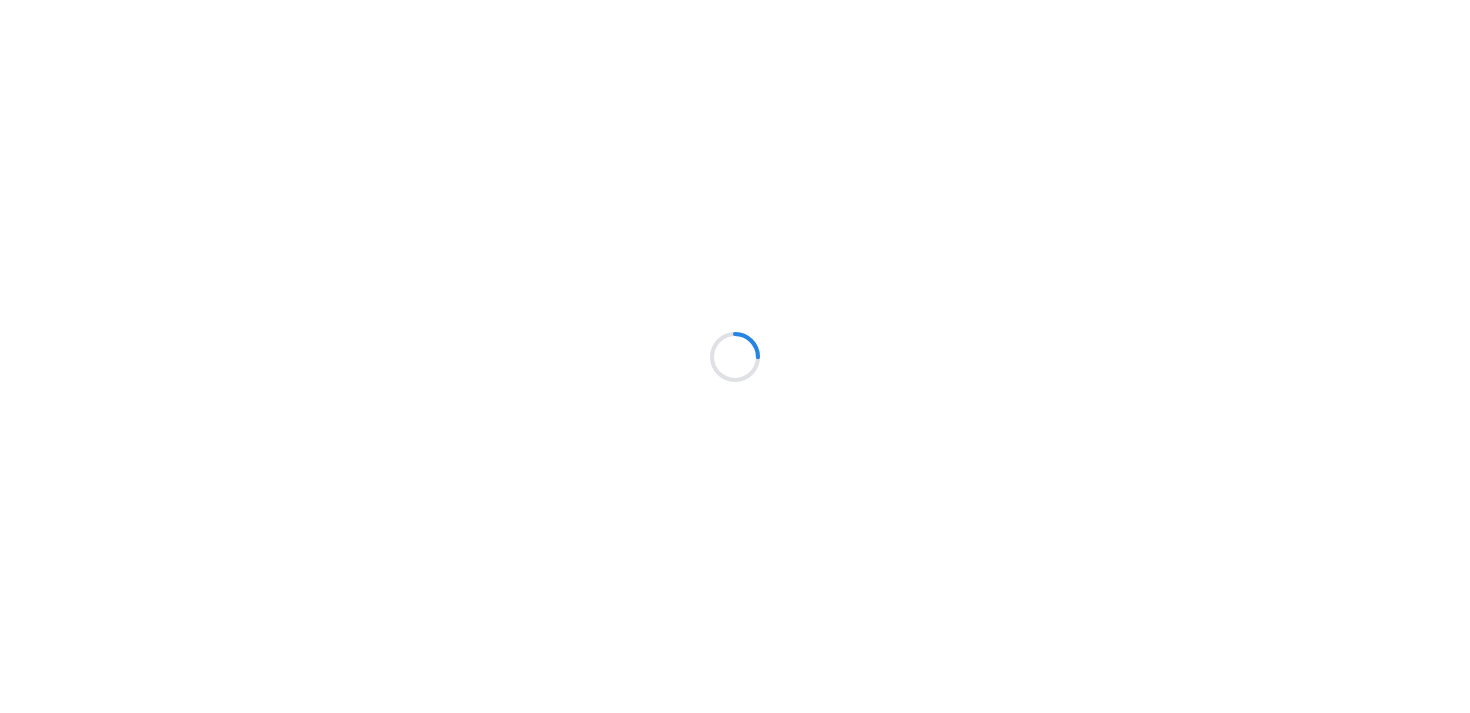 scroll, scrollTop: 0, scrollLeft: 0, axis: both 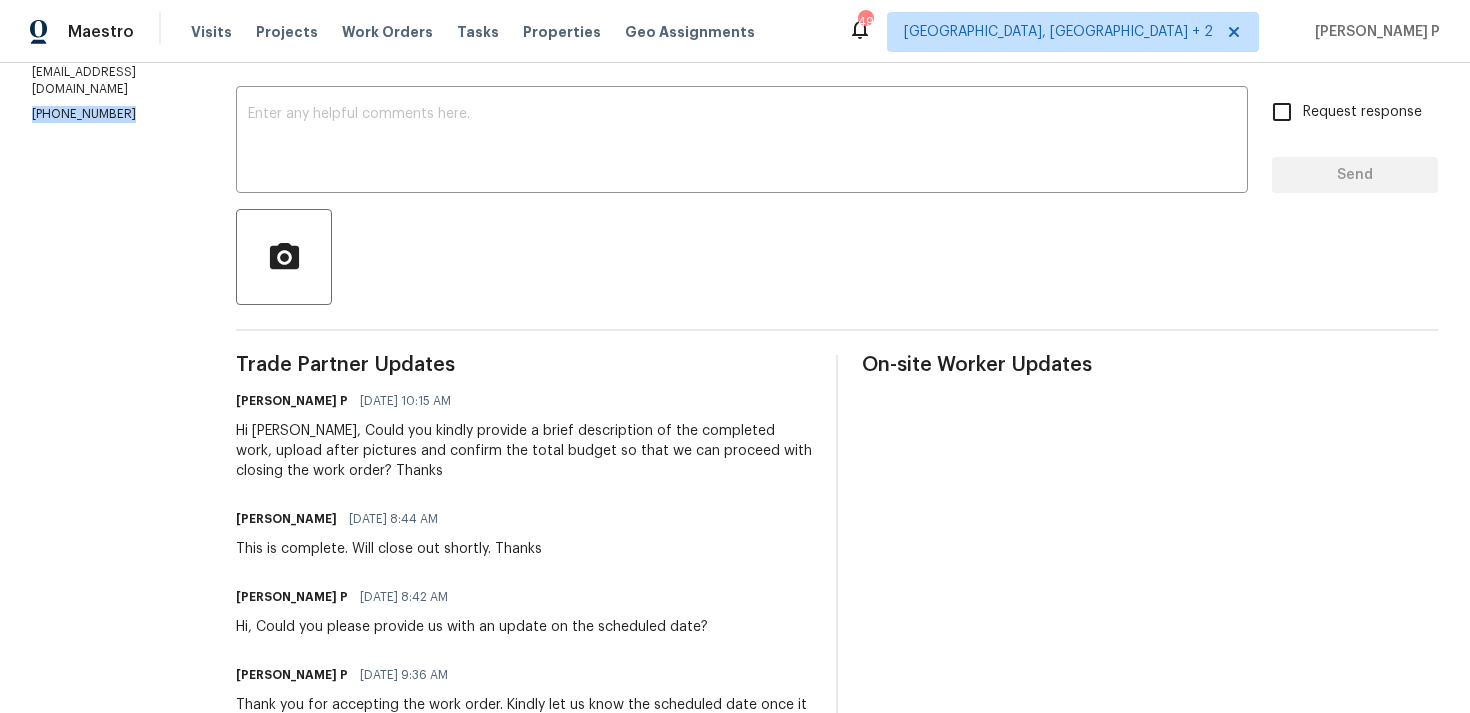 drag, startPoint x: 123, startPoint y: 121, endPoint x: 22, endPoint y: 121, distance: 101 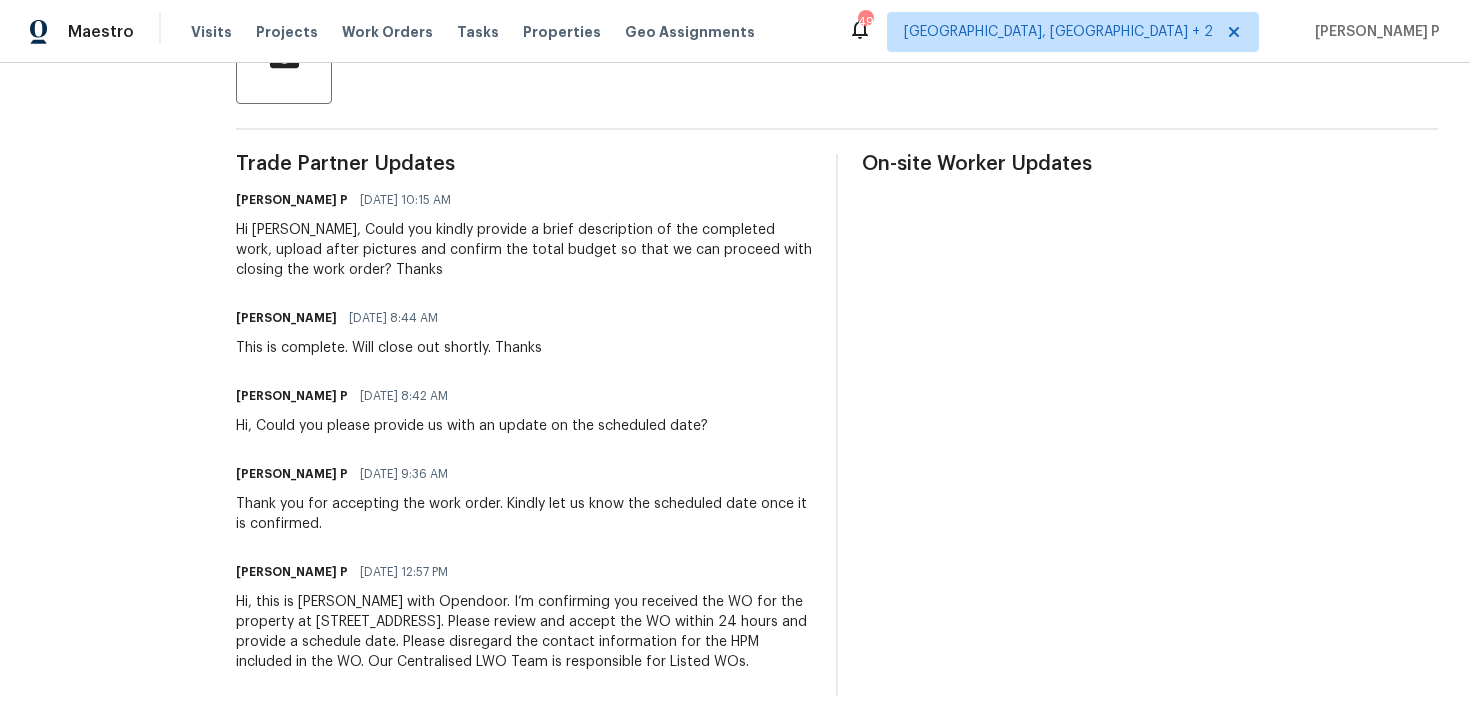 scroll, scrollTop: 540, scrollLeft: 0, axis: vertical 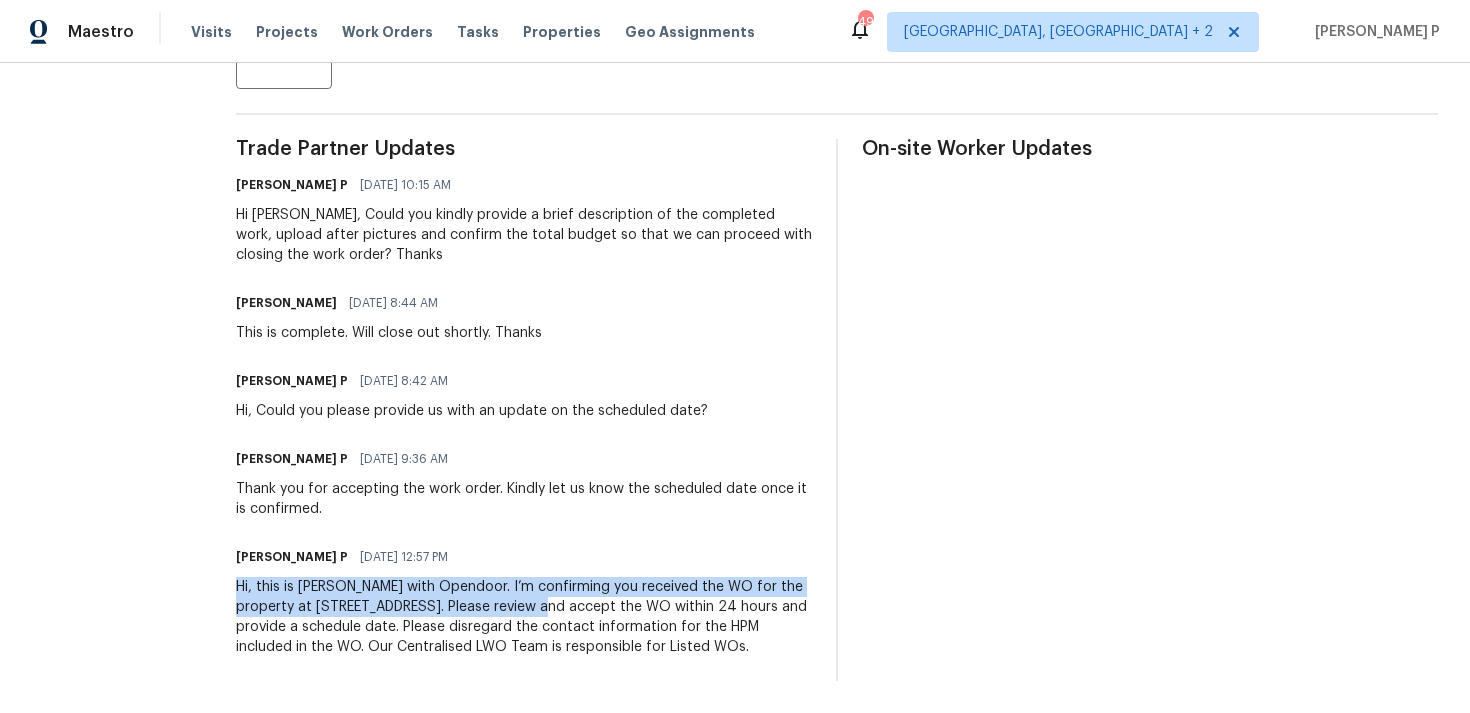 drag, startPoint x: 234, startPoint y: 585, endPoint x: 501, endPoint y: 605, distance: 267.74802 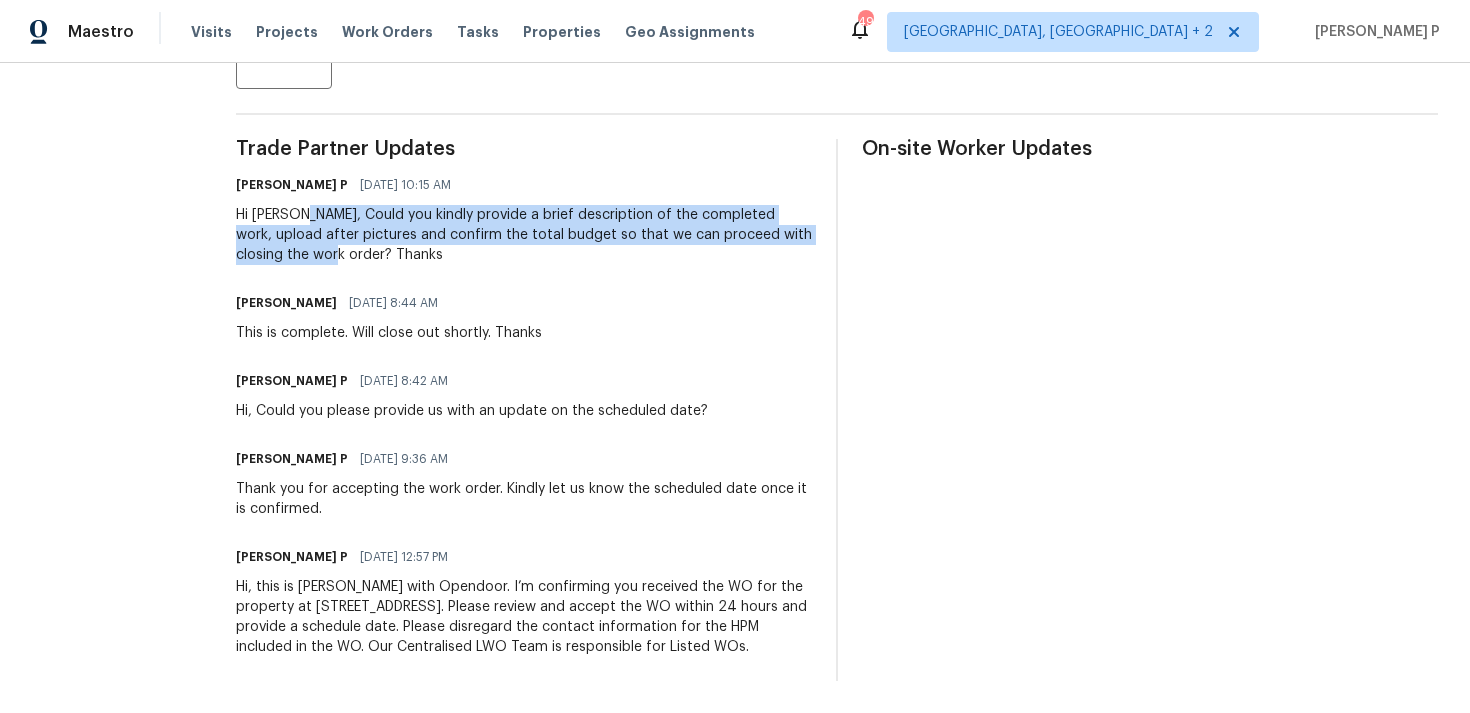 drag, startPoint x: 292, startPoint y: 213, endPoint x: 311, endPoint y: 249, distance: 40.706264 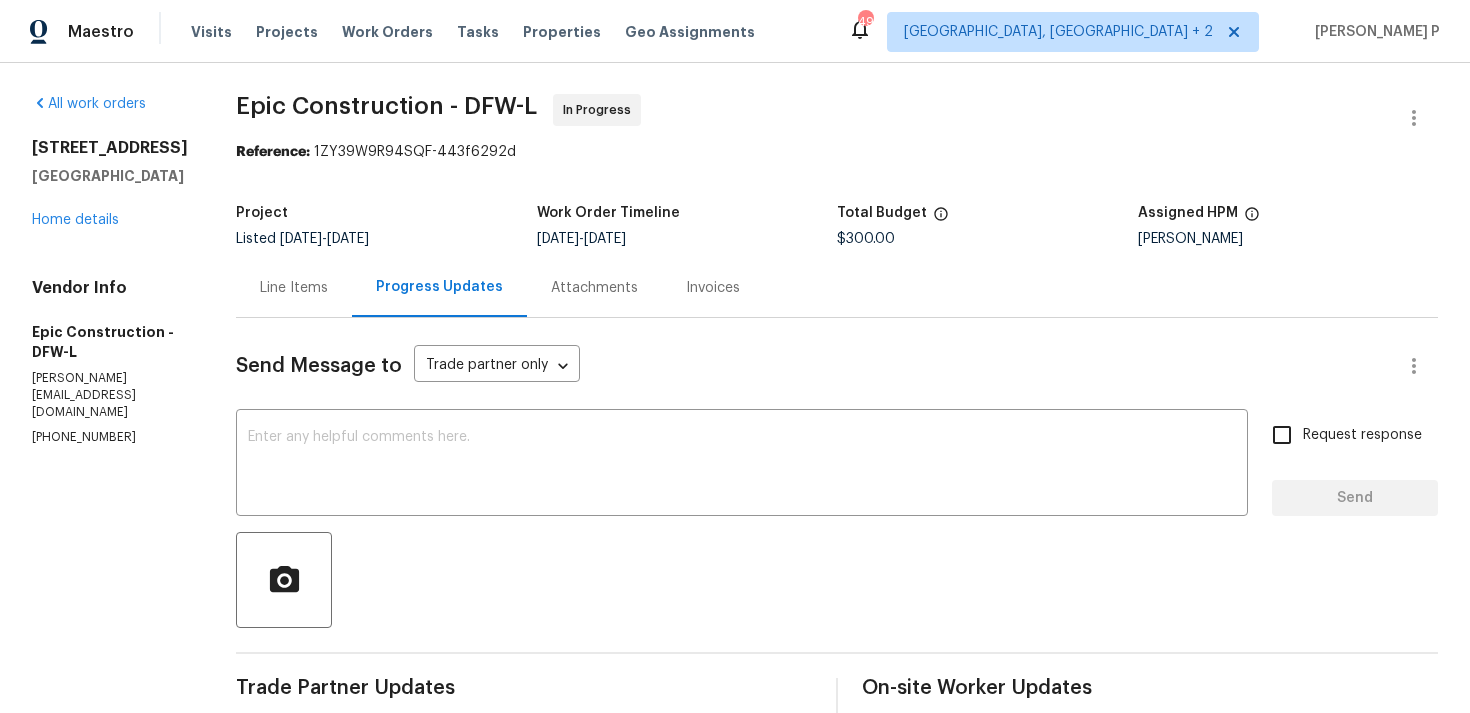 scroll, scrollTop: 0, scrollLeft: 0, axis: both 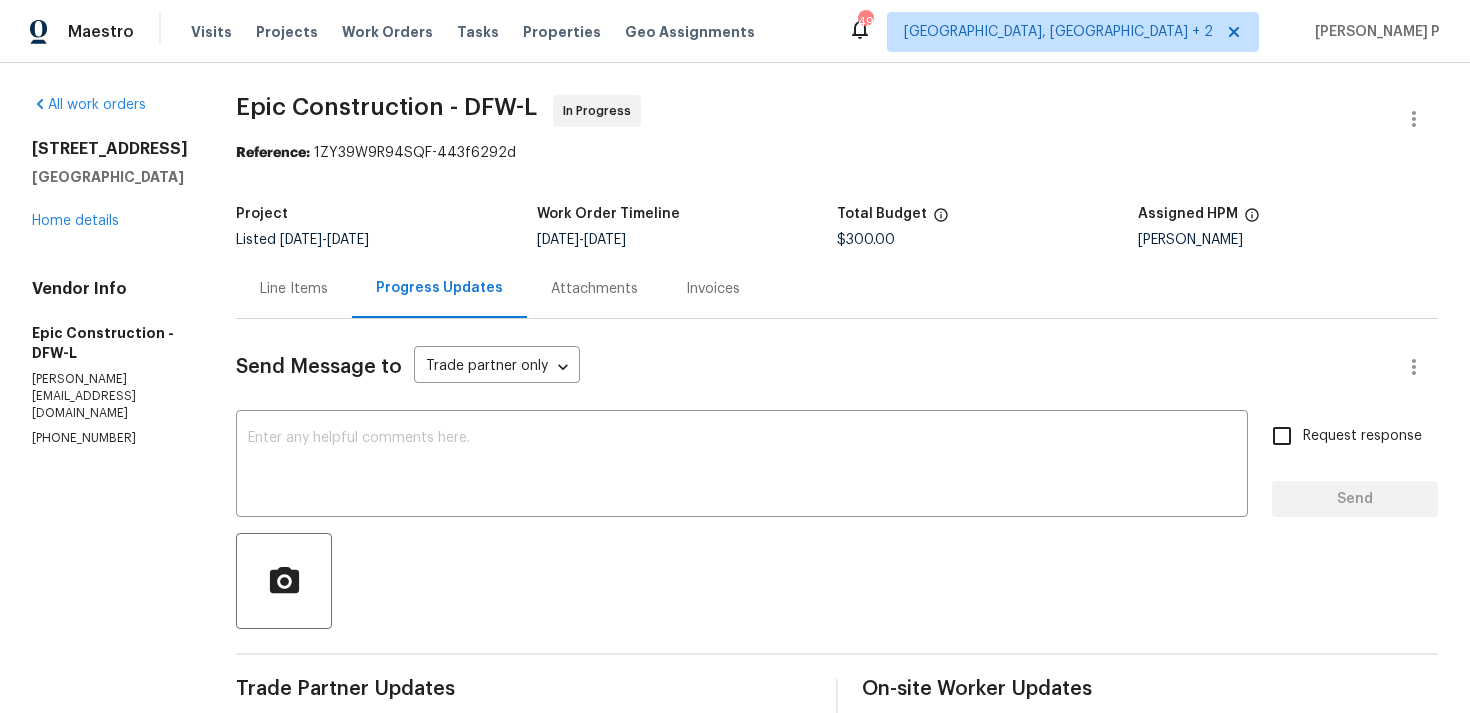 click on "Line Items" at bounding box center [294, 288] 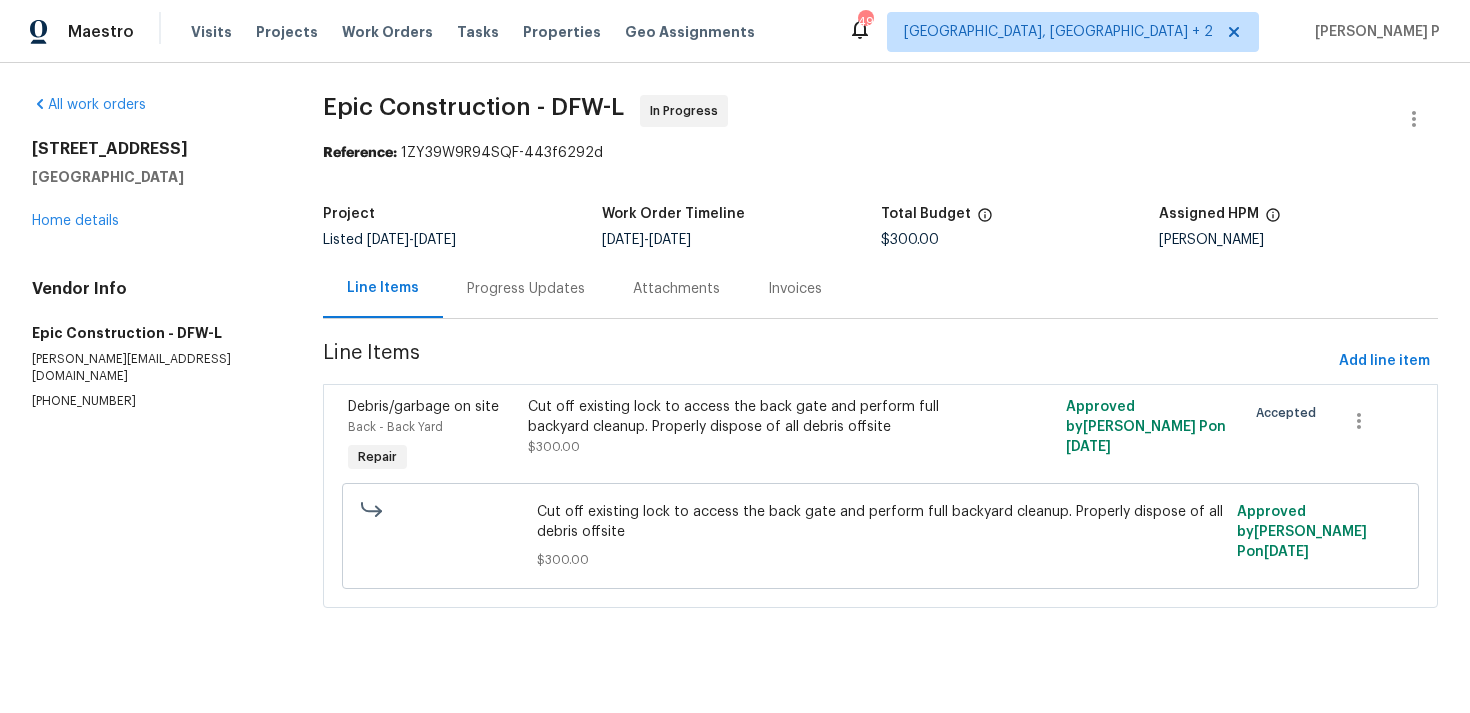click on "Cut off existing lock to access the back gate and perform full backyard cleanup. Properly dispose of all debris offsite" at bounding box center (746, 417) 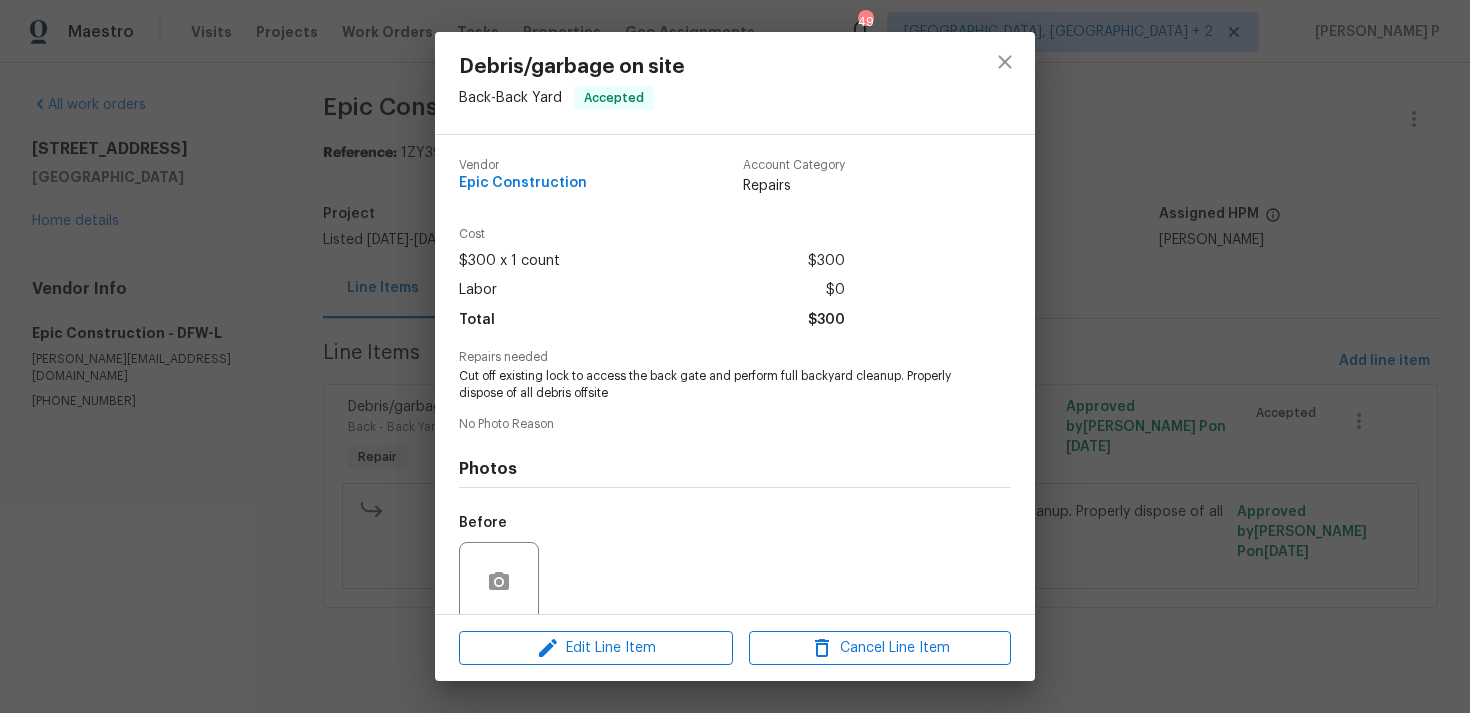 scroll, scrollTop: 157, scrollLeft: 0, axis: vertical 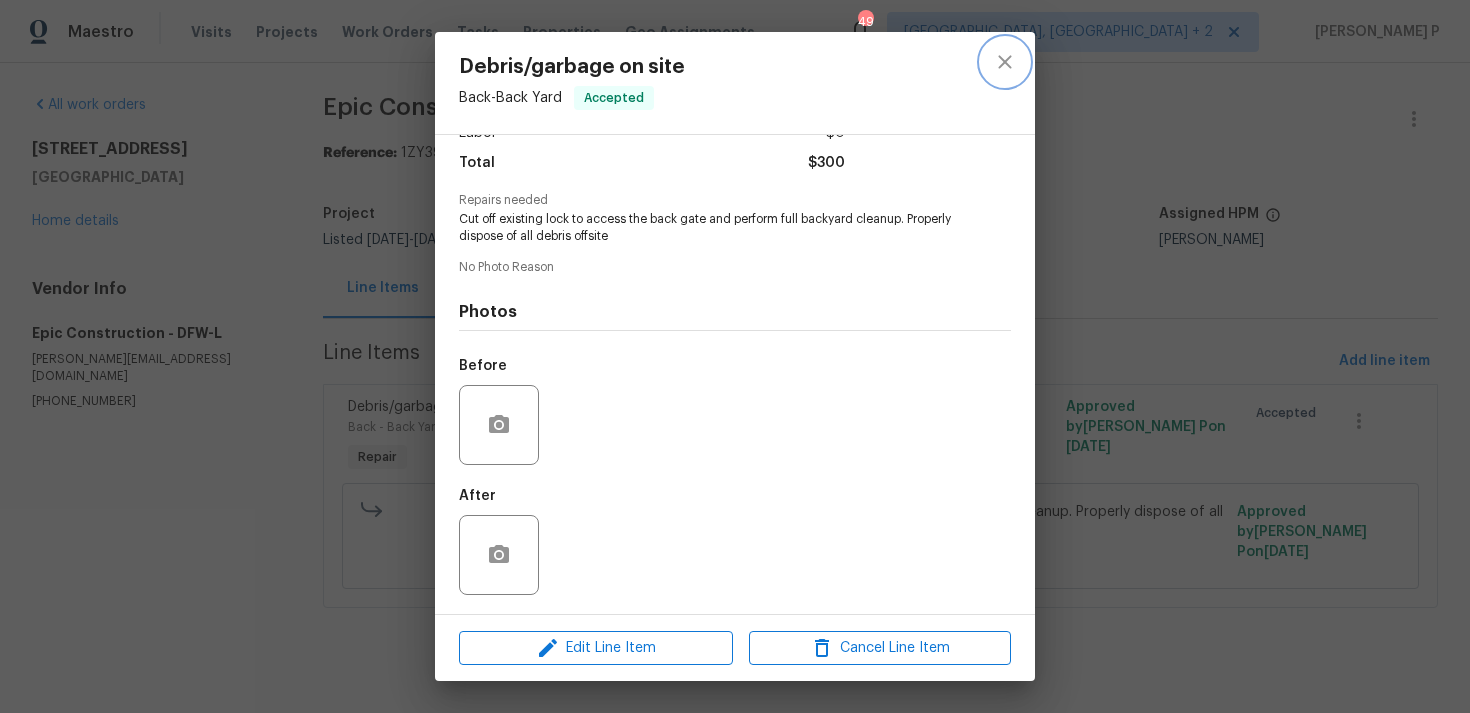 click 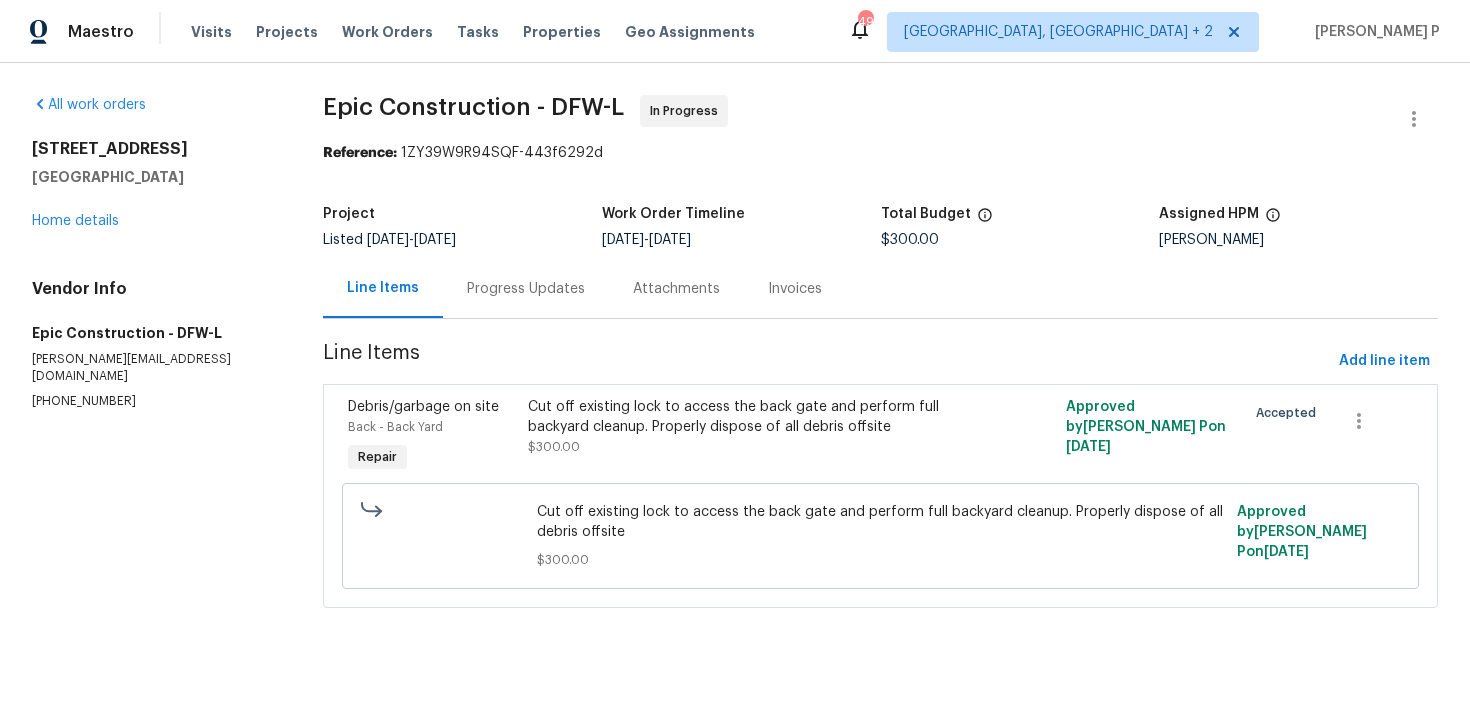 click on "Progress Updates" at bounding box center [526, 289] 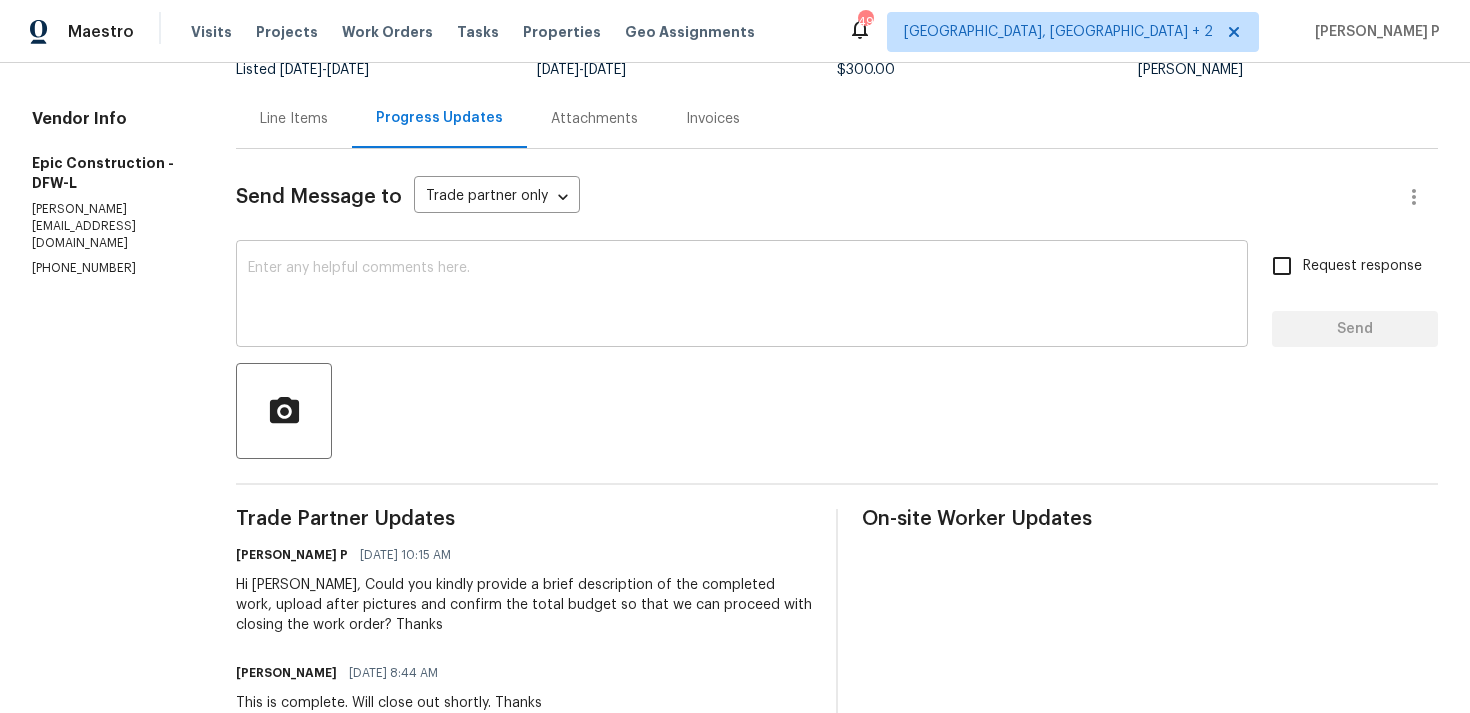 scroll, scrollTop: 159, scrollLeft: 0, axis: vertical 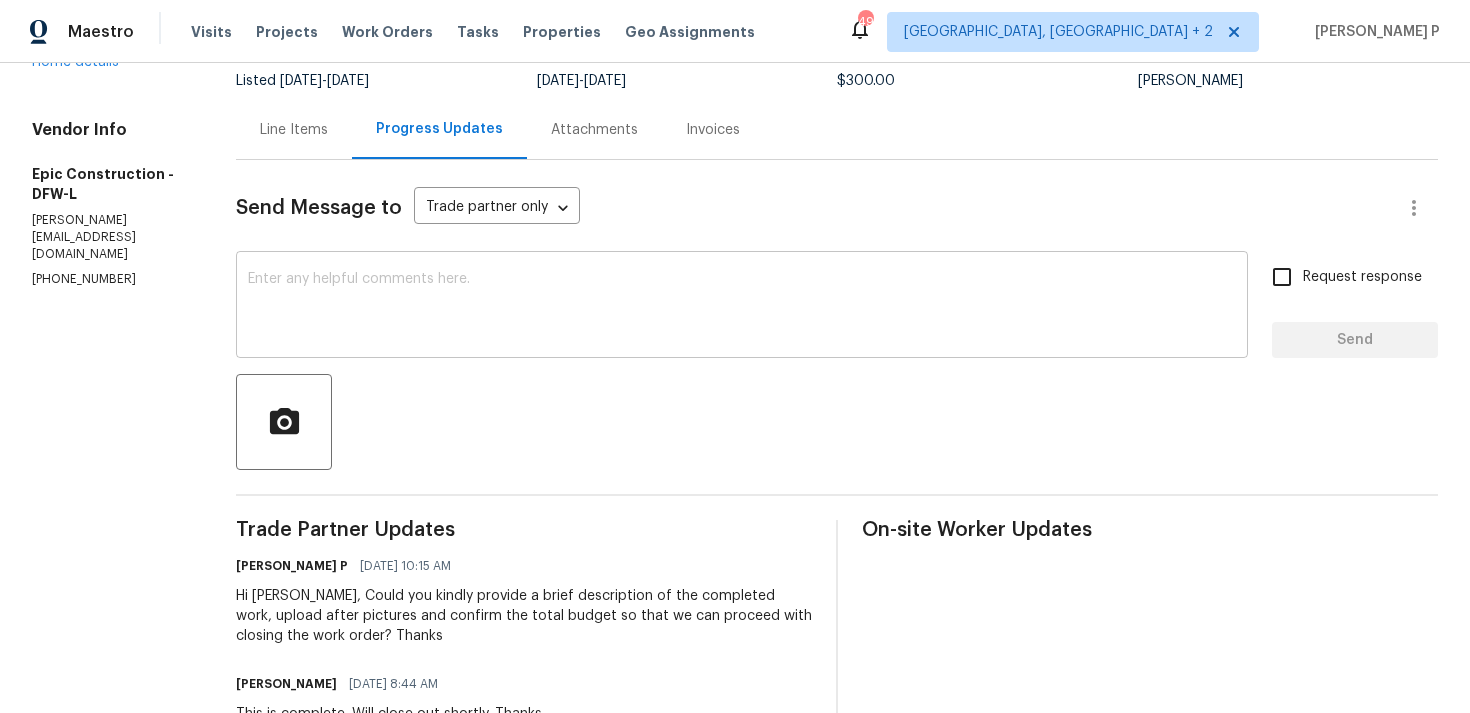 click on "x ​" at bounding box center [742, 307] 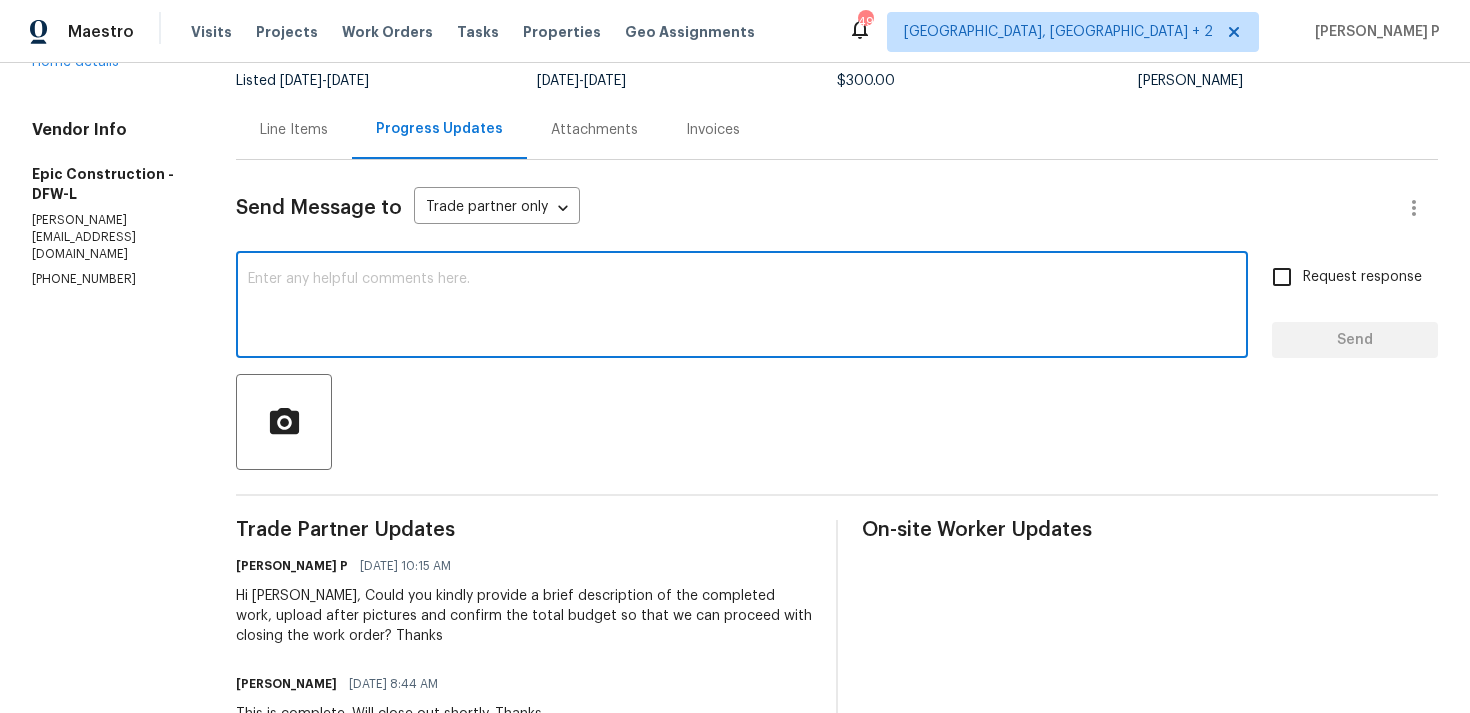 click at bounding box center (742, 307) 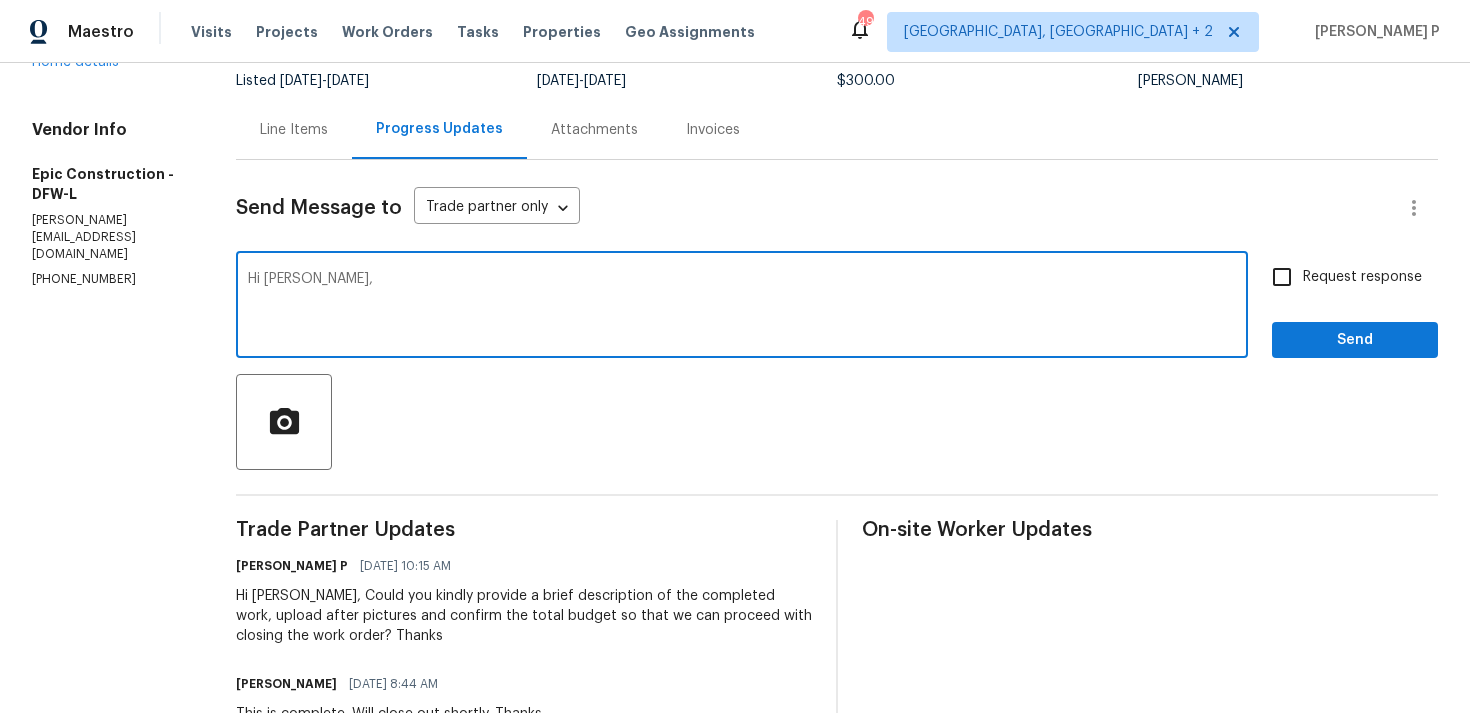 paste on "We tried reaching out to you via RC text to ask for an update" 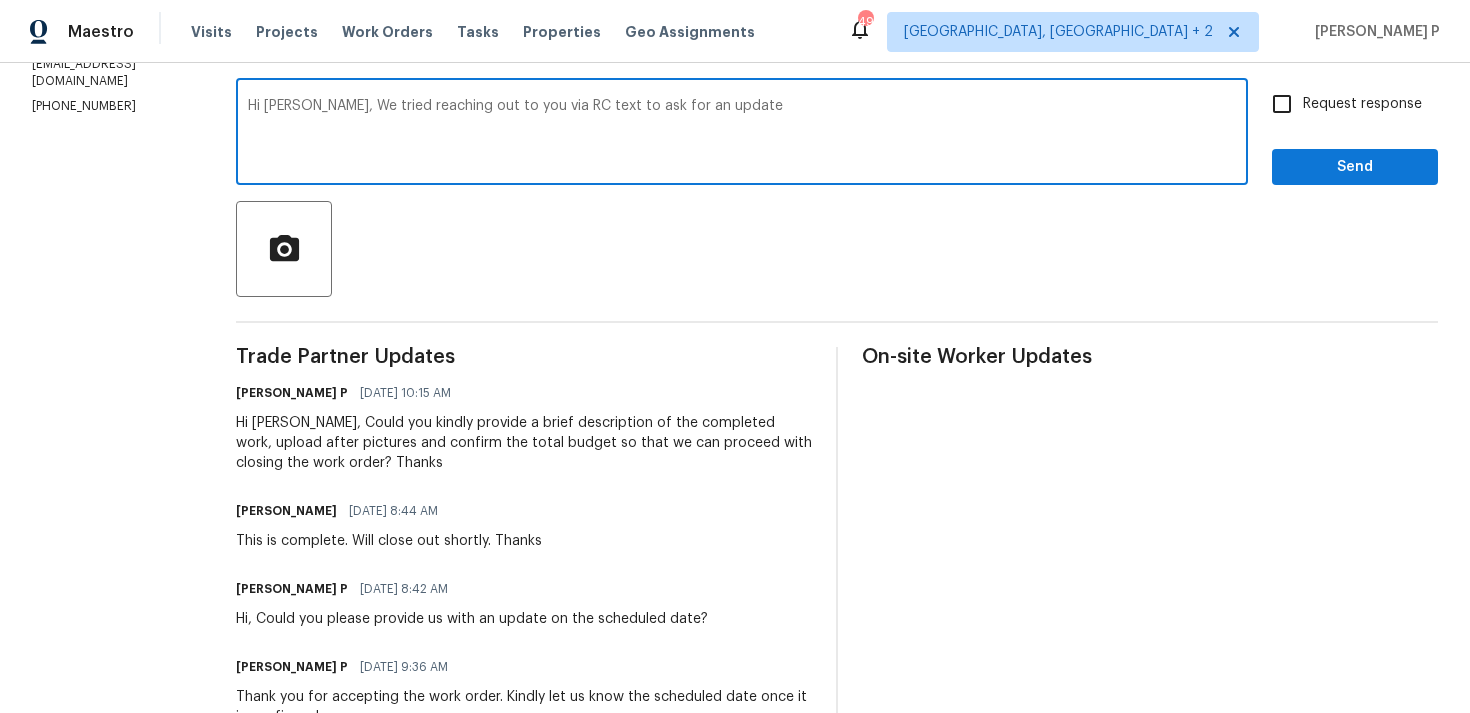 scroll, scrollTop: 187, scrollLeft: 0, axis: vertical 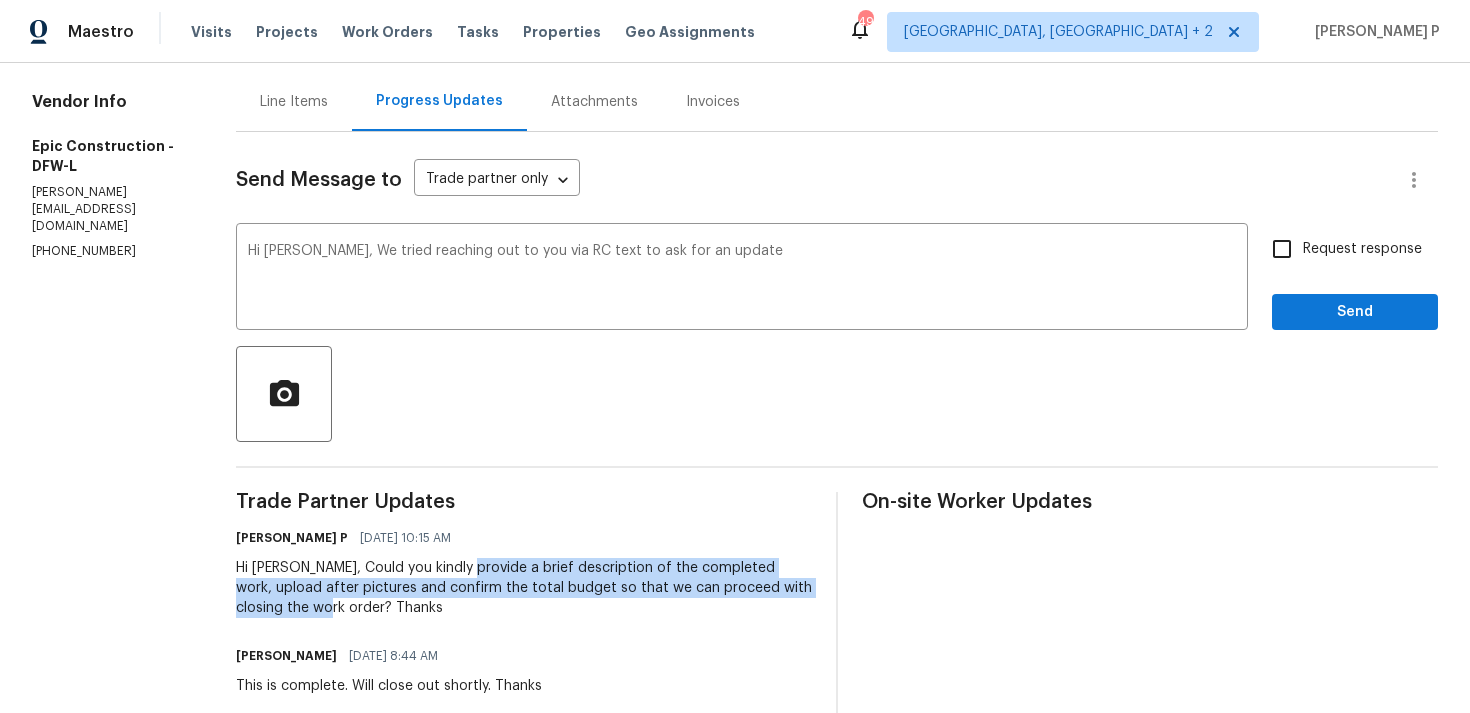 drag, startPoint x: 463, startPoint y: 567, endPoint x: 301, endPoint y: 601, distance: 165.52945 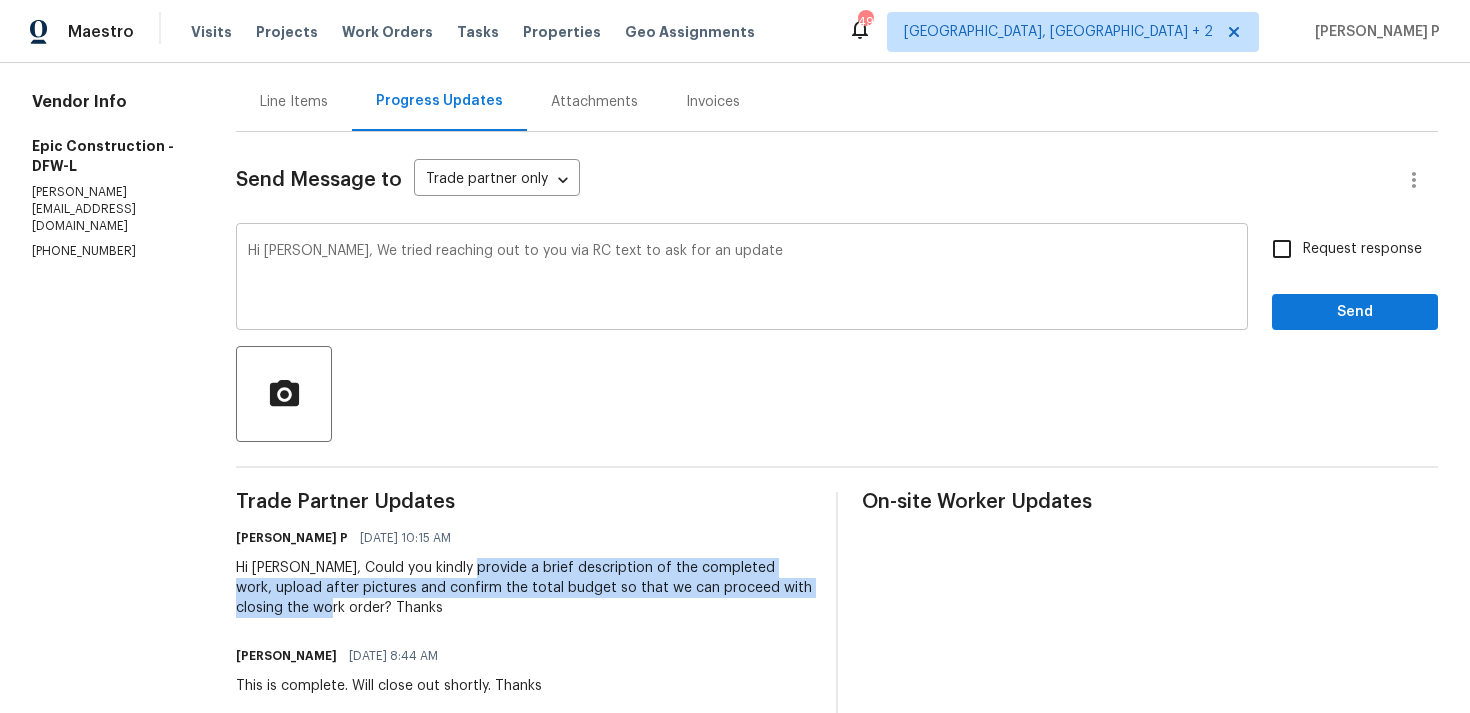 click on "Hi [PERSON_NAME], We tried reaching out to you via RC text to ask for an update" at bounding box center (742, 279) 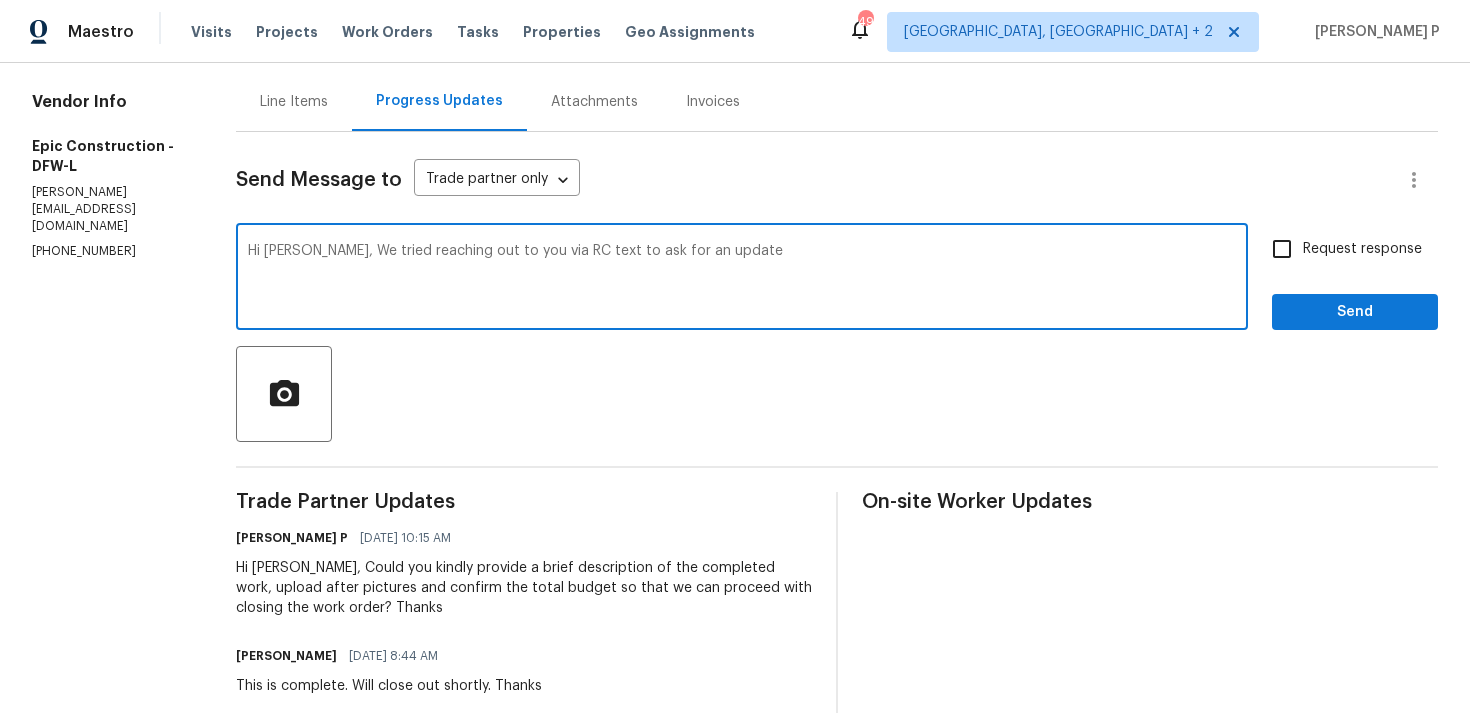 paste on "a brief description of the completed work, upload after pictures and confirm the total budget so that we can proceed with closing the work order" 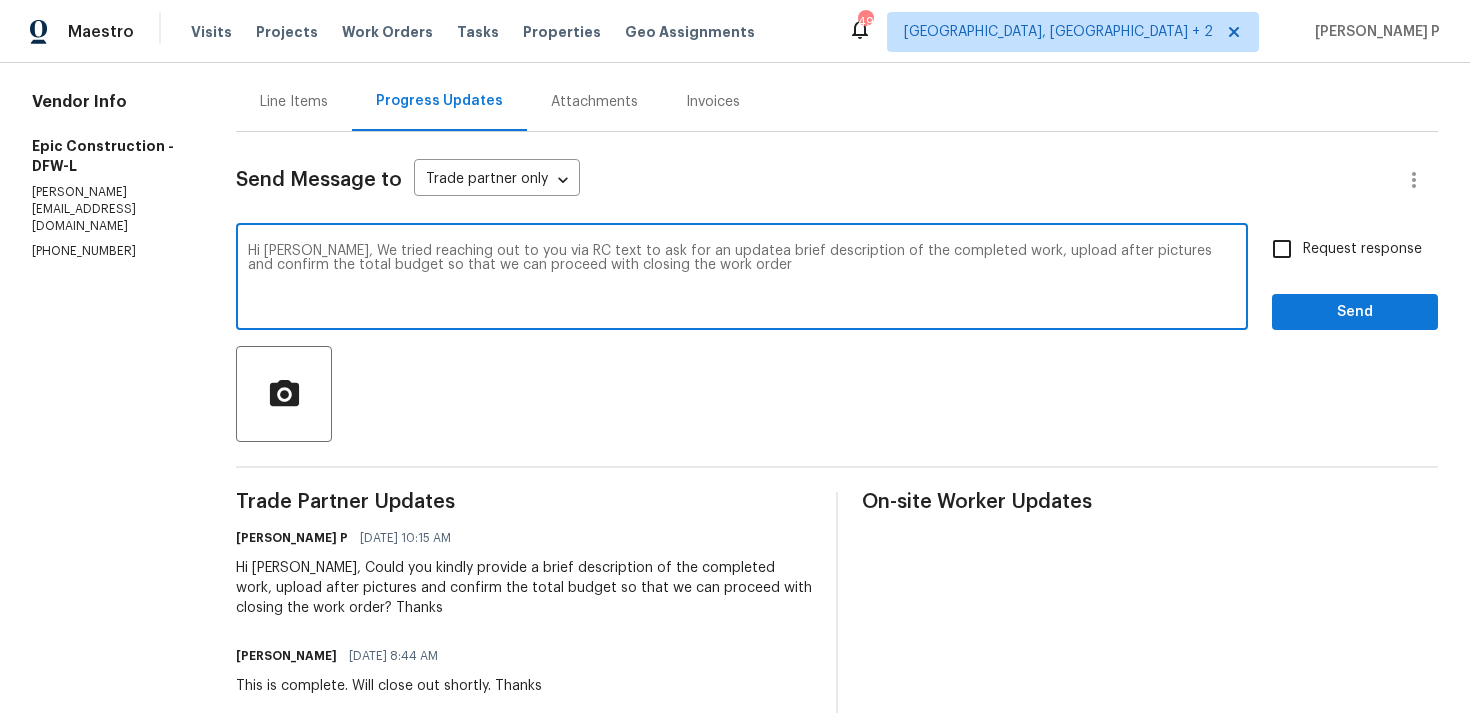 click on "Hi [PERSON_NAME], We tried reaching out to you via RC text to ask for an updatea brief description of the completed work, upload after pictures and confirm the total budget so that we can proceed with closing the work order" at bounding box center (742, 279) 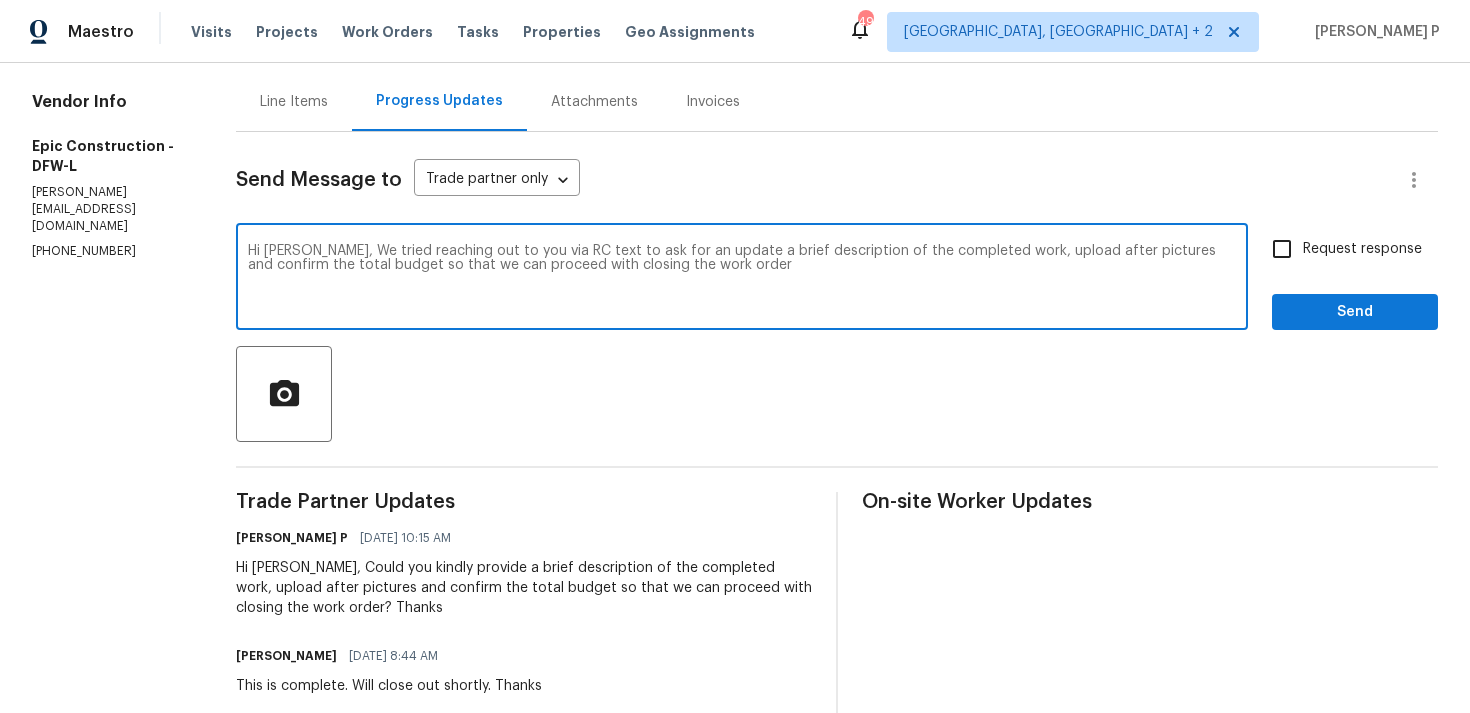 click on "Hi [PERSON_NAME], We tried reaching out to you via RC text to ask for an update a brief description of the completed work, upload after pictures and confirm the total budget so that we can proceed with closing the work order" at bounding box center (742, 279) 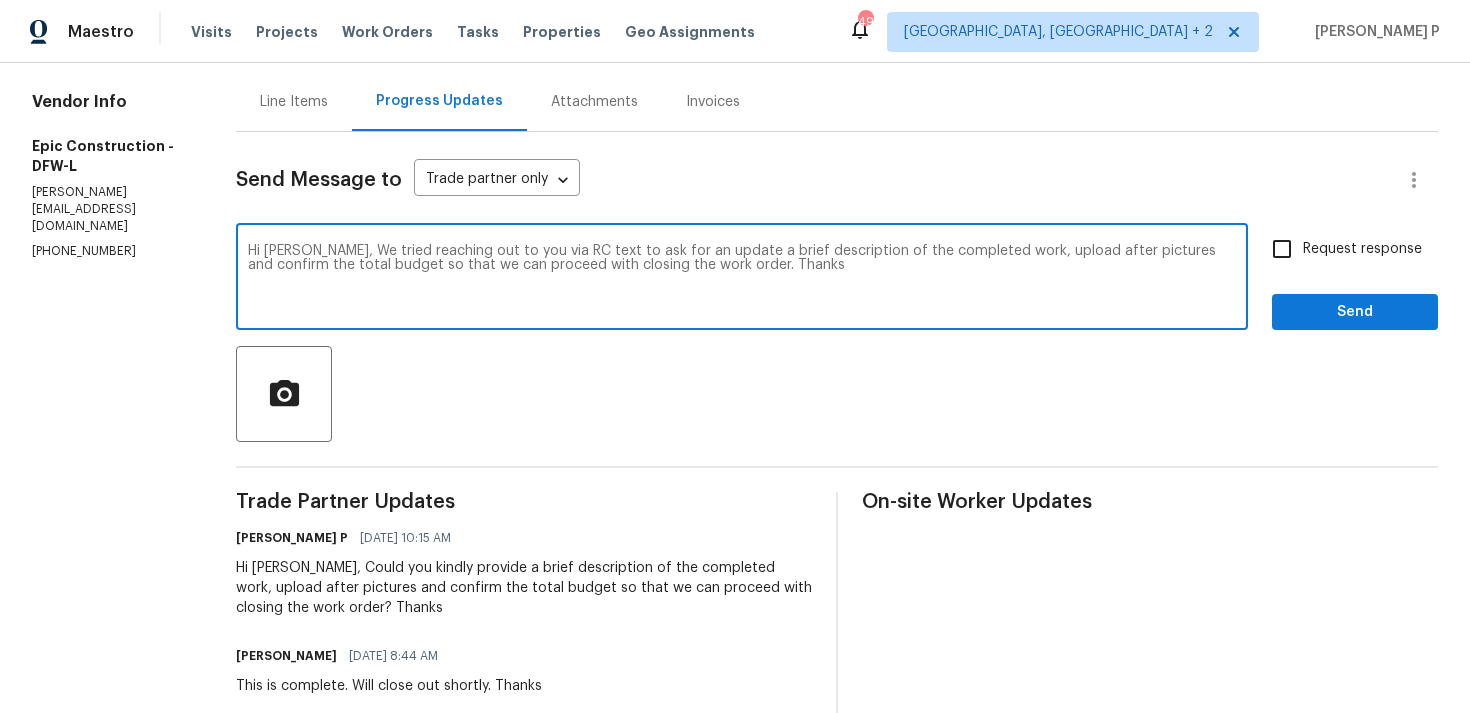 drag, startPoint x: 305, startPoint y: 247, endPoint x: 667, endPoint y: 264, distance: 362.39896 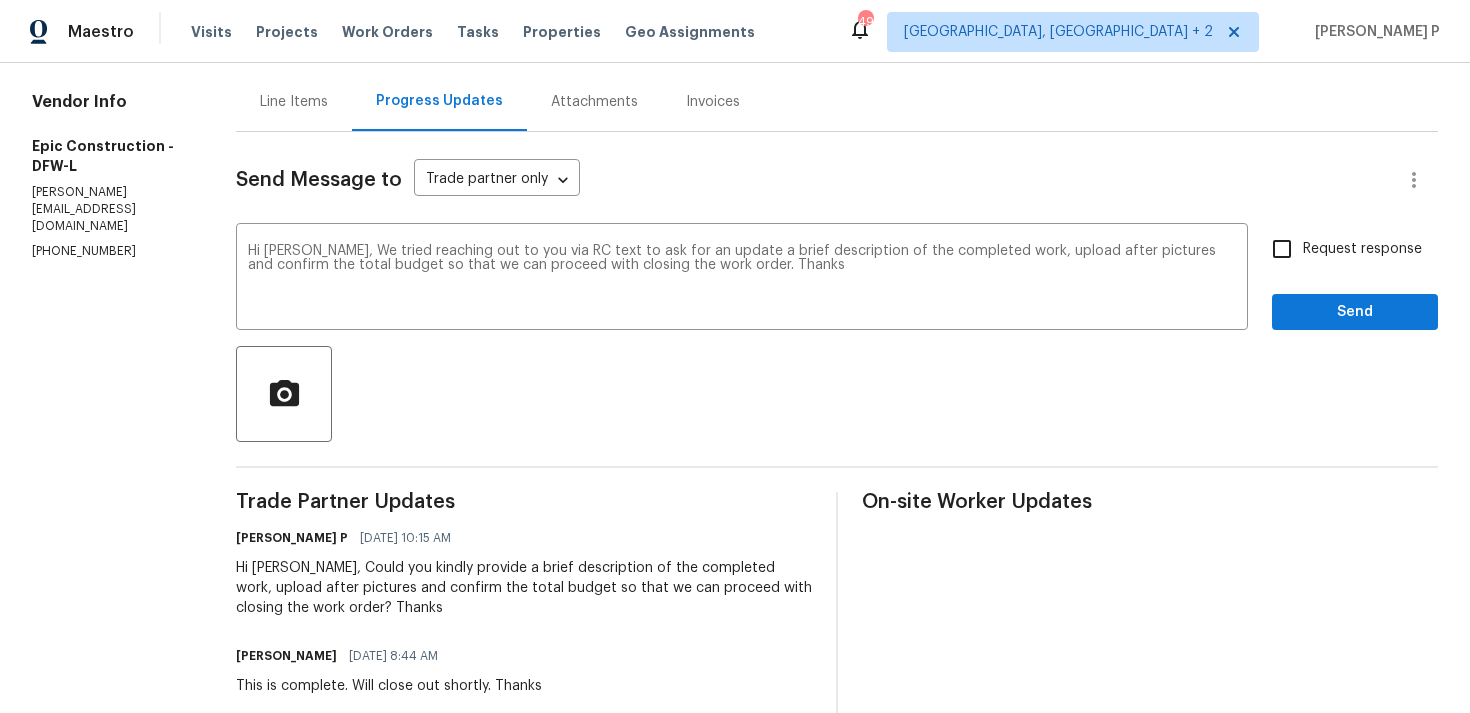 click on "Request response" at bounding box center [1362, 249] 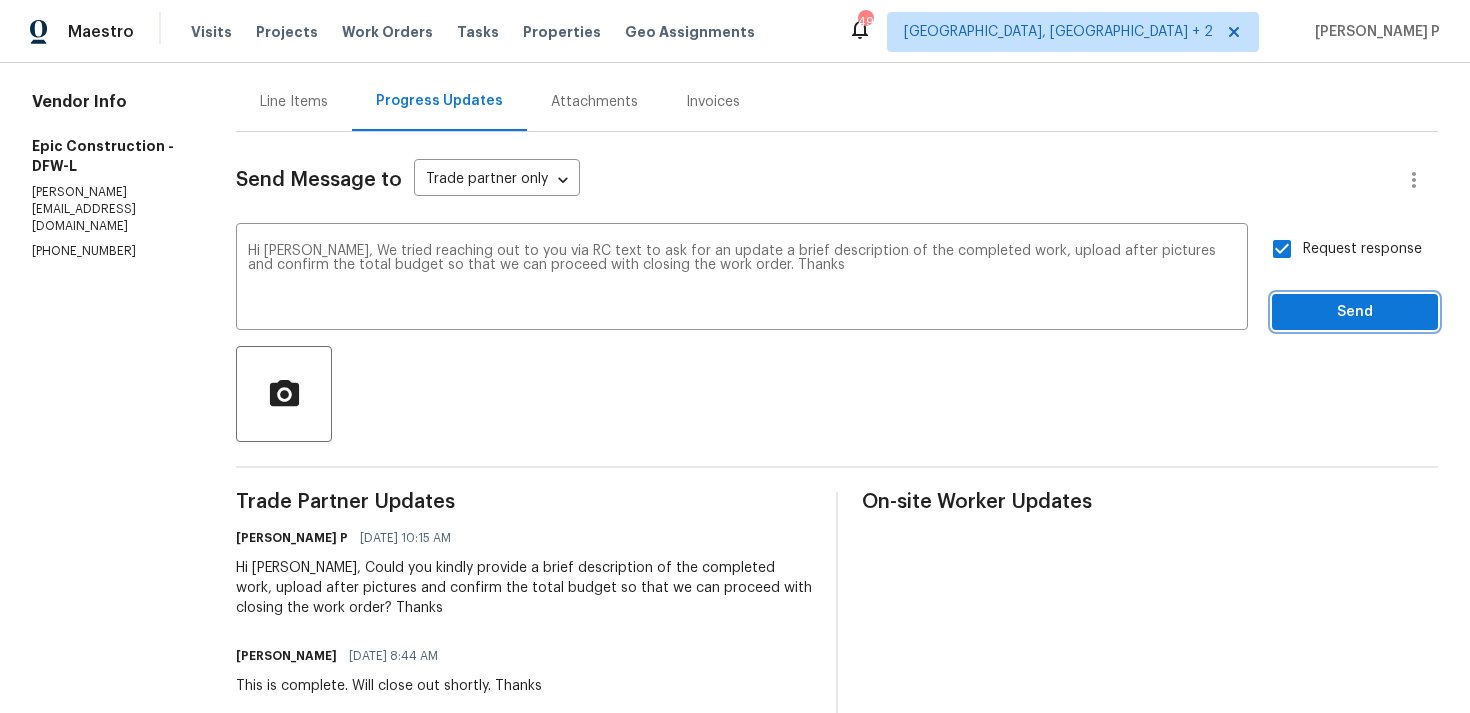 click on "Send" at bounding box center [1355, 312] 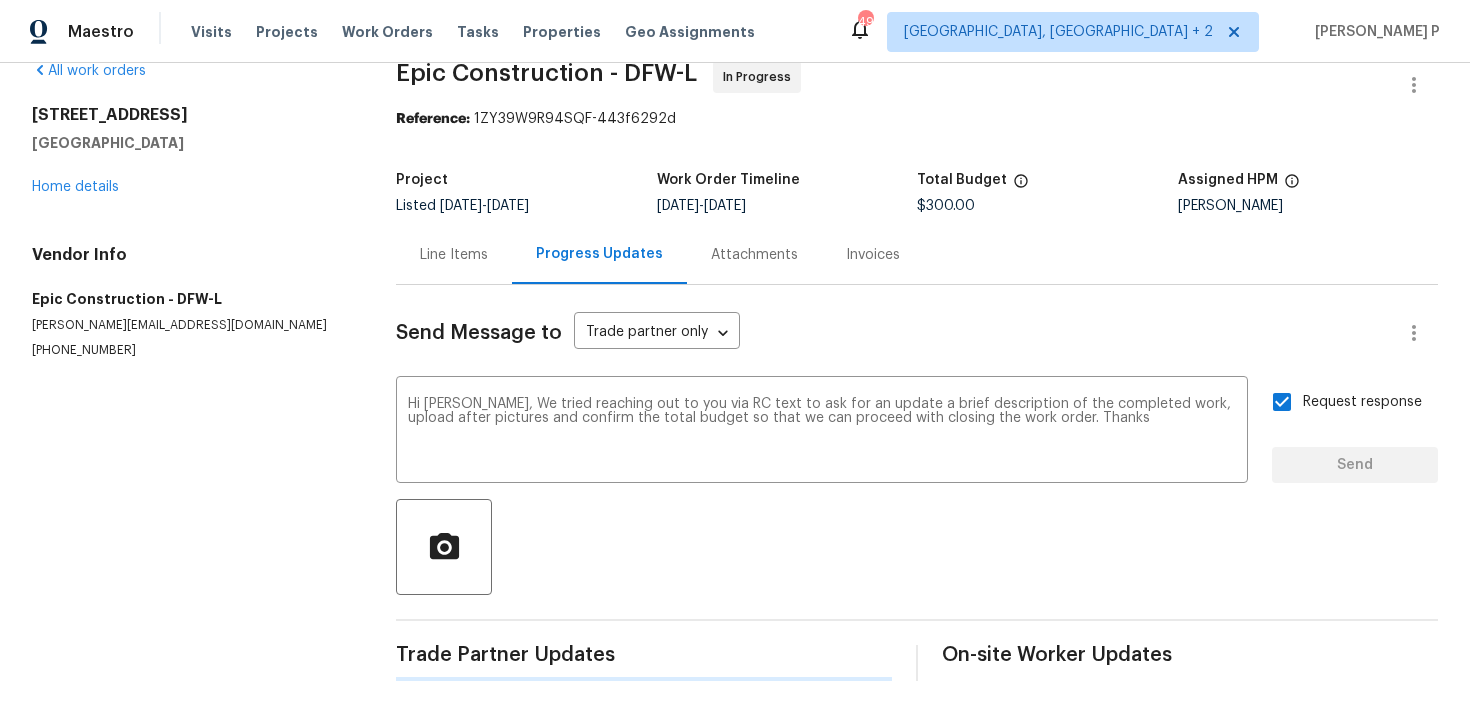 scroll, scrollTop: 34, scrollLeft: 0, axis: vertical 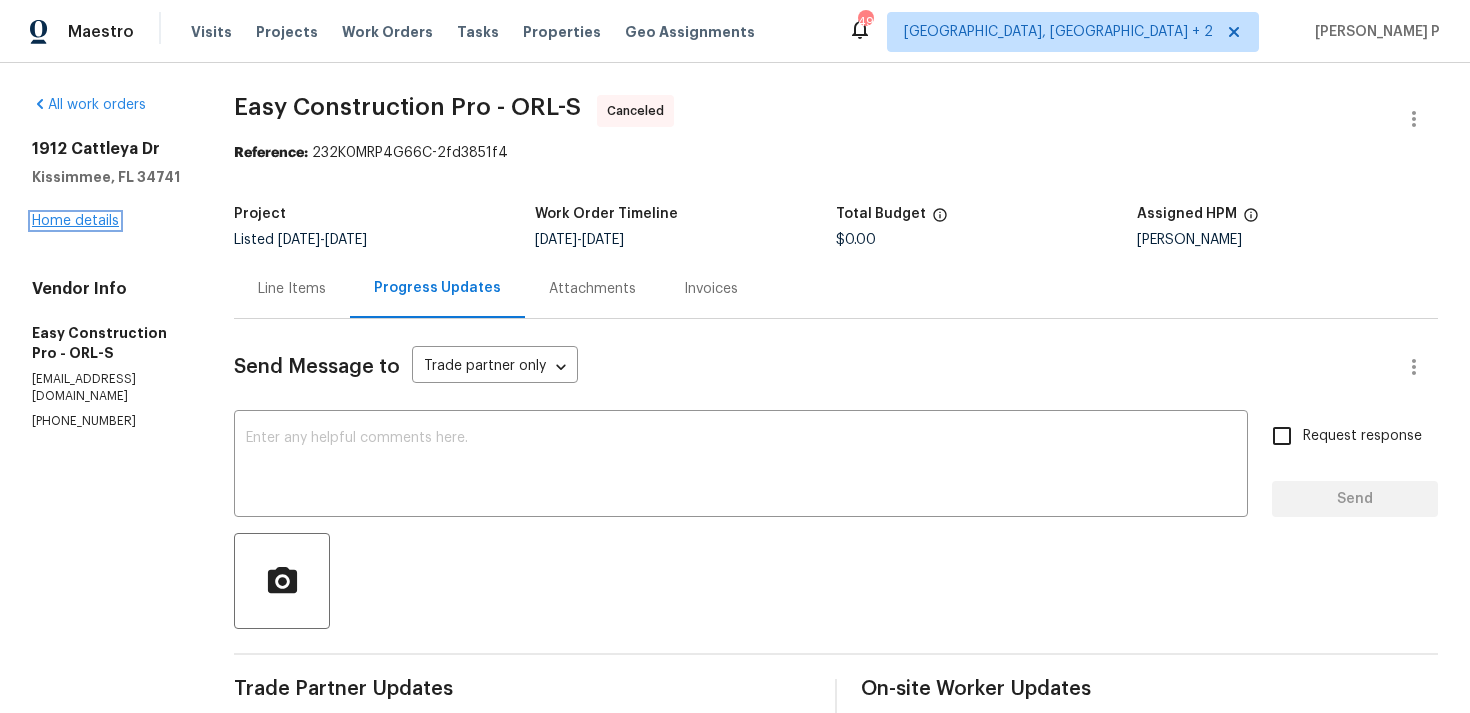 click on "Home details" at bounding box center [75, 221] 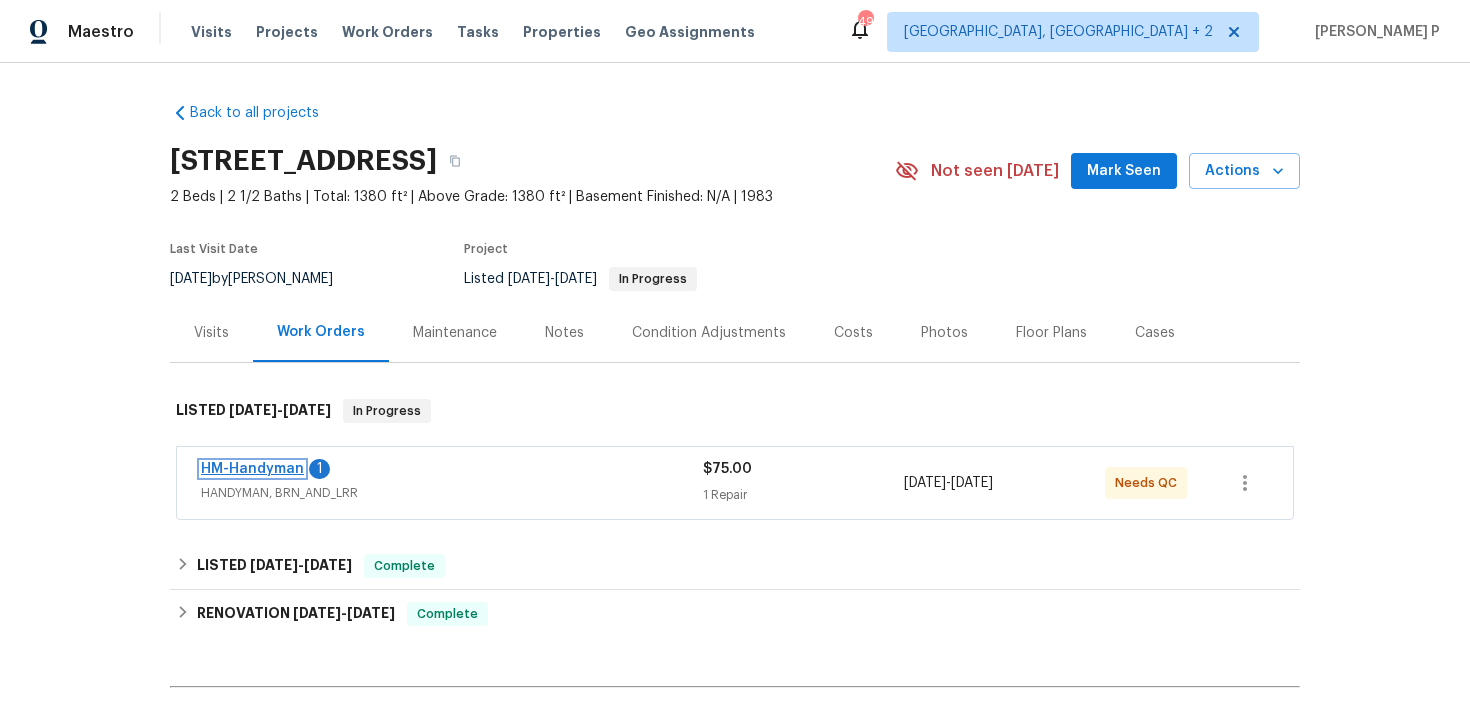 click on "HM-Handyman" at bounding box center (252, 469) 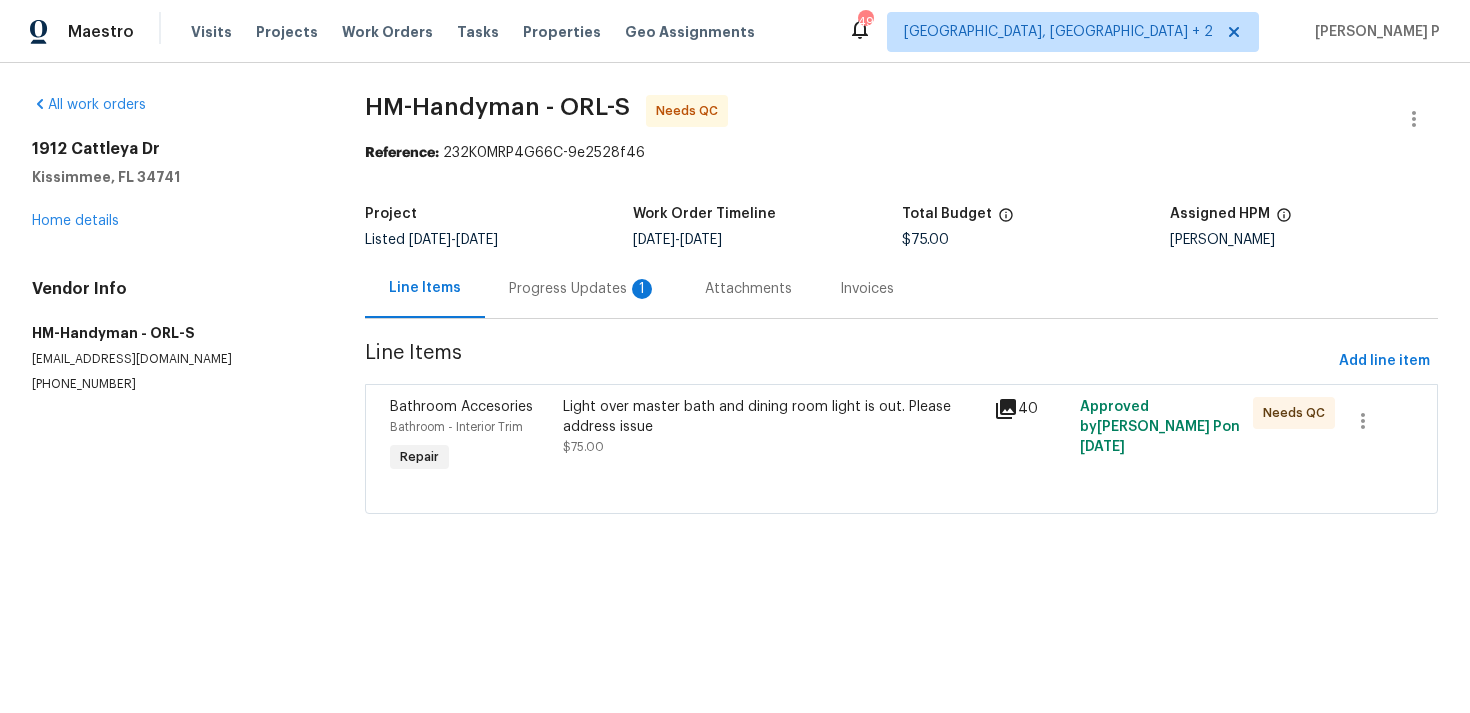 click on "Progress Updates 1" at bounding box center [583, 289] 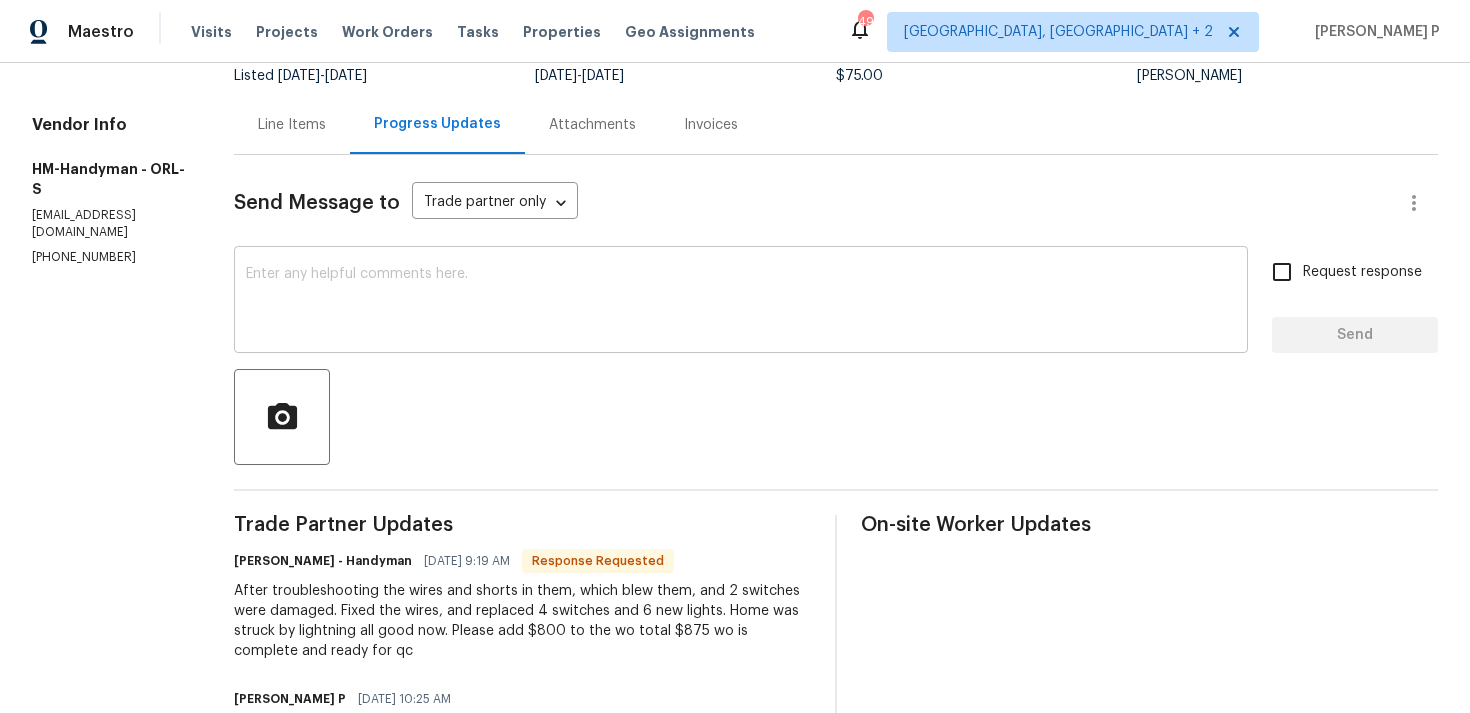 scroll, scrollTop: 0, scrollLeft: 0, axis: both 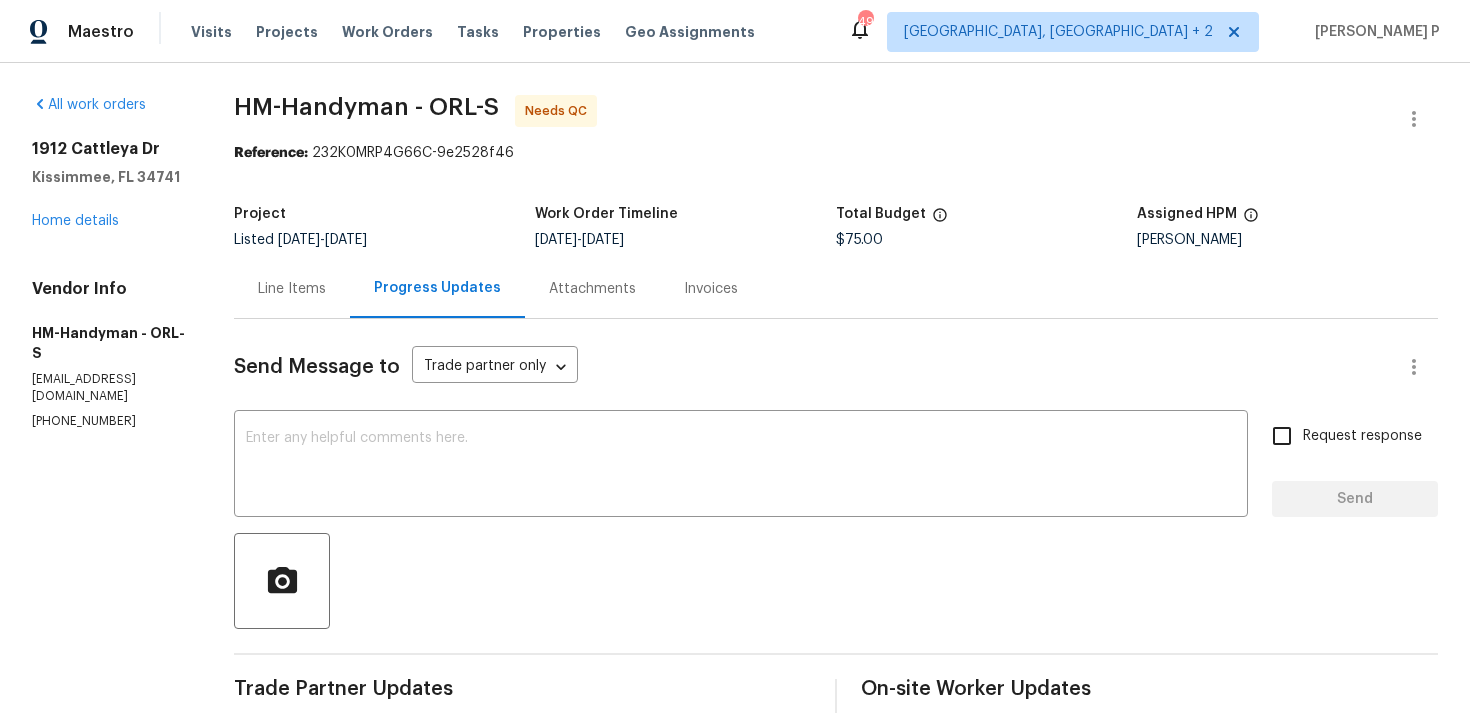 click on "Line Items" at bounding box center (292, 289) 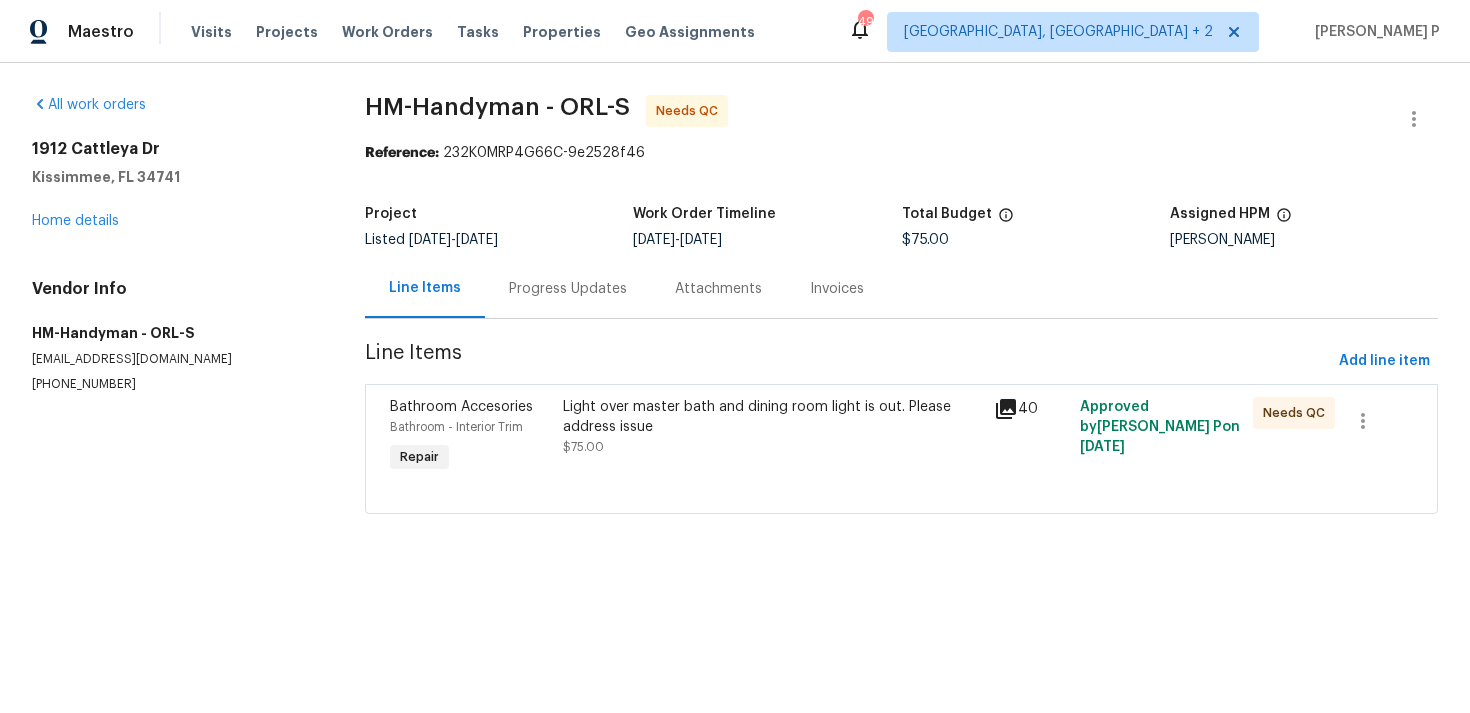 click on "Light over master bath and dining room light is out. Please address issue" at bounding box center [772, 417] 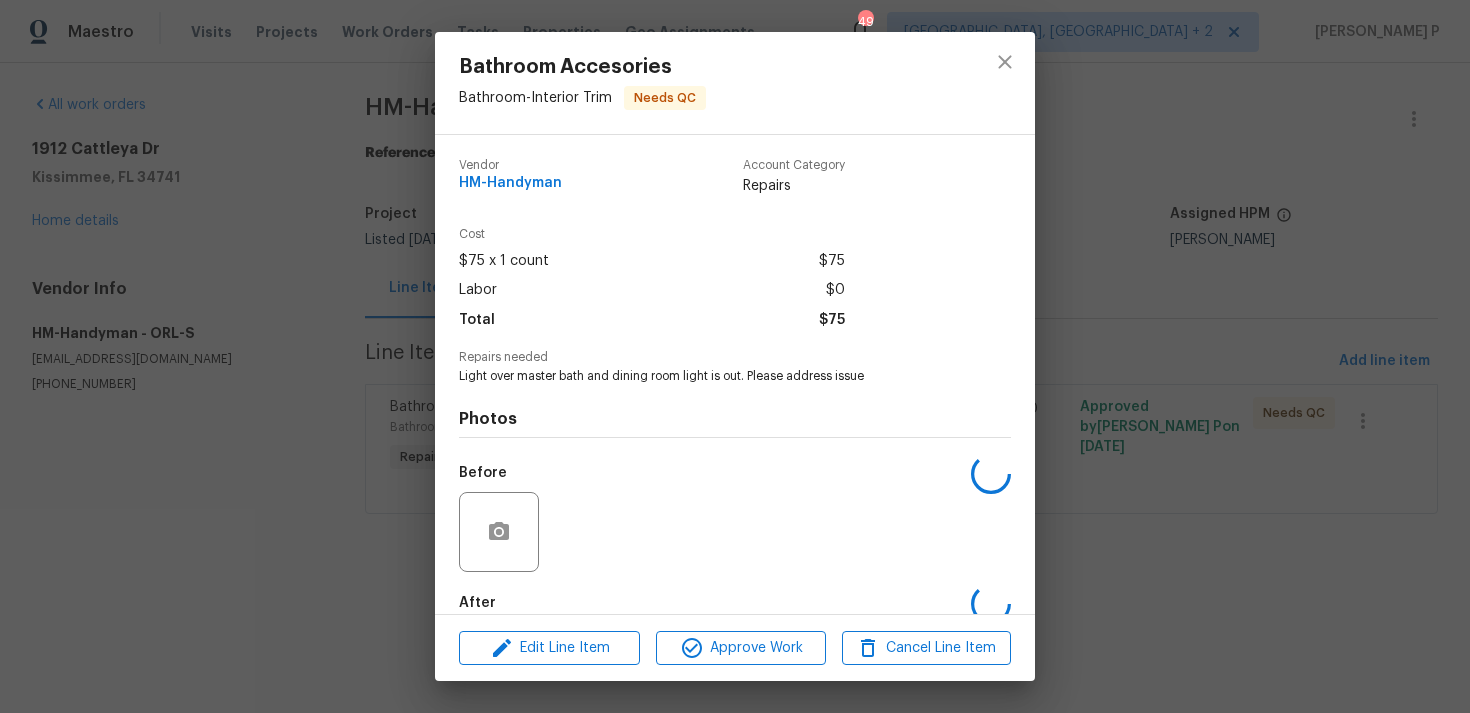 scroll, scrollTop: 108, scrollLeft: 0, axis: vertical 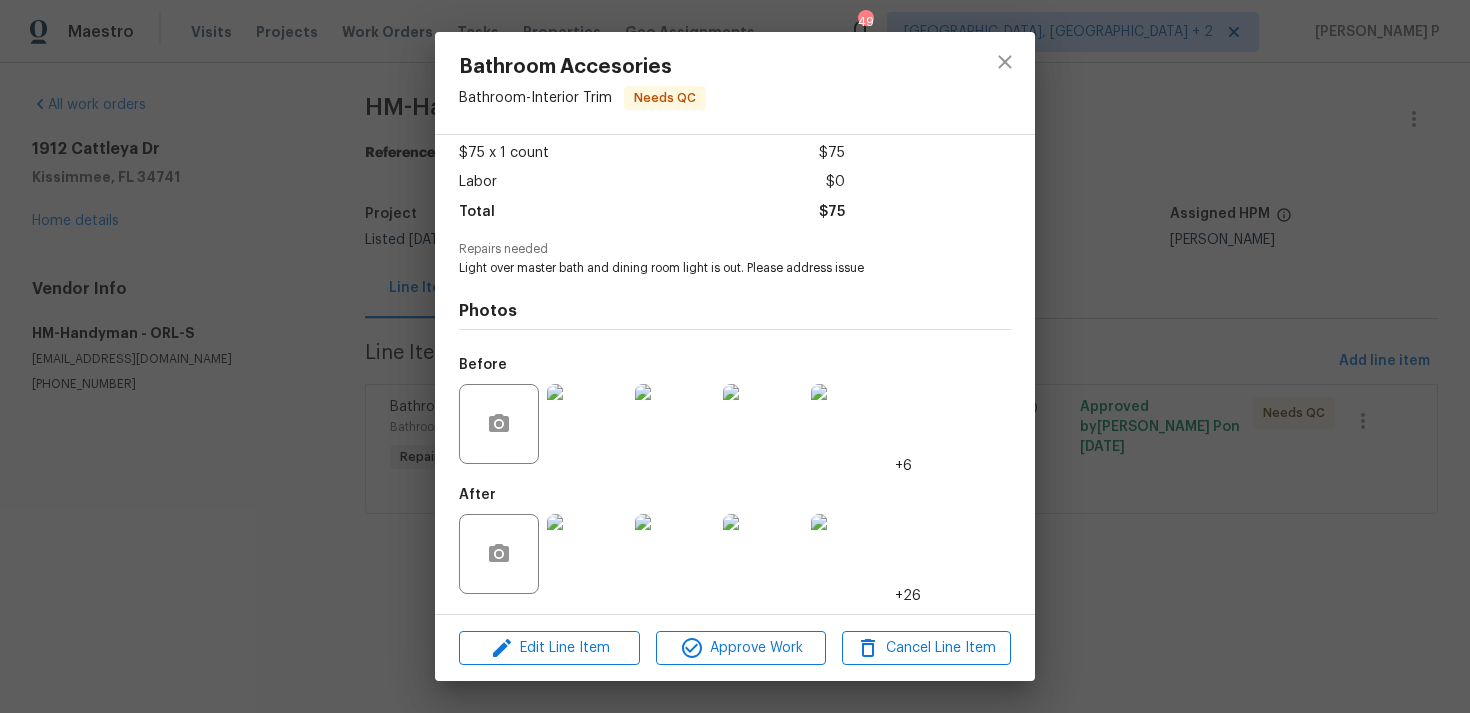 click at bounding box center [587, 554] 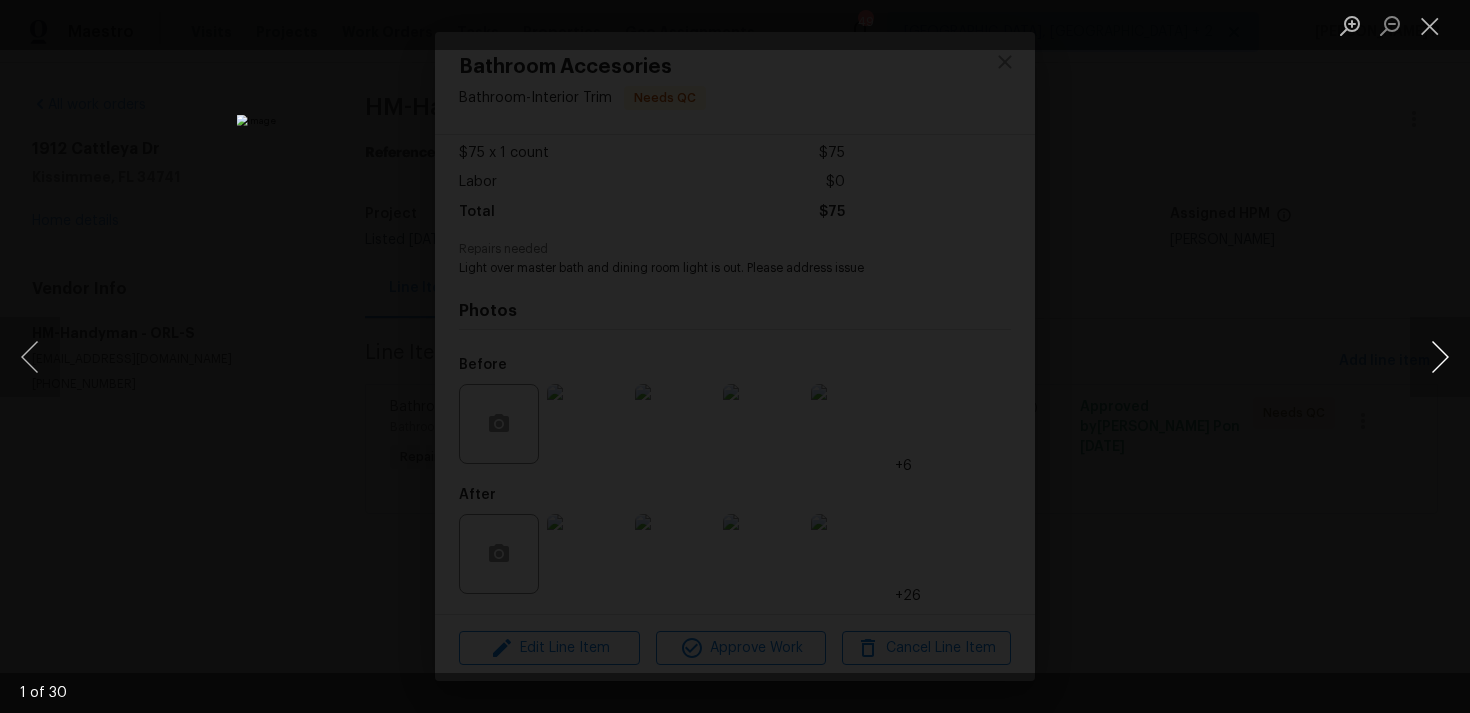 click at bounding box center [1440, 357] 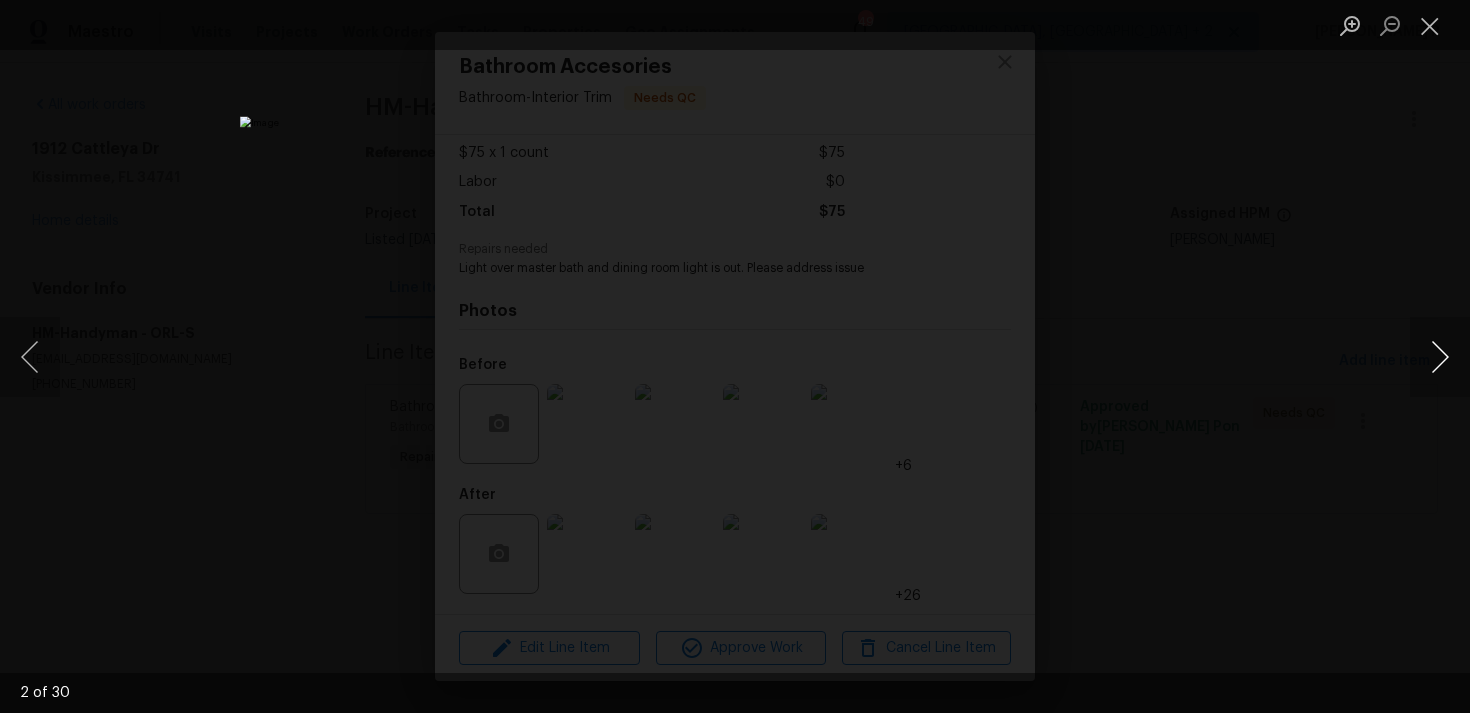 click at bounding box center (1440, 357) 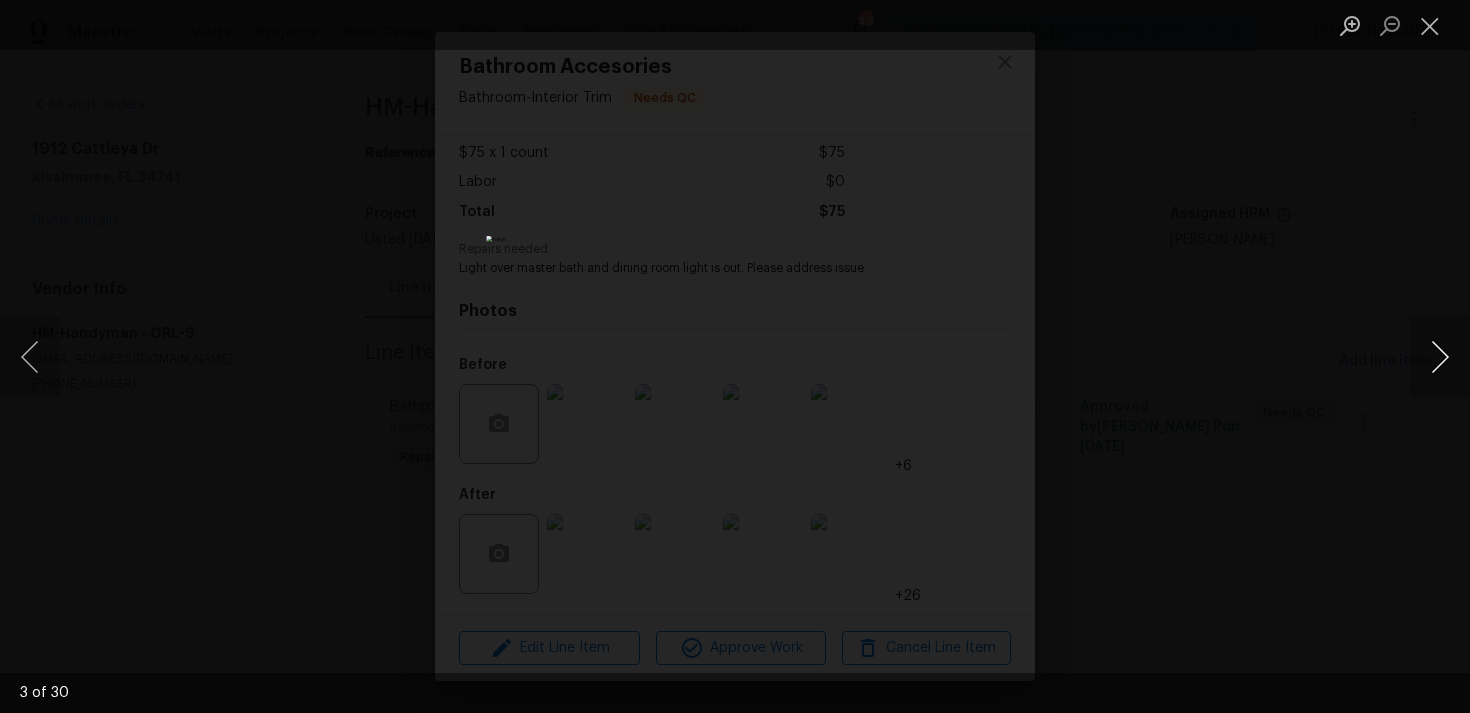 click at bounding box center (1440, 357) 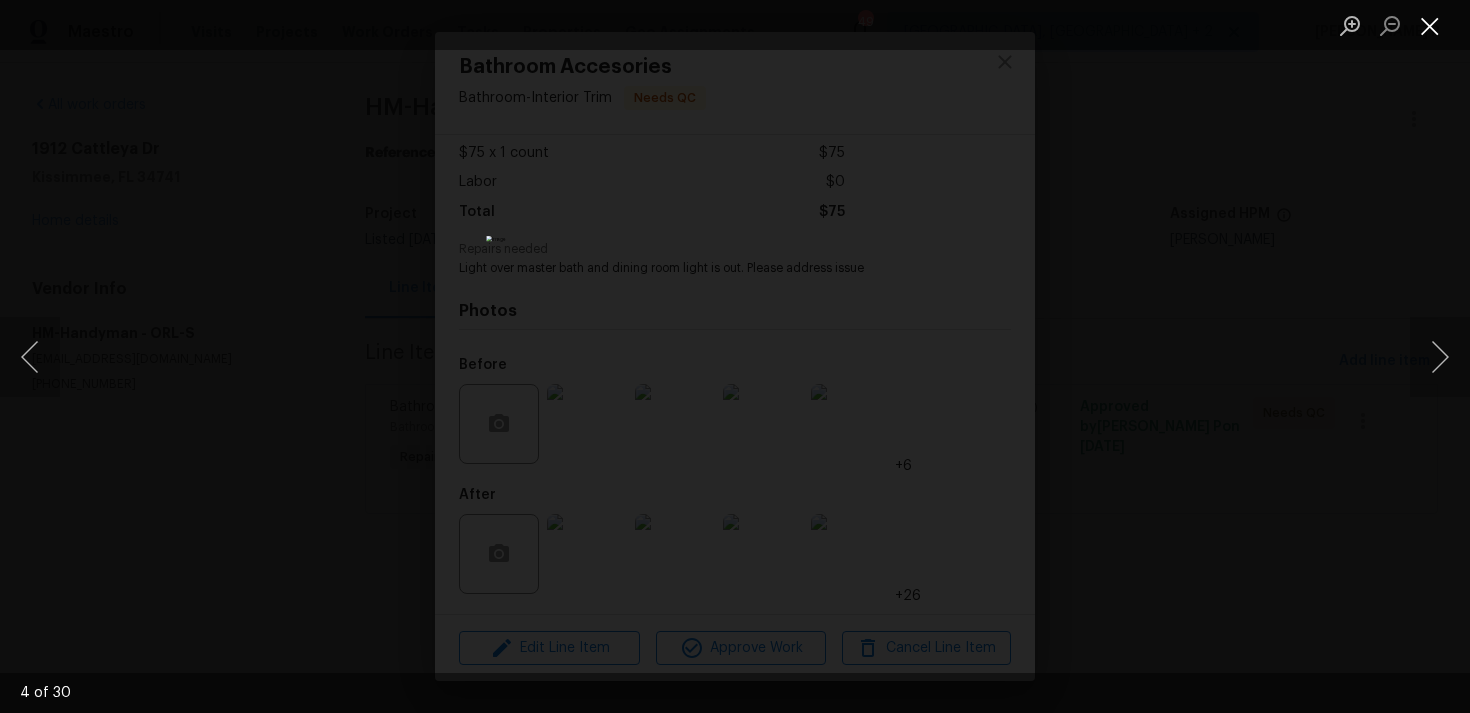 click at bounding box center (1430, 25) 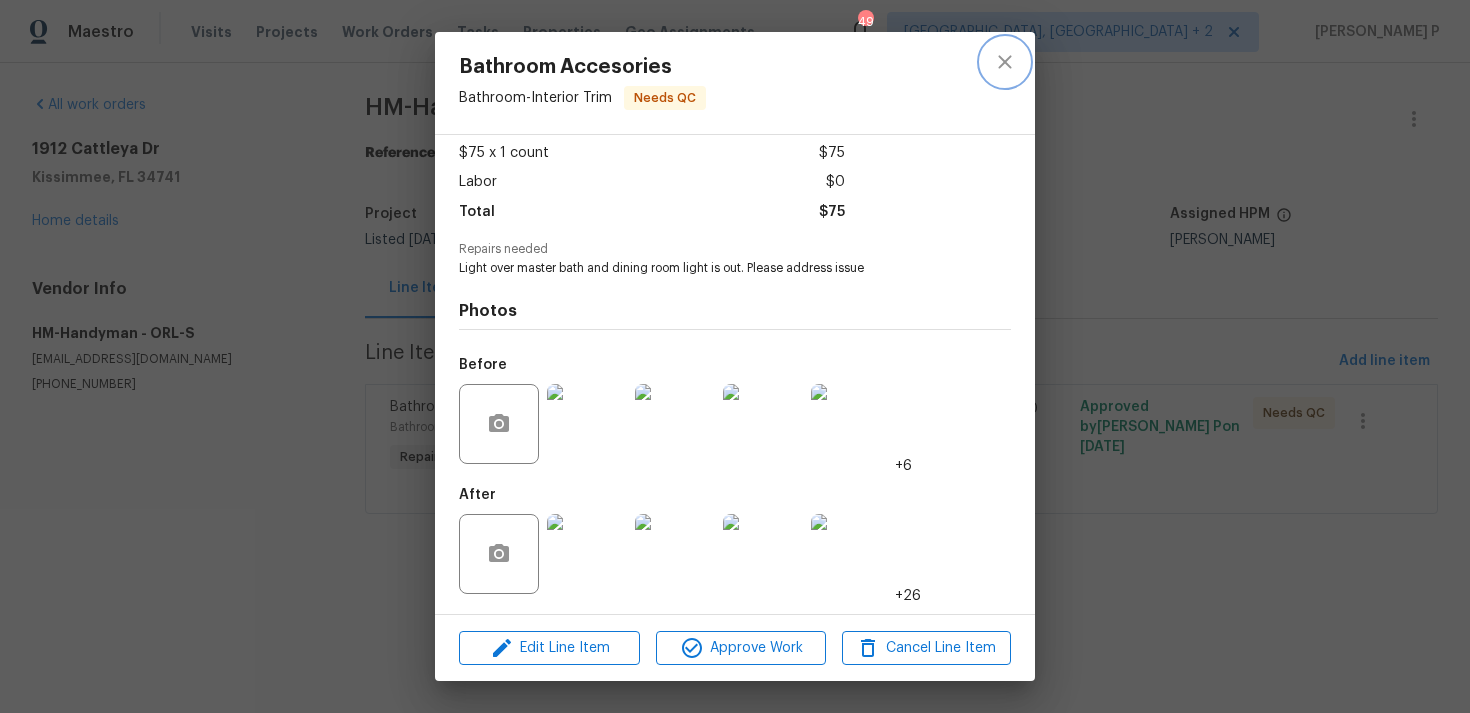 click 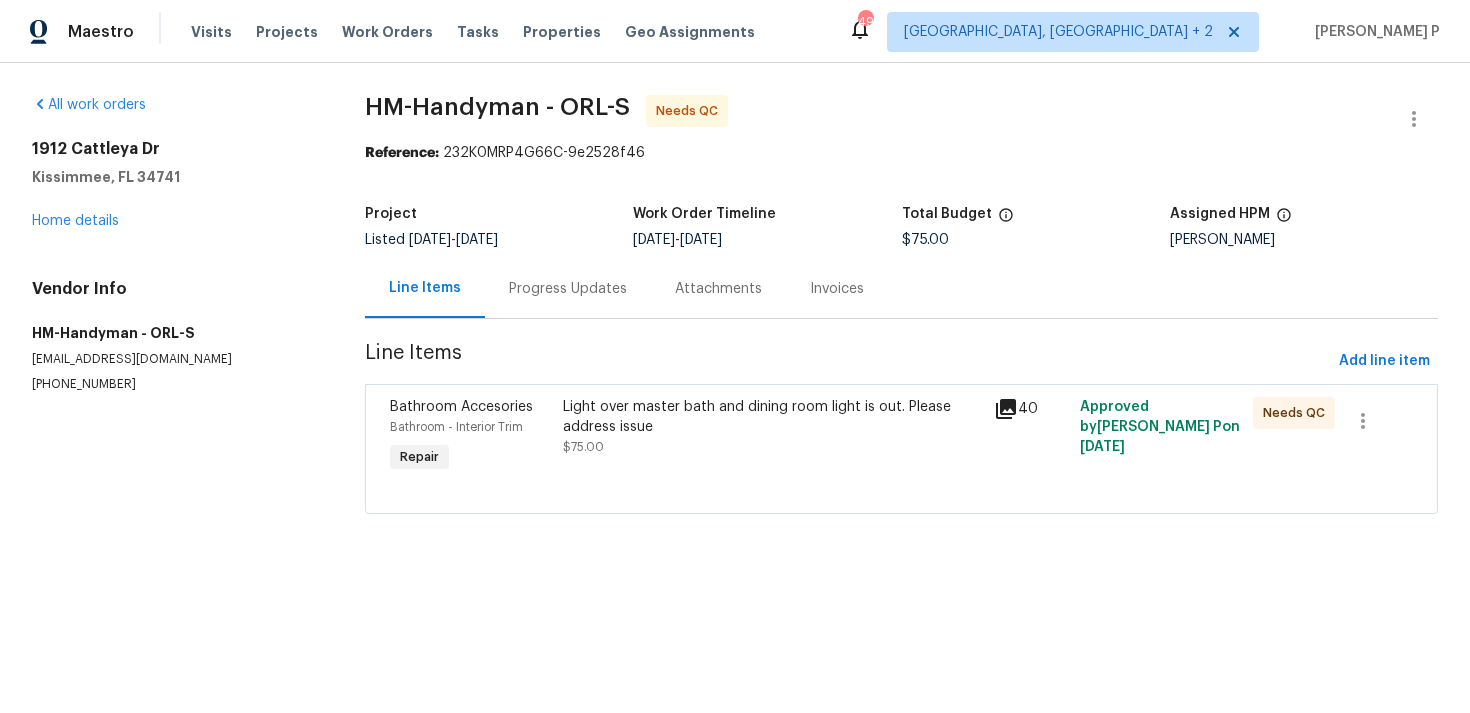 click on "Progress Updates" at bounding box center (568, 289) 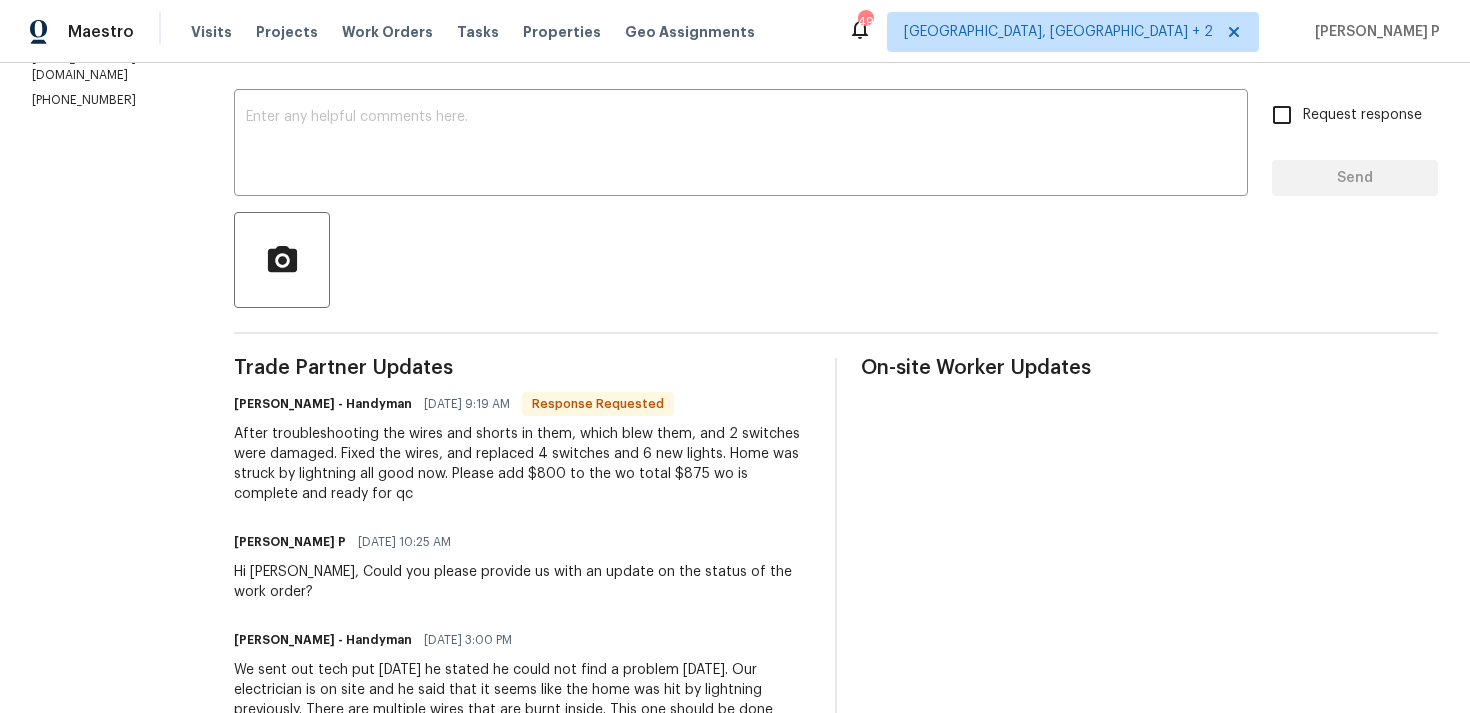 scroll, scrollTop: 245, scrollLeft: 0, axis: vertical 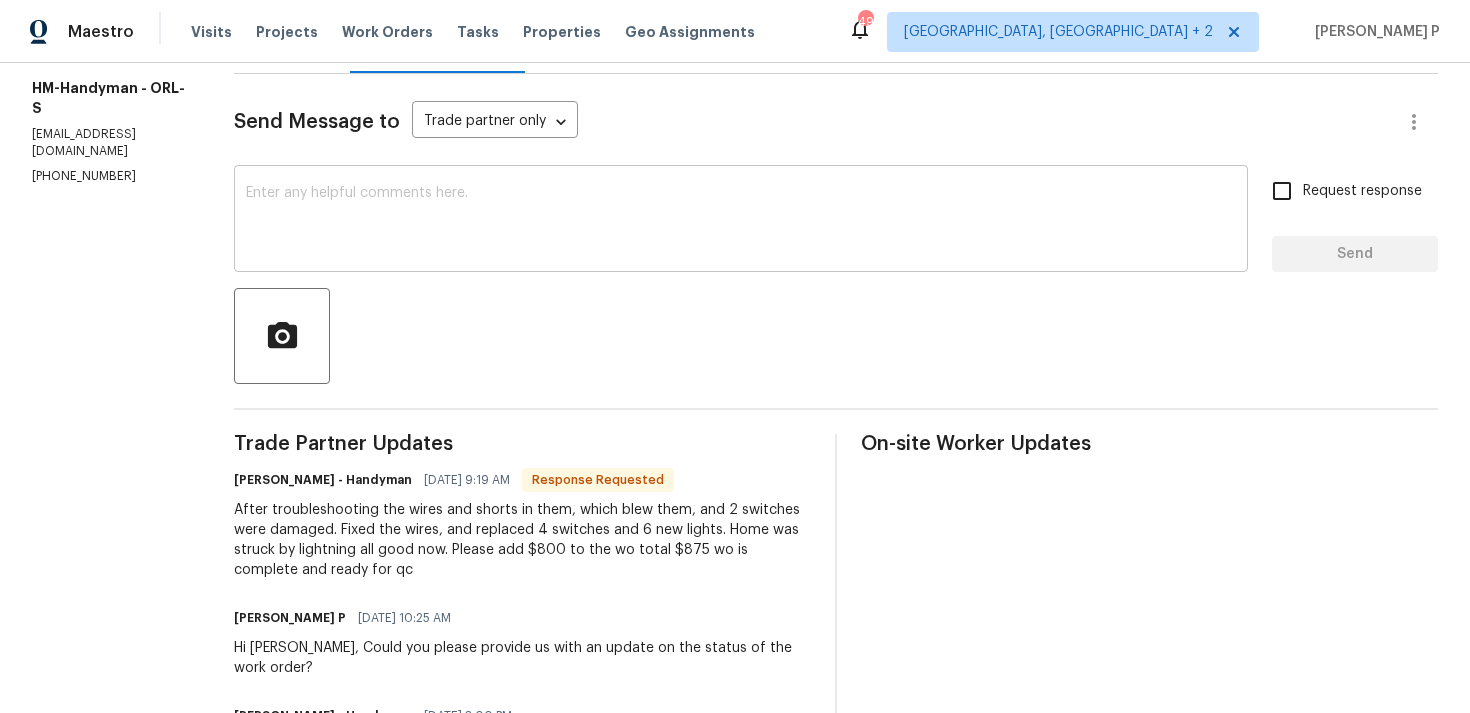 click at bounding box center (741, 221) 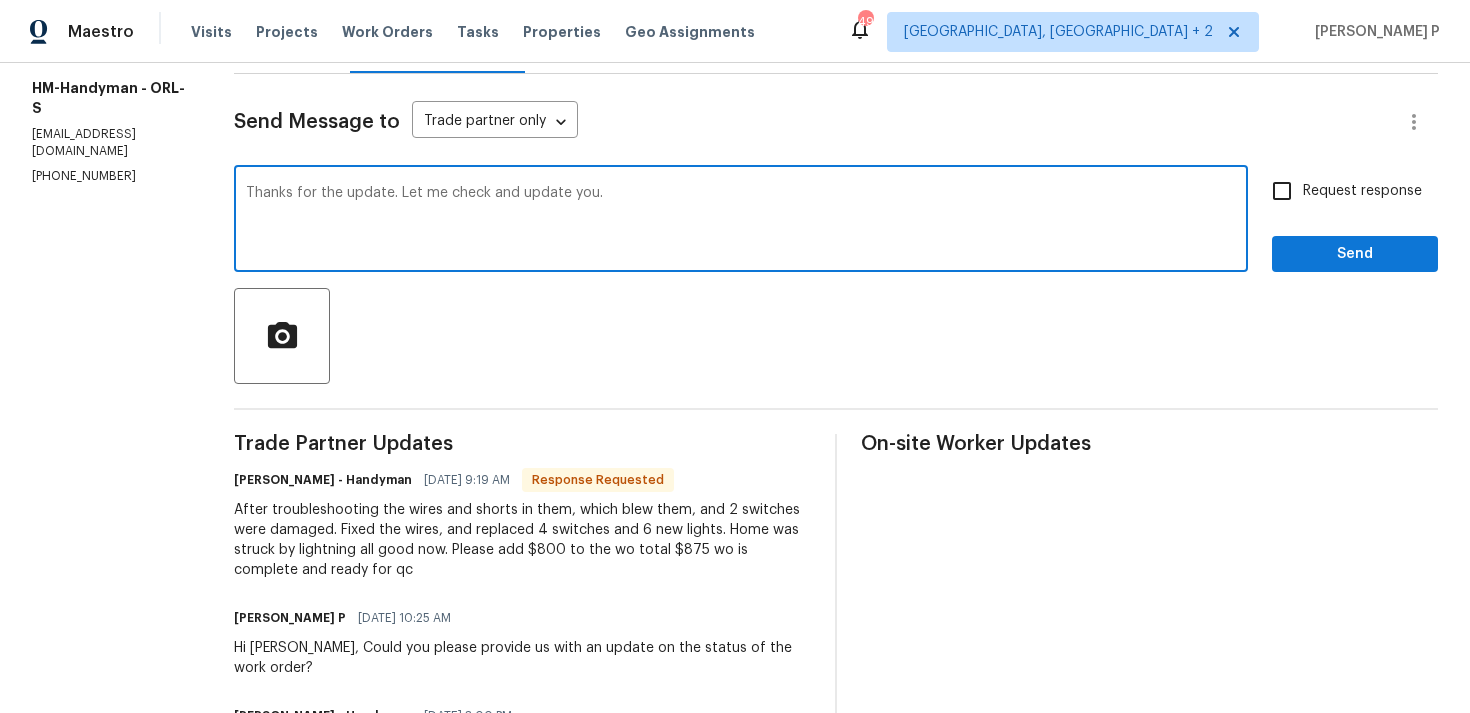 type on "Thanks for the update. Let me check and update you." 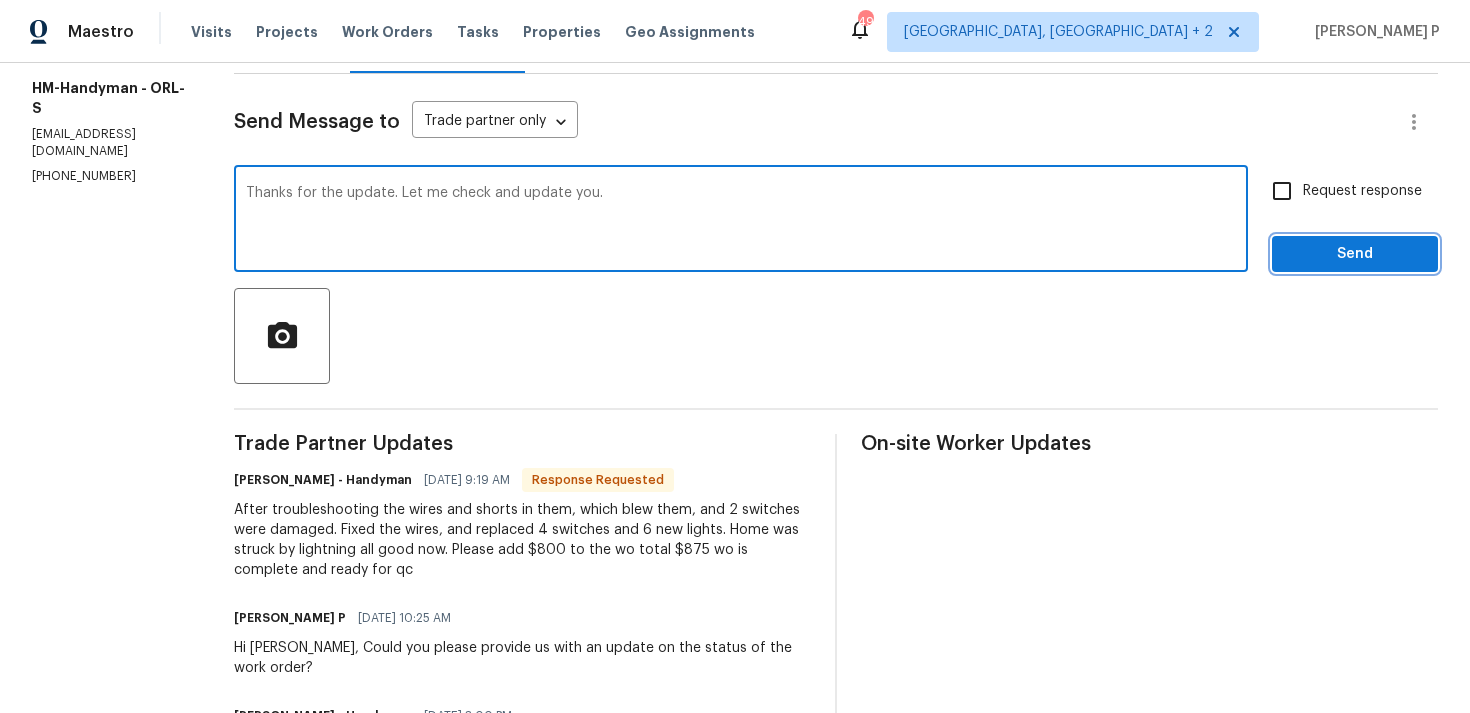 click on "Send" at bounding box center (1355, 254) 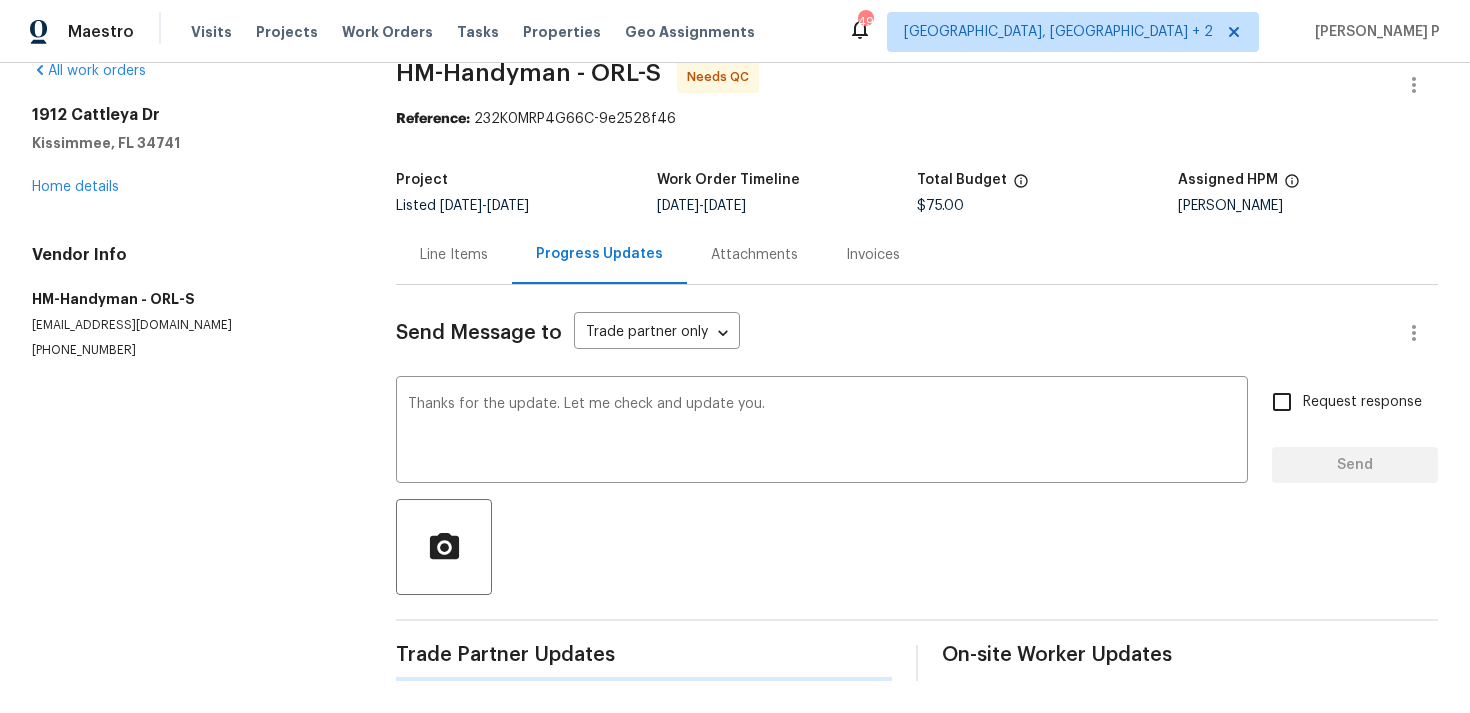 type 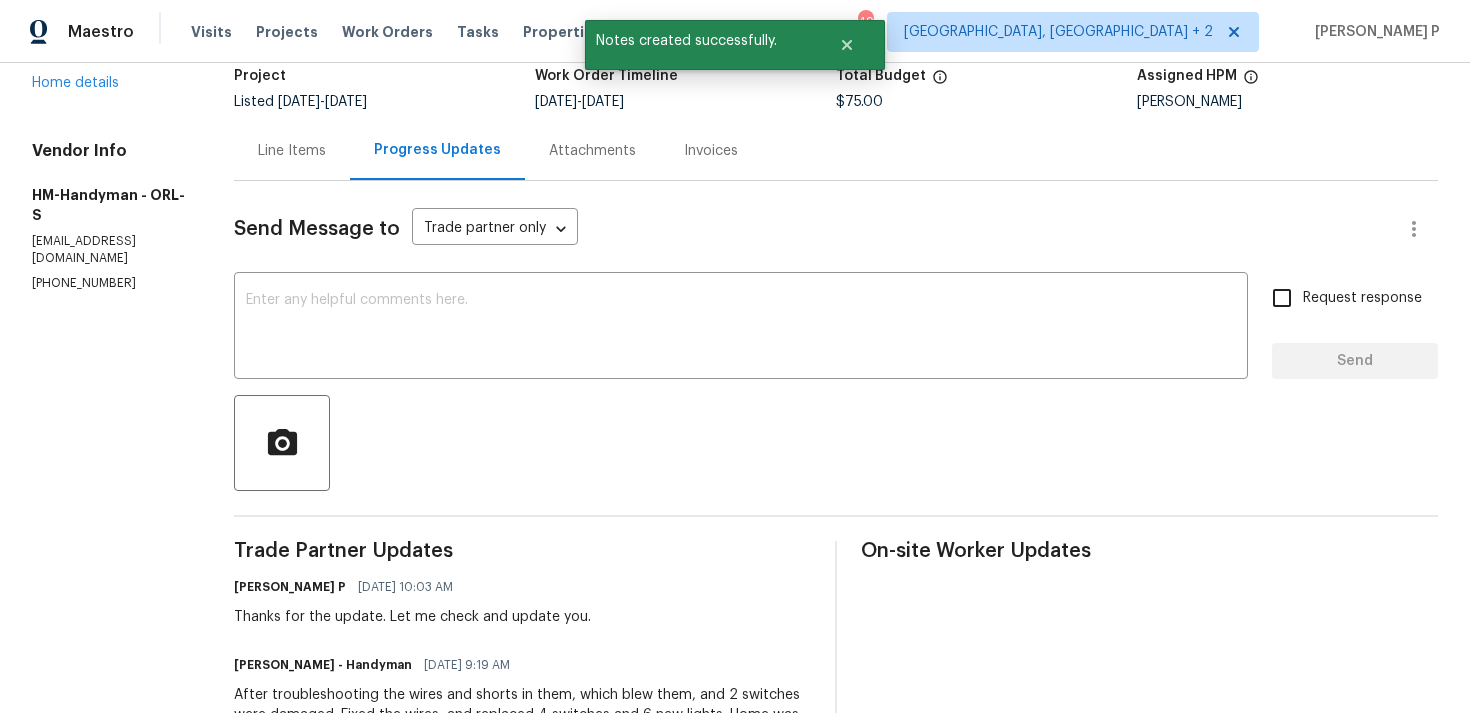 scroll, scrollTop: 0, scrollLeft: 0, axis: both 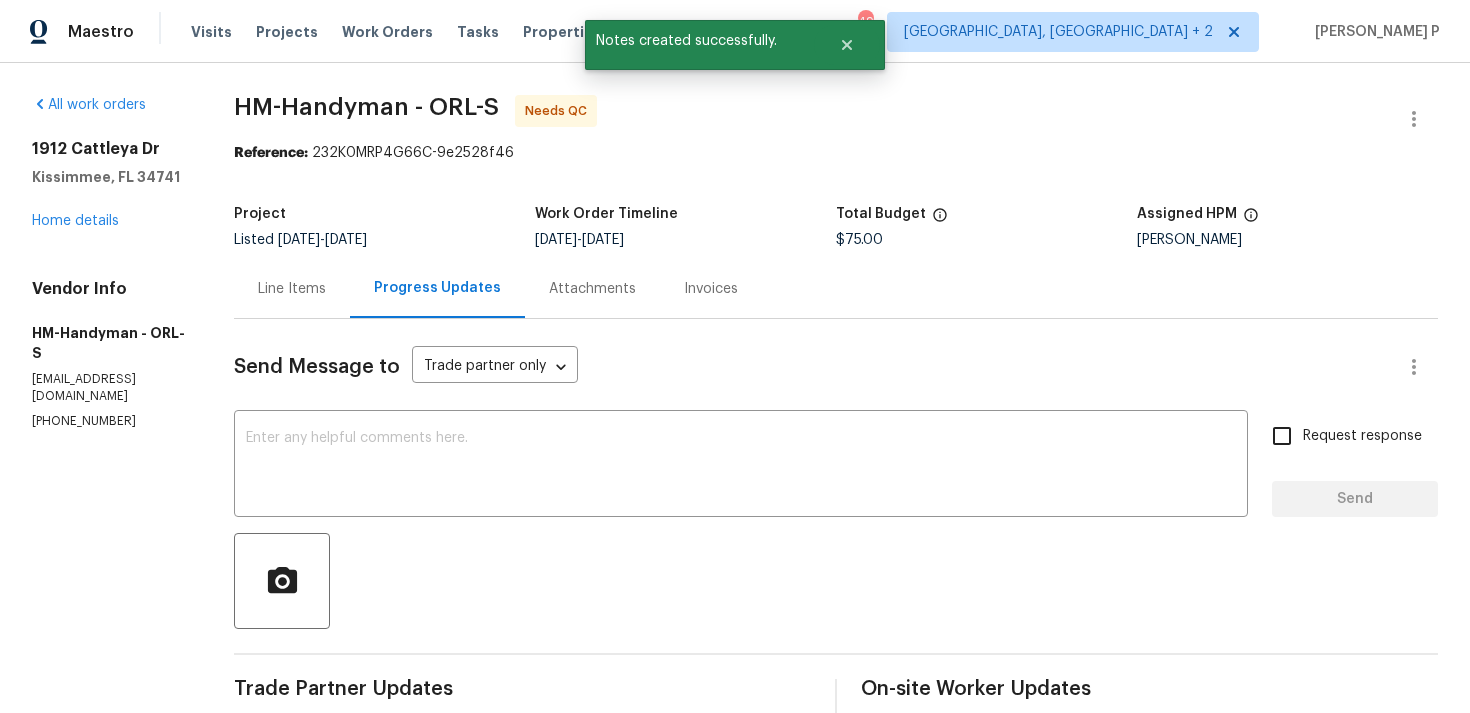 click on "Line Items" at bounding box center [292, 288] 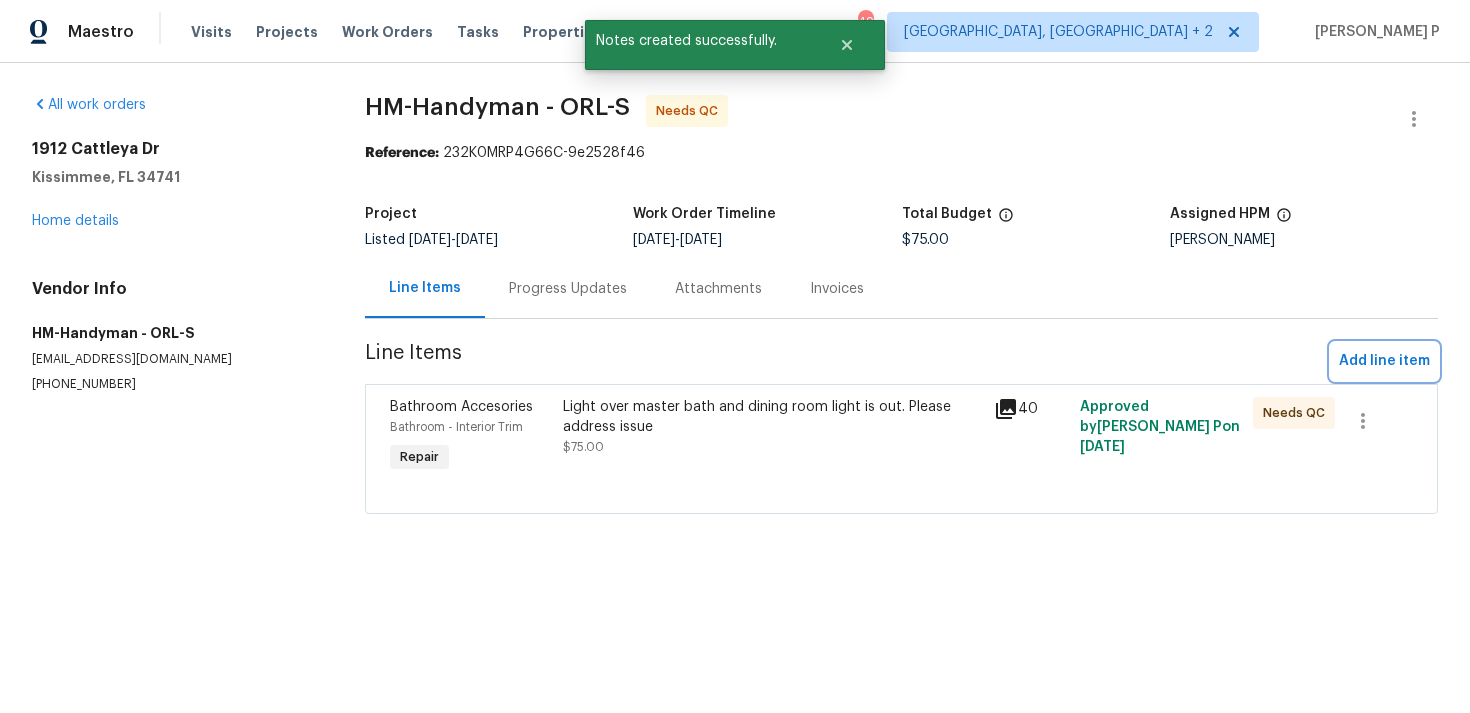 click on "Add line item" at bounding box center [1384, 361] 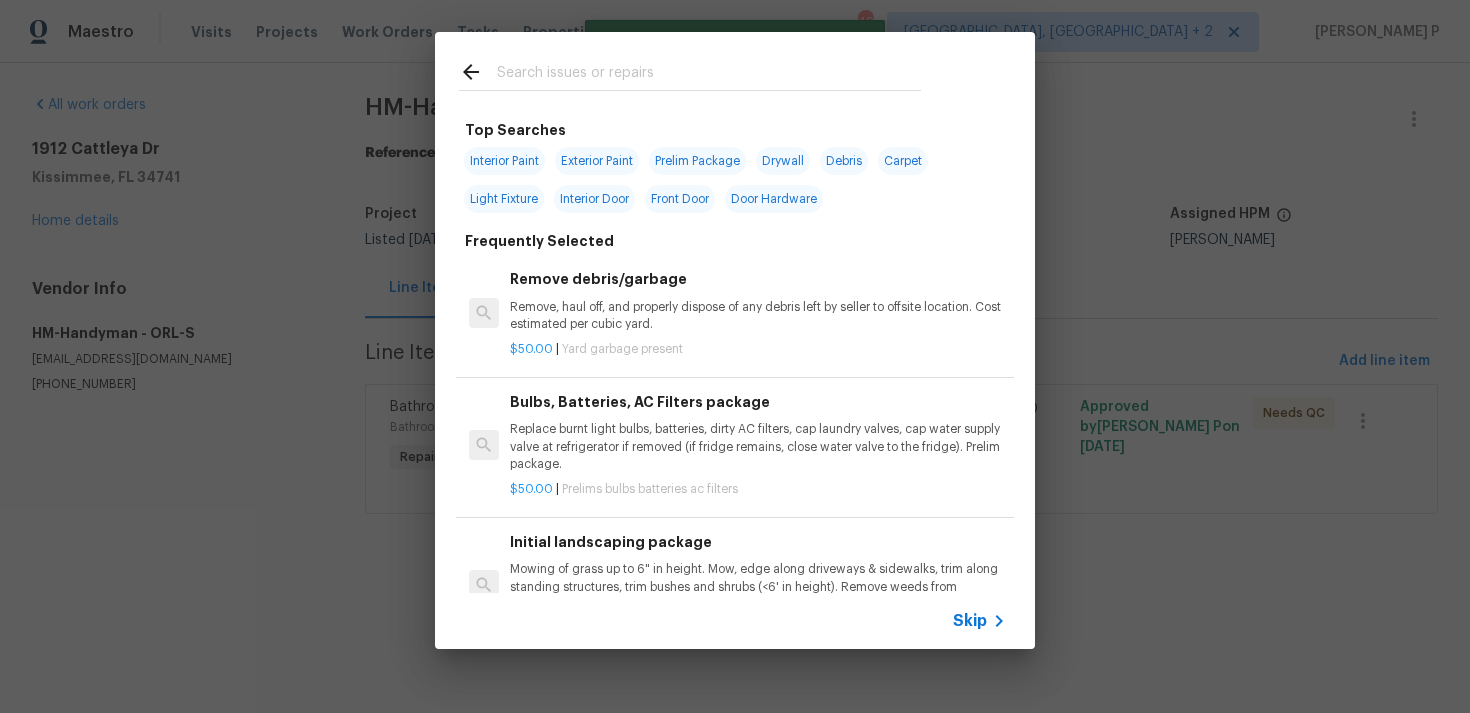 click on "Skip" at bounding box center (970, 621) 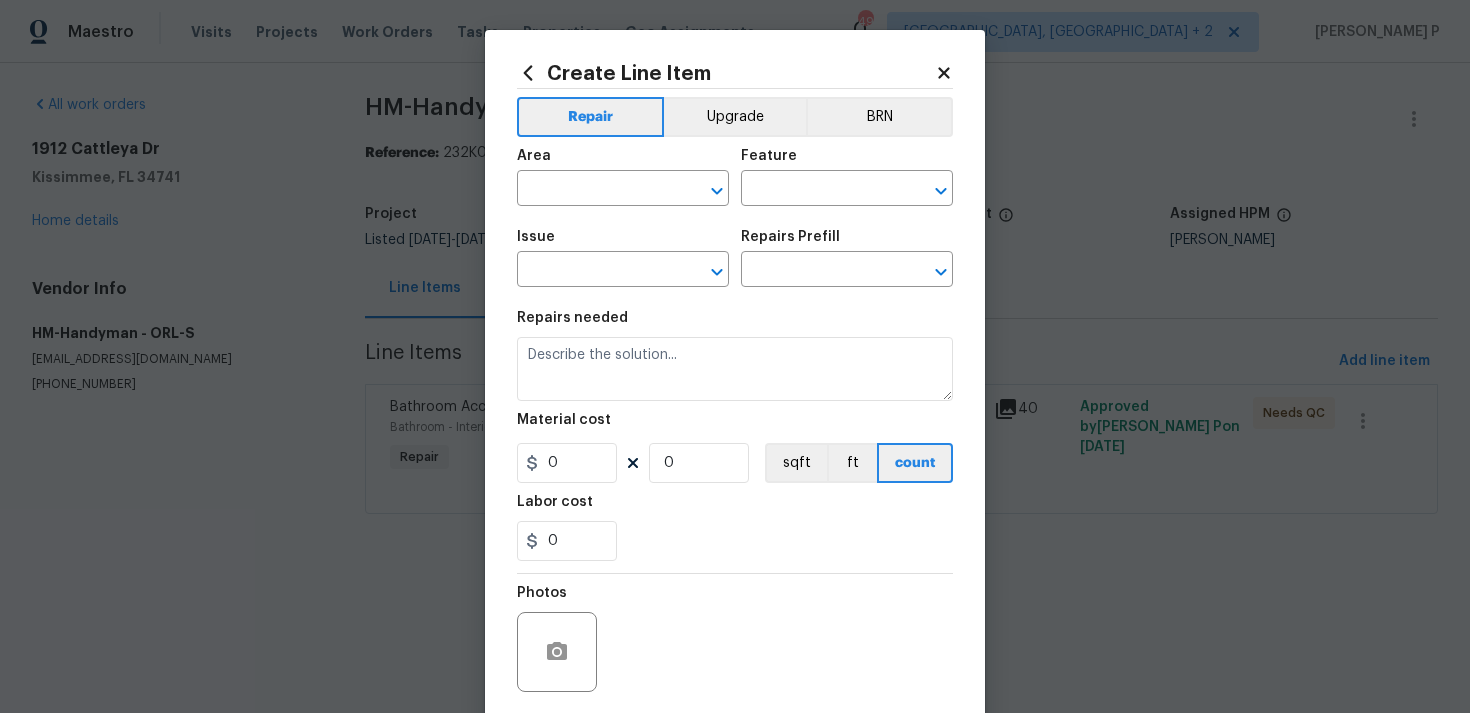 click on "Material cost" at bounding box center [735, 426] 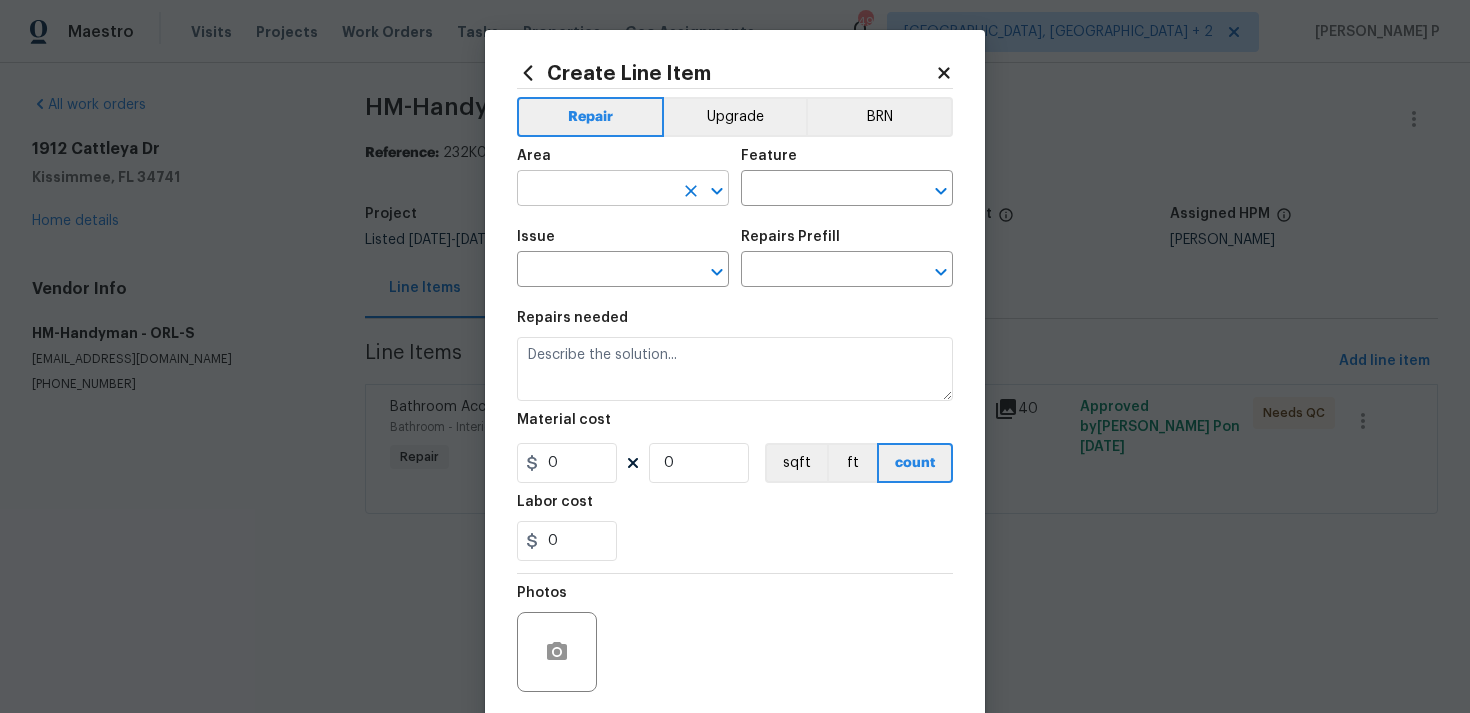 click 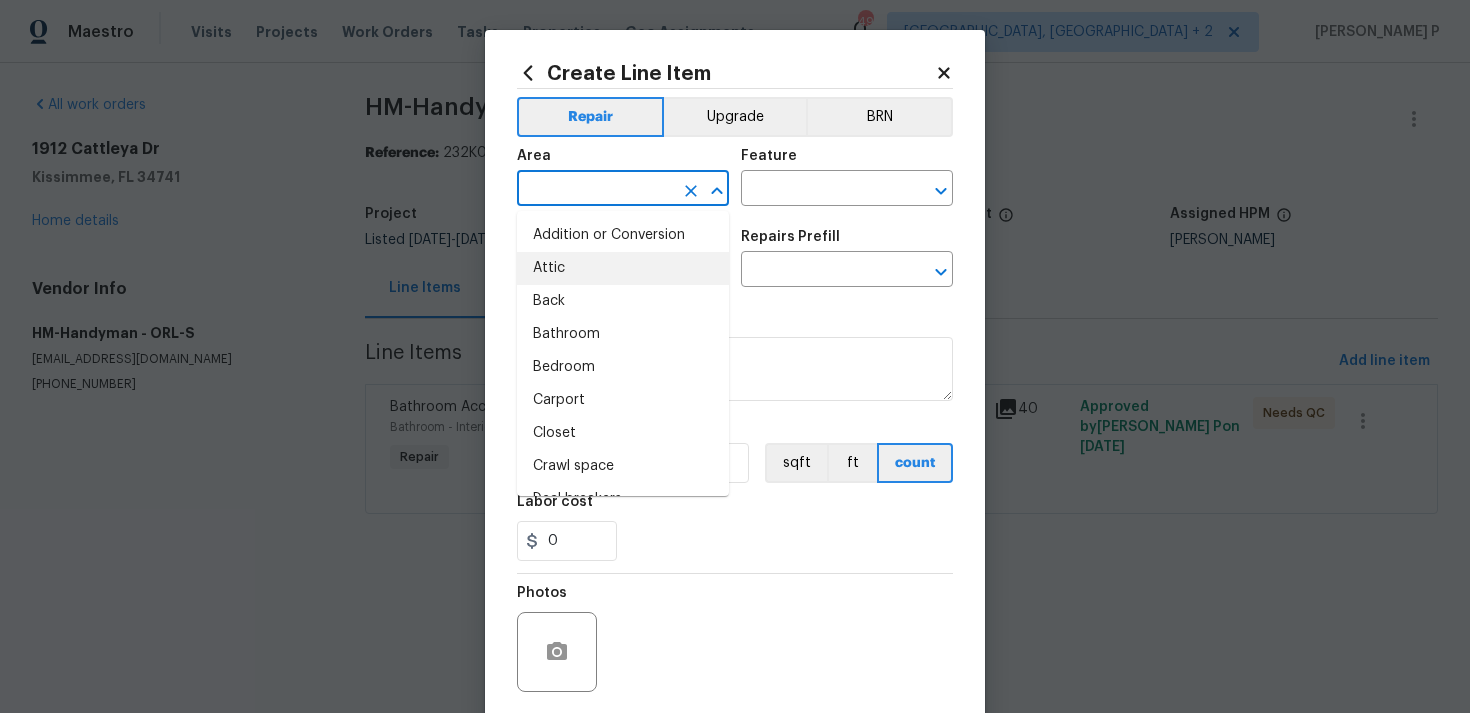 click on "Attic" at bounding box center [623, 268] 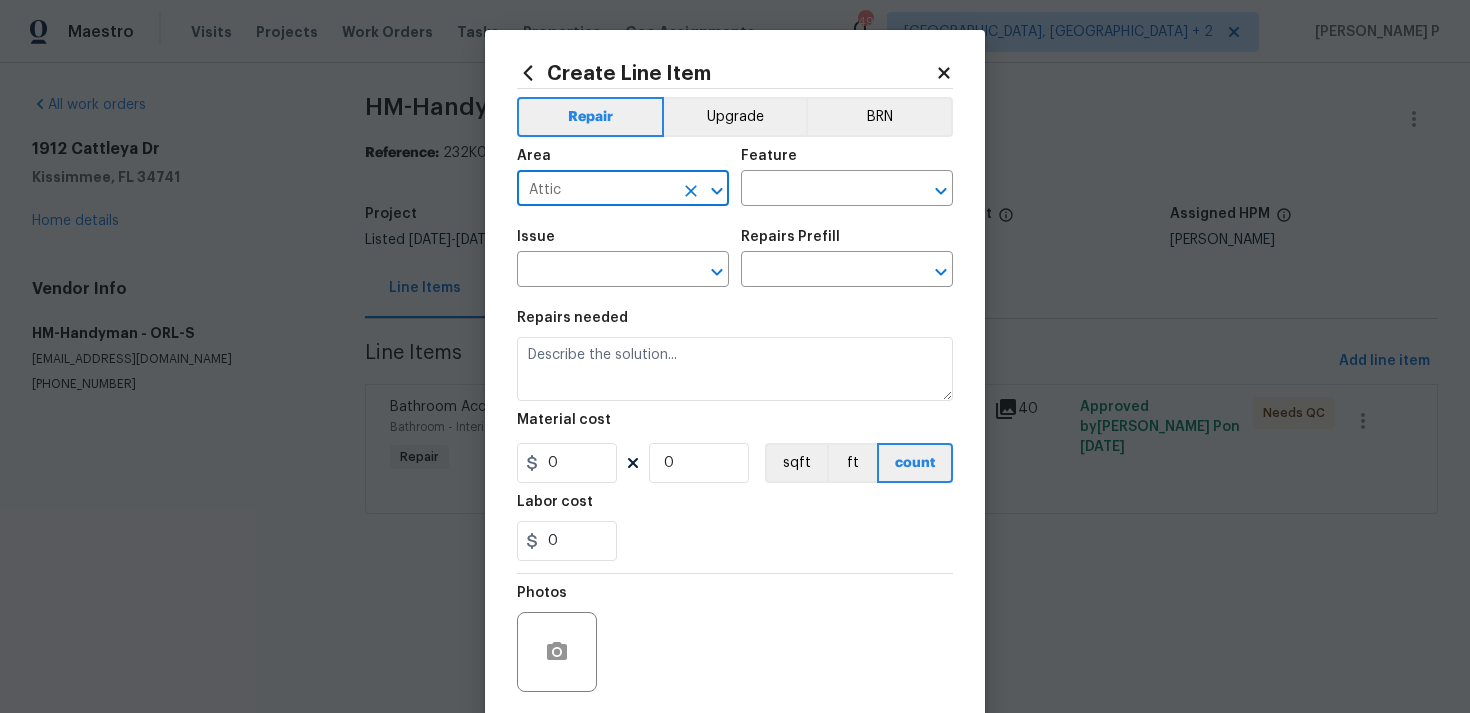 click on "Feature" at bounding box center (847, 162) 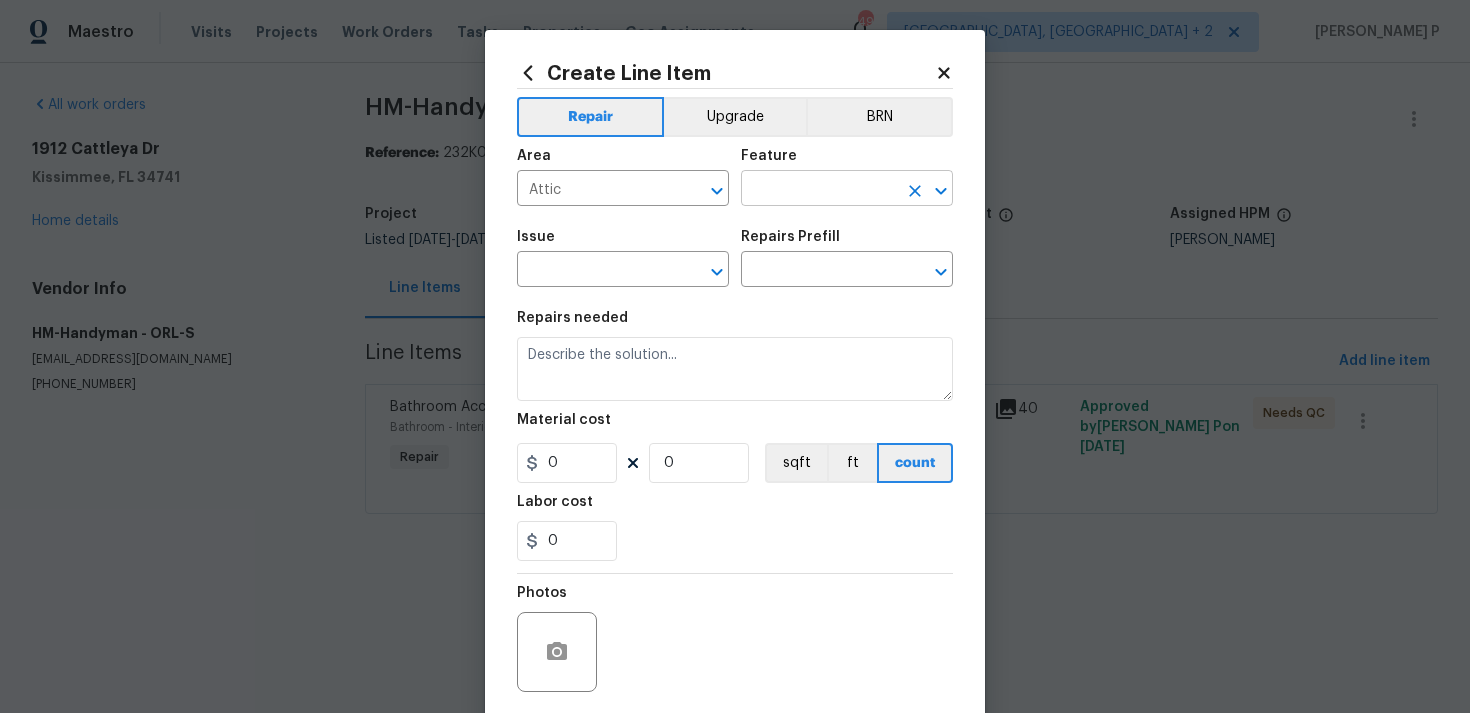 click at bounding box center [819, 190] 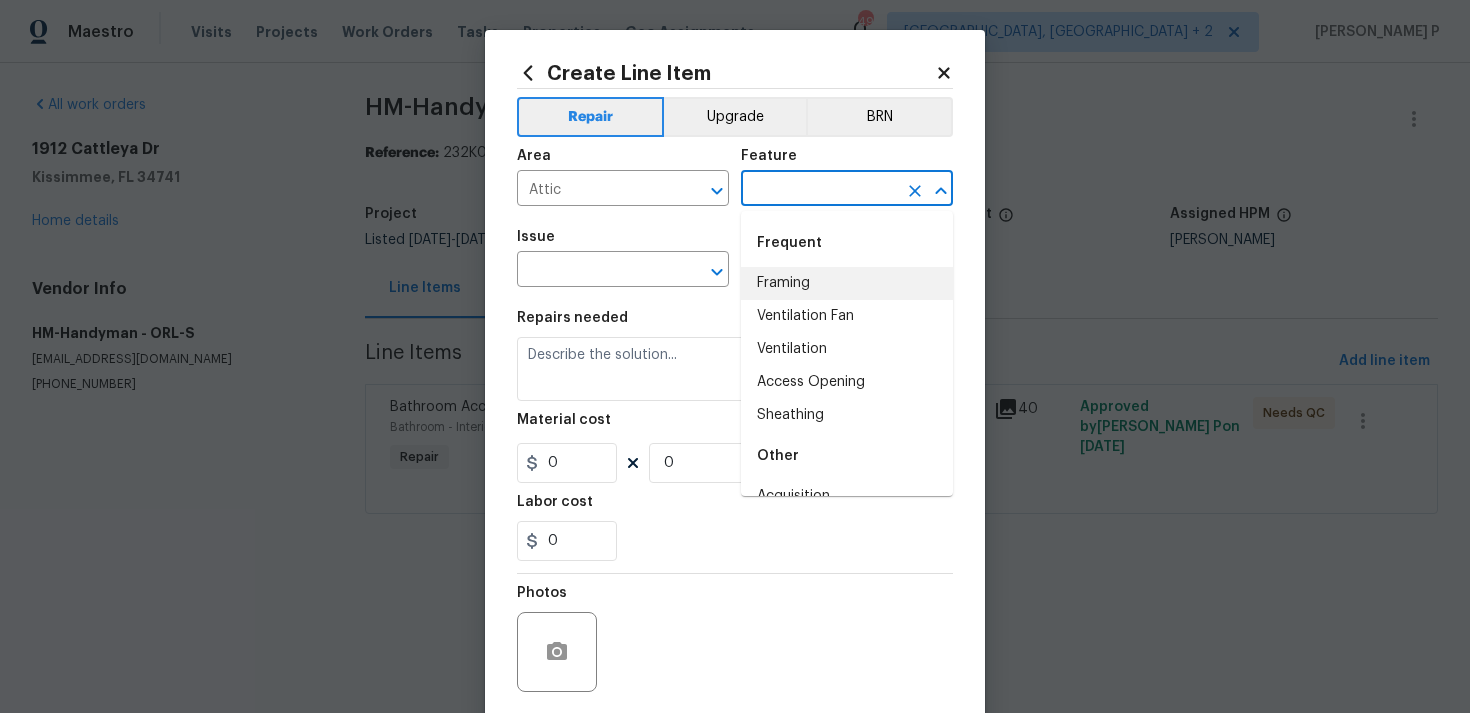 click on "Framing" at bounding box center [847, 283] 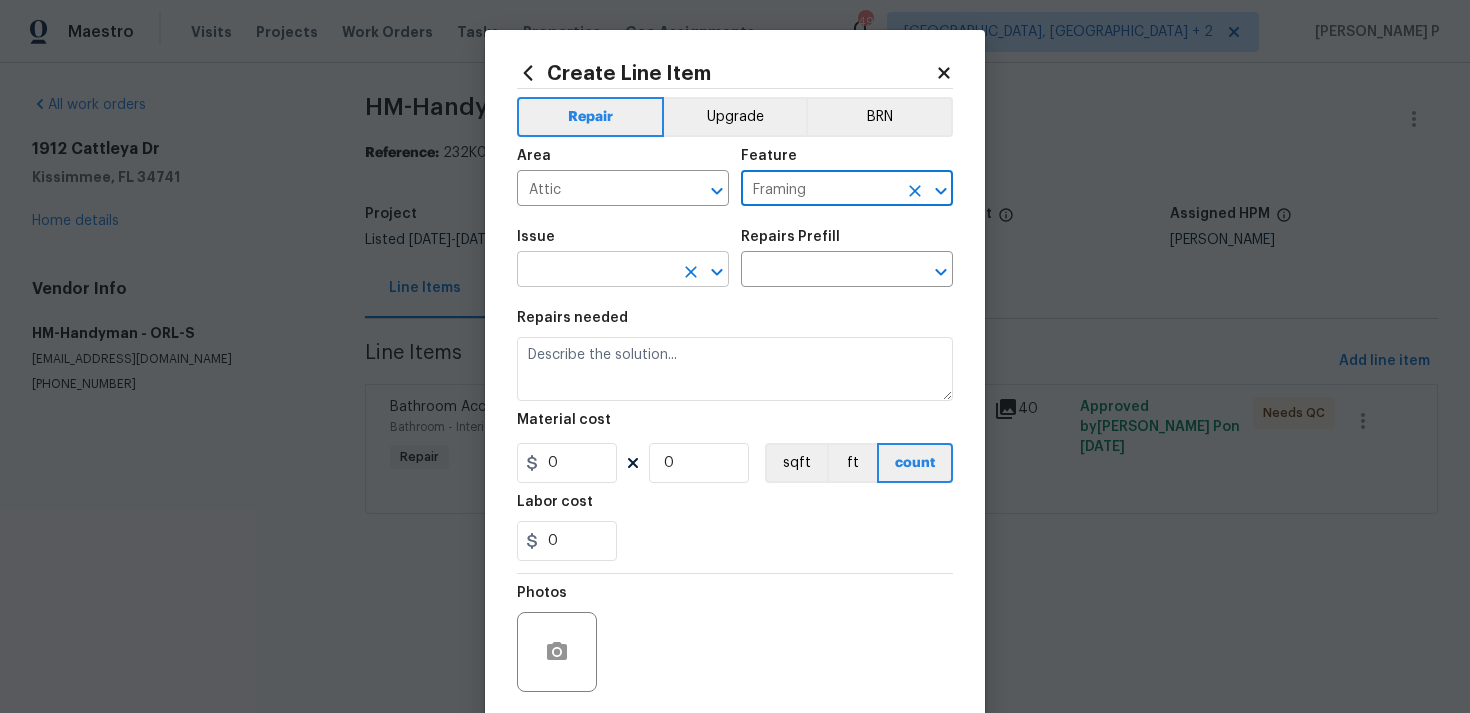click 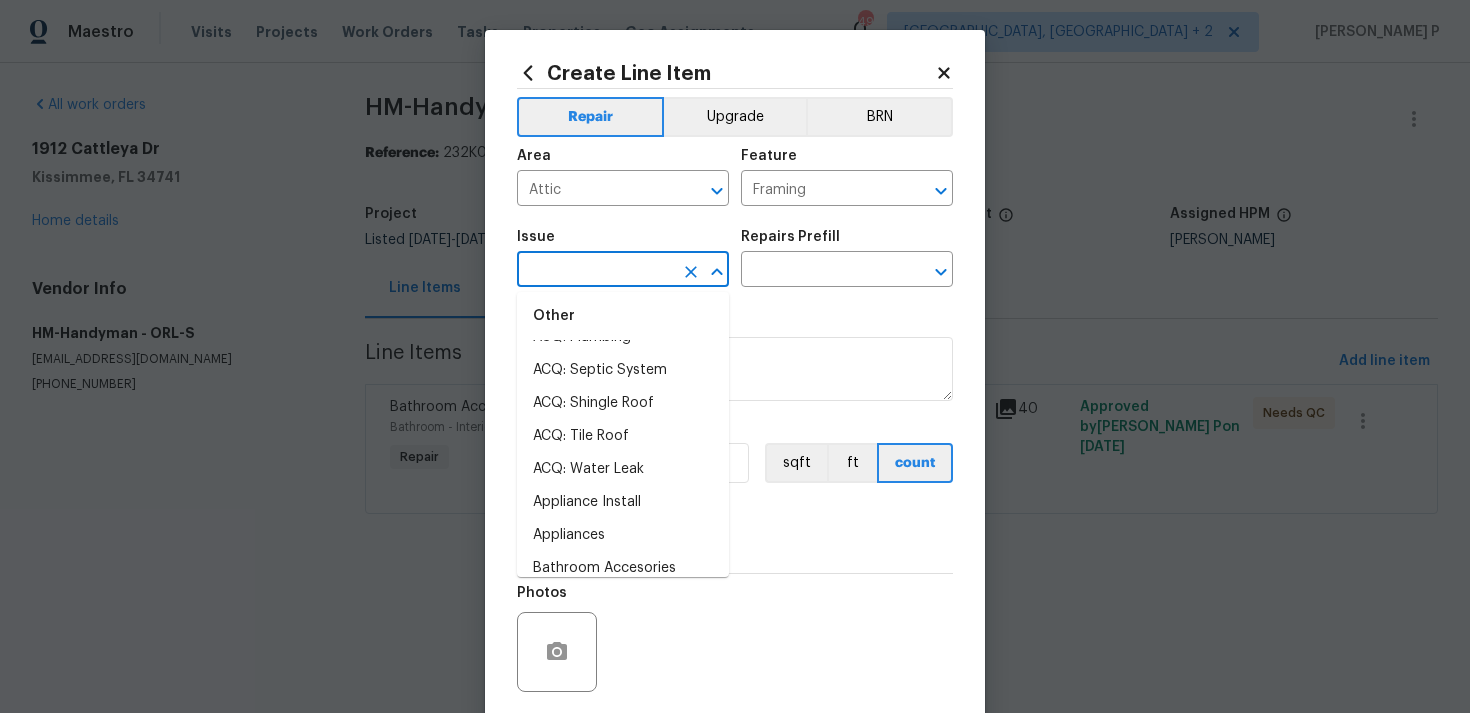 scroll, scrollTop: 272, scrollLeft: 0, axis: vertical 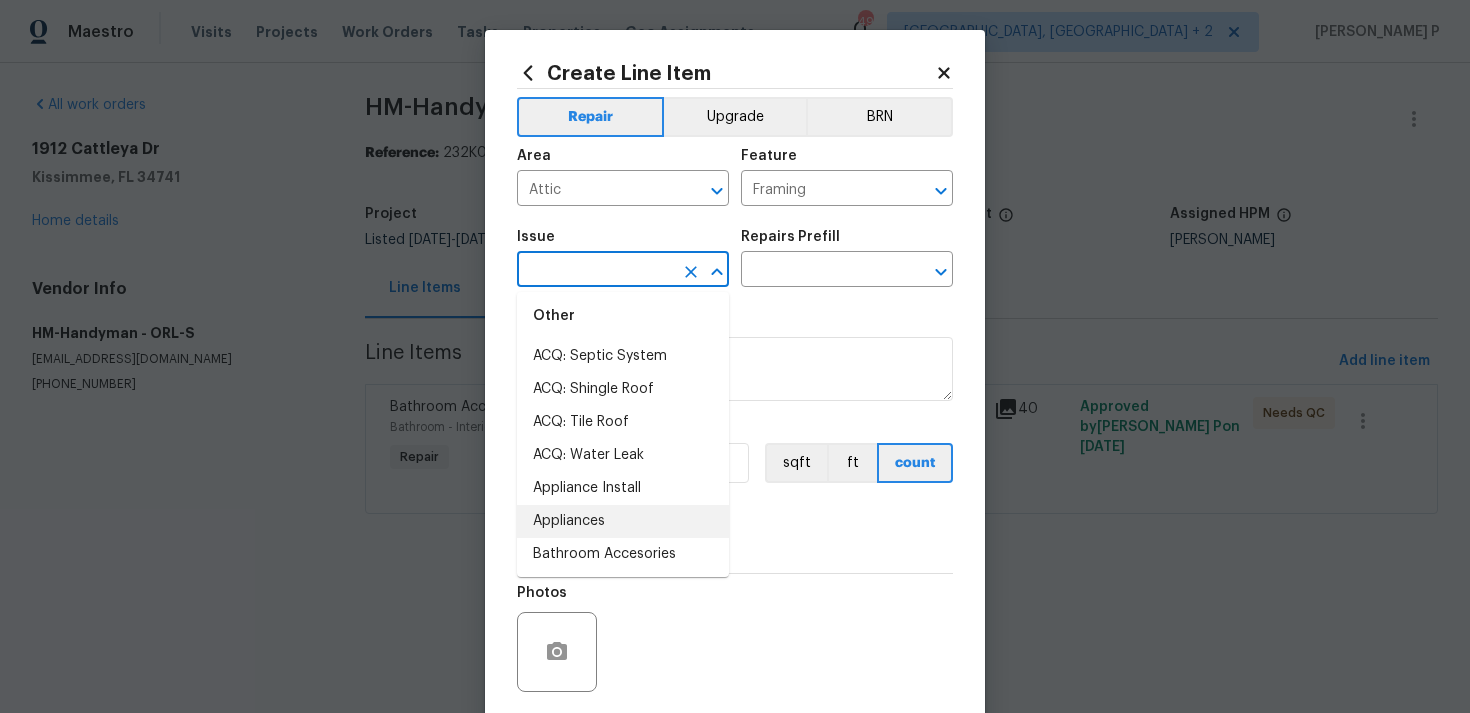 click on "Appliances" at bounding box center [623, 521] 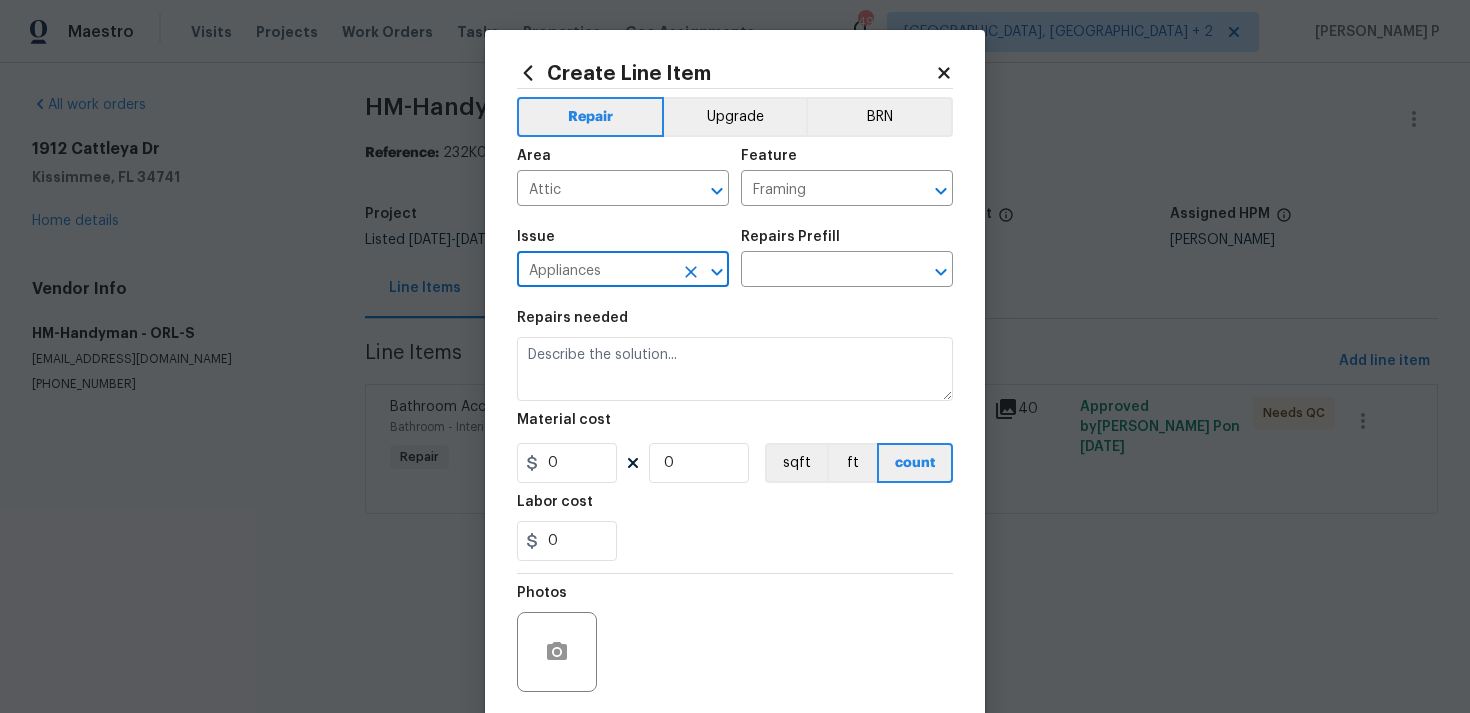 click 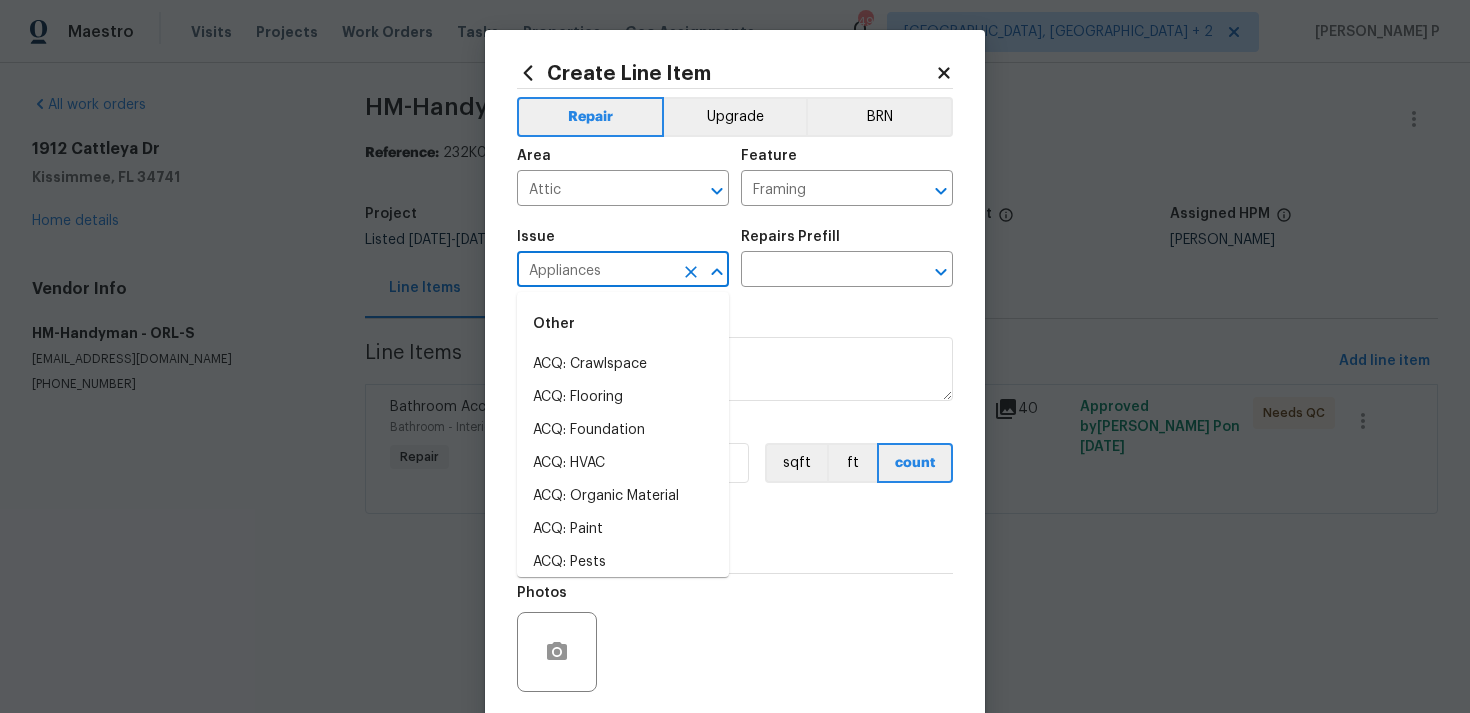 click 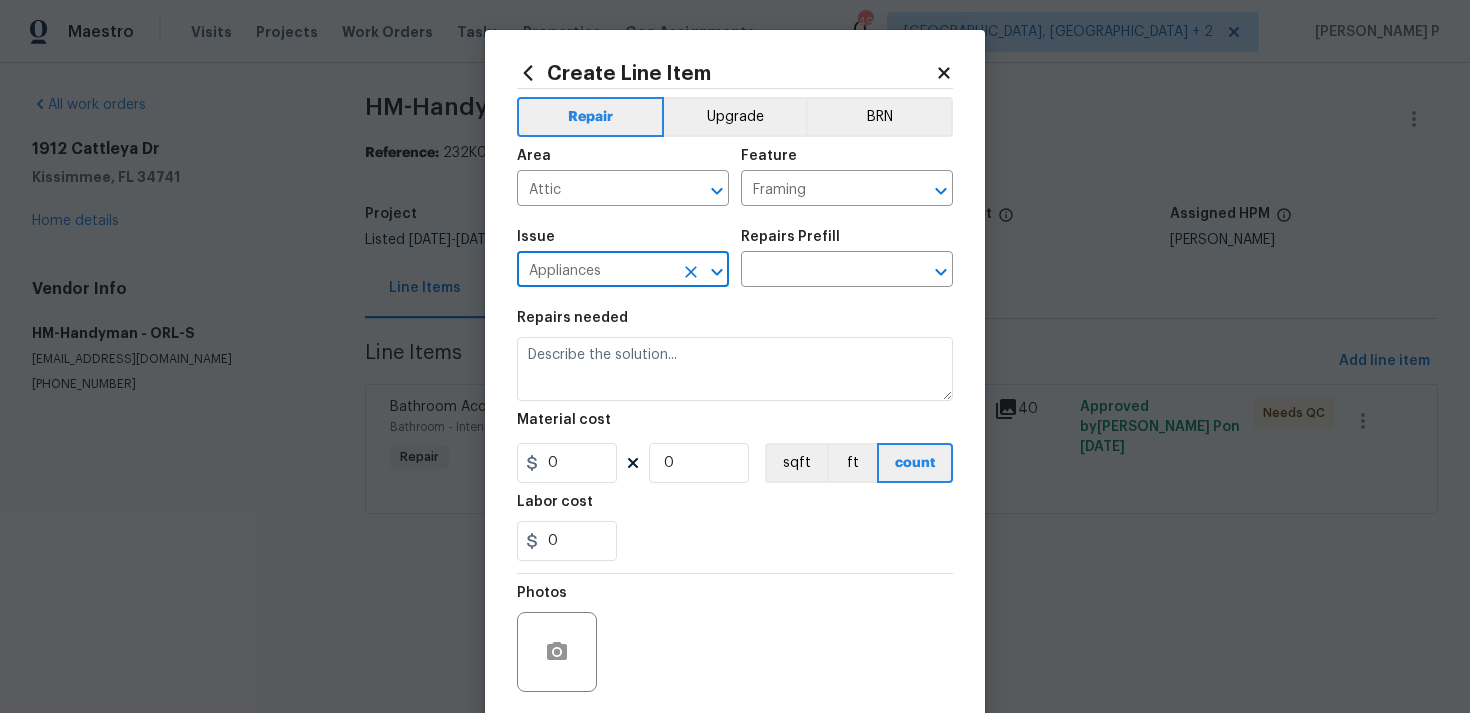 click 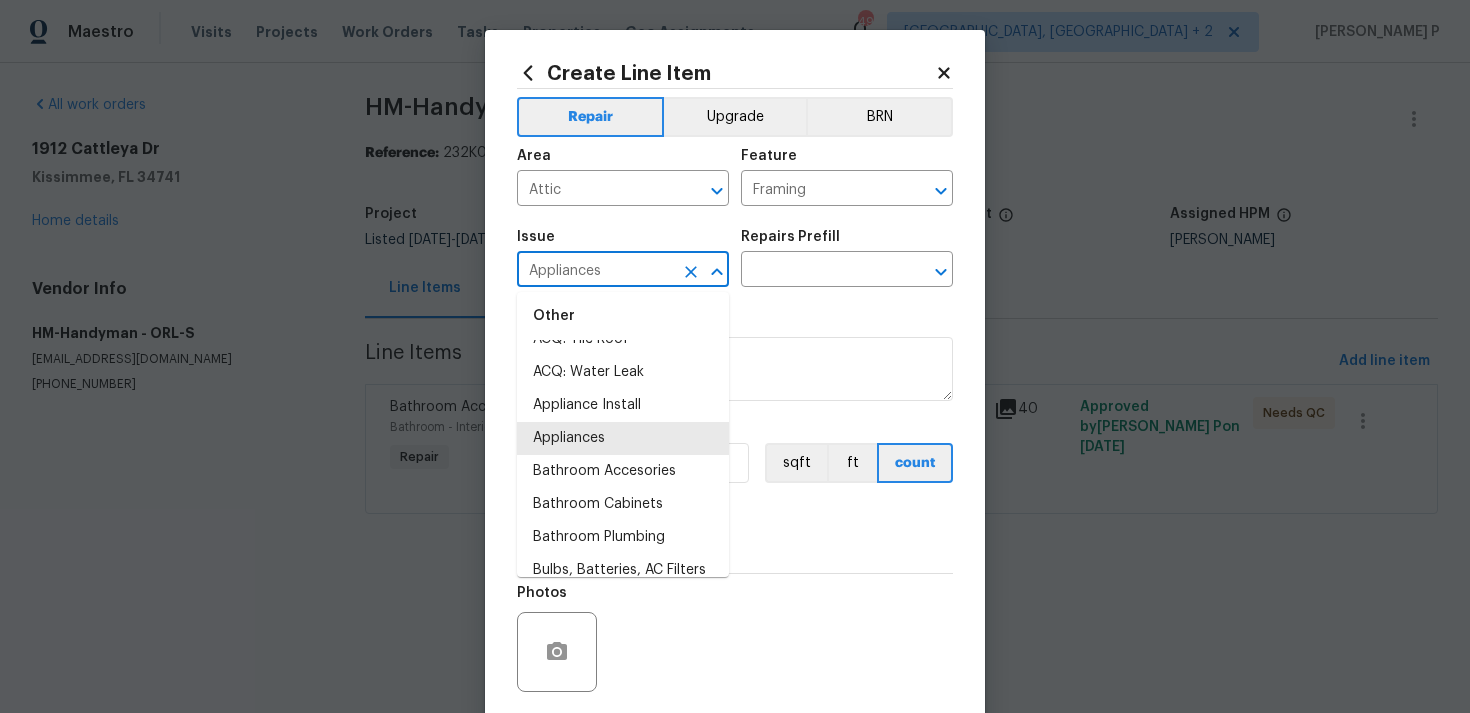 scroll, scrollTop: 363, scrollLeft: 0, axis: vertical 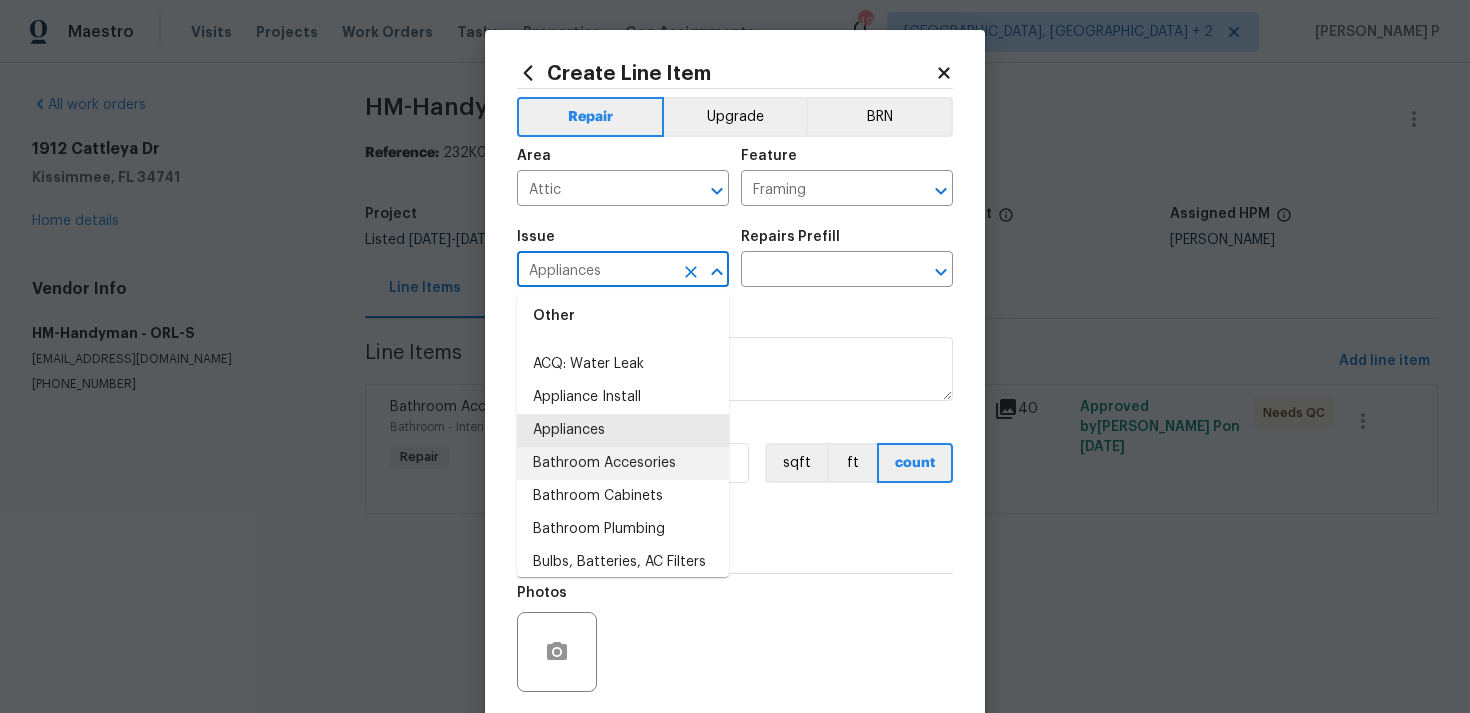 click on "Bathroom Accesories" at bounding box center (623, 463) 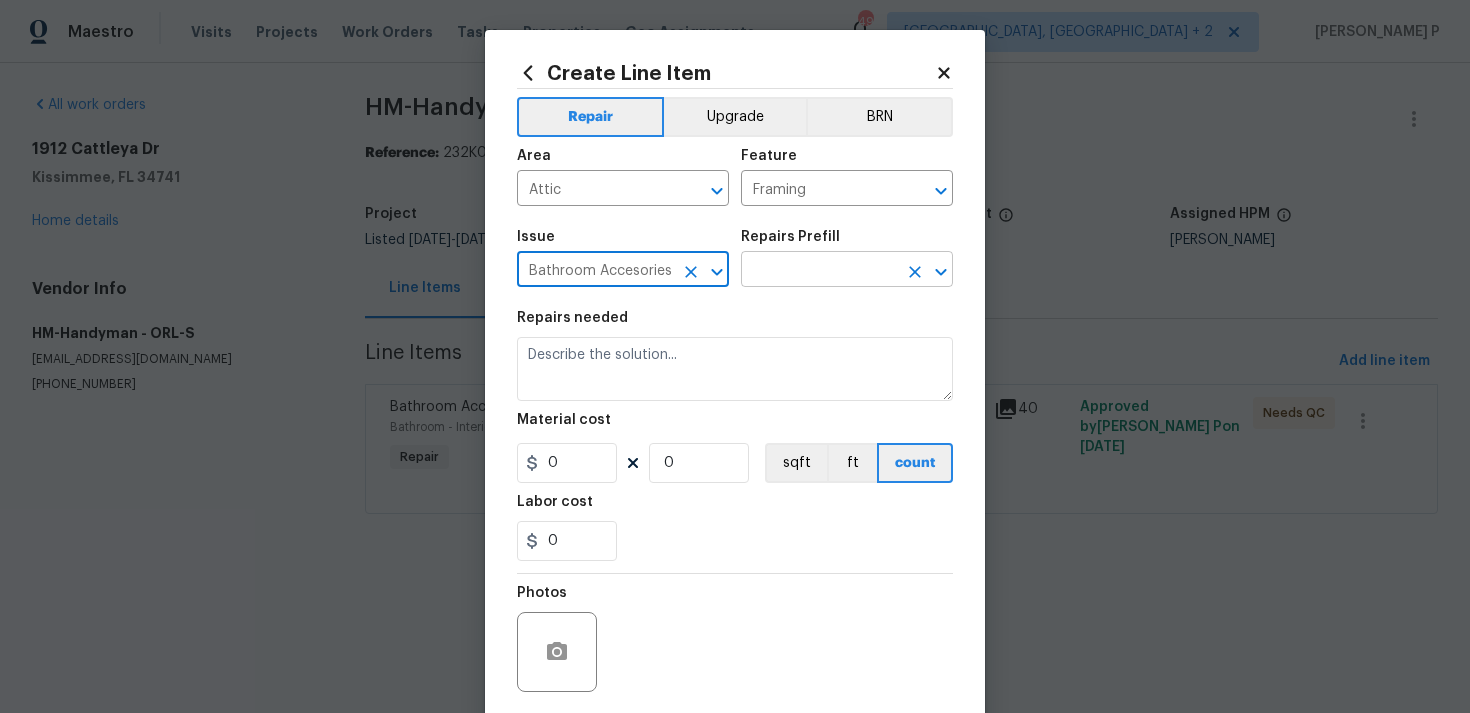 click at bounding box center (819, 271) 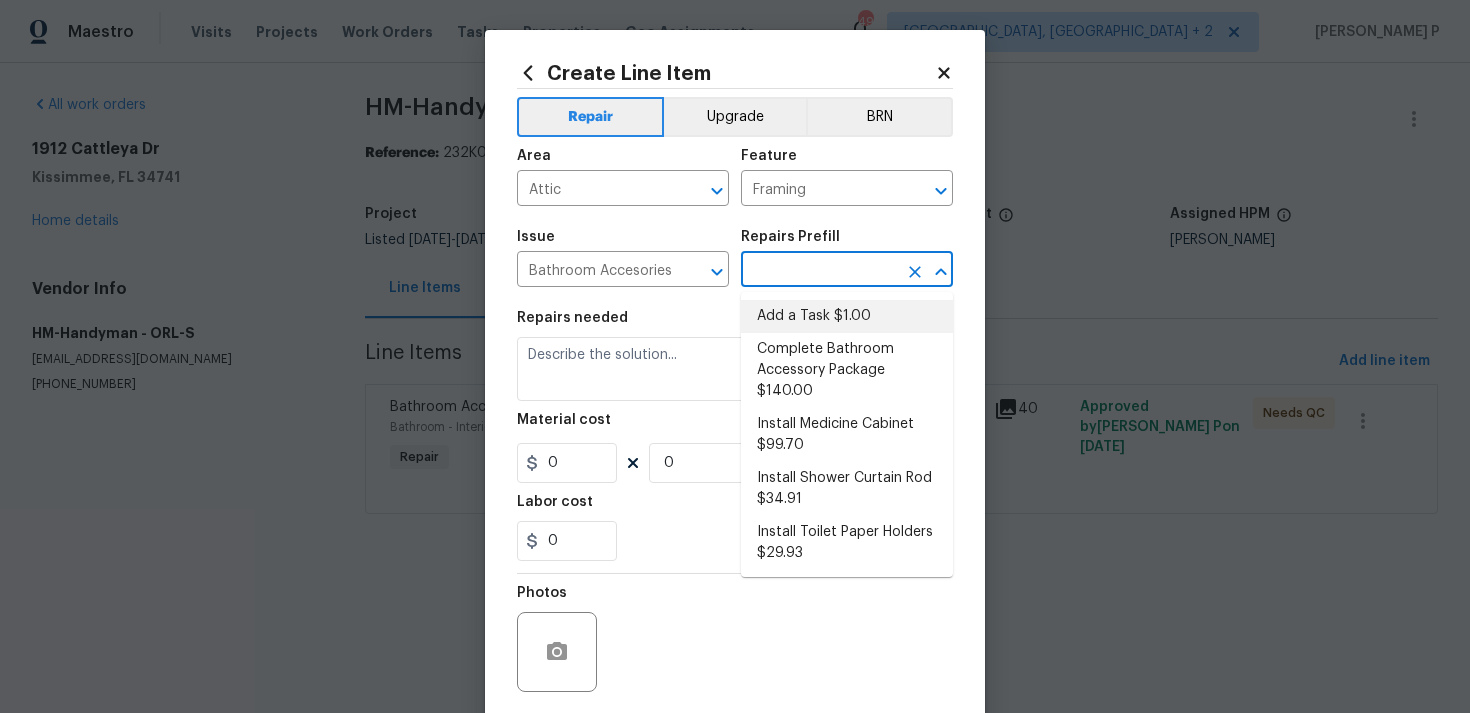 click on "Add a Task $1.00" at bounding box center (847, 316) 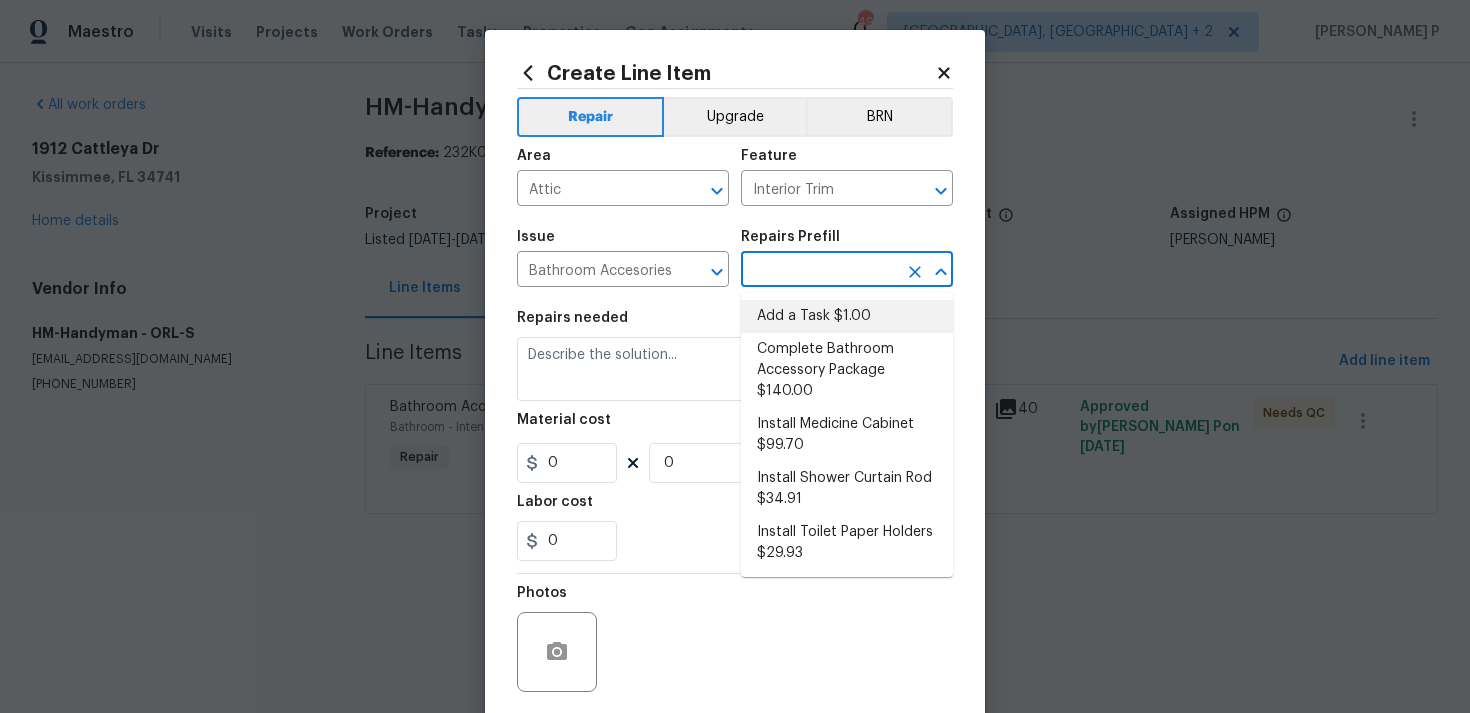 type on "Add a Task $1.00" 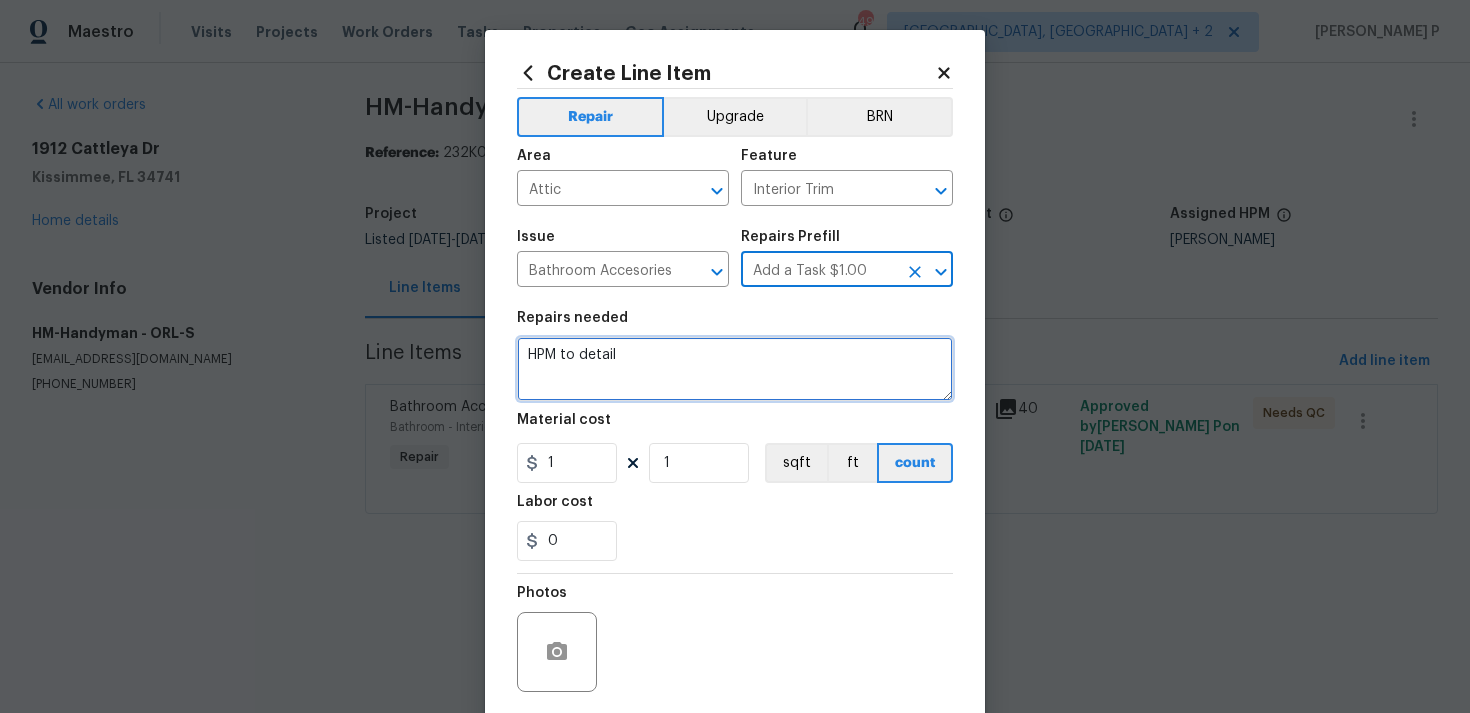 click on "HPM to detail" at bounding box center (735, 369) 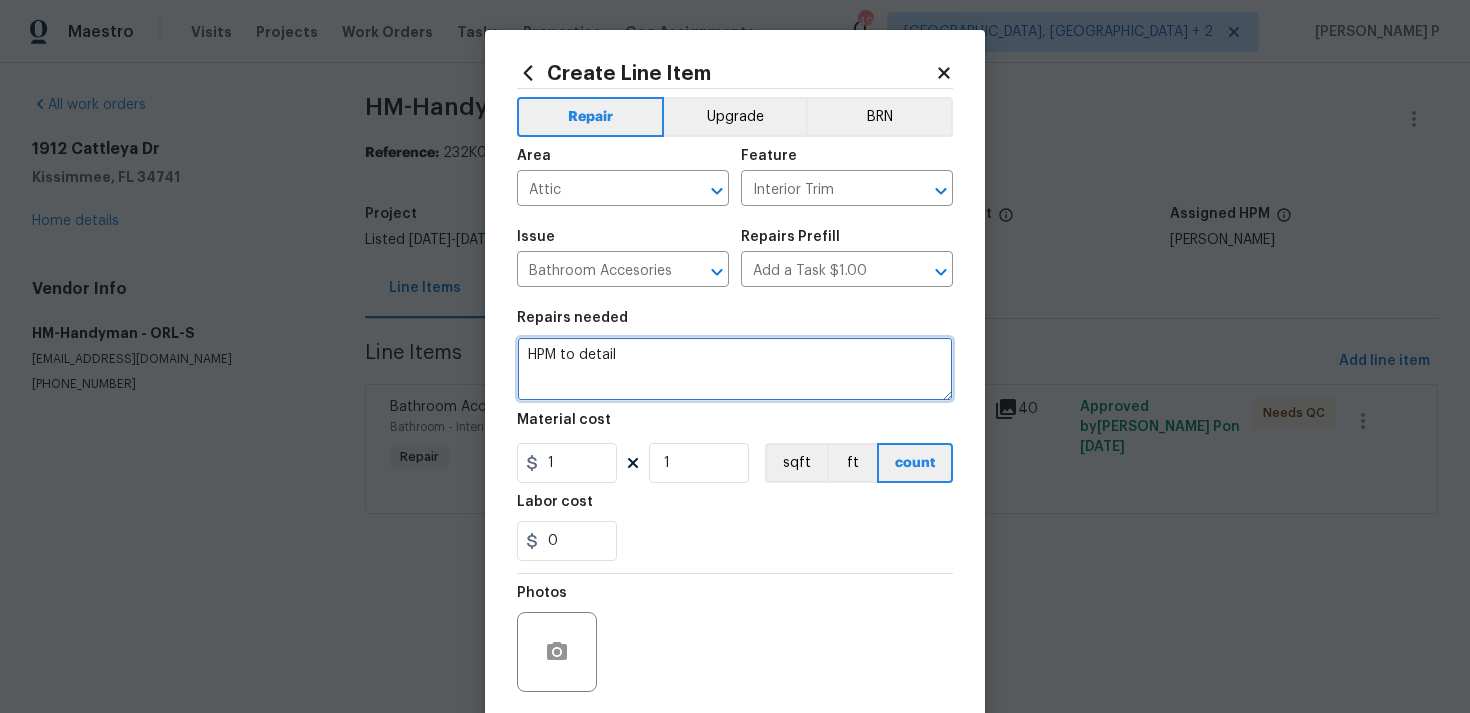 click on "HPM to detail" at bounding box center (735, 369) 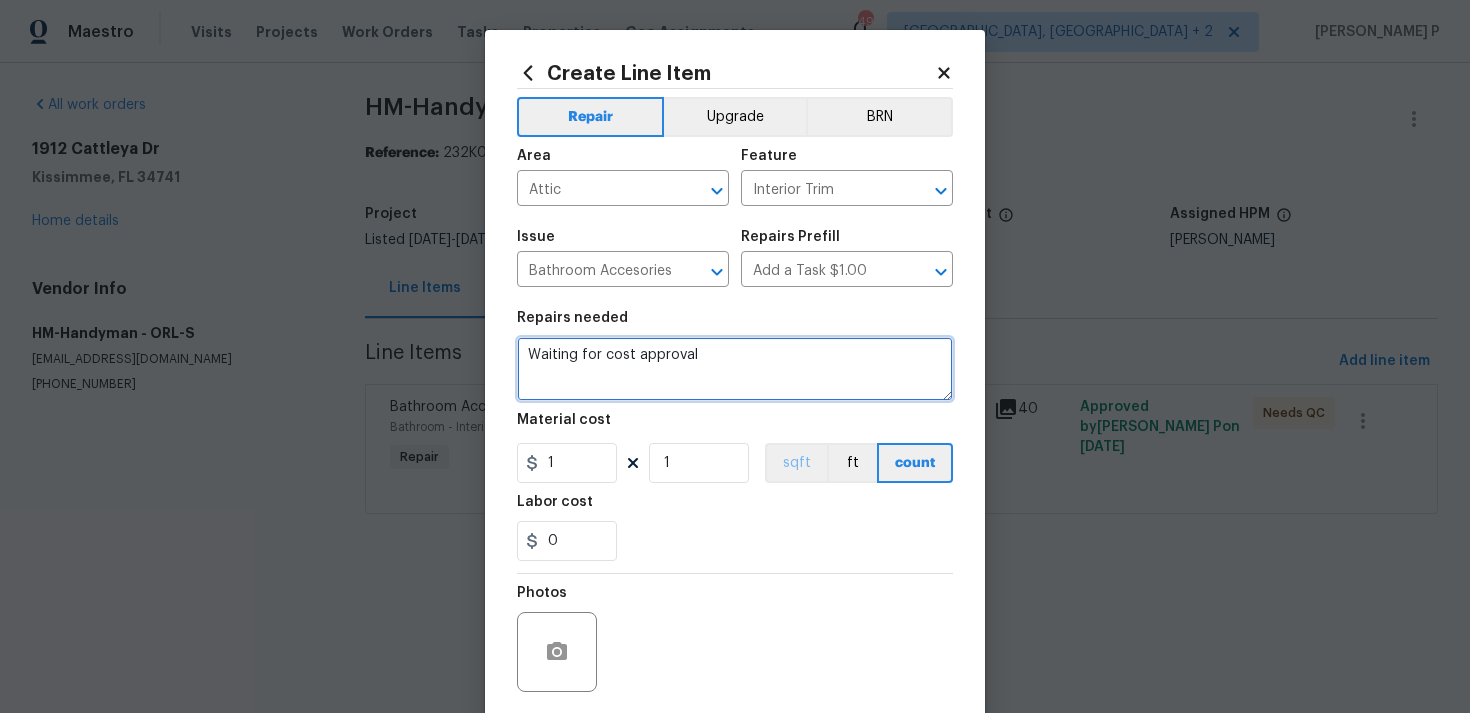 scroll, scrollTop: 149, scrollLeft: 0, axis: vertical 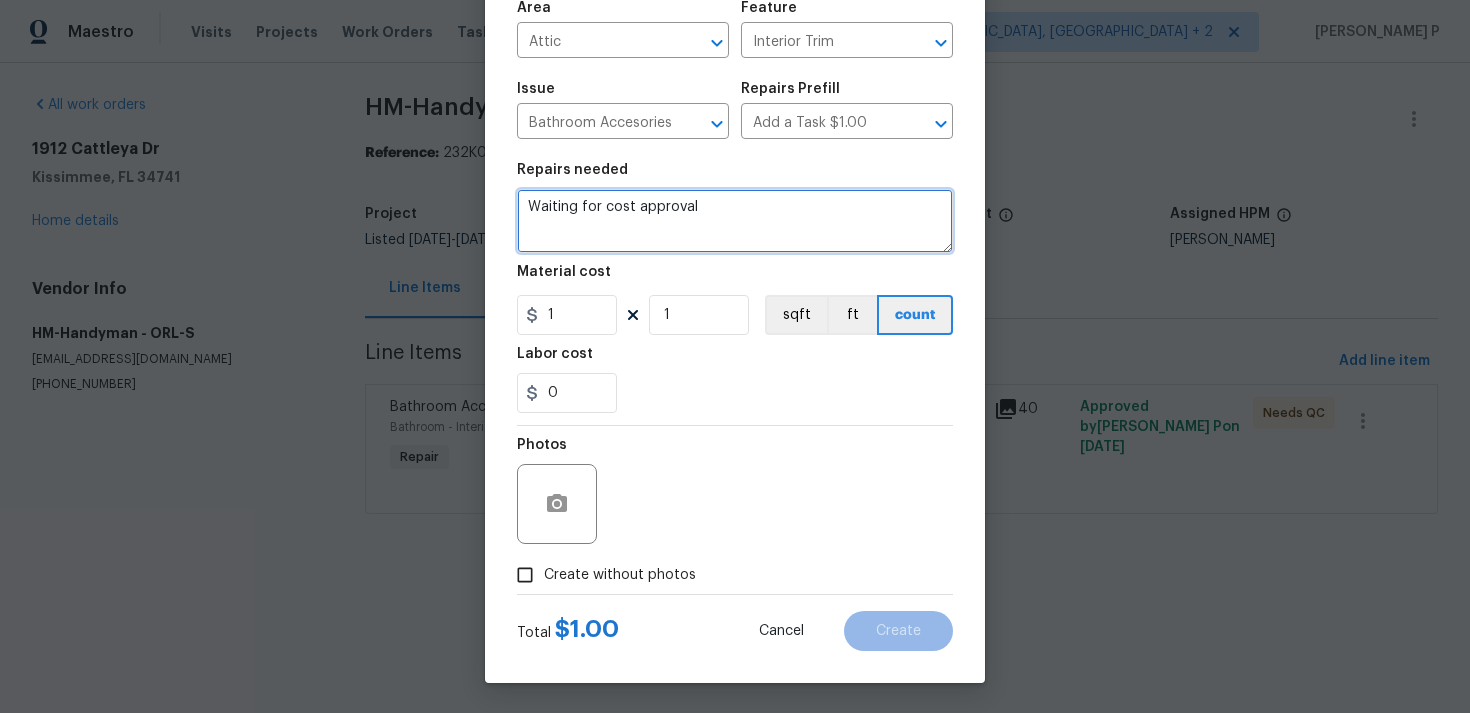 type on "Waiting for cost approval" 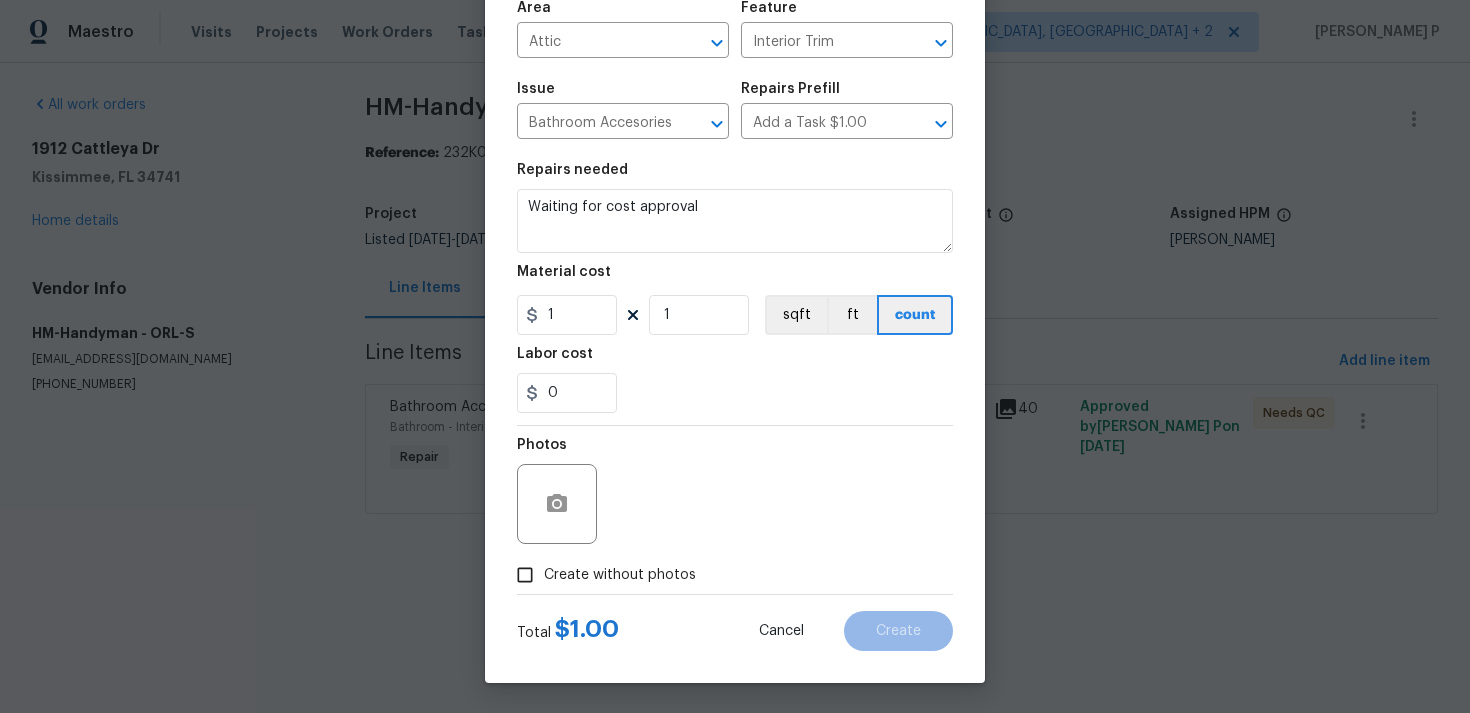click on "Create without photos" at bounding box center (525, 575) 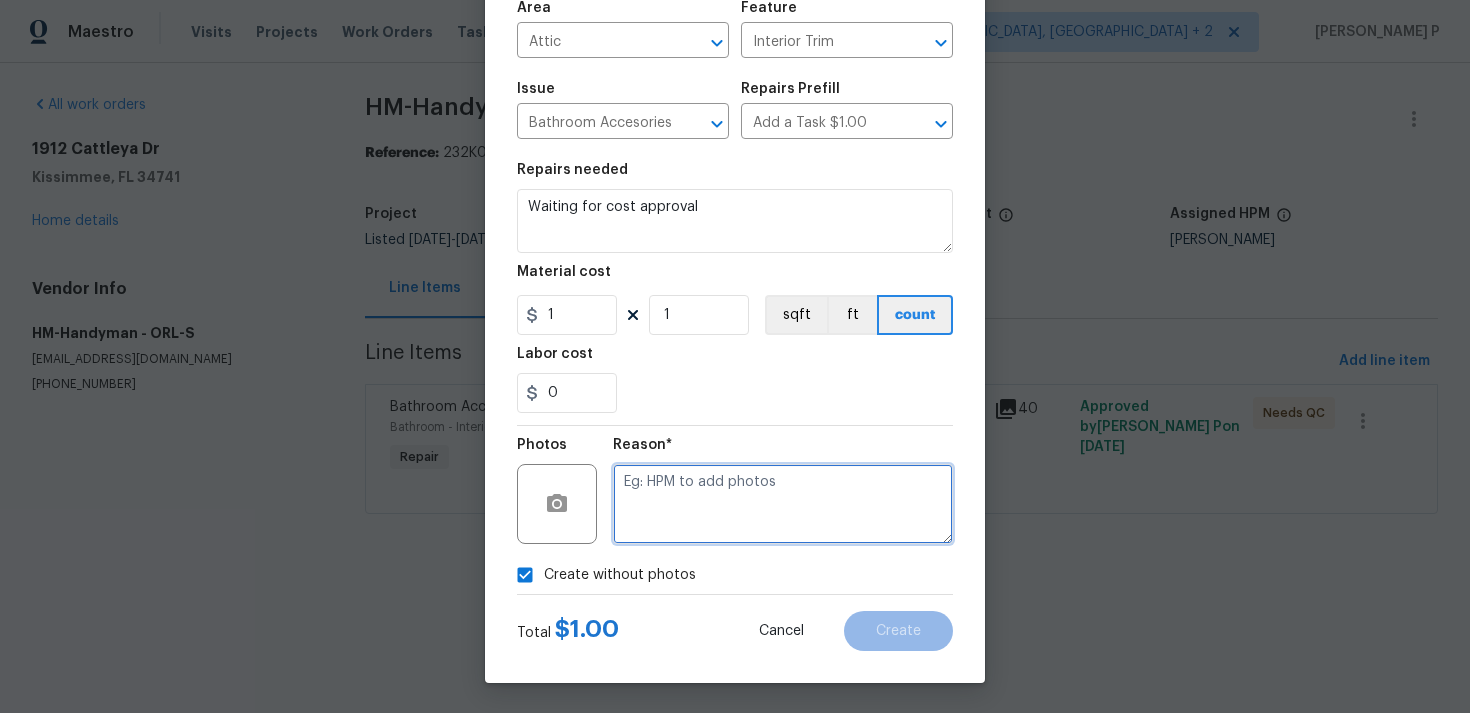 click at bounding box center (783, 504) 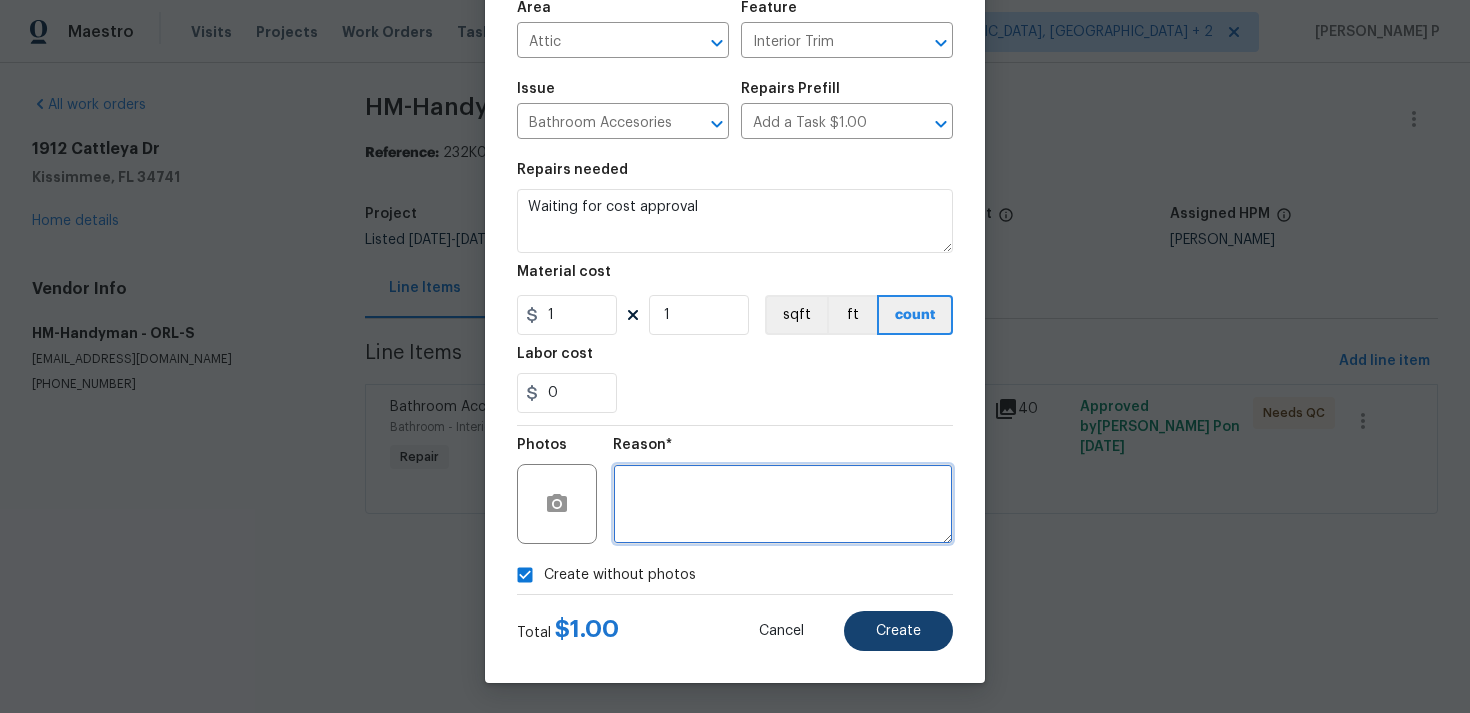 type 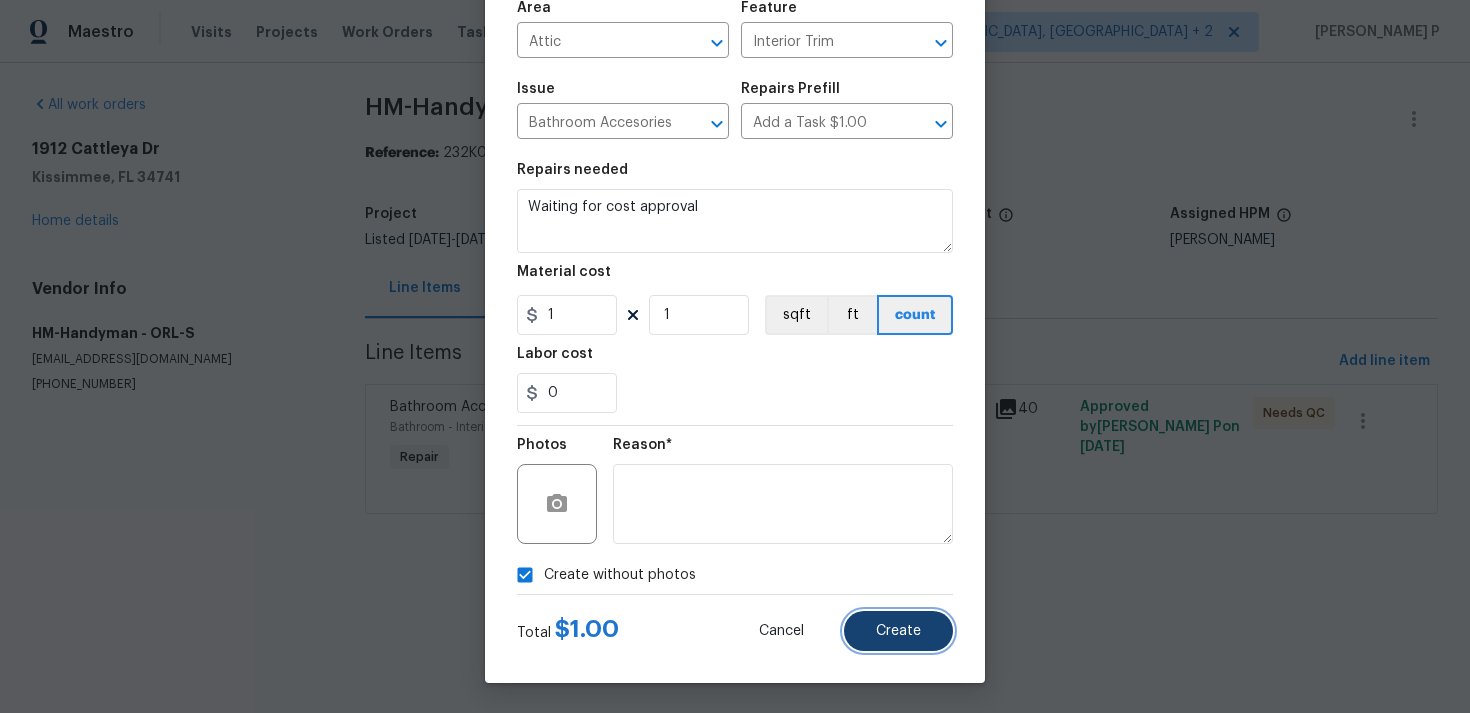 click on "Create" at bounding box center (898, 631) 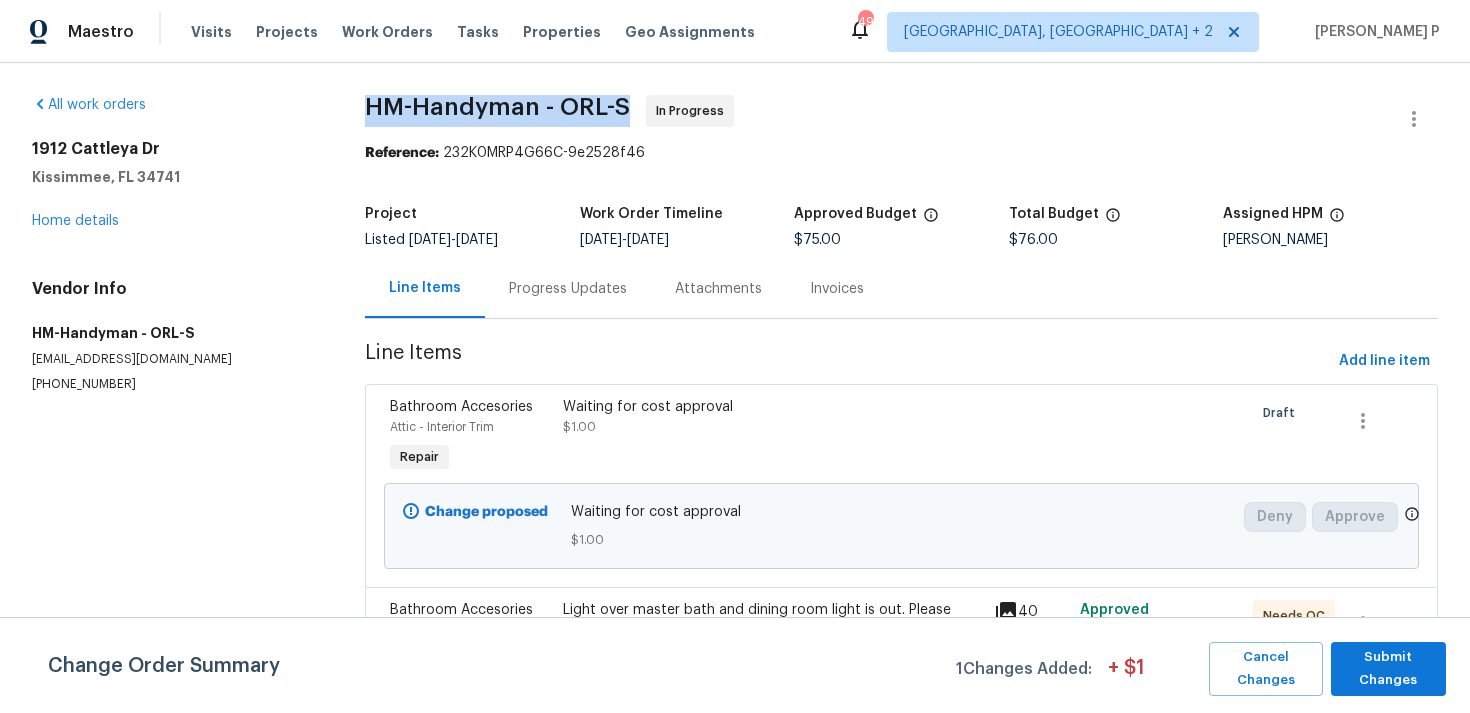 drag, startPoint x: 373, startPoint y: 109, endPoint x: 649, endPoint y: 108, distance: 276.0018 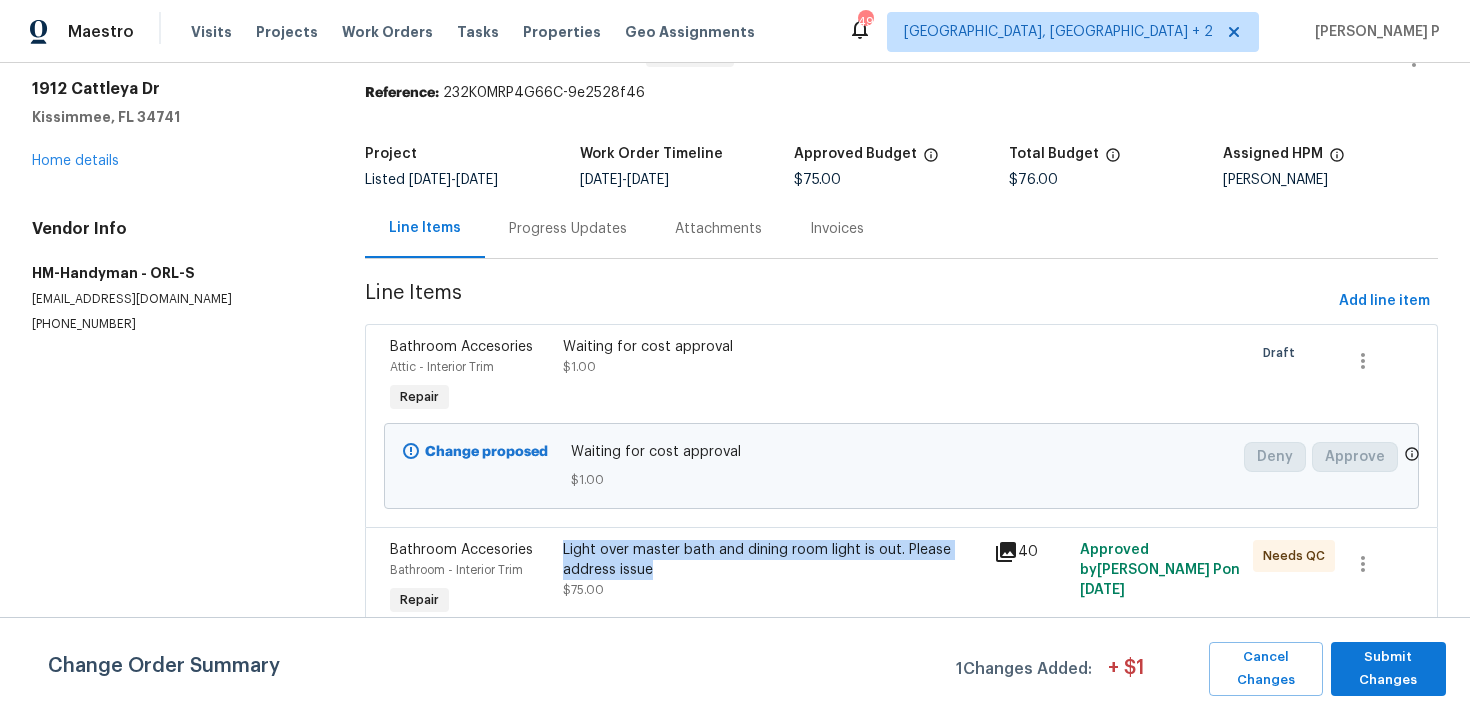 copy on "Light over master bath and dining room light is out. Please address issue" 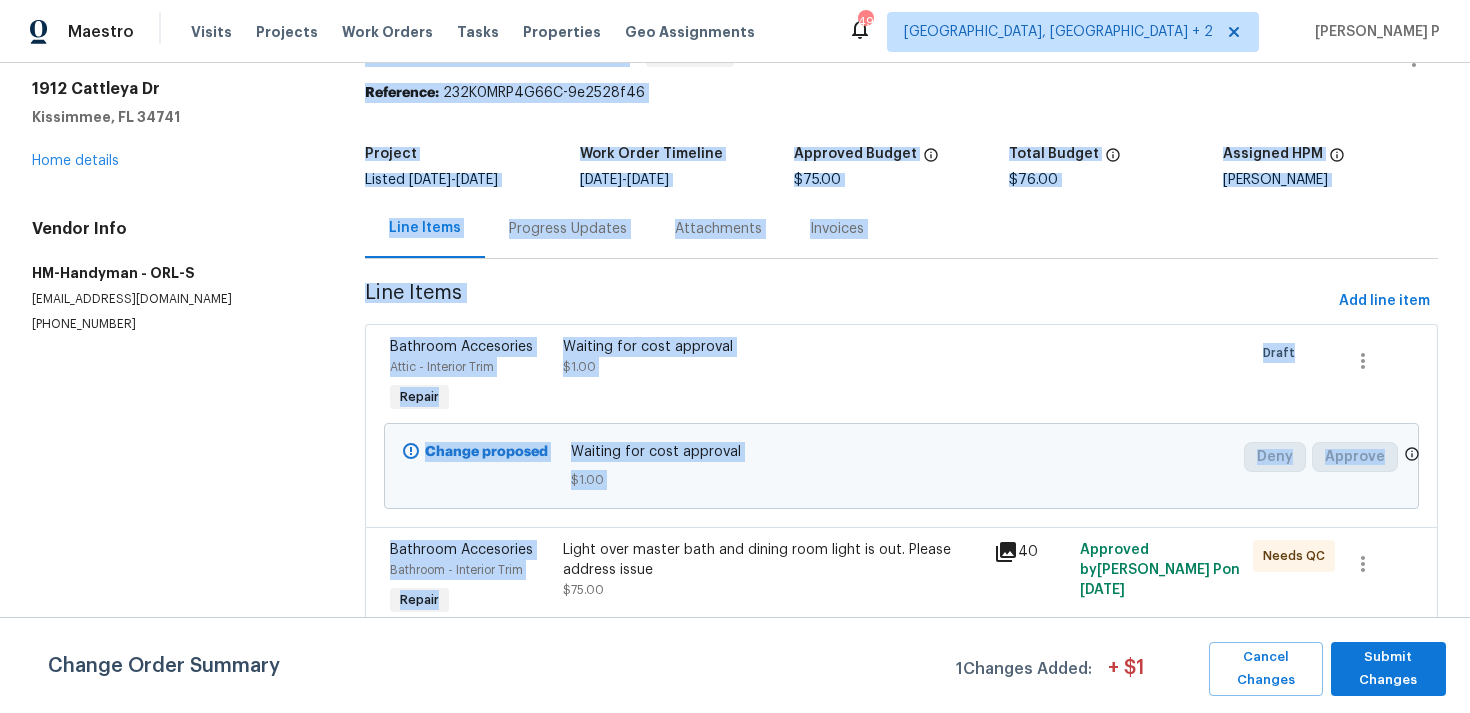drag, startPoint x: 570, startPoint y: 553, endPoint x: 239, endPoint y: 505, distance: 334.46225 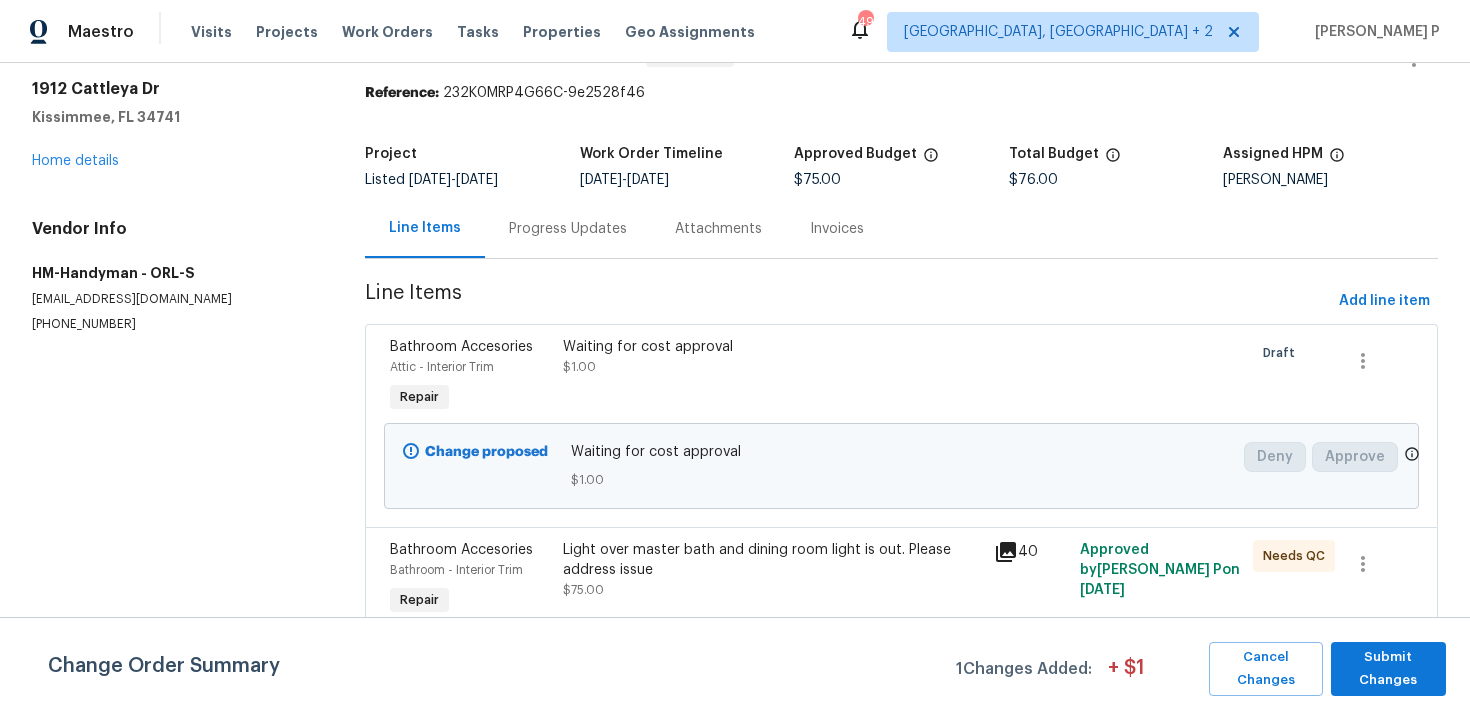 click on "Progress Updates" at bounding box center [568, 229] 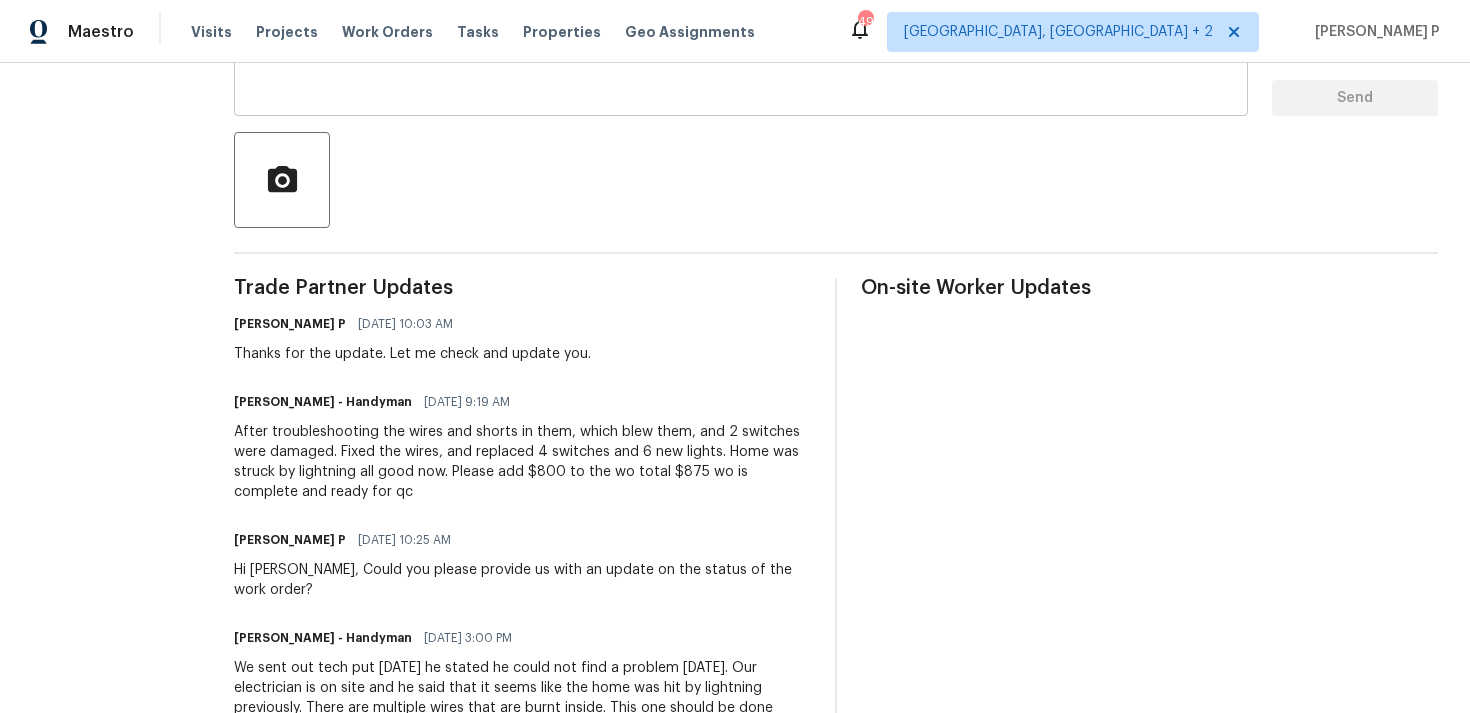 scroll, scrollTop: 486, scrollLeft: 0, axis: vertical 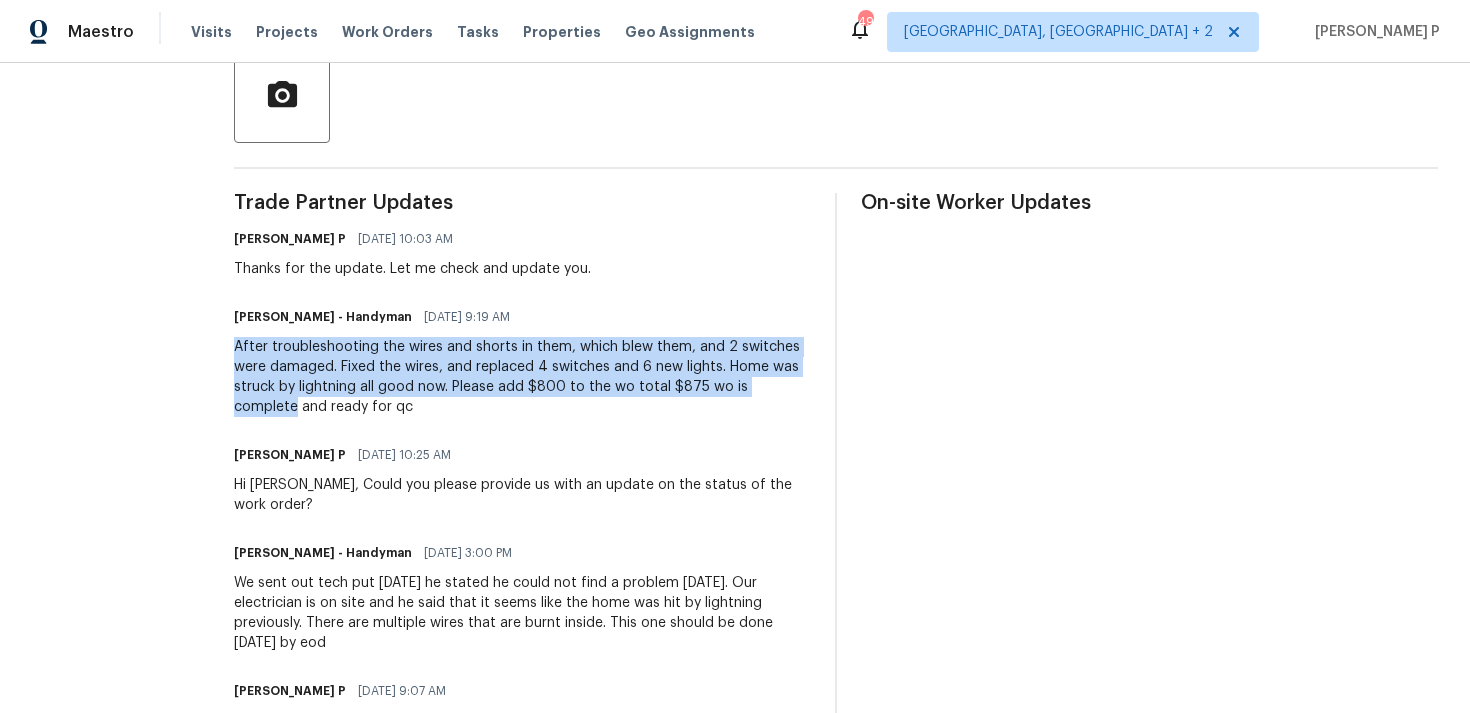drag, startPoint x: 257, startPoint y: 344, endPoint x: 817, endPoint y: 387, distance: 561.64844 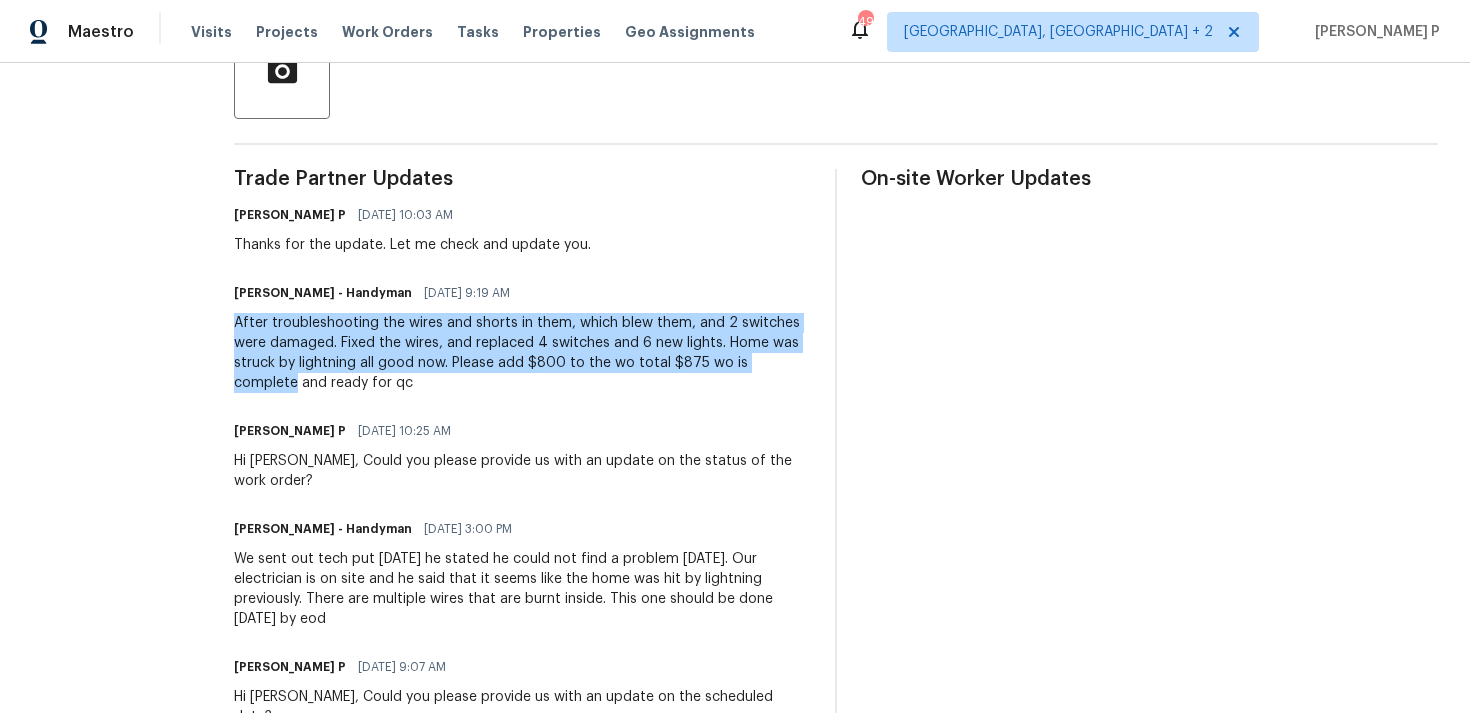 scroll, scrollTop: 504, scrollLeft: 0, axis: vertical 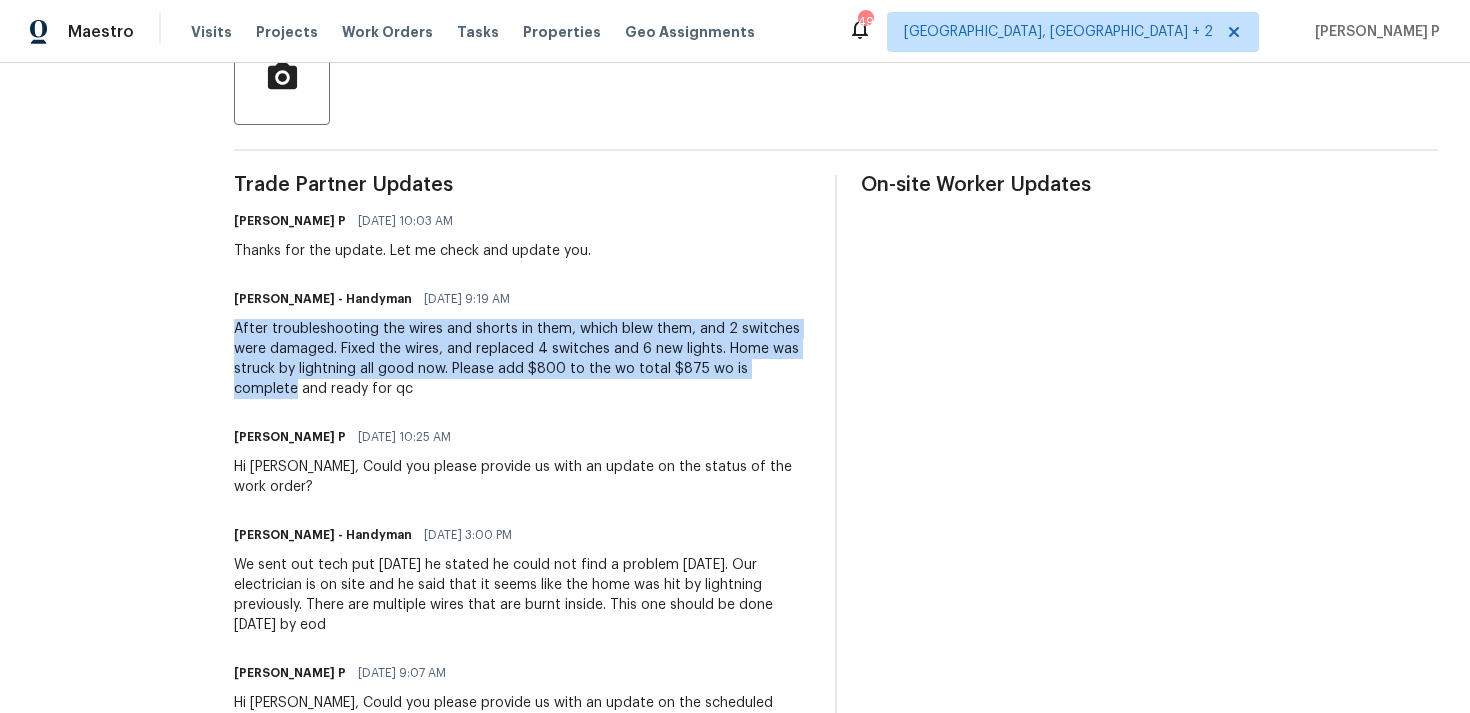 click on "After troubleshooting the wires and shorts in them, which blew them, and 2 switches were damaged. Fixed the wires, and replaced 4 switches and 6 new lights. Home was struck by lightning all good now. Please add $800 to the wo total $875 wo is complete and ready for qc" at bounding box center (522, 359) 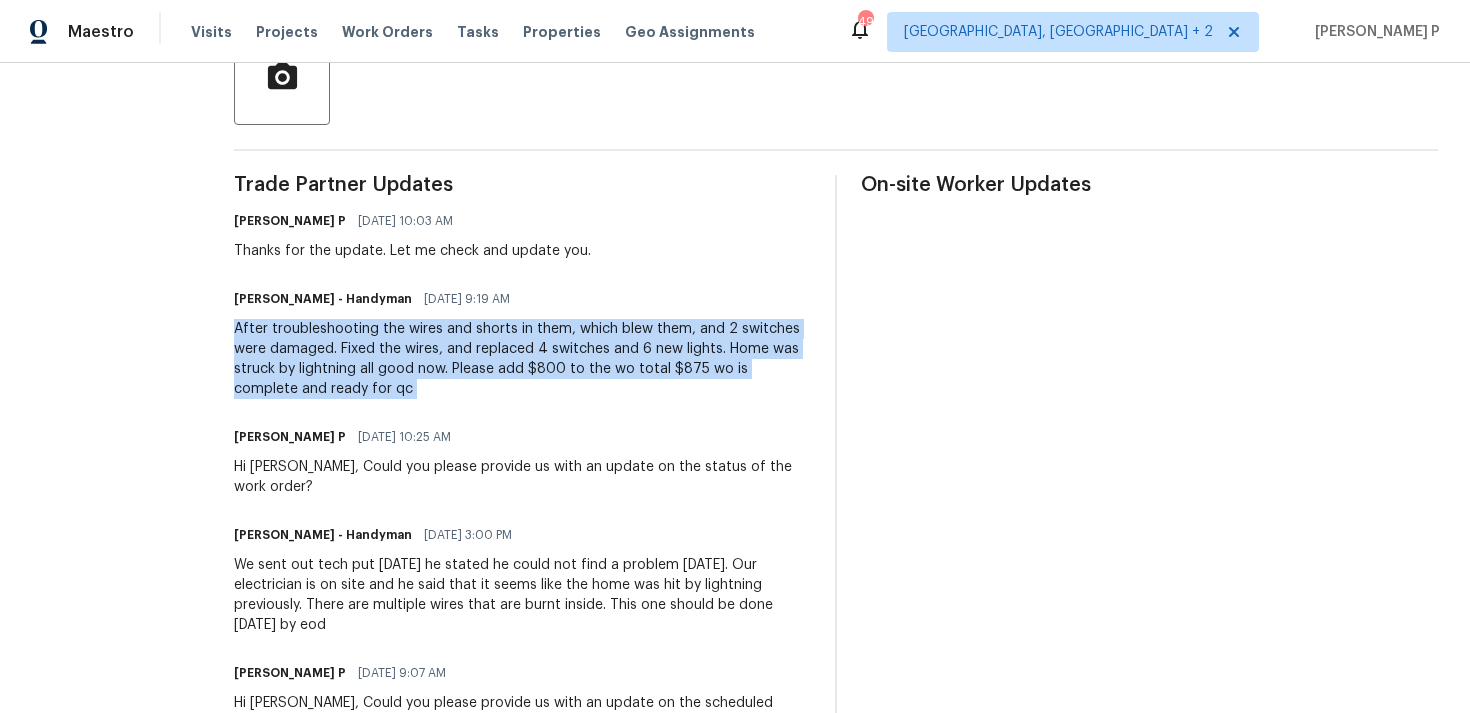 drag, startPoint x: 258, startPoint y: 325, endPoint x: 371, endPoint y: 390, distance: 130.36104 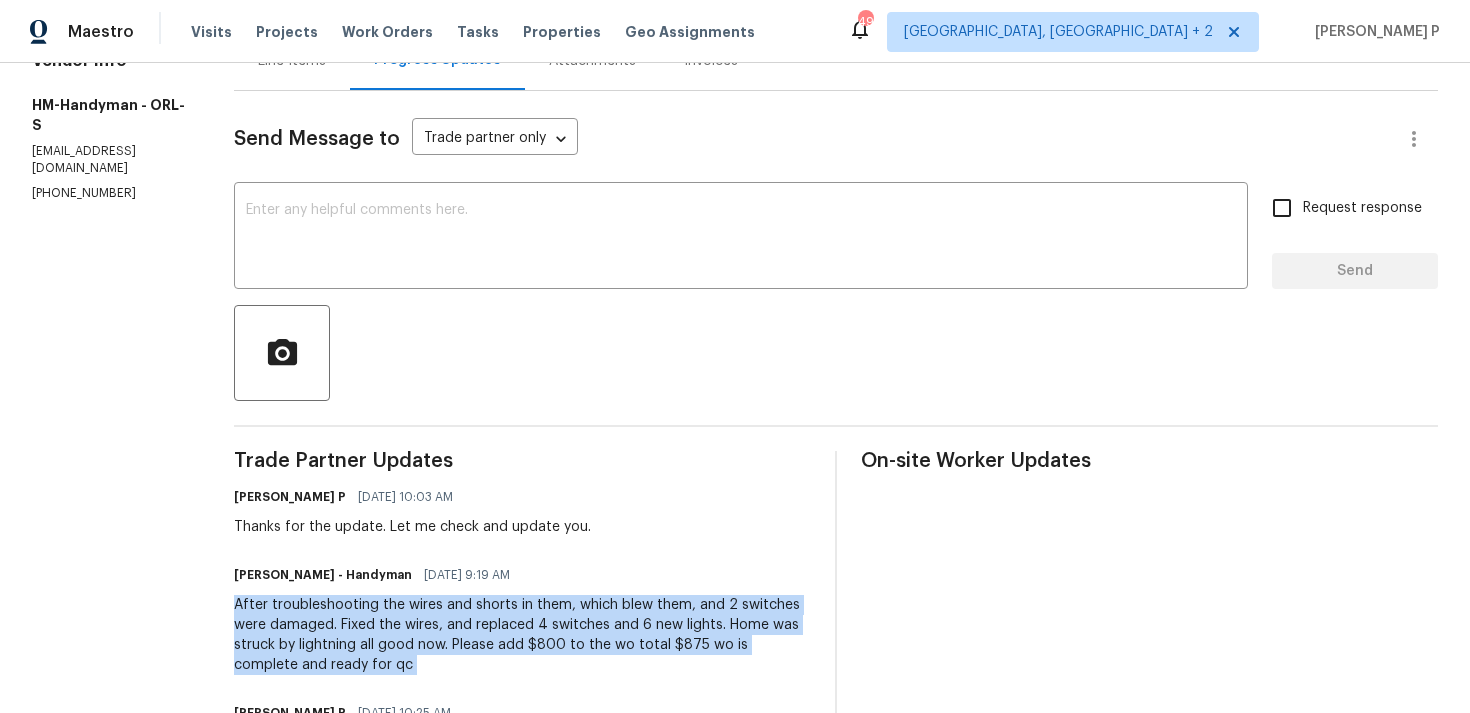 scroll, scrollTop: 76, scrollLeft: 0, axis: vertical 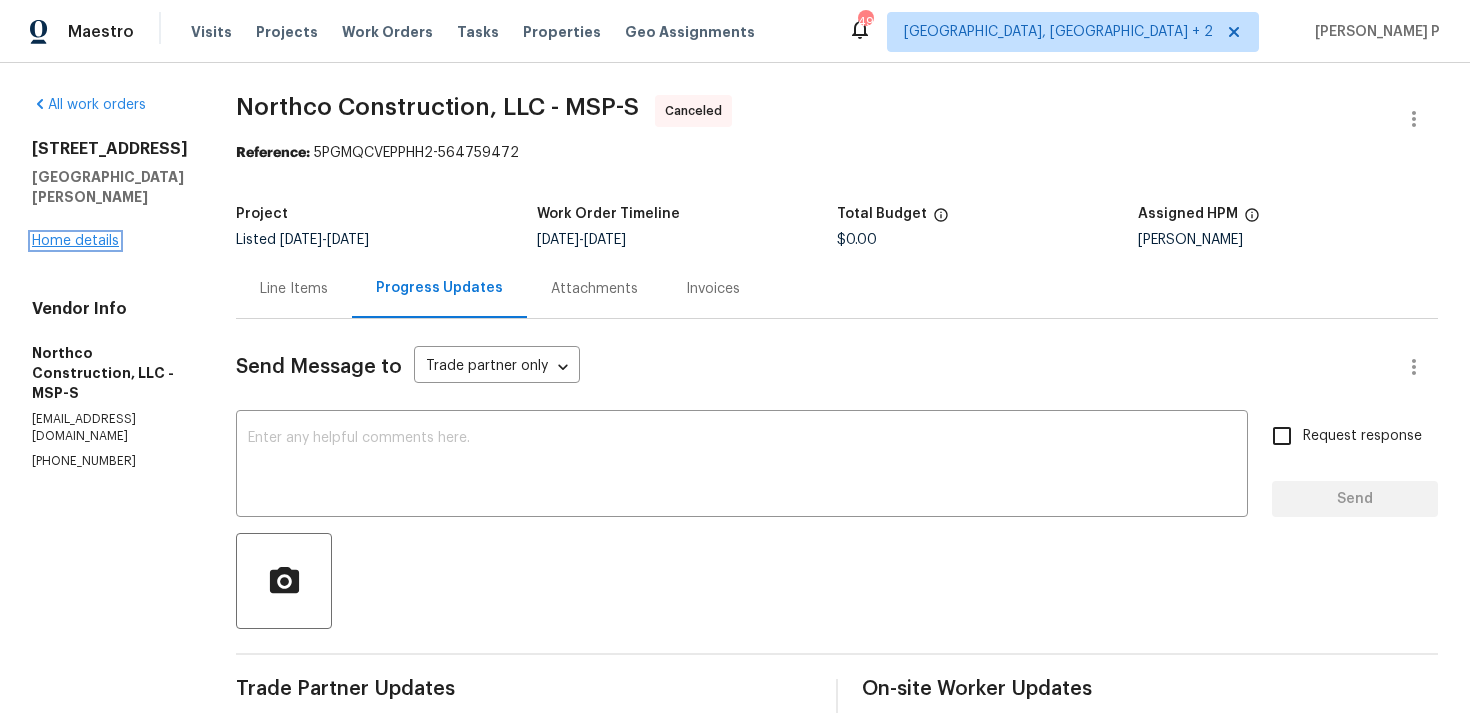click on "Home details" at bounding box center [75, 241] 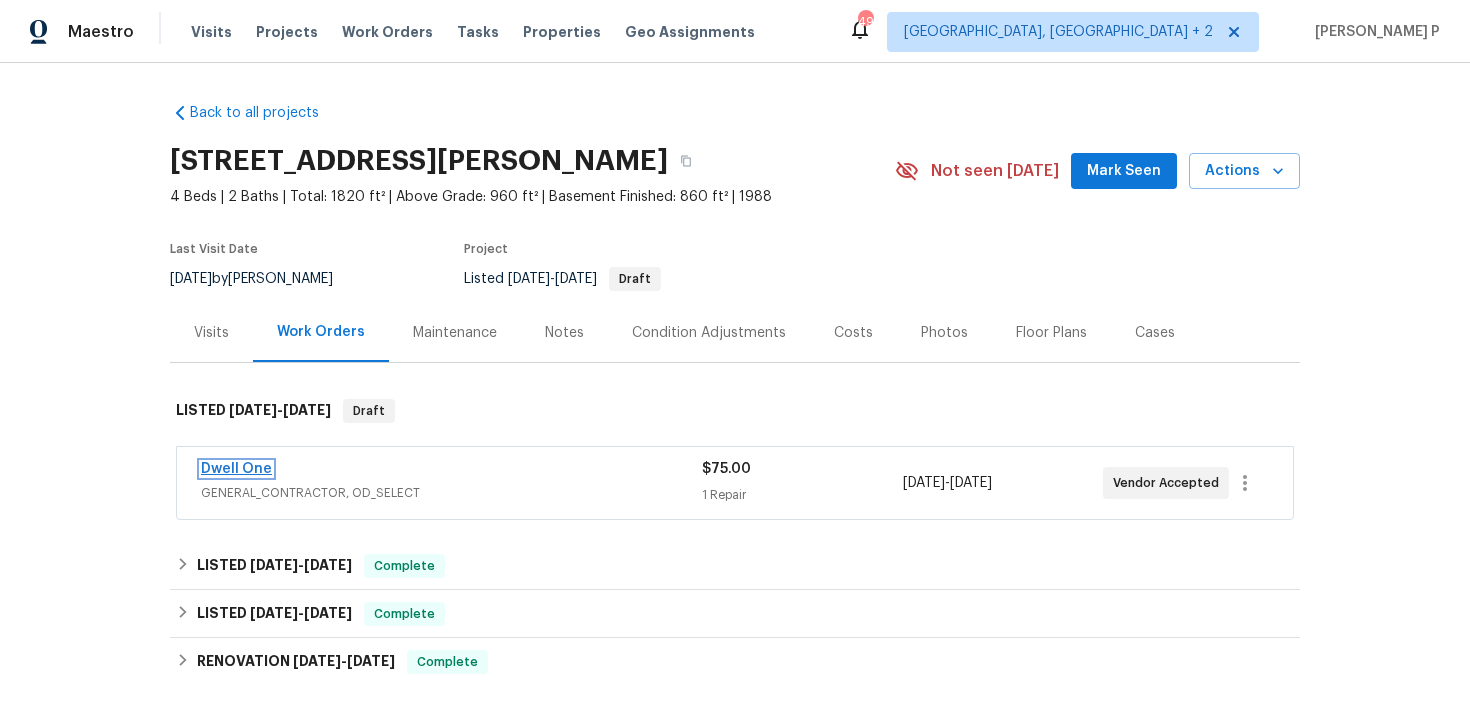 click on "Dwell One" at bounding box center [236, 469] 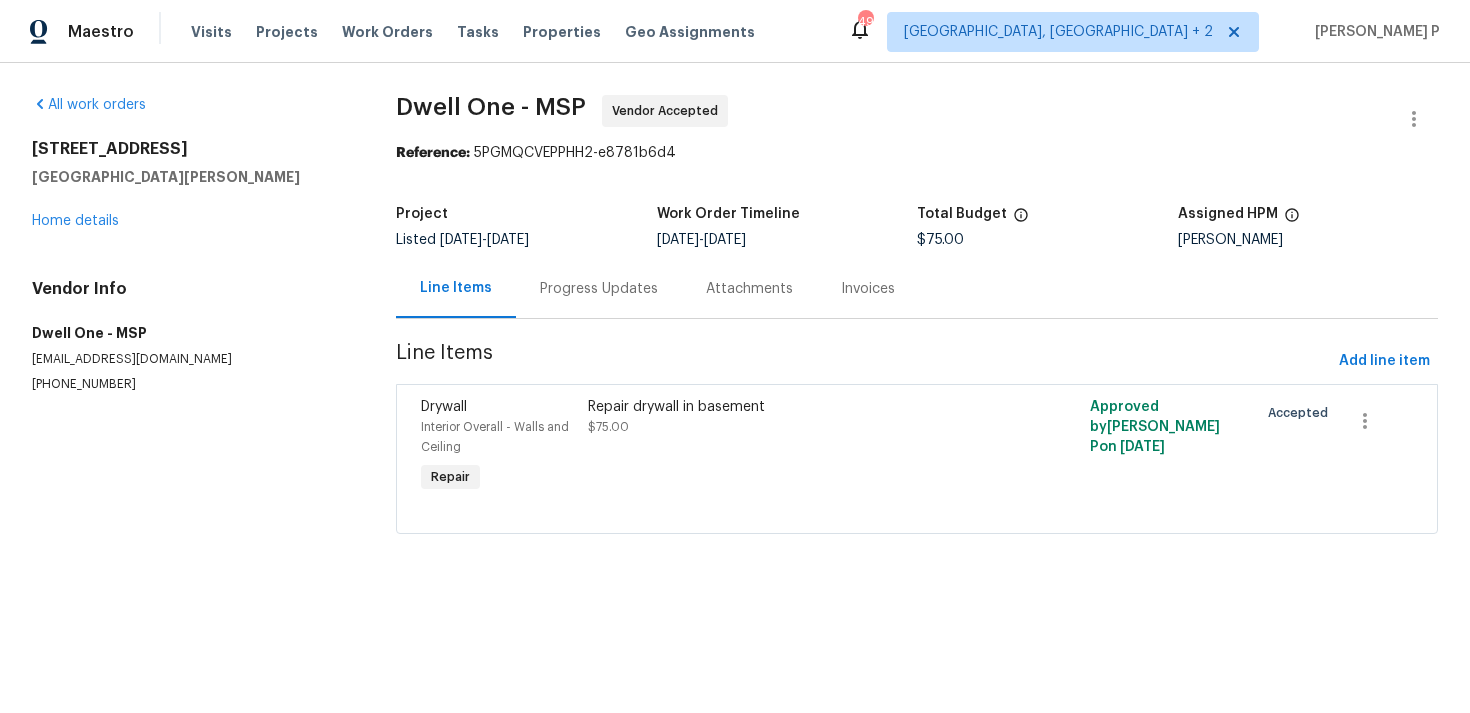 click on "Progress Updates" at bounding box center [599, 288] 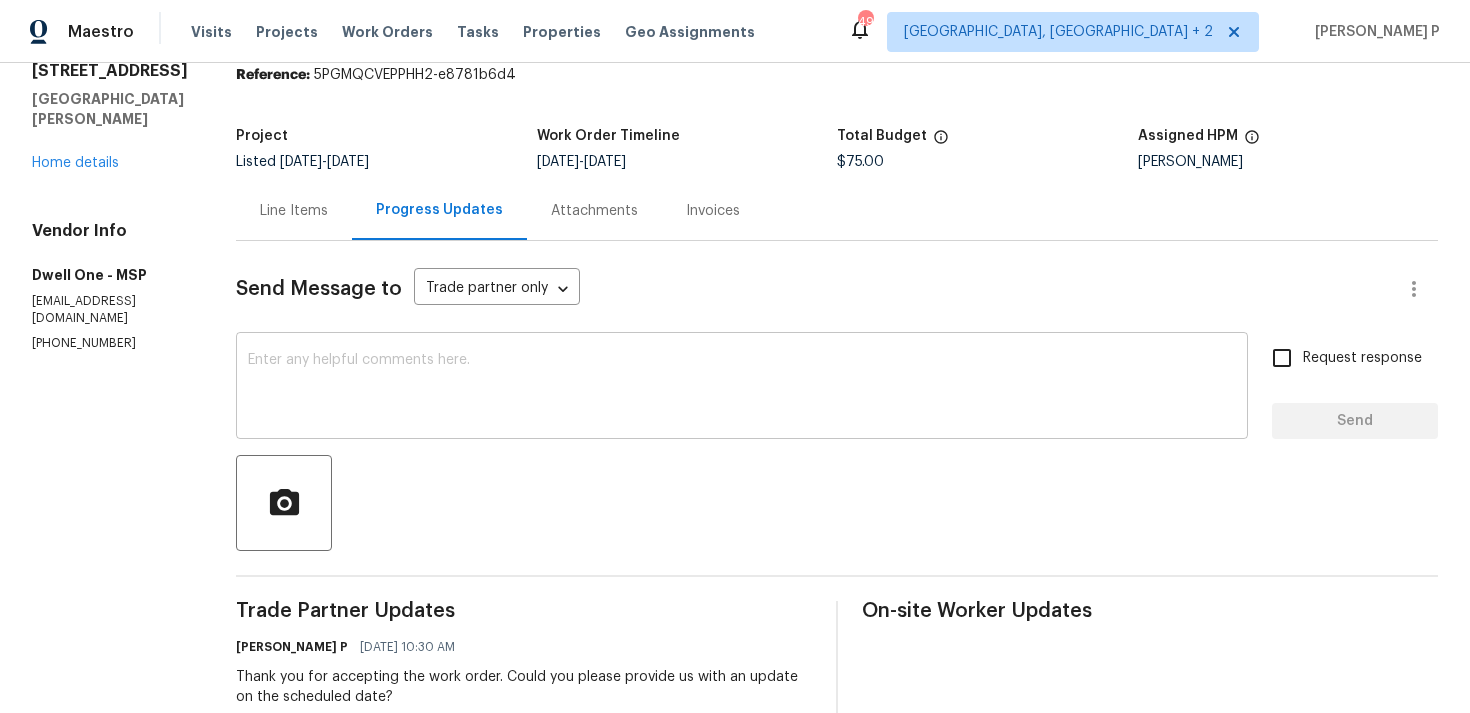 scroll, scrollTop: 266, scrollLeft: 0, axis: vertical 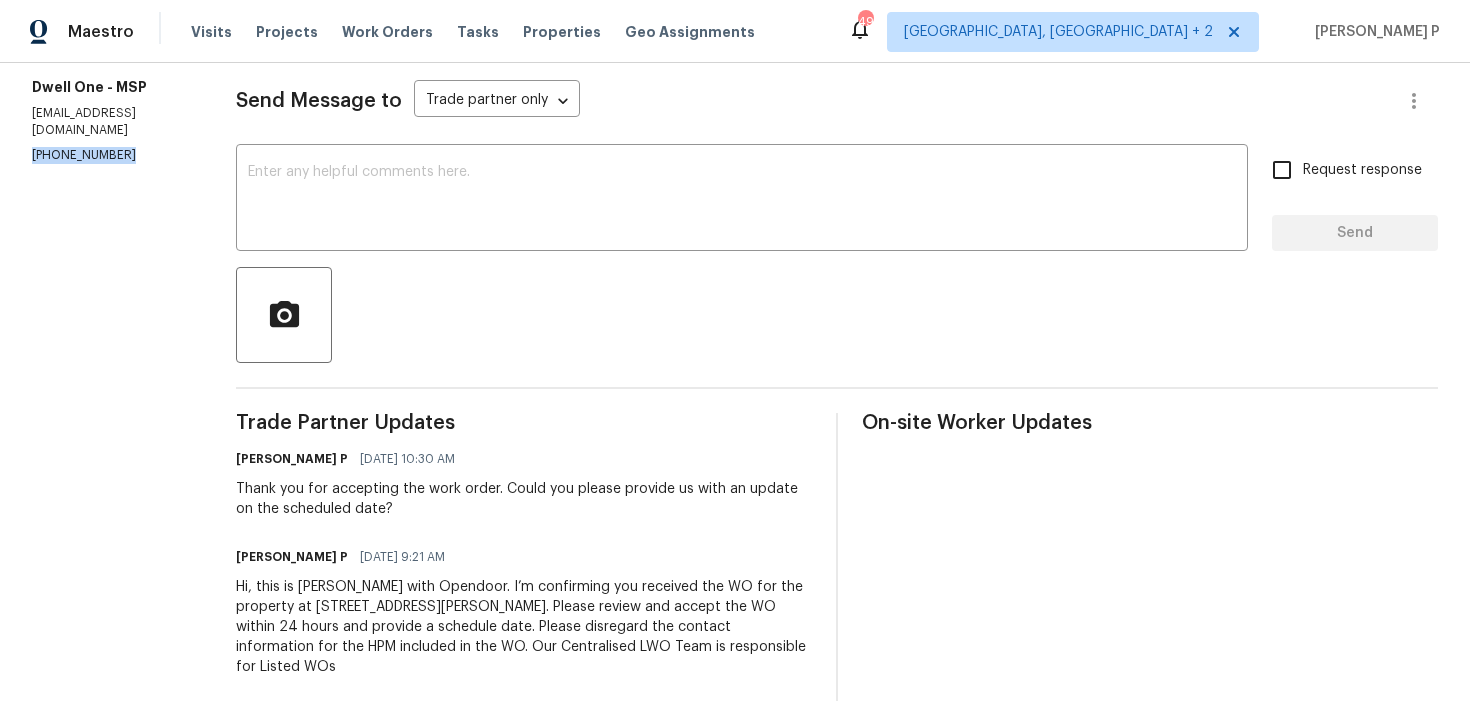 drag, startPoint x: 141, startPoint y: 142, endPoint x: 0, endPoint y: 142, distance: 141 